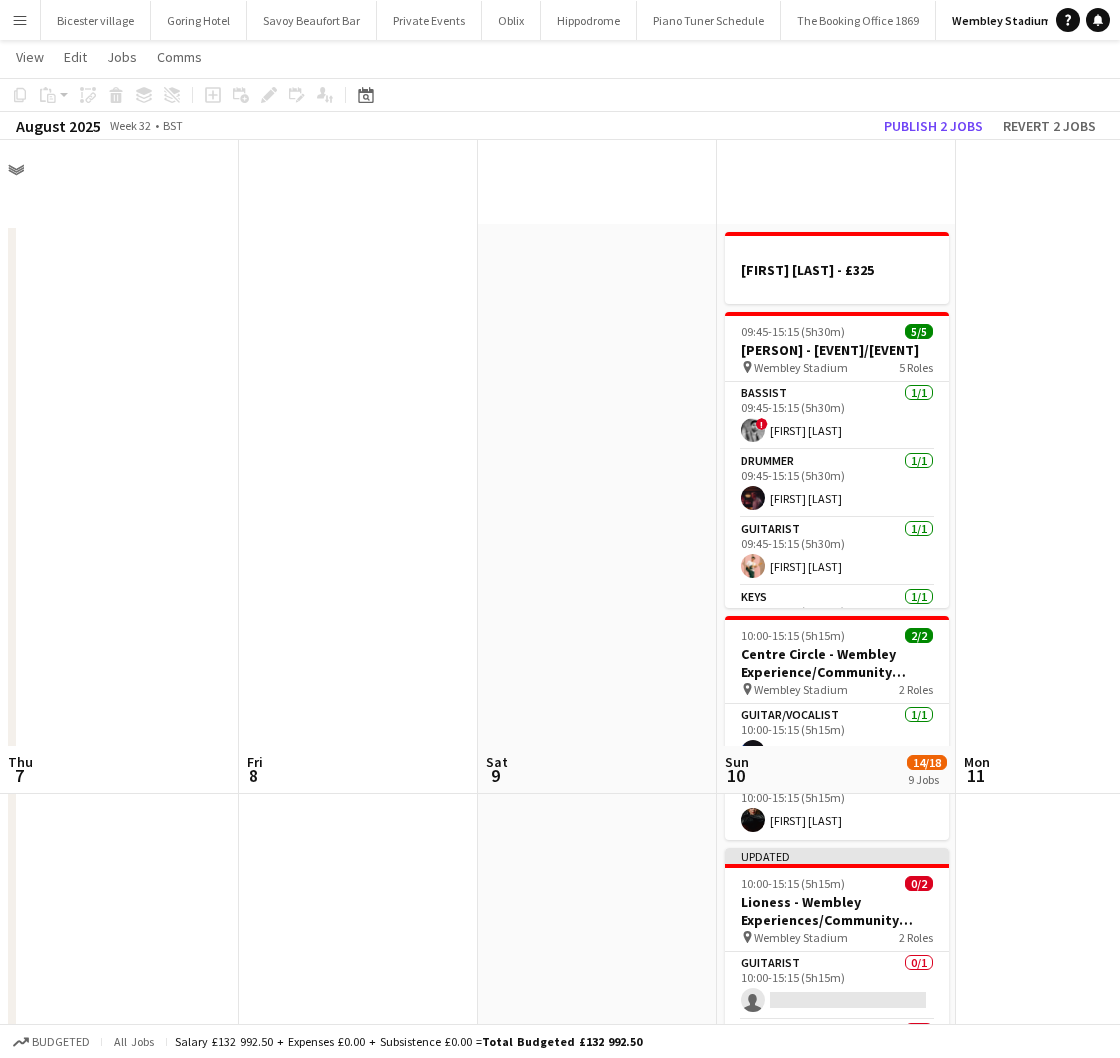scroll, scrollTop: 606, scrollLeft: 0, axis: vertical 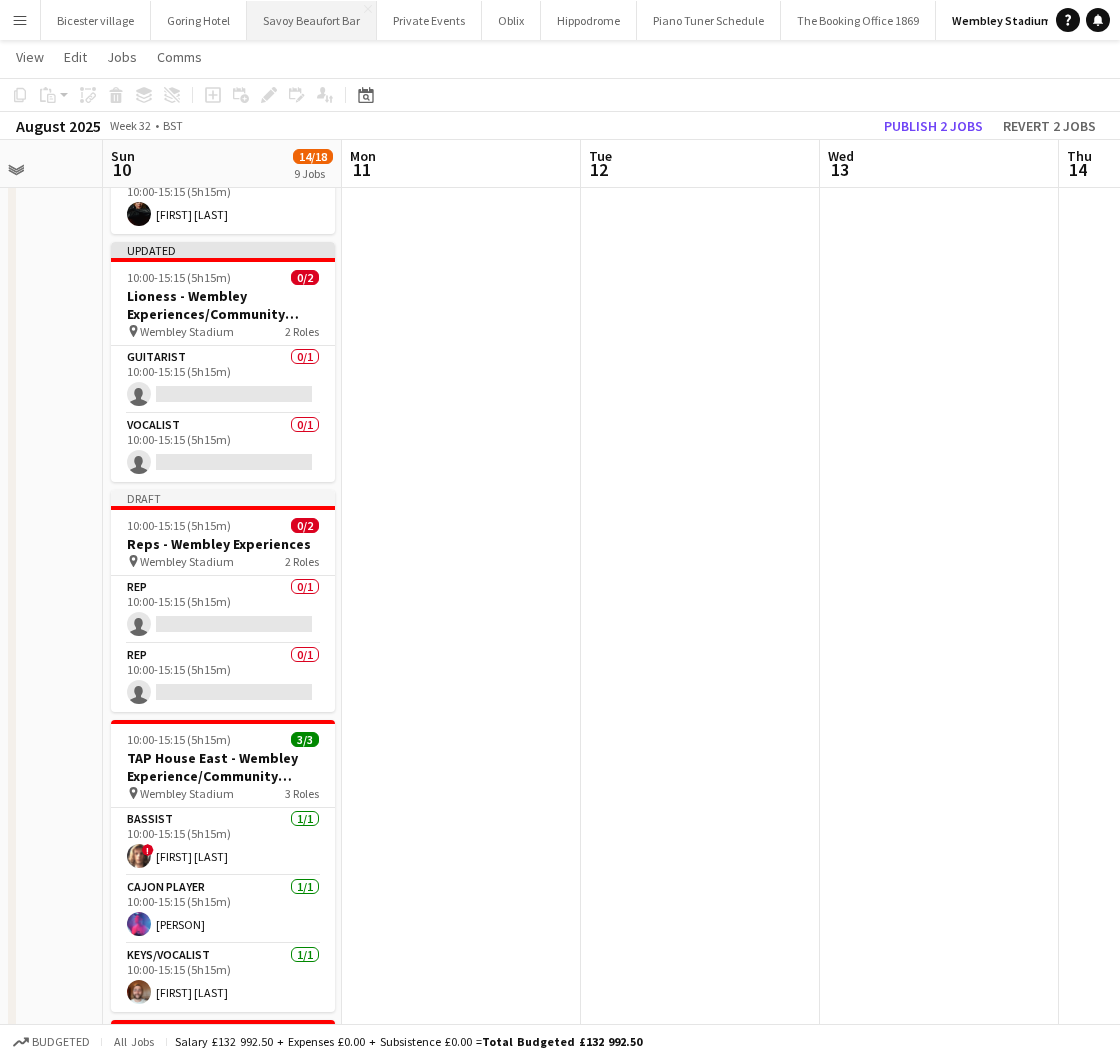 click on "Savoy Beaufort Bar
Close" at bounding box center [312, 20] 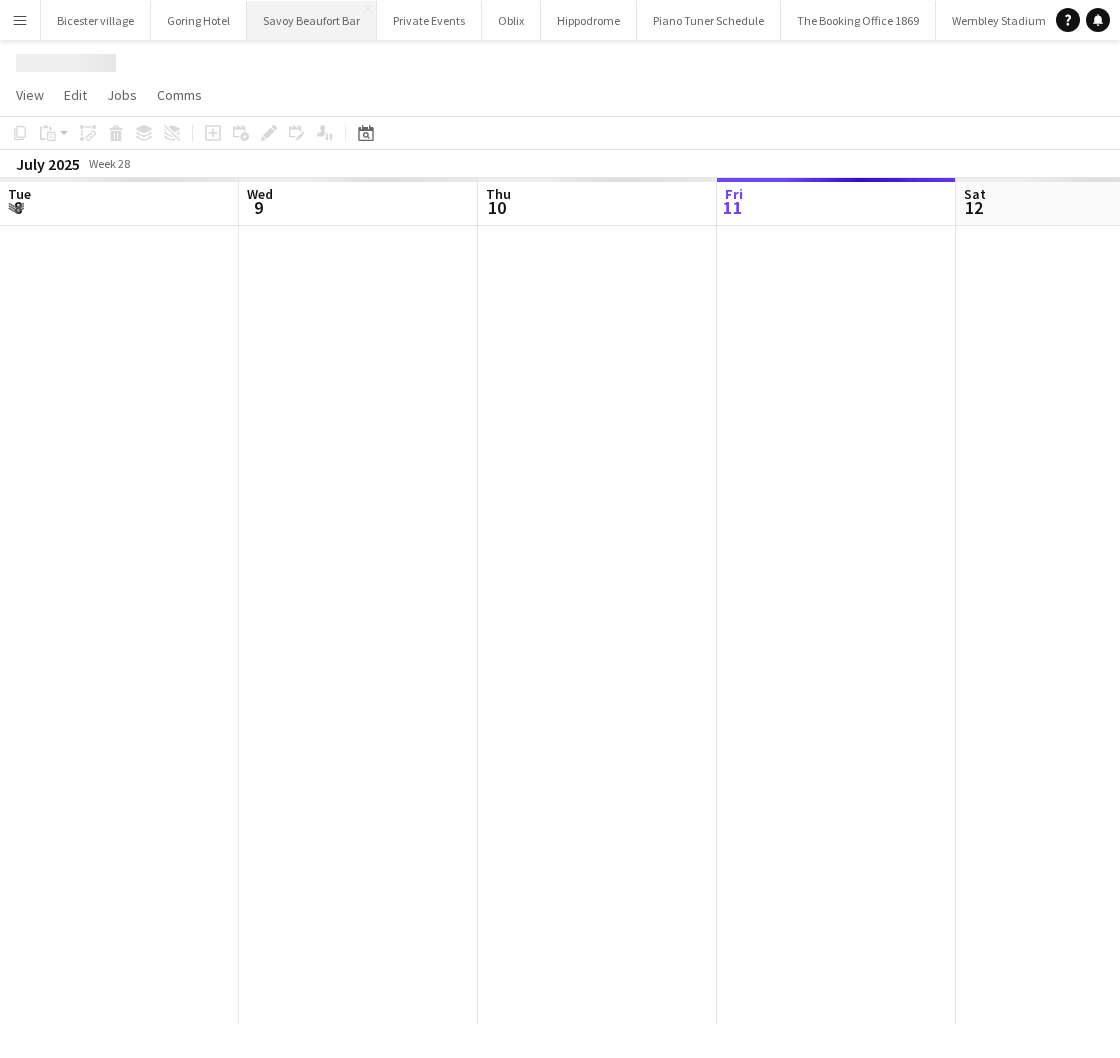 scroll, scrollTop: 0, scrollLeft: 0, axis: both 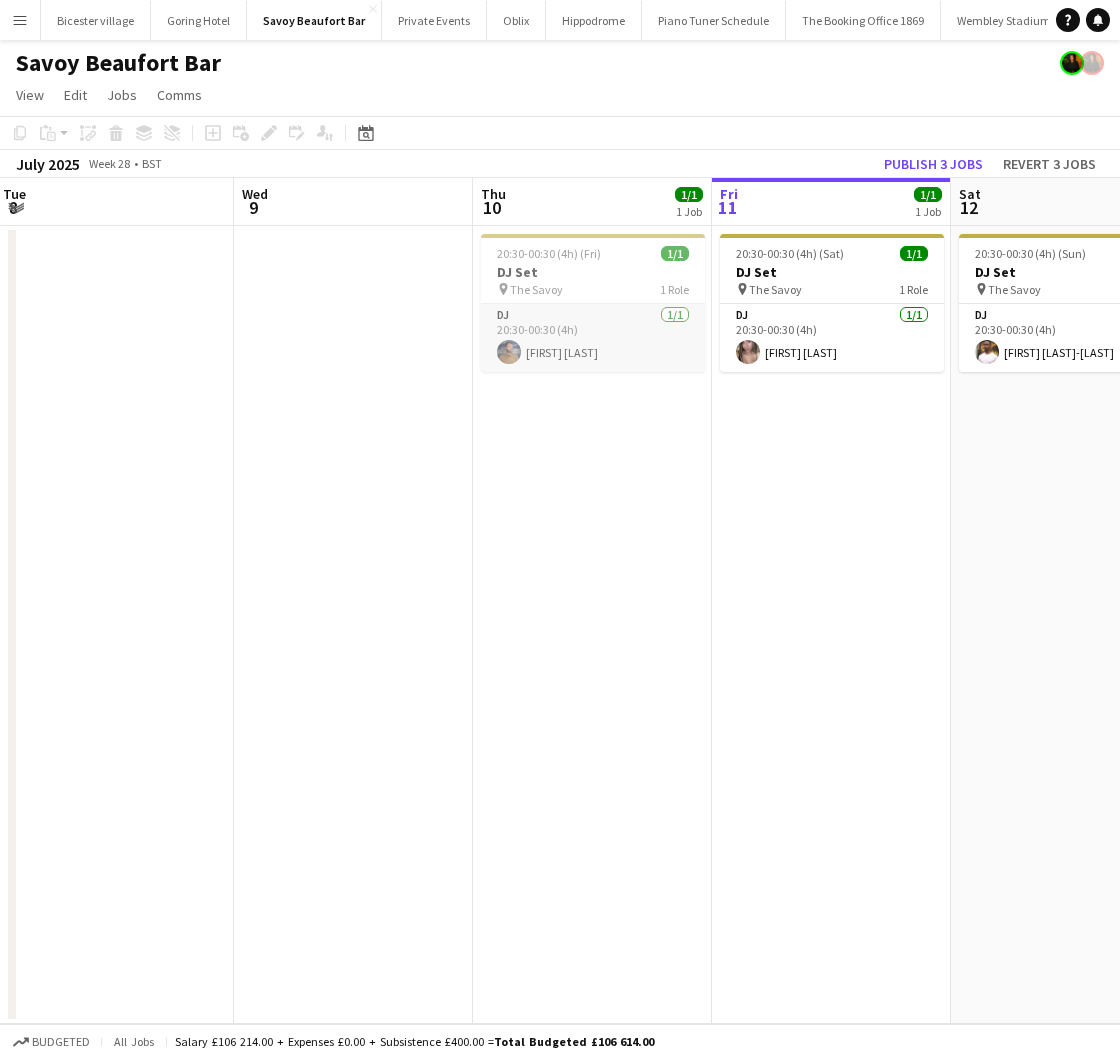 click on "DJ   1/1   20:30-00:30 (4h)
[PERSON]" at bounding box center (593, 338) 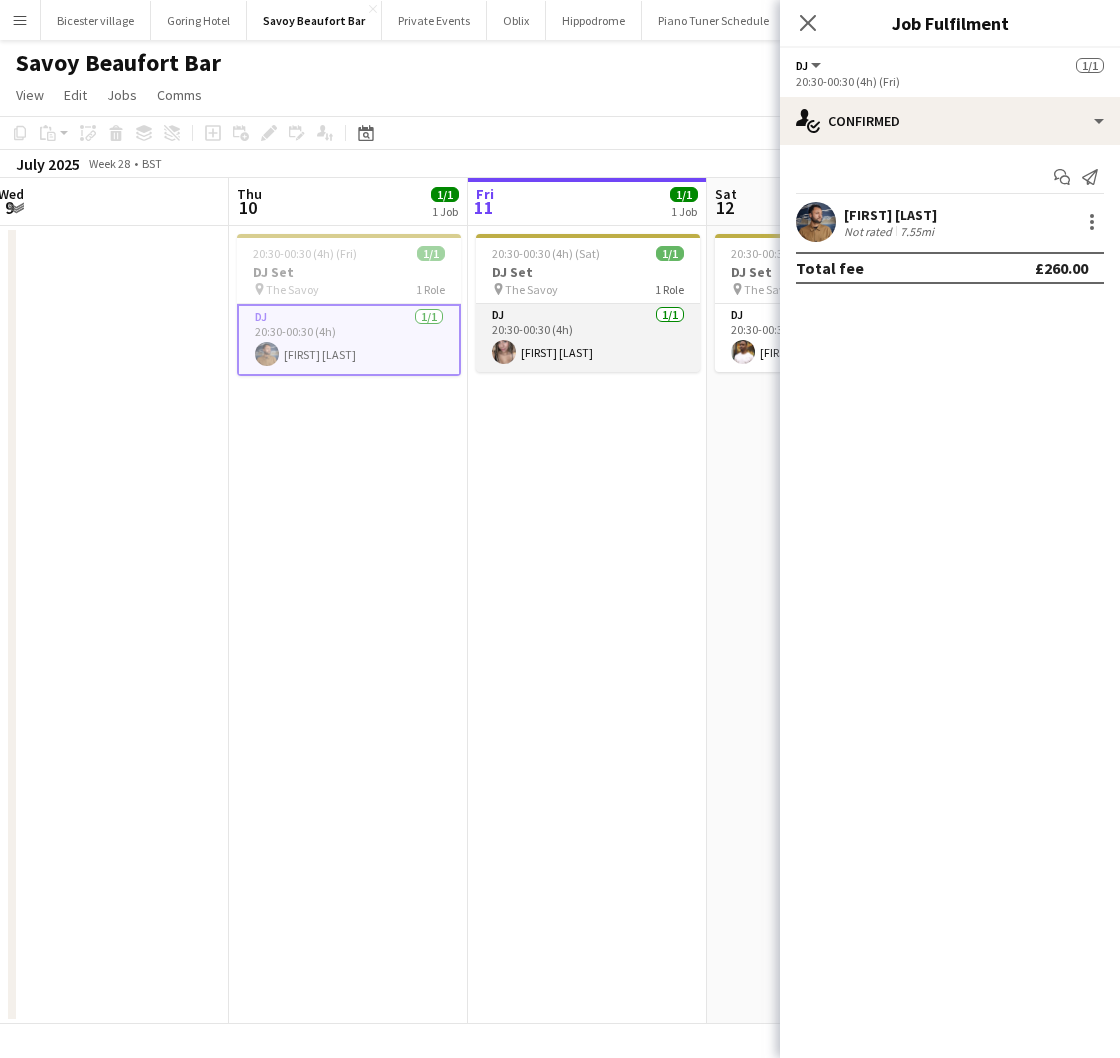 scroll, scrollTop: 0, scrollLeft: 733, axis: horizontal 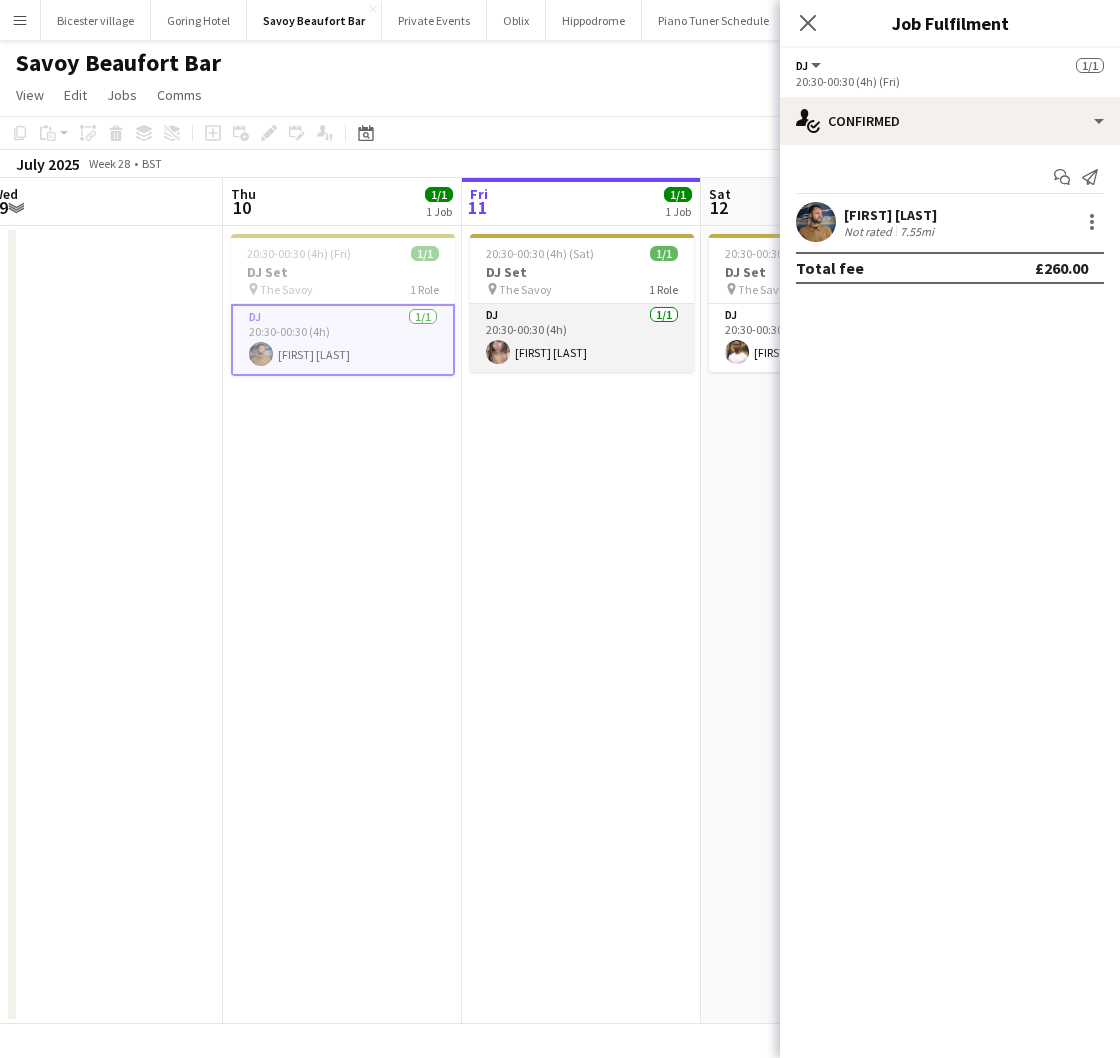click on "DJ   1/1   20:30-00:30 (4h)
[FIRST] [LAST]" at bounding box center [582, 338] 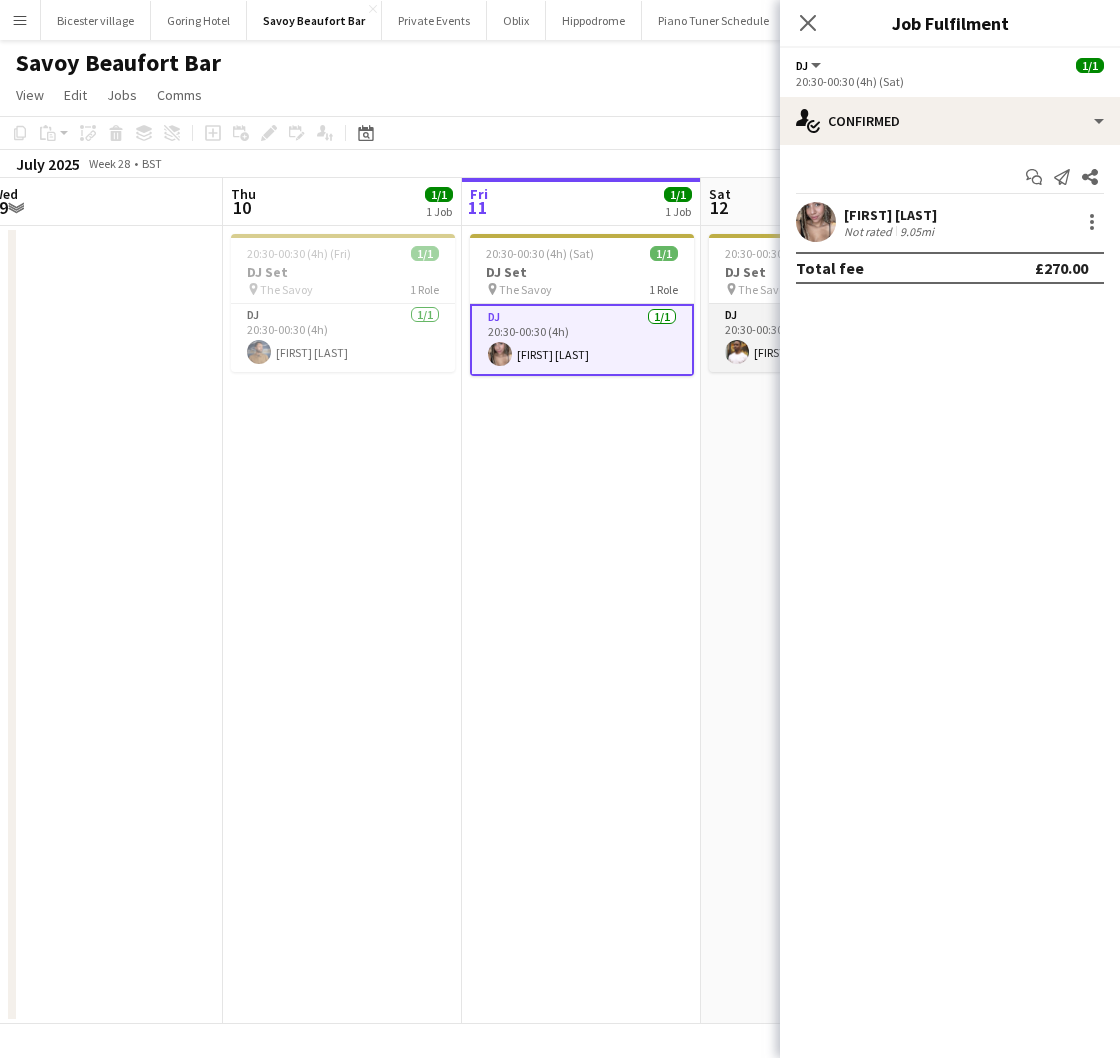 click on "DJ   1/1   20:30-00:30 (4h)
[FIRST] [LAST]" at bounding box center [821, 338] 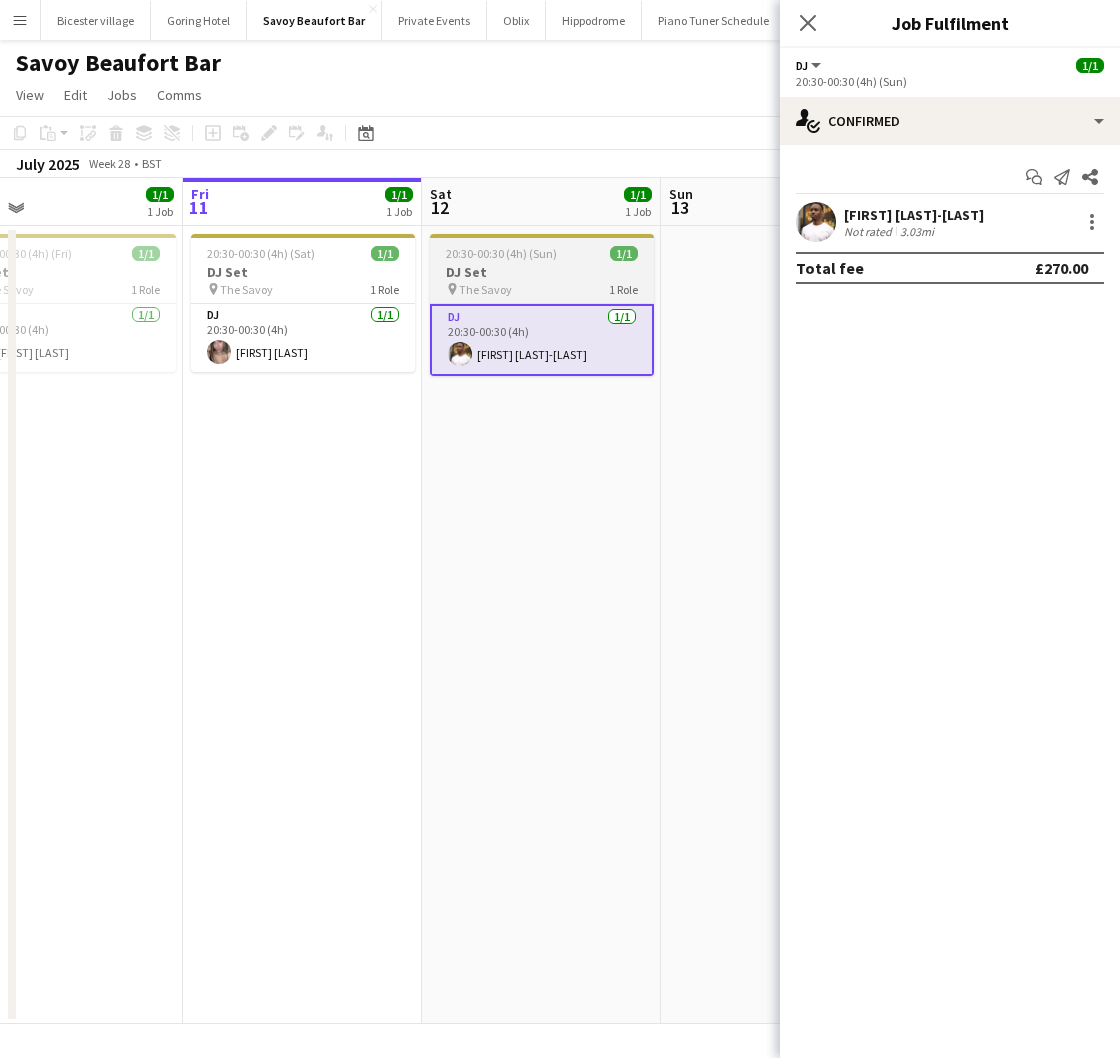 scroll, scrollTop: 0, scrollLeft: 825, axis: horizontal 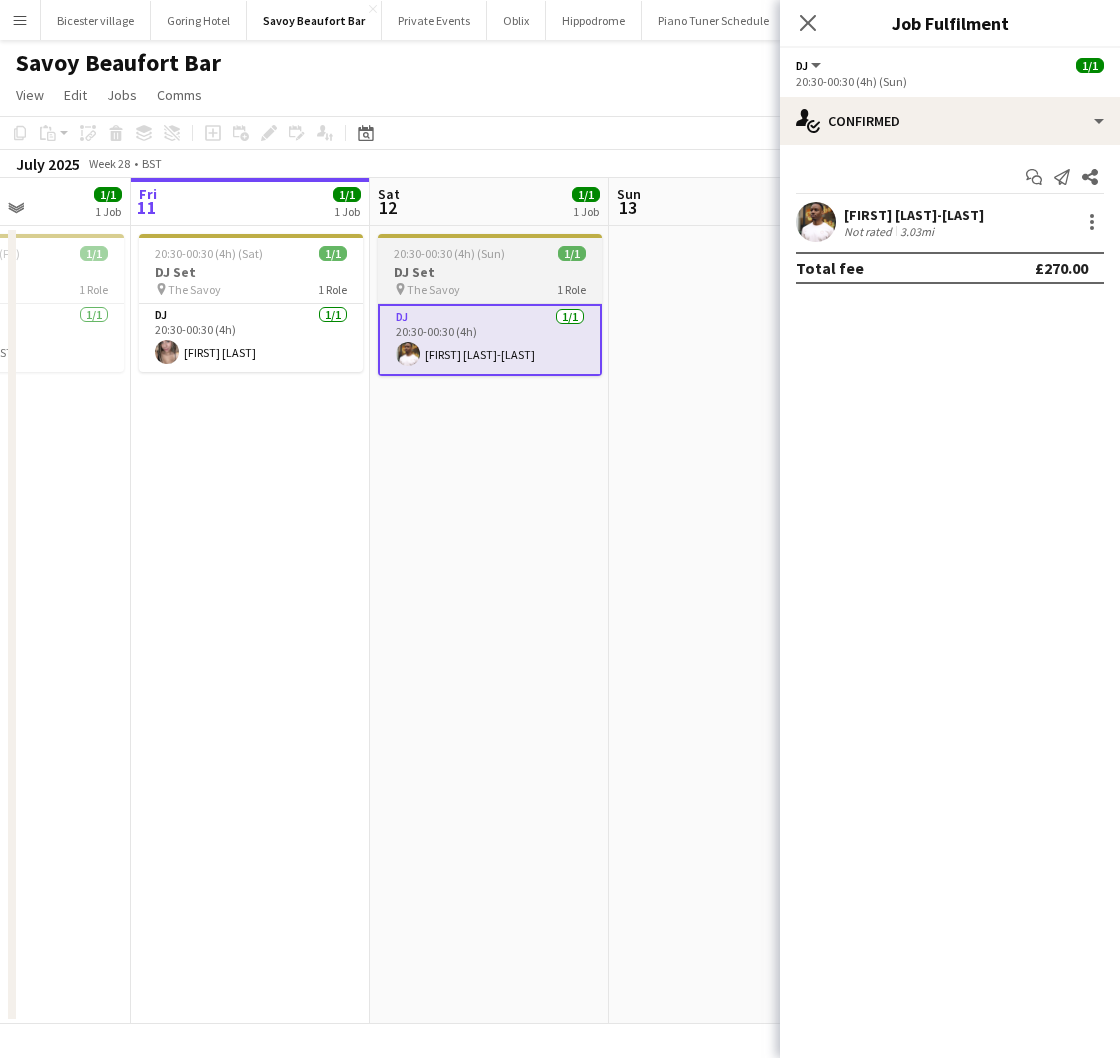 click at bounding box center (728, 625) 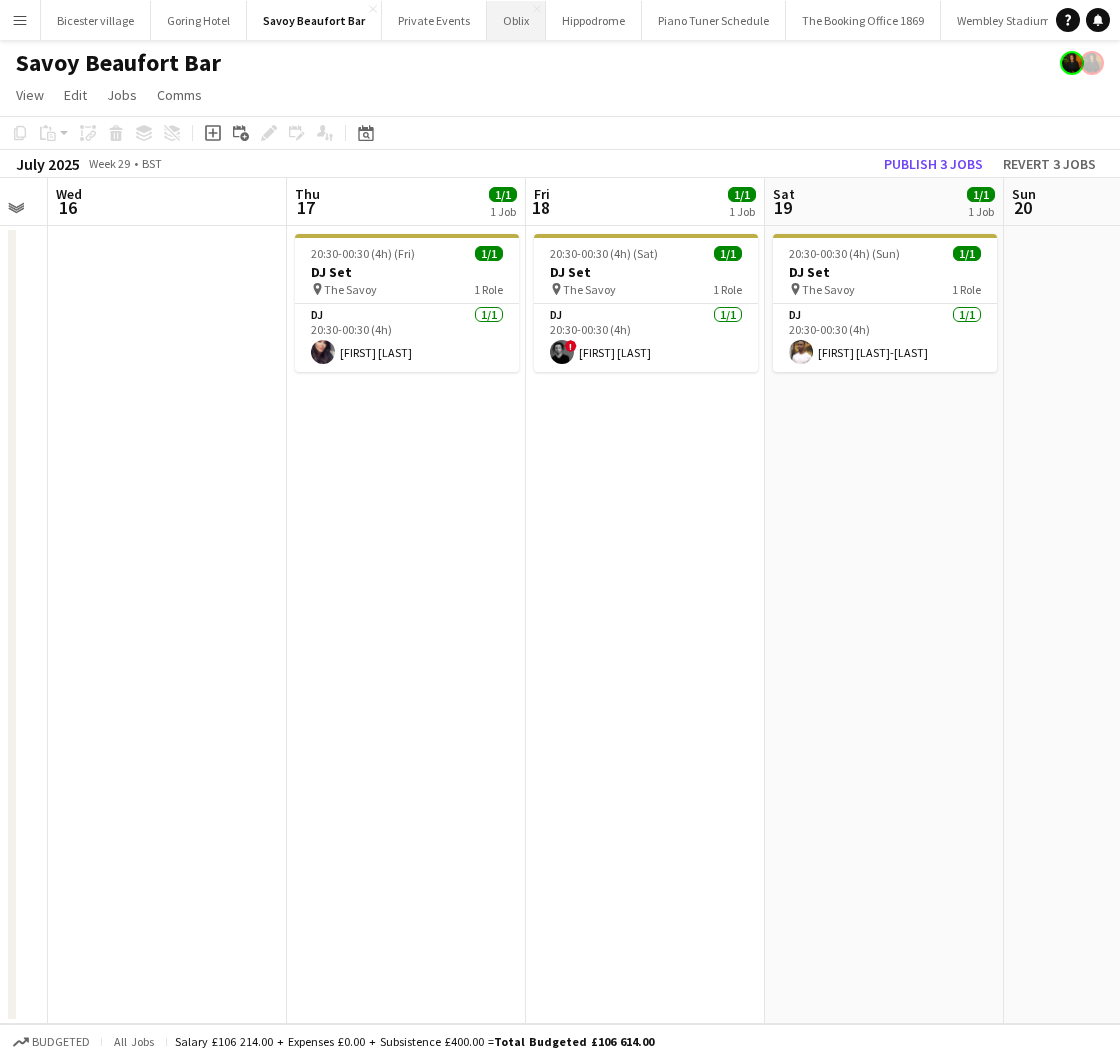 scroll, scrollTop: 0, scrollLeft: 665, axis: horizontal 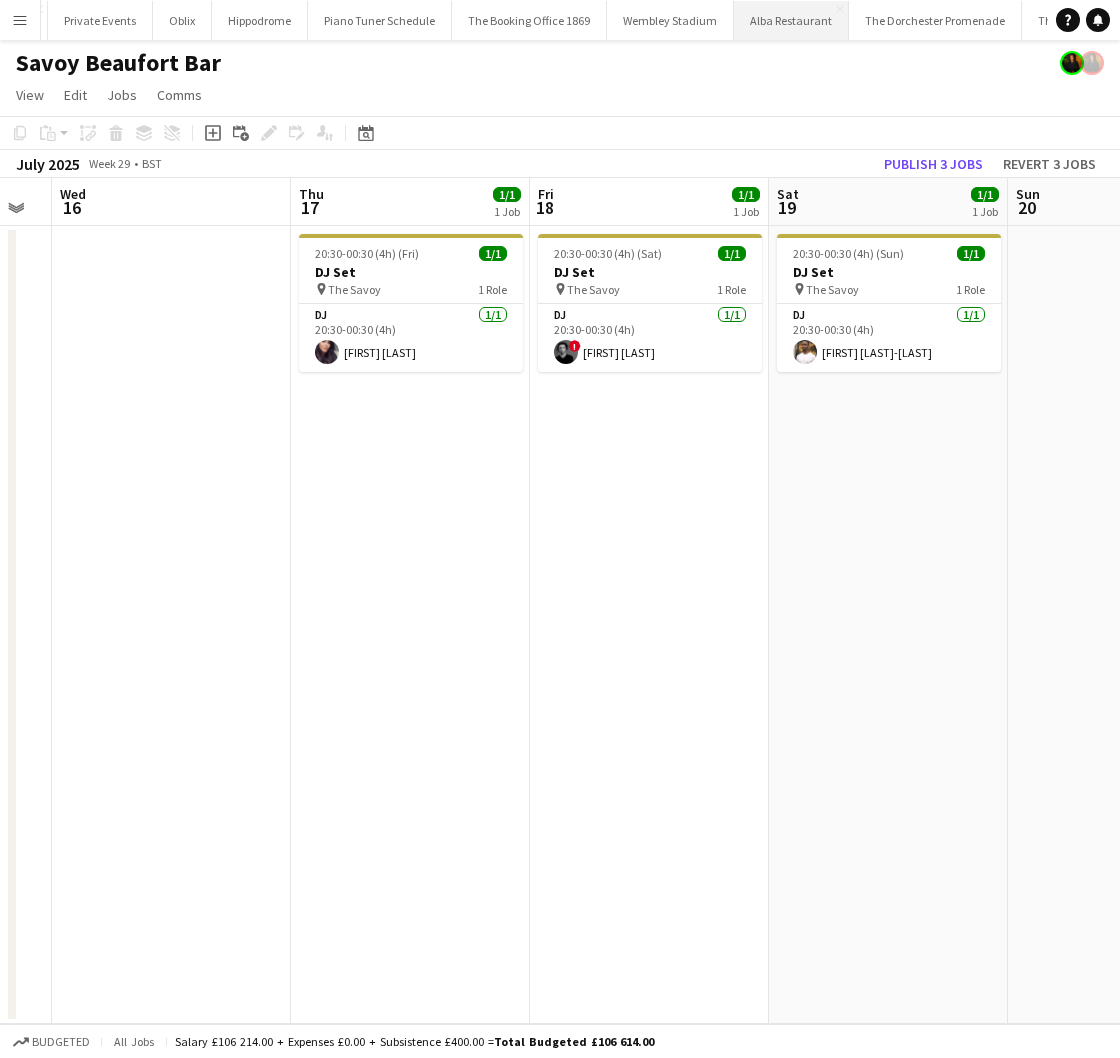 click on "Alba Restaurant
Close" at bounding box center [791, 20] 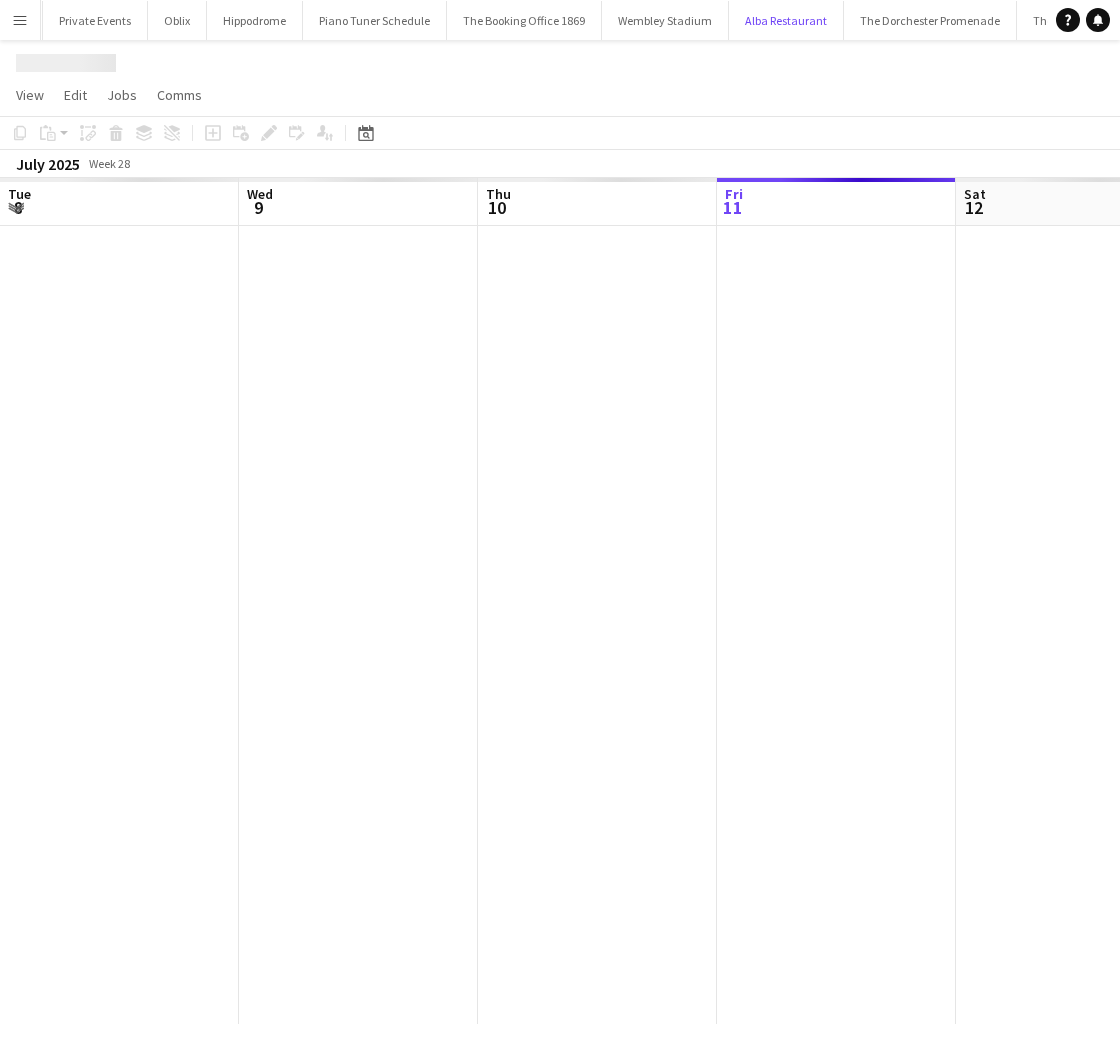 scroll, scrollTop: 0, scrollLeft: 478, axis: horizontal 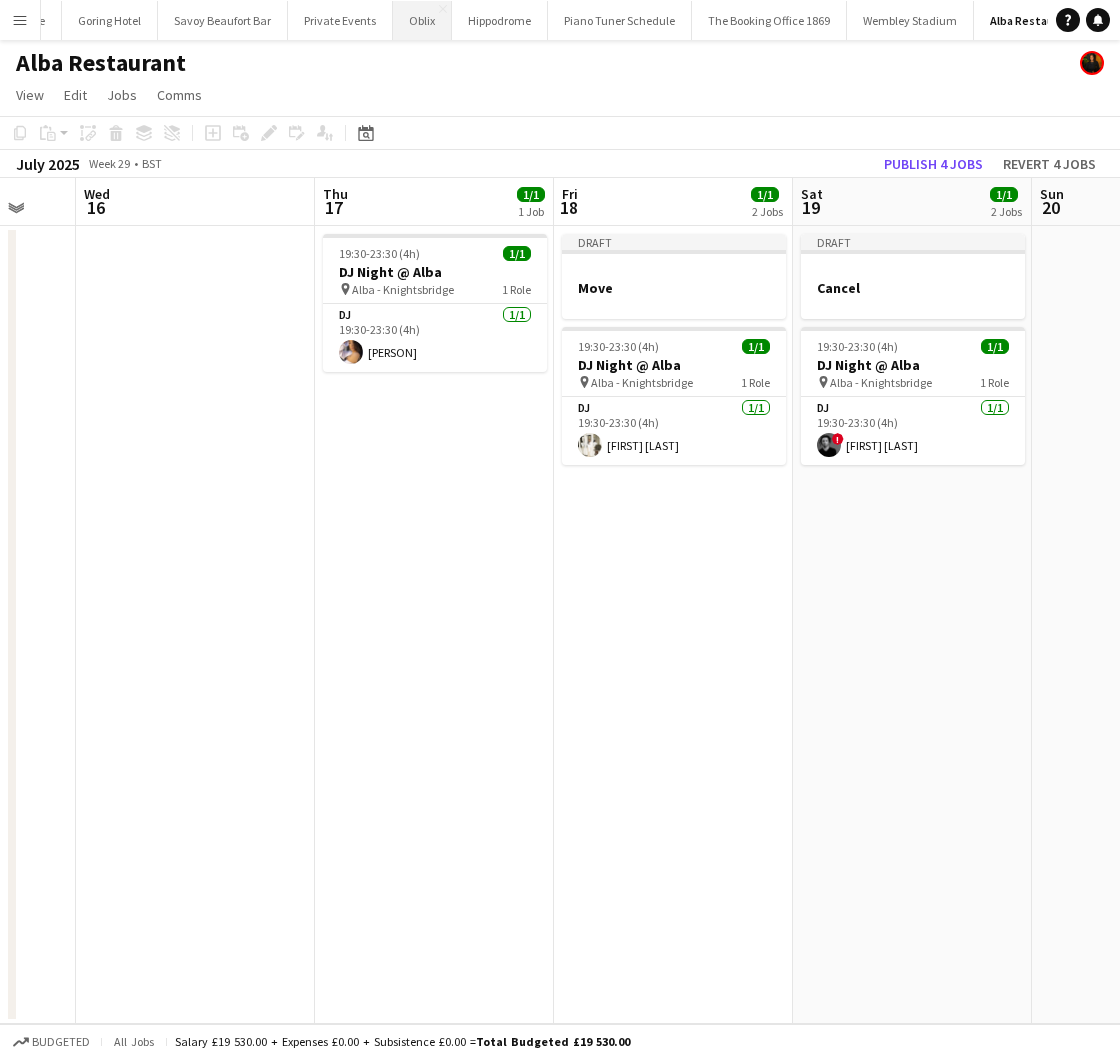 click on "Oblix
Close" at bounding box center [422, 20] 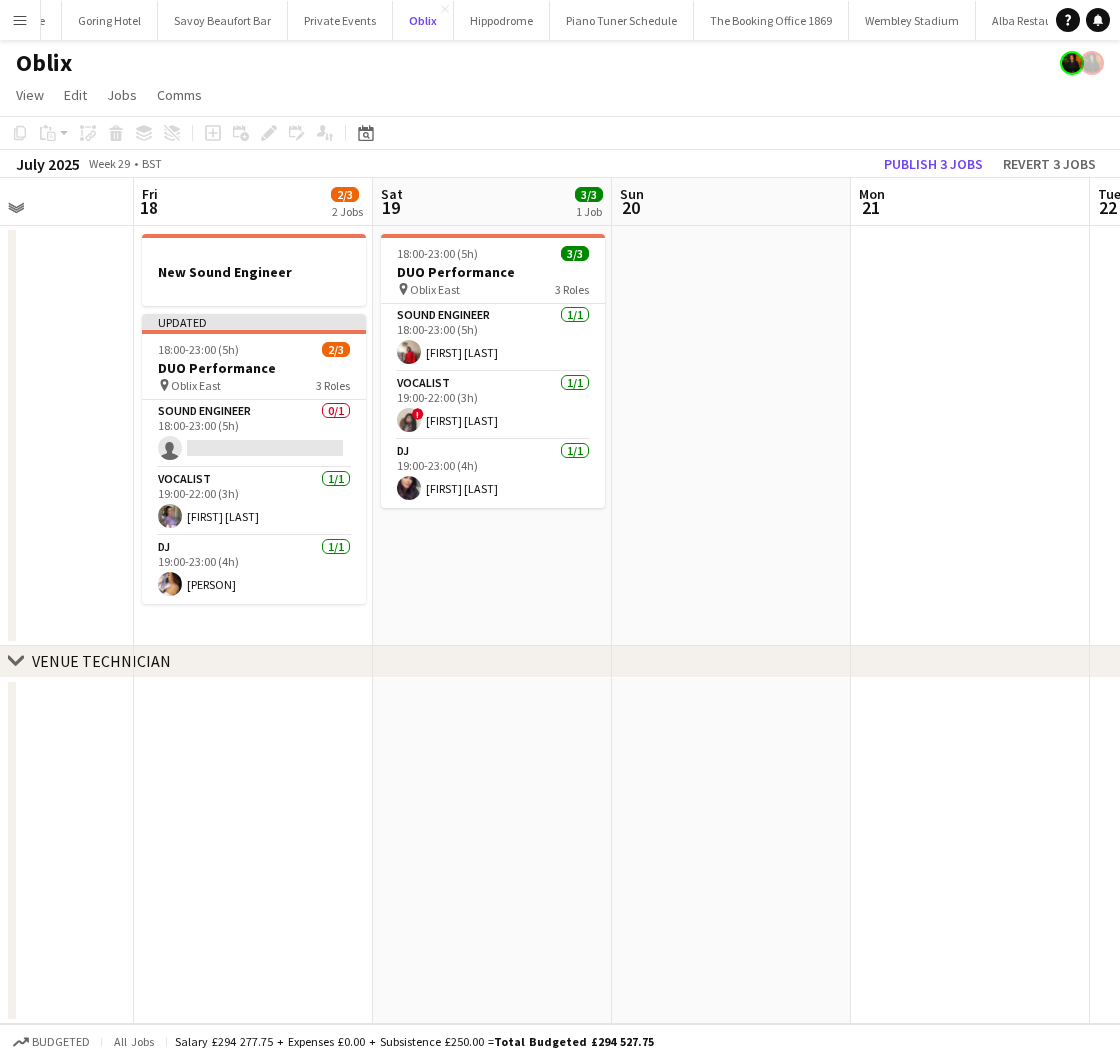 scroll, scrollTop: 0, scrollLeft: 533, axis: horizontal 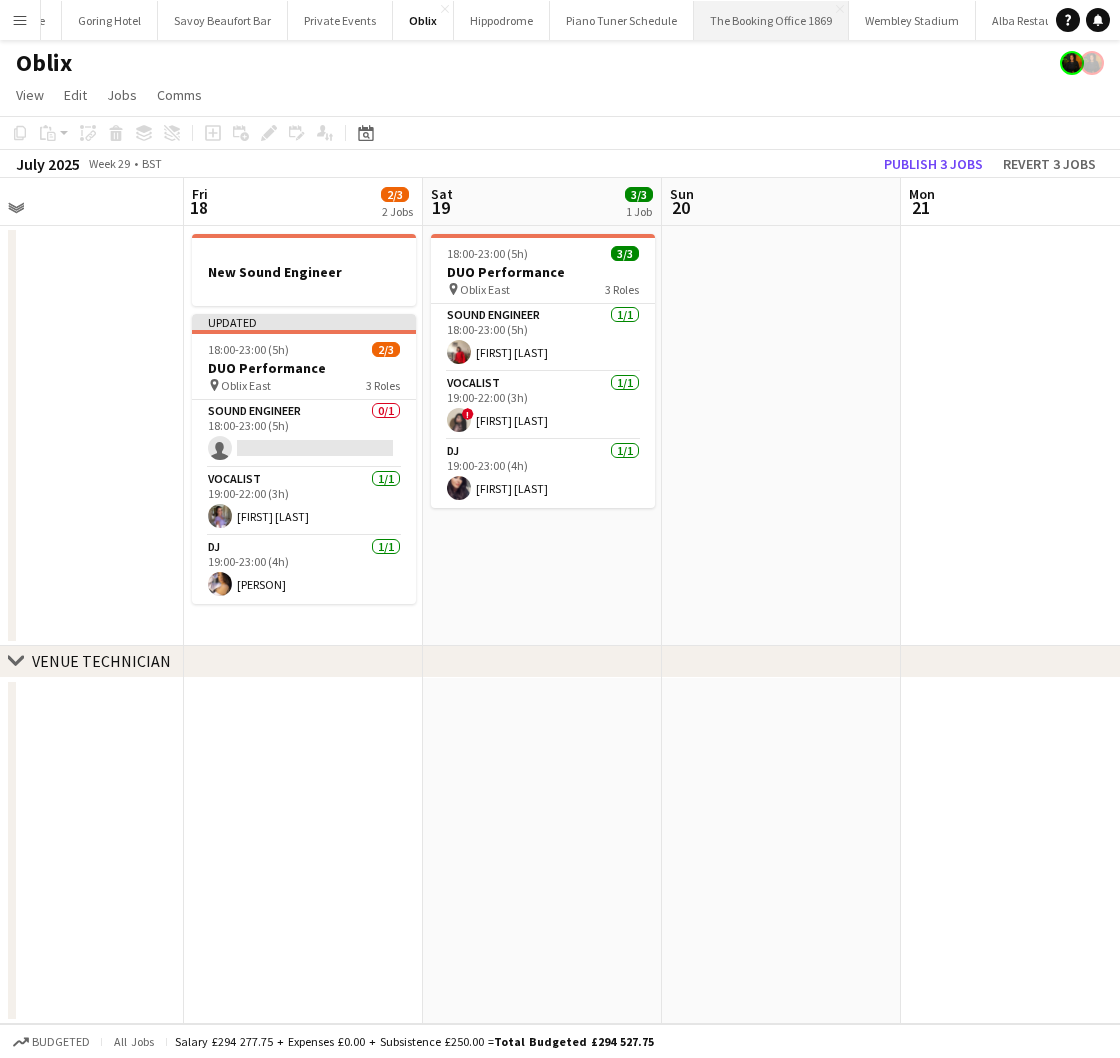 click on "The Booking Office 1869
Close" at bounding box center (771, 20) 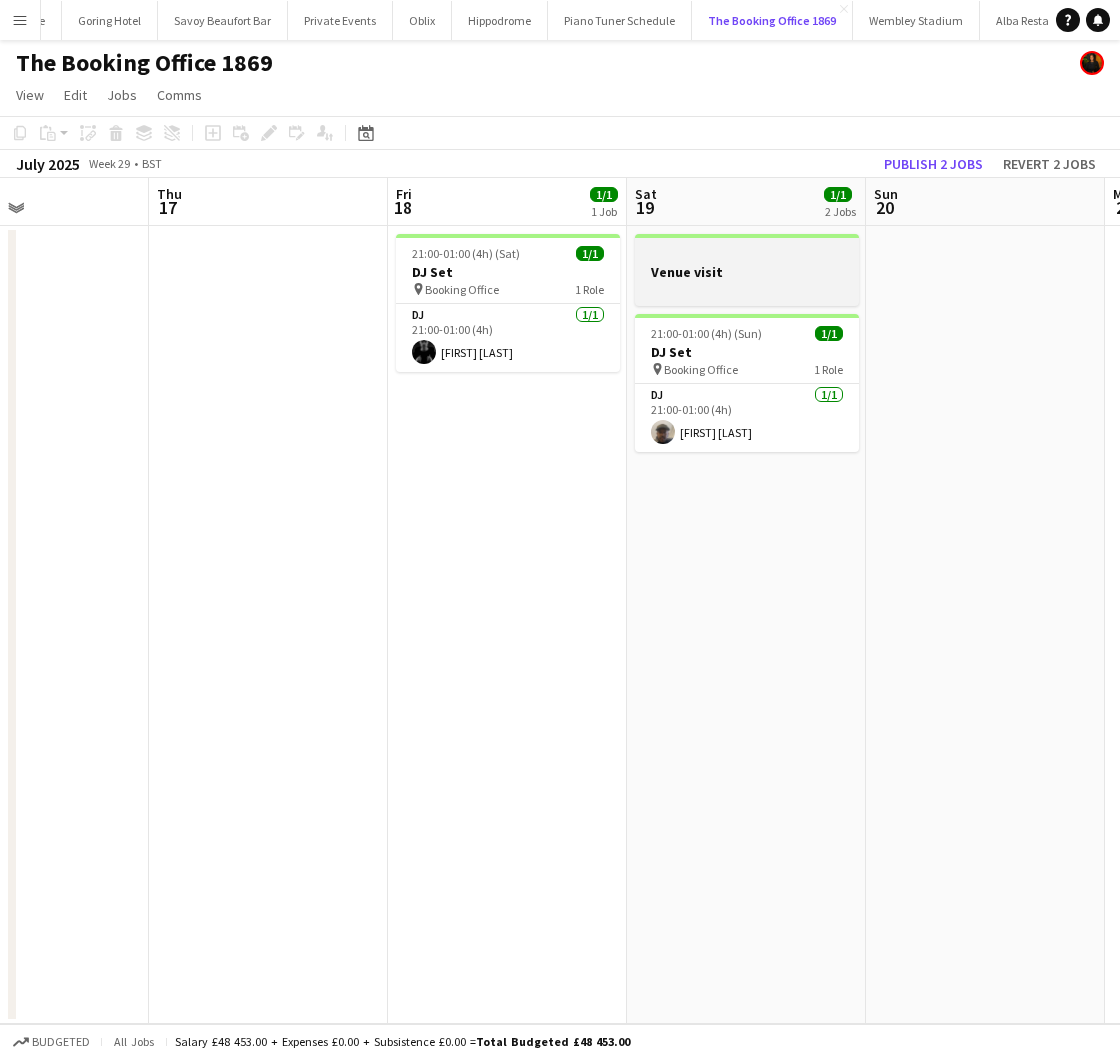 scroll, scrollTop: 0, scrollLeft: 562, axis: horizontal 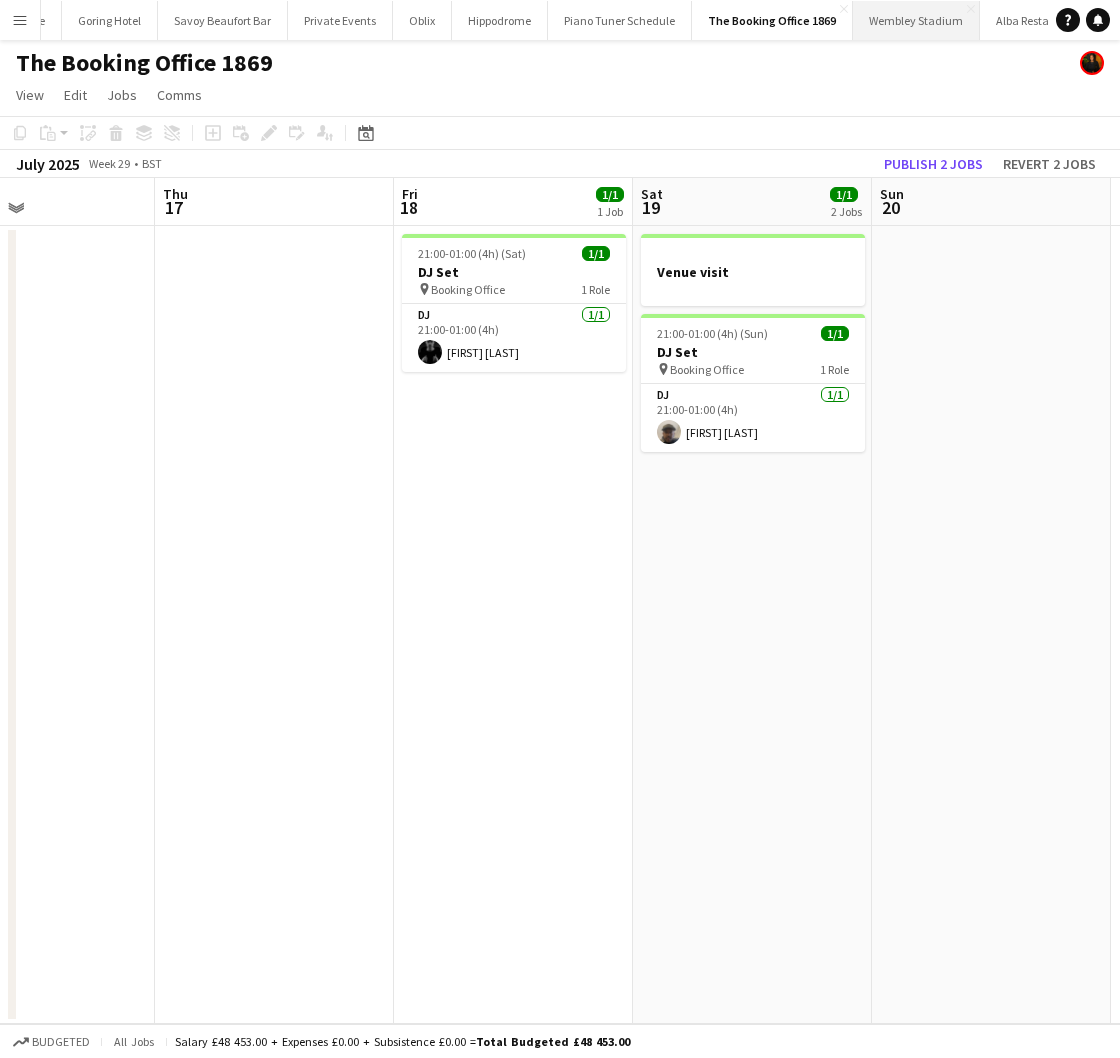 click on "Wembley Stadium
Close" at bounding box center [916, 20] 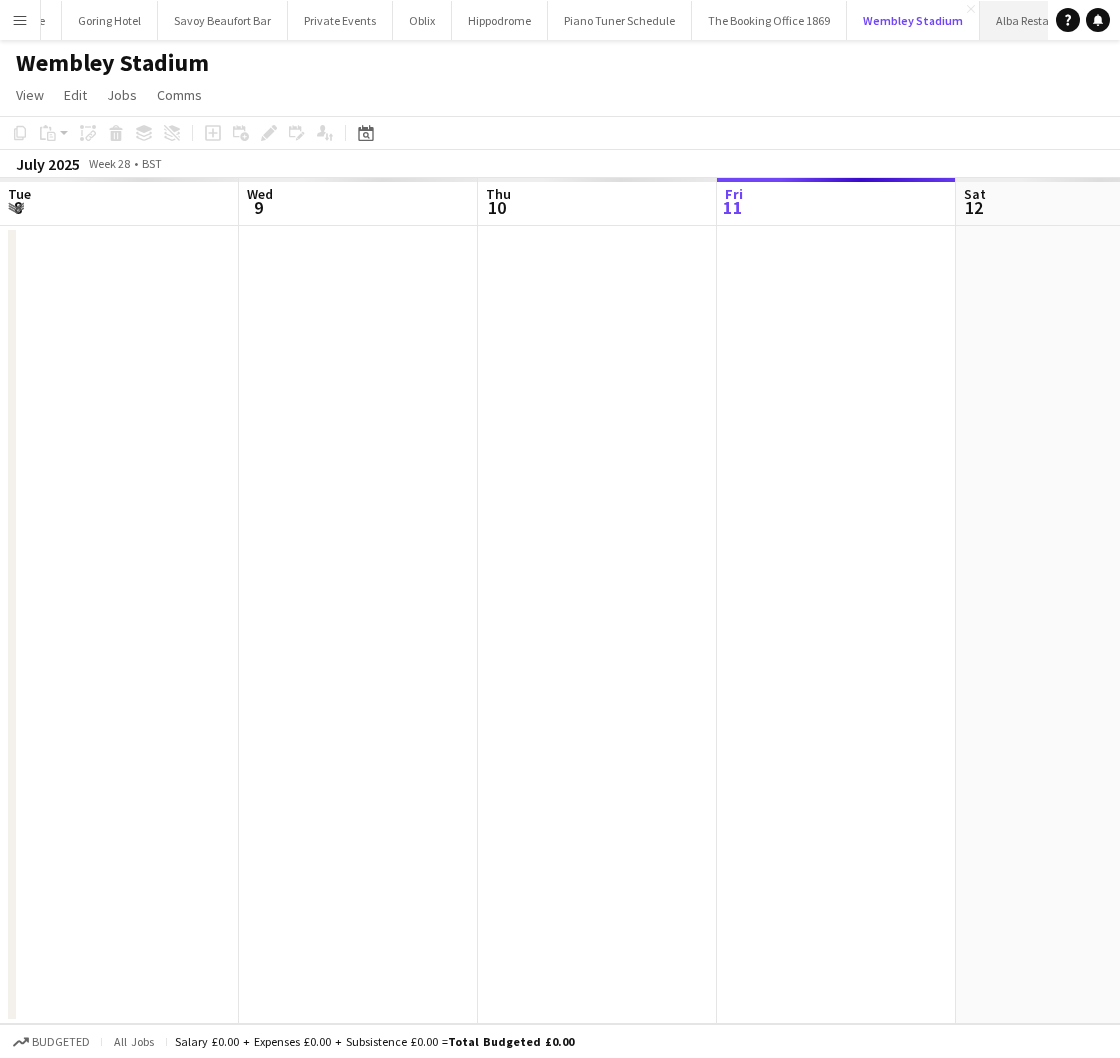 scroll, scrollTop: 0, scrollLeft: 478, axis: horizontal 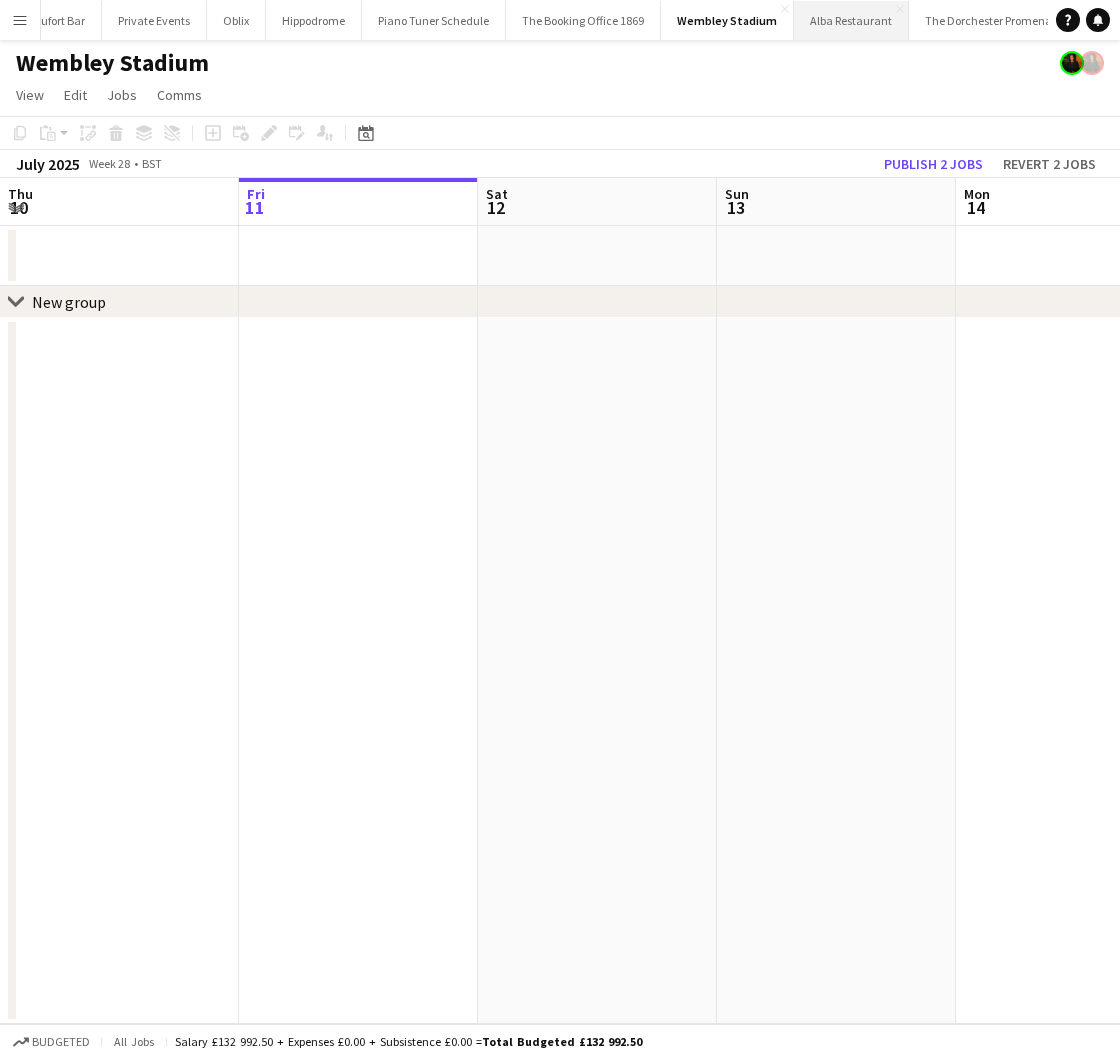 click on "Alba Restaurant
Close" at bounding box center (851, 20) 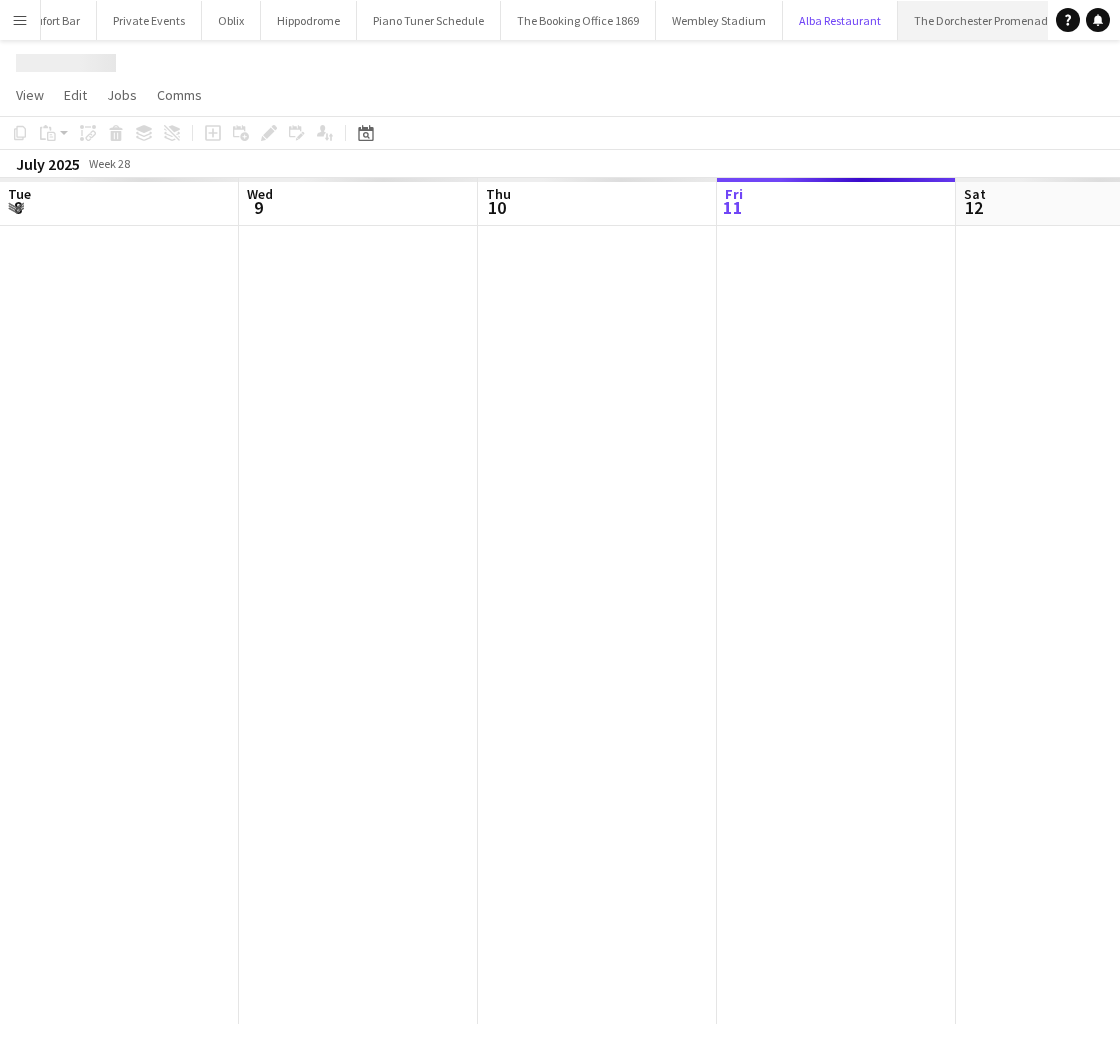 scroll, scrollTop: 0, scrollLeft: 478, axis: horizontal 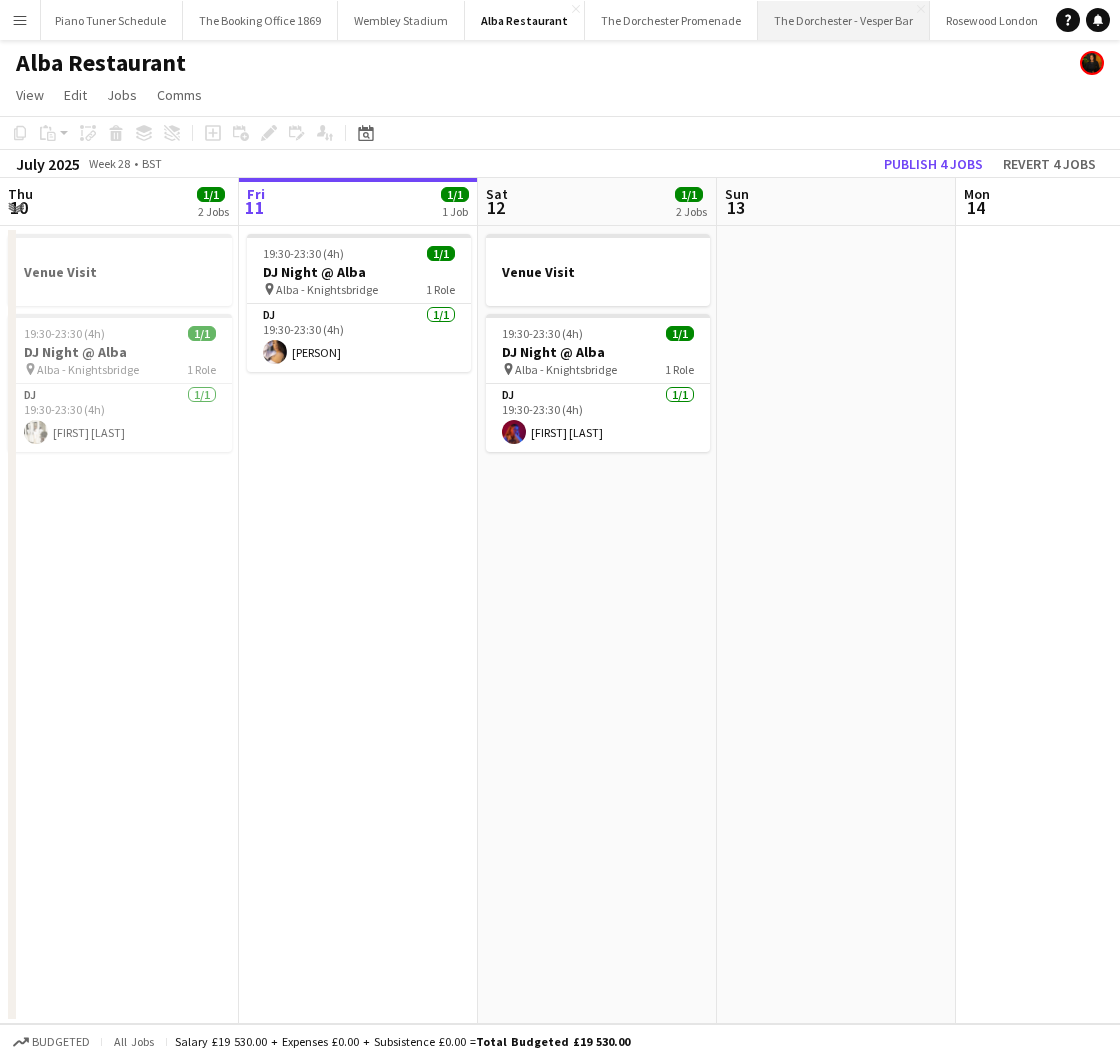 click on "The Dorchester - Vesper Bar
Close" at bounding box center [844, 20] 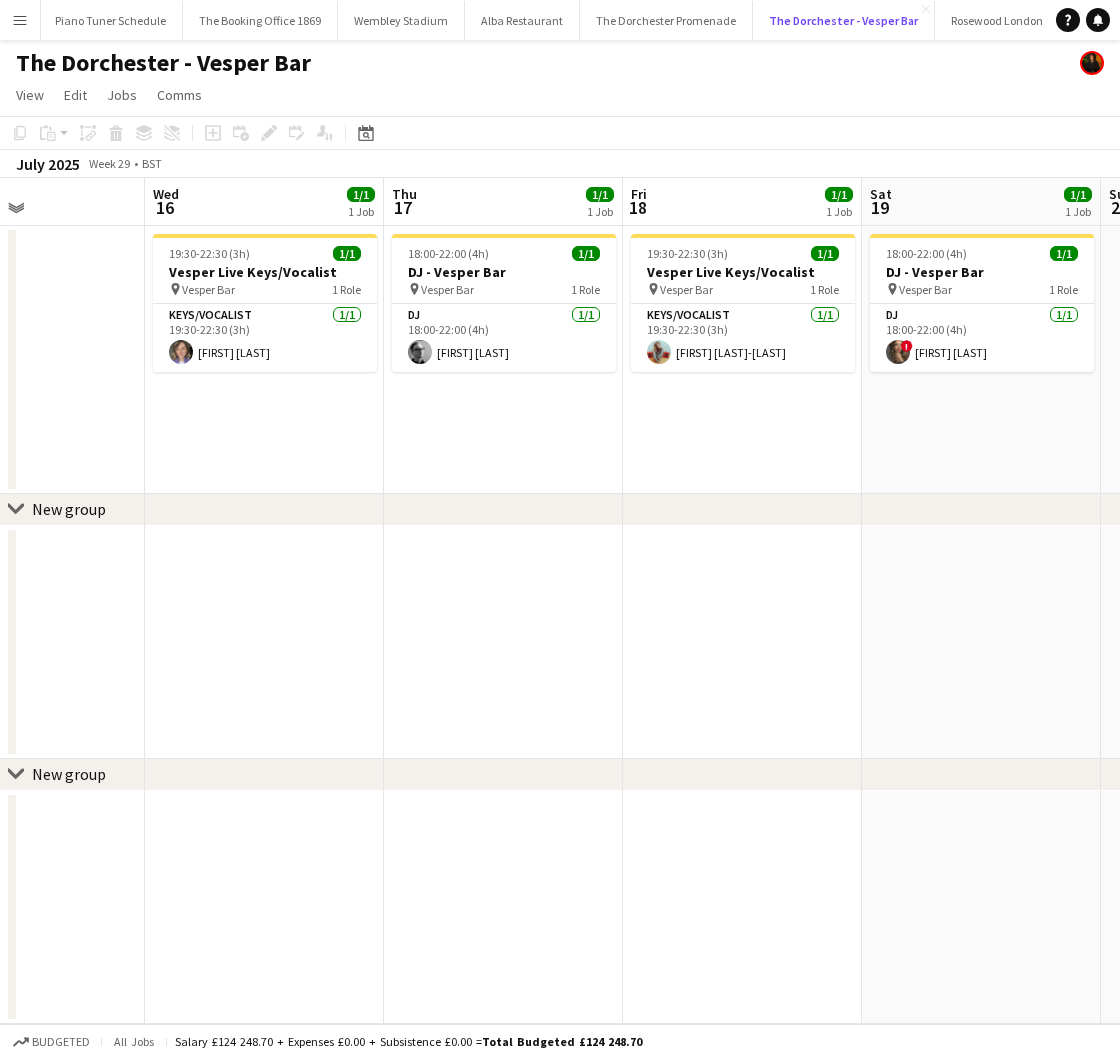 scroll, scrollTop: 0, scrollLeft: 814, axis: horizontal 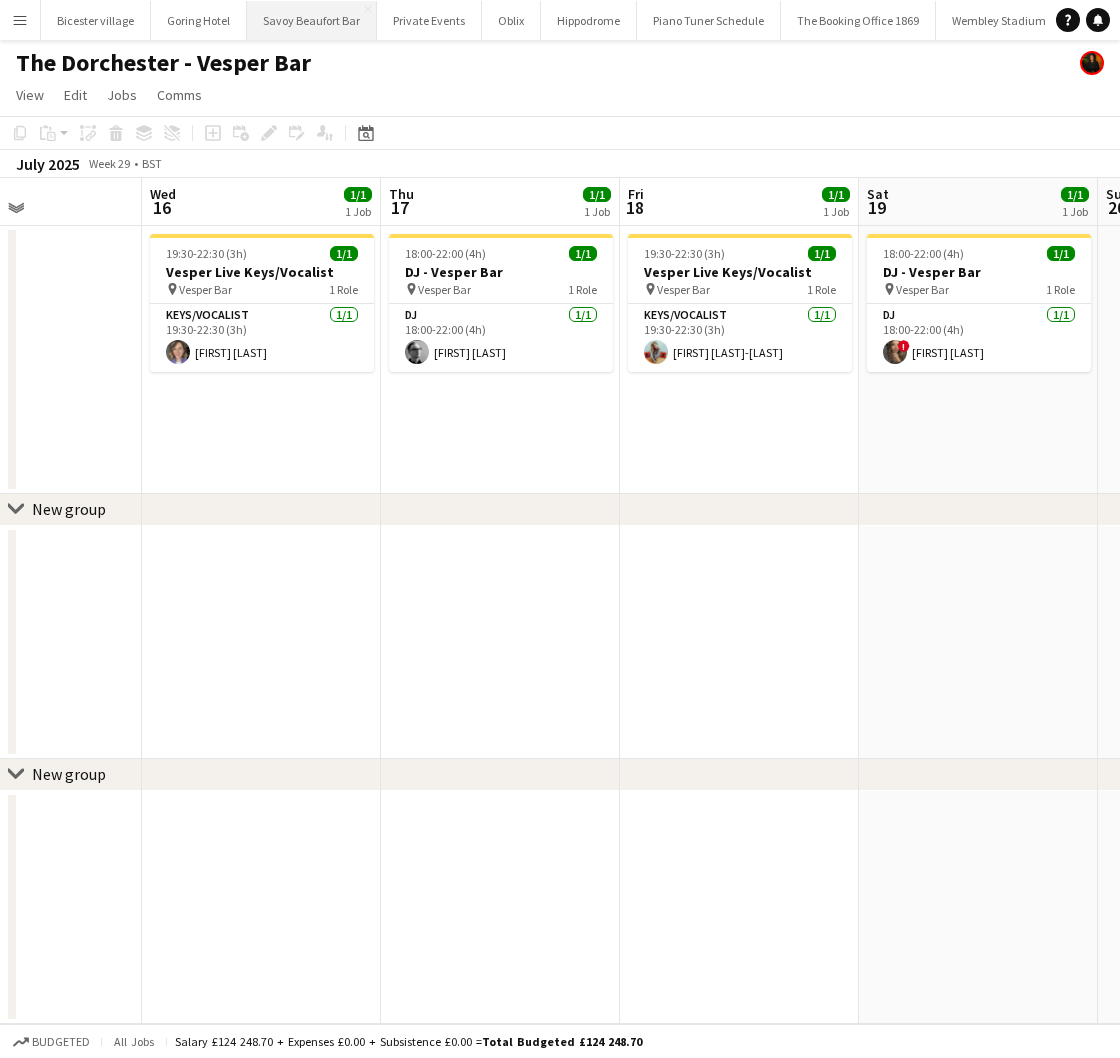 click on "Savoy Beaufort Bar
Close" at bounding box center [312, 20] 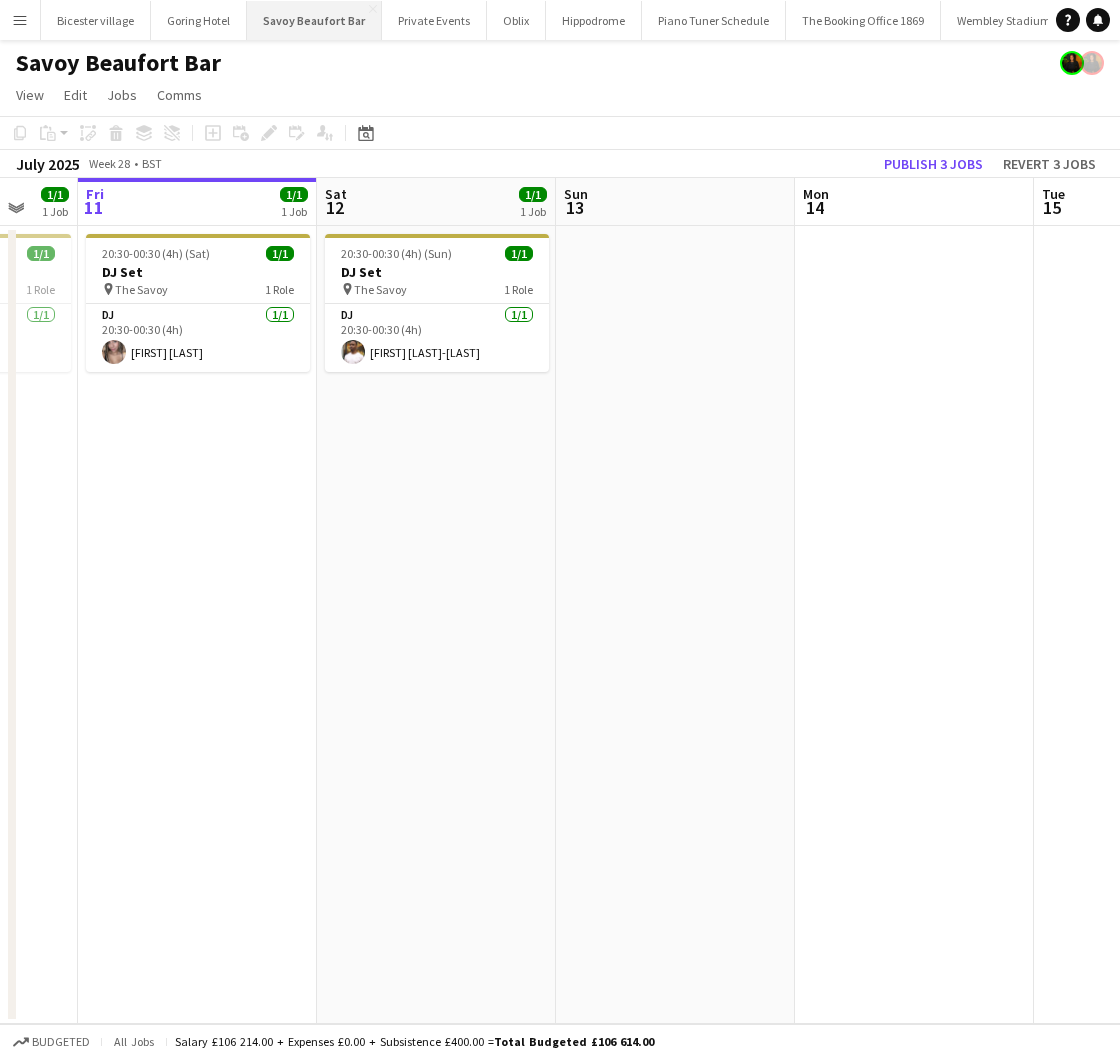 scroll, scrollTop: 0, scrollLeft: 637, axis: horizontal 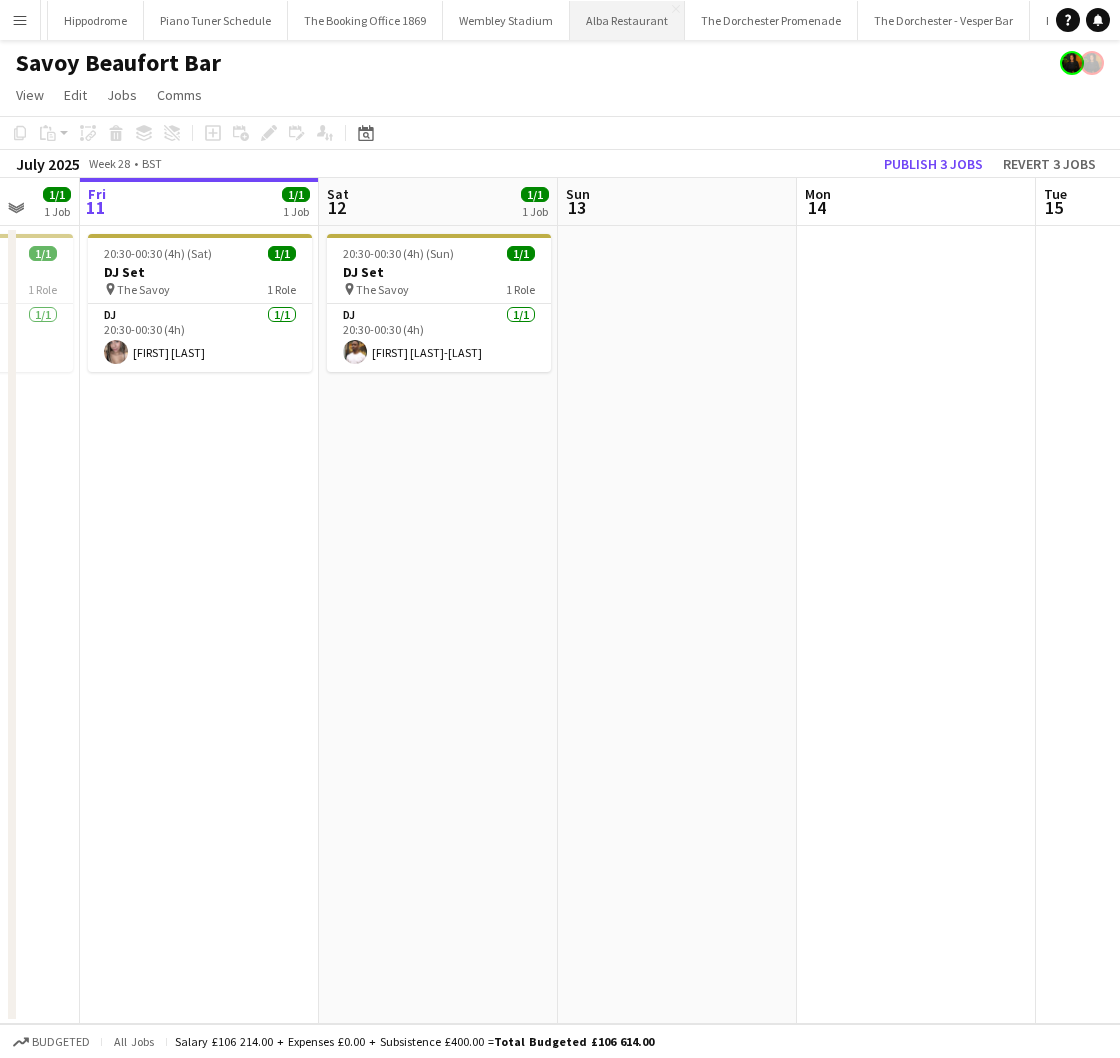 click on "Alba Restaurant
Close" at bounding box center [627, 20] 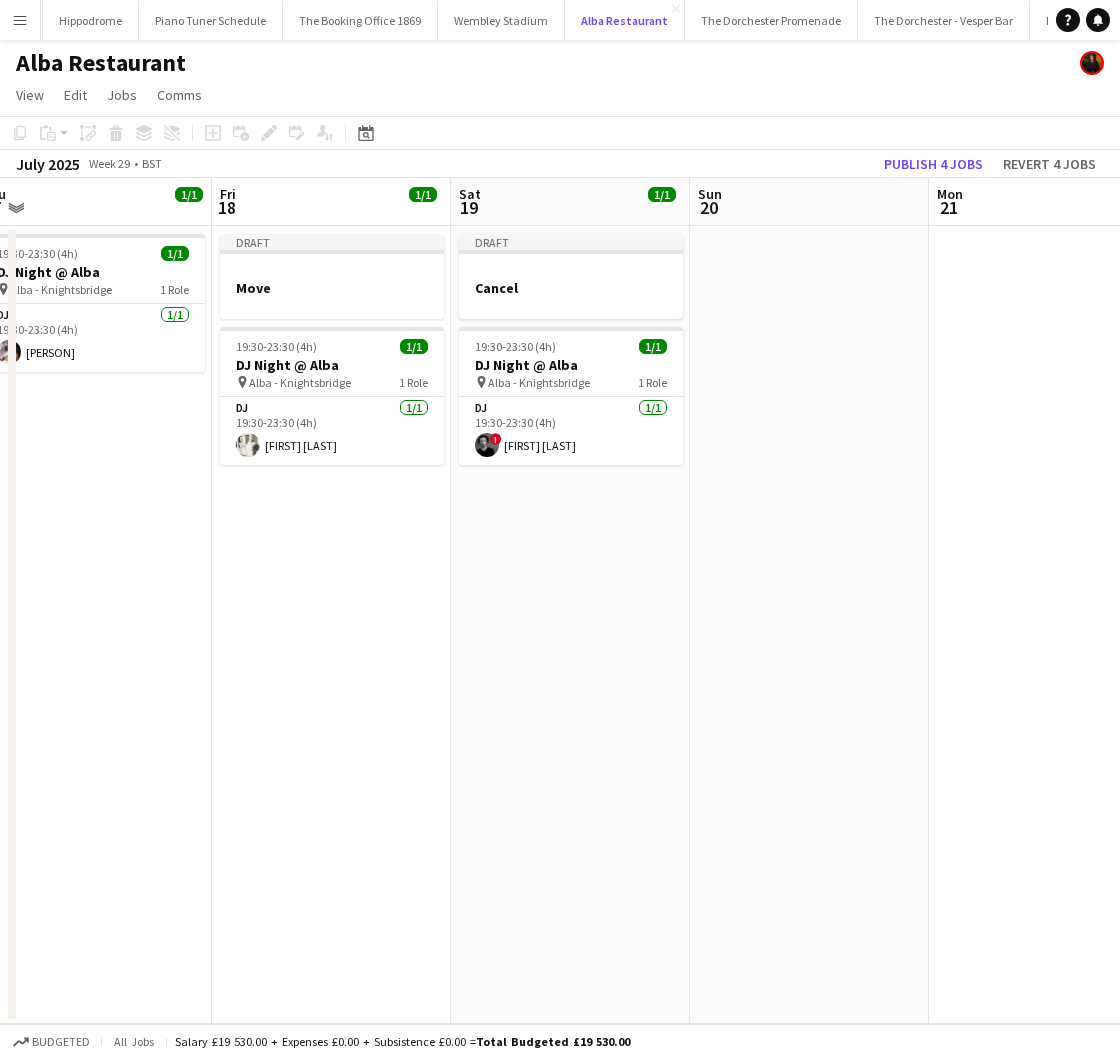 scroll, scrollTop: 0, scrollLeft: 754, axis: horizontal 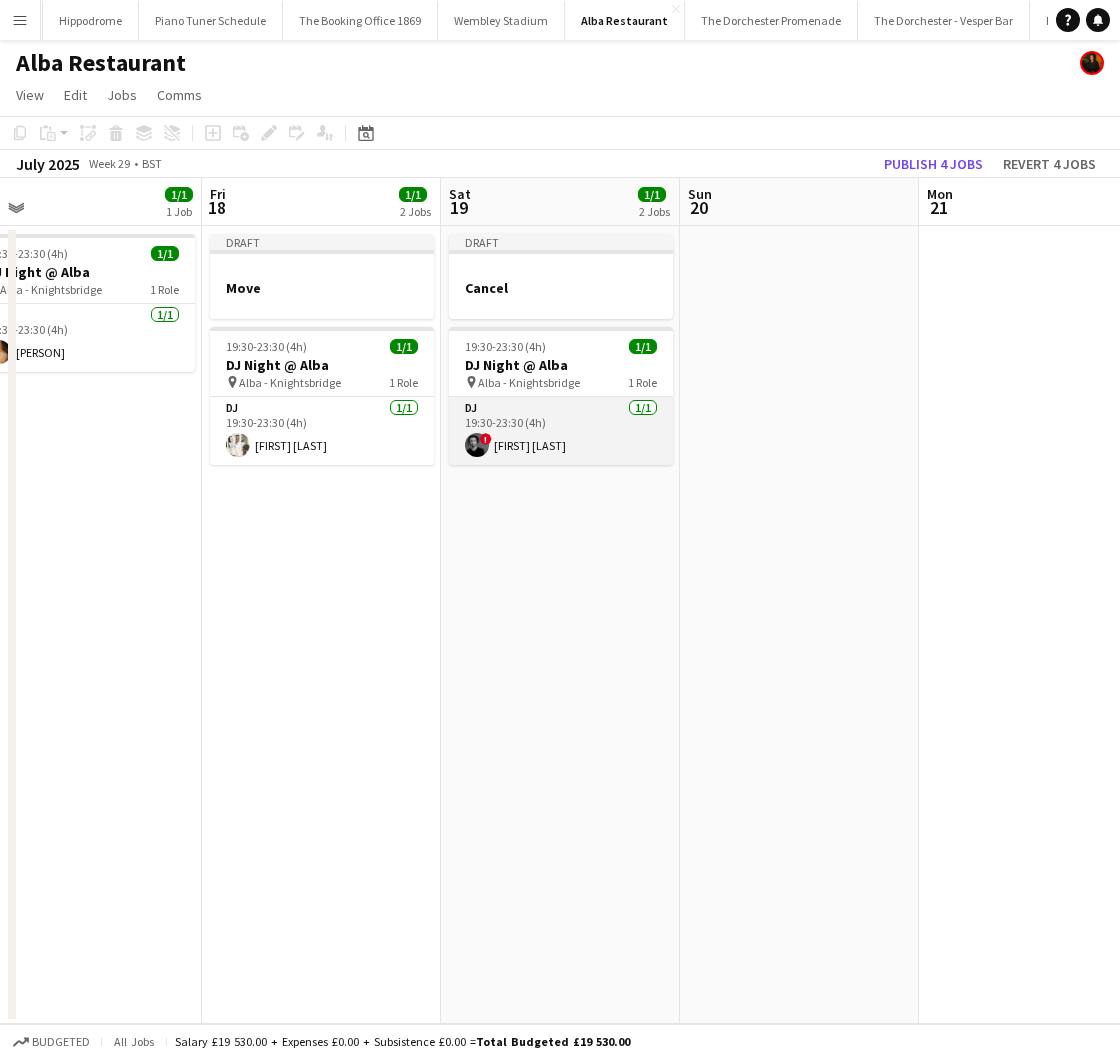 click on "DJ   1/1   19:30-23:30 (4h)
! [FIRST] [LAST]" at bounding box center (561, 431) 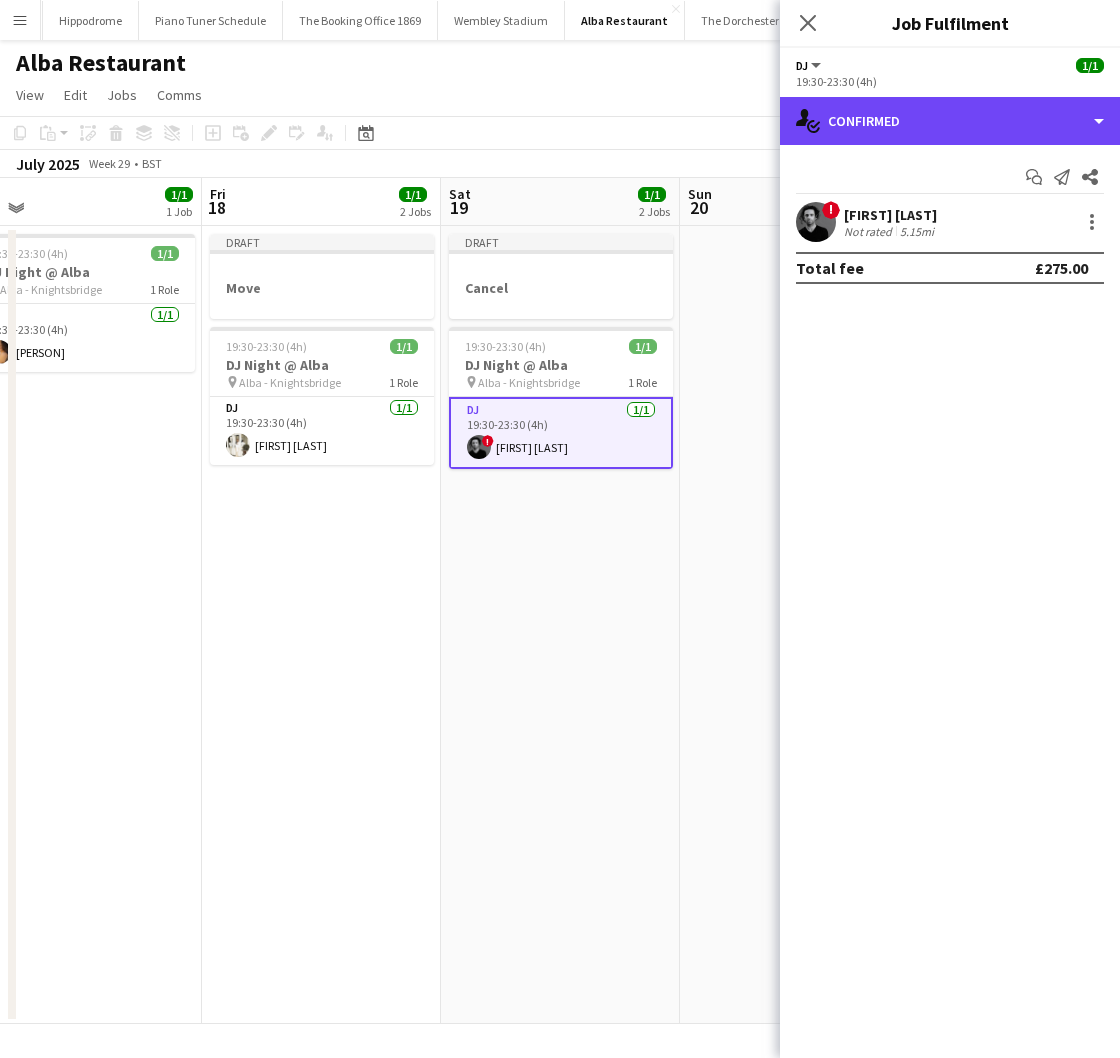drag, startPoint x: 891, startPoint y: 119, endPoint x: 963, endPoint y: 287, distance: 182.77855 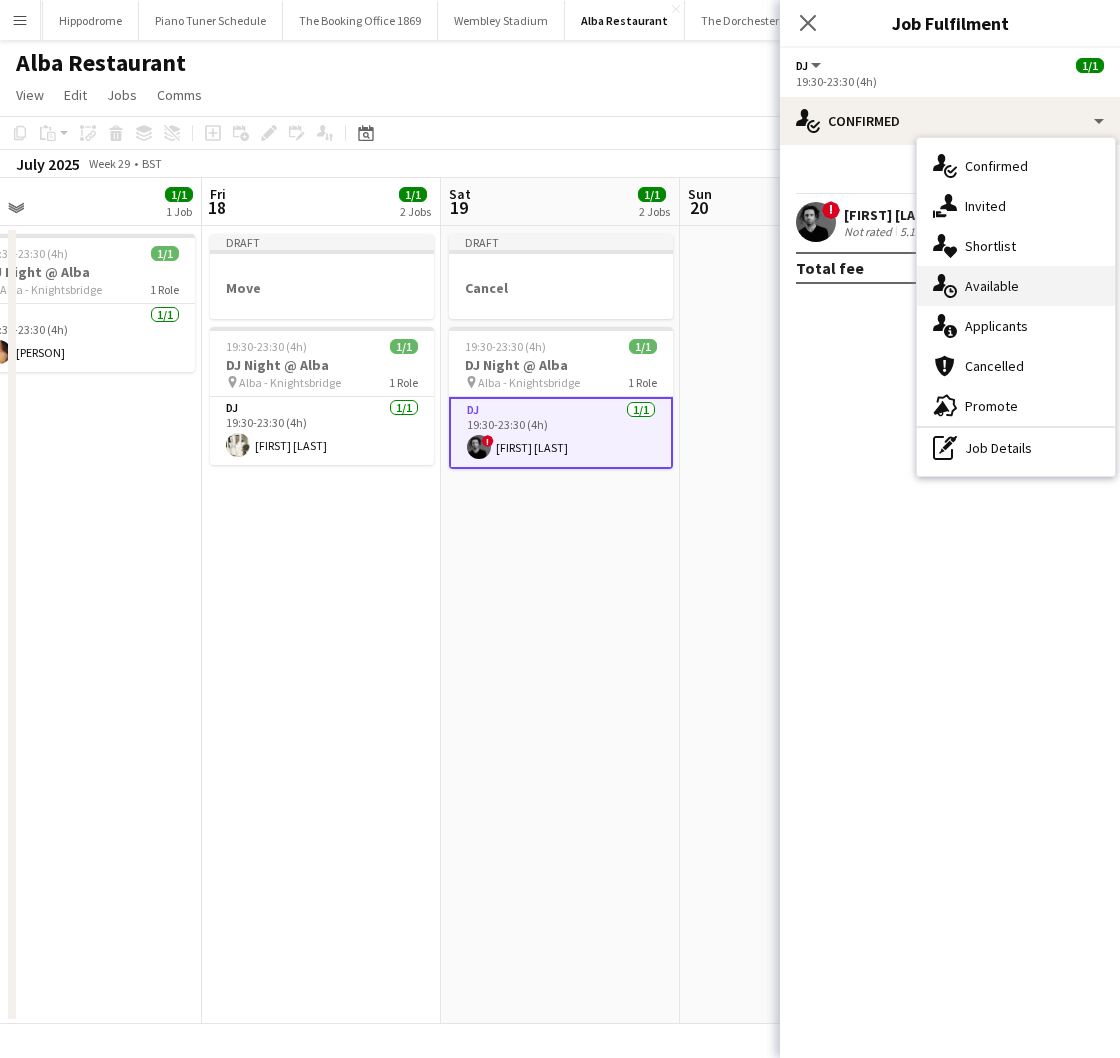click on "single-neutral-actions-upload
Available" at bounding box center [1016, 286] 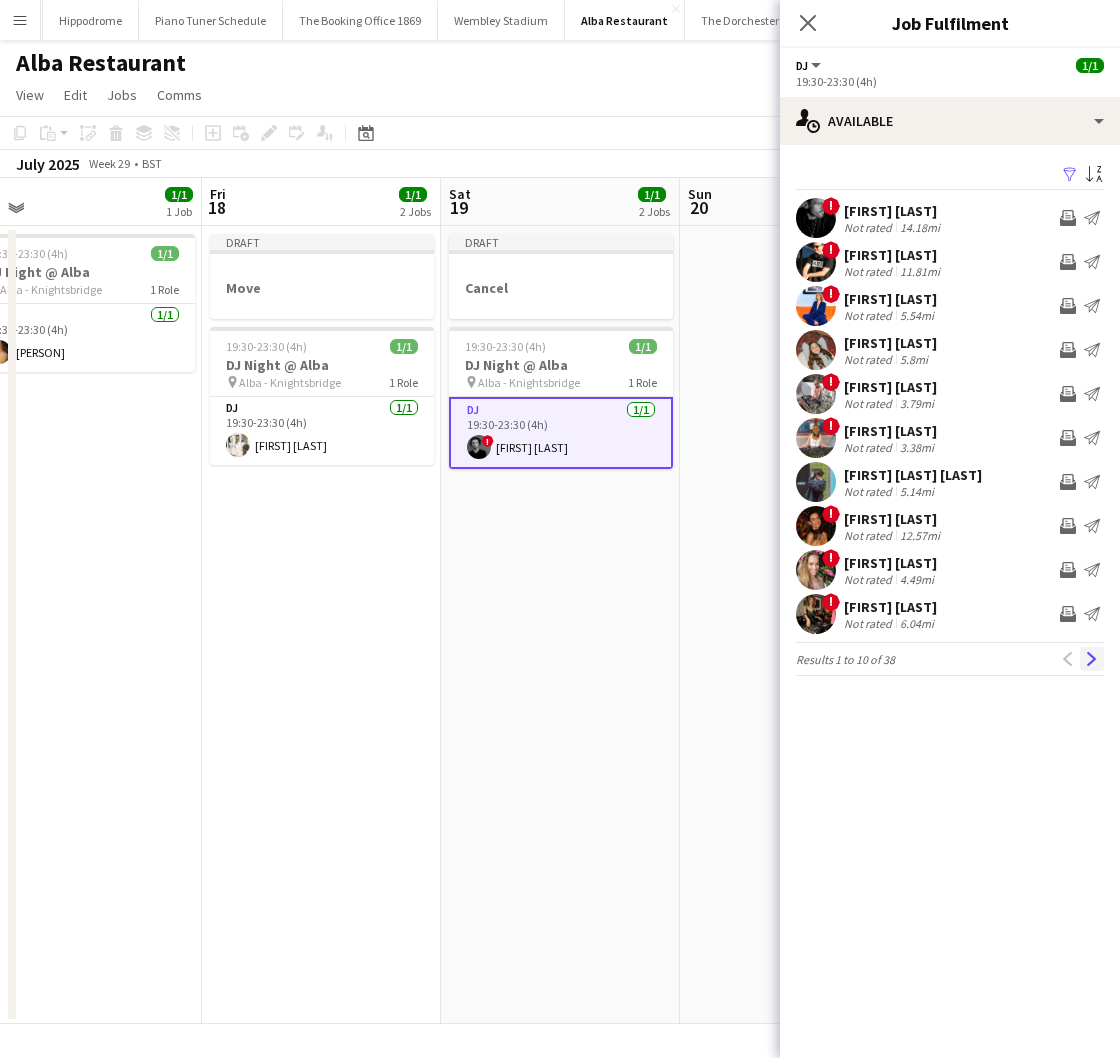 click on "Next" 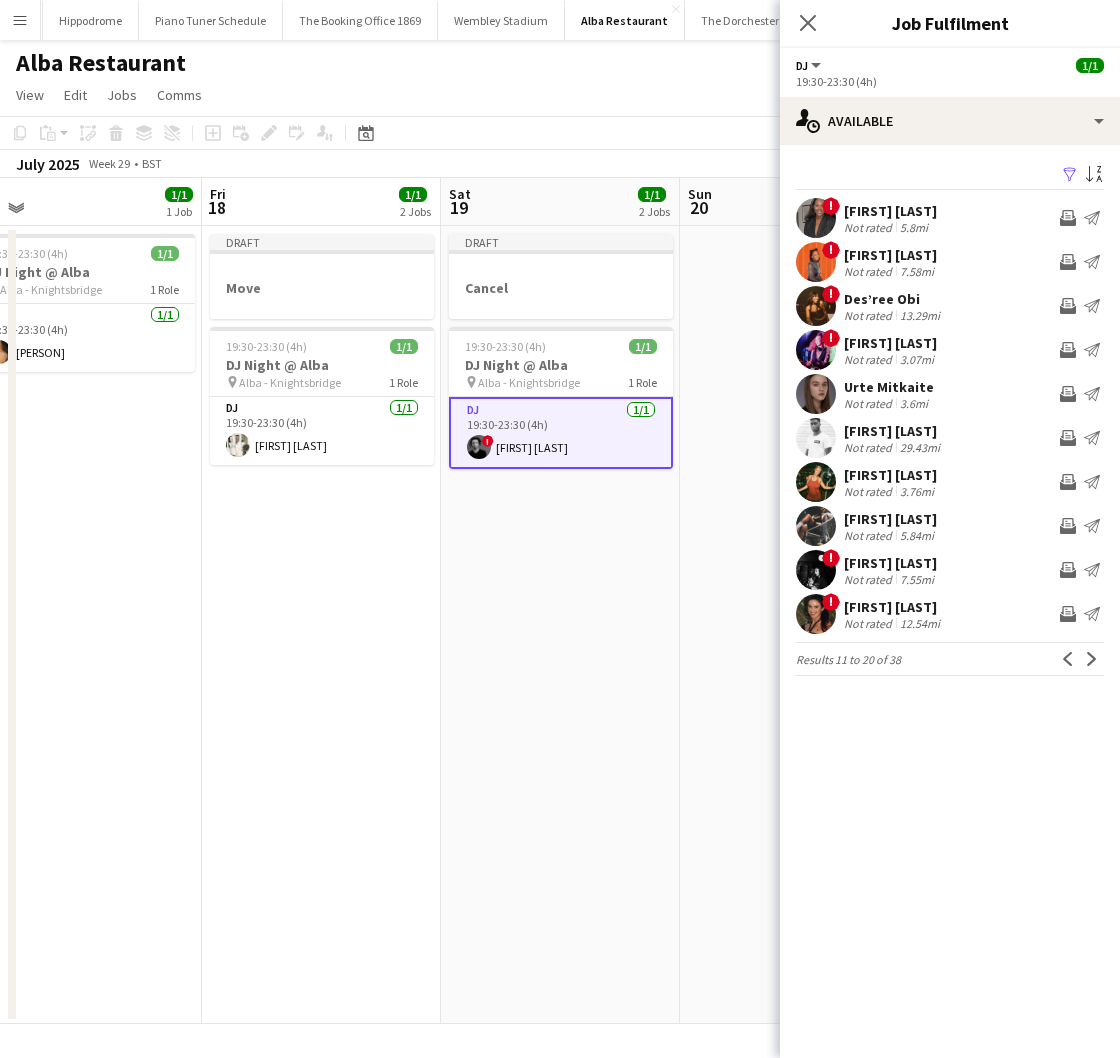 click on "Next" 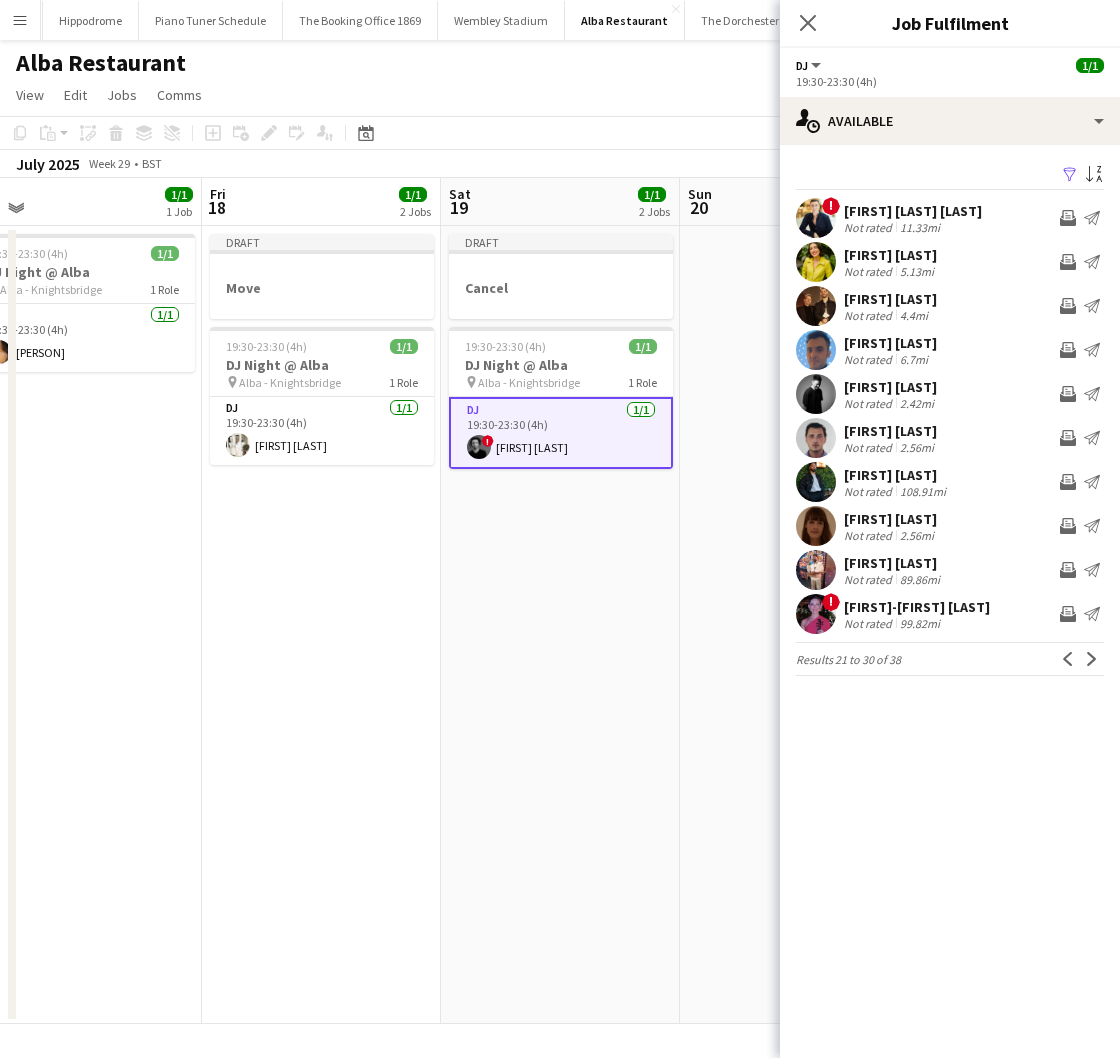 click on "Draft   Cancel      19:30-23:30 (4h)    1/1   DJ Night @ Alba
pin
Alba - Knightsbridge   1 Role   DJ   1/1   19:30-23:30 (4h)
! [PERSON]" at bounding box center (560, 625) 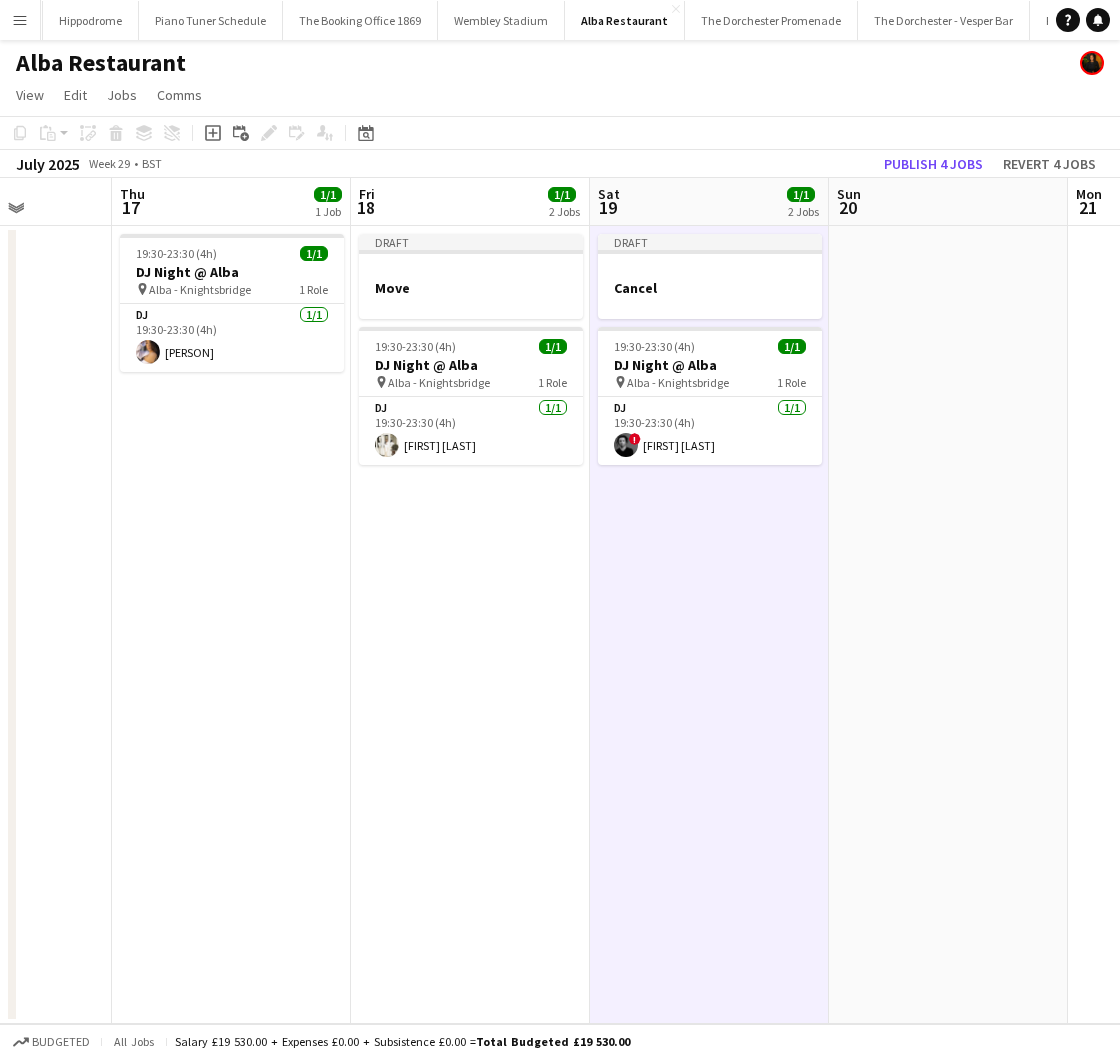 scroll, scrollTop: 0, scrollLeft: 589, axis: horizontal 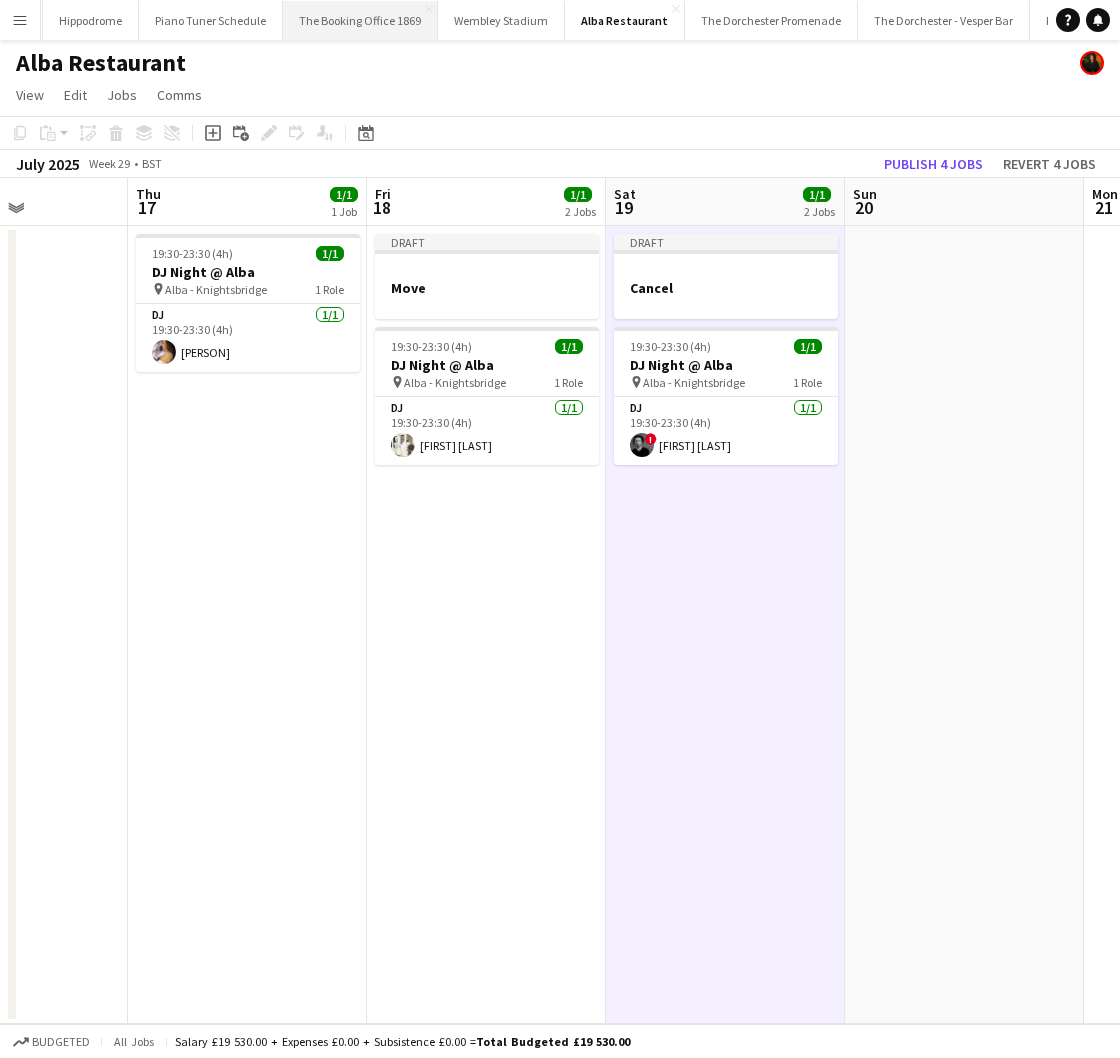 click on "The Booking Office 1869
Close" at bounding box center [360, 20] 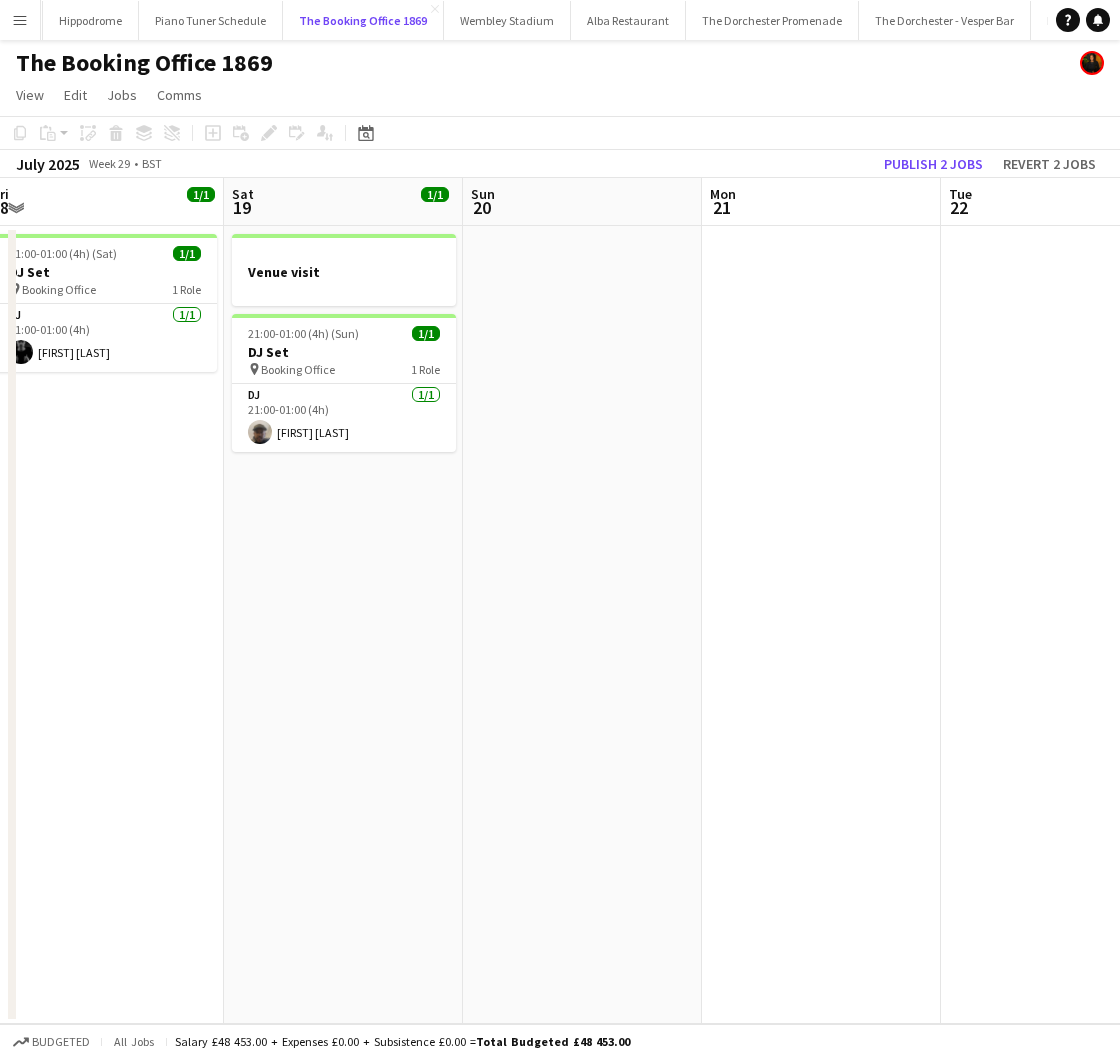 scroll, scrollTop: 0, scrollLeft: 627, axis: horizontal 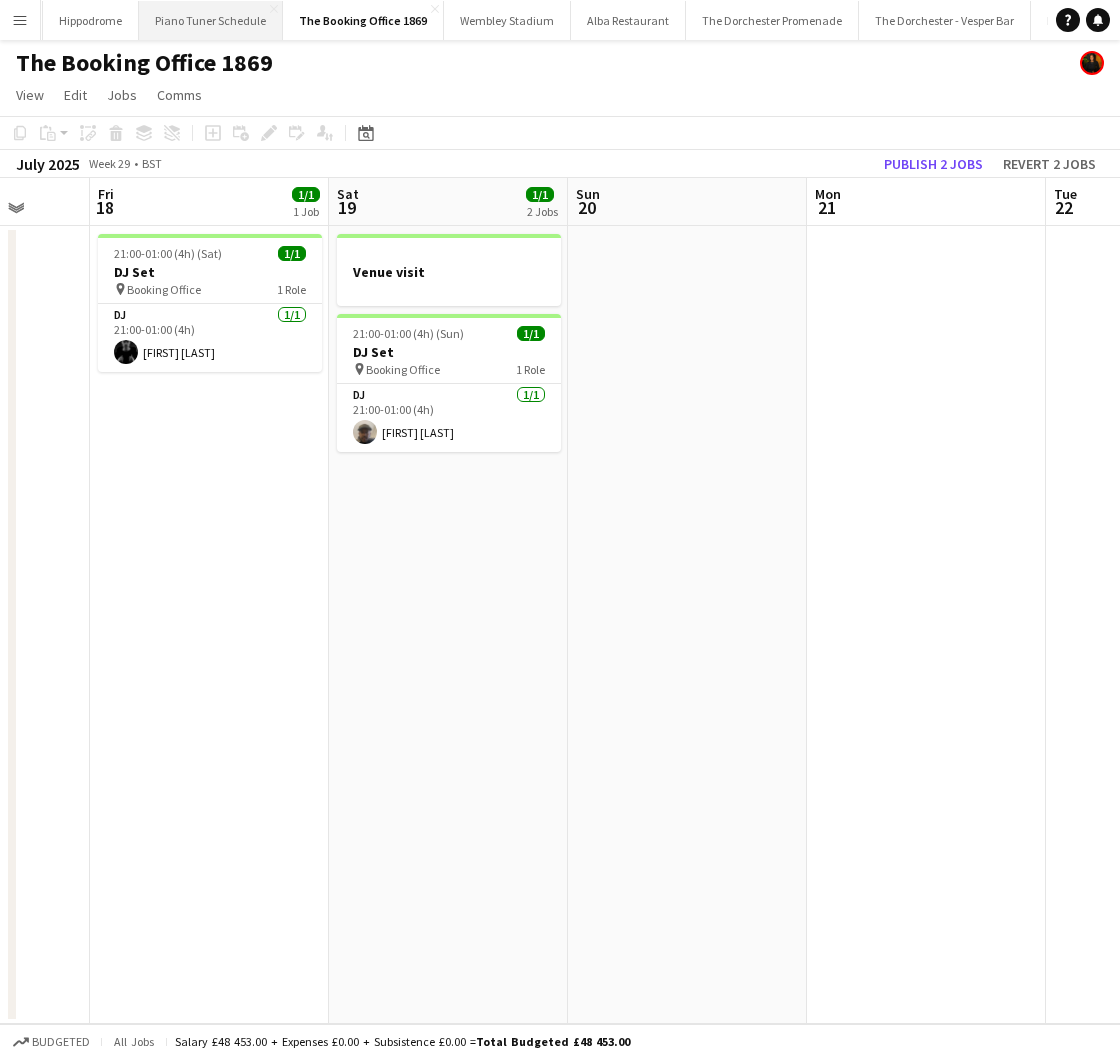 click on "Piano Tuner Schedule
Close" at bounding box center (211, 20) 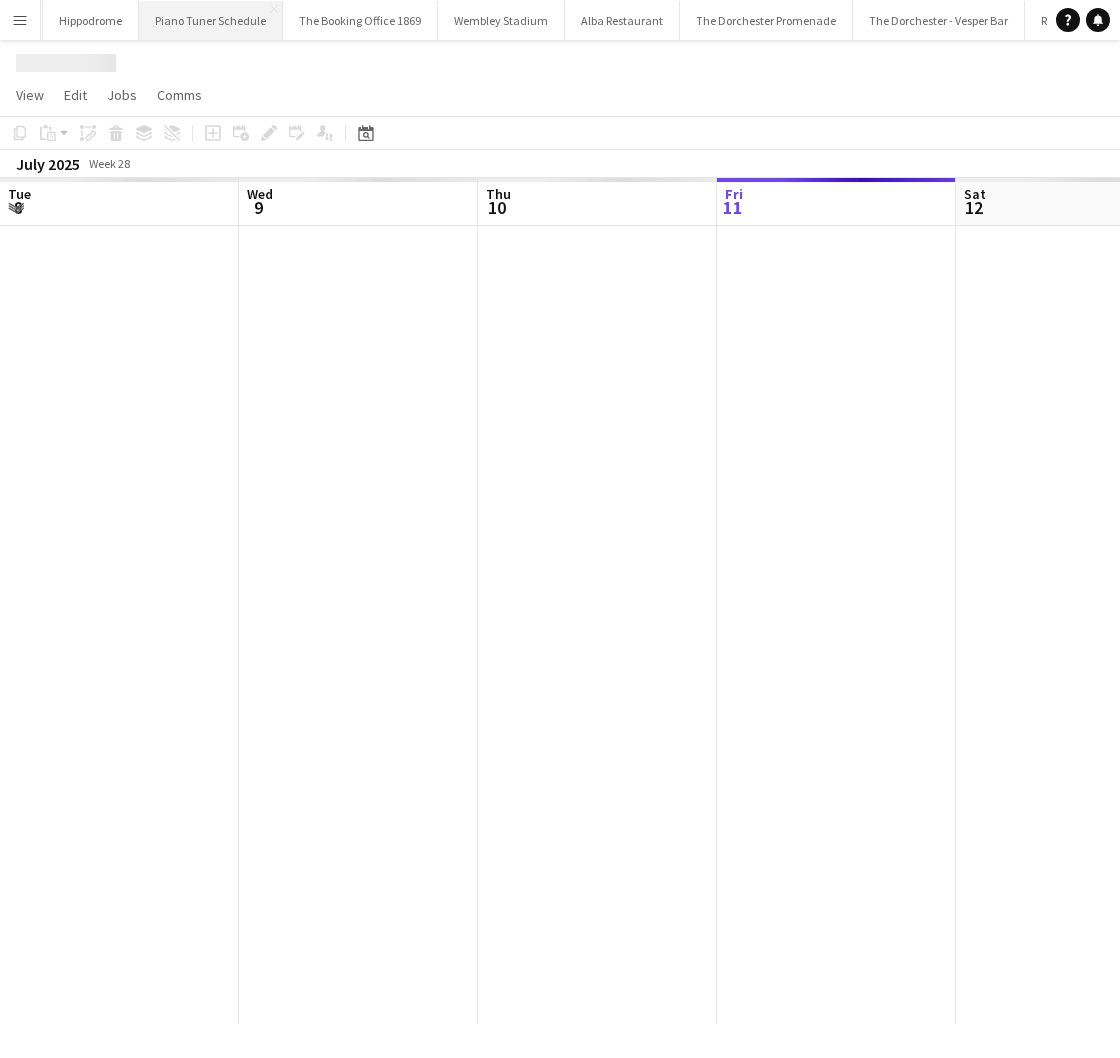 scroll, scrollTop: 0, scrollLeft: 478, axis: horizontal 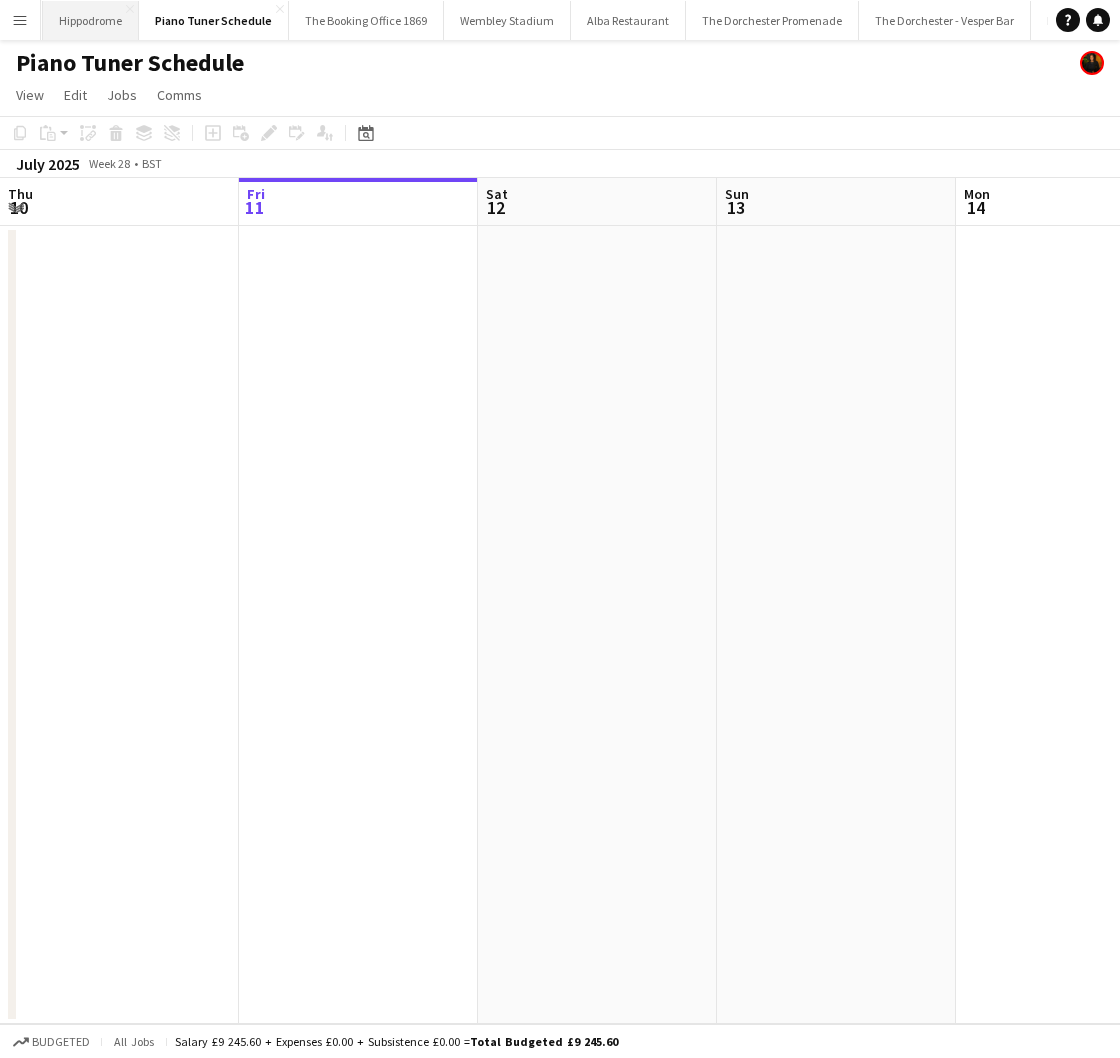 click on "Hippodrome
Close" at bounding box center (91, 20) 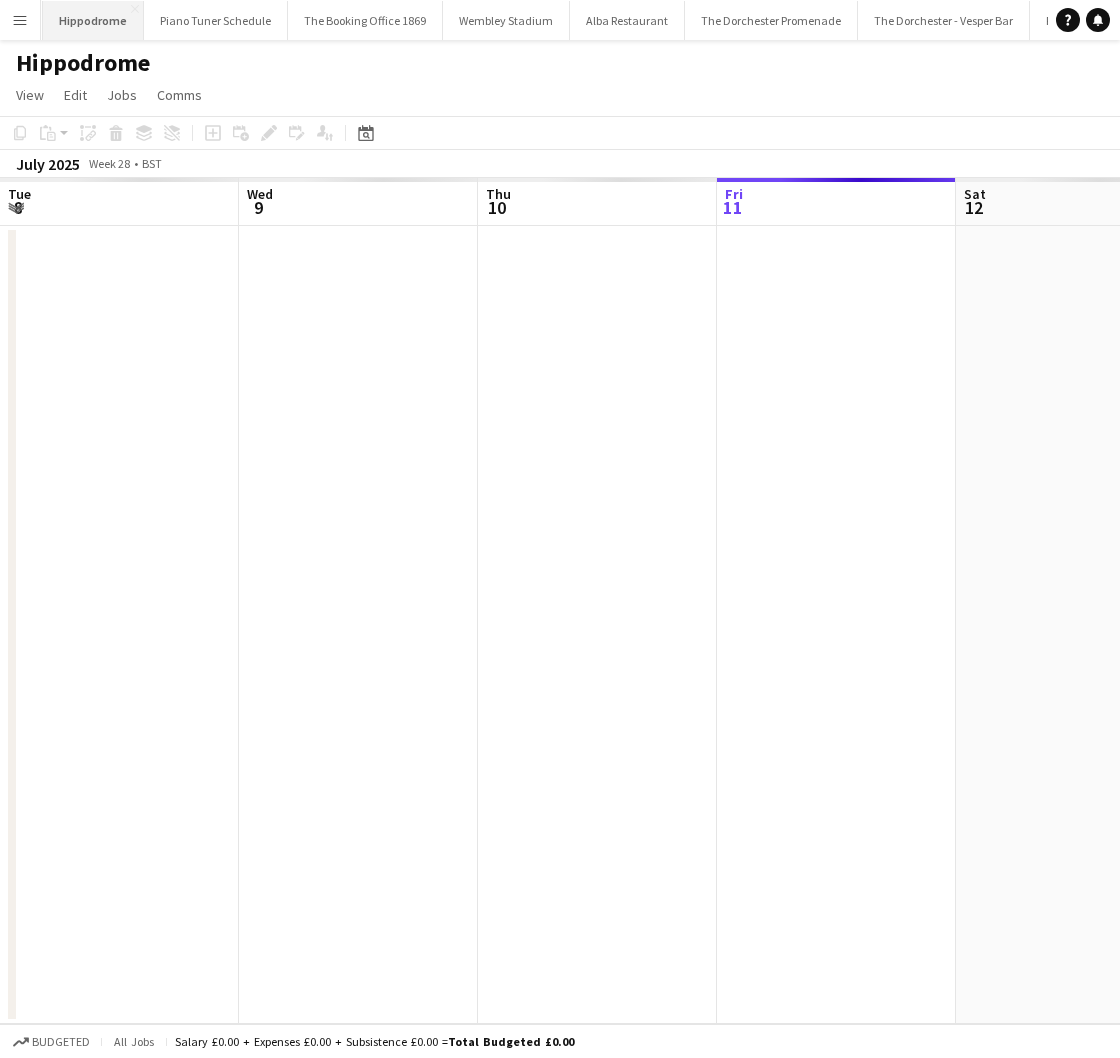 scroll, scrollTop: 0, scrollLeft: 495, axis: horizontal 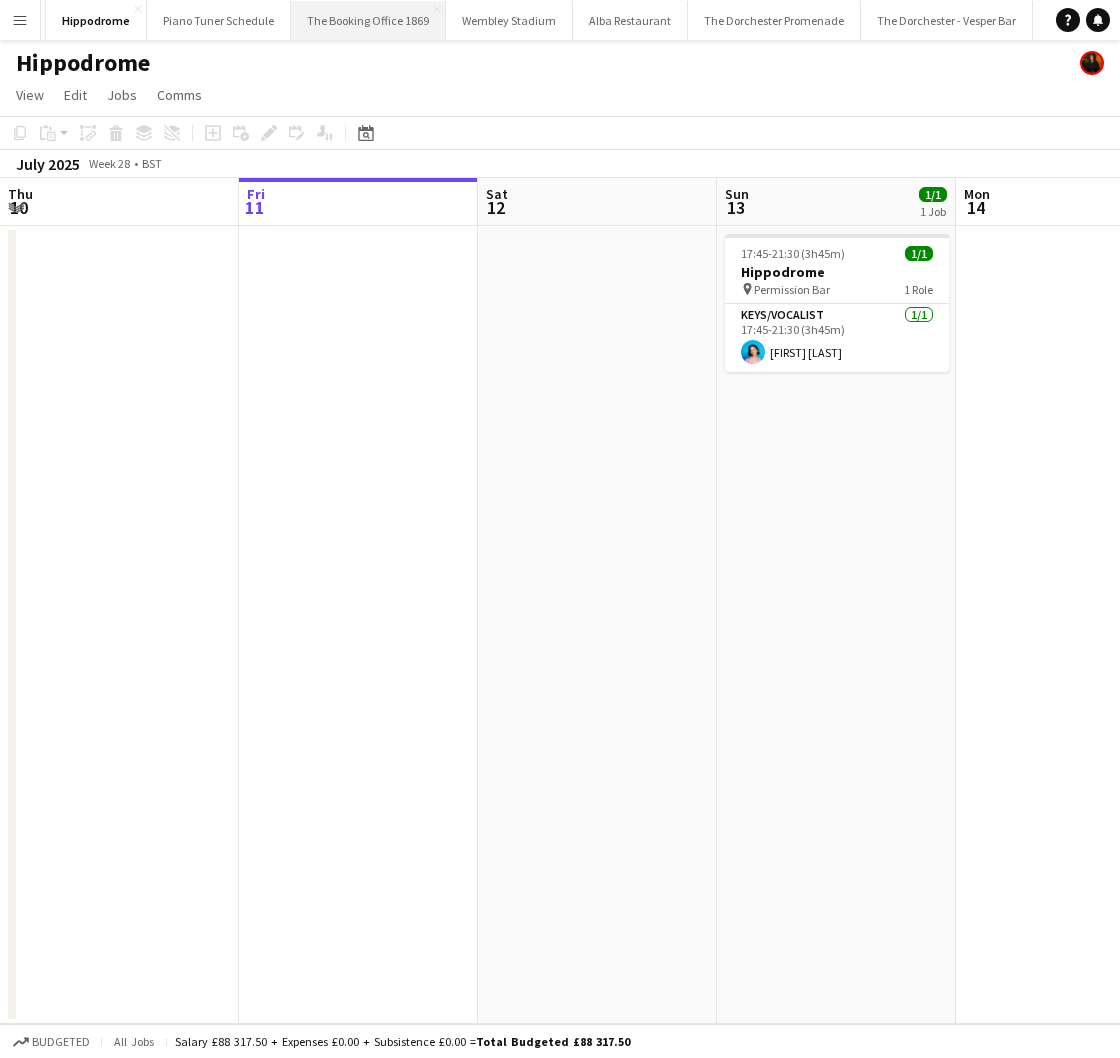 click on "The Booking Office 1869
Close" at bounding box center (368, 20) 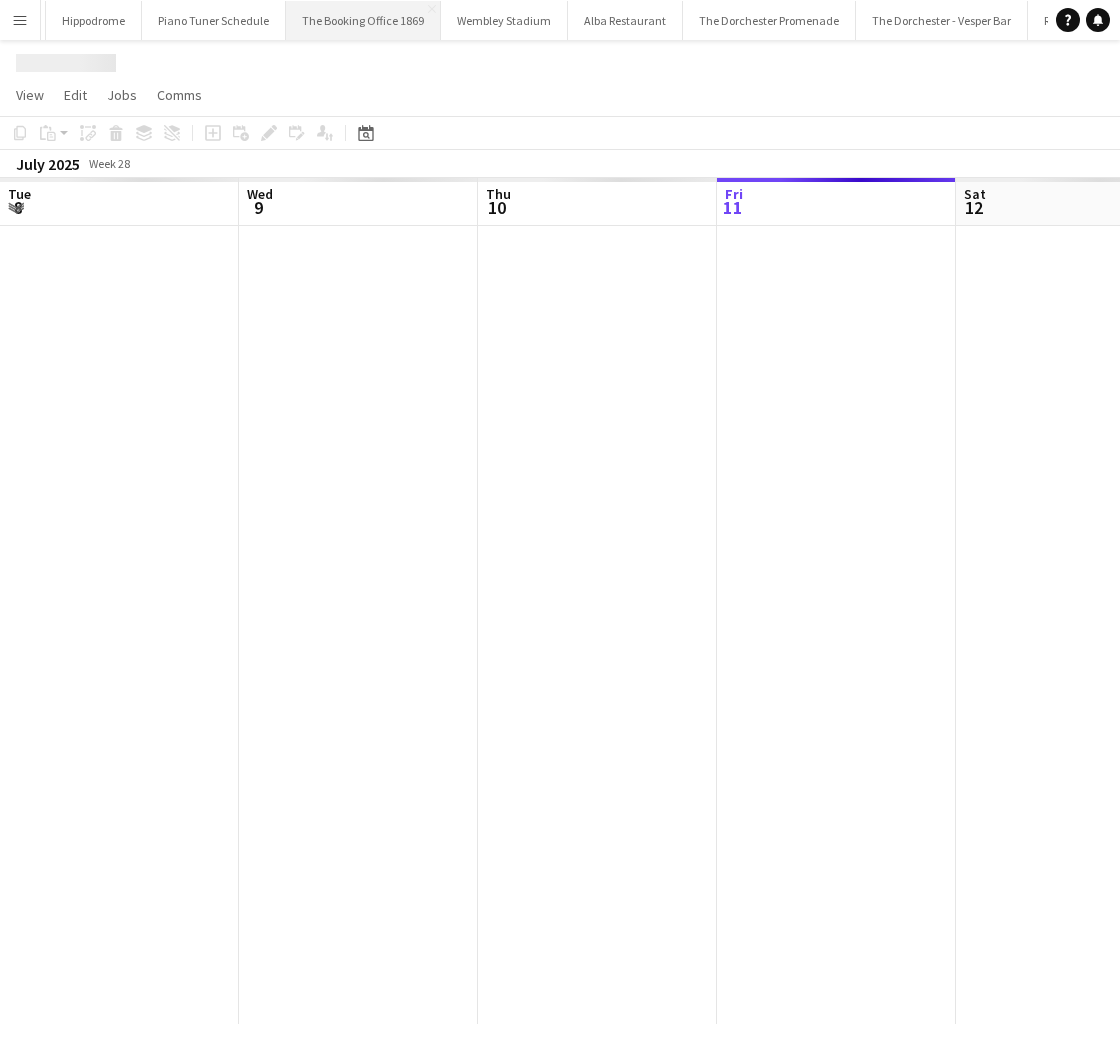scroll, scrollTop: 0, scrollLeft: 478, axis: horizontal 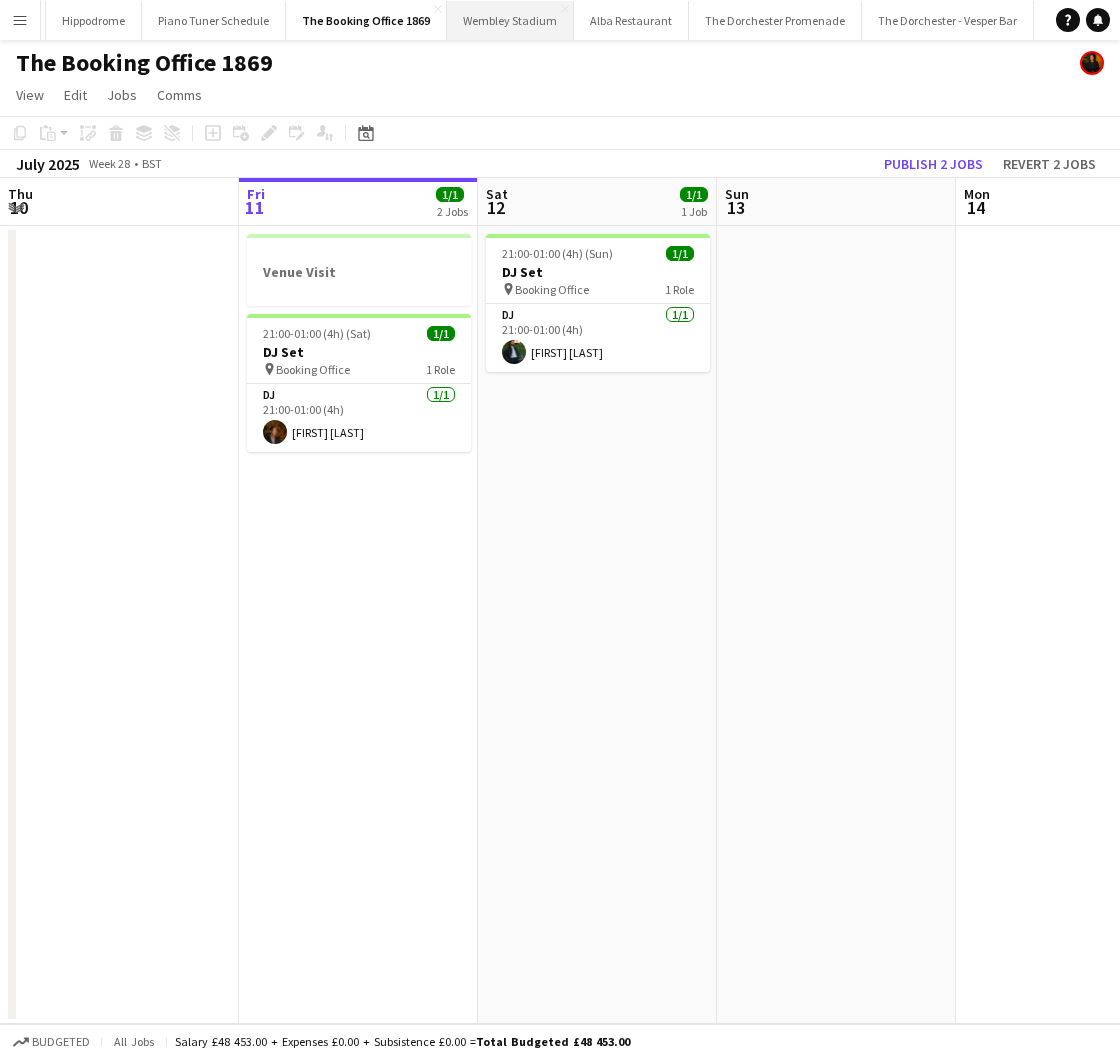 drag, startPoint x: 447, startPoint y: 27, endPoint x: 437, endPoint y: 37, distance: 14.142136 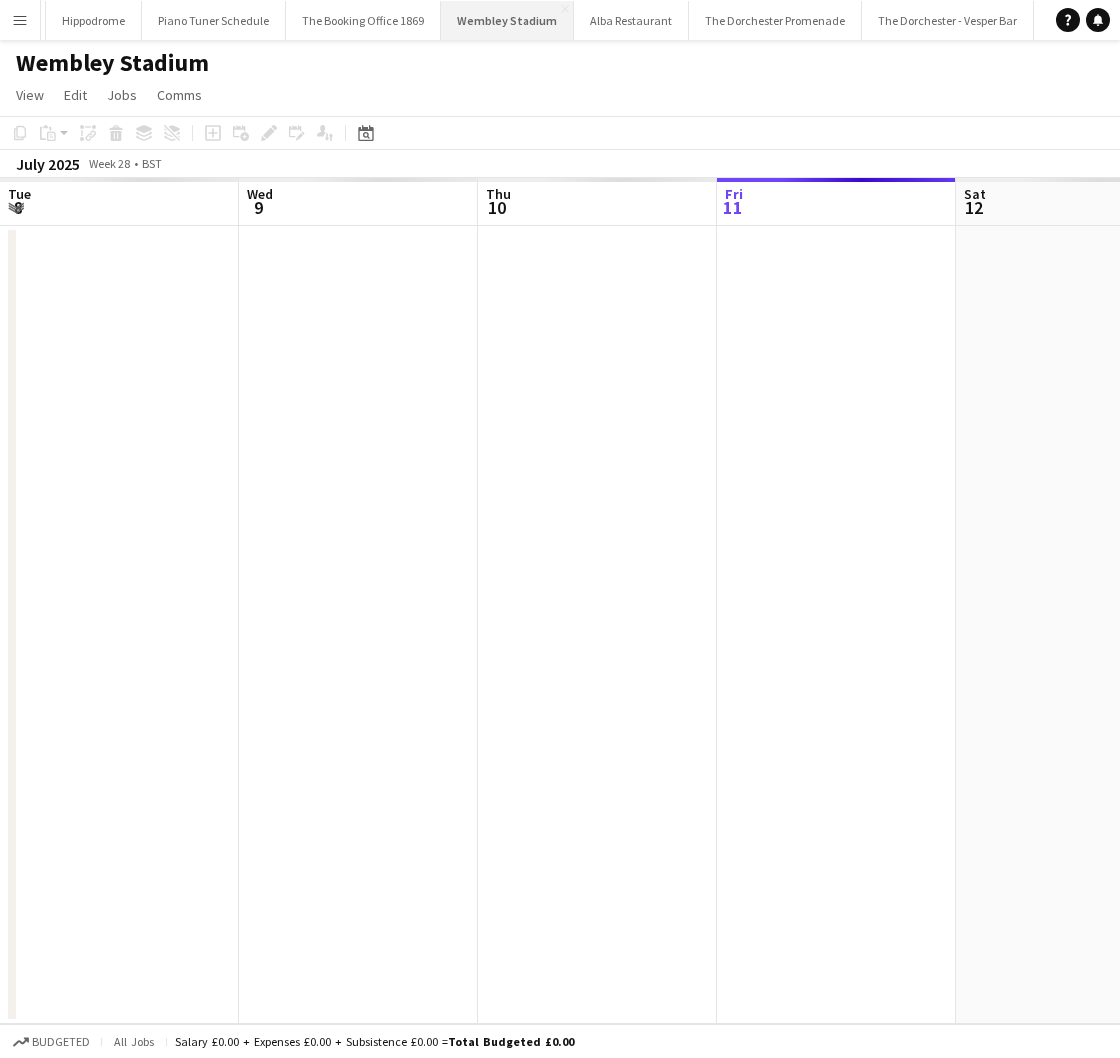 scroll, scrollTop: 0, scrollLeft: 478, axis: horizontal 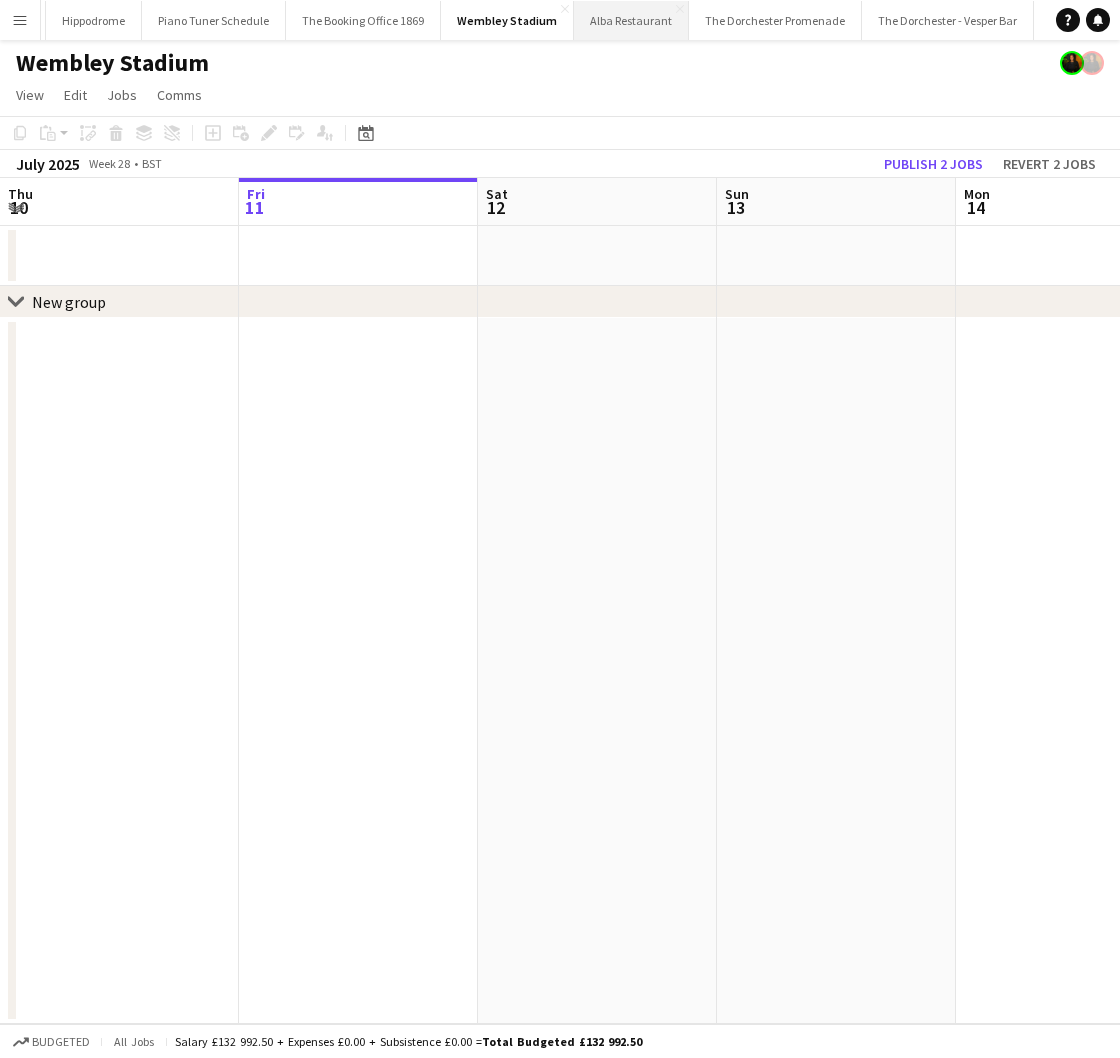 click on "Alba Restaurant
Close" at bounding box center (631, 20) 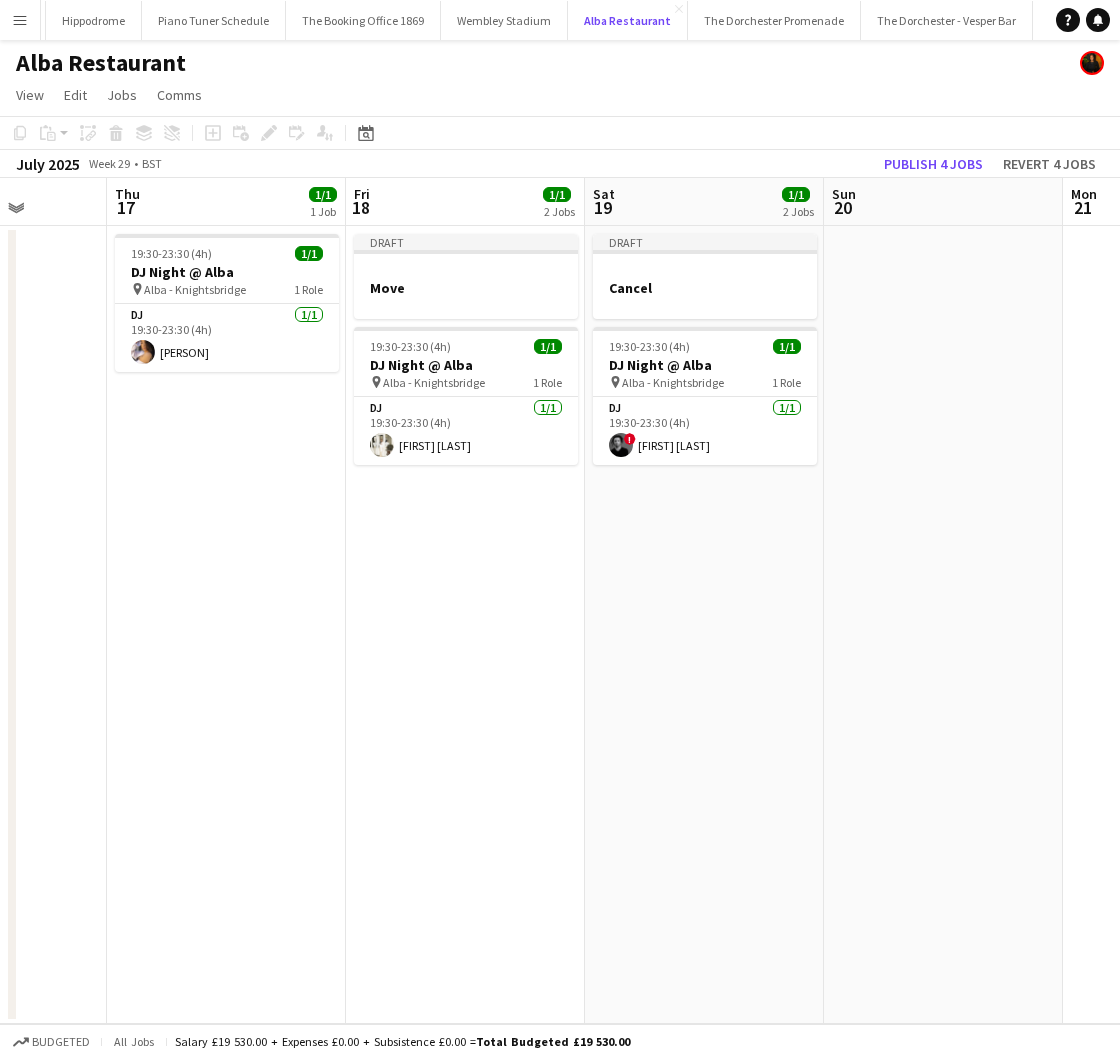 scroll, scrollTop: 0, scrollLeft: 863, axis: horizontal 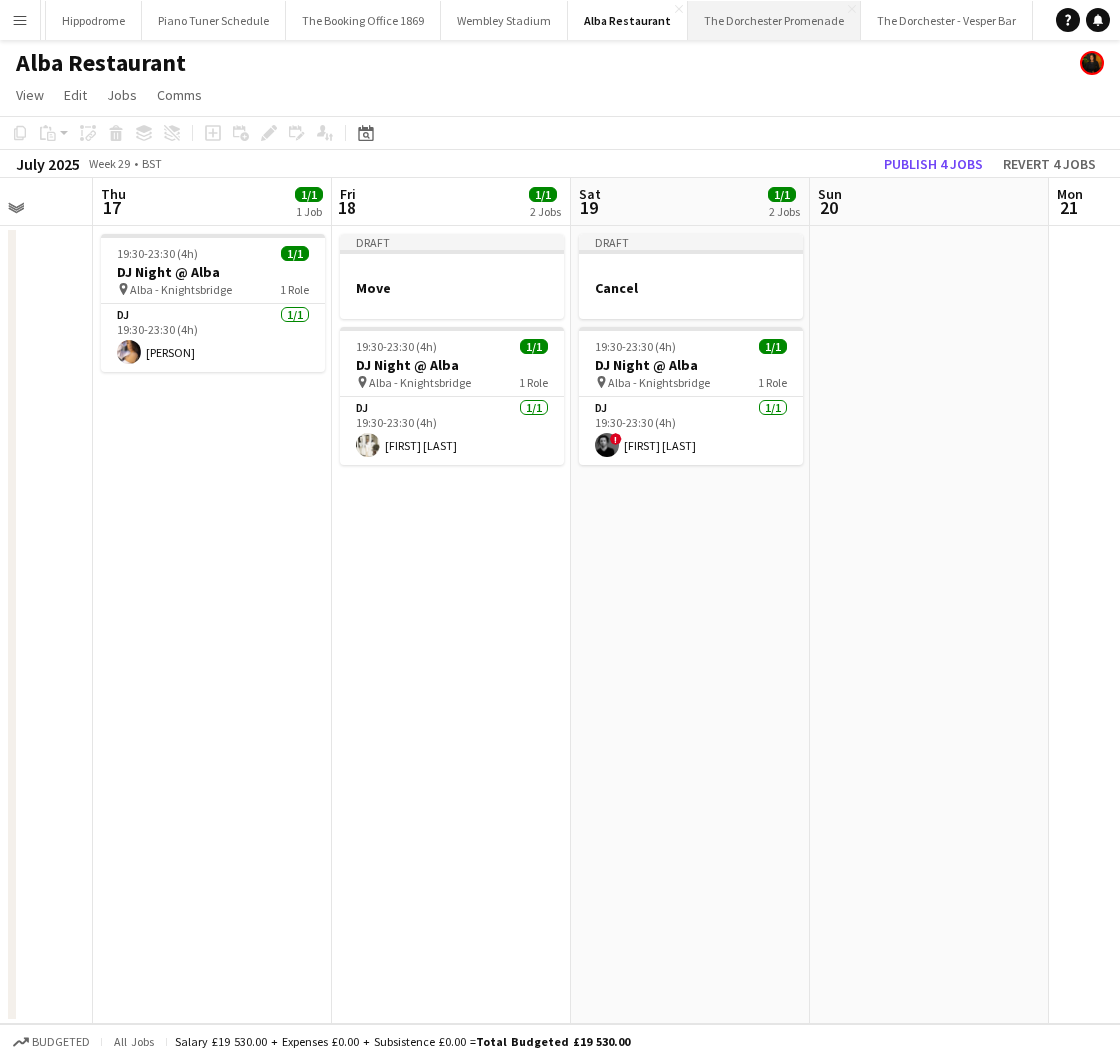 click on "The Dorchester Promenade
Close" at bounding box center [774, 20] 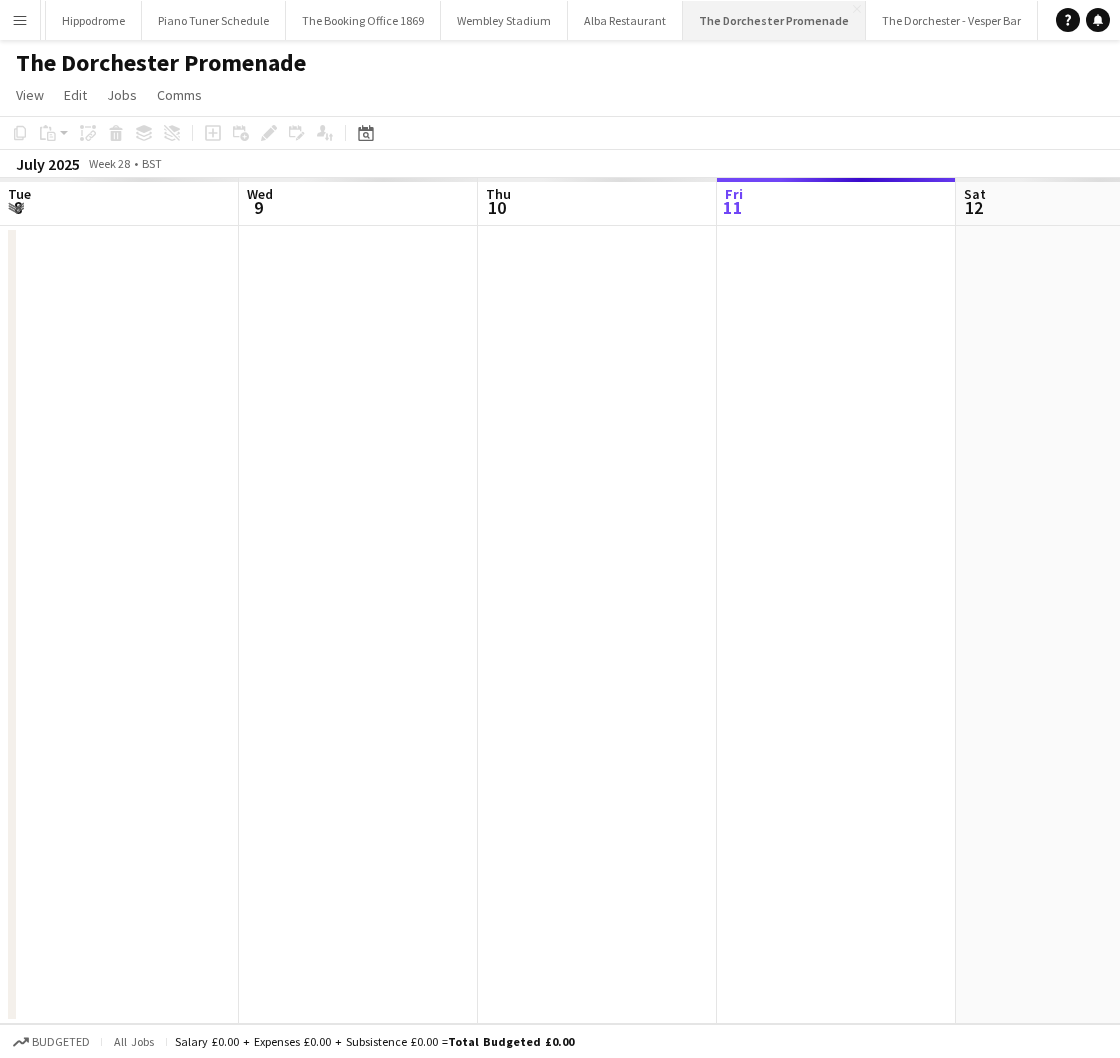 scroll, scrollTop: 0, scrollLeft: 460, axis: horizontal 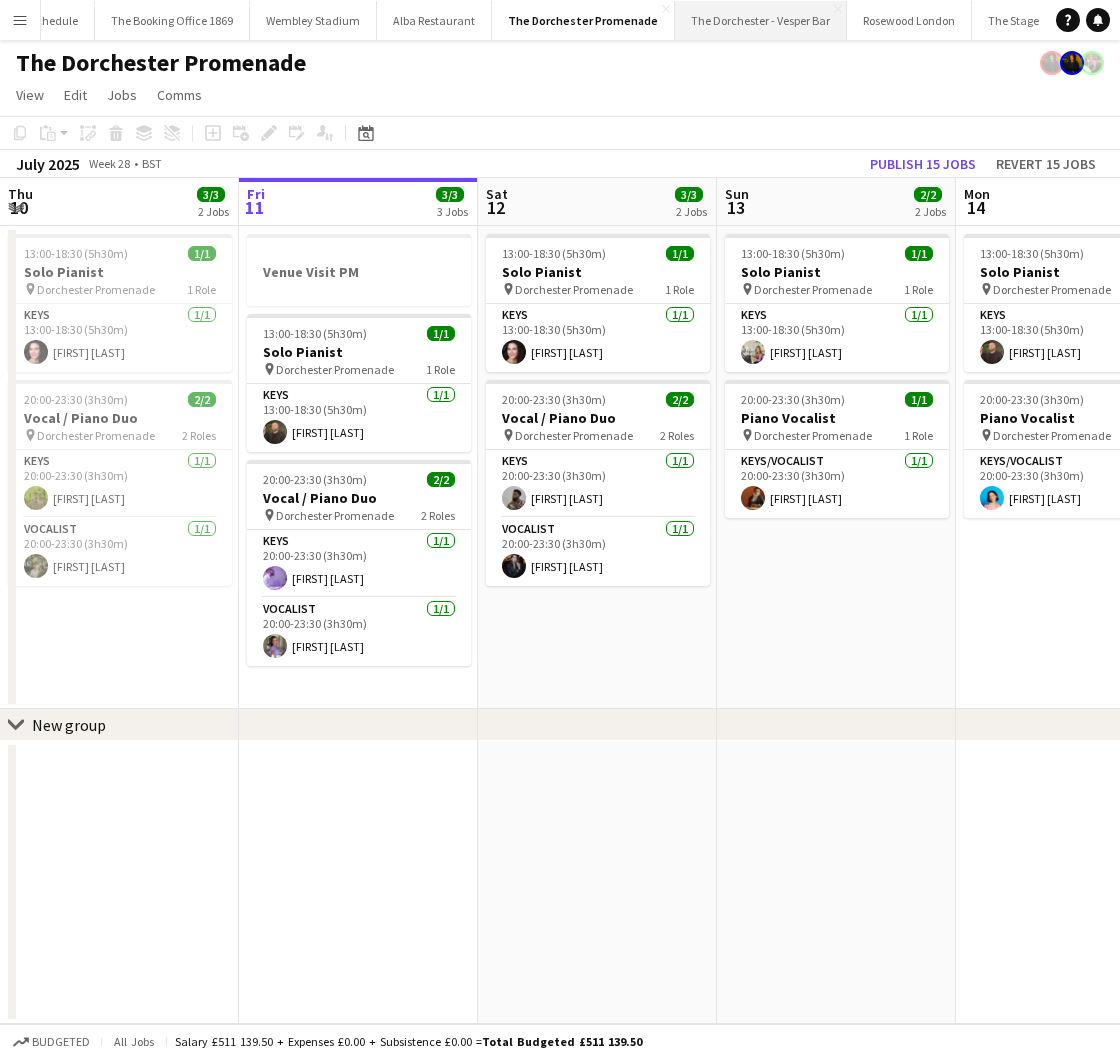 click on "The Dorchester - Vesper Bar
Close" at bounding box center [761, 20] 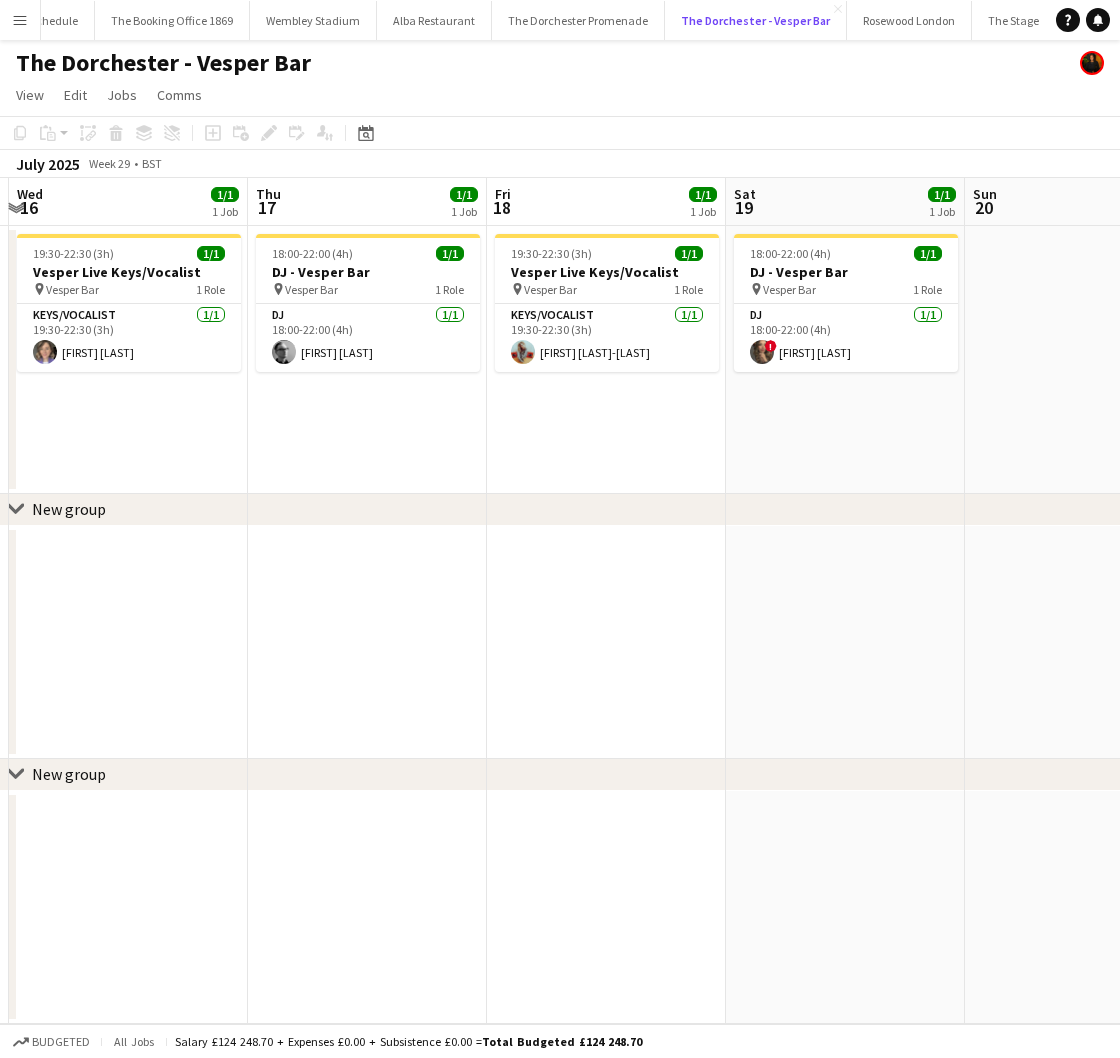 scroll, scrollTop: 0, scrollLeft: 791, axis: horizontal 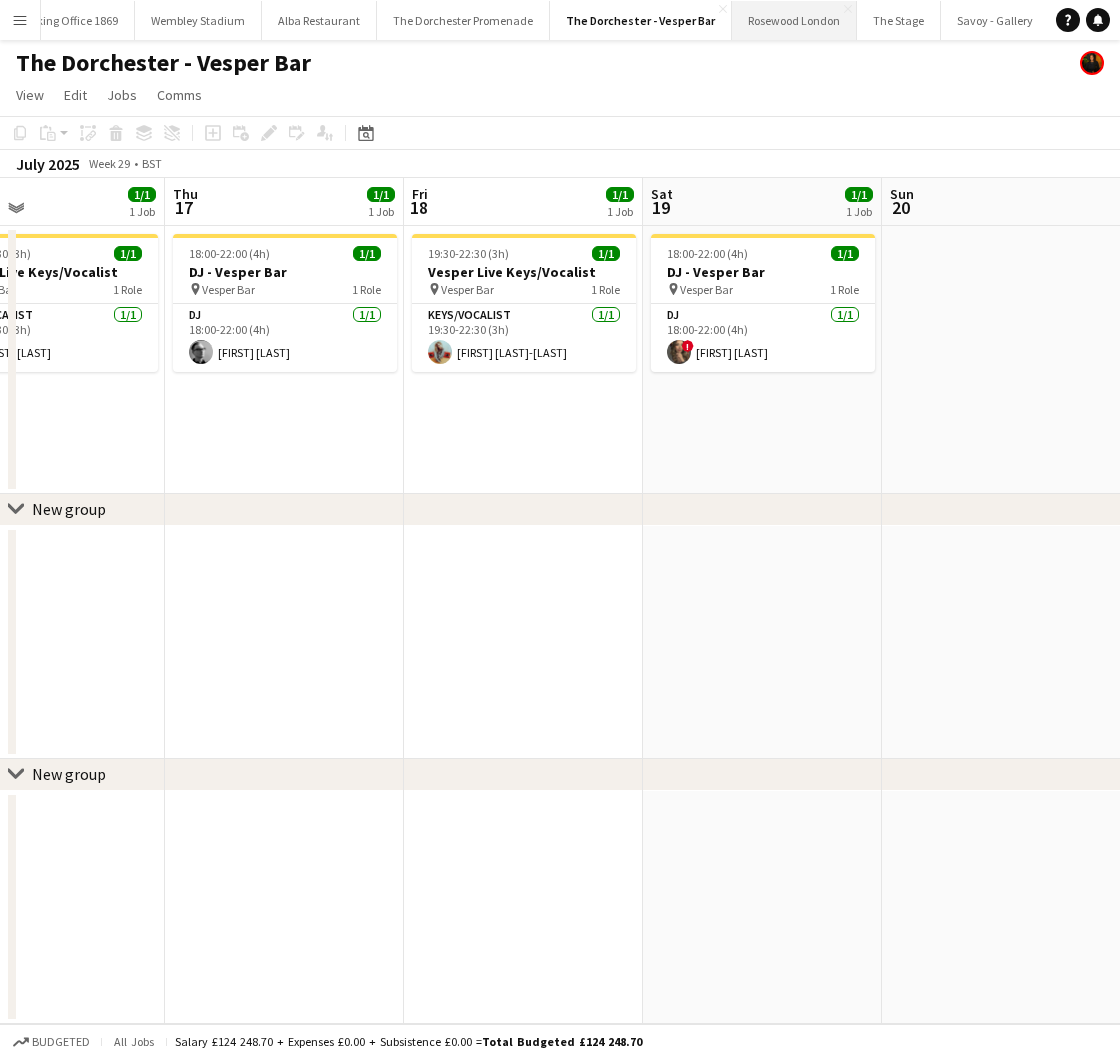 click on "Rosewood London
Close" at bounding box center (794, 20) 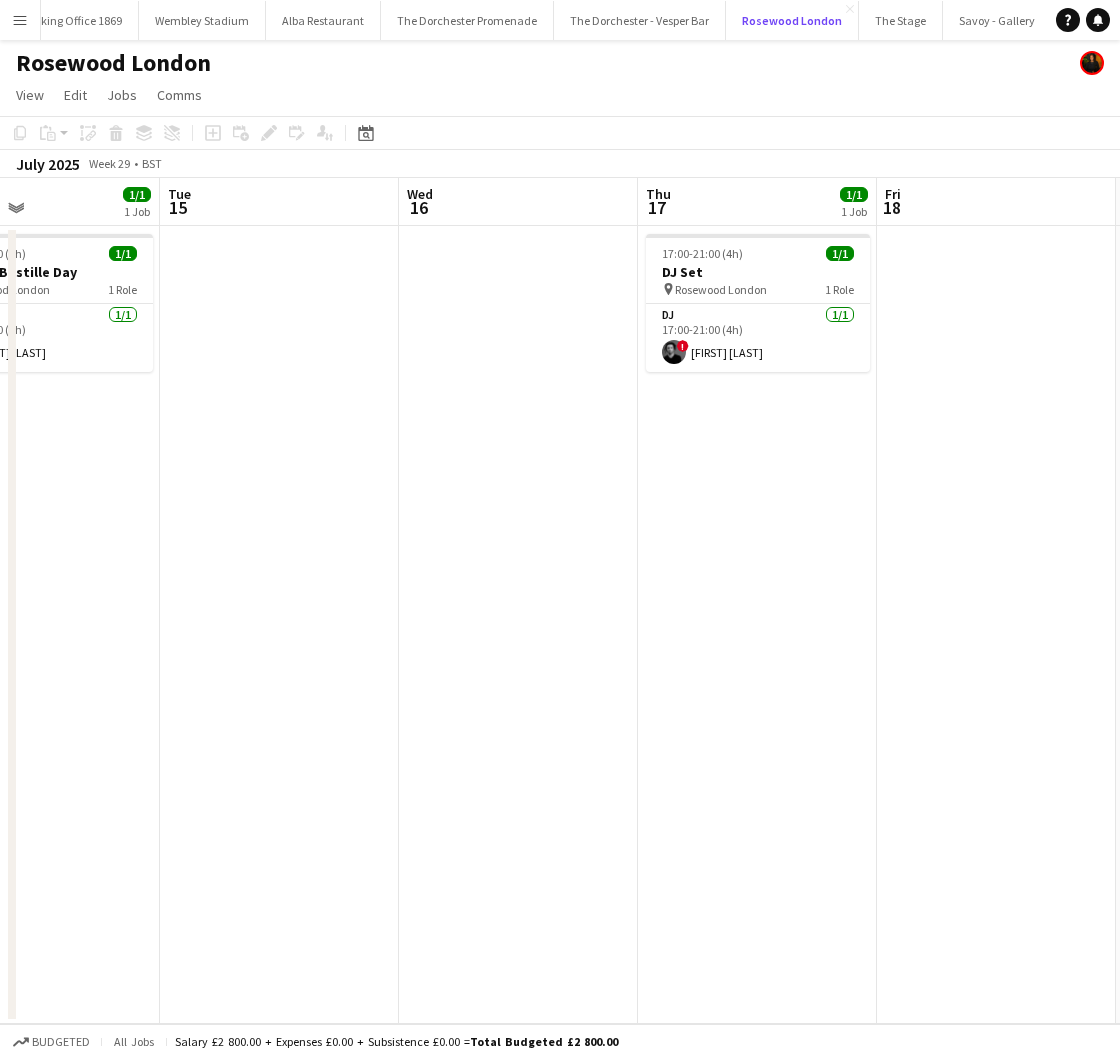 scroll, scrollTop: 0, scrollLeft: 555, axis: horizontal 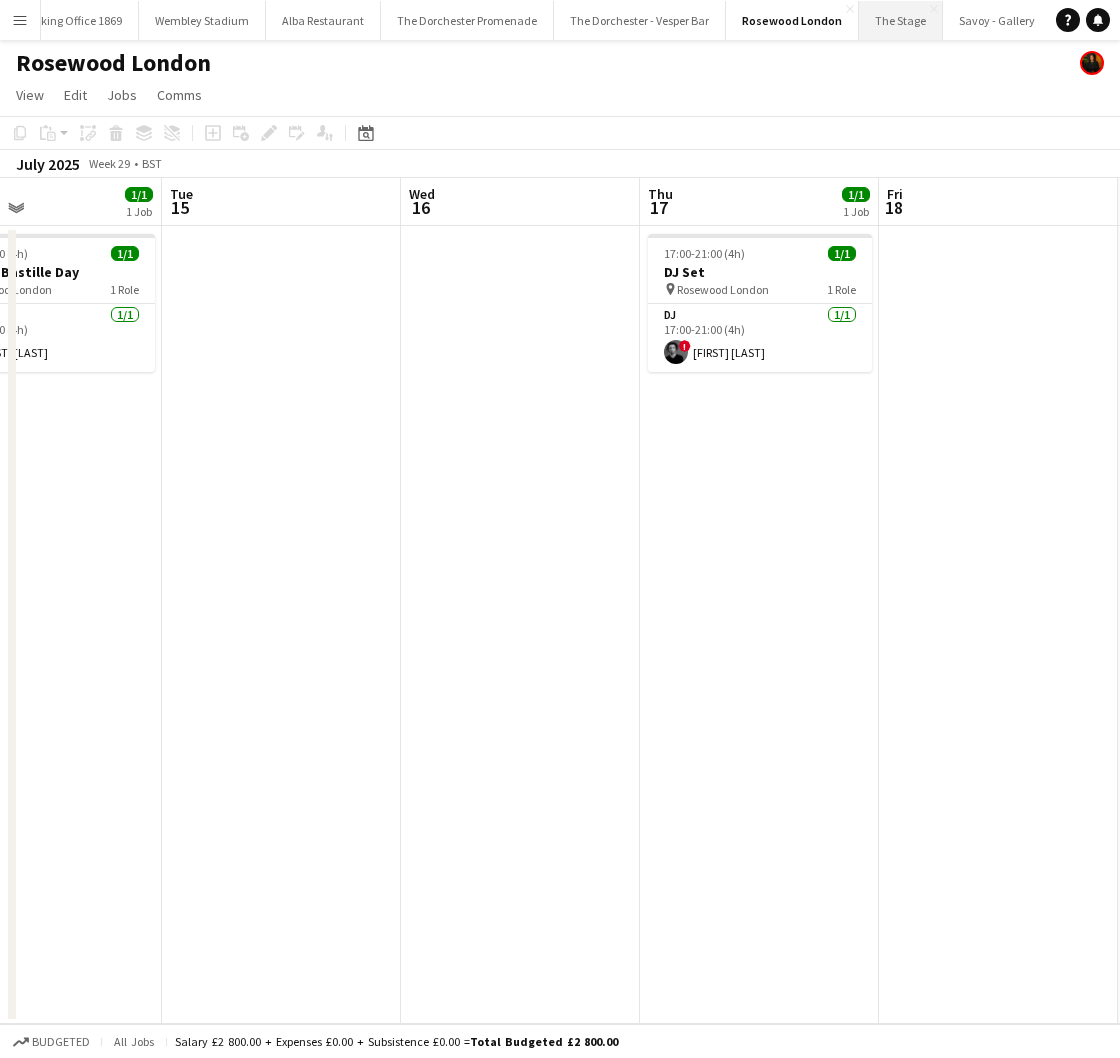 click on "The Stage
Close" at bounding box center (901, 20) 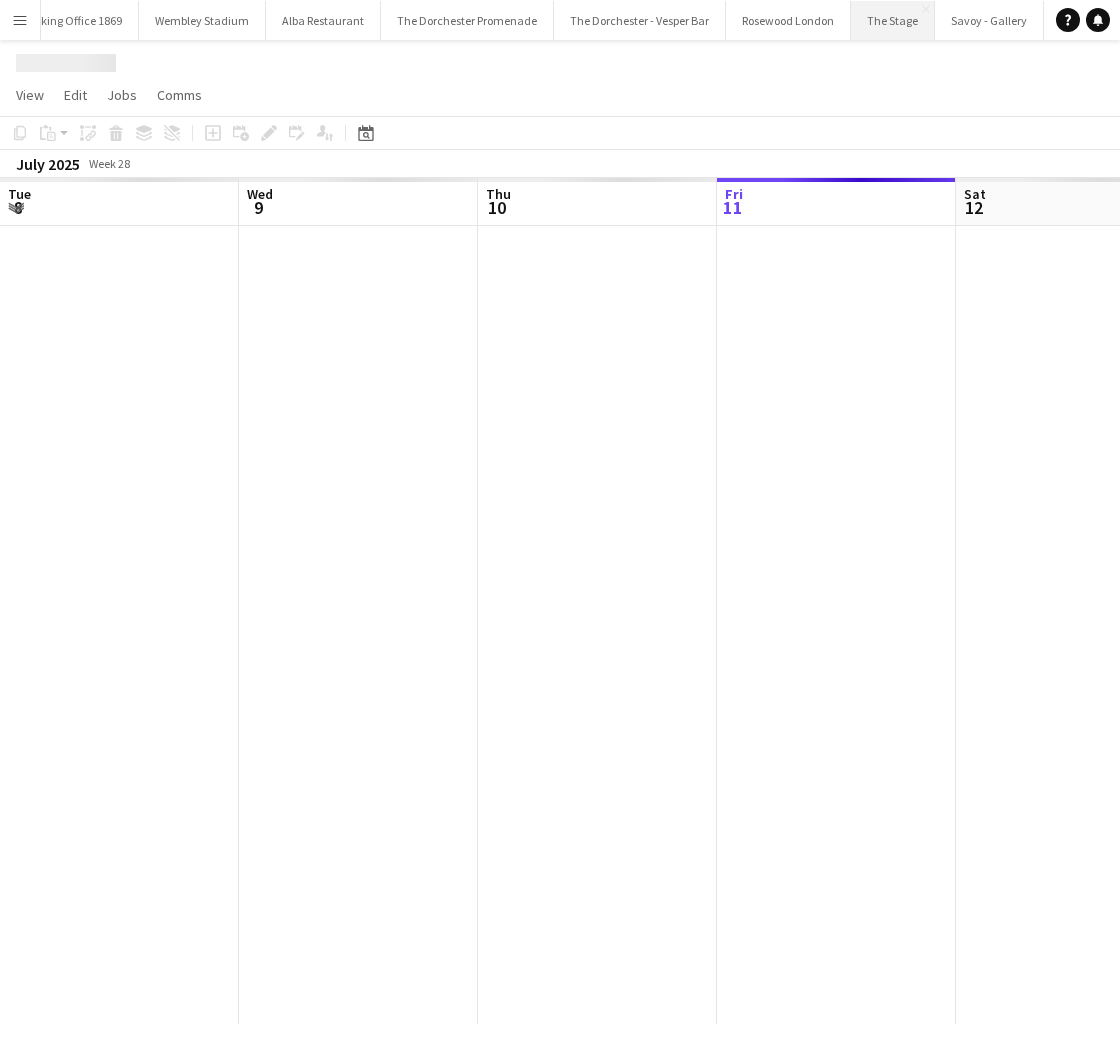 scroll, scrollTop: 0, scrollLeft: 478, axis: horizontal 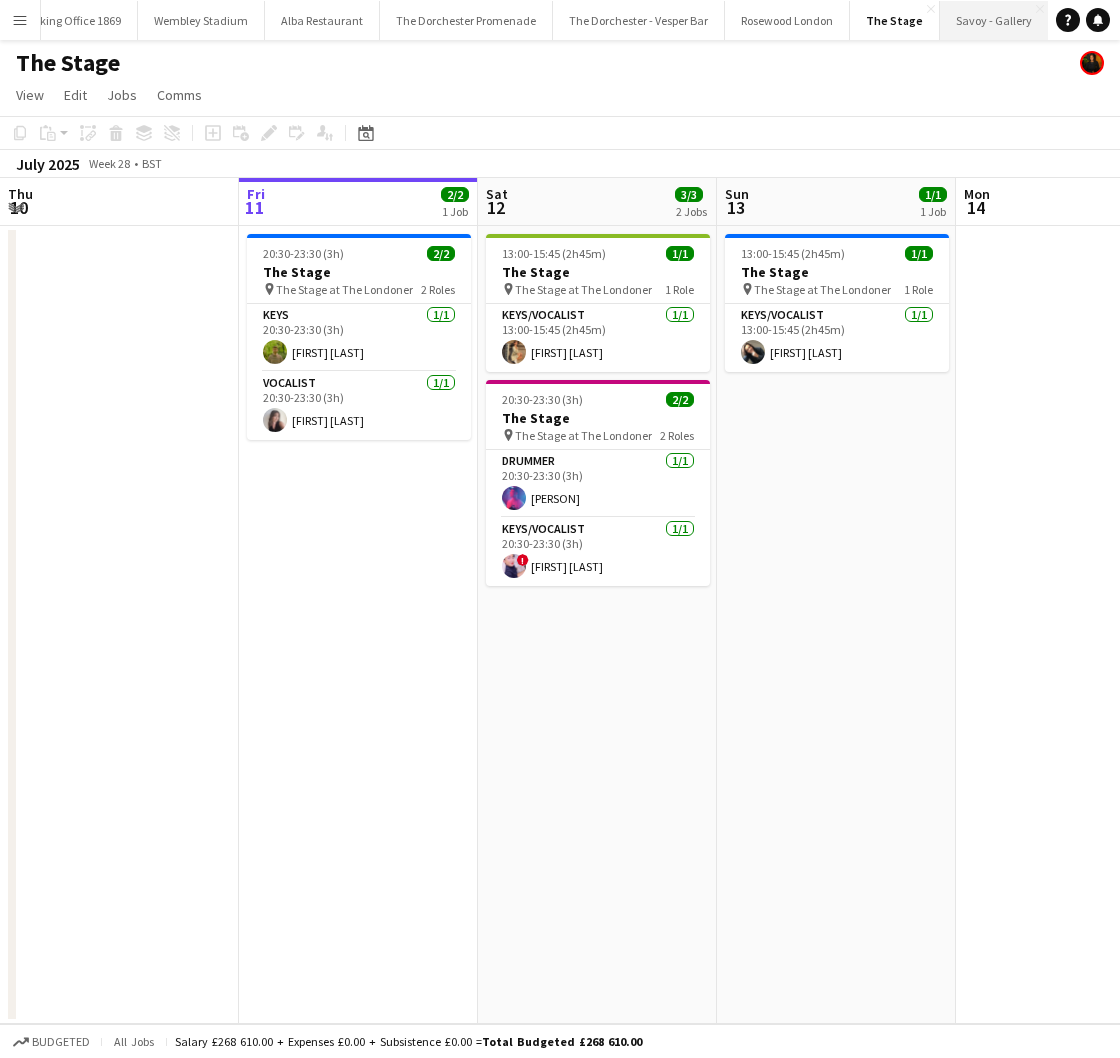 click on "Savoy - Gallery
Close" at bounding box center (994, 20) 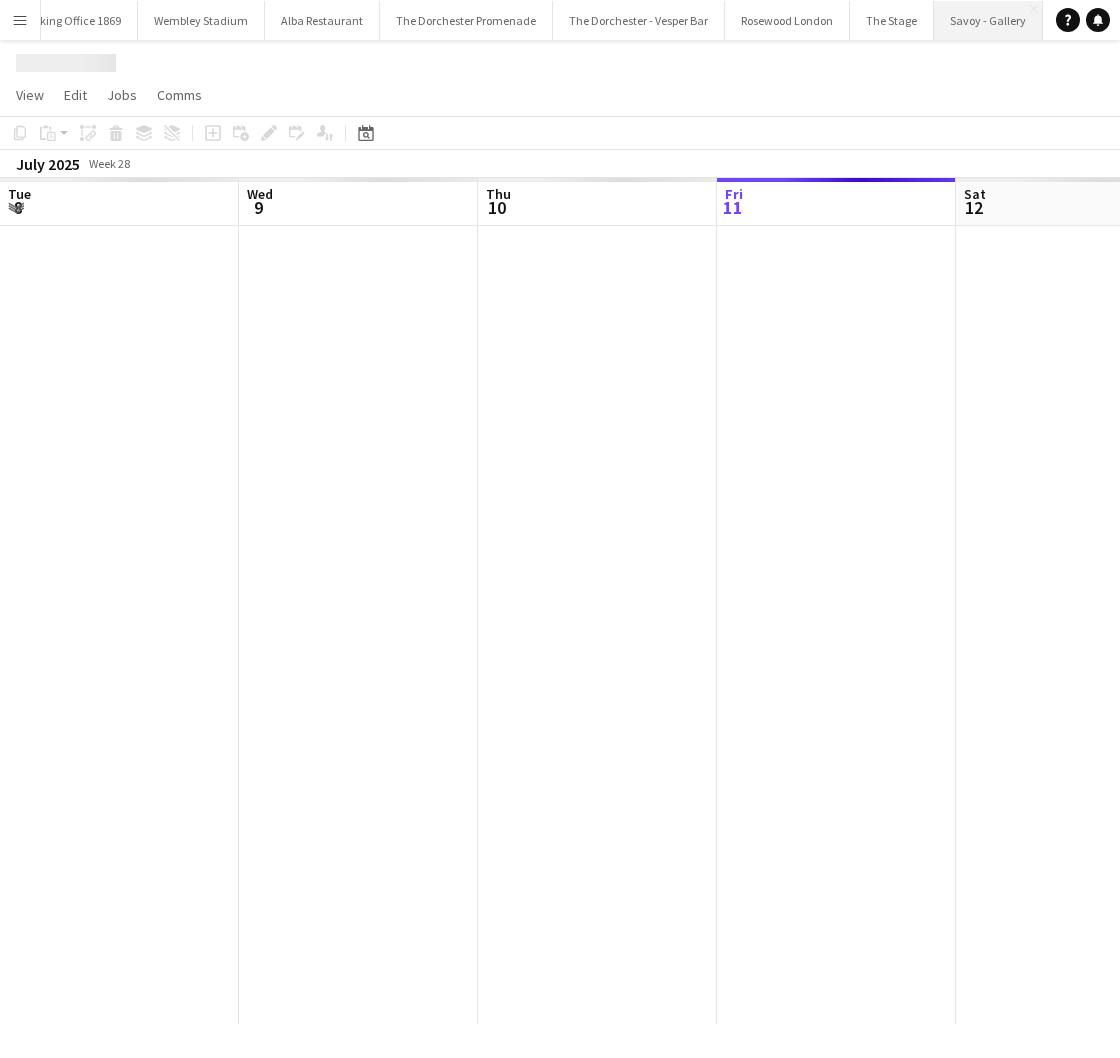 scroll, scrollTop: 0, scrollLeft: 797, axis: horizontal 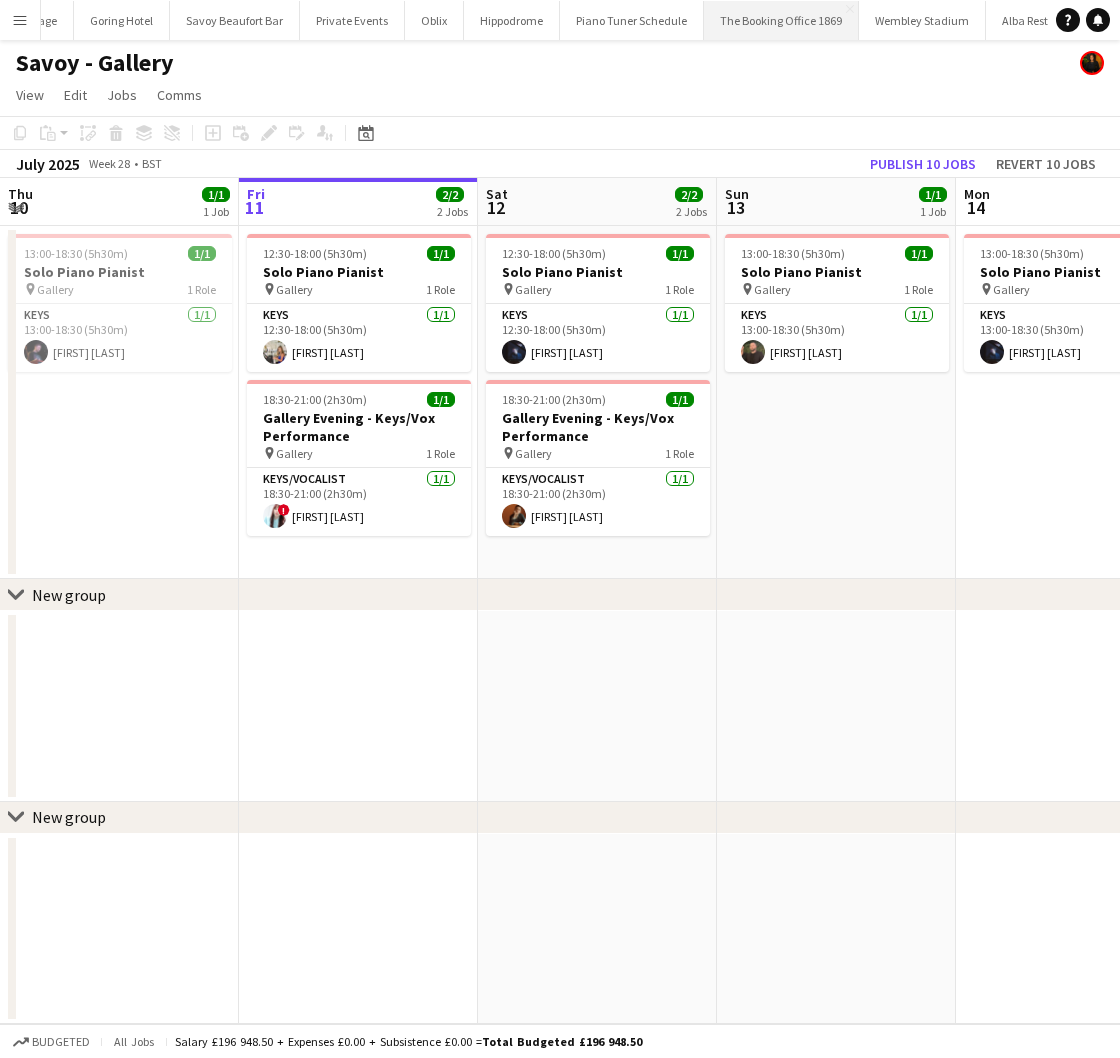 click on "The Booking Office 1869
Close" at bounding box center [781, 20] 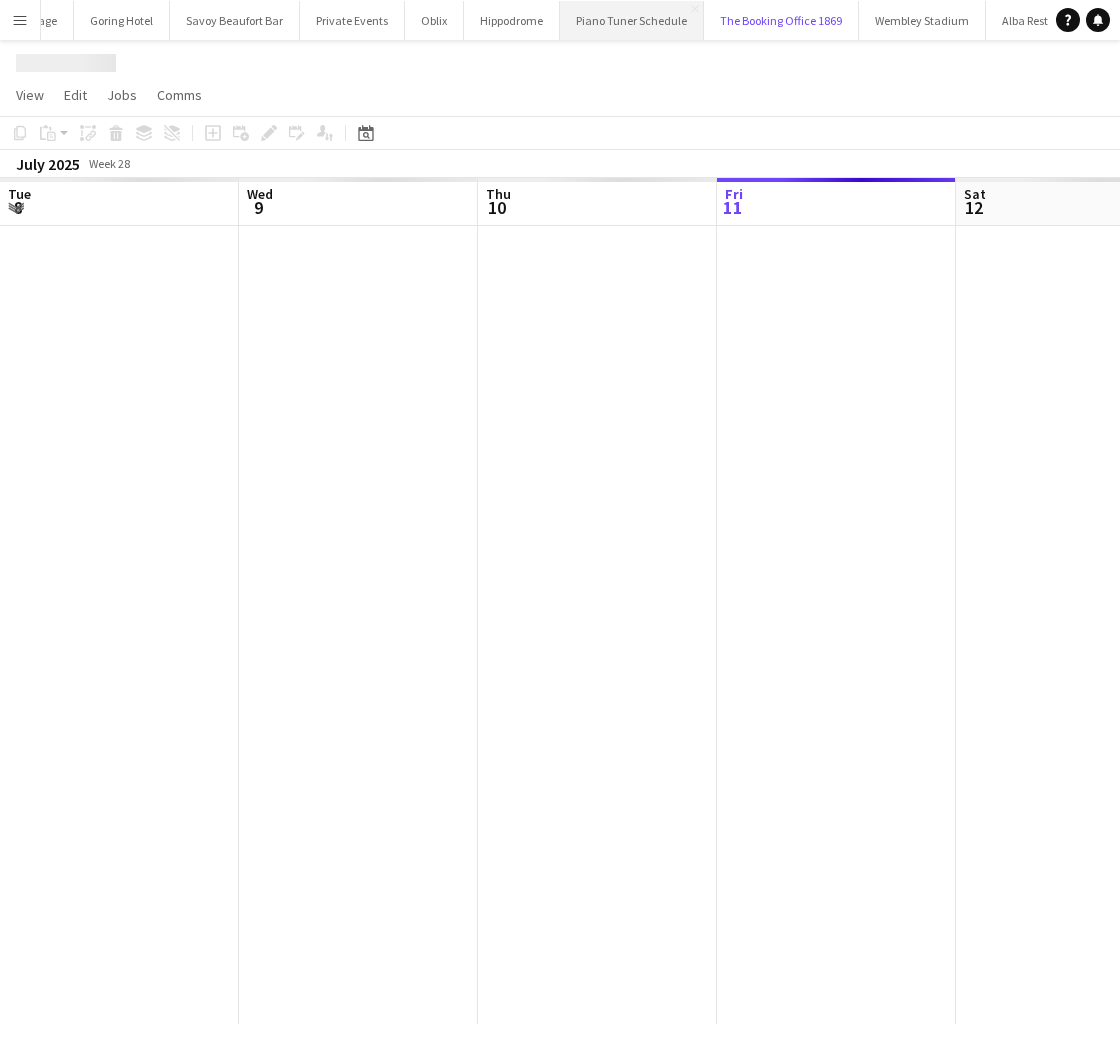 scroll, scrollTop: 0, scrollLeft: 478, axis: horizontal 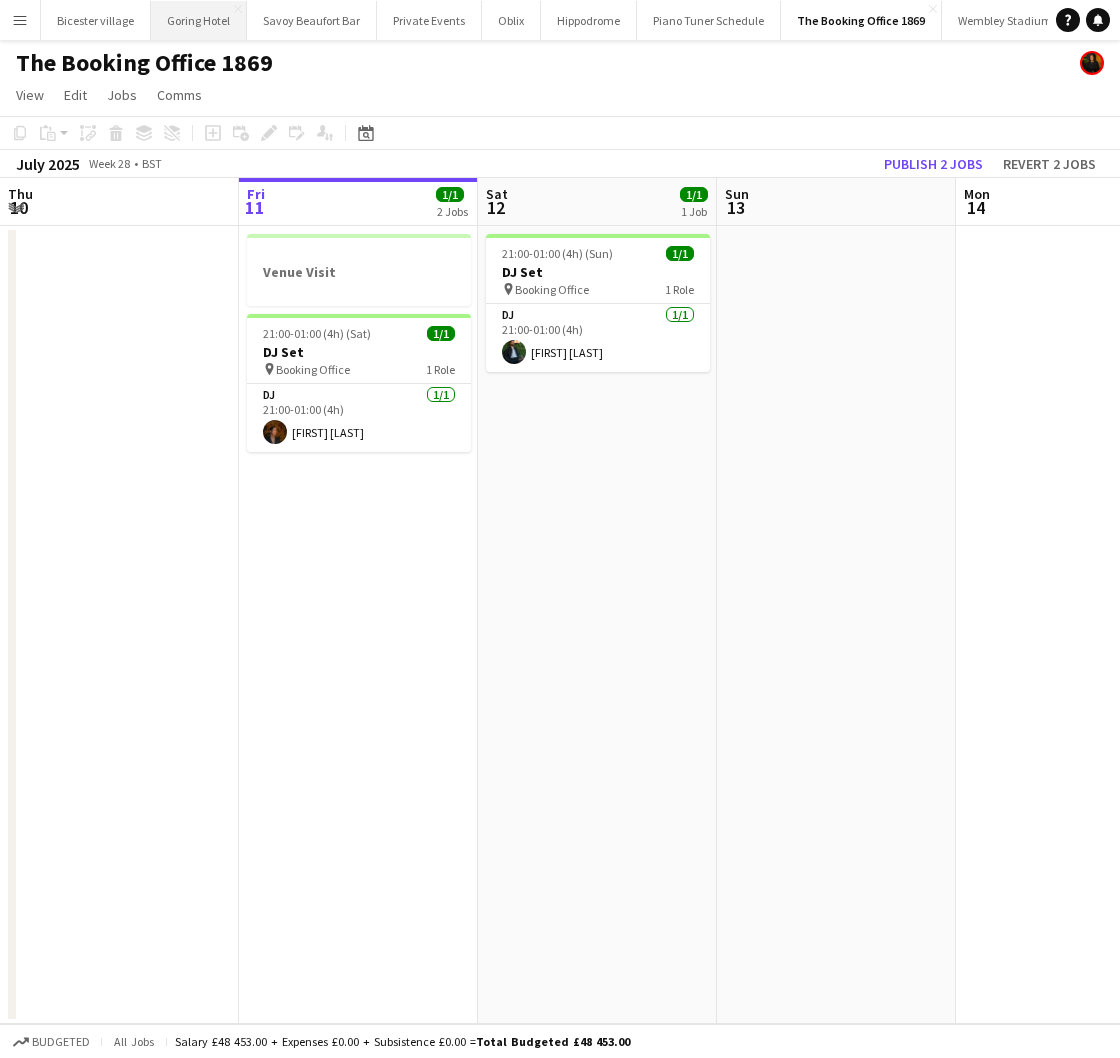 click on "Goring Hotel
Close" at bounding box center [199, 20] 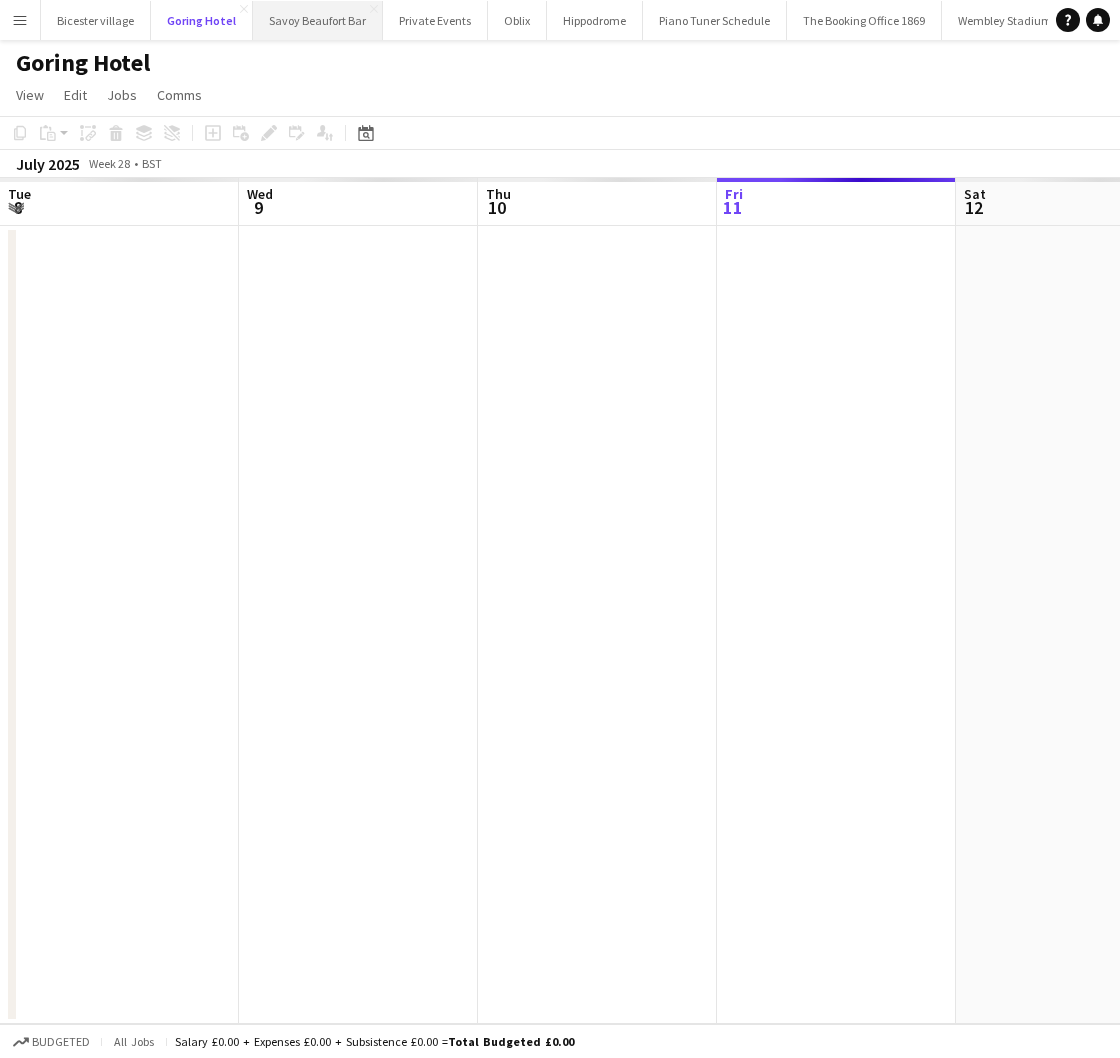 scroll, scrollTop: 0, scrollLeft: 478, axis: horizontal 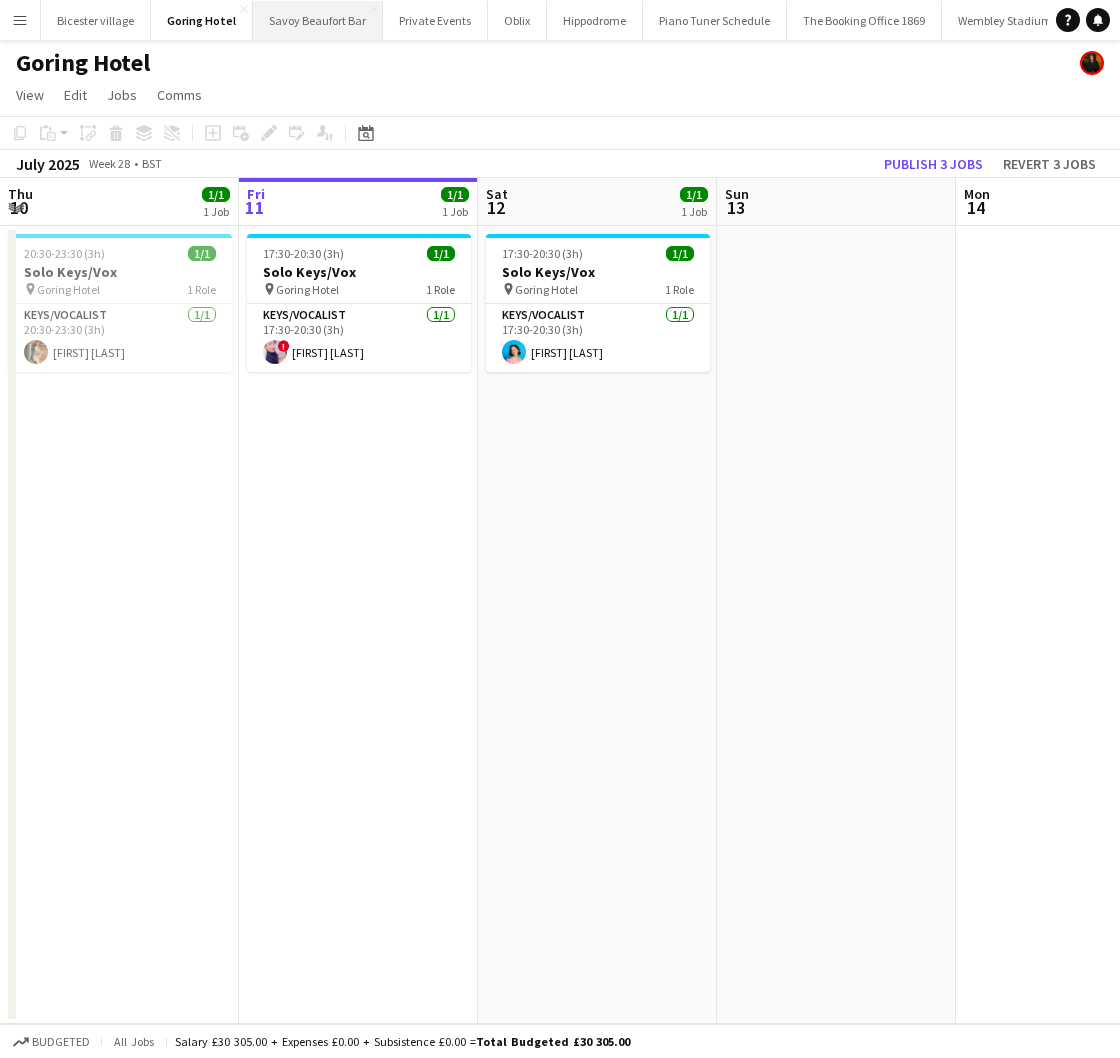 click on "Savoy Beaufort Bar
Close" at bounding box center (318, 20) 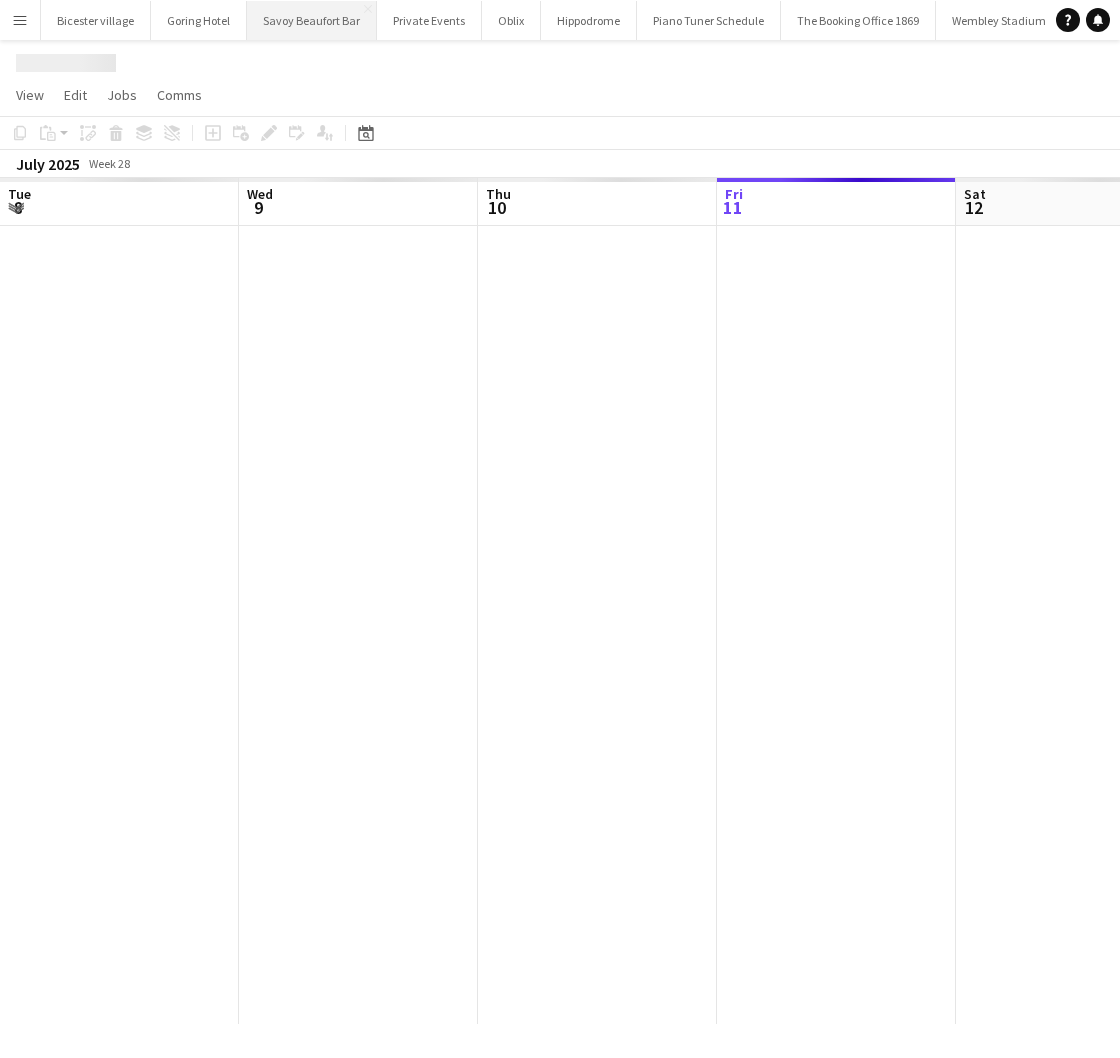 scroll, scrollTop: 0, scrollLeft: 478, axis: horizontal 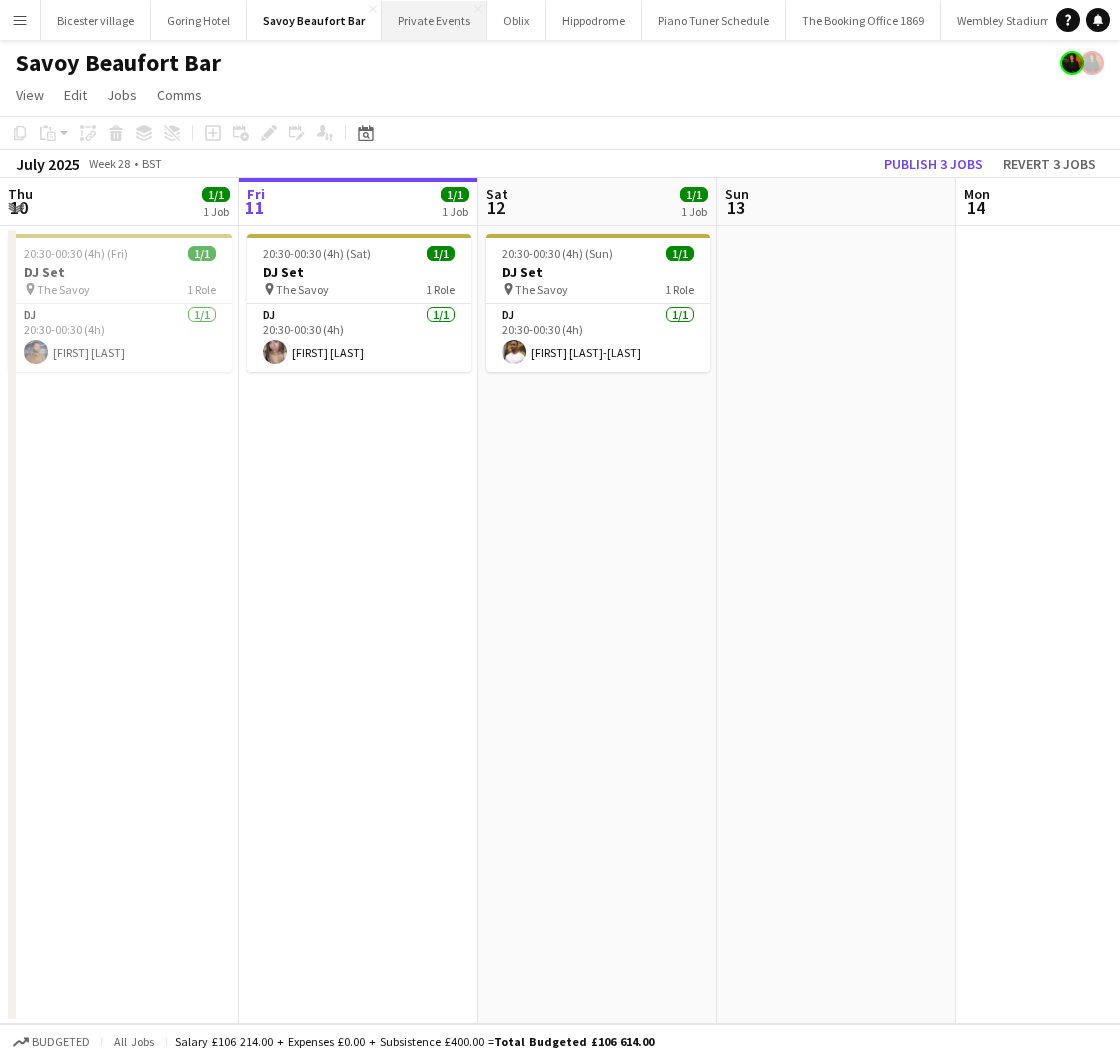 click on "Private Events
Close" at bounding box center [434, 20] 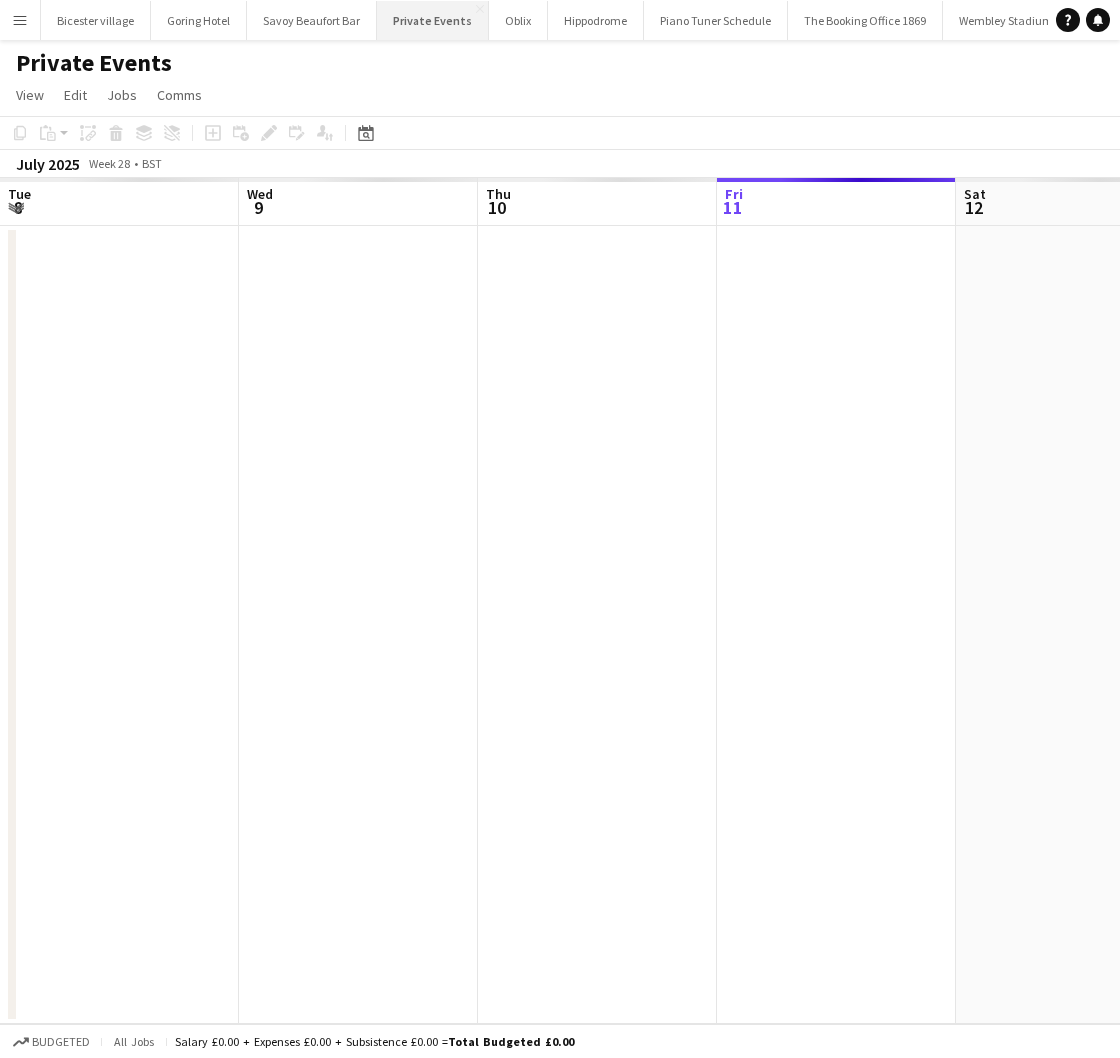 scroll, scrollTop: 0, scrollLeft: 478, axis: horizontal 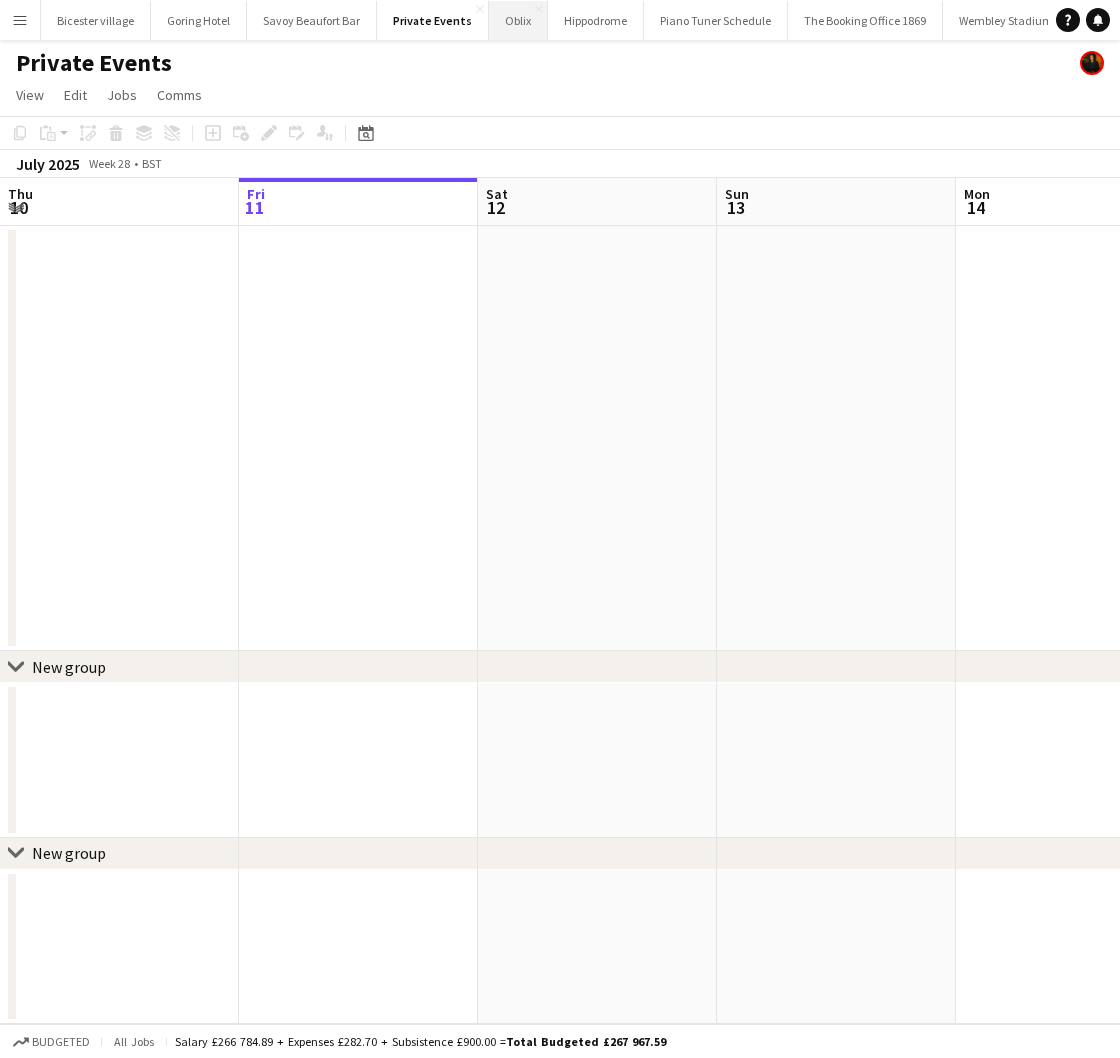 click on "Oblix
Close" at bounding box center (518, 20) 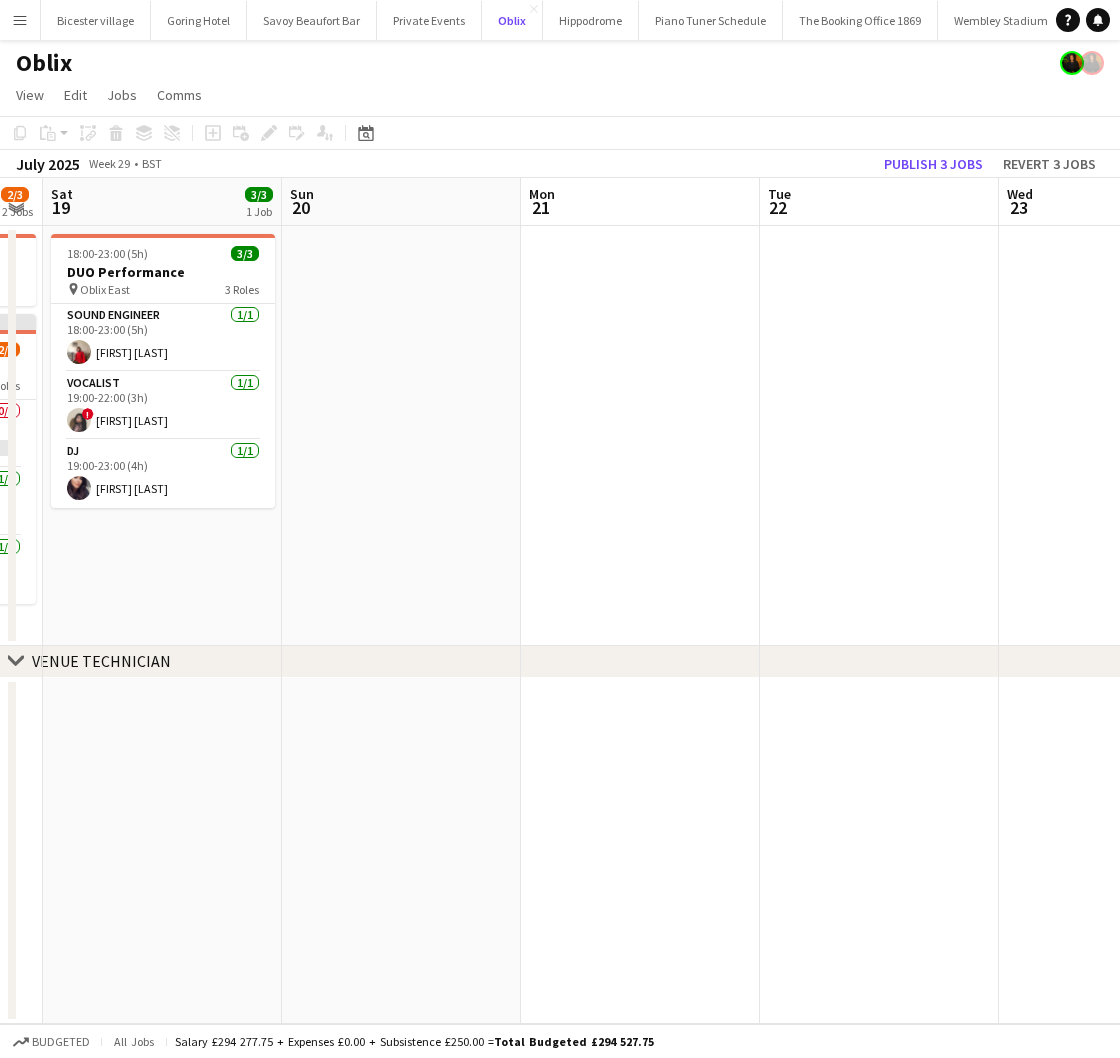 scroll, scrollTop: 0, scrollLeft: 572, axis: horizontal 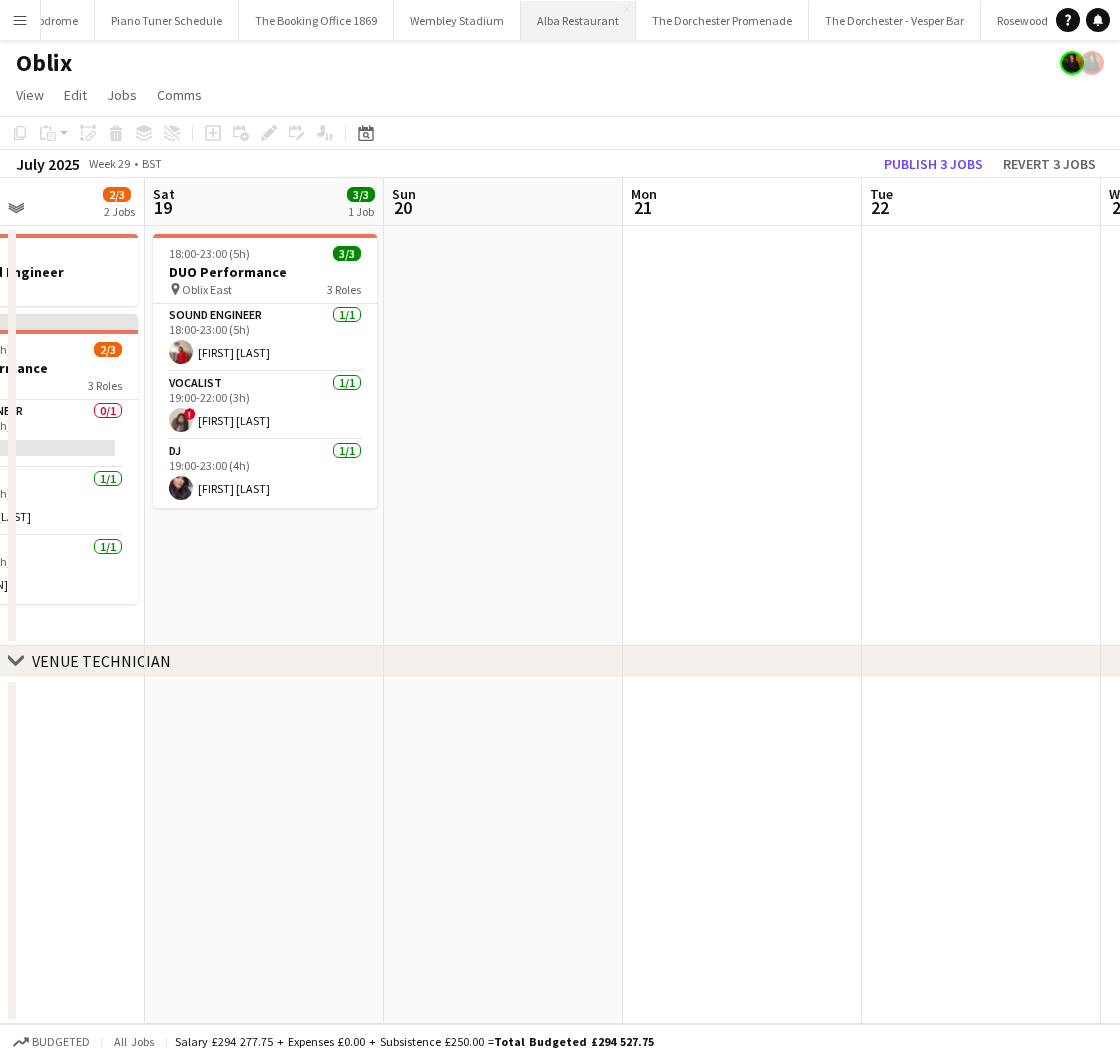 click on "Alba Restaurant
Close" at bounding box center (578, 20) 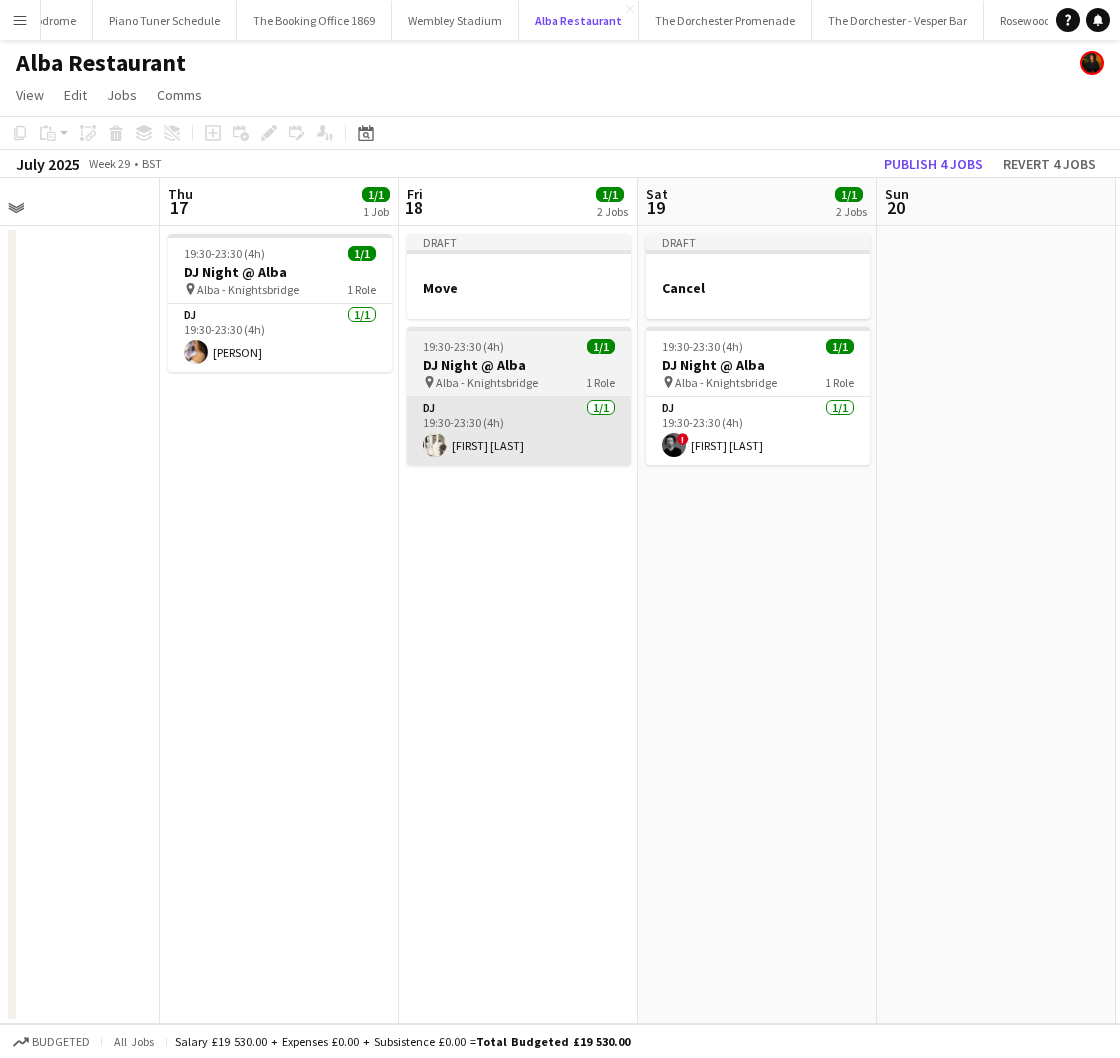 scroll, scrollTop: 0, scrollLeft: 527, axis: horizontal 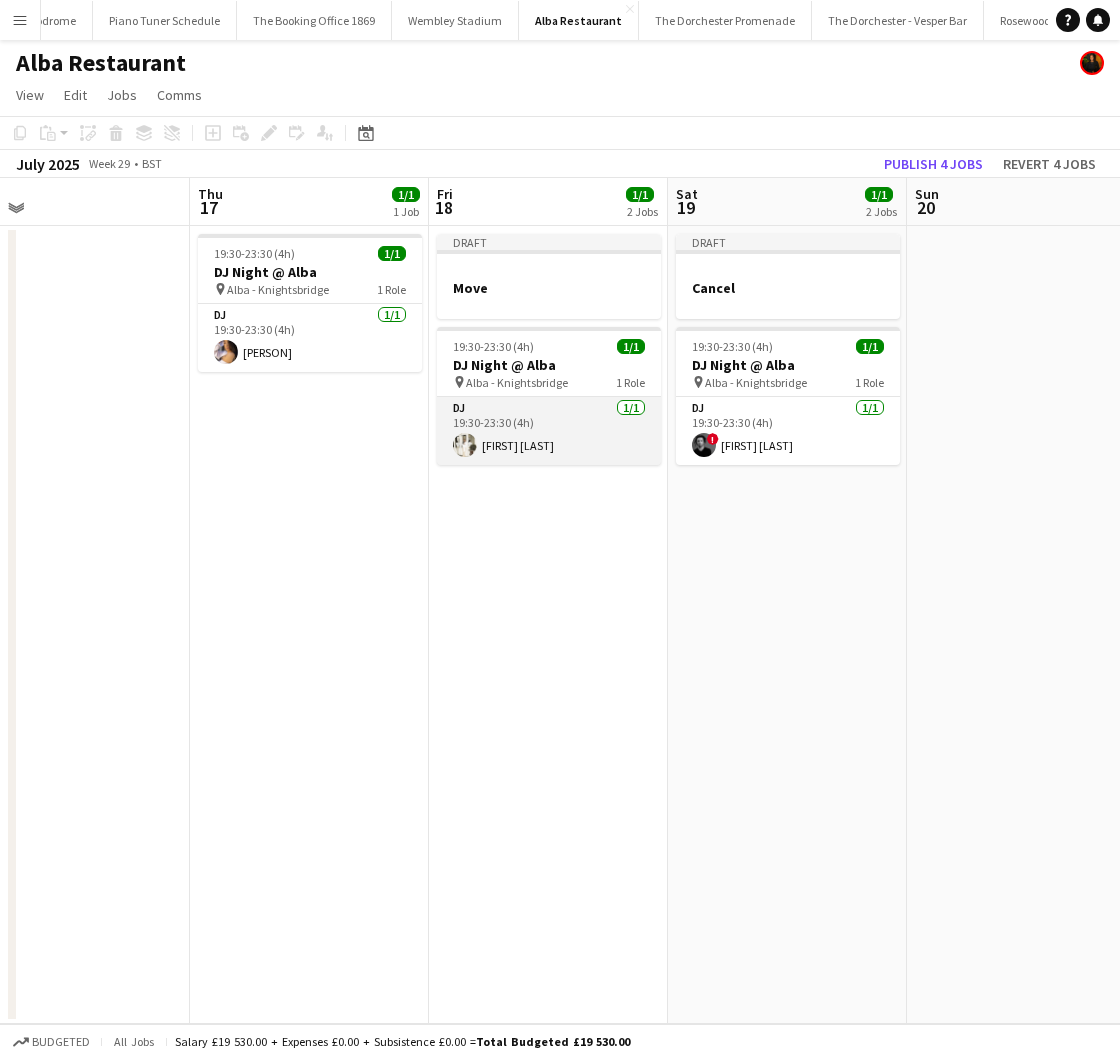 click on "DJ   1/1   19:30-23:30 (4h)
[FIRST] [LAST]" at bounding box center (549, 431) 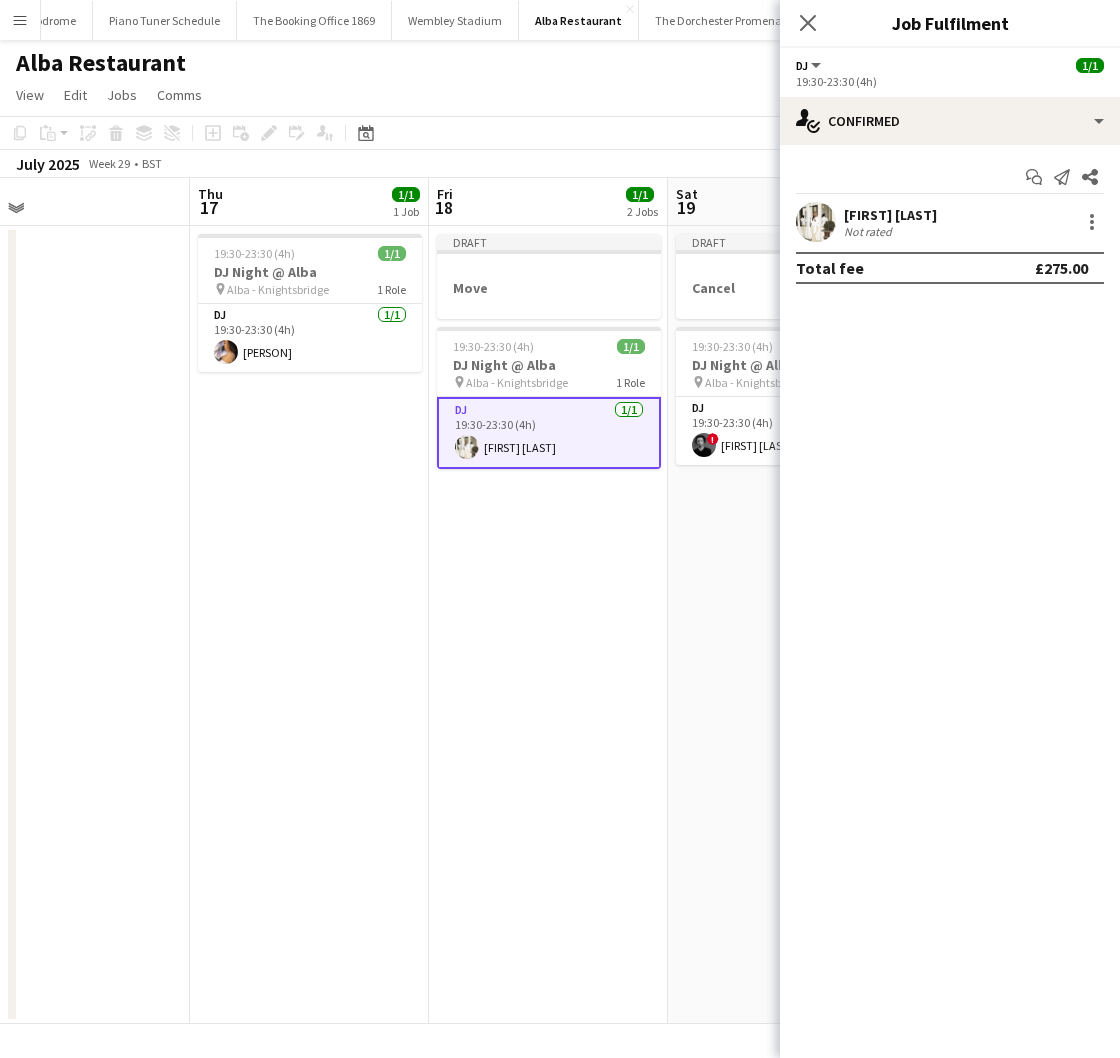 scroll, scrollTop: 0, scrollLeft: 528, axis: horizontal 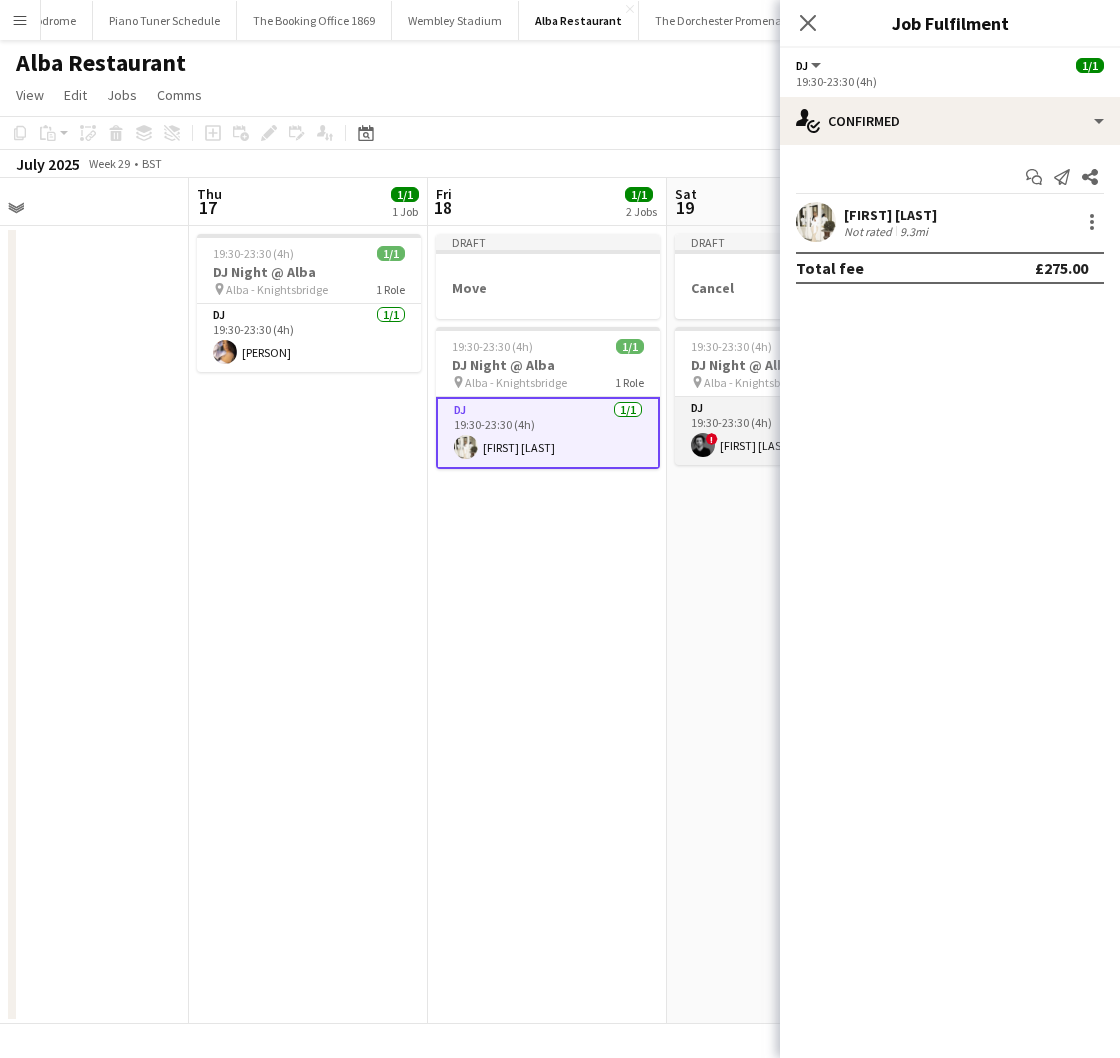 click at bounding box center (703, 445) 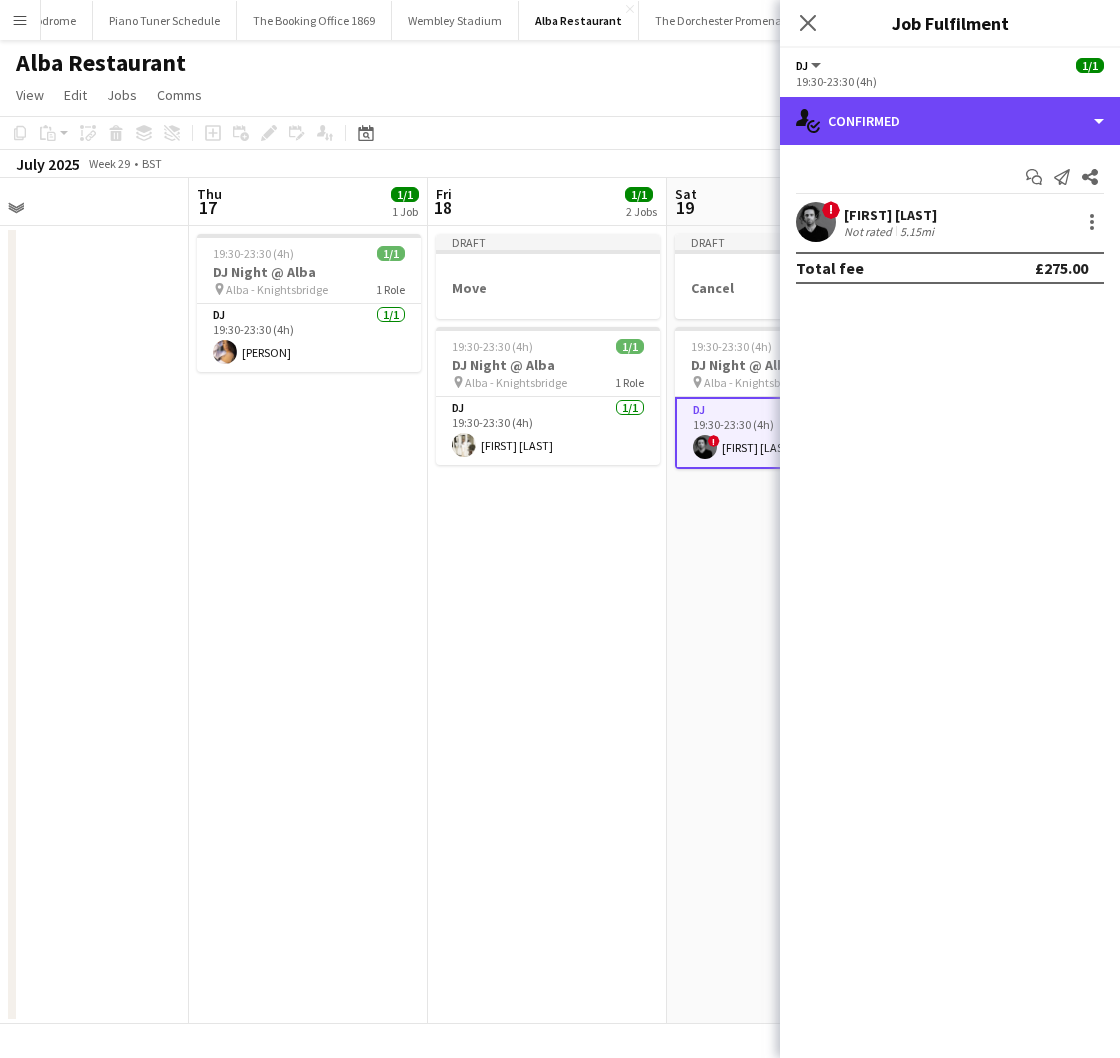 drag, startPoint x: 860, startPoint y: 129, endPoint x: 913, endPoint y: 221, distance: 106.174385 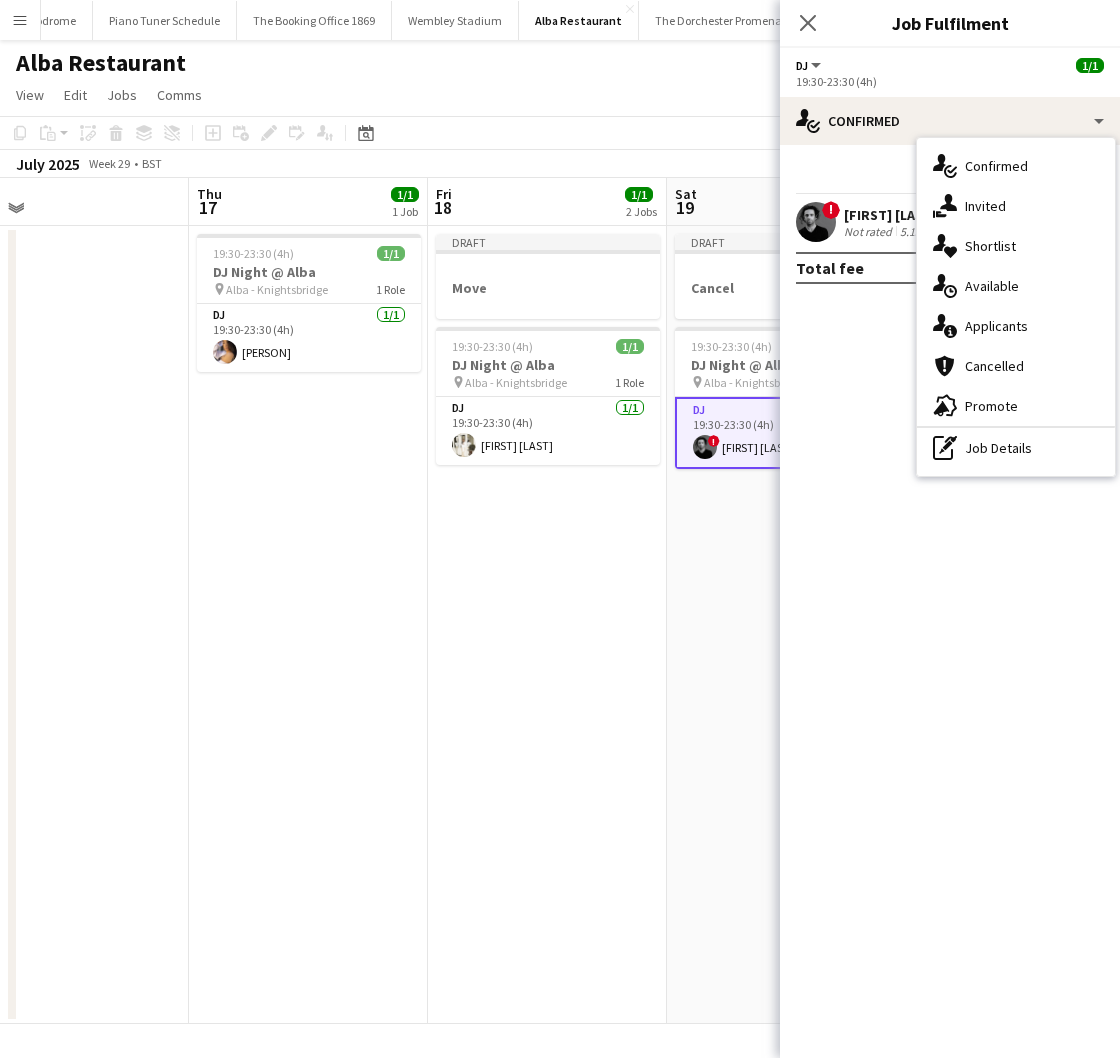 click on "single-neutral-actions-upload
Available" at bounding box center [1016, 286] 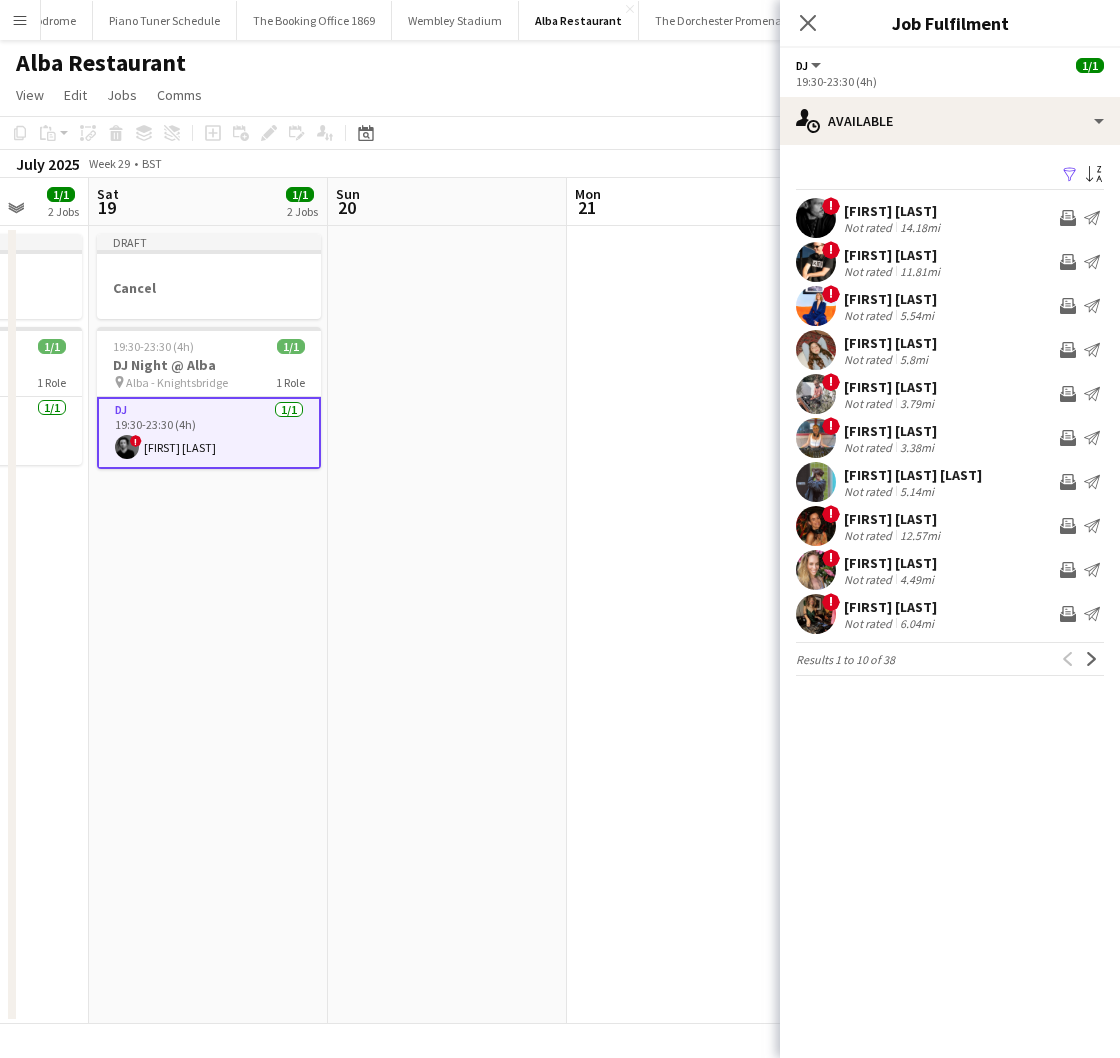 scroll, scrollTop: 0, scrollLeft: 645, axis: horizontal 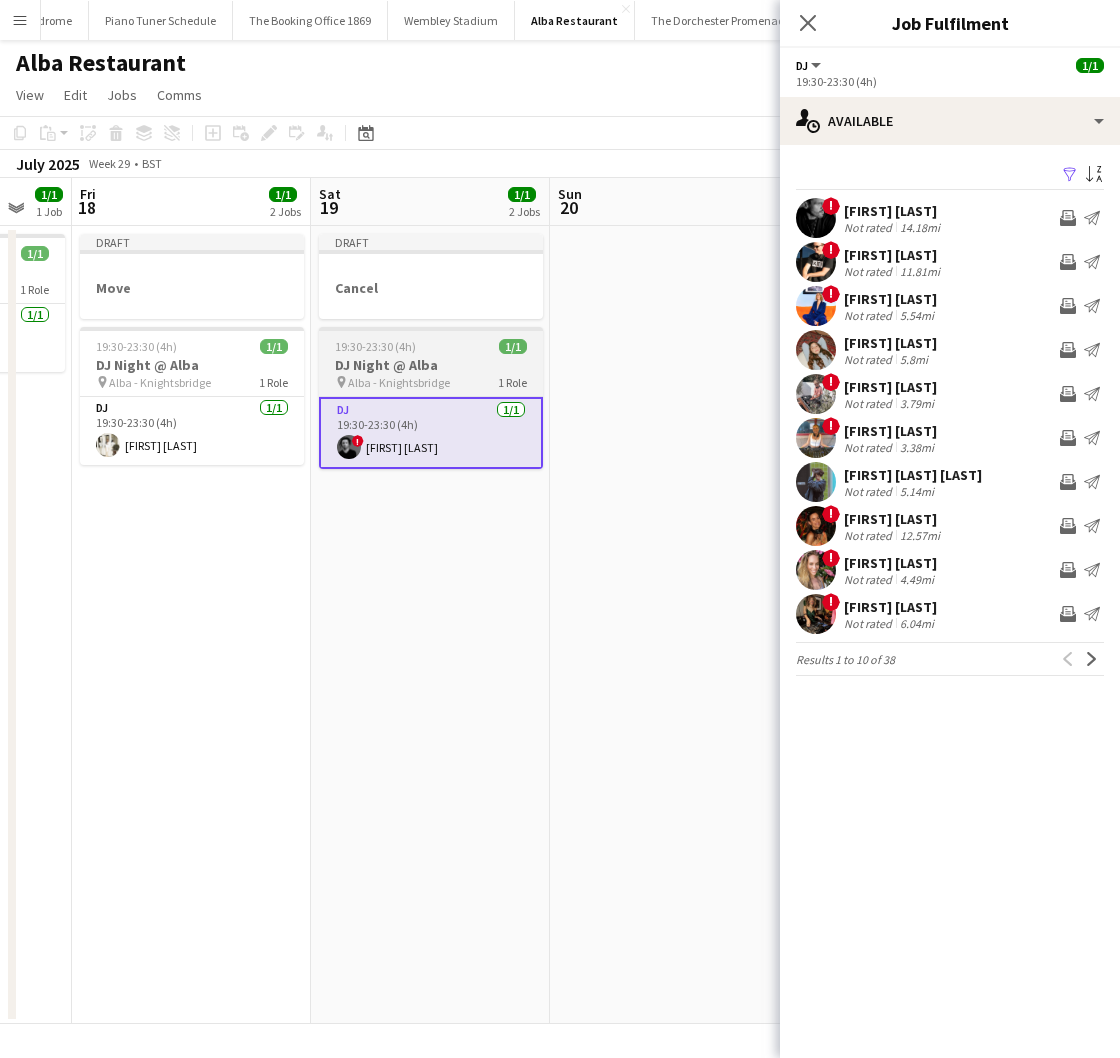 click on "DJ   1/1   19:30-23:30 (4h)
! [FIRST] [LAST]" at bounding box center [431, 433] 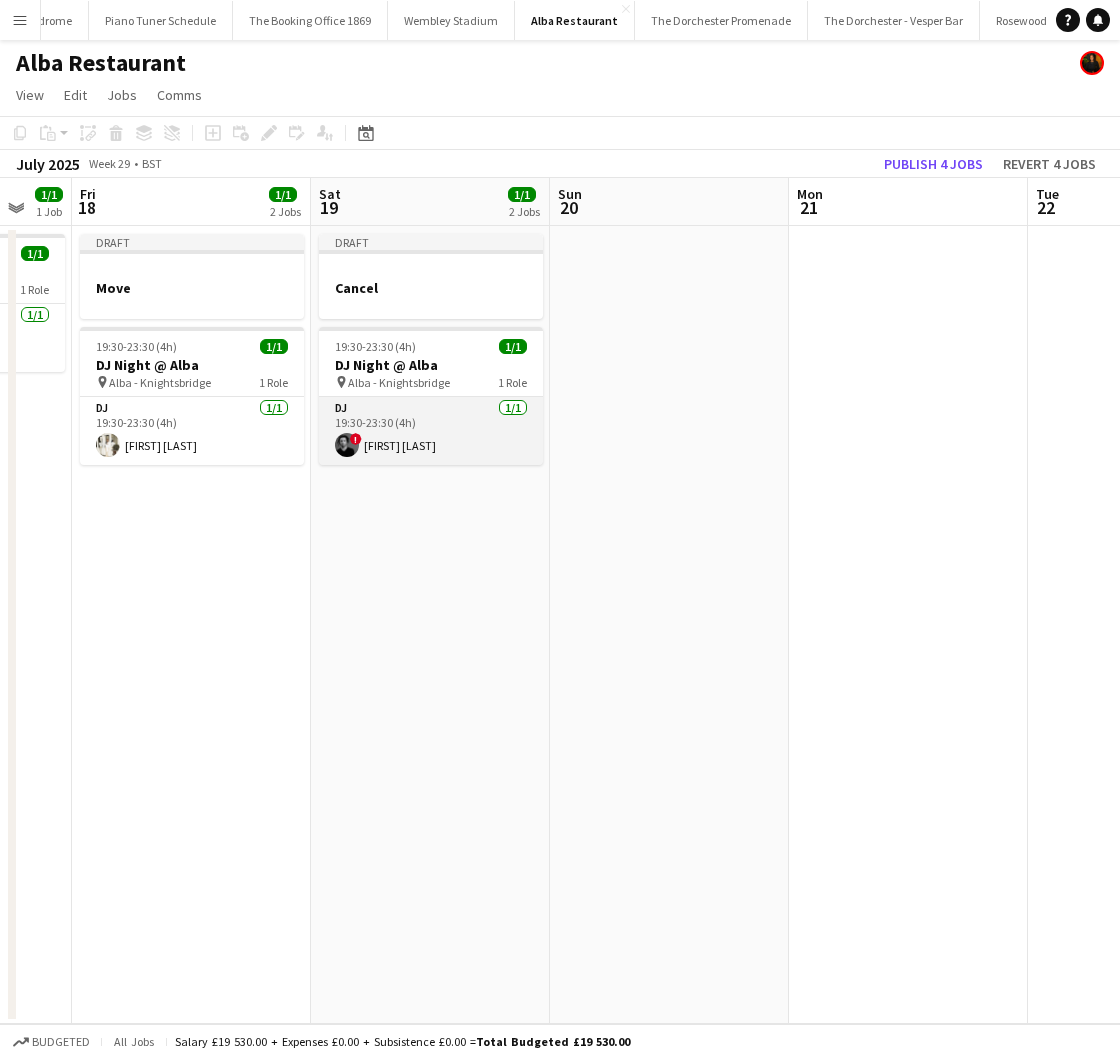 click on "DJ   1/1   19:30-23:30 (4h)
! [FIRST] [LAST]" at bounding box center [431, 431] 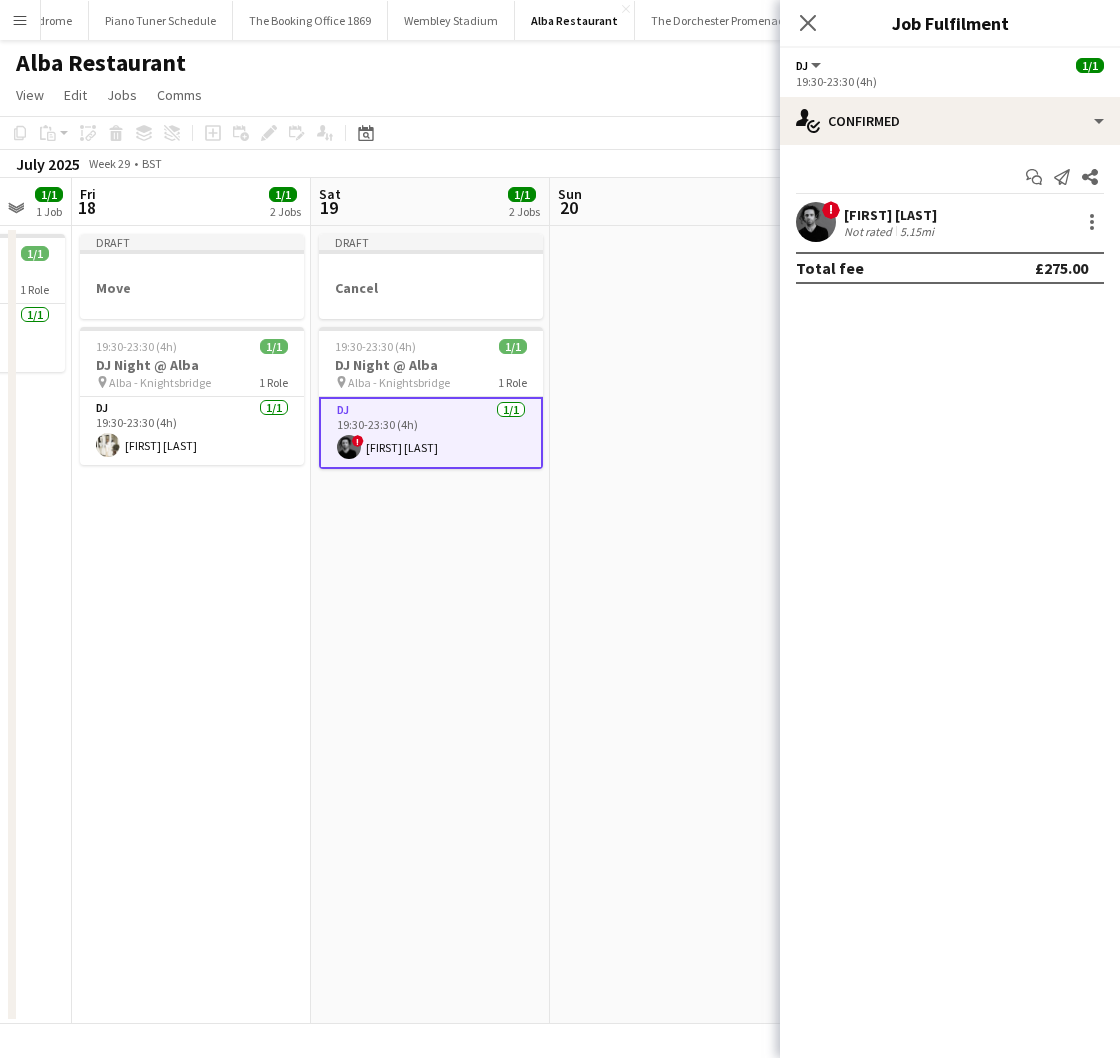 drag, startPoint x: 526, startPoint y: 70, endPoint x: 471, endPoint y: 49, distance: 58.872746 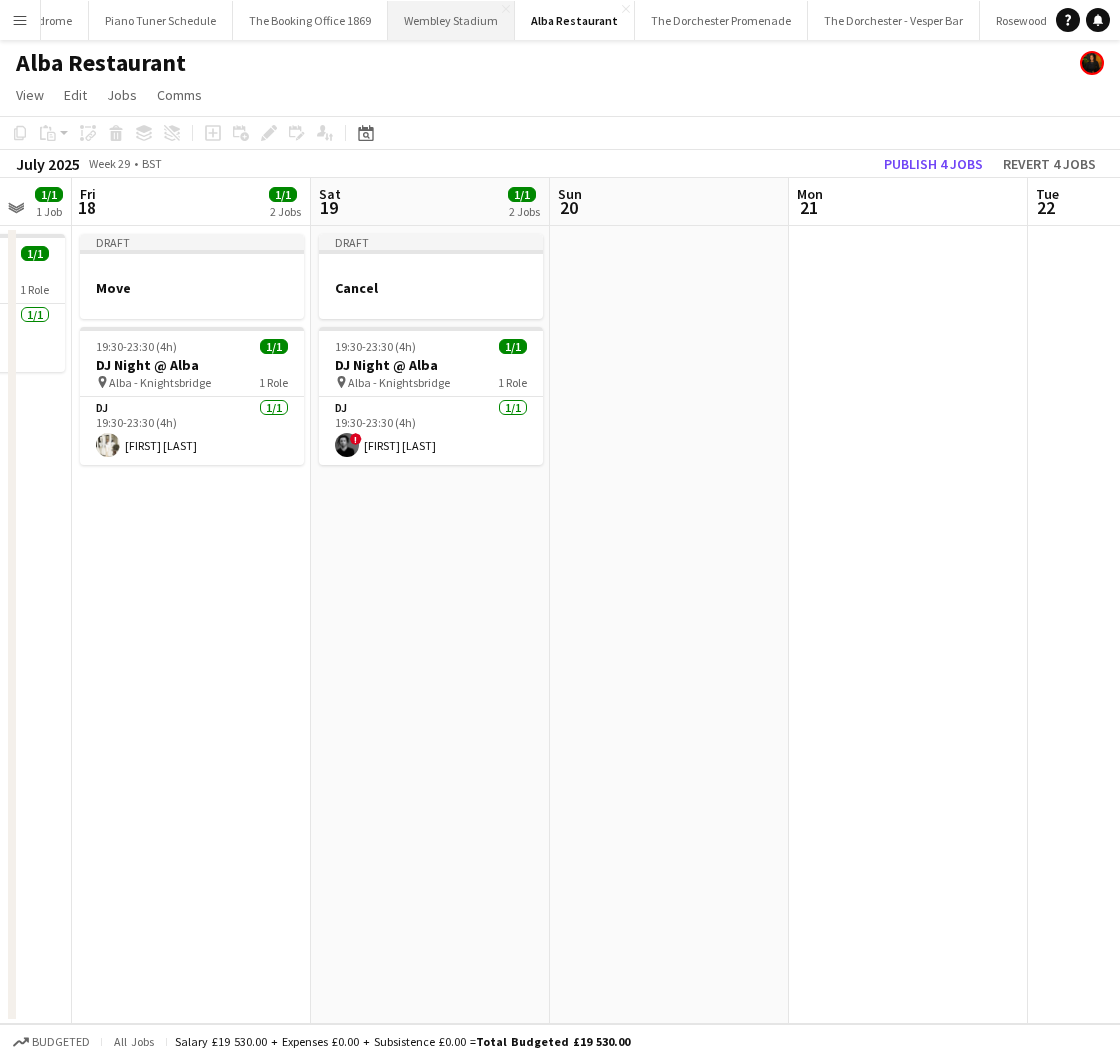 click on "Wembley Stadium
Close" at bounding box center (451, 20) 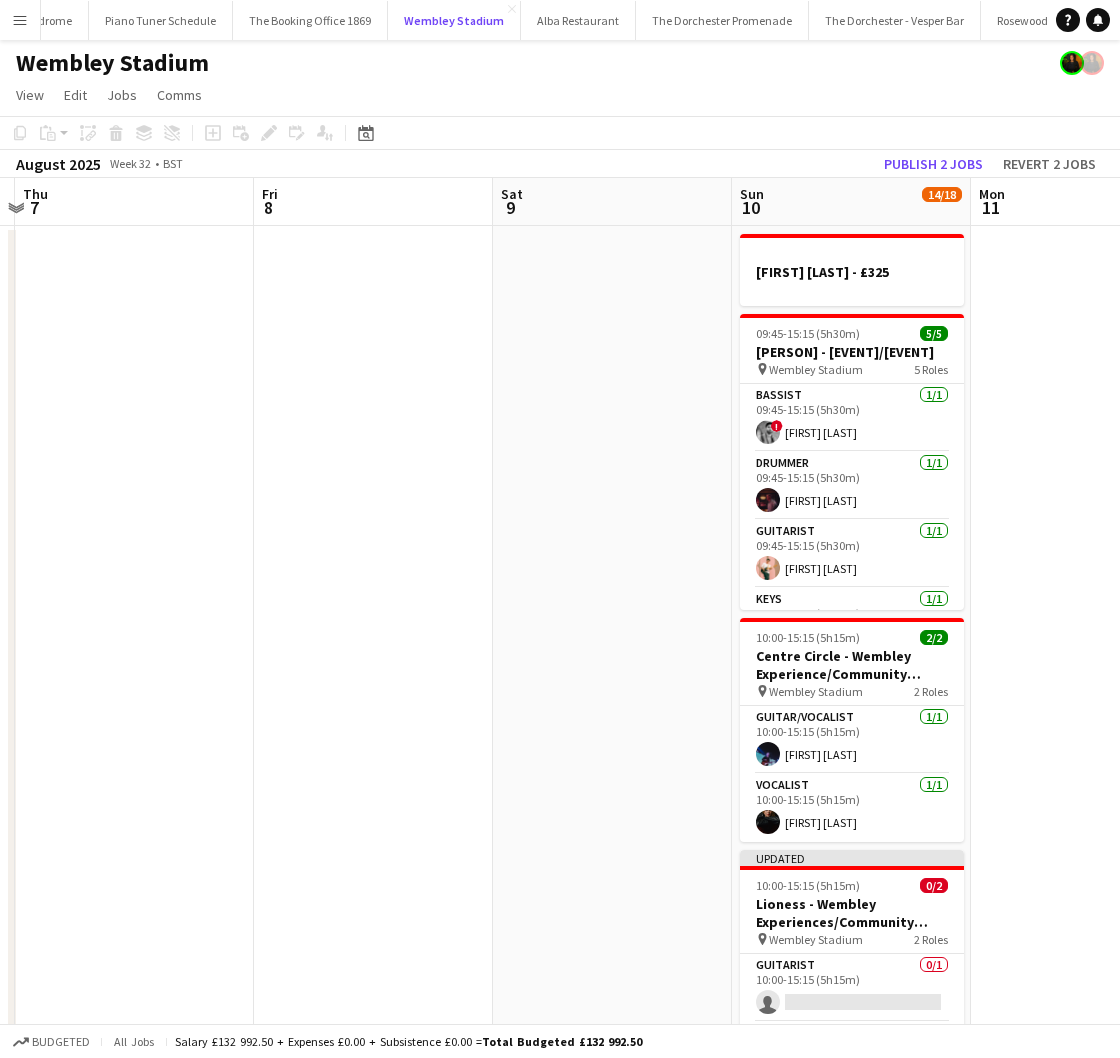 scroll, scrollTop: 0, scrollLeft: 725, axis: horizontal 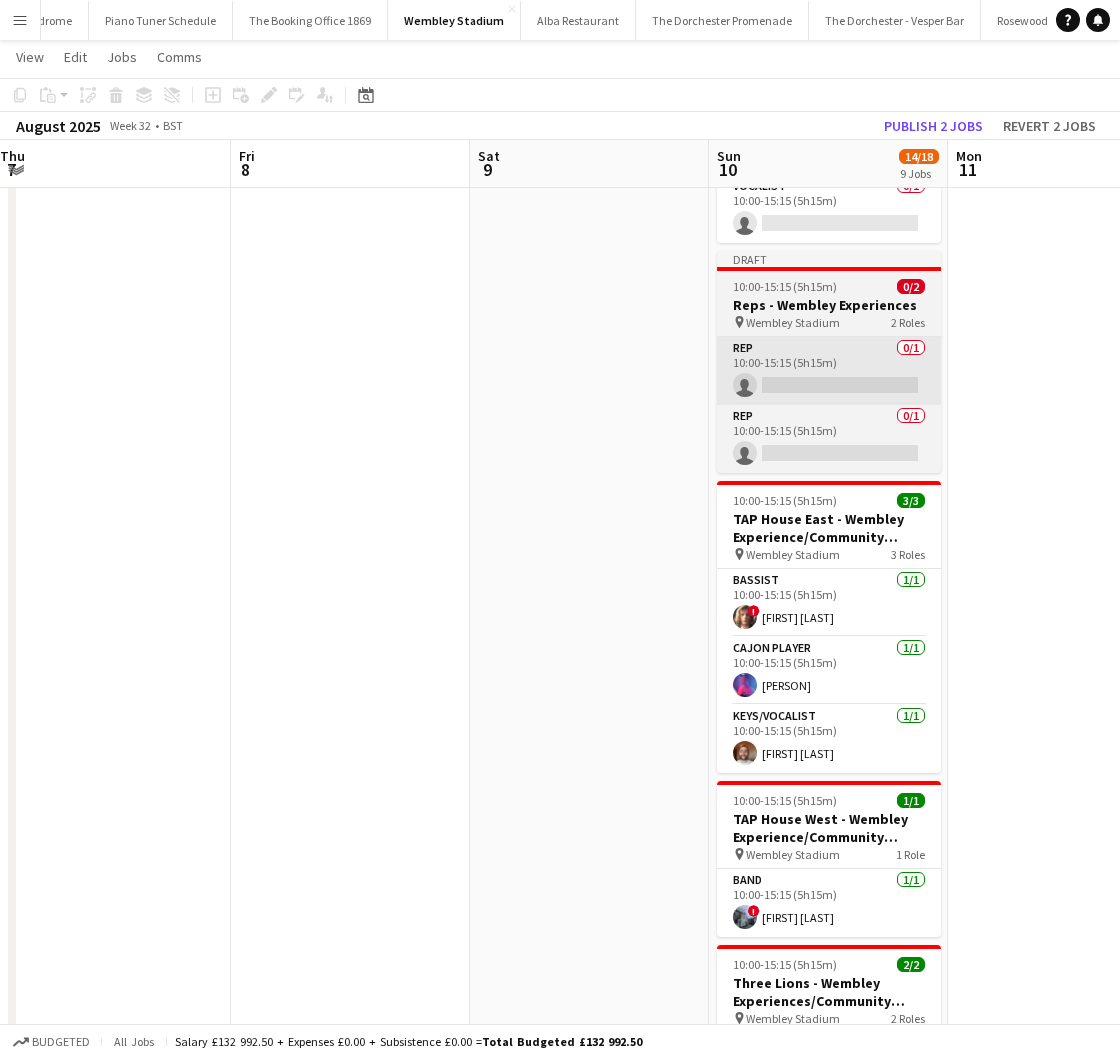 click on "Rep   0/1   10:00-15:15 (5h15m)
single-neutral-actions" at bounding box center (829, 371) 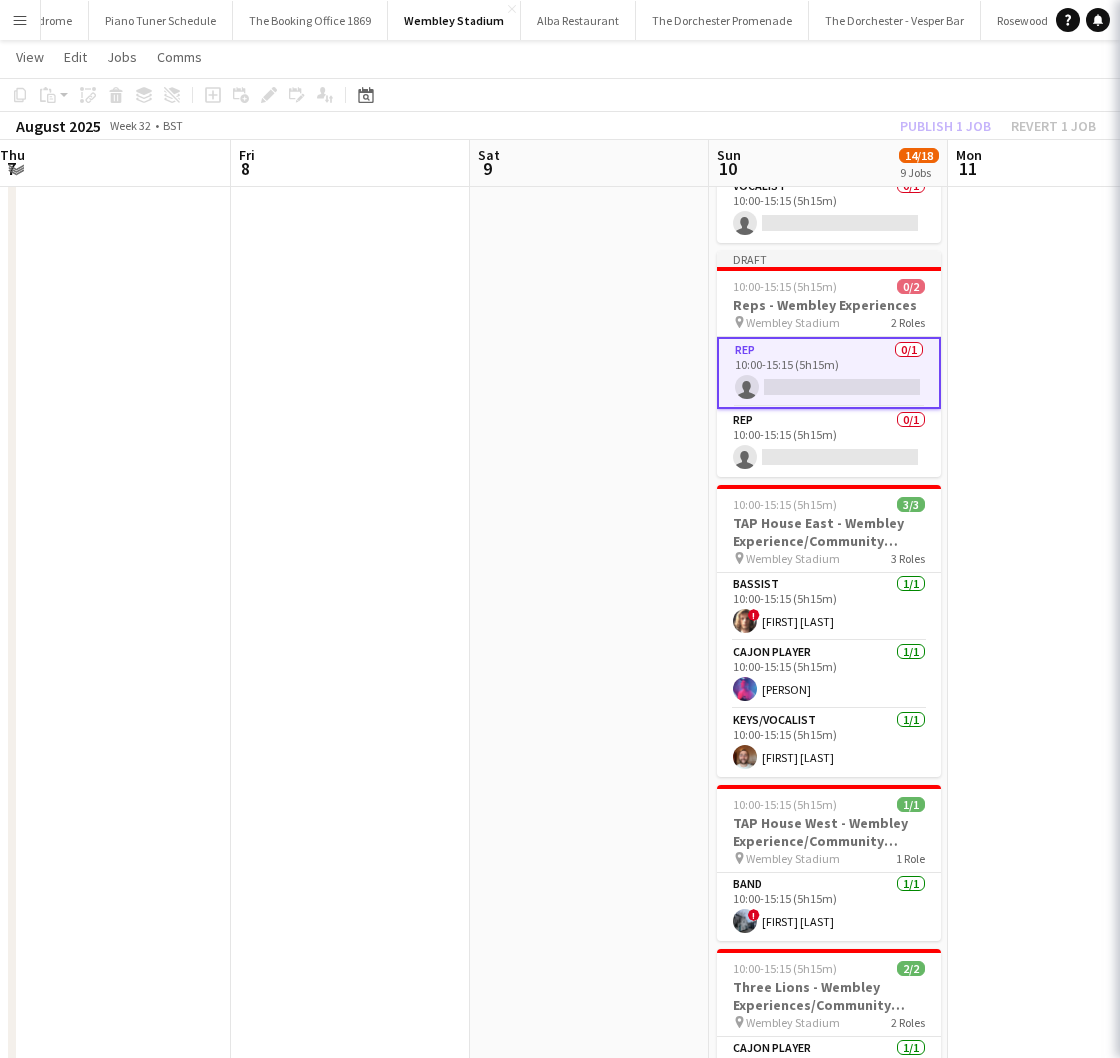 scroll, scrollTop: 844, scrollLeft: 0, axis: vertical 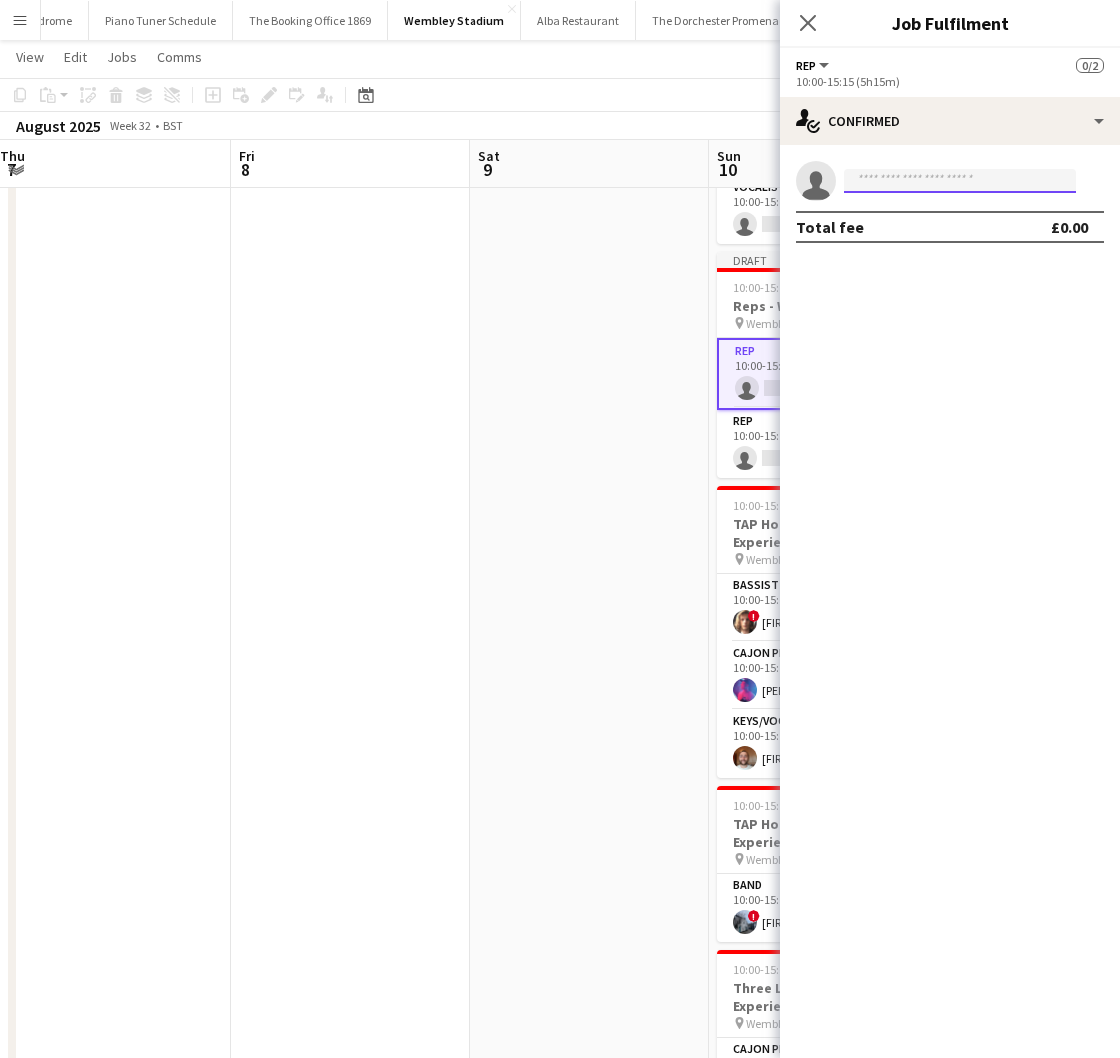 click at bounding box center [960, 181] 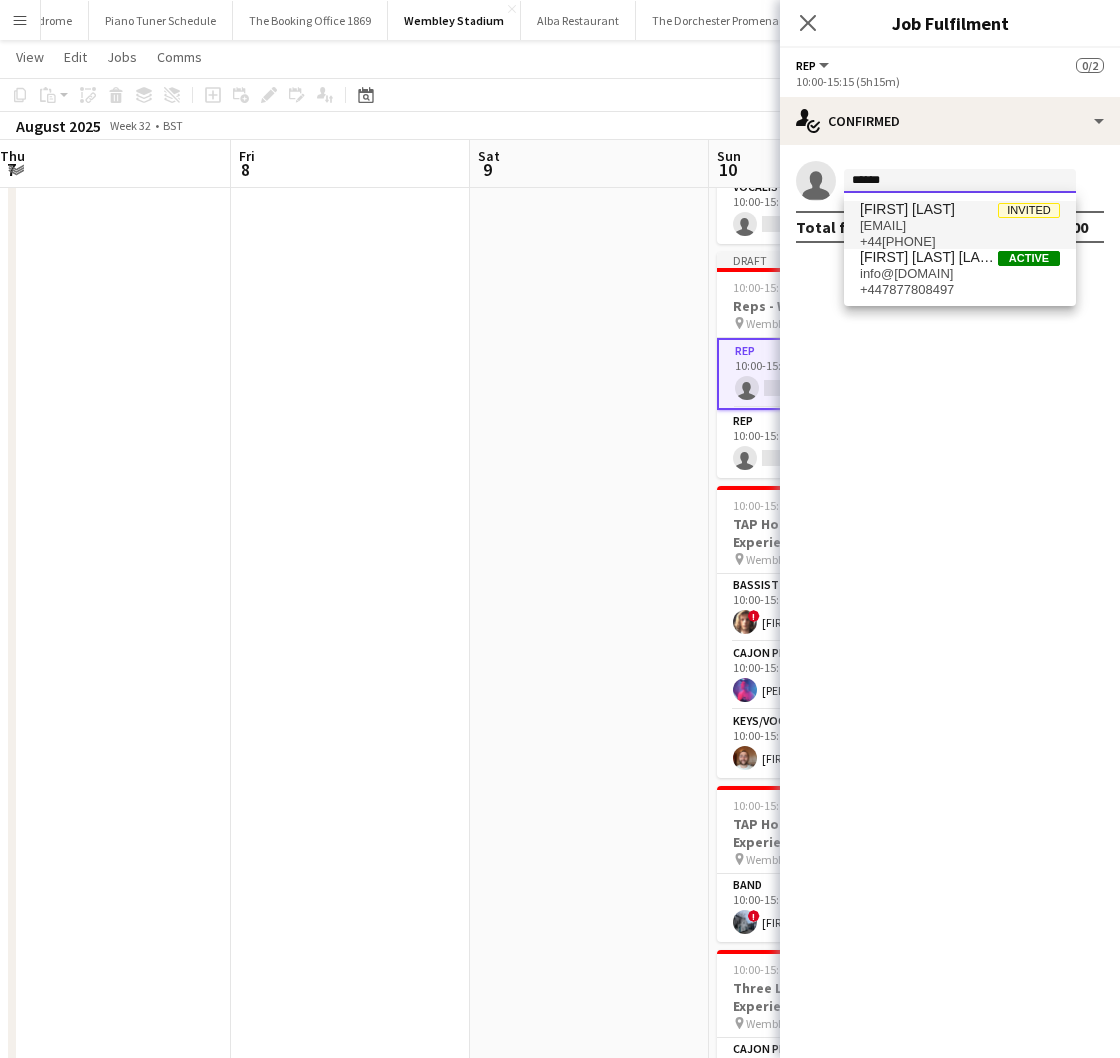 type on "******" 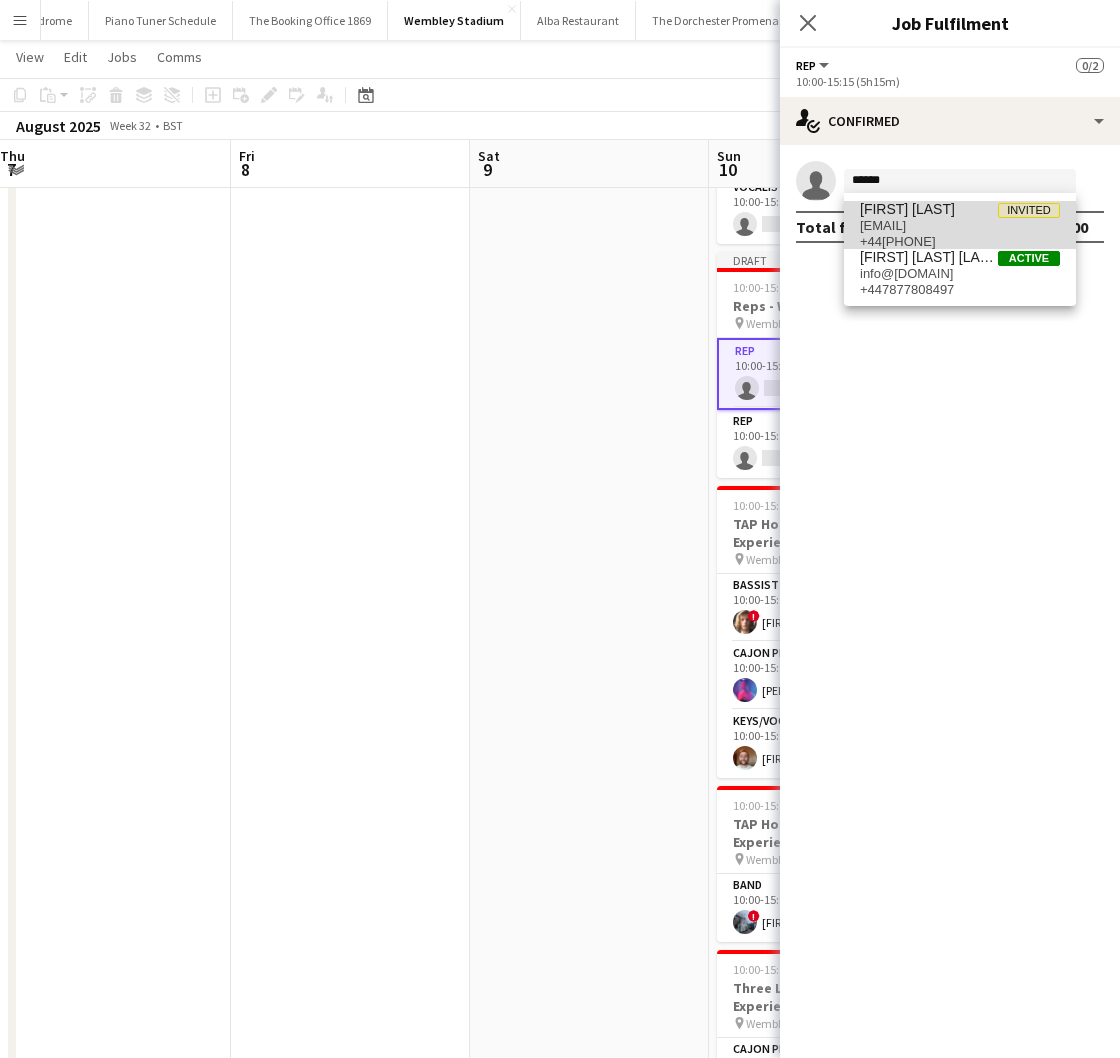 click on "[EMAIL]" at bounding box center [960, 226] 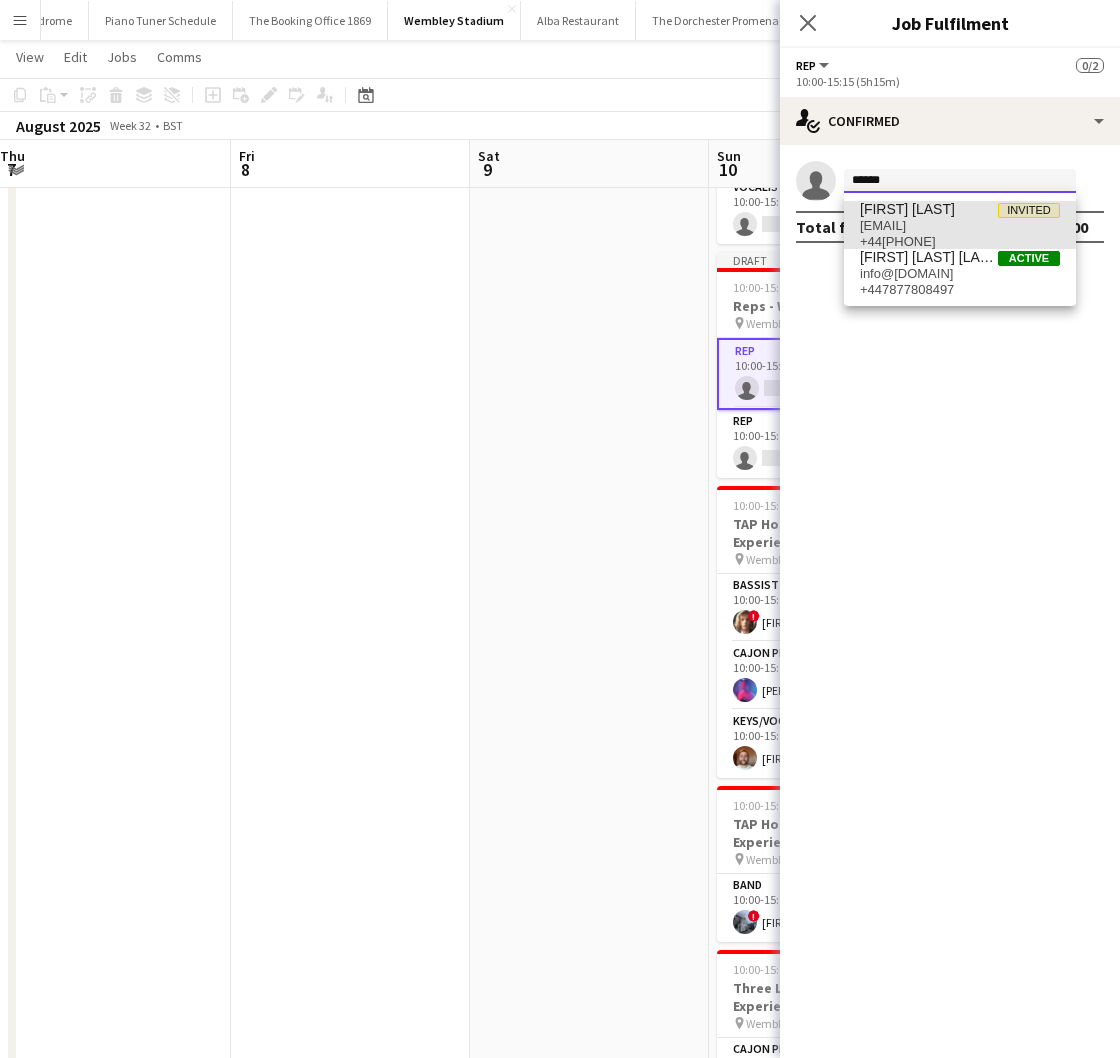 type 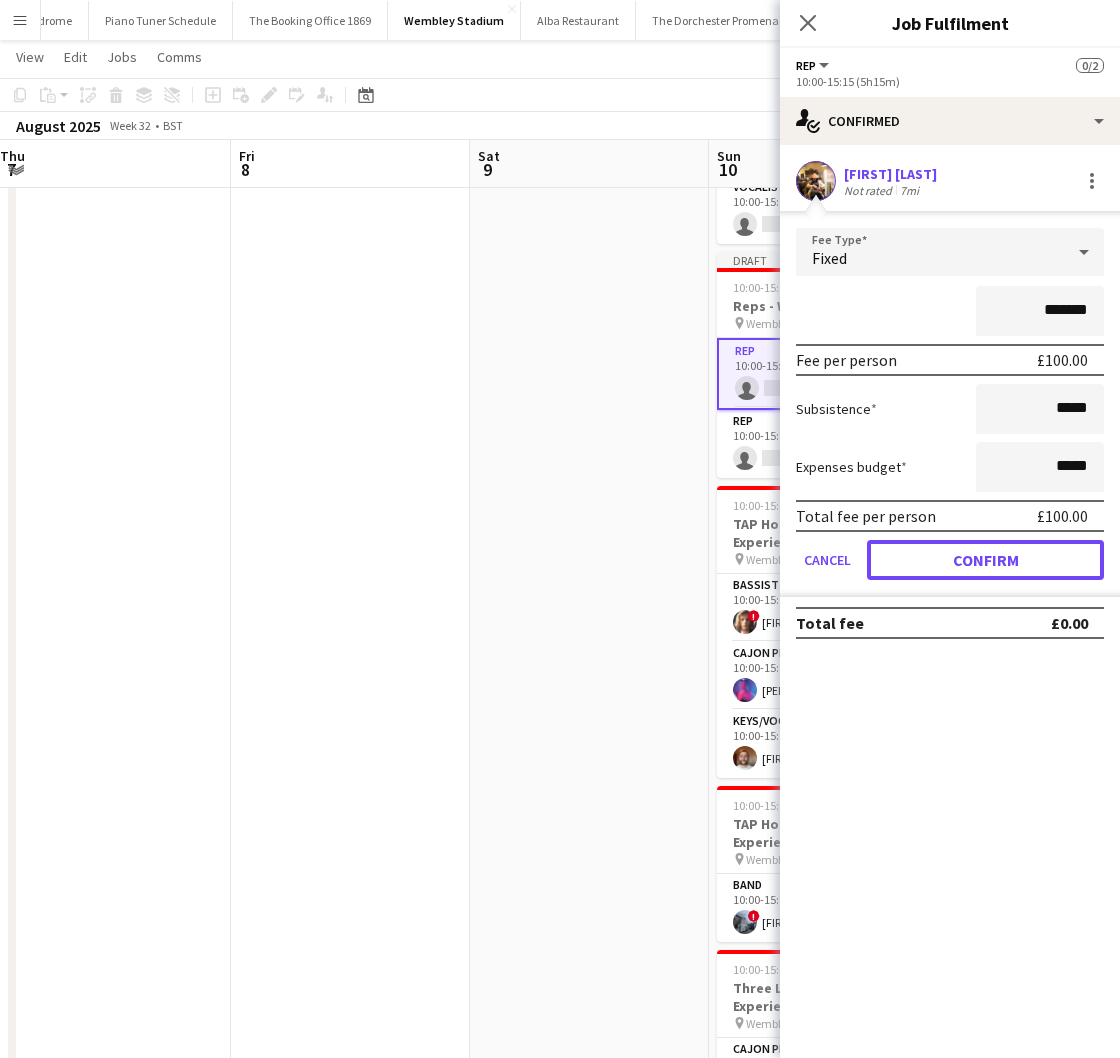 drag, startPoint x: 912, startPoint y: 553, endPoint x: 885, endPoint y: 517, distance: 45 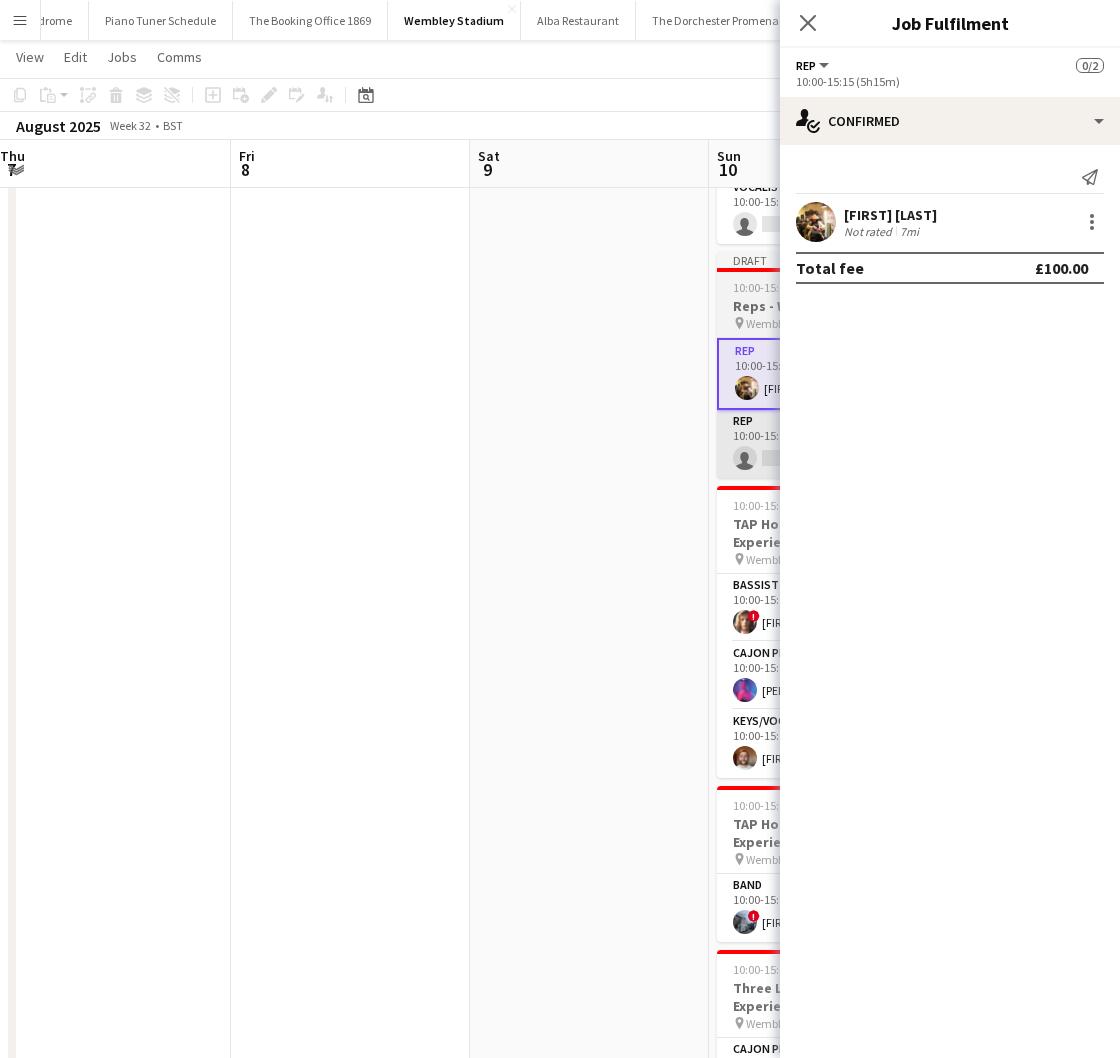 click on "Rep   0/1   10:00-15:15 (5h15m)
single-neutral-actions" at bounding box center (829, 444) 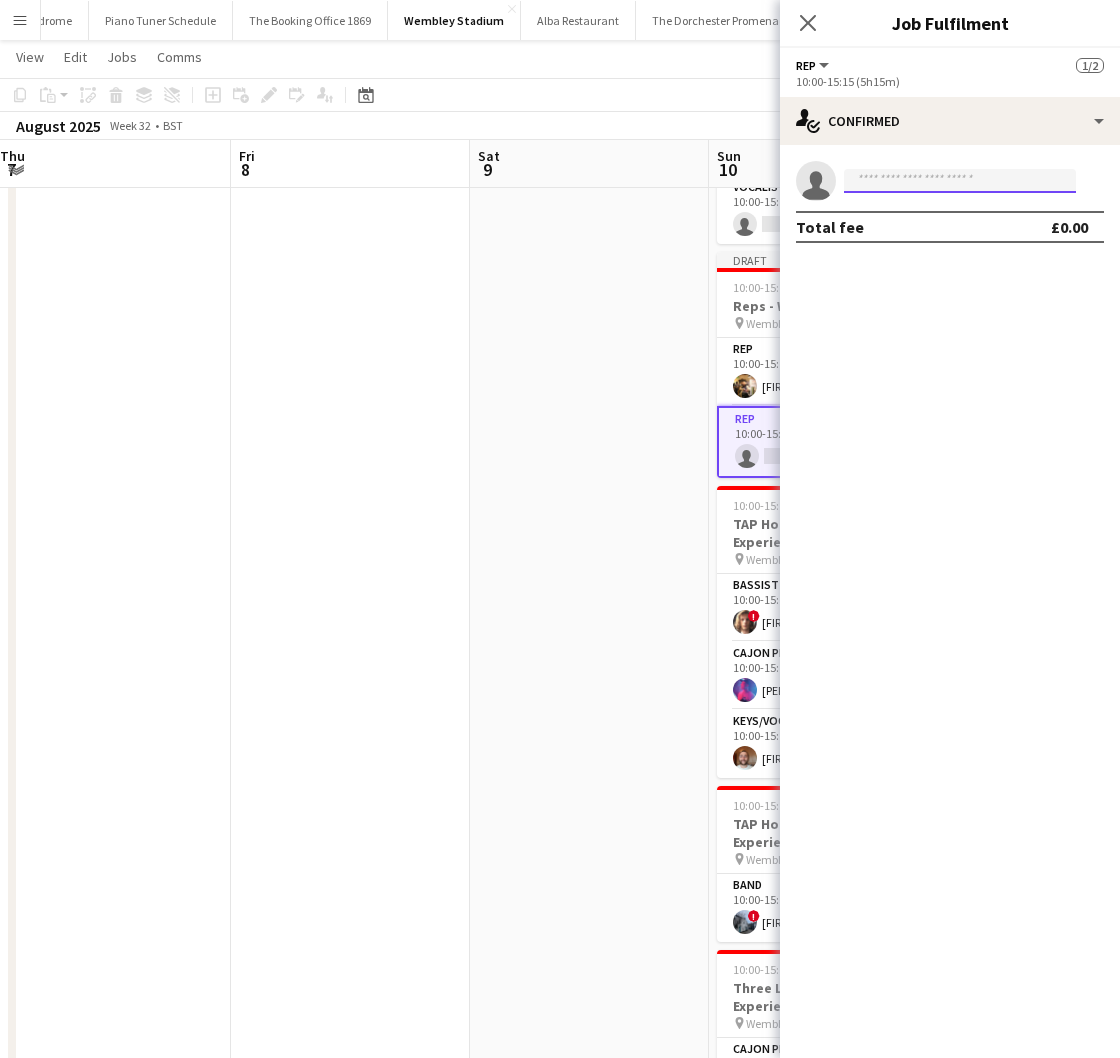 click at bounding box center (960, 181) 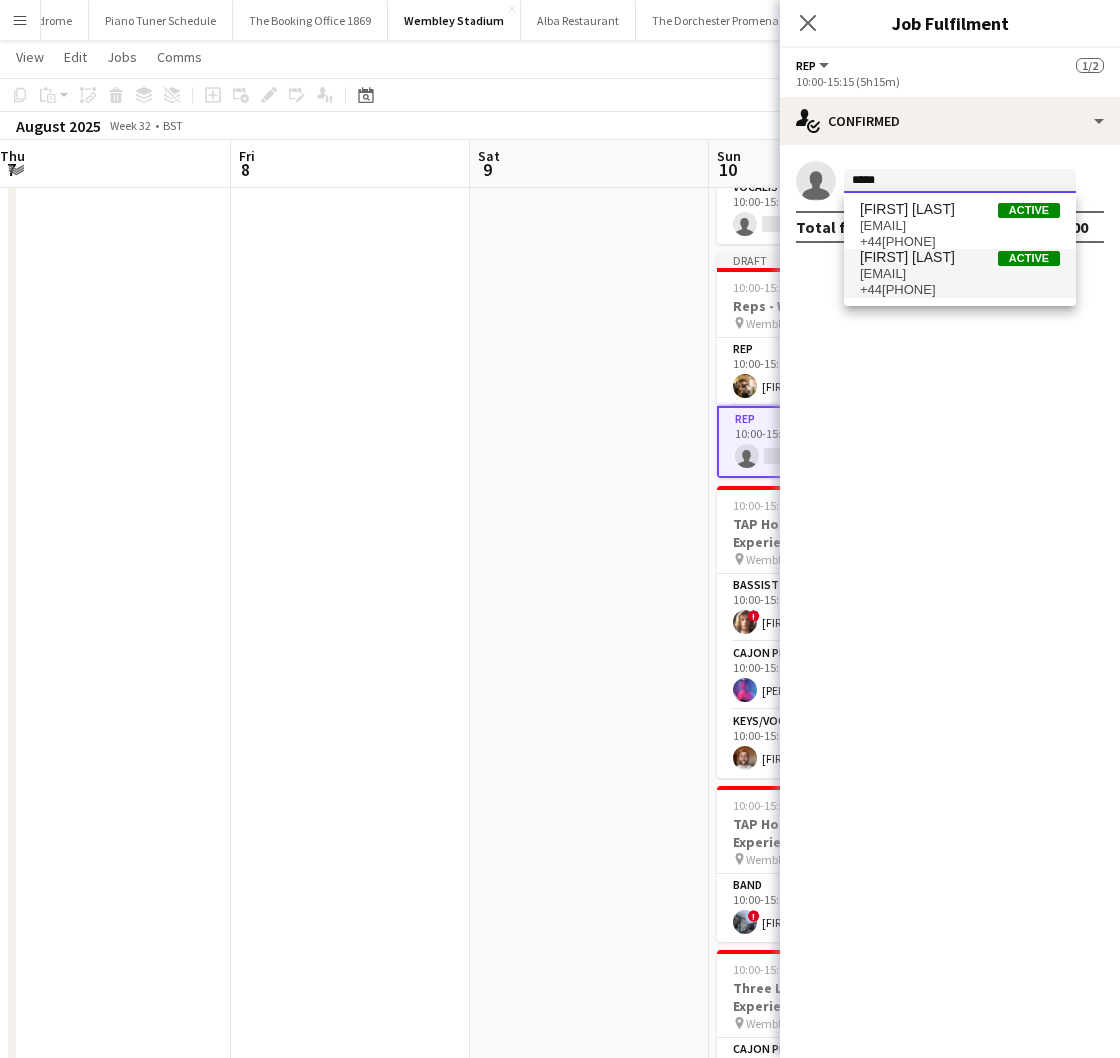 type on "*****" 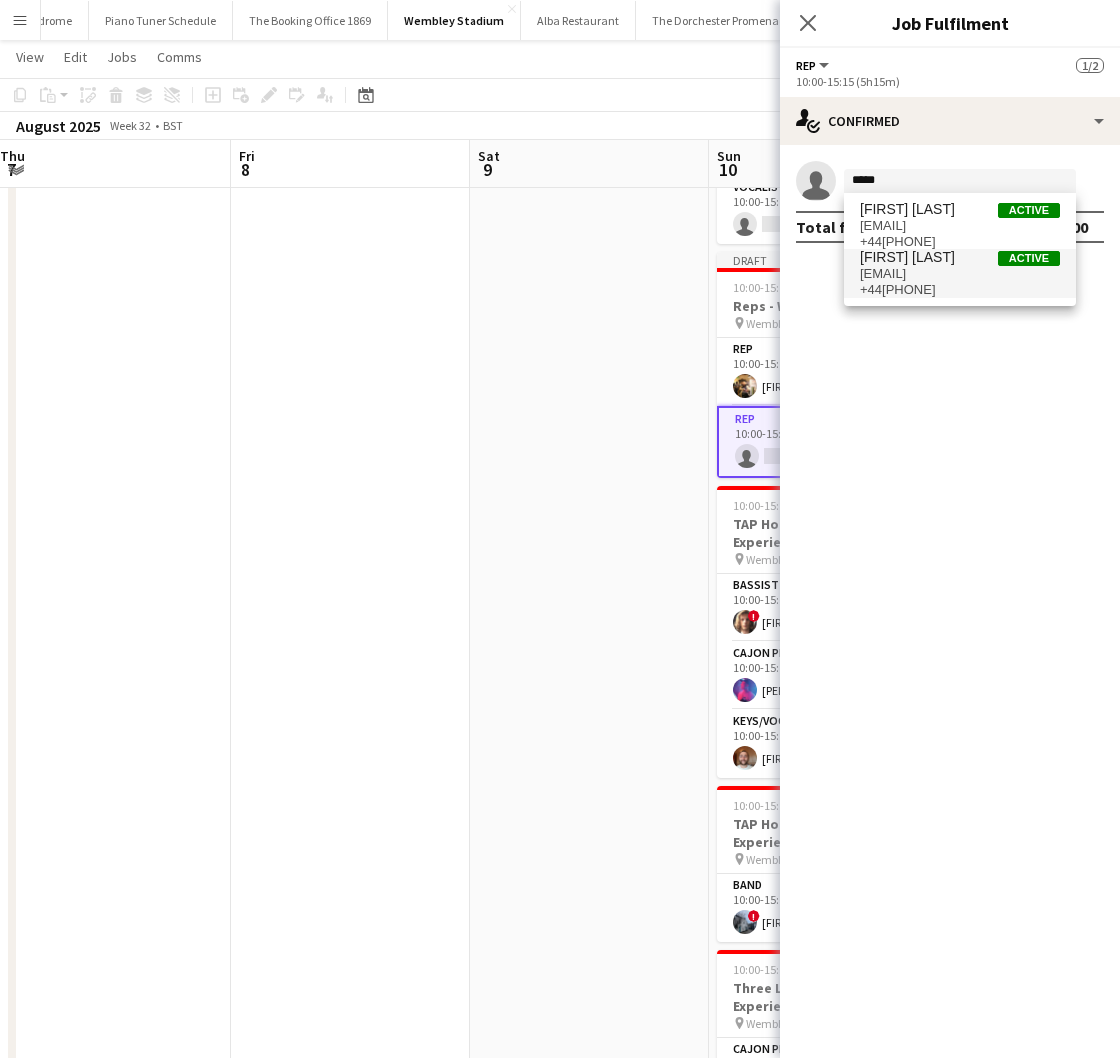 click on "[EMAIL]" at bounding box center (960, 274) 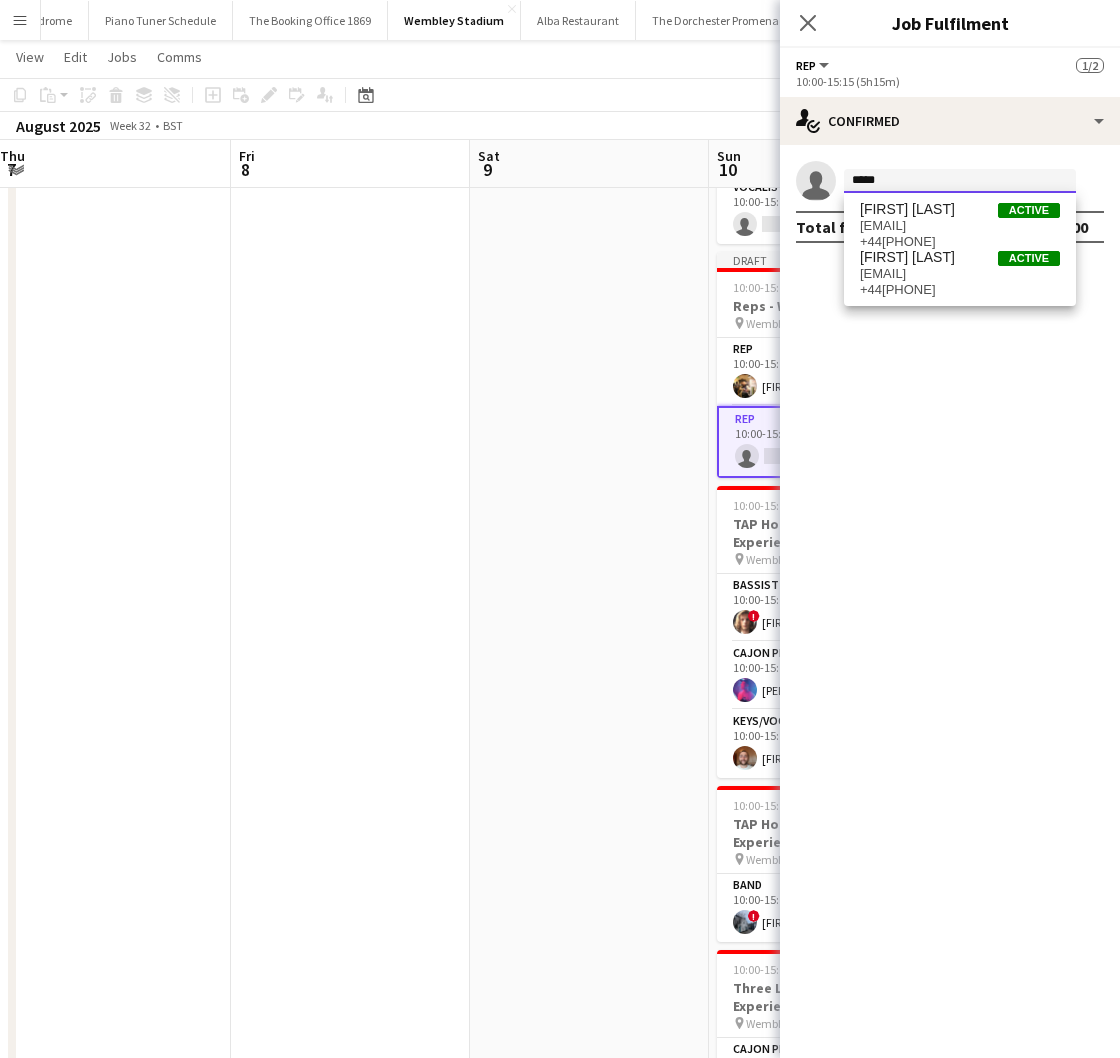 type 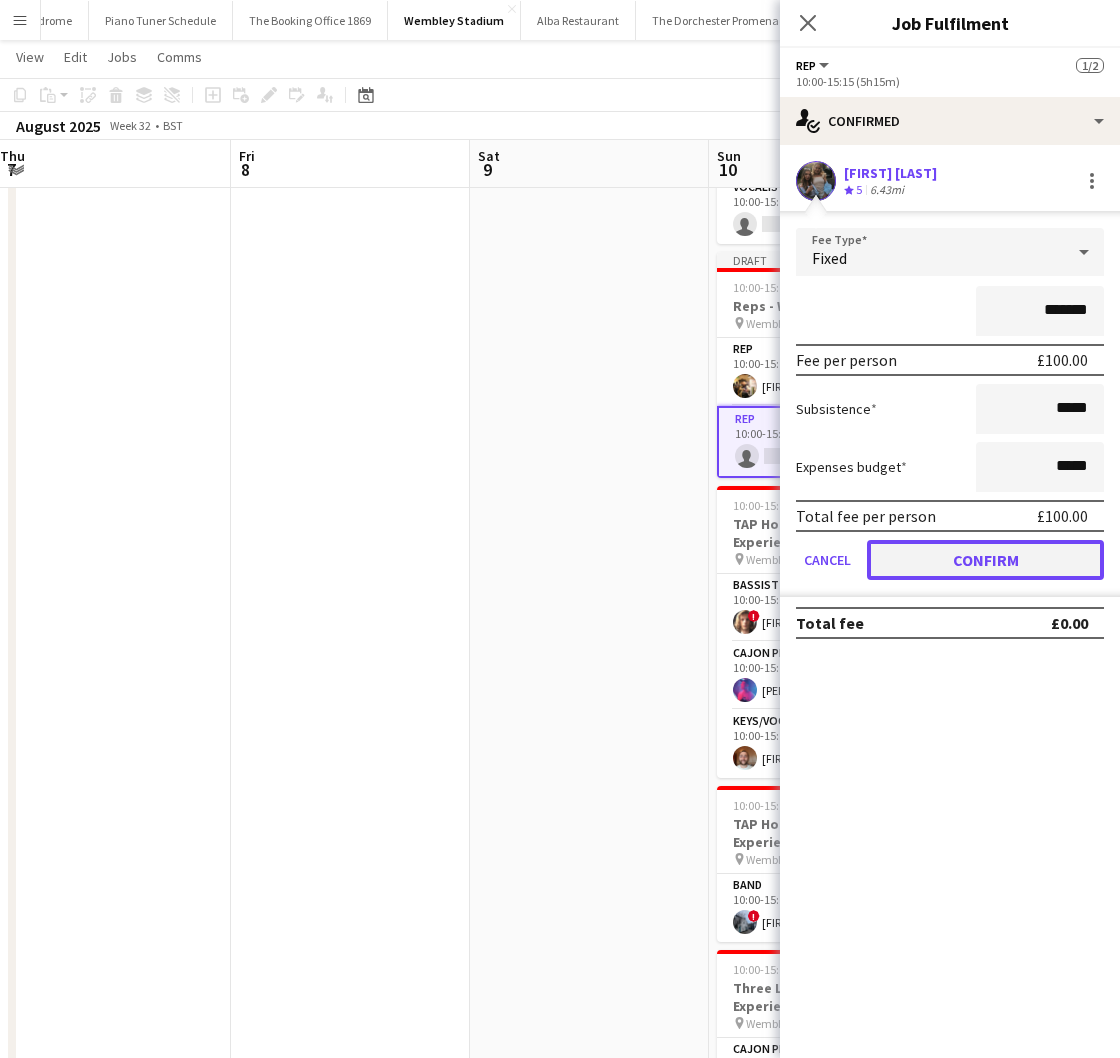 click on "Confirm" at bounding box center (985, 560) 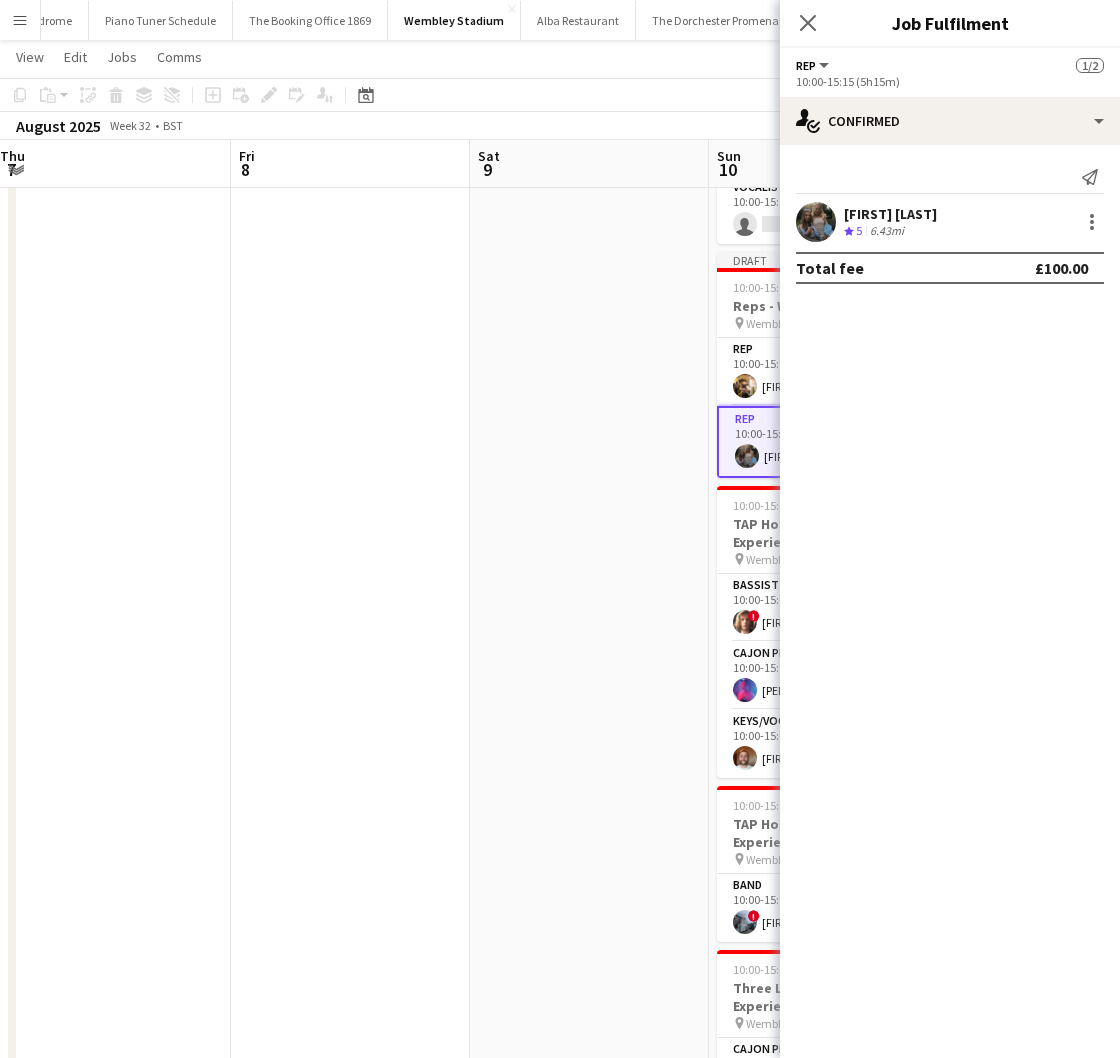 click at bounding box center [589, 399] 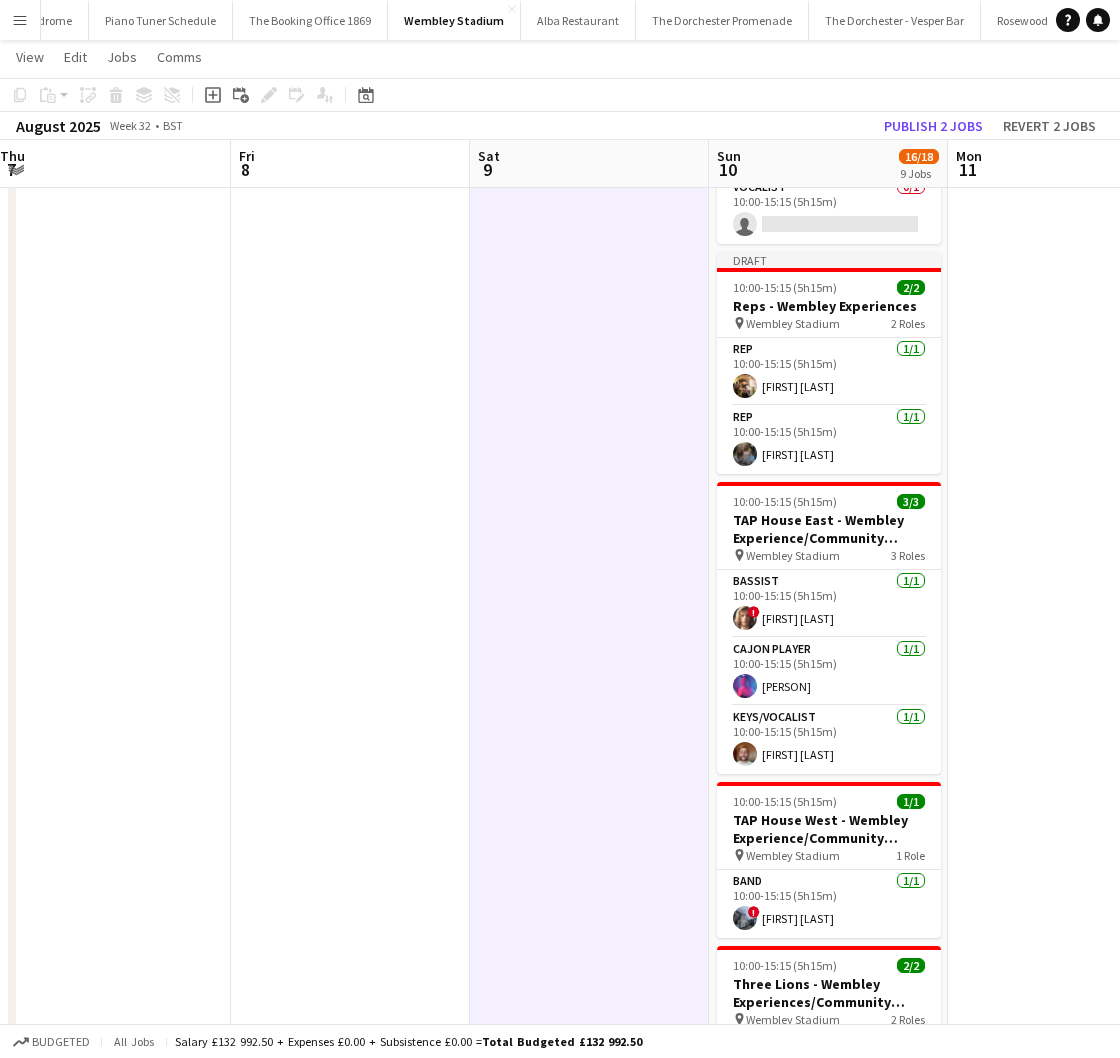 click on "Wembley Stadium" at bounding box center [793, 323] 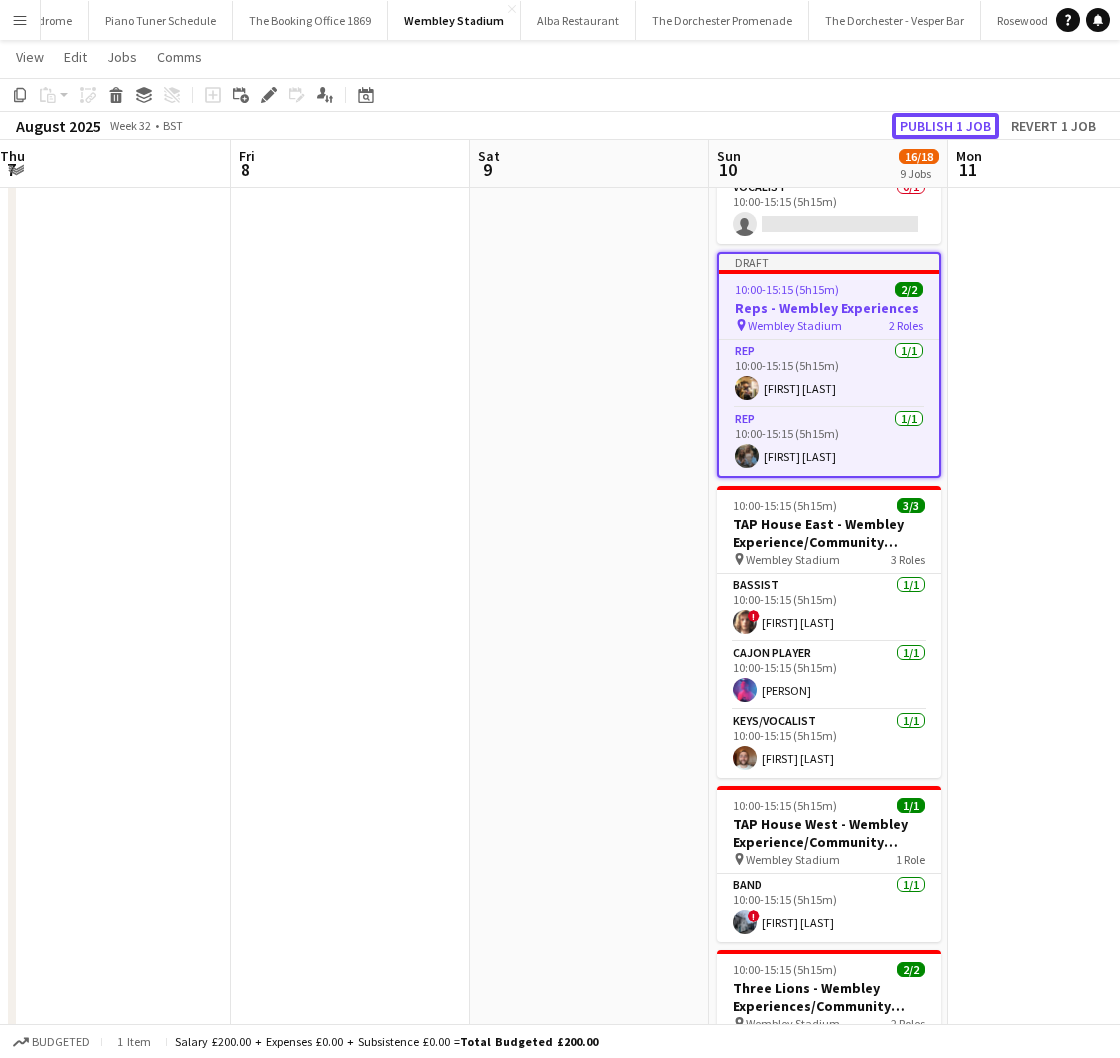 click on "Publish 1 job" 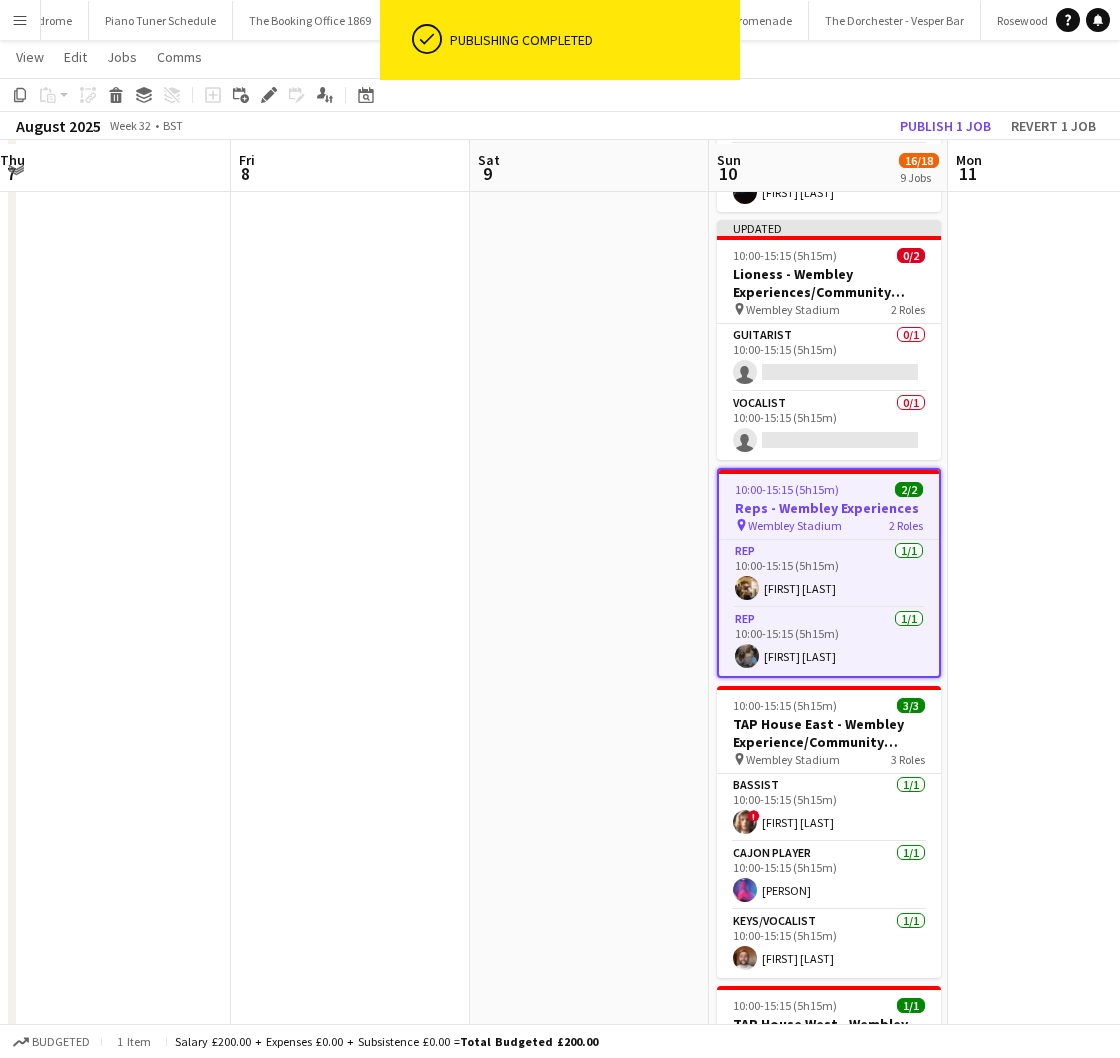scroll, scrollTop: 631, scrollLeft: 0, axis: vertical 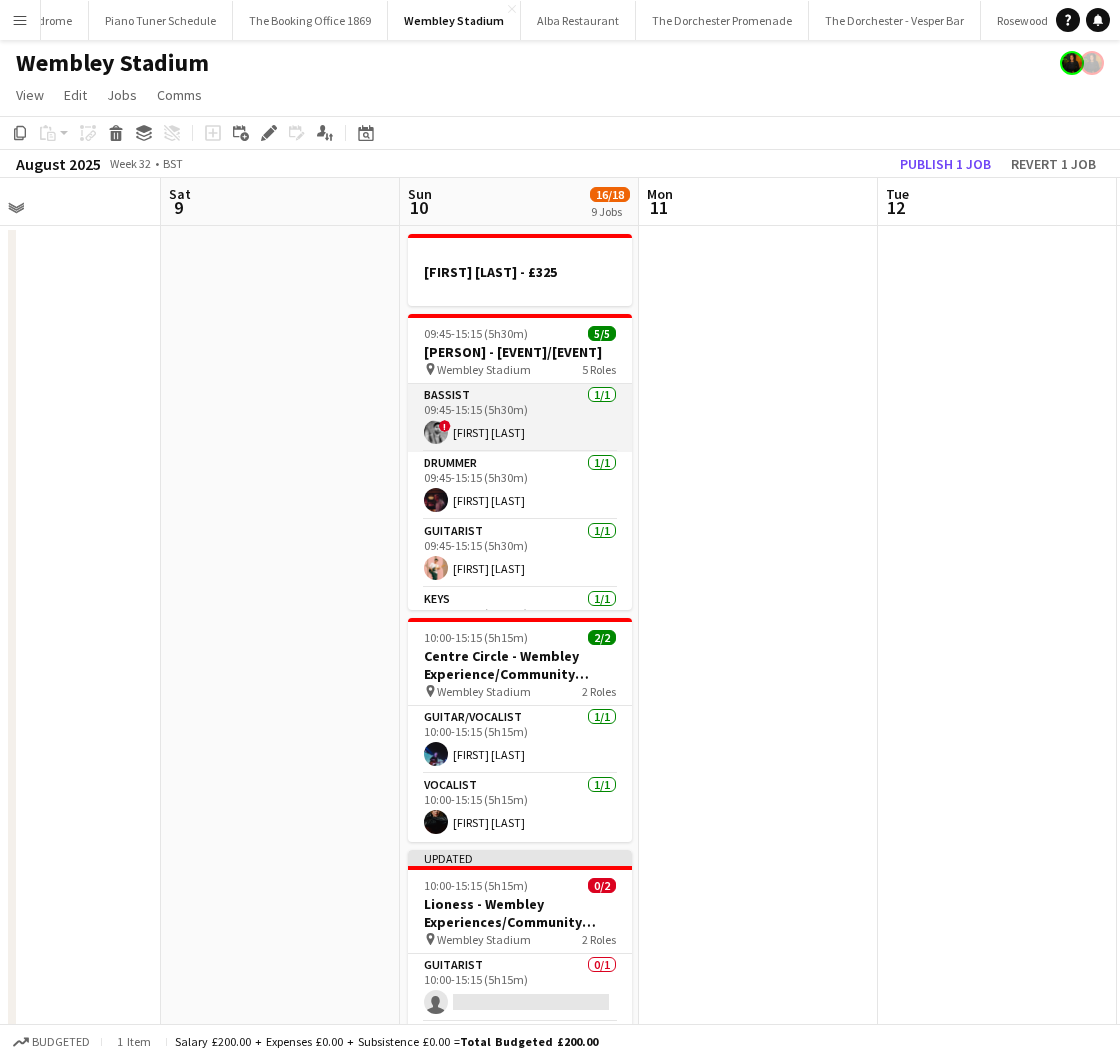 click on "Bassist   1/1   09:45-15:15 (5h30m)
! [PERSON]" at bounding box center (520, 418) 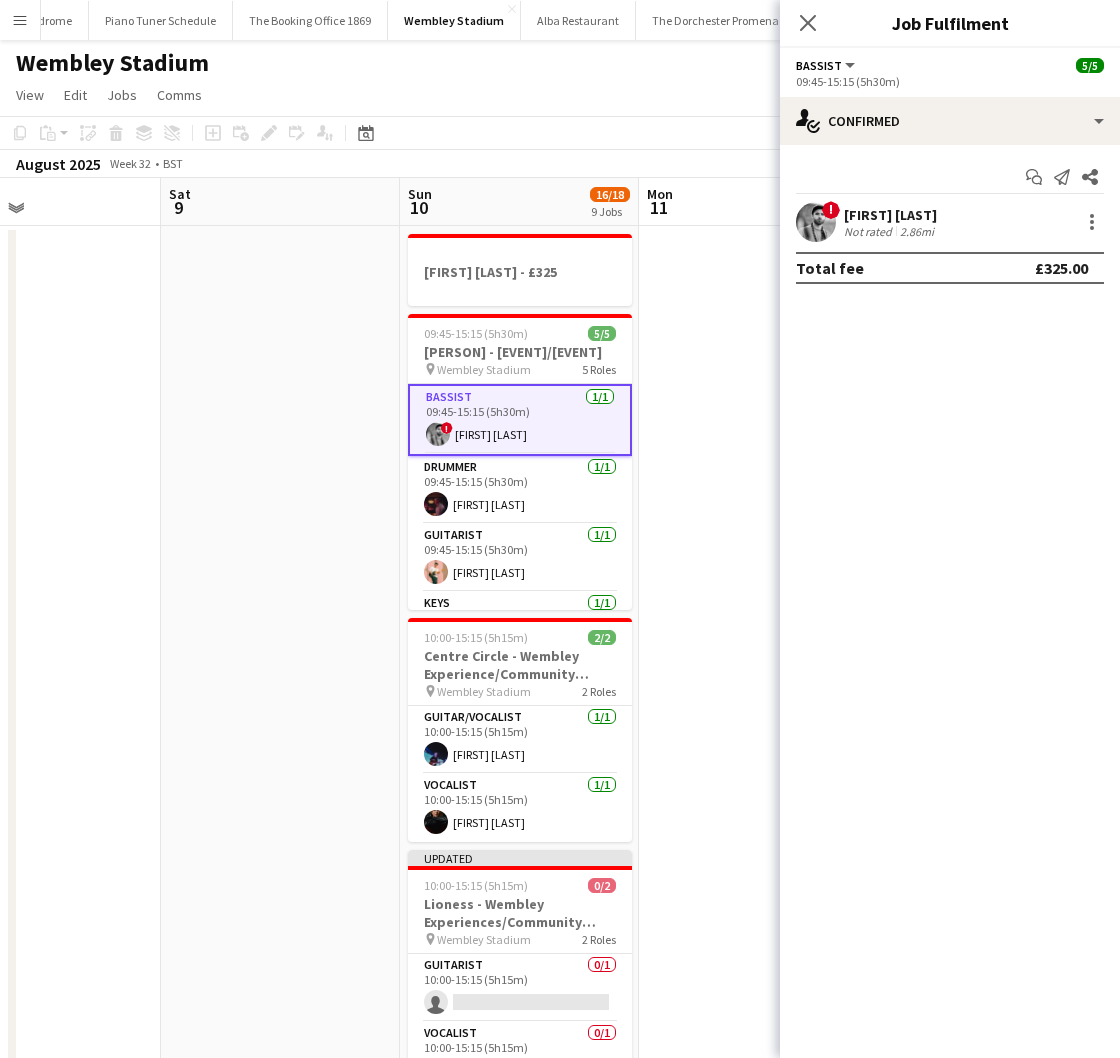 click at bounding box center (816, 222) 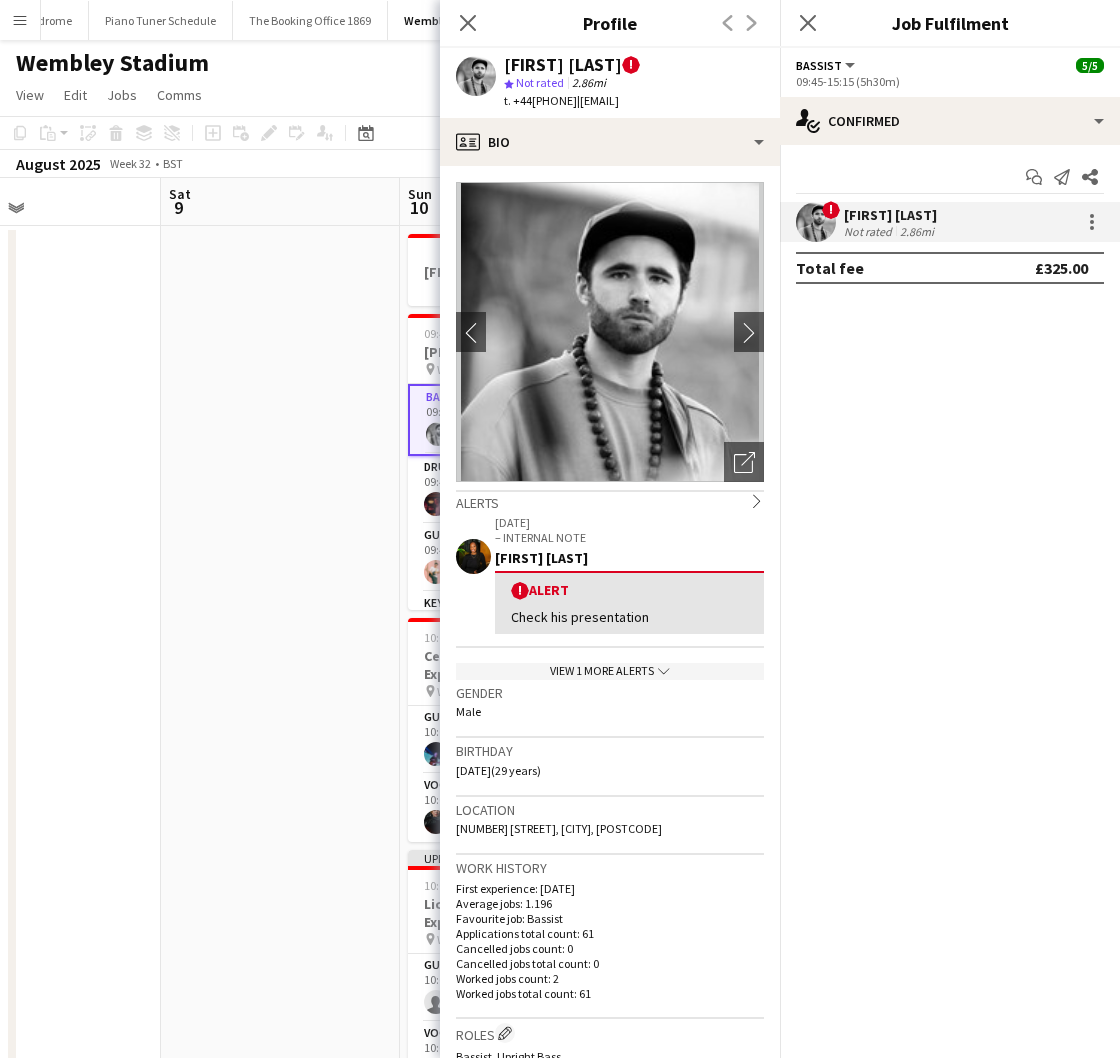 drag, startPoint x: 770, startPoint y: 100, endPoint x: 599, endPoint y: 106, distance: 171.10522 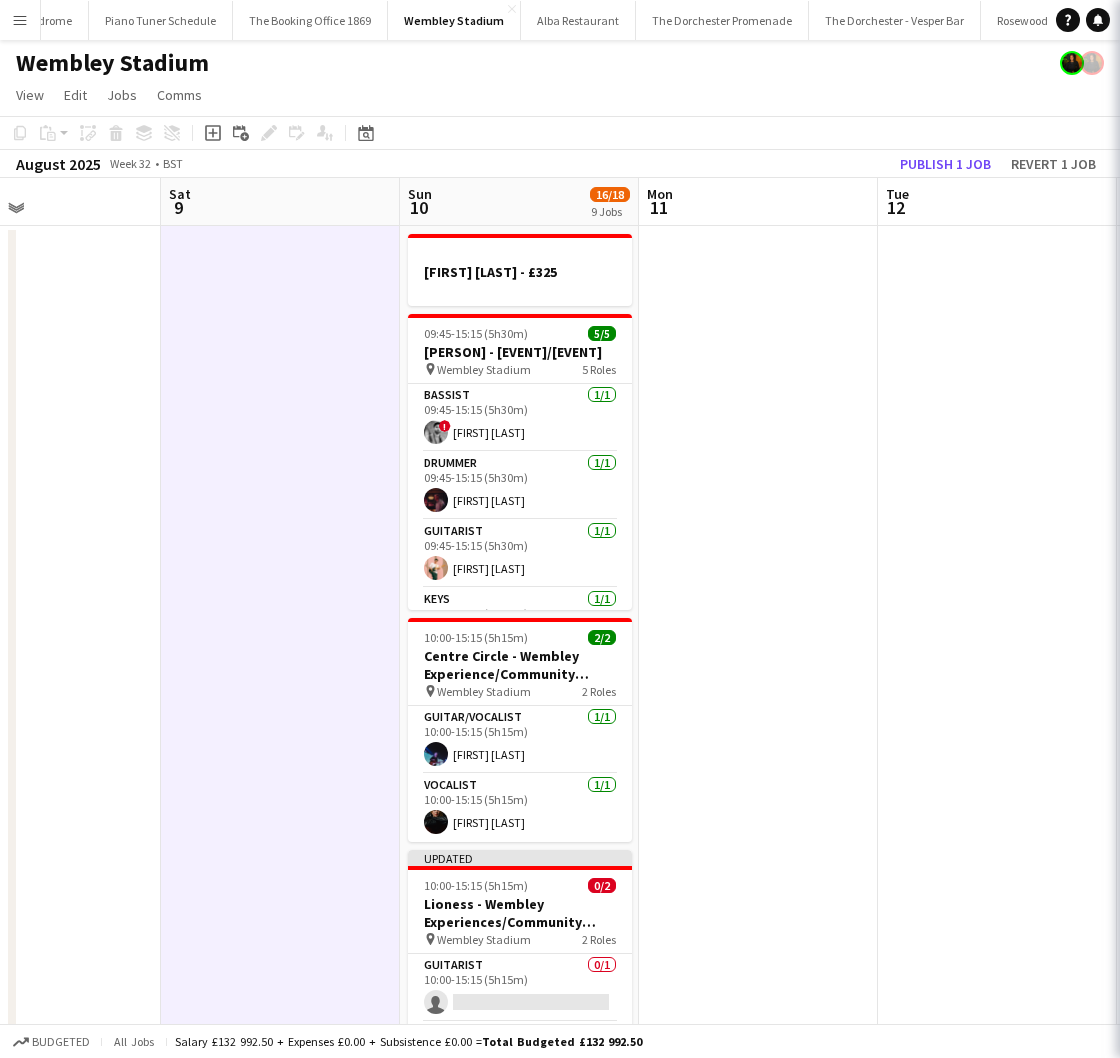 click at bounding box center [280, 1245] 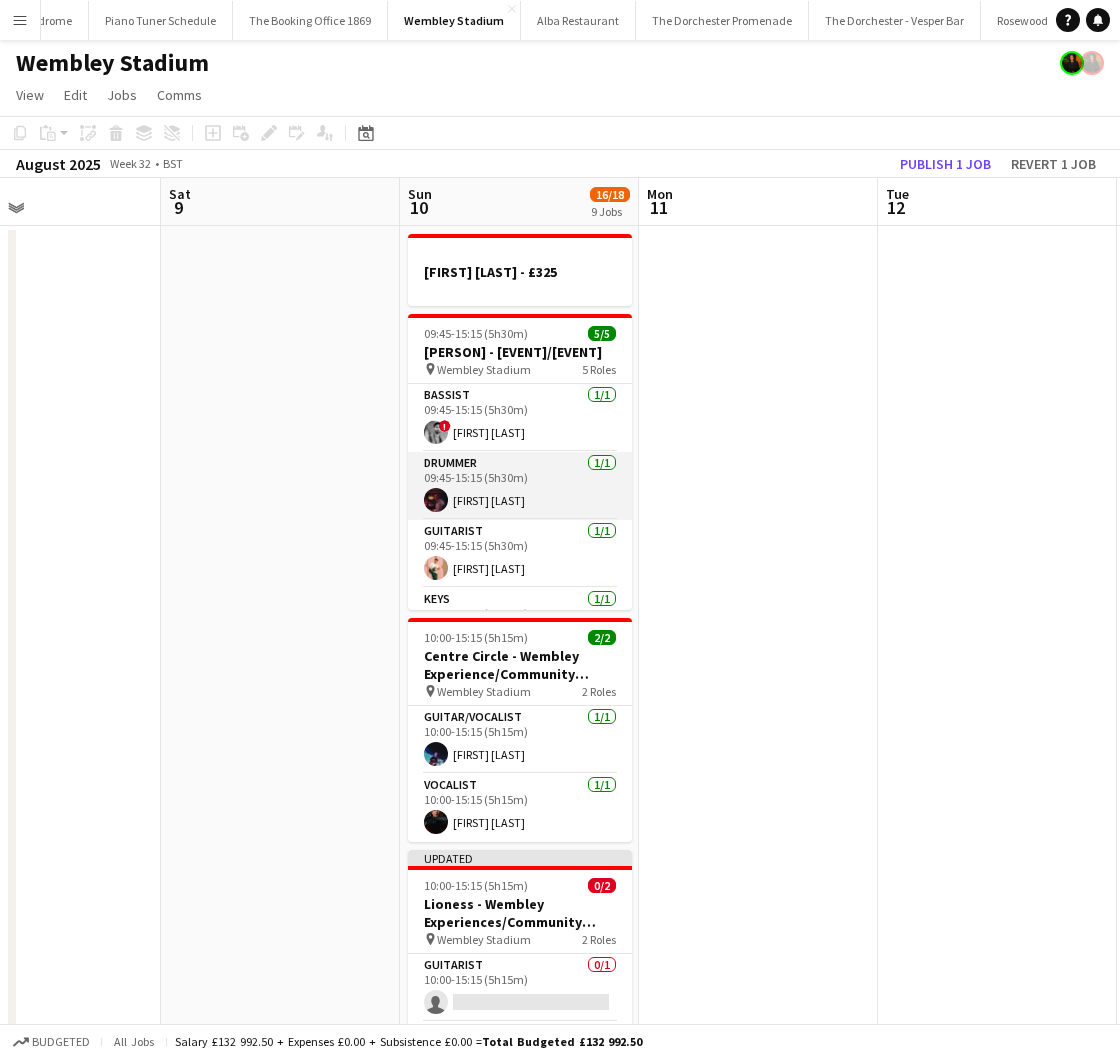 click on "Drummer   1/1   09:45-15:15 (5h30m)
[PERSON]" at bounding box center (520, 486) 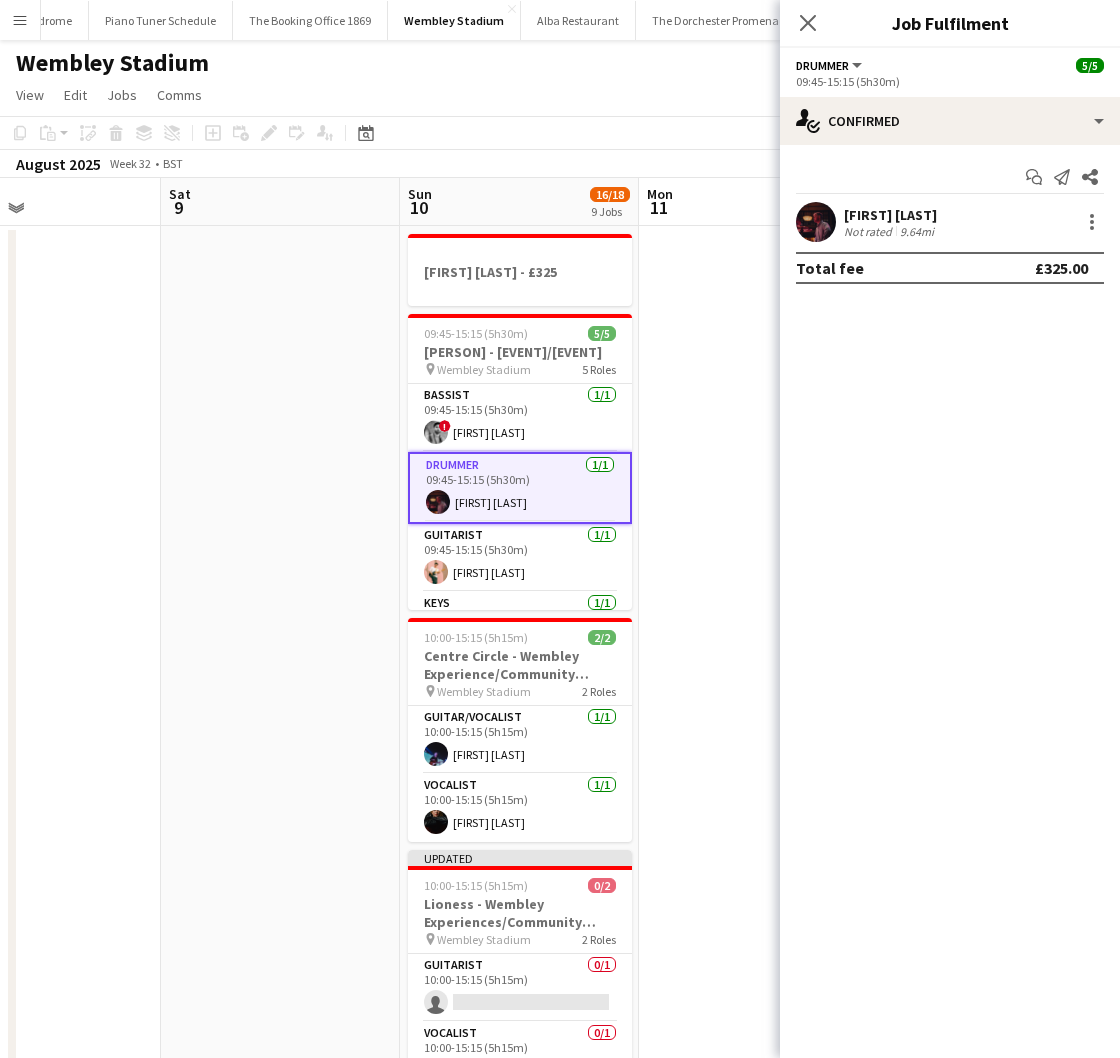 click at bounding box center (816, 222) 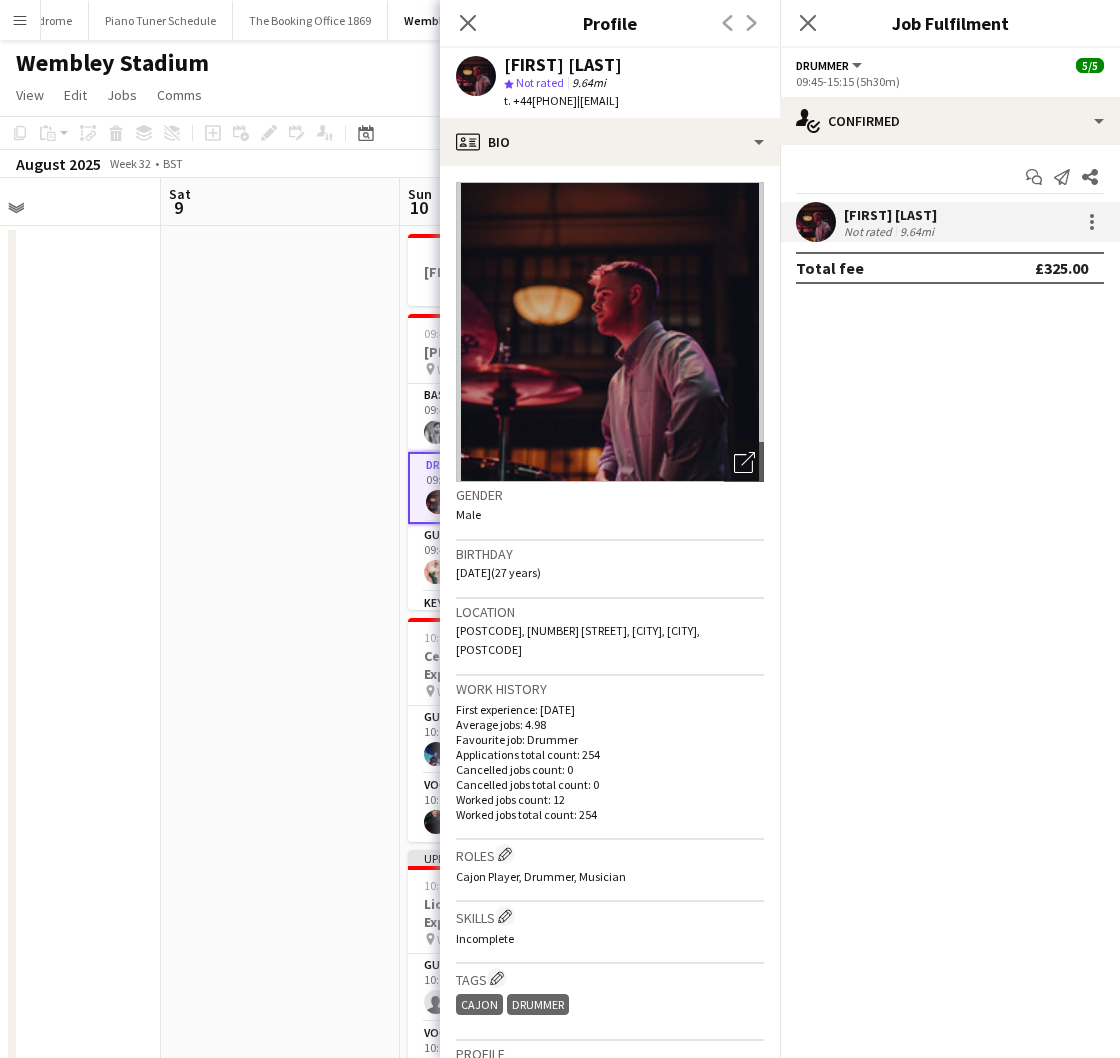 drag, startPoint x: 745, startPoint y: 100, endPoint x: 599, endPoint y: 108, distance: 146.21901 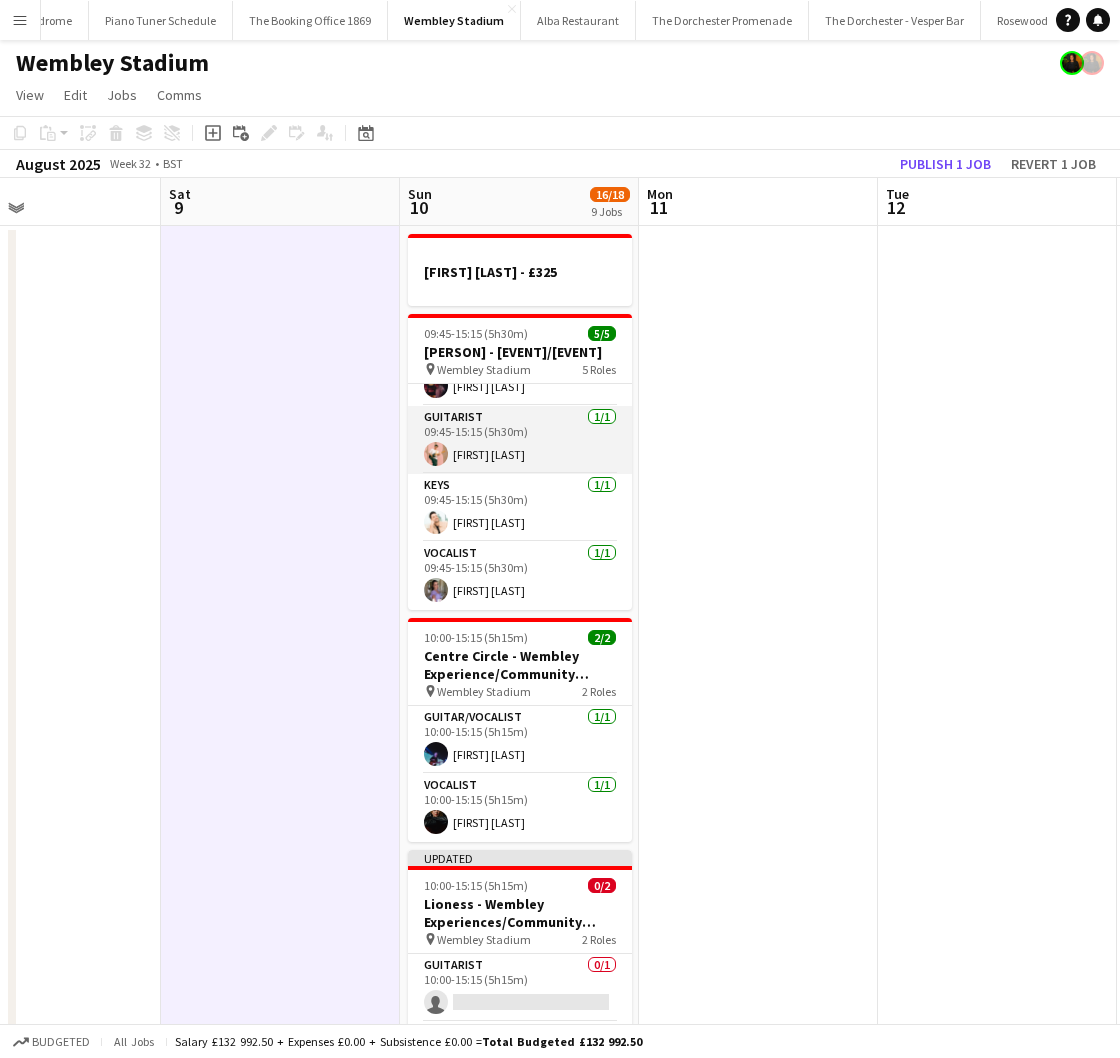scroll, scrollTop: 132, scrollLeft: 0, axis: vertical 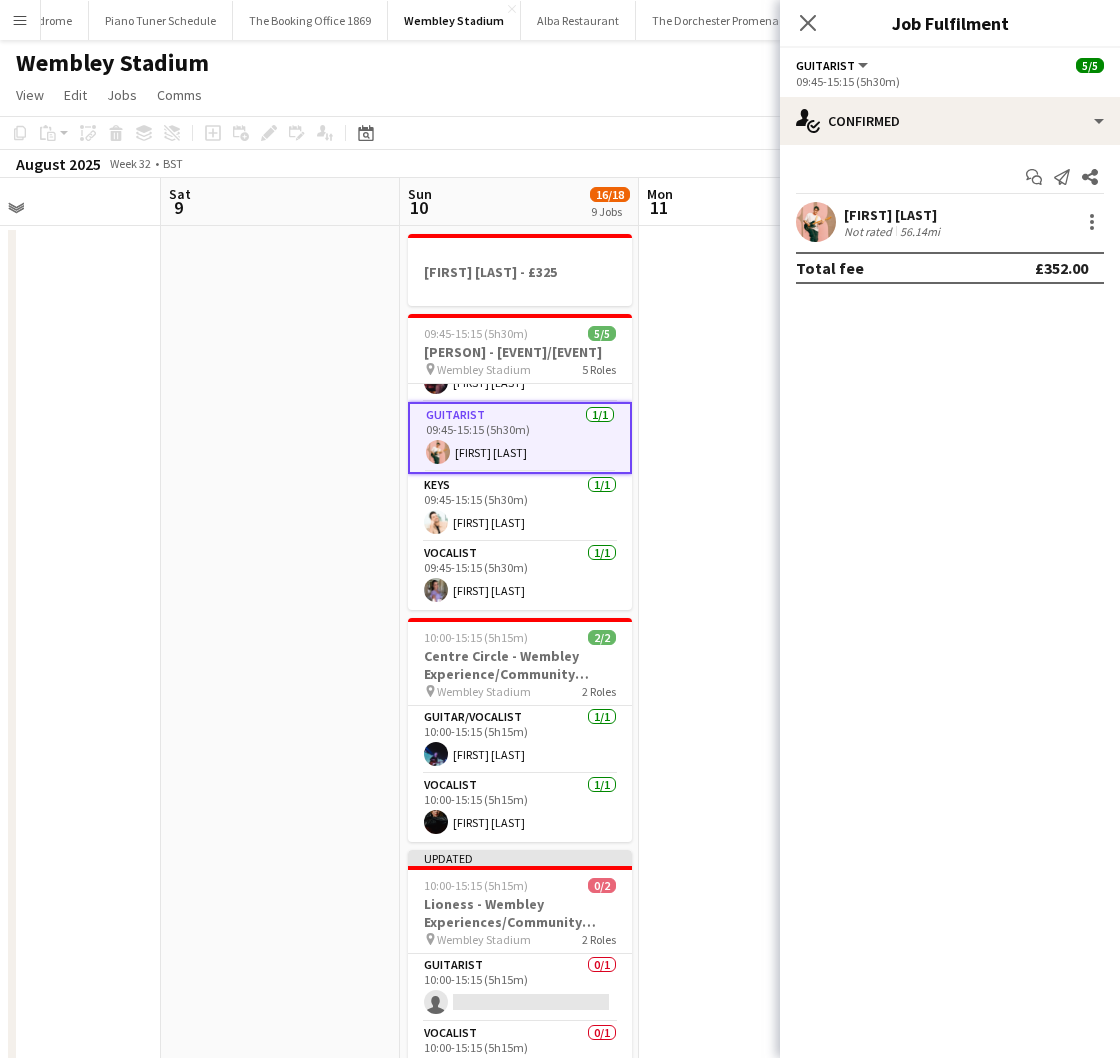 click at bounding box center (816, 222) 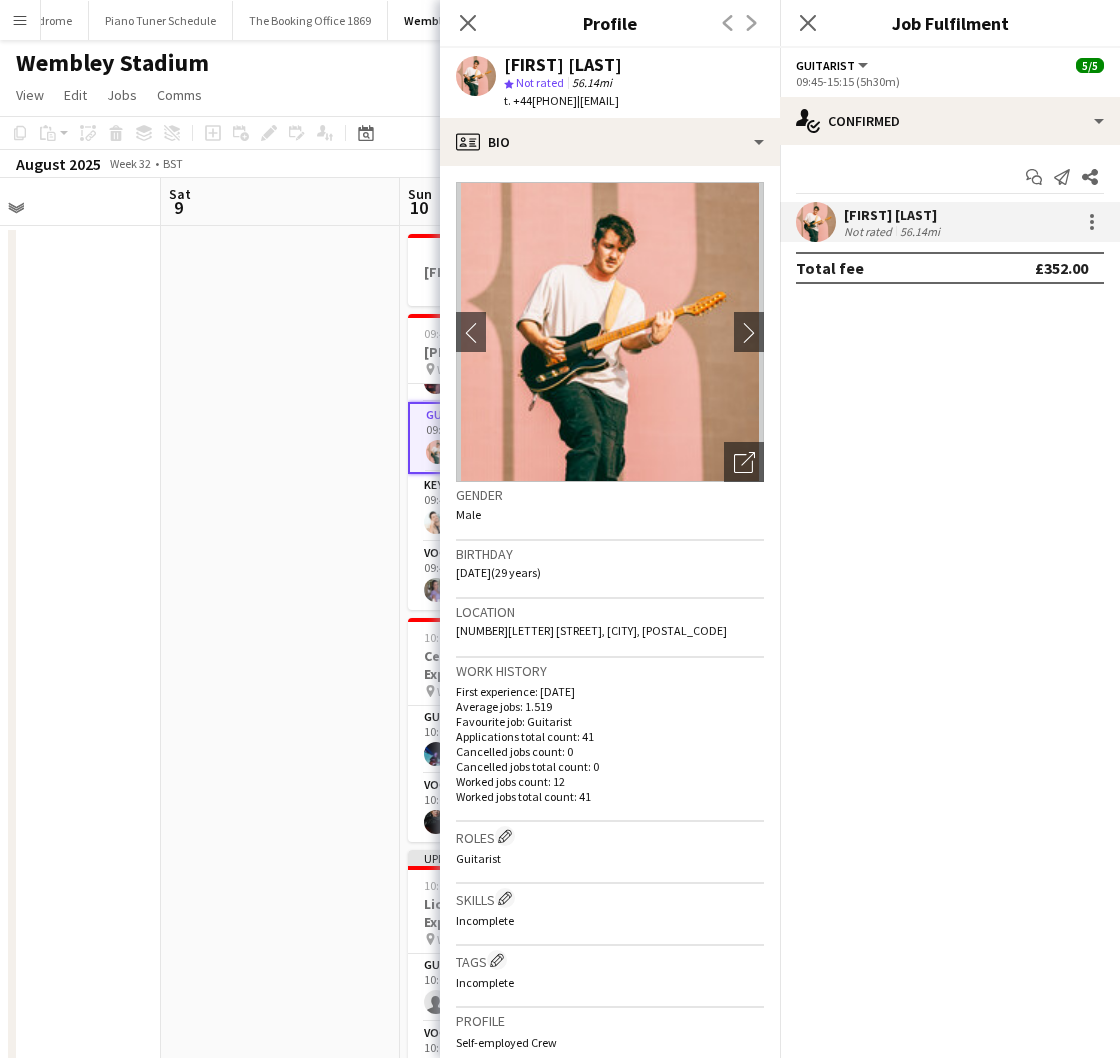 drag, startPoint x: 763, startPoint y: 106, endPoint x: 601, endPoint y: 103, distance: 162.02777 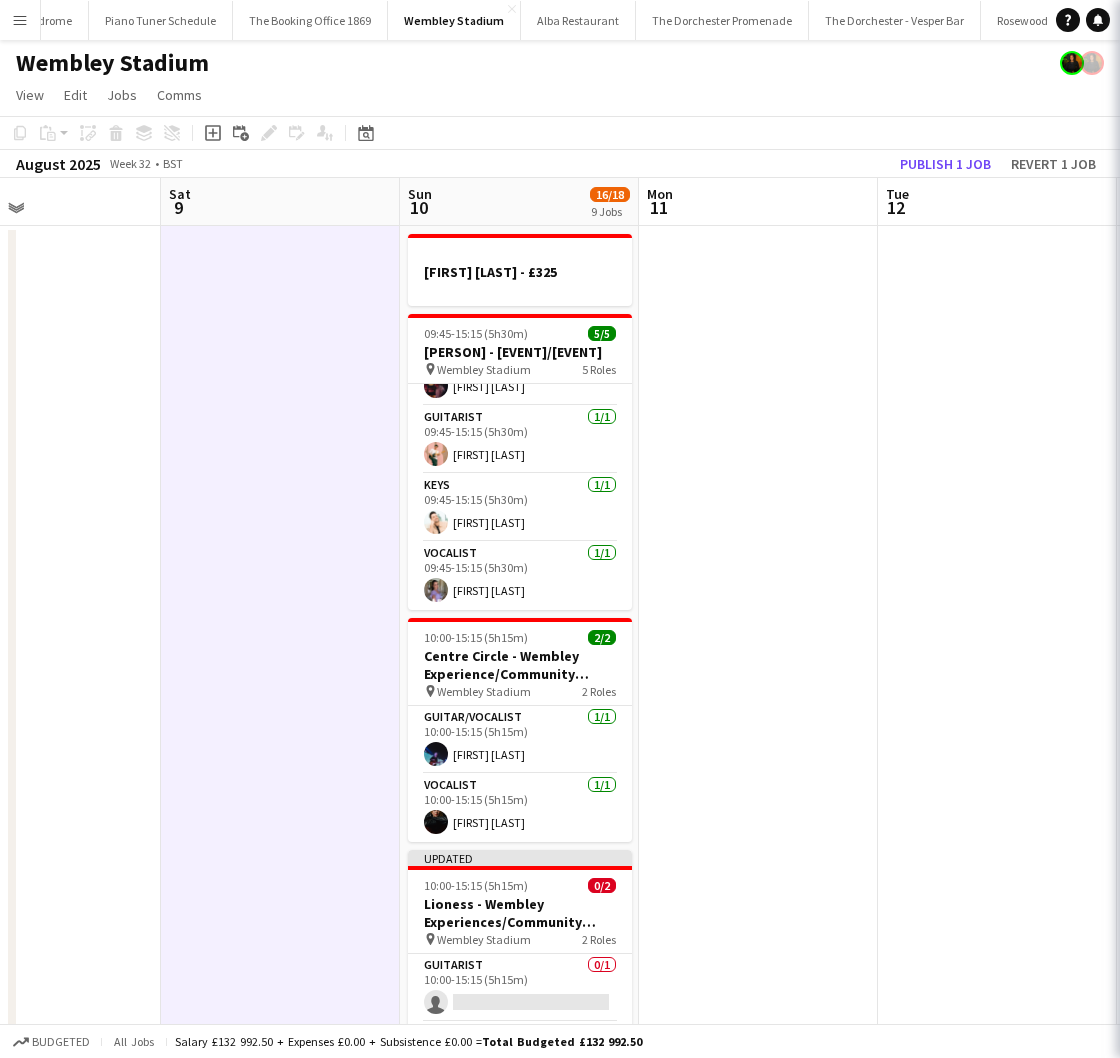scroll, scrollTop: 0, scrollLeft: 794, axis: horizontal 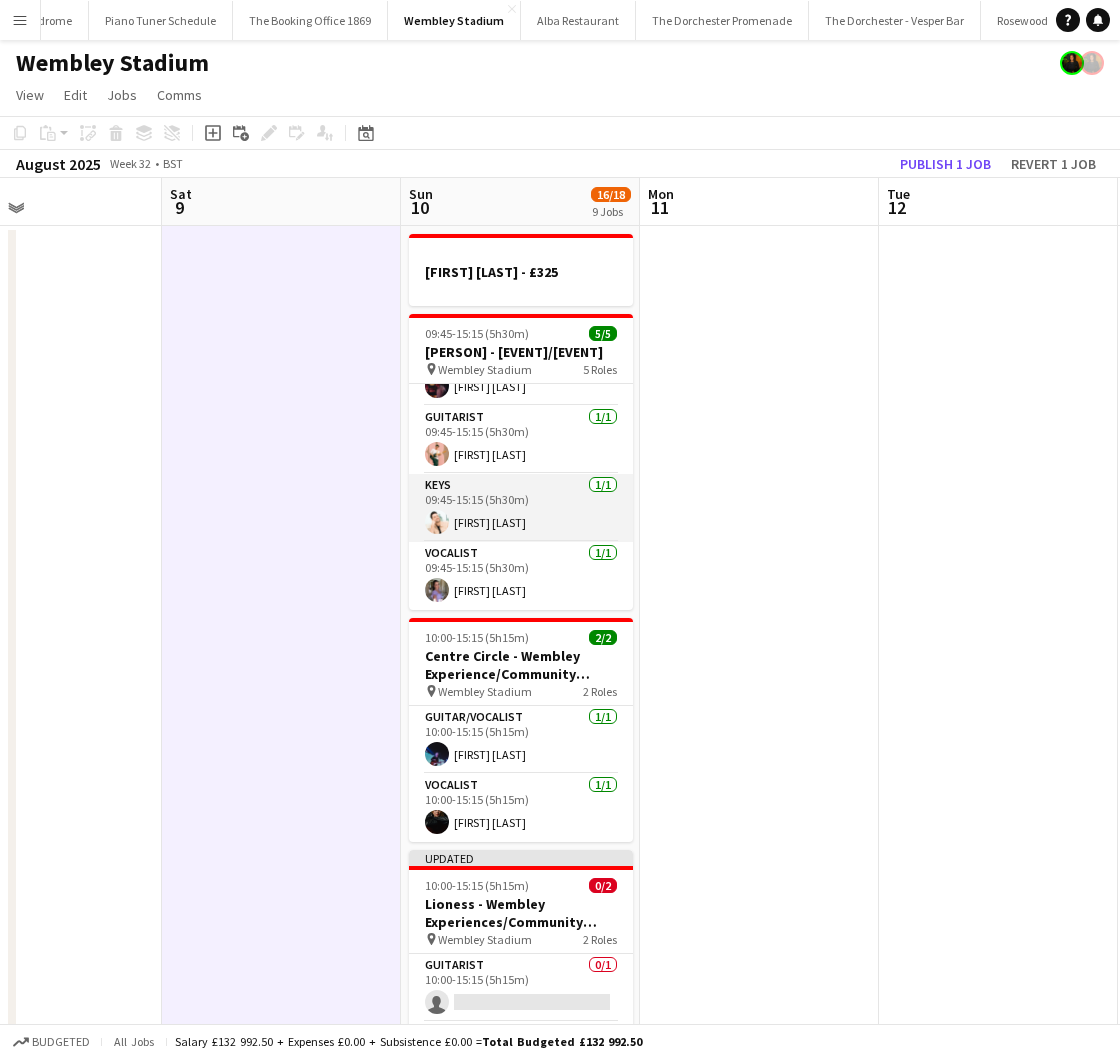 click on "Keys   1/1   09:45-15:15 (5h30m)
[FIRST] [LAST]" at bounding box center (521, 508) 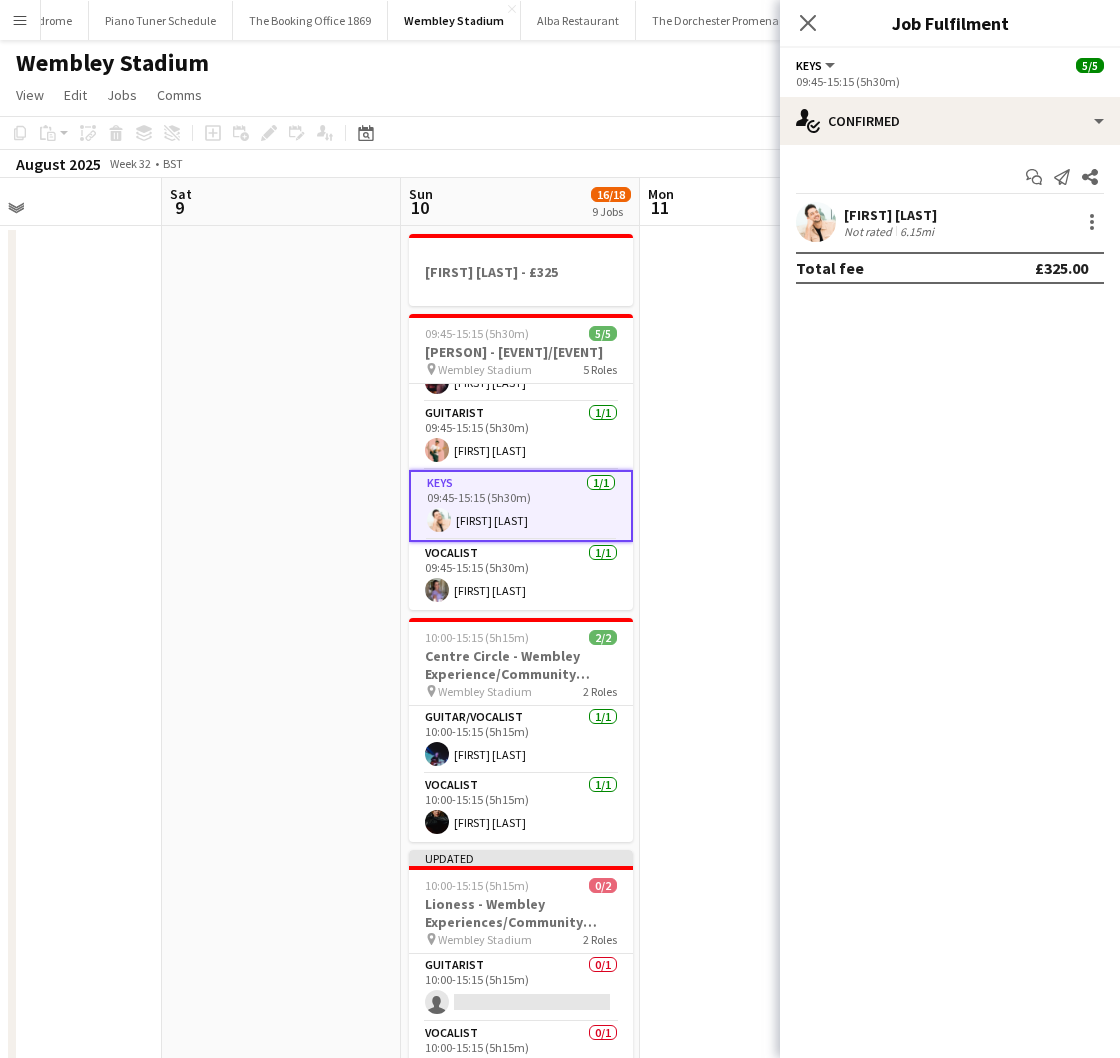 click at bounding box center [816, 222] 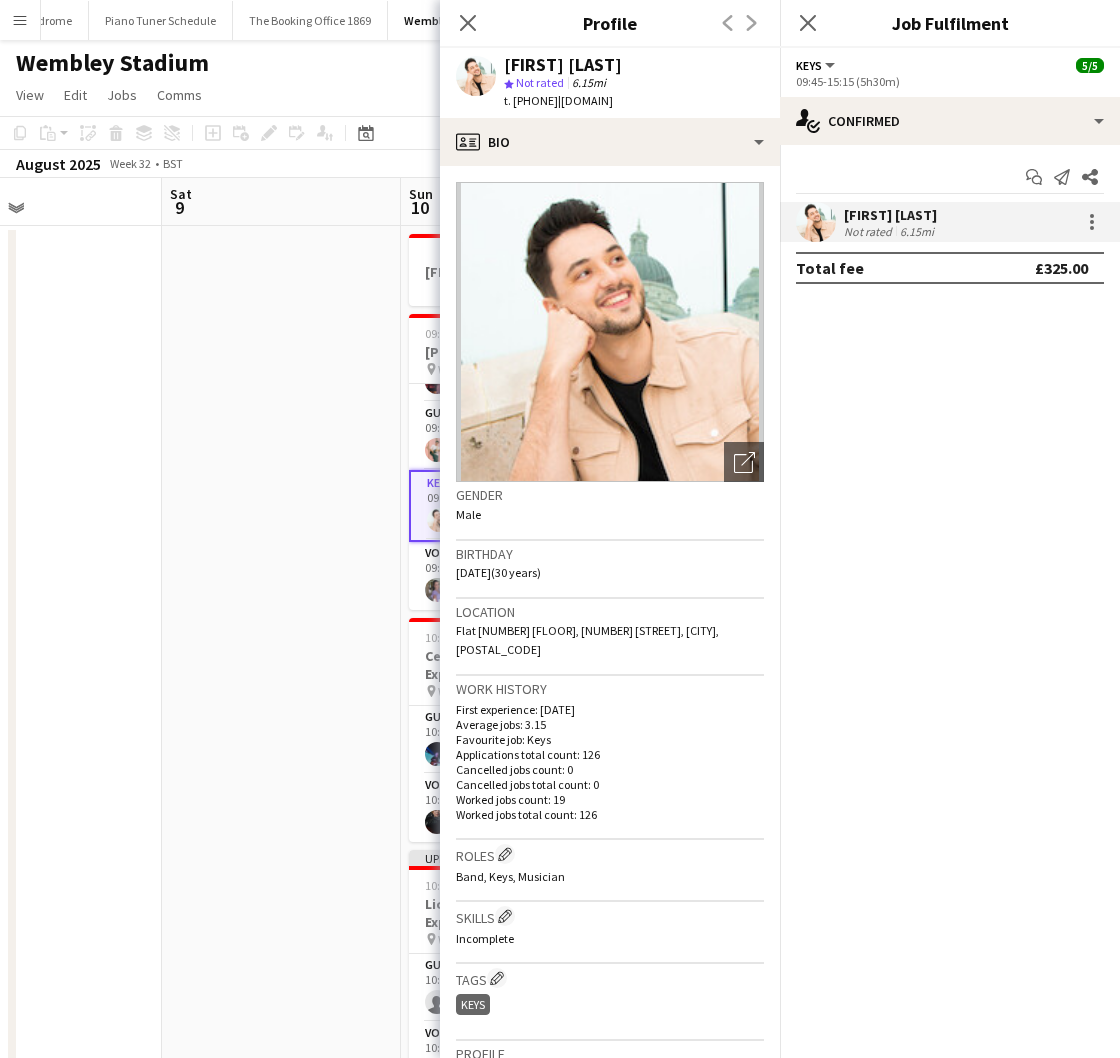 drag, startPoint x: 734, startPoint y: 95, endPoint x: 711, endPoint y: 114, distance: 29.832869 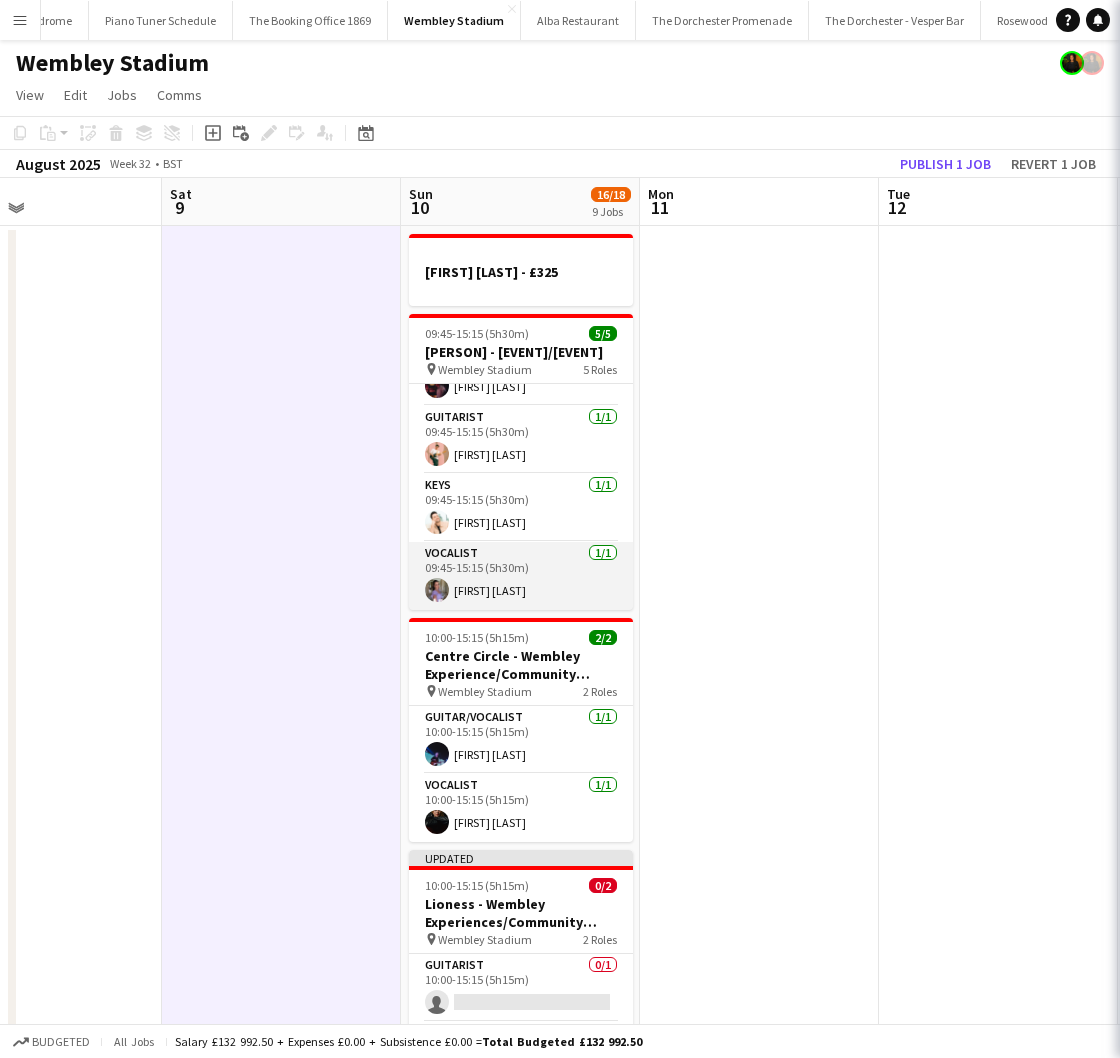 click on "Vocalist   1/1   09:45-15:15 (5h30m)
[PERSON]" at bounding box center [521, 576] 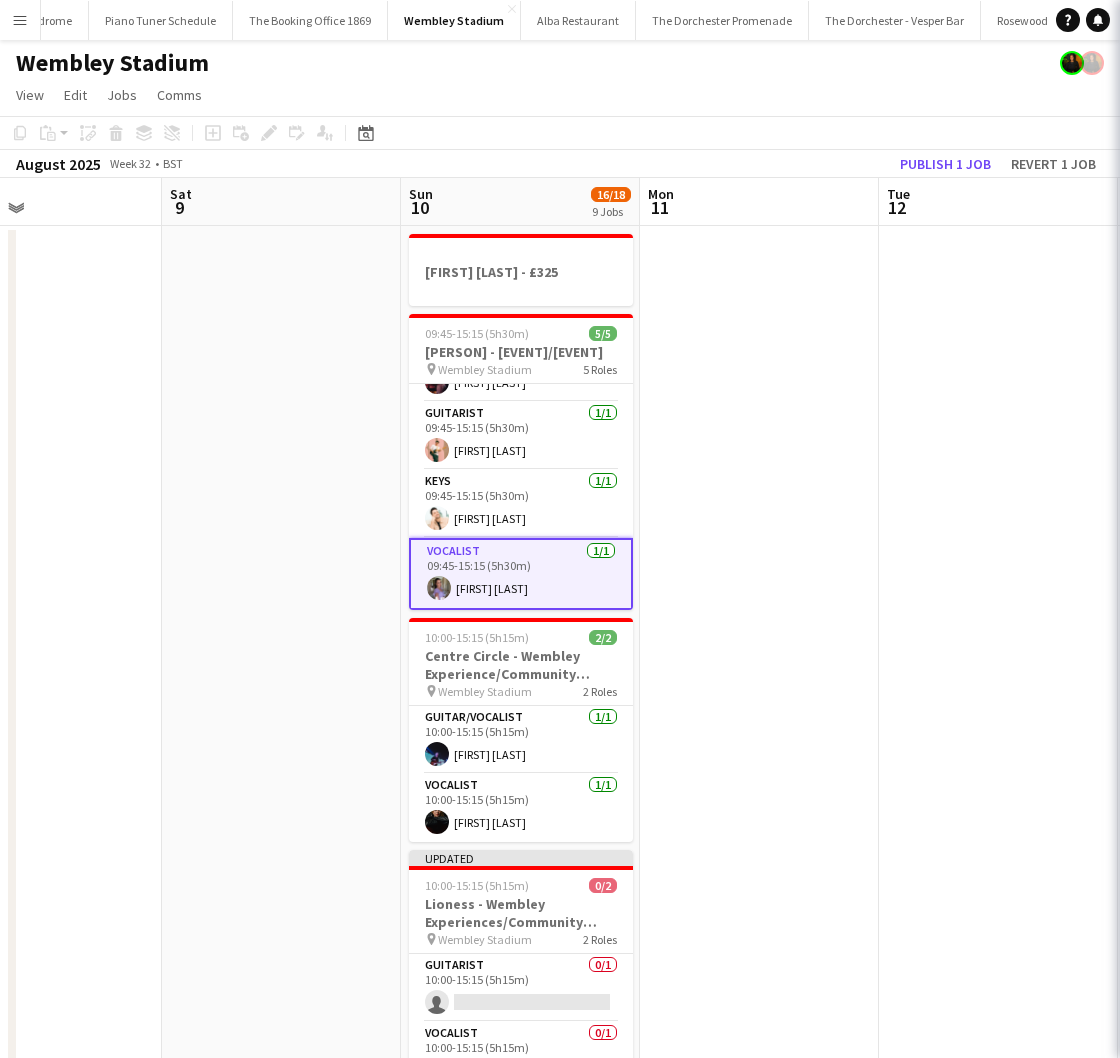 scroll, scrollTop: 0, scrollLeft: 793, axis: horizontal 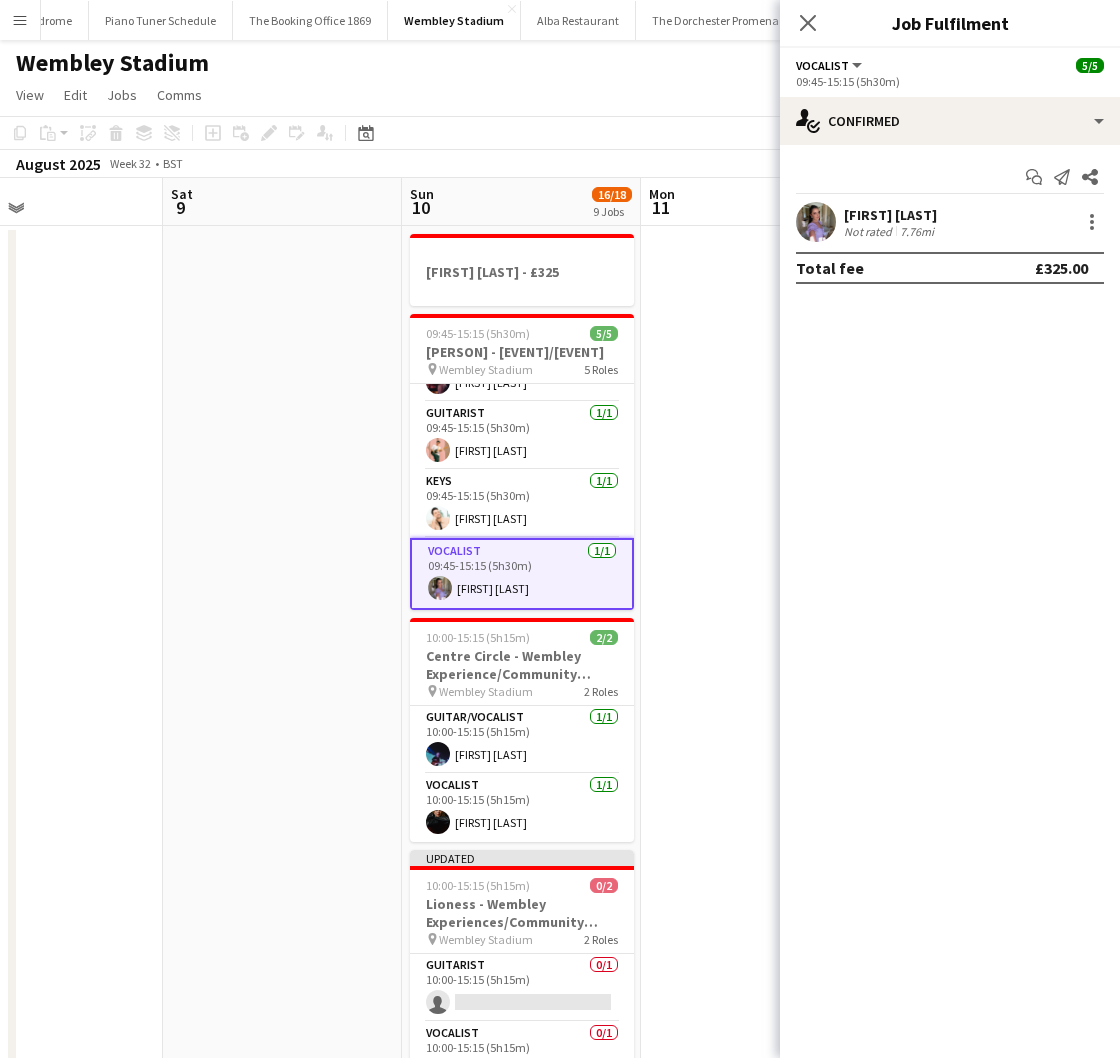 click at bounding box center [816, 222] 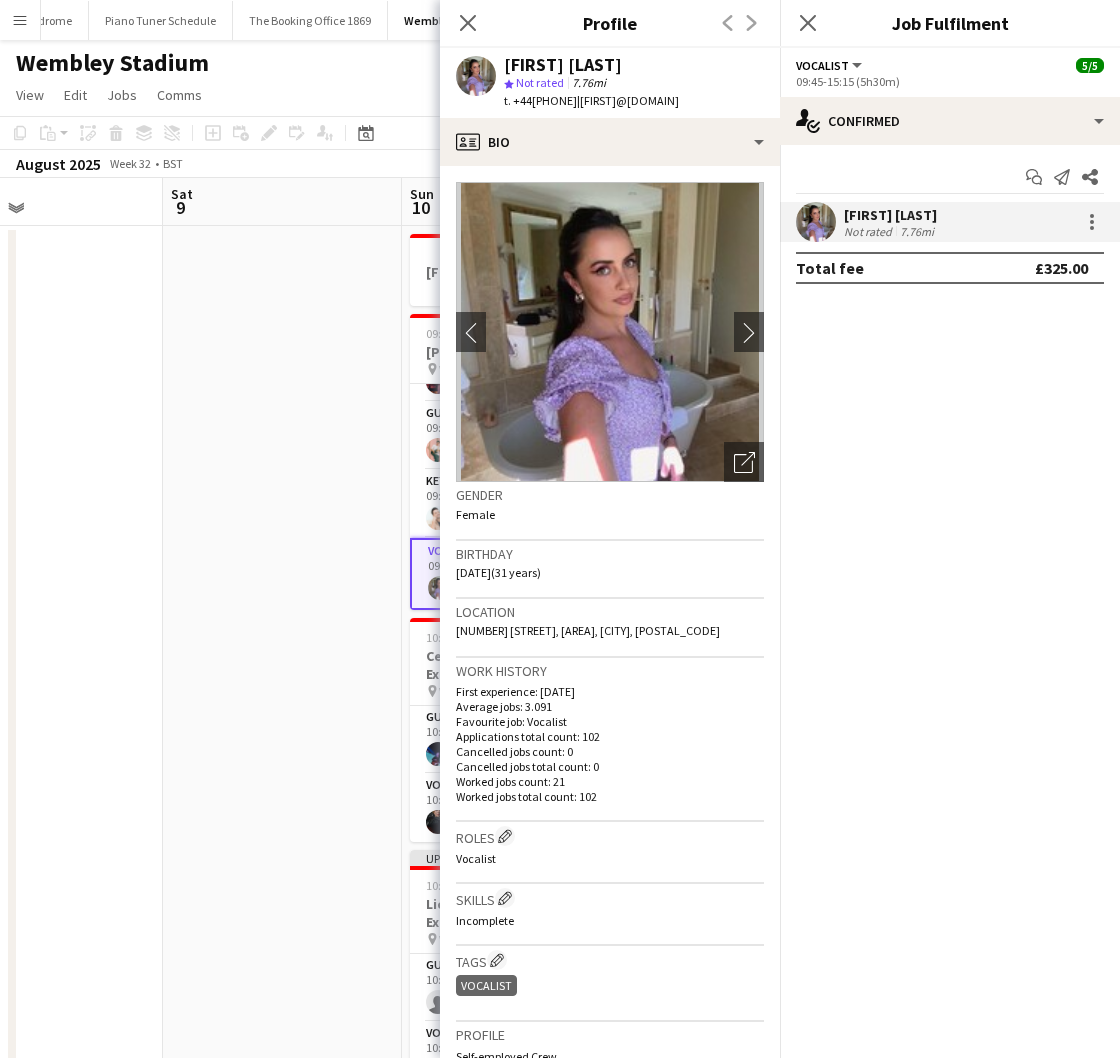 drag, startPoint x: 732, startPoint y: 100, endPoint x: 599, endPoint y: 109, distance: 133.30417 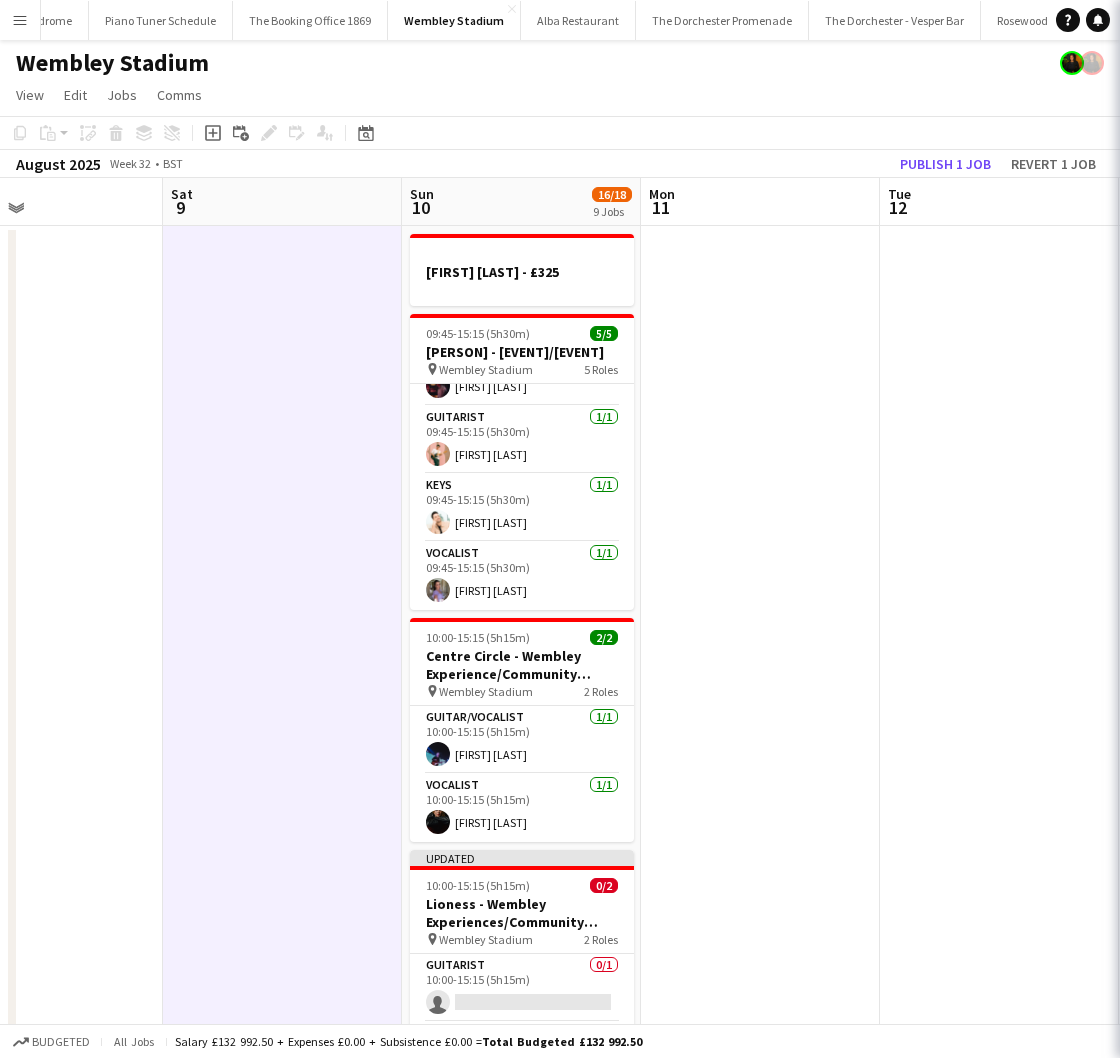 click at bounding box center (282, 1245) 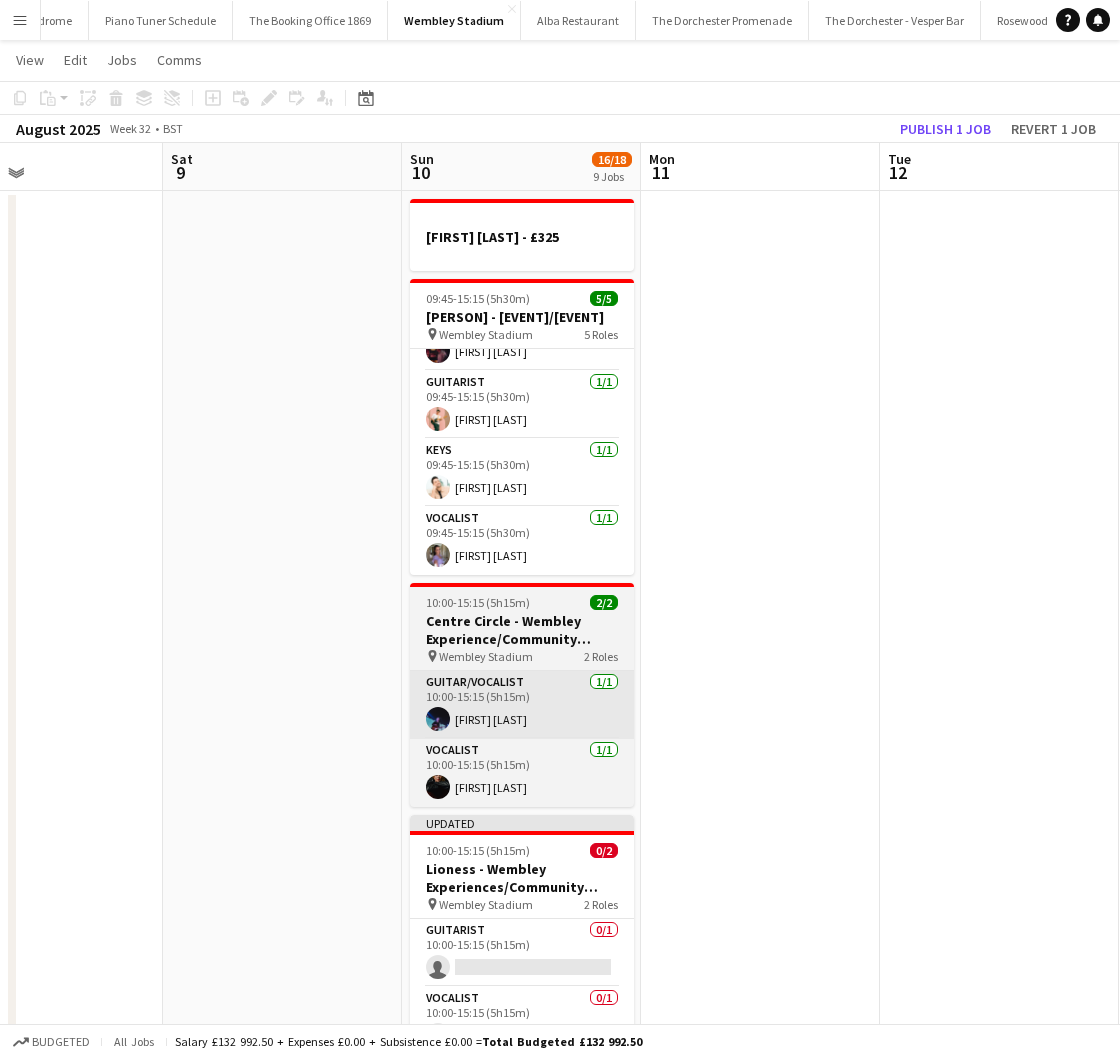 scroll, scrollTop: 36, scrollLeft: 0, axis: vertical 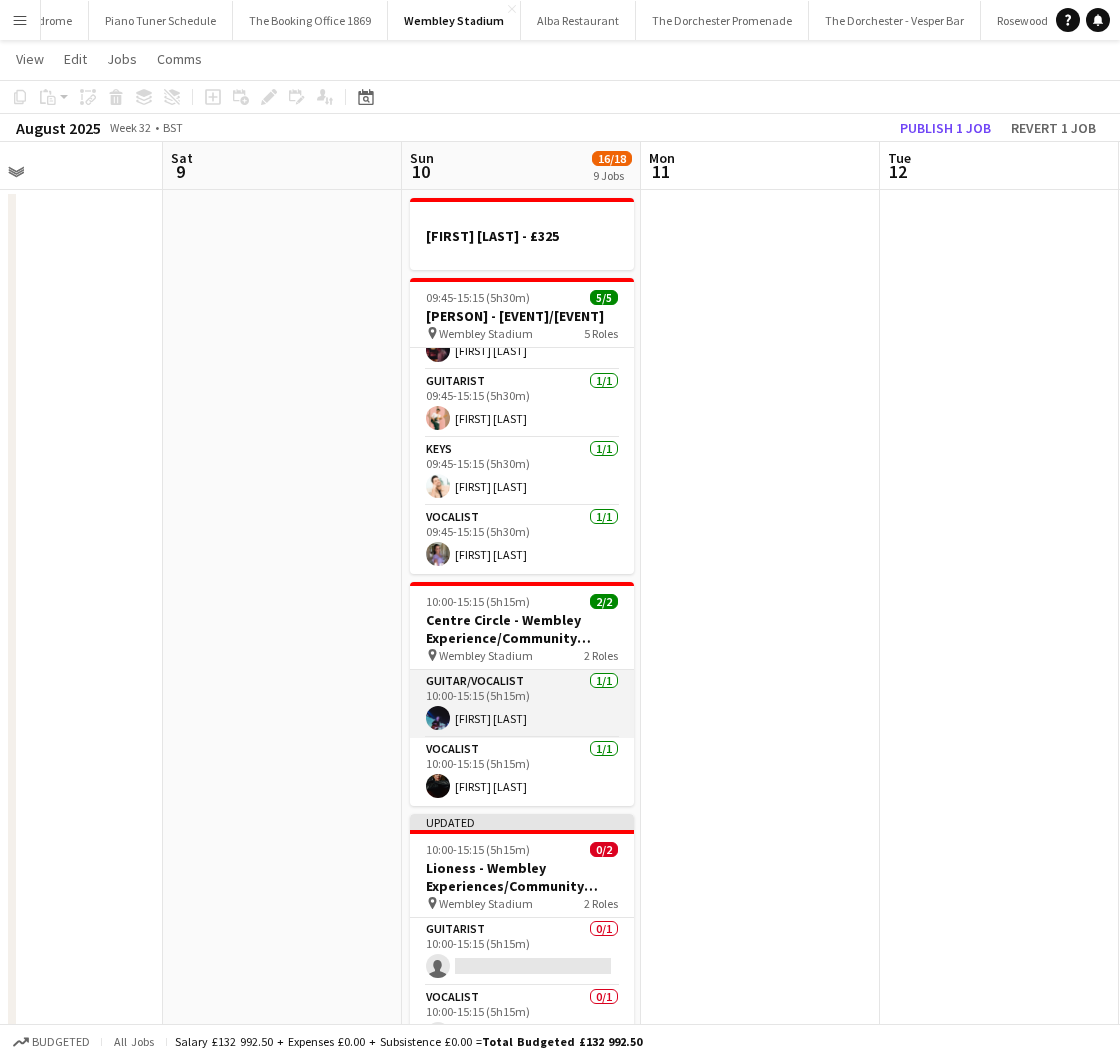 click on "Guitar/Vocalist   1/1   10:00-15:15 (5h15m)
[FIRST] [LAST]" at bounding box center (522, 704) 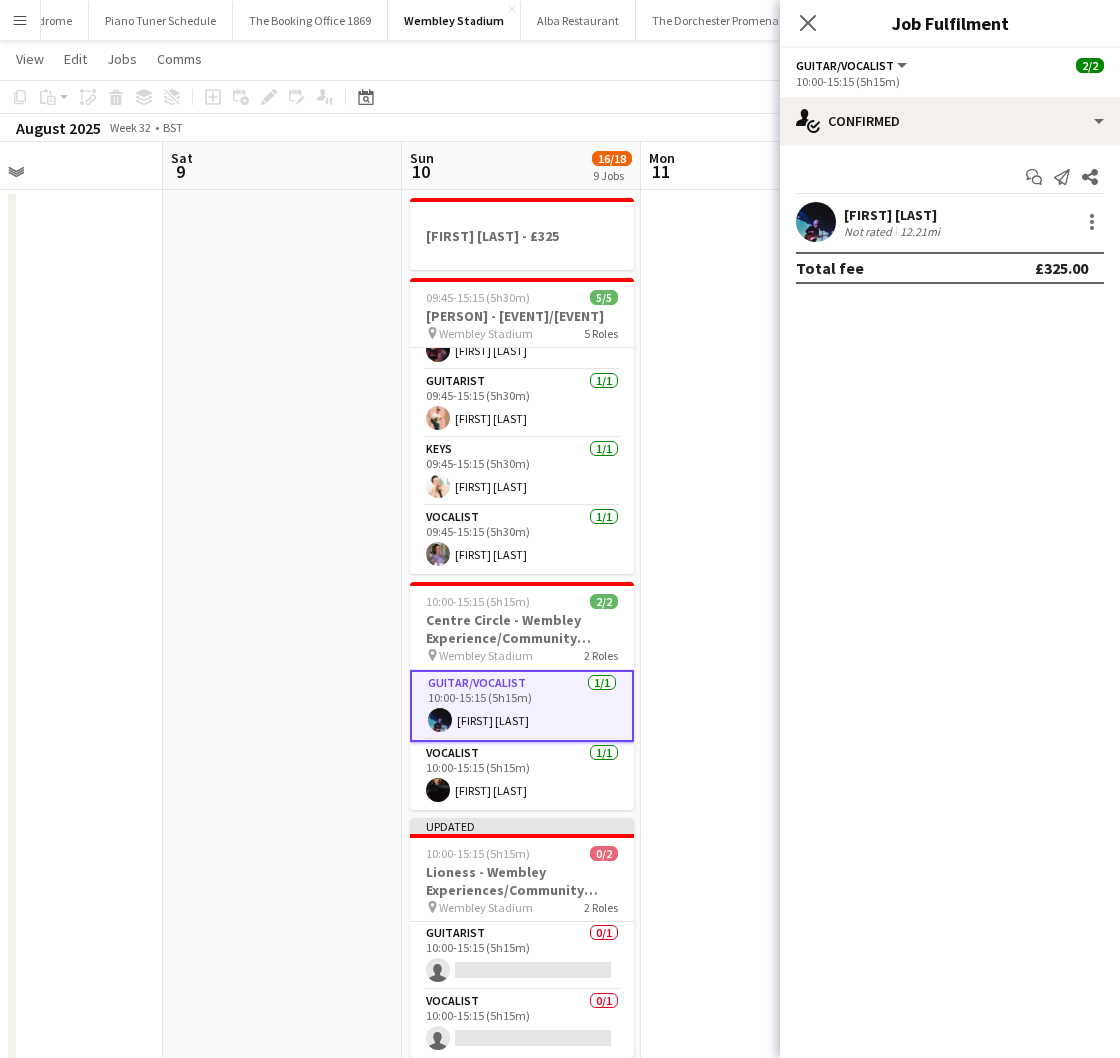 click at bounding box center [816, 222] 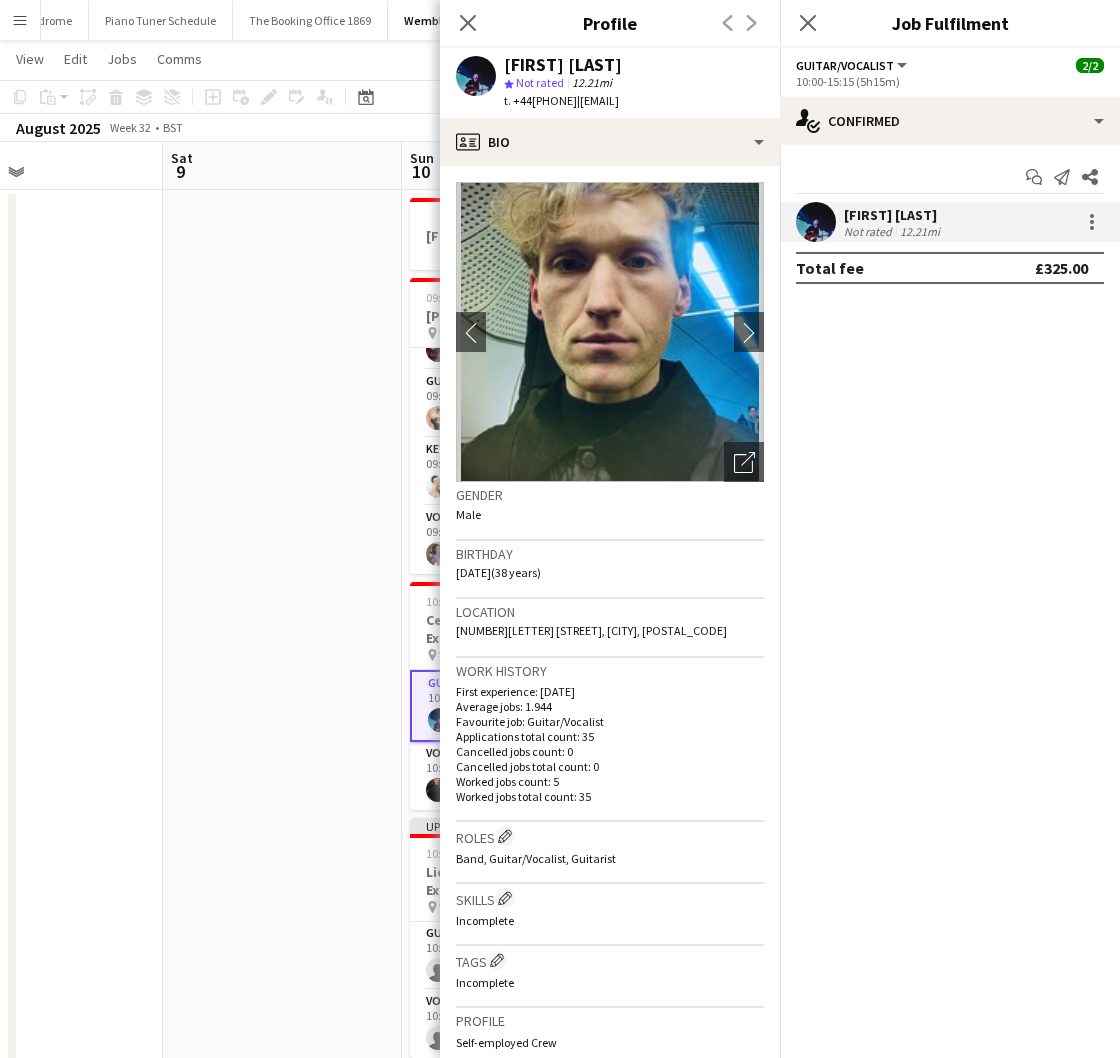 drag, startPoint x: 743, startPoint y: 104, endPoint x: 599, endPoint y: 108, distance: 144.05554 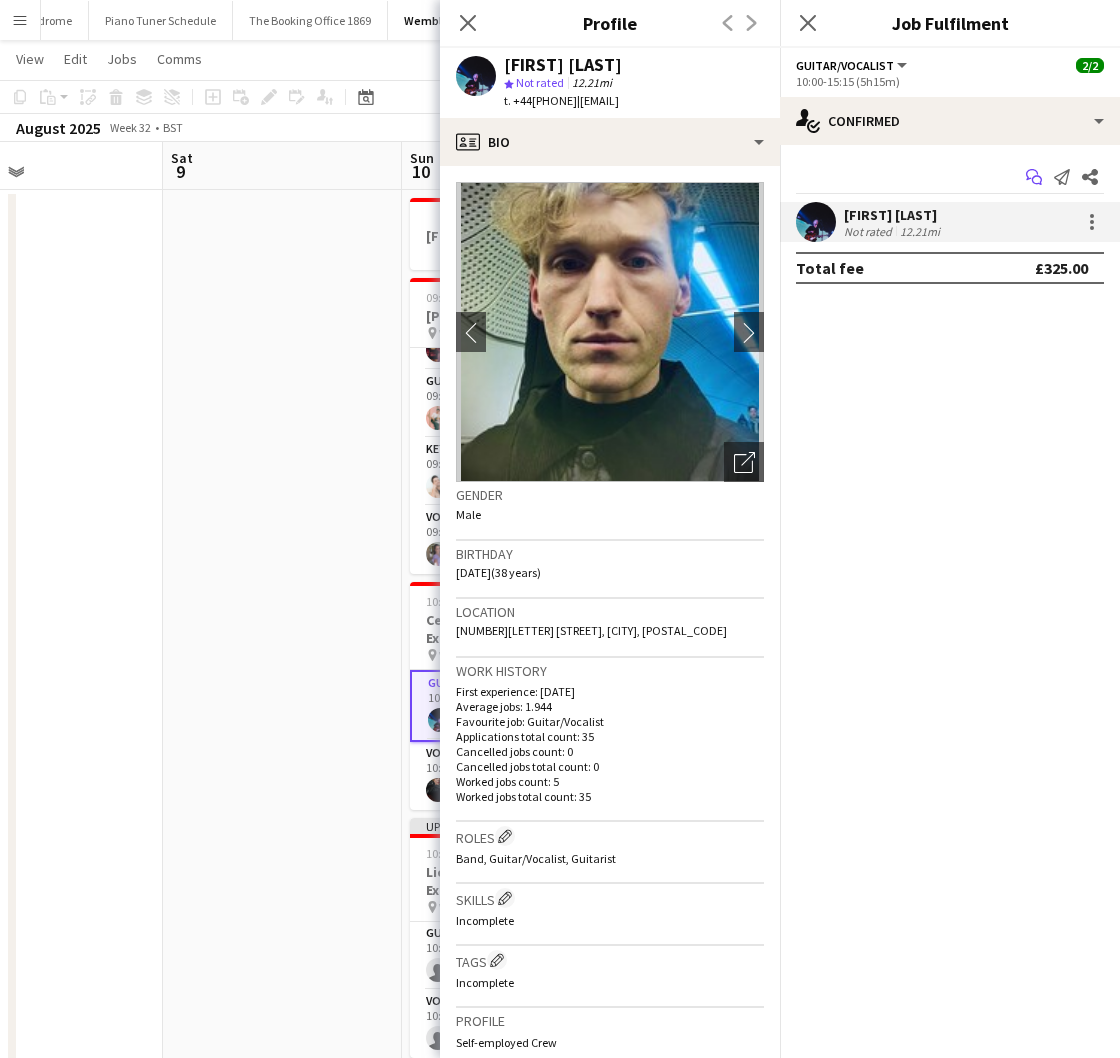 copy on "[EMAIL]" 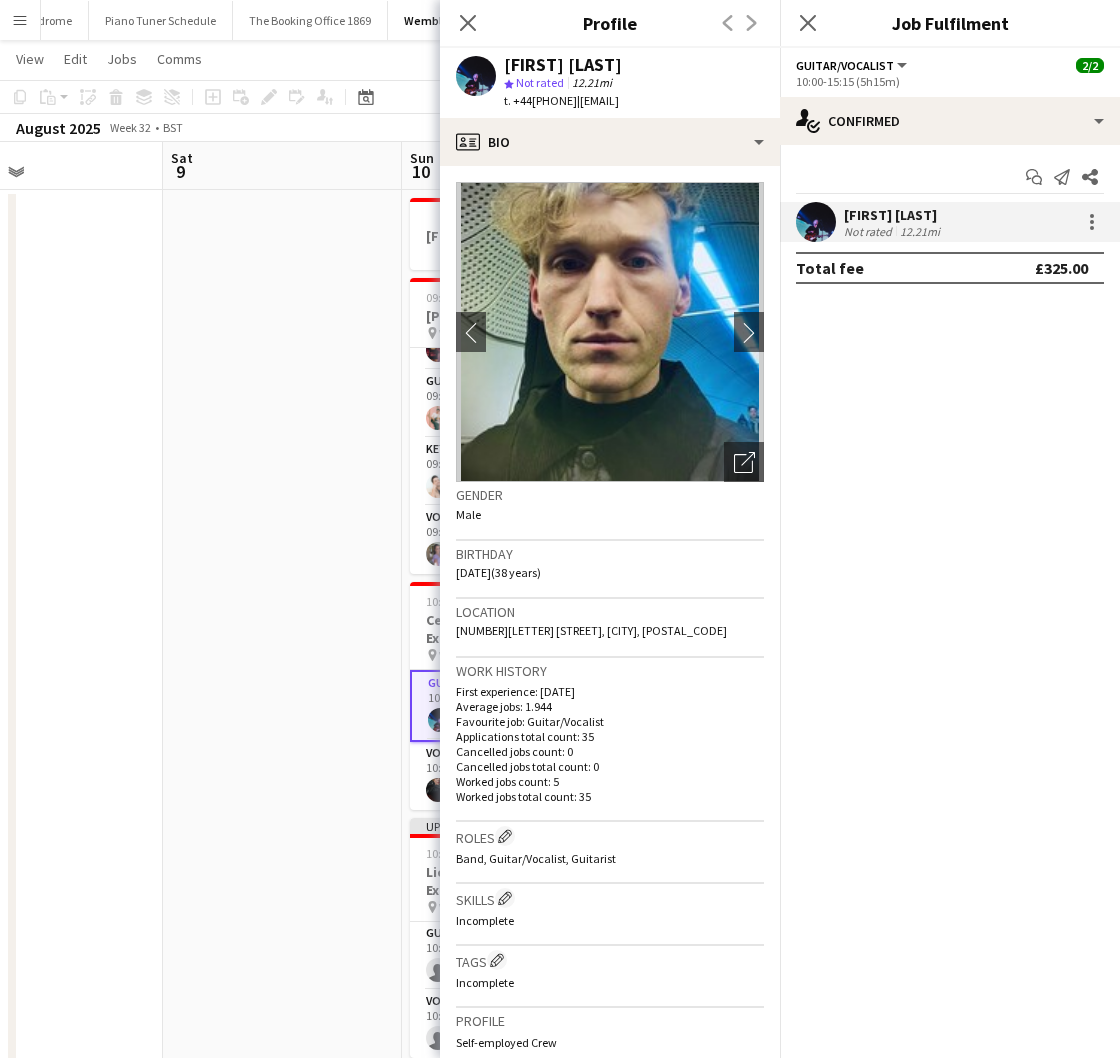 click at bounding box center [282, 1209] 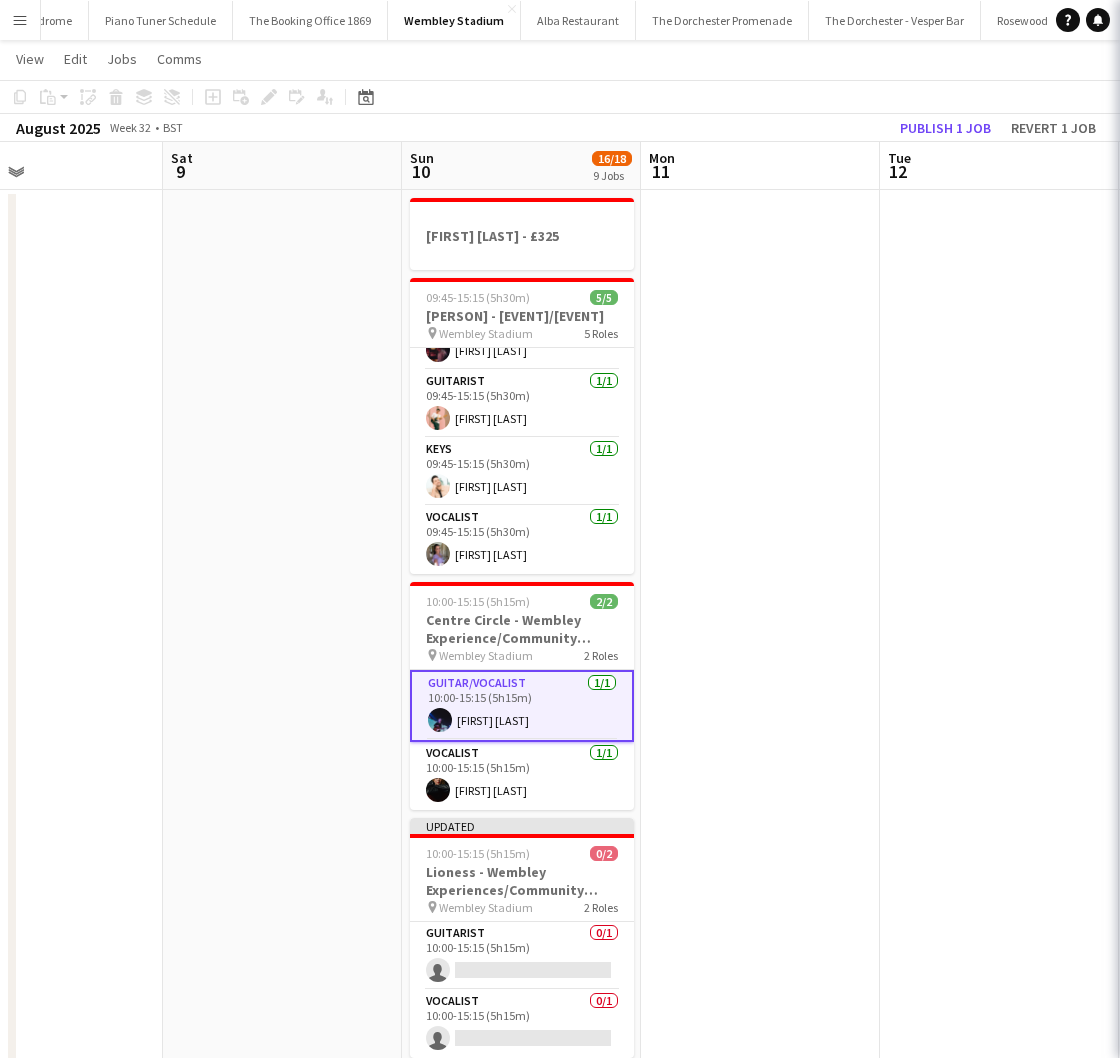 scroll, scrollTop: 0, scrollLeft: 792, axis: horizontal 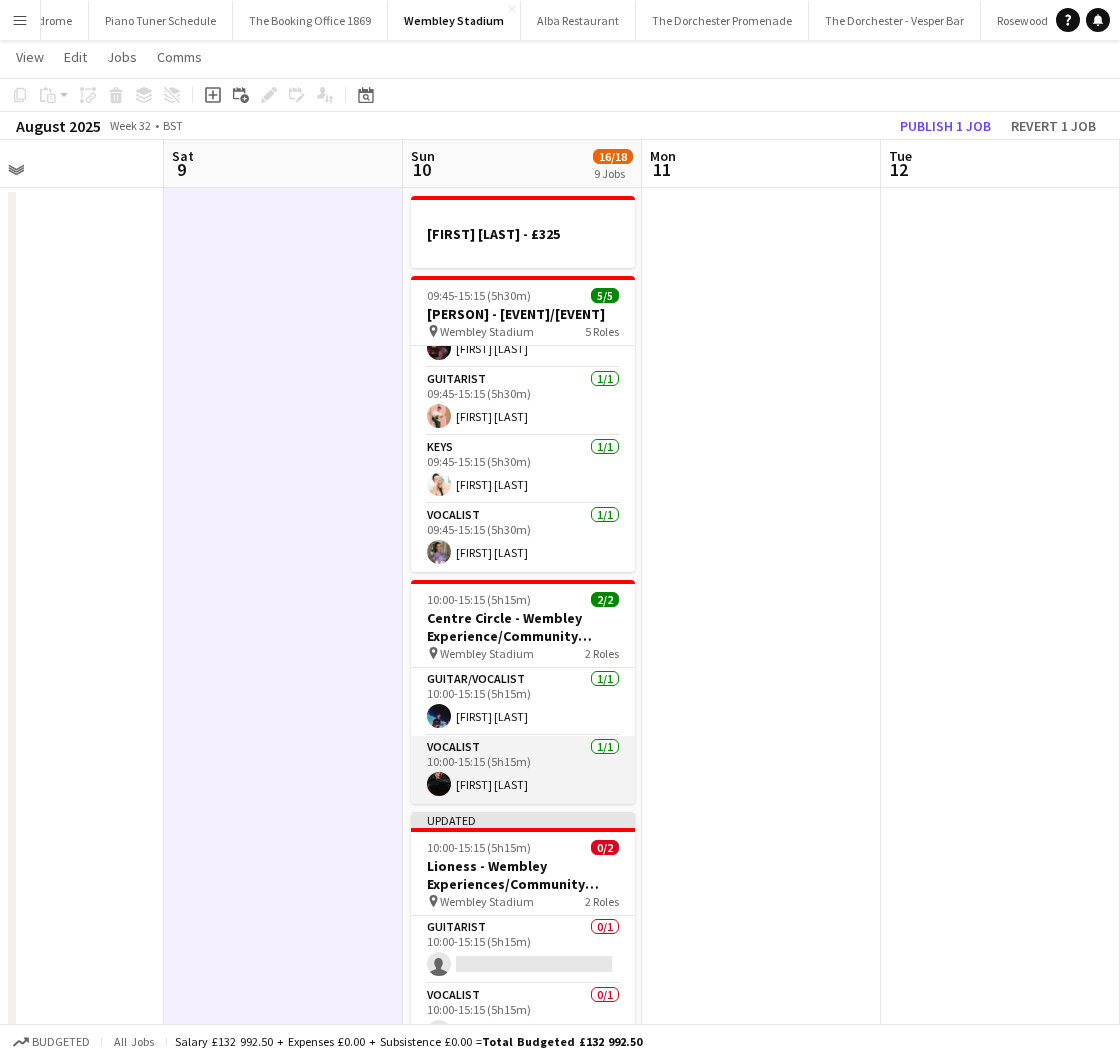 click on "Vocalist   1/1   10:00-15:15 (5h15m)
[FIRST] [LAST]" at bounding box center (523, 770) 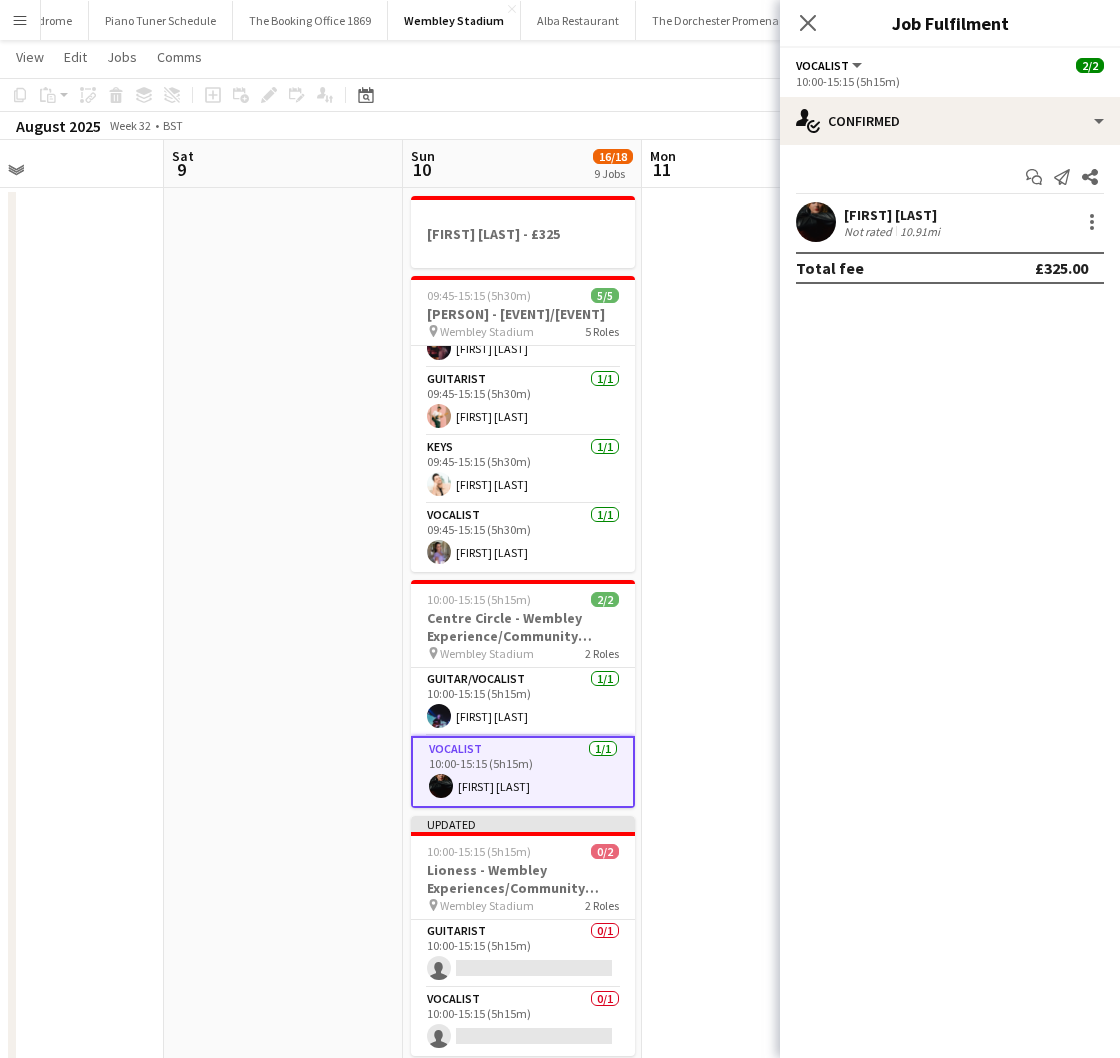 click at bounding box center (816, 222) 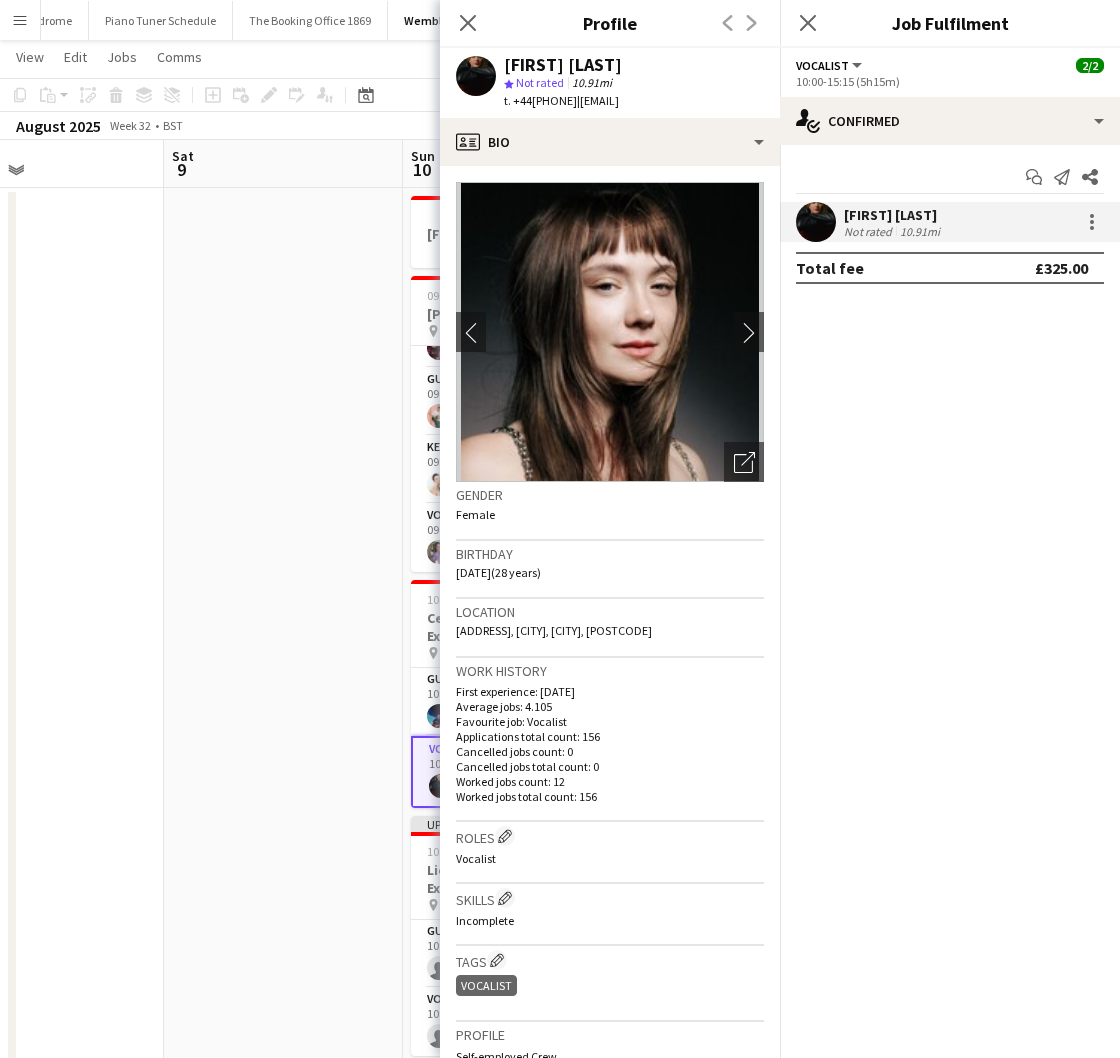 drag, startPoint x: 742, startPoint y: 100, endPoint x: 597, endPoint y: 109, distance: 145.27904 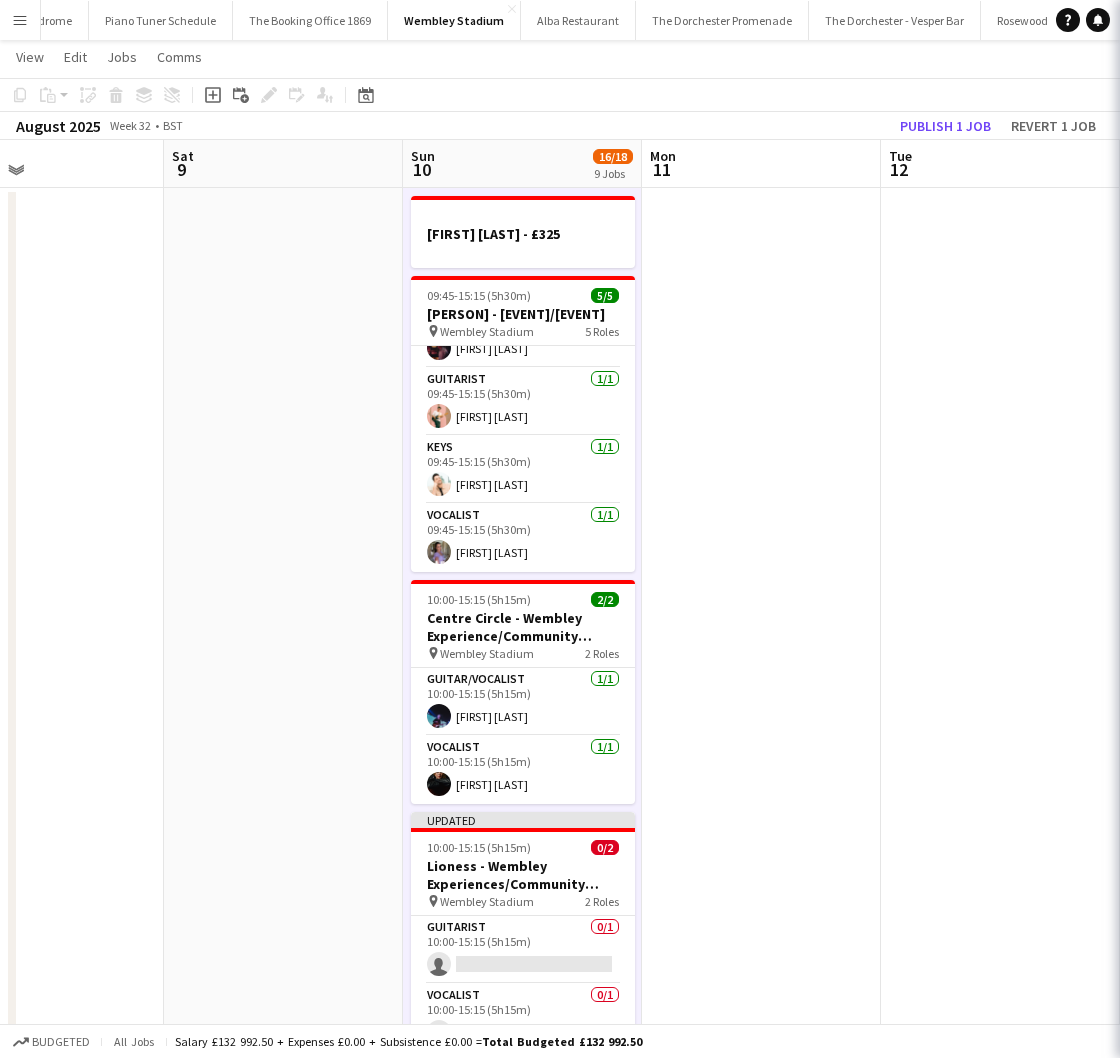 scroll, scrollTop: 0, scrollLeft: 793, axis: horizontal 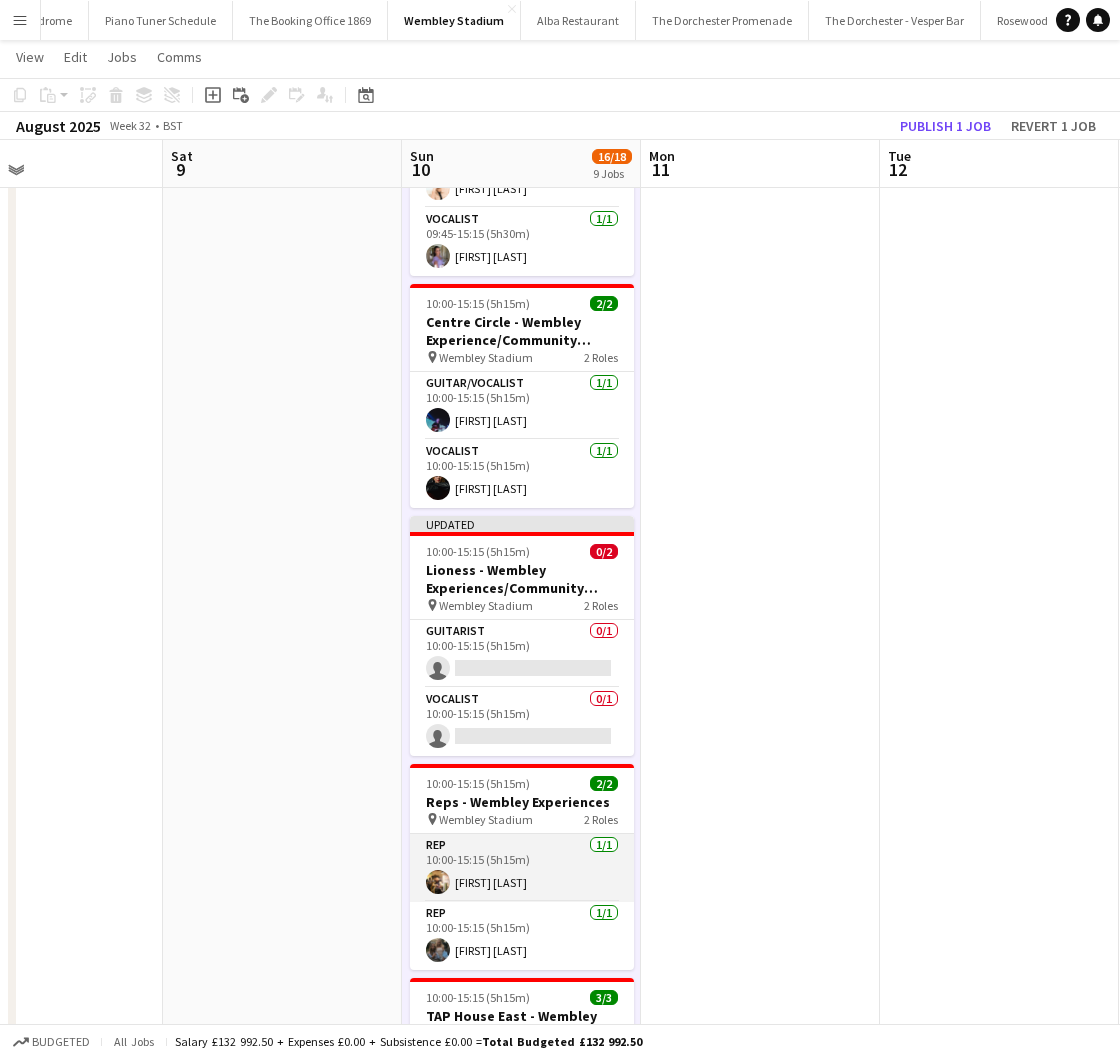 click on "Rep   1/1   10:00-15:15 (5h15m)
[FIRST] [LAST]" at bounding box center (522, 868) 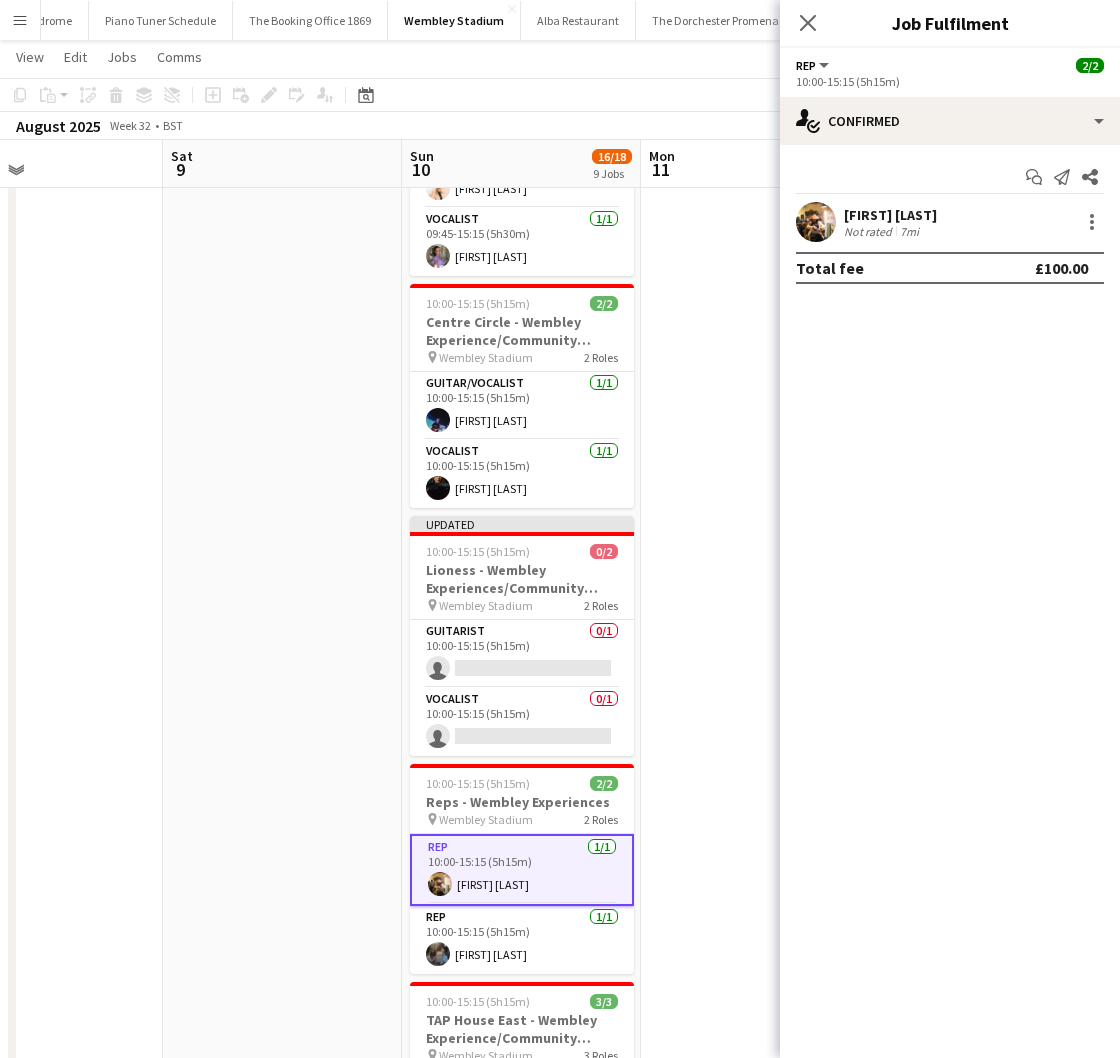 scroll, scrollTop: 0, scrollLeft: 794, axis: horizontal 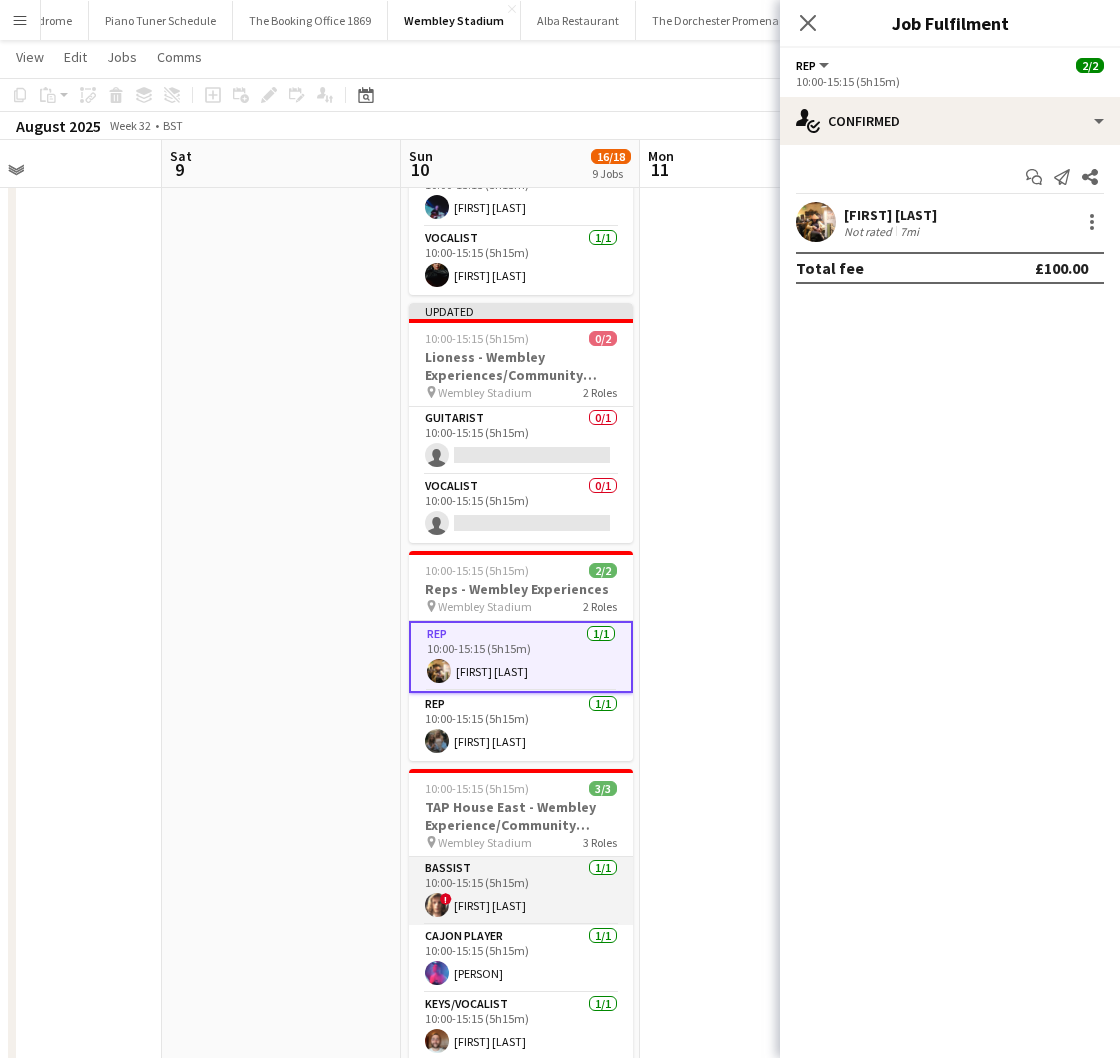 drag, startPoint x: 509, startPoint y: 893, endPoint x: 527, endPoint y: 874, distance: 26.172504 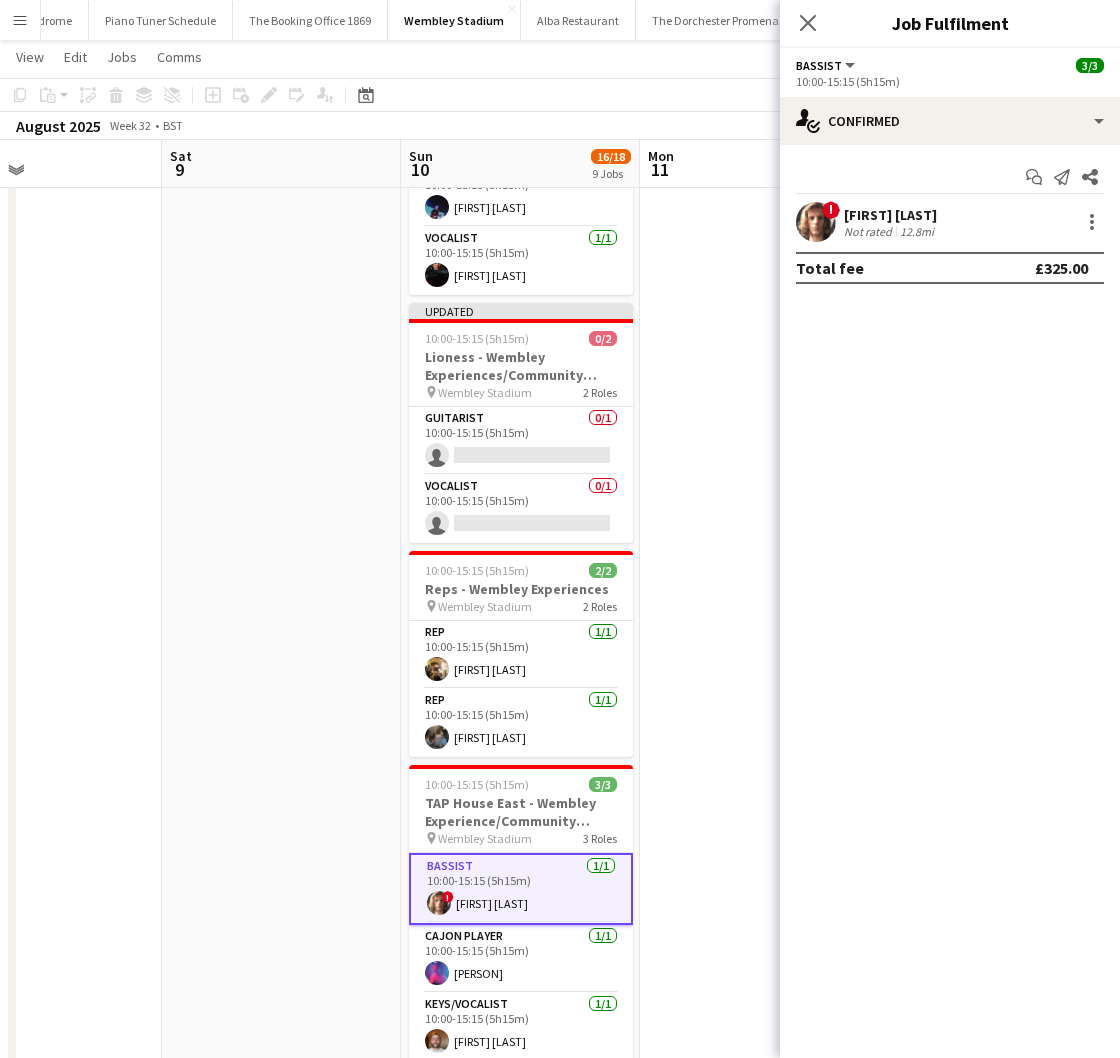 click at bounding box center [816, 222] 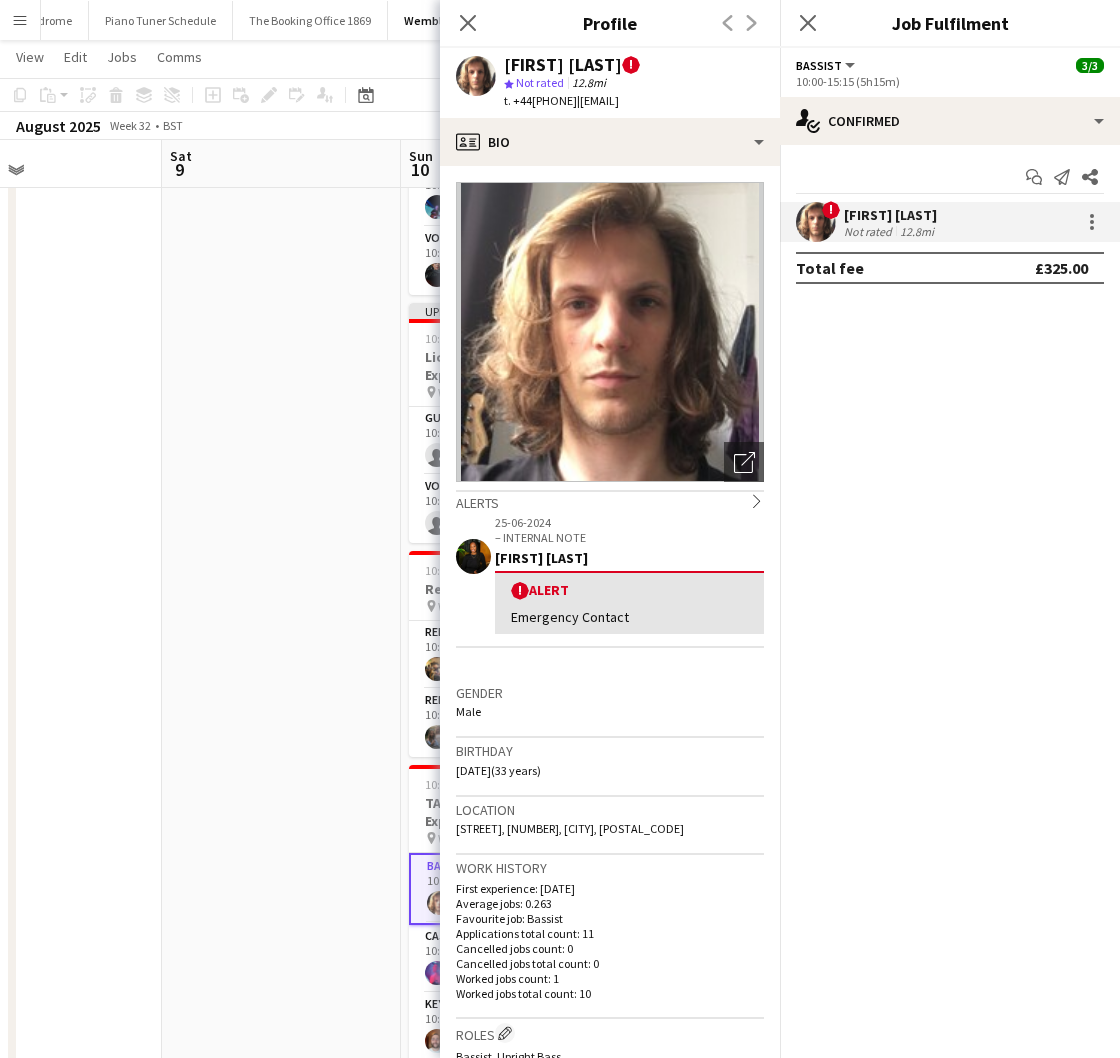 drag, startPoint x: 726, startPoint y: 95, endPoint x: 600, endPoint y: 107, distance: 126.57014 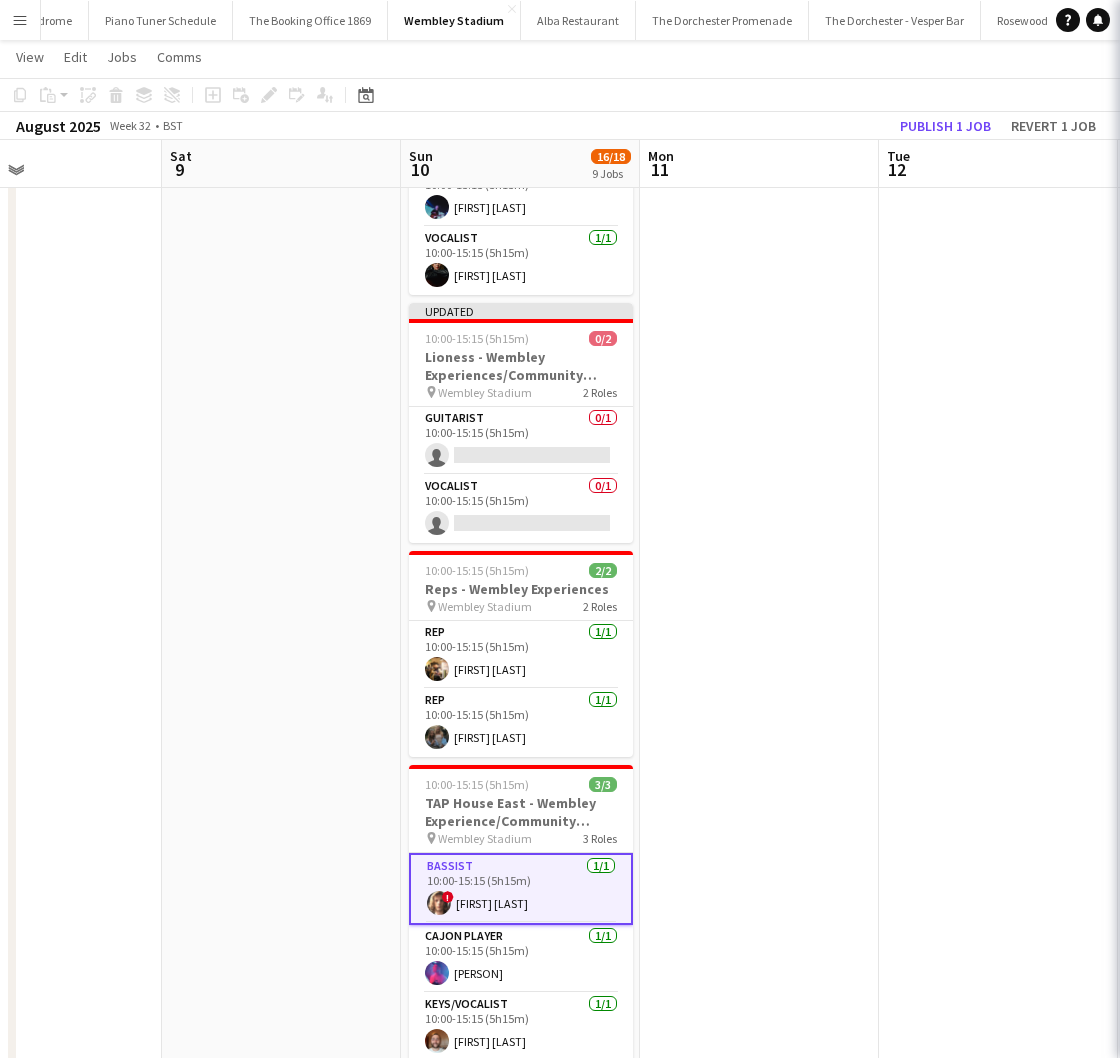 scroll, scrollTop: 0, scrollLeft: 794, axis: horizontal 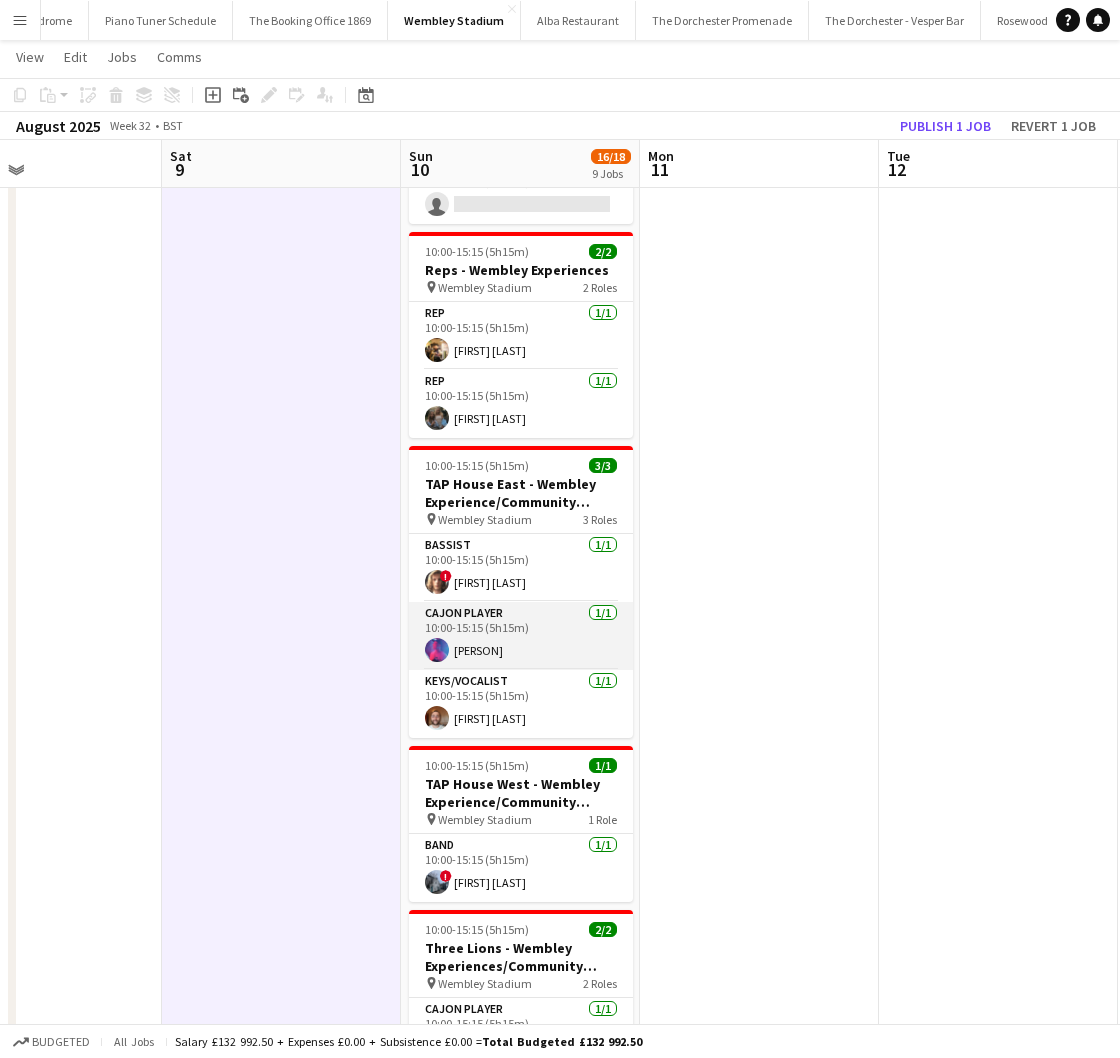 click on "Cajon Player   1/1   10:00-15:15 (5h15m)
[FIRST] [LAST]" at bounding box center [521, 636] 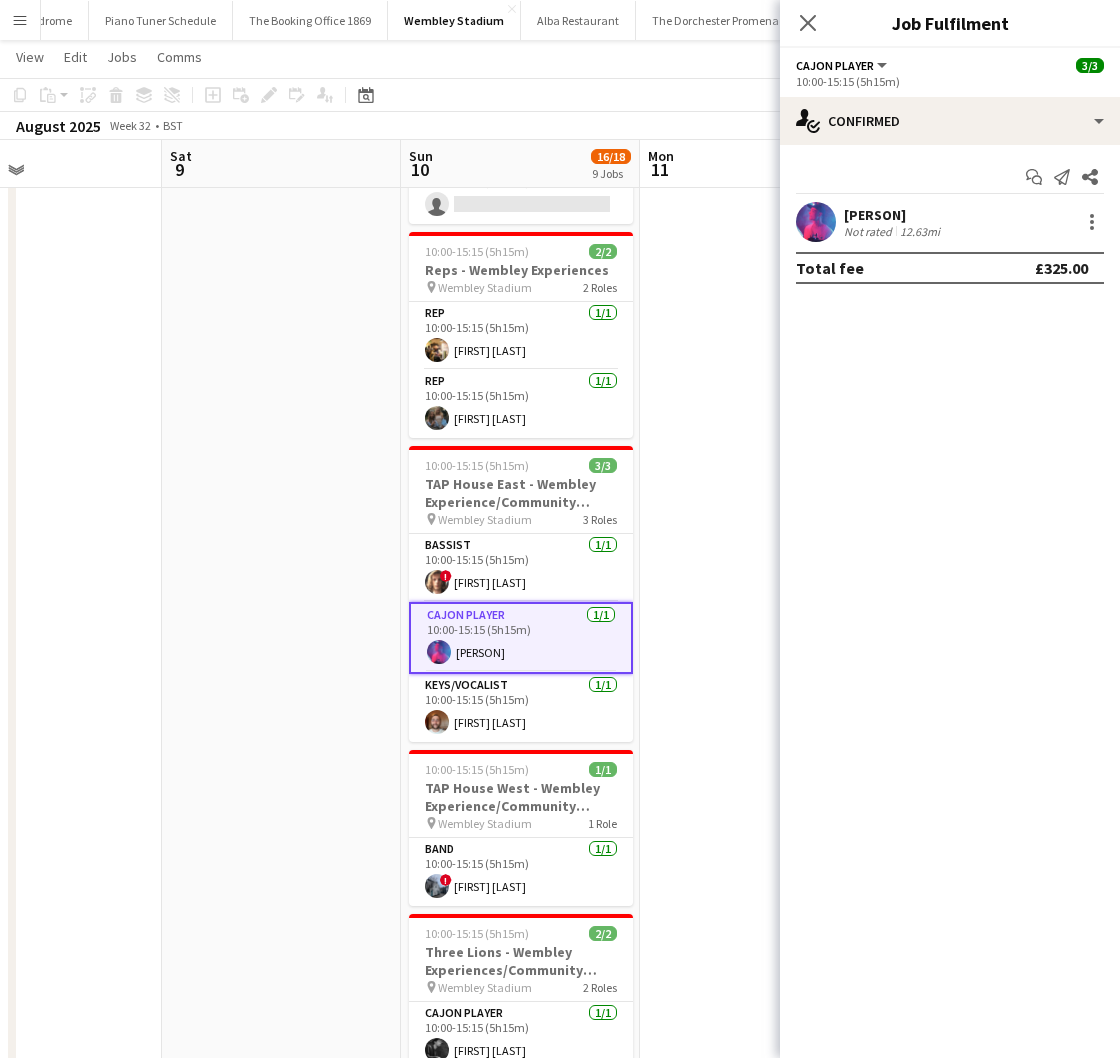 click at bounding box center [816, 222] 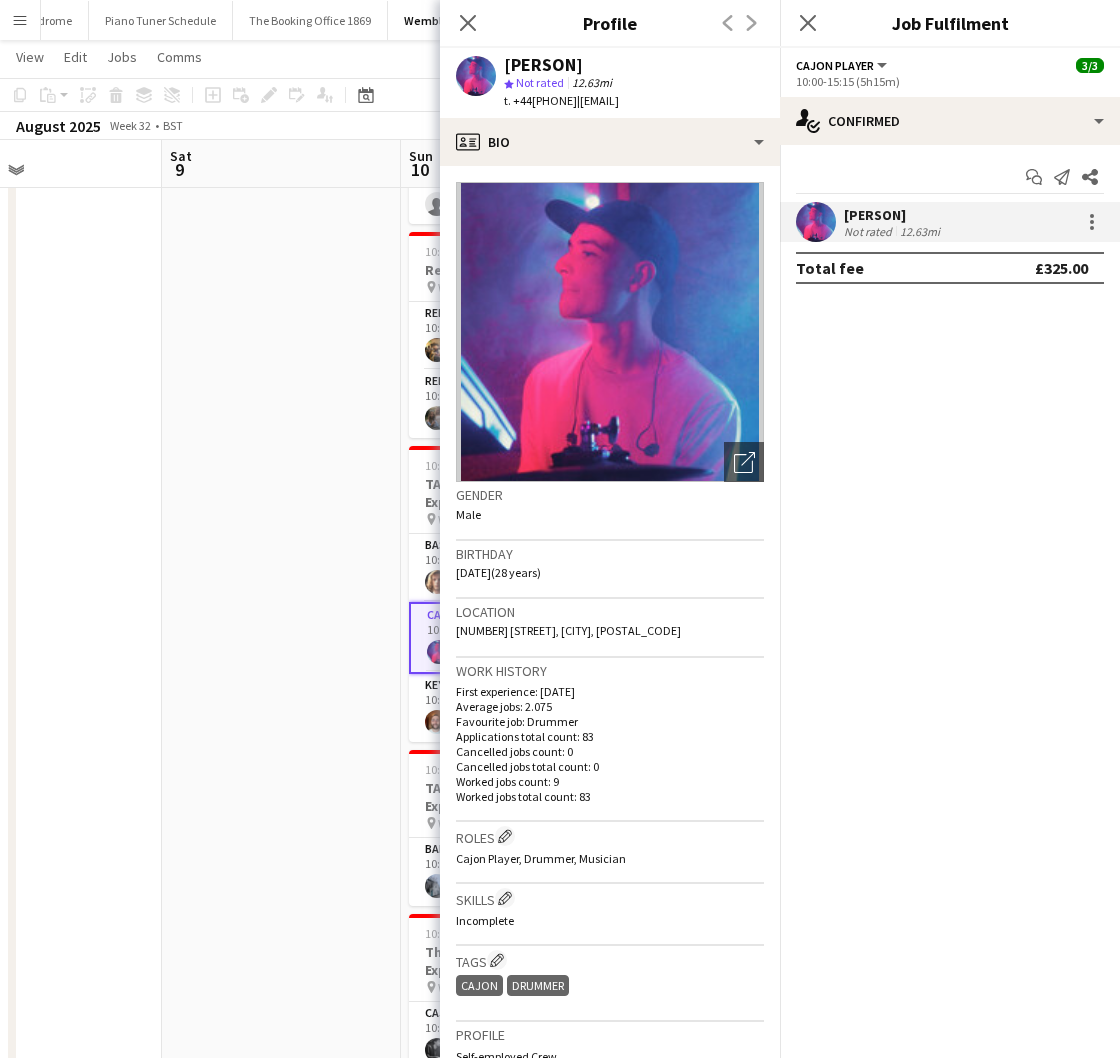 drag, startPoint x: 750, startPoint y: 99, endPoint x: 600, endPoint y: 107, distance: 150.21318 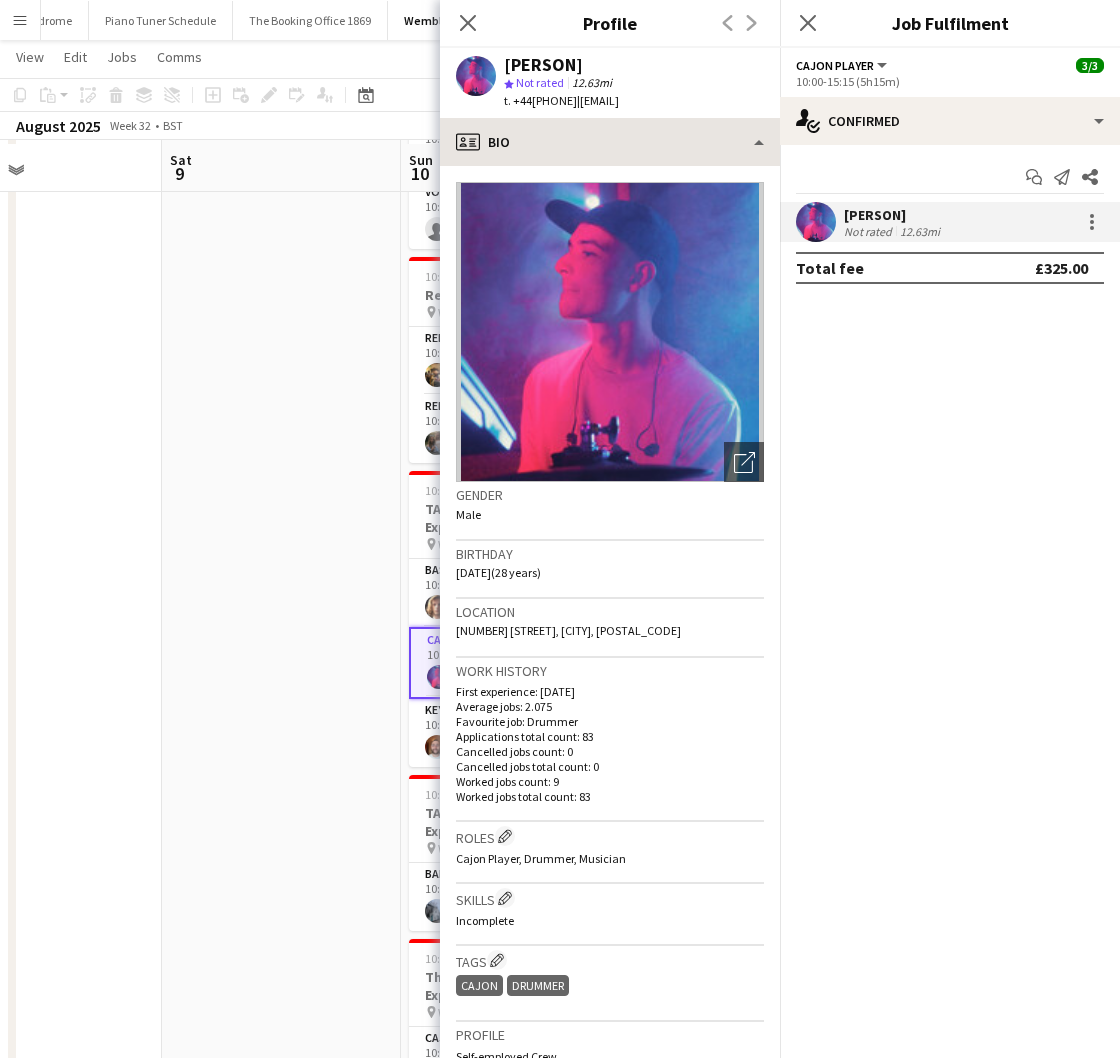 copy on "[EMAIL]" 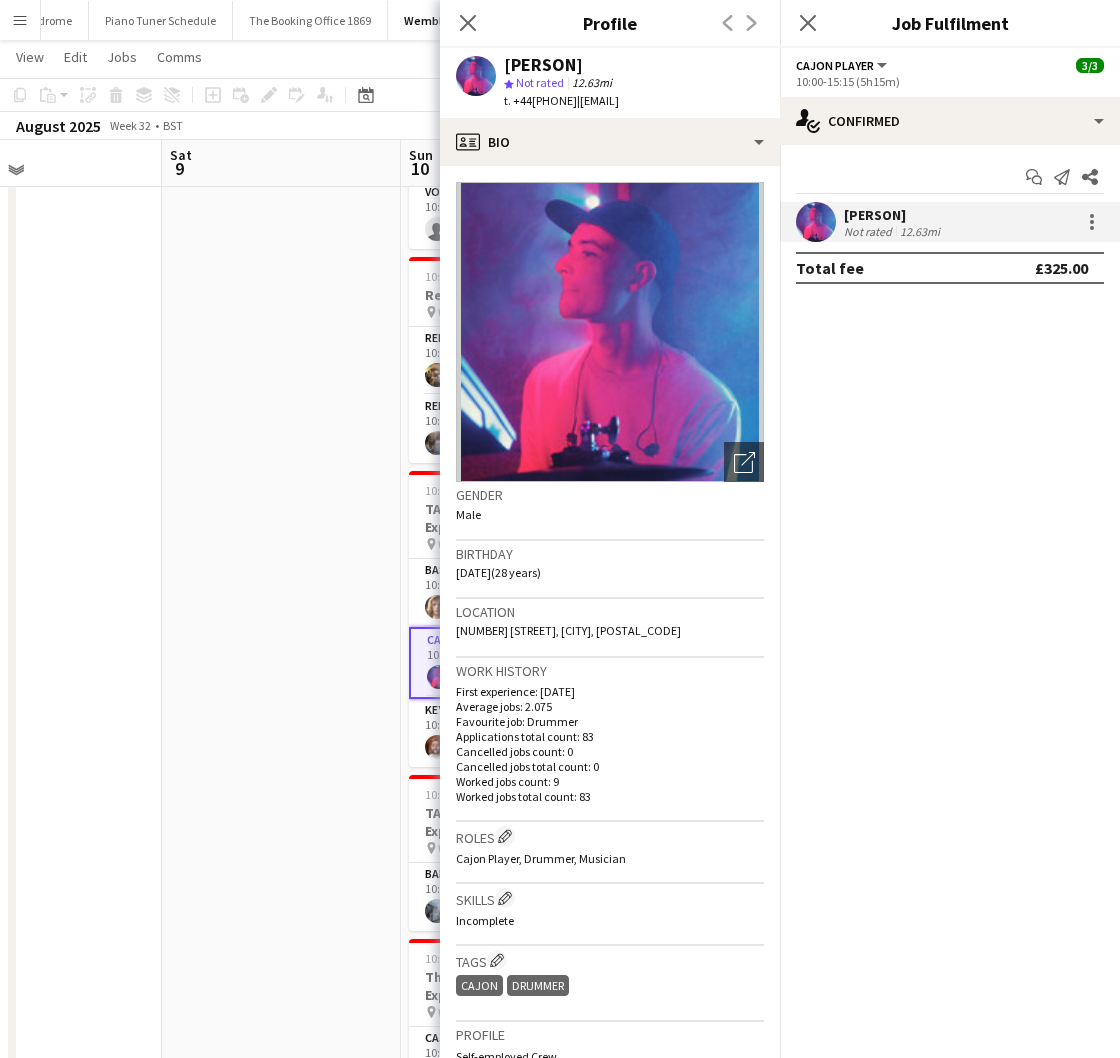 scroll, scrollTop: 833, scrollLeft: 0, axis: vertical 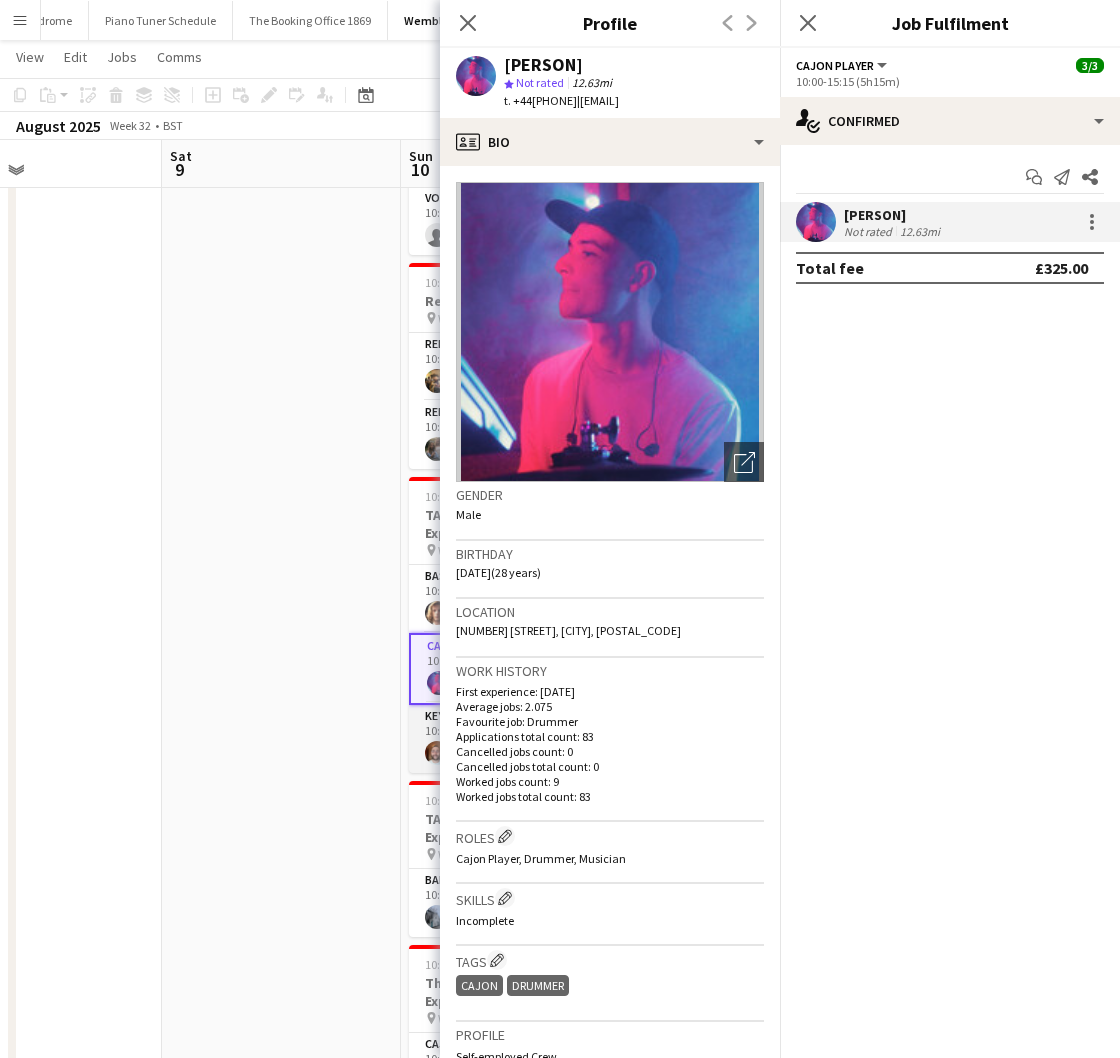 drag, startPoint x: 427, startPoint y: 739, endPoint x: 438, endPoint y: 728, distance: 15.556349 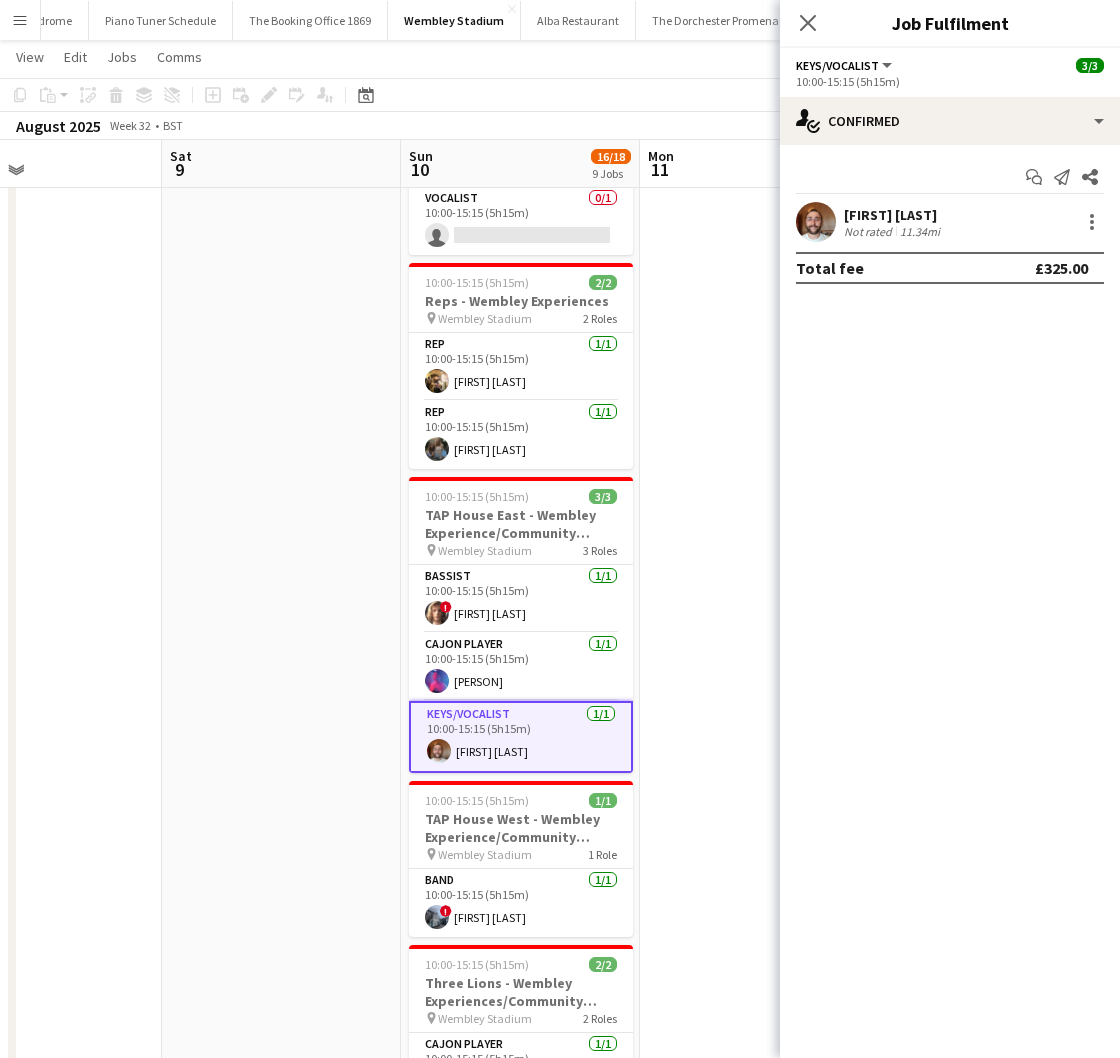 click at bounding box center [816, 222] 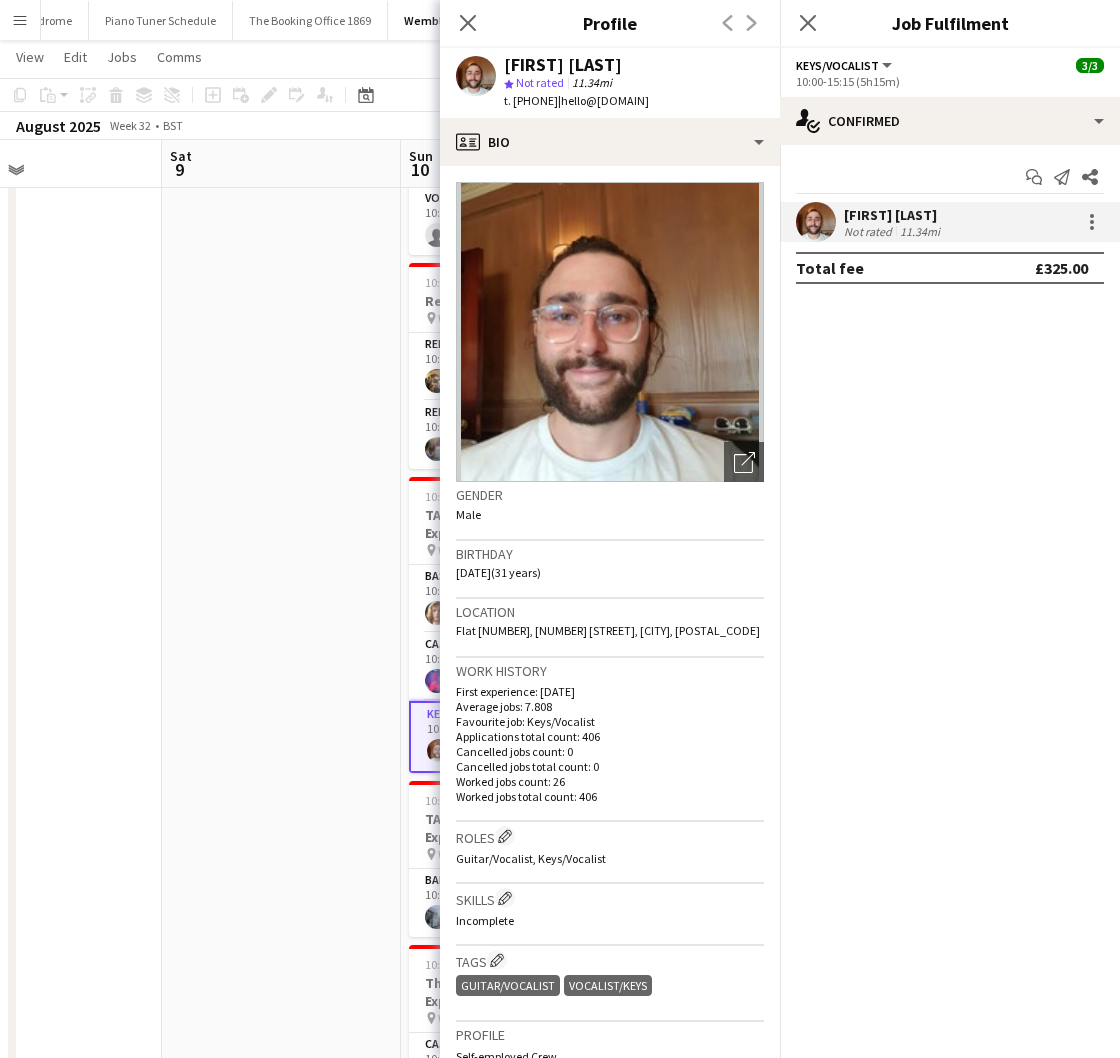 drag, startPoint x: 725, startPoint y: 97, endPoint x: 606, endPoint y: 109, distance: 119.60351 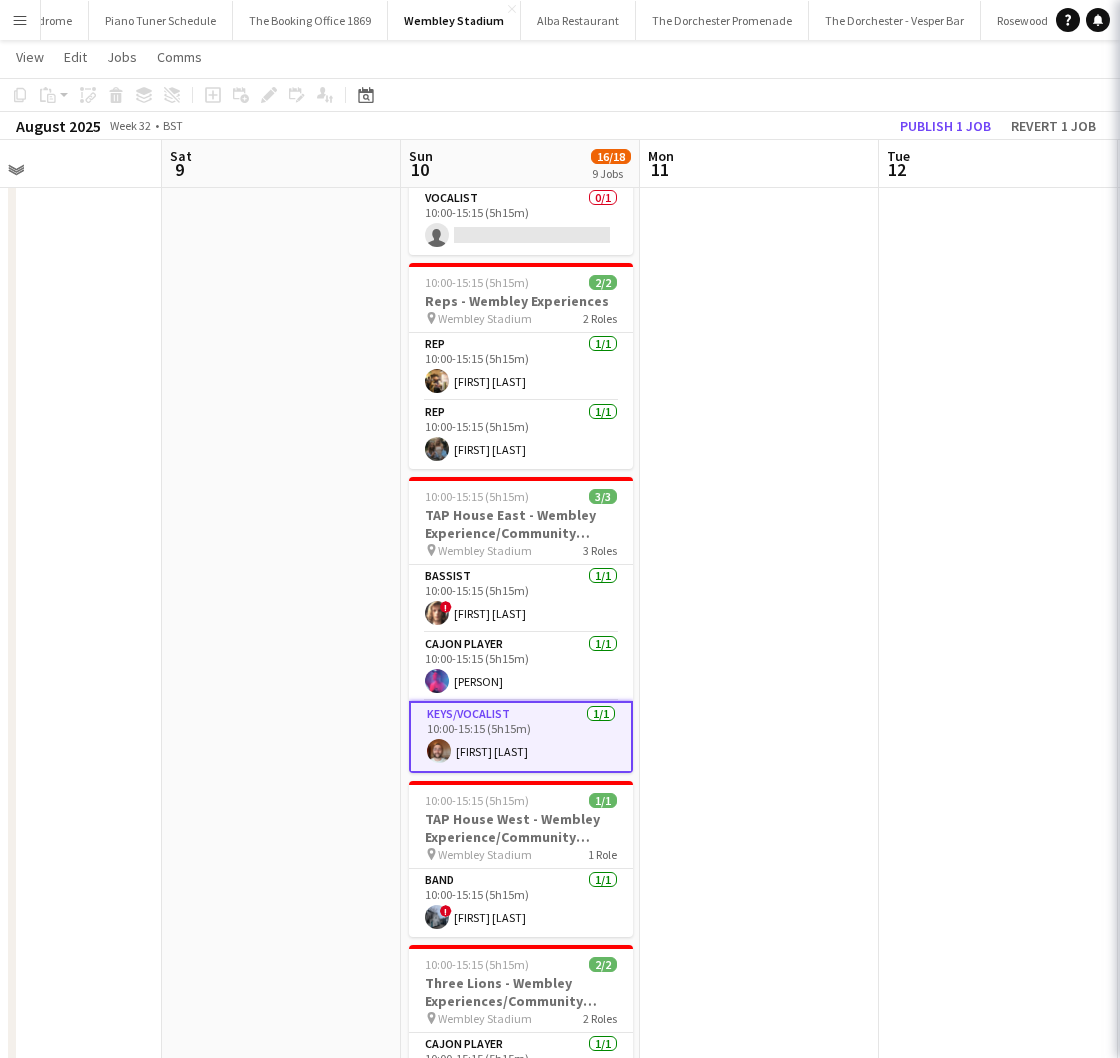 click at bounding box center [281, 410] 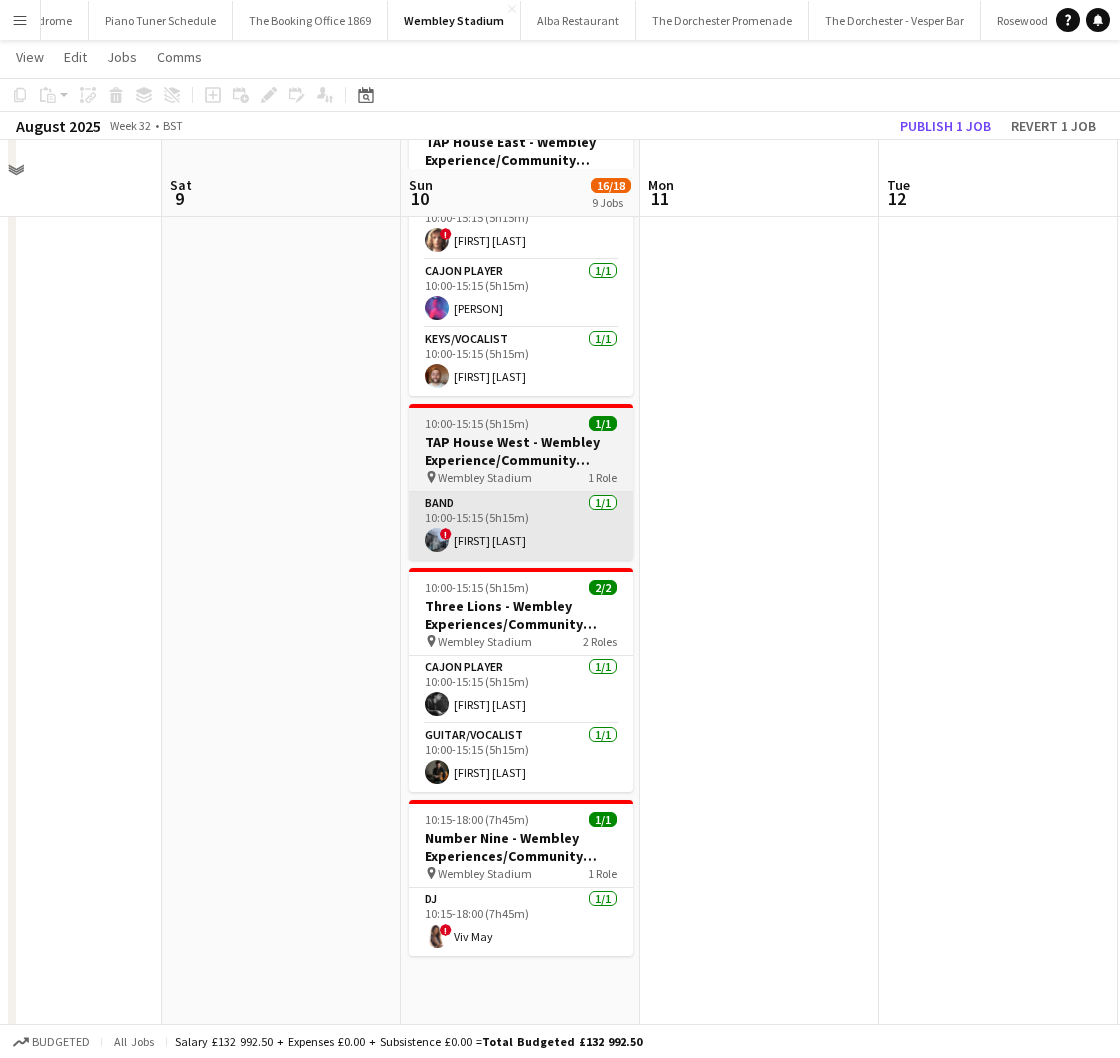 scroll, scrollTop: 1249, scrollLeft: 0, axis: vertical 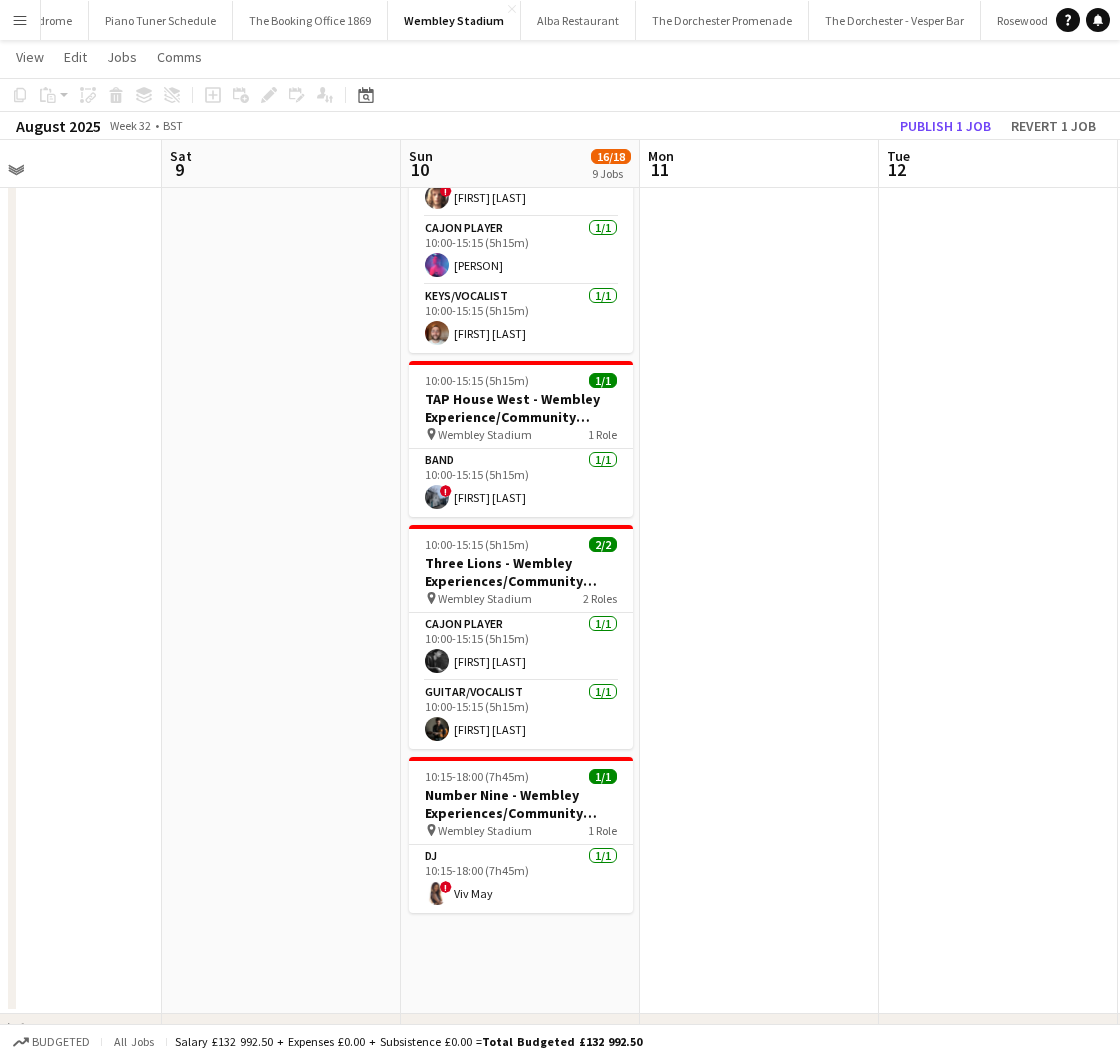 click at bounding box center (759, -6) 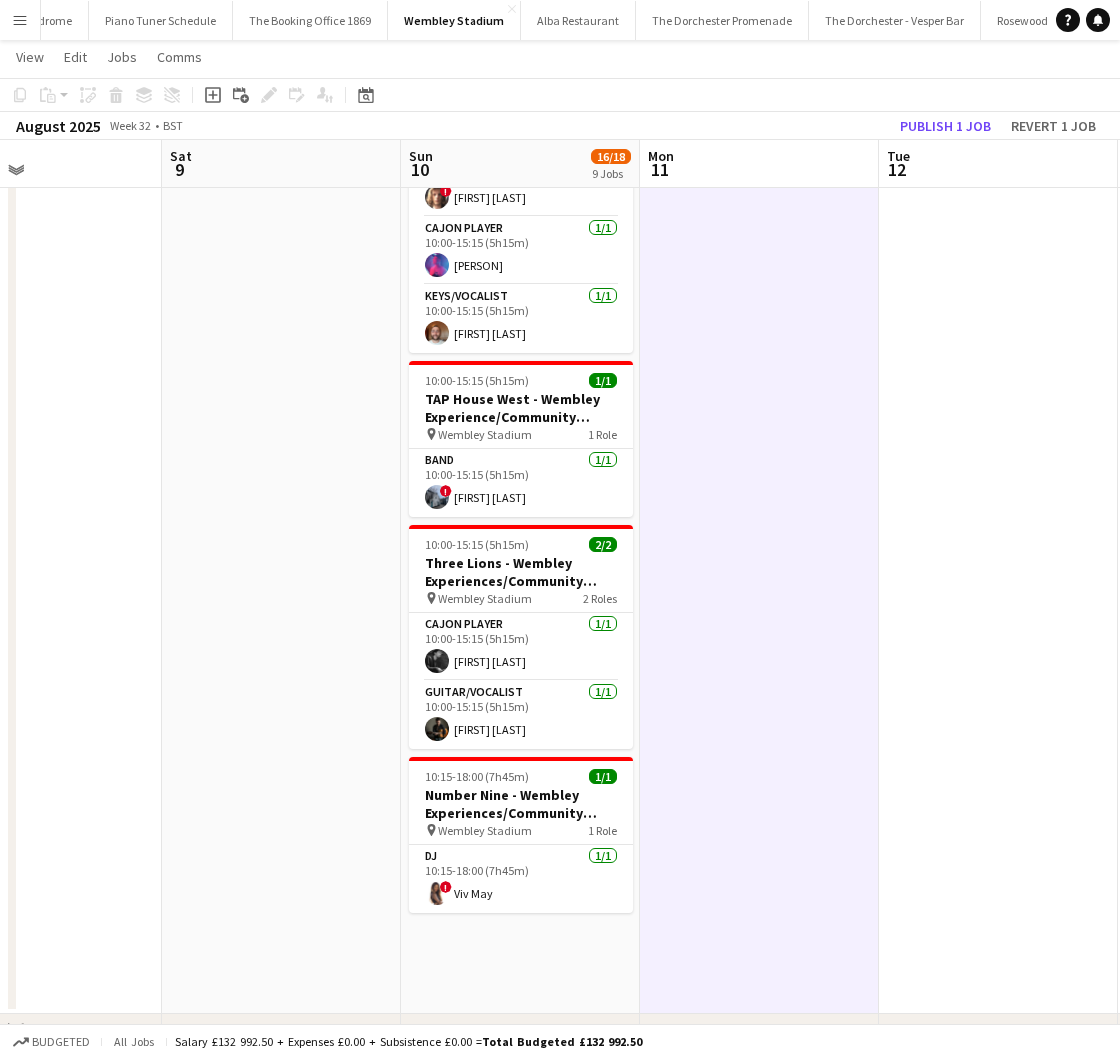 drag, startPoint x: 520, startPoint y: 503, endPoint x: 519, endPoint y: 524, distance: 21.023796 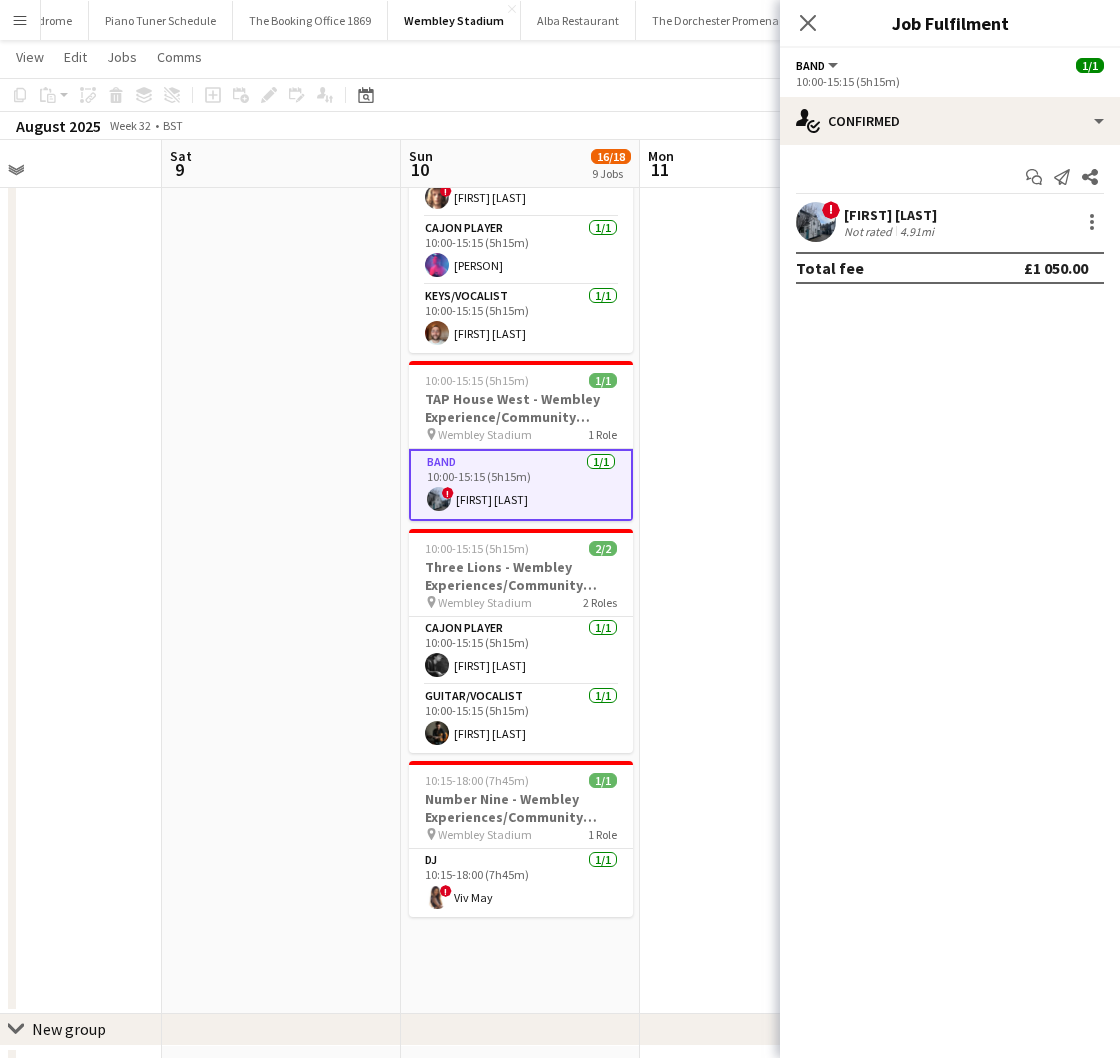 drag, startPoint x: 809, startPoint y: 226, endPoint x: 805, endPoint y: 236, distance: 10.770329 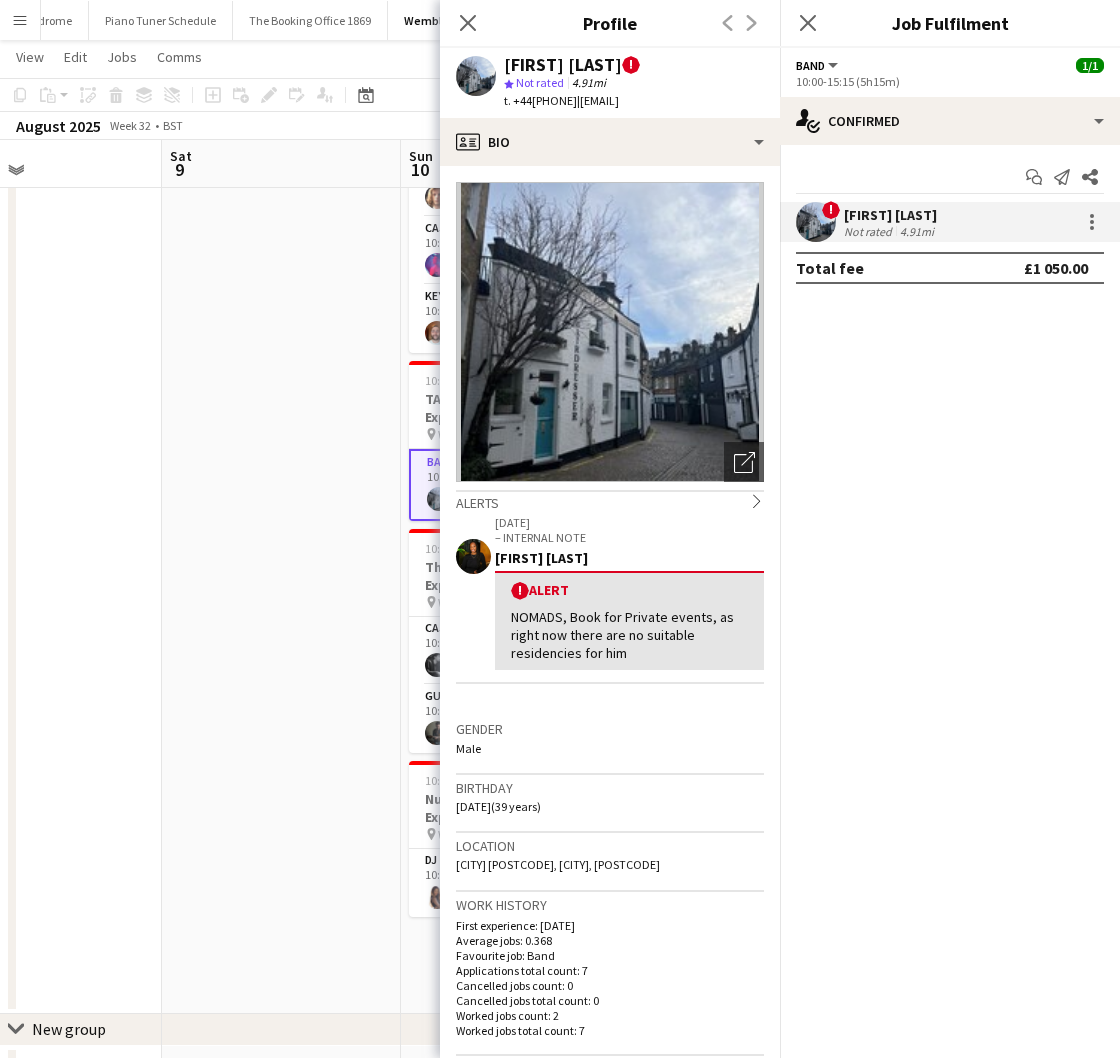 drag, startPoint x: 745, startPoint y: 100, endPoint x: 599, endPoint y: 107, distance: 146.16771 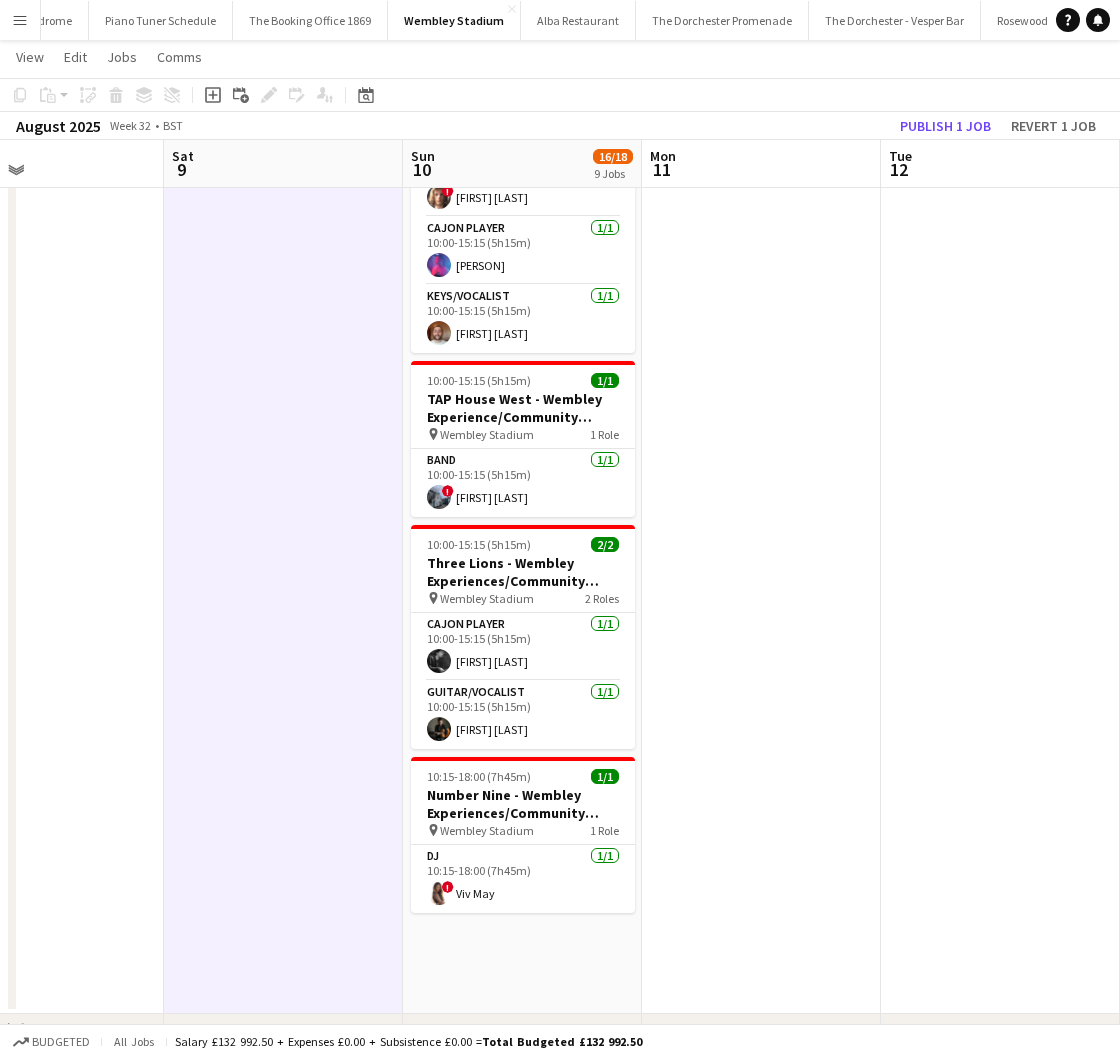 drag, startPoint x: 492, startPoint y: 659, endPoint x: 567, endPoint y: 535, distance: 144.91722 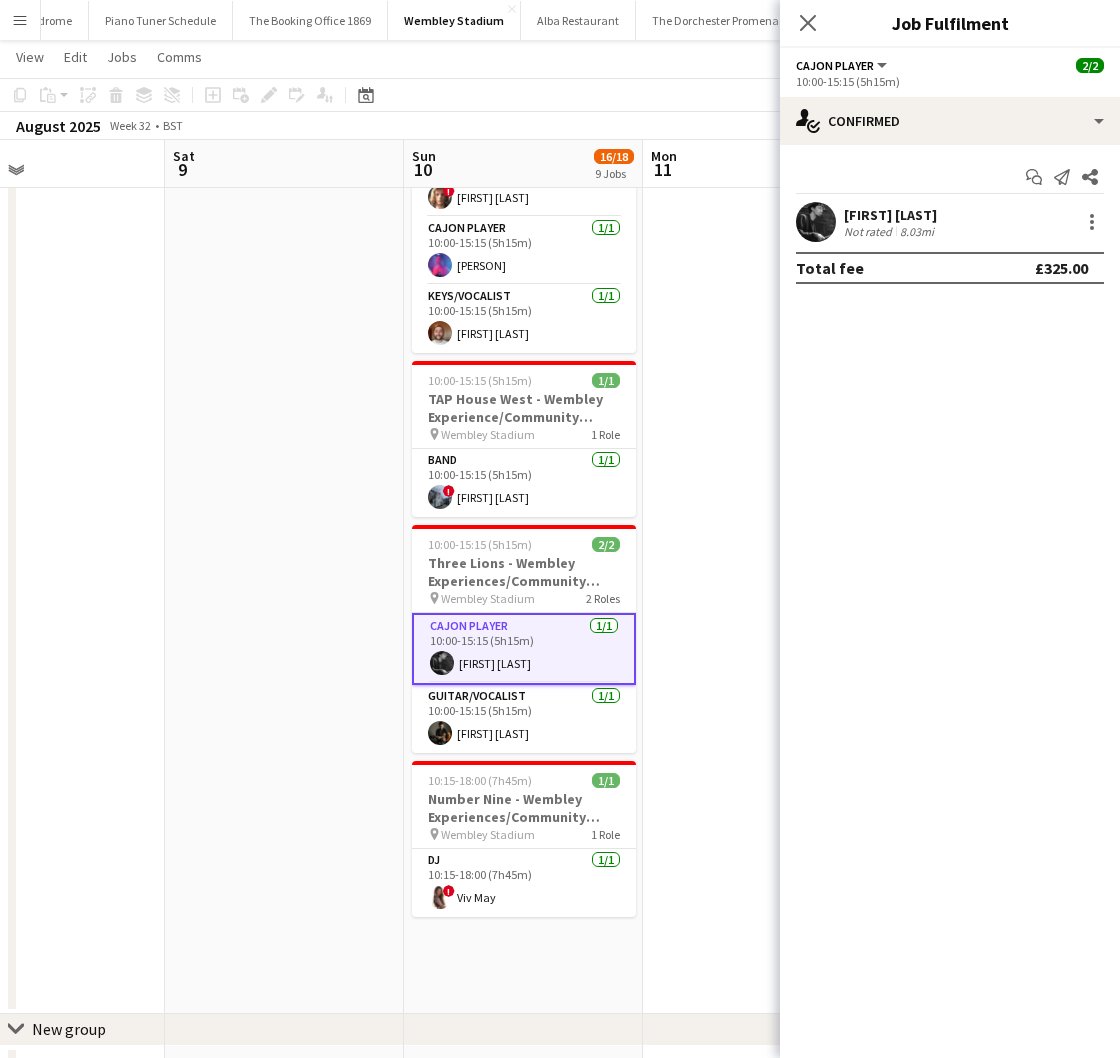 click at bounding box center [816, 222] 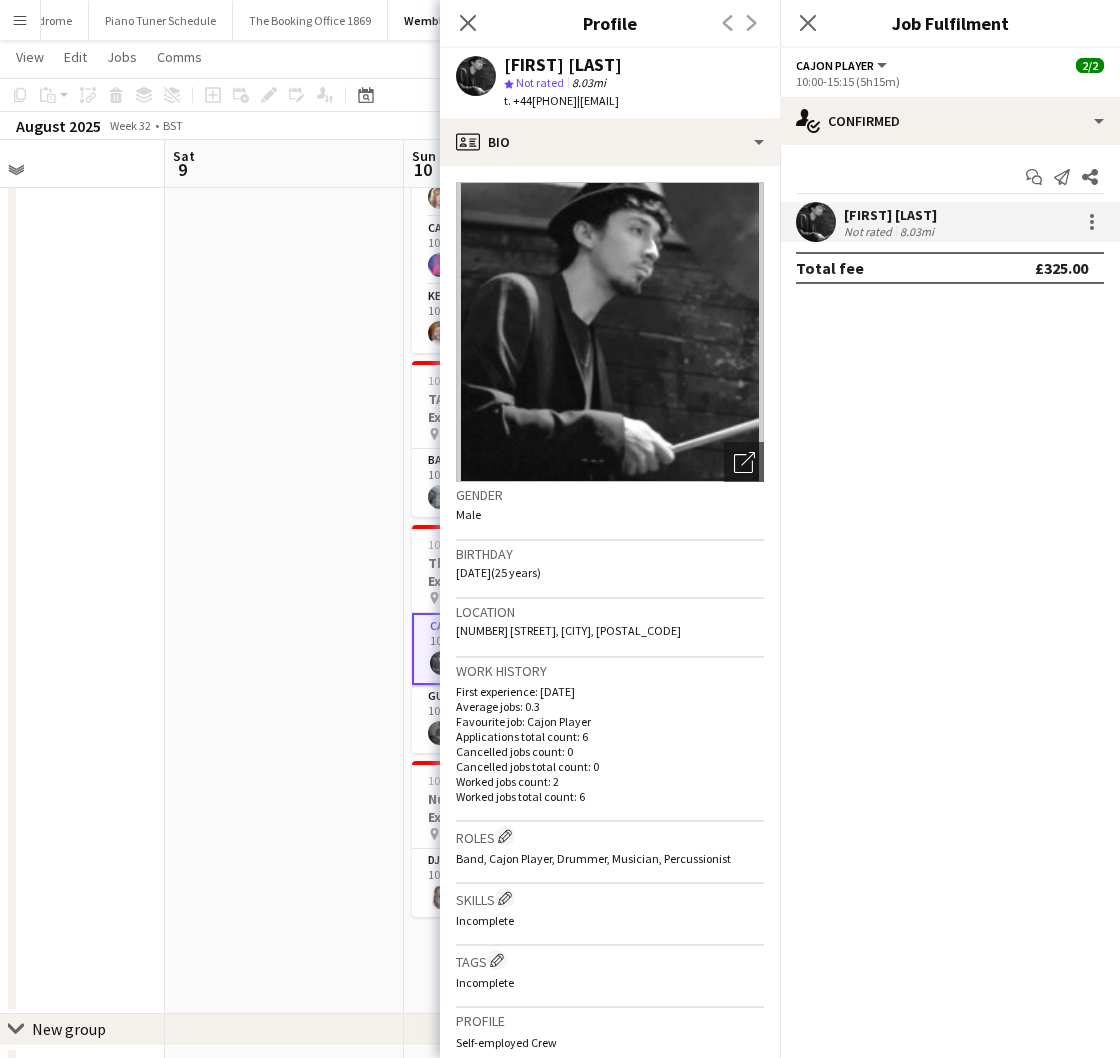 drag, startPoint x: 713, startPoint y: 102, endPoint x: 598, endPoint y: 107, distance: 115.10864 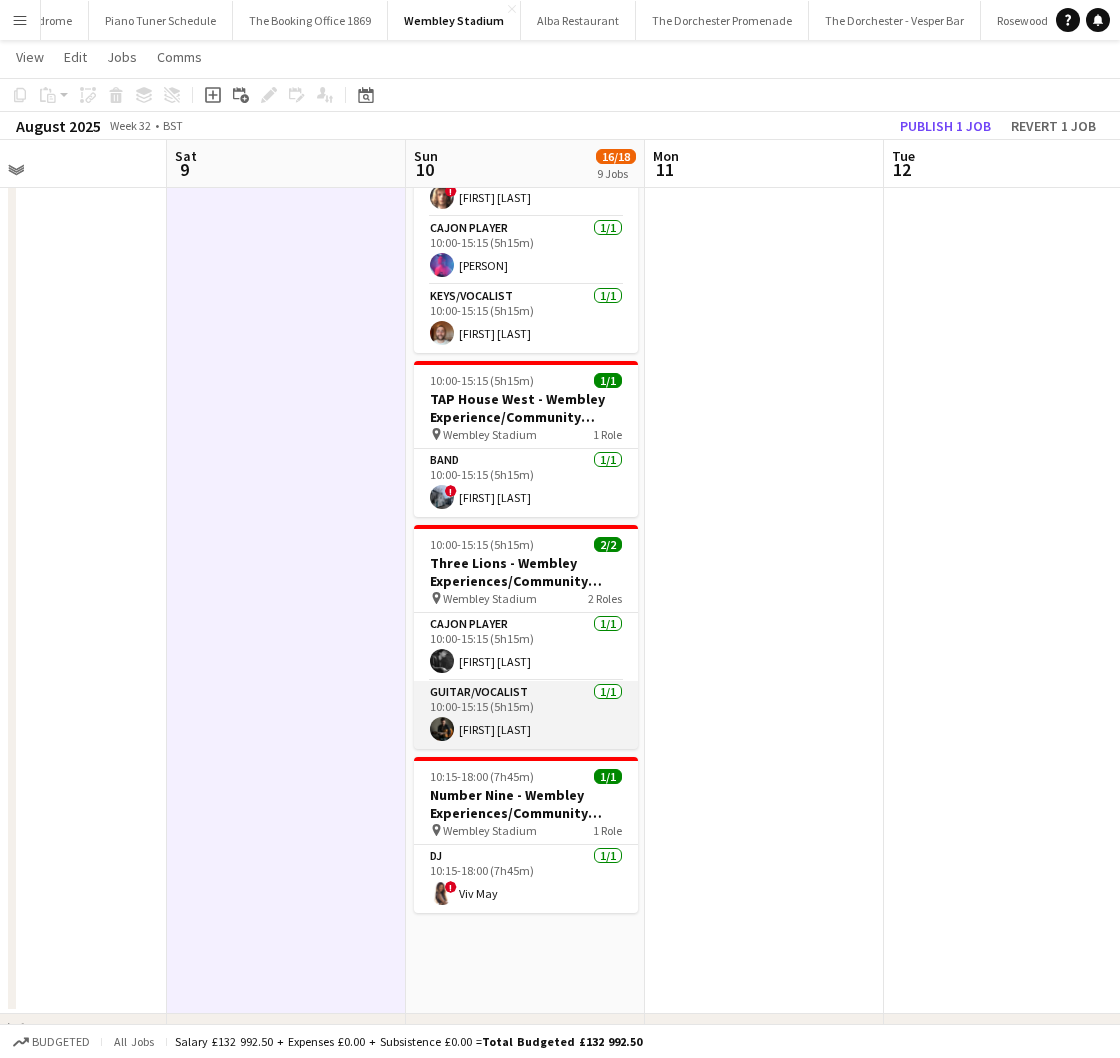 click at bounding box center [442, 729] 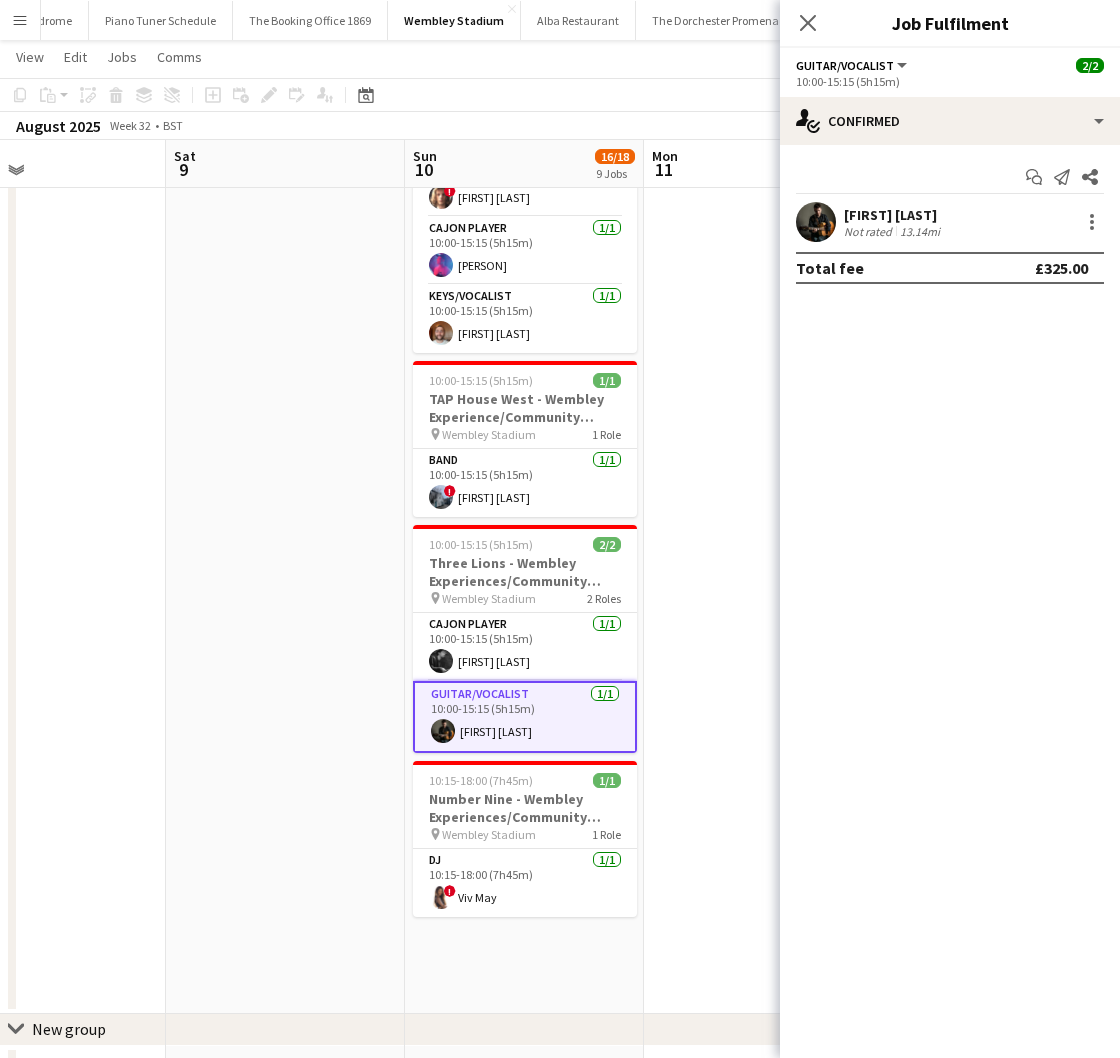 scroll, scrollTop: 0, scrollLeft: 801, axis: horizontal 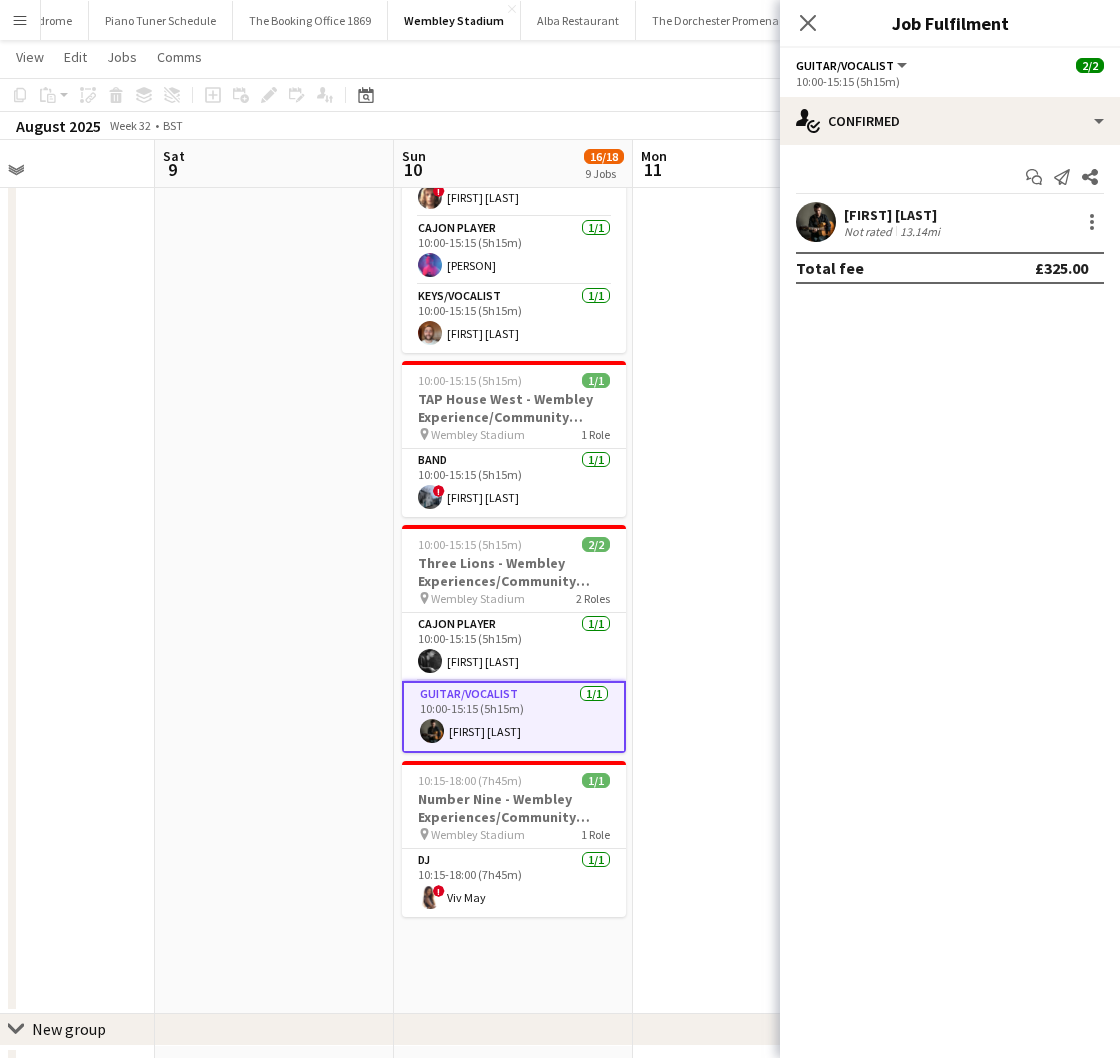 drag, startPoint x: 831, startPoint y: 222, endPoint x: 827, endPoint y: 236, distance: 14.56022 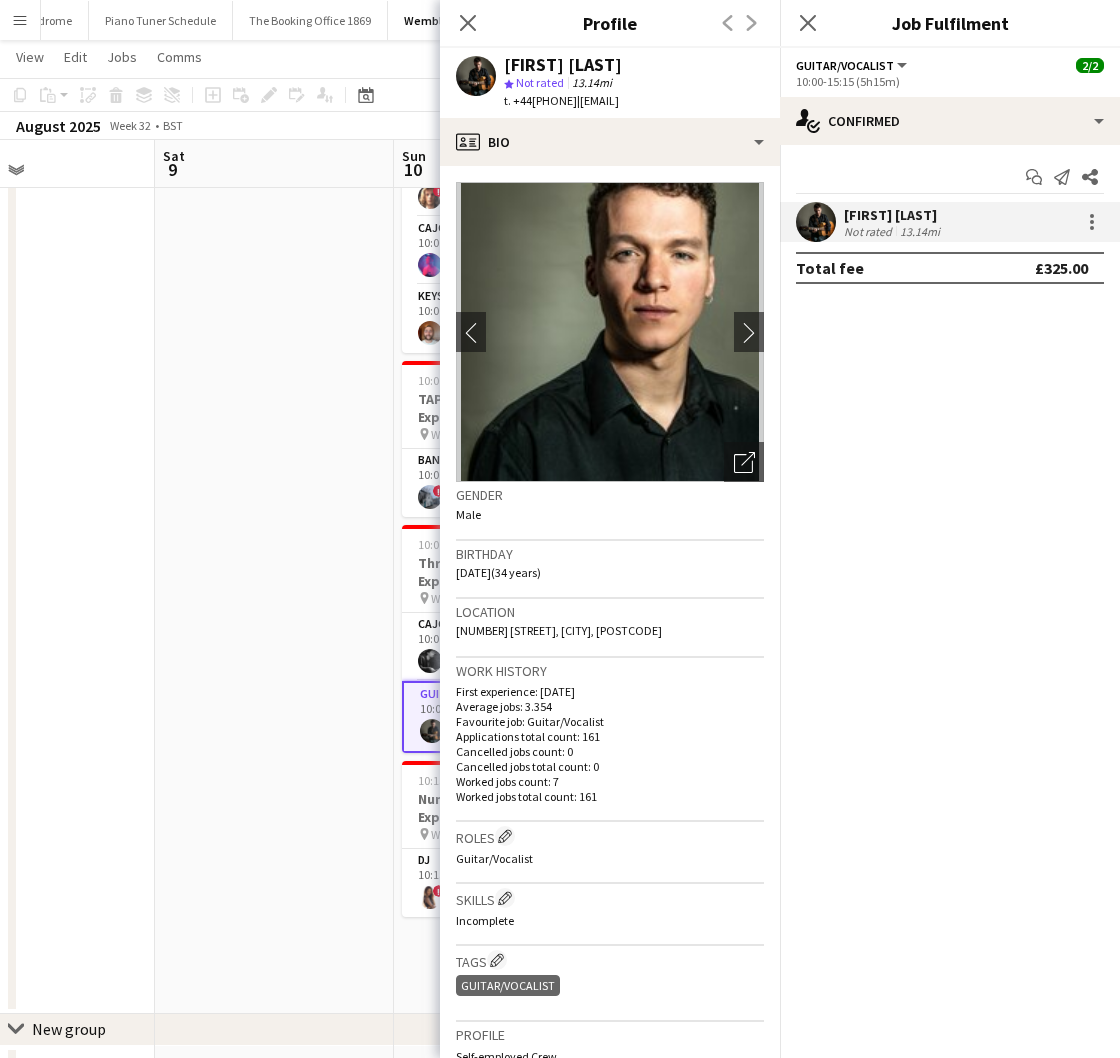 drag, startPoint x: 708, startPoint y: 103, endPoint x: 598, endPoint y: 107, distance: 110.0727 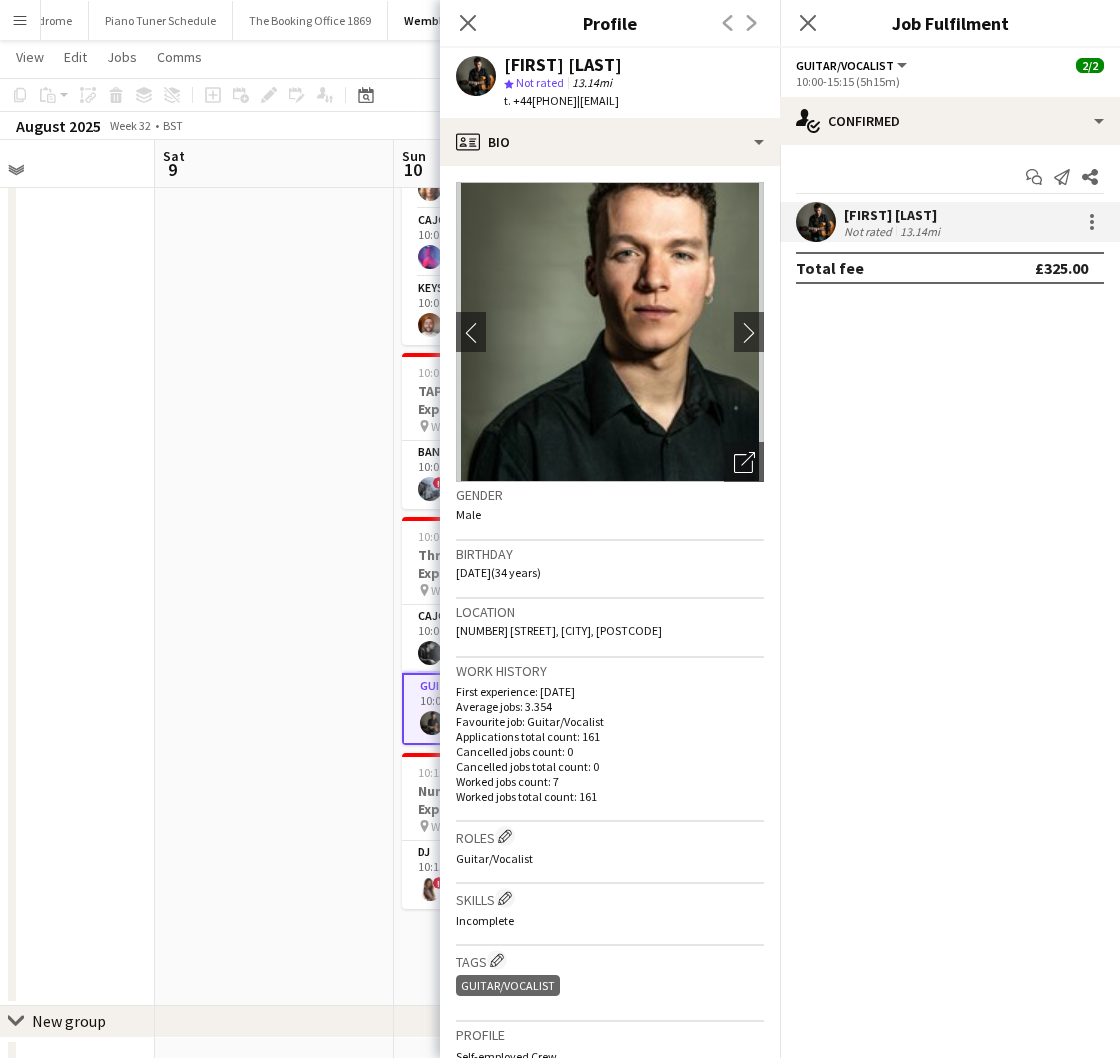 scroll, scrollTop: 1256, scrollLeft: 0, axis: vertical 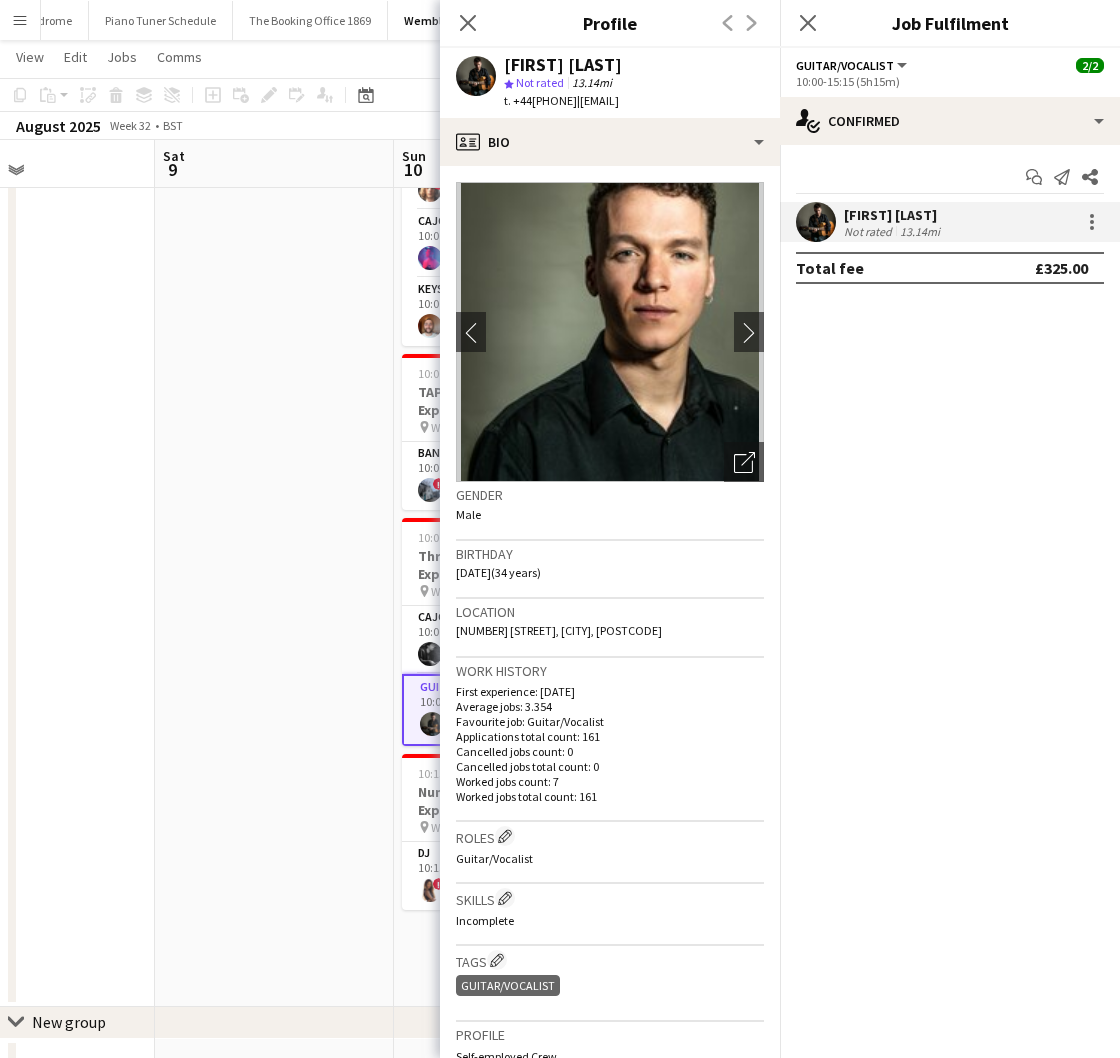 drag, startPoint x: 313, startPoint y: 636, endPoint x: 334, endPoint y: 699, distance: 66.40783 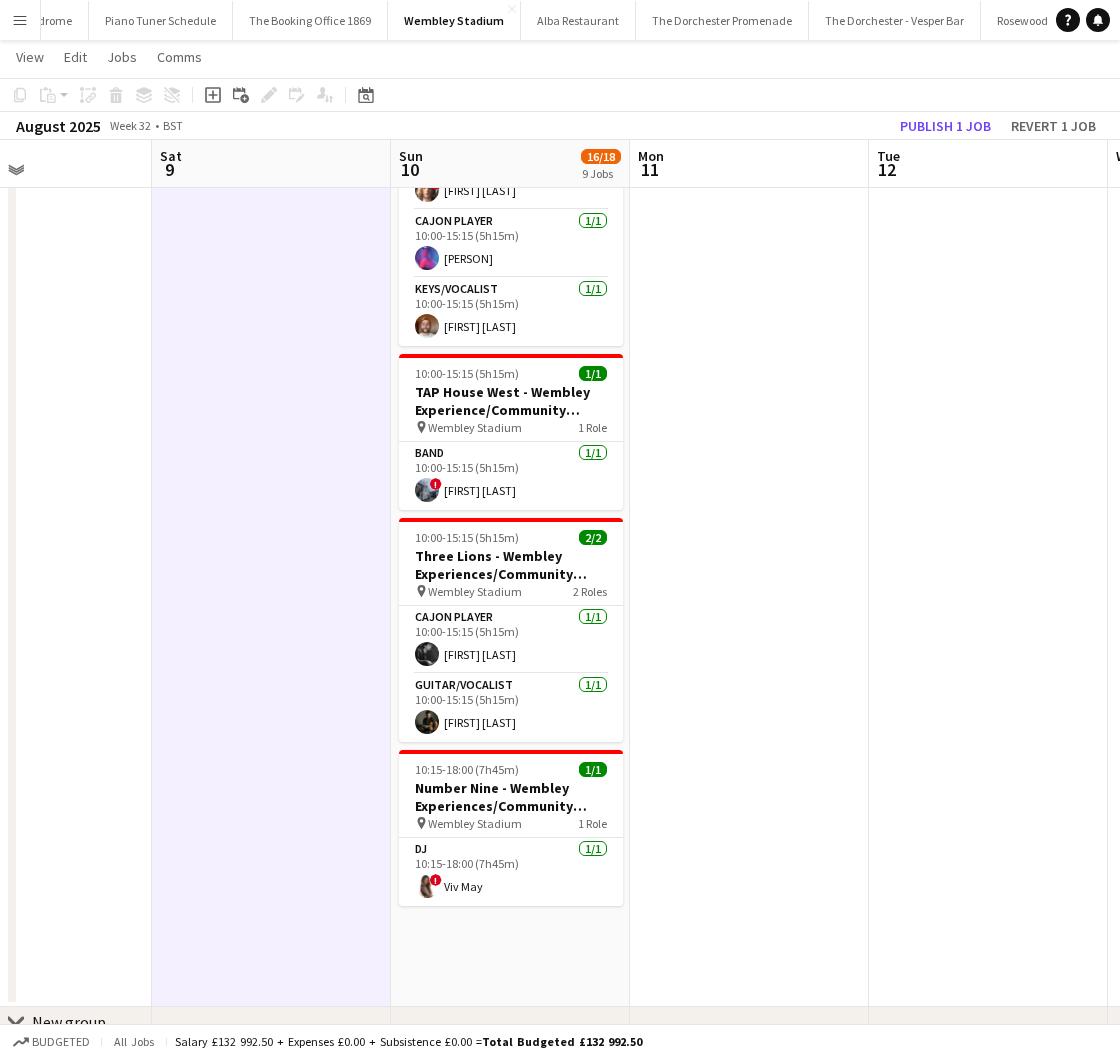 click on "DJ   1/1   10:15-18:00 (7h45m)
! [FIRST] [LAST]" at bounding box center [511, 872] 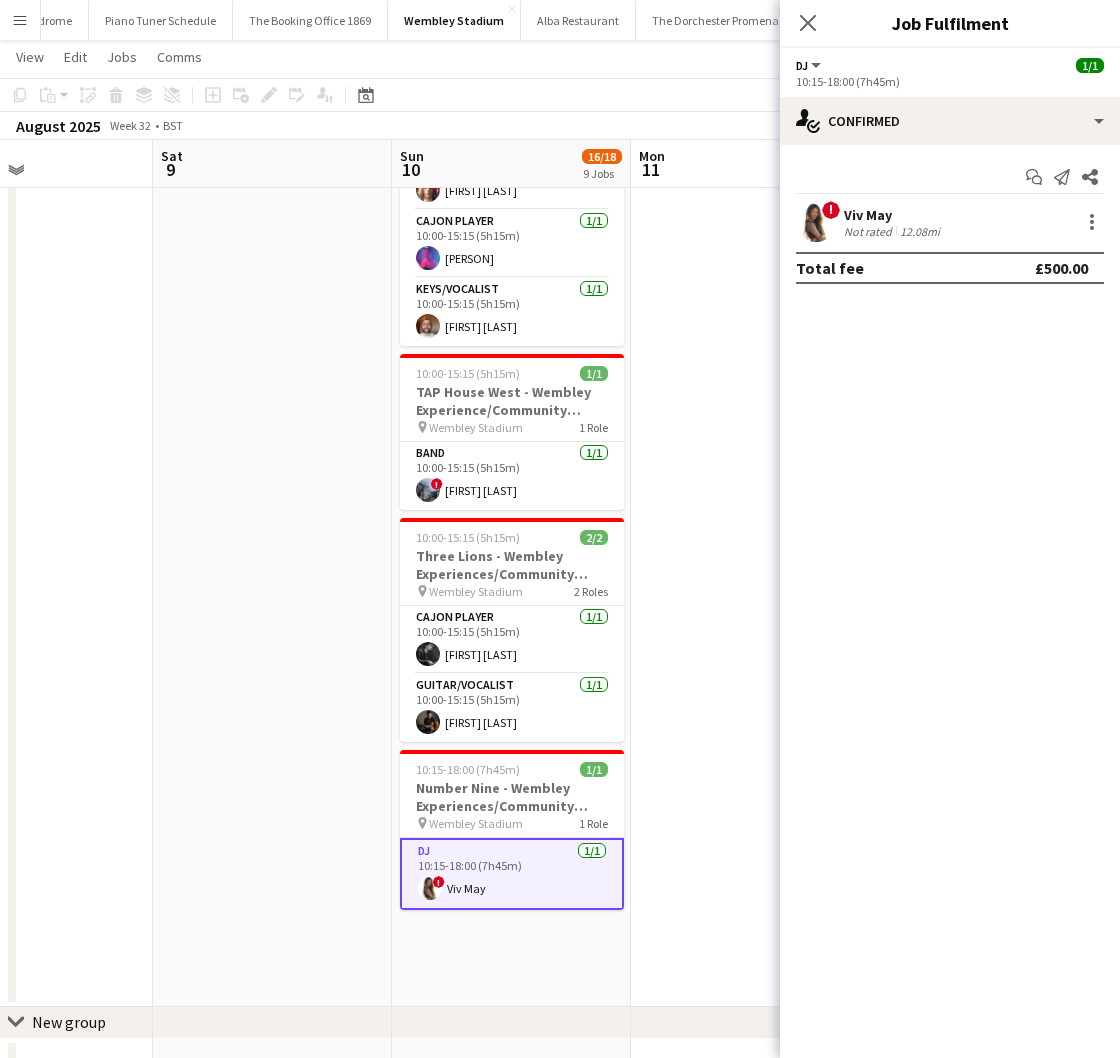 click on "!" at bounding box center [831, 210] 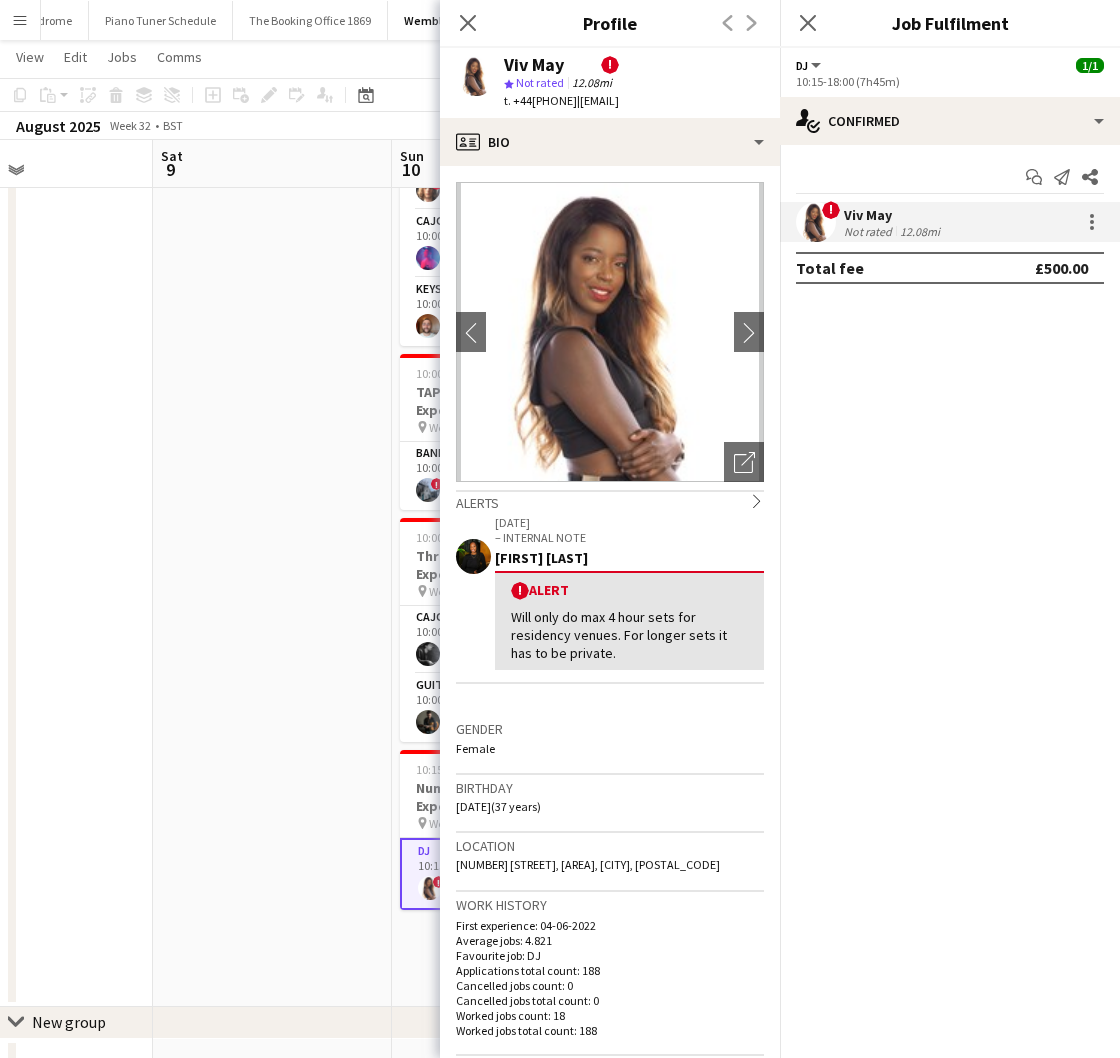 drag, startPoint x: 728, startPoint y: 102, endPoint x: 596, endPoint y: 107, distance: 132.09467 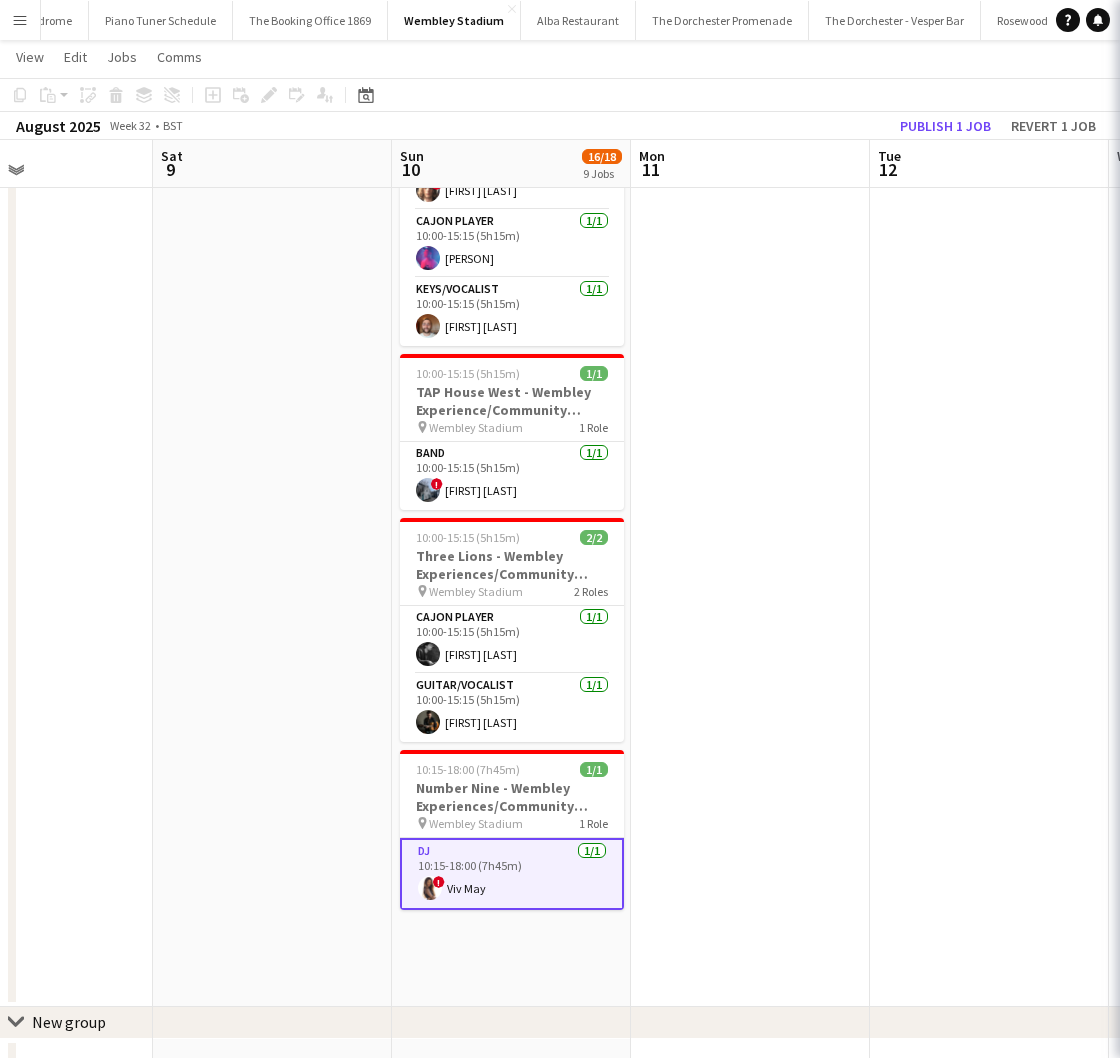 click at bounding box center (272, -13) 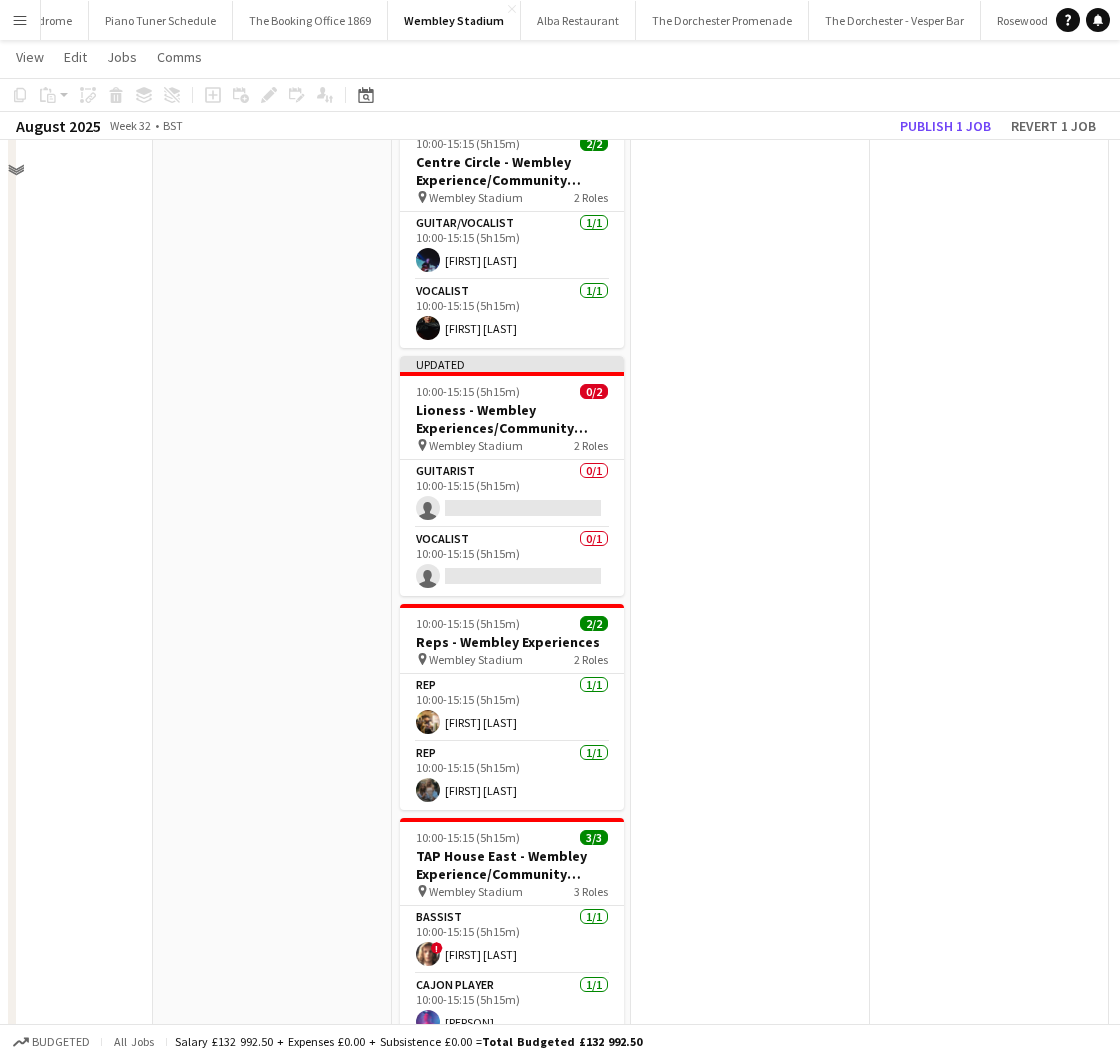 scroll, scrollTop: 300, scrollLeft: 0, axis: vertical 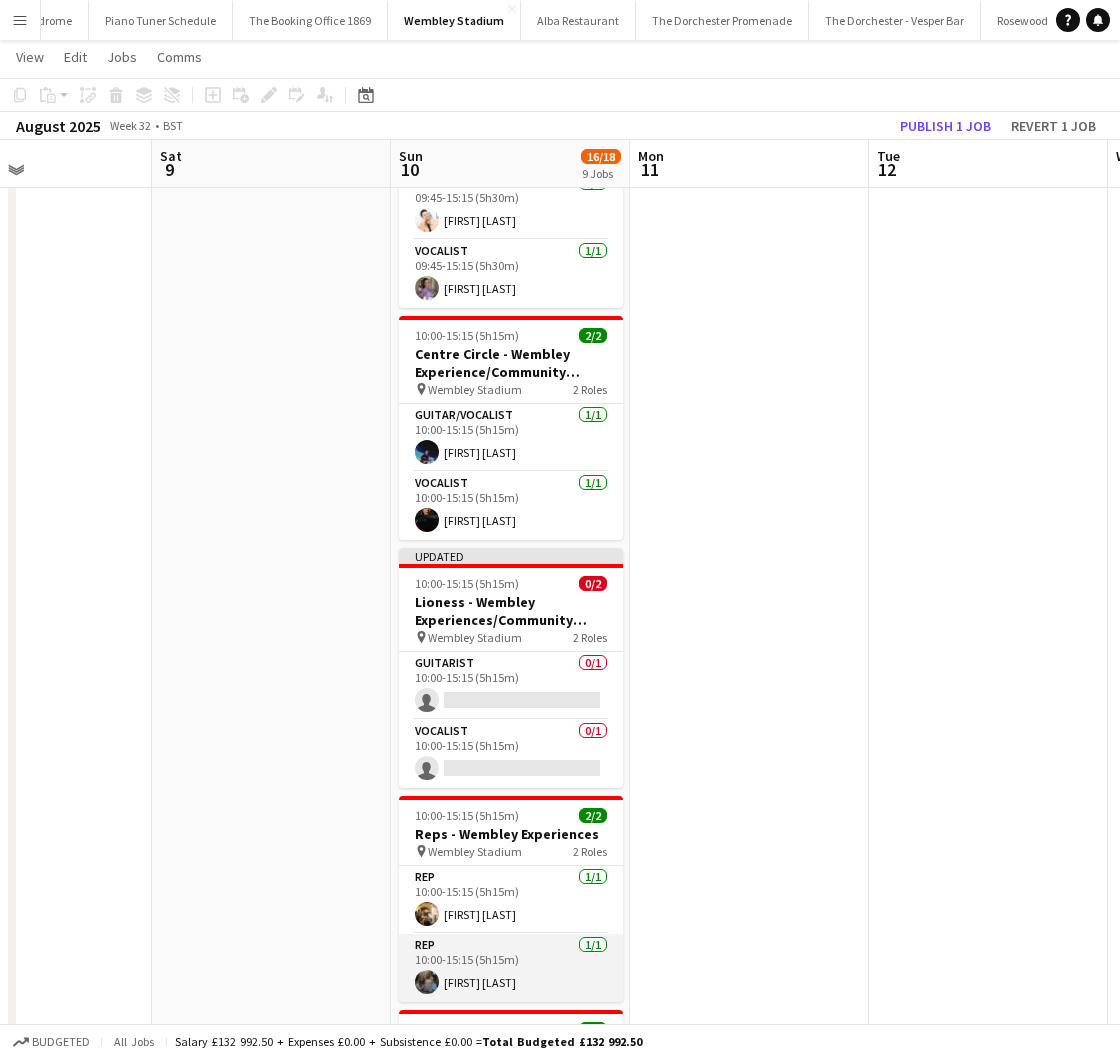 click on "Rep   1/1   10:00-15:15 (5h15m)
[FIRST] [LAST]" at bounding box center (511, 968) 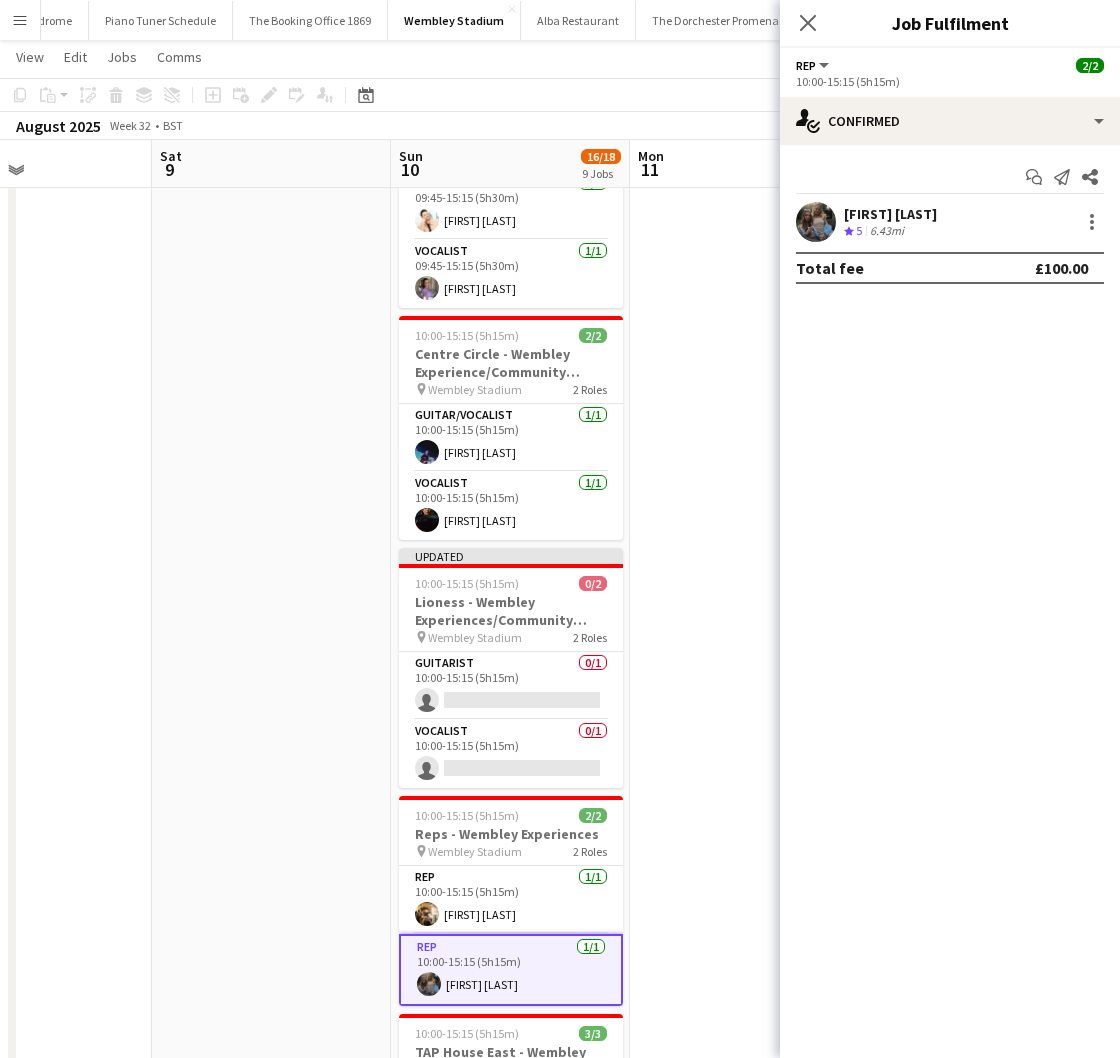 click at bounding box center [816, 222] 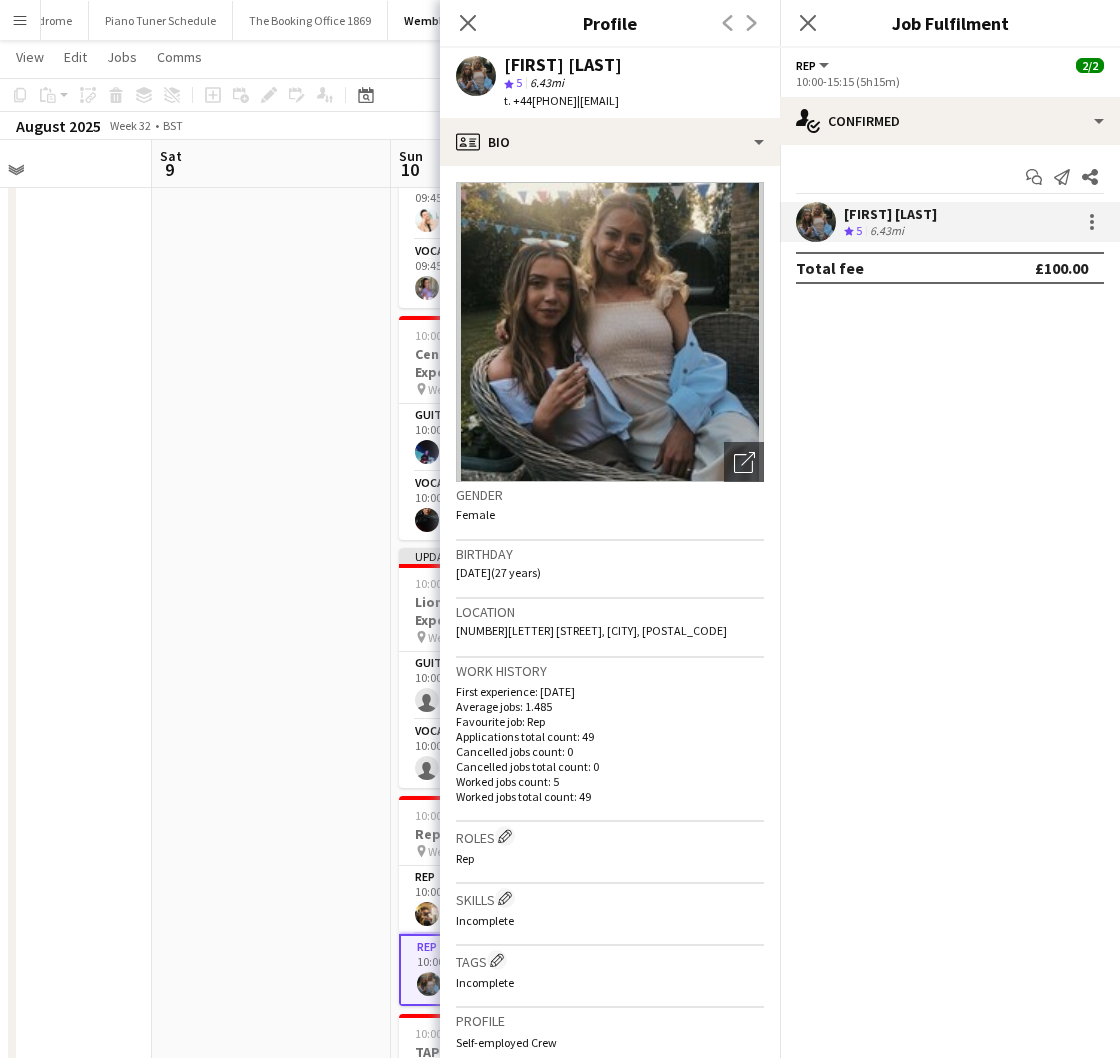 drag, startPoint x: 736, startPoint y: 96, endPoint x: 600, endPoint y: 108, distance: 136.52838 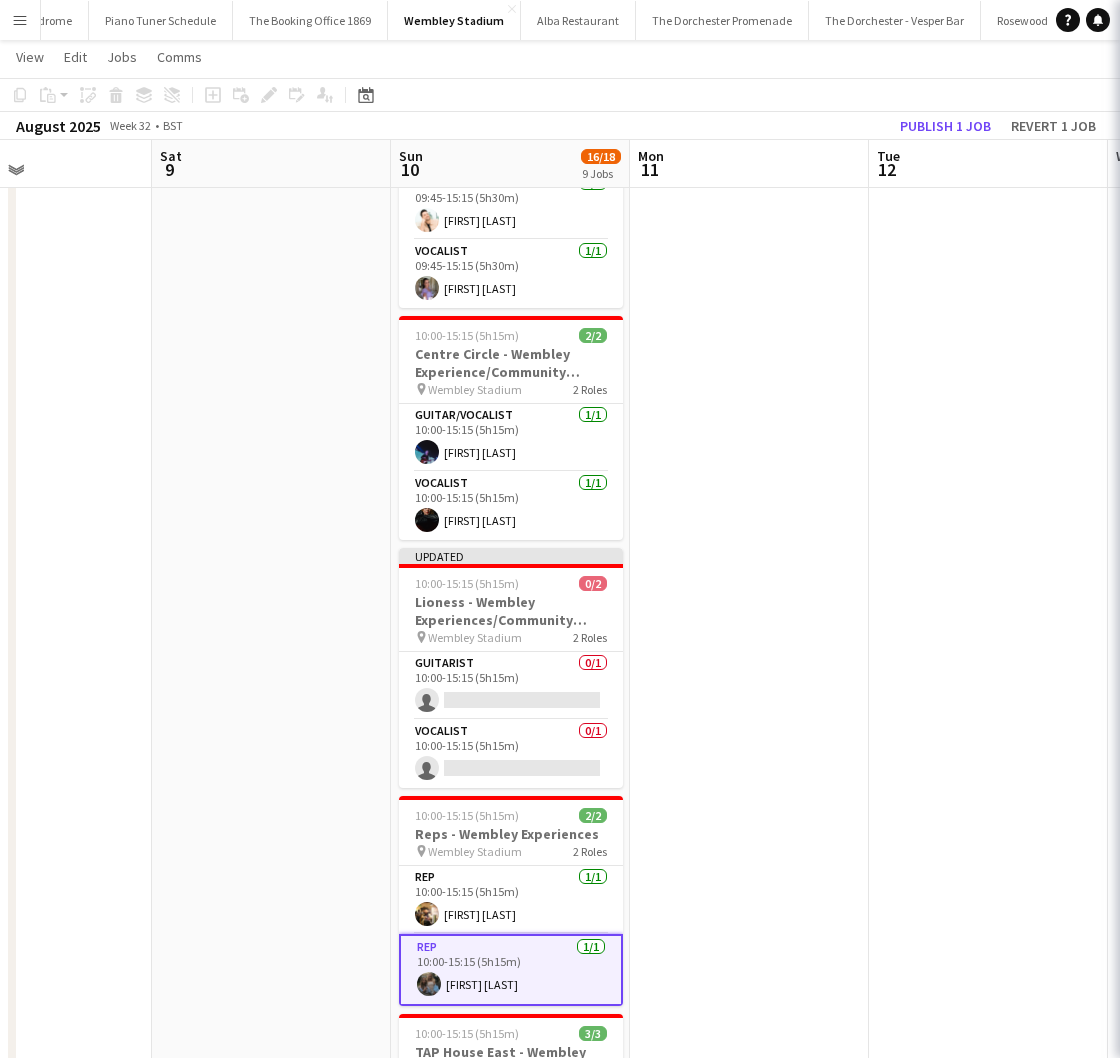 click at bounding box center (271, 943) 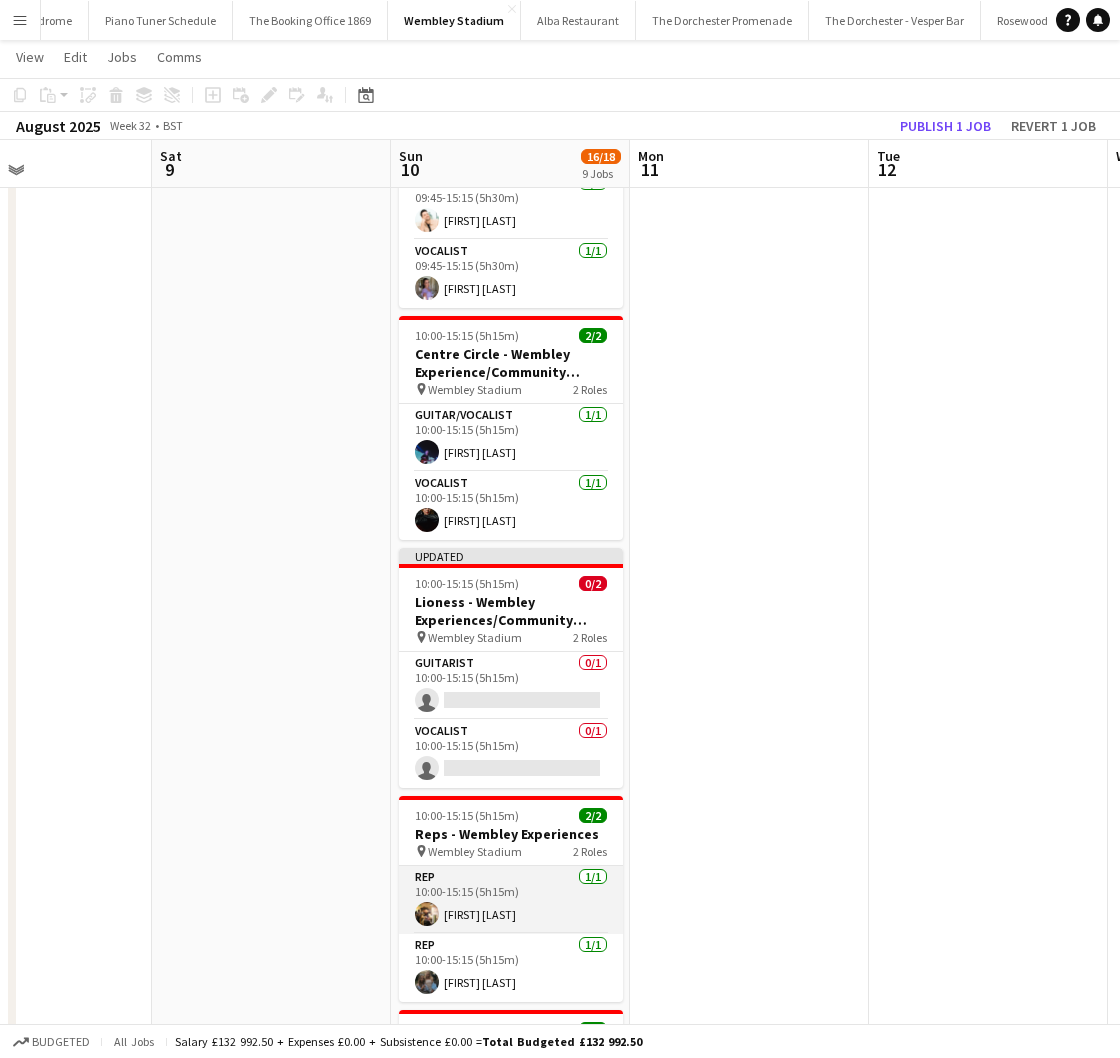 drag, startPoint x: 471, startPoint y: 892, endPoint x: 523, endPoint y: 882, distance: 52.95281 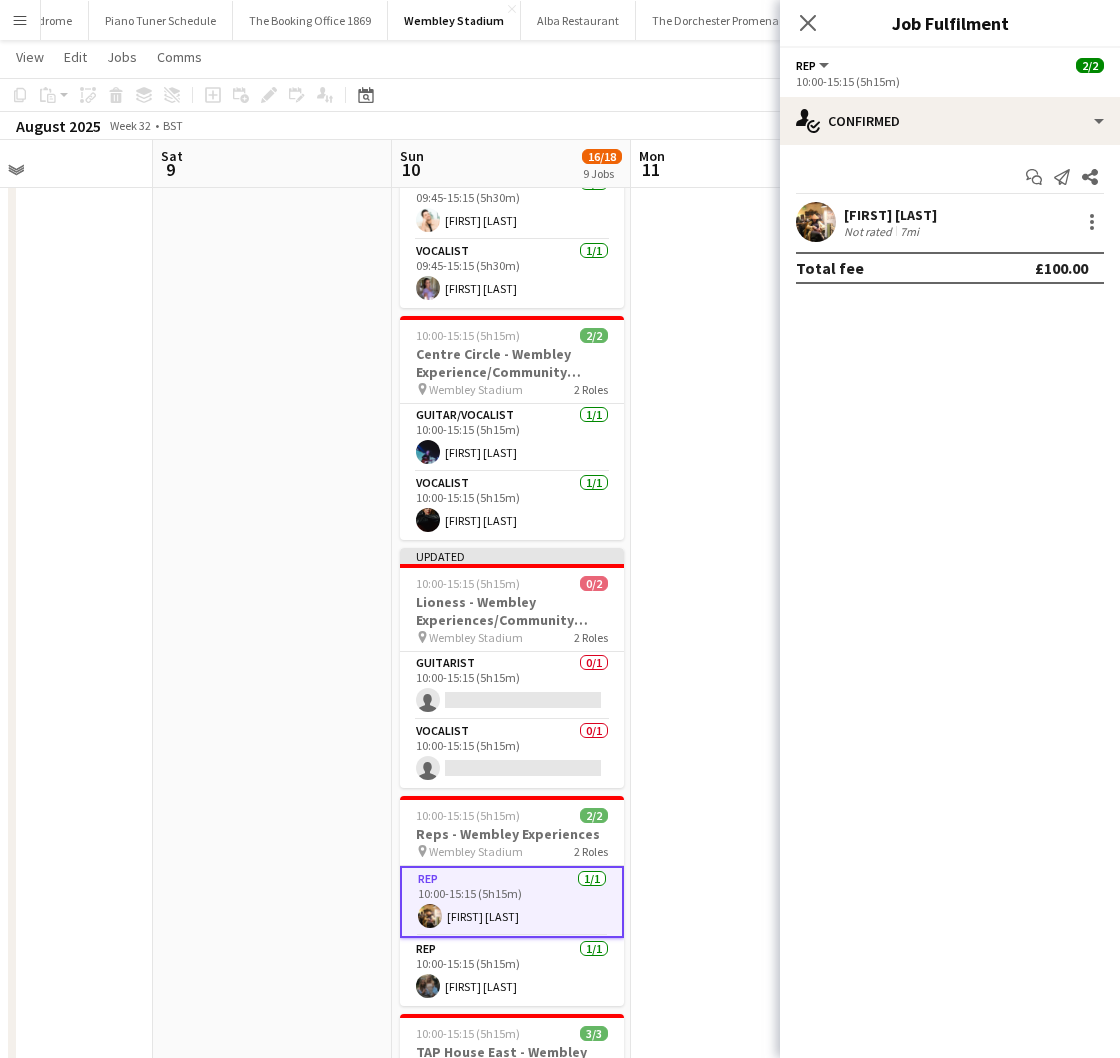 click at bounding box center (816, 222) 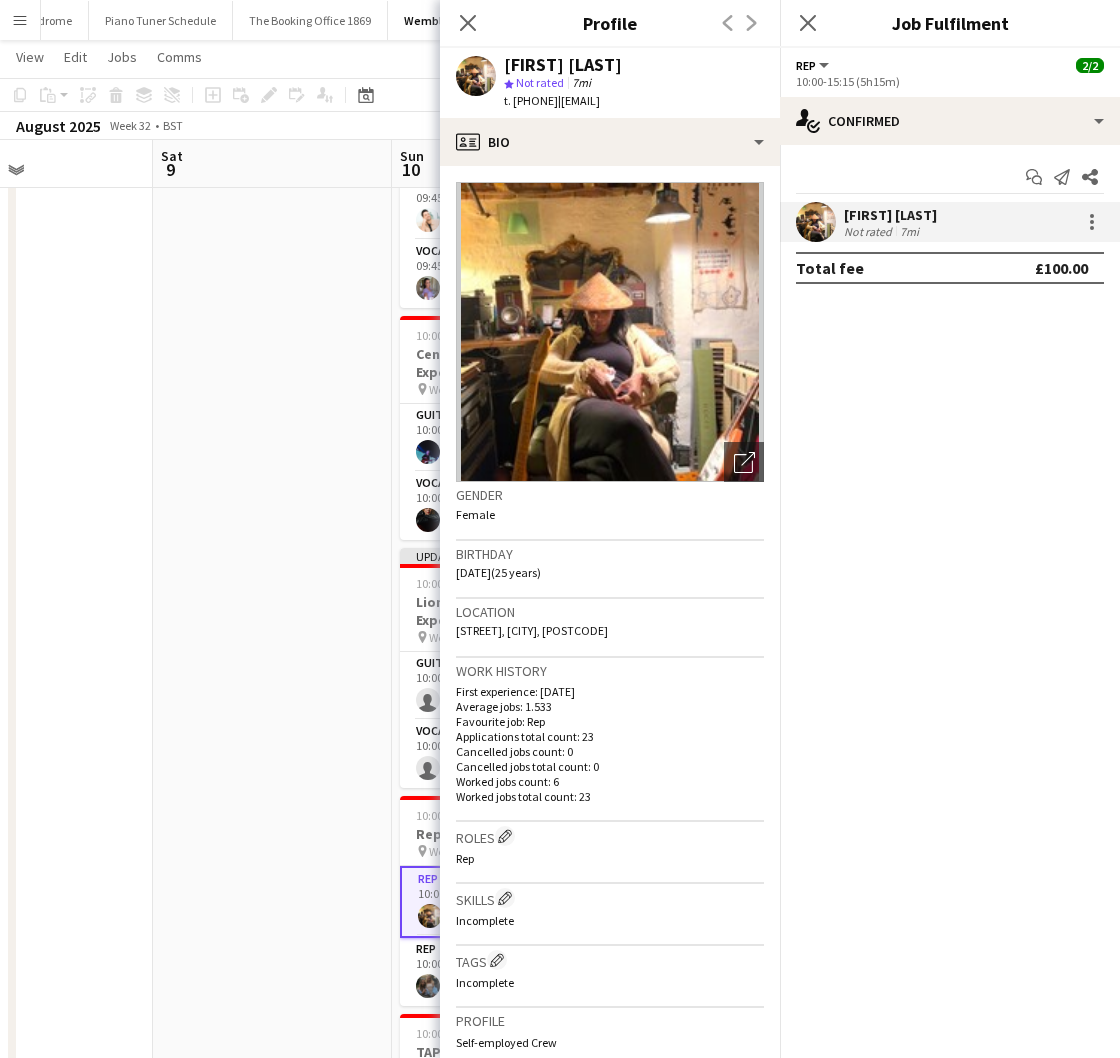 drag, startPoint x: 600, startPoint y: 103, endPoint x: 683, endPoint y: 128, distance: 86.683334 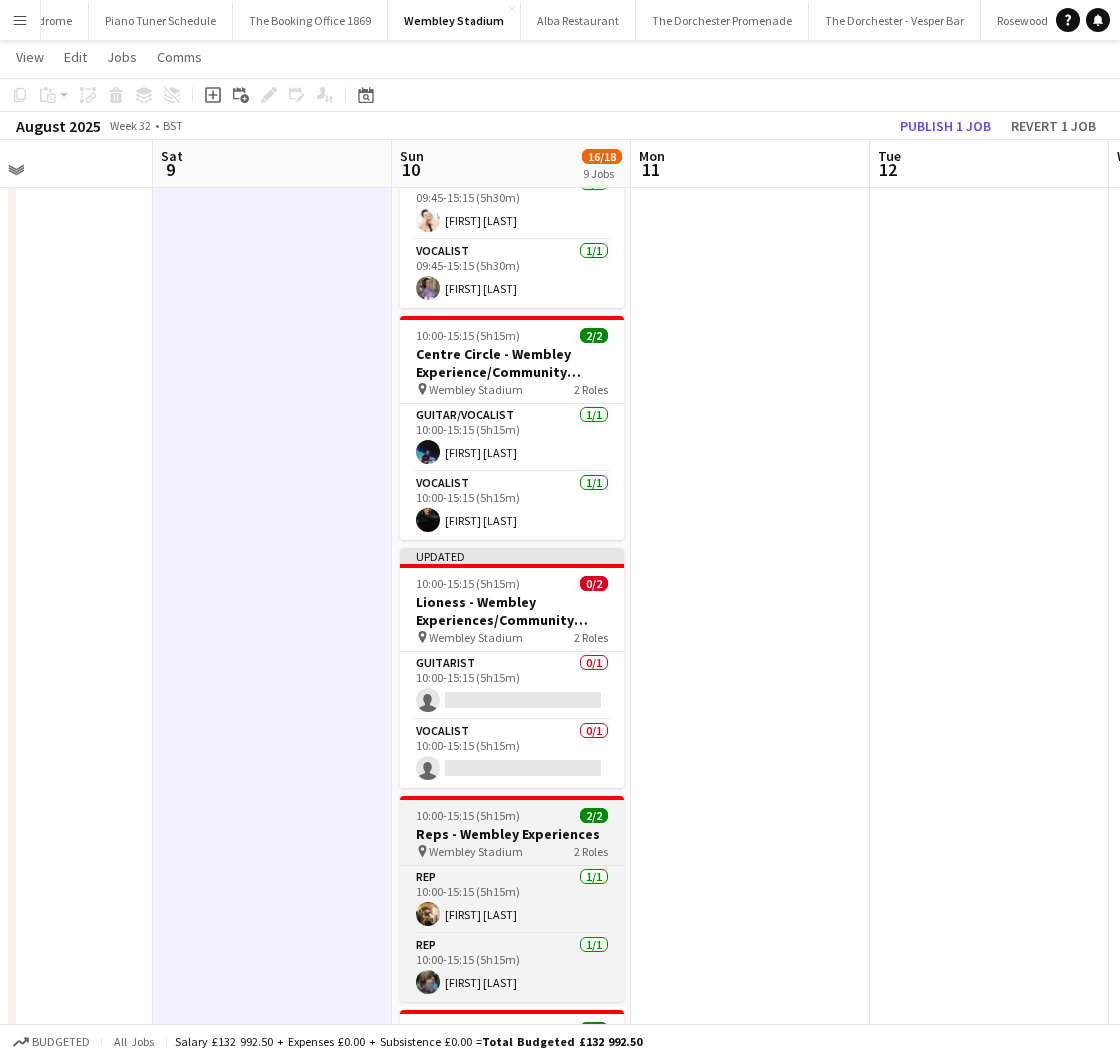 click on "Reps - Wembley Experiences" at bounding box center (512, 834) 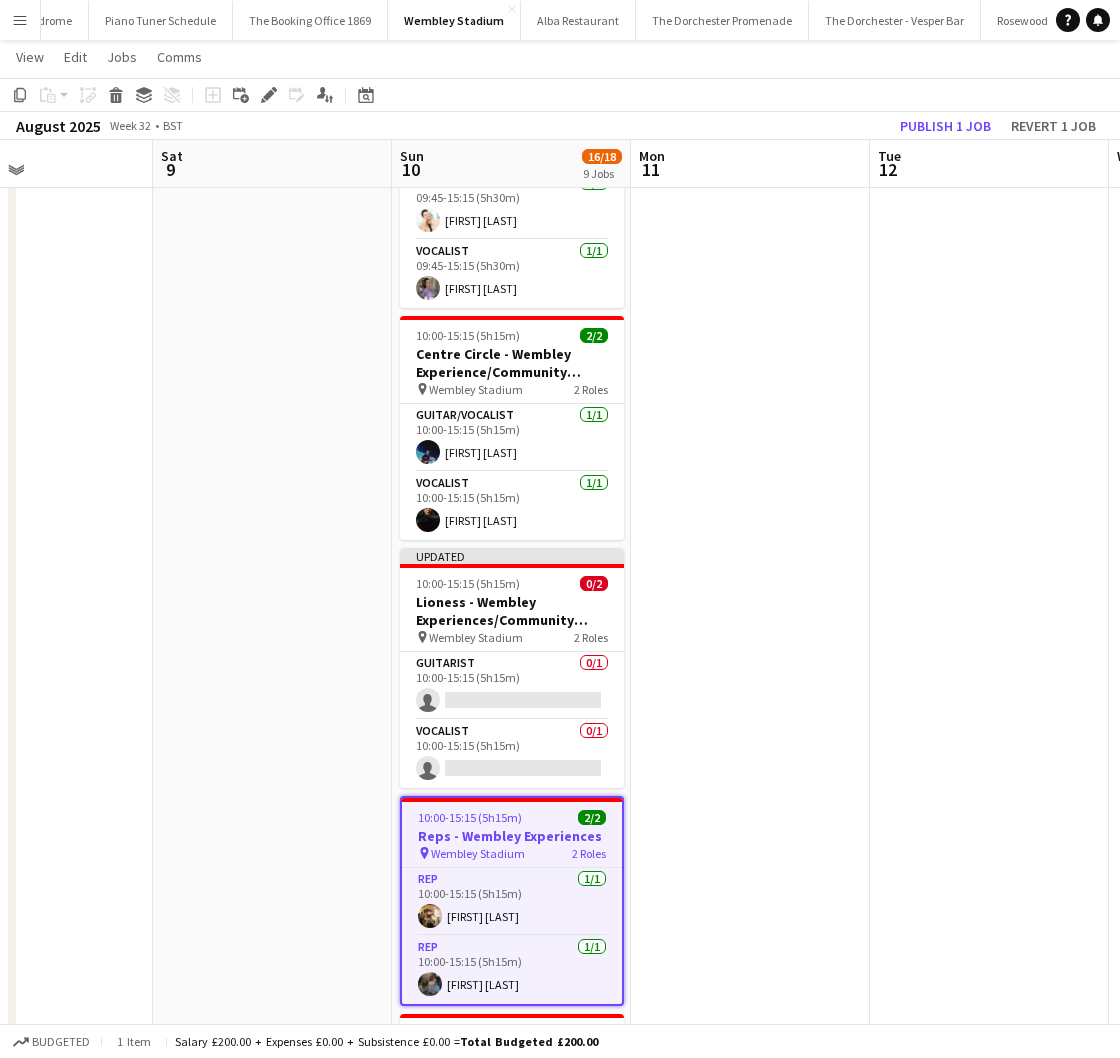 drag, startPoint x: 275, startPoint y: 87, endPoint x: 463, endPoint y: 153, distance: 199.24858 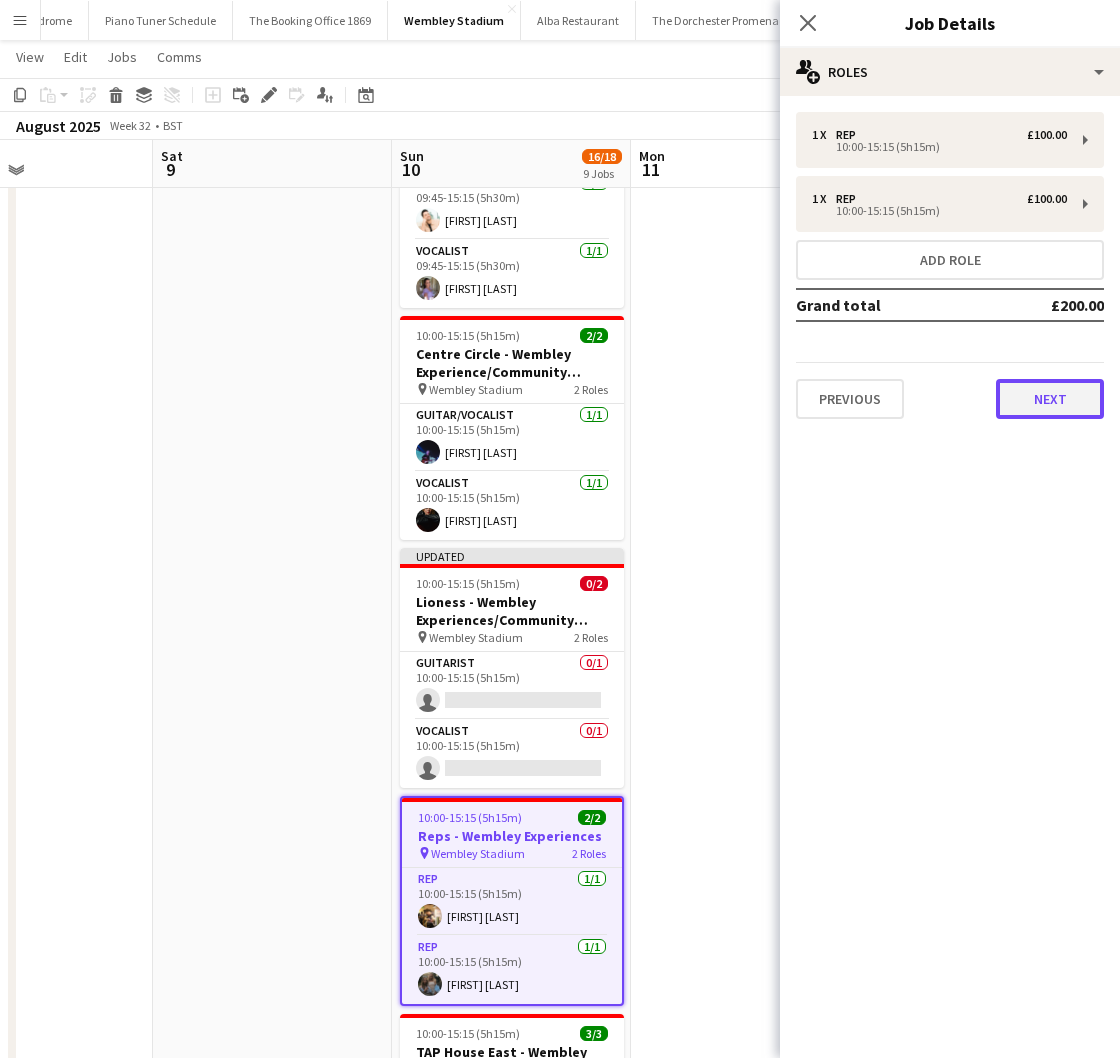 click on "Next" at bounding box center [1050, 399] 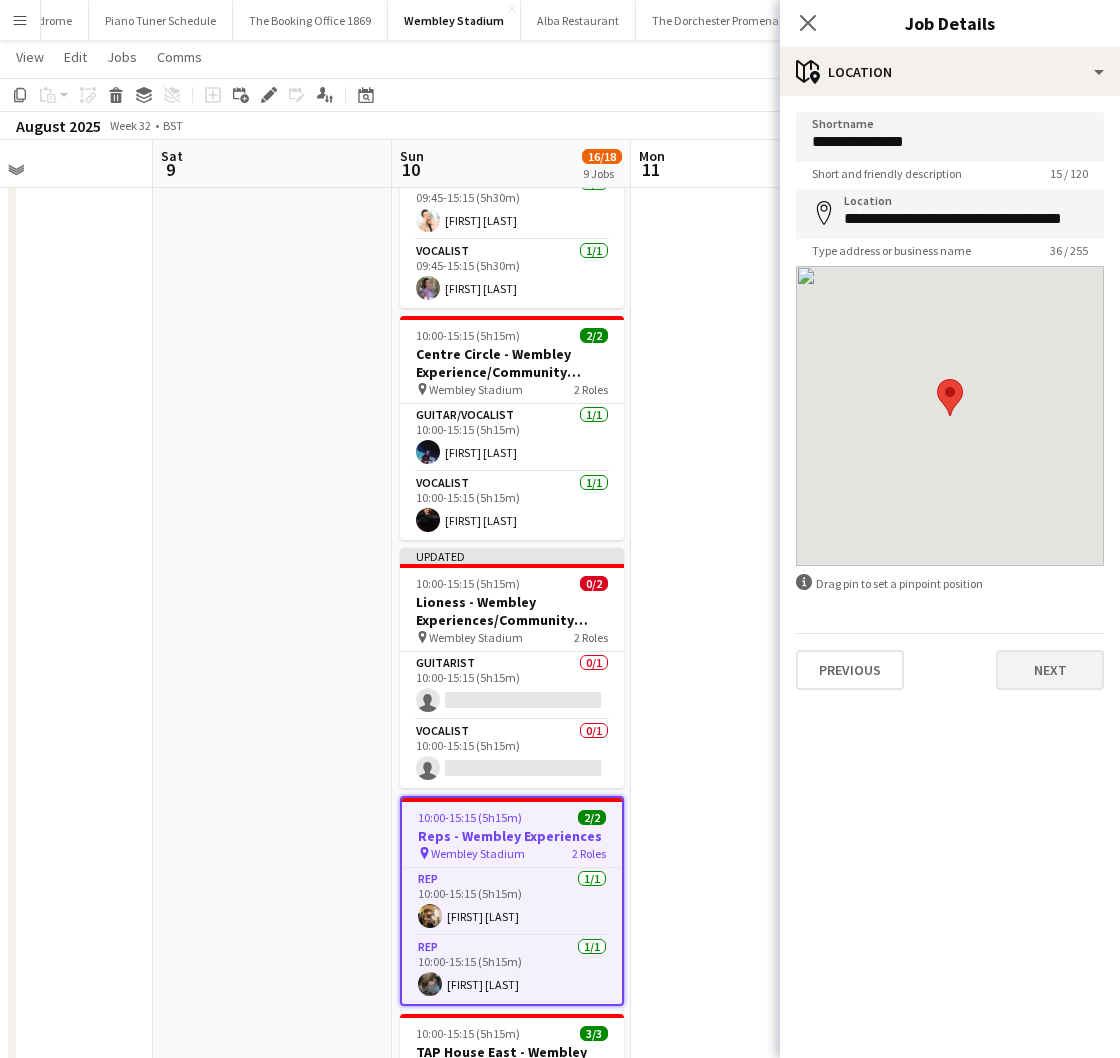 drag, startPoint x: 1025, startPoint y: 644, endPoint x: 1032, endPoint y: 667, distance: 24.04163 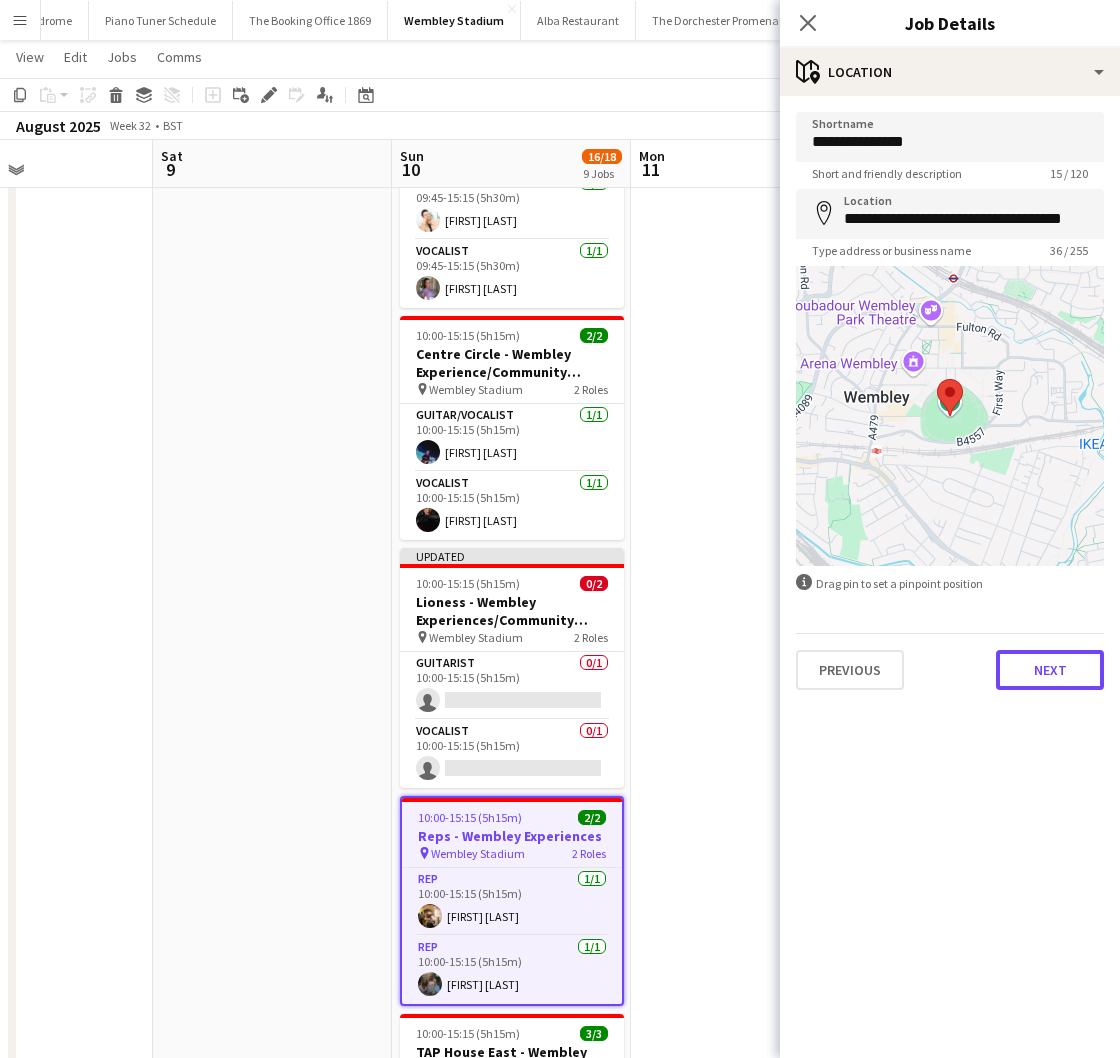 click on "Next" at bounding box center [1050, 670] 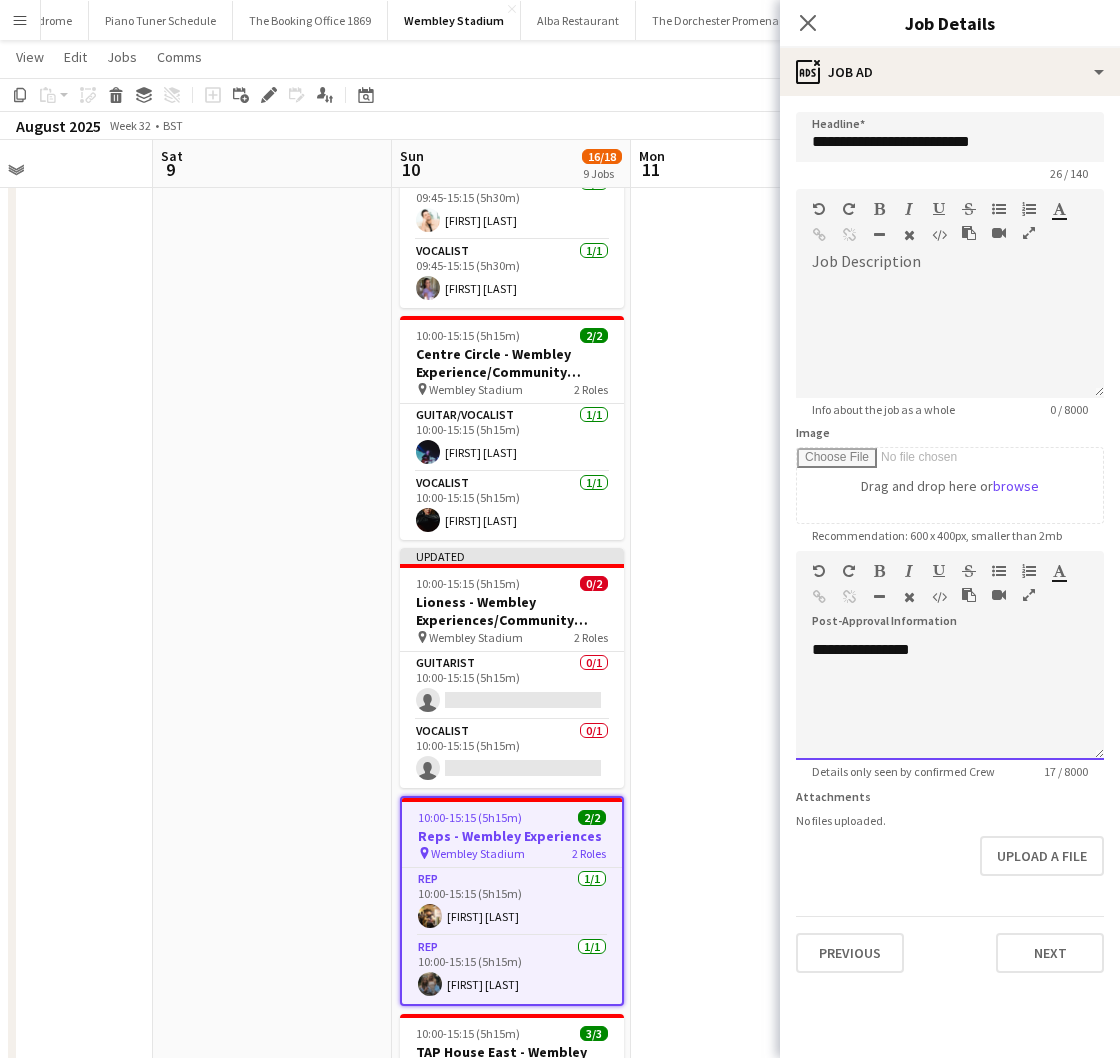 click on "**********" at bounding box center (950, 700) 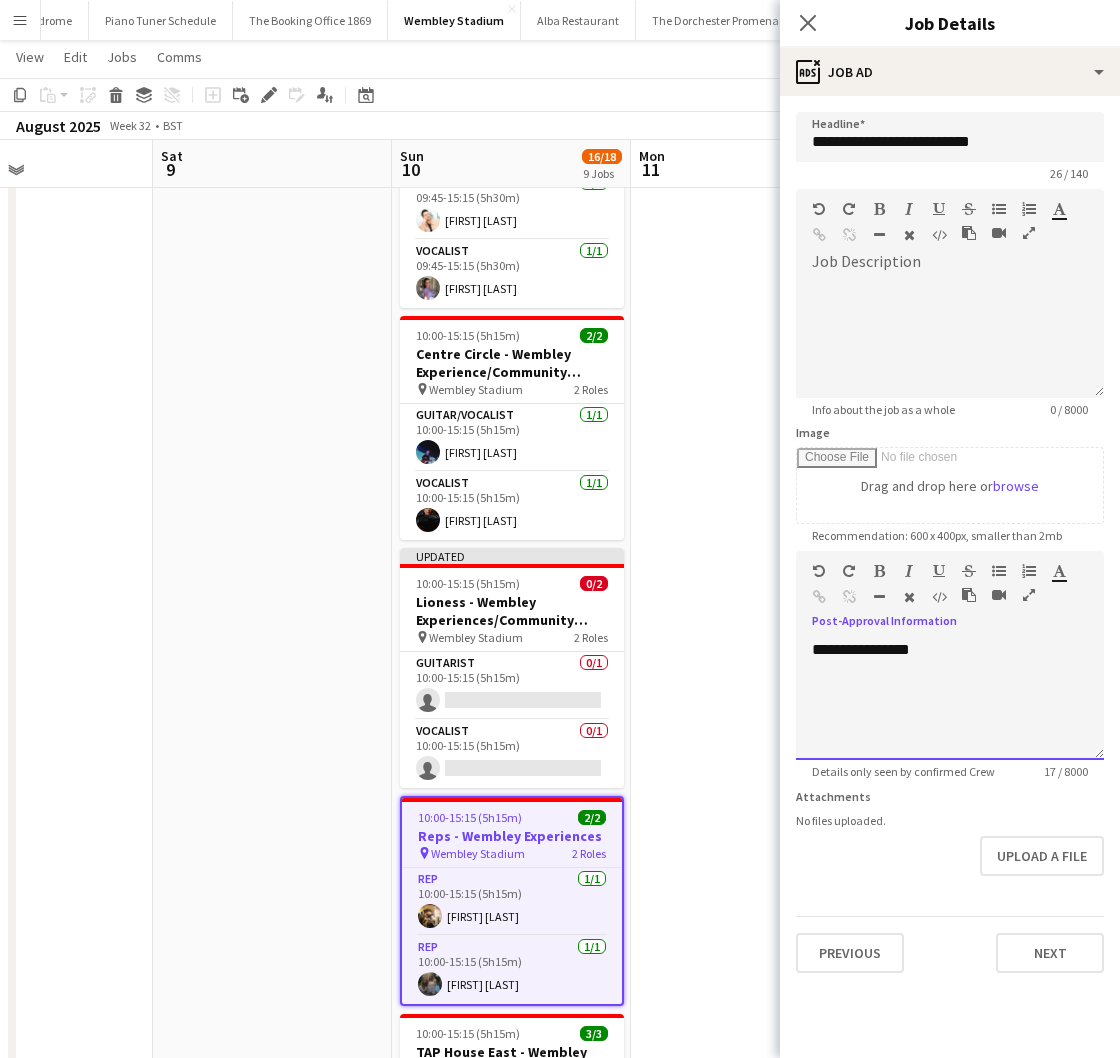 type 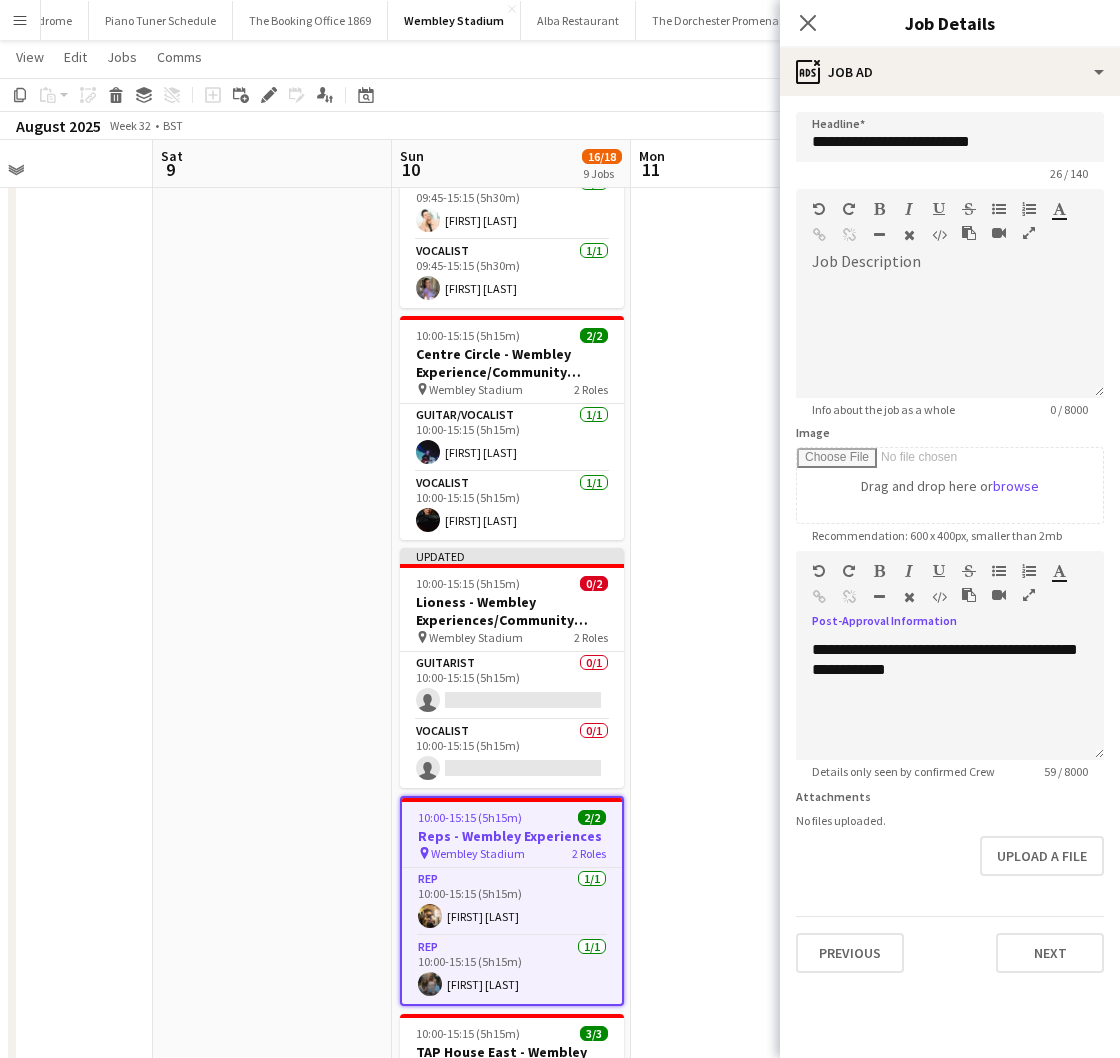 click at bounding box center (750, 943) 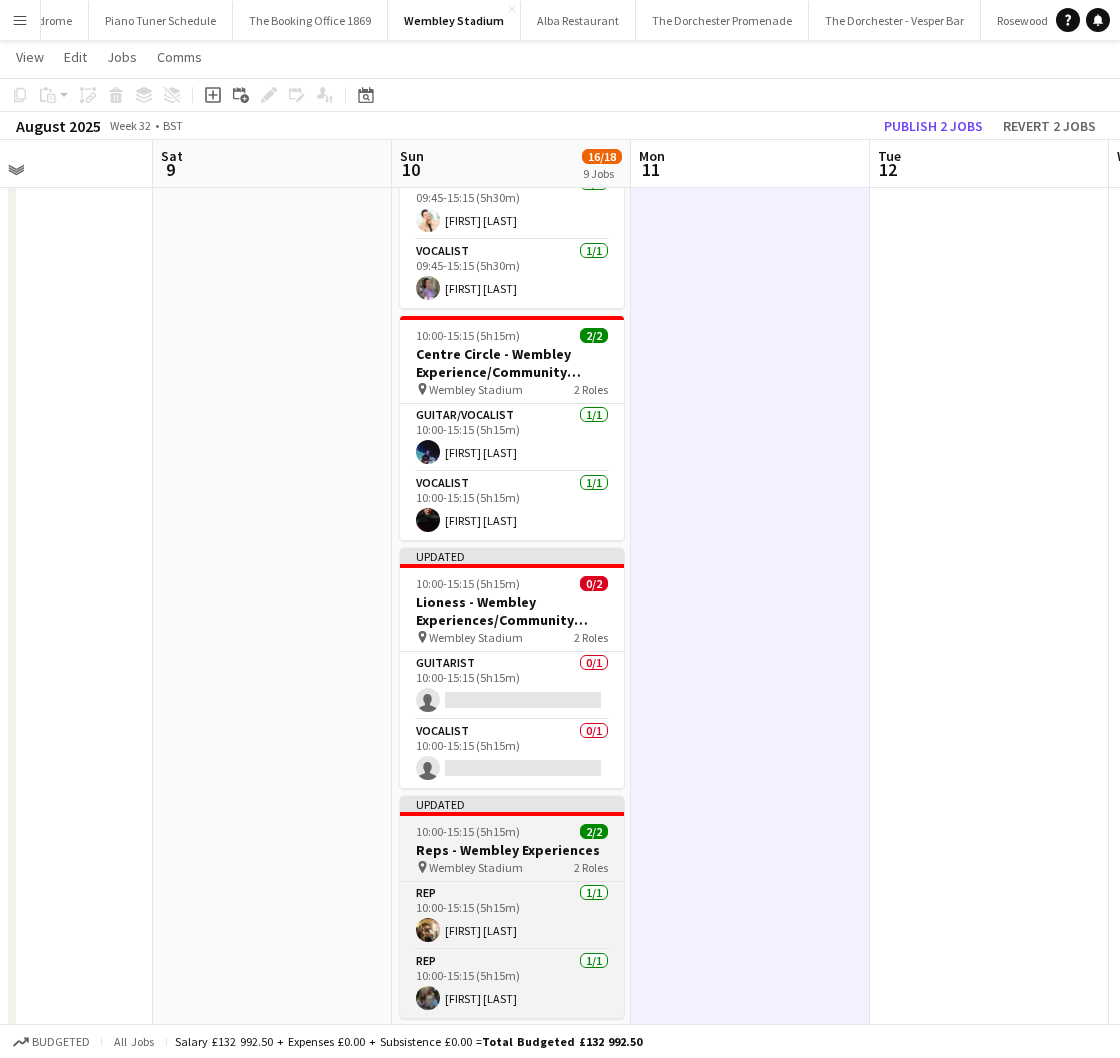click on "Updated   10:00-15:15 (5h15m)    2/2   Reps - [EVENT]
pin
[LOCATION]   2 Roles   Rep   1/1   10:00-15:15 (5h15m)
[FIRST] [LAST]  Rep   1/1   10:00-15:15 (5h15m)
[FIRST] [LAST]" at bounding box center [512, 907] 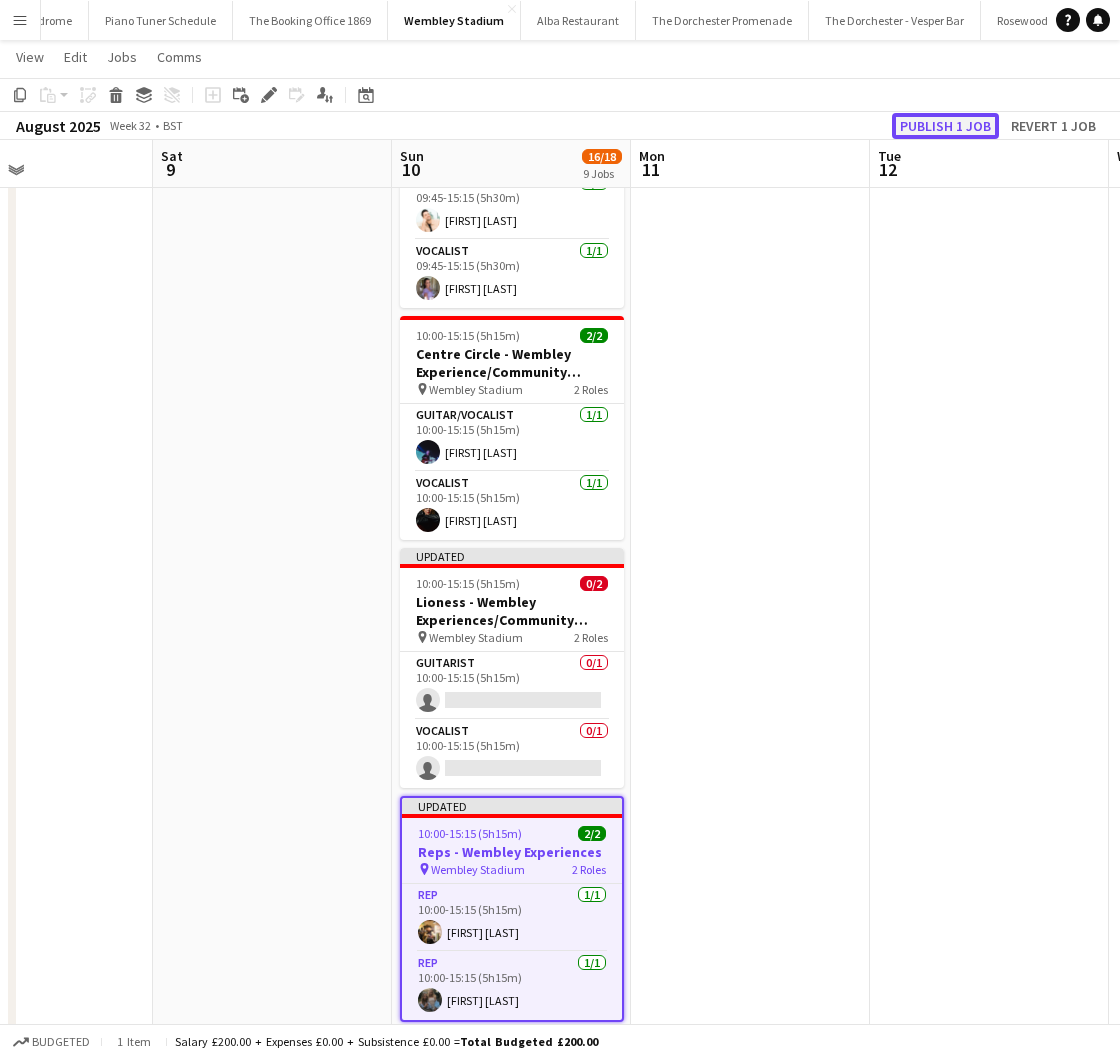 click on "Publish 1 job" 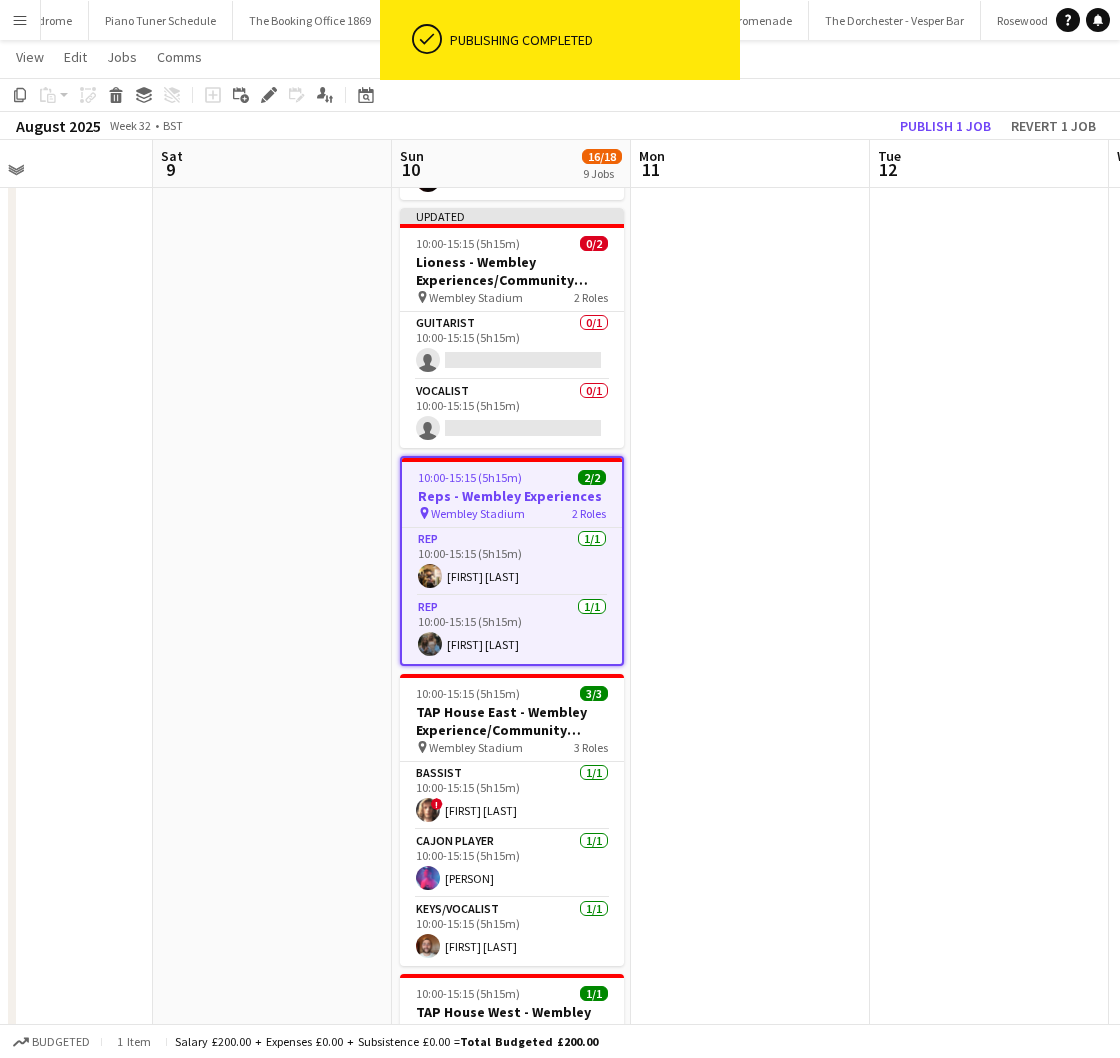 scroll, scrollTop: 648, scrollLeft: 0, axis: vertical 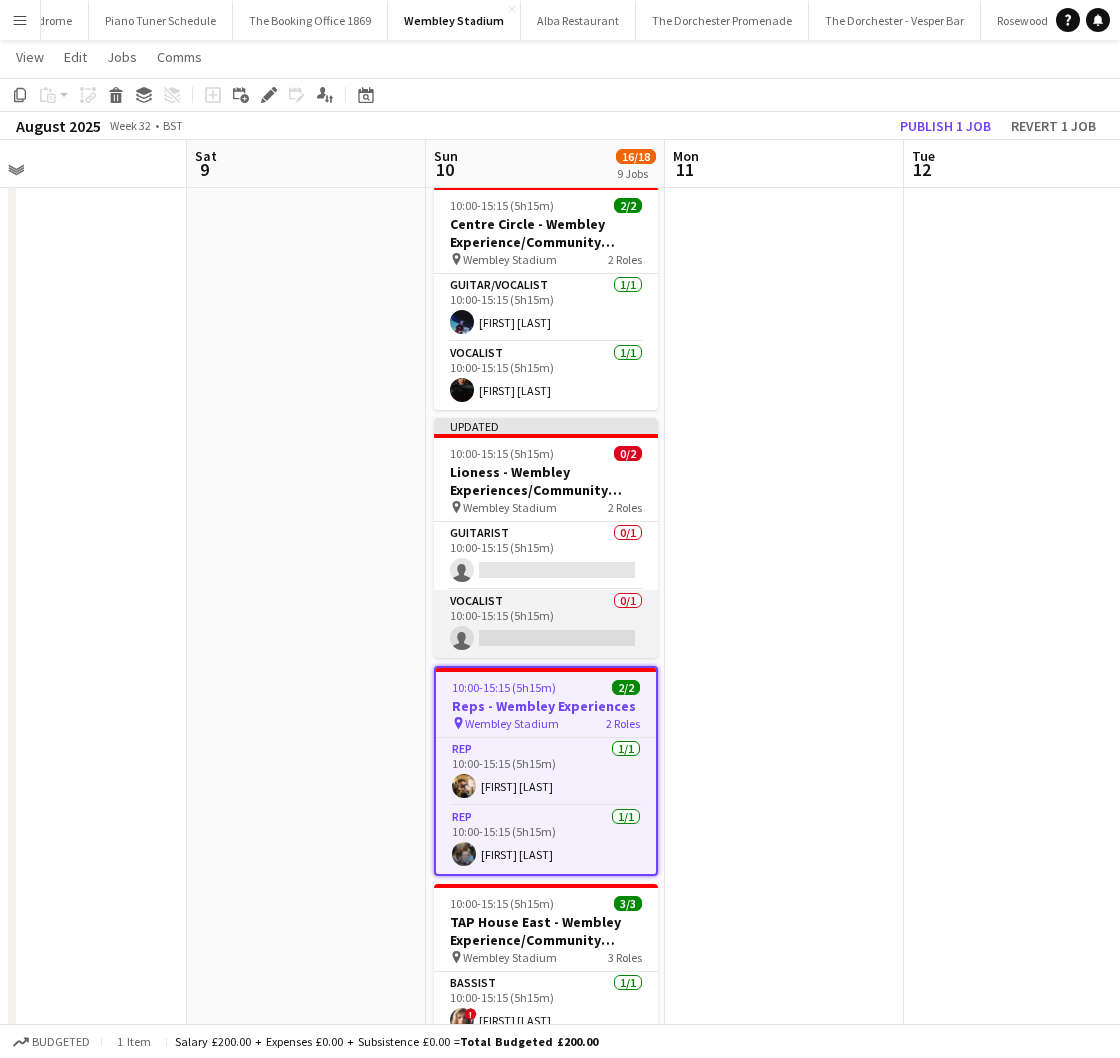 drag, startPoint x: 506, startPoint y: 621, endPoint x: 595, endPoint y: 571, distance: 102.0833 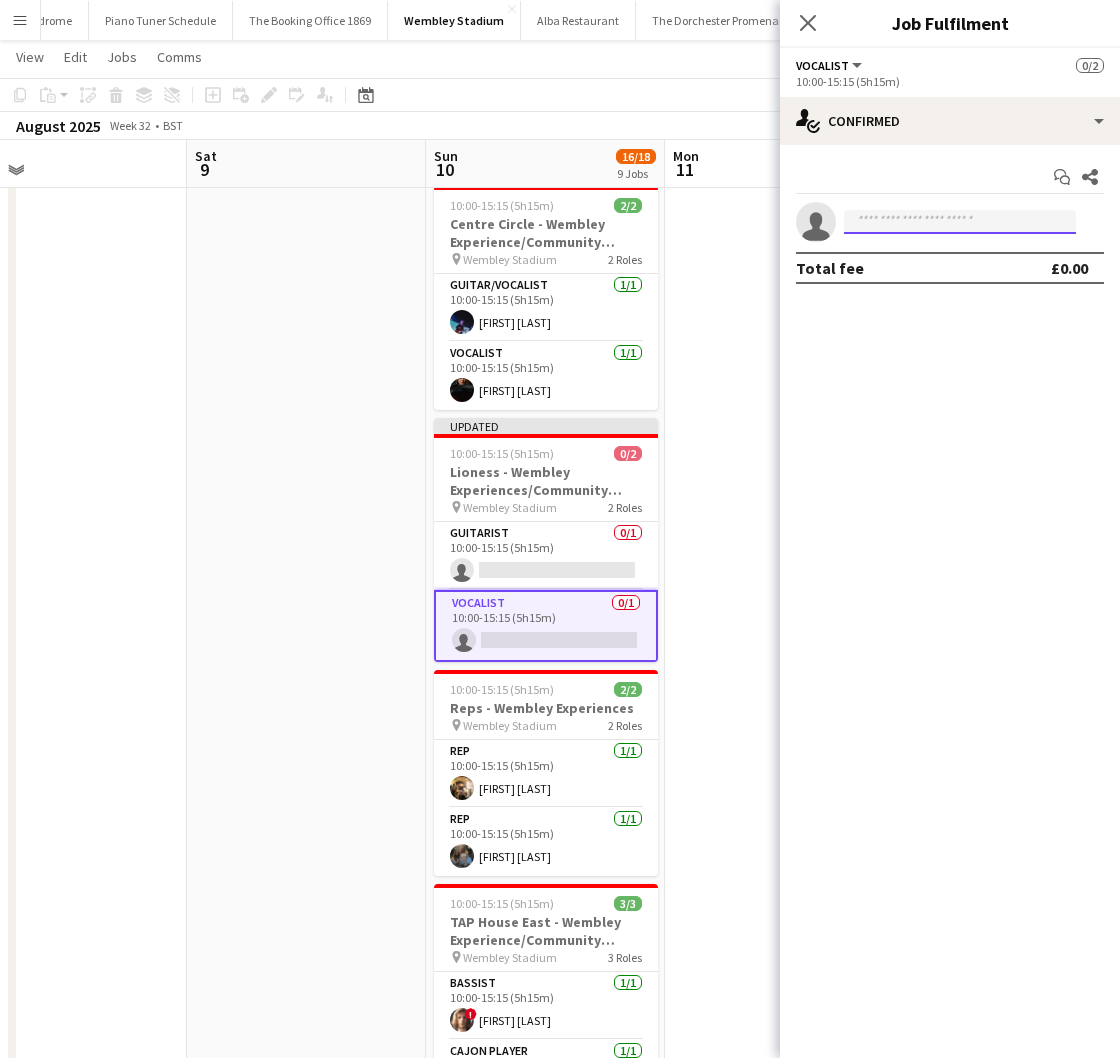click at bounding box center (960, 222) 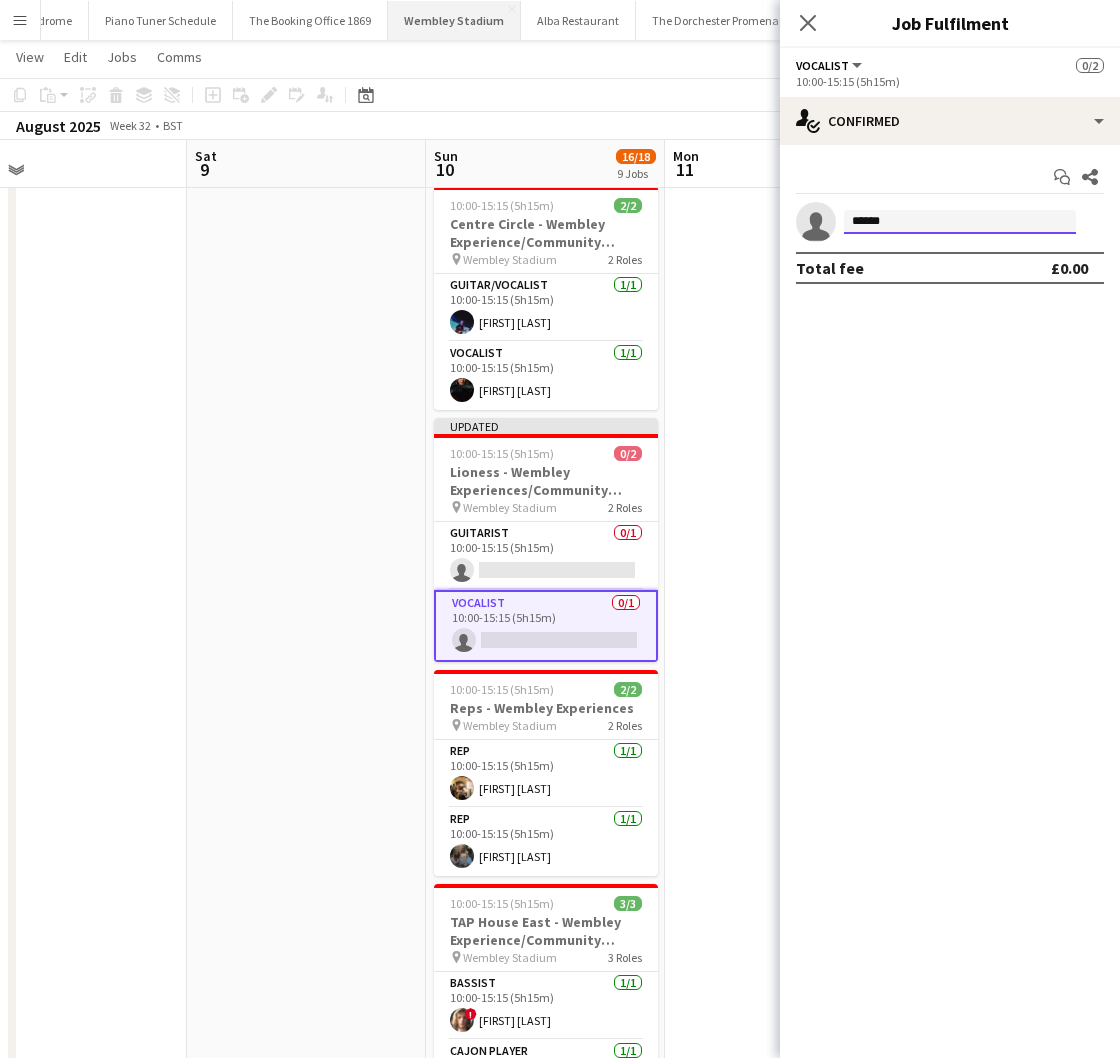 type on "******" 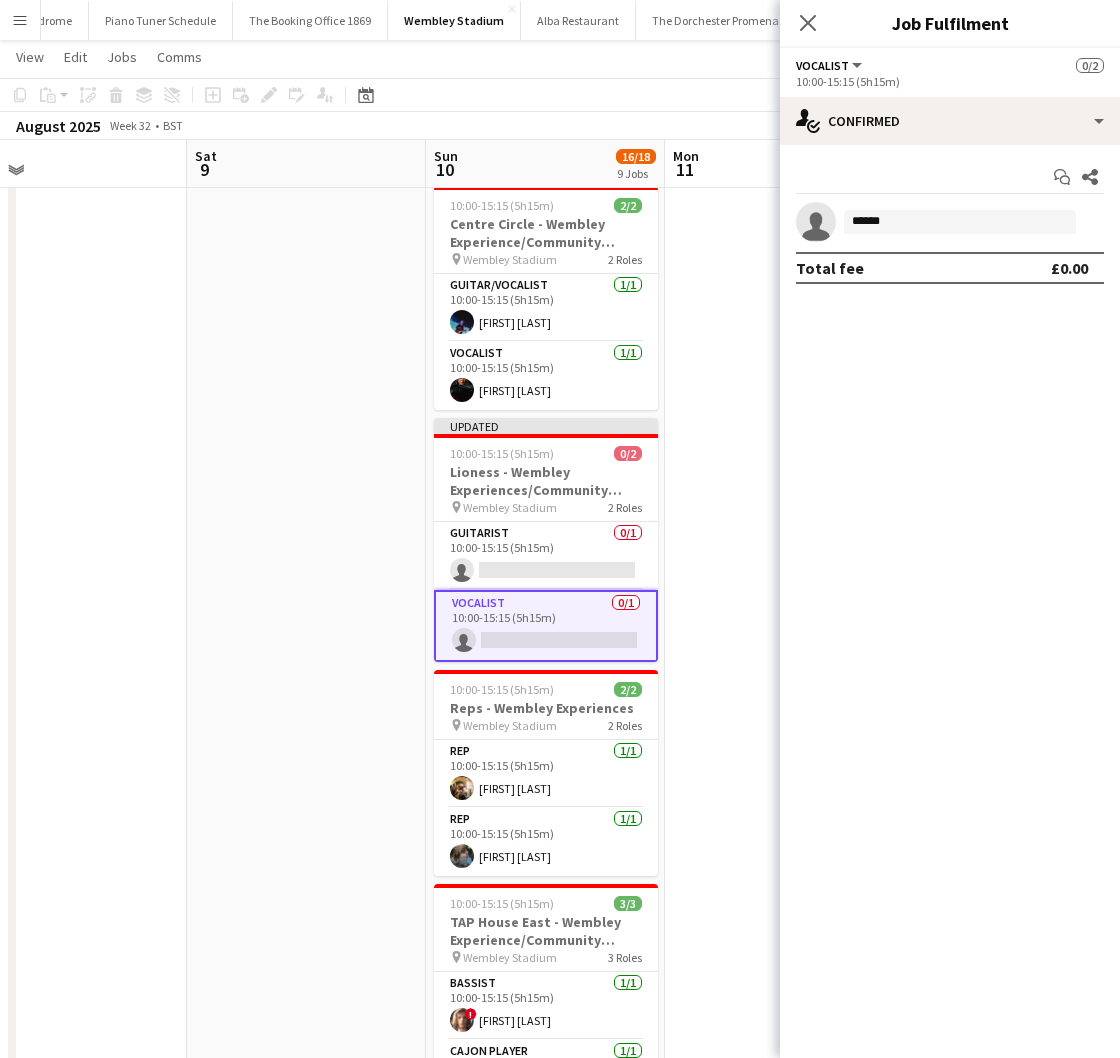 click at bounding box center [306, 813] 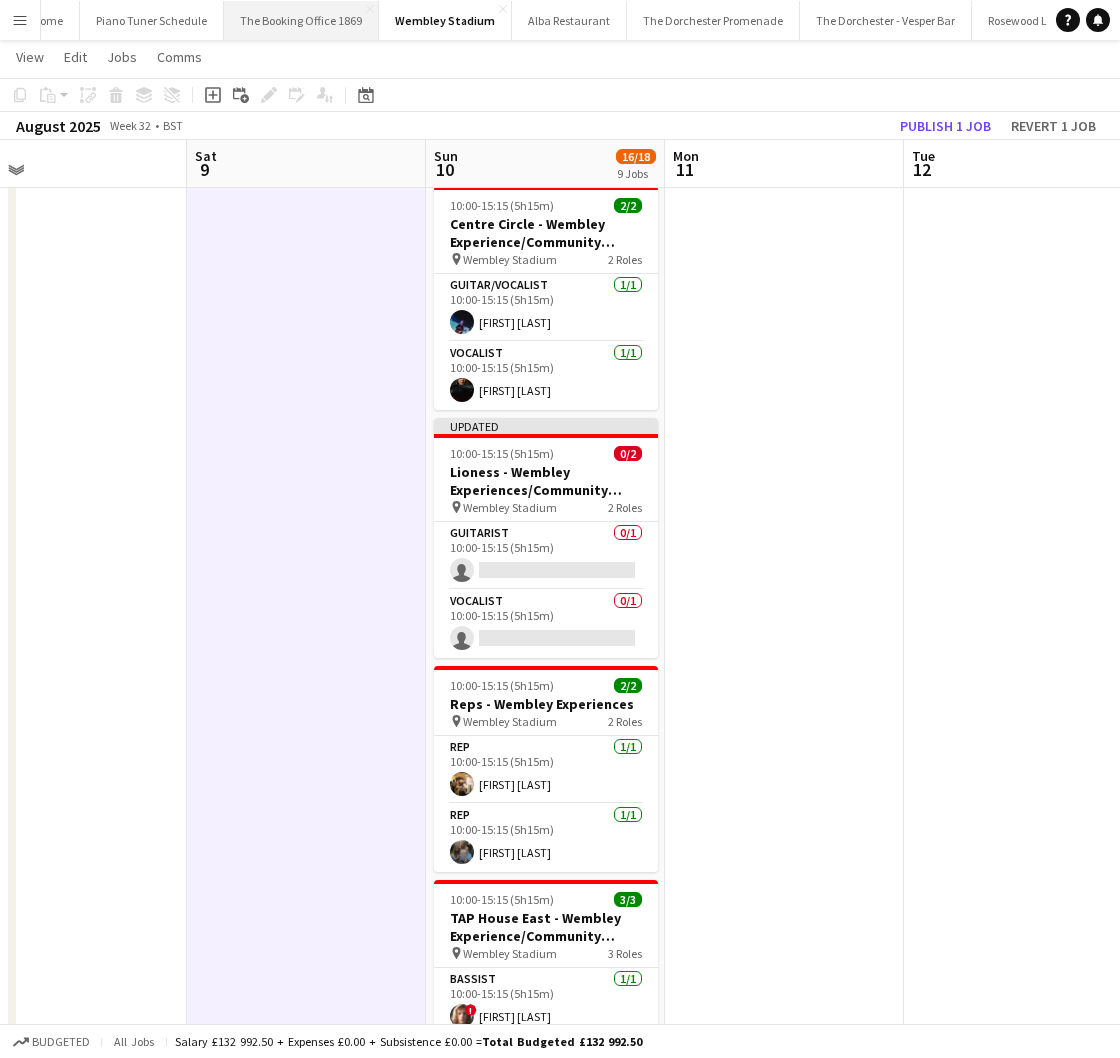 scroll, scrollTop: 0, scrollLeft: 533, axis: horizontal 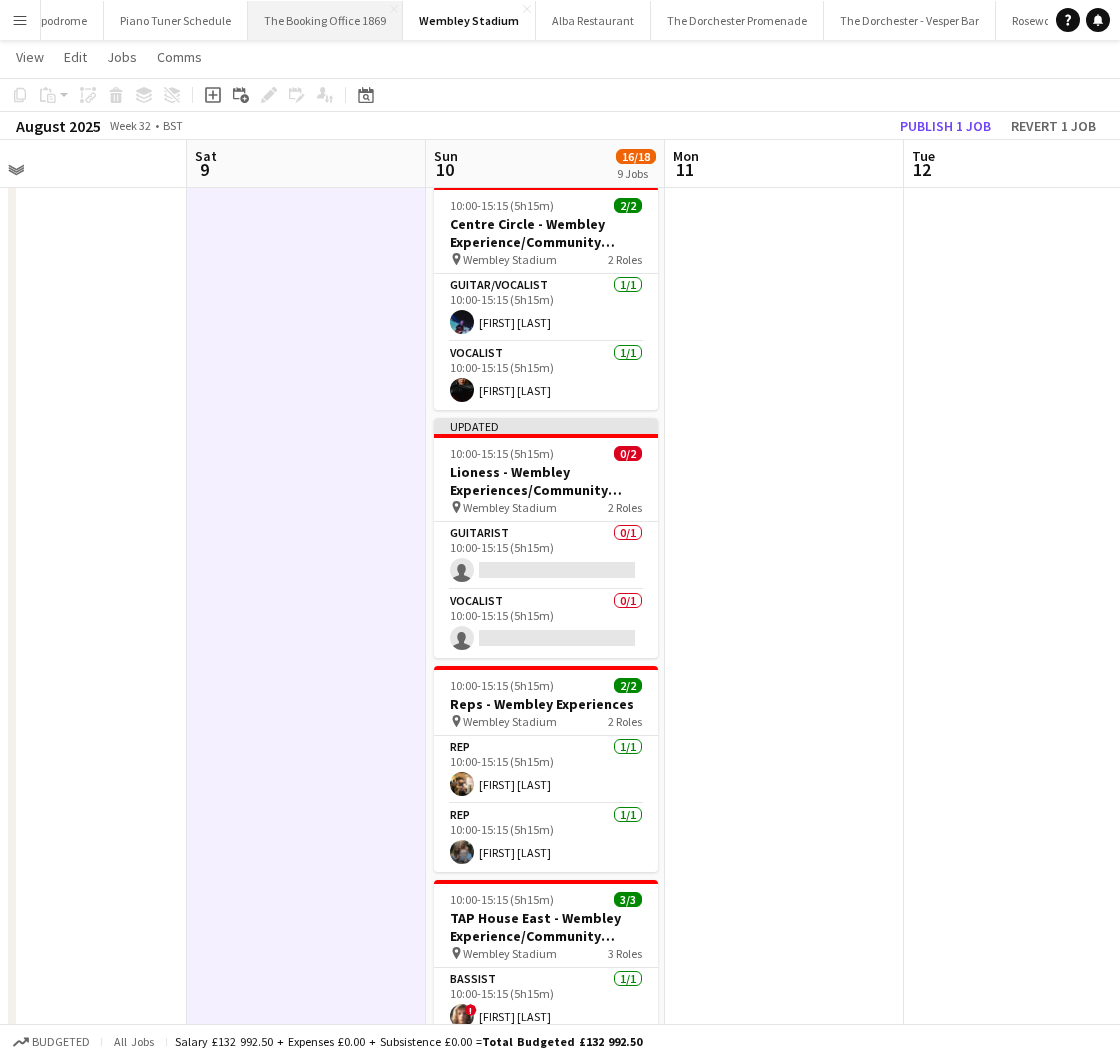 click on "The Booking Office 1869
Close" at bounding box center [325, 20] 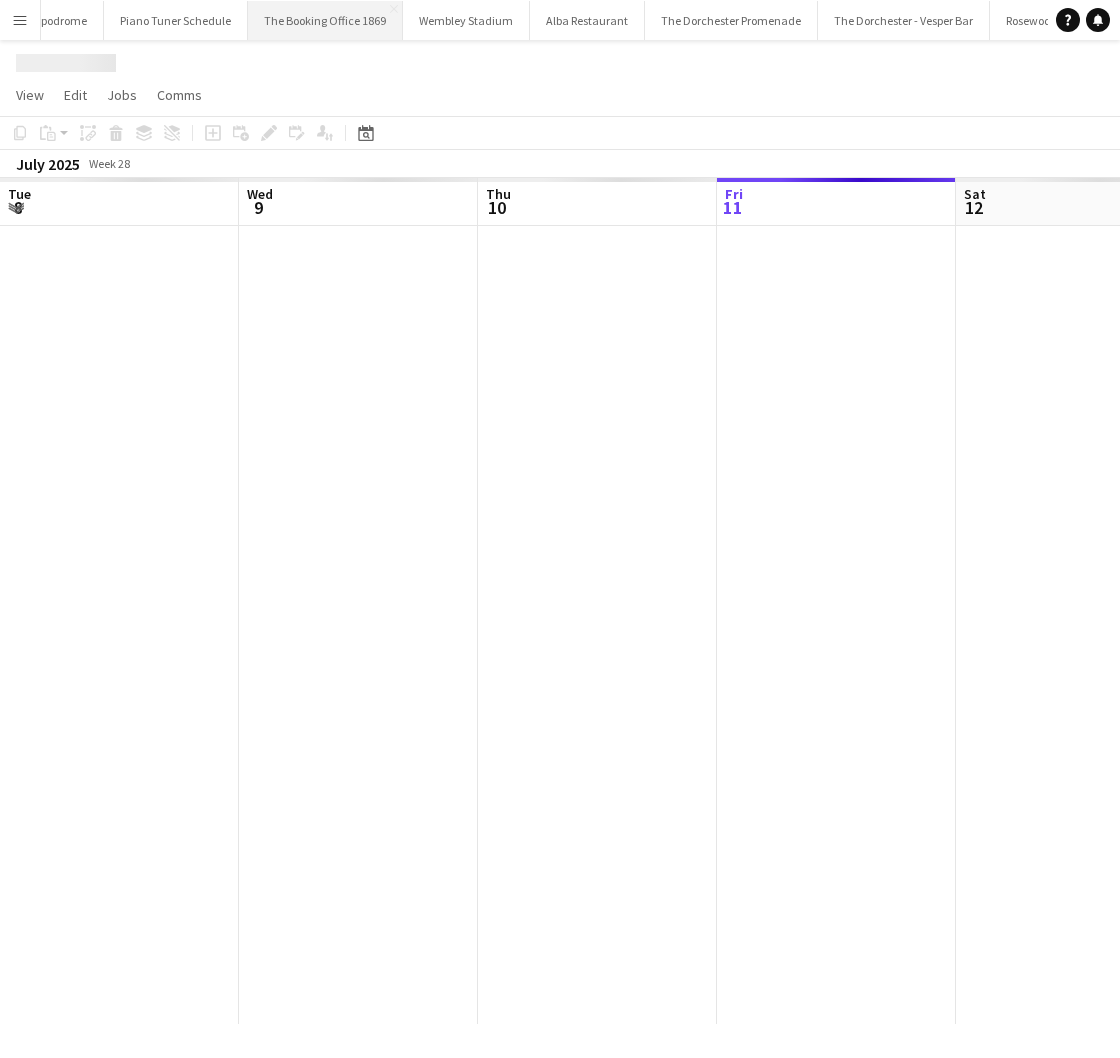 scroll, scrollTop: 0, scrollLeft: 0, axis: both 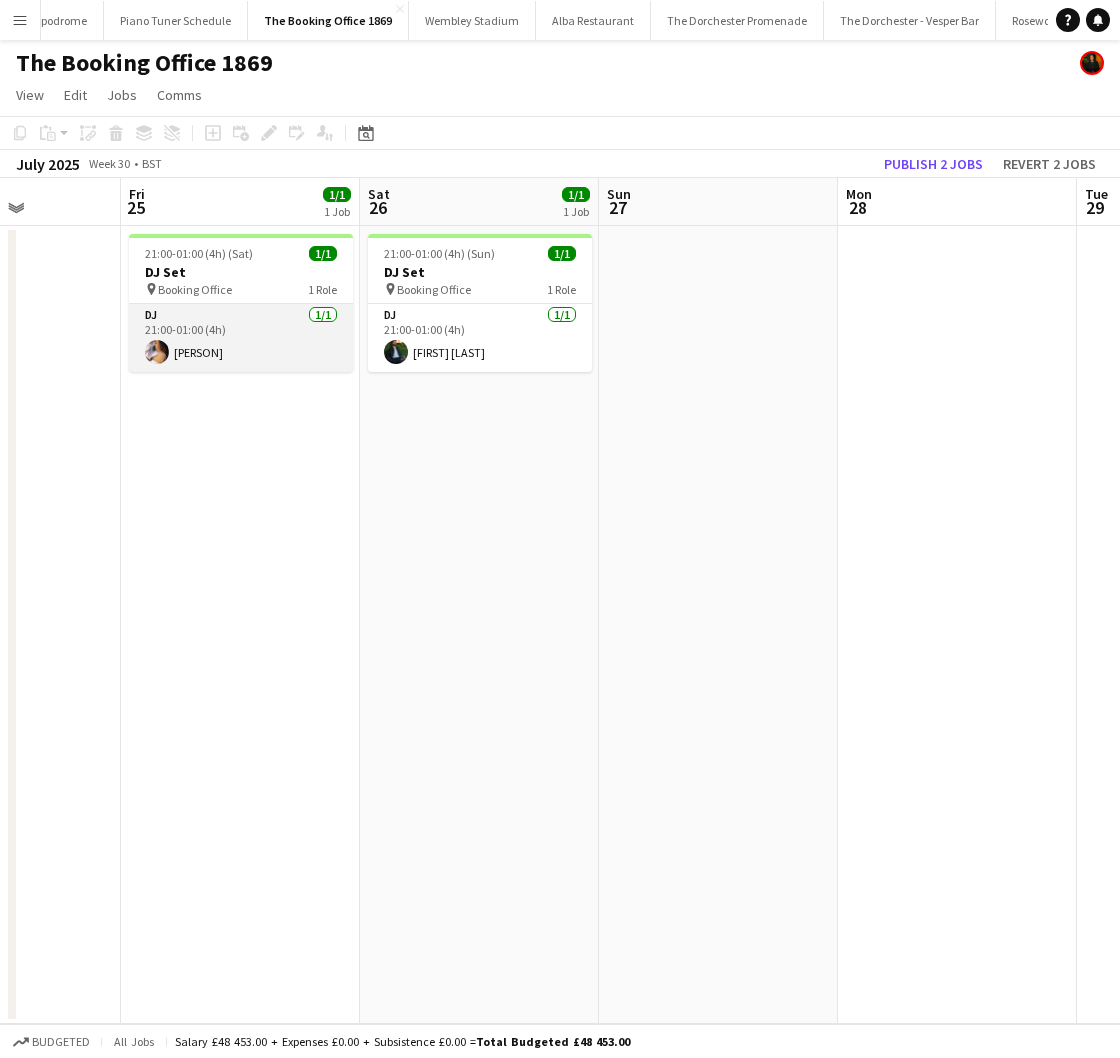 click on "DJ   1/1   21:00-01:00 (4h)
[FIRST] [LAST]" at bounding box center (241, 338) 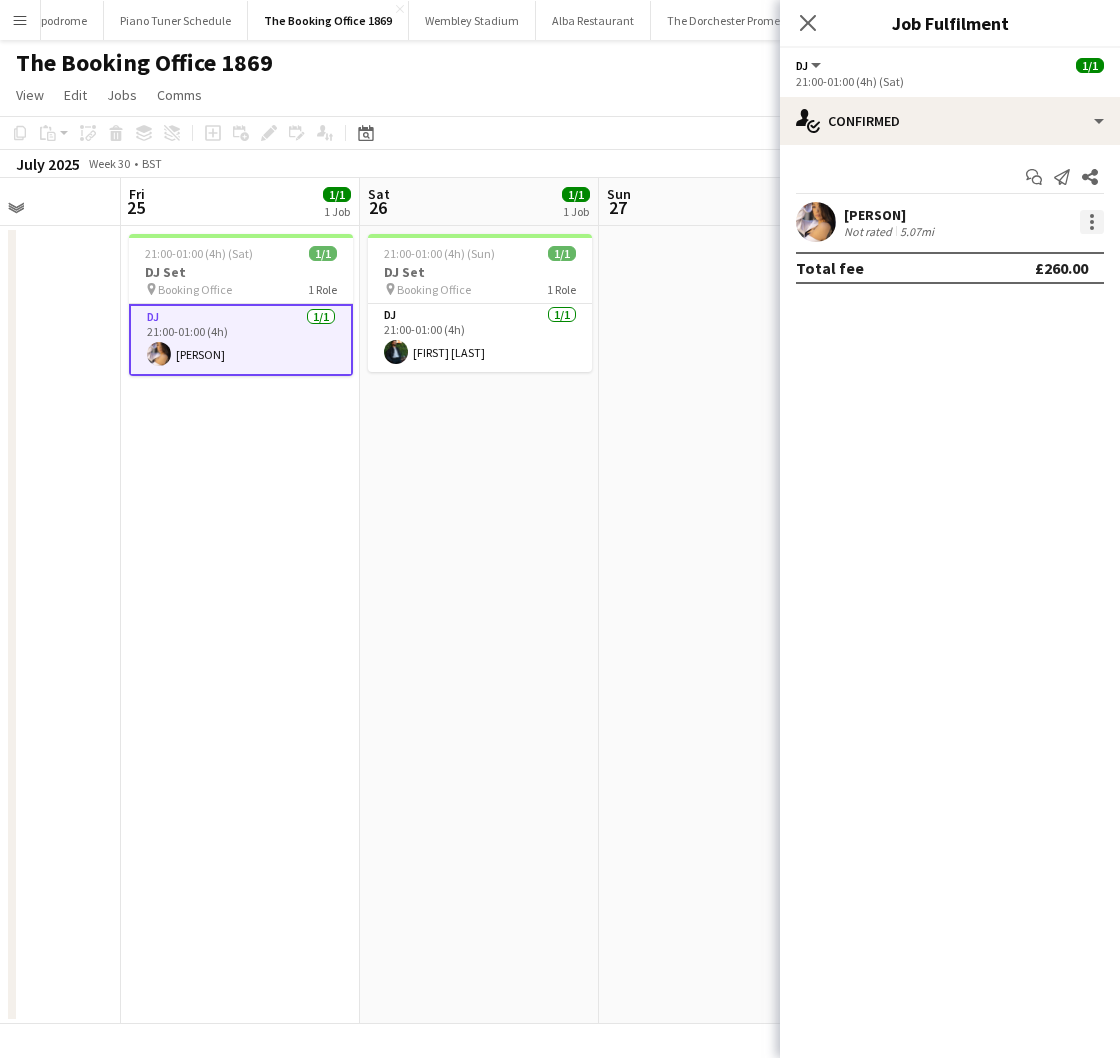 click at bounding box center (1092, 228) 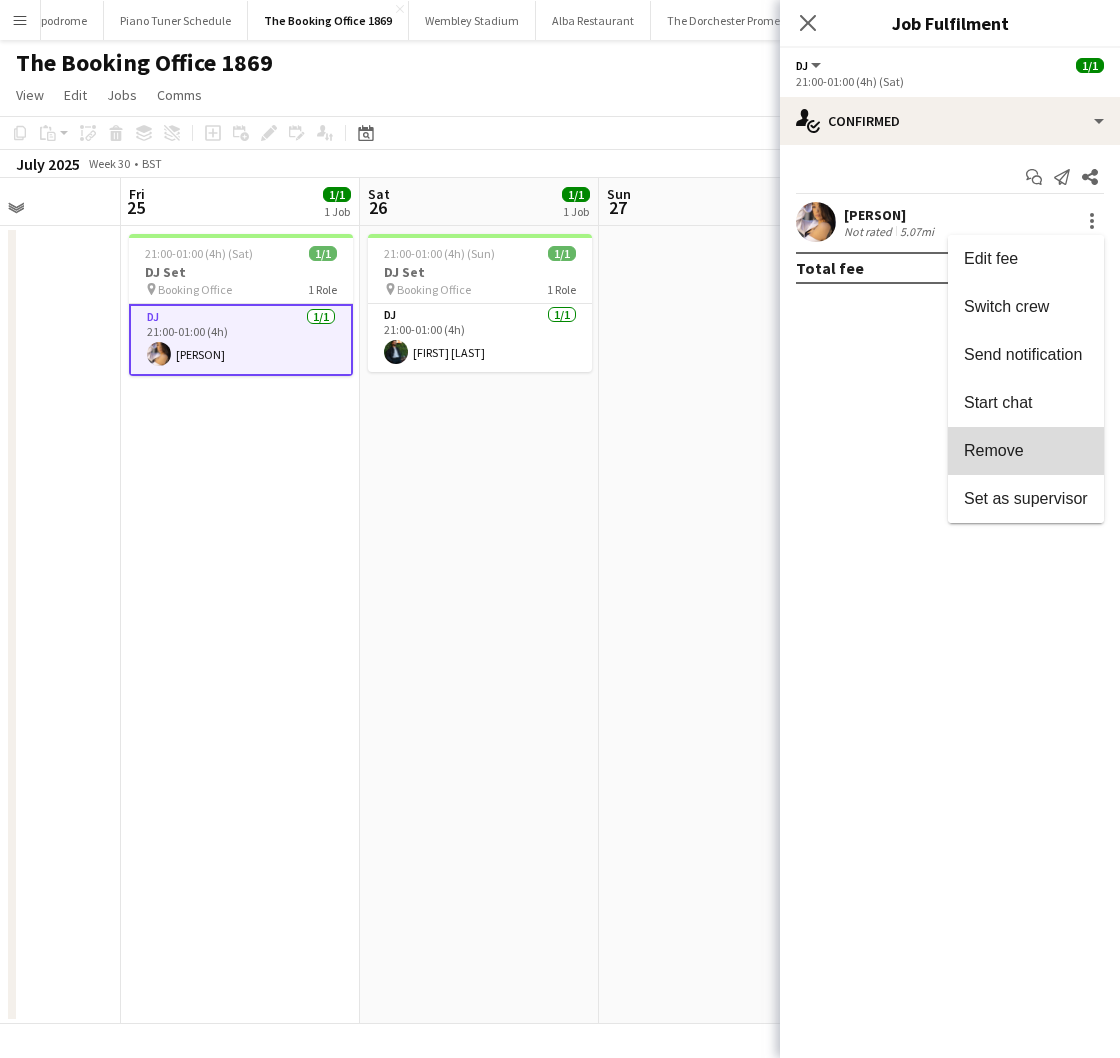 click on "Remove" at bounding box center [1026, 451] 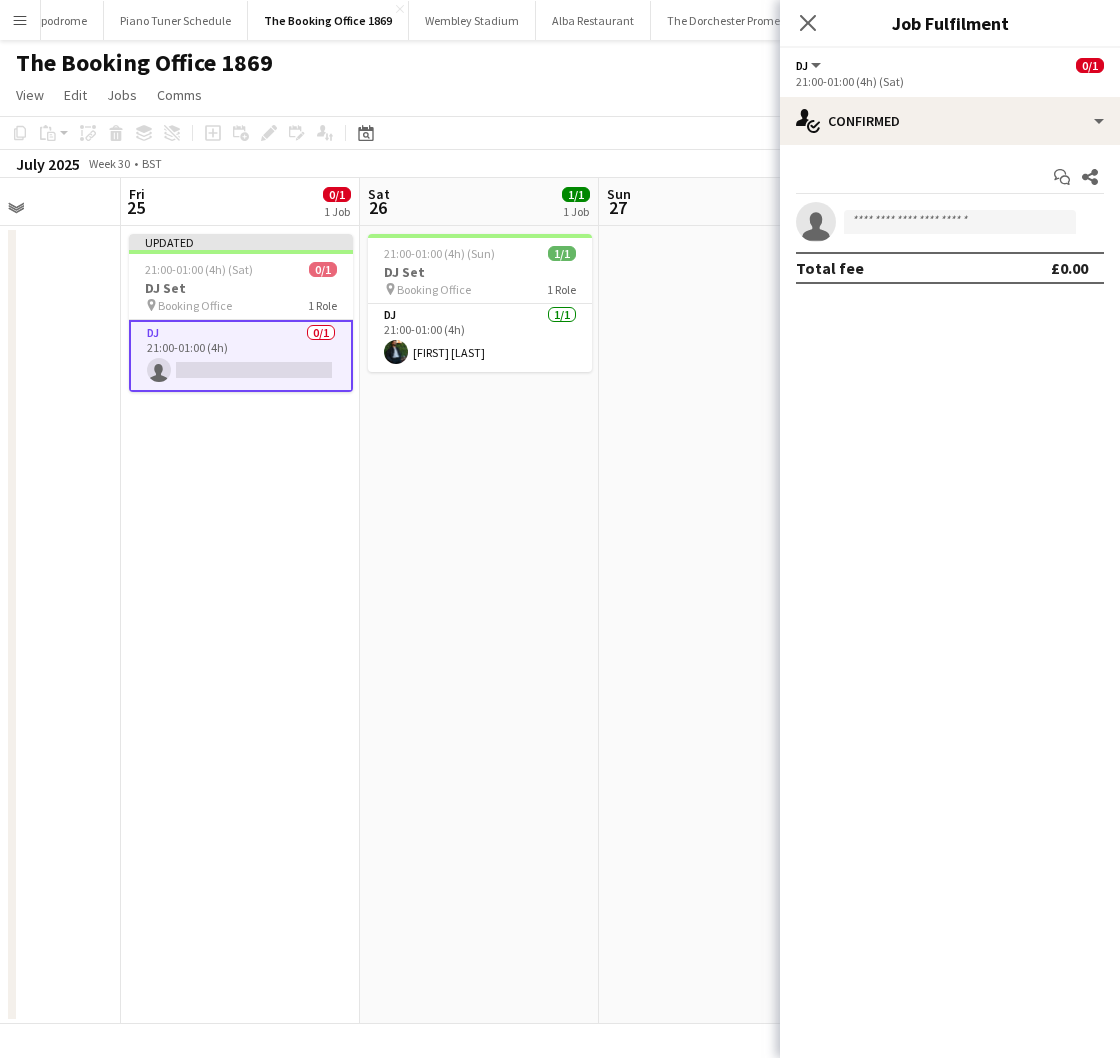 click on "21:00-01:00 (4h) (Sun)   1/1   DJ Set
pin
[LOCATION]   1 Role   DJ   1/1   21:00-01:00 (4h)
[FIRST] [LAST]" at bounding box center (479, 625) 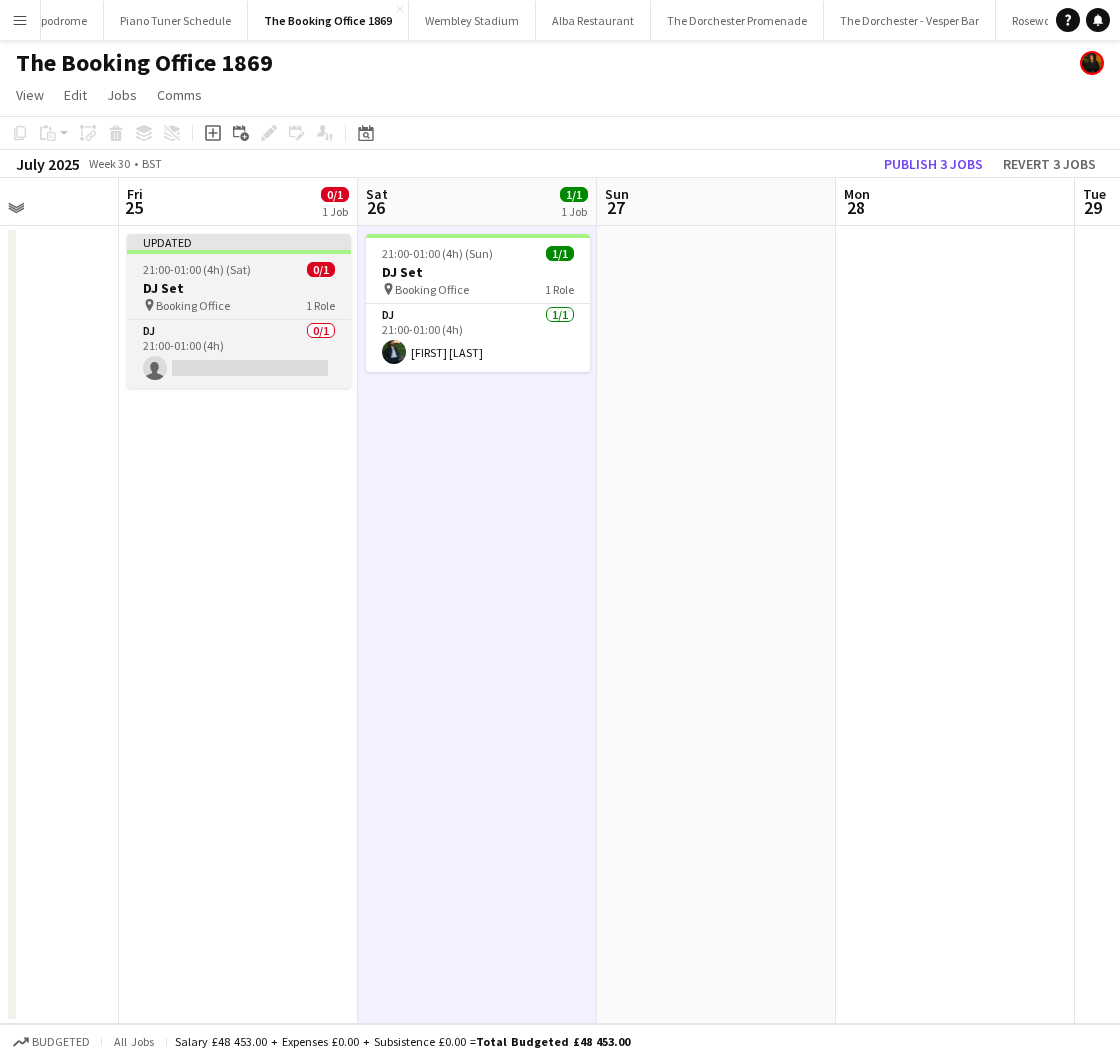 click on "pin
Booking Office   1 Role" at bounding box center (239, 305) 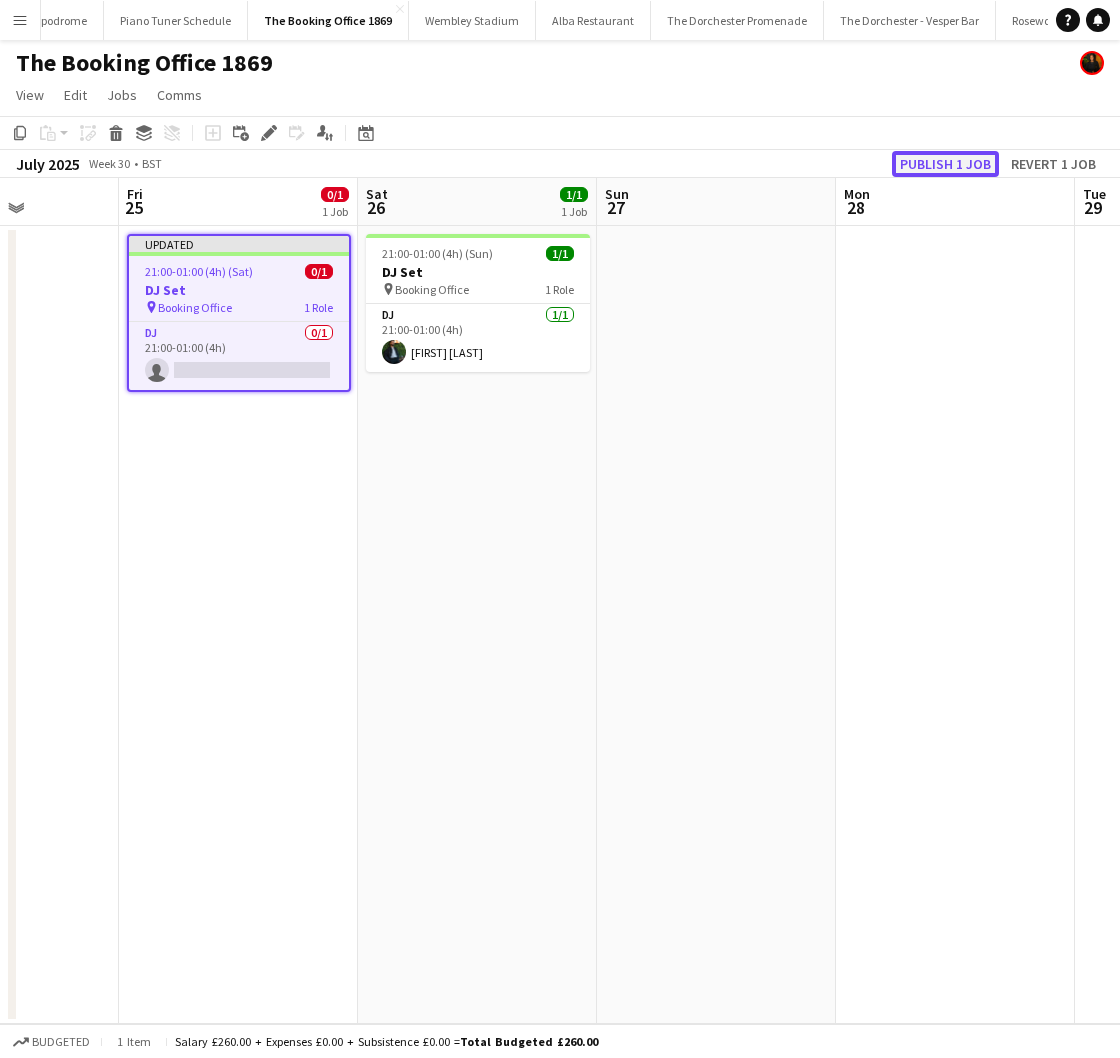 click on "Publish 1 job" 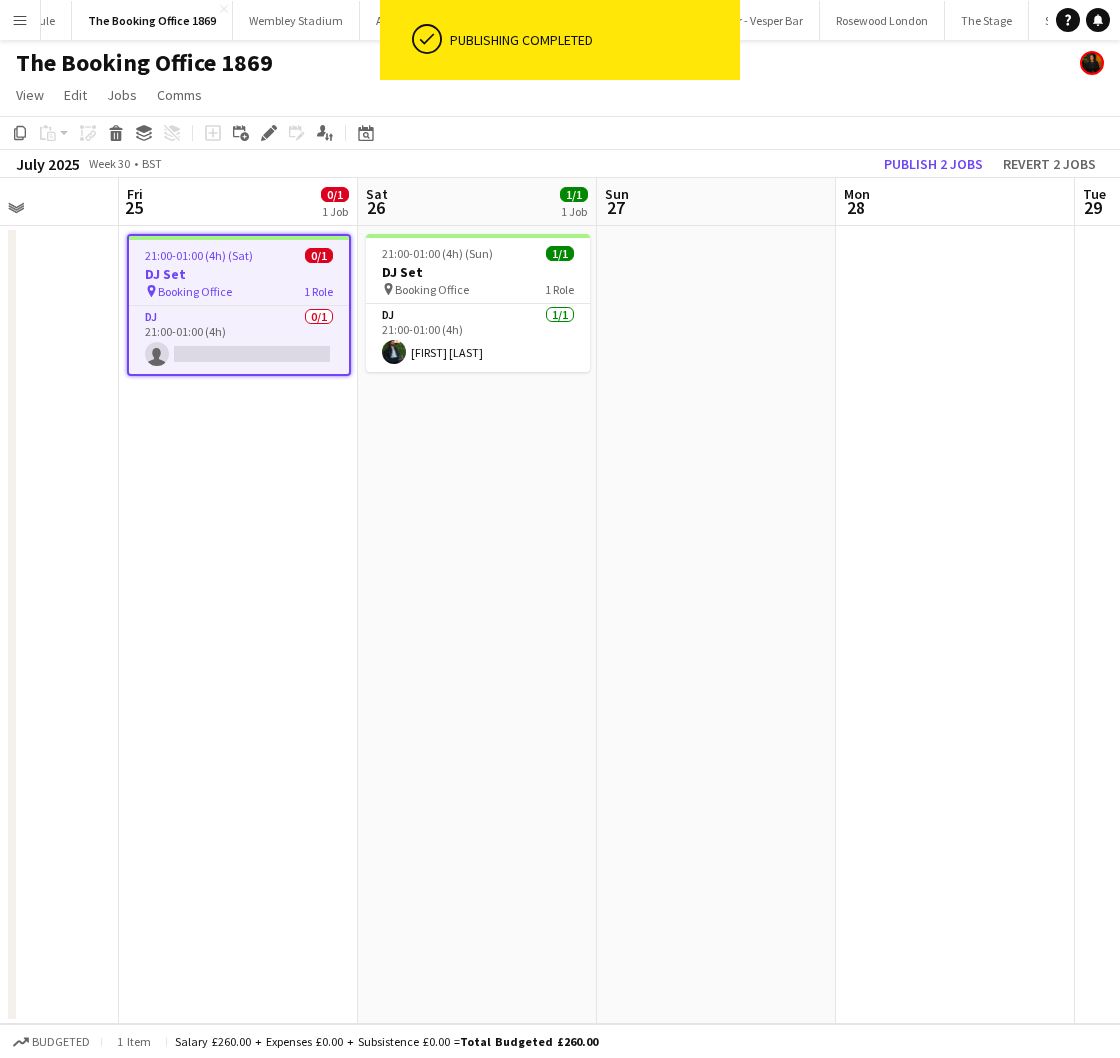 scroll, scrollTop: 0, scrollLeft: 800, axis: horizontal 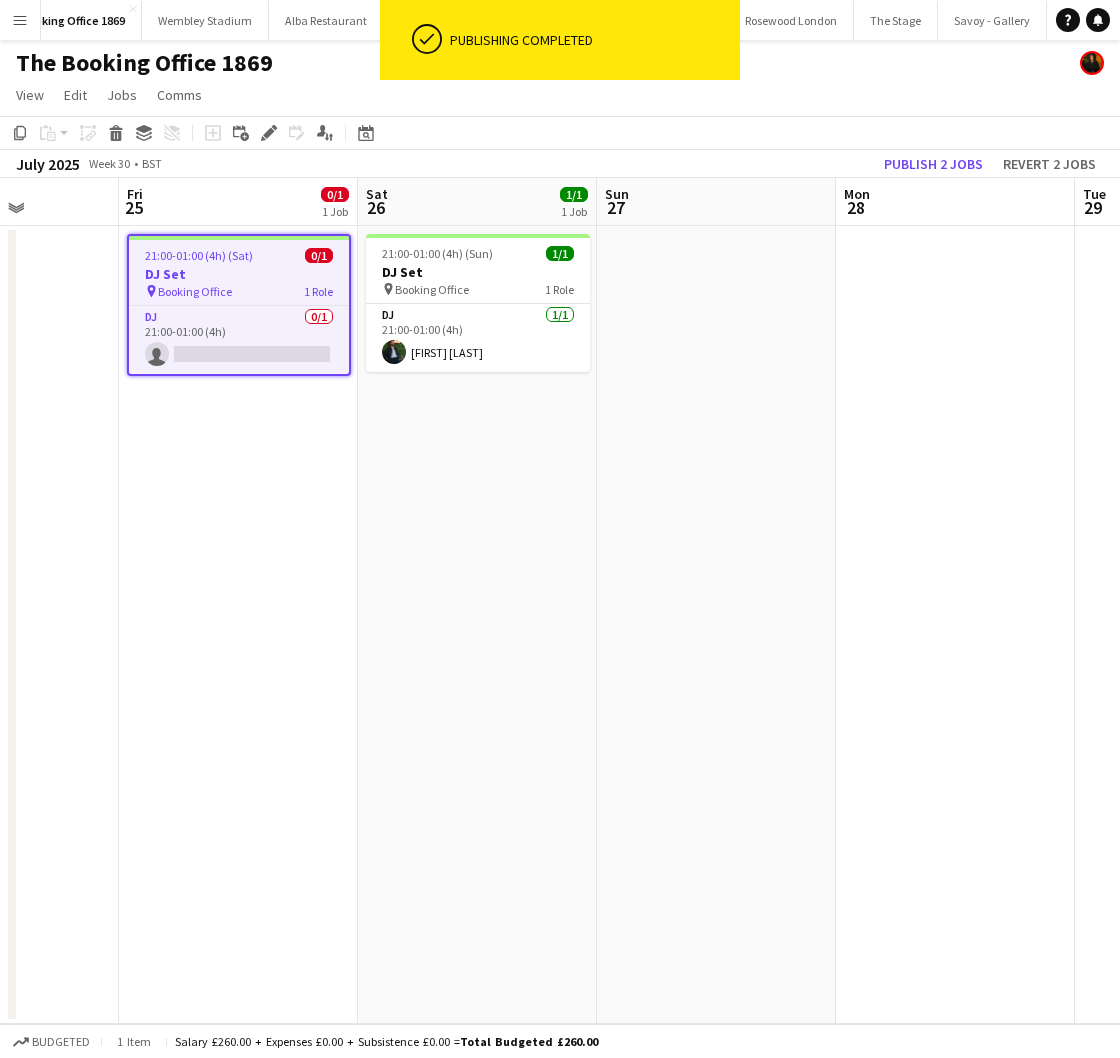 click on "ok-circled
Publishing completed" at bounding box center (560, 45) 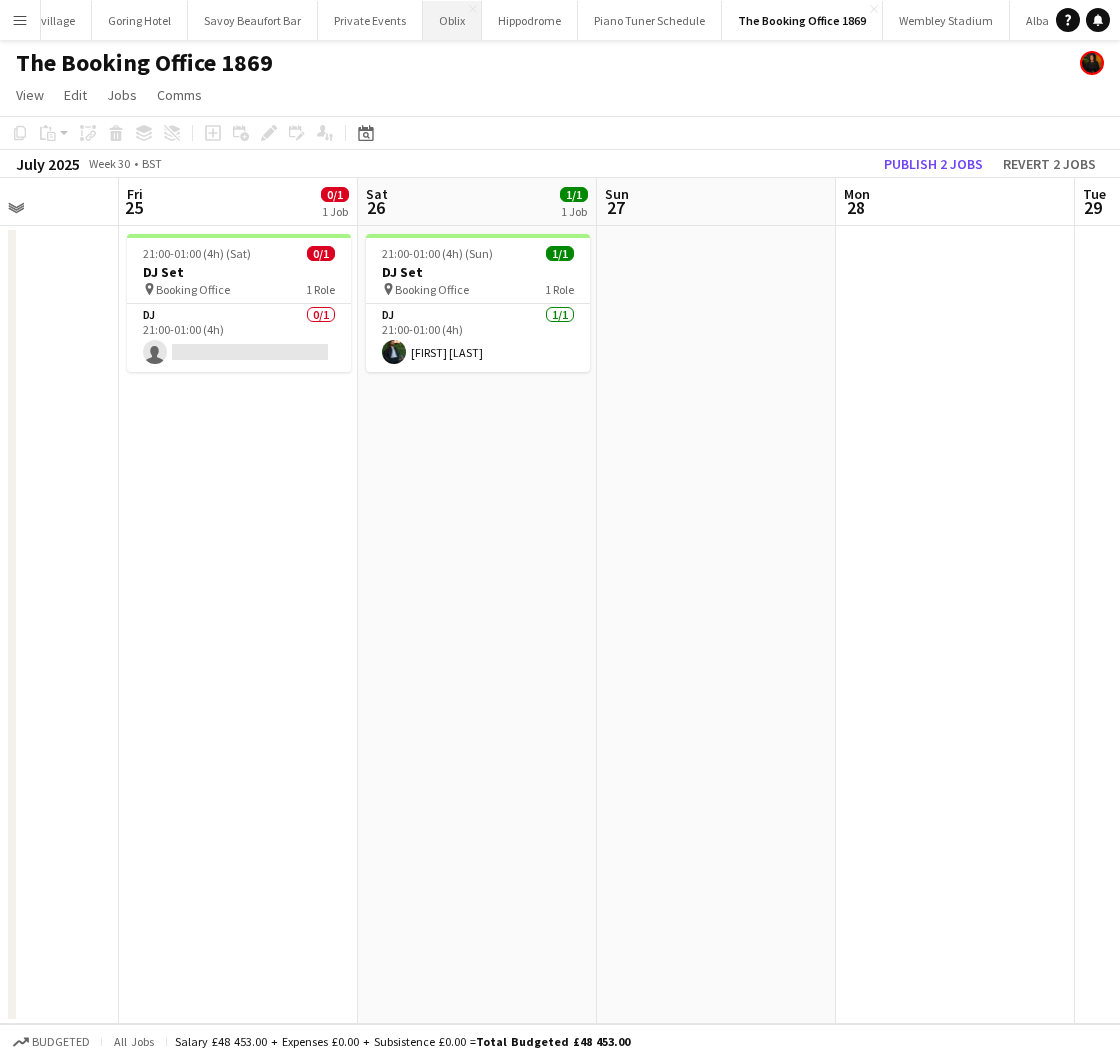 scroll, scrollTop: 0, scrollLeft: 0, axis: both 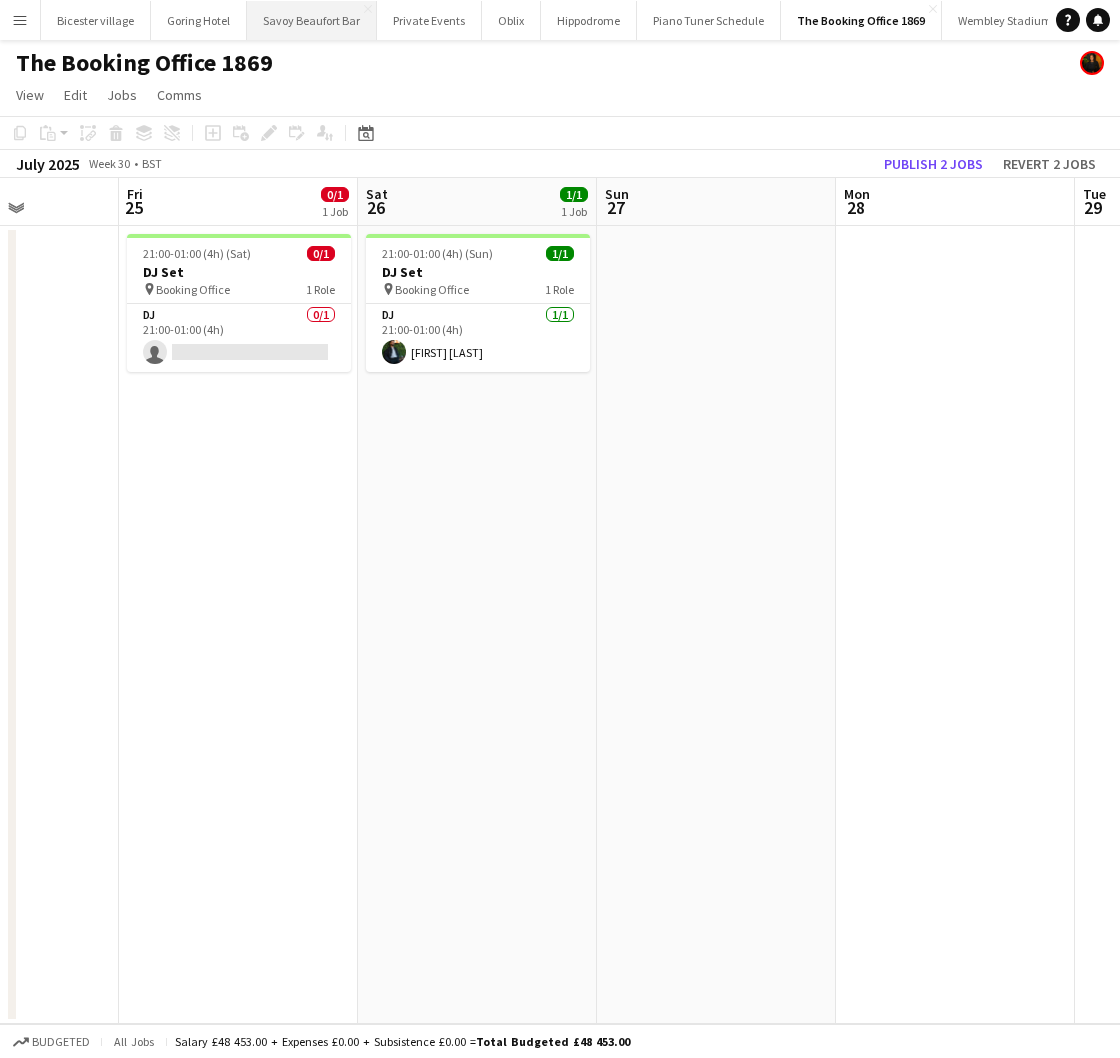 click on "Savoy Beaufort Bar
Close" at bounding box center [312, 20] 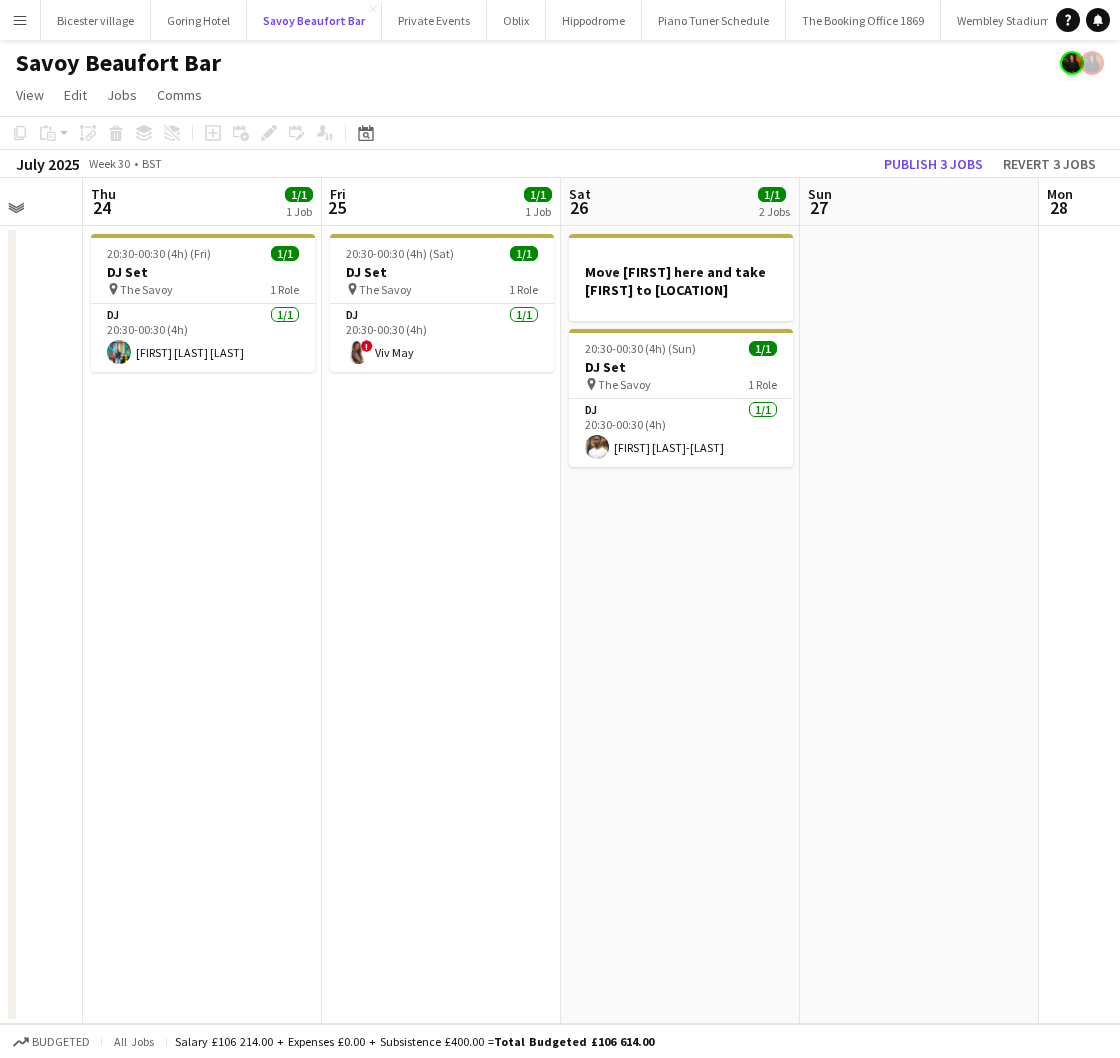 scroll, scrollTop: 0, scrollLeft: 700, axis: horizontal 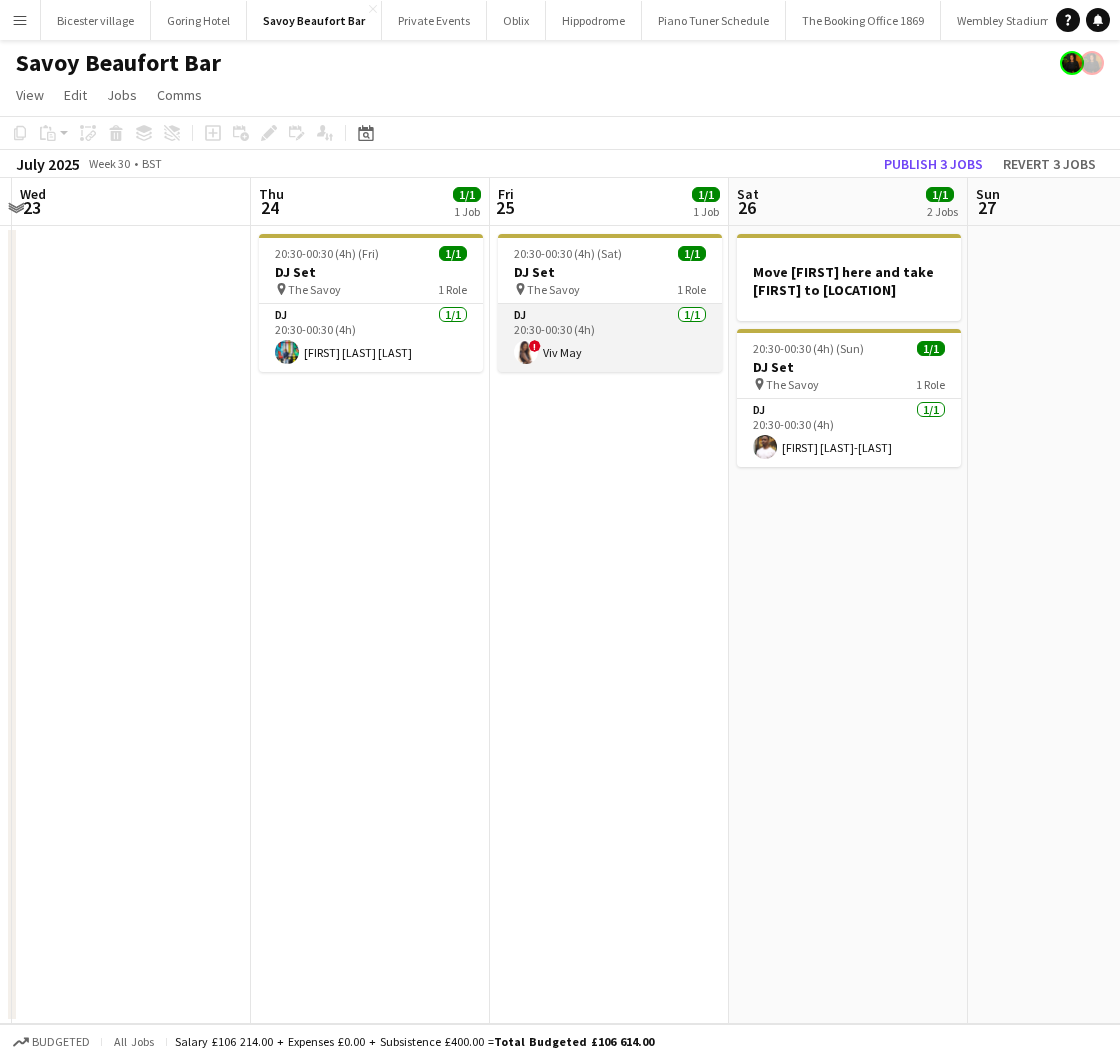 click on "DJ   1/1   20:30-00:30 (4h)
! [PERSON]" at bounding box center (610, 338) 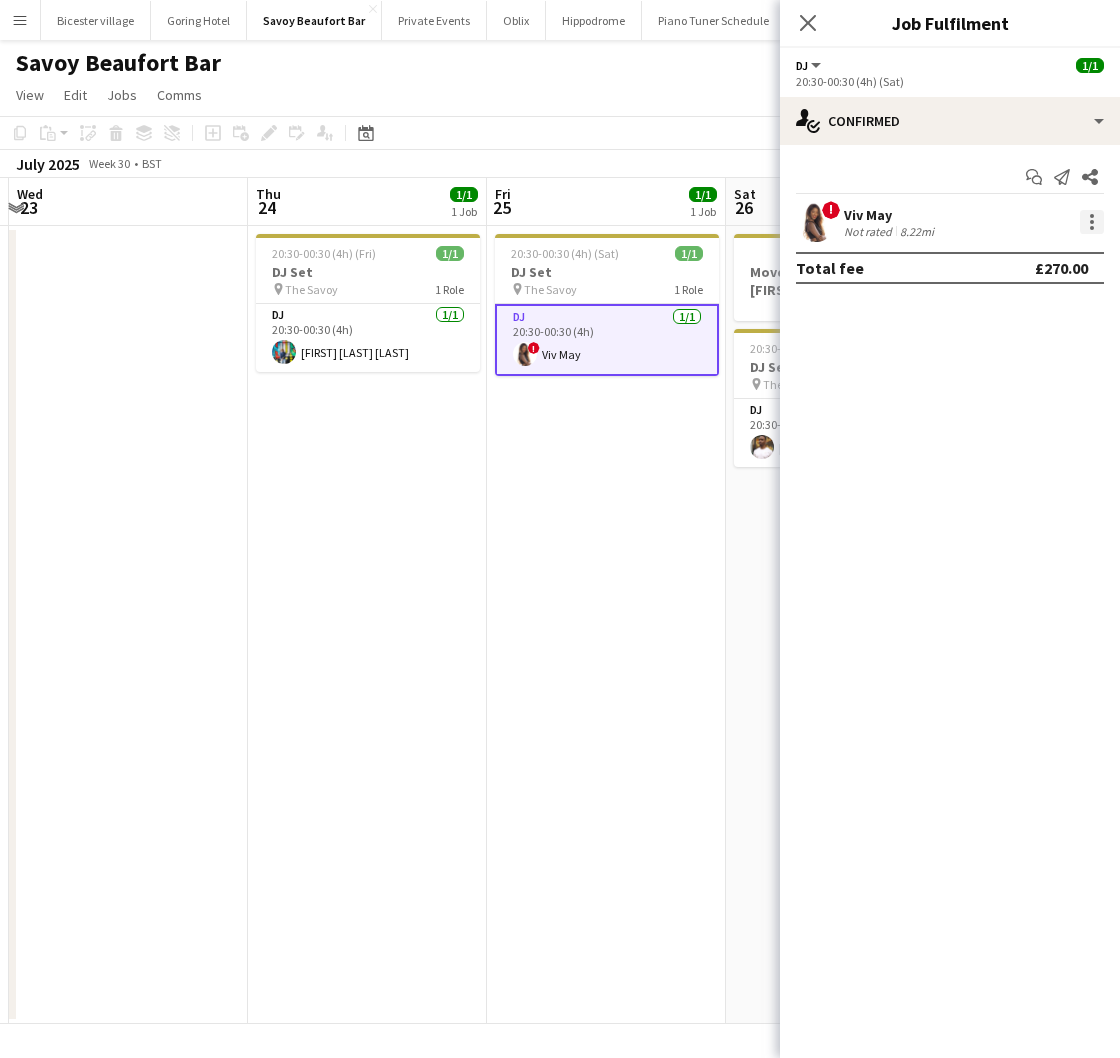 click at bounding box center (1092, 222) 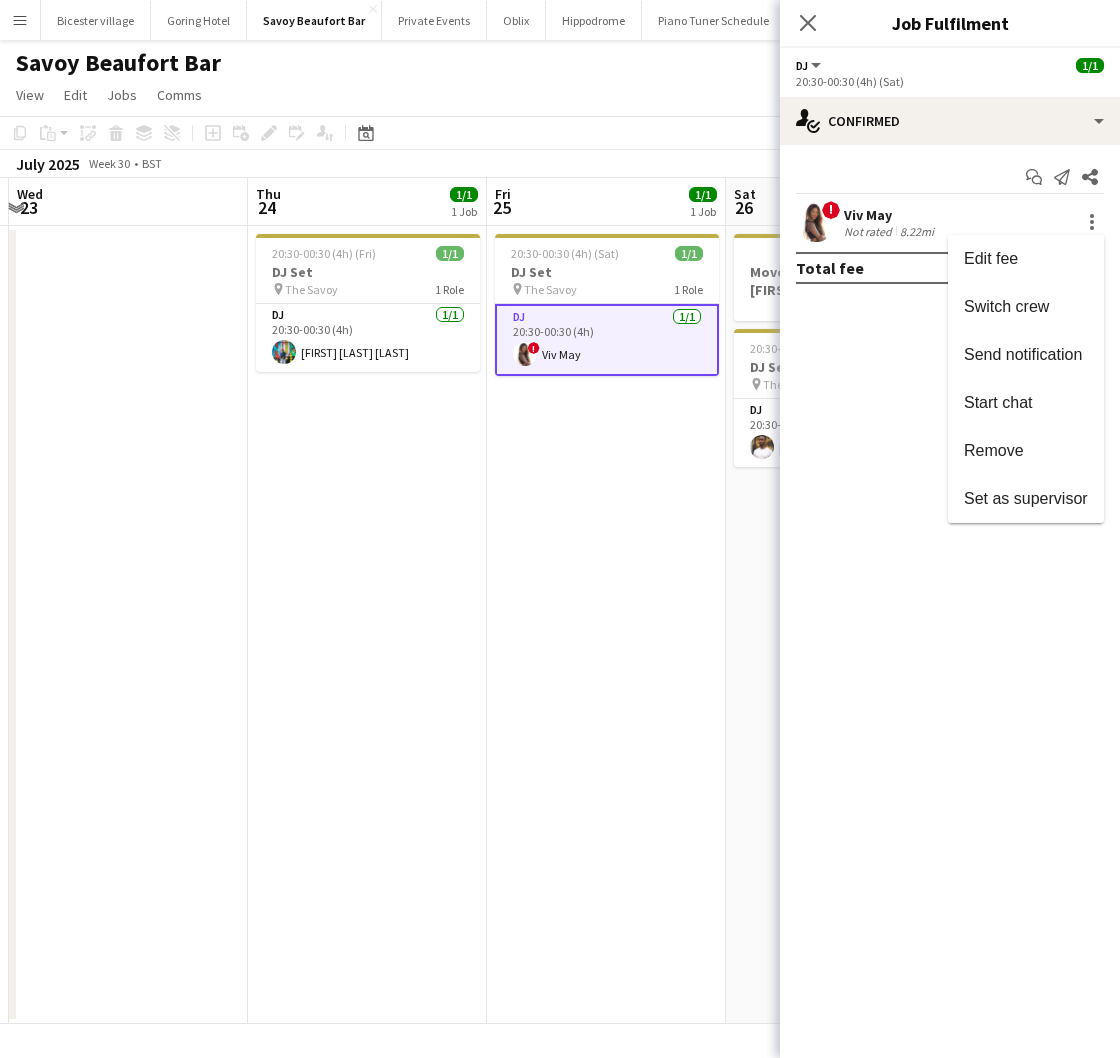 click on "Remove" at bounding box center (1026, 451) 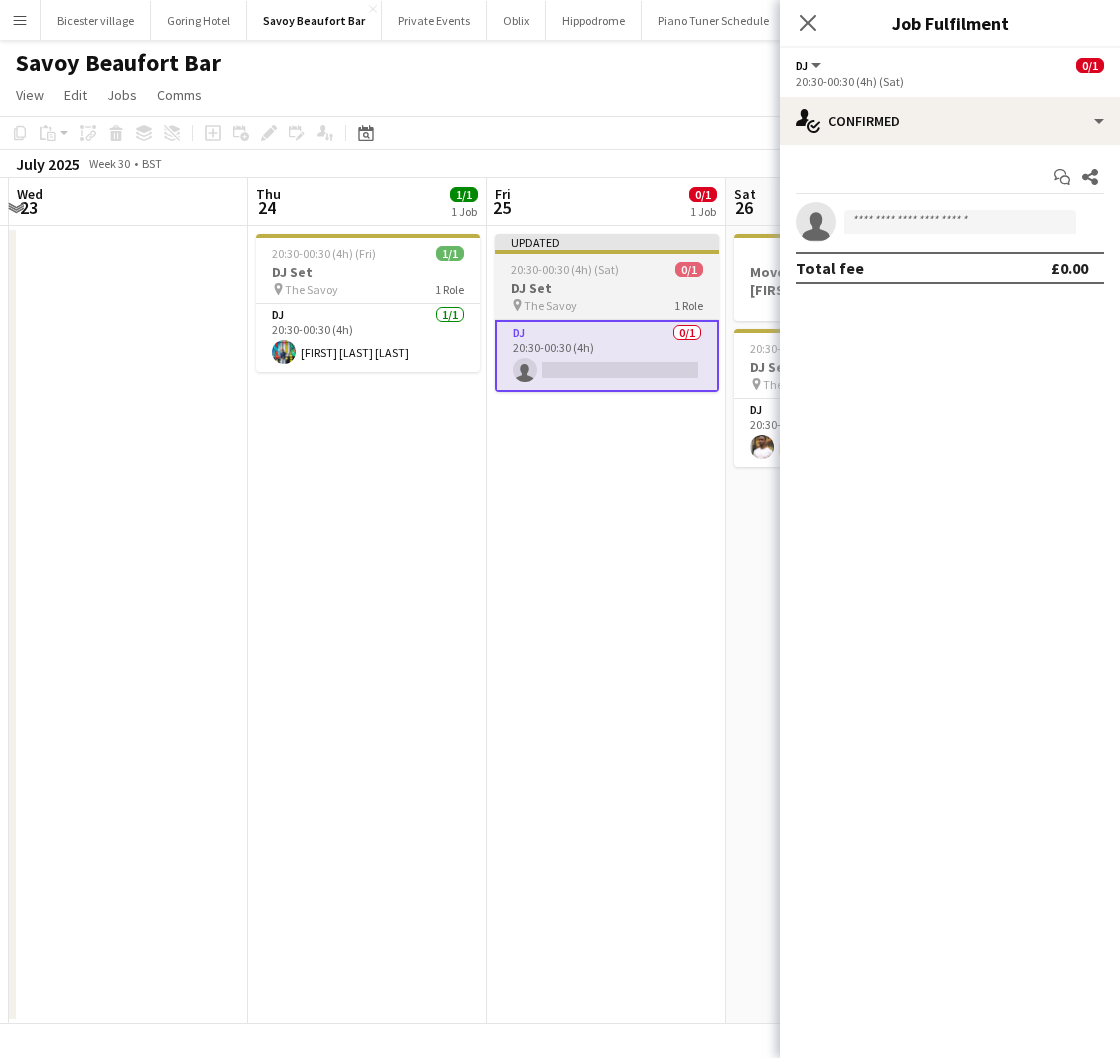 click on "DJ   0/1   20:30-00:30 (4h)
single-neutral-actions" at bounding box center (607, 356) 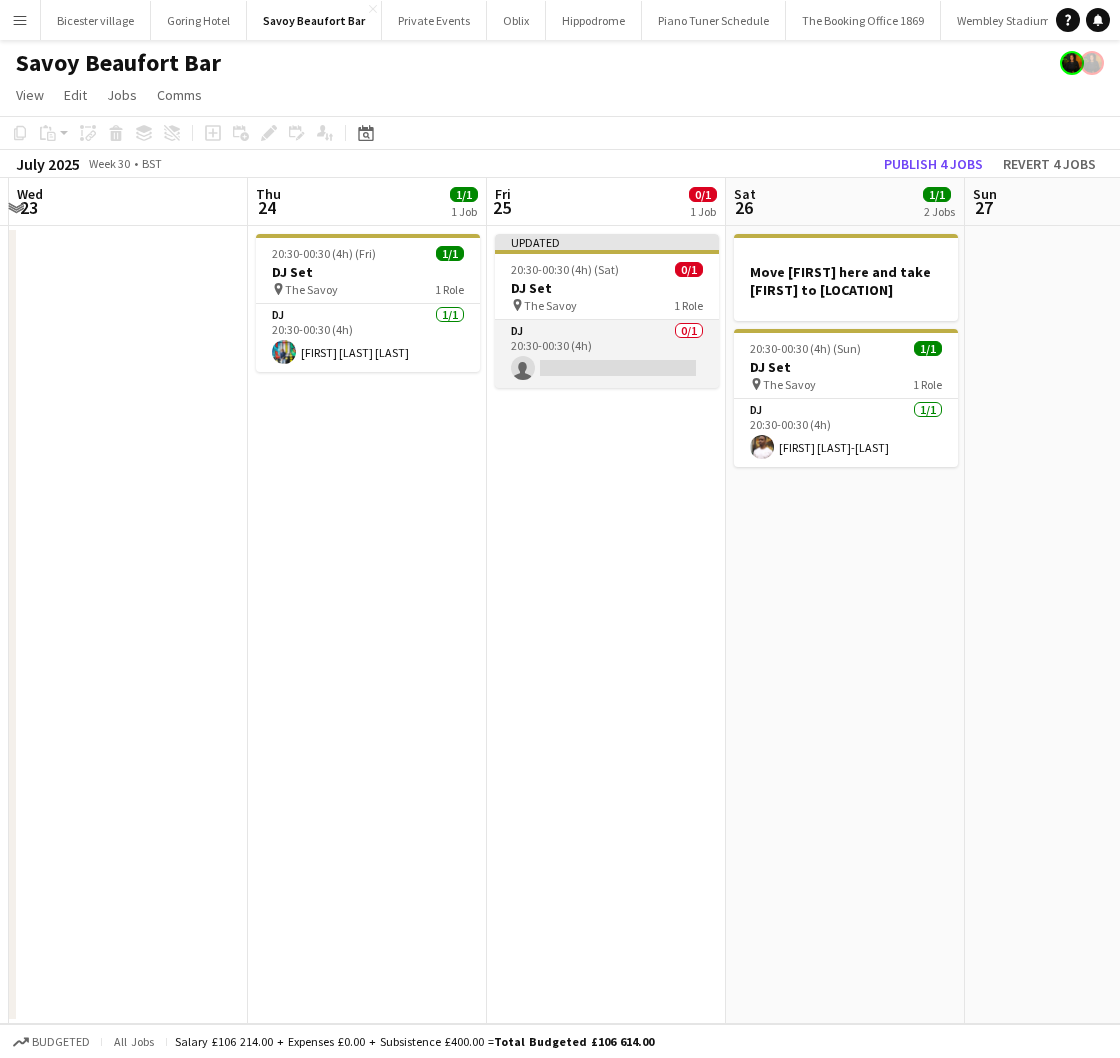 click on "DJ   0/1   20:30-00:30 (4h)
single-neutral-actions" at bounding box center (607, 354) 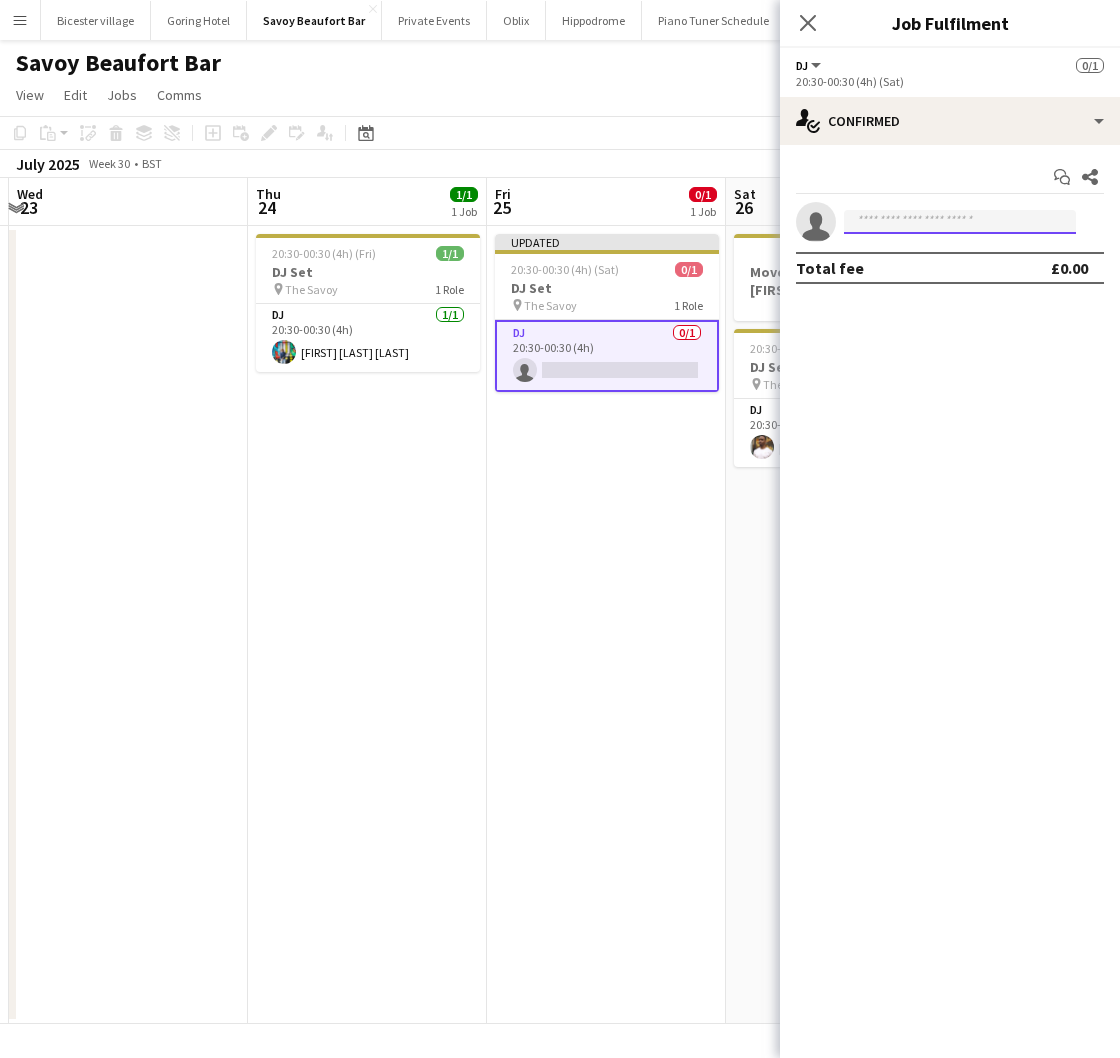 click at bounding box center (960, 222) 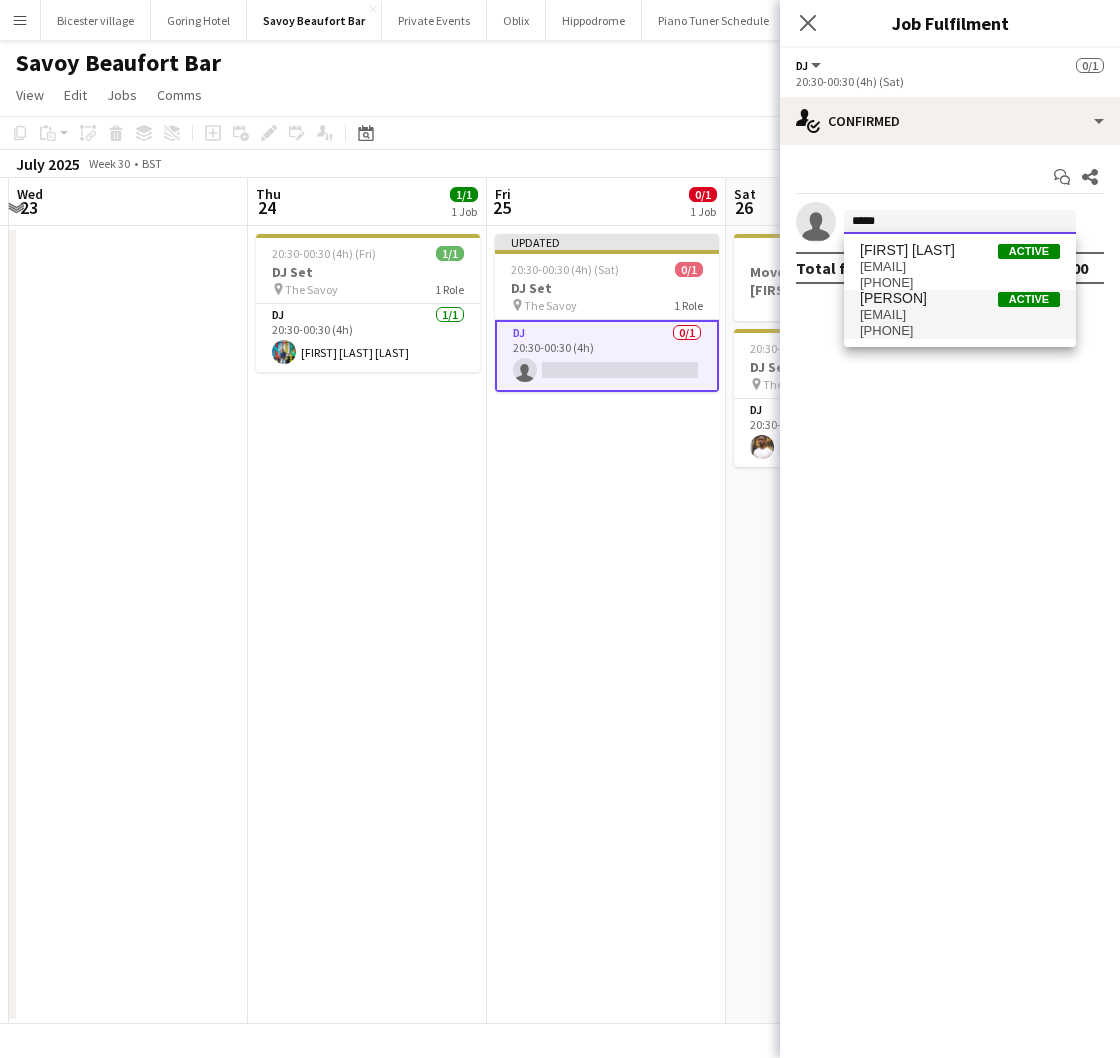 type on "*****" 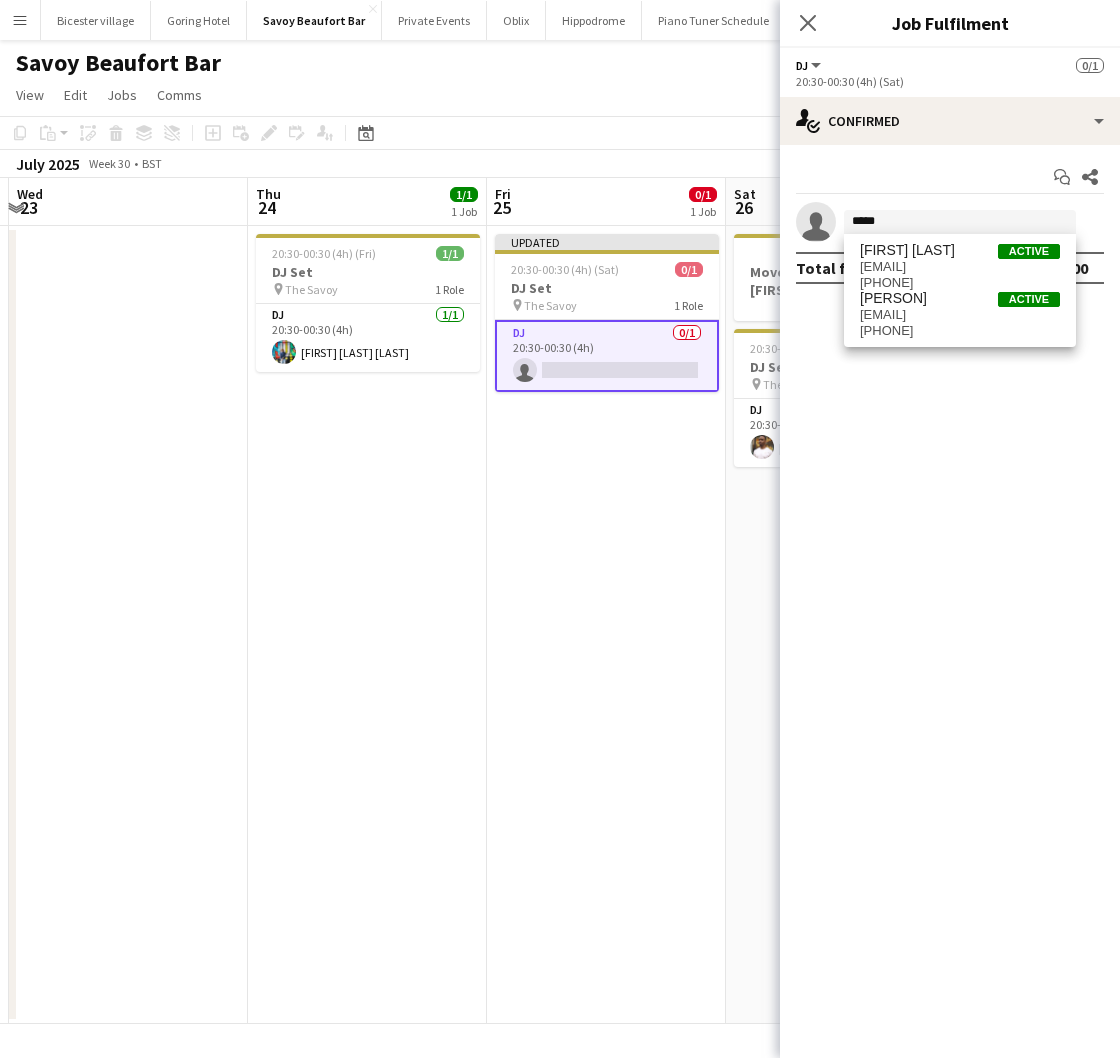 click on "[EMAIL]" at bounding box center (960, 315) 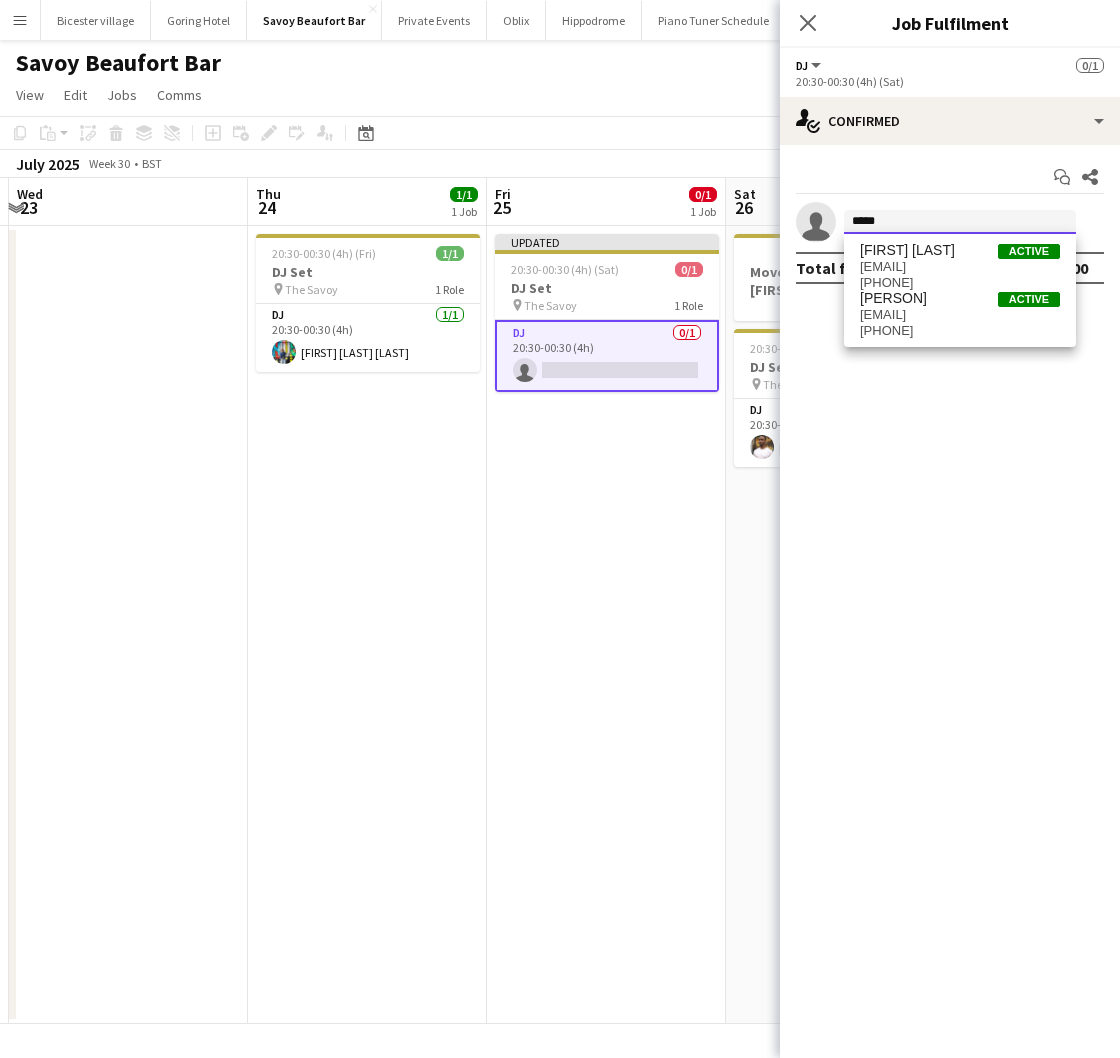 type 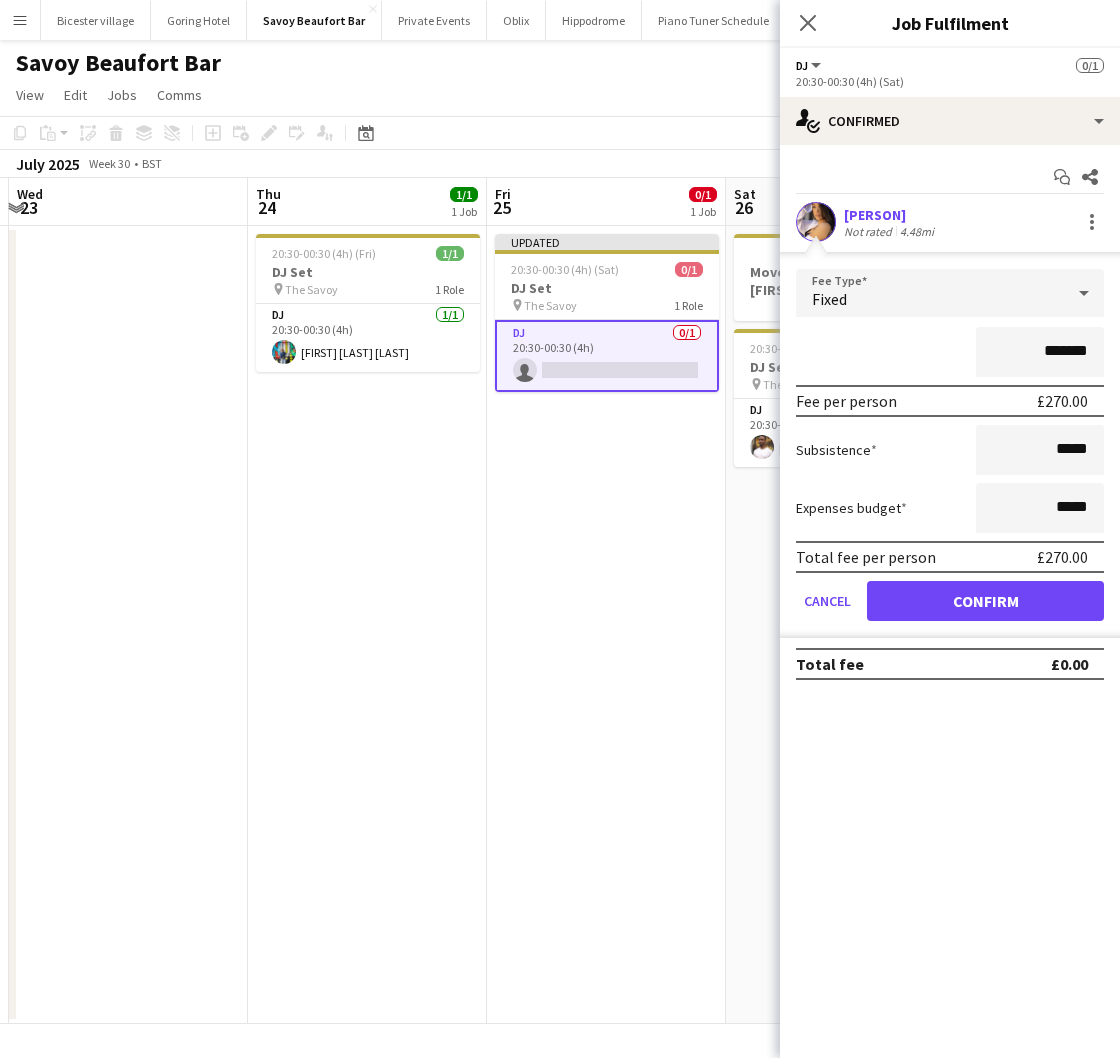 drag, startPoint x: 911, startPoint y: 580, endPoint x: 906, endPoint y: 616, distance: 36.345562 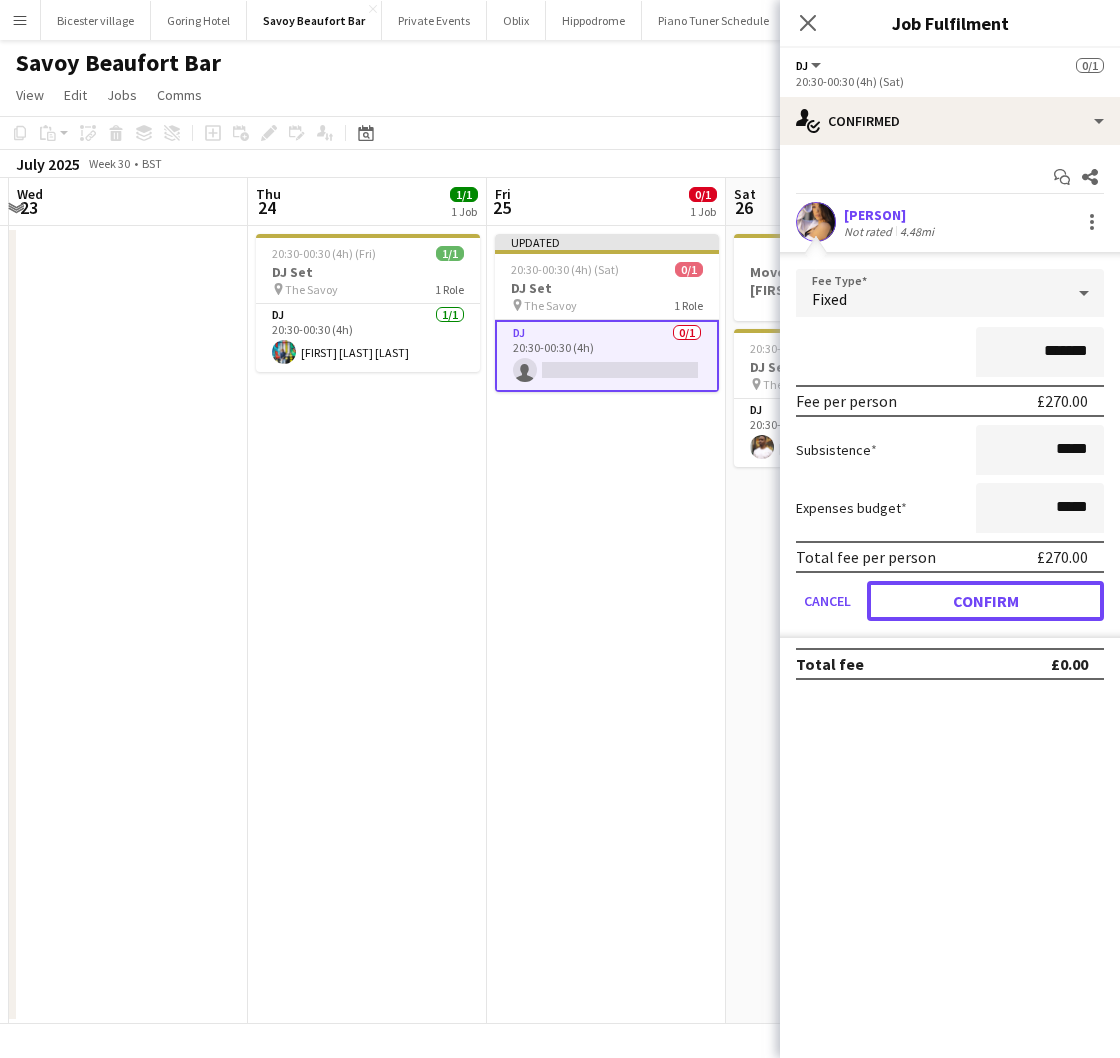 drag, startPoint x: 900, startPoint y: 613, endPoint x: 860, endPoint y: 622, distance: 41 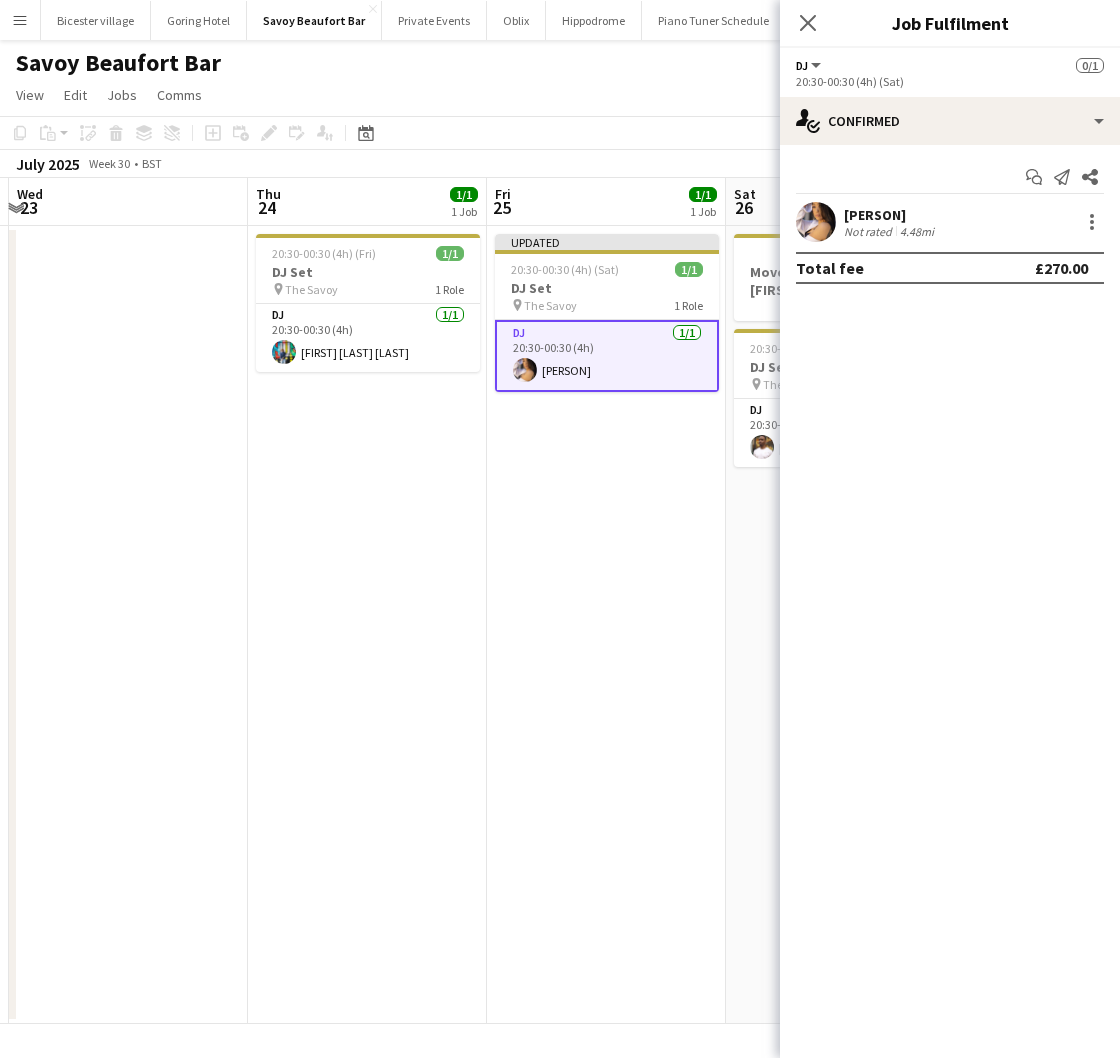 click on "Updated   20:30-00:30 (4h) (Sat)   1/1   DJ Set
pin
The Savoy   1 Role   DJ   1/1   20:30-00:30 (4h)
[PERSON]" at bounding box center (606, 625) 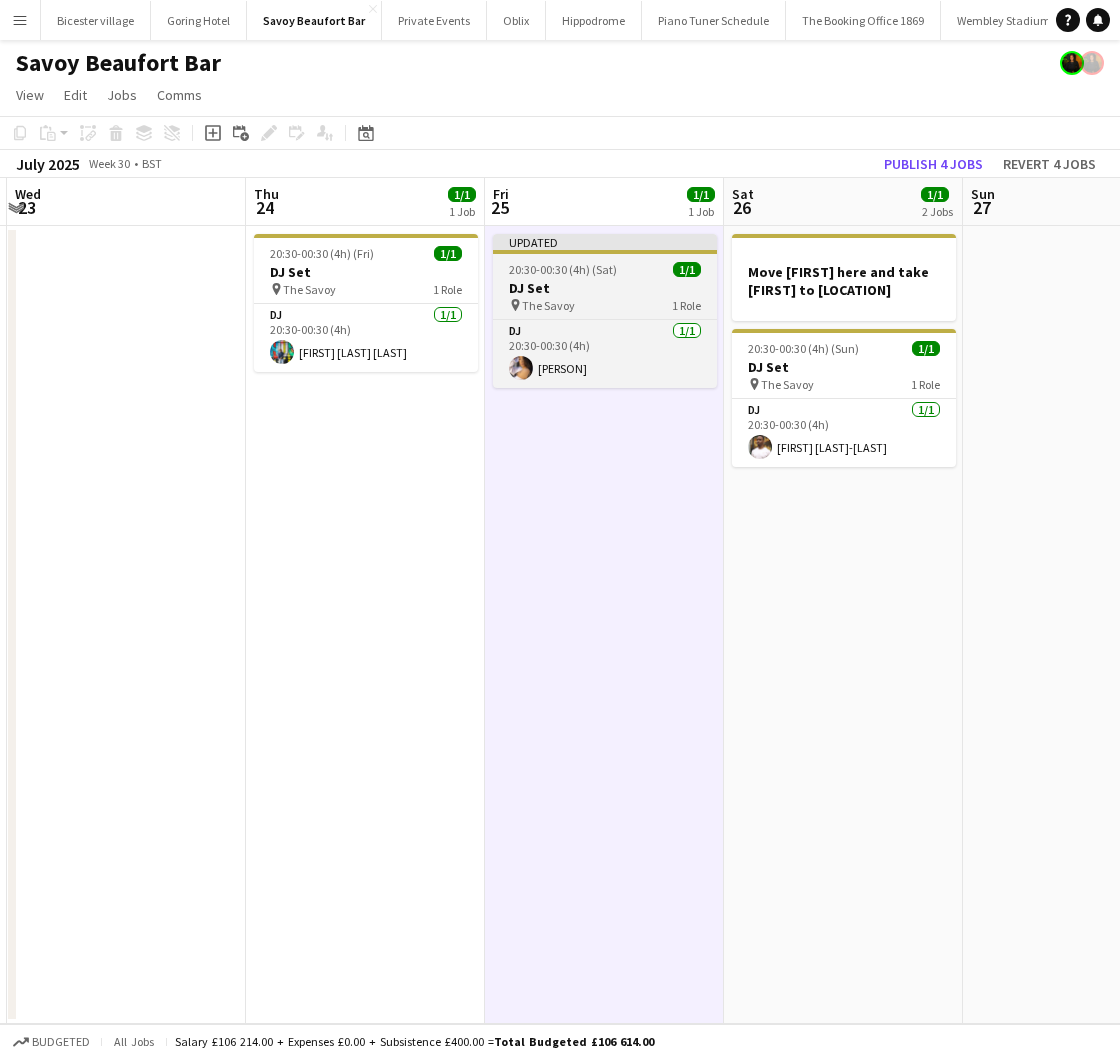 drag, startPoint x: 610, startPoint y: 280, endPoint x: 699, endPoint y: 236, distance: 99.282425 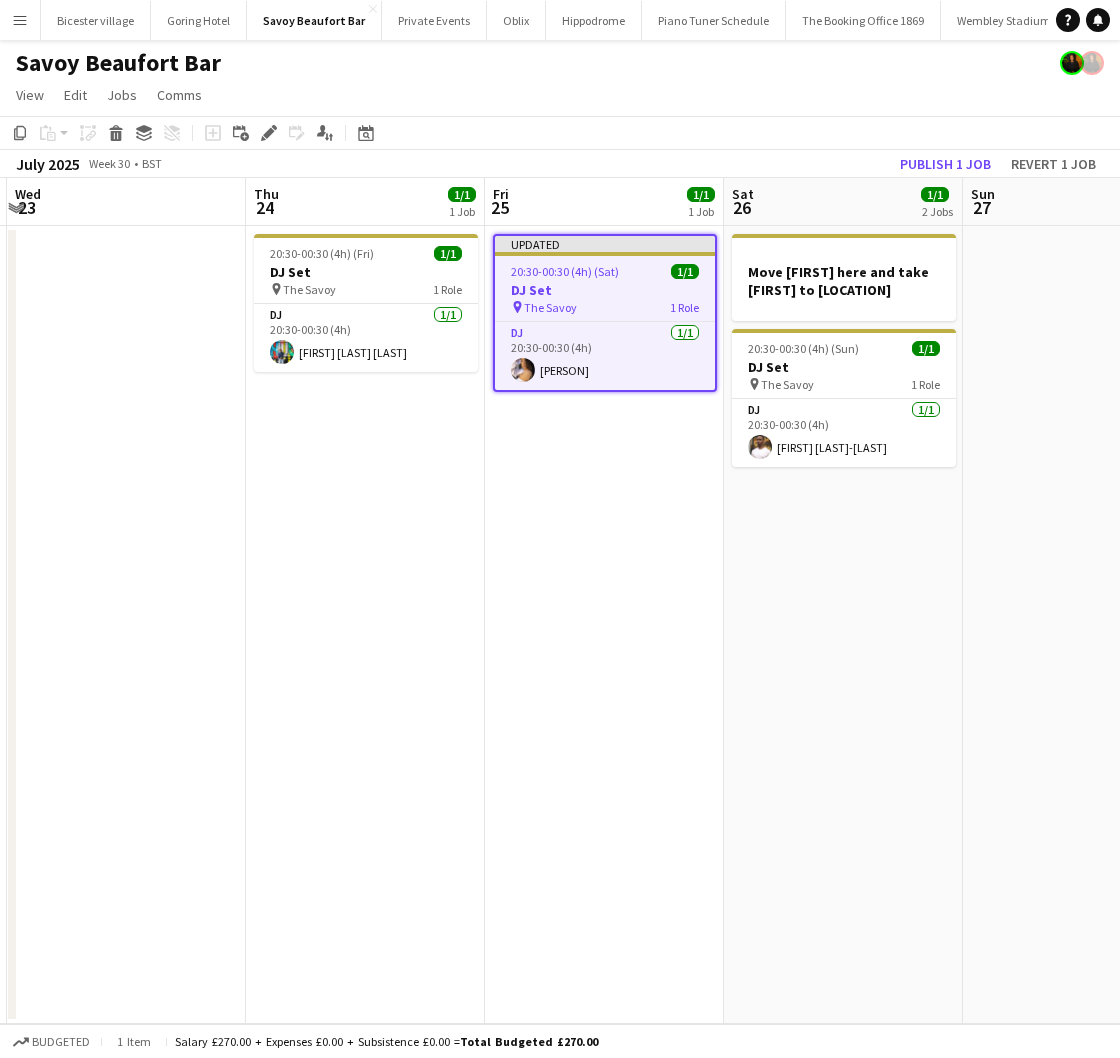 scroll, scrollTop: 0, scrollLeft: 712, axis: horizontal 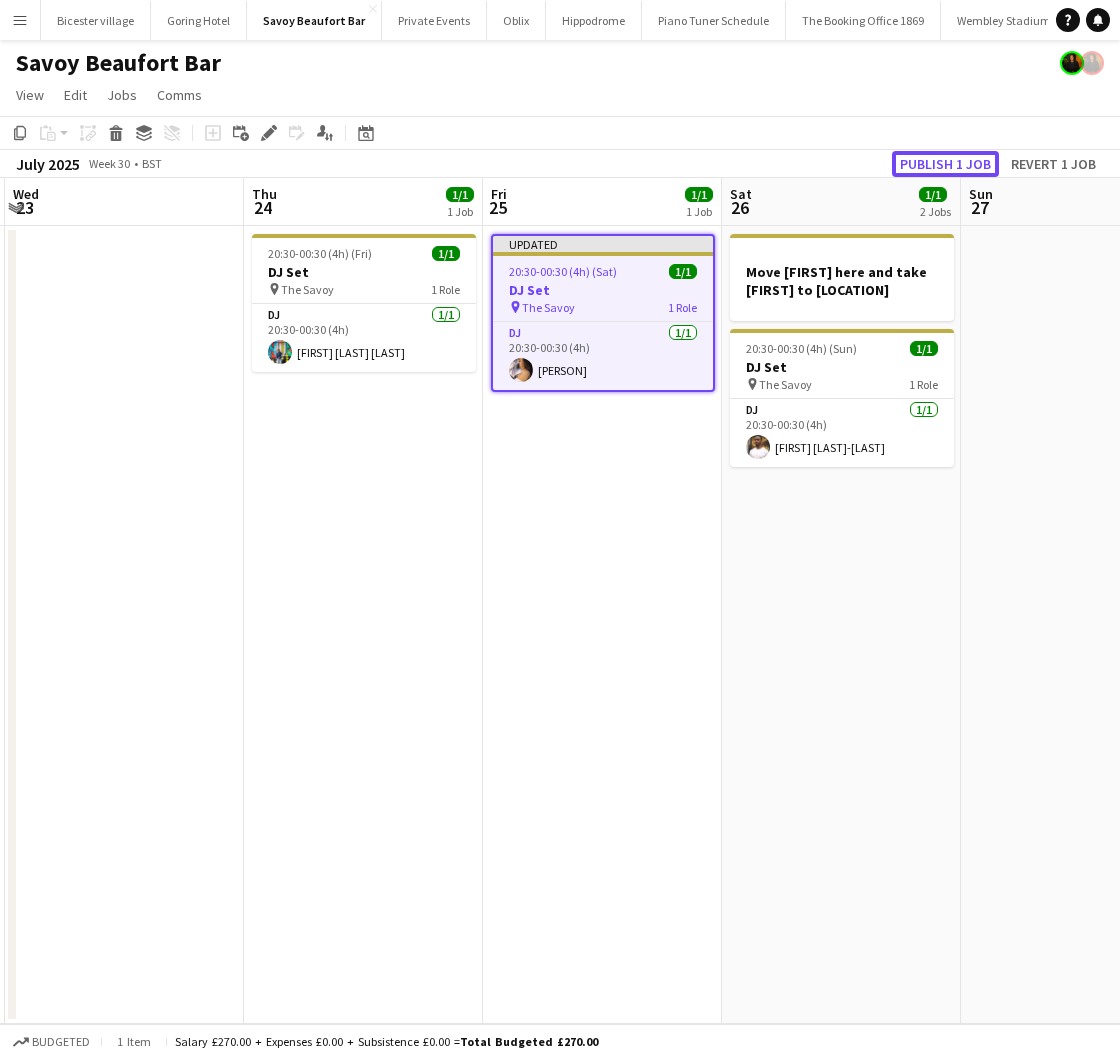 drag, startPoint x: 940, startPoint y: 162, endPoint x: 796, endPoint y: 83, distance: 164.24677 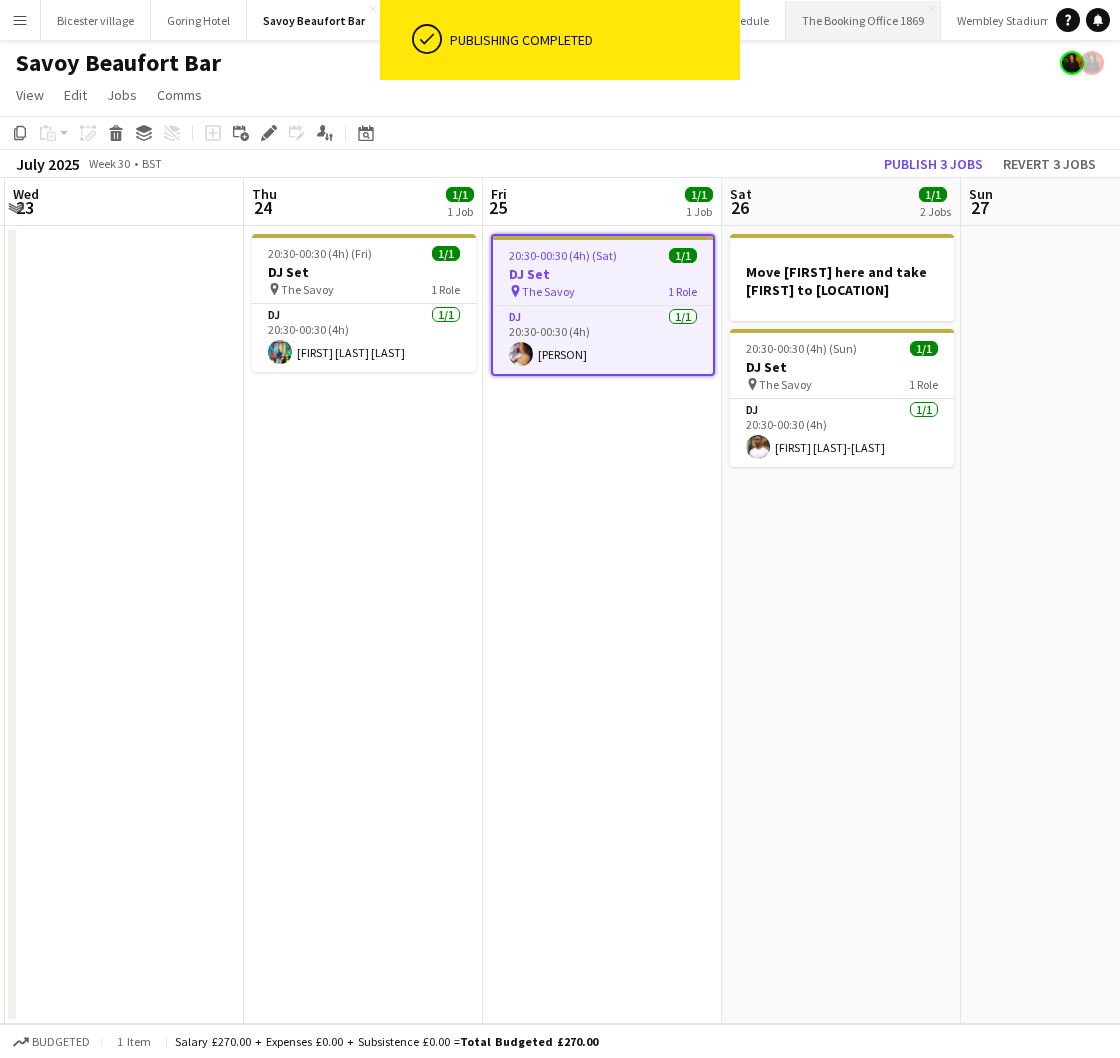 click on "Menu
Boards
Boards   Boards   All jobs   Status
Workforce
Workforce   My Workforce   Recruiting
Comms
Comms
Pay
Pay   Approvals   Payments   Reports   Invoices
Platform Settings
Platform Settings   App settings   Your settings   Profiles
Training Academy
Training Academy
Knowledge Base
Knowledge Base
Product Updates
Product Updates   Log Out   Privacy   Bicester village
Close
Goring Hotel
Close
Savoy Beaufort Bar
Close
Private Events
Close
Oblix
Close
Hippodrome
Close
Piano Tuner Schedule
Close
The Booking Office 1869
Close" at bounding box center (560, 529) 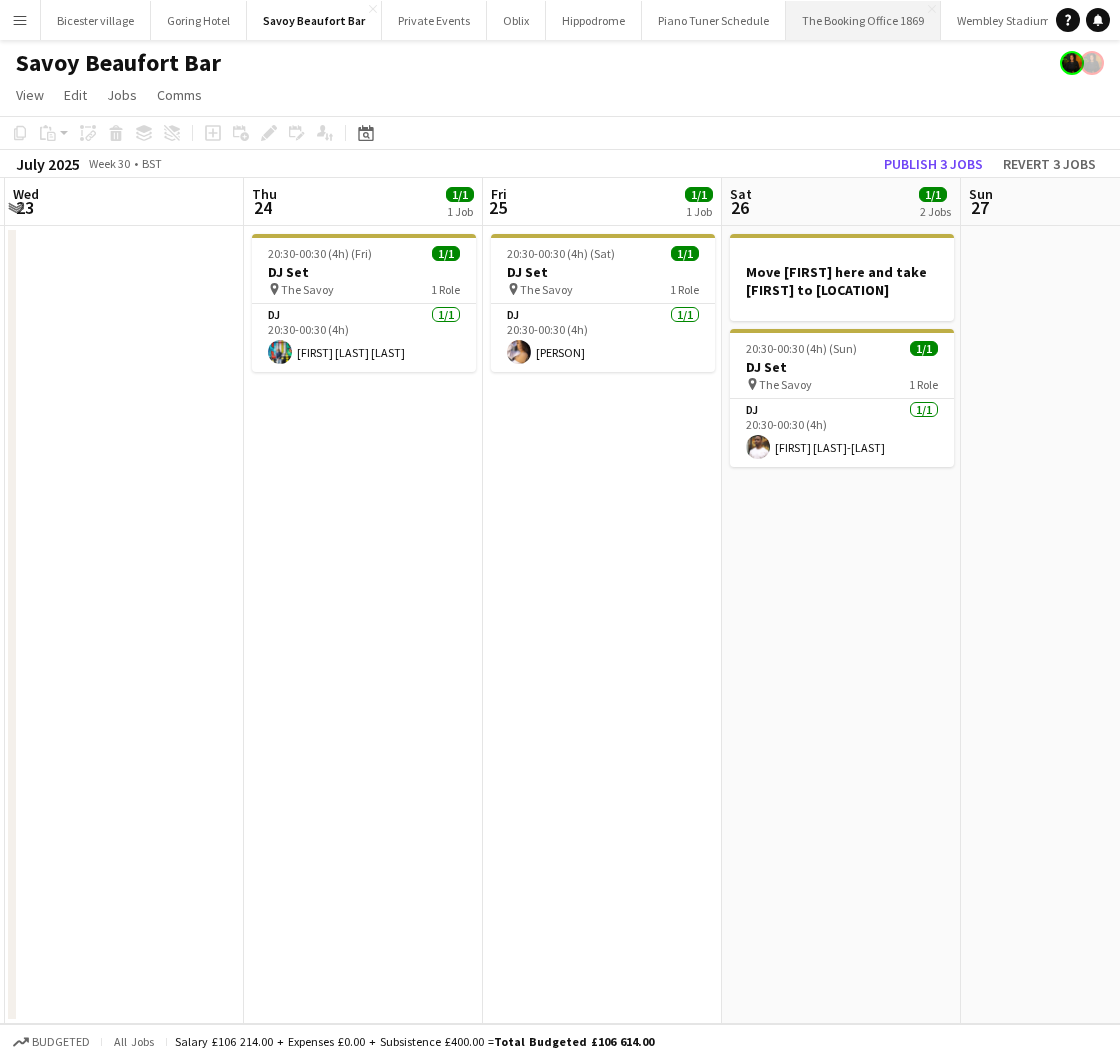 drag, startPoint x: 824, startPoint y: 29, endPoint x: 821, endPoint y: 39, distance: 10.440307 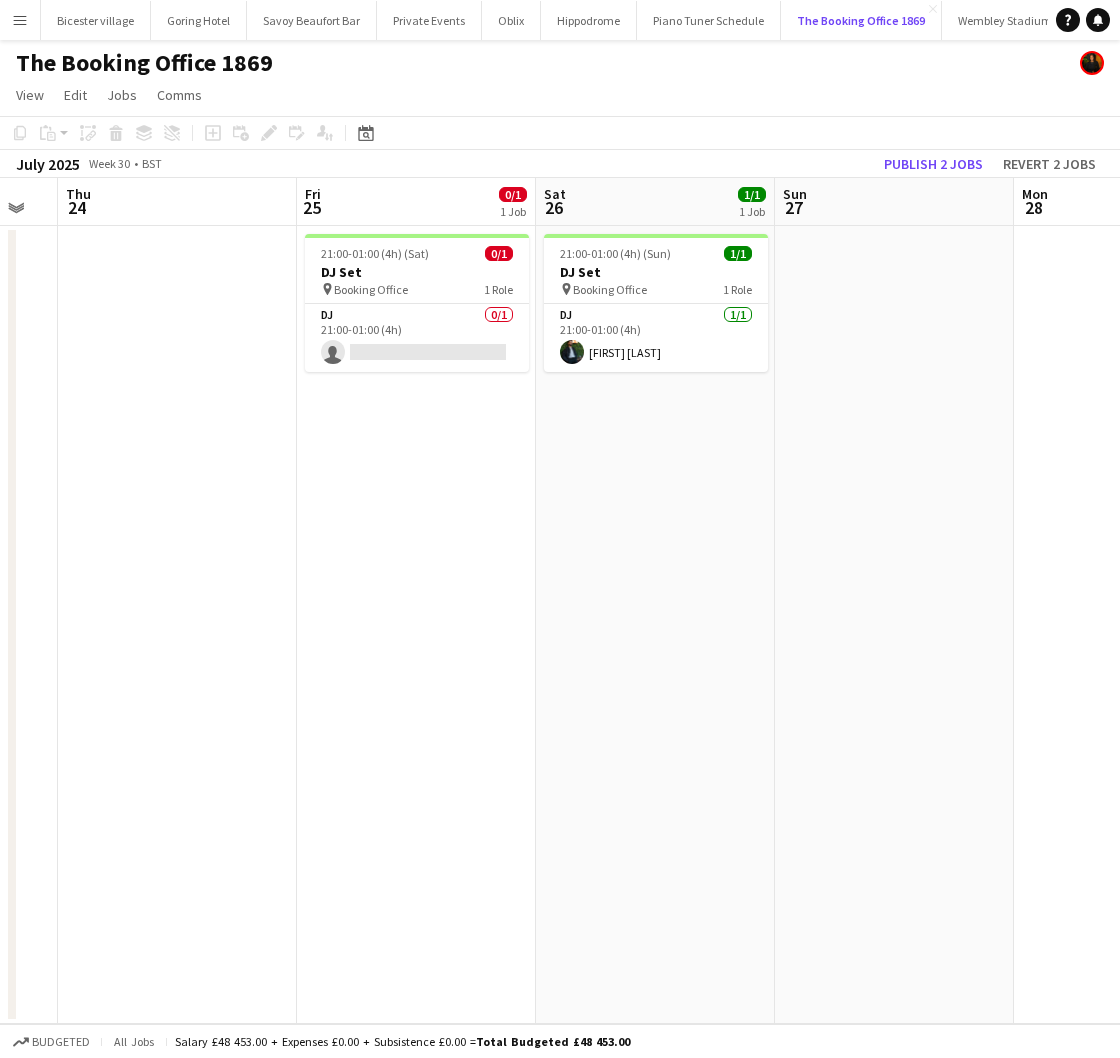scroll, scrollTop: 0, scrollLeft: 689, axis: horizontal 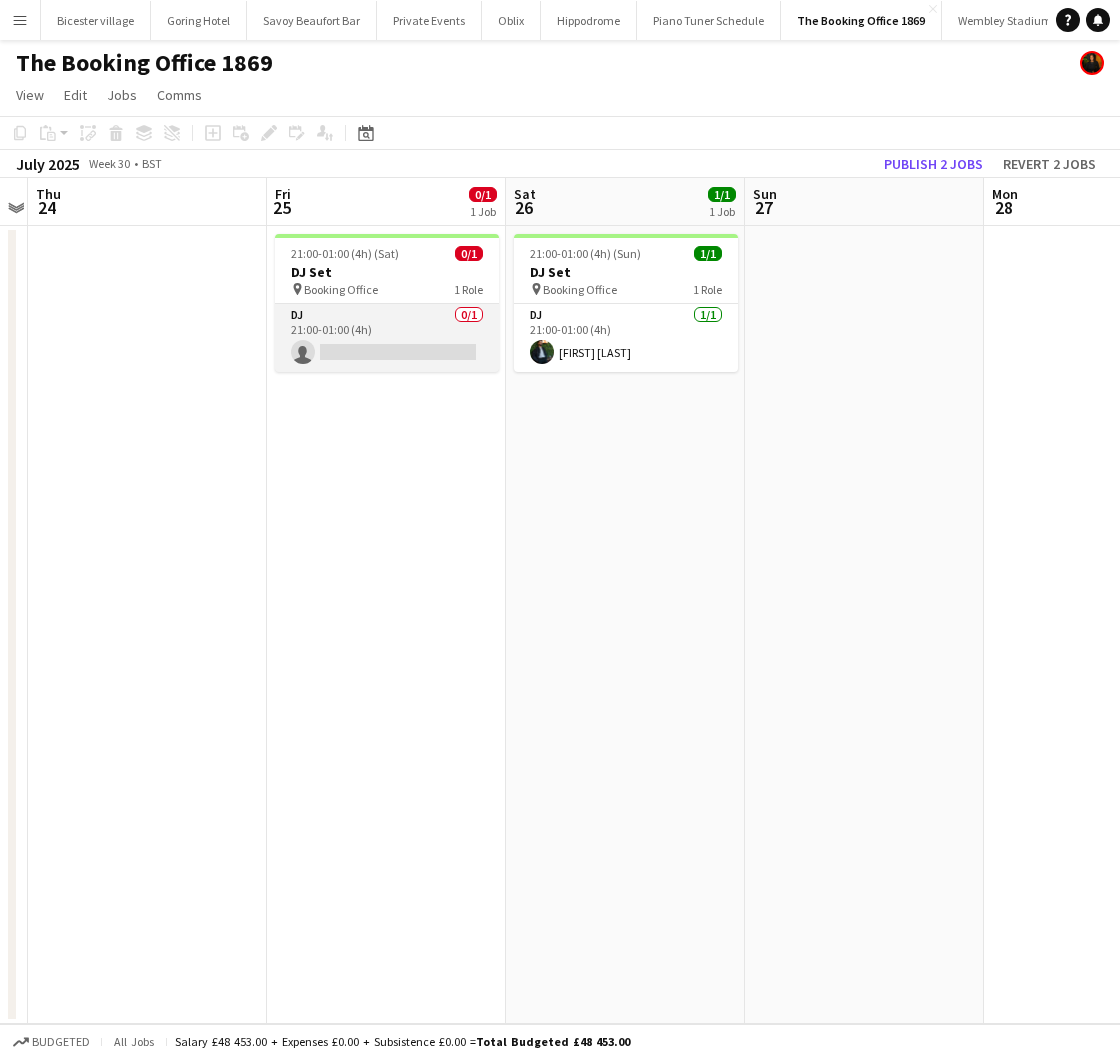 click on "DJ   0/1   21:00-01:00 (4h)
single-neutral-actions" at bounding box center [387, 338] 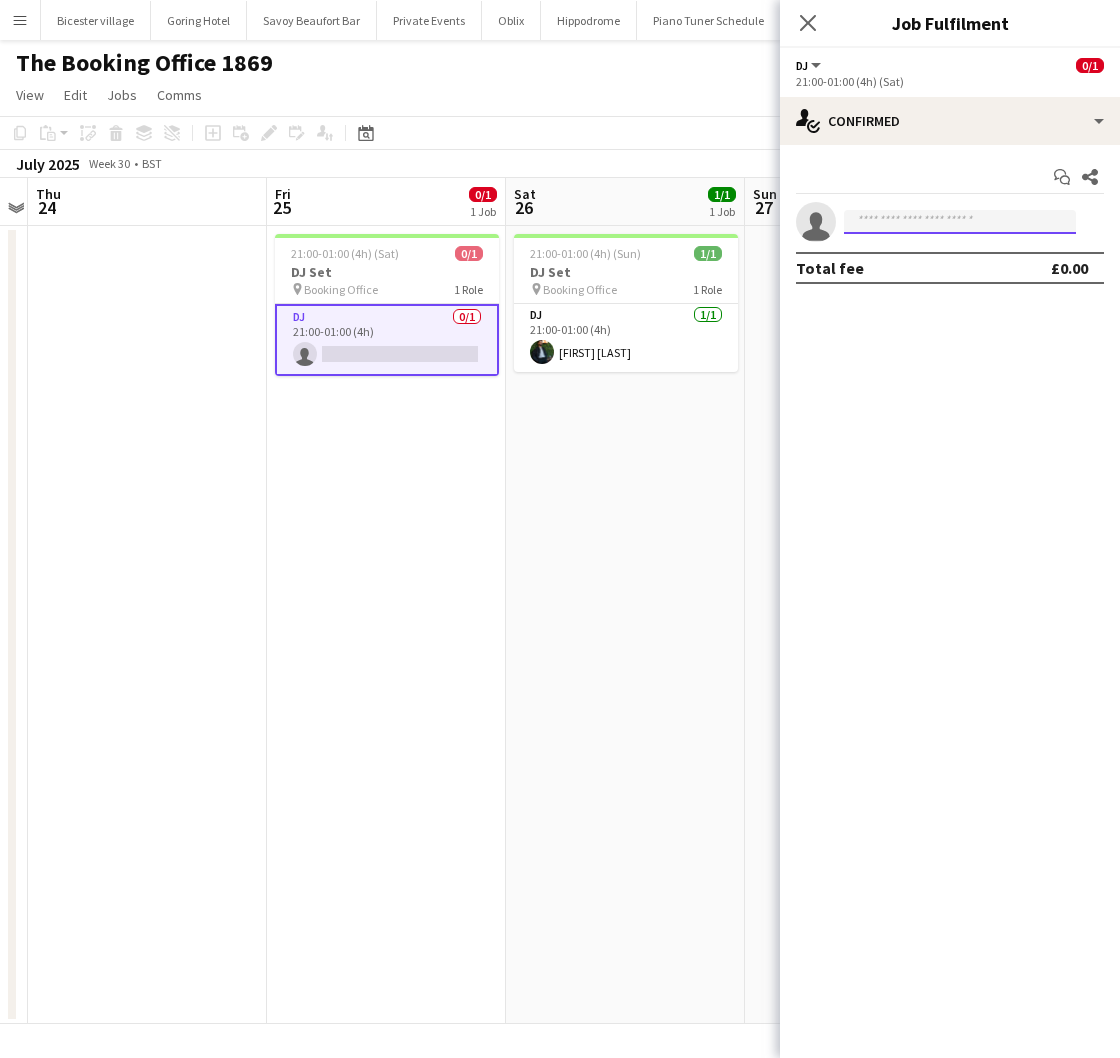 click at bounding box center [960, 222] 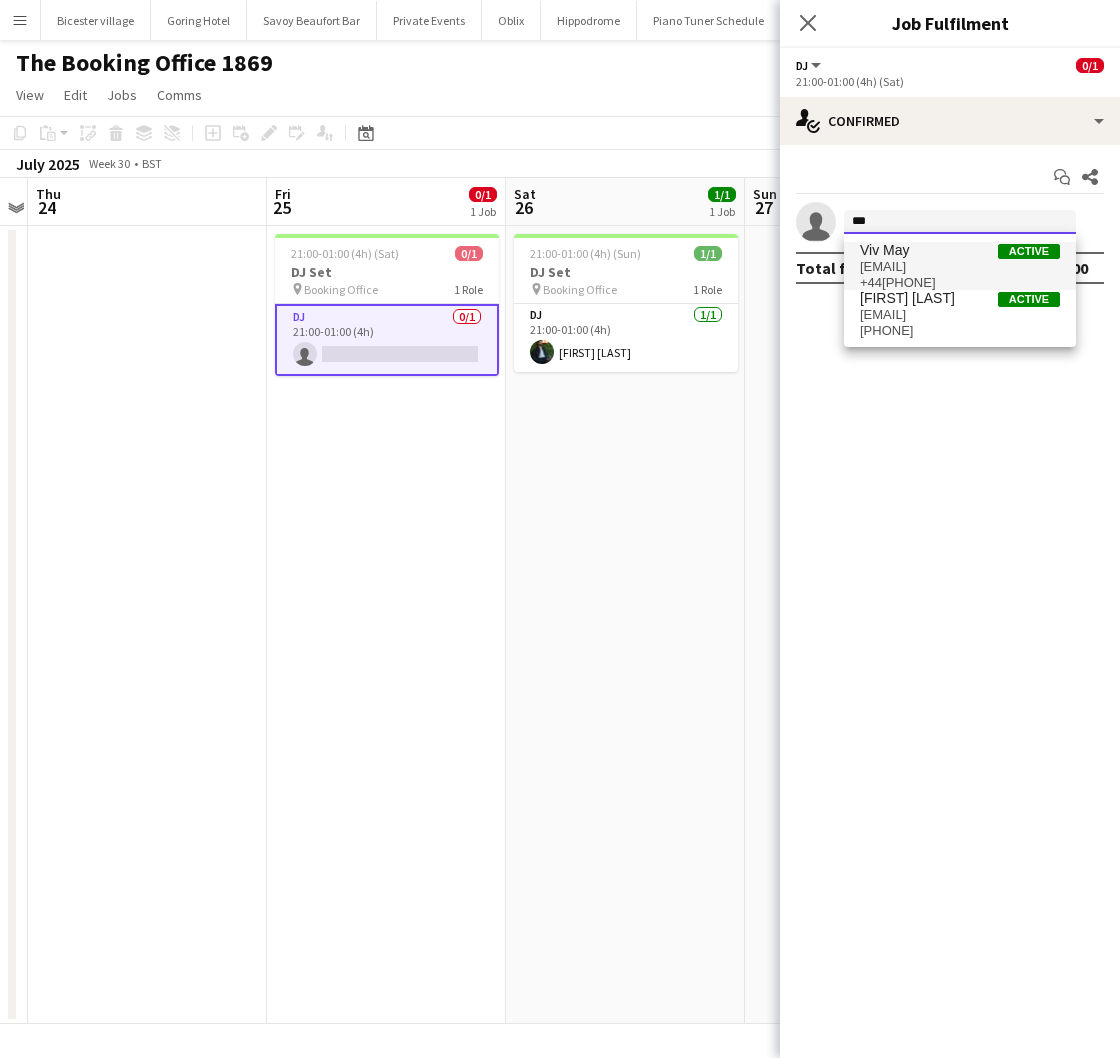 type on "***" 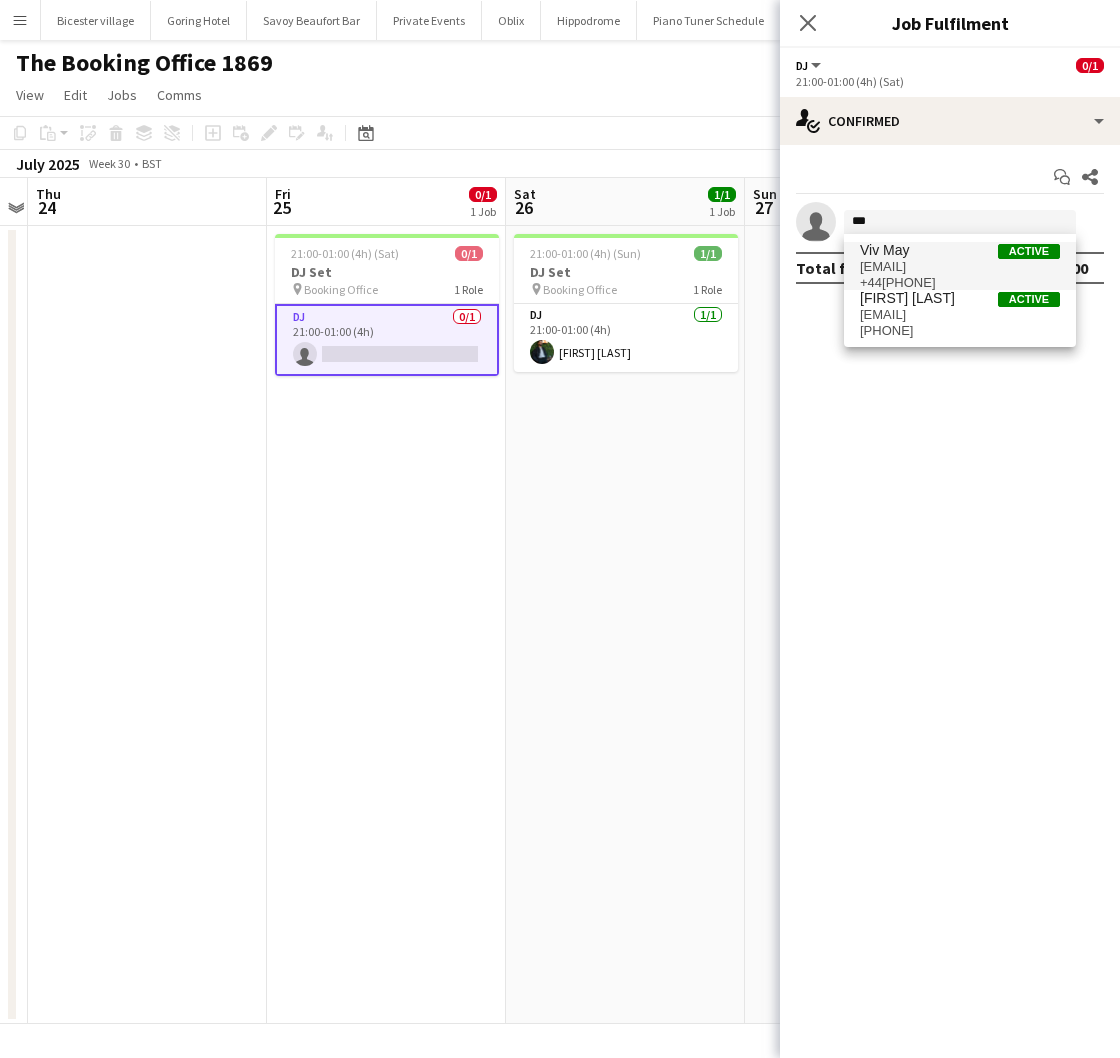 click on "[FIRST] [LAST] Active" at bounding box center (960, 250) 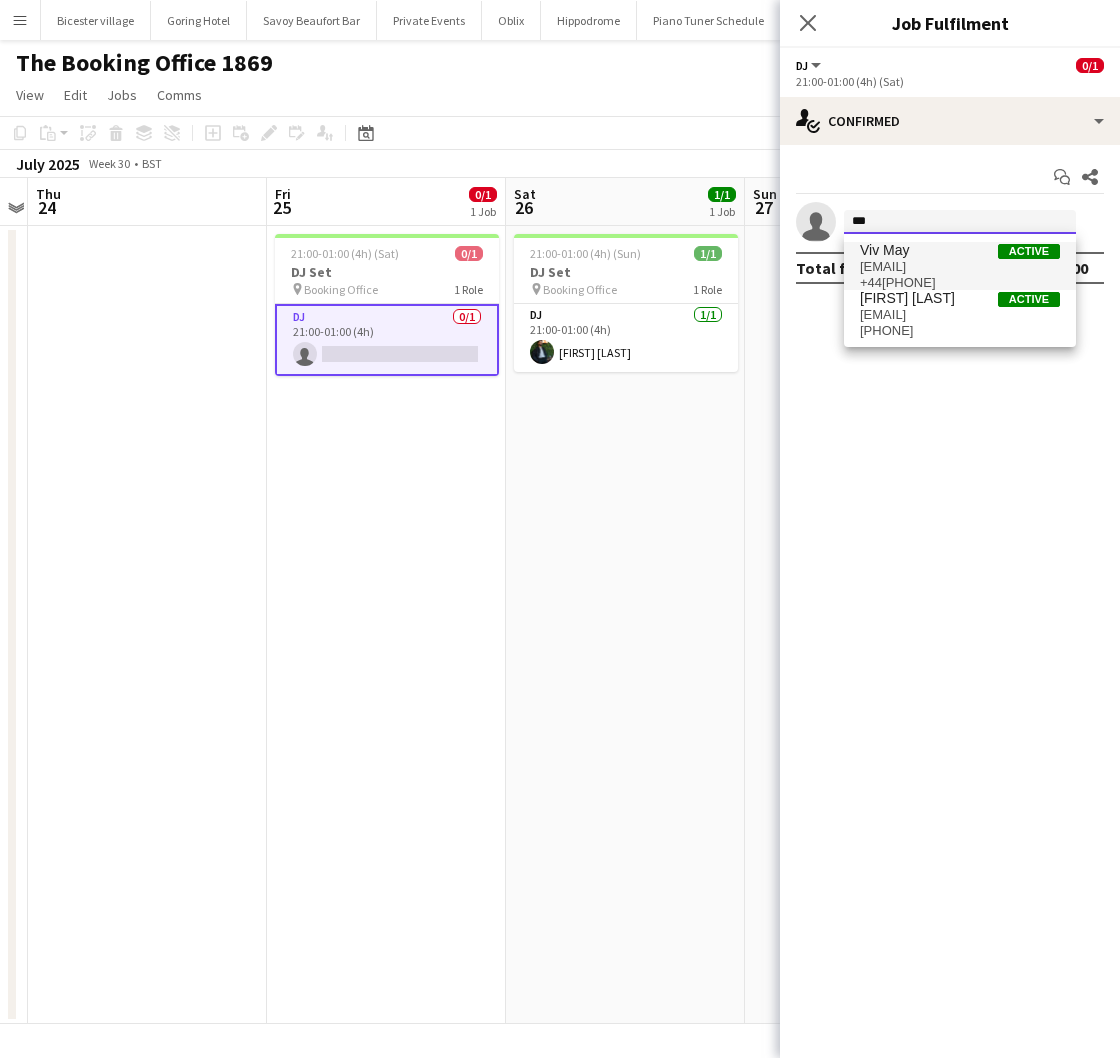 type 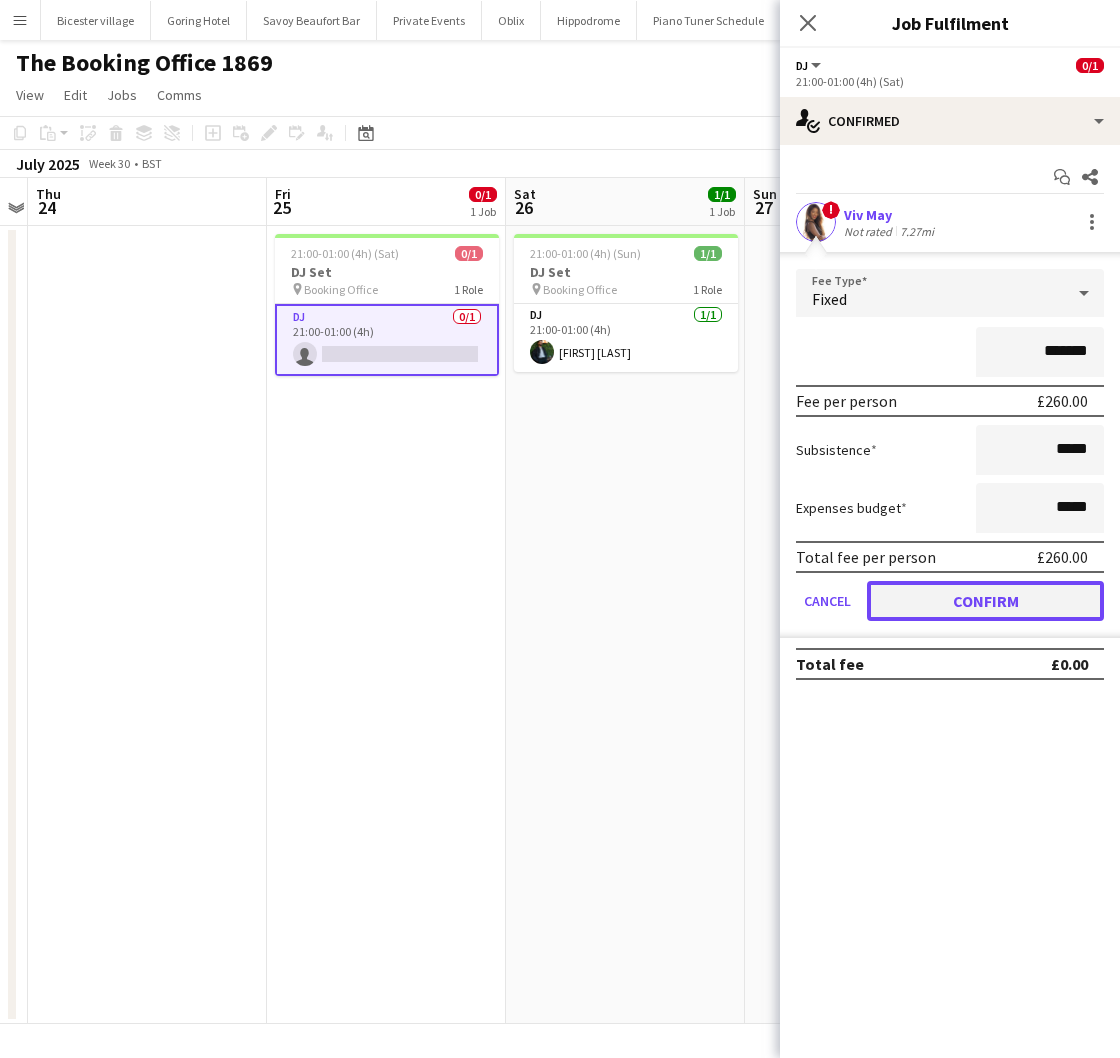 click on "Confirm" at bounding box center [985, 601] 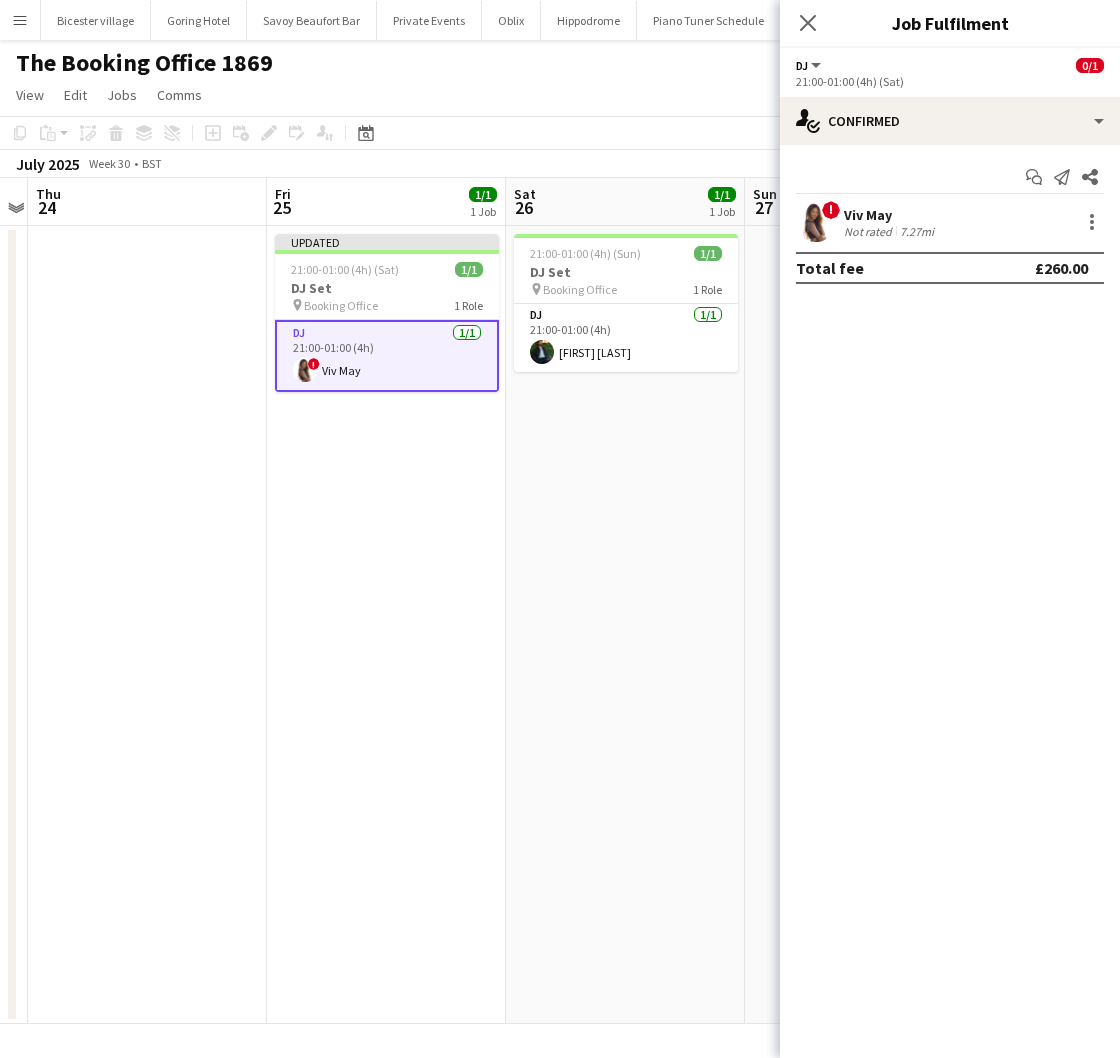 drag, startPoint x: 490, startPoint y: 517, endPoint x: 467, endPoint y: 418, distance: 101.636604 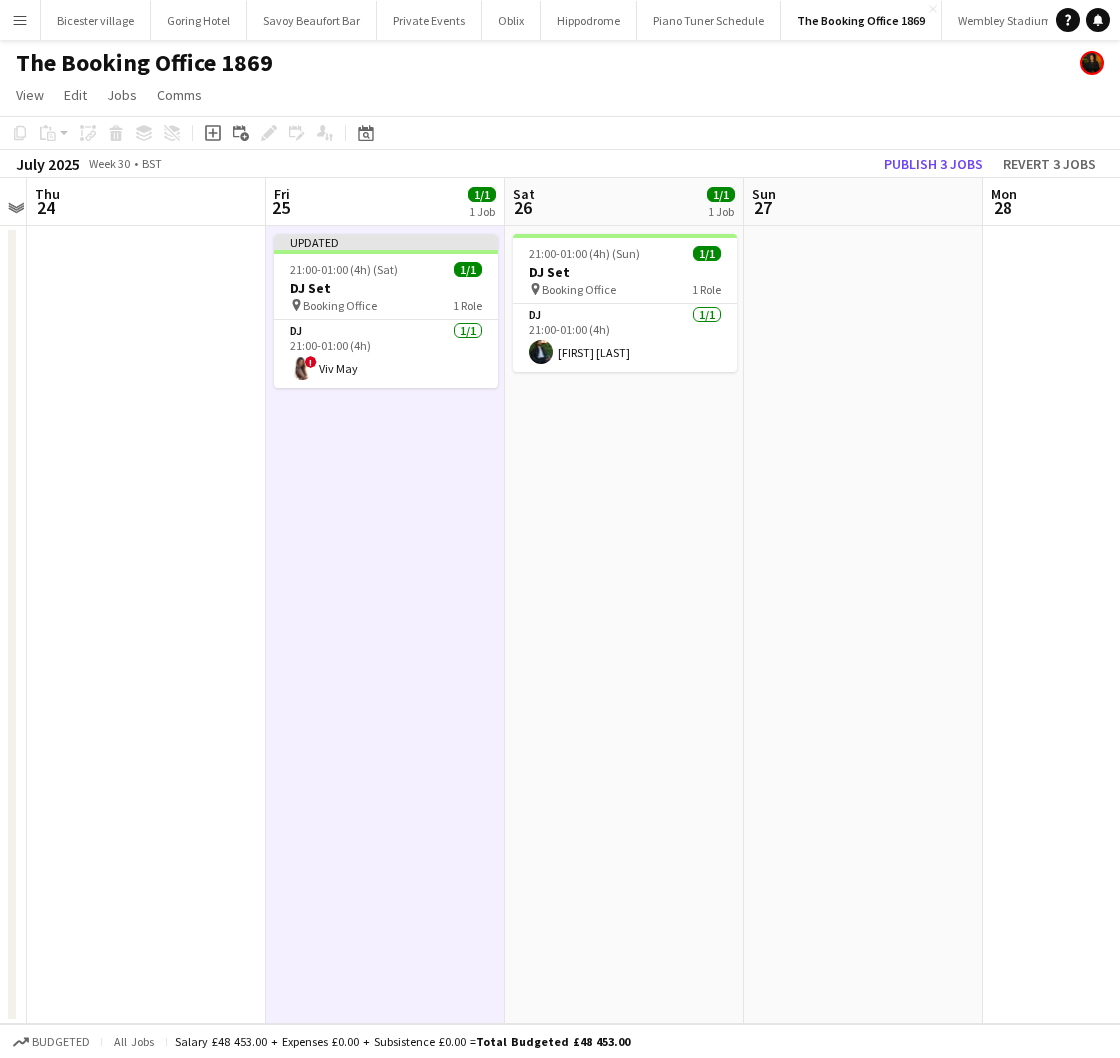 drag, startPoint x: 426, startPoint y: 252, endPoint x: 542, endPoint y: 222, distance: 119.81653 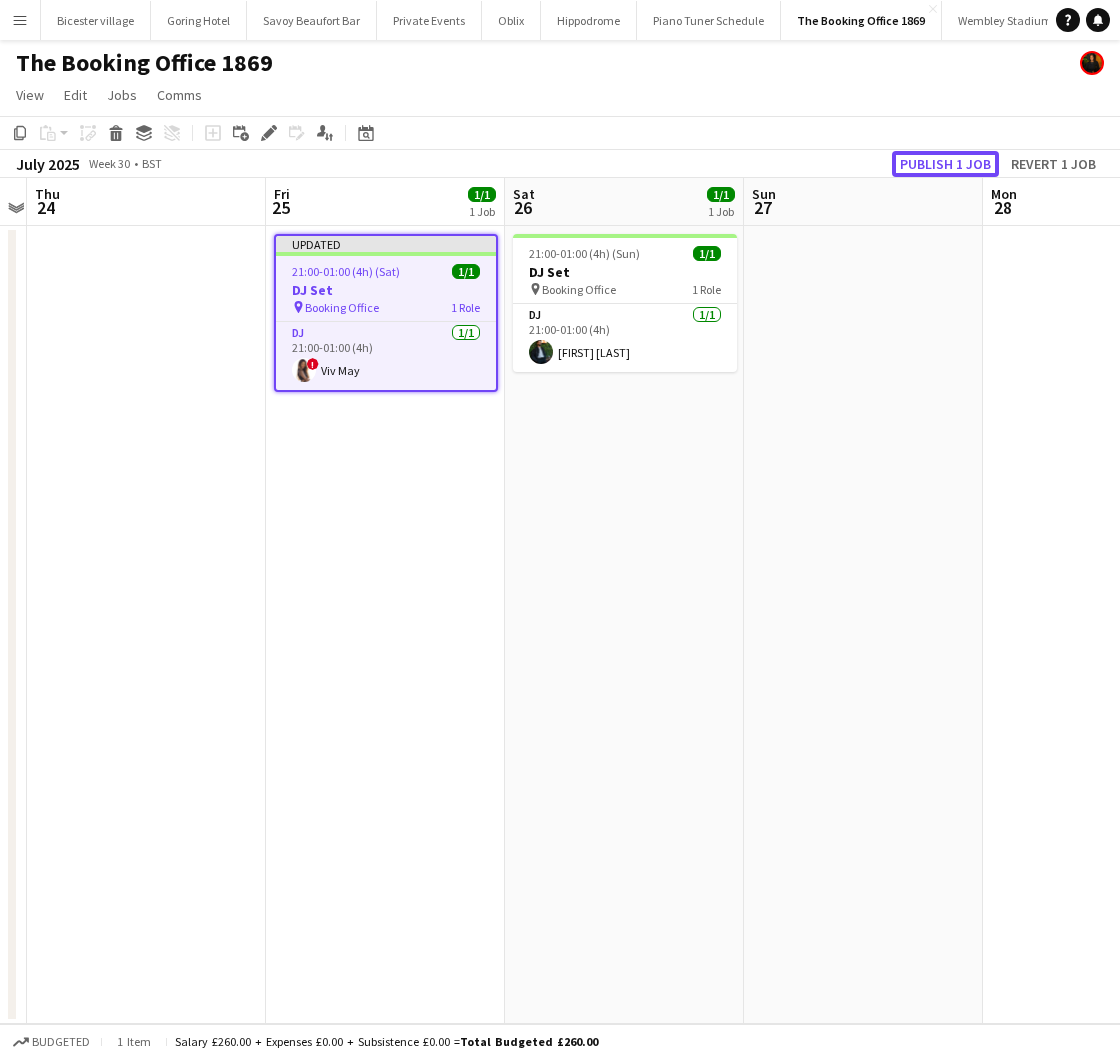 click on "Publish 1 job" 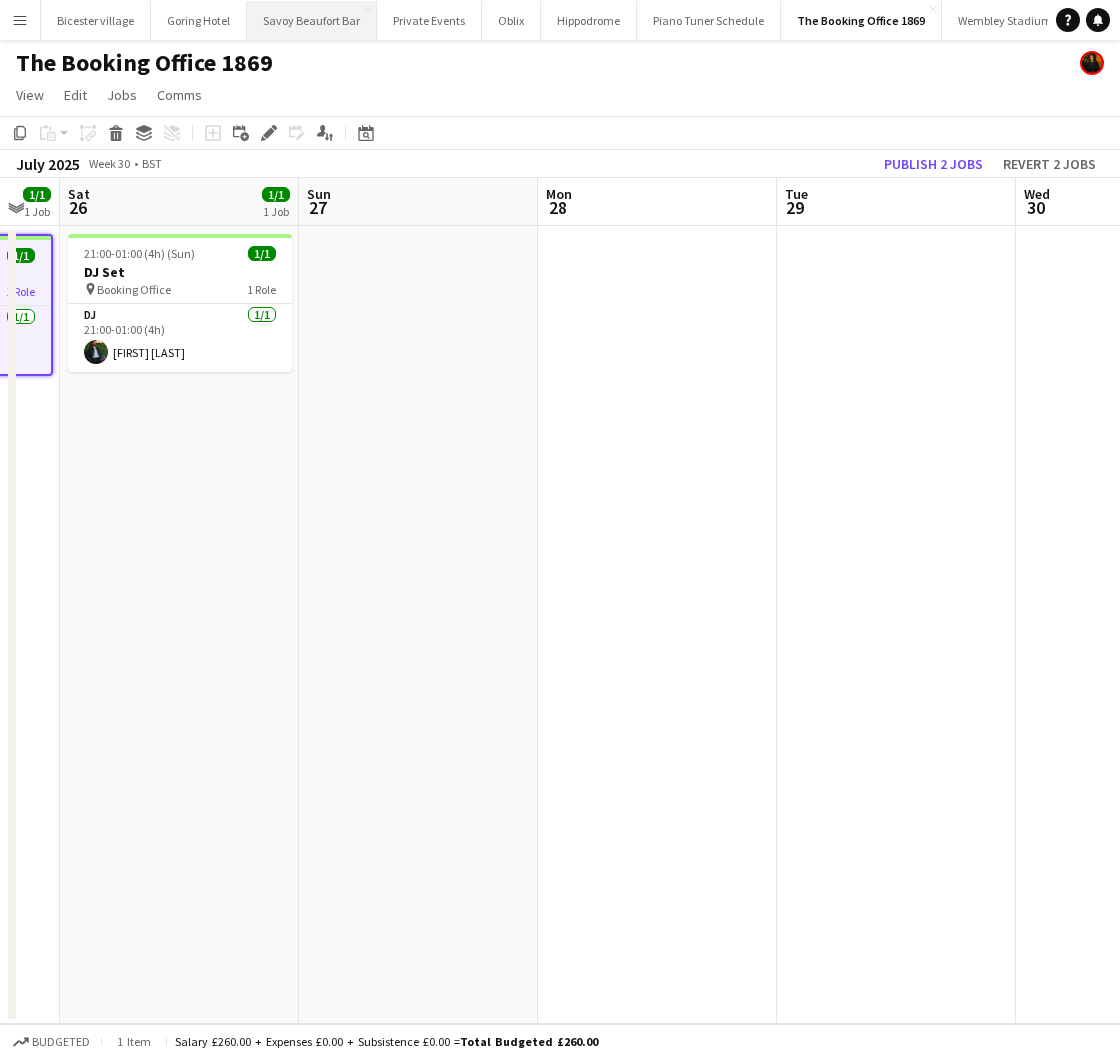 scroll, scrollTop: 0, scrollLeft: 658, axis: horizontal 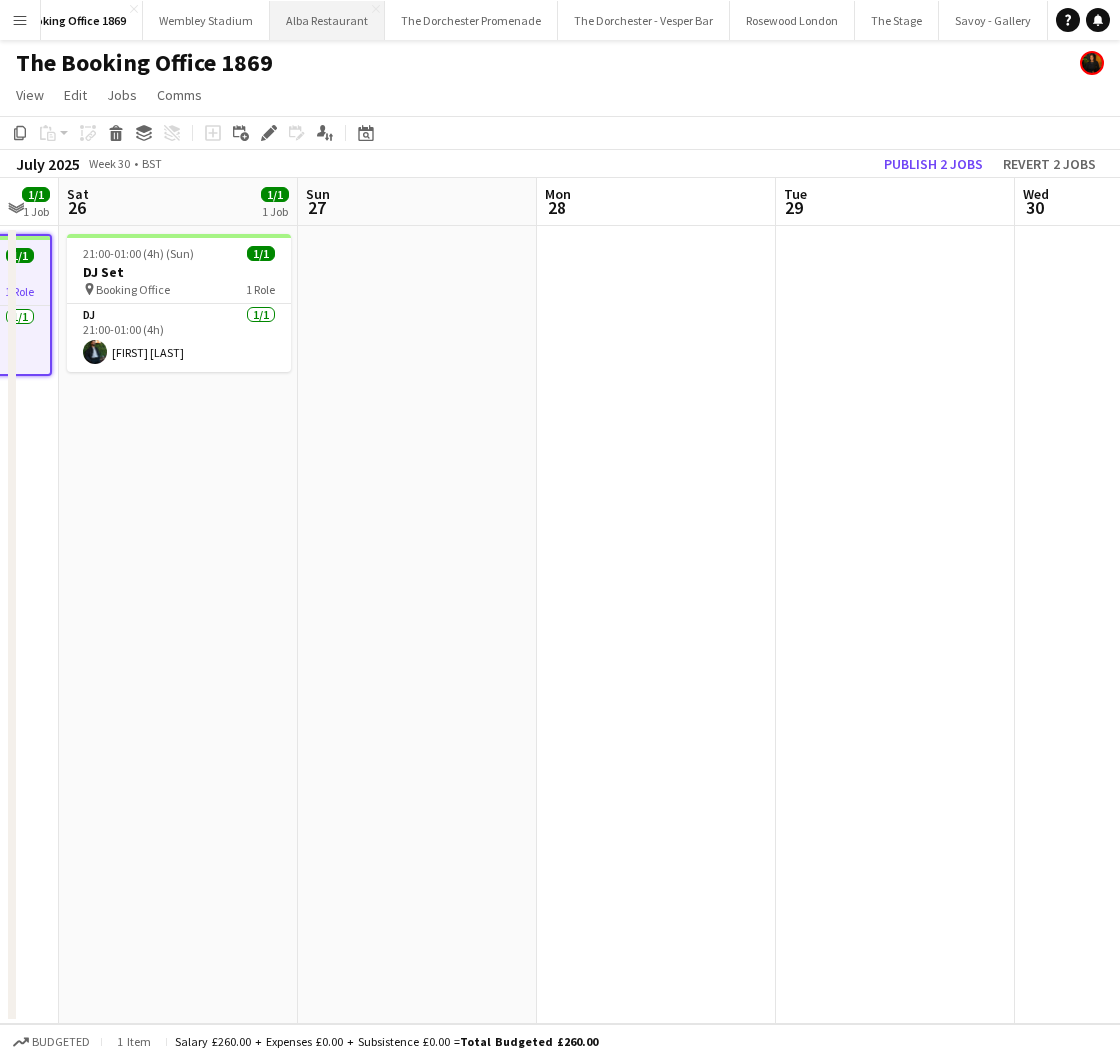 click on "Alba Restaurant
Close" at bounding box center (327, 20) 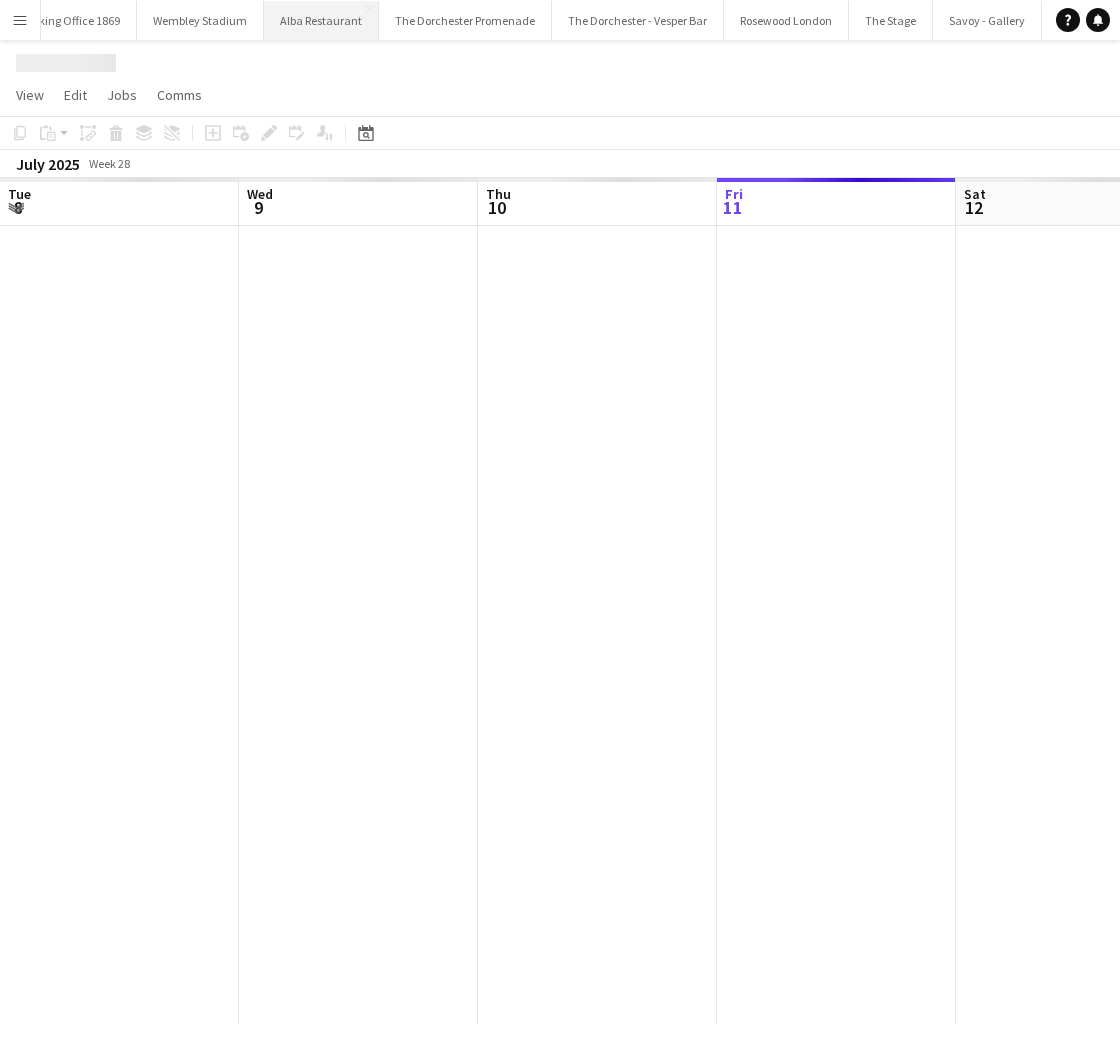 scroll, scrollTop: 0, scrollLeft: 797, axis: horizontal 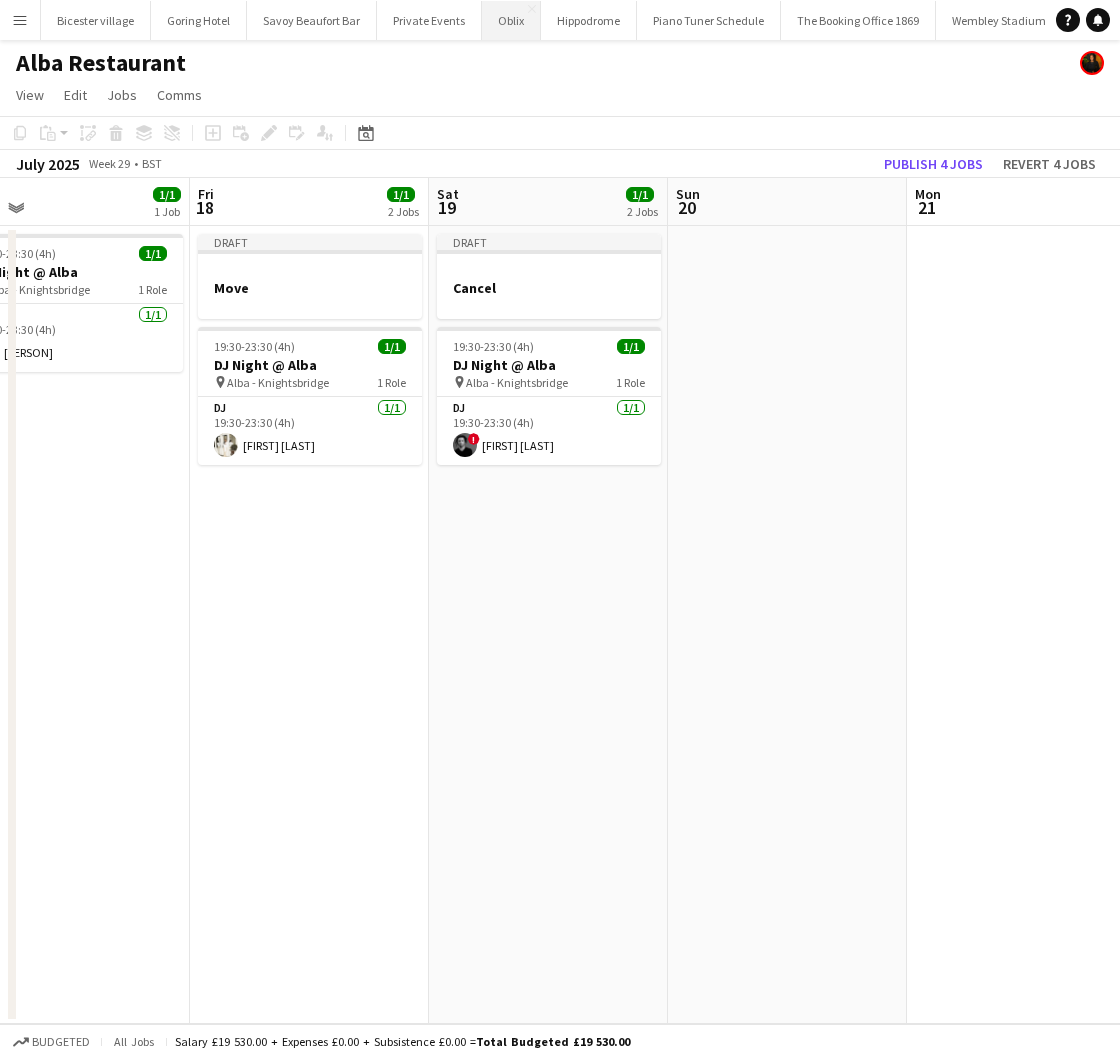 click on "Oblix
Close" at bounding box center [511, 20] 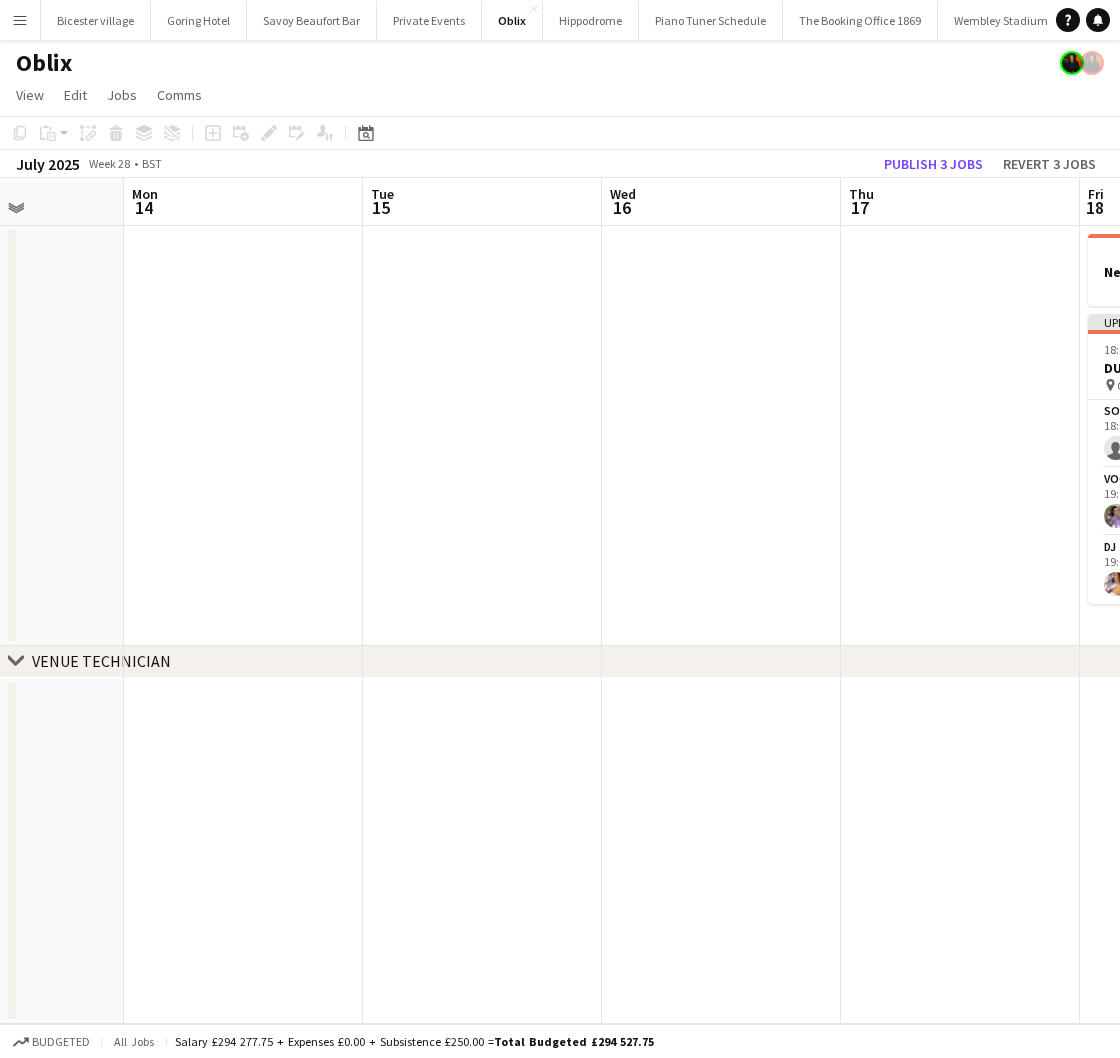 scroll, scrollTop: 0, scrollLeft: 584, axis: horizontal 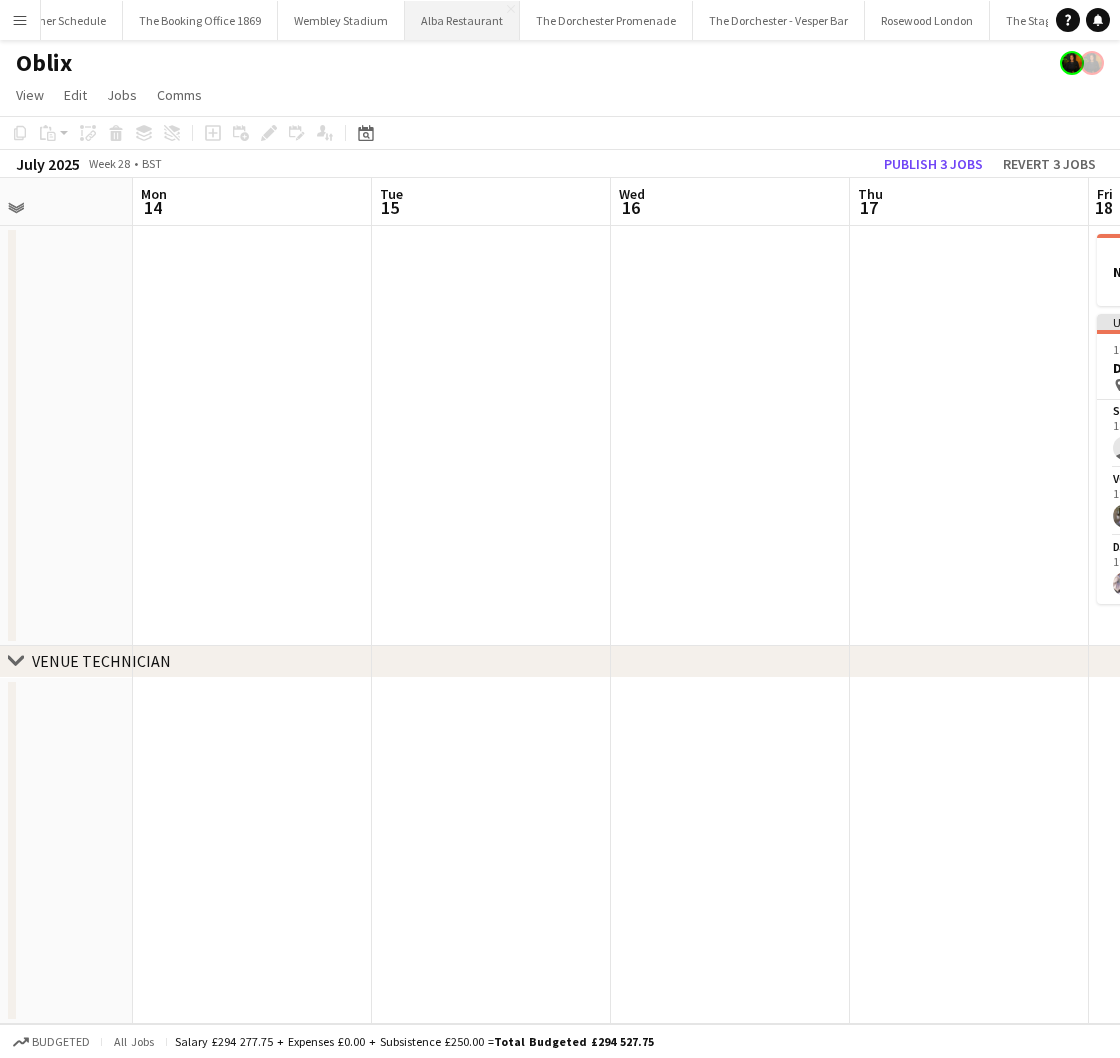 click on "Alba Restaurant
Close" at bounding box center (462, 20) 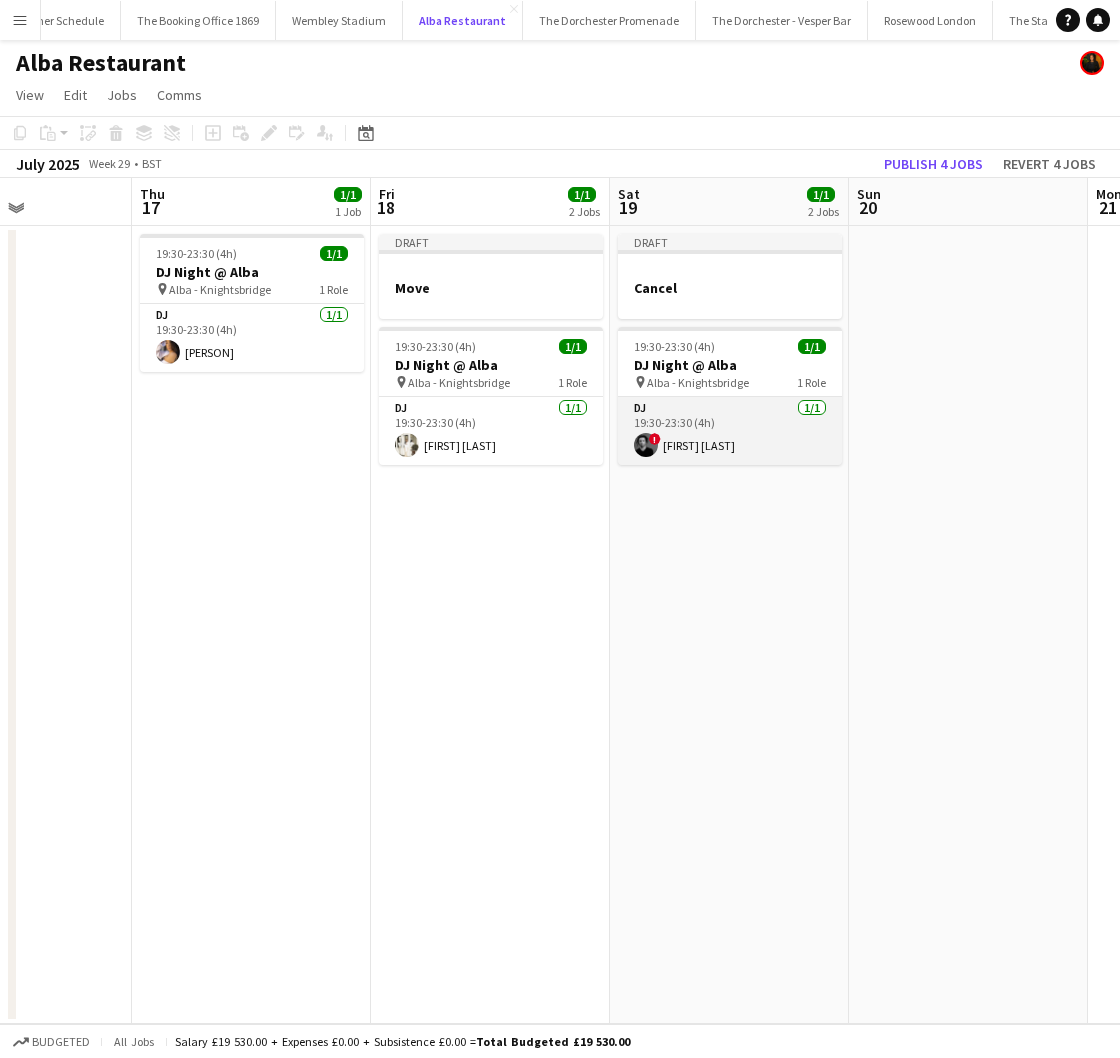 scroll, scrollTop: 0, scrollLeft: 843, axis: horizontal 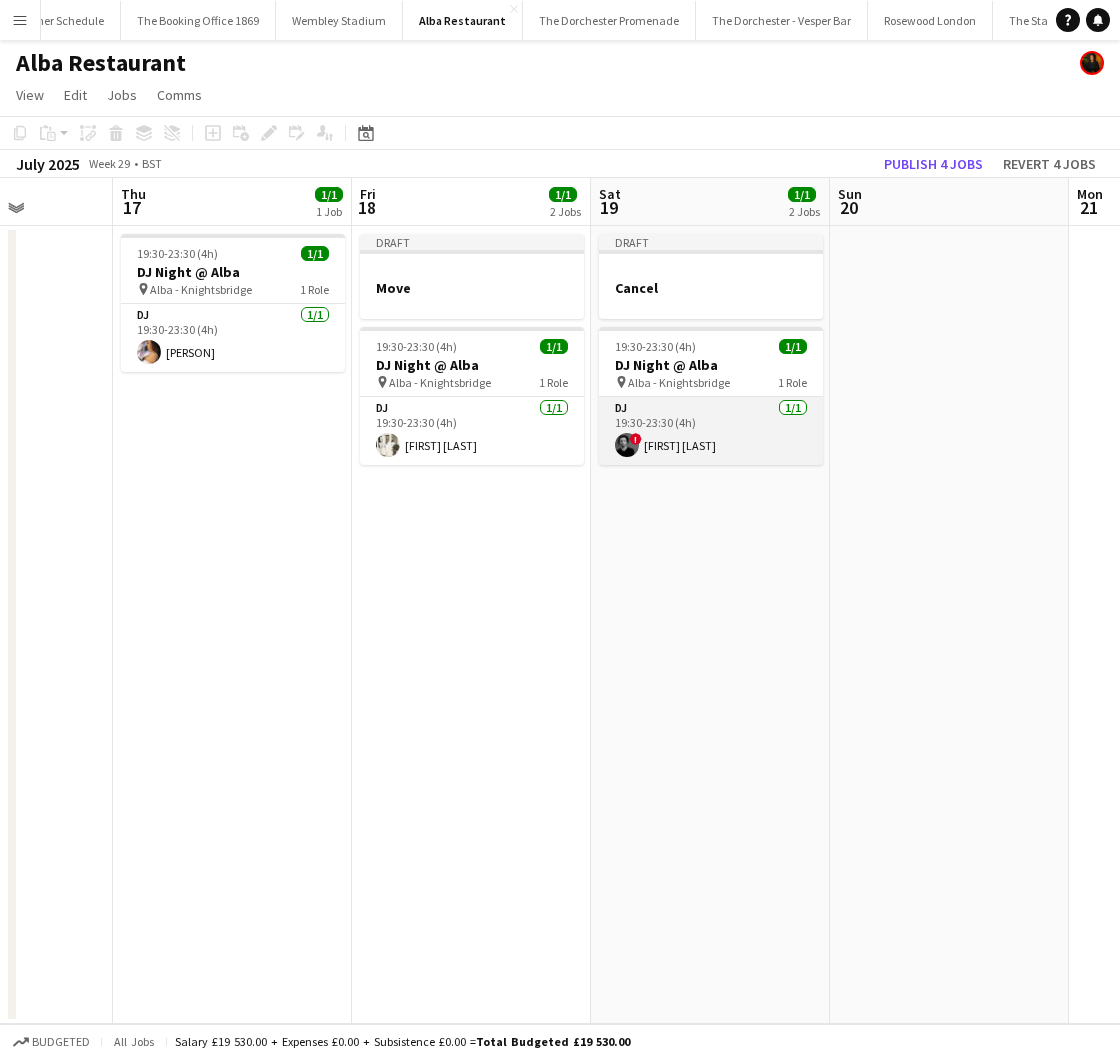 drag, startPoint x: 731, startPoint y: 444, endPoint x: 811, endPoint y: 411, distance: 86.53901 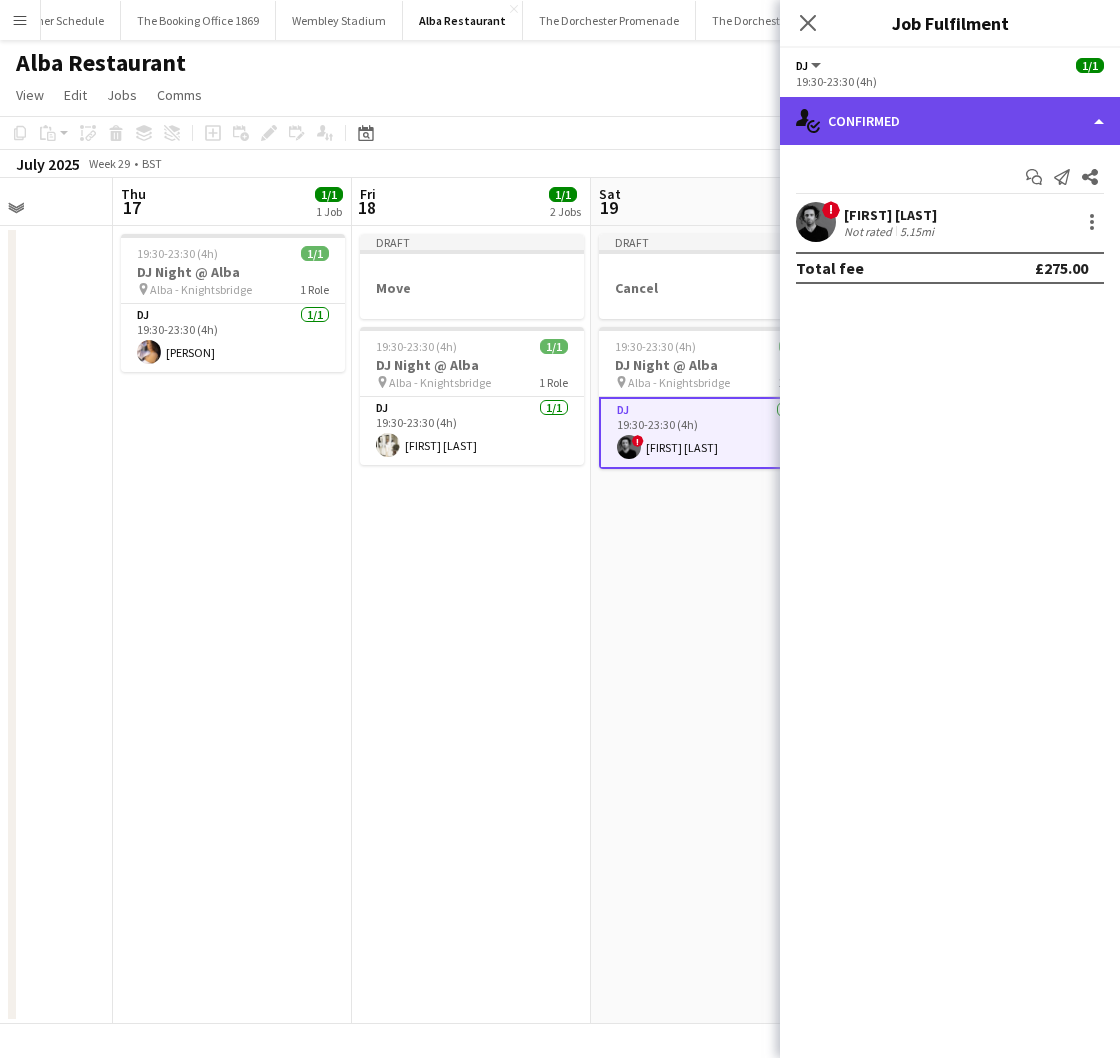 click on "single-neutral-actions-check-2
Confirmed" 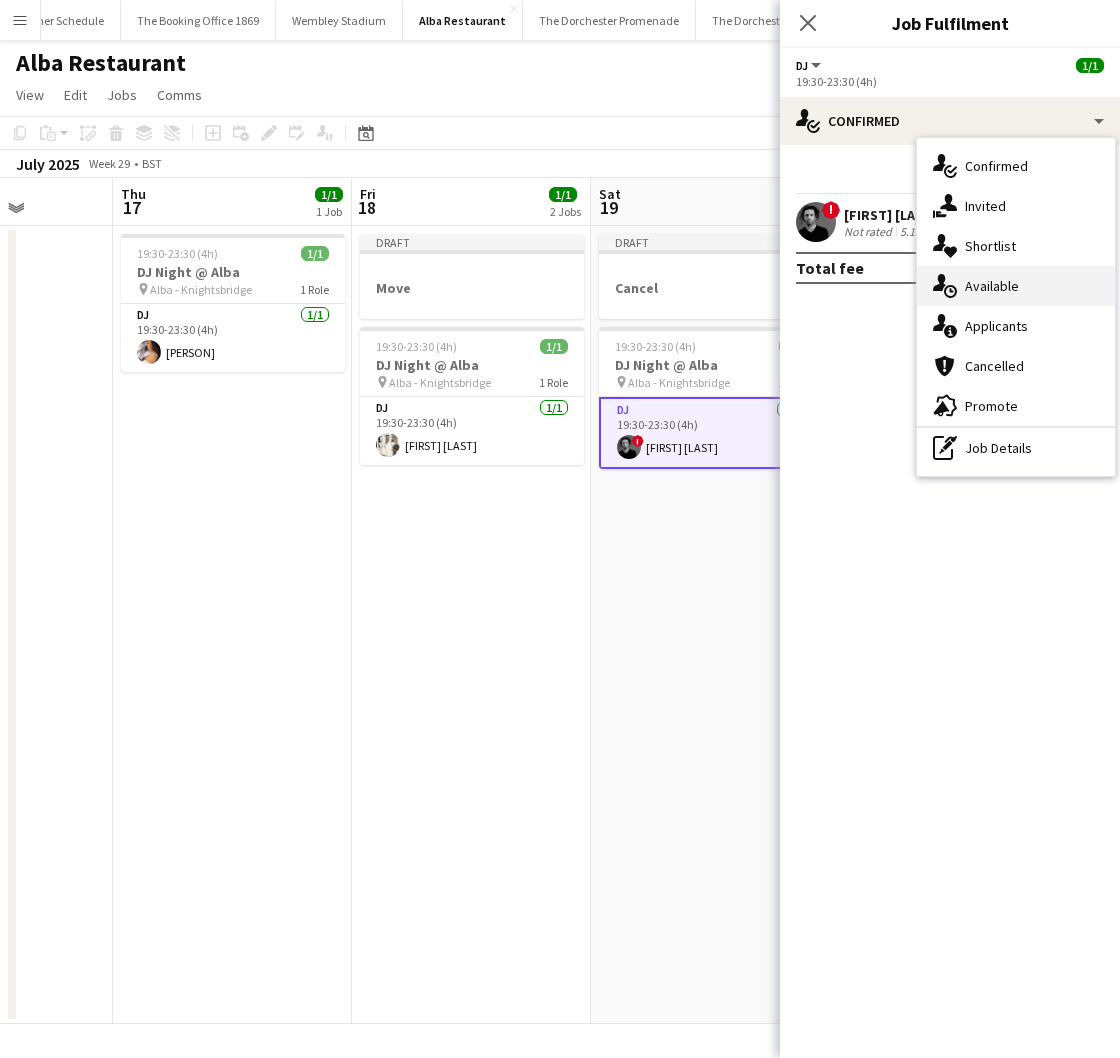 click on "single-neutral-actions-upload
Available" at bounding box center [1016, 286] 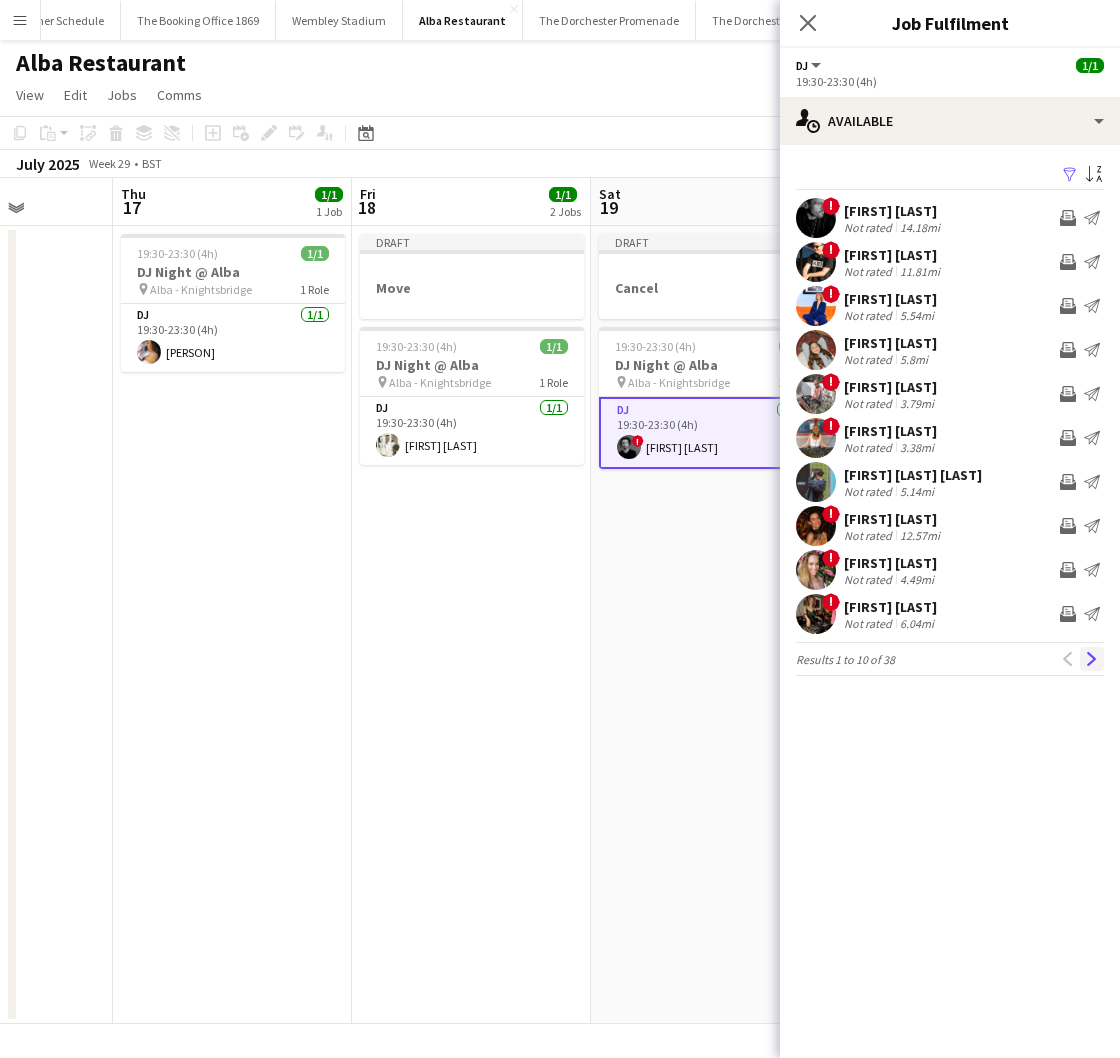 click on "Next" 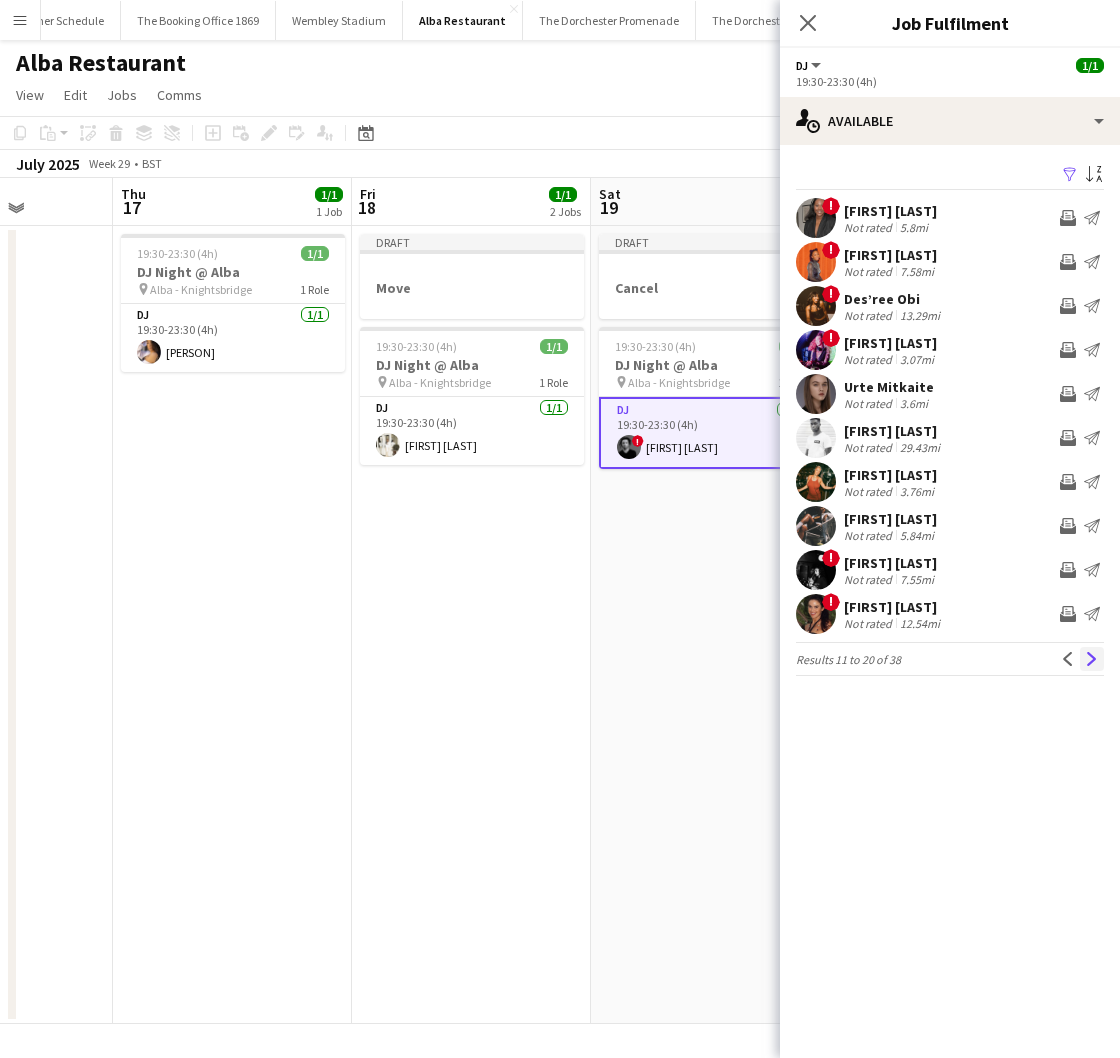 click on "Next" 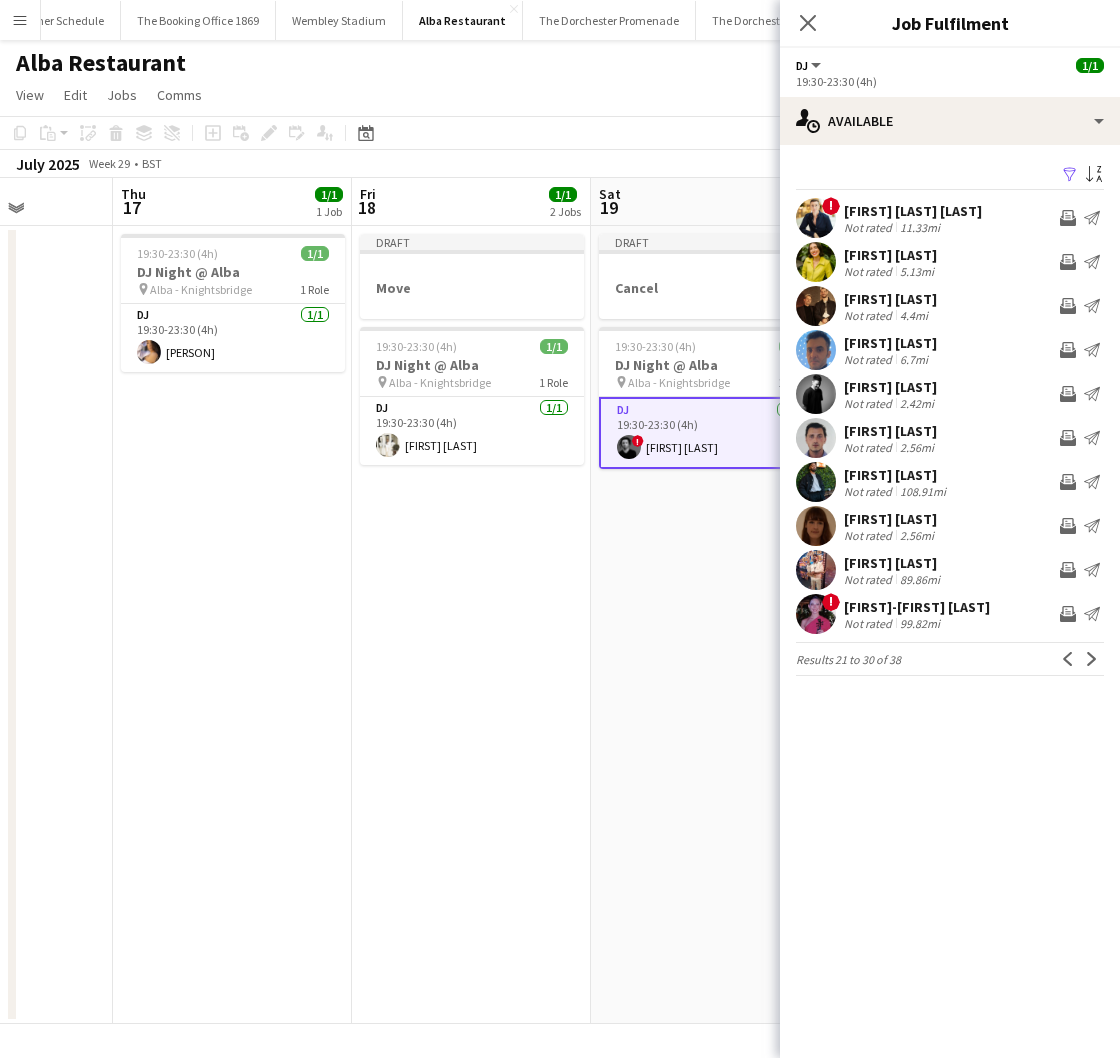 click on "Next" 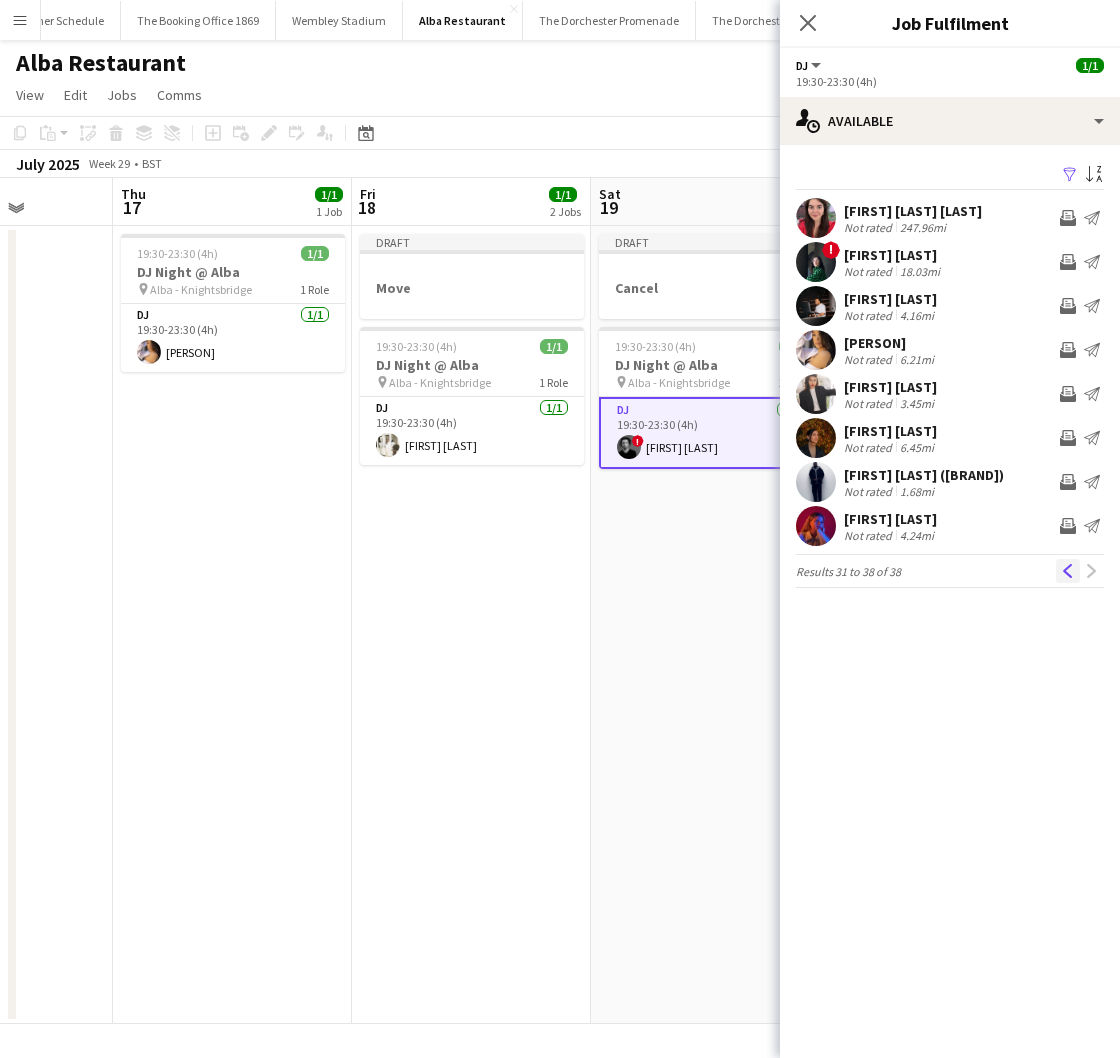 click on "Previous" 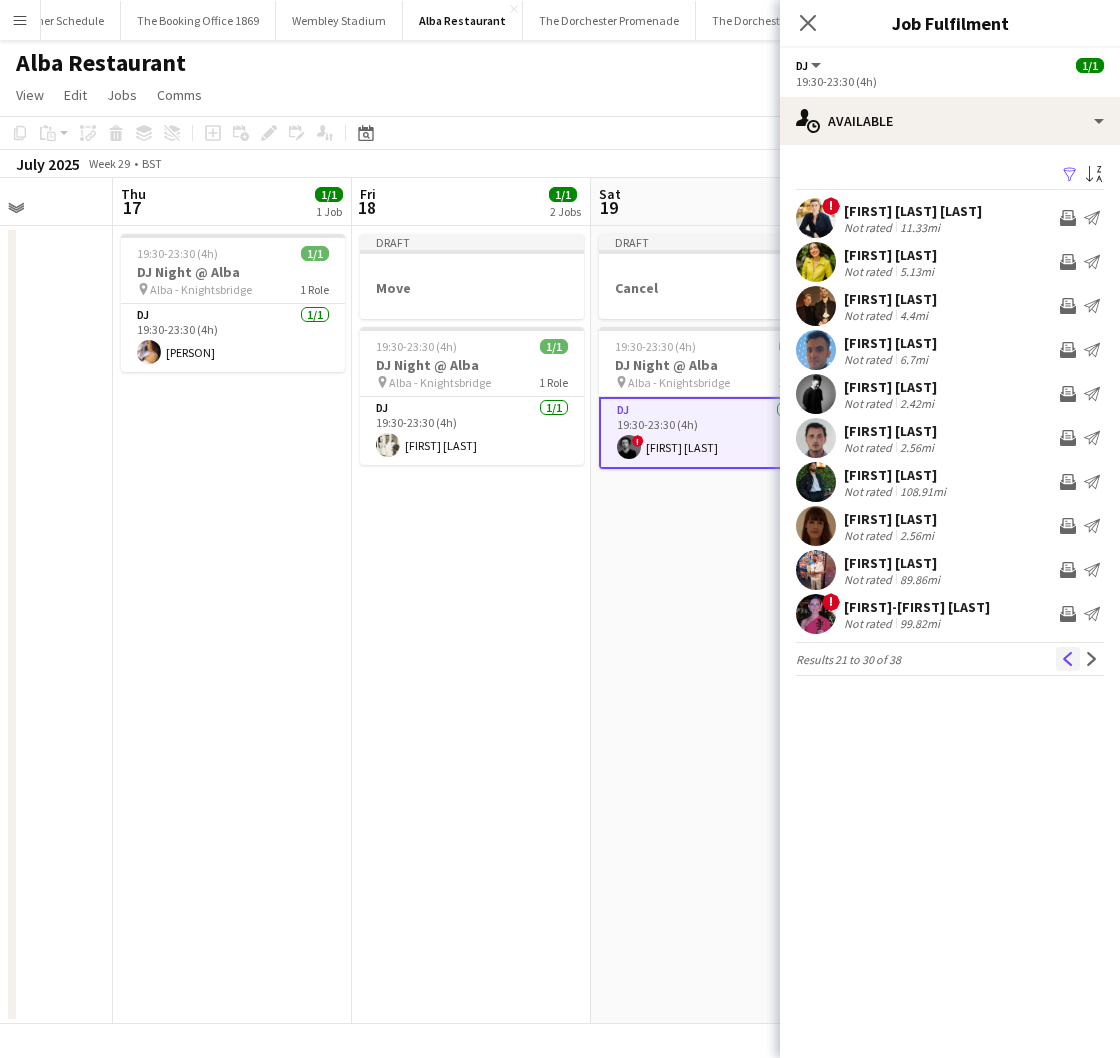 click on "Previous" 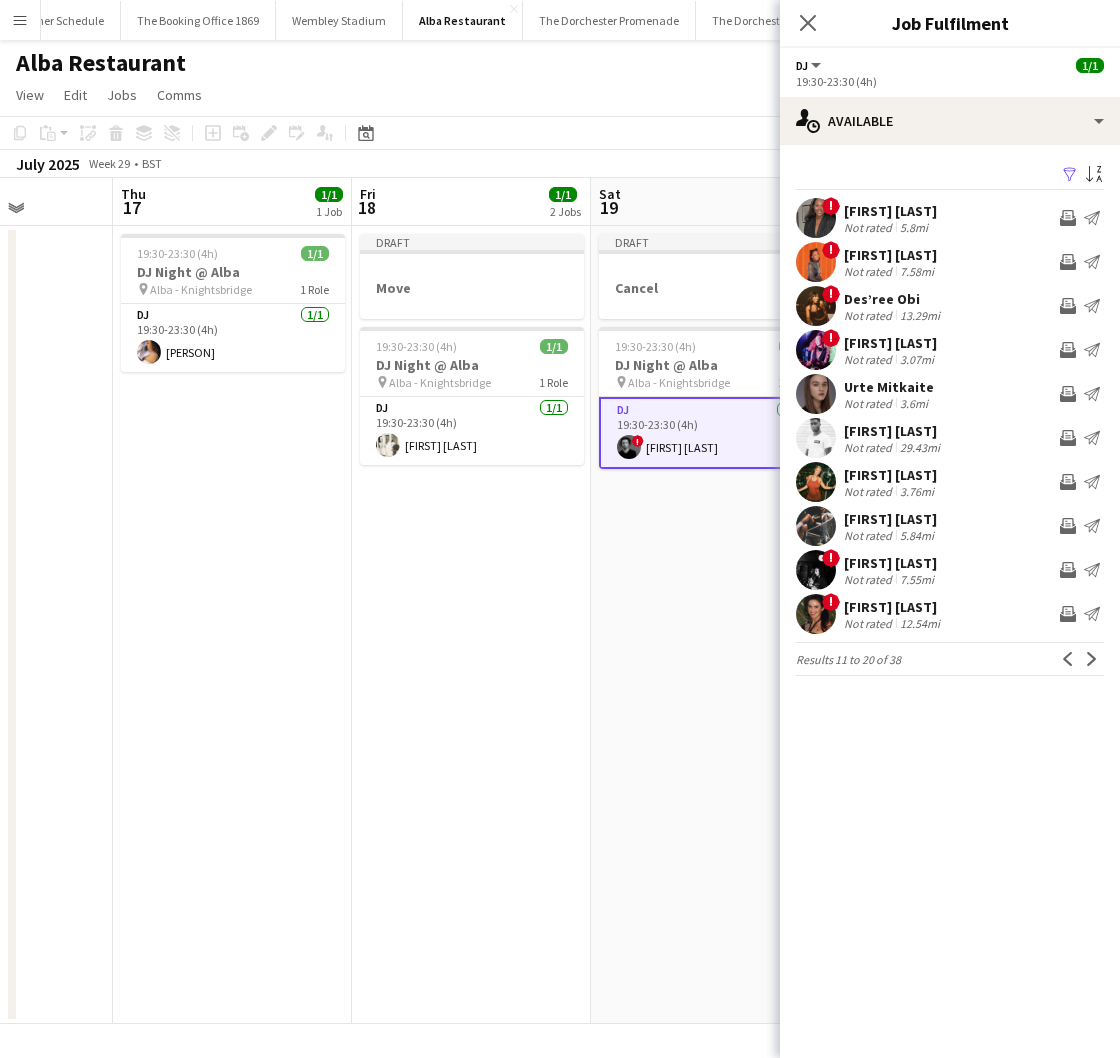 click on "Previous" 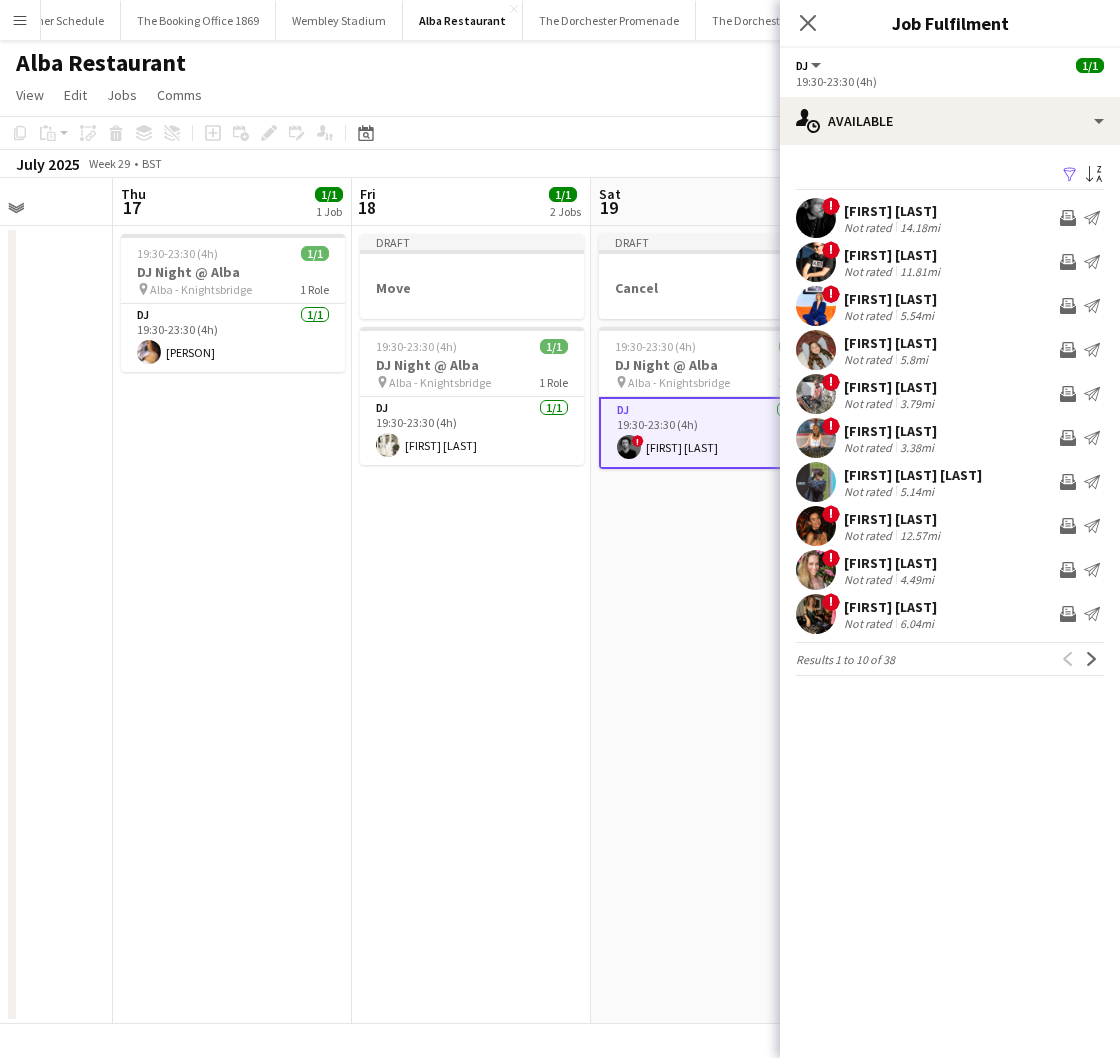 click on "Previous
Next" 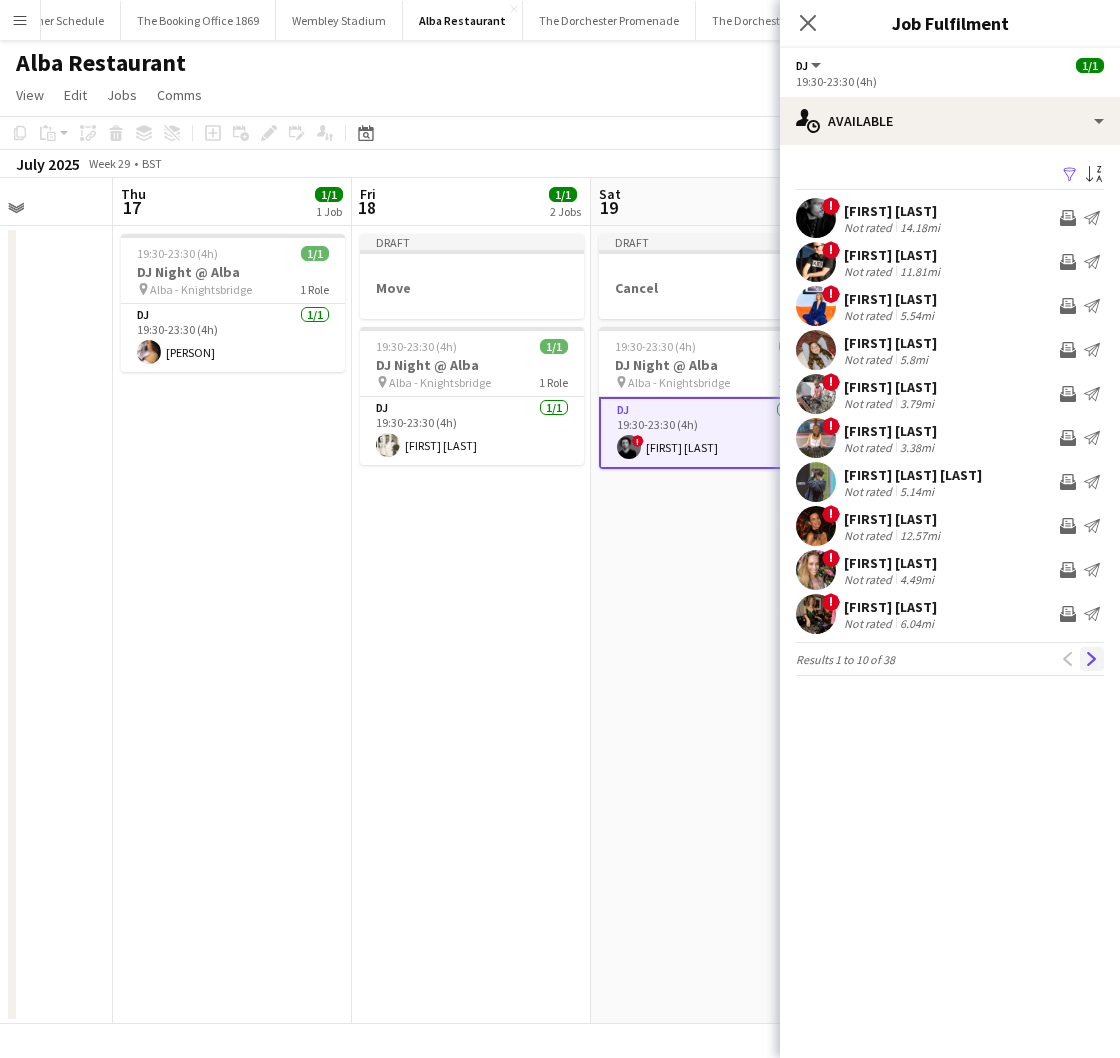 click on "Next" 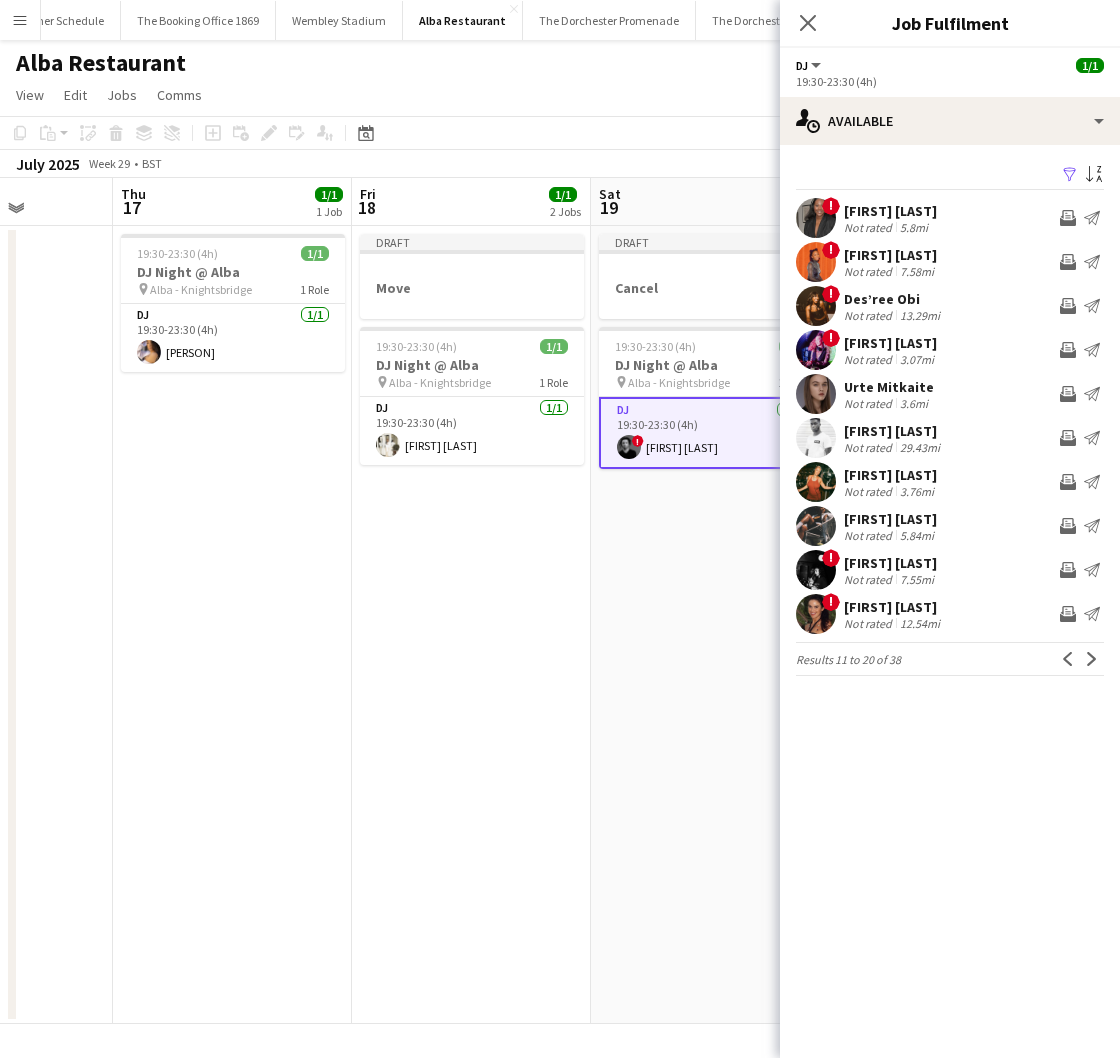 click on "Next" 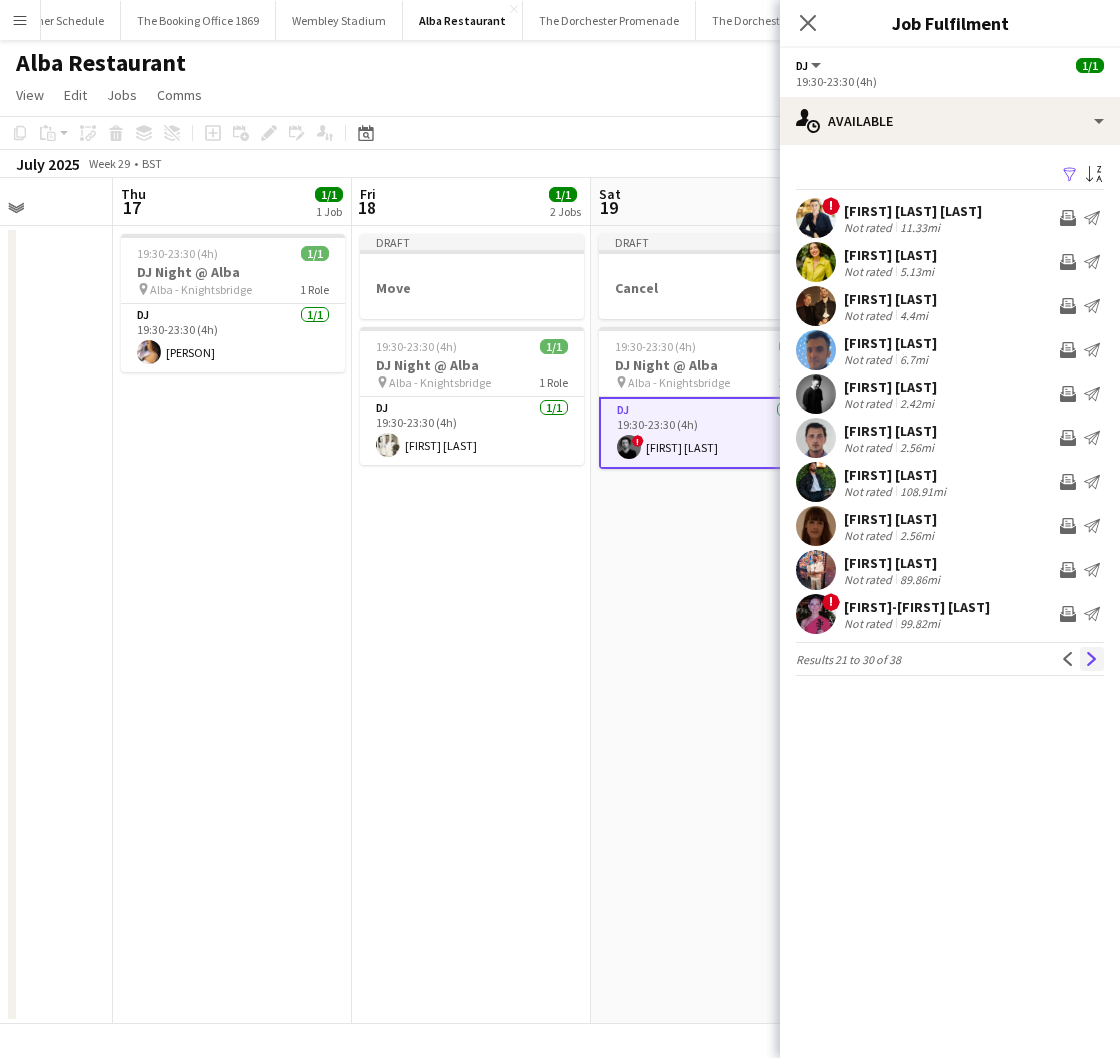 click on "Next" 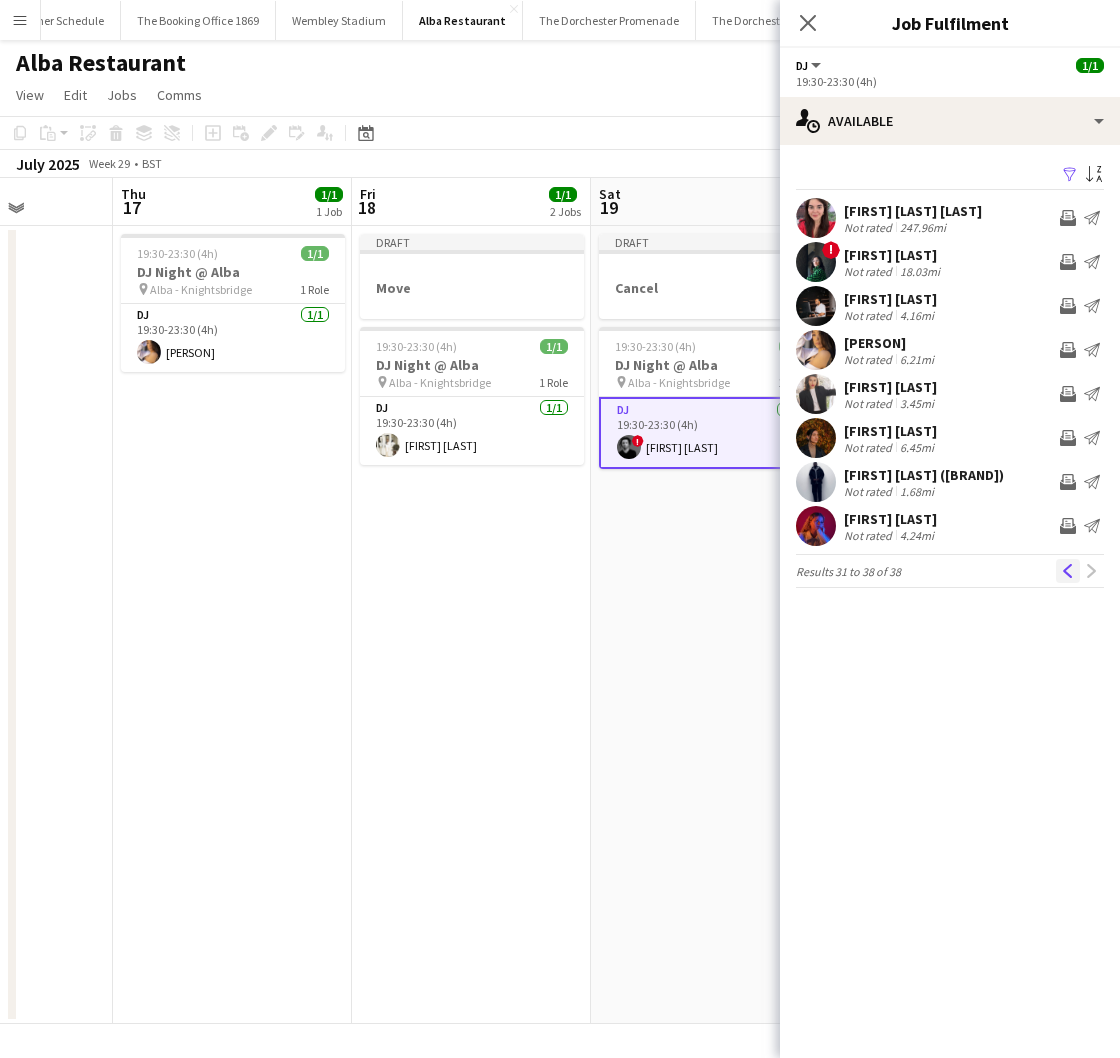 click on "Previous" 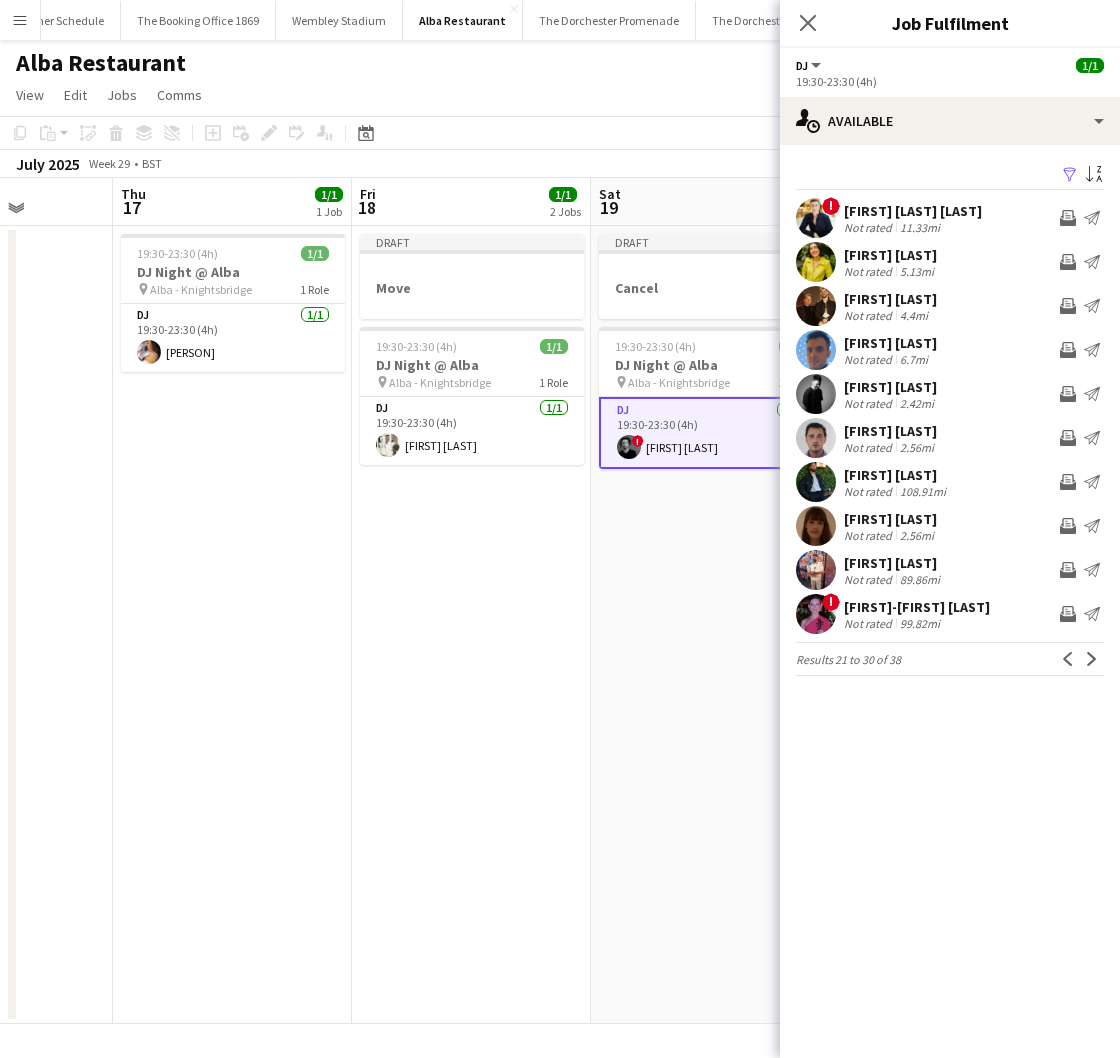 click on "Previous" 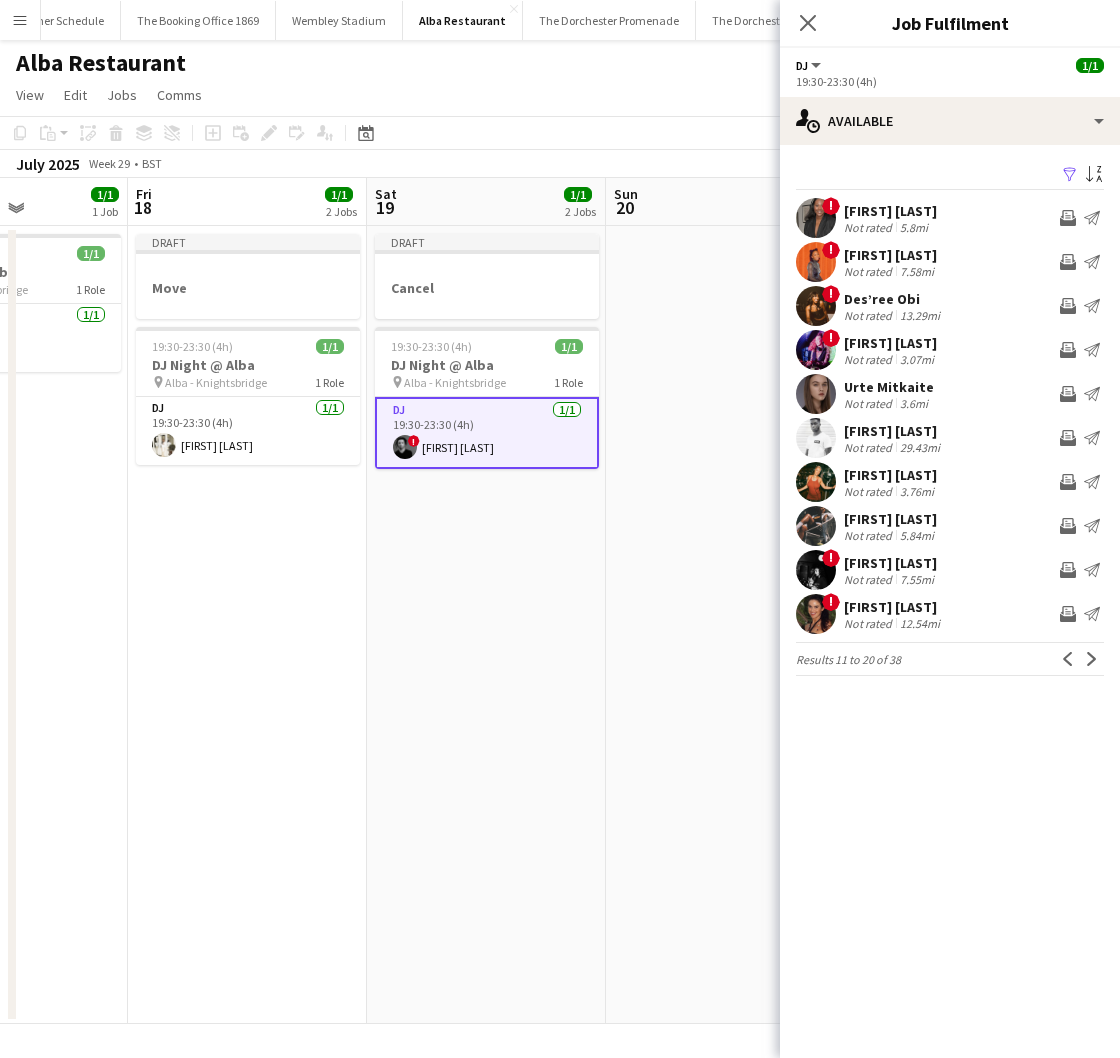 scroll, scrollTop: 0, scrollLeft: 581, axis: horizontal 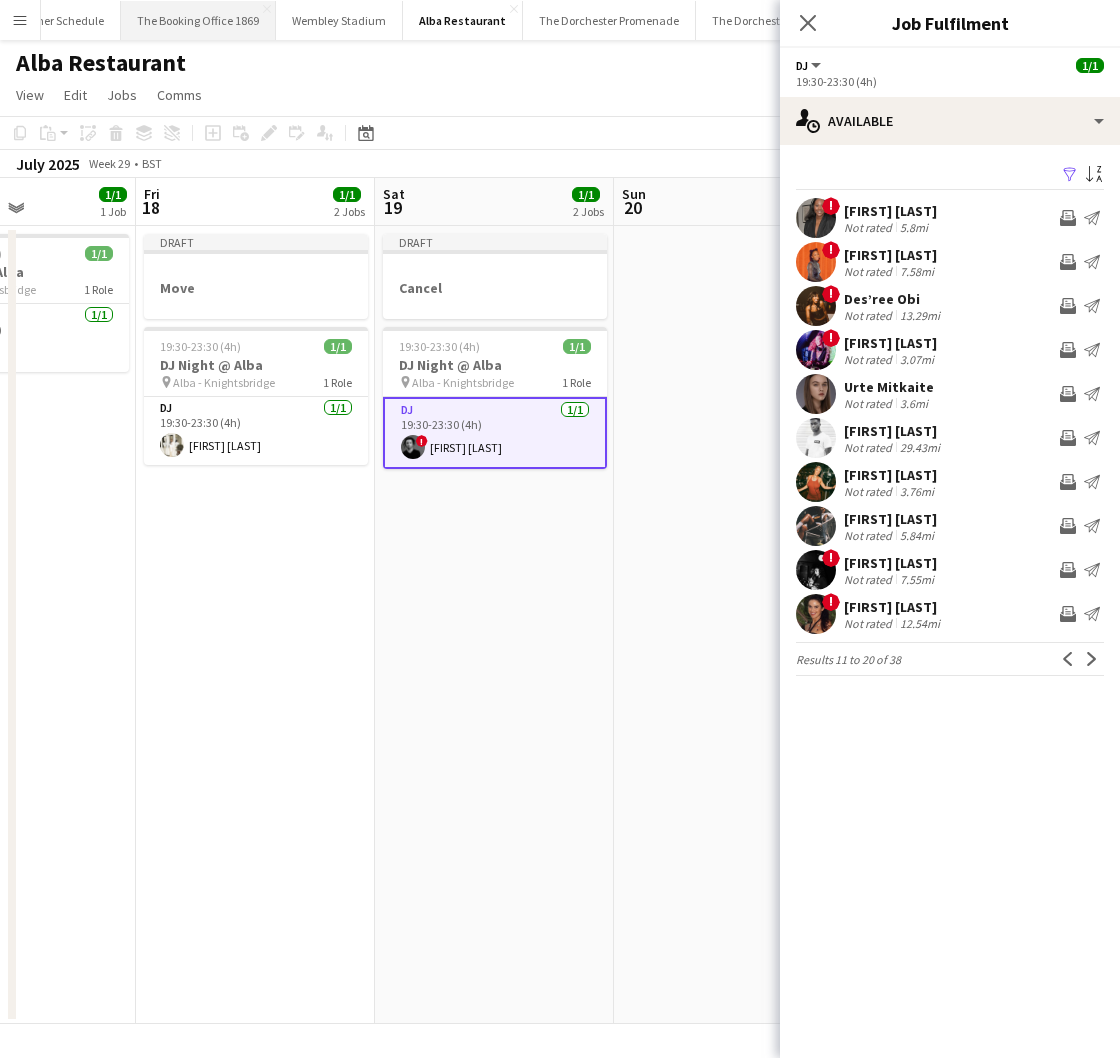 click on "The Booking Office 1869
Close" at bounding box center [198, 20] 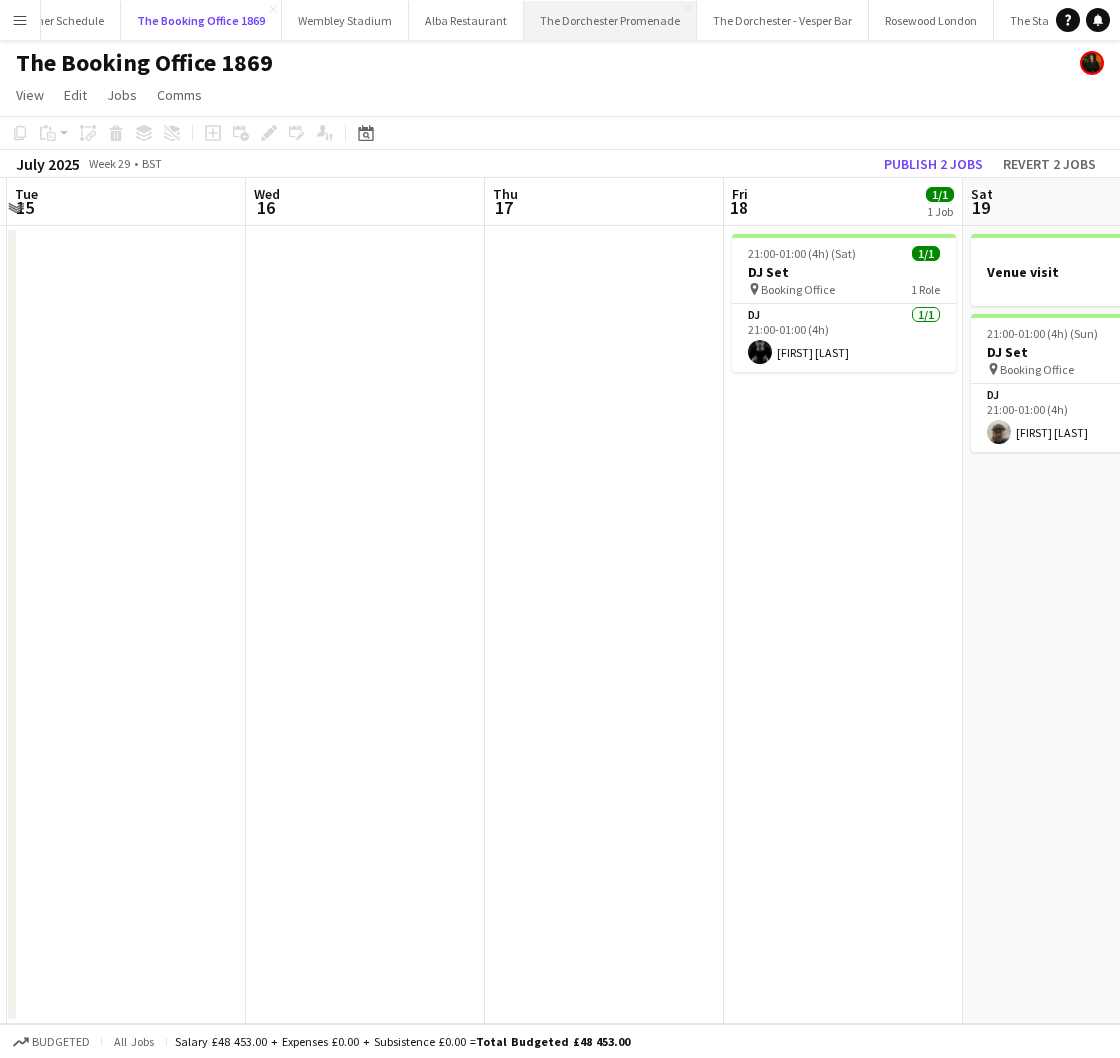 scroll, scrollTop: 0, scrollLeft: 453, axis: horizontal 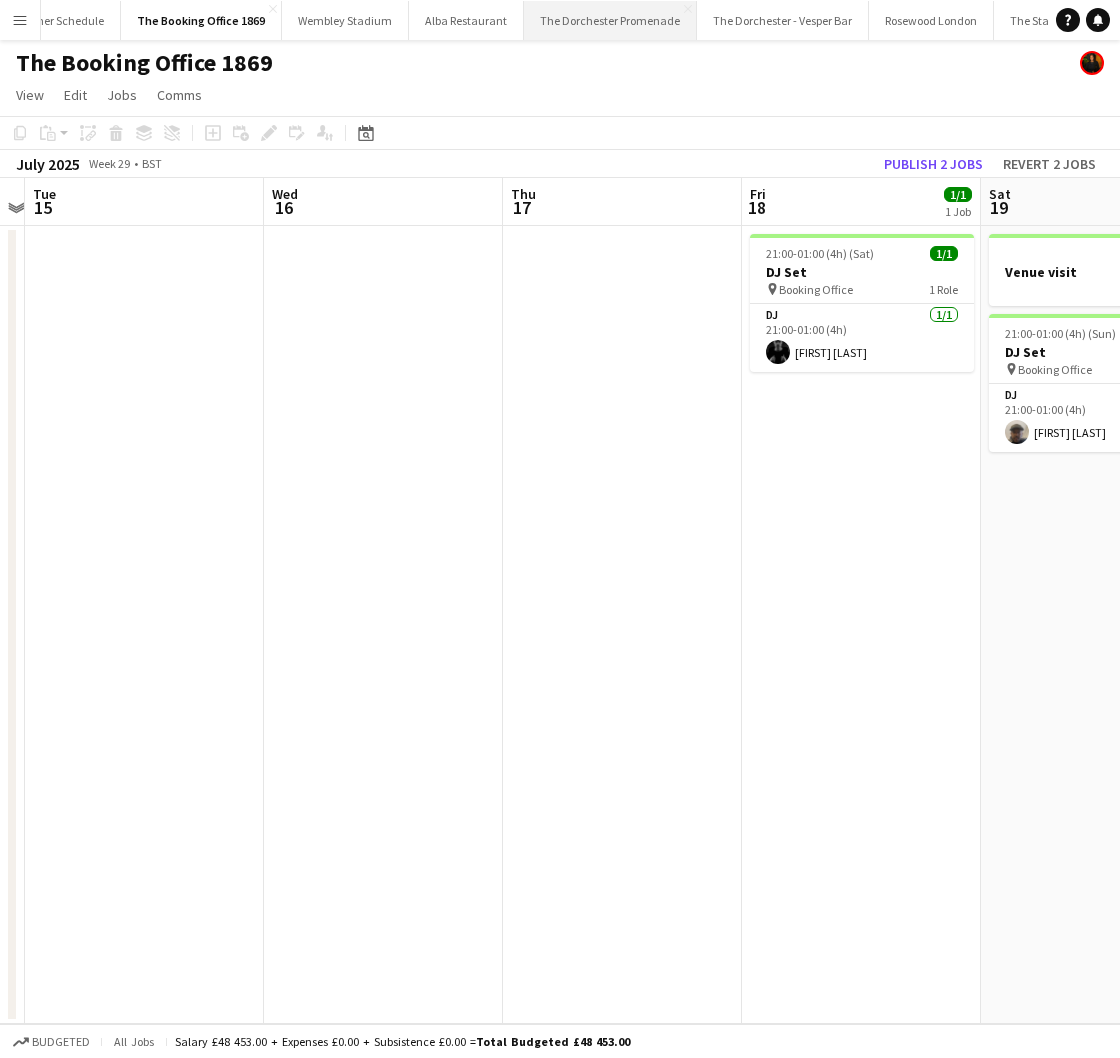 click on "The Dorchester Promenade
Close" at bounding box center (610, 20) 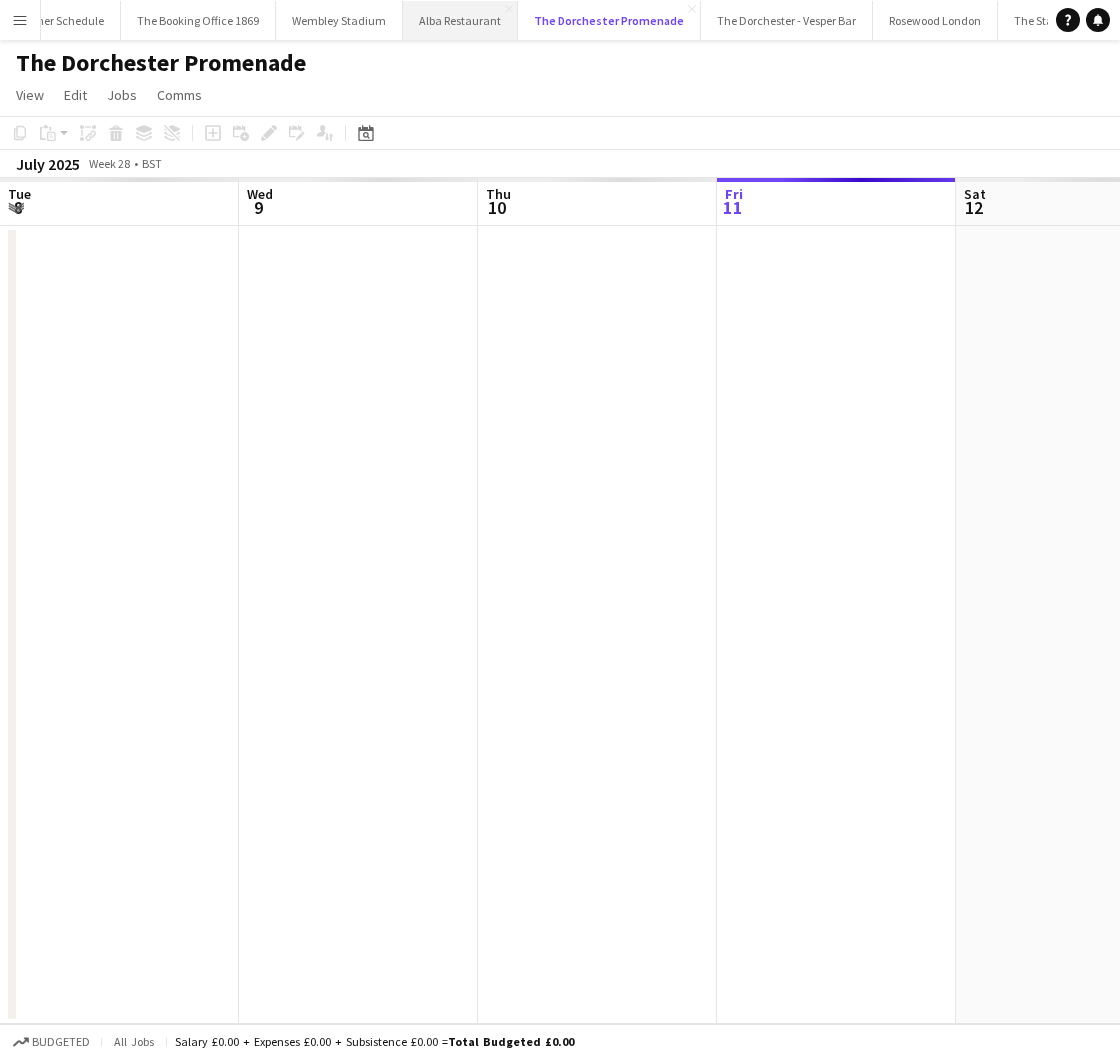 scroll, scrollTop: 0, scrollLeft: 478, axis: horizontal 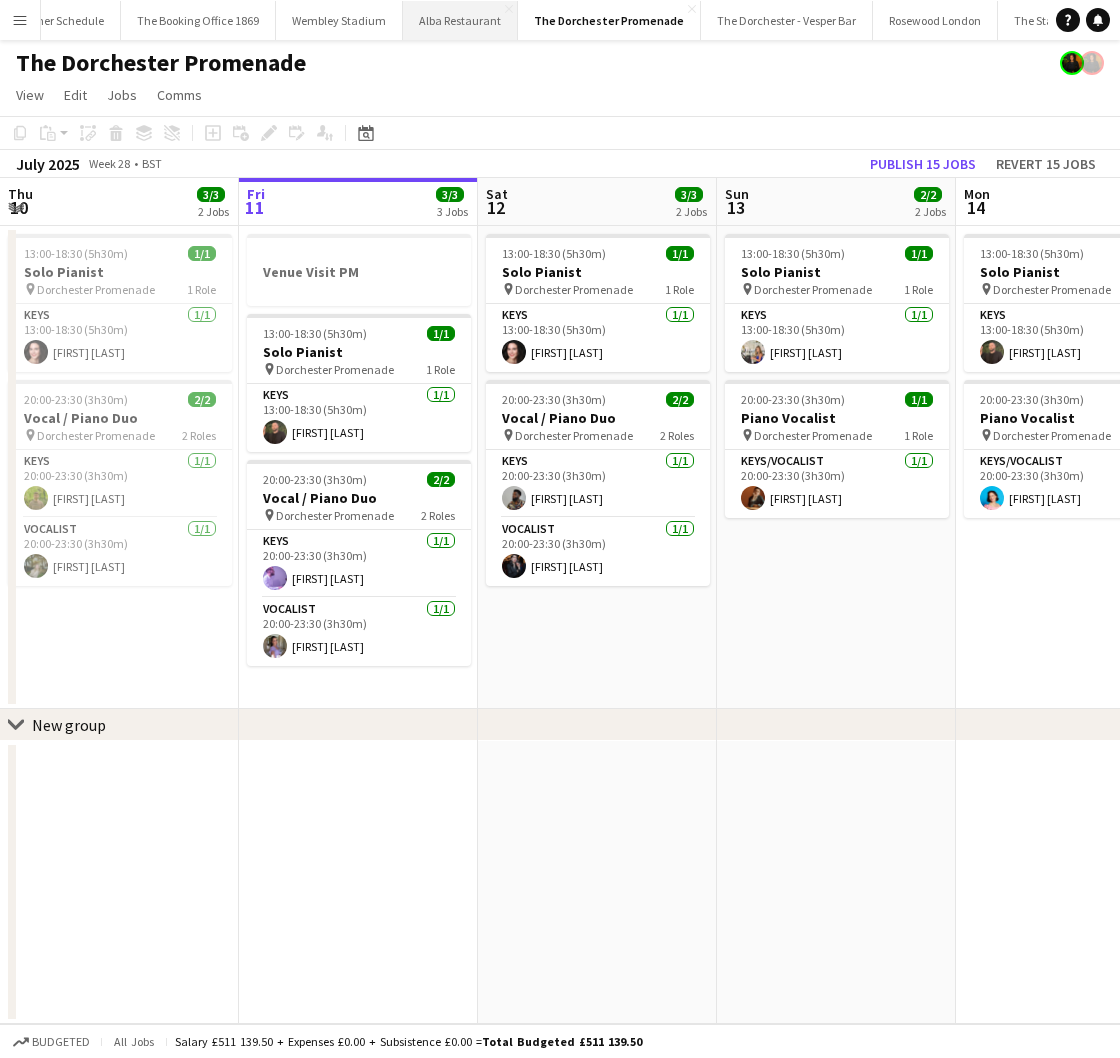 click on "Alba Restaurant
Close" at bounding box center (460, 20) 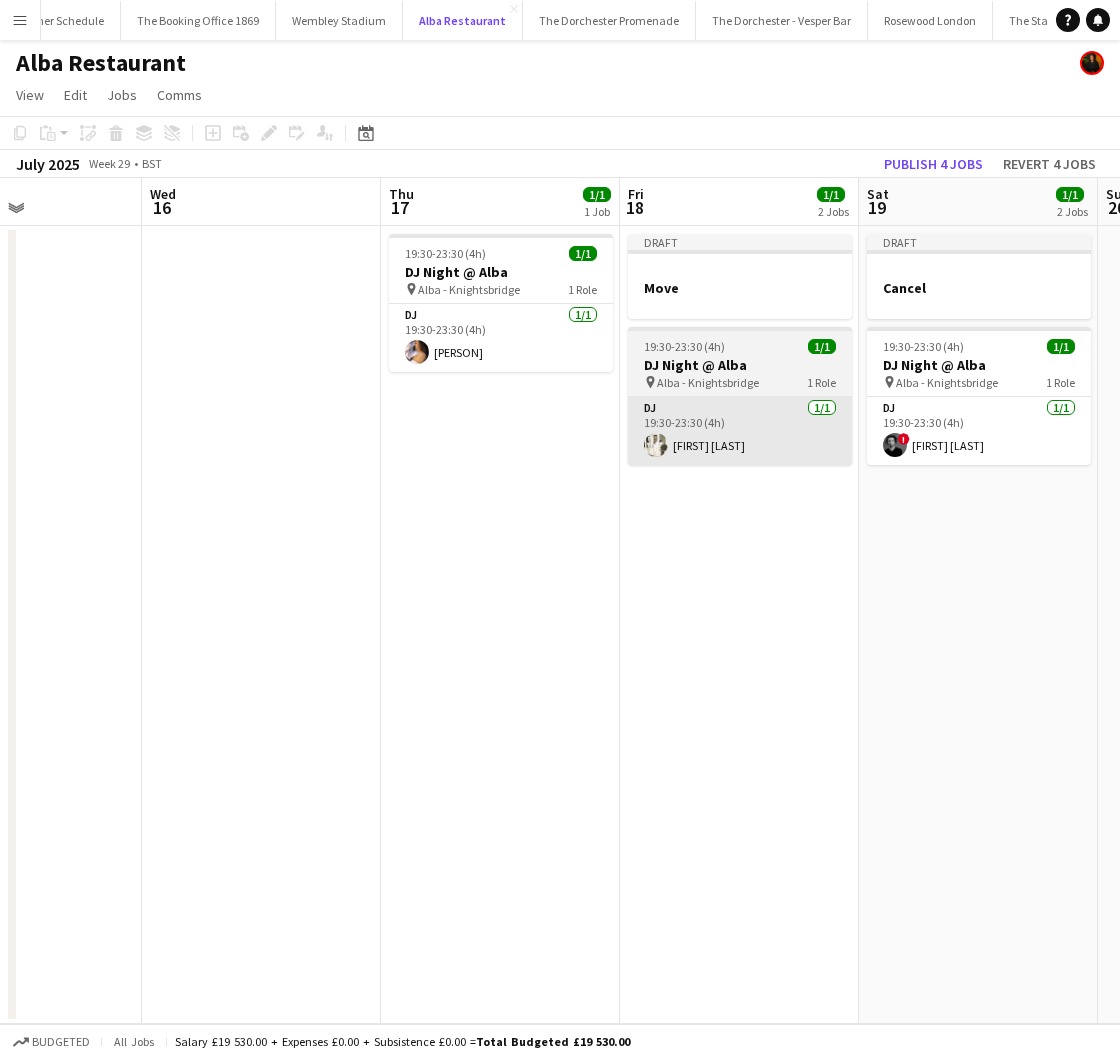 scroll, scrollTop: 0, scrollLeft: 821, axis: horizontal 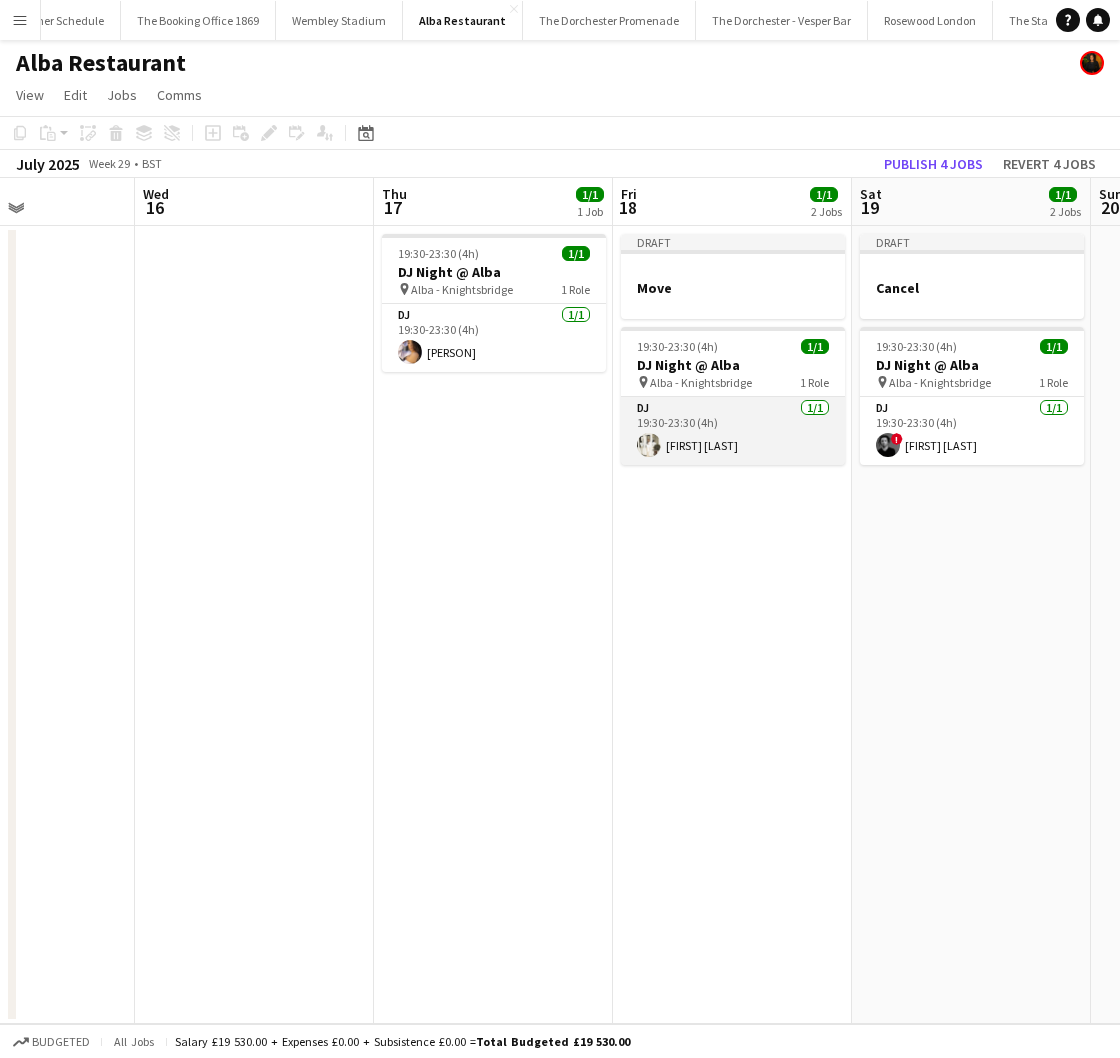 click on "DJ   1/1   19:30-23:30 (4h)
[FIRST] [LAST]" at bounding box center (733, 431) 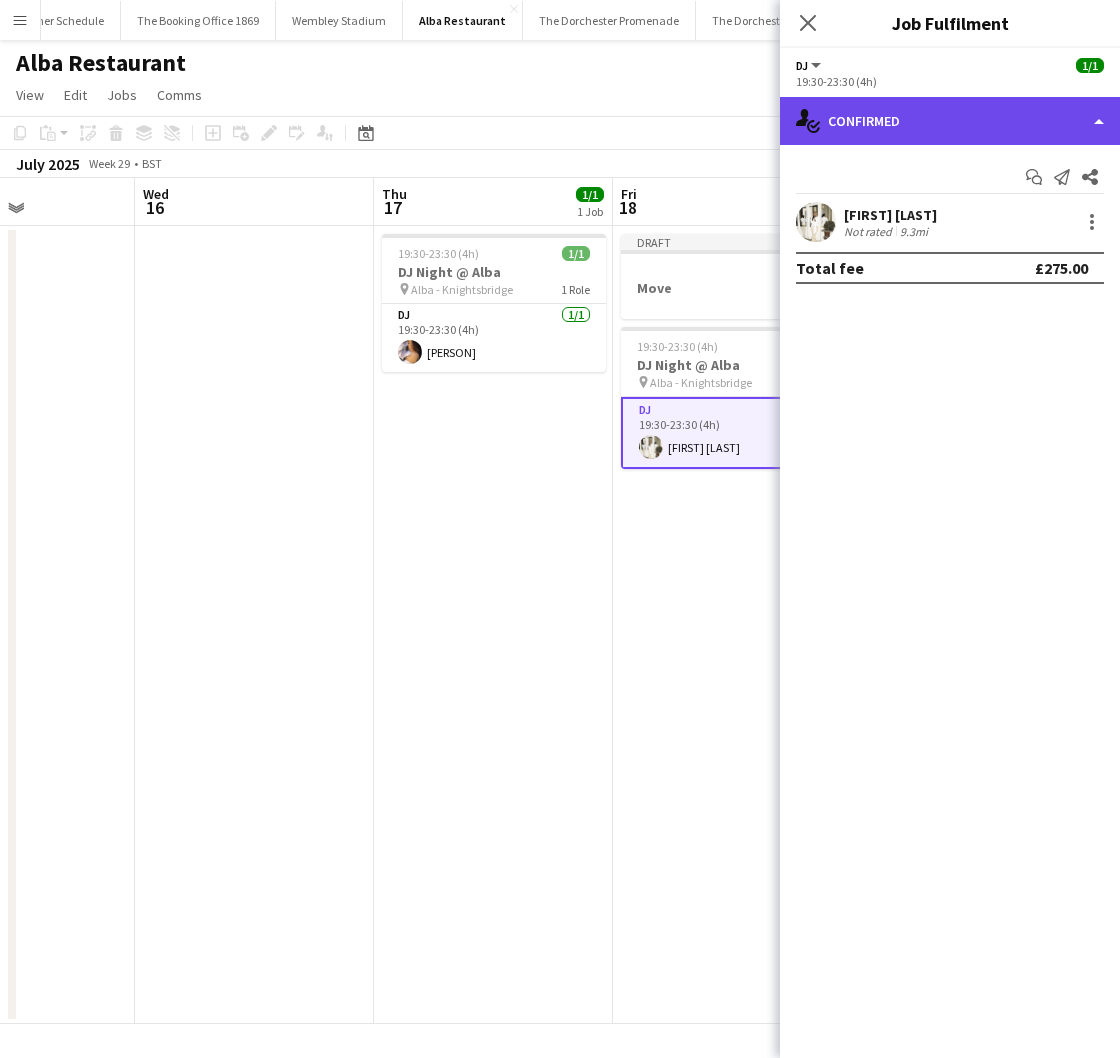 click on "single-neutral-actions-check-2
Confirmed" 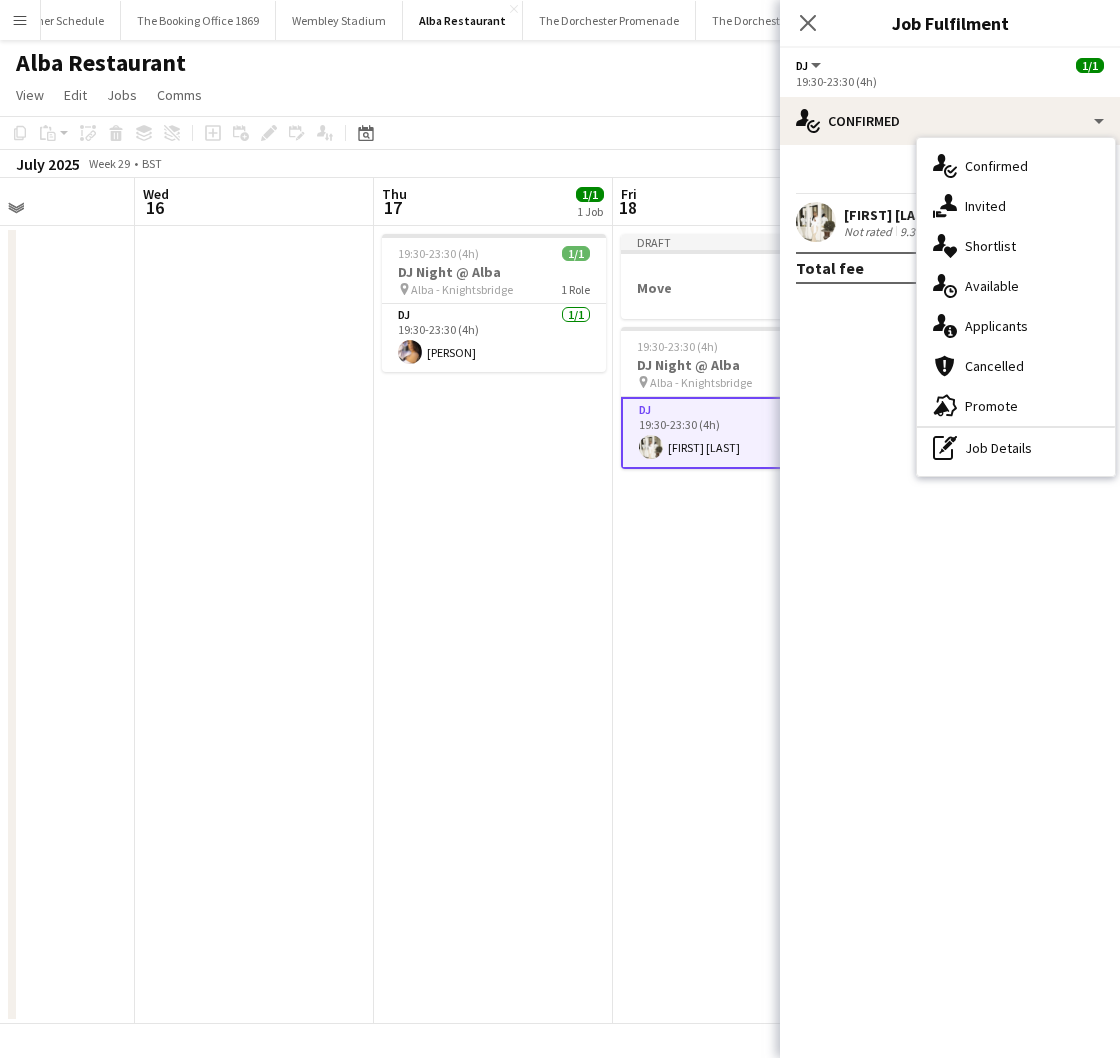 click on "single-neutral-actions-upload
Available" at bounding box center (1016, 286) 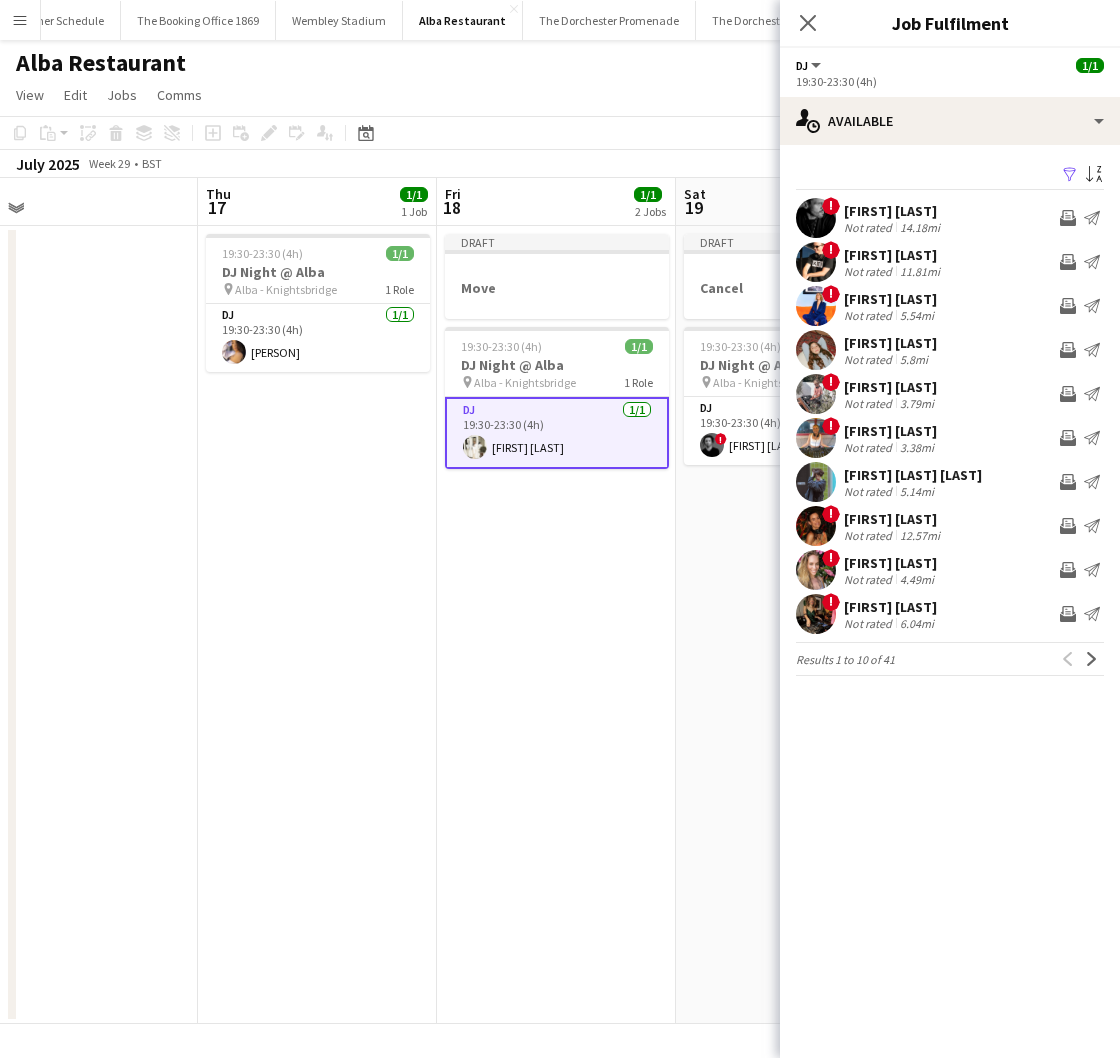 scroll, scrollTop: 0, scrollLeft: 819, axis: horizontal 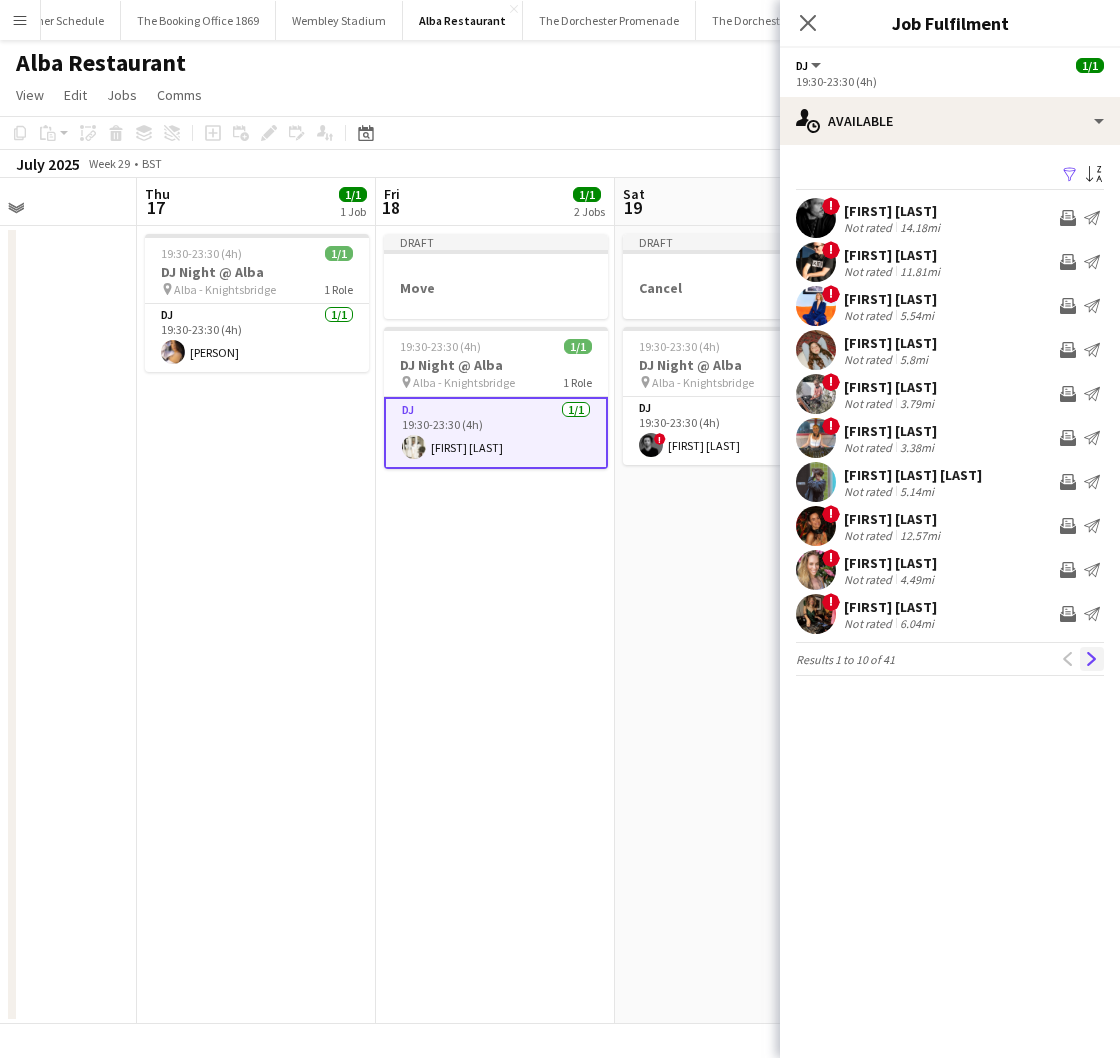 click on "Next" 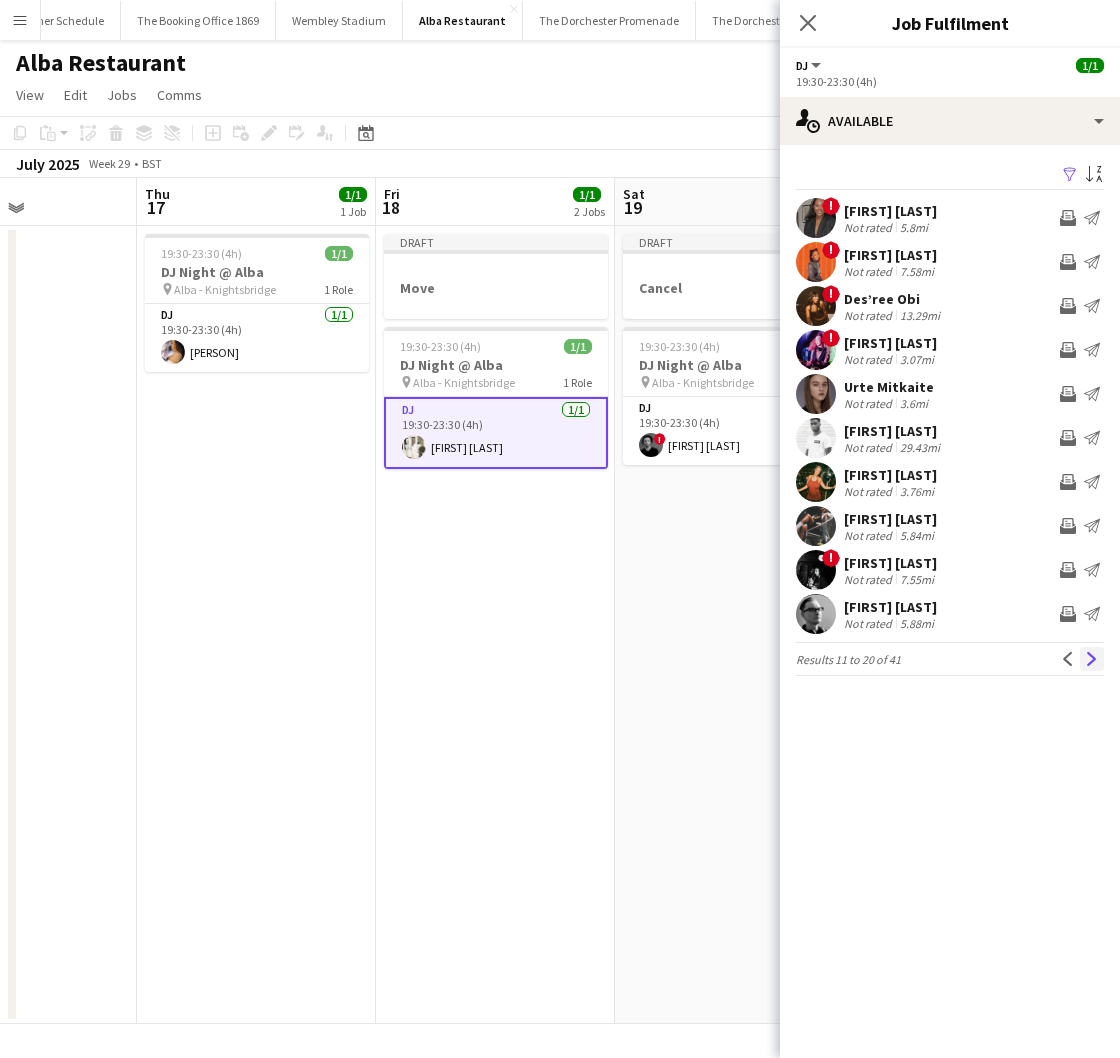 click on "Next" 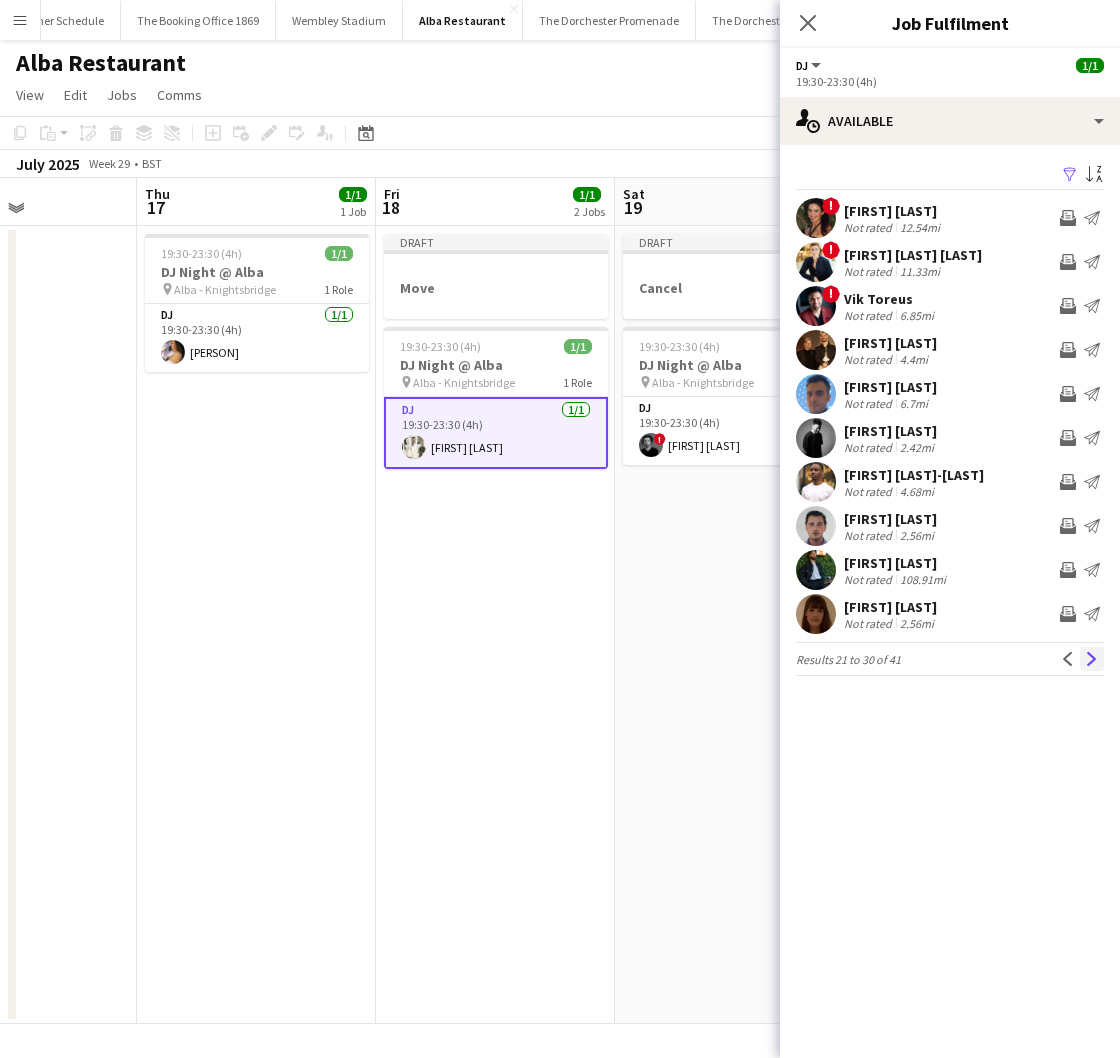 click on "Next" 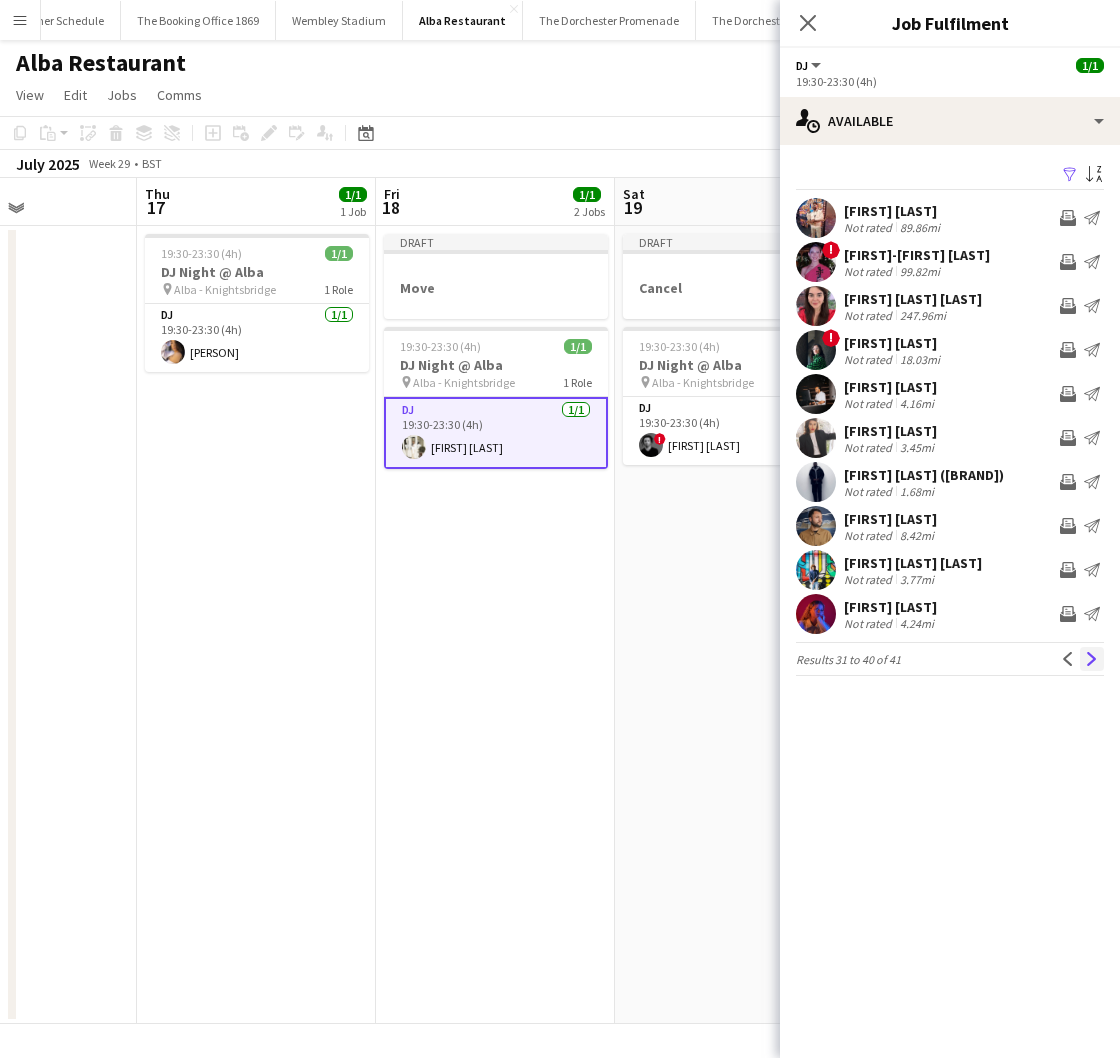 click on "Next" 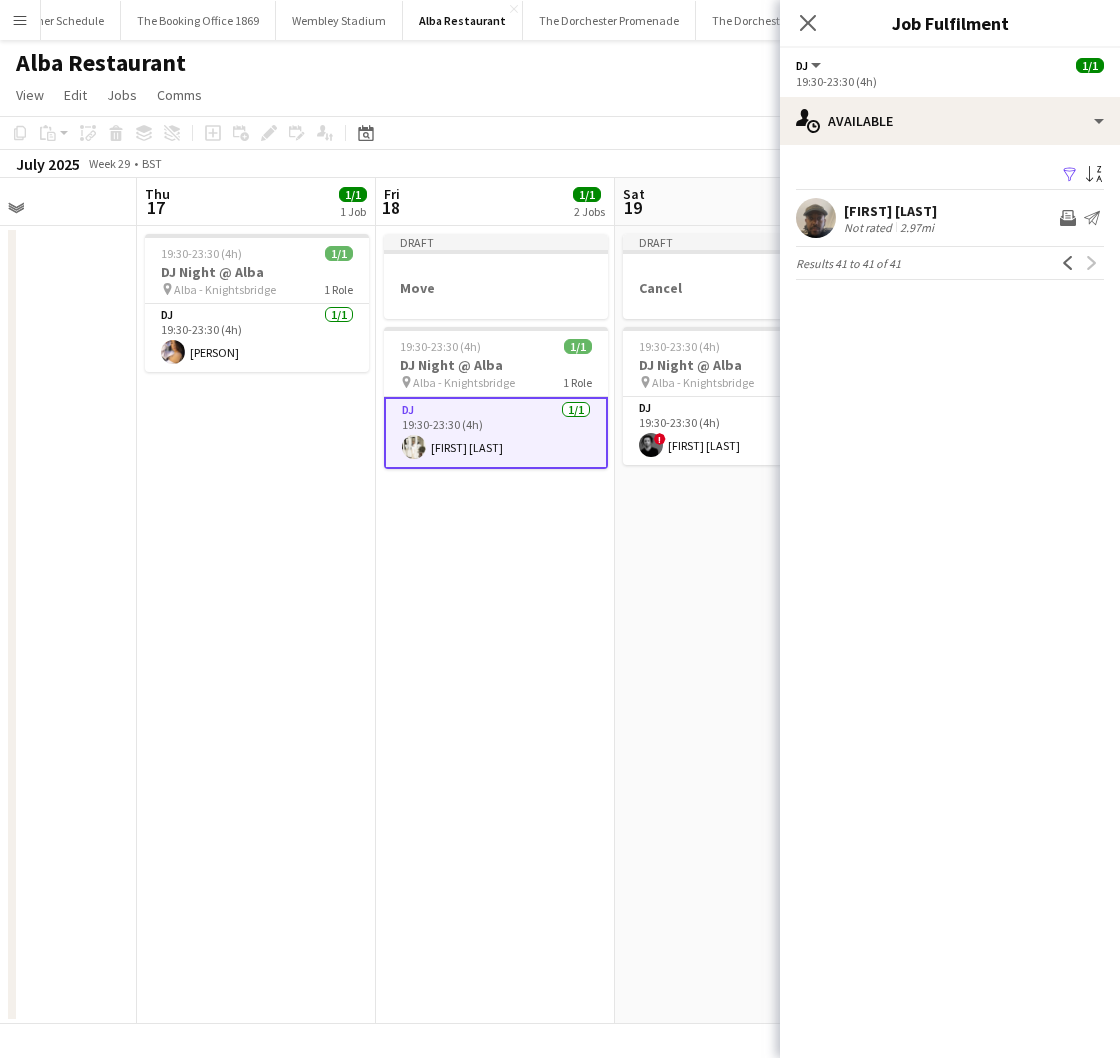 click on "Draft   Cancel      19:30-23:30 (4h)    1/1   DJ Night @ Alba
pin
Alba - Knightsbridge   1 Role   DJ   1/1   19:30-23:30 (4h)
! [PERSON]" at bounding box center [734, 625] 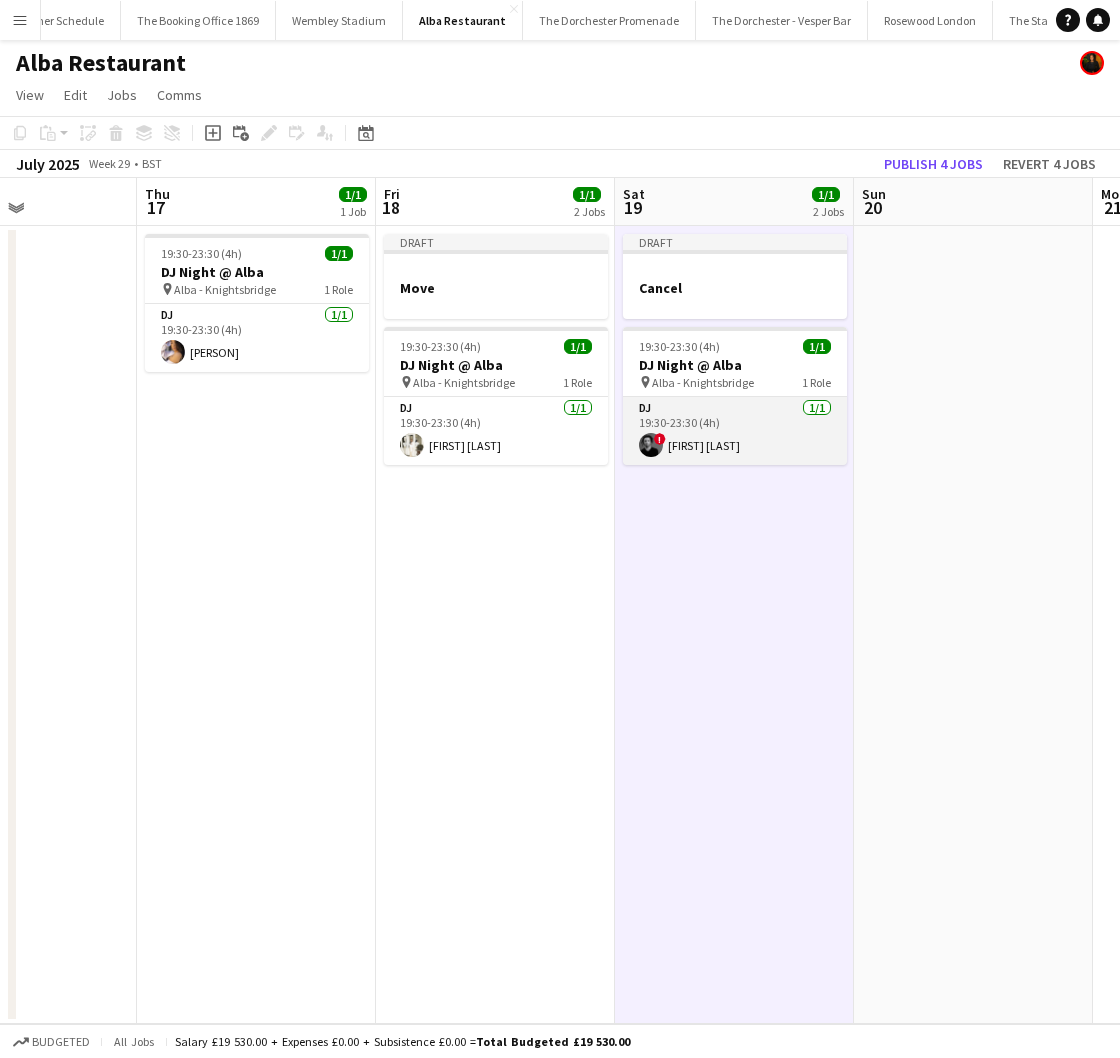 click on "DJ   1/1   19:30-23:30 (4h)
! [FIRST] [LAST]" at bounding box center [735, 431] 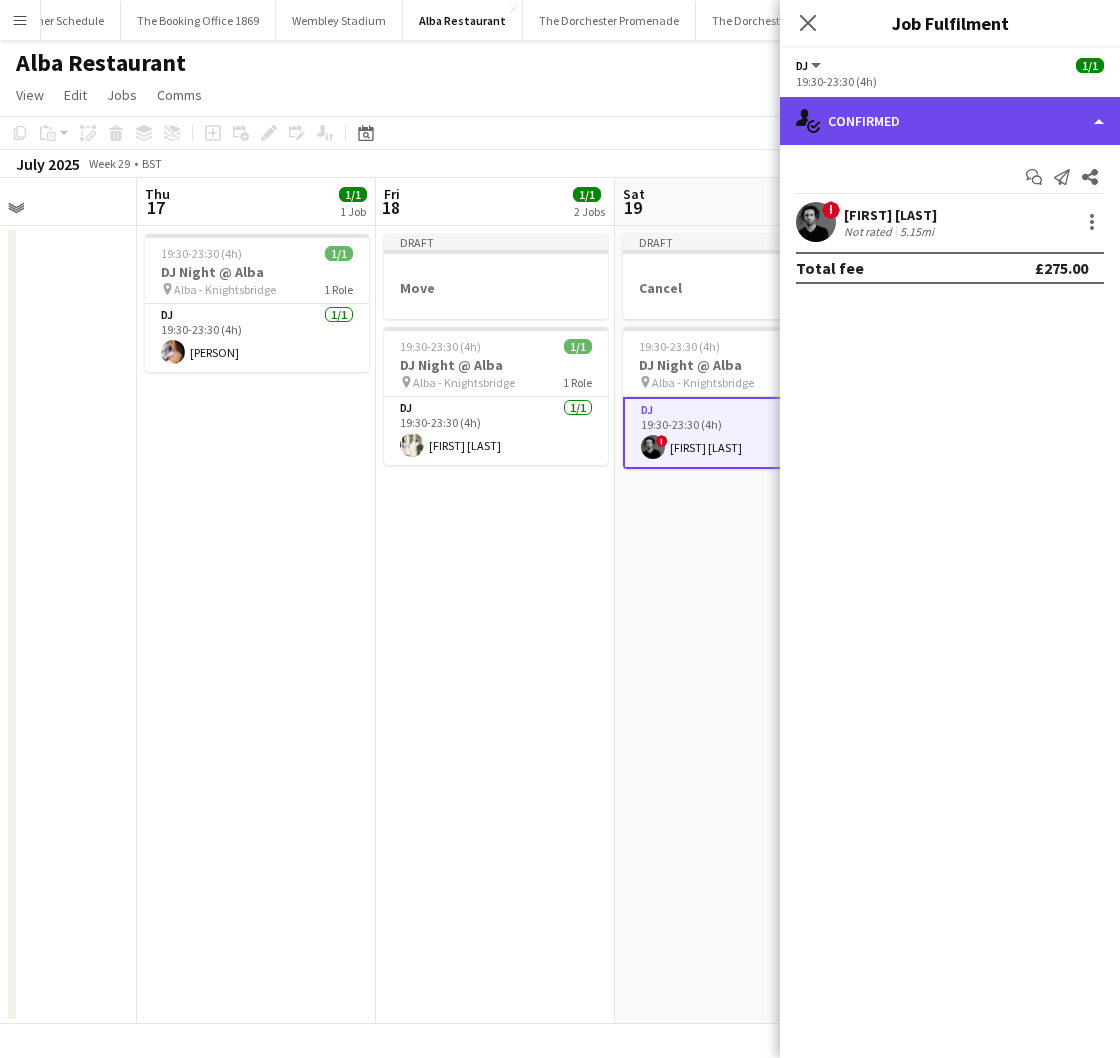 click on "single-neutral-actions-check-2
Confirmed" 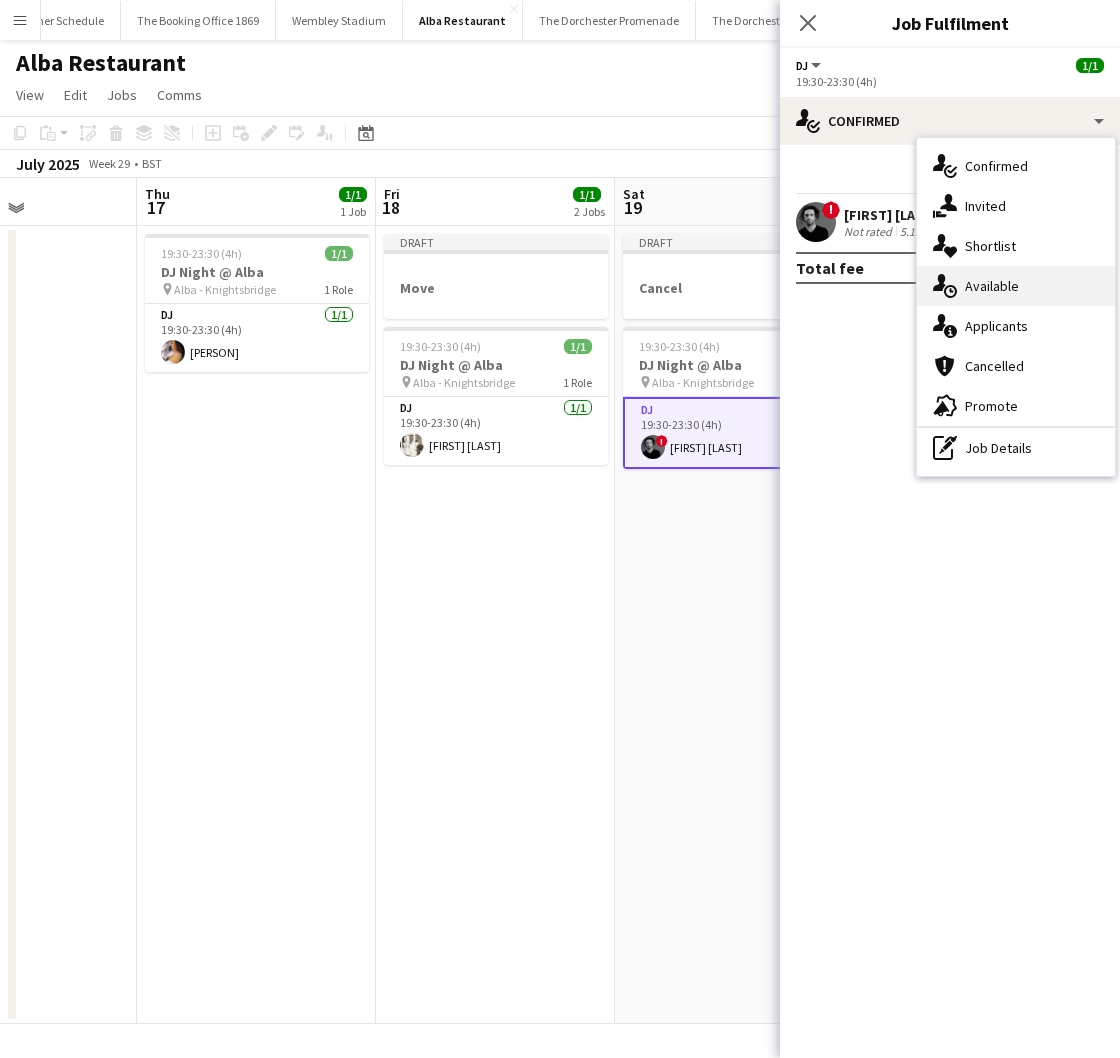click on "single-neutral-actions-upload
Available" at bounding box center [1016, 286] 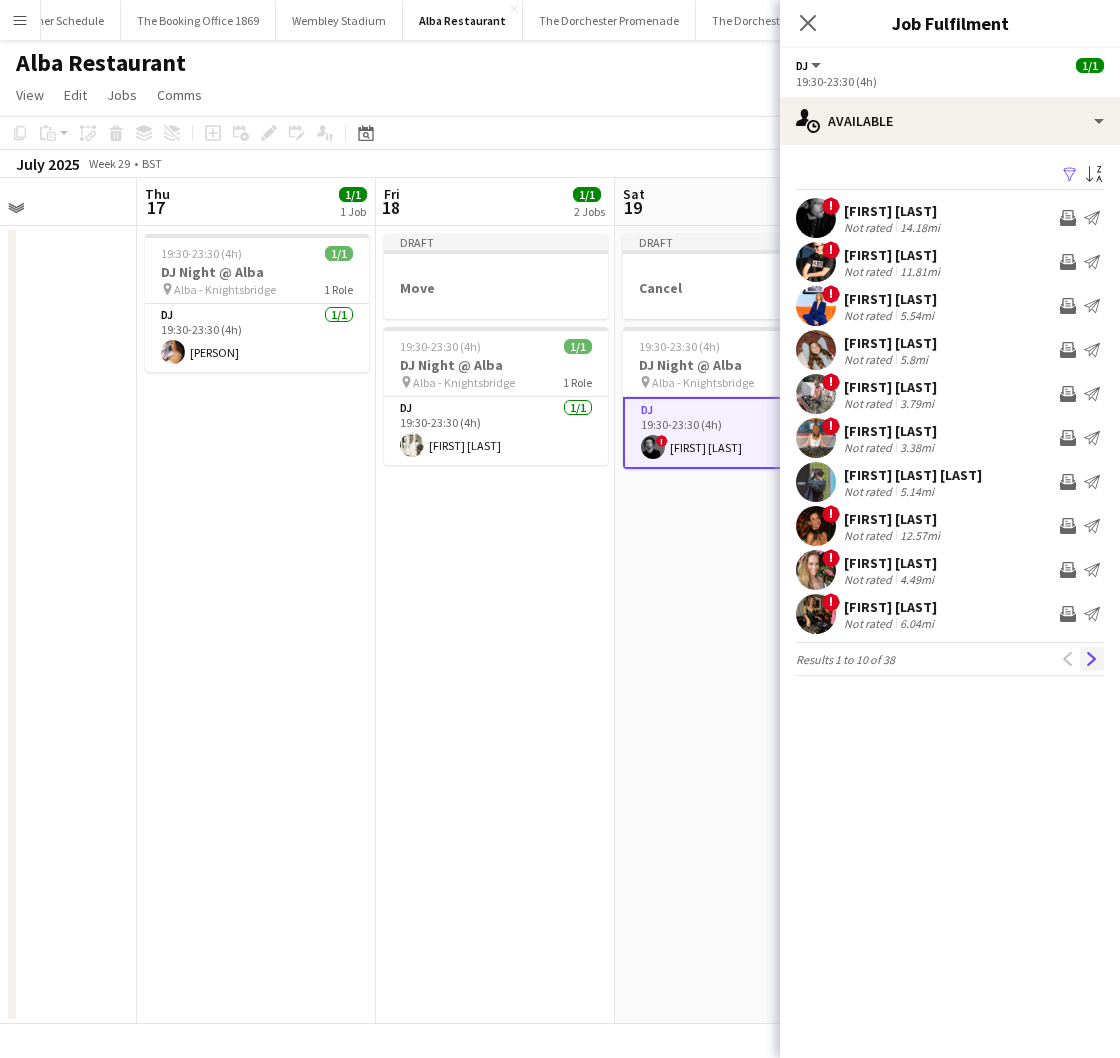 click on "Next" 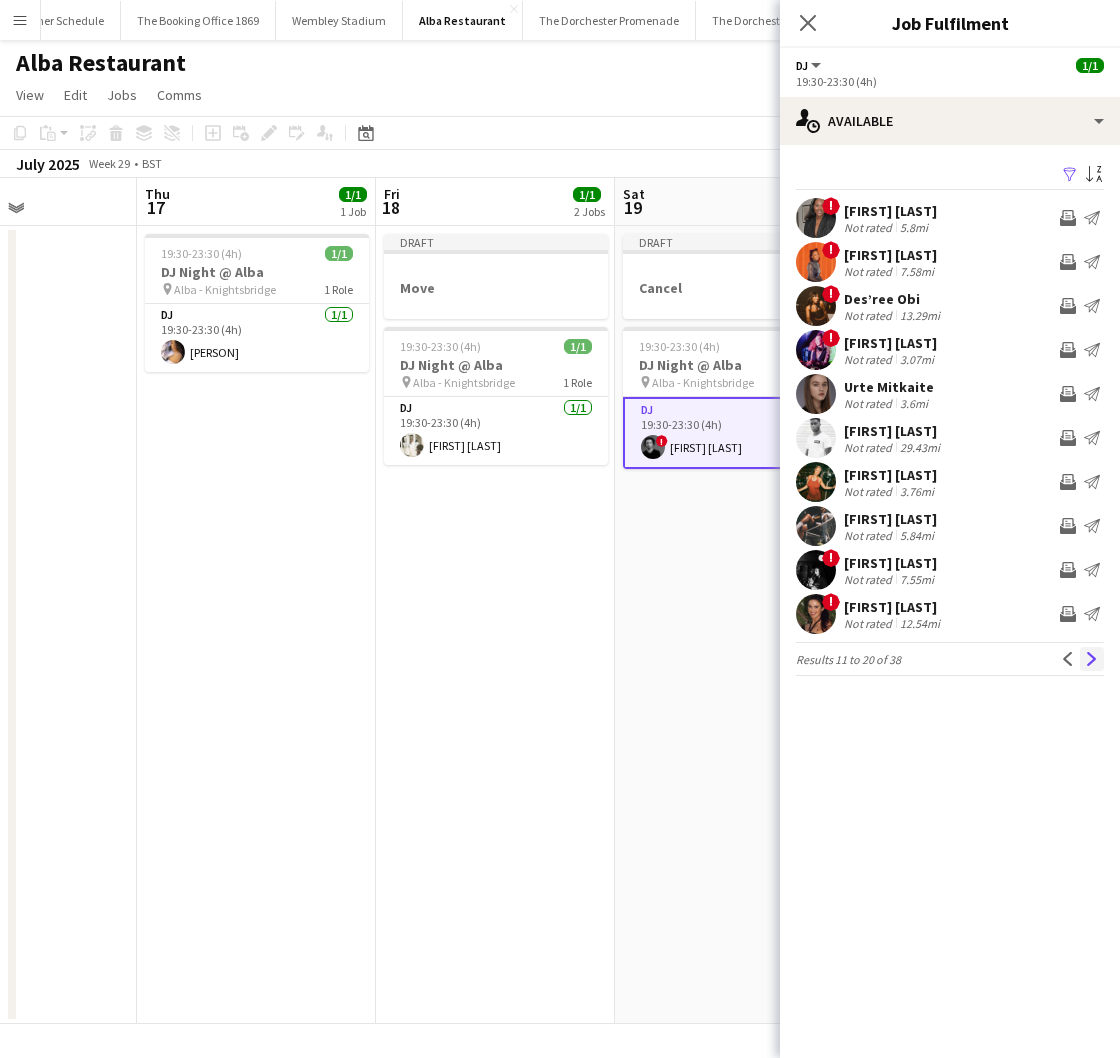 click on "Next" 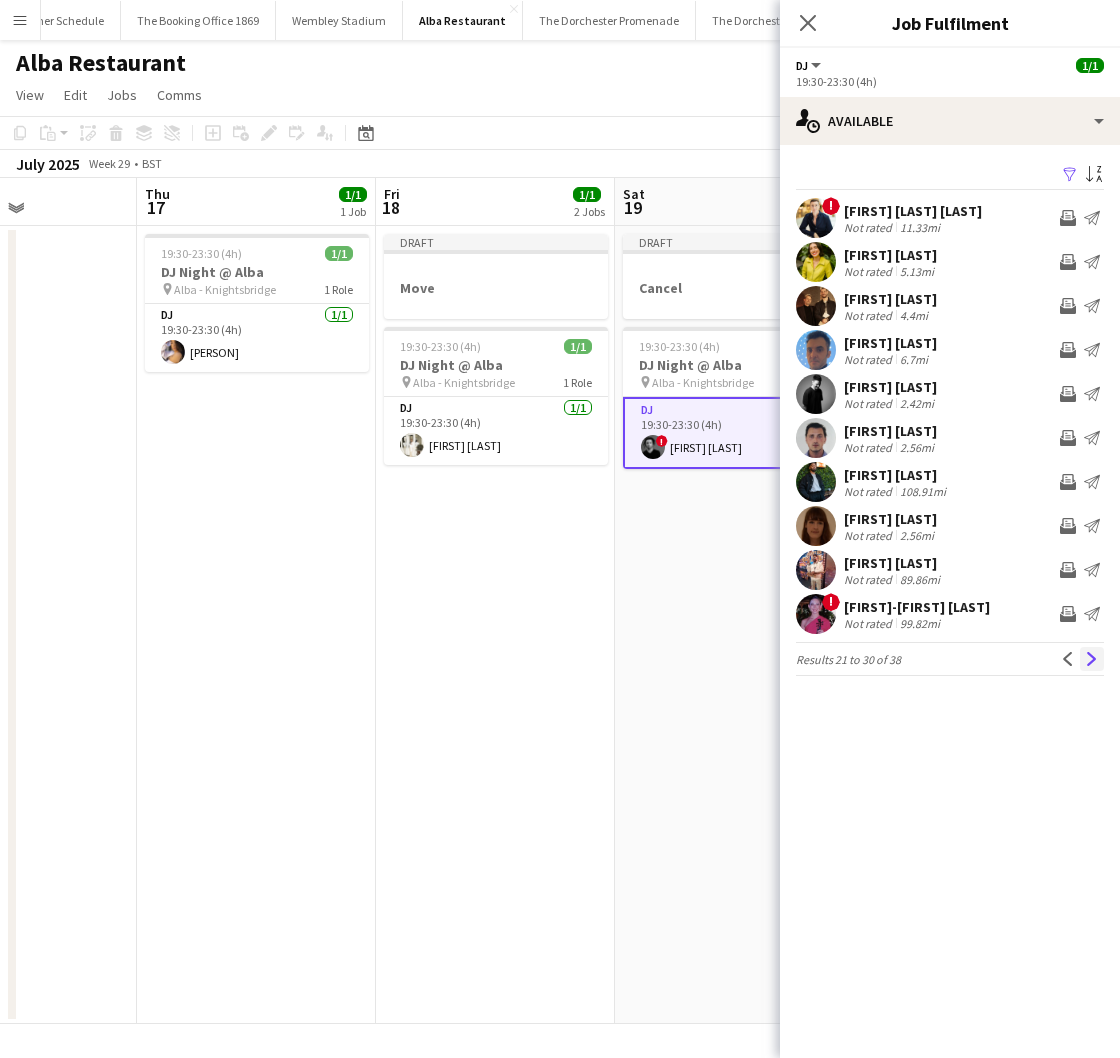 click on "Next" 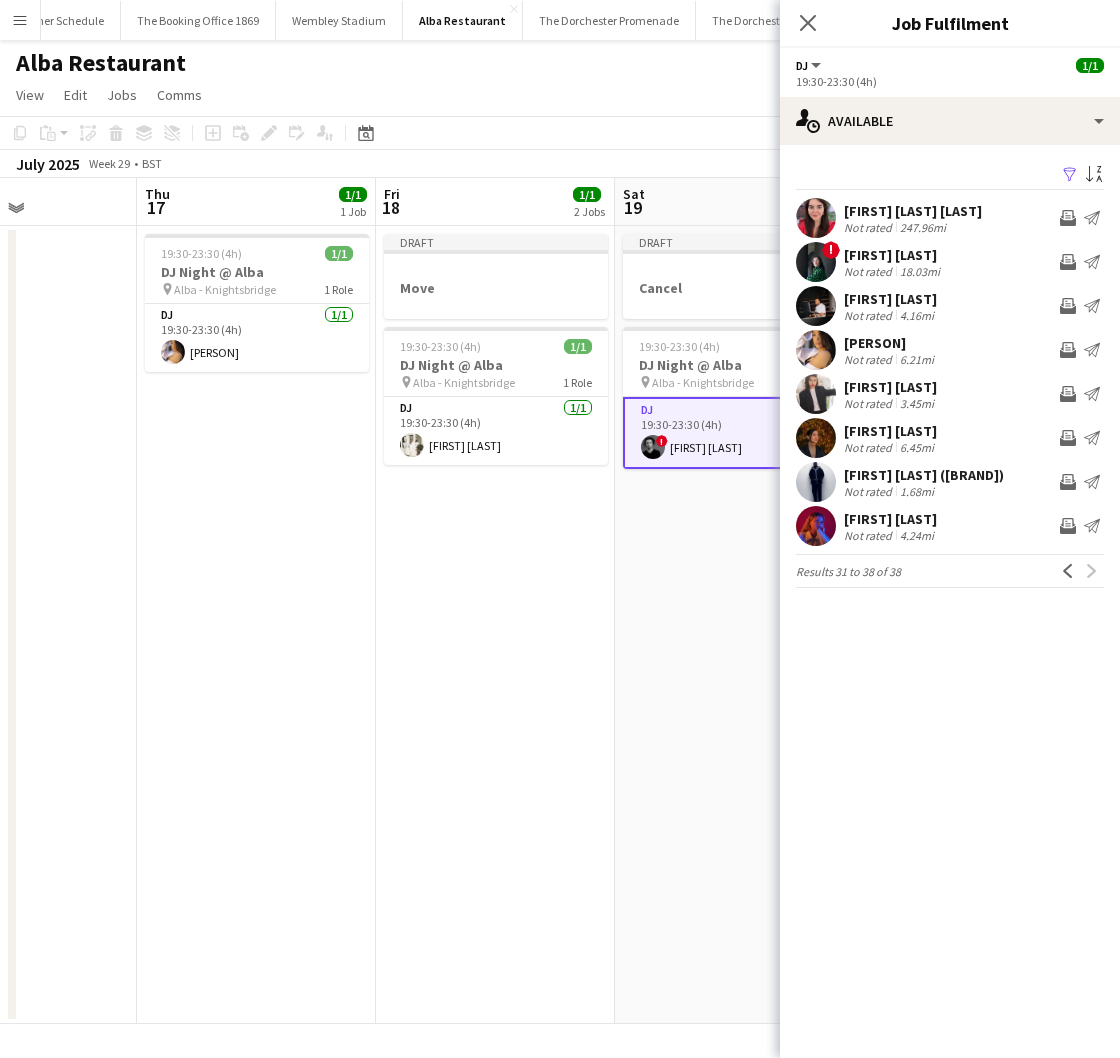 click on "Draft   Cancel      19:30-23:30 (4h)    1/1   DJ Night @ Alba
pin
Alba - Knightsbridge   1 Role   DJ   1/1   19:30-23:30 (4h)
! [PERSON]" at bounding box center [734, 625] 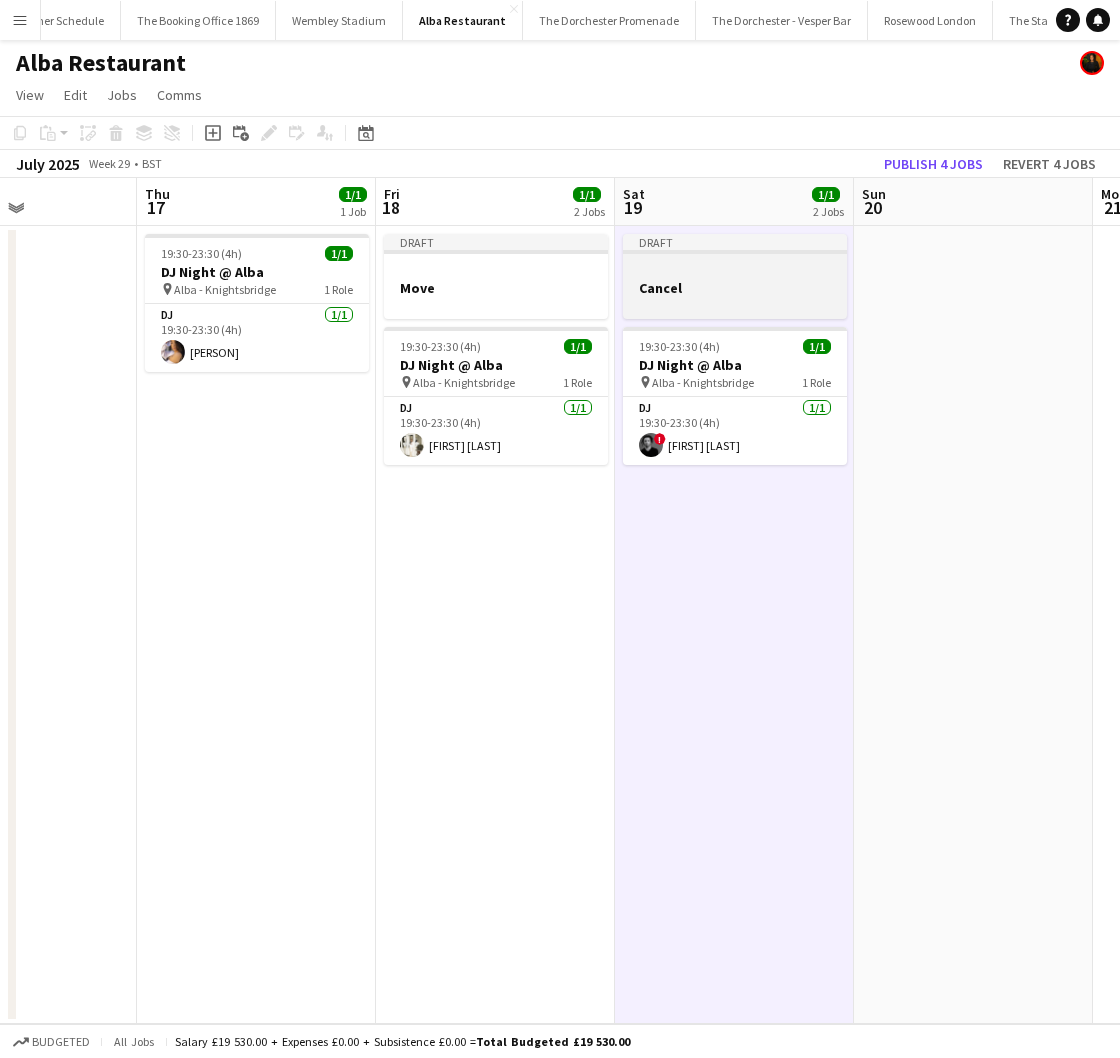 click on "Cancel" at bounding box center [735, 288] 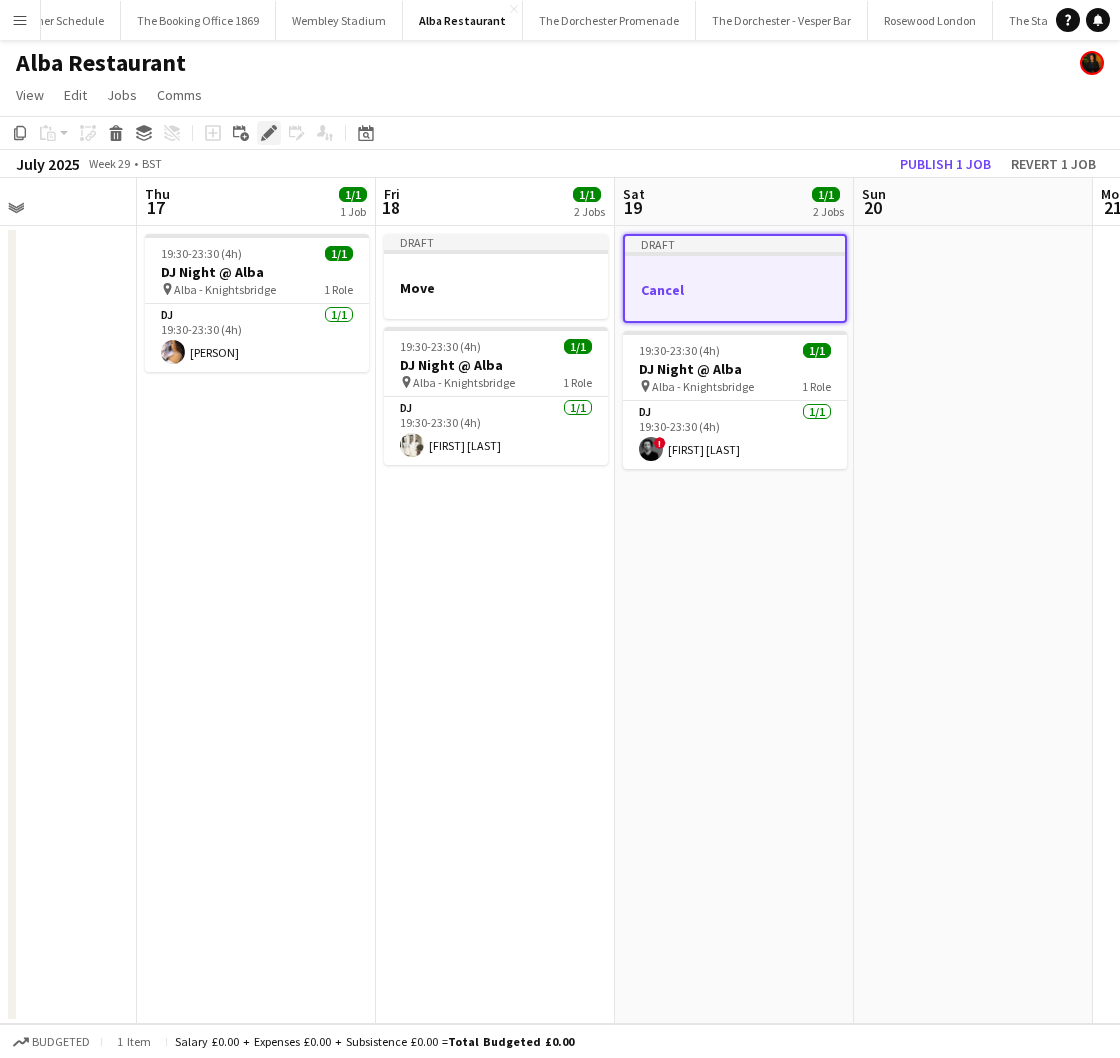 click on "Edit" 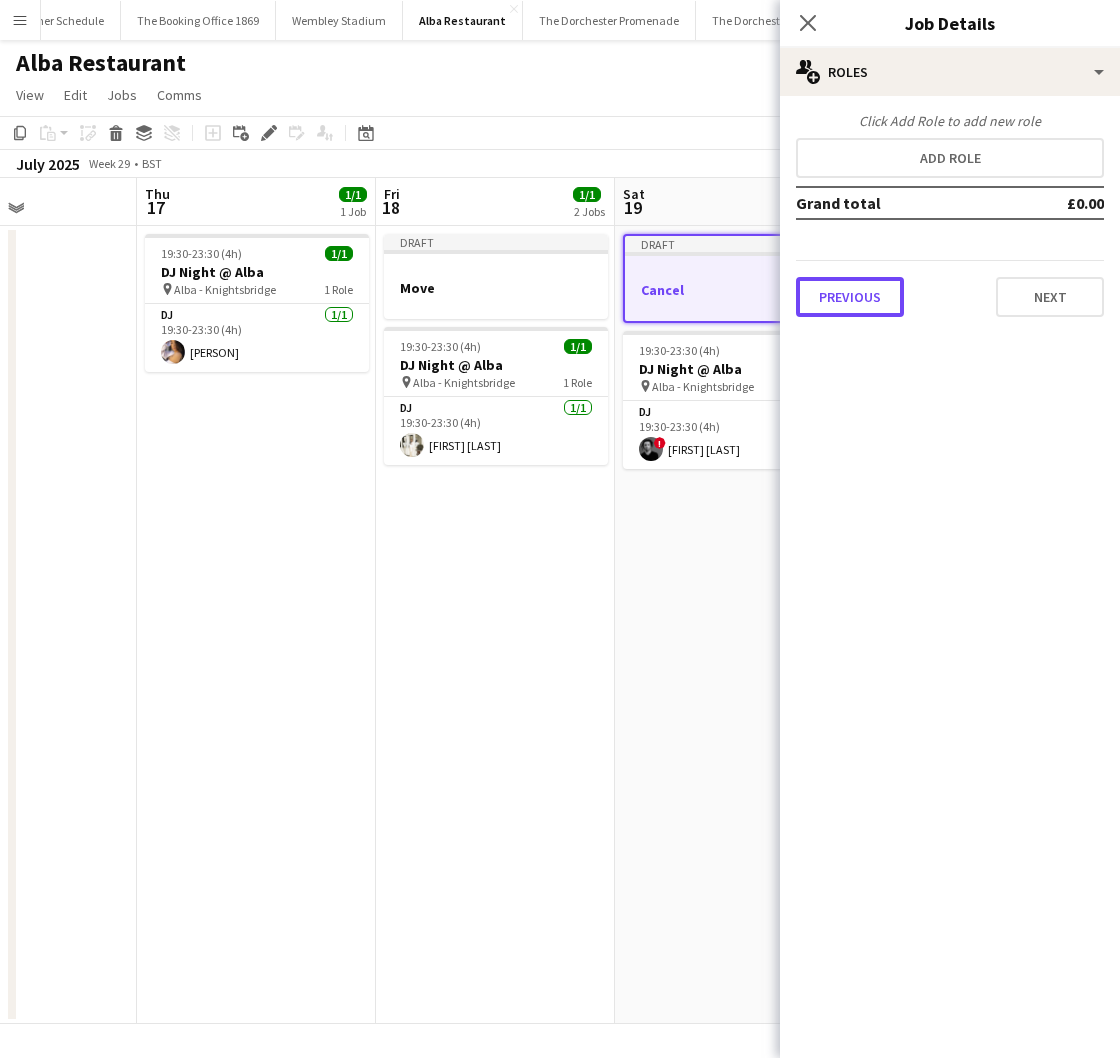drag, startPoint x: 859, startPoint y: 289, endPoint x: 869, endPoint y: 275, distance: 17.20465 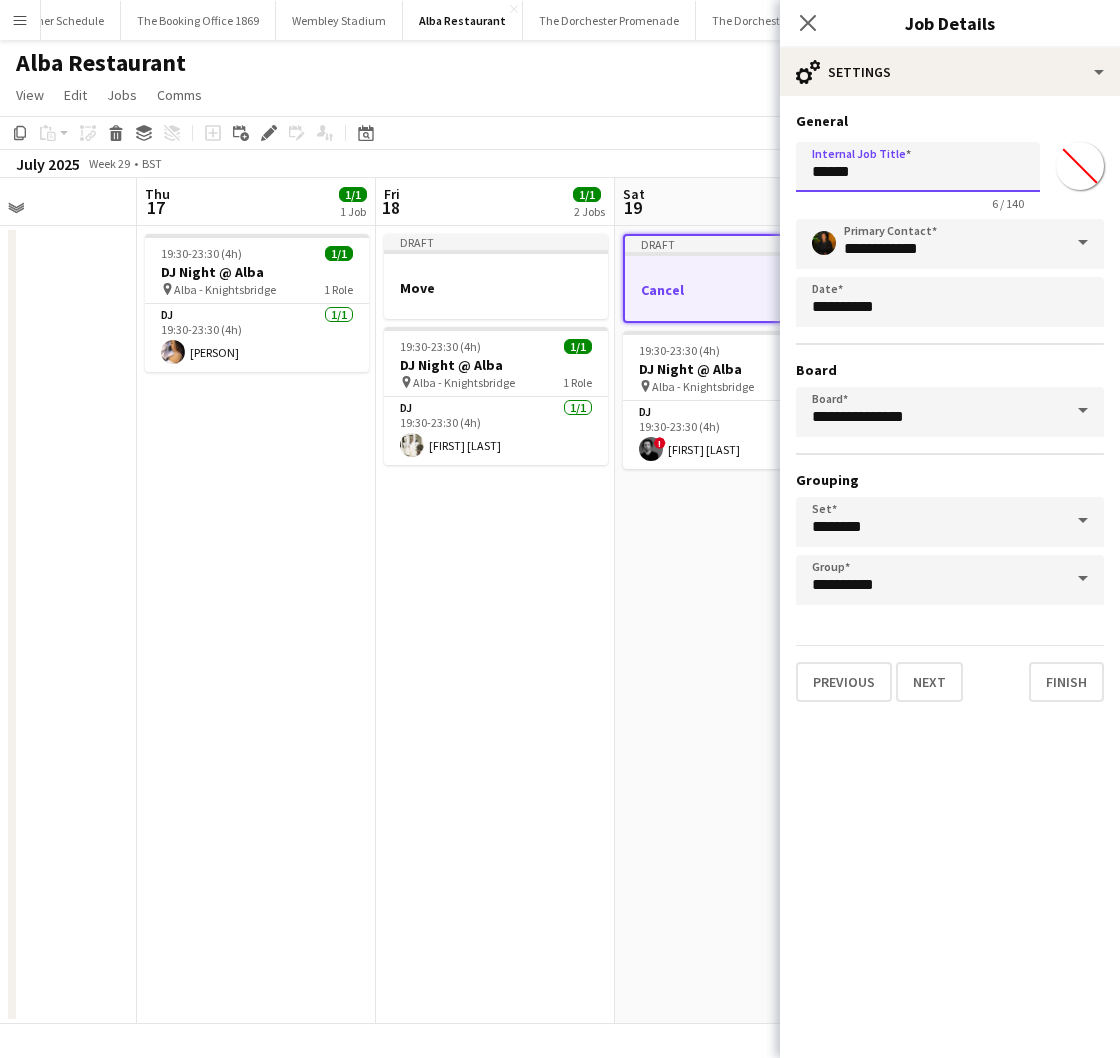 drag, startPoint x: 898, startPoint y: 173, endPoint x: 539, endPoint y: 113, distance: 363.9794 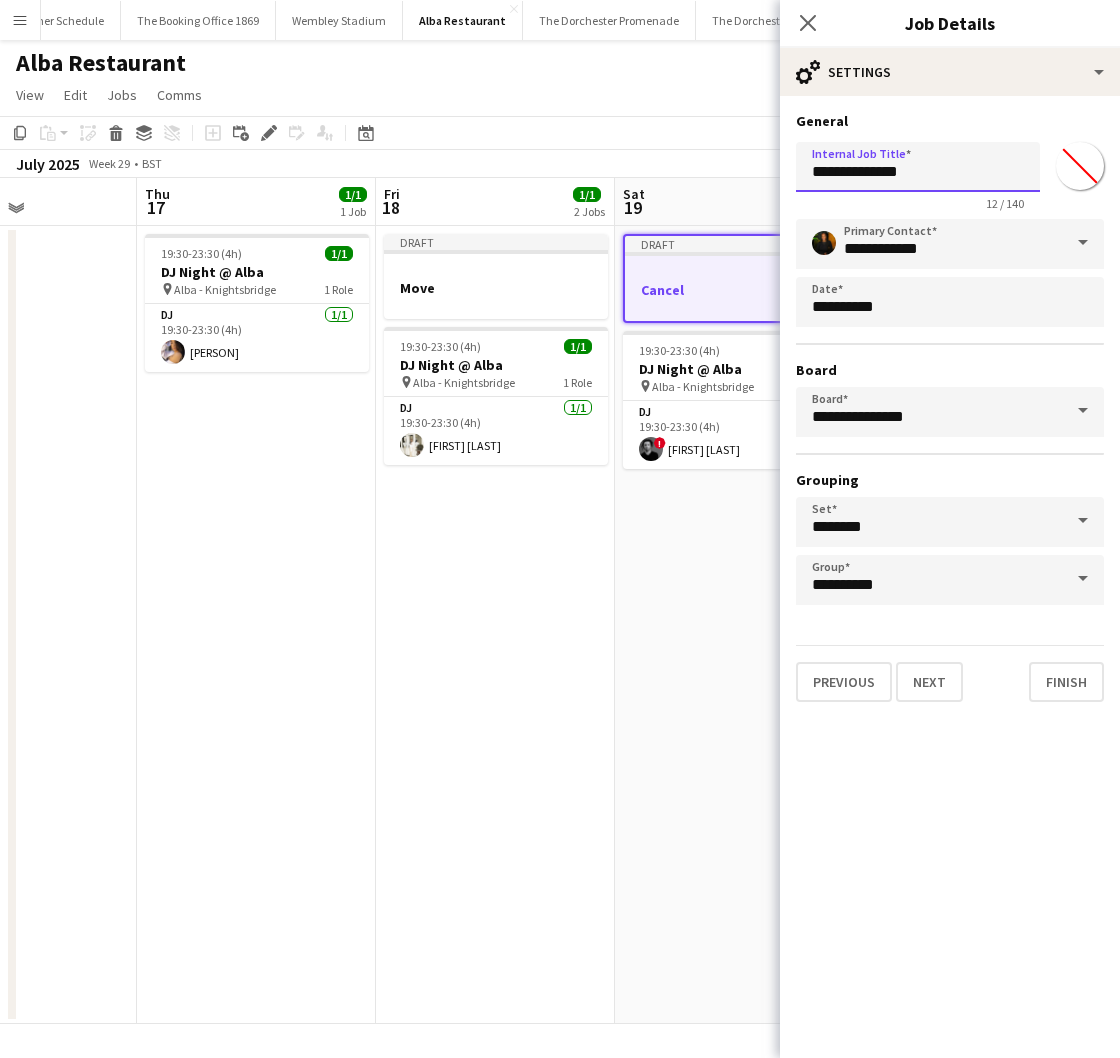 type on "**********" 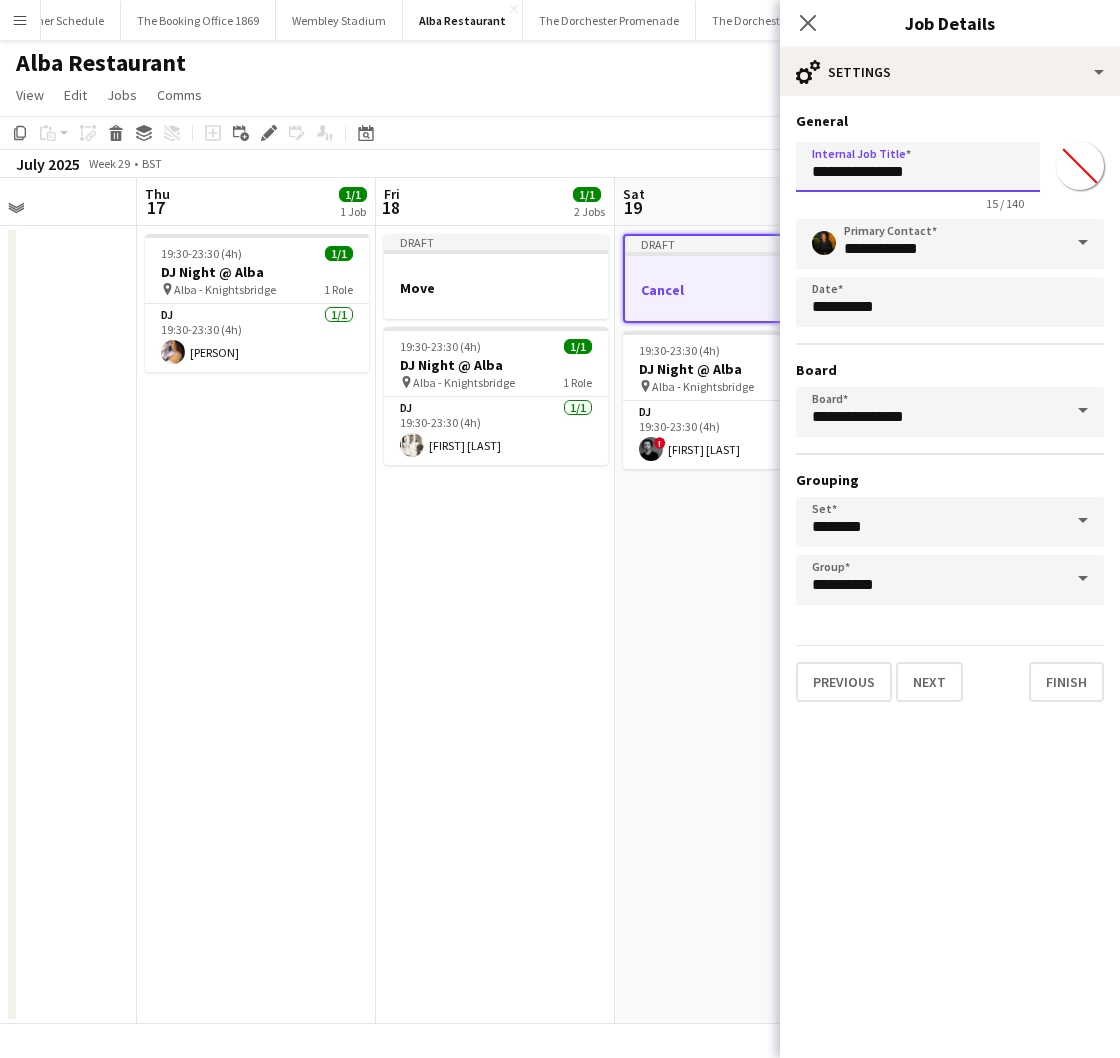click on "Next" at bounding box center [929, 682] 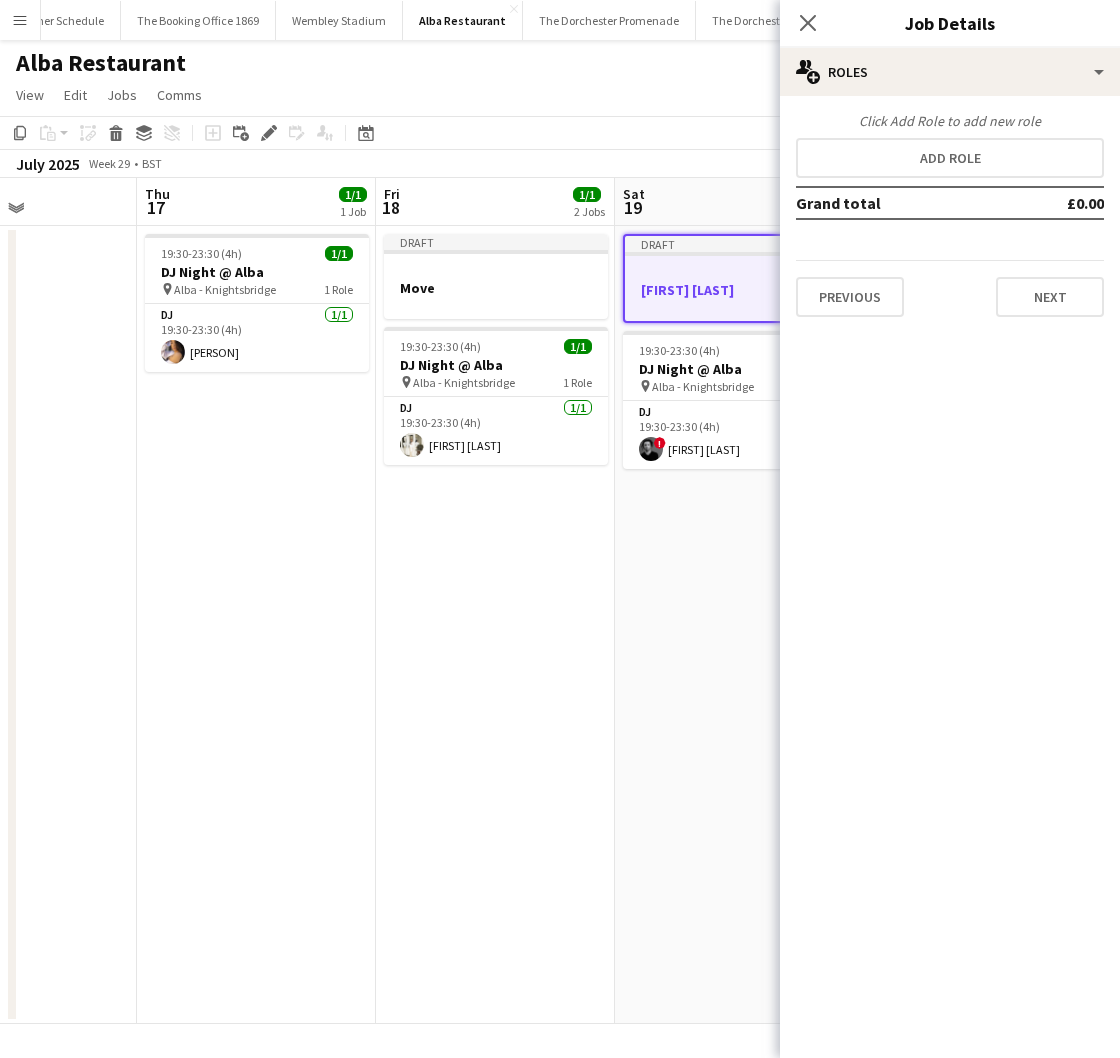 click on "Draft   Move       19:30-23:30 (4h)    1/1   DJ Night @ [LOCATION]
pin
[LOCATION]   1 Role   DJ   1/1   19:30-23:30 (4h)
[FIRST] [LAST]" at bounding box center [495, 625] 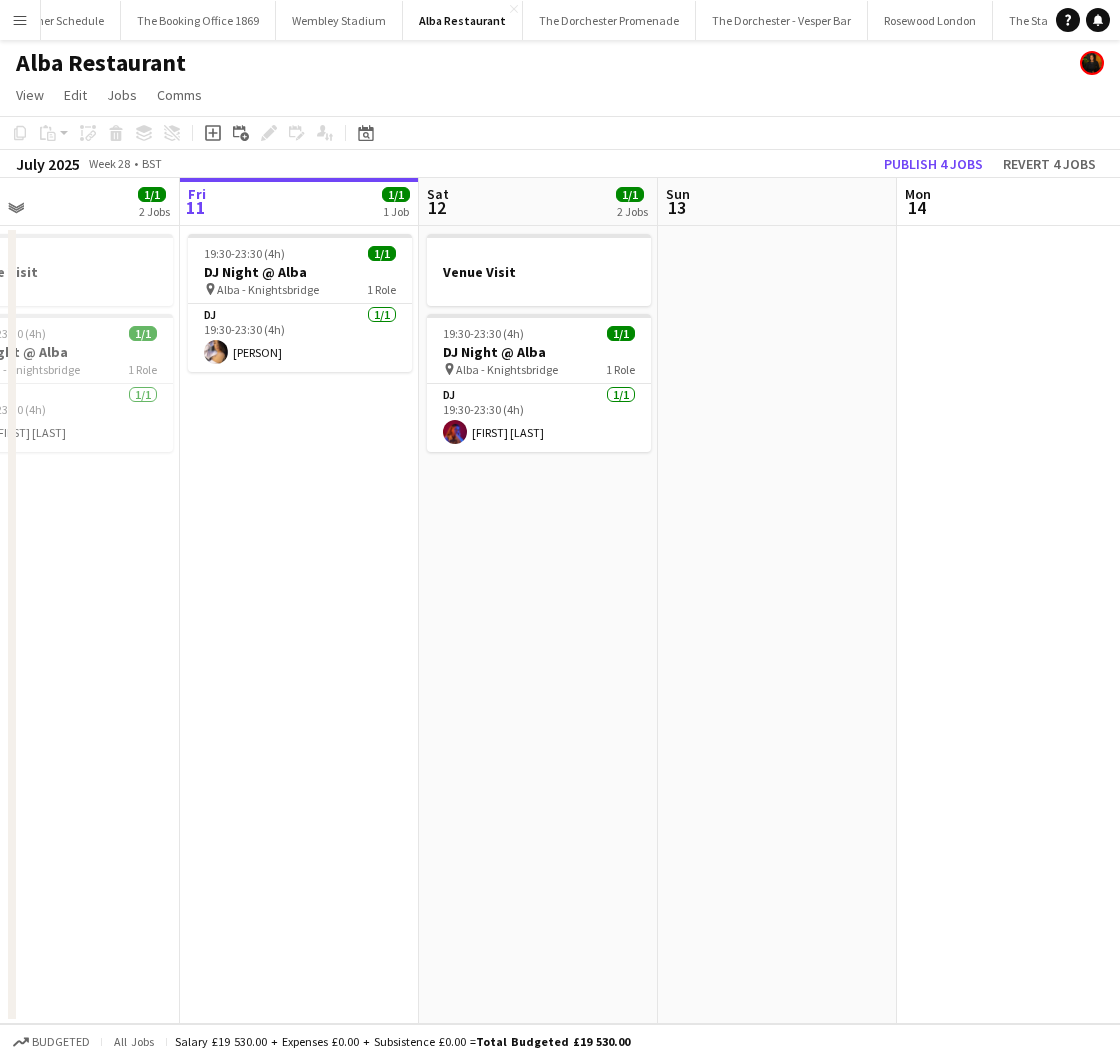 scroll, scrollTop: 0, scrollLeft: 548, axis: horizontal 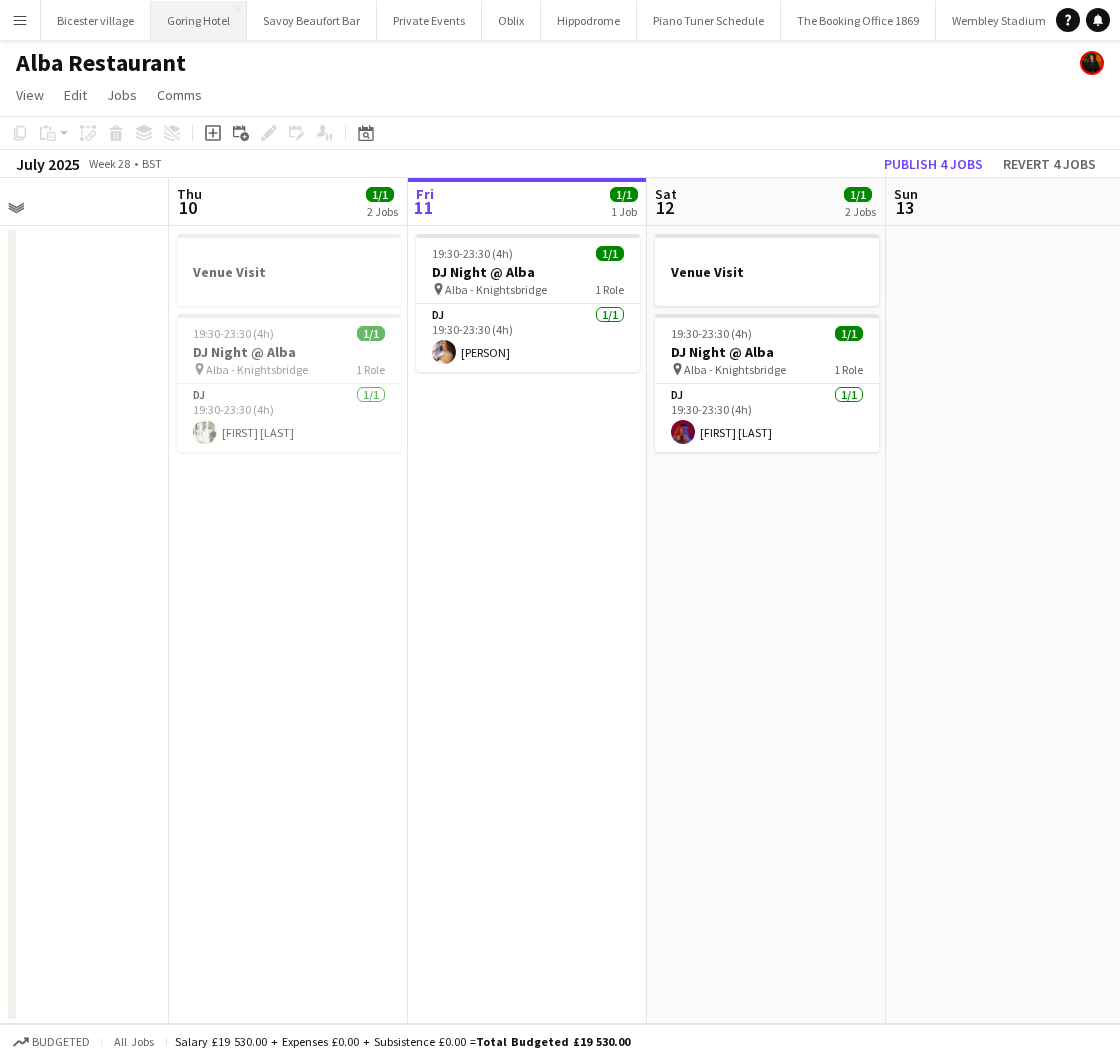 click on "Goring Hotel
Close" at bounding box center [199, 20] 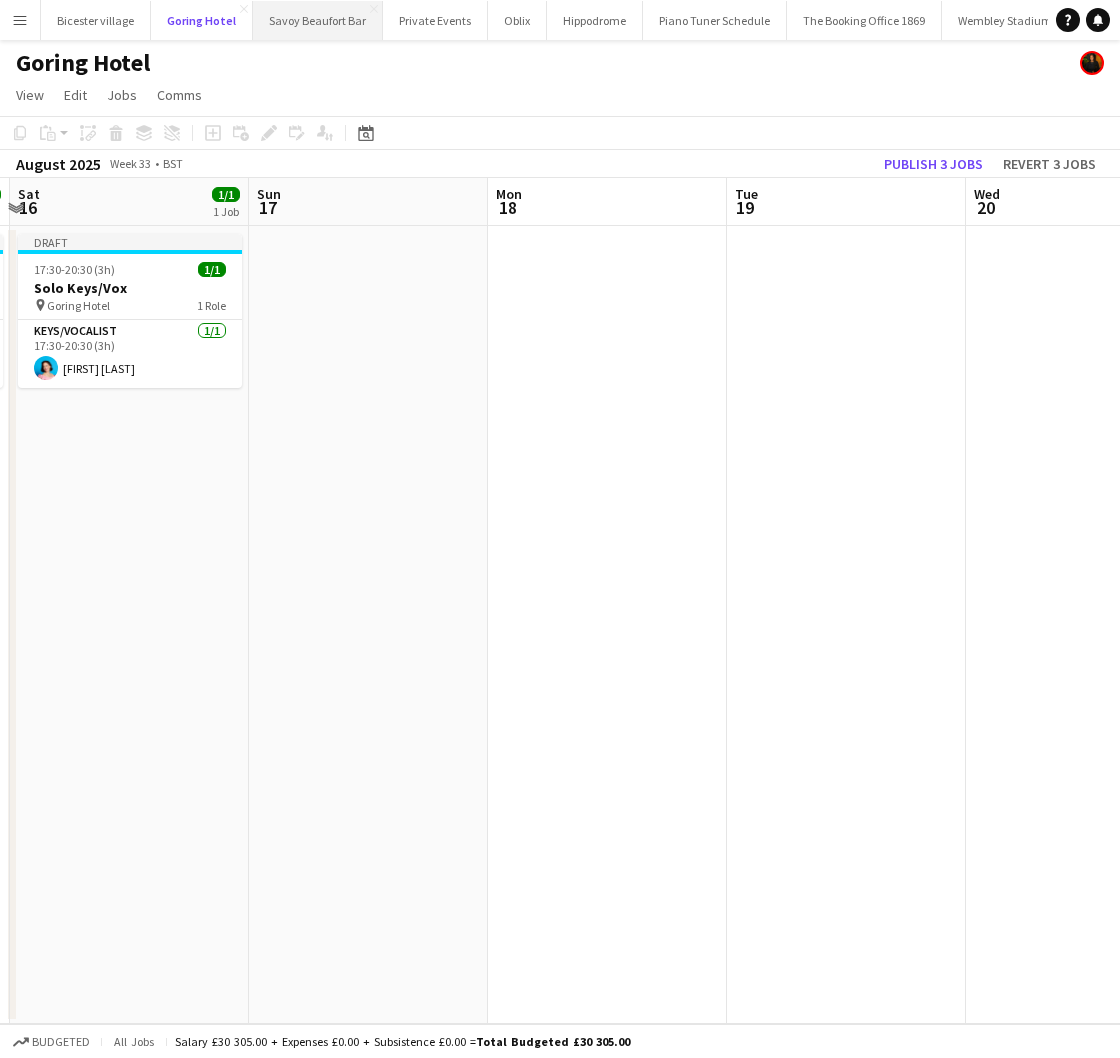 scroll, scrollTop: 0, scrollLeft: 454, axis: horizontal 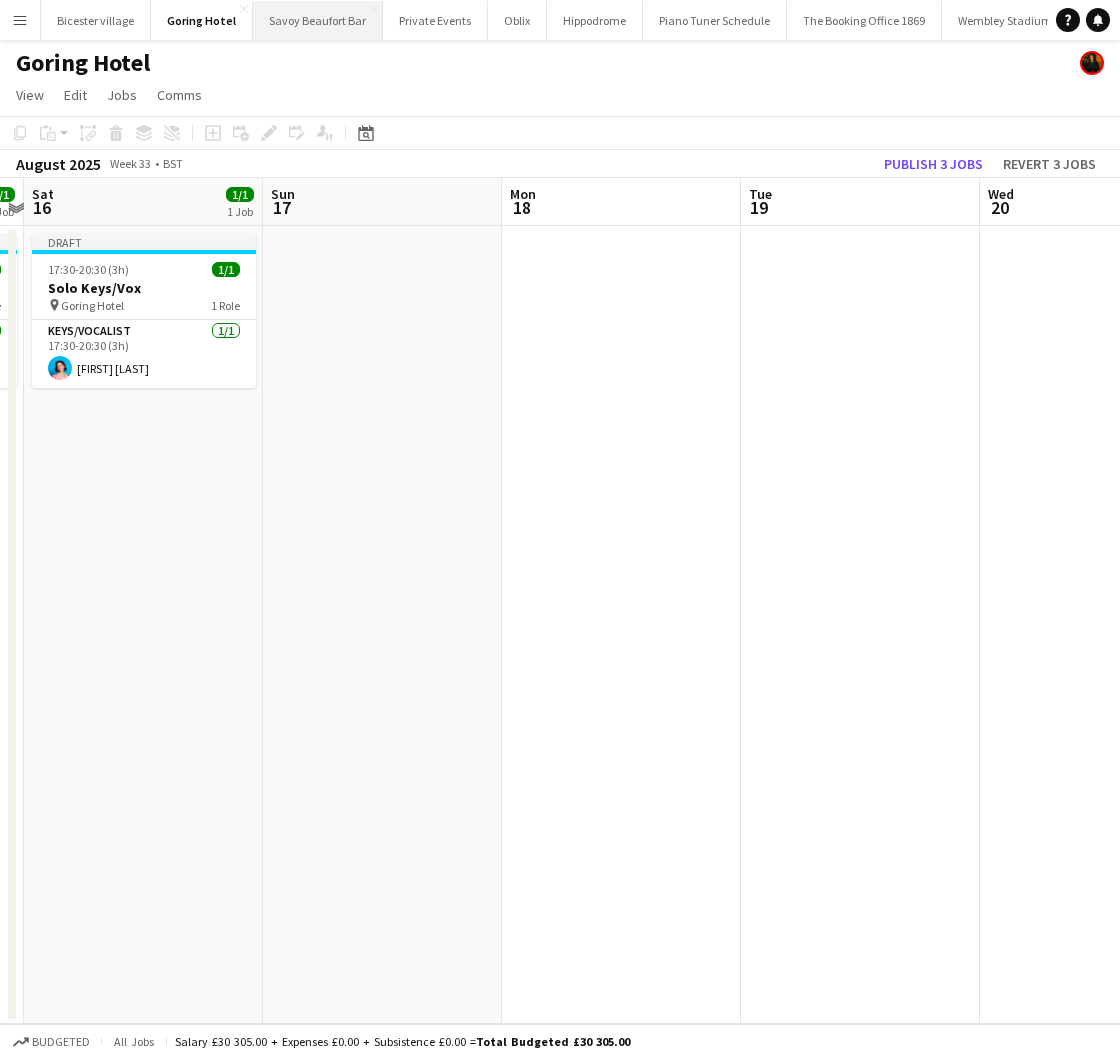 click on "Savoy Beaufort Bar
Close" at bounding box center [318, 20] 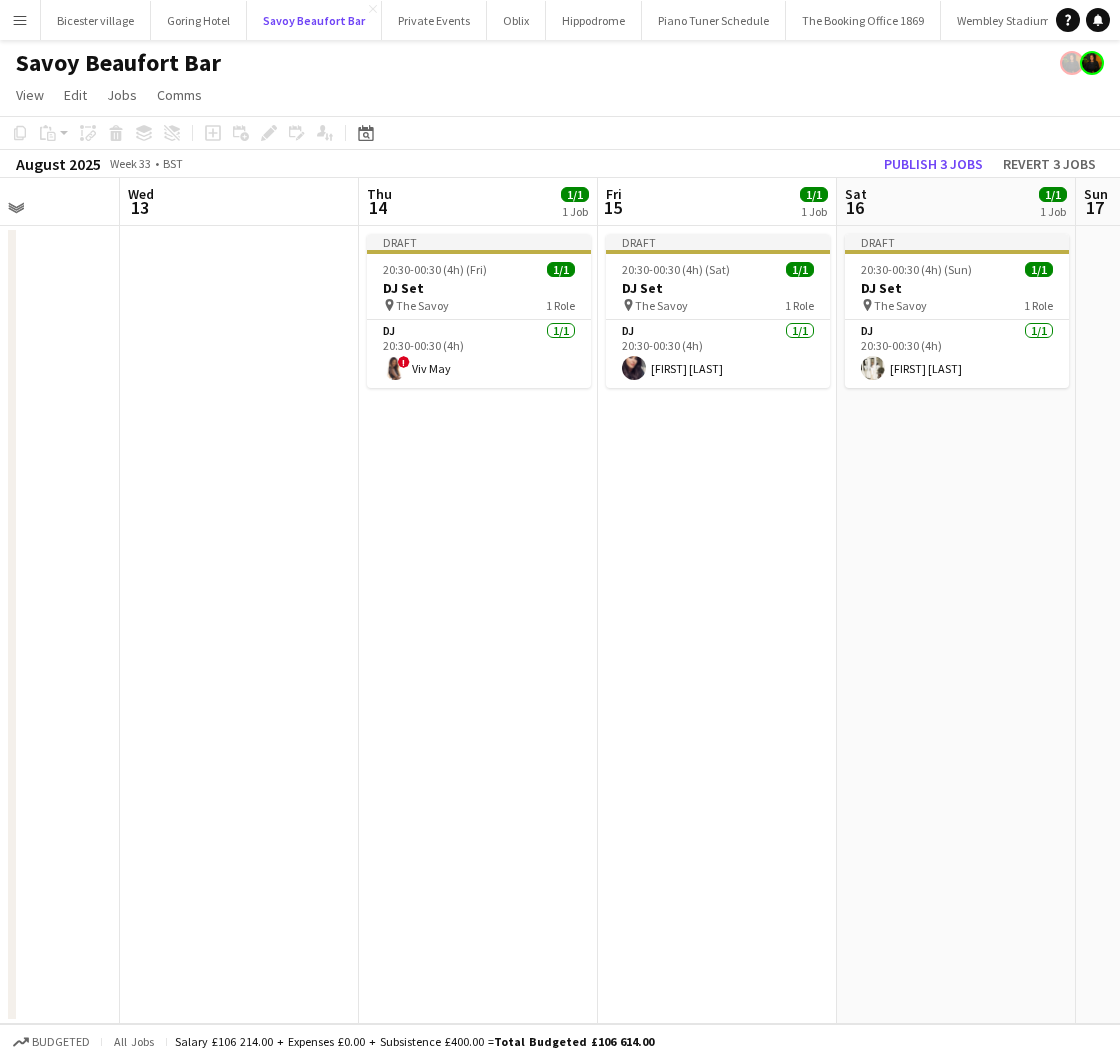 scroll, scrollTop: 0, scrollLeft: 720, axis: horizontal 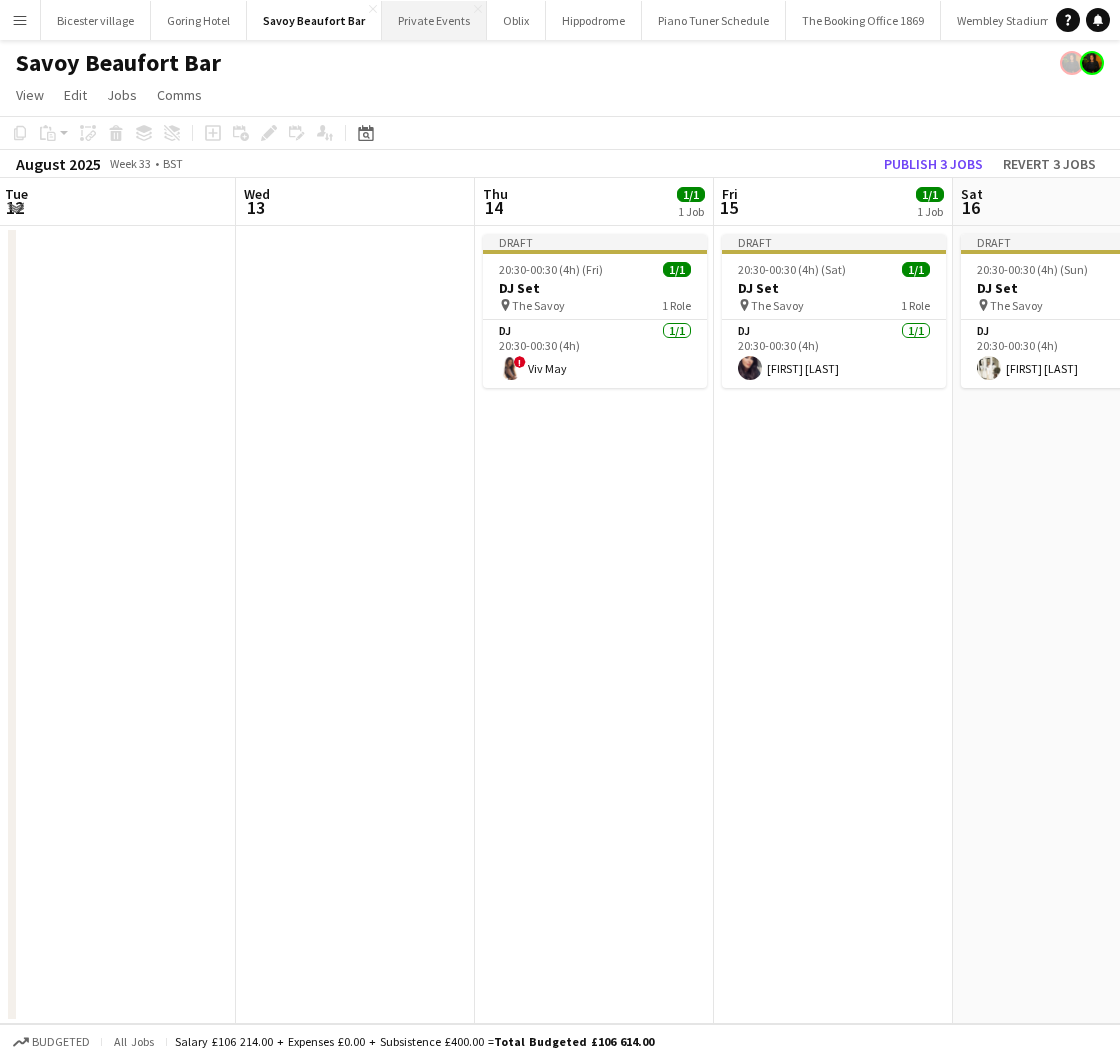 click on "Private Events
Close" at bounding box center [434, 20] 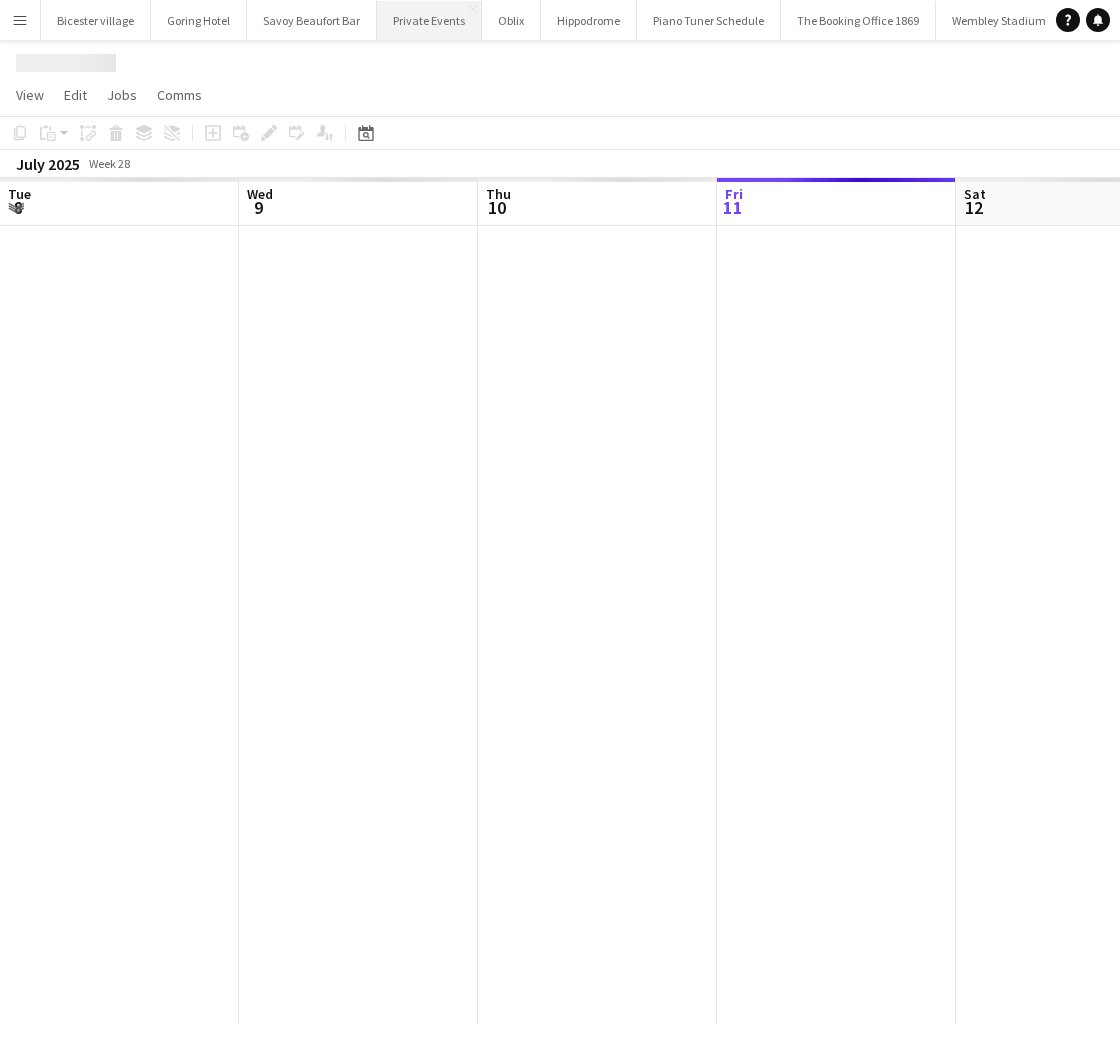 scroll, scrollTop: 0, scrollLeft: 478, axis: horizontal 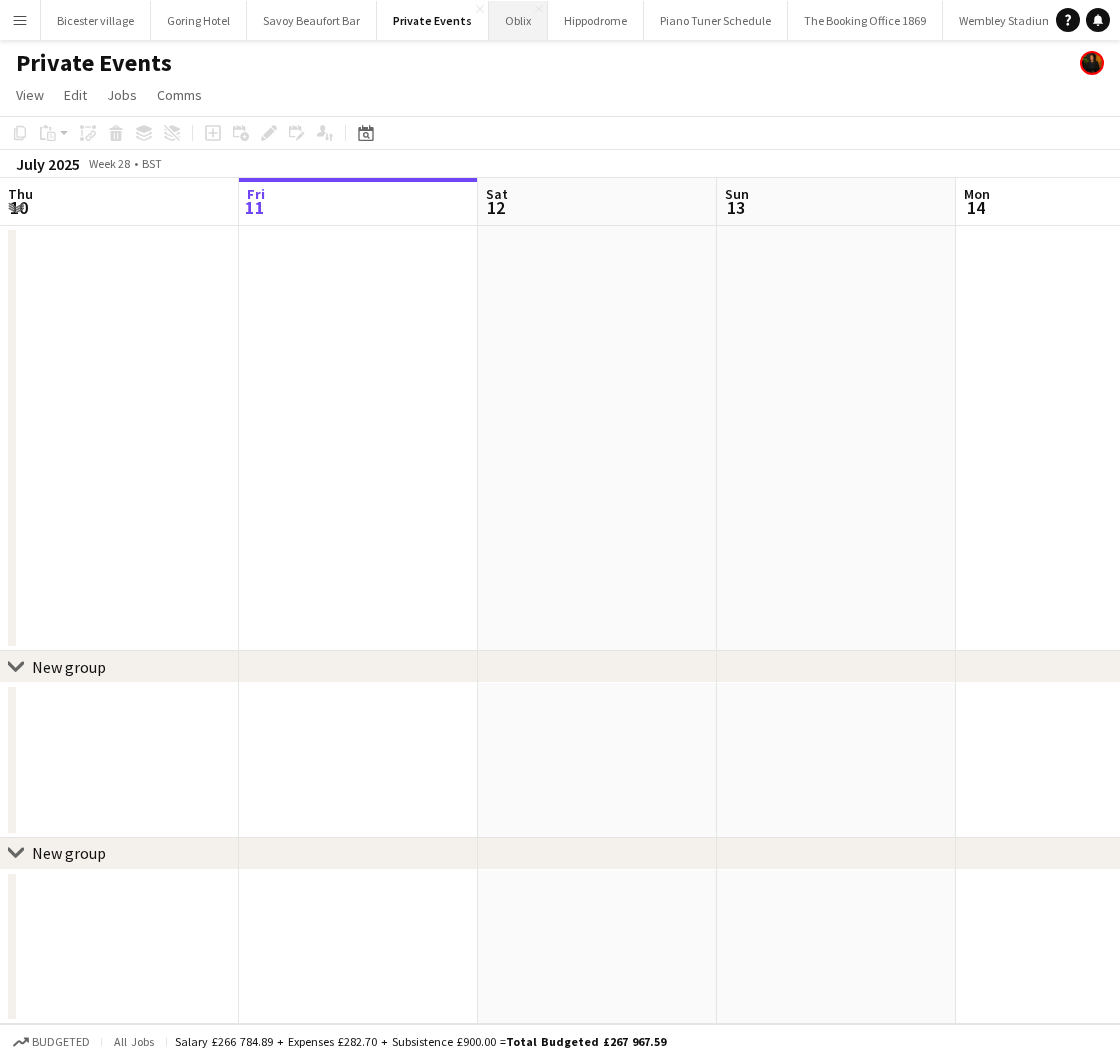 click on "Oblix
Close" at bounding box center [518, 20] 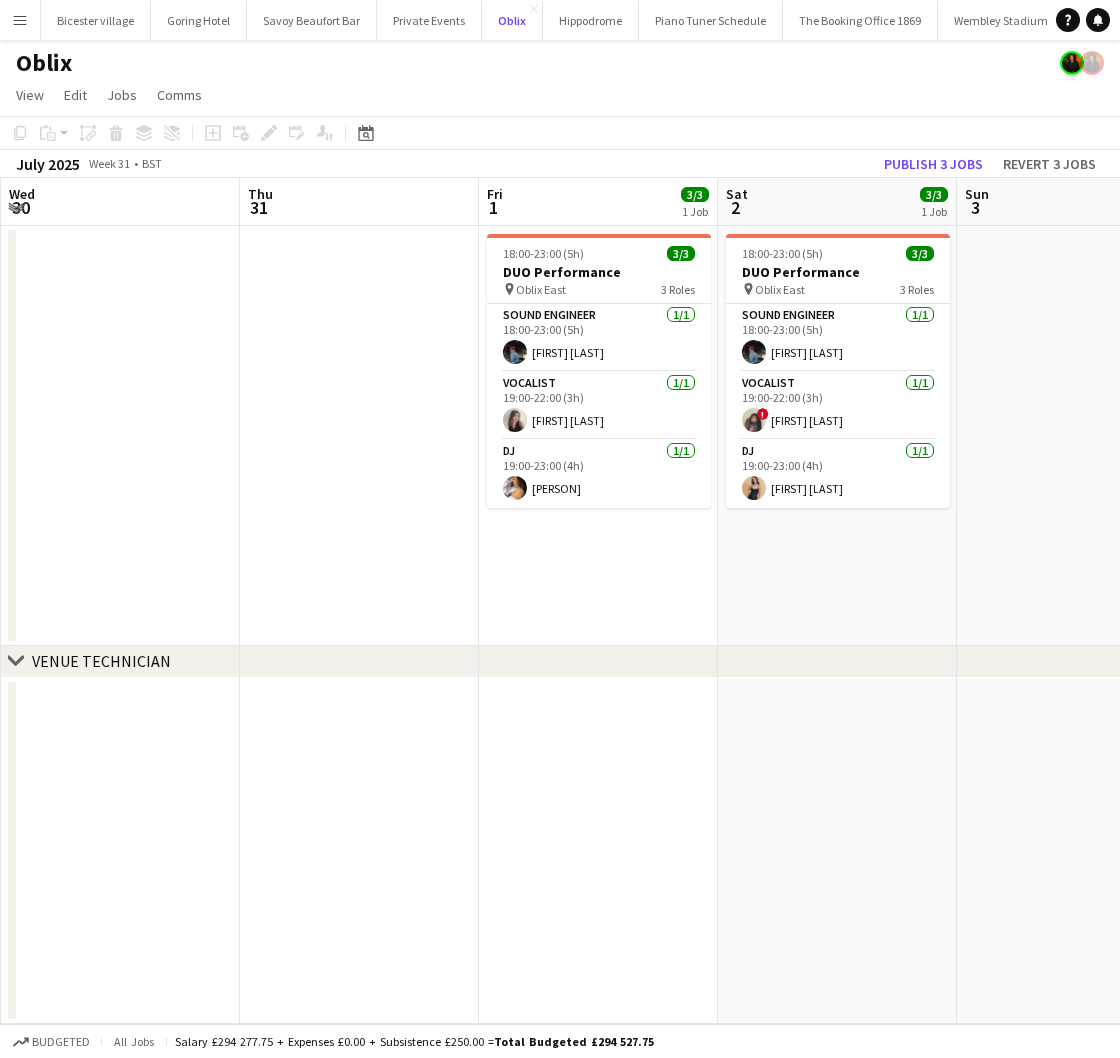 scroll, scrollTop: 0, scrollLeft: 725, axis: horizontal 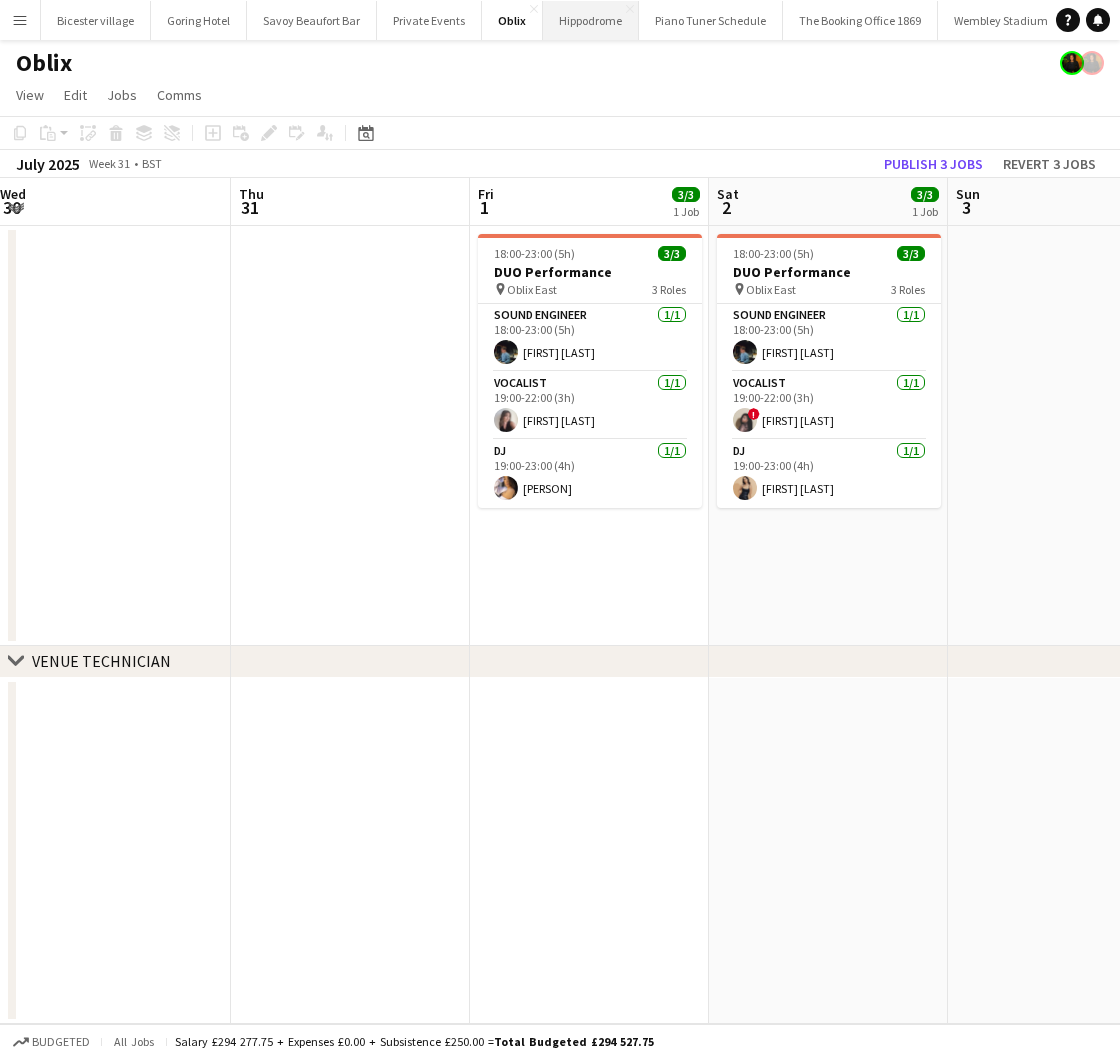 drag, startPoint x: 593, startPoint y: 29, endPoint x: 628, endPoint y: 26, distance: 35.128338 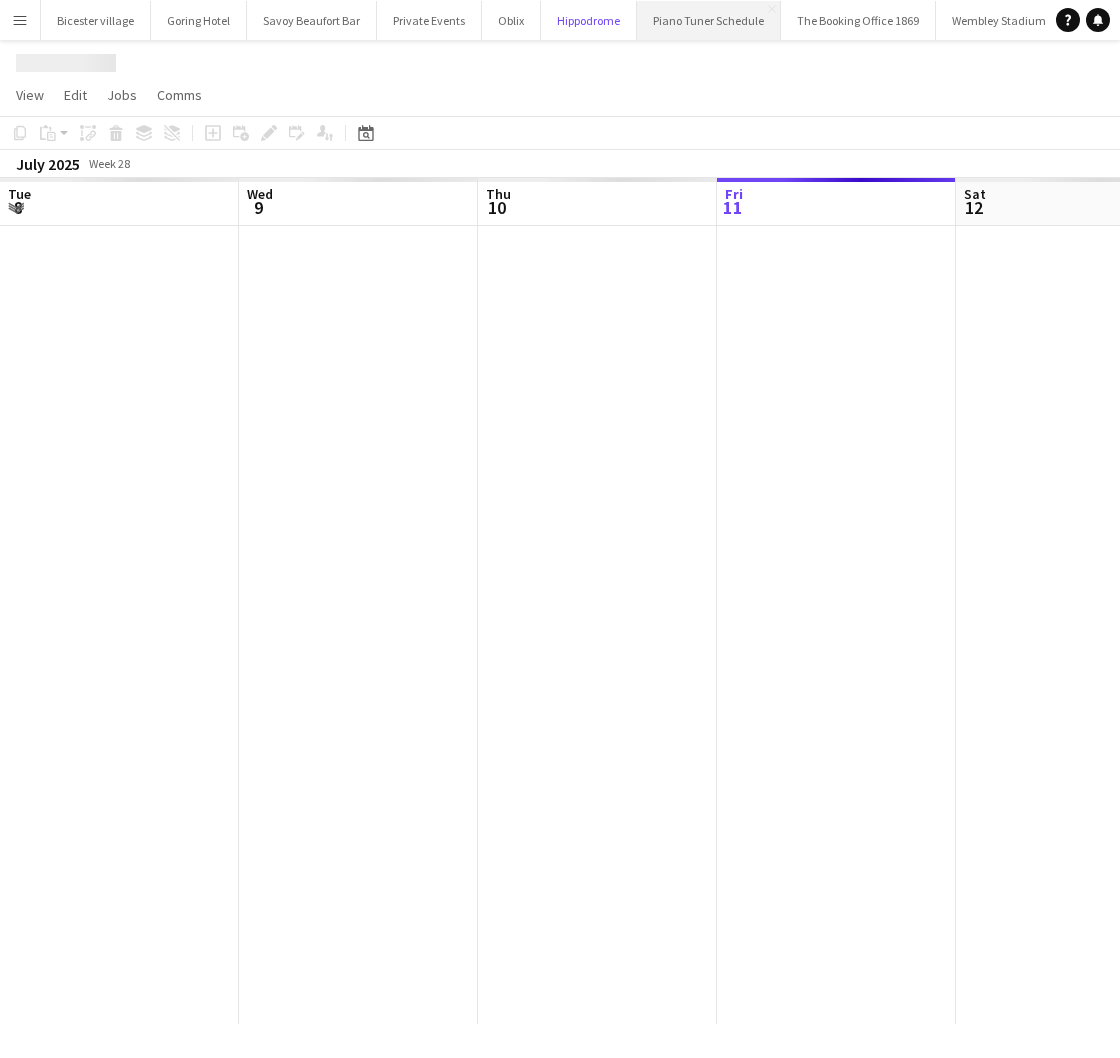 scroll, scrollTop: 0, scrollLeft: 478, axis: horizontal 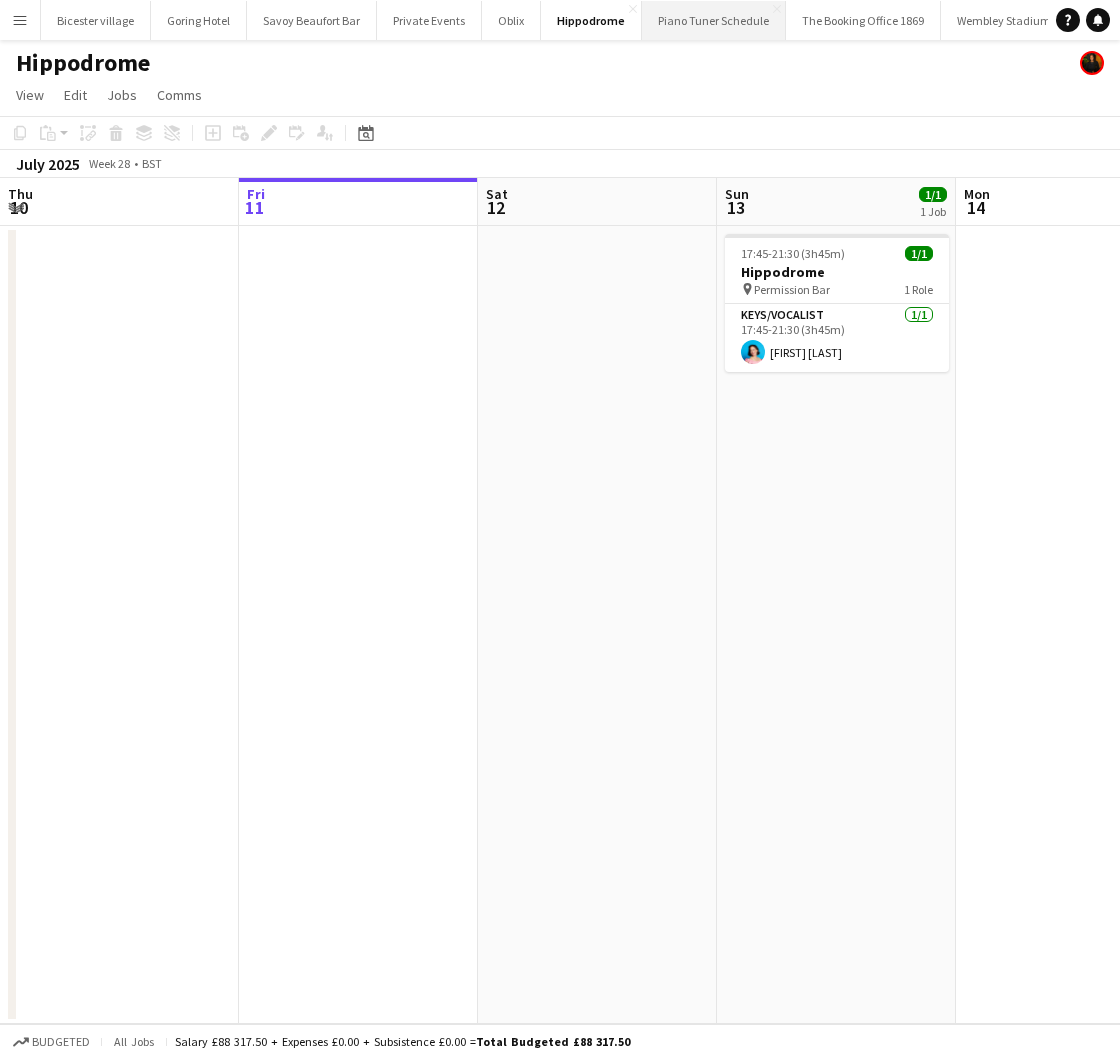 click on "Piano Tuner Schedule
Close" at bounding box center (714, 20) 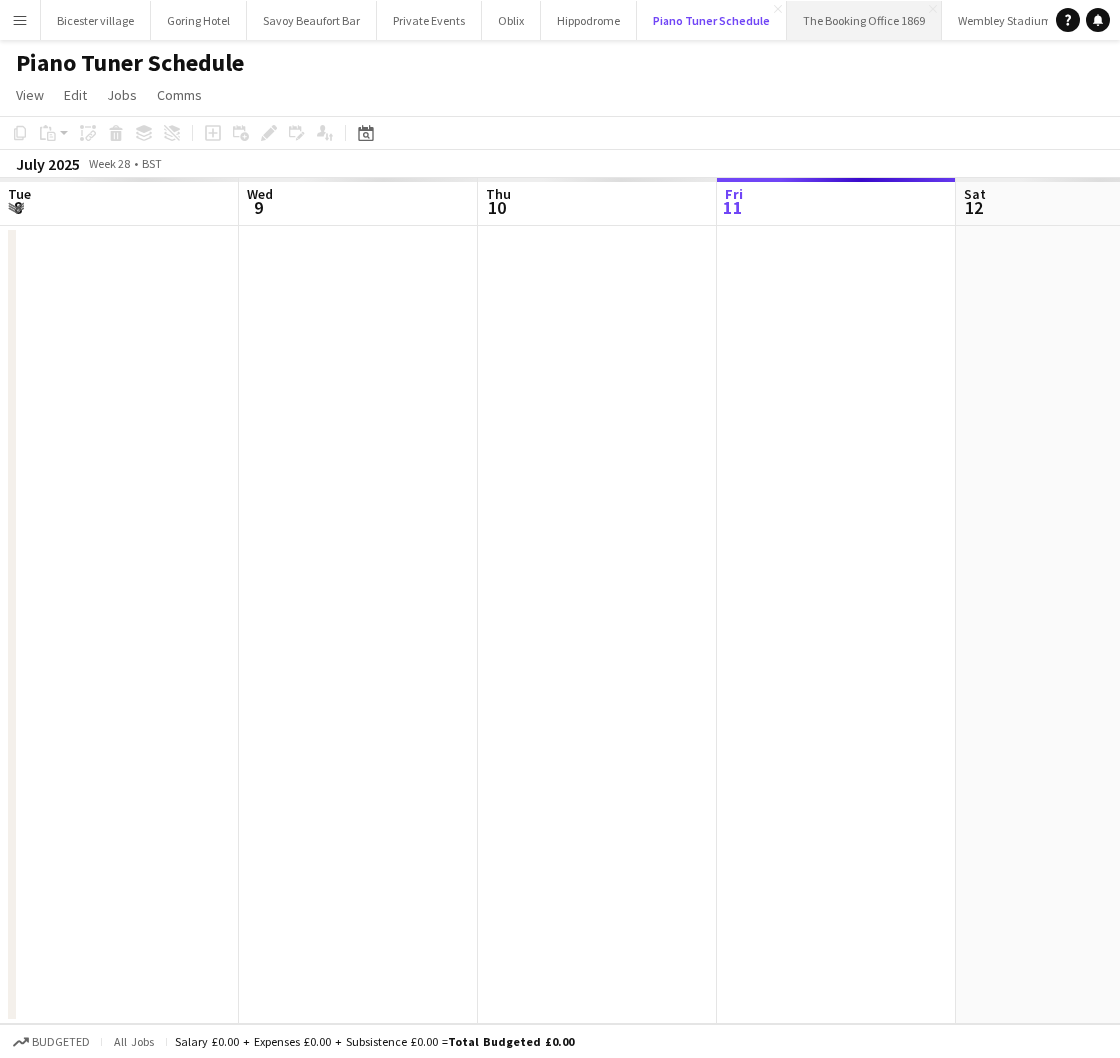 scroll, scrollTop: 0, scrollLeft: 478, axis: horizontal 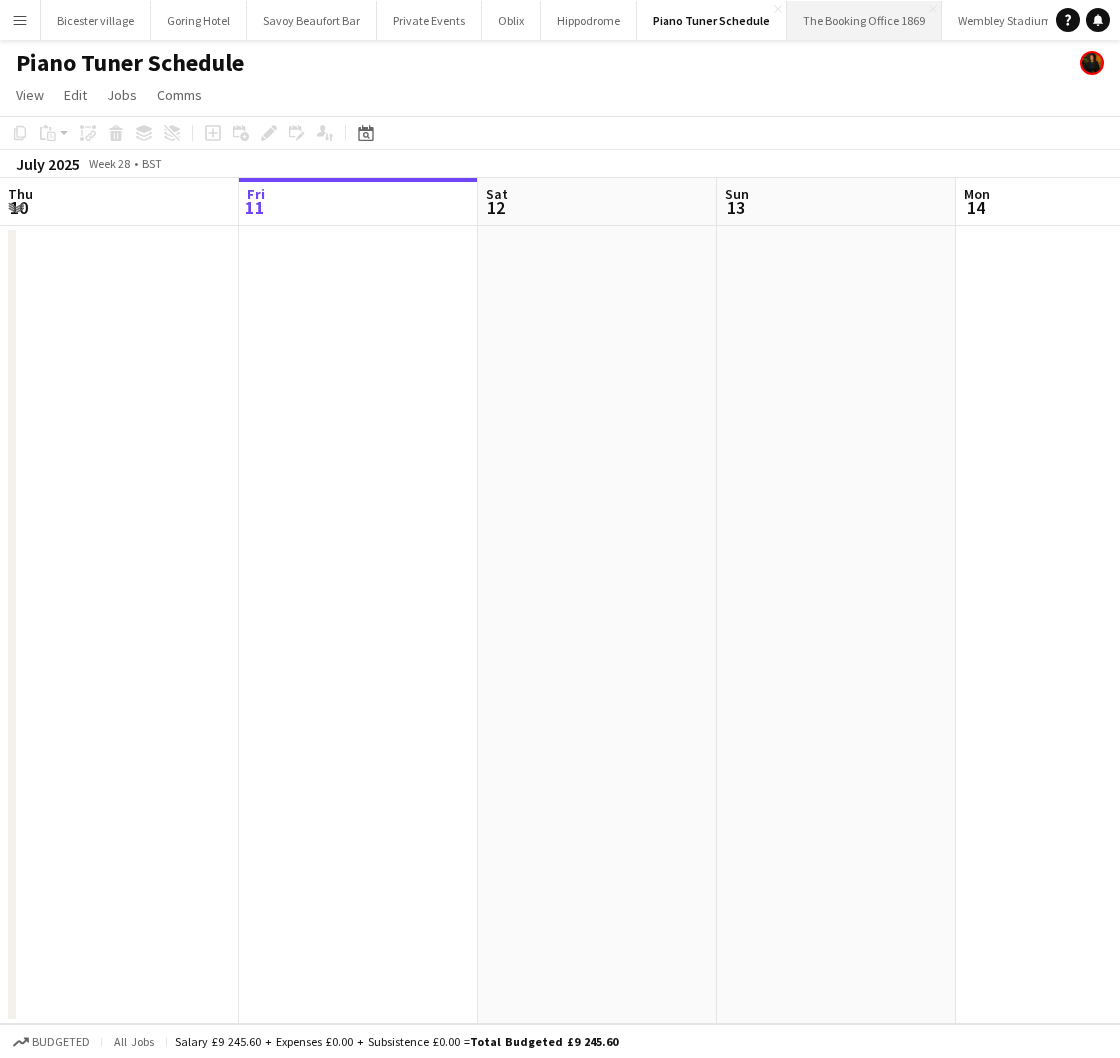 click on "The Booking Office 1869
Close" at bounding box center [864, 20] 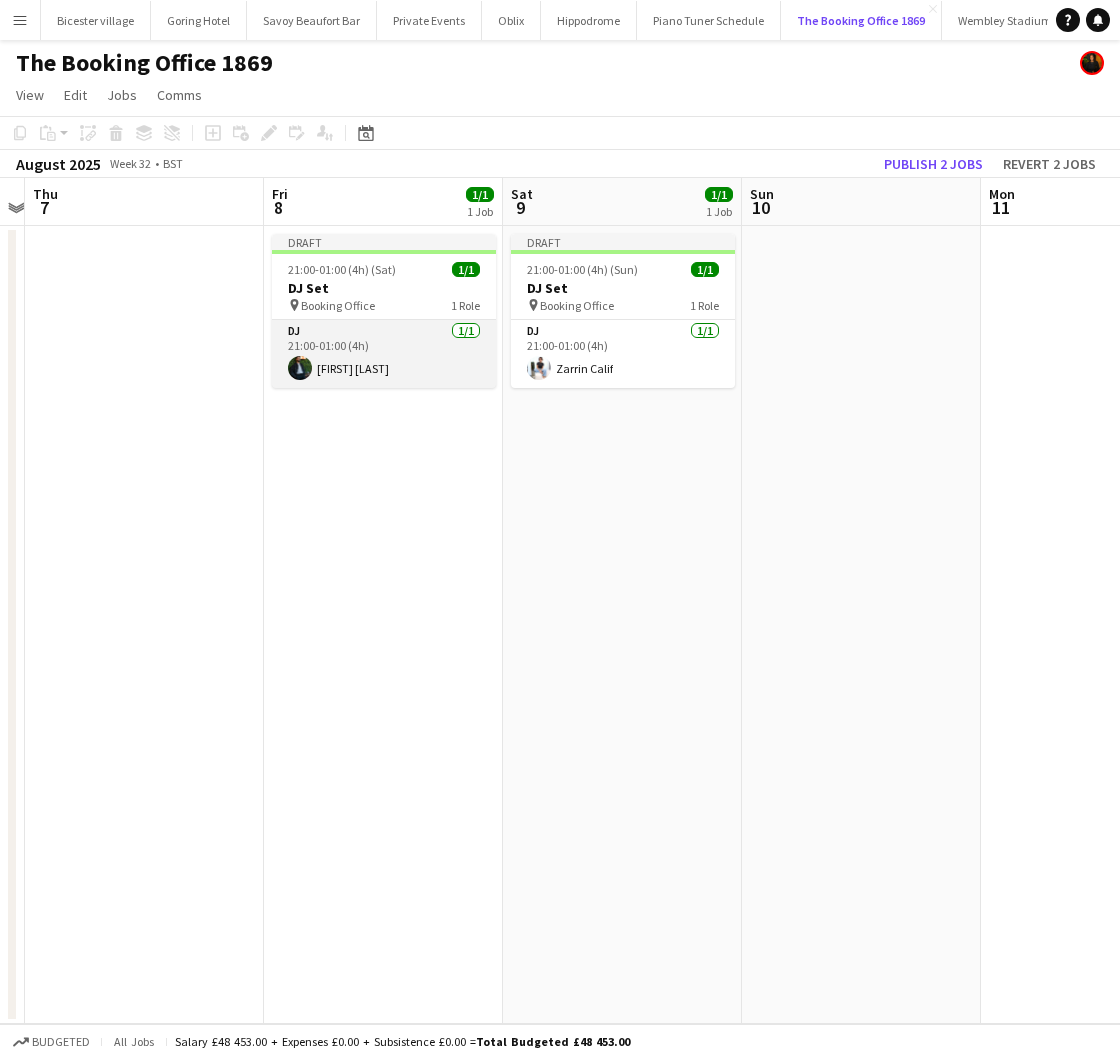 scroll, scrollTop: 0, scrollLeft: 687, axis: horizontal 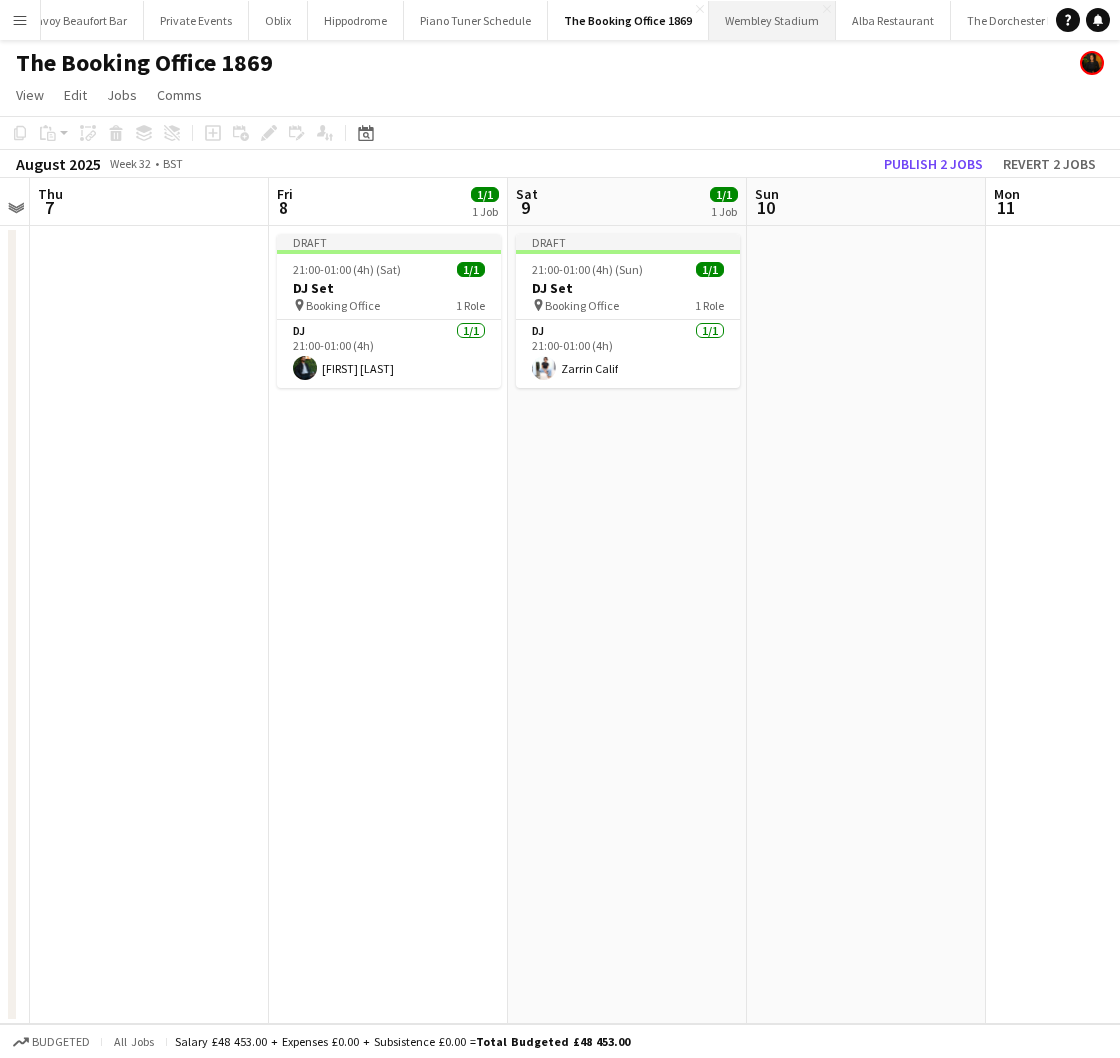 click on "Wembley Stadium
Close" at bounding box center (772, 20) 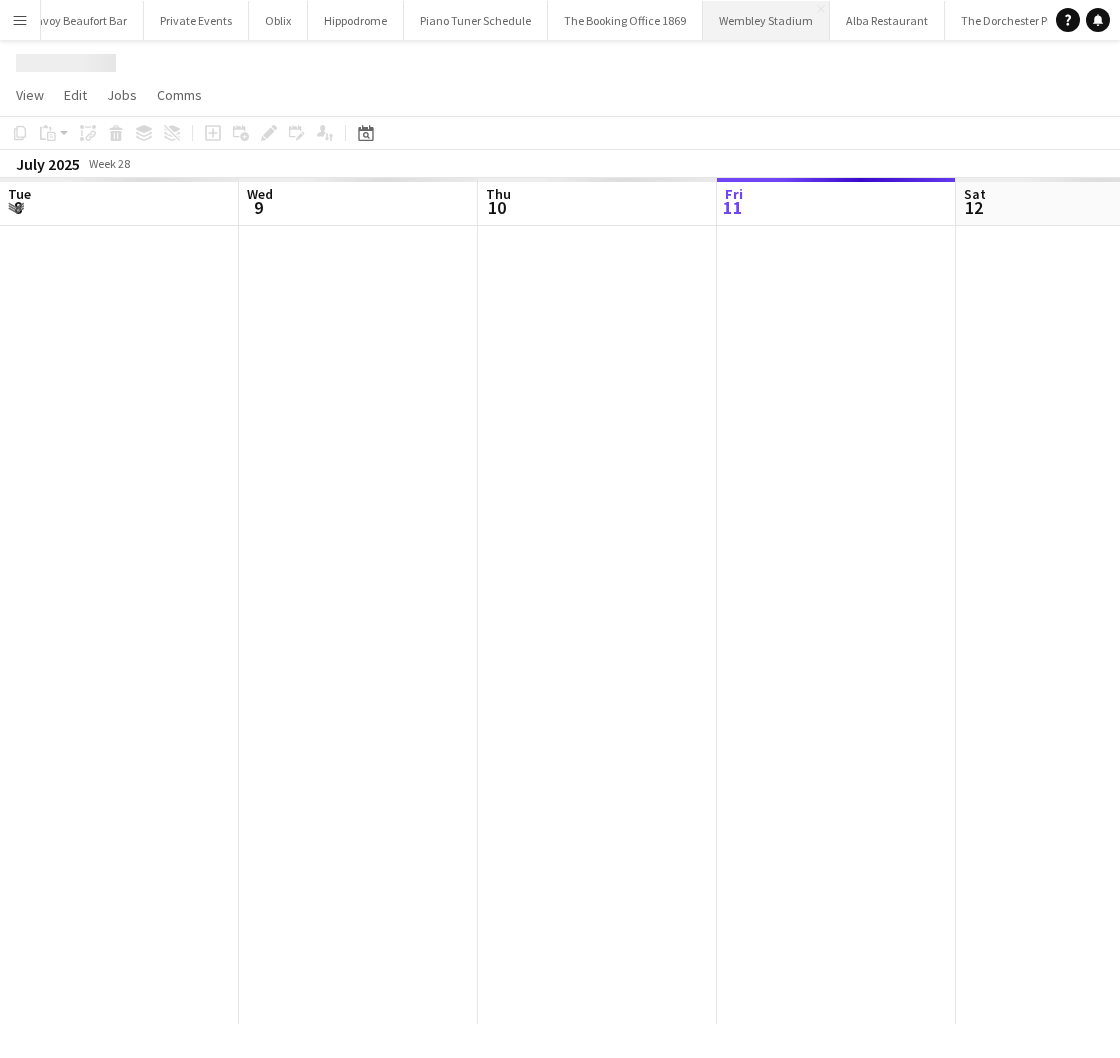 scroll, scrollTop: 0, scrollLeft: 478, axis: horizontal 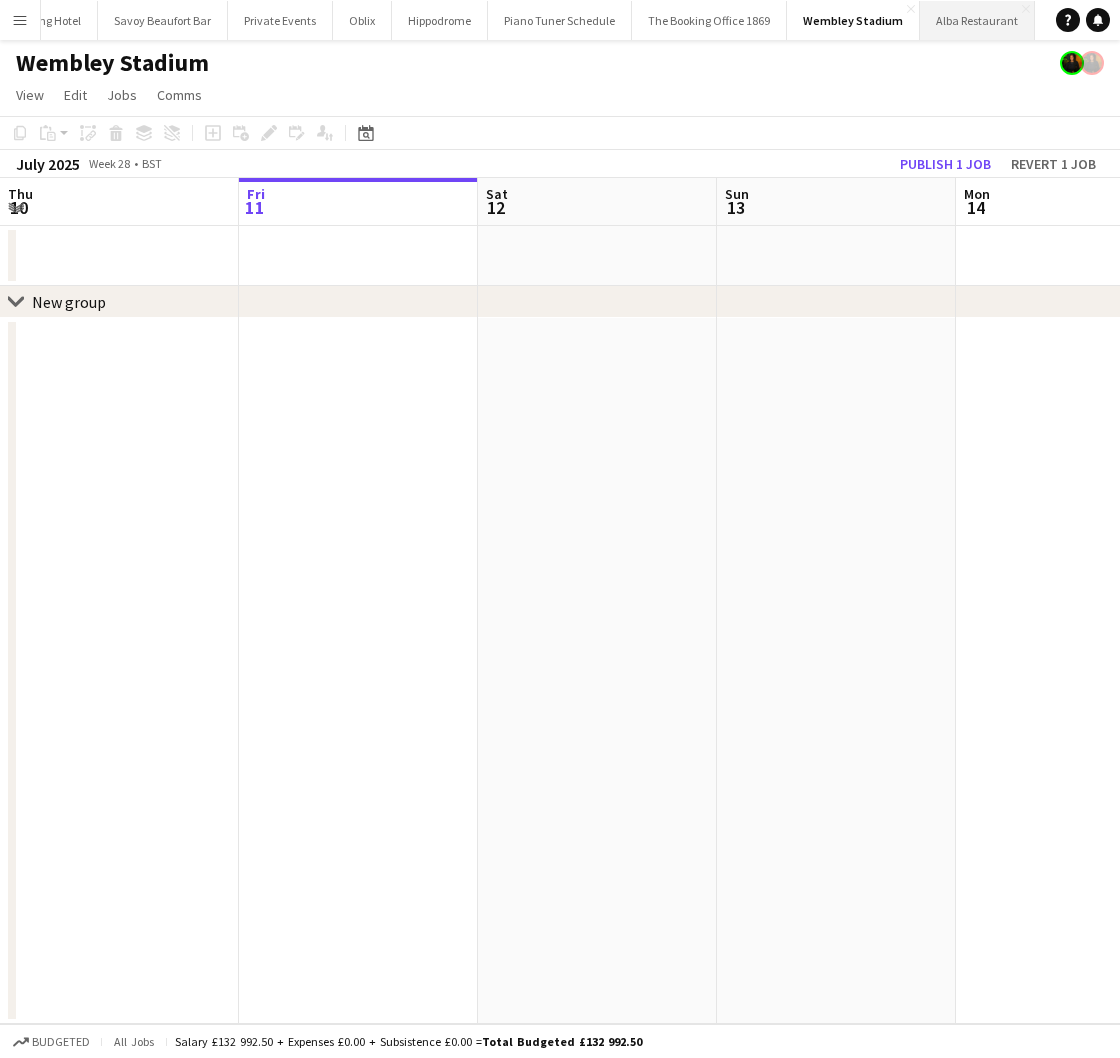 click on "Alba Restaurant
Close" at bounding box center (977, 20) 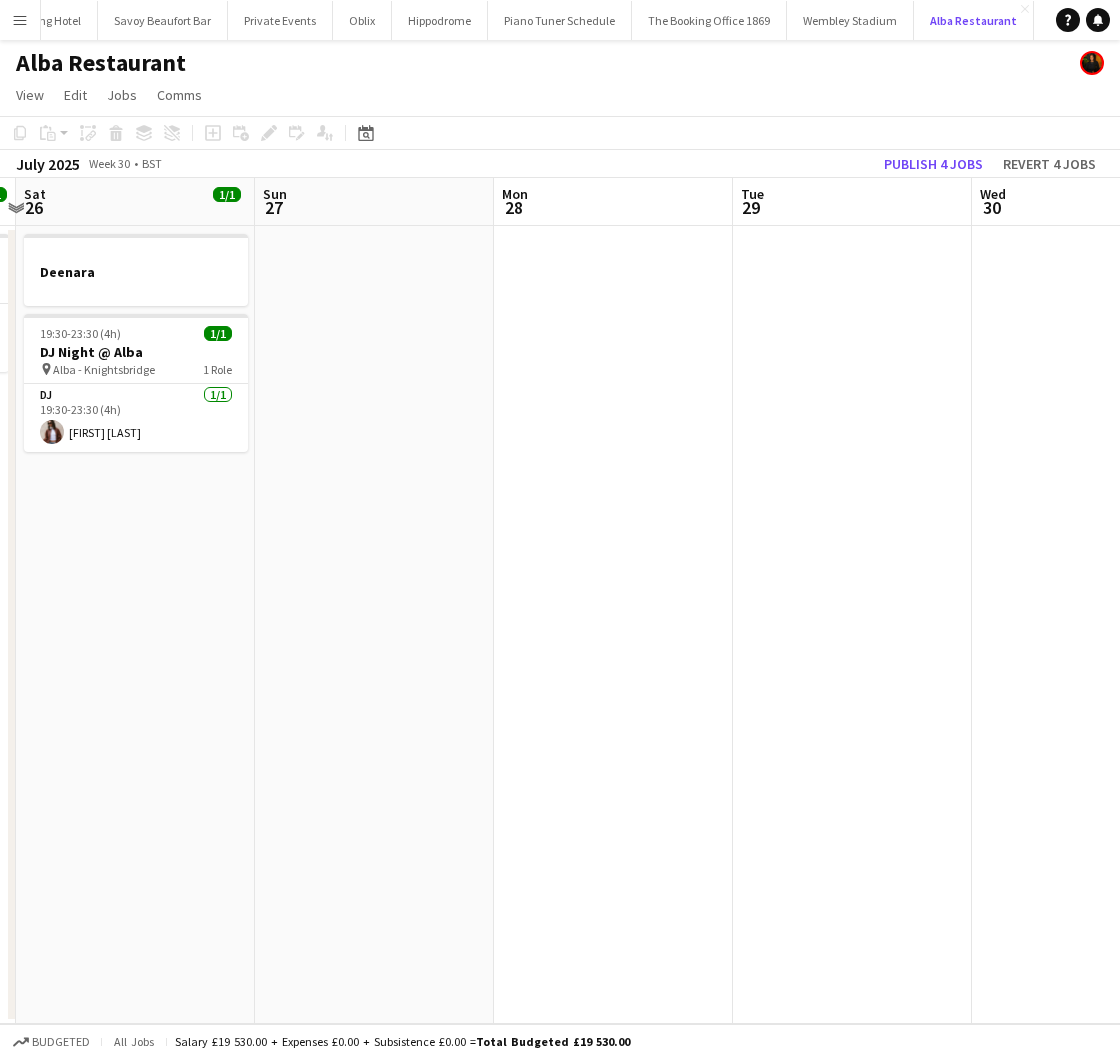 scroll, scrollTop: 0, scrollLeft: 736, axis: horizontal 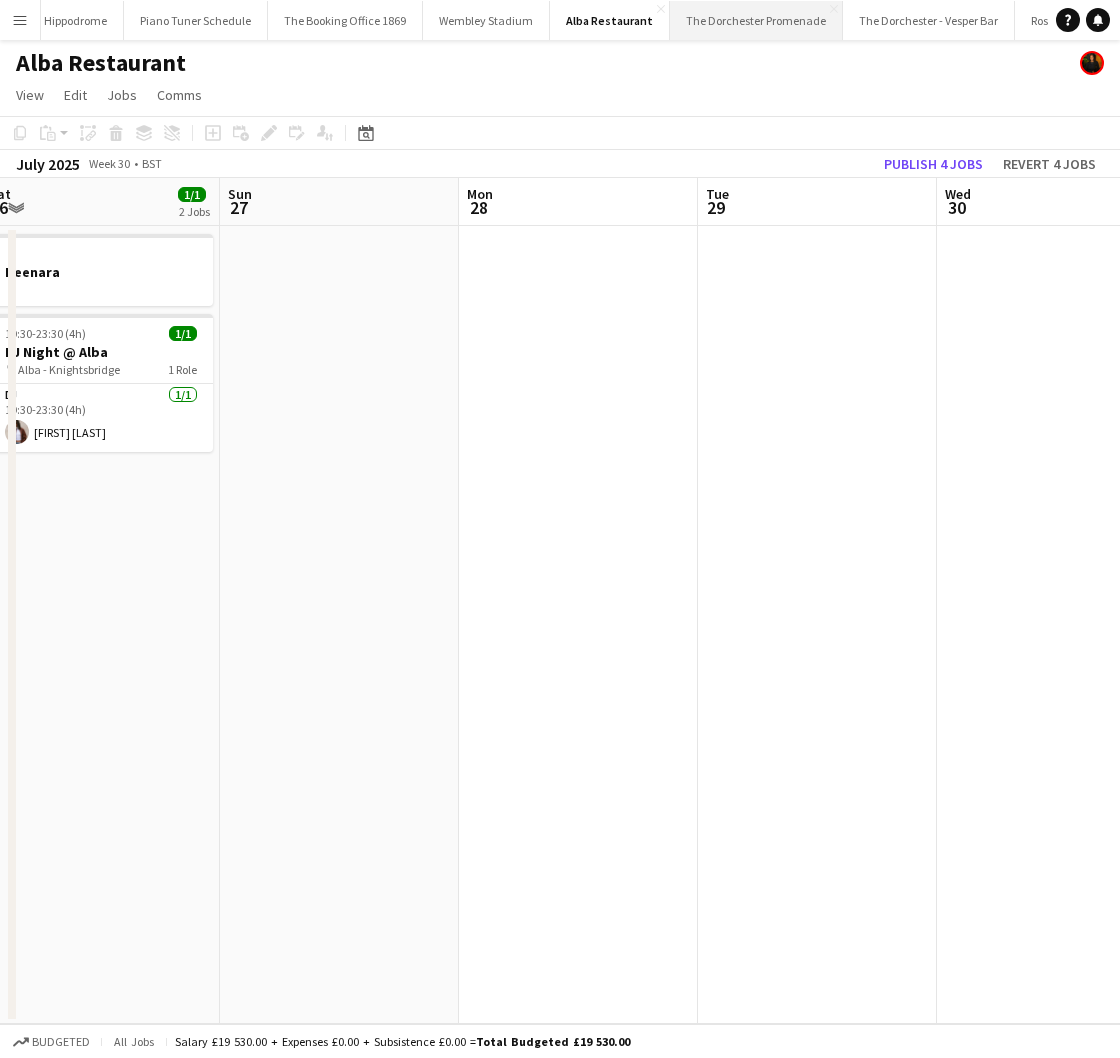 click on "The Dorchester Promenade
Close" at bounding box center (756, 20) 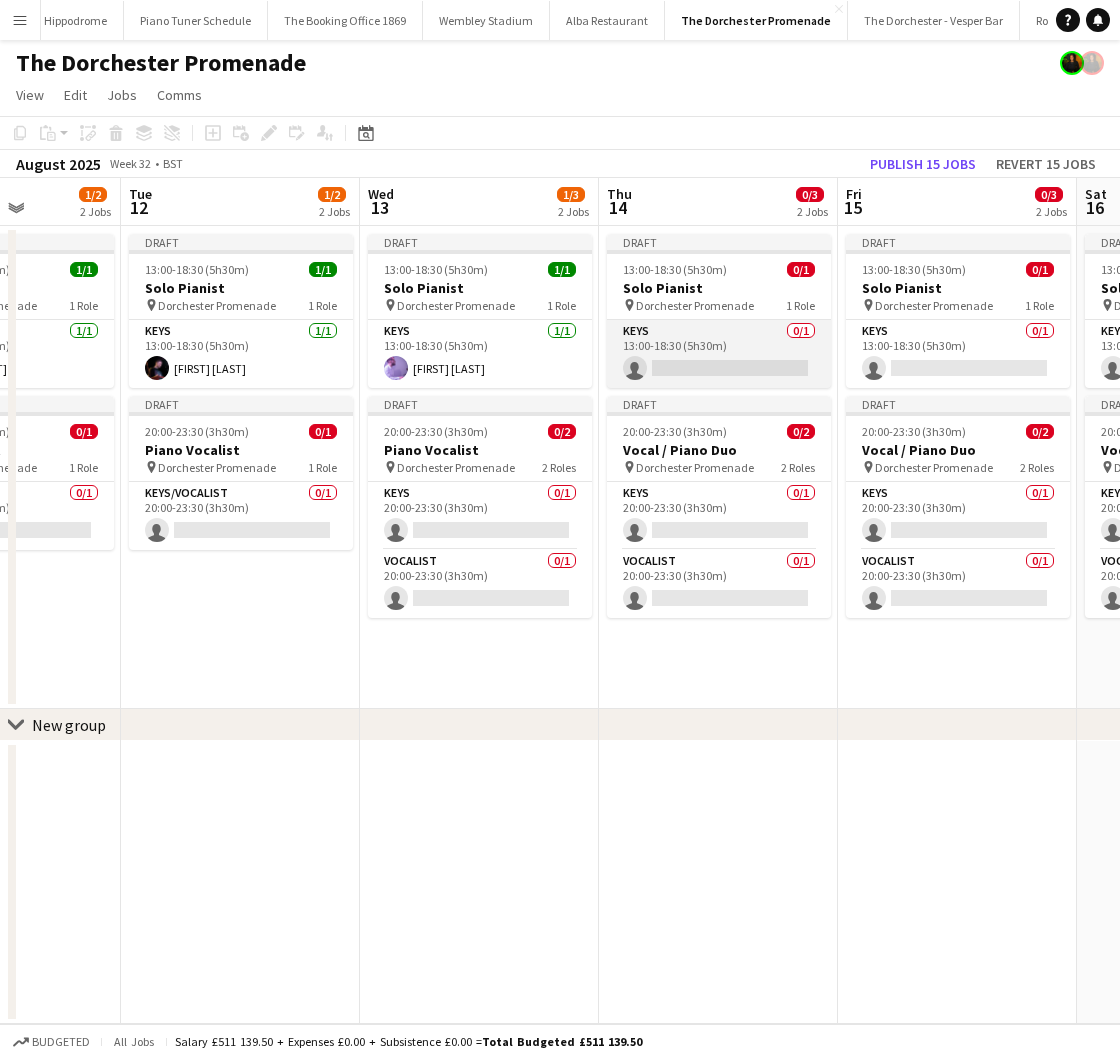 scroll, scrollTop: 0, scrollLeft: 839, axis: horizontal 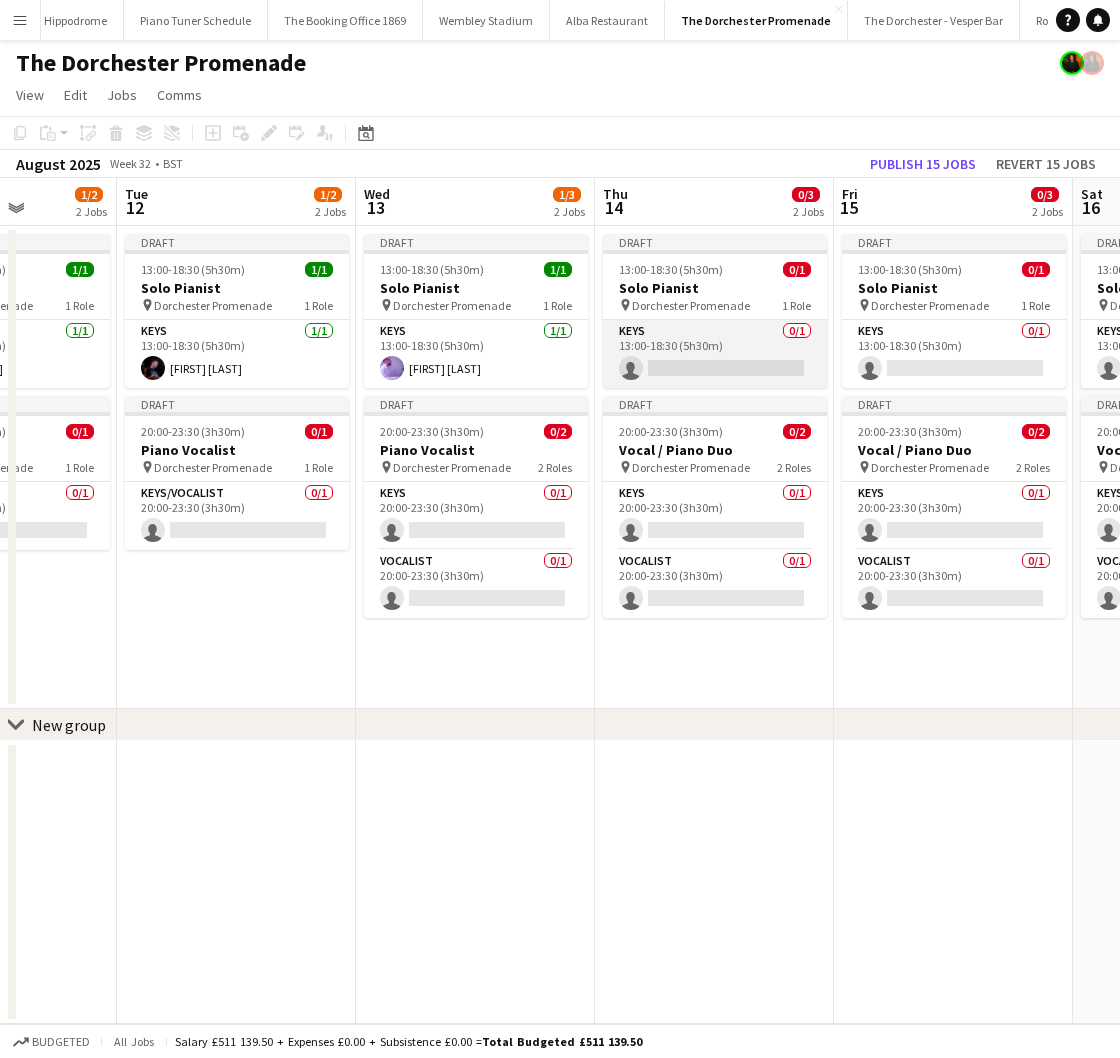 click on "Keys   0/1   13:00-18:30 (5h30m)
single-neutral-actions" at bounding box center (715, 354) 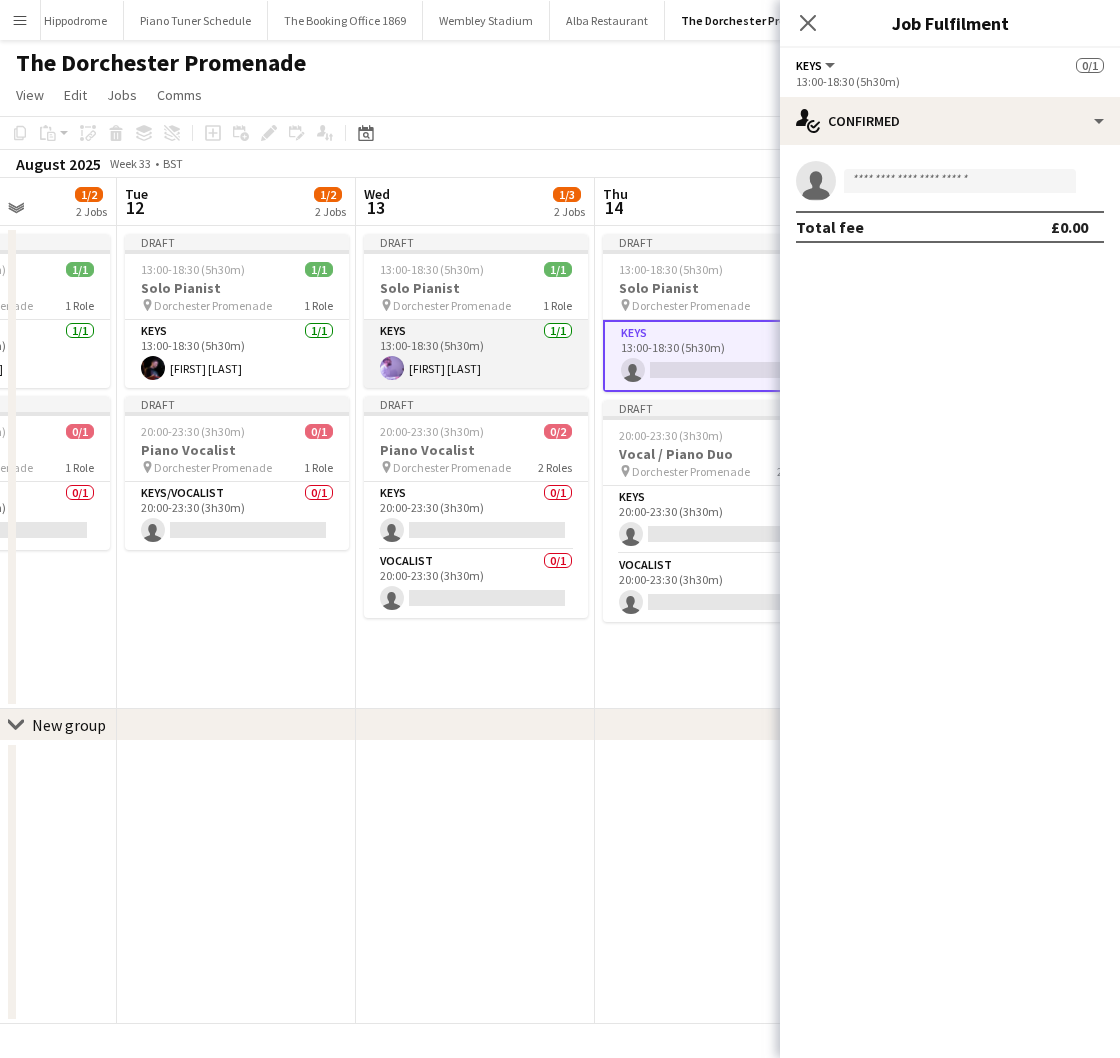 click on "Keys   1/1   13:00-18:30 (5h30m)
[FIRST] [LAST]" at bounding box center (476, 354) 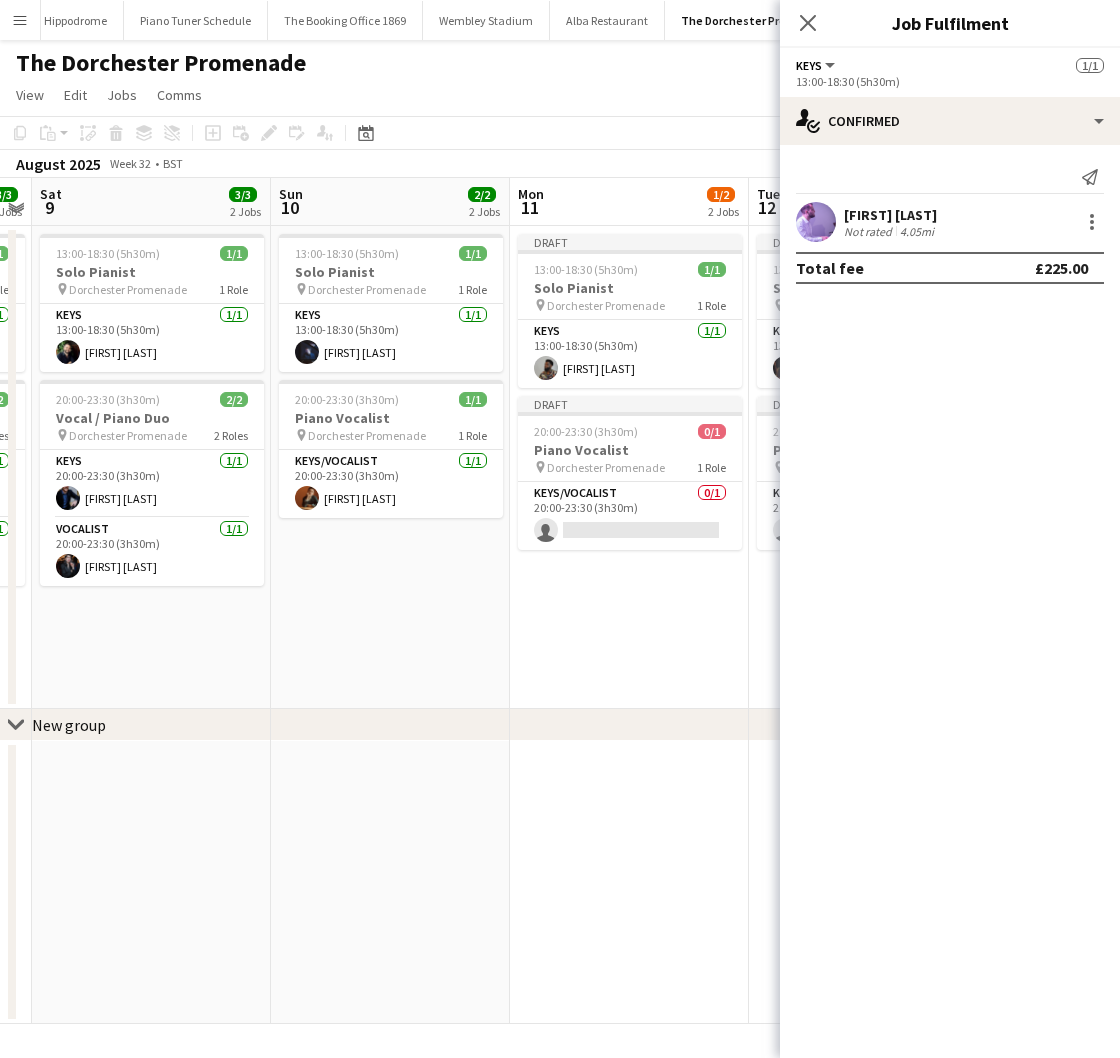 scroll, scrollTop: 0, scrollLeft: 569, axis: horizontal 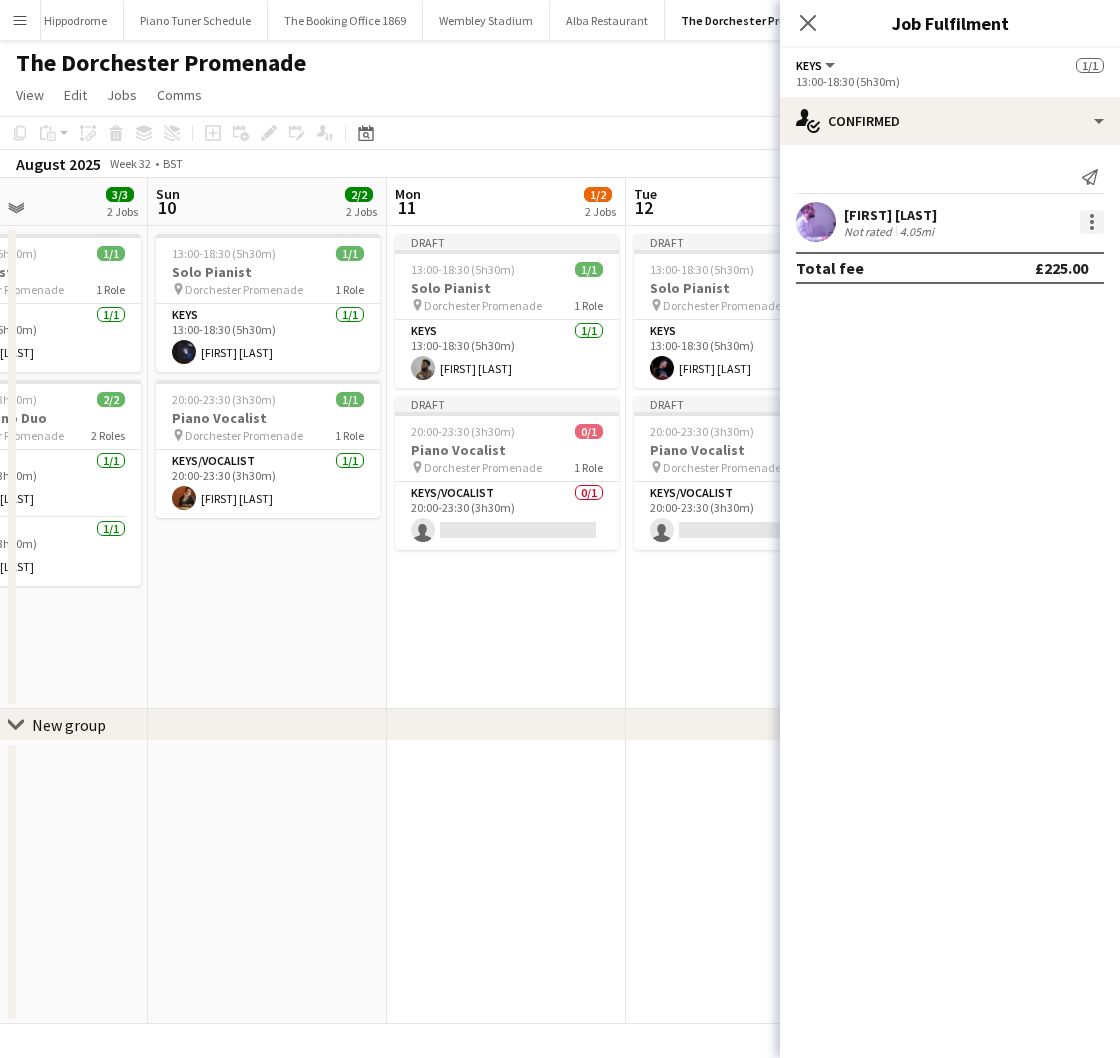 click at bounding box center (1092, 222) 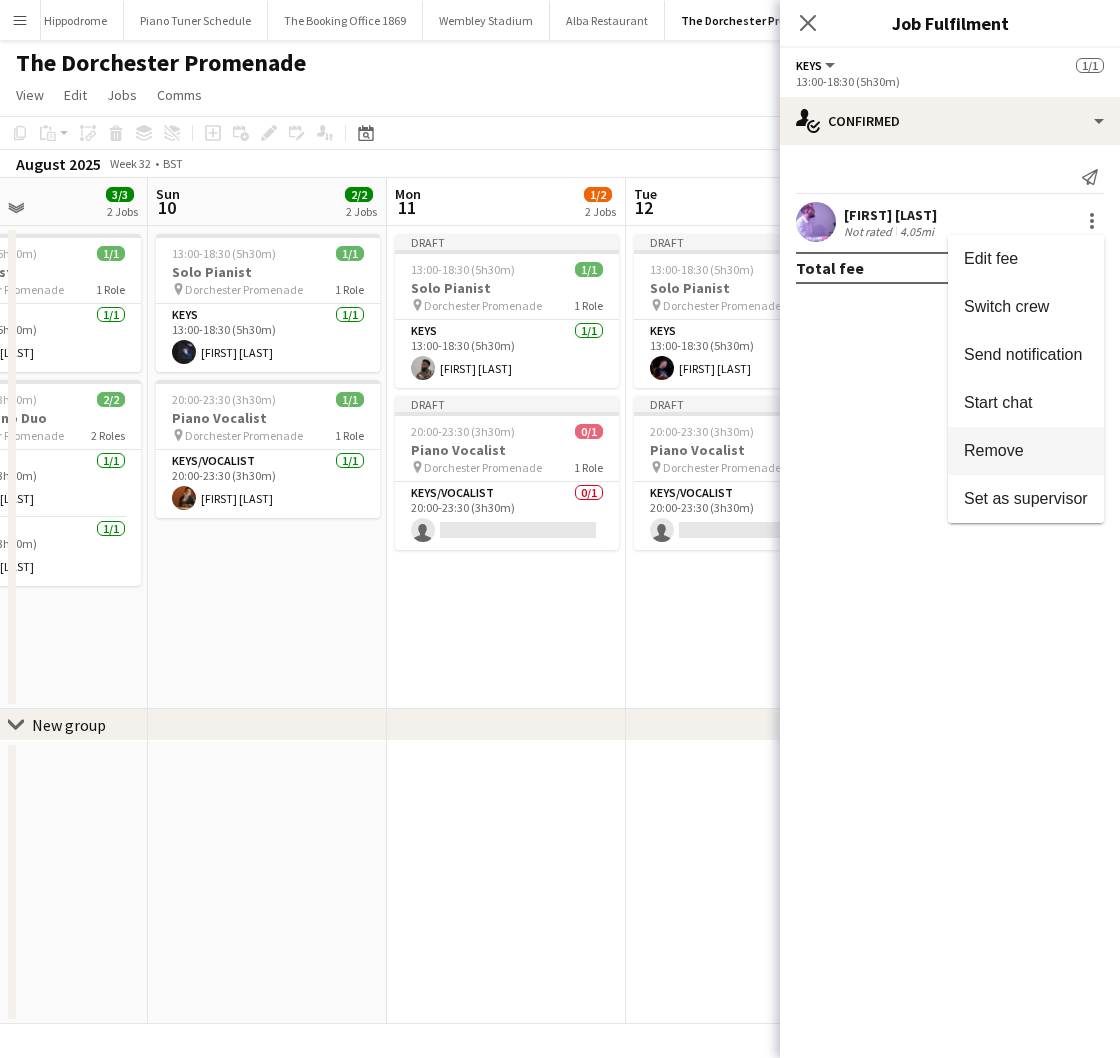 click on "Remove" at bounding box center [1026, 451] 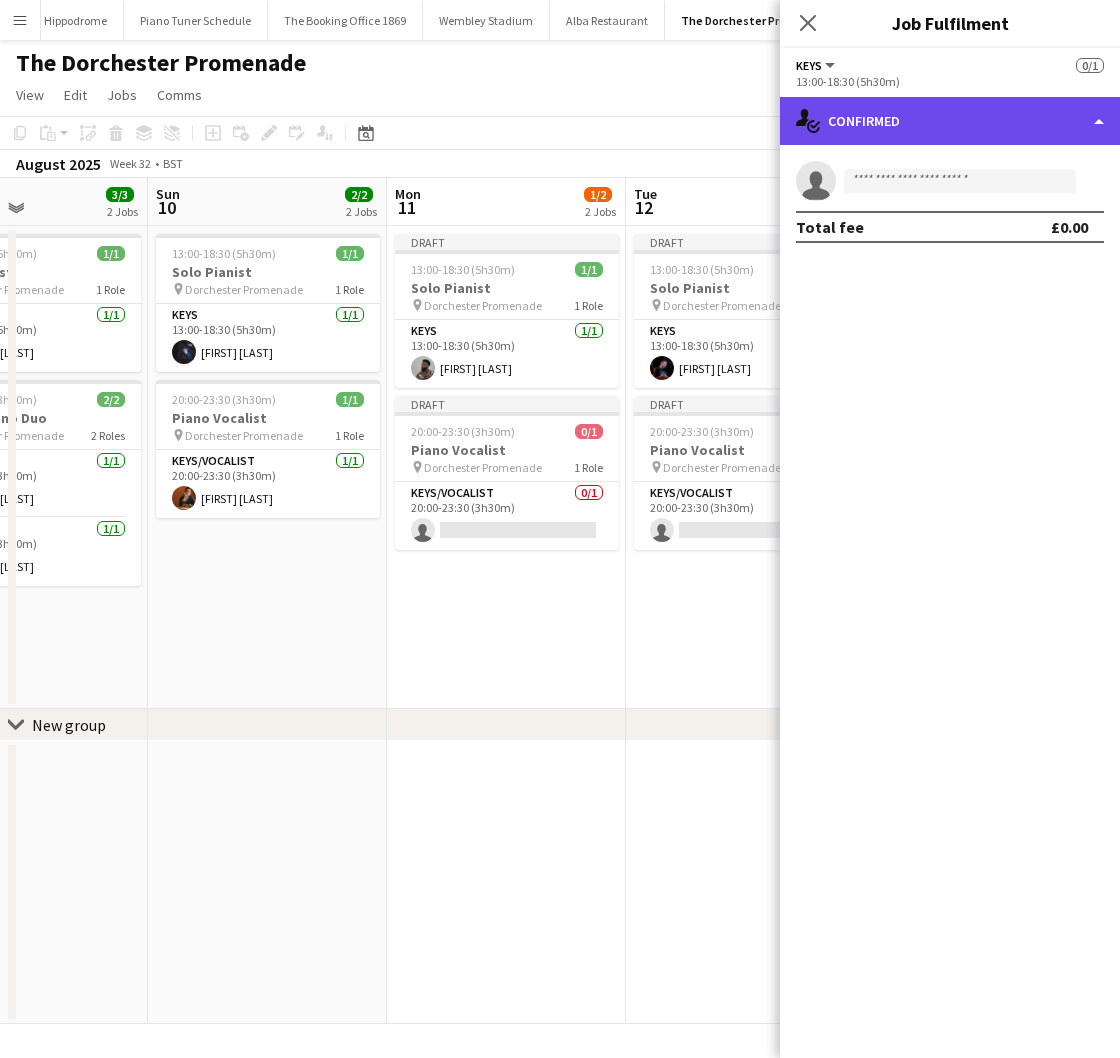 click on "single-neutral-actions-check-2
Confirmed" 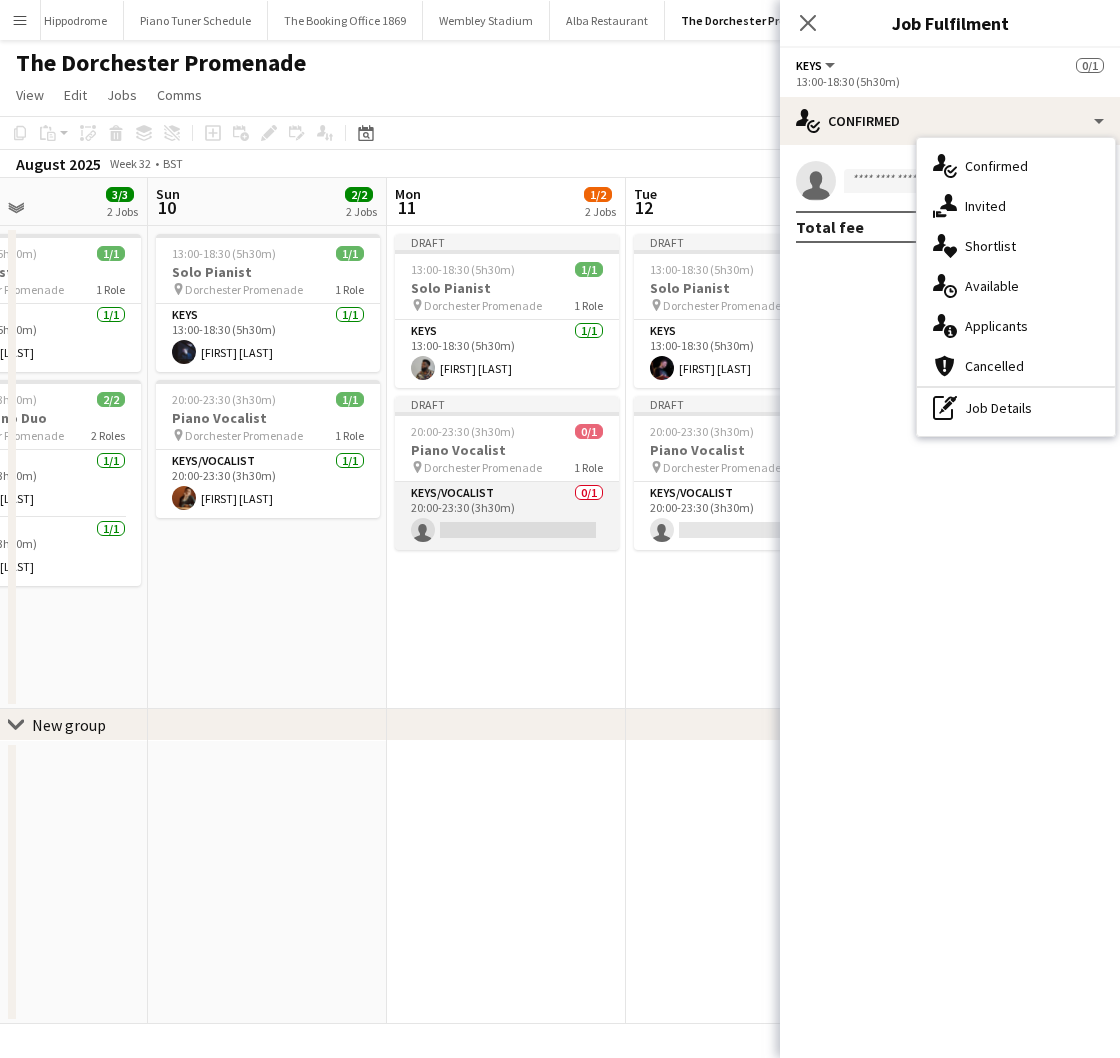 click on "Keys/Vocalist   0/1   20:00-23:30 (3h30m)
single-neutral-actions" at bounding box center [507, 516] 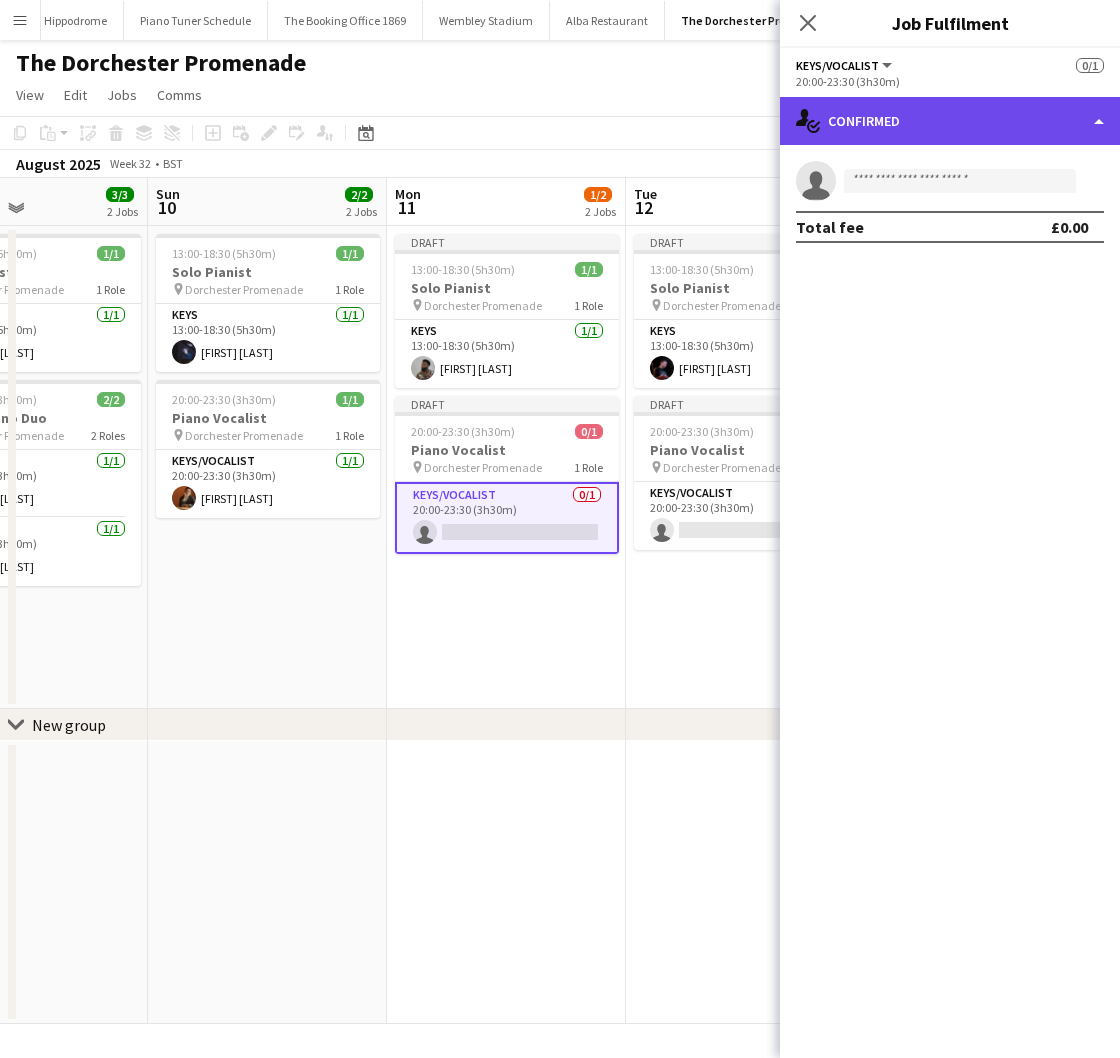 click on "single-neutral-actions-check-2
Confirmed" 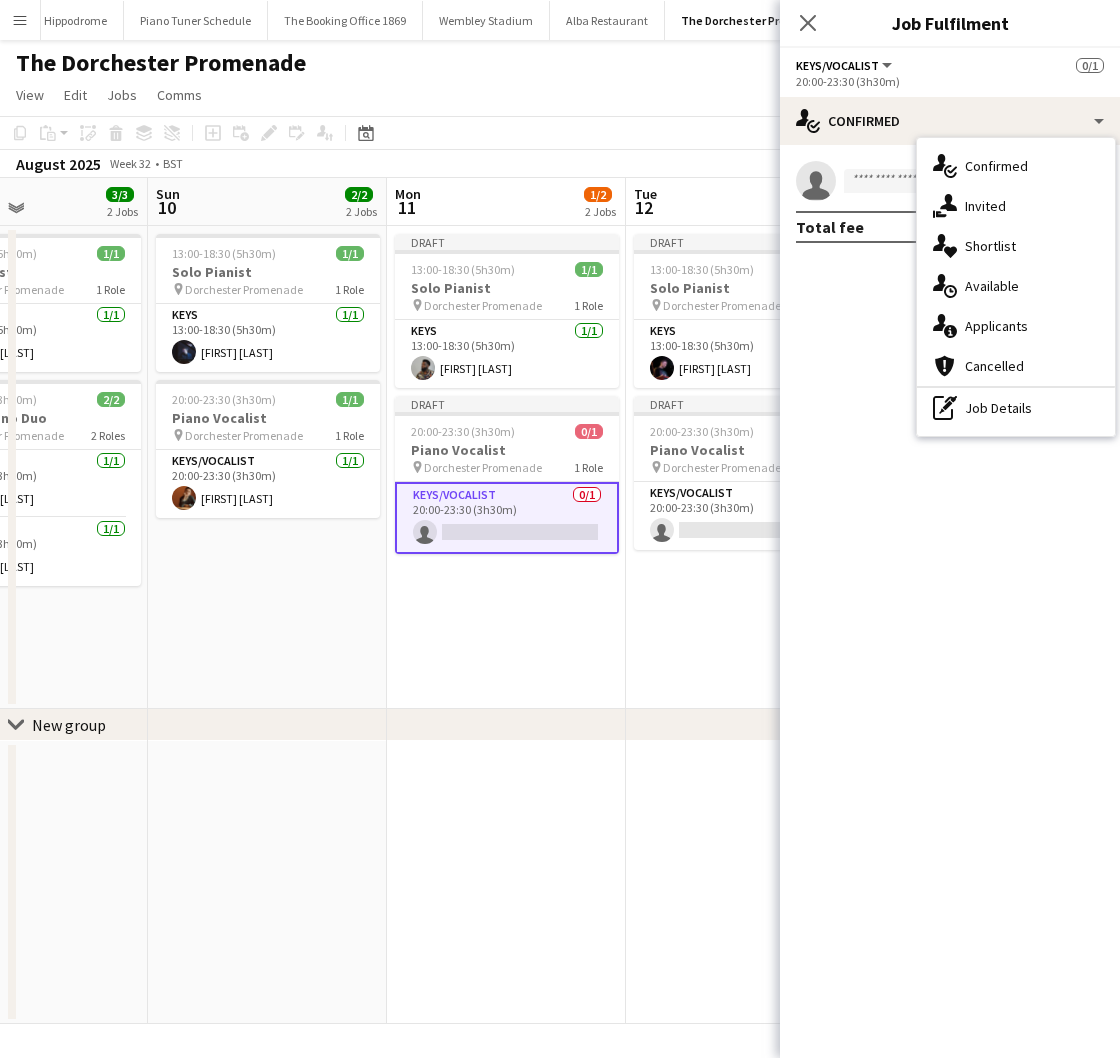 click 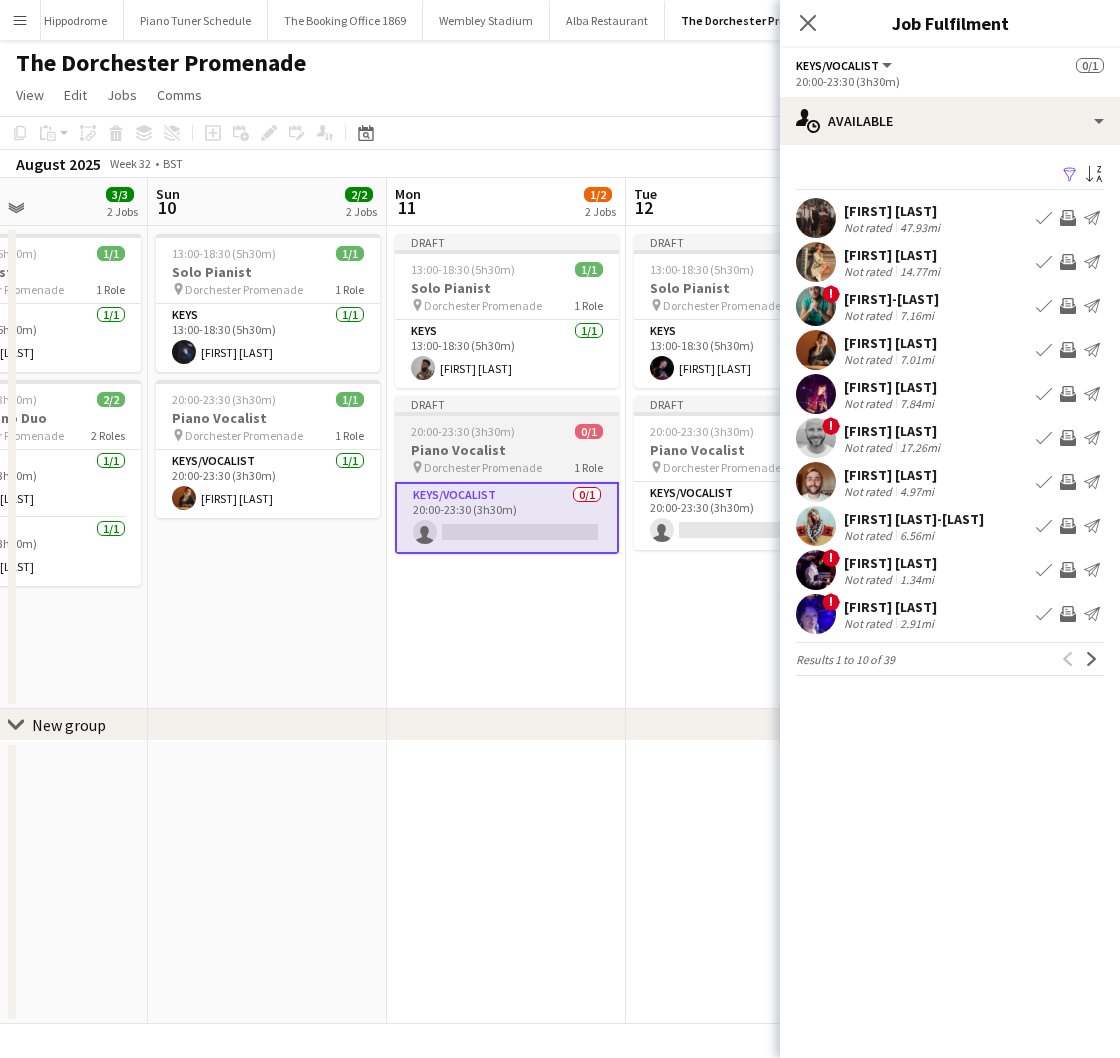 scroll, scrollTop: 0, scrollLeft: 617, axis: horizontal 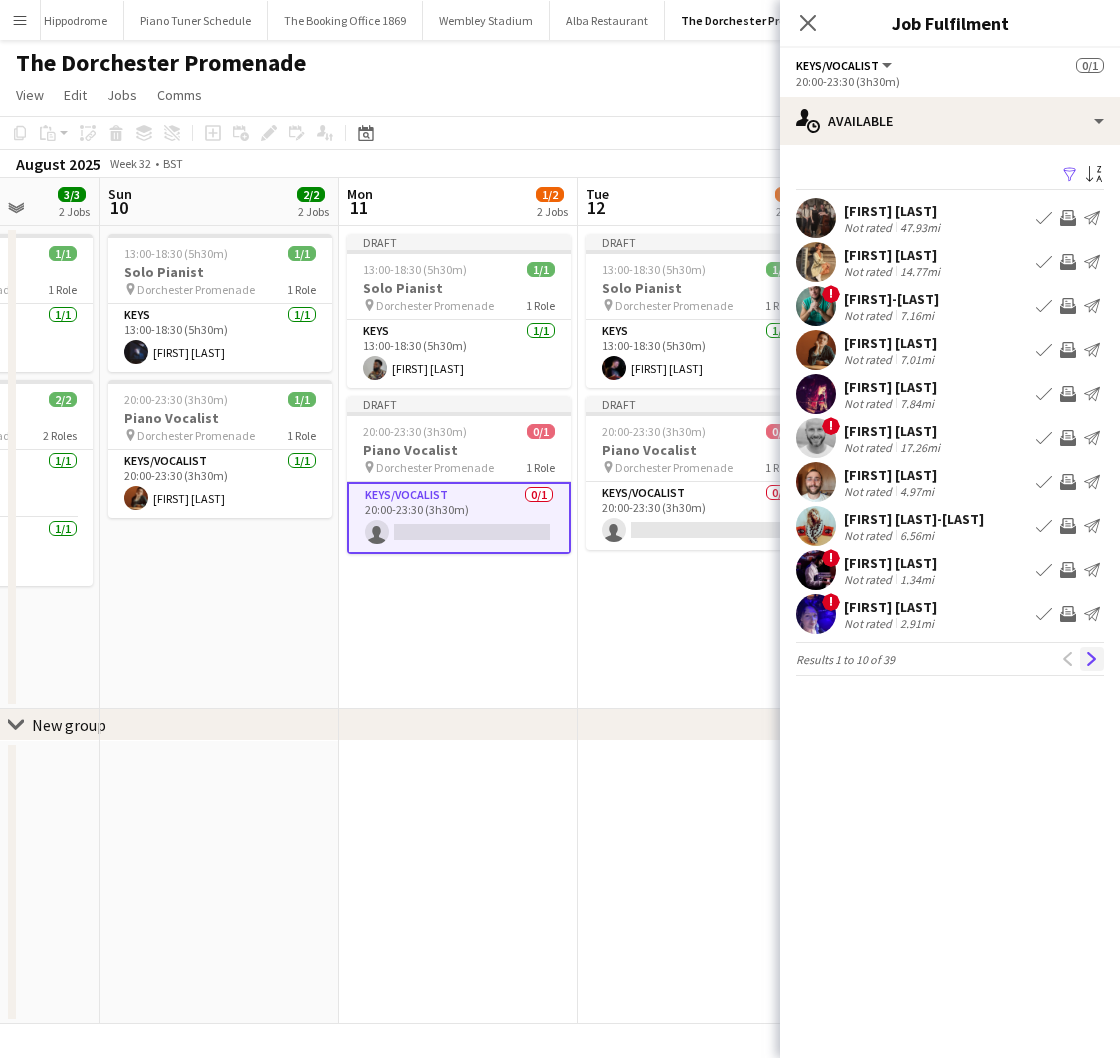 click on "Next" 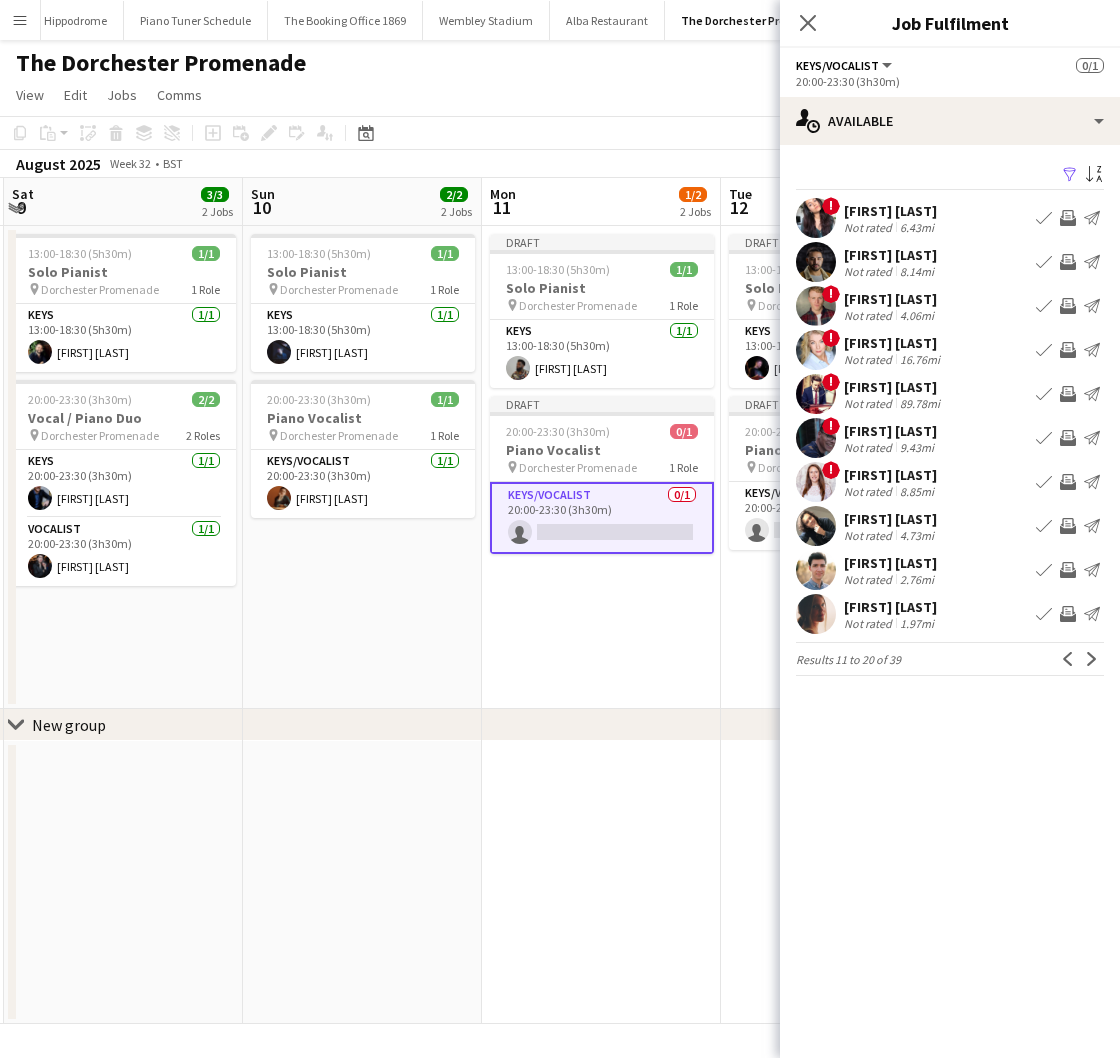scroll, scrollTop: 0, scrollLeft: 717, axis: horizontal 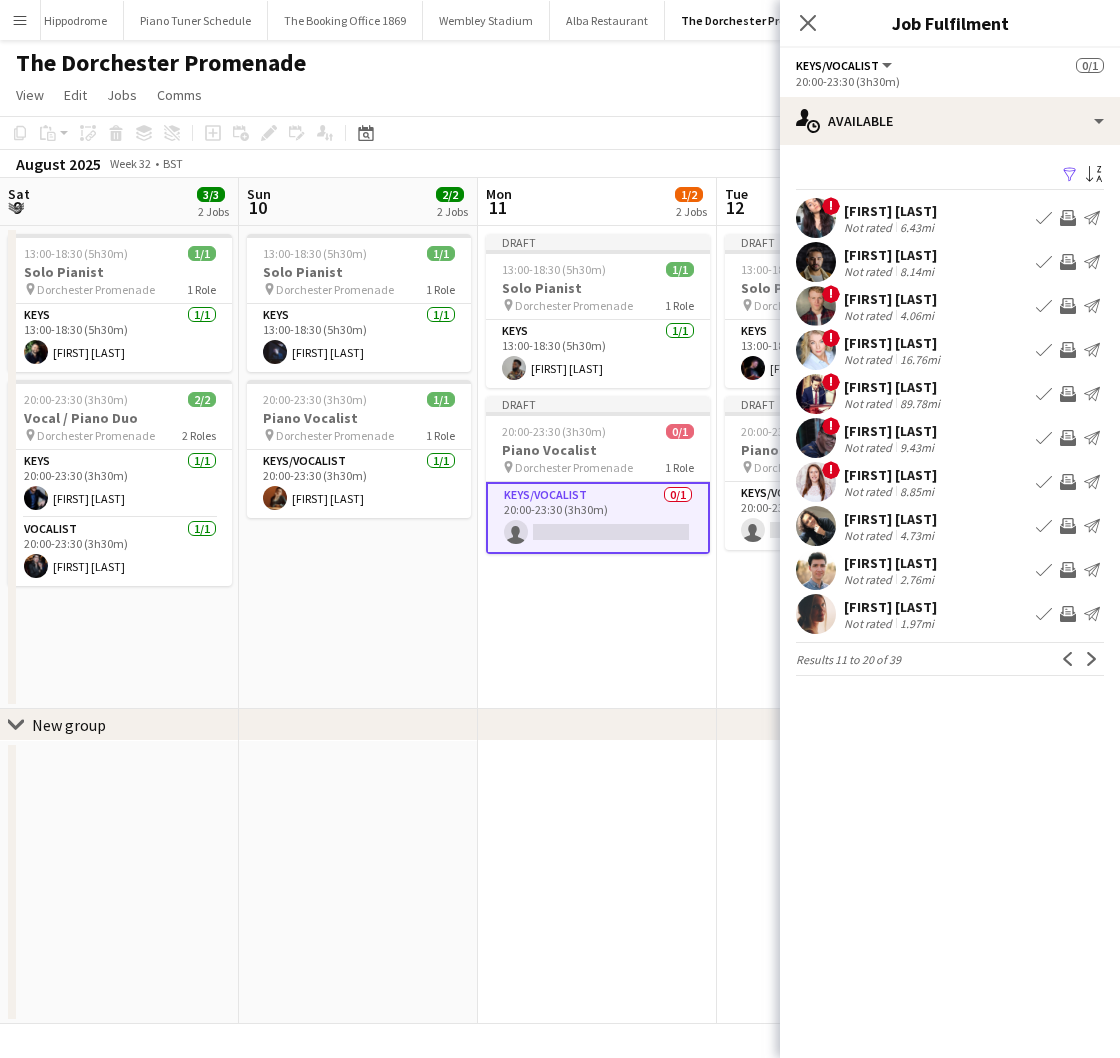 click on "Book crew" at bounding box center [1044, 614] 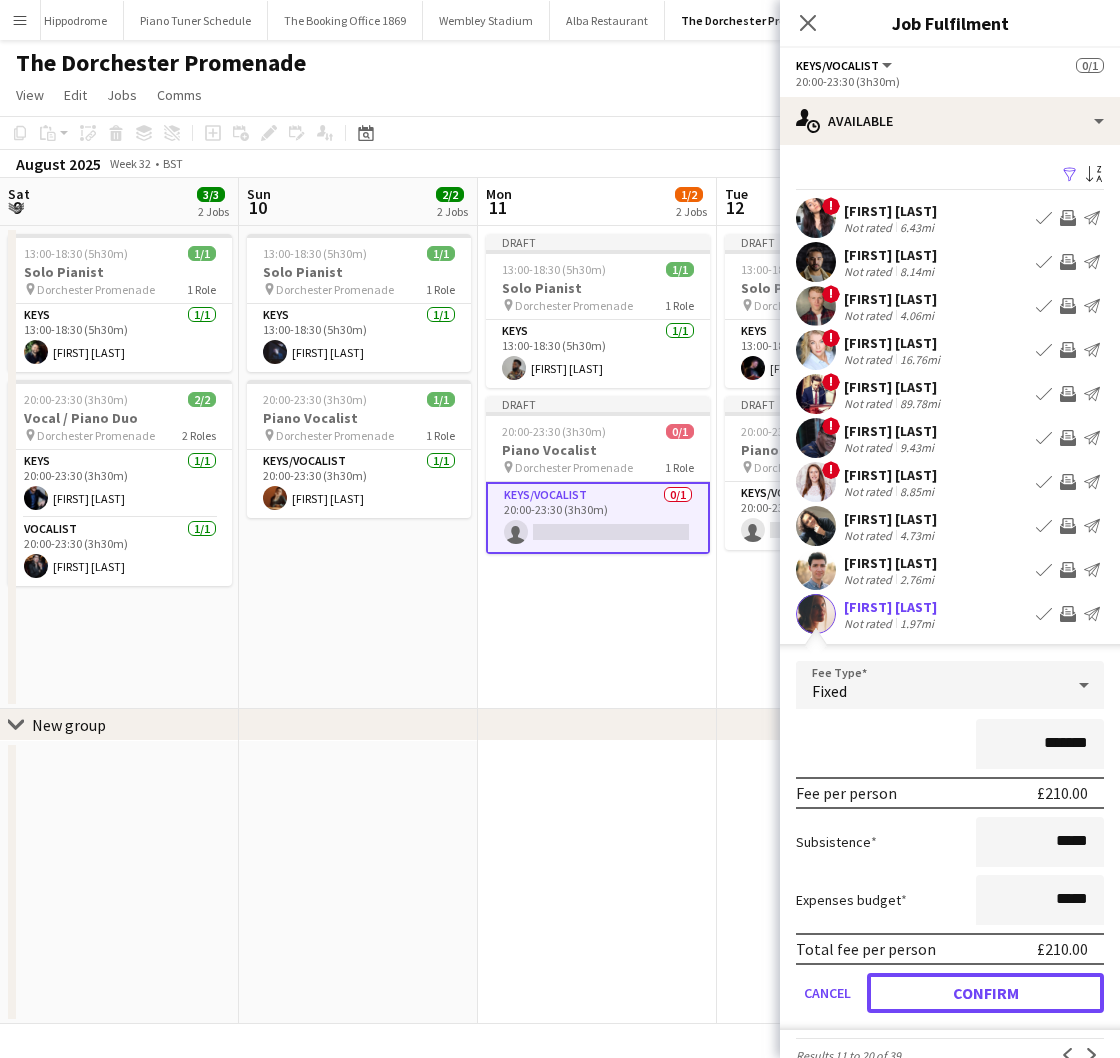 drag, startPoint x: 910, startPoint y: 988, endPoint x: 890, endPoint y: 937, distance: 54.781384 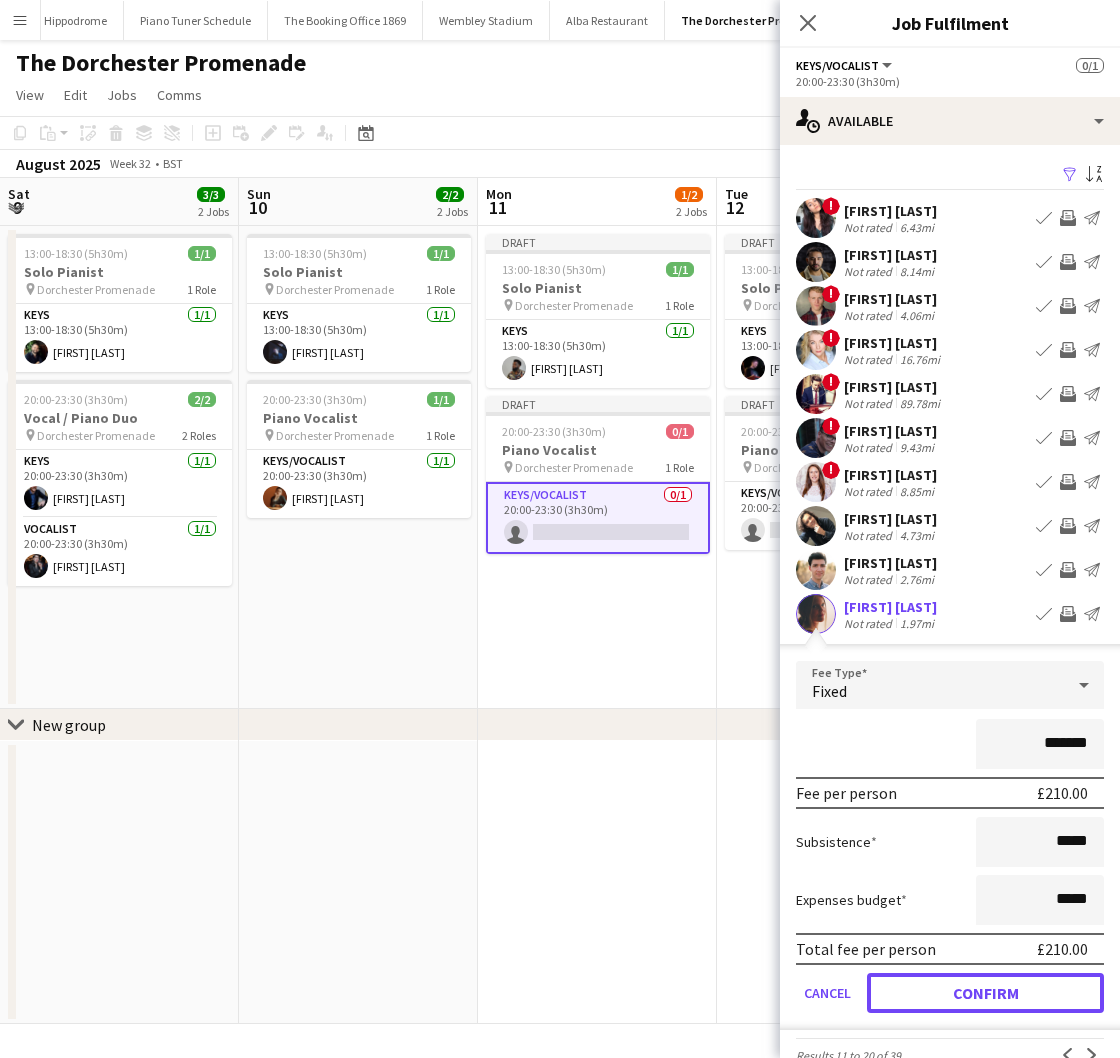 click on "Confirm" at bounding box center (985, 993) 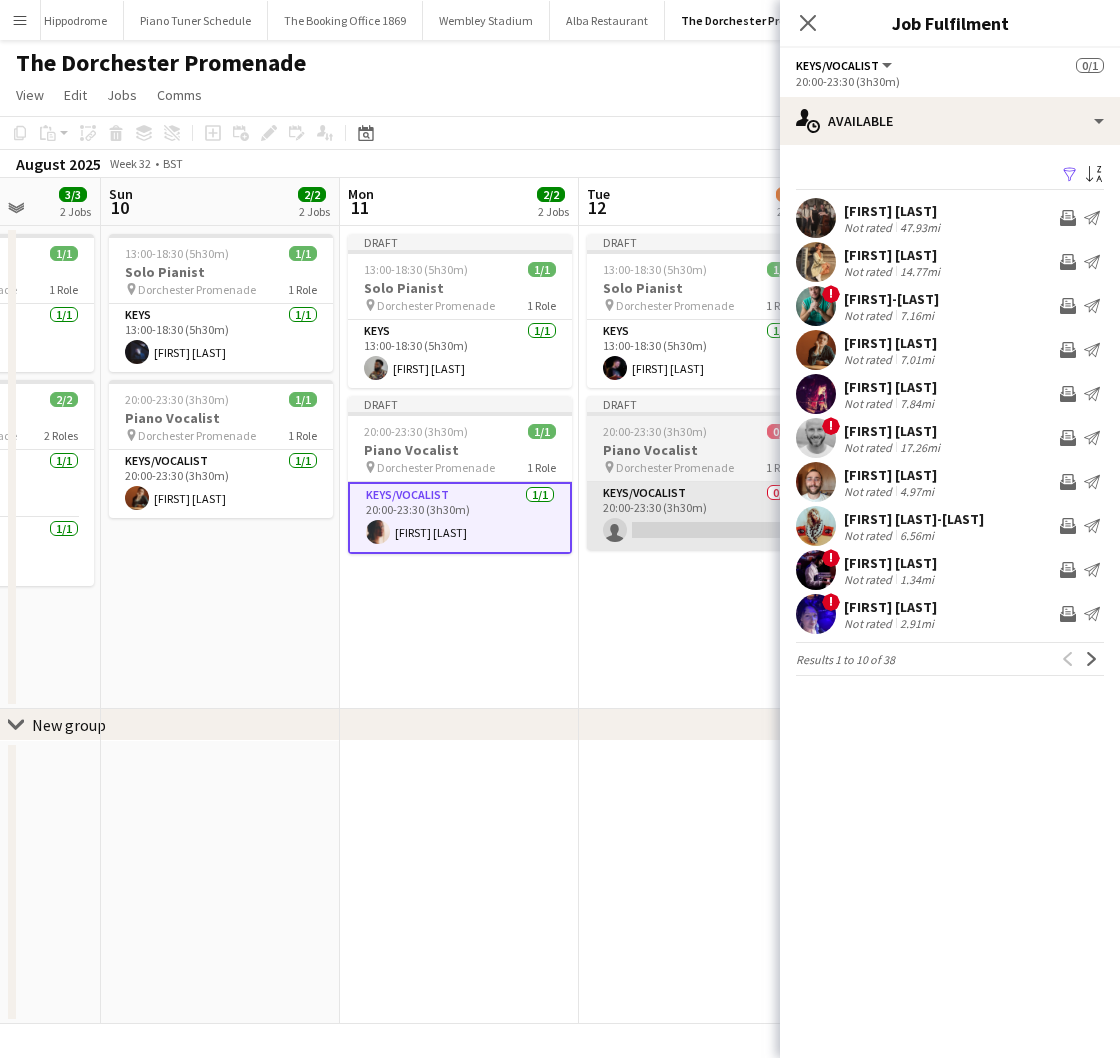 scroll, scrollTop: 0, scrollLeft: 643, axis: horizontal 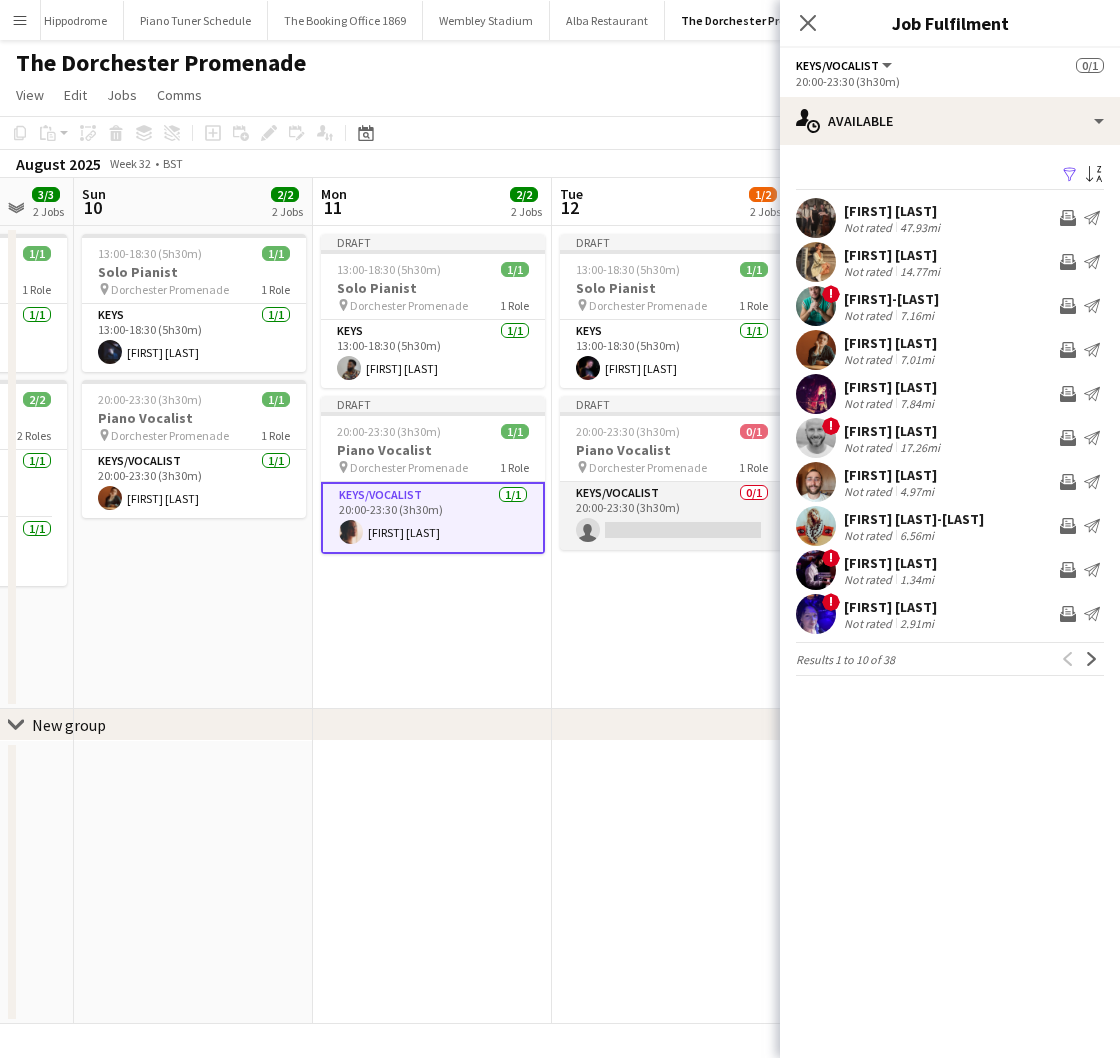 click on "Keys/Vocalist   0/1   20:00-23:30 (3h30m)
single-neutral-actions" at bounding box center (672, 516) 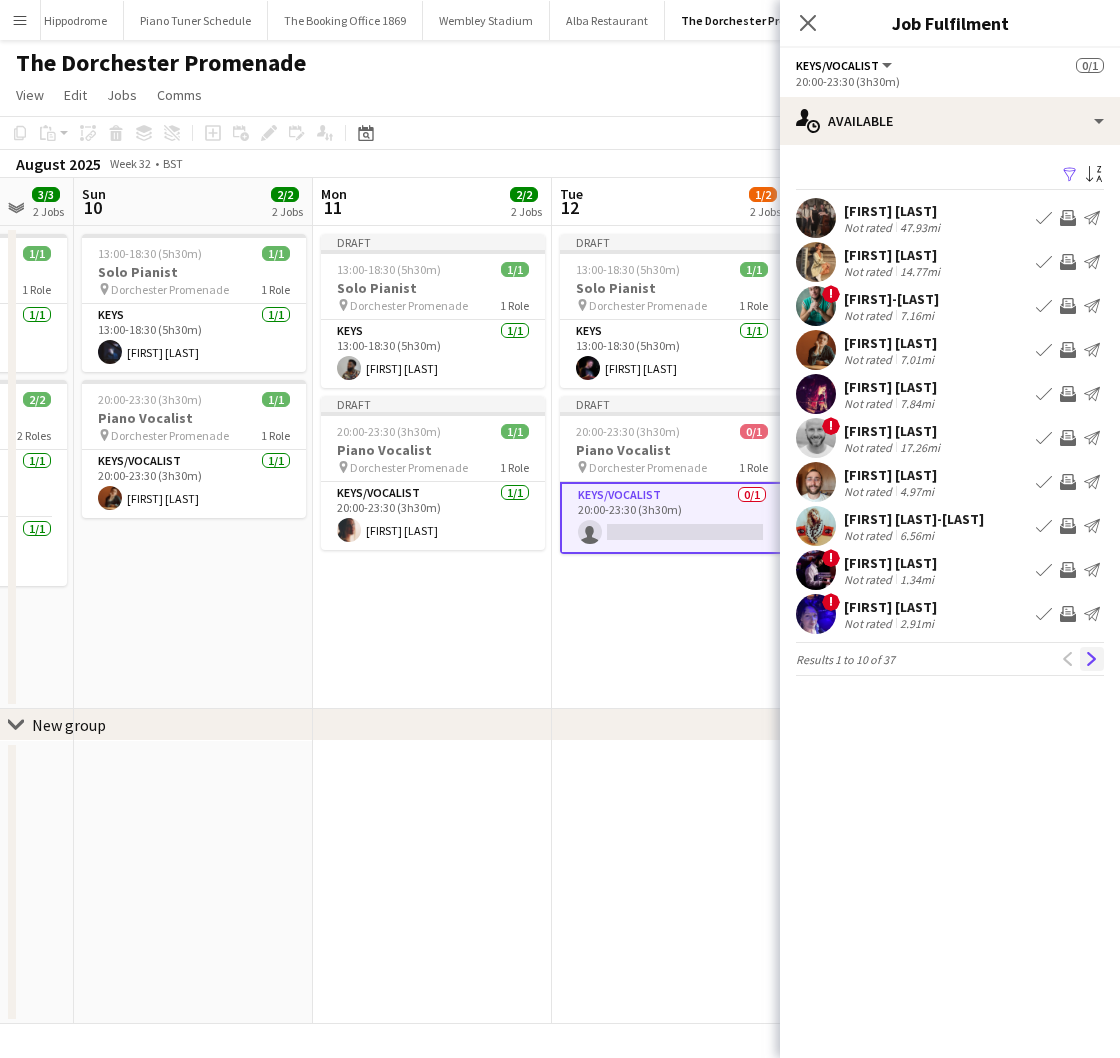 click on "Next" 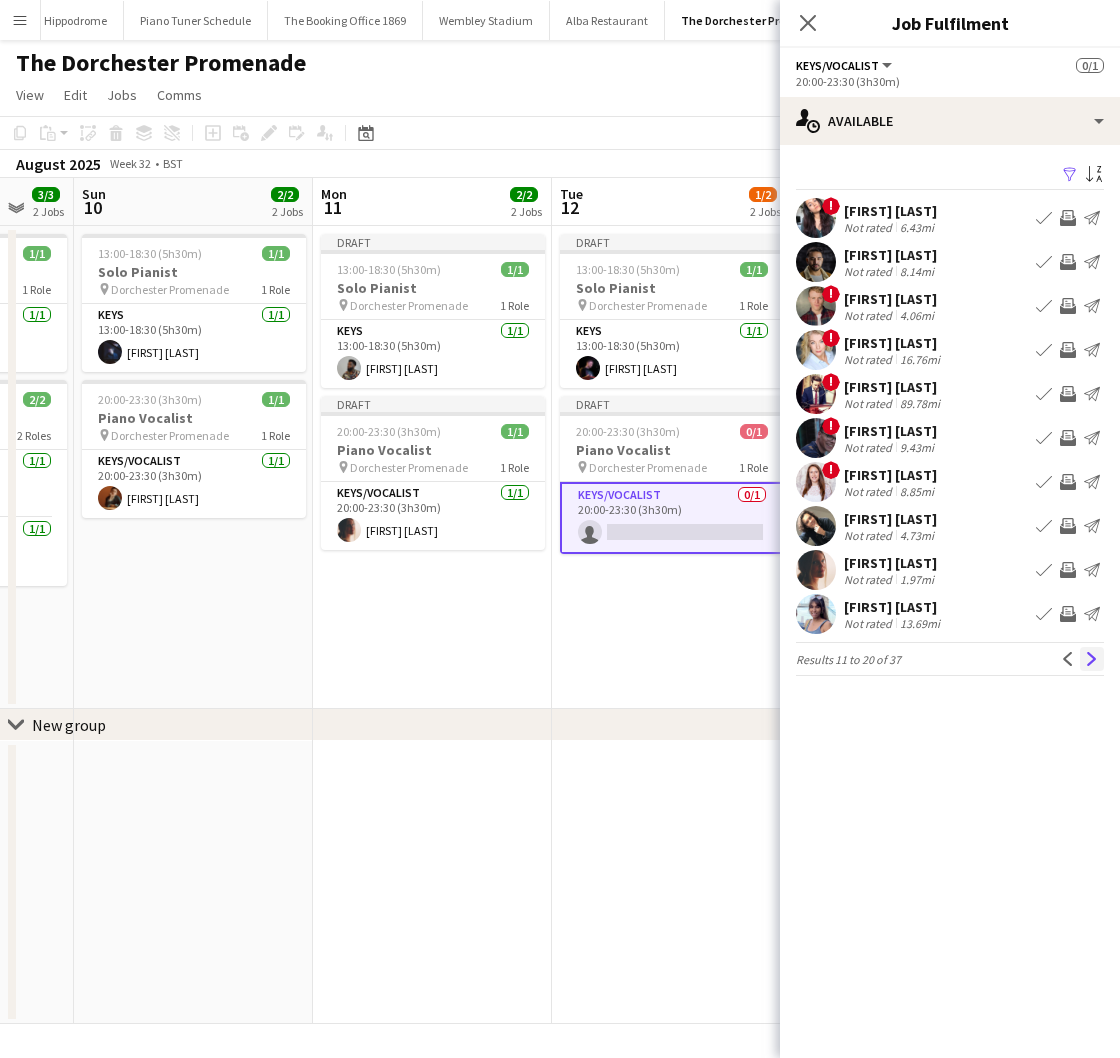 click on "Next" 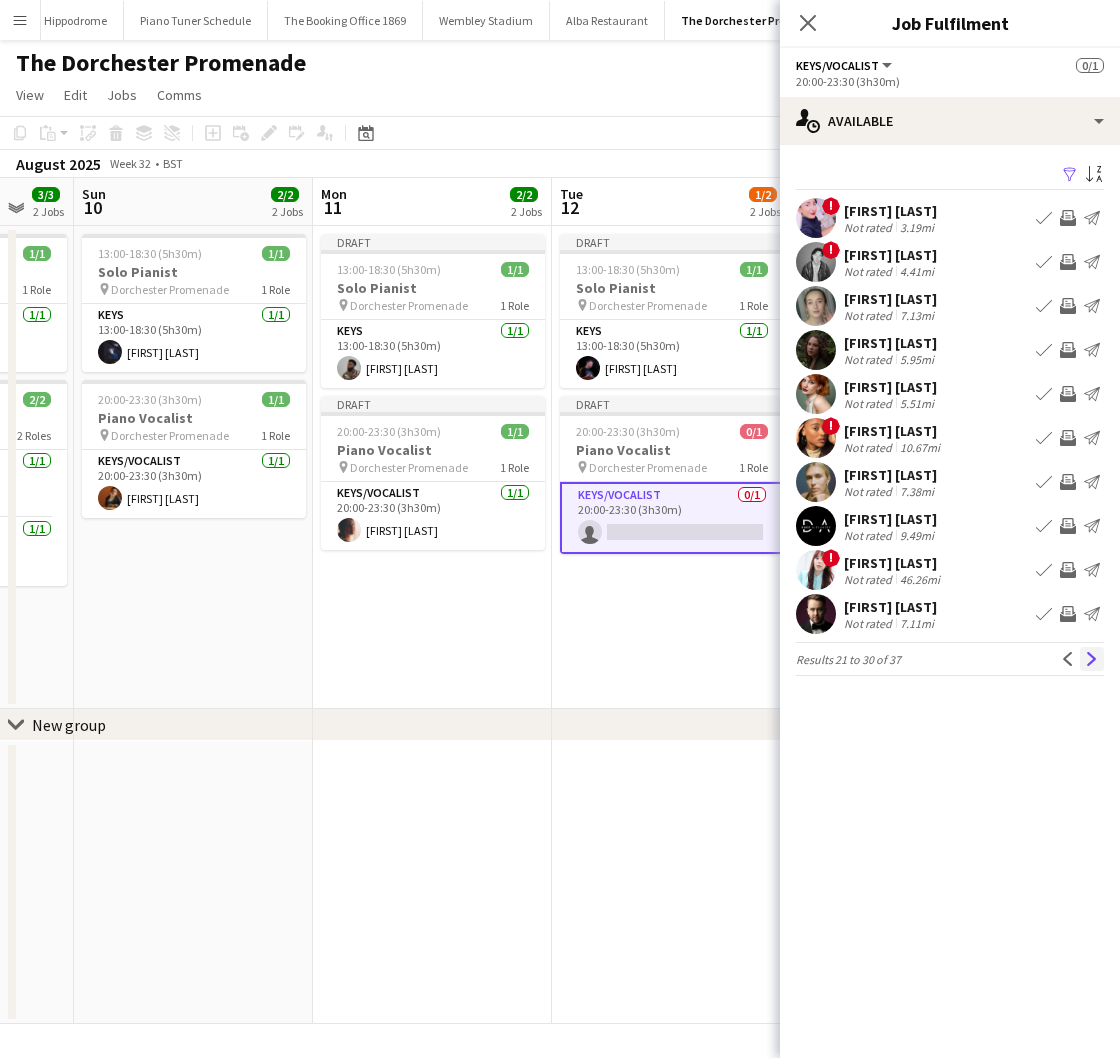 click on "Next" 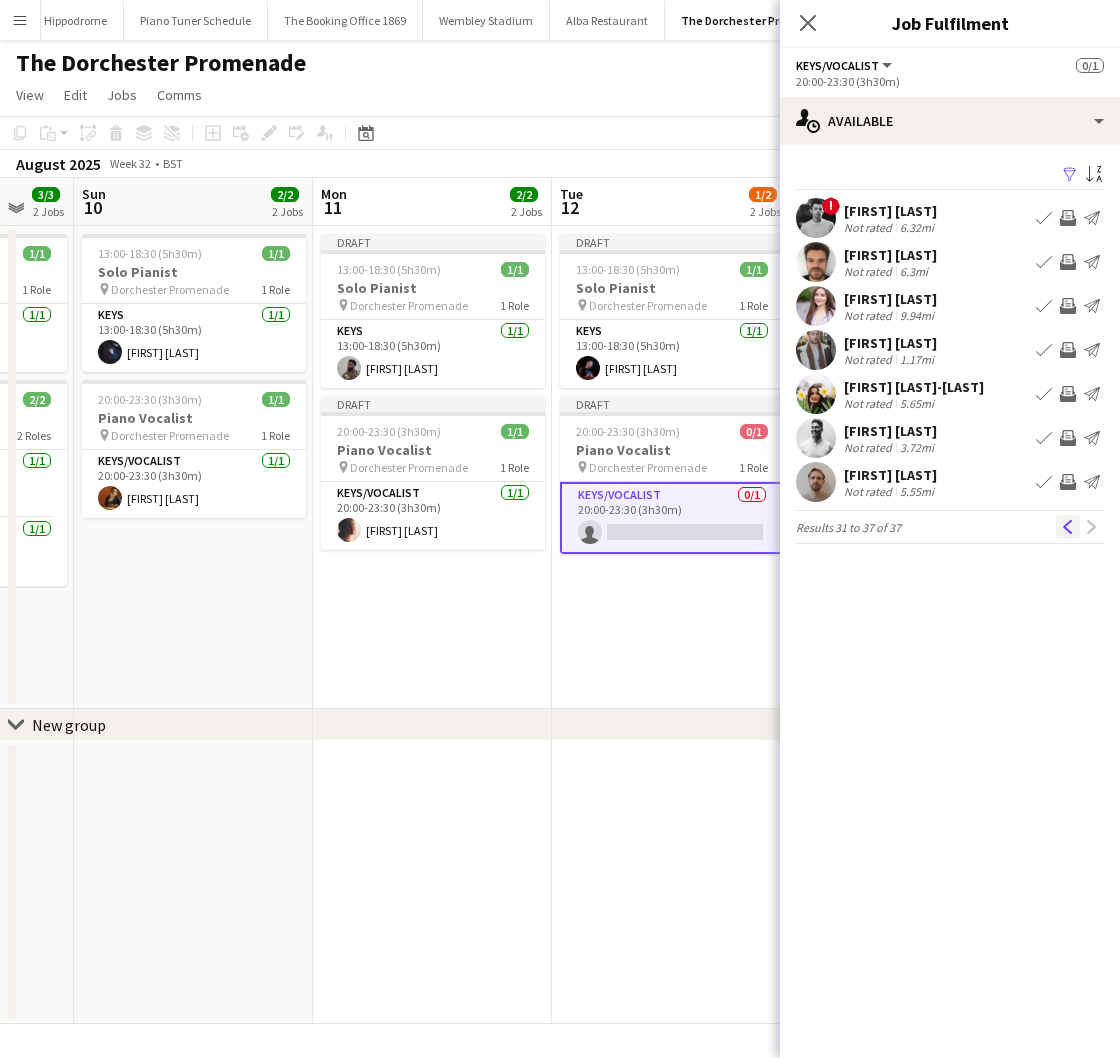 click on "Previous" 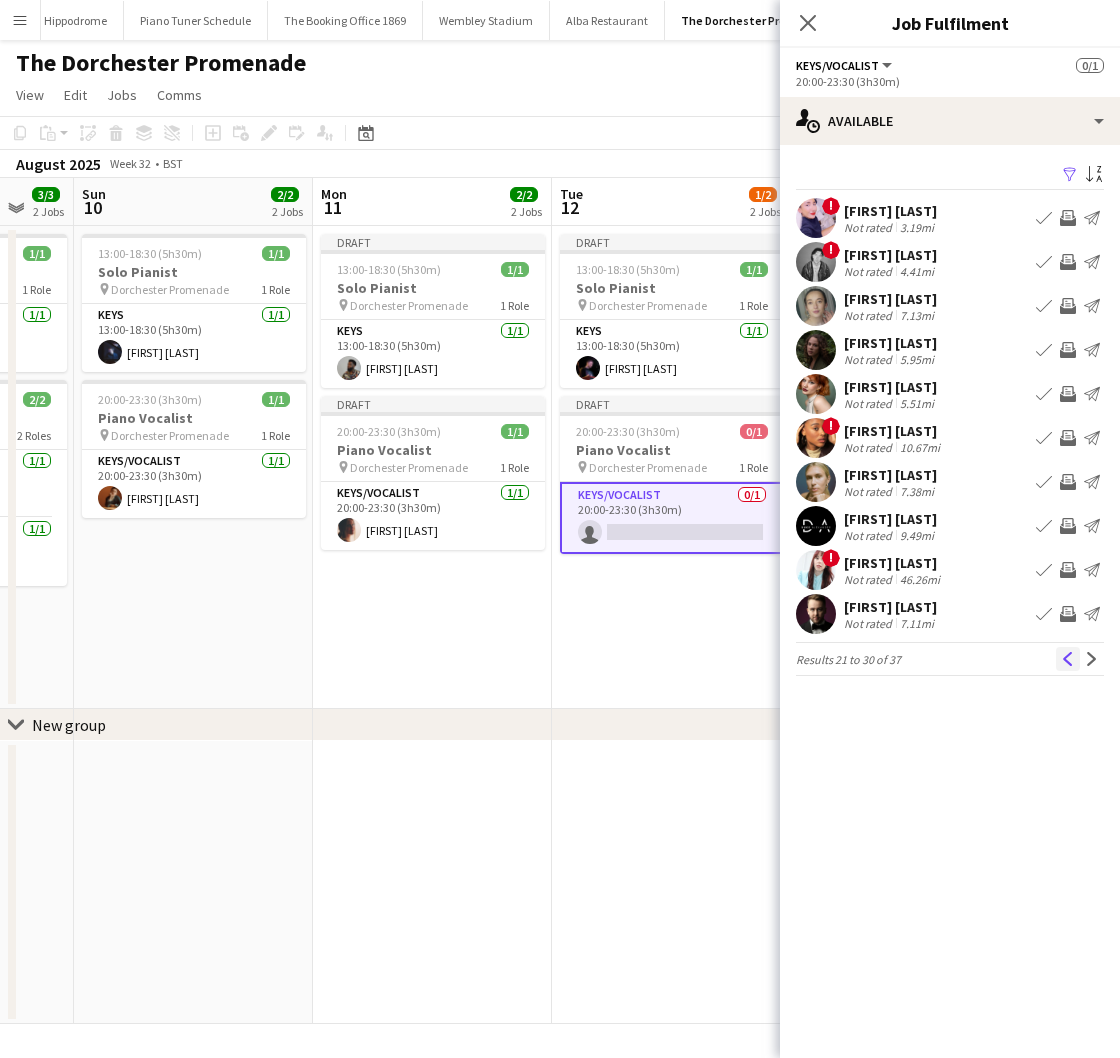 click on "Previous" 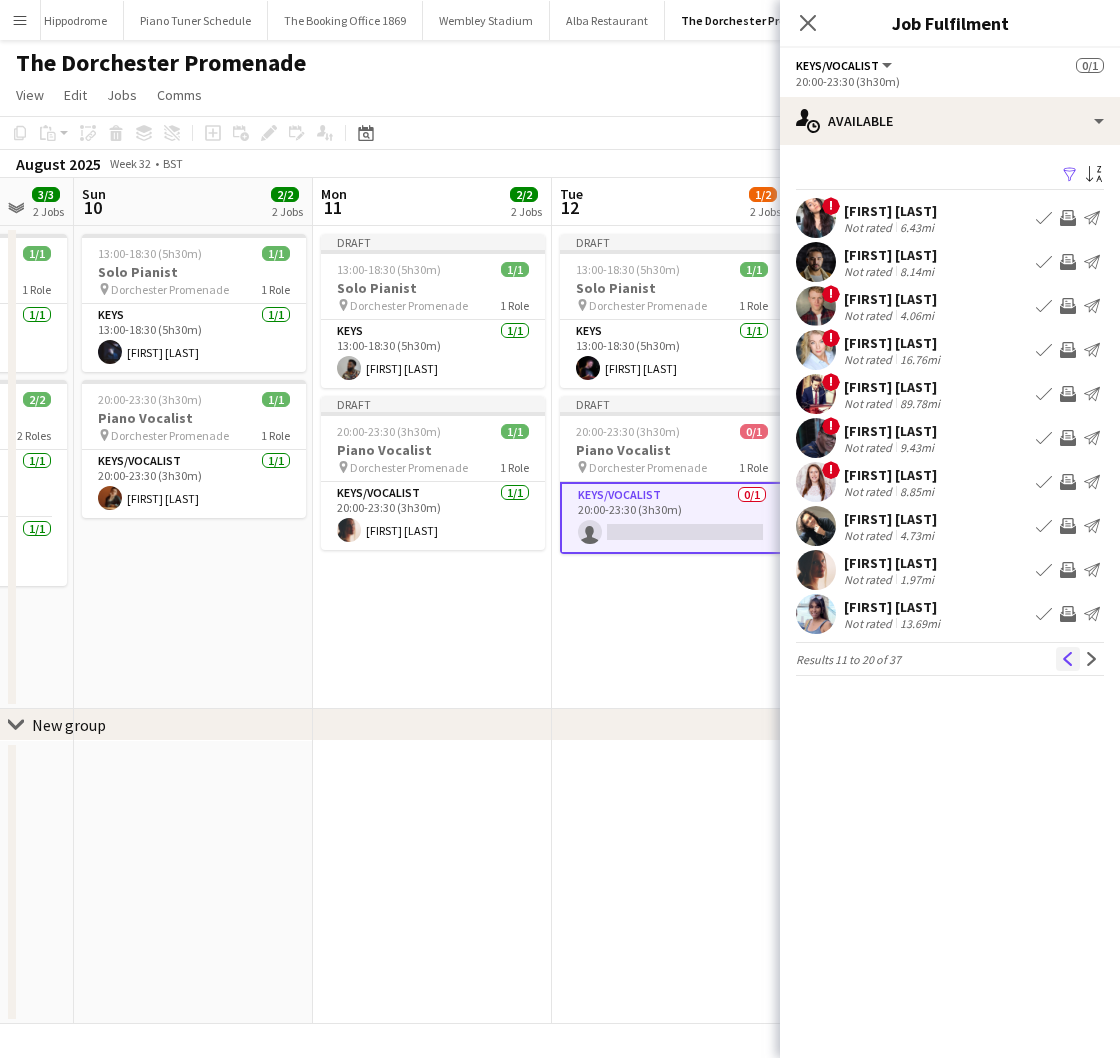 click on "Previous" 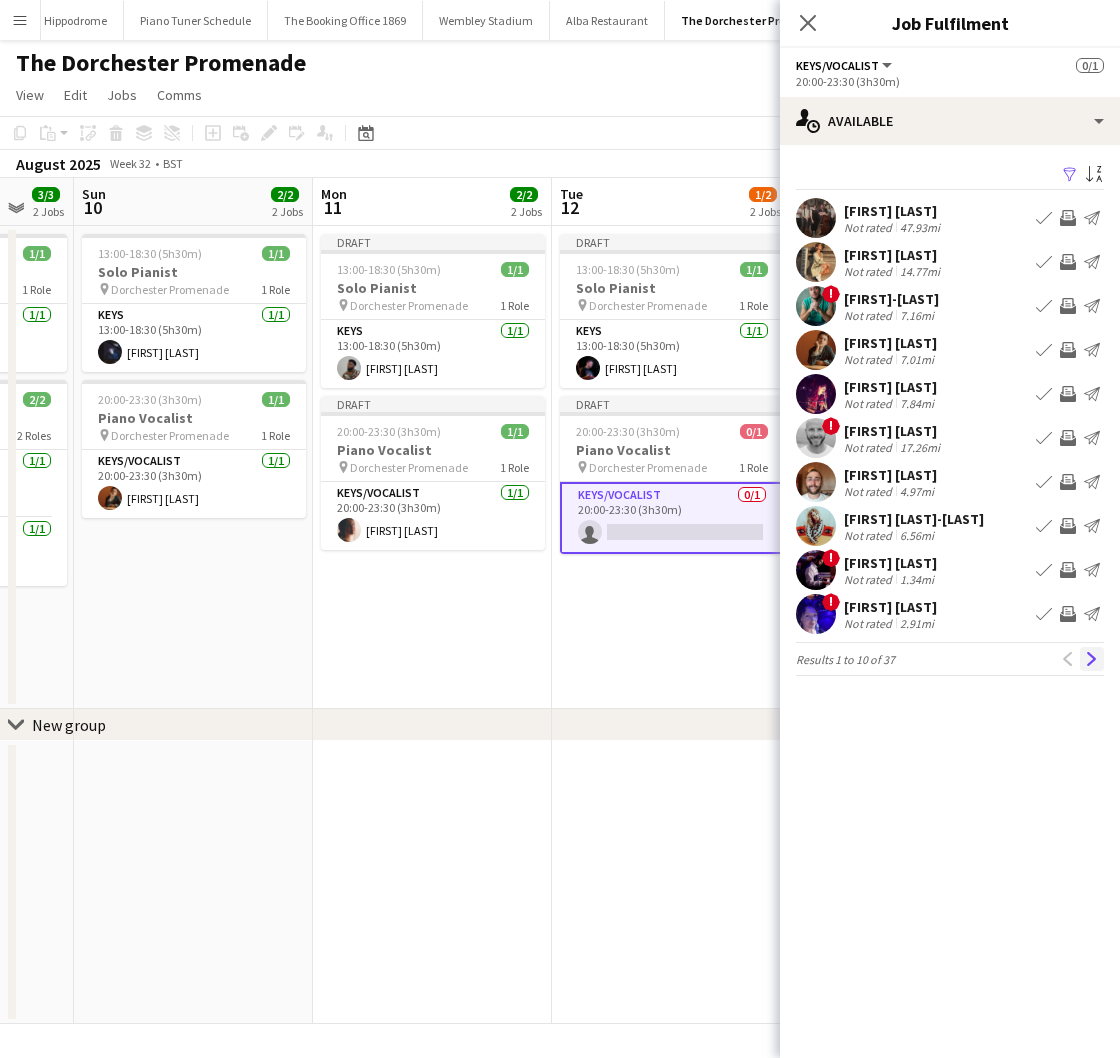 click on "Next" 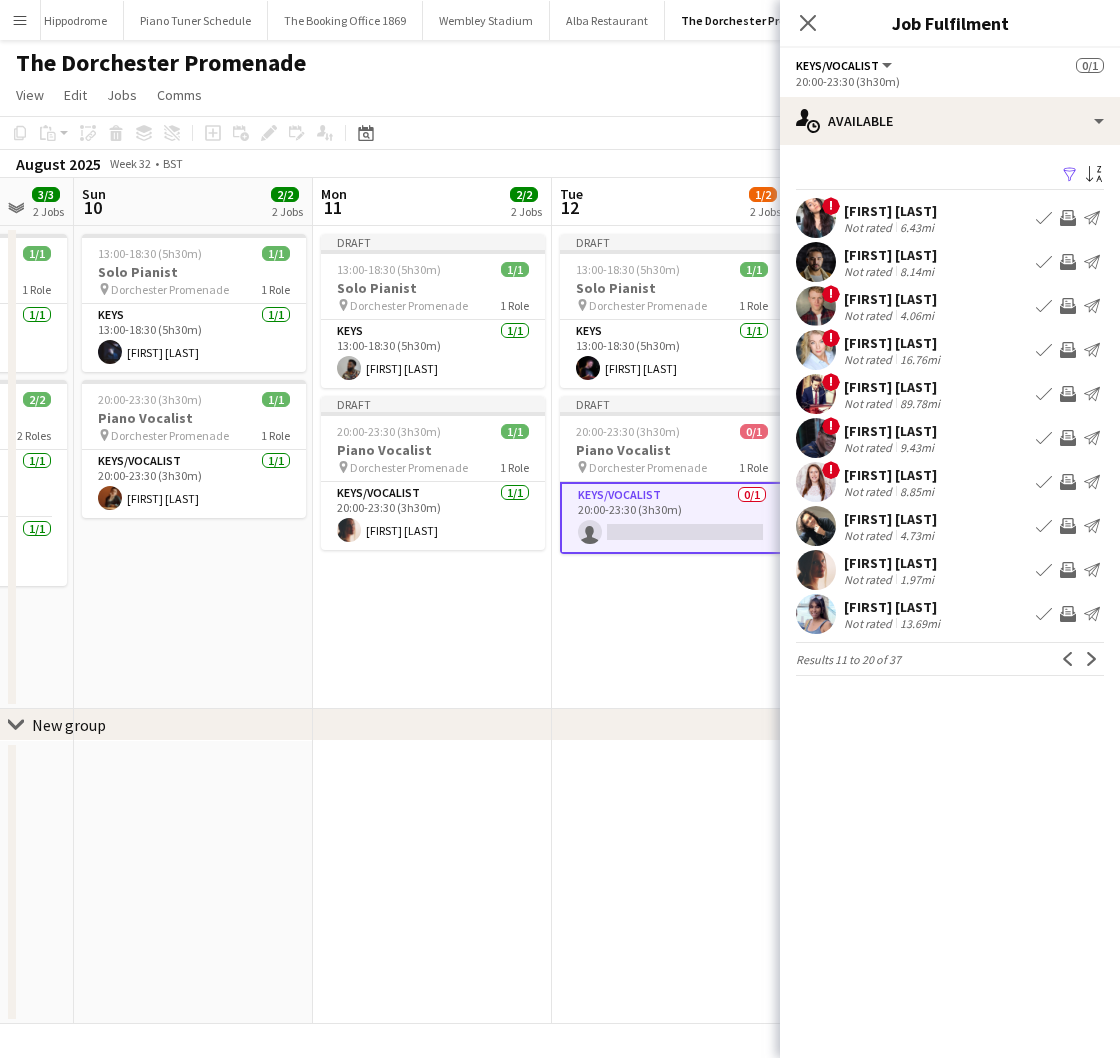 click on "Next" 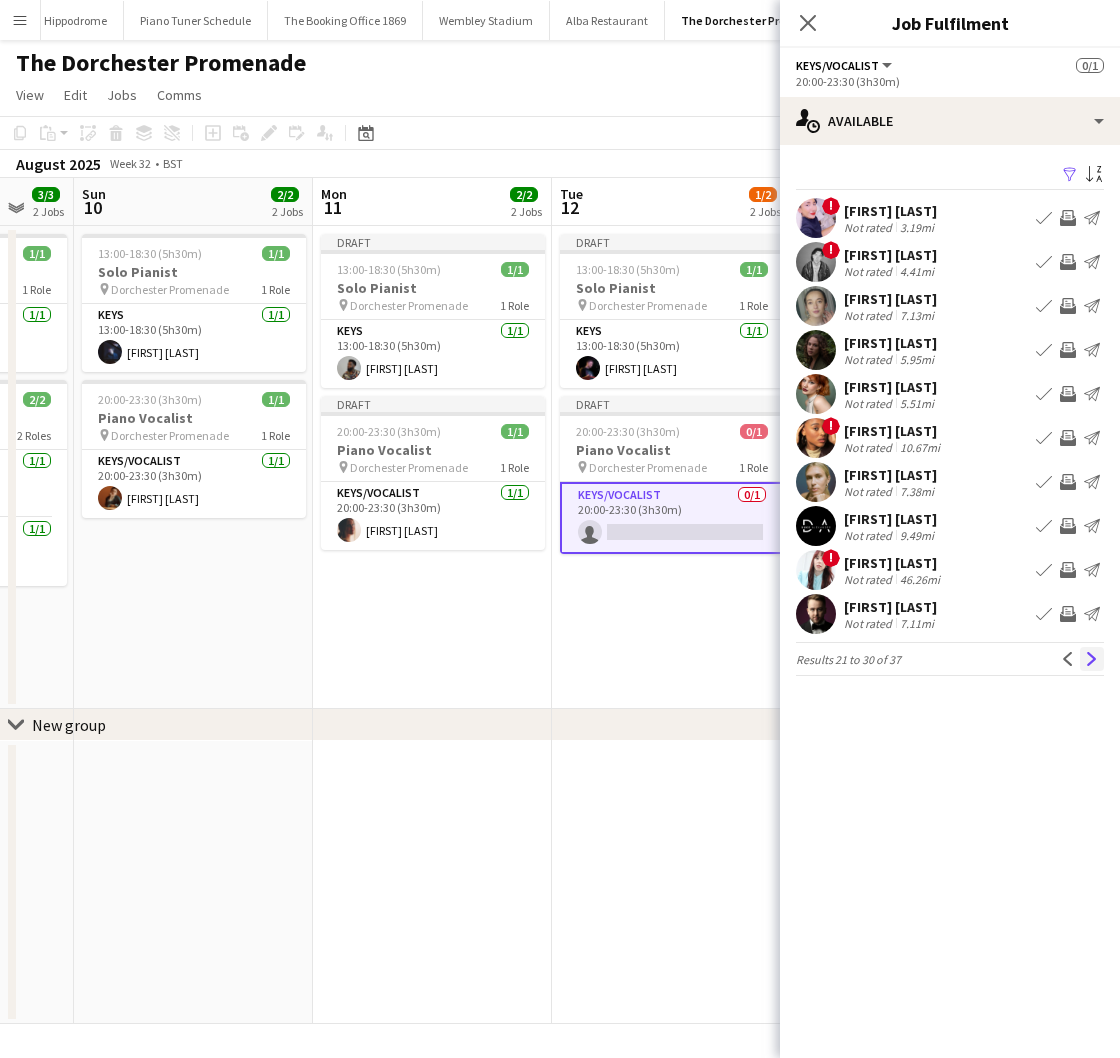 click on "Next" 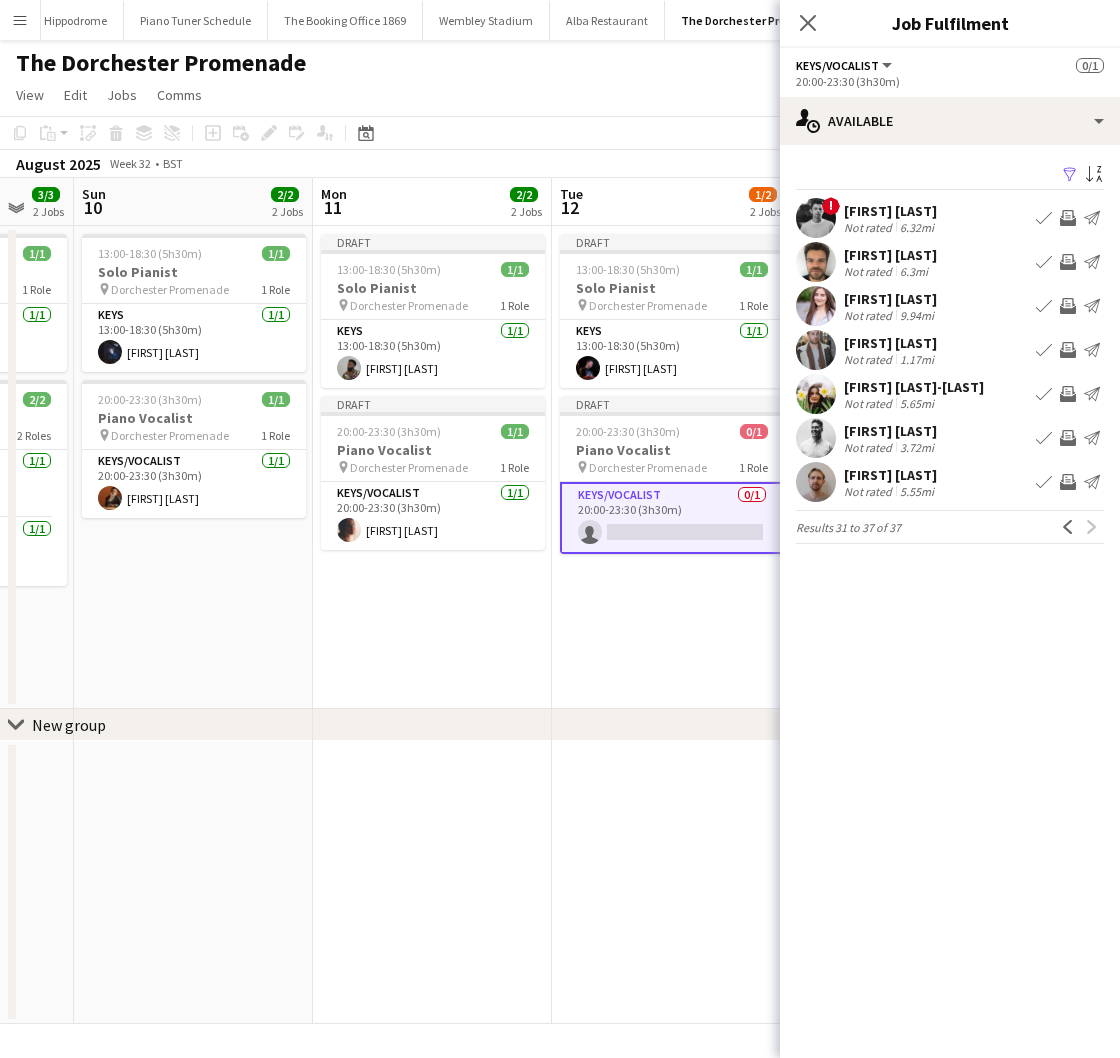 click on "Previous" 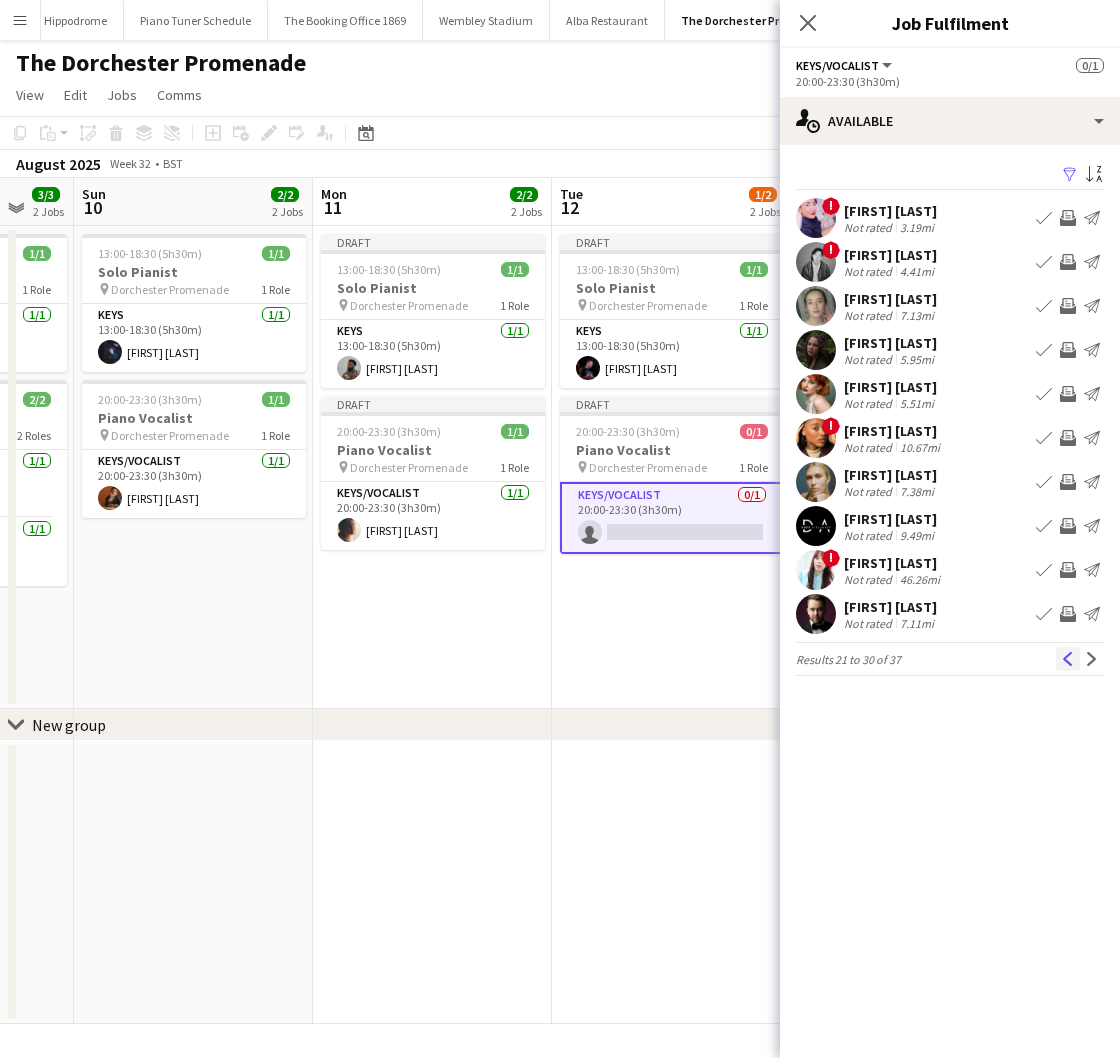click on "Previous" 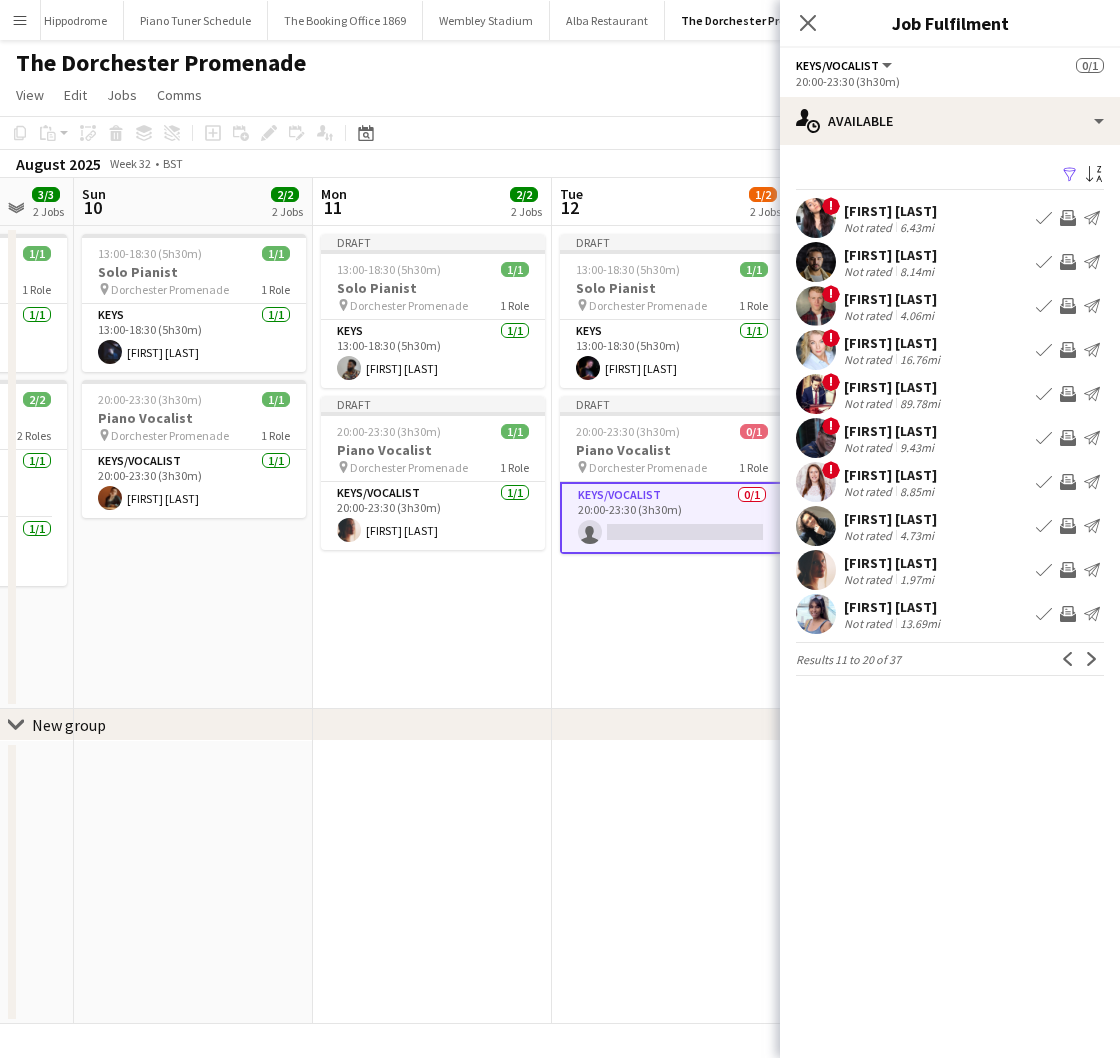 scroll, scrollTop: 0, scrollLeft: 659, axis: horizontal 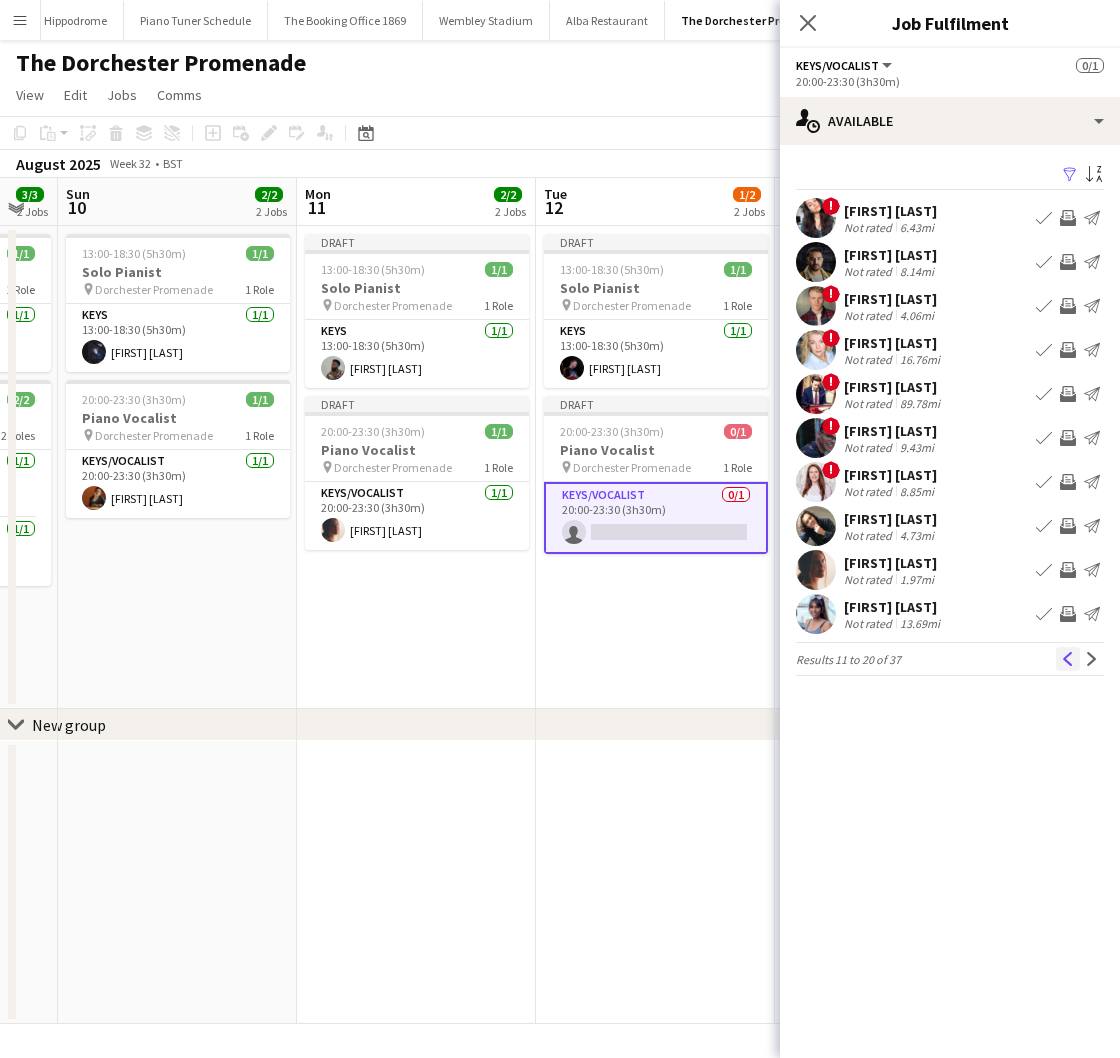 click on "Previous" 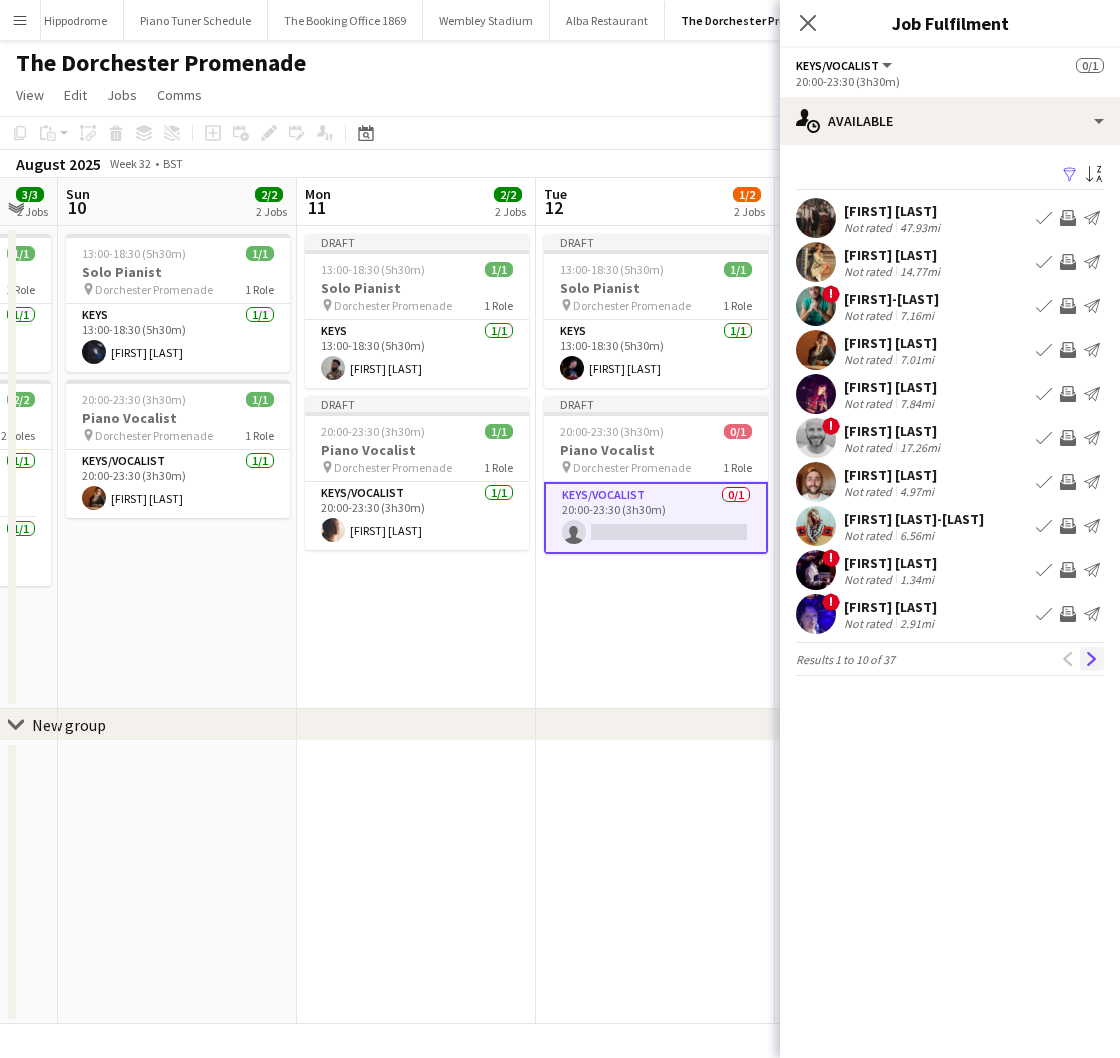 click on "Next" 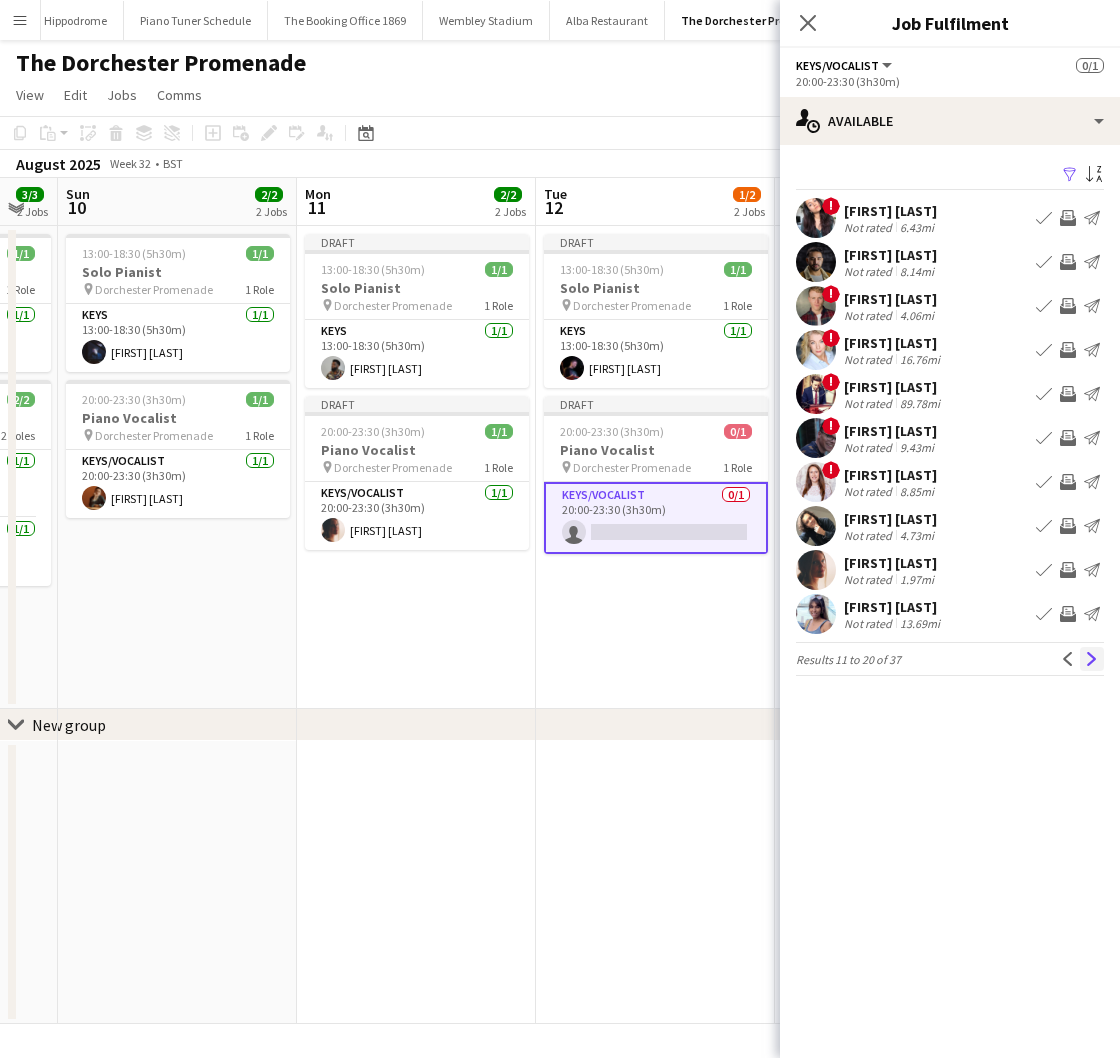 click on "Next" 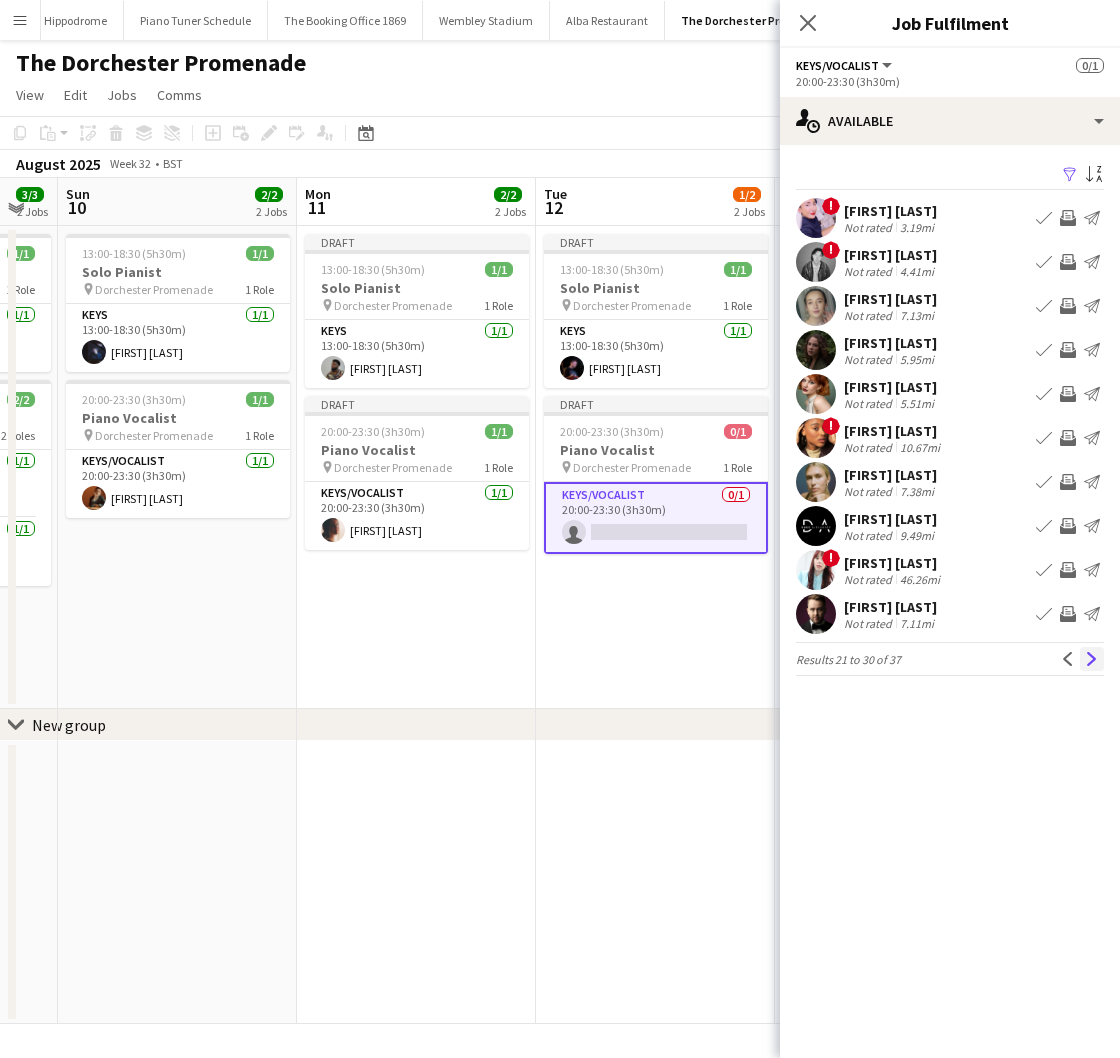 click on "Next" 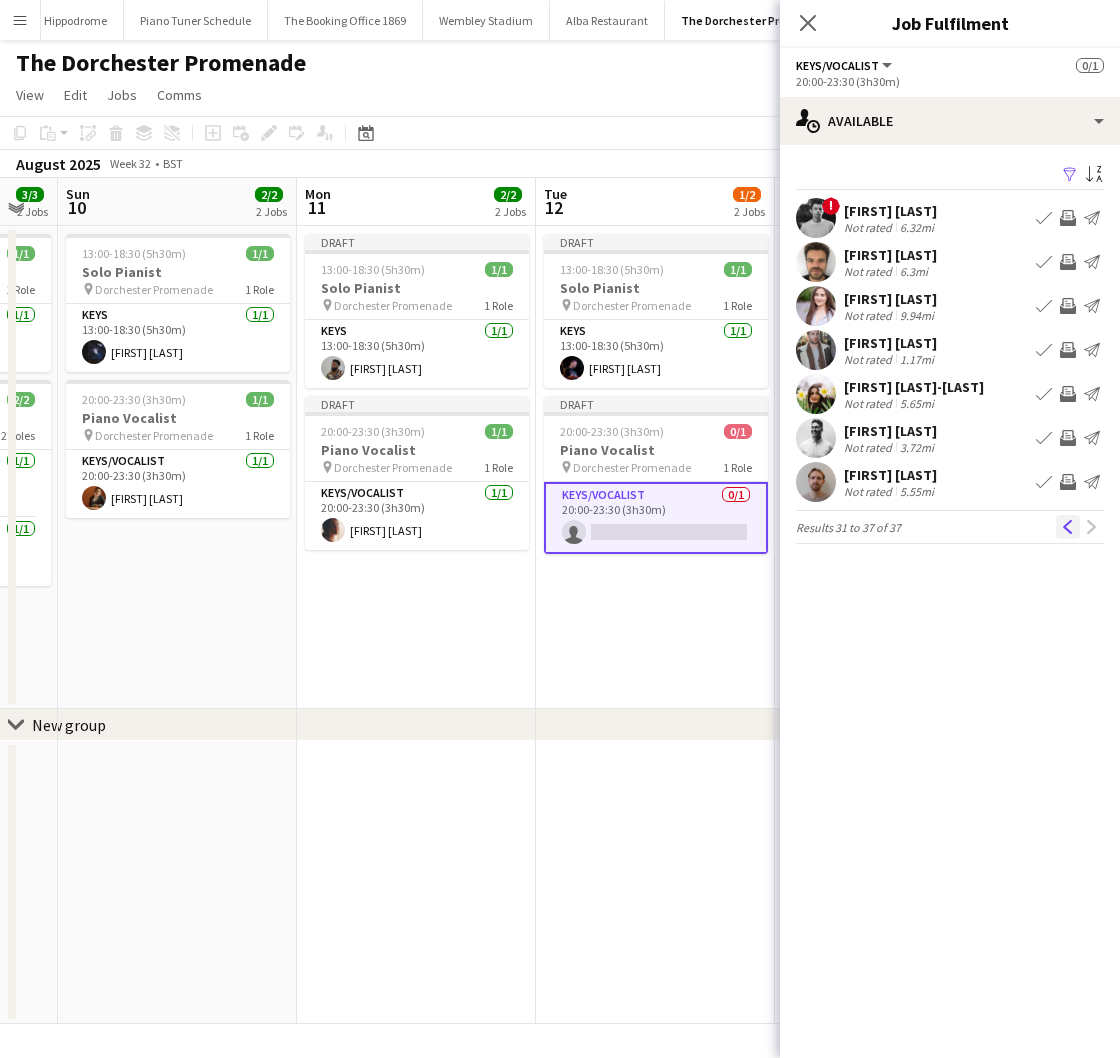 click on "Previous" 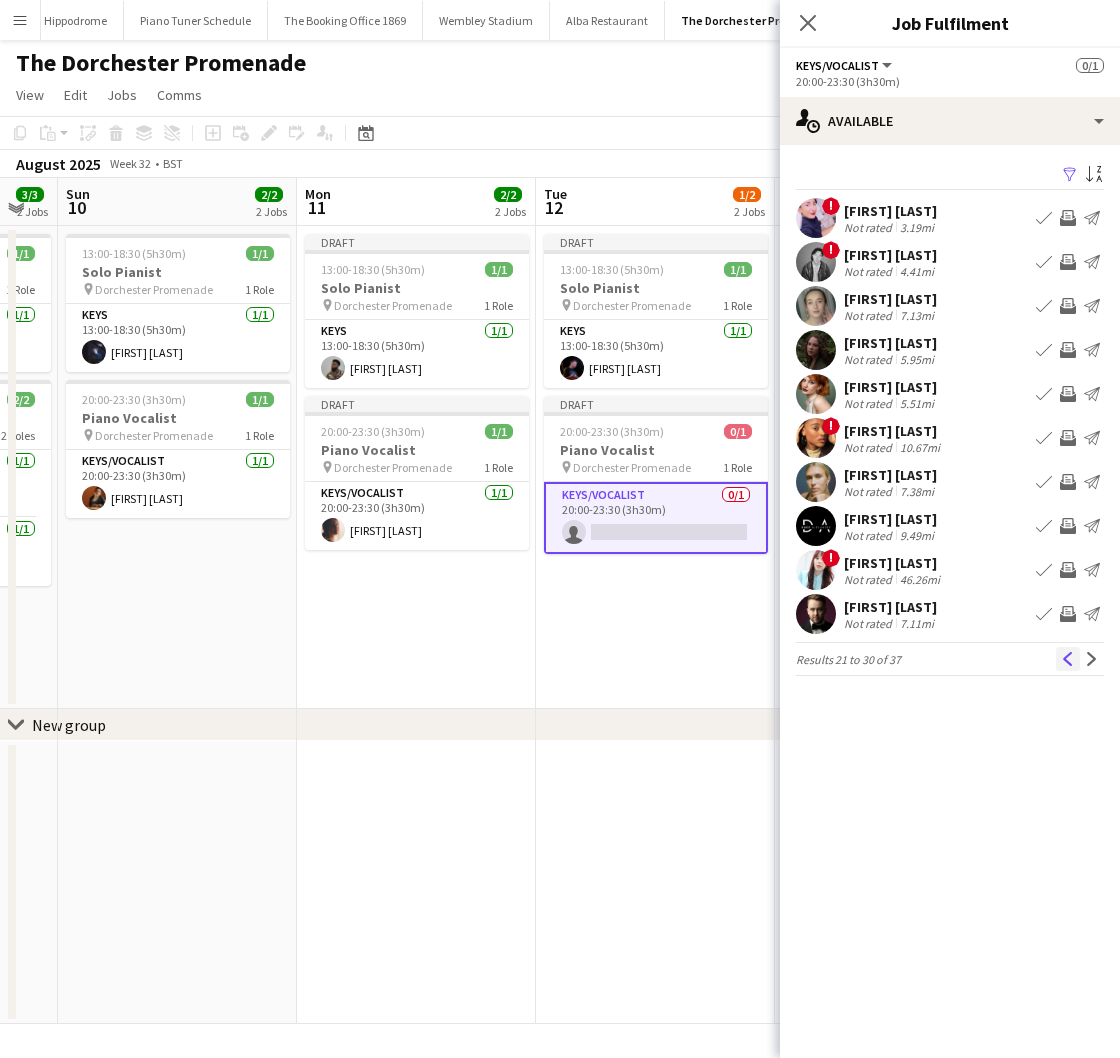click on "Previous" 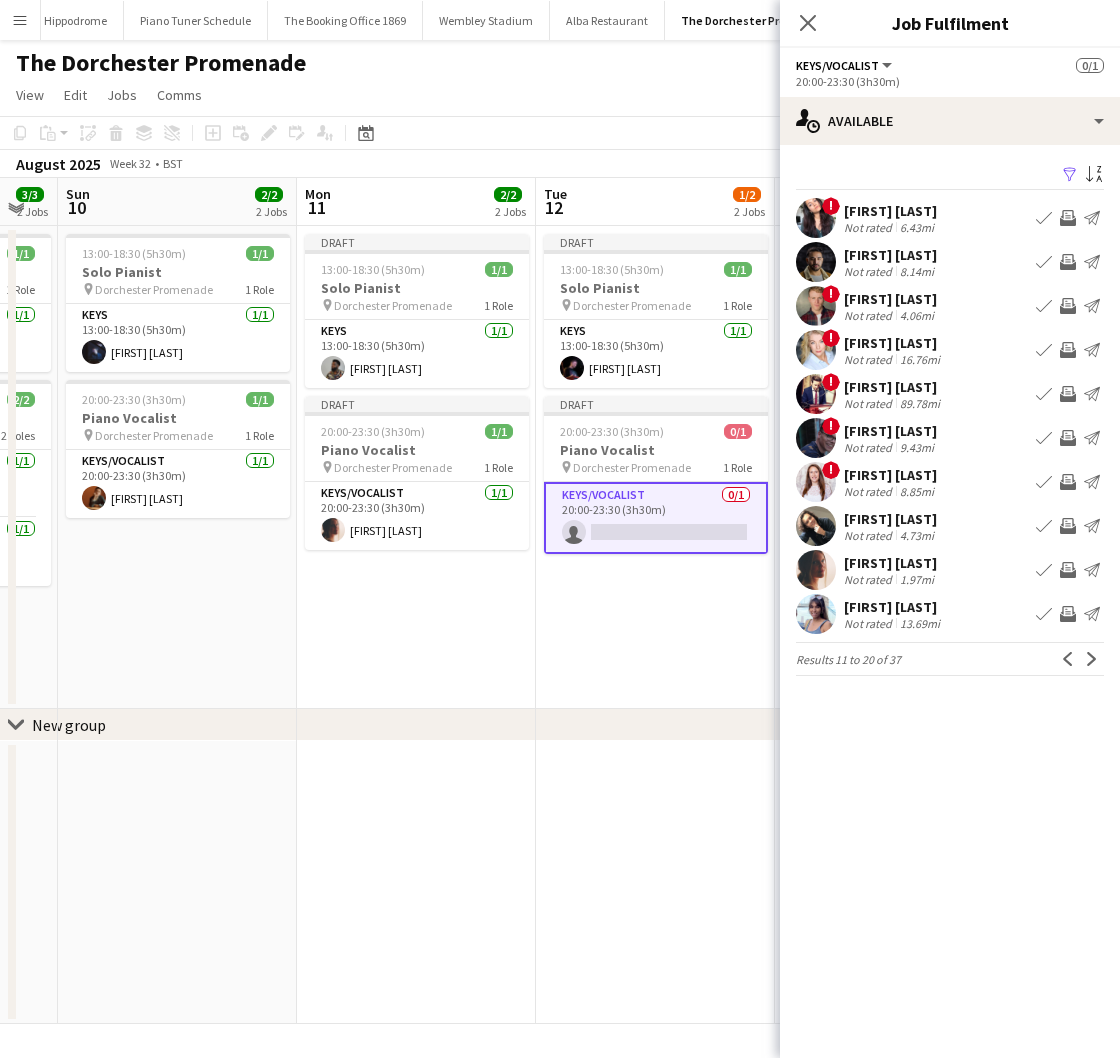 click on "Previous" 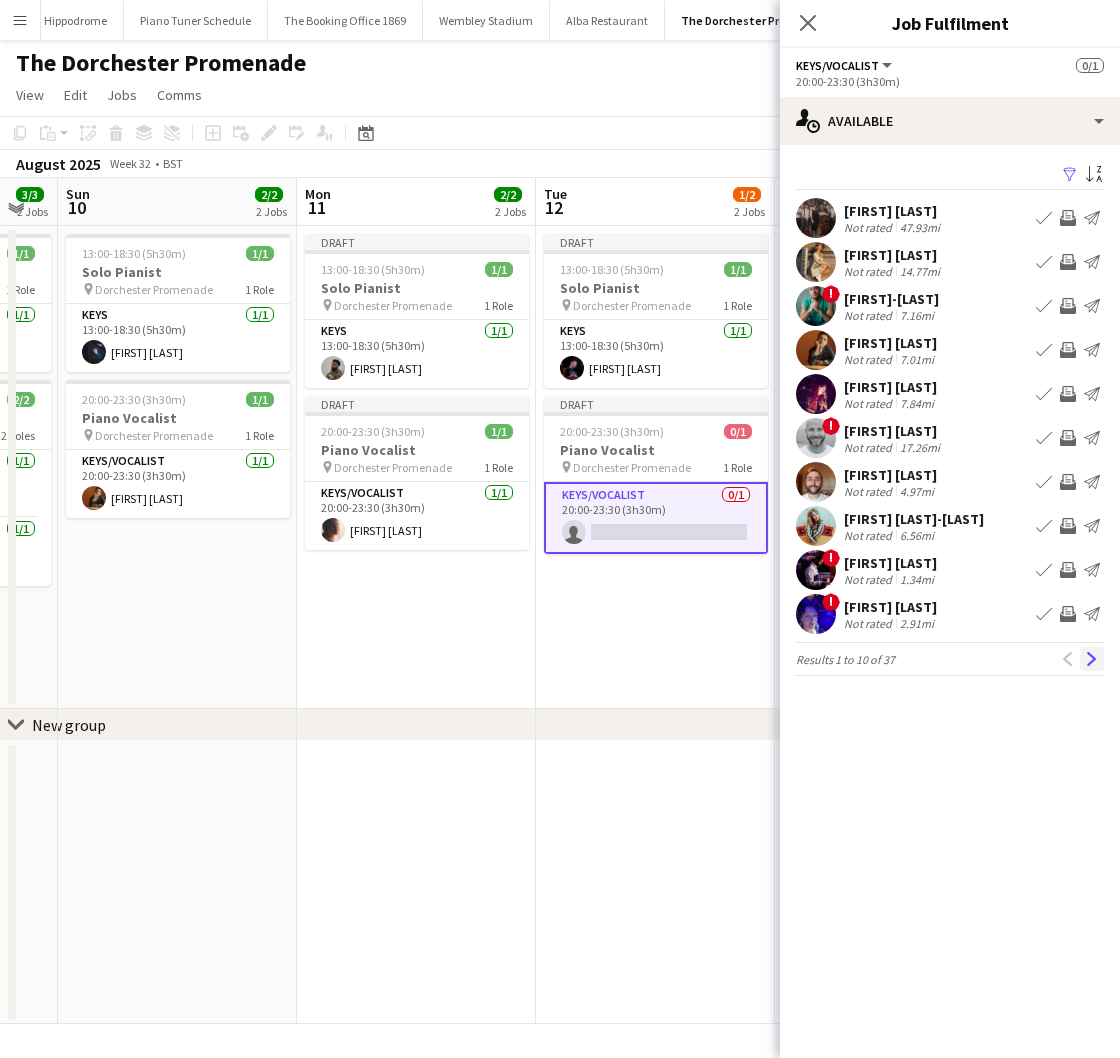 click on "Next" 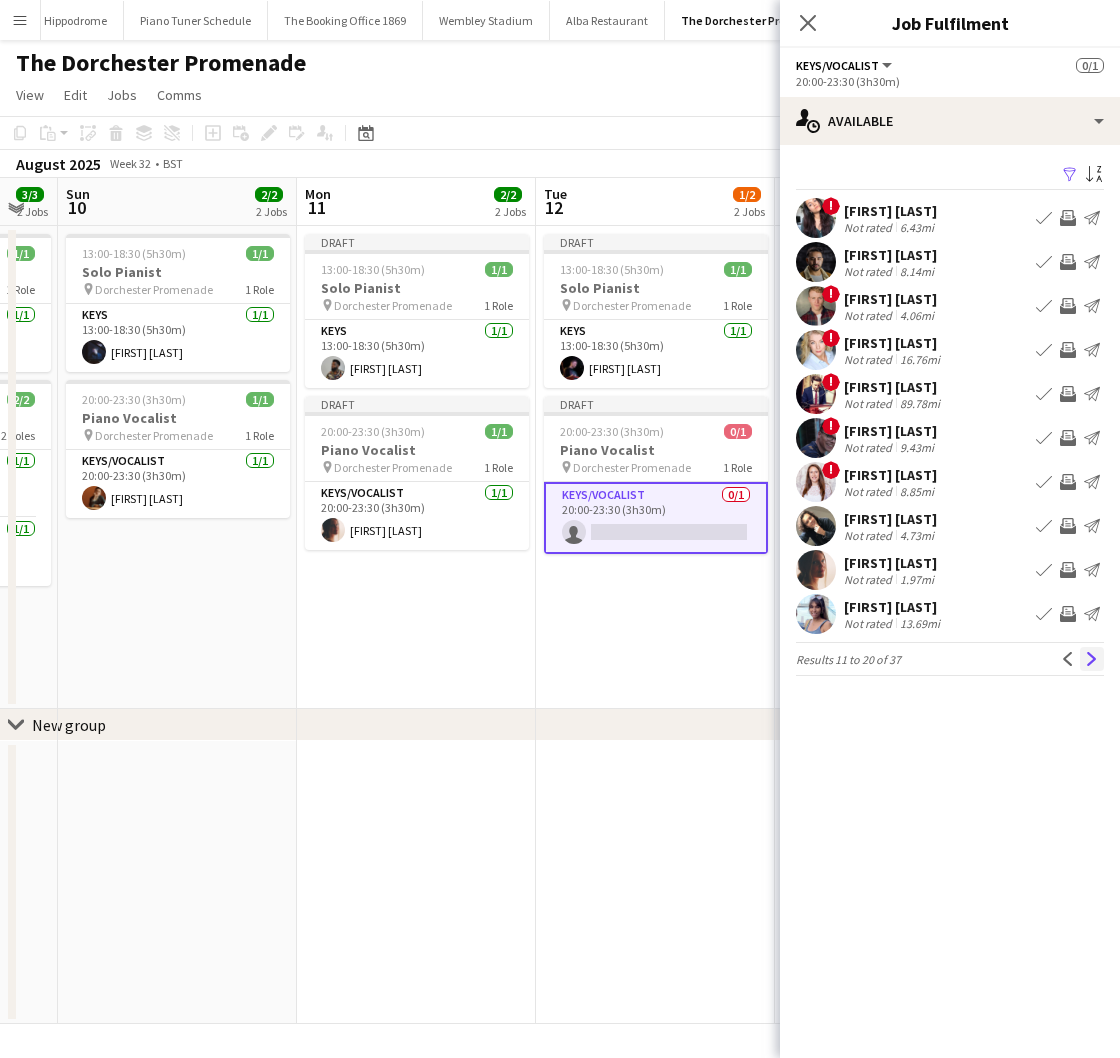 click on "Next" 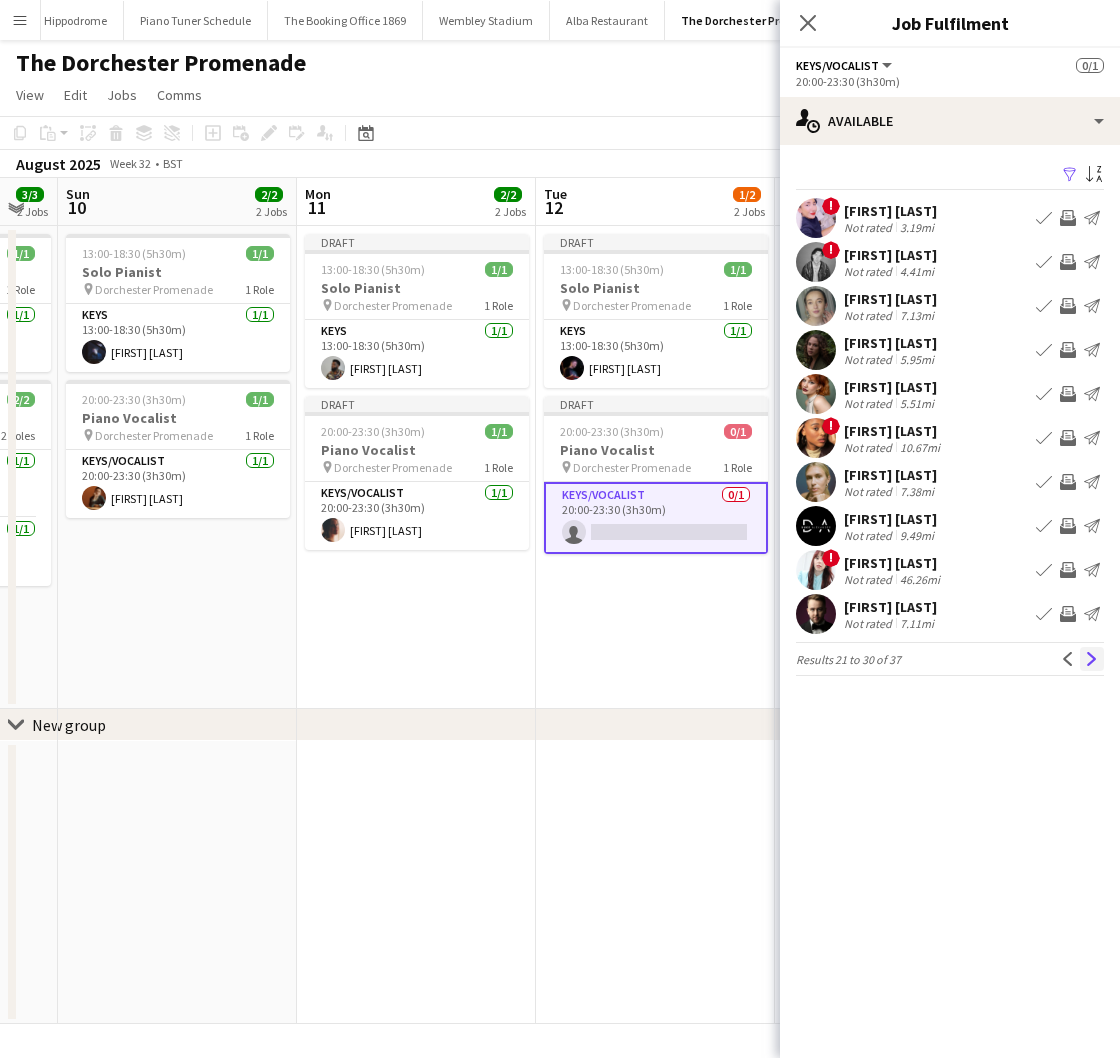 click on "Next" 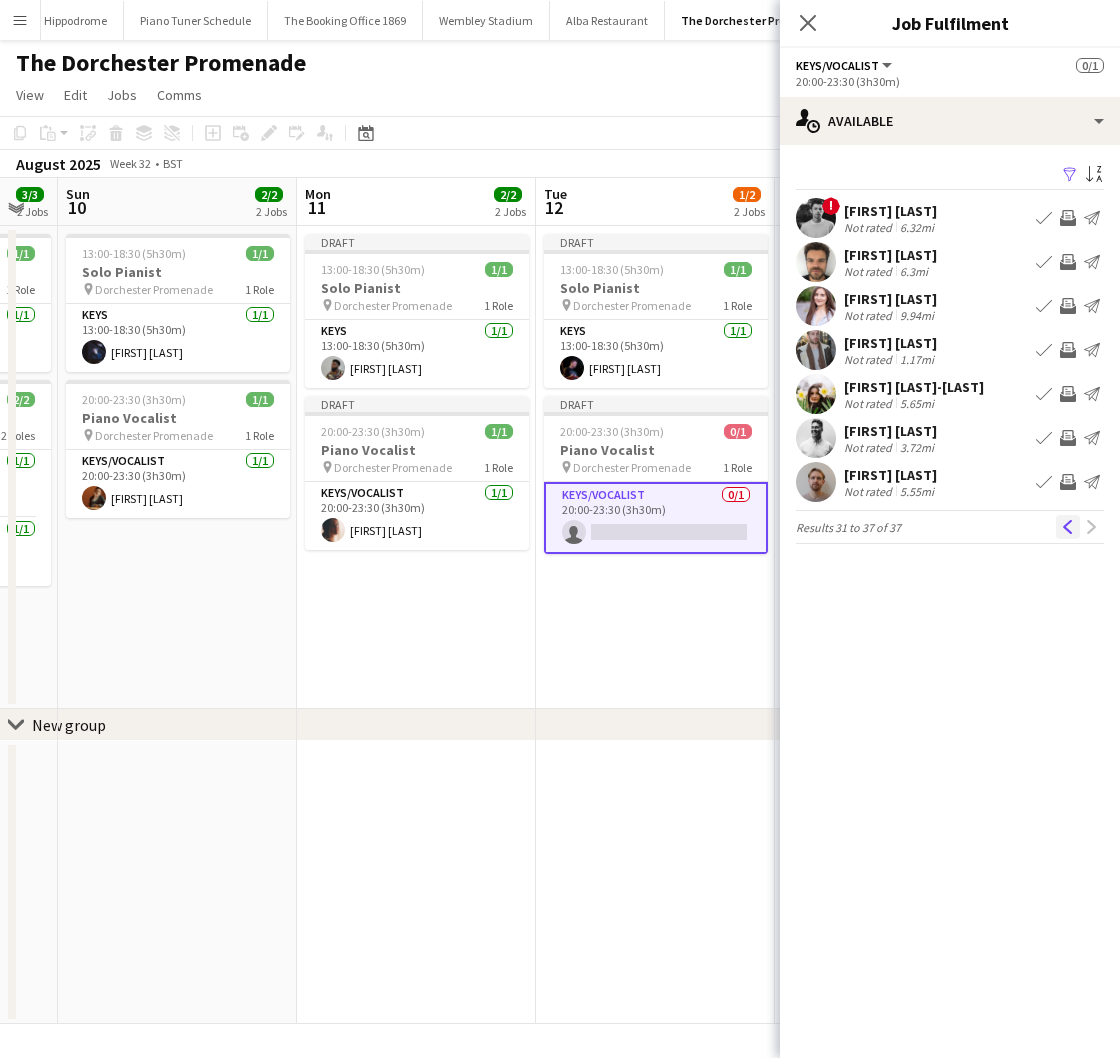 click on "Previous" 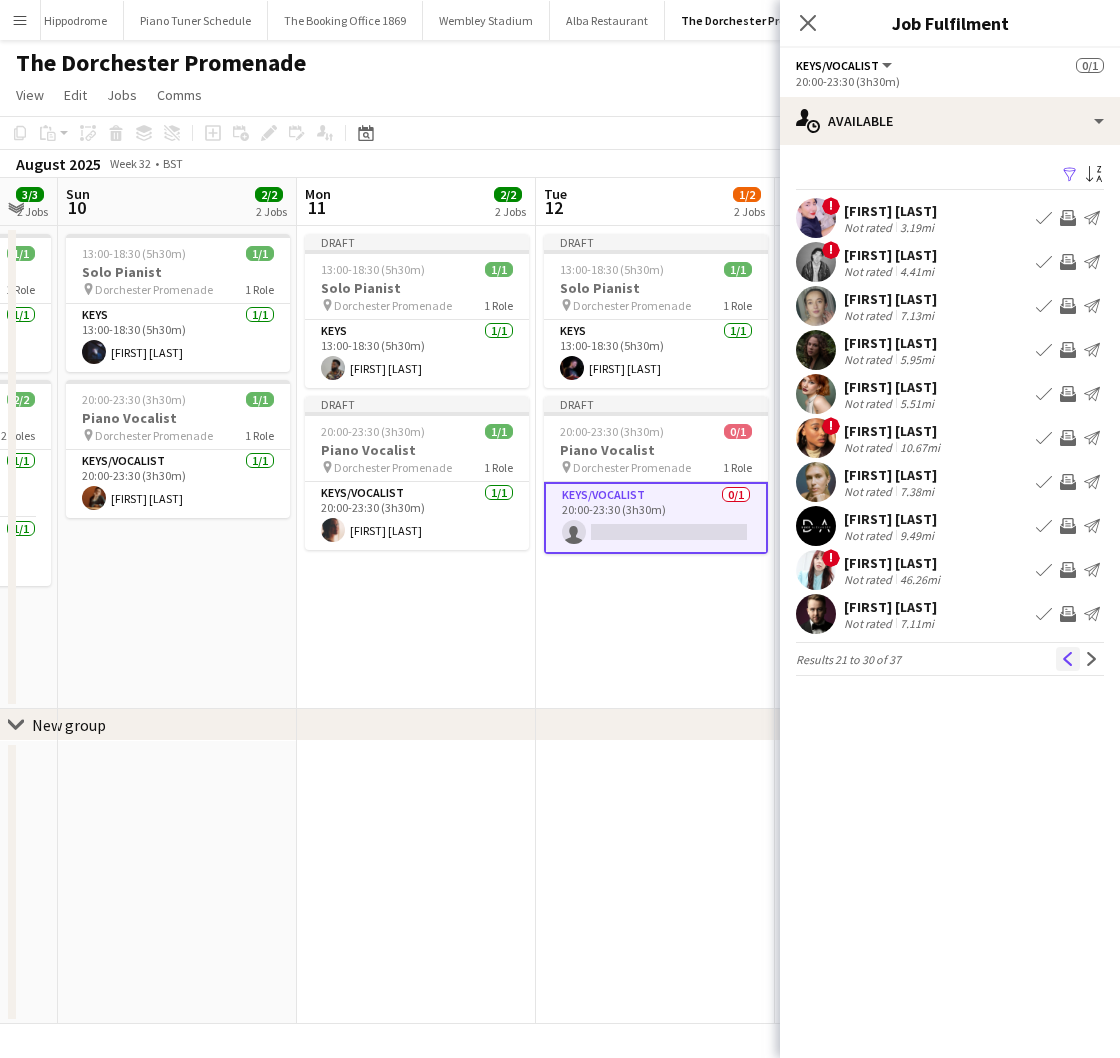click on "Previous" 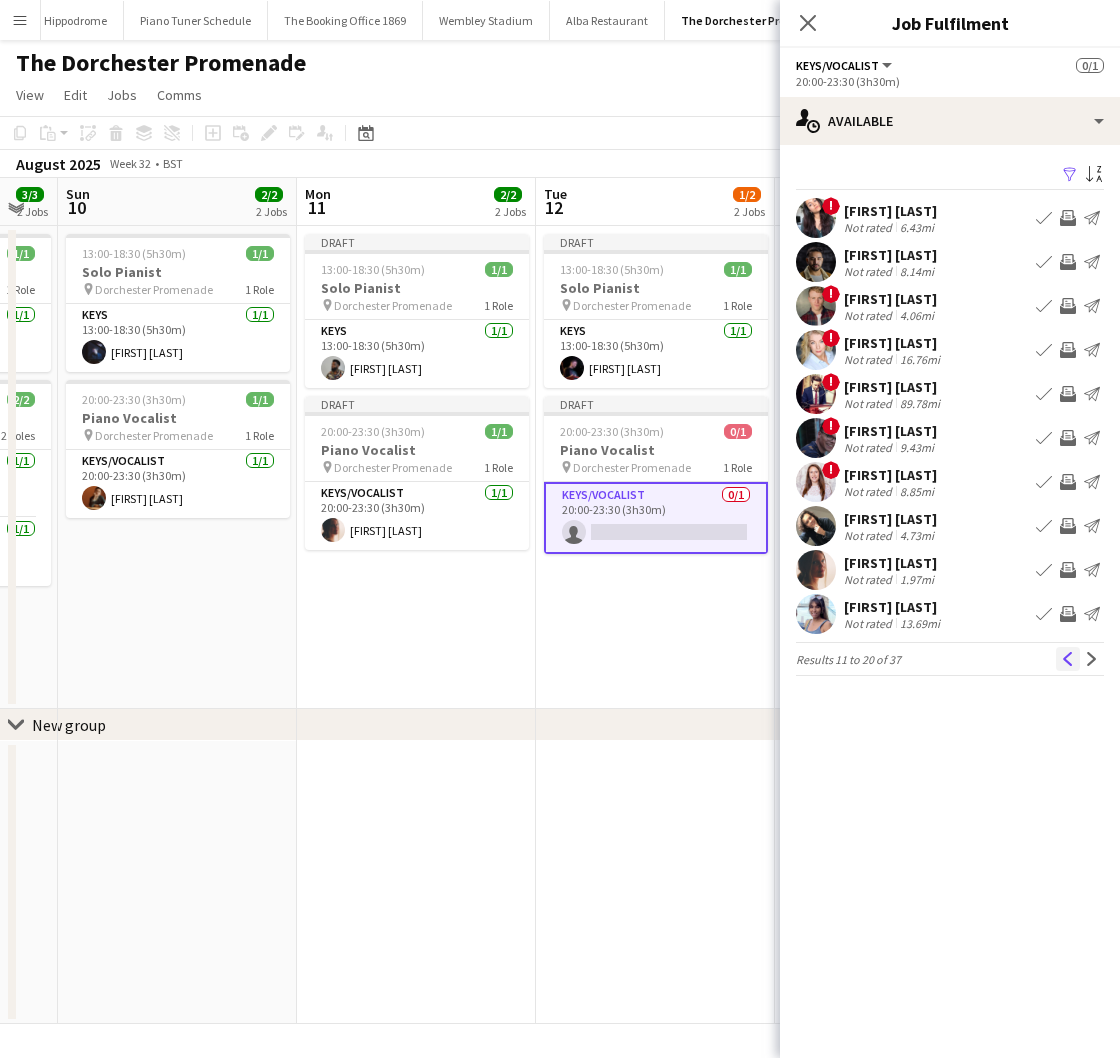 click on "Previous" 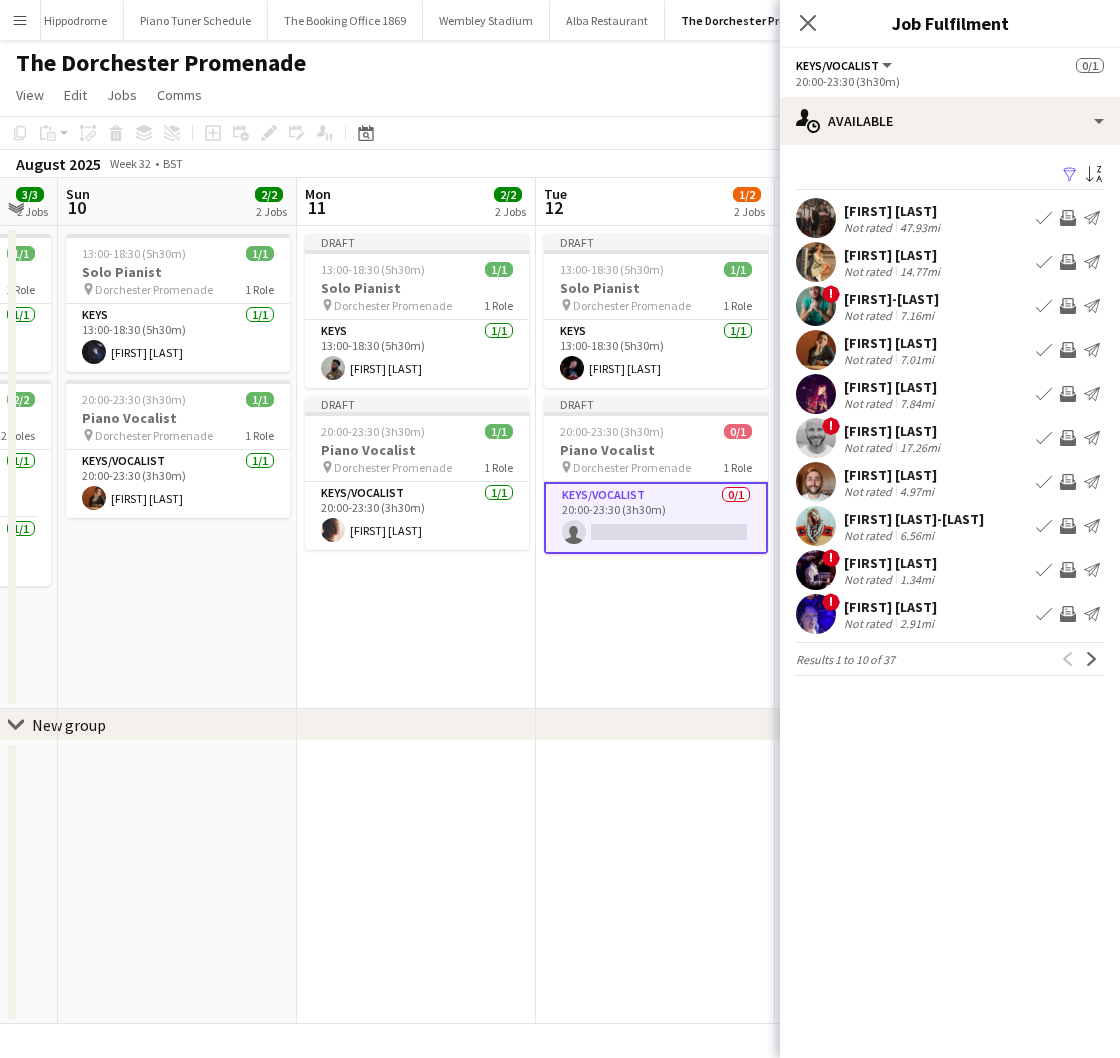 click on "Book crew" at bounding box center [1044, 306] 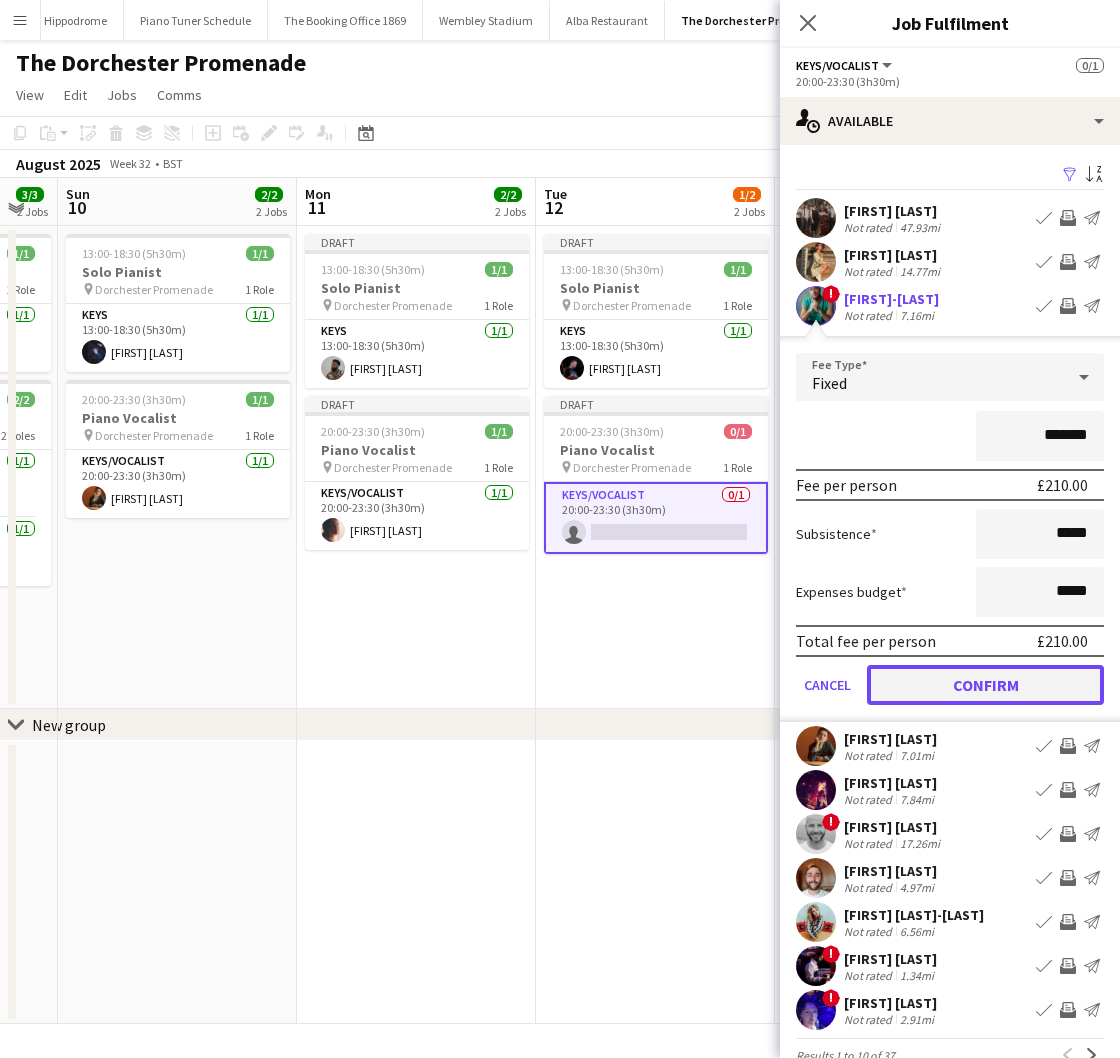 click on "Confirm" at bounding box center (985, 685) 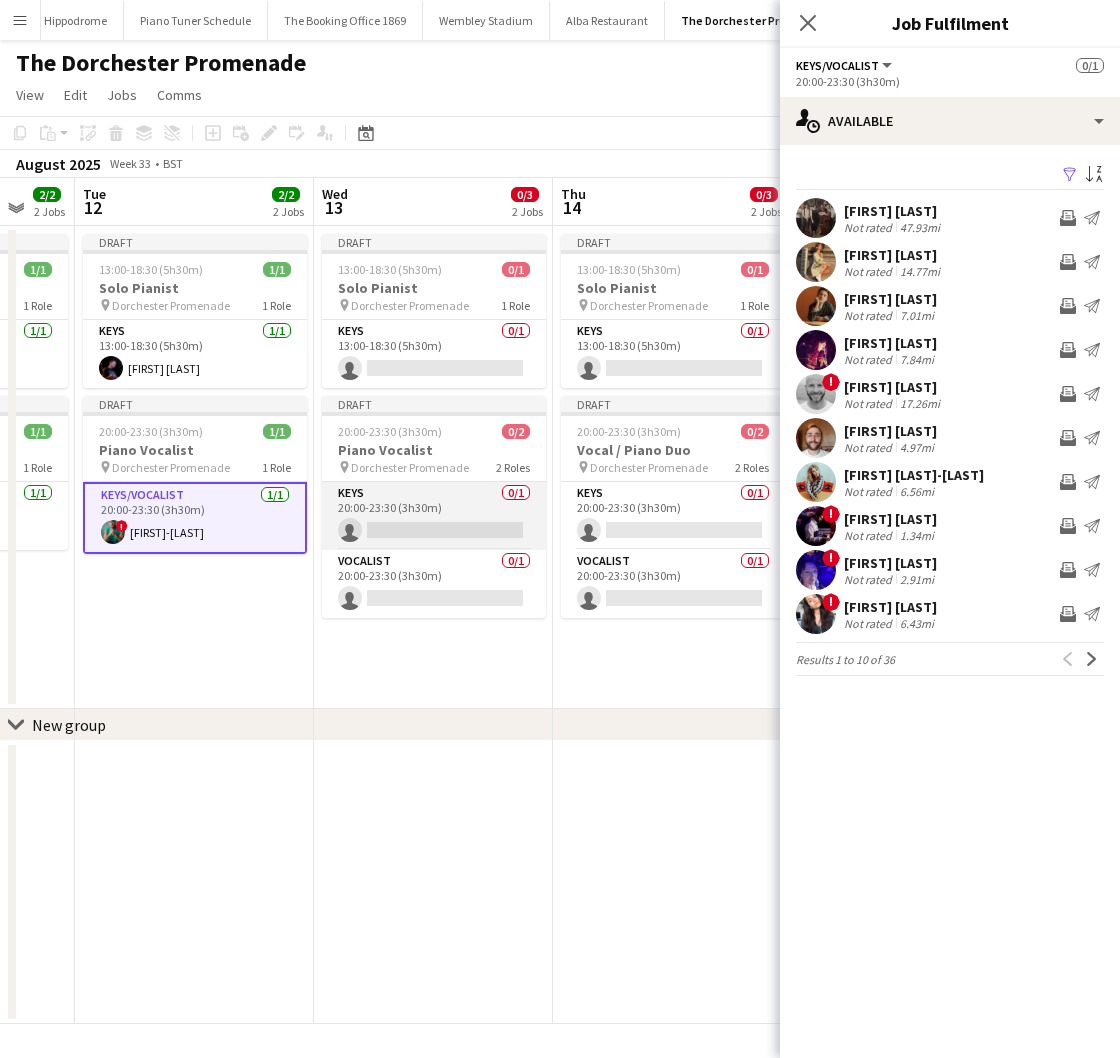 scroll, scrollTop: 0, scrollLeft: 645, axis: horizontal 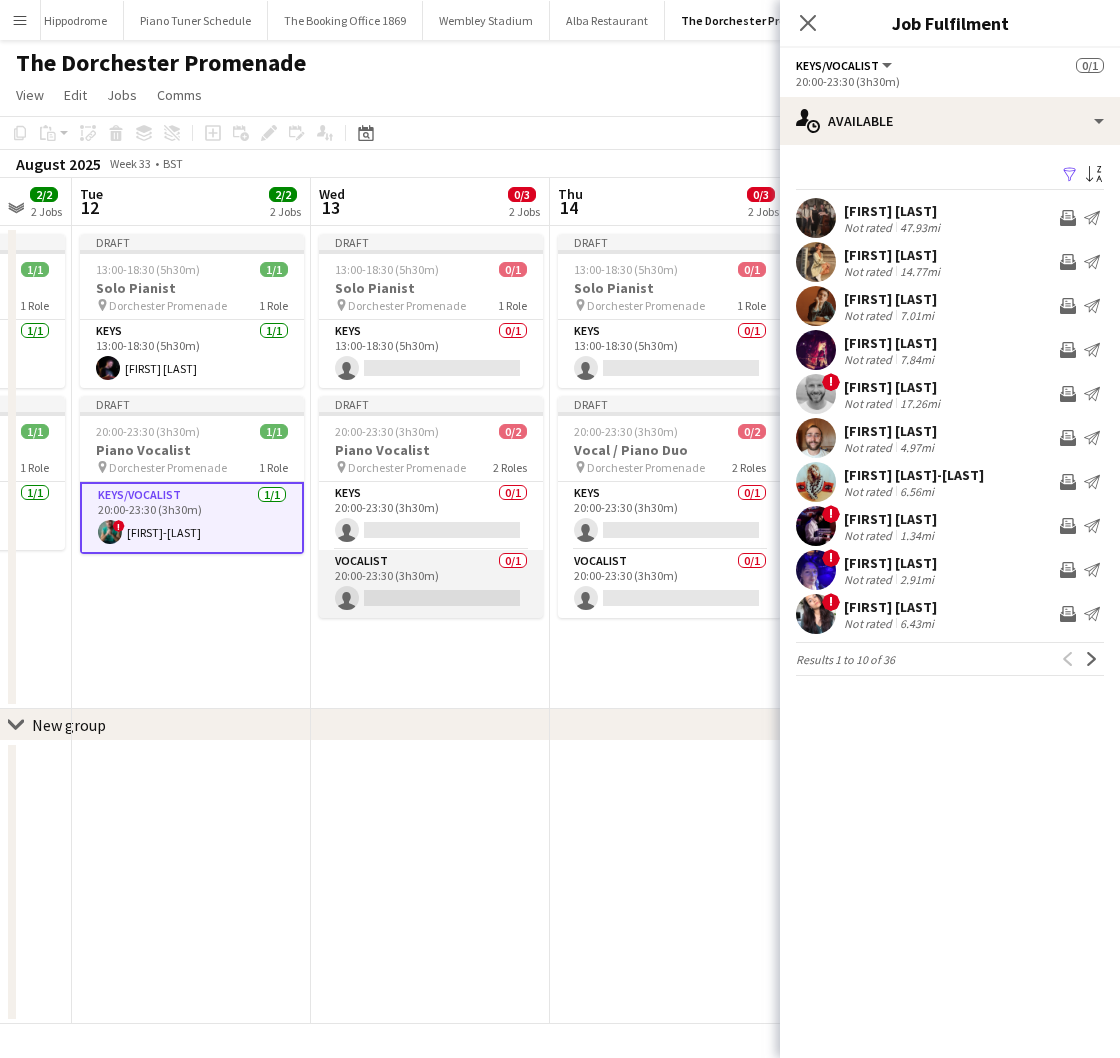 click on "Vocalist   0/1   20:00-23:30 (3h30m)
single-neutral-actions" at bounding box center (431, 584) 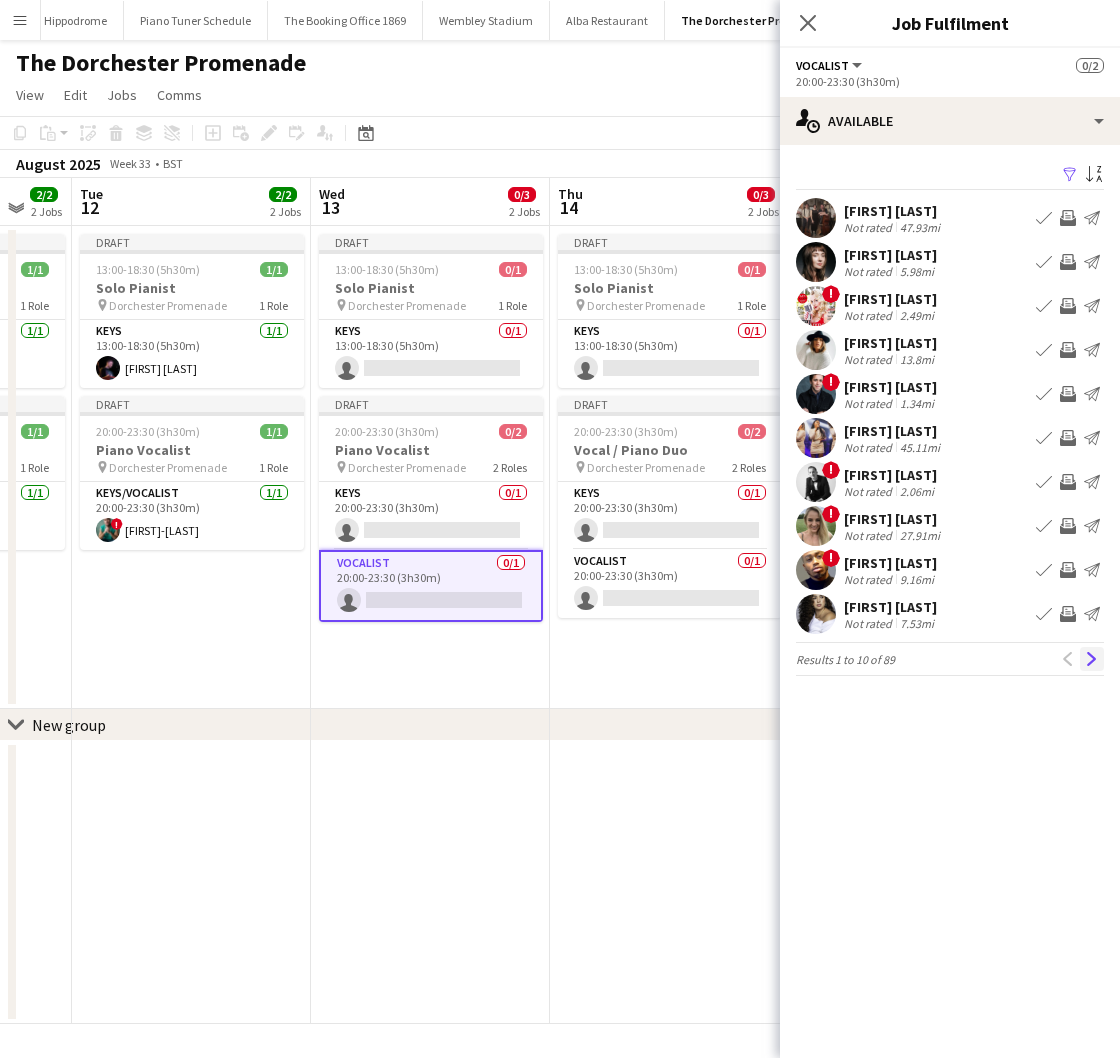 click on "Next" 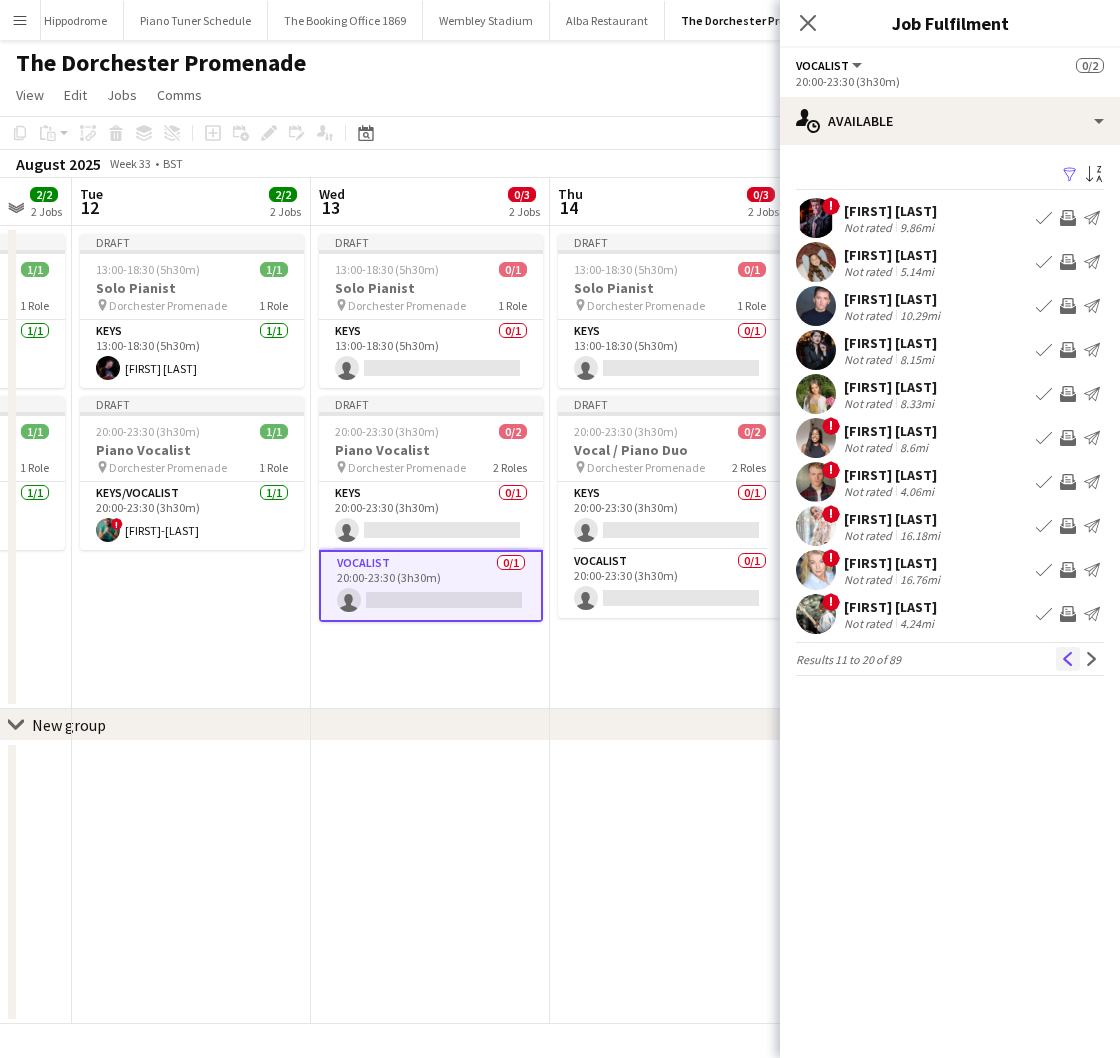click on "Previous" 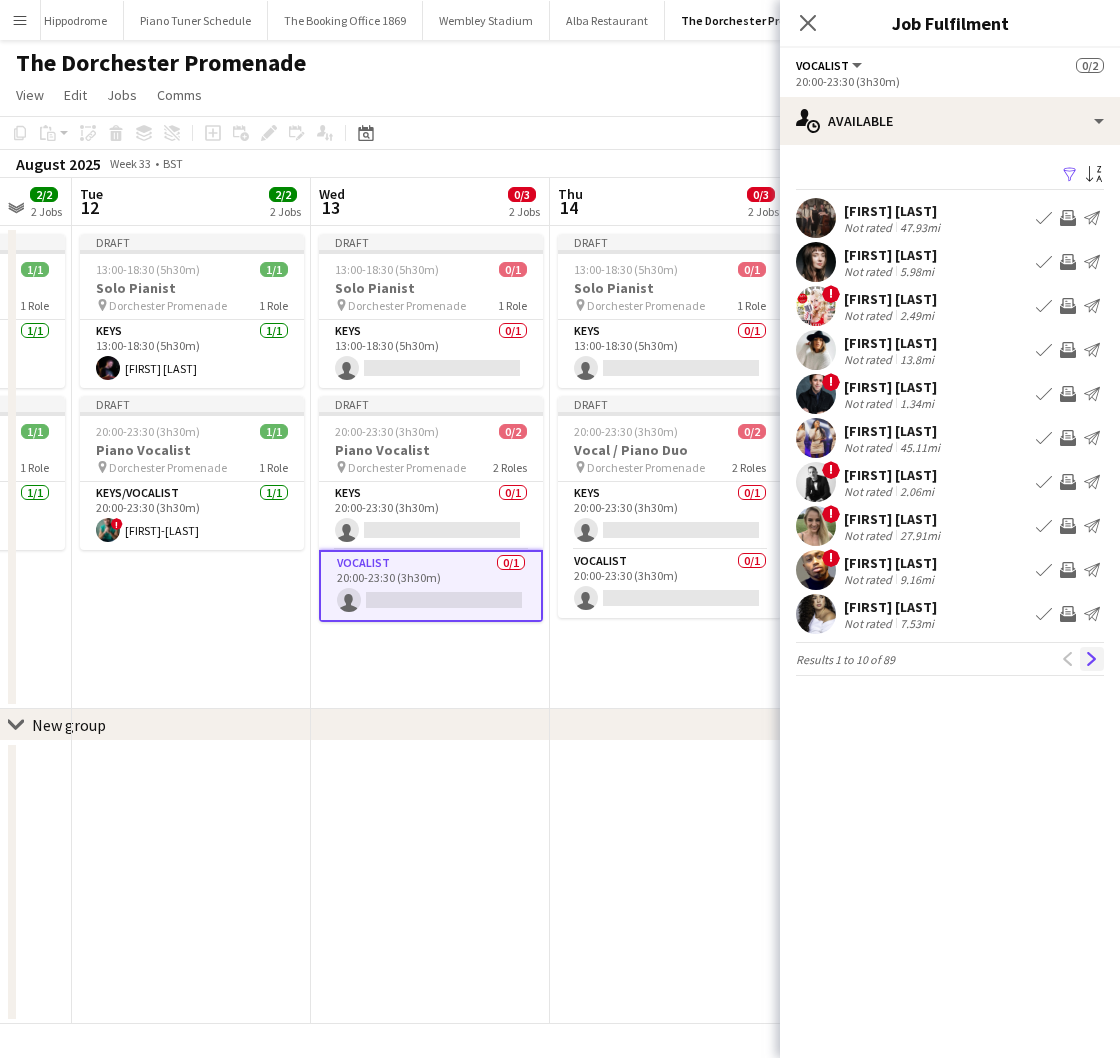 click on "Next" 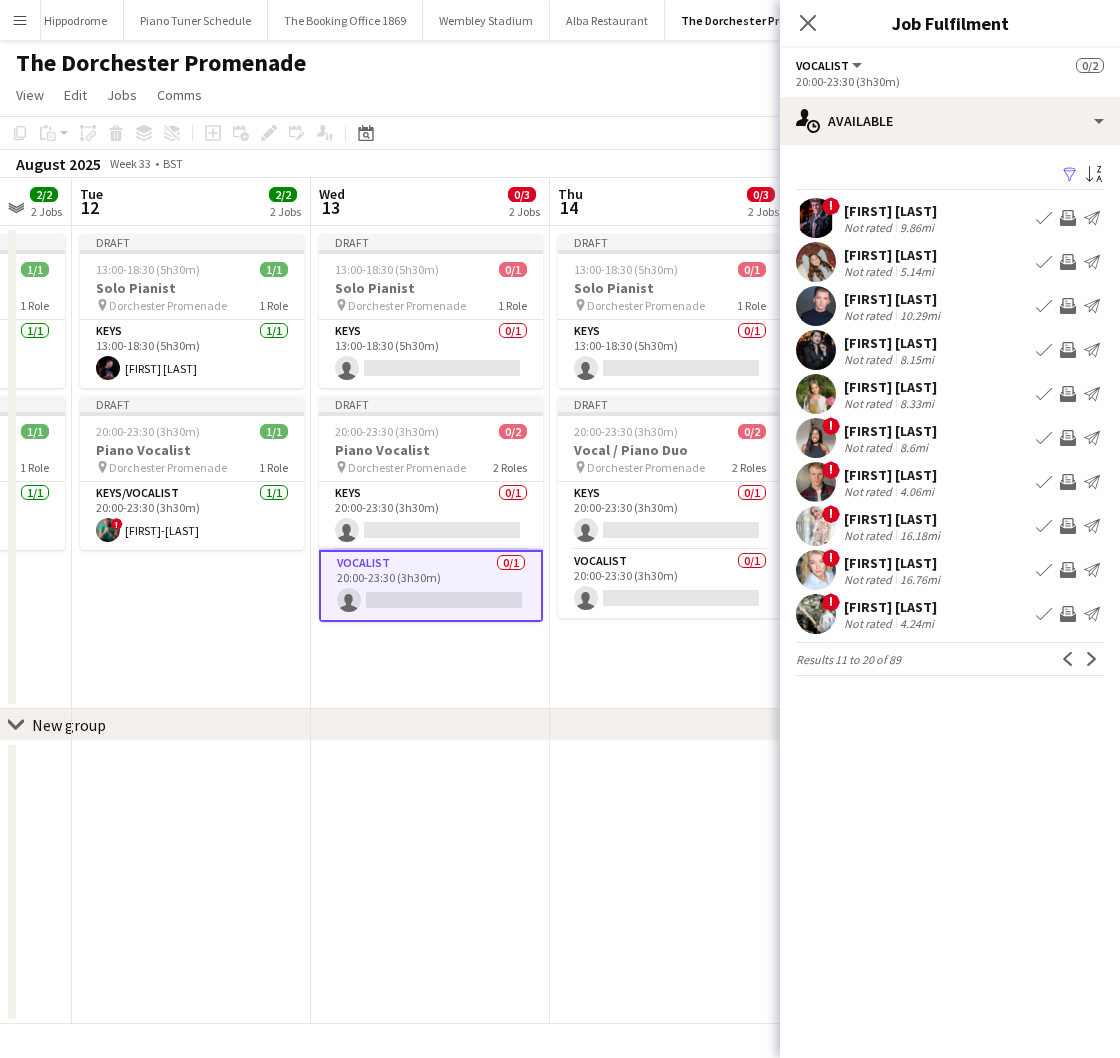 drag, startPoint x: 1040, startPoint y: 353, endPoint x: 1037, endPoint y: 364, distance: 11.401754 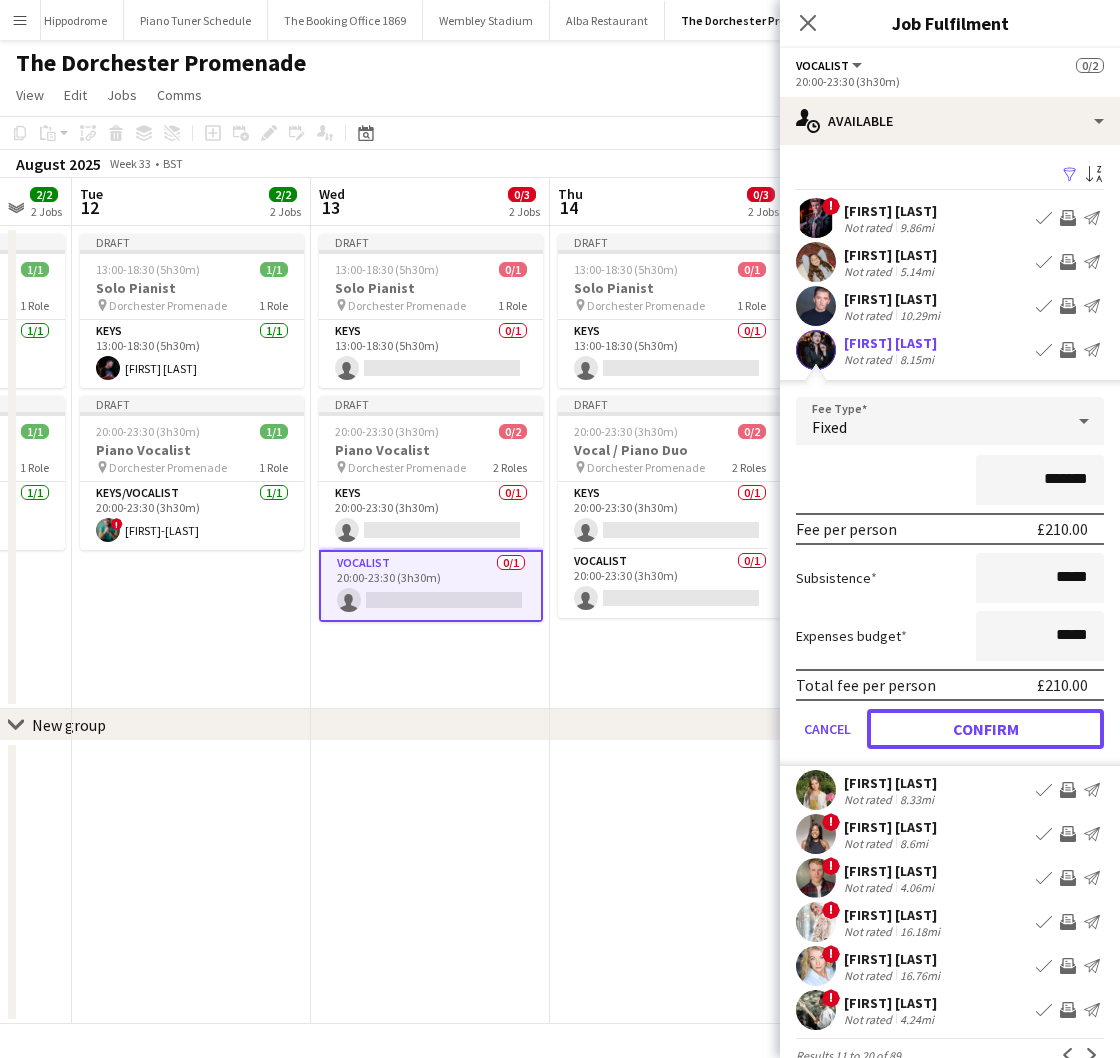 drag, startPoint x: 948, startPoint y: 724, endPoint x: 745, endPoint y: 650, distance: 216.06712 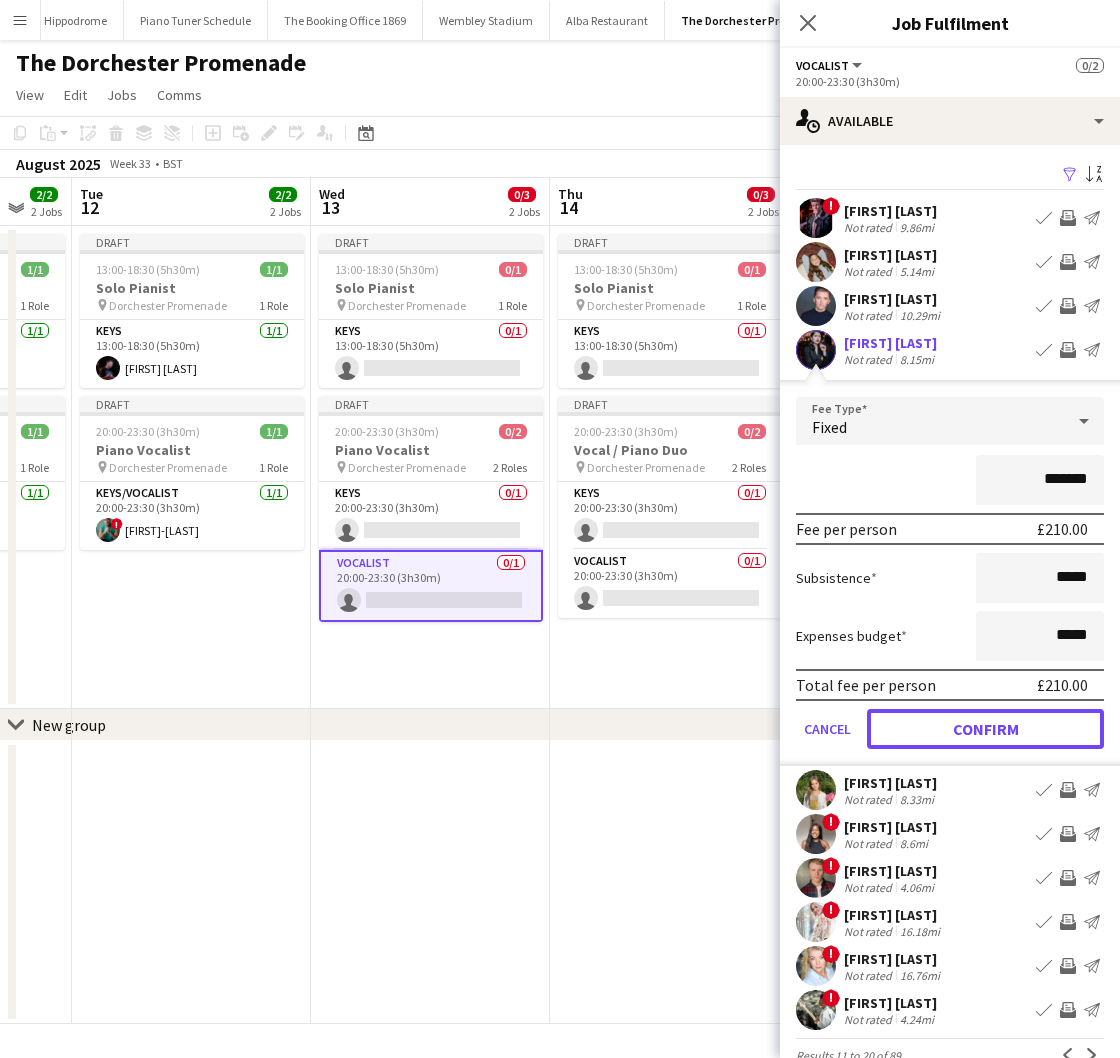 click on "Confirm" at bounding box center (985, 729) 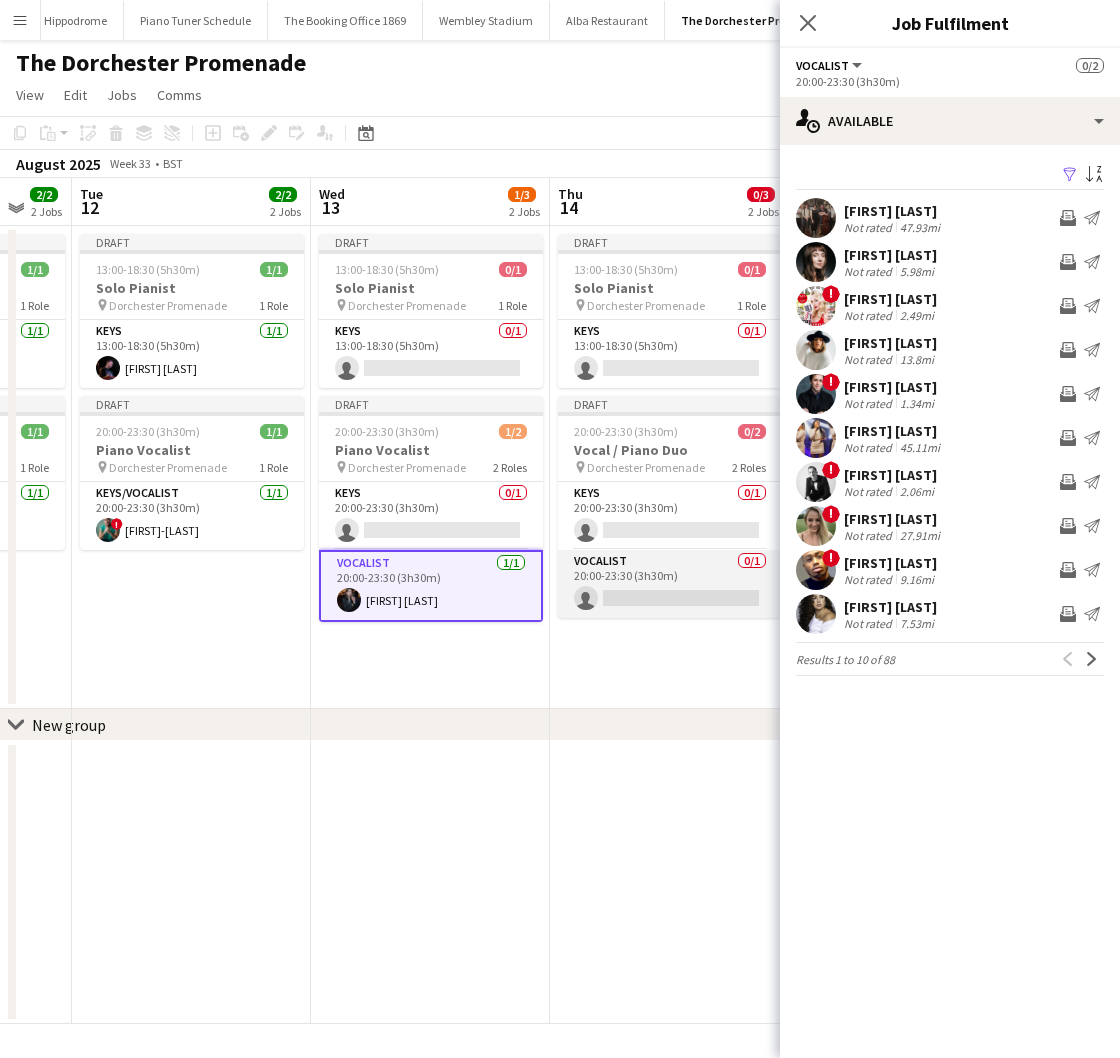 click on "Vocalist   0/1   20:00-23:30 (3h30m)
single-neutral-actions" at bounding box center (670, 584) 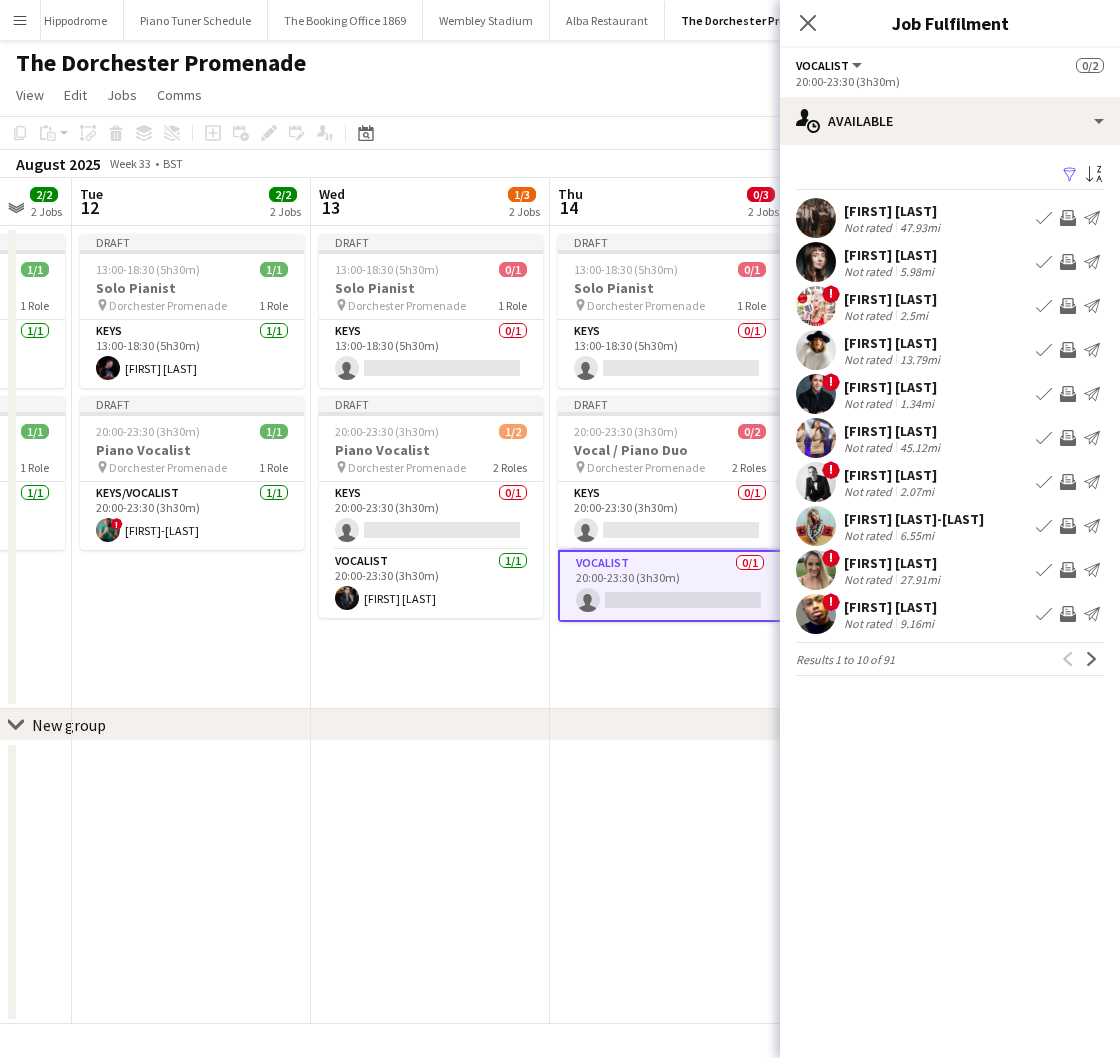 click on "Book crew" at bounding box center (1044, 350) 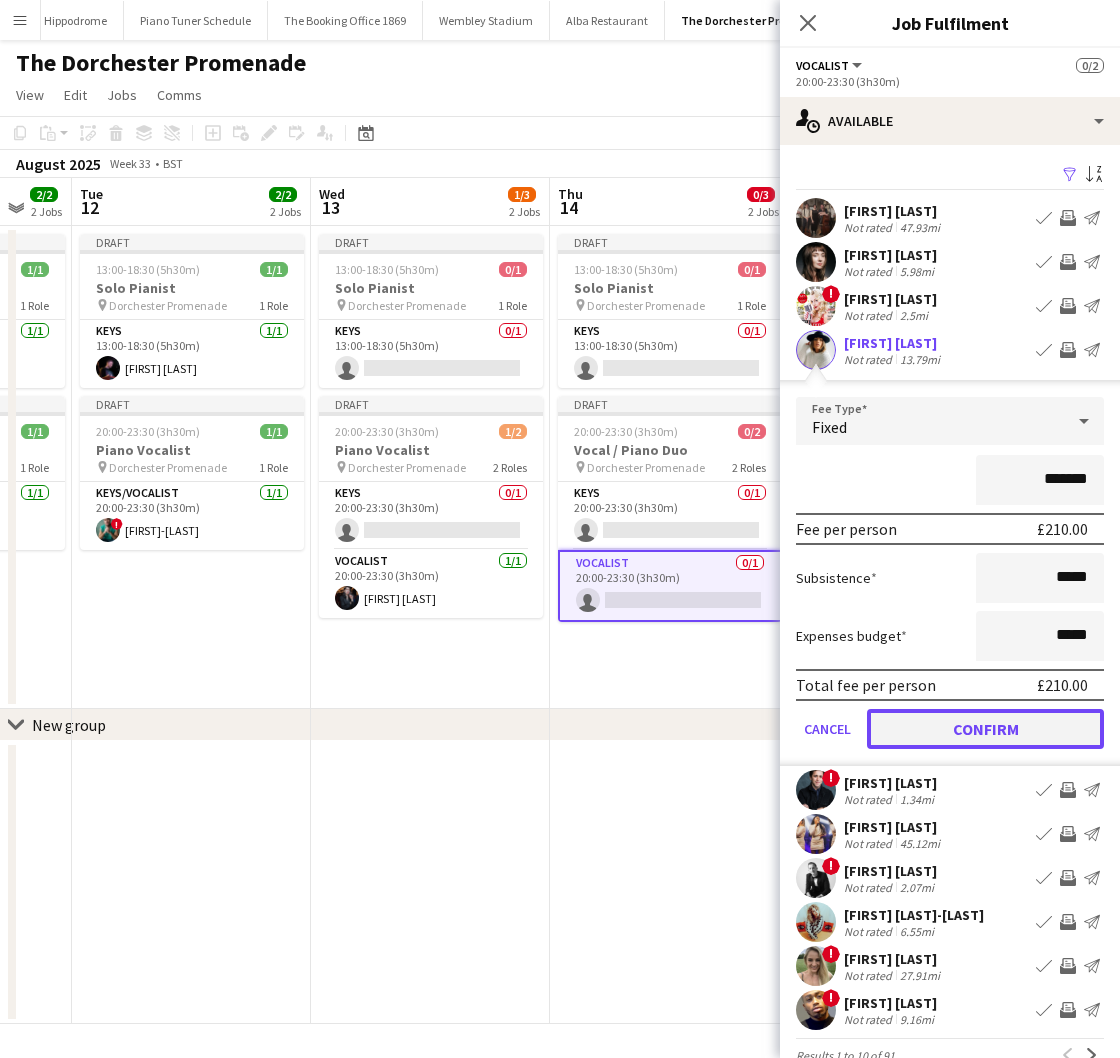 click on "Confirm" at bounding box center (985, 729) 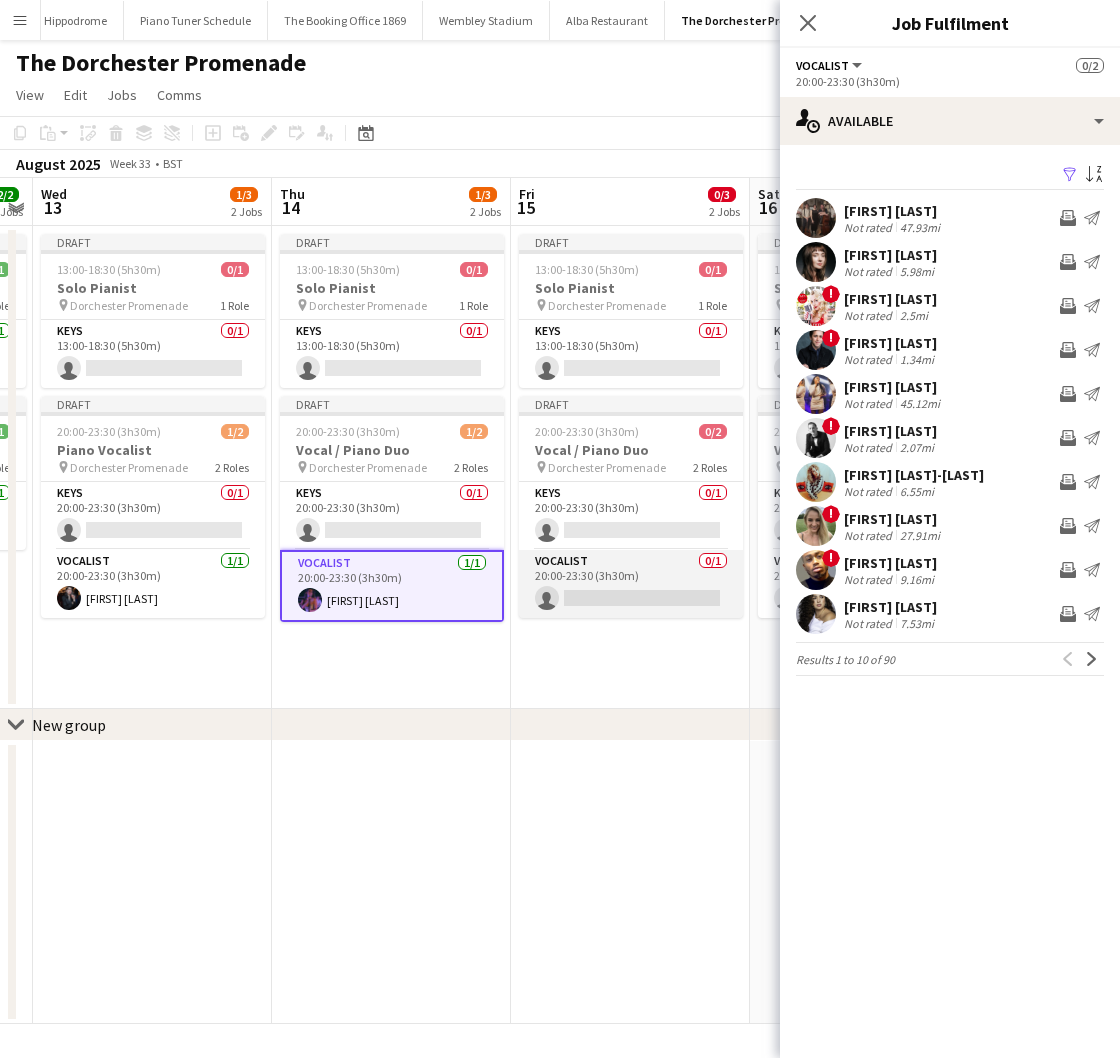 scroll, scrollTop: 0, scrollLeft: 698, axis: horizontal 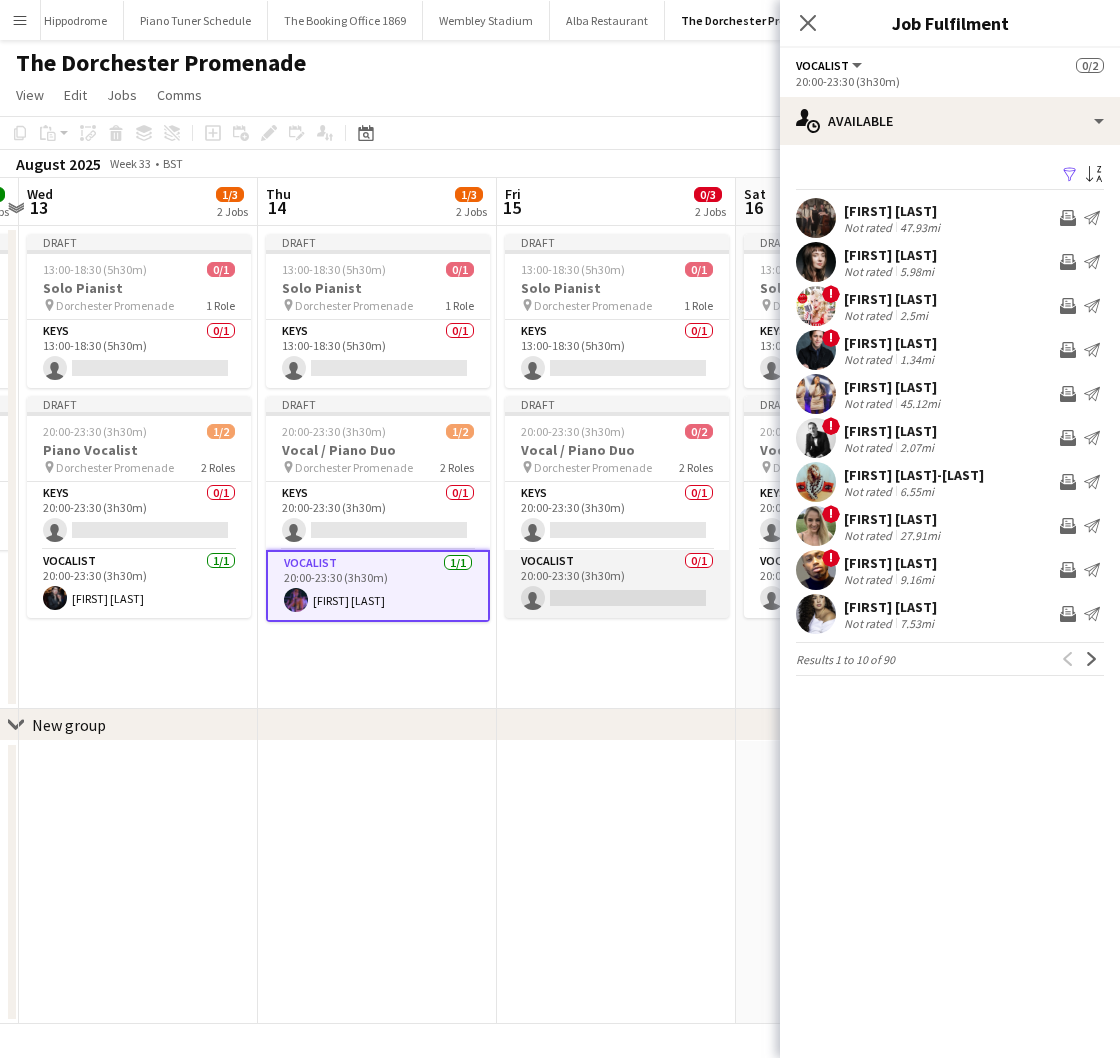 click on "Vocalist   0/1   20:00-23:30 (3h30m)
single-neutral-actions" at bounding box center [617, 584] 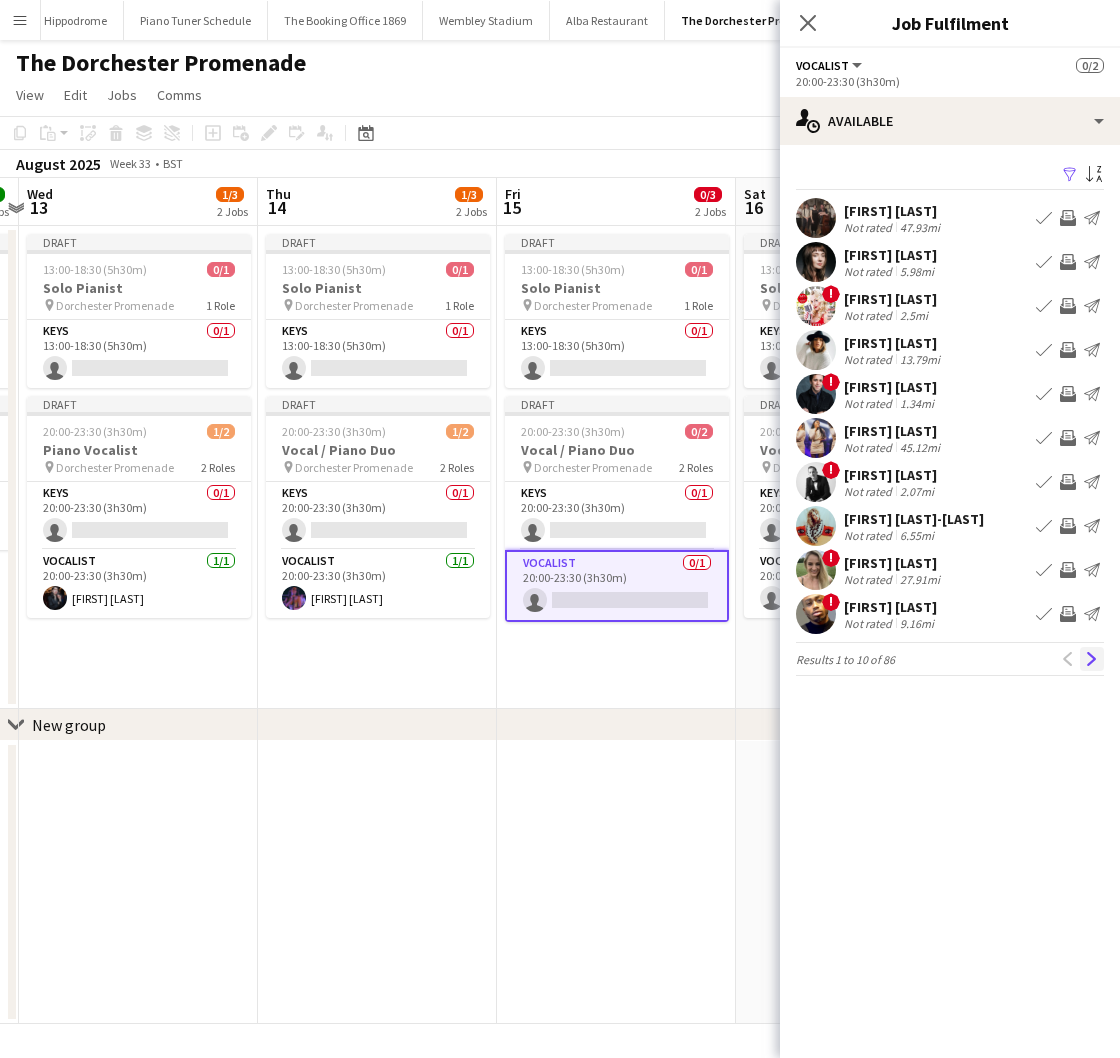 click on "Next" 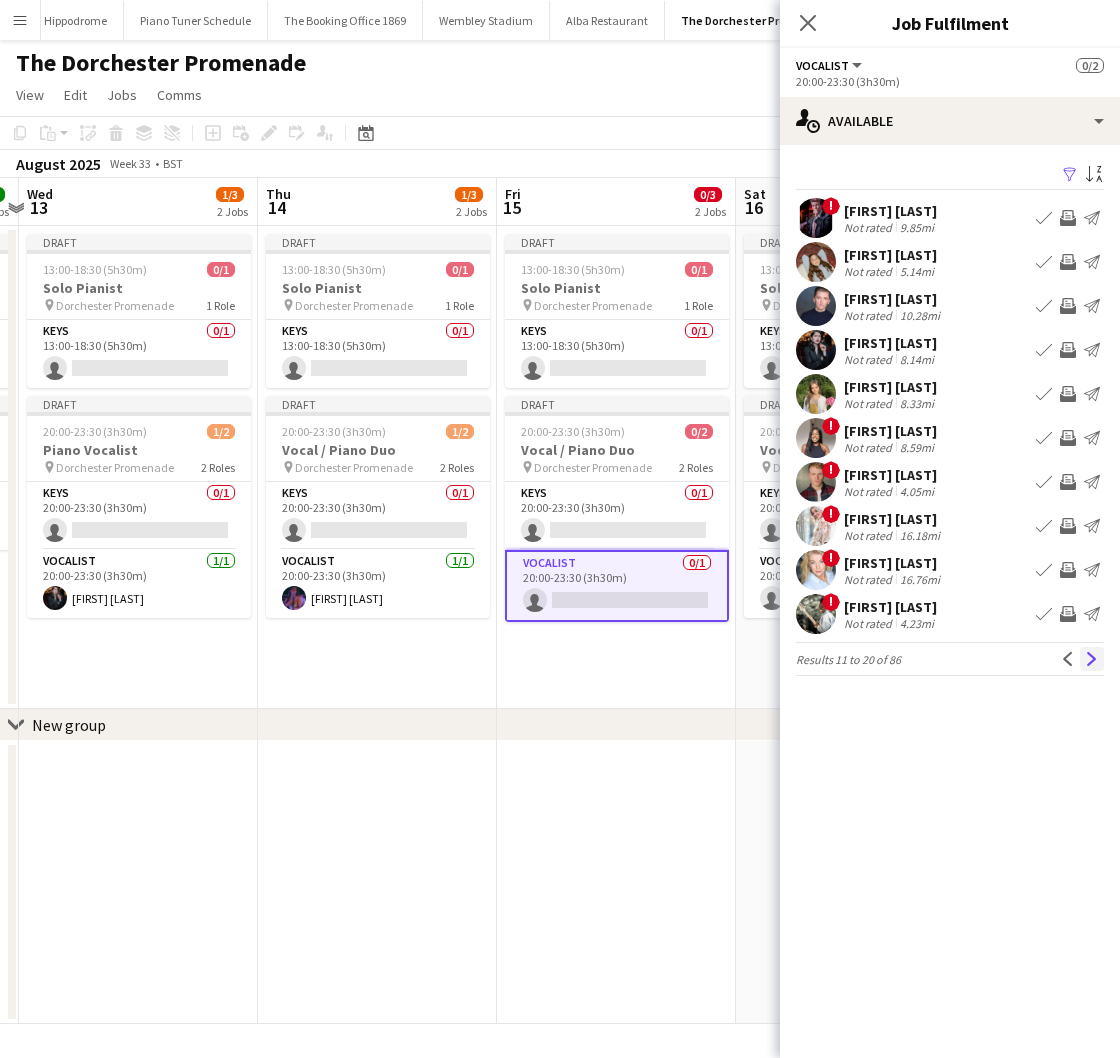 click on "Next" 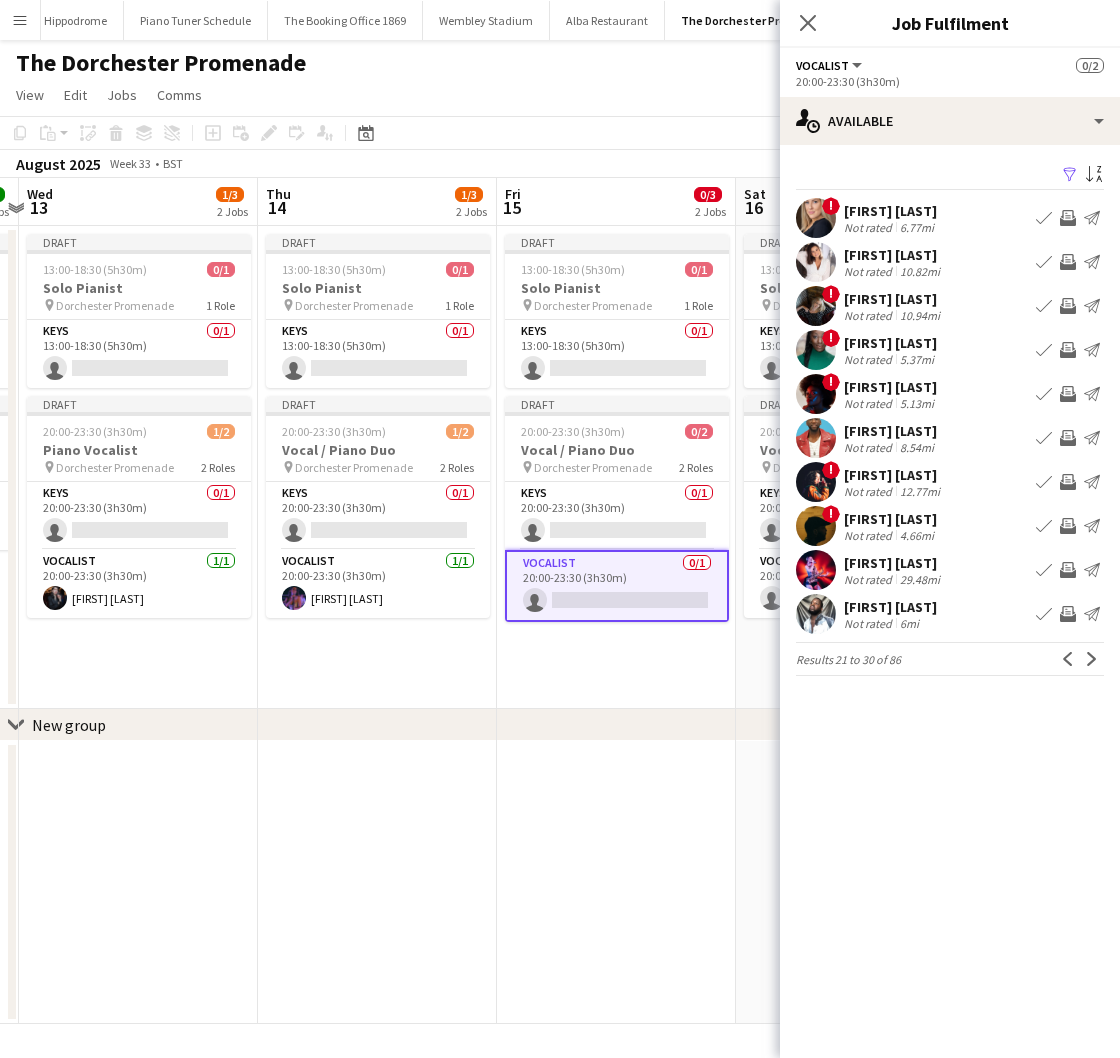 click on "Next" 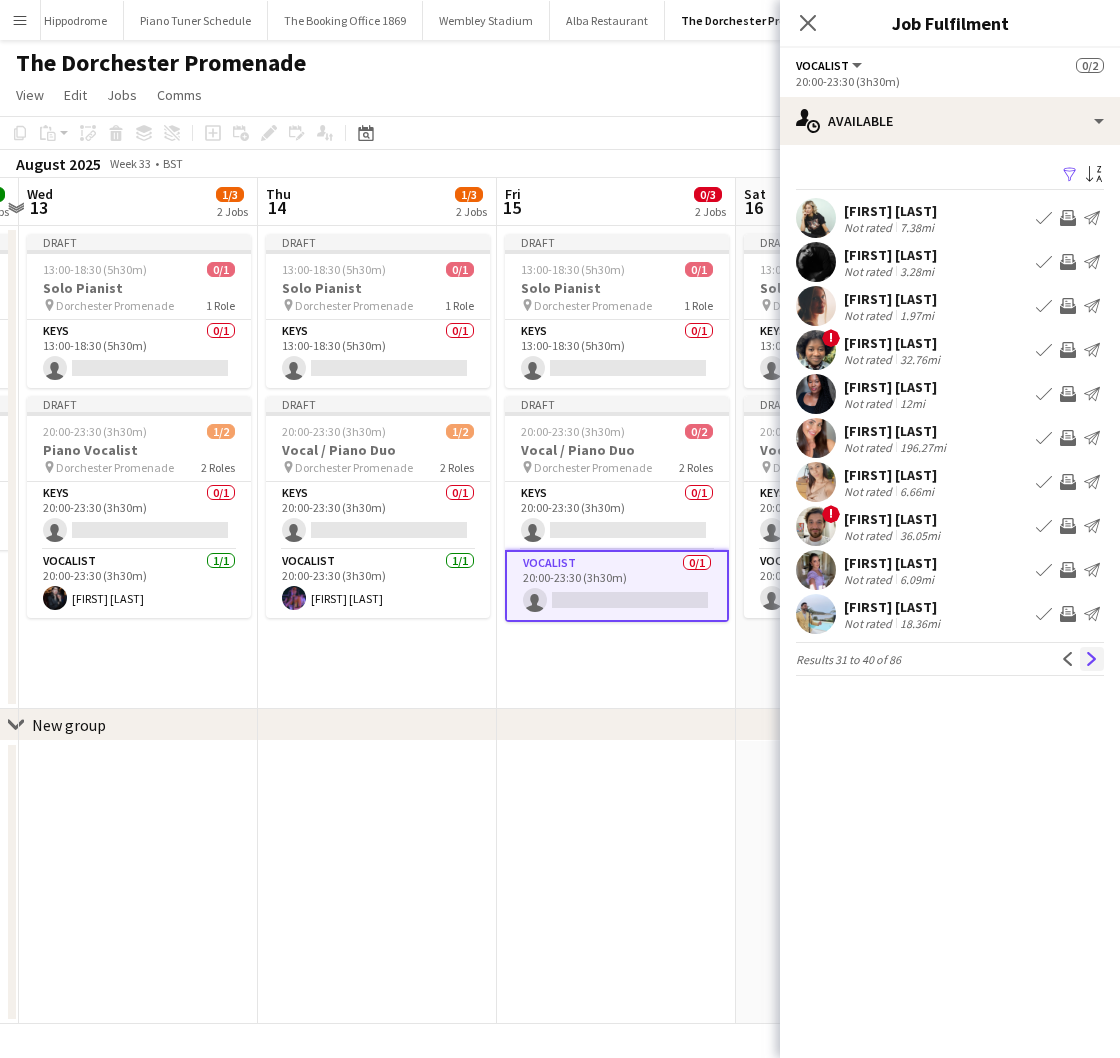 click on "Next" 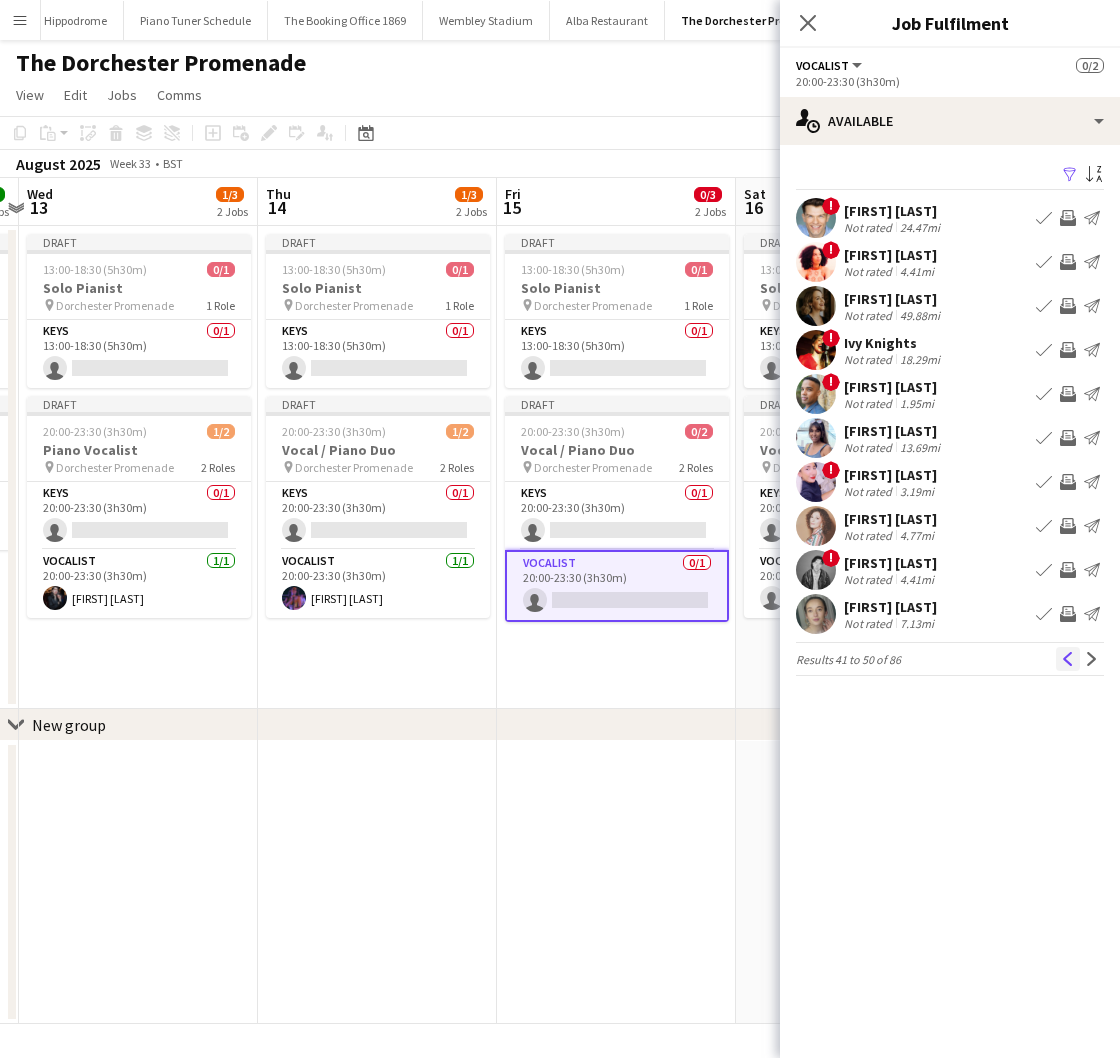 click on "Previous" 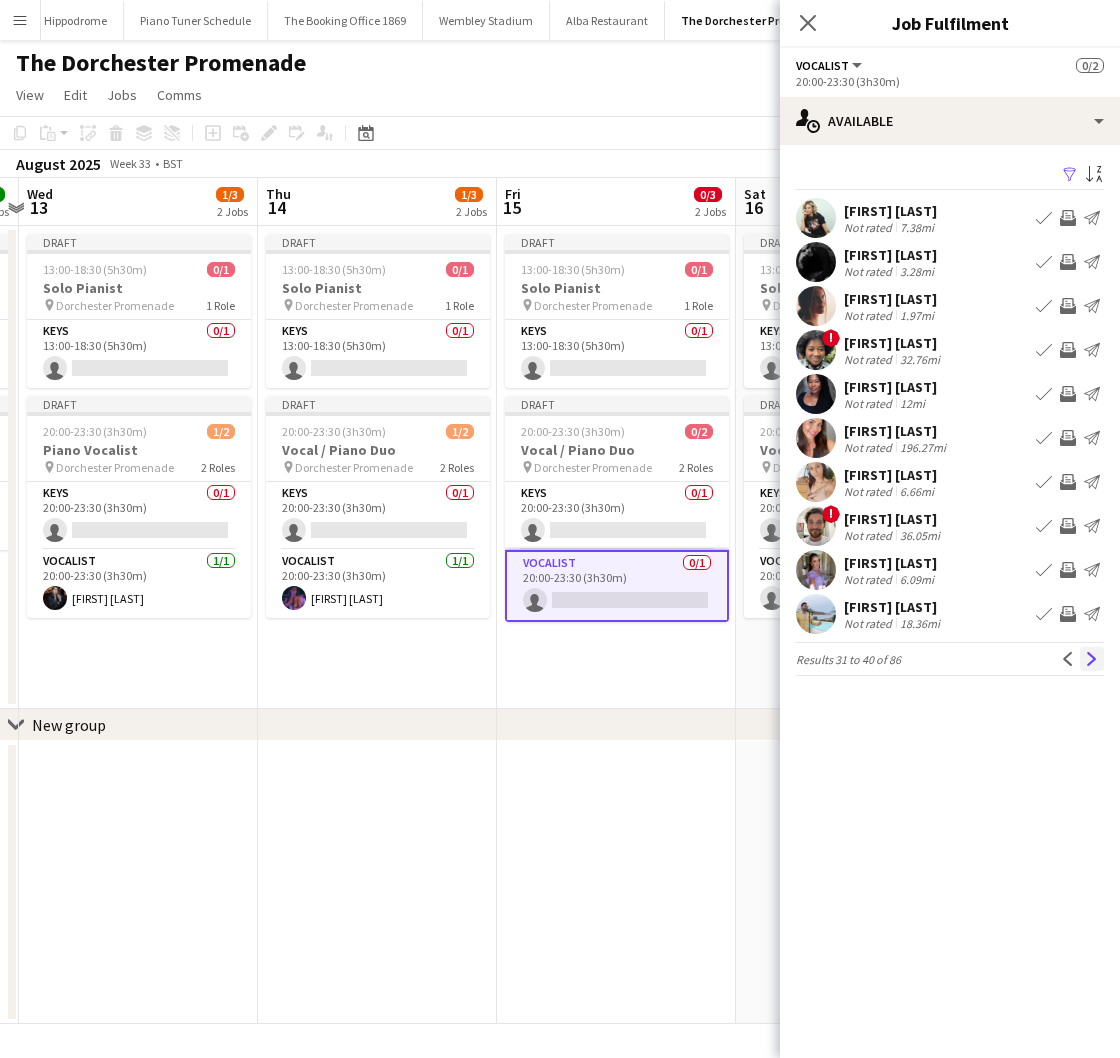 click on "Next" 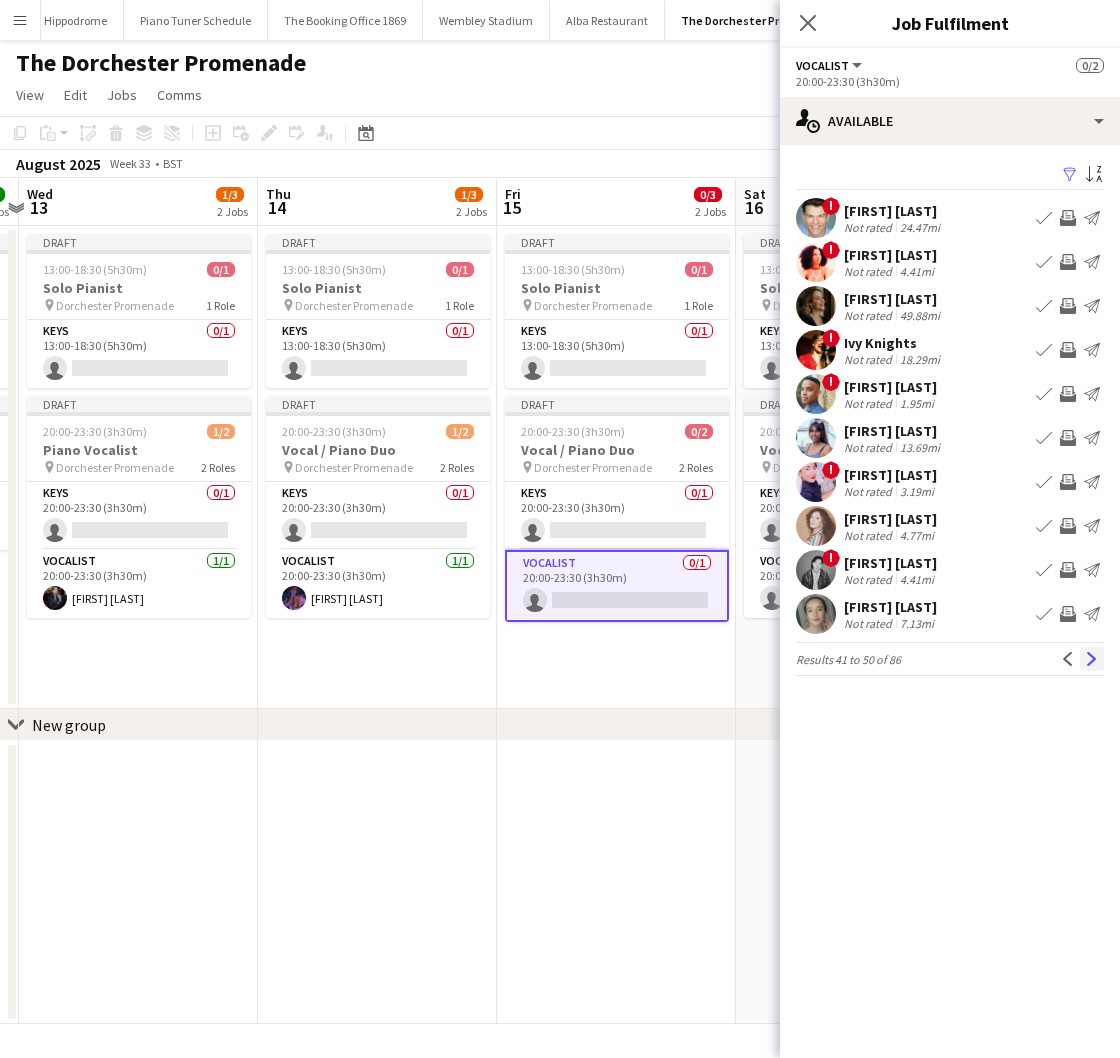 click on "Next" 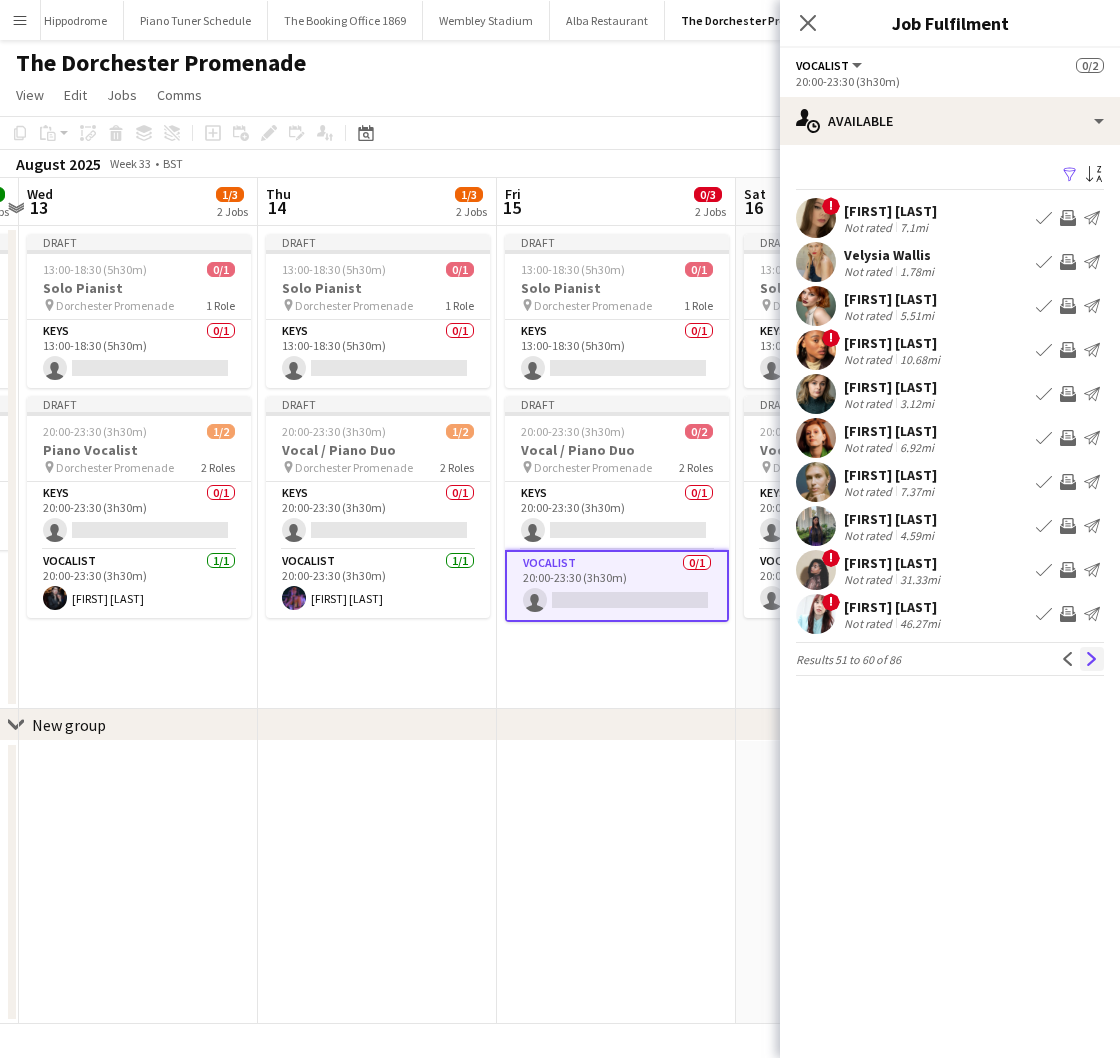 click on "Next" 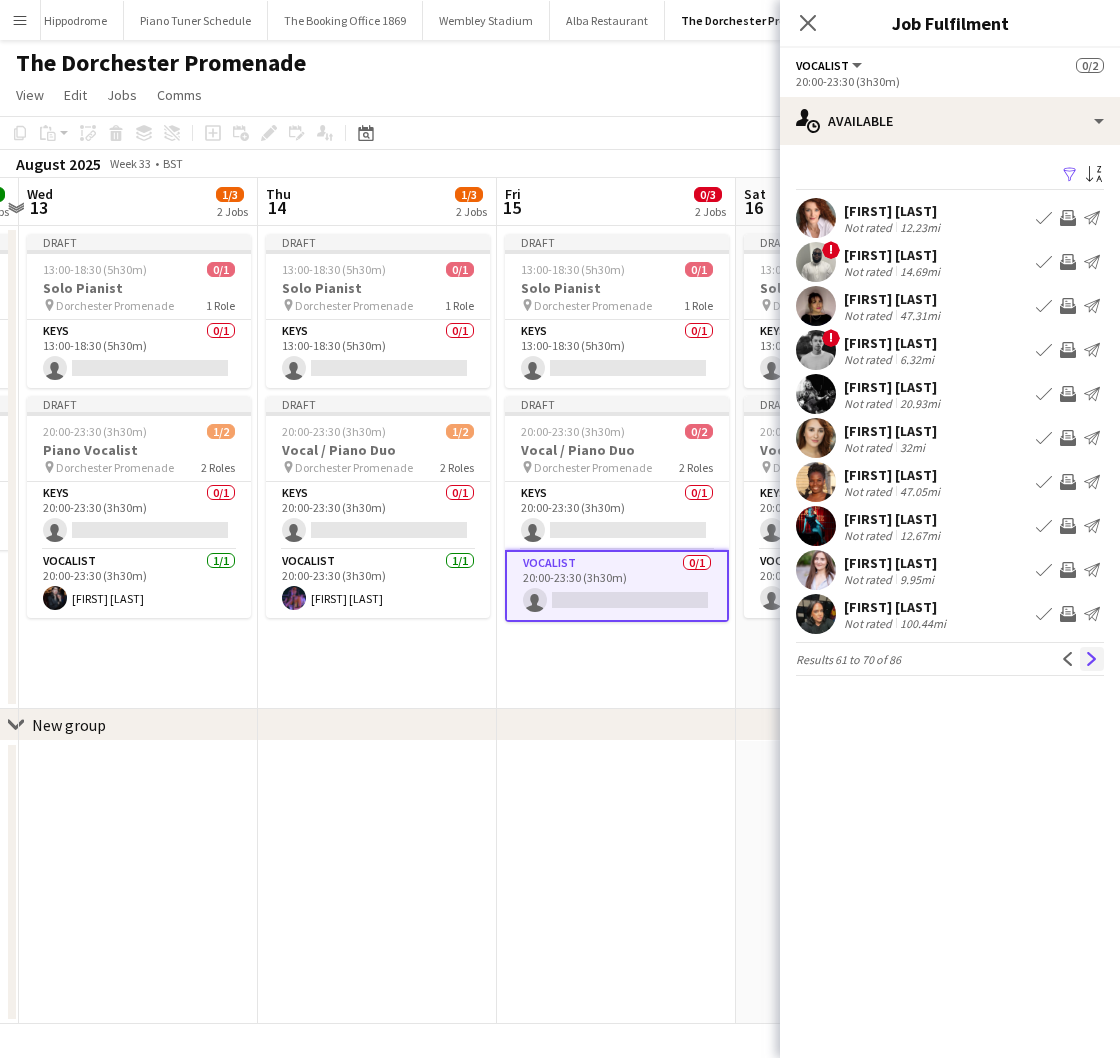 click on "Next" 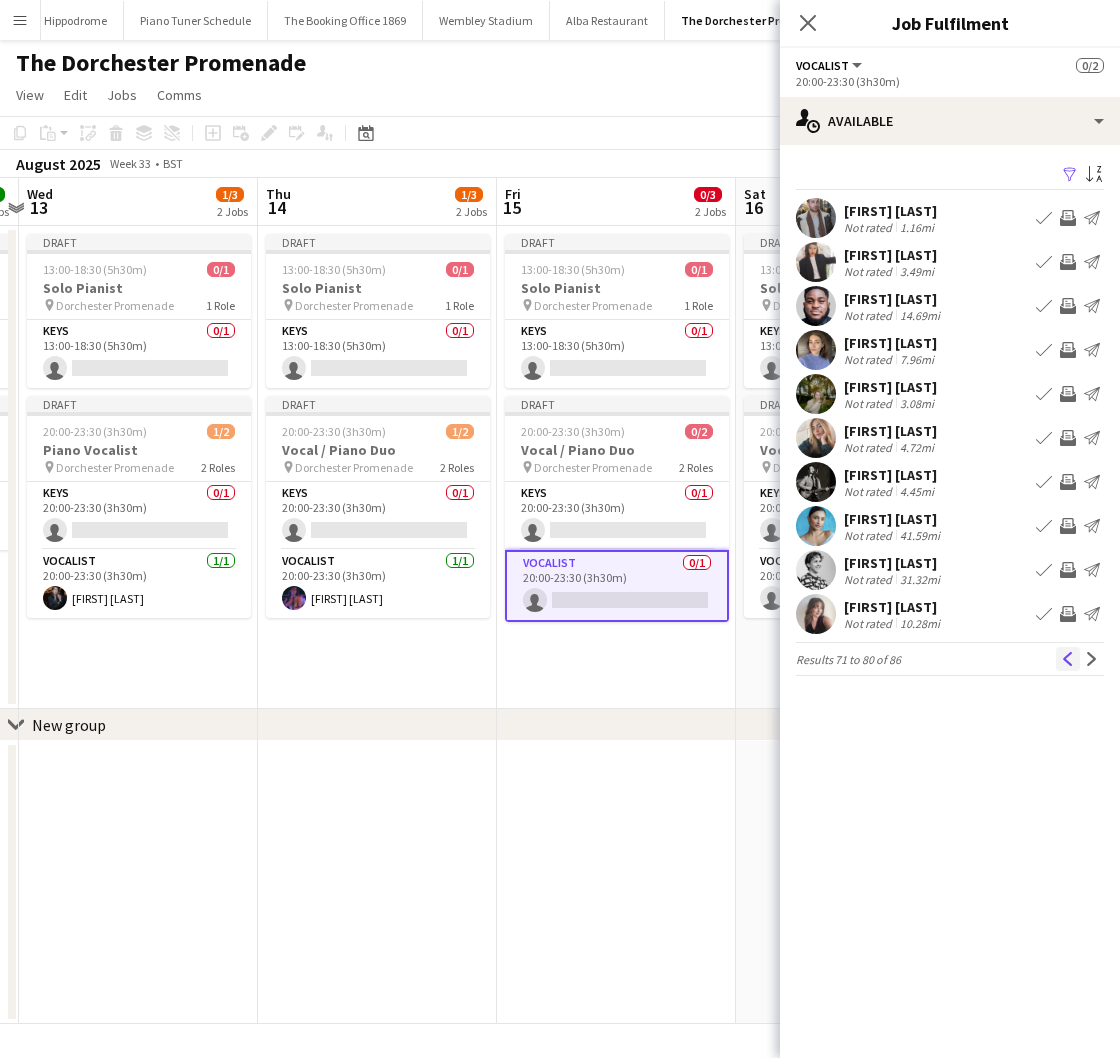 click on "Previous" 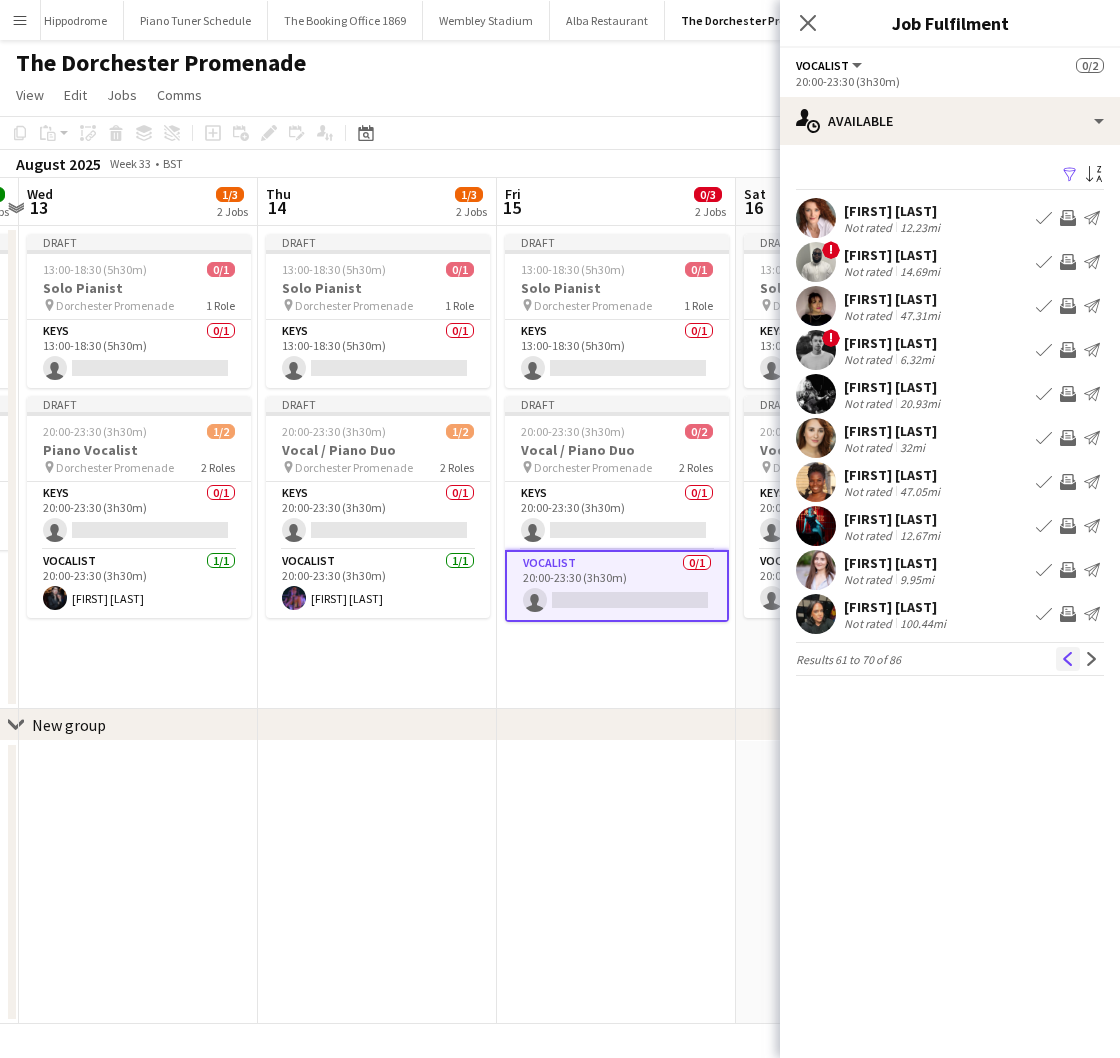 click on "Previous" 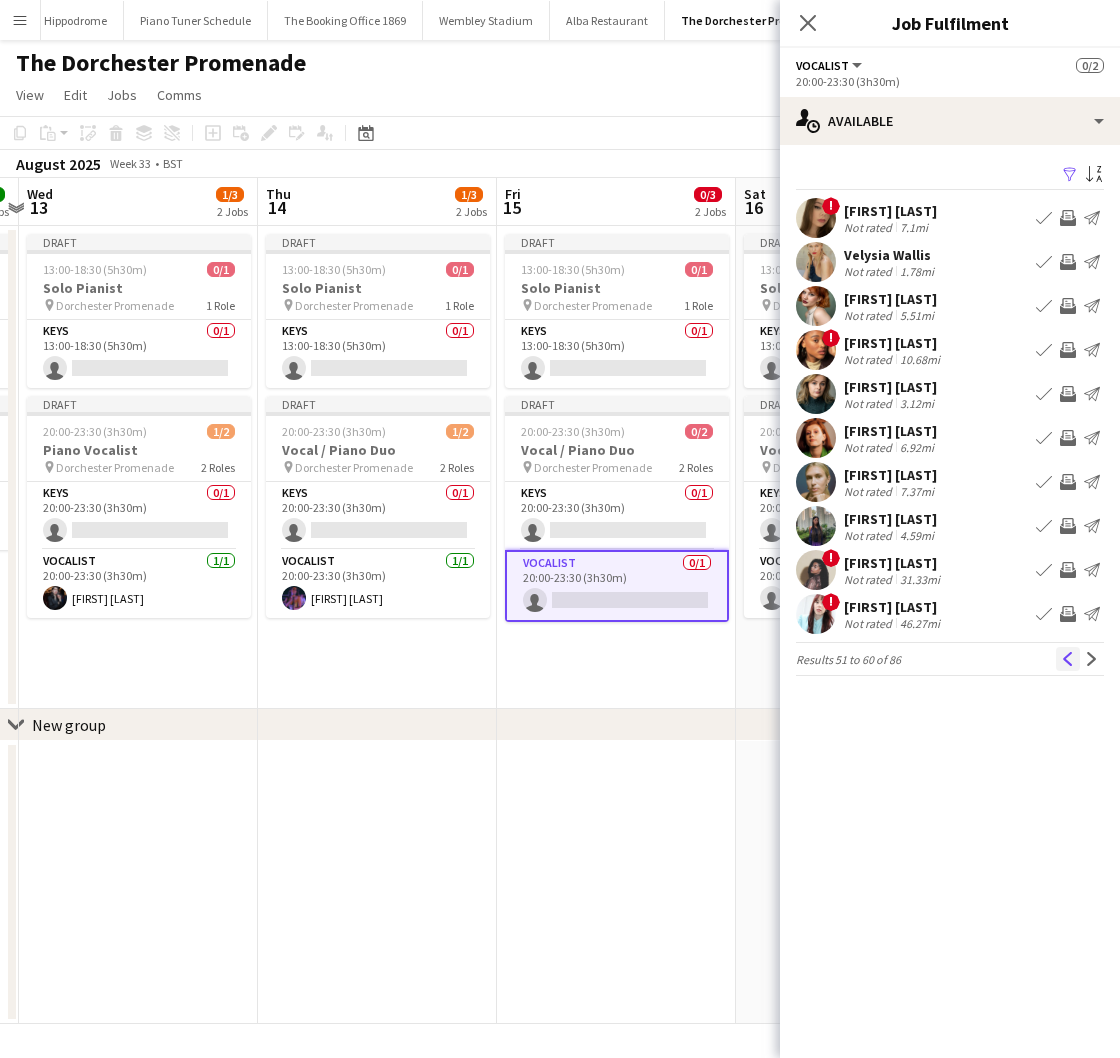 click on "Previous" 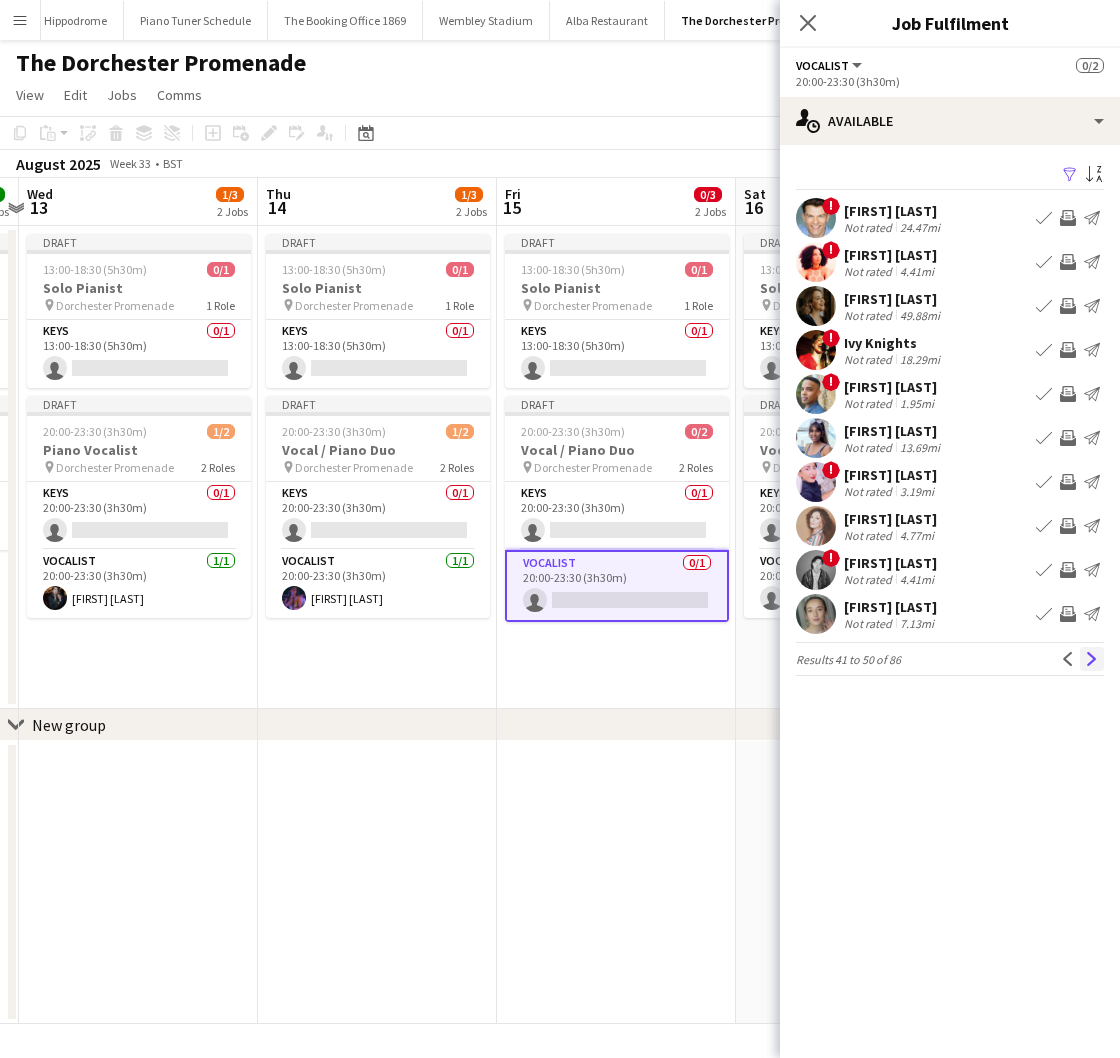 click on "Next" 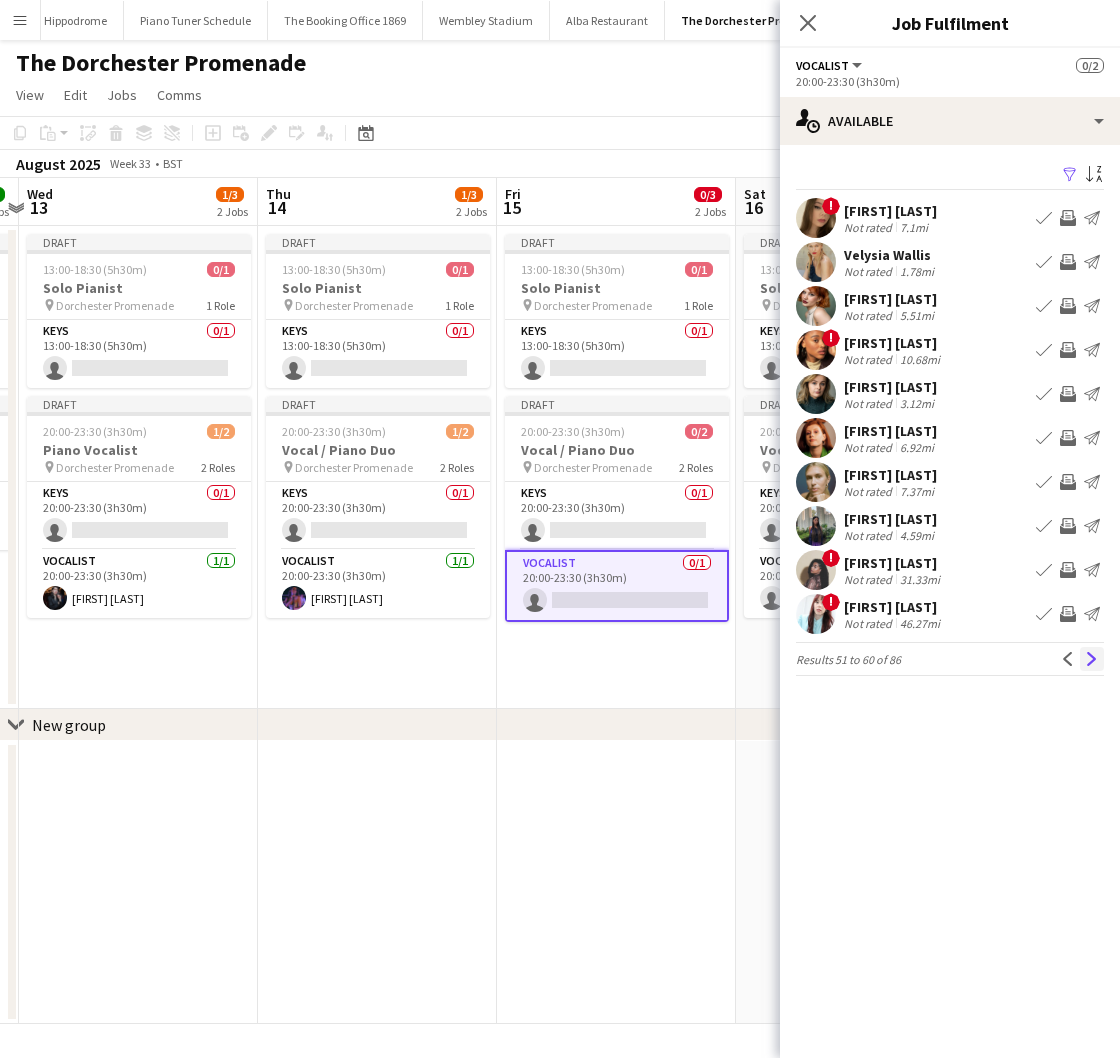 click on "Next" 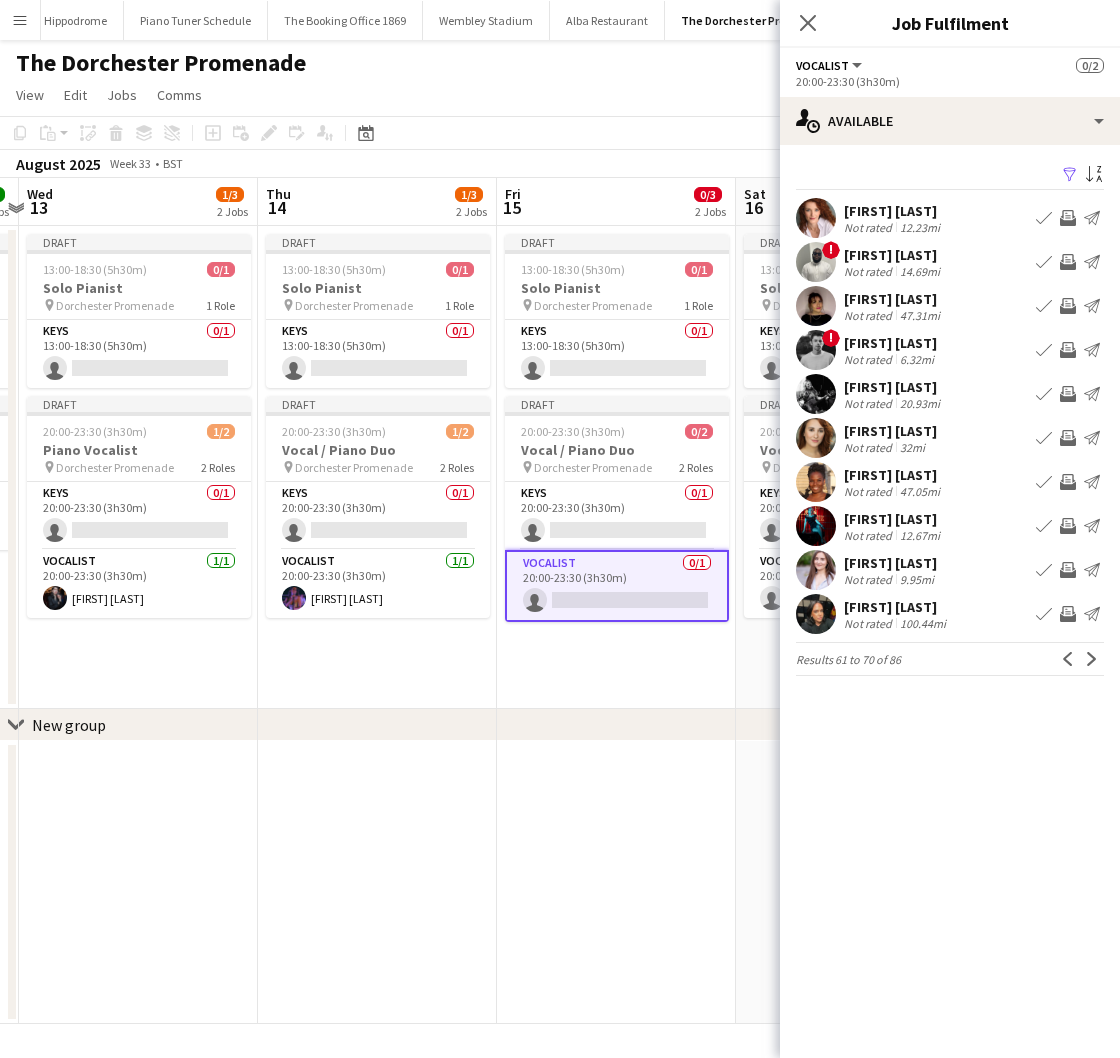 drag, startPoint x: 1090, startPoint y: 659, endPoint x: 1104, endPoint y: 664, distance: 14.866069 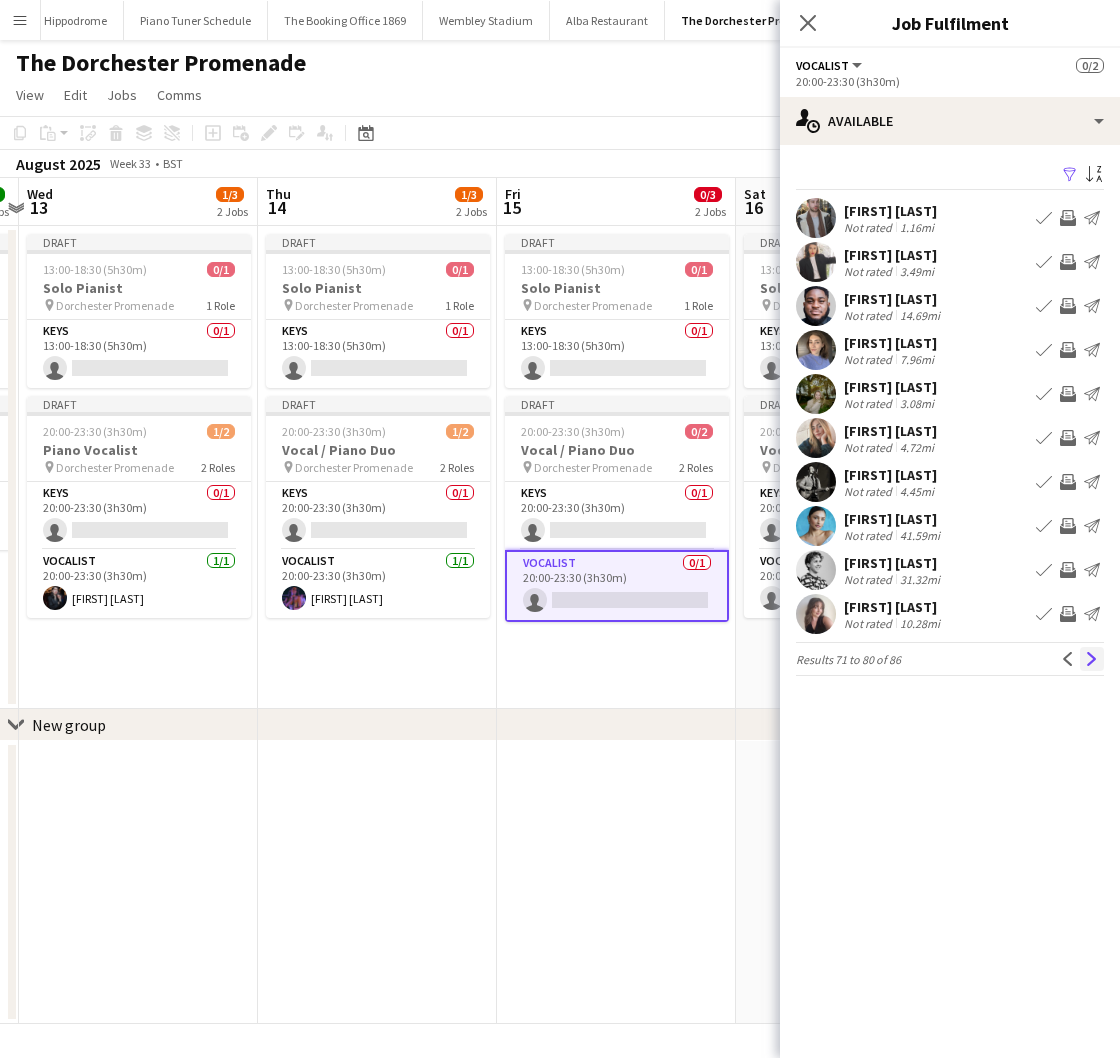 click on "Next" 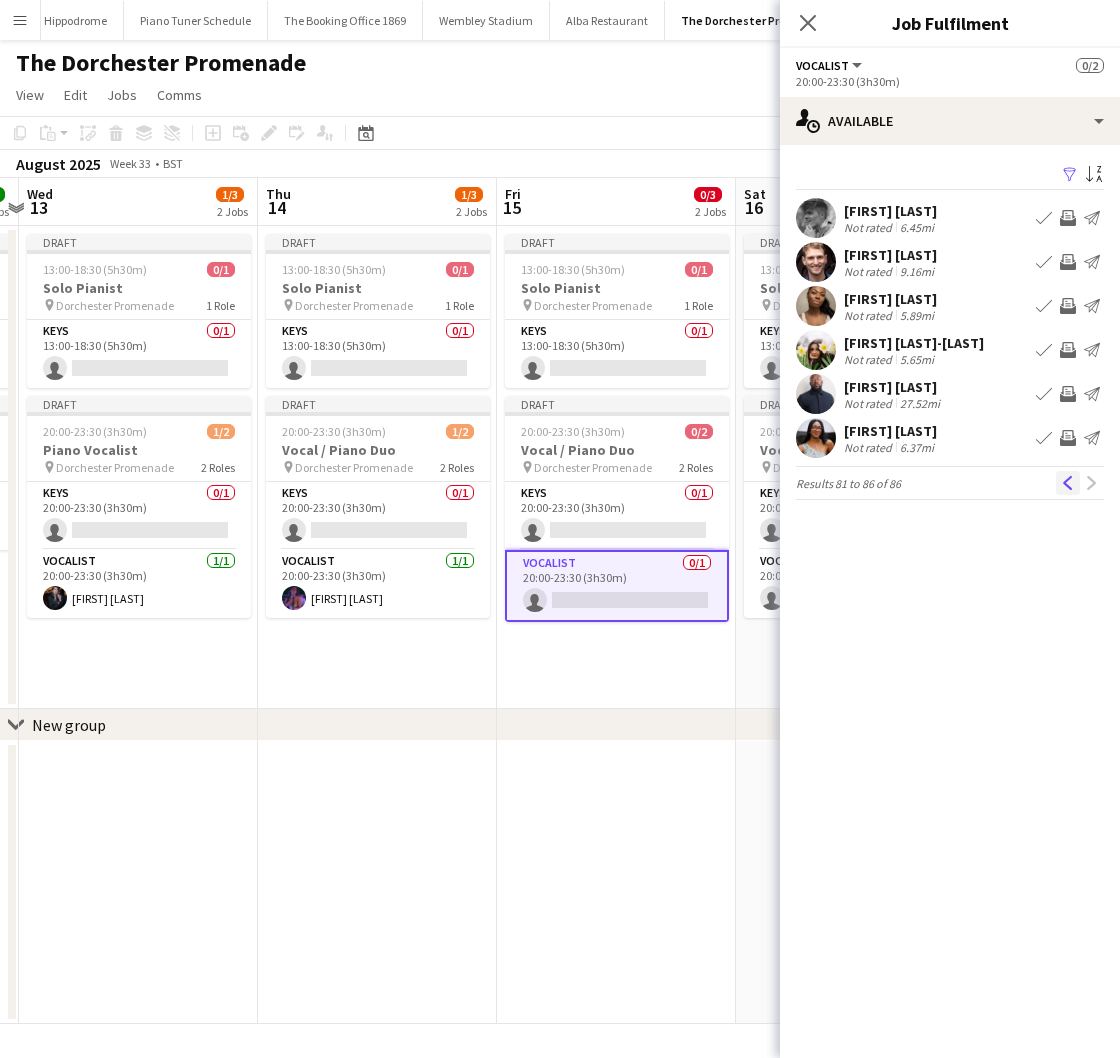 click on "Previous" 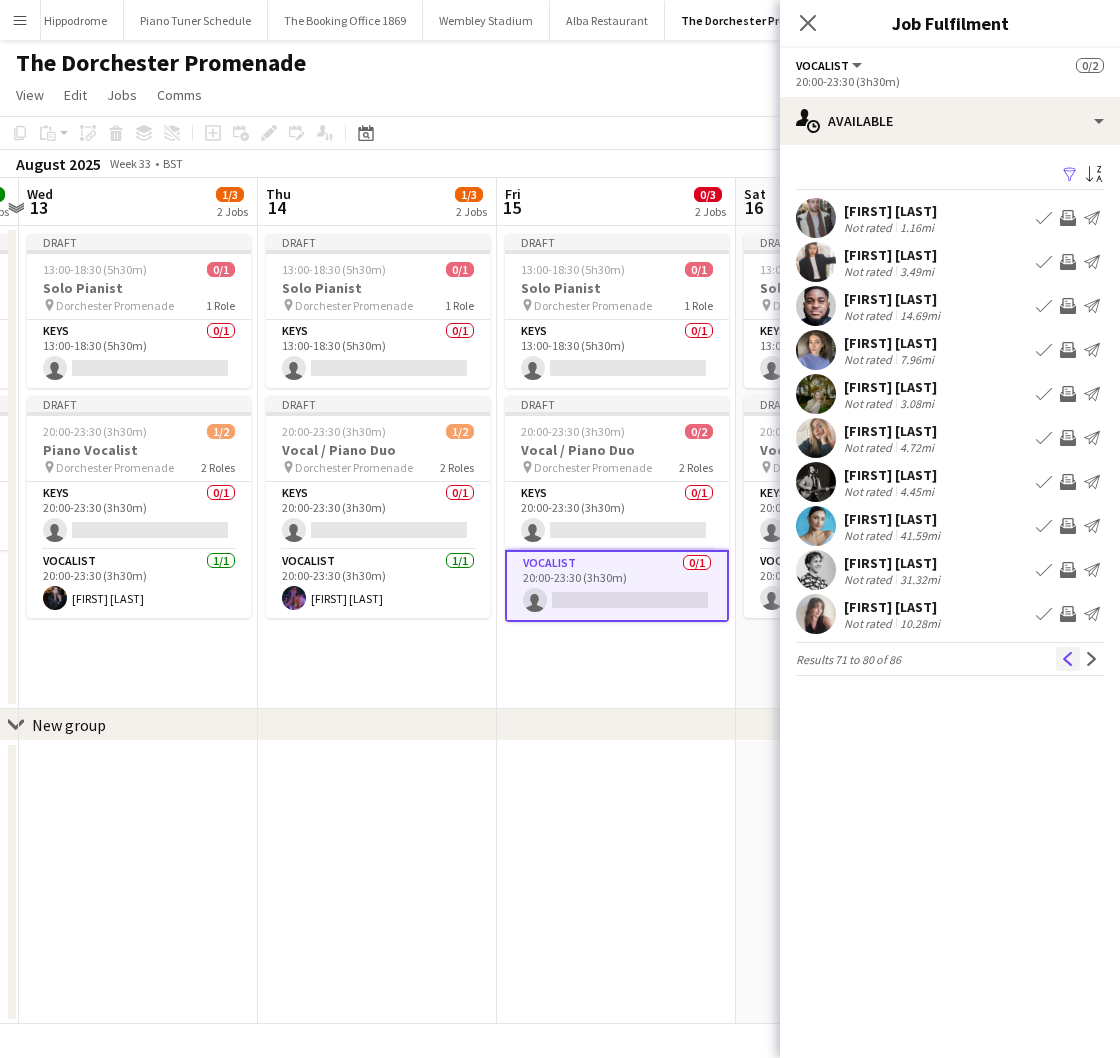 click on "Previous" 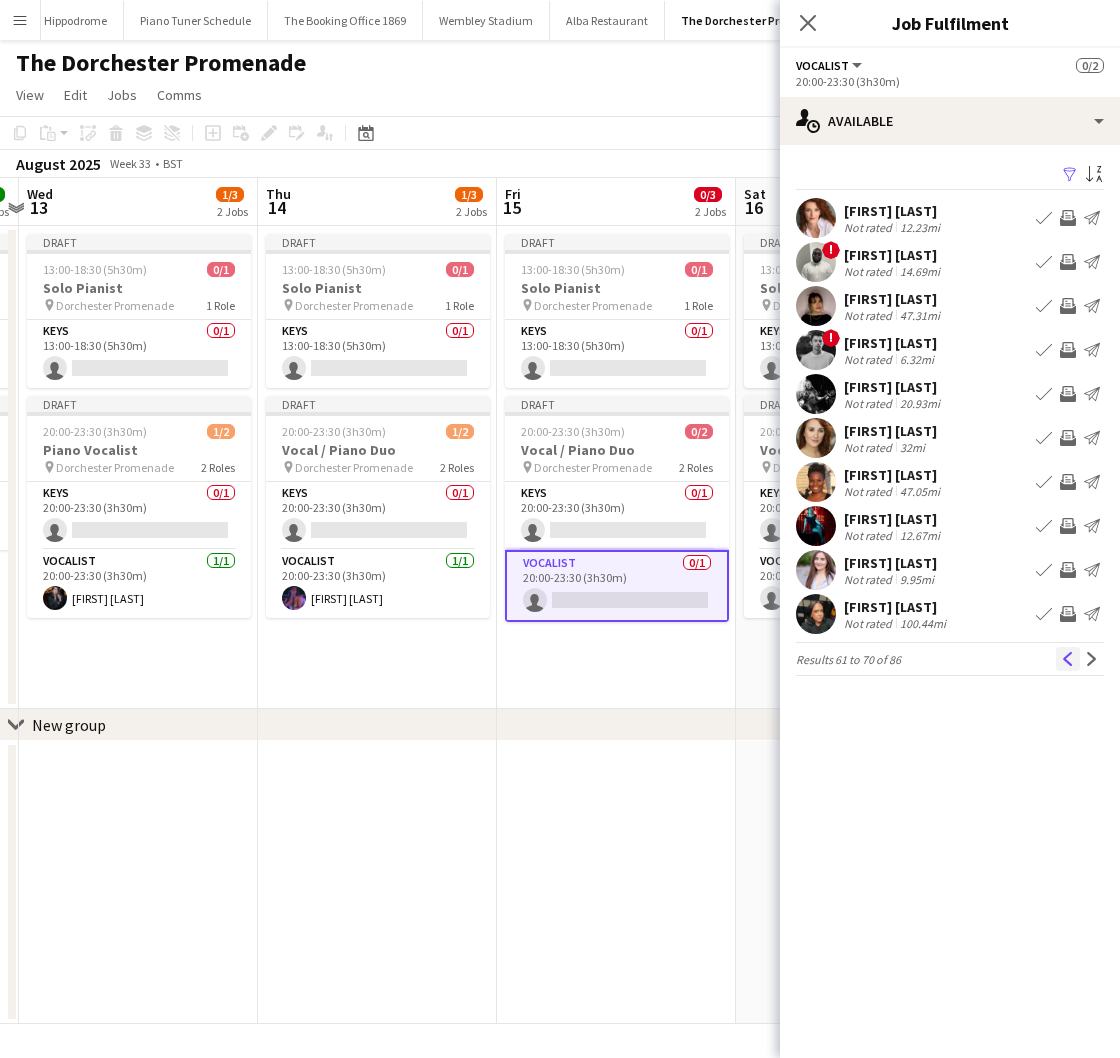 click on "Previous" 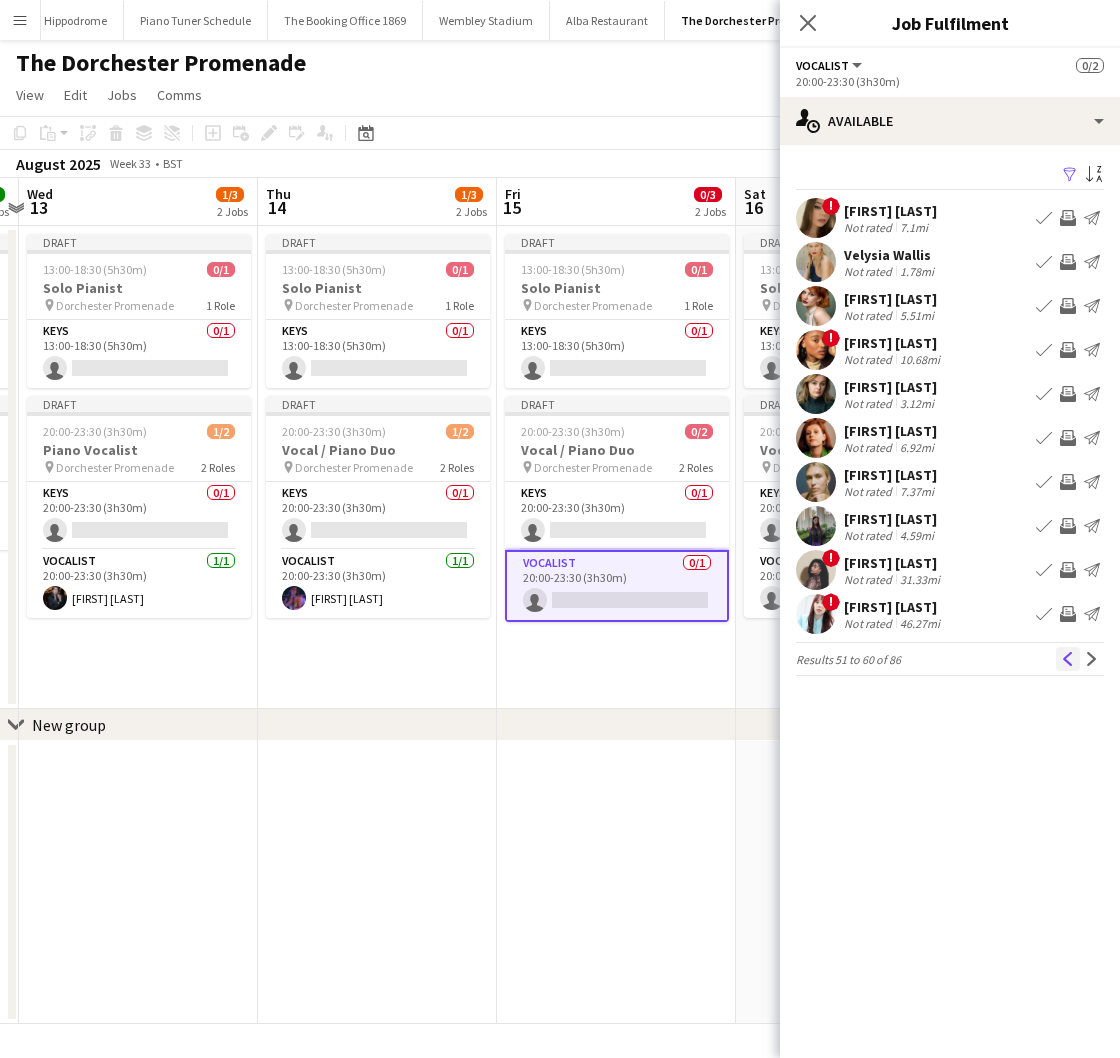 click on "Previous" 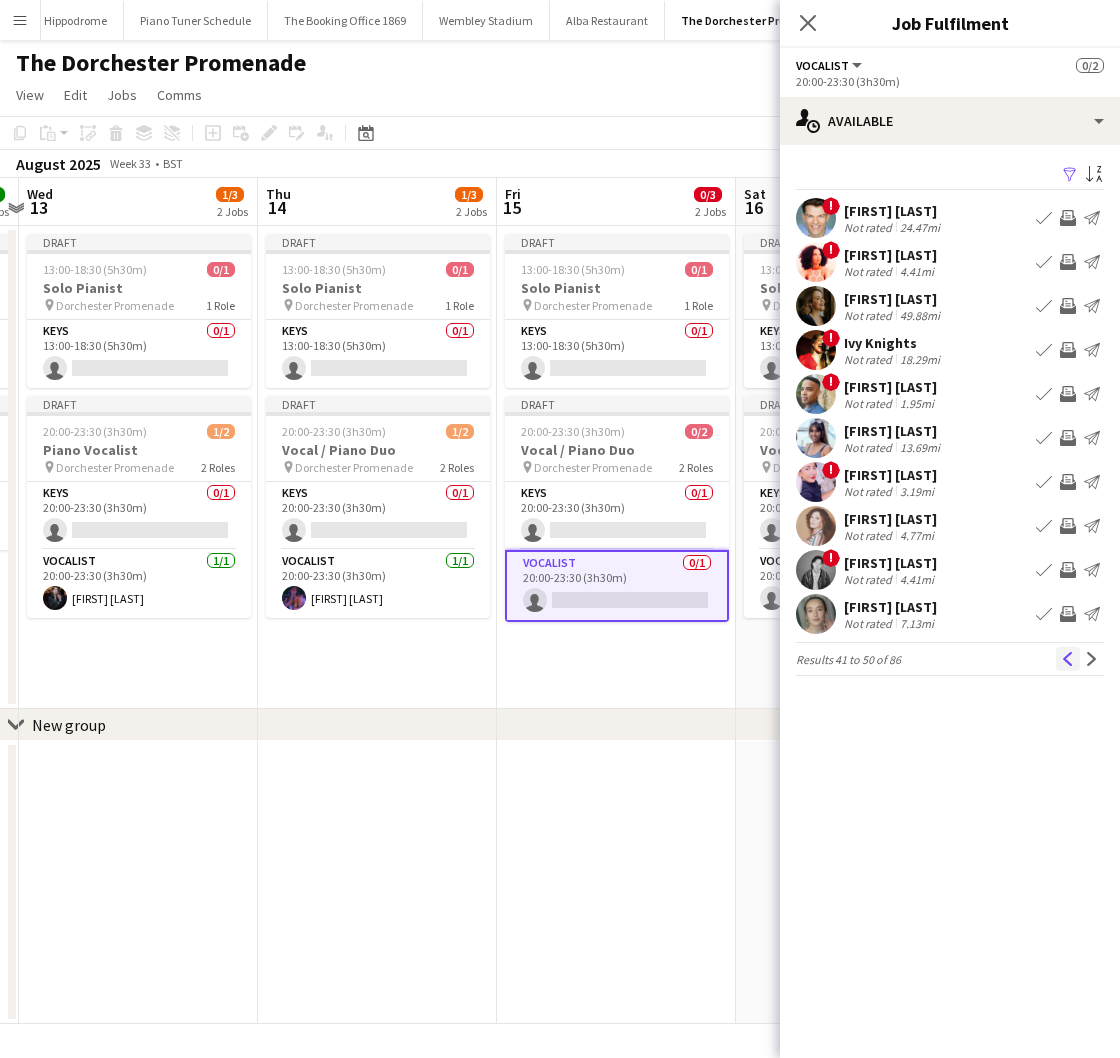 click on "Previous" 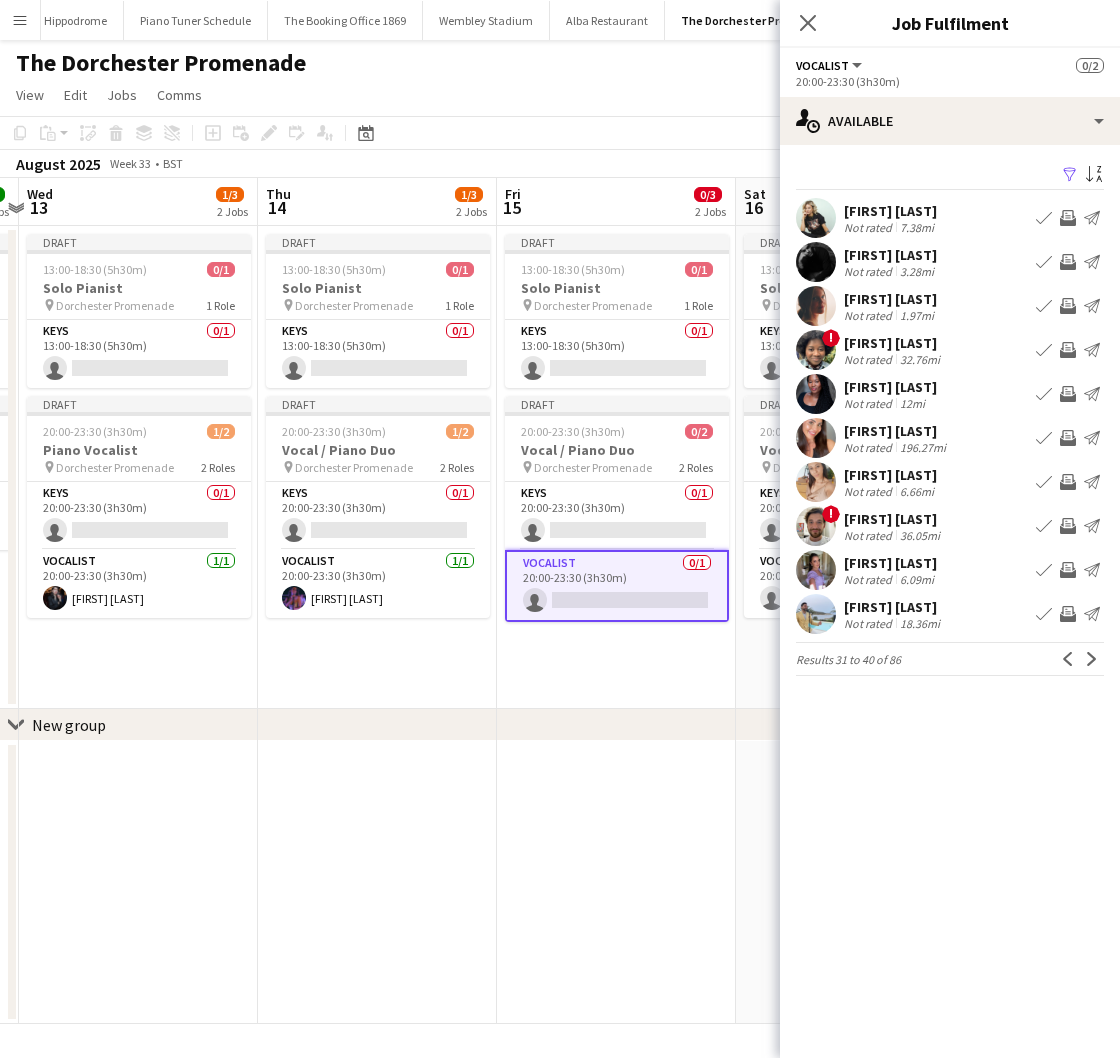 click on "Book crew" at bounding box center (1044, 570) 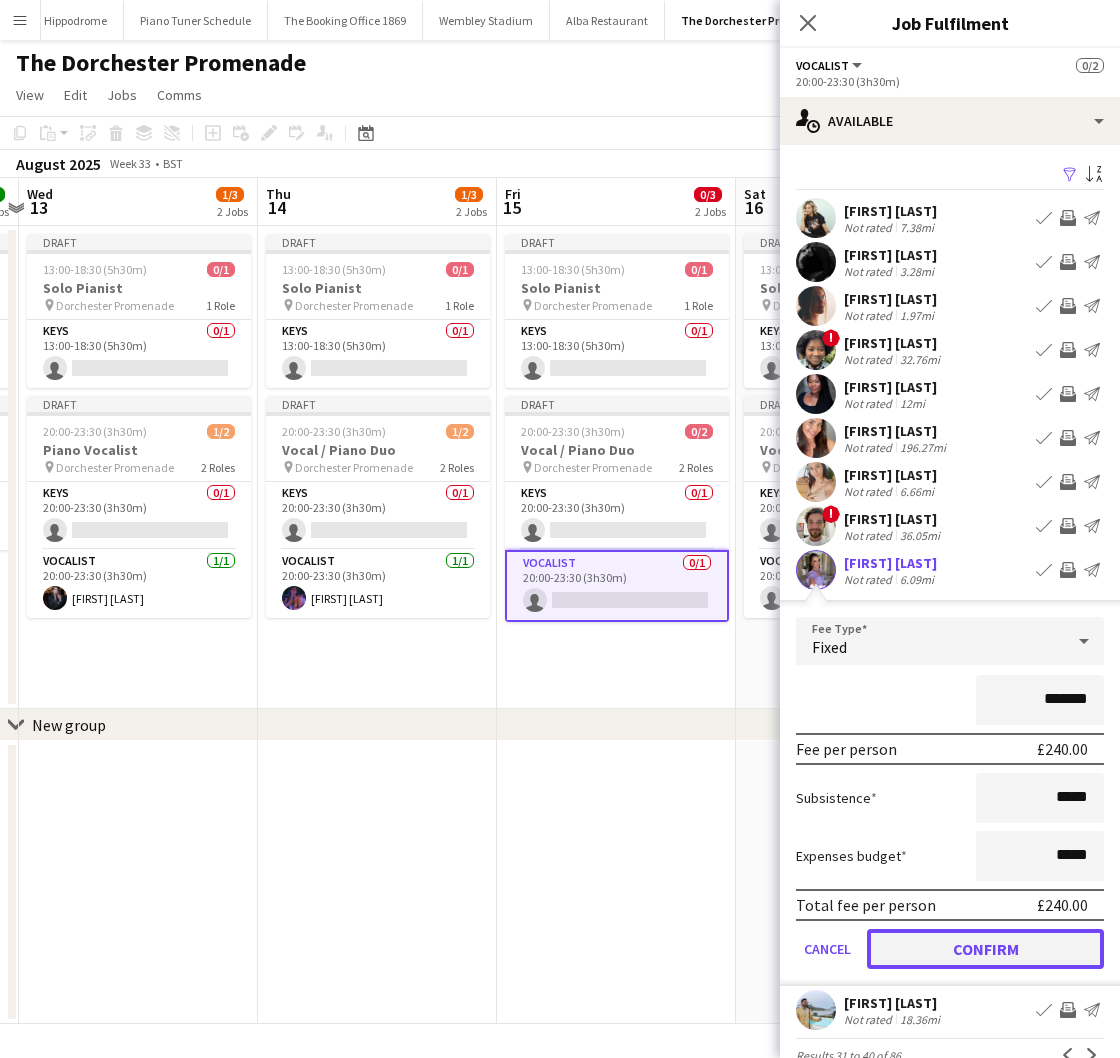 click on "Confirm" at bounding box center [985, 949] 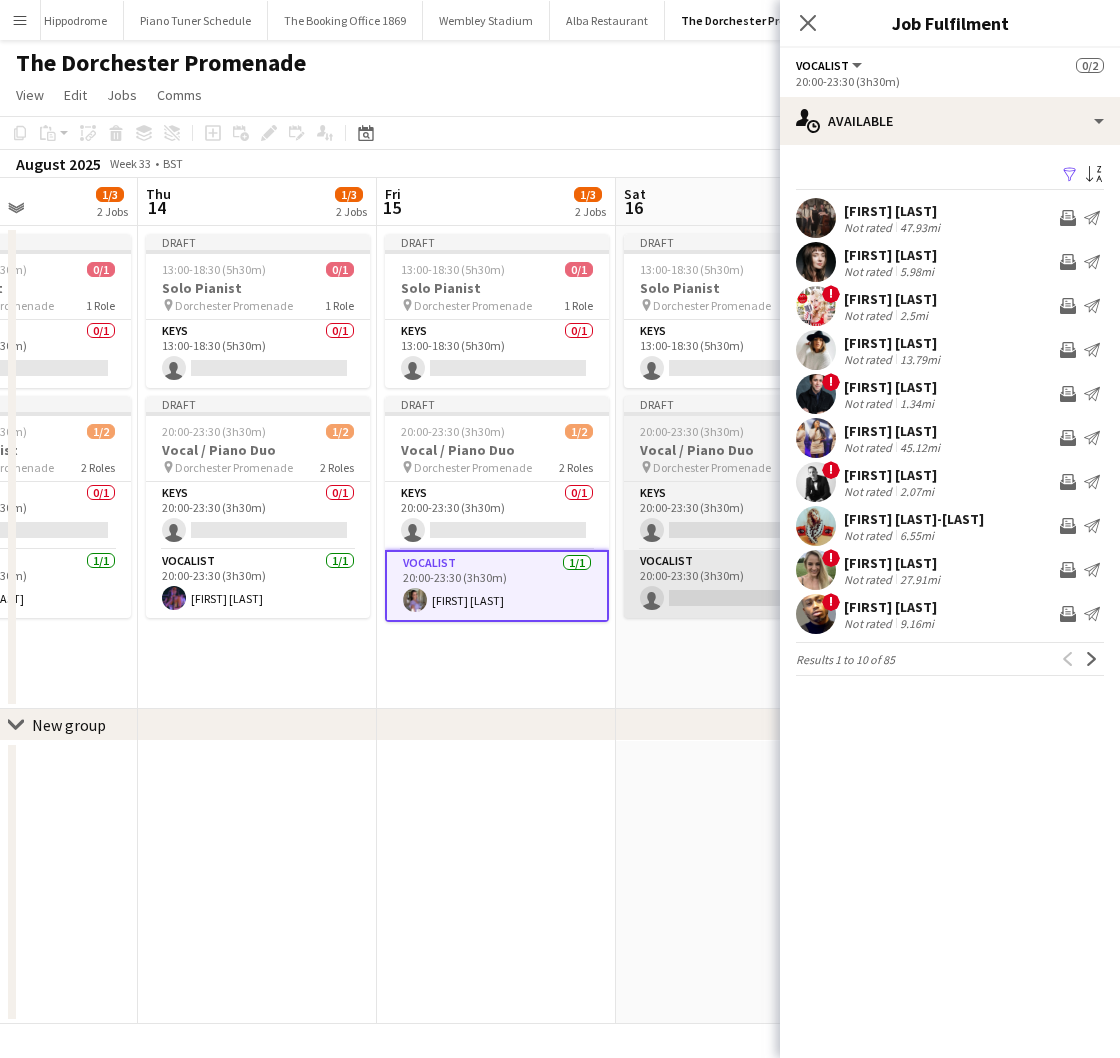 scroll, scrollTop: 0, scrollLeft: 832, axis: horizontal 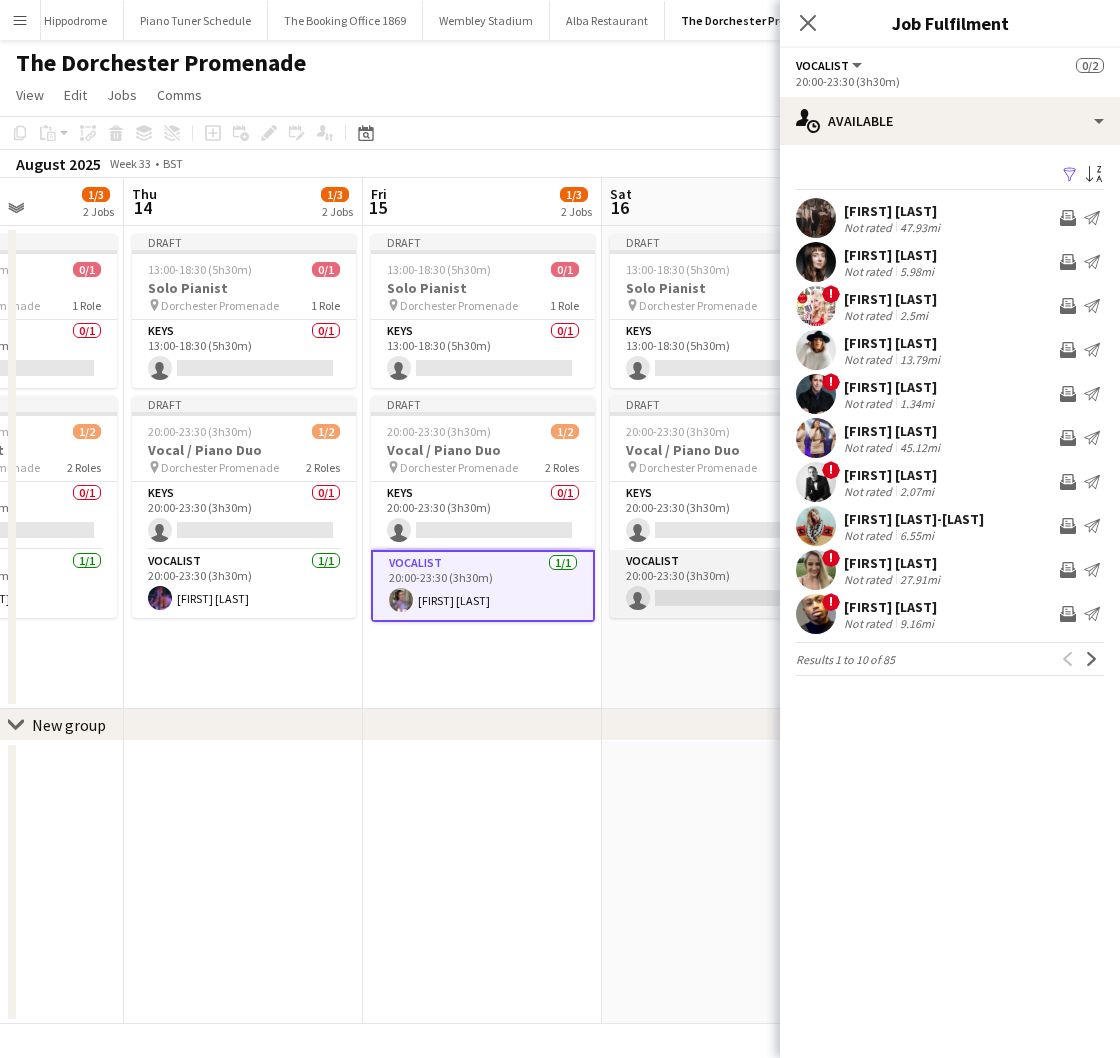 click on "Vocalist   0/1   20:00-23:30 (3h30m)
single-neutral-actions" at bounding box center [722, 584] 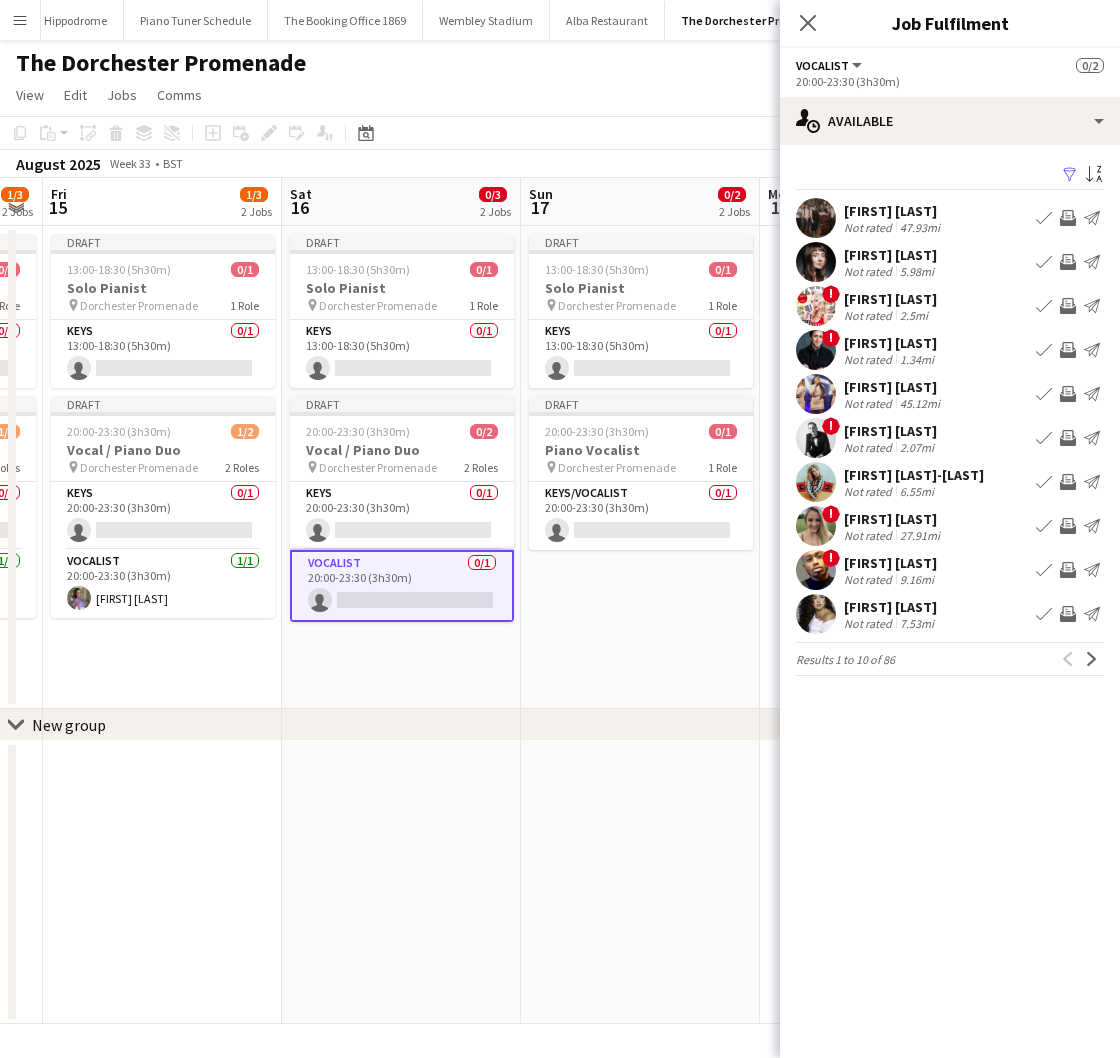 scroll, scrollTop: 0, scrollLeft: 678, axis: horizontal 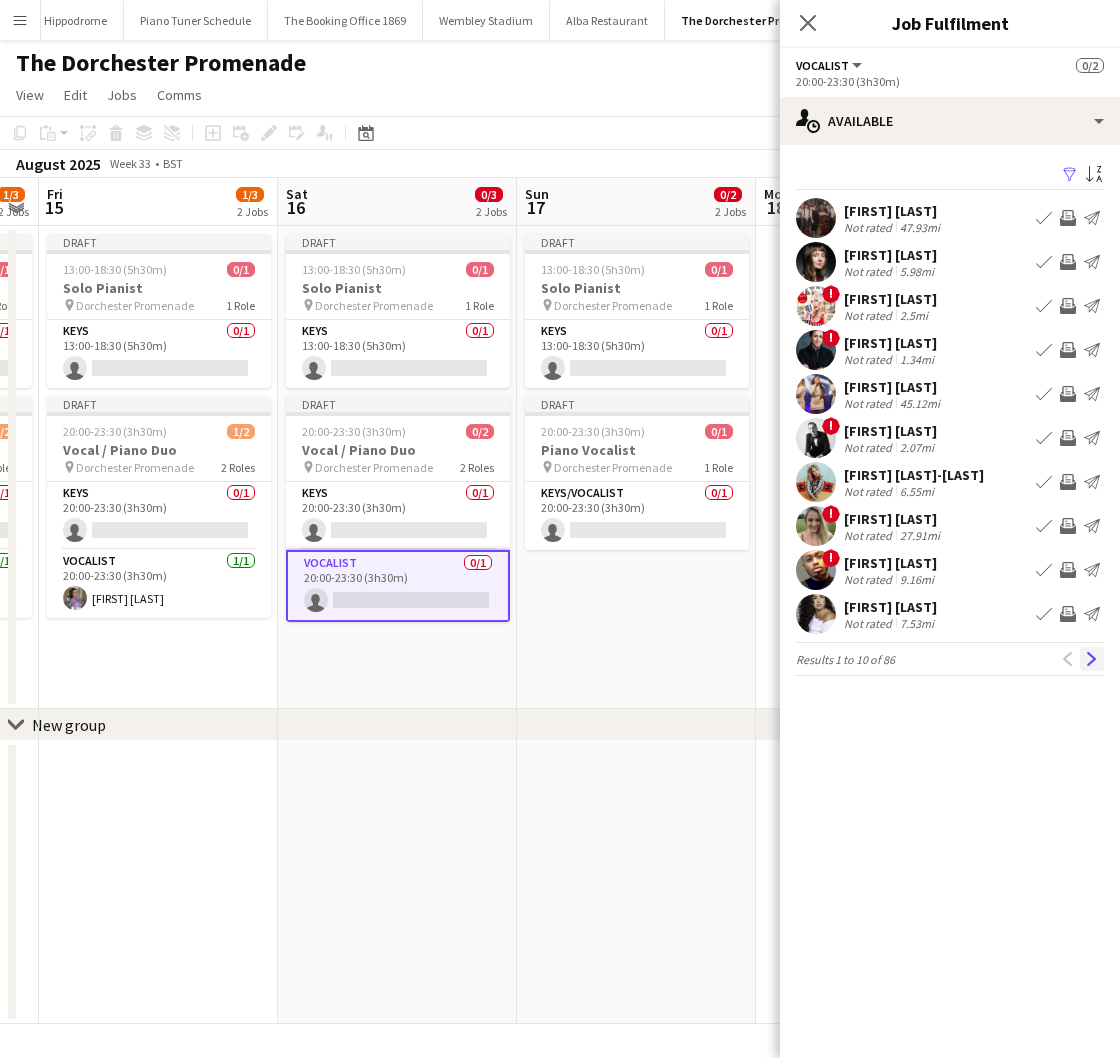 click on "Next" 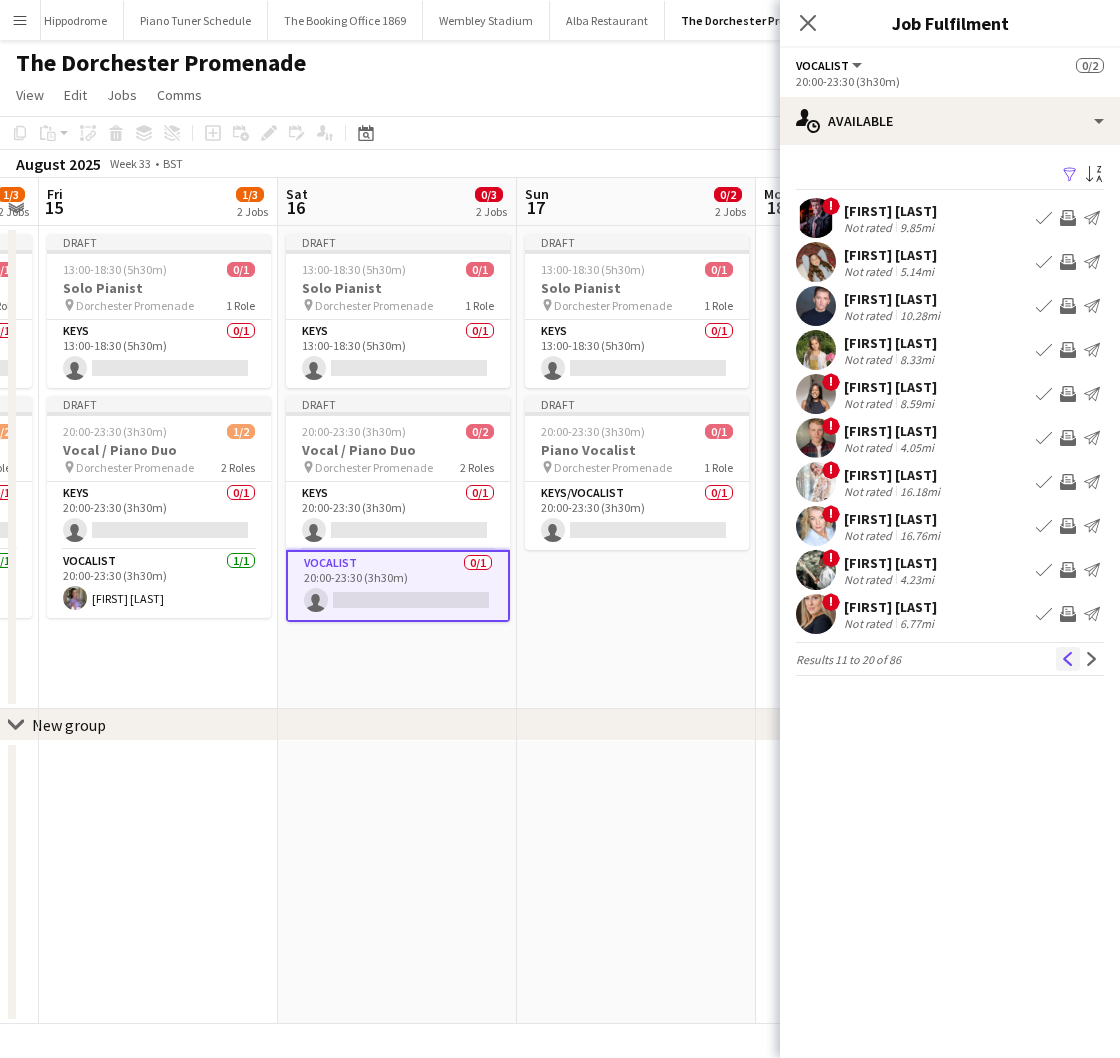 click on "Results 11 to 20 of 86
Previous
Next" 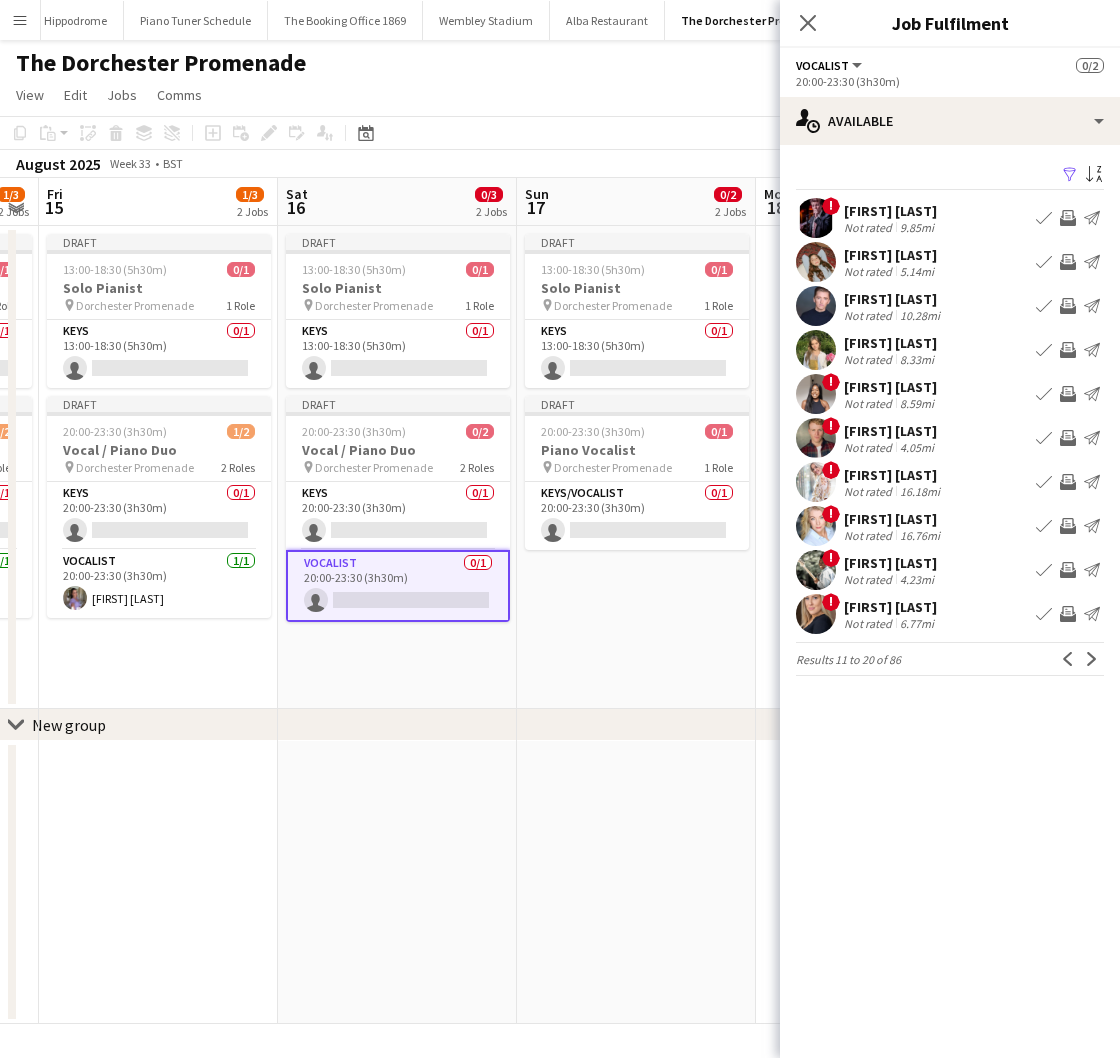 click on "Previous" 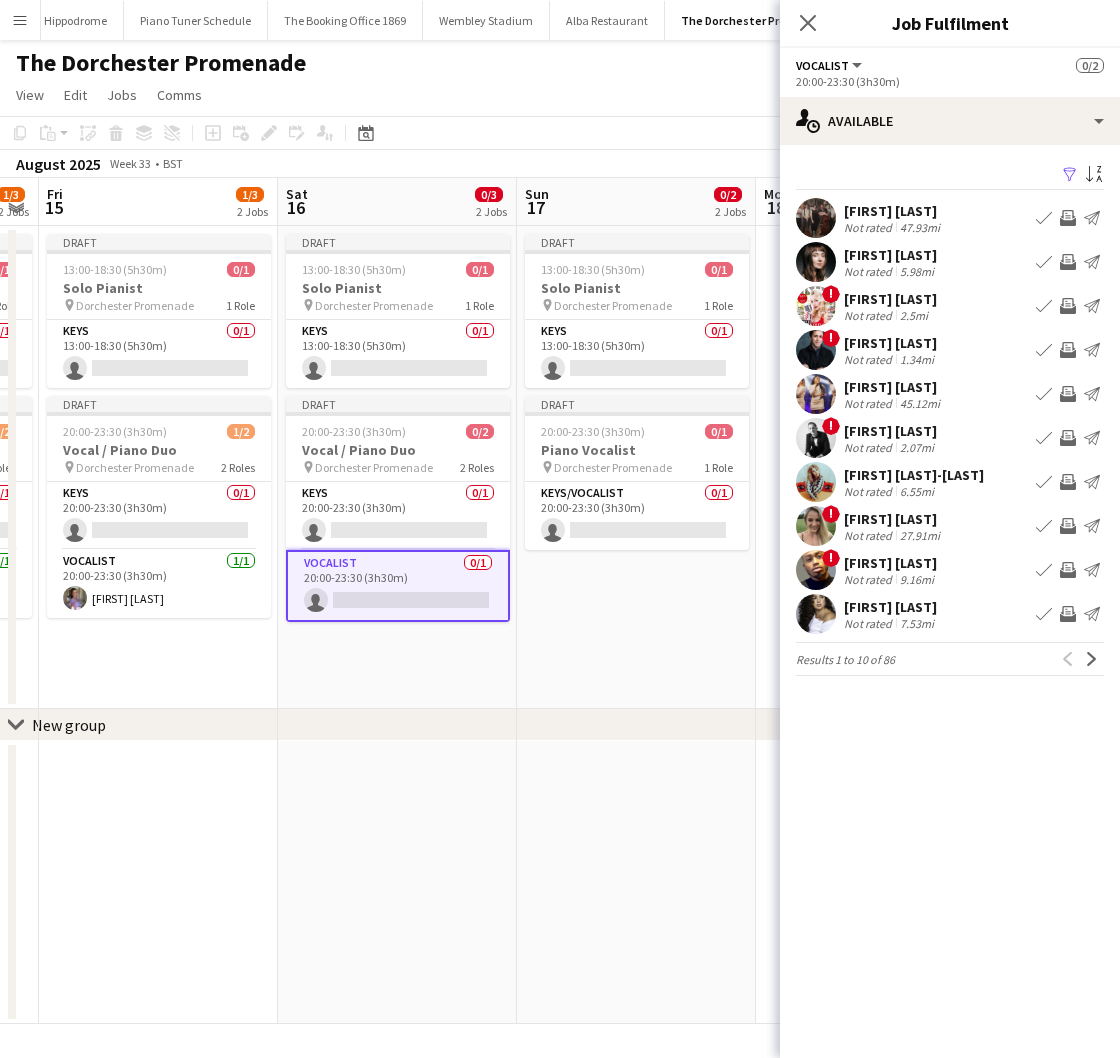 click on "Book crew" at bounding box center [1044, 614] 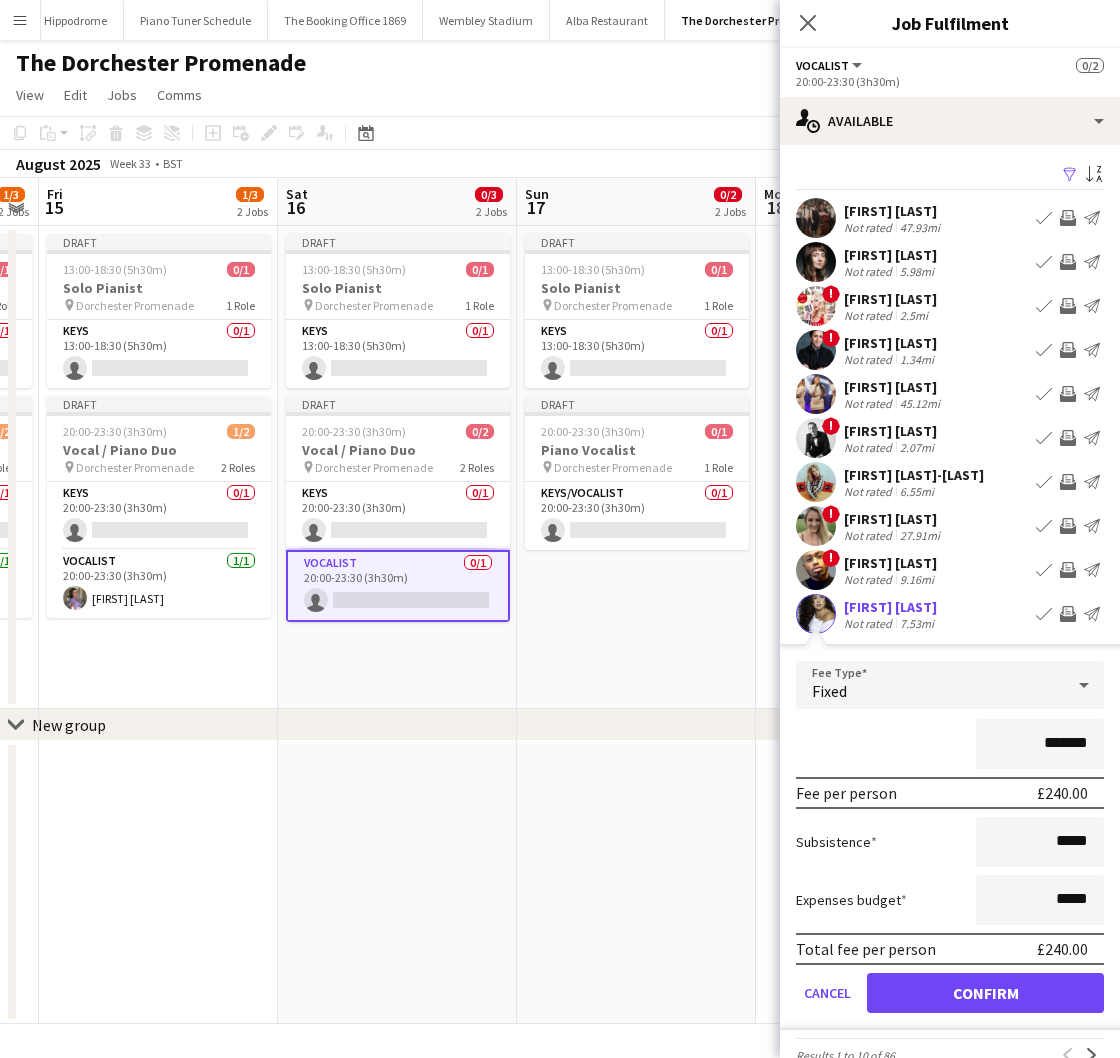 scroll, scrollTop: 8, scrollLeft: 0, axis: vertical 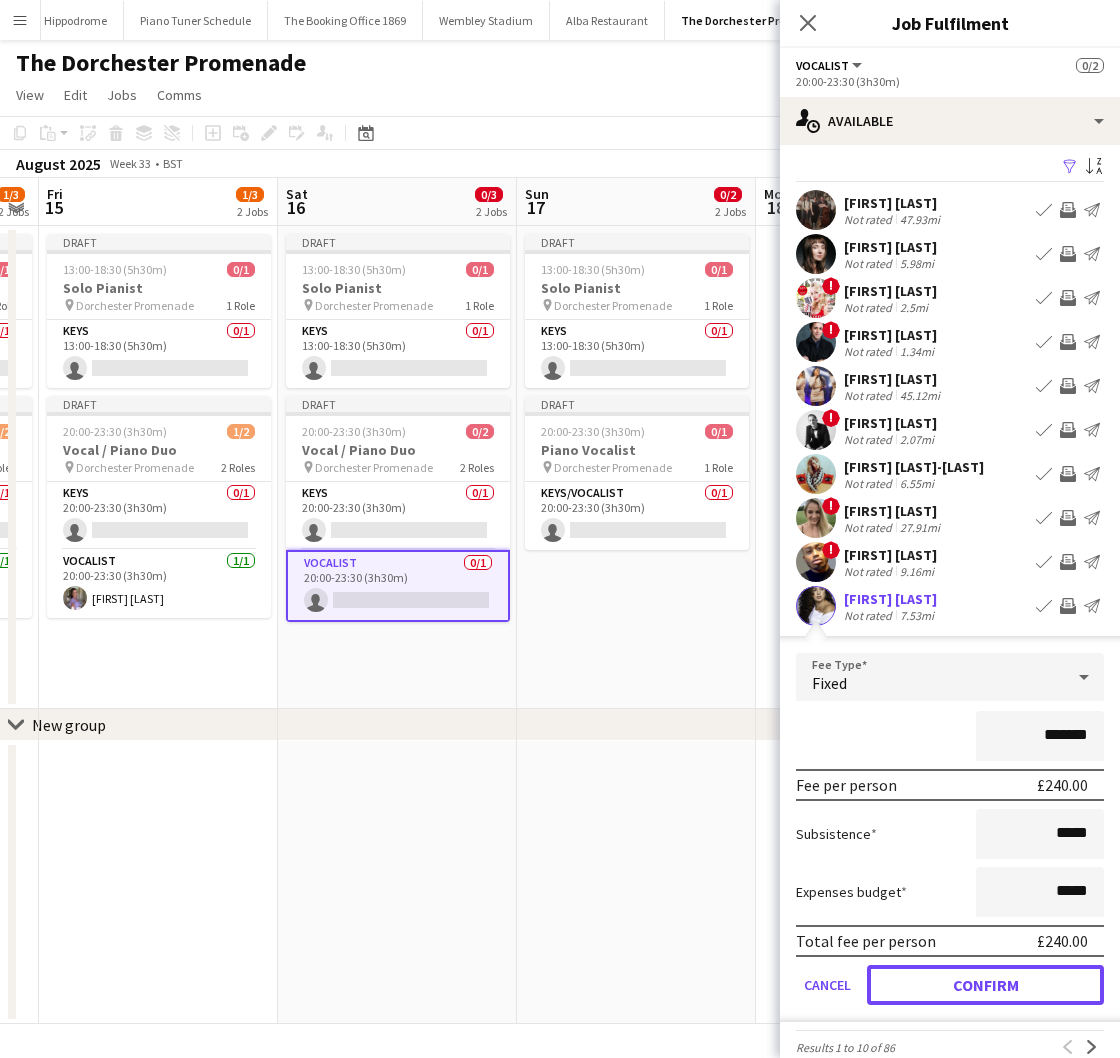 click on "Confirm" at bounding box center (985, 985) 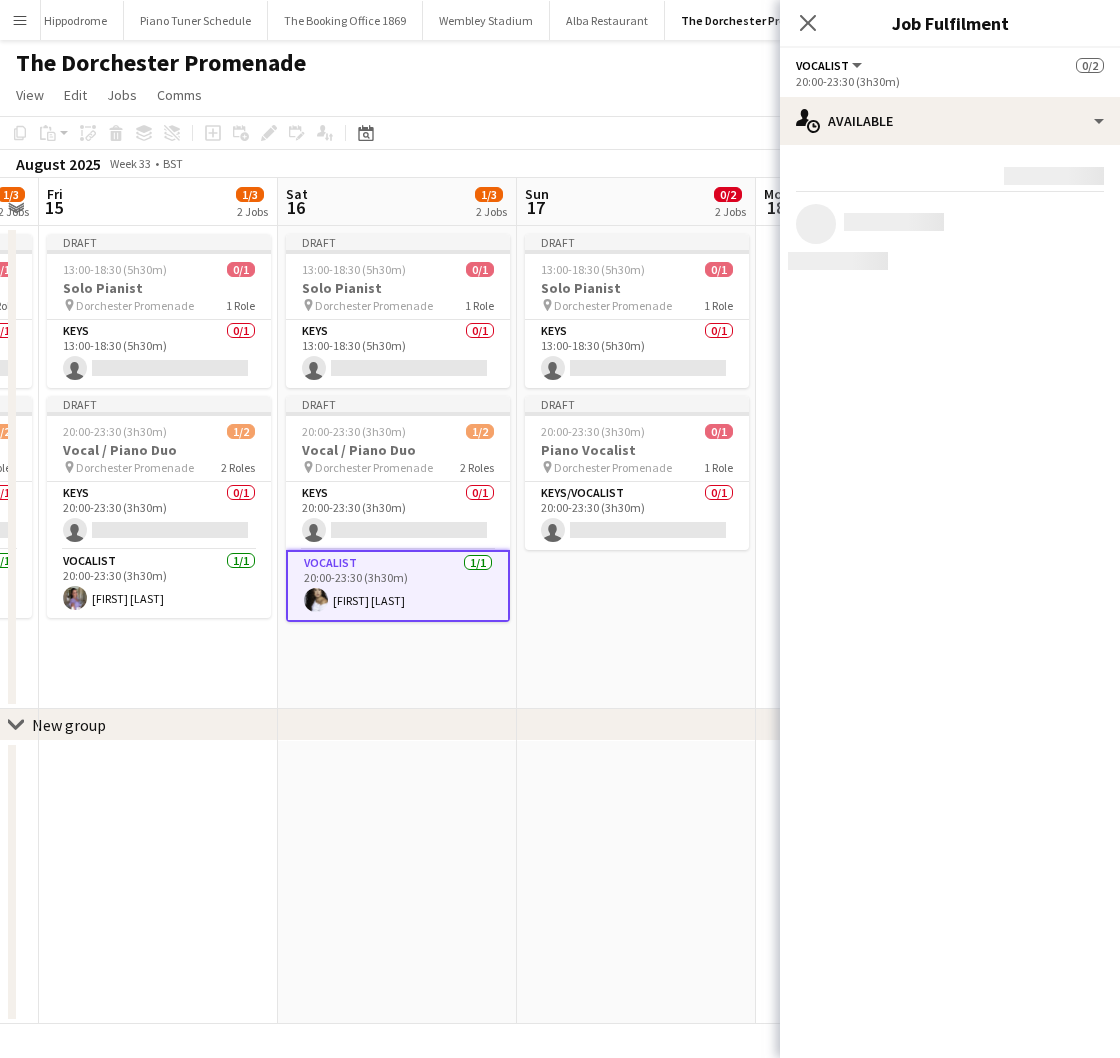 scroll, scrollTop: 0, scrollLeft: 0, axis: both 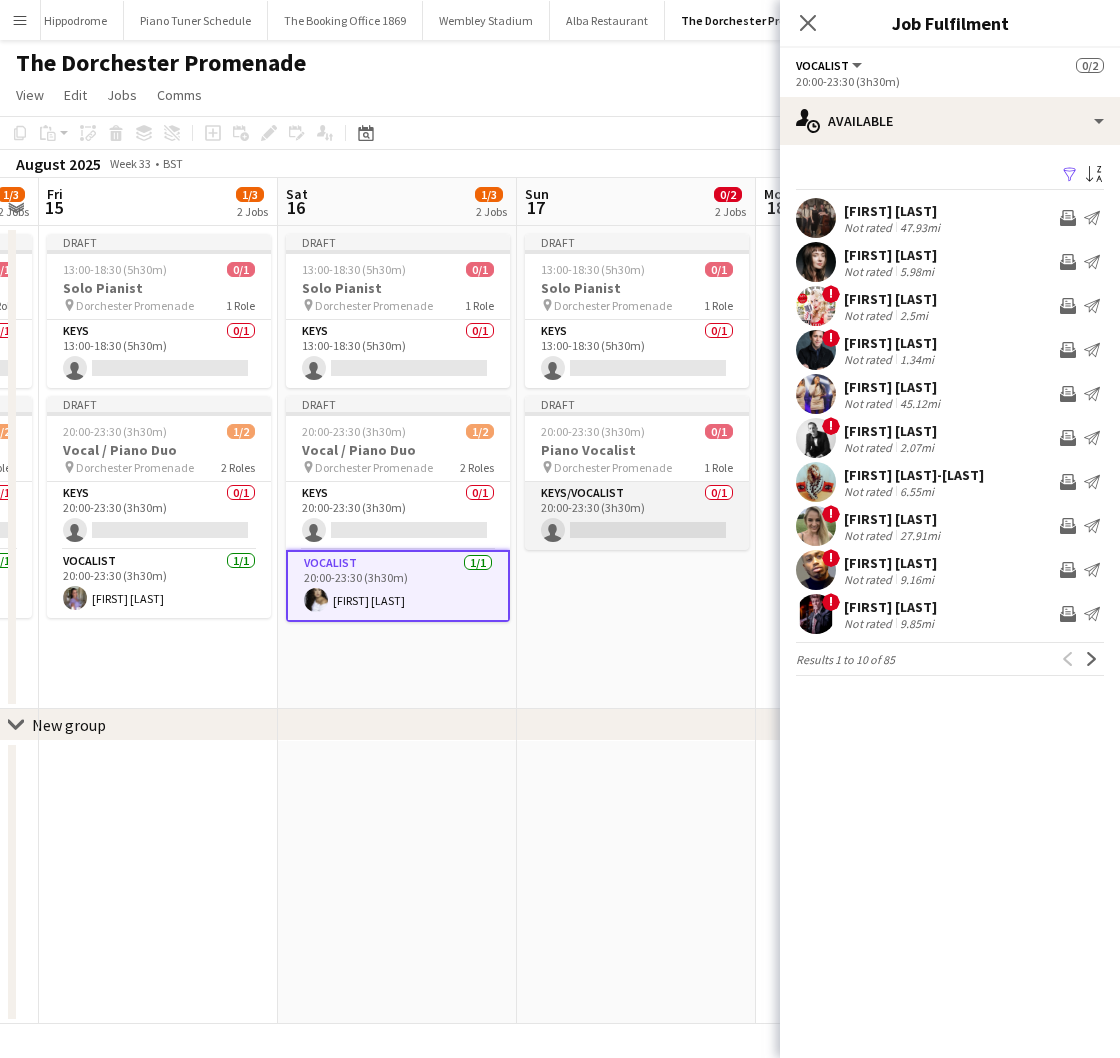 click on "Keys/Vocalist   0/1   20:00-23:30 (3h30m)
single-neutral-actions" at bounding box center [637, 516] 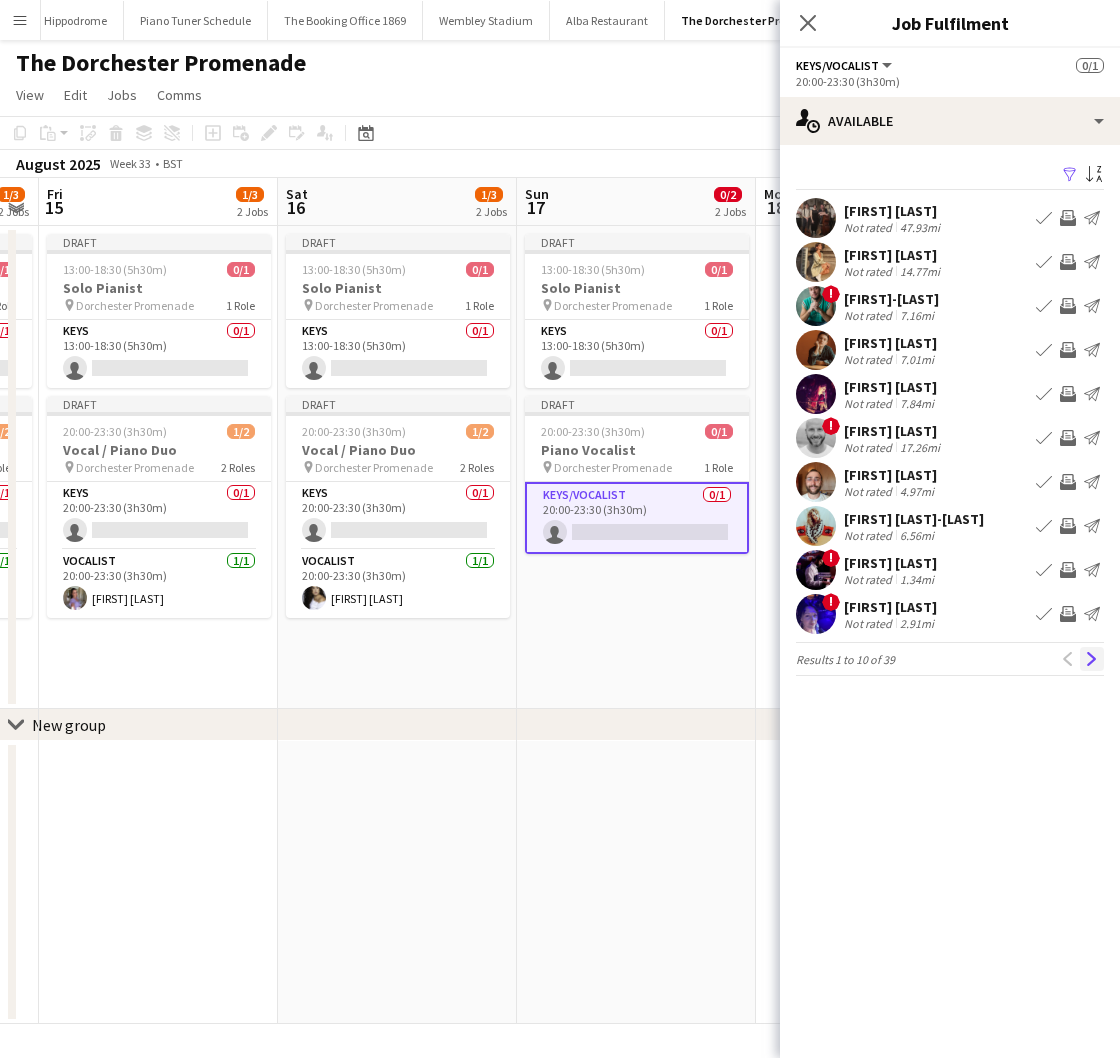 click on "Next" 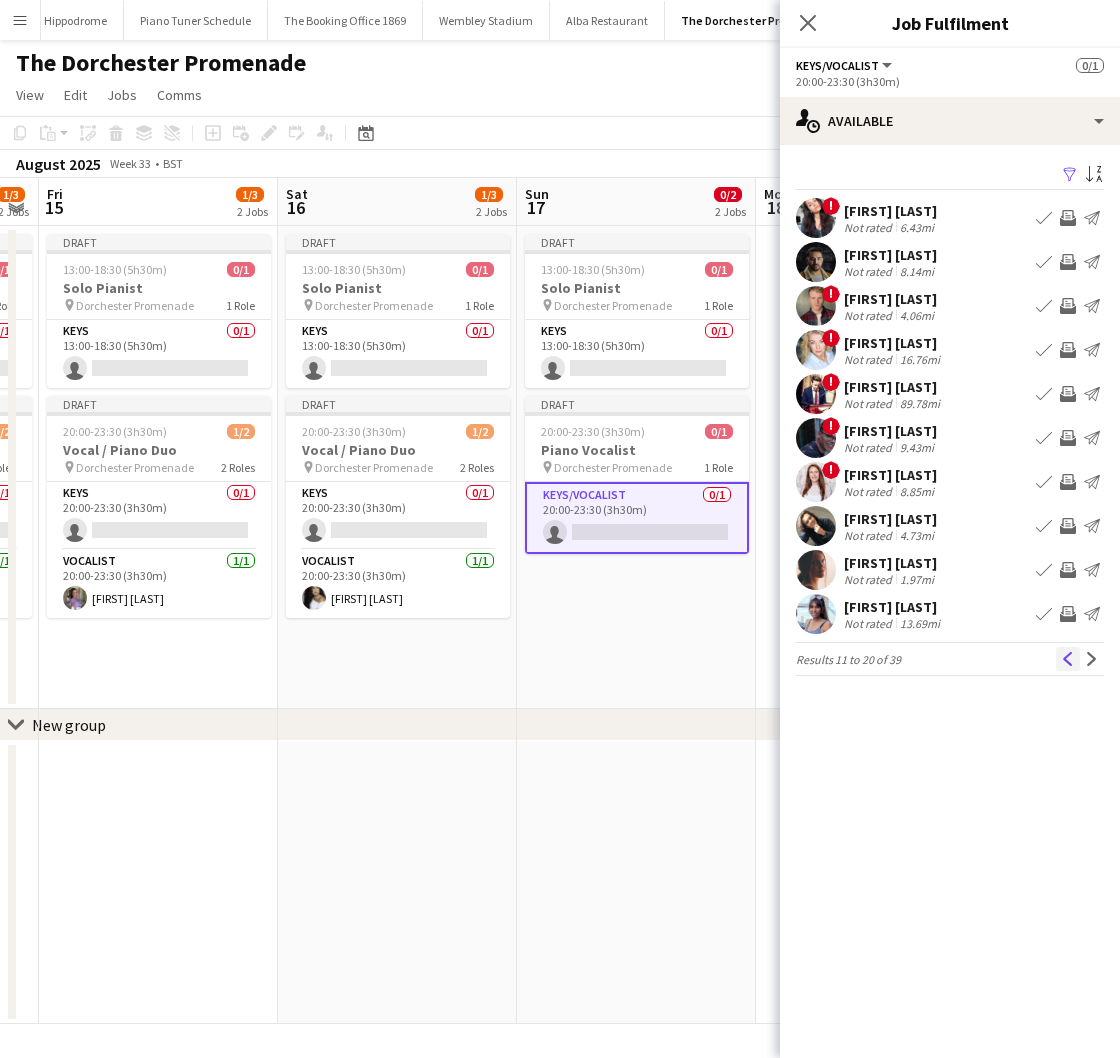 click on "Previous" 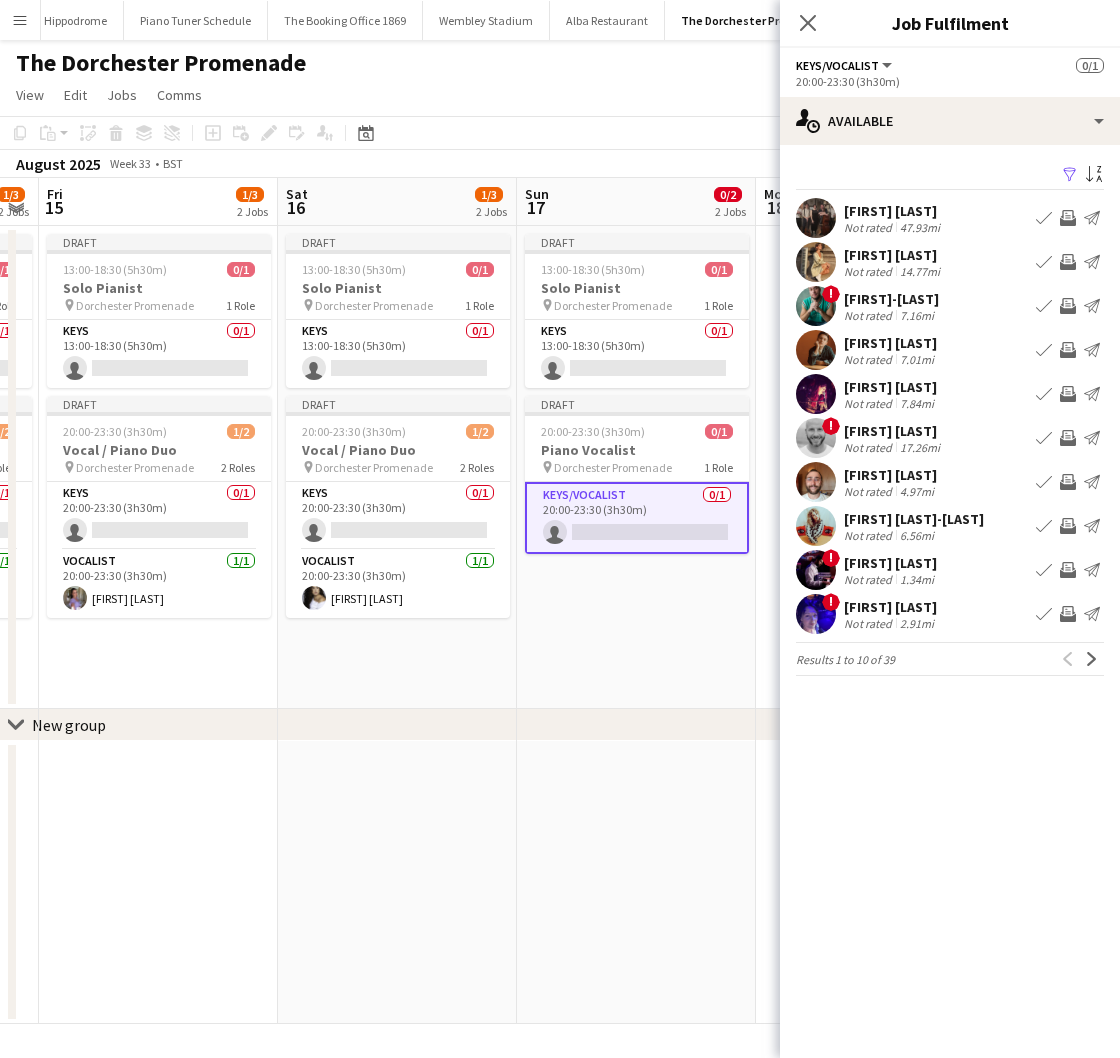 click on "Book crew" at bounding box center [1044, 350] 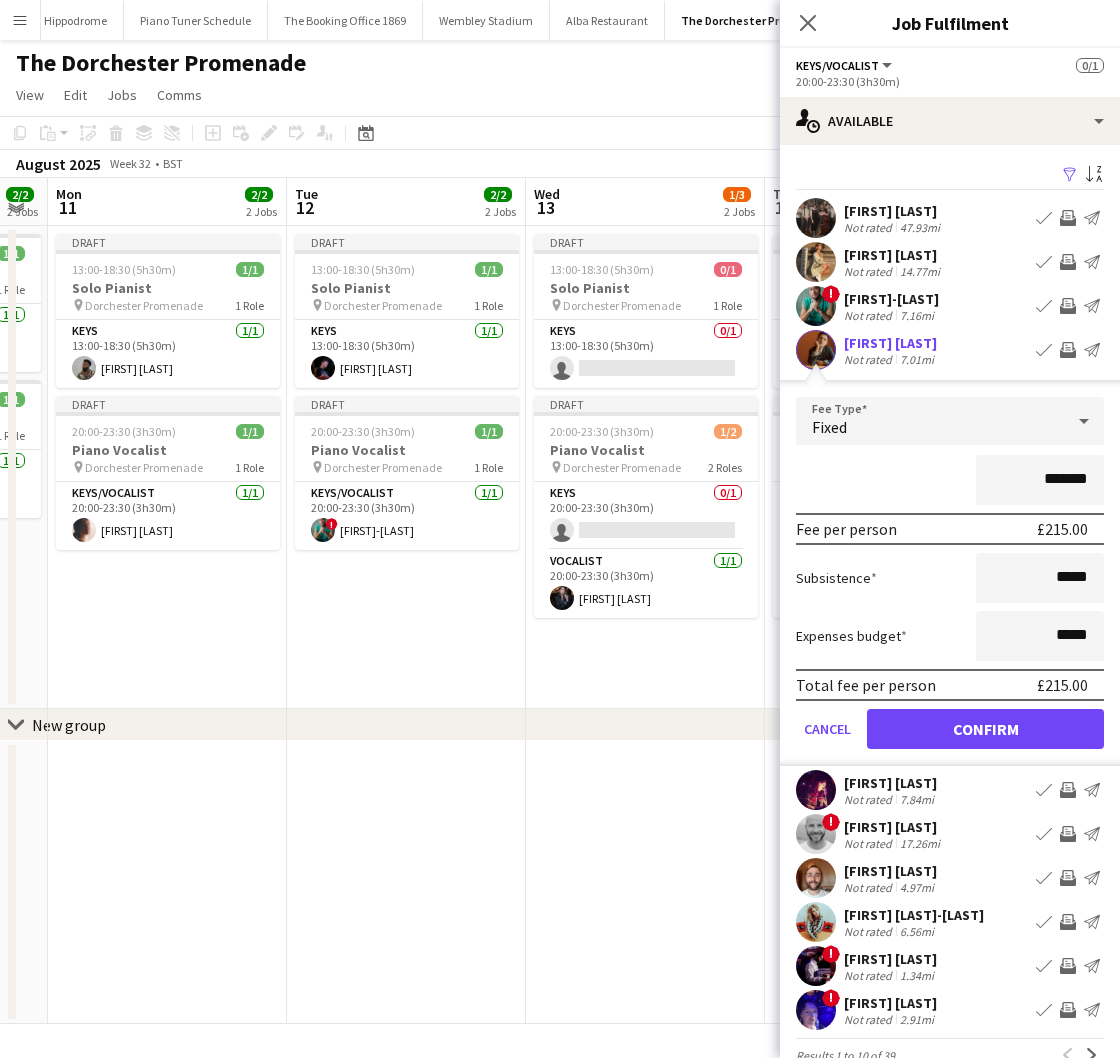 scroll, scrollTop: 0, scrollLeft: 405, axis: horizontal 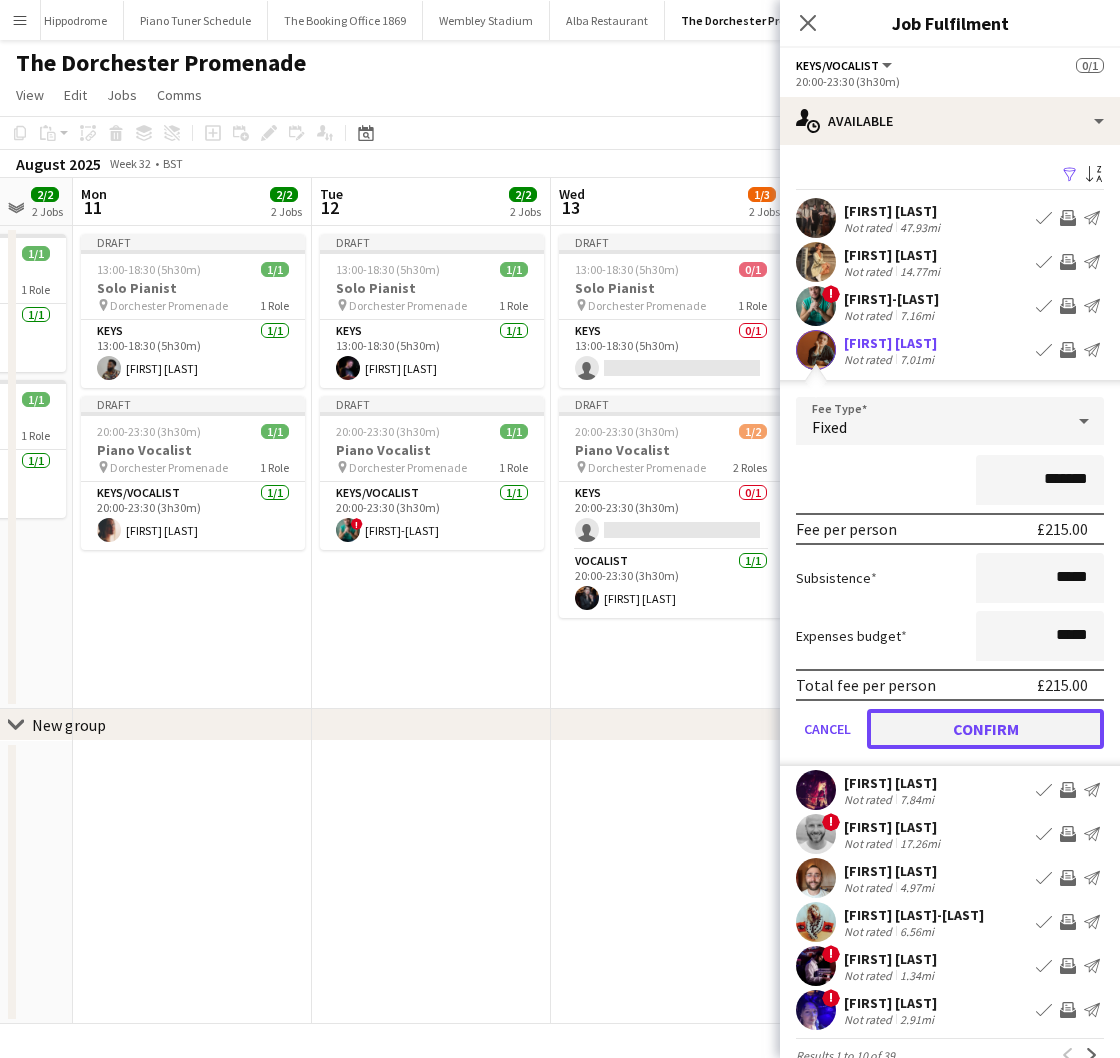 click on "Confirm" at bounding box center [985, 729] 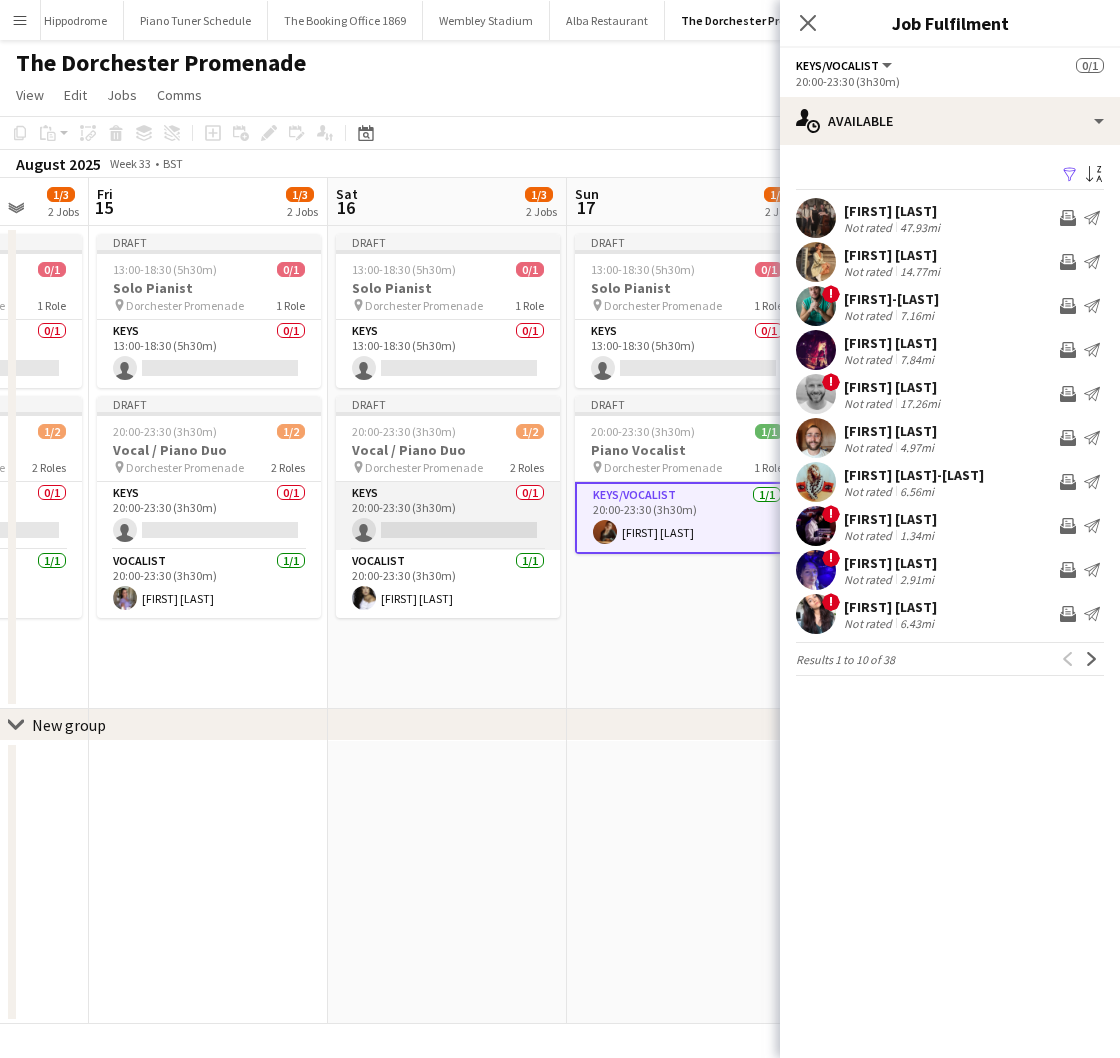 click on "Keys   0/1   20:00-23:30 (3h30m)
single-neutral-actions" at bounding box center (448, 516) 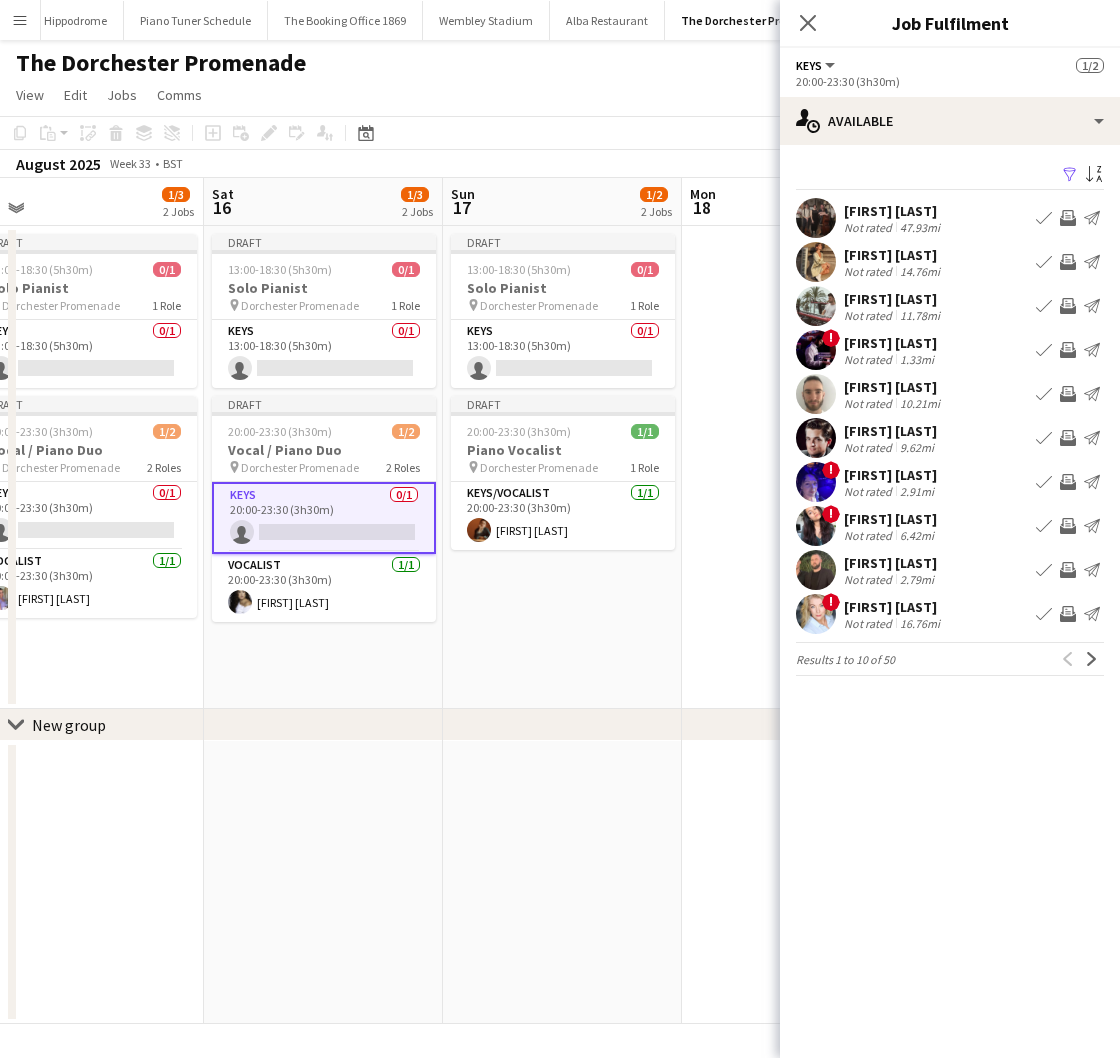 scroll, scrollTop: 0, scrollLeft: 762, axis: horizontal 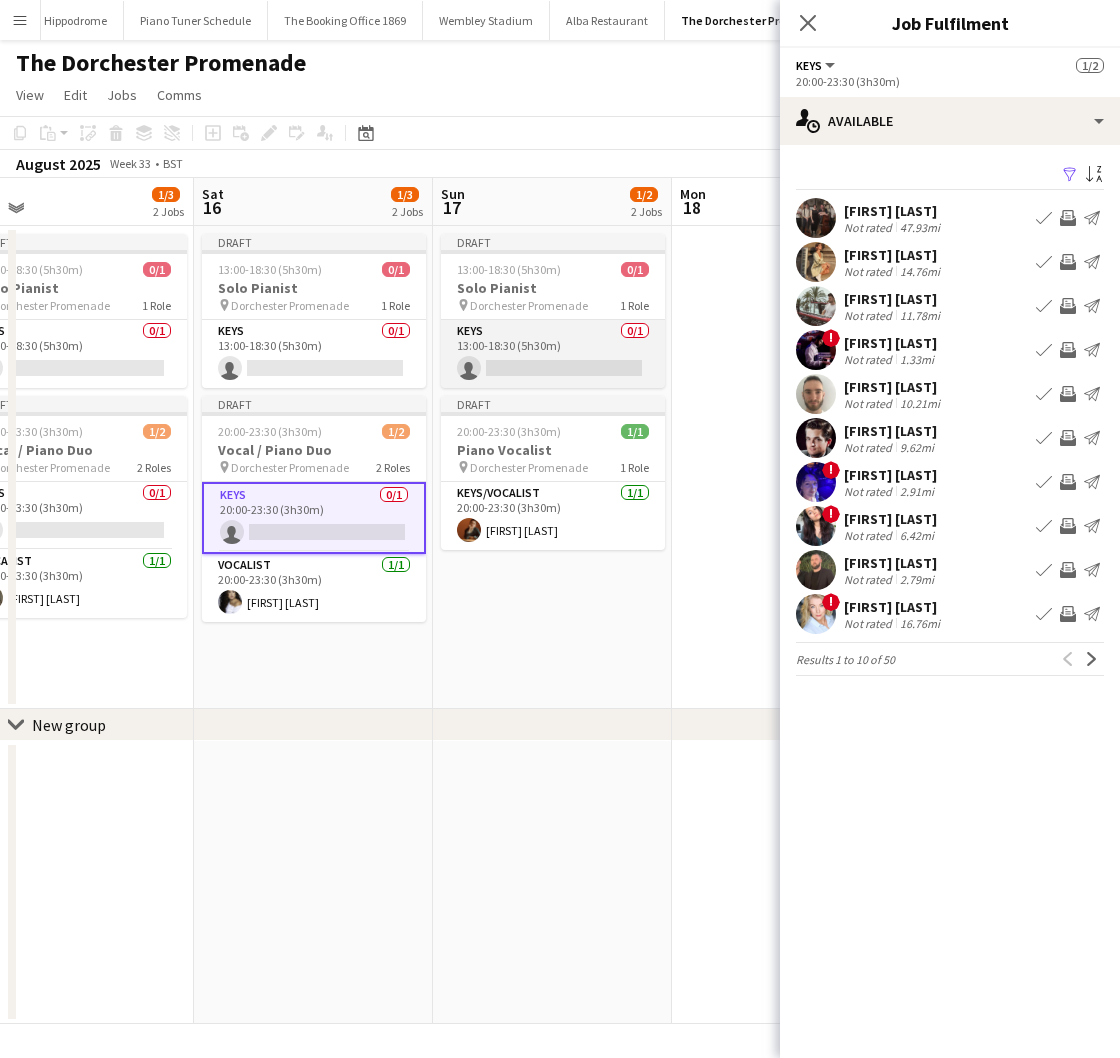 click on "Keys   0/1   13:00-18:30 (5h30m)
single-neutral-actions" at bounding box center [553, 354] 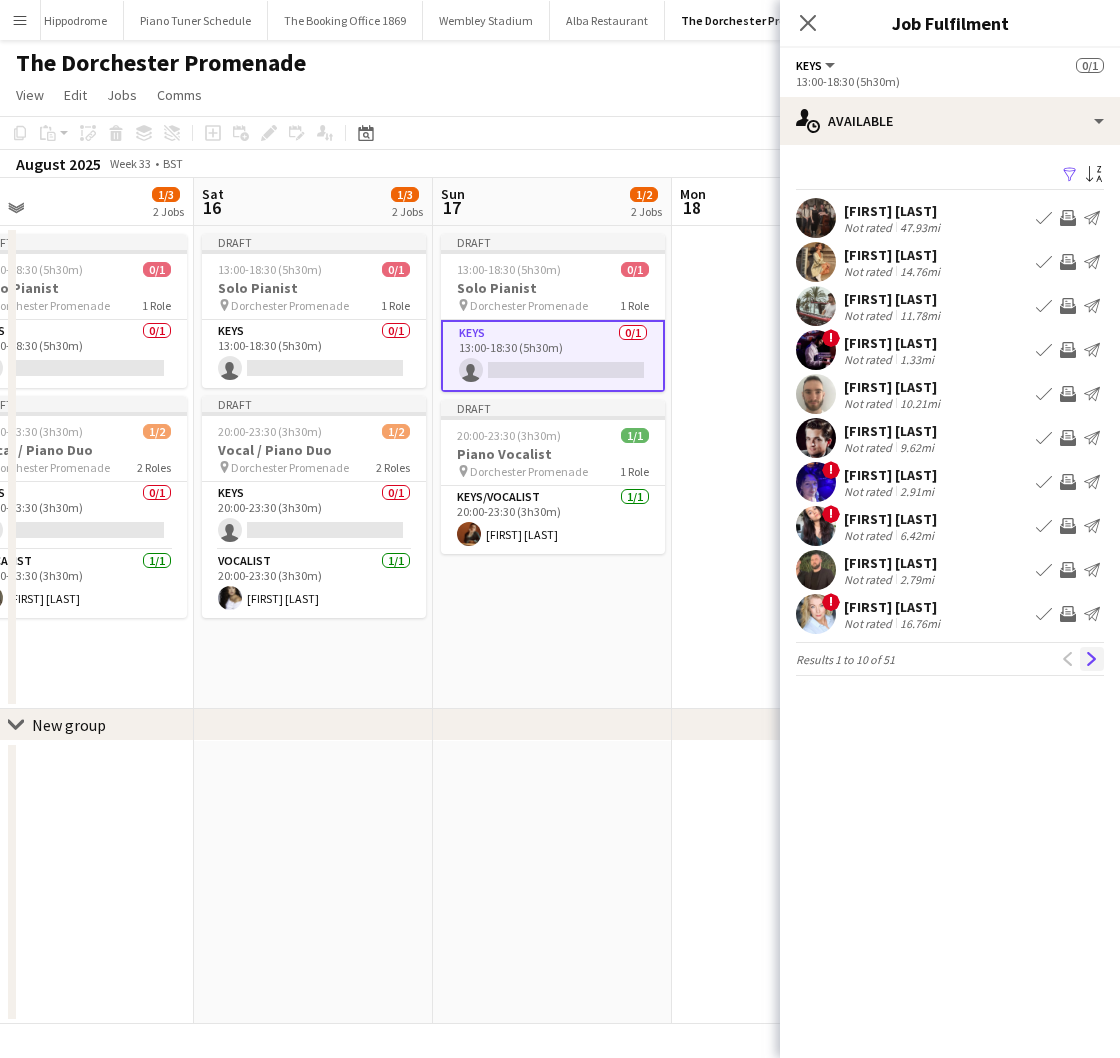 click on "Next" 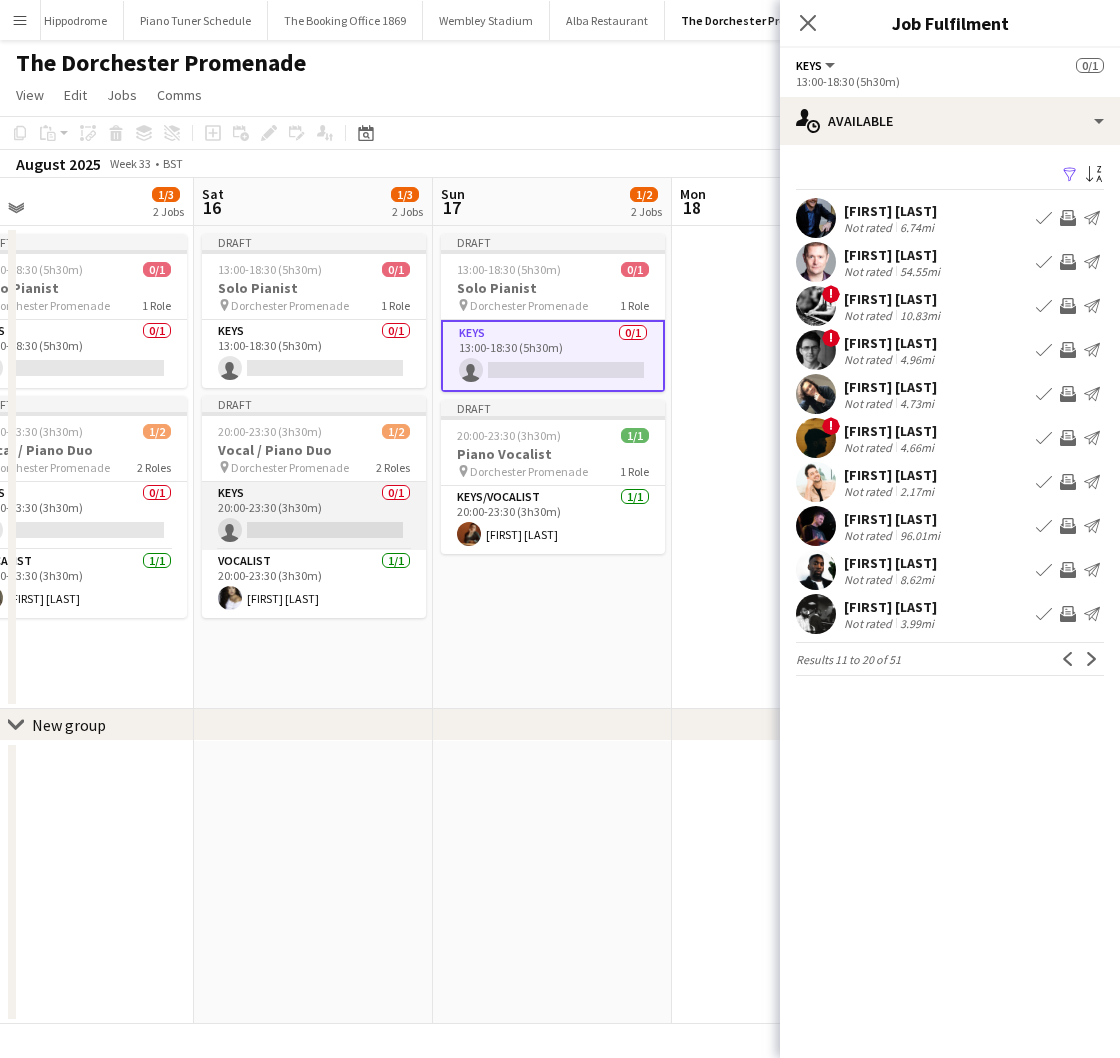 click on "Keys   0/1   20:00-23:30 (3h30m)
single-neutral-actions" at bounding box center [314, 516] 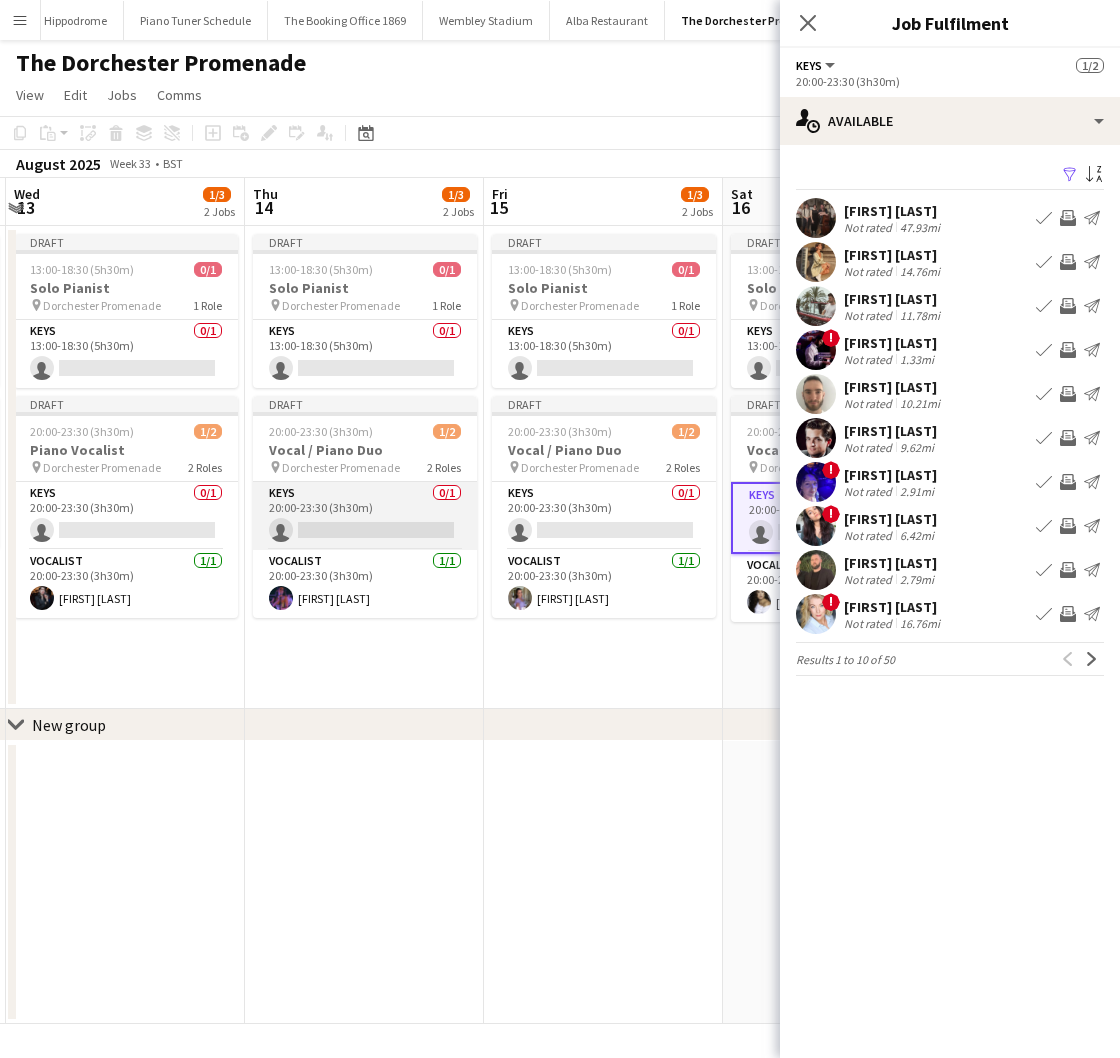 click on "Keys   0/1   20:00-23:30 (3h30m)
single-neutral-actions" at bounding box center (365, 516) 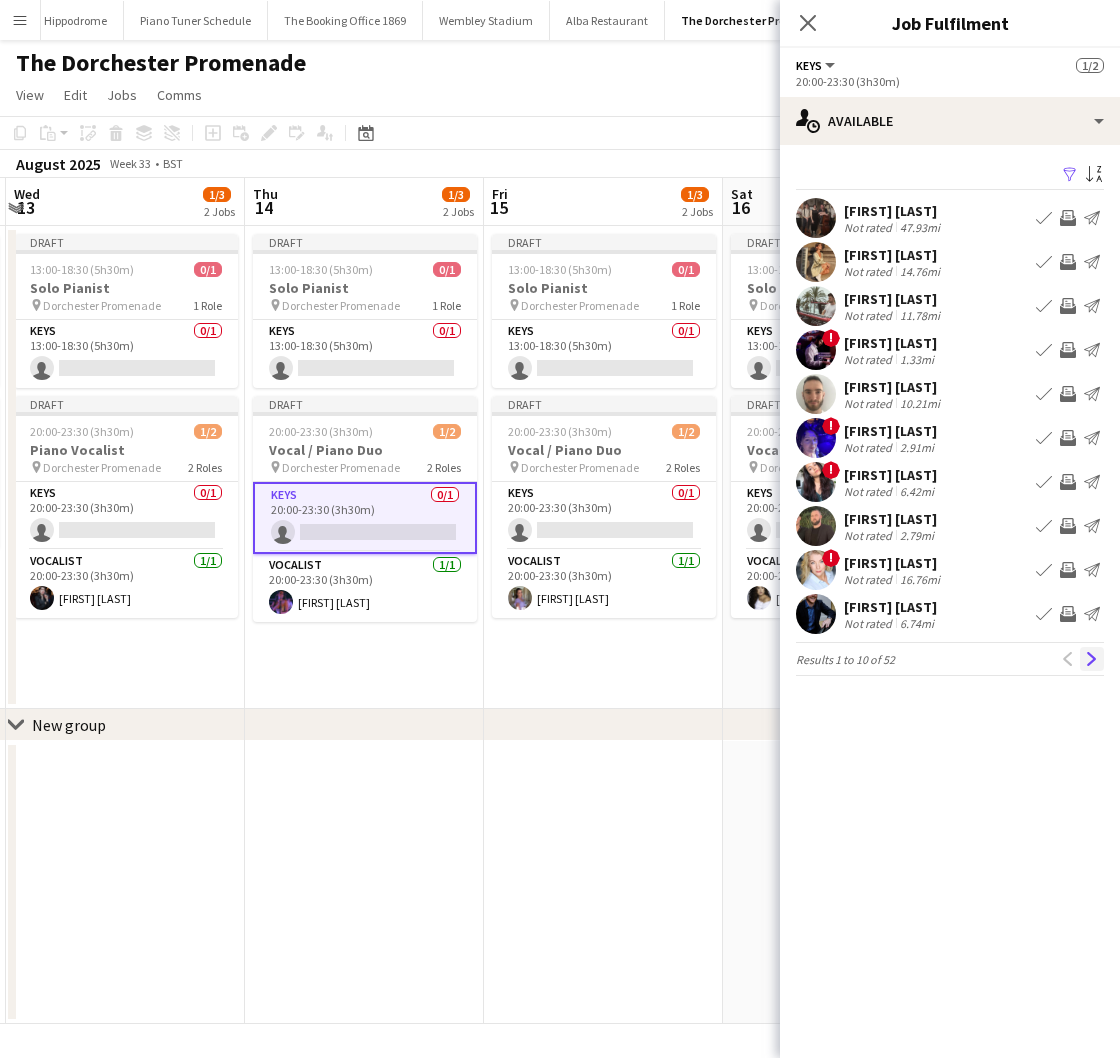 click on "Next" 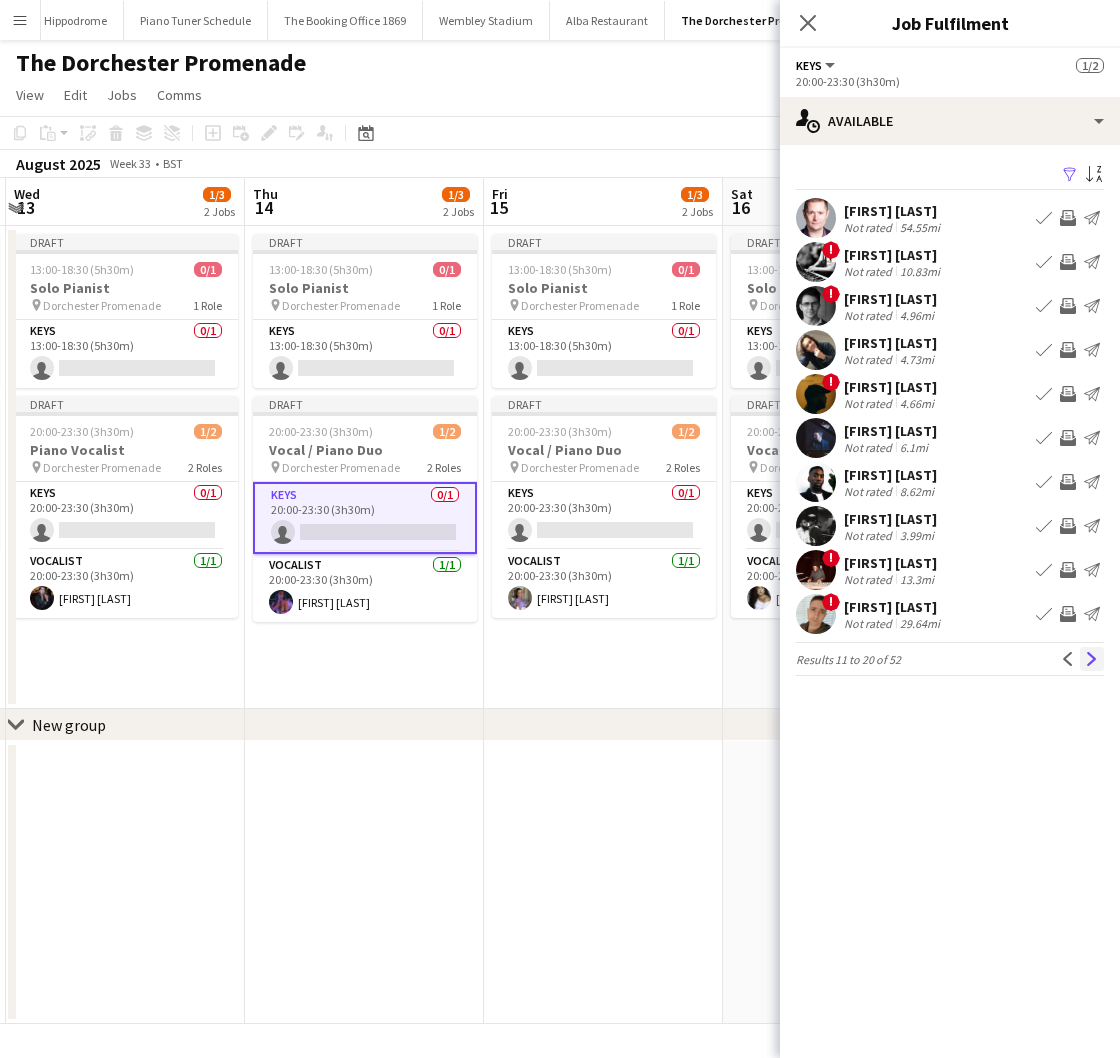 click on "Next" 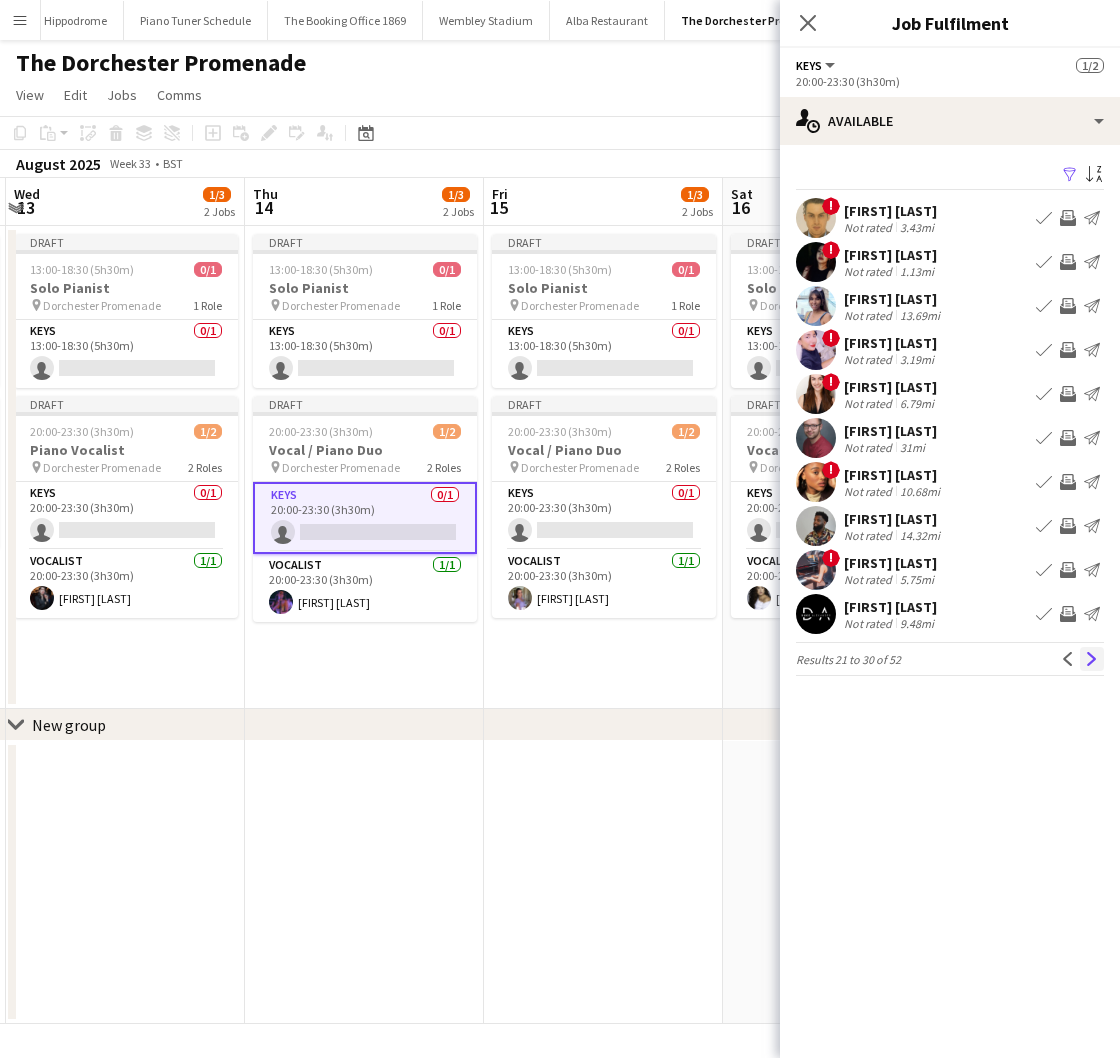 click on "Next" 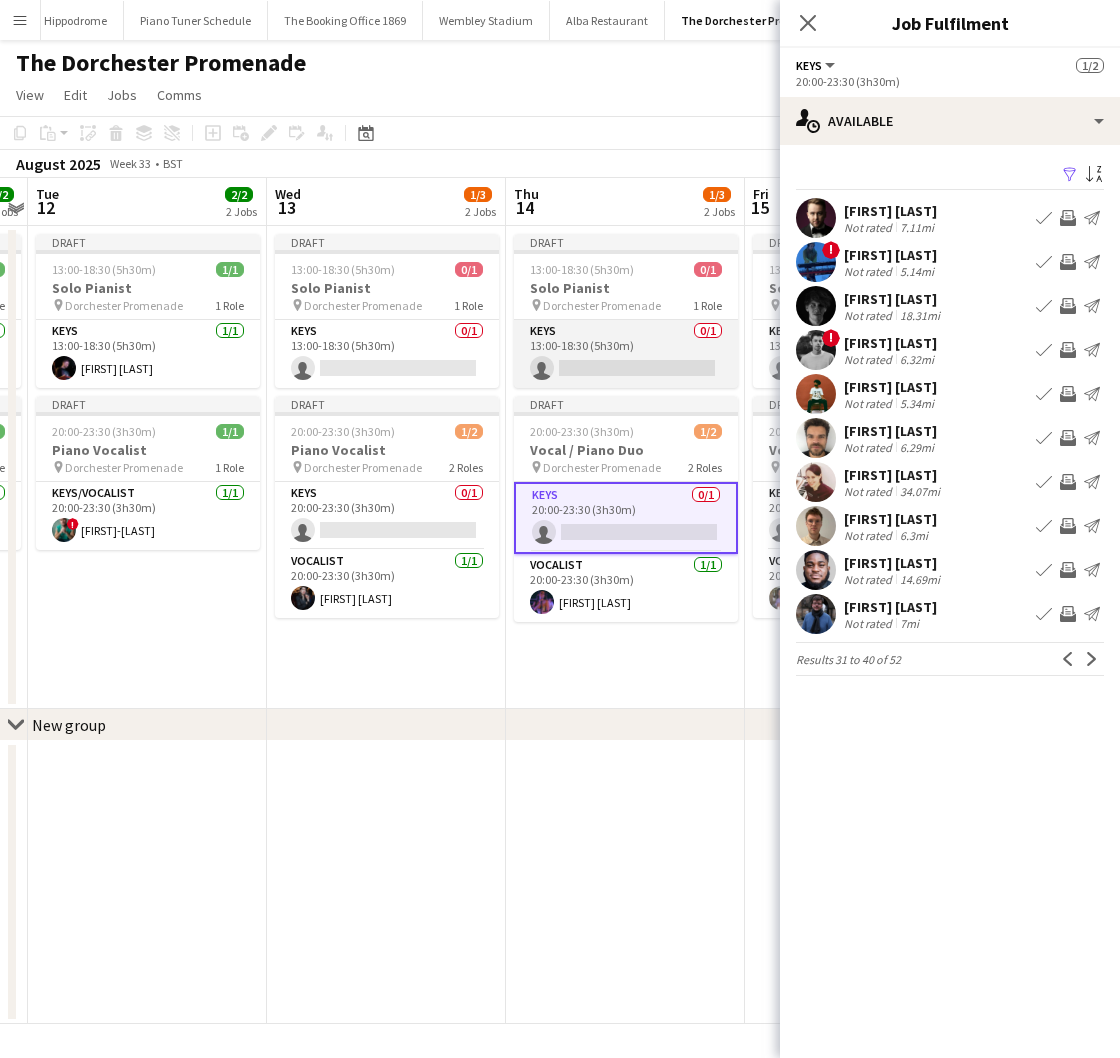 scroll, scrollTop: 0, scrollLeft: 693, axis: horizontal 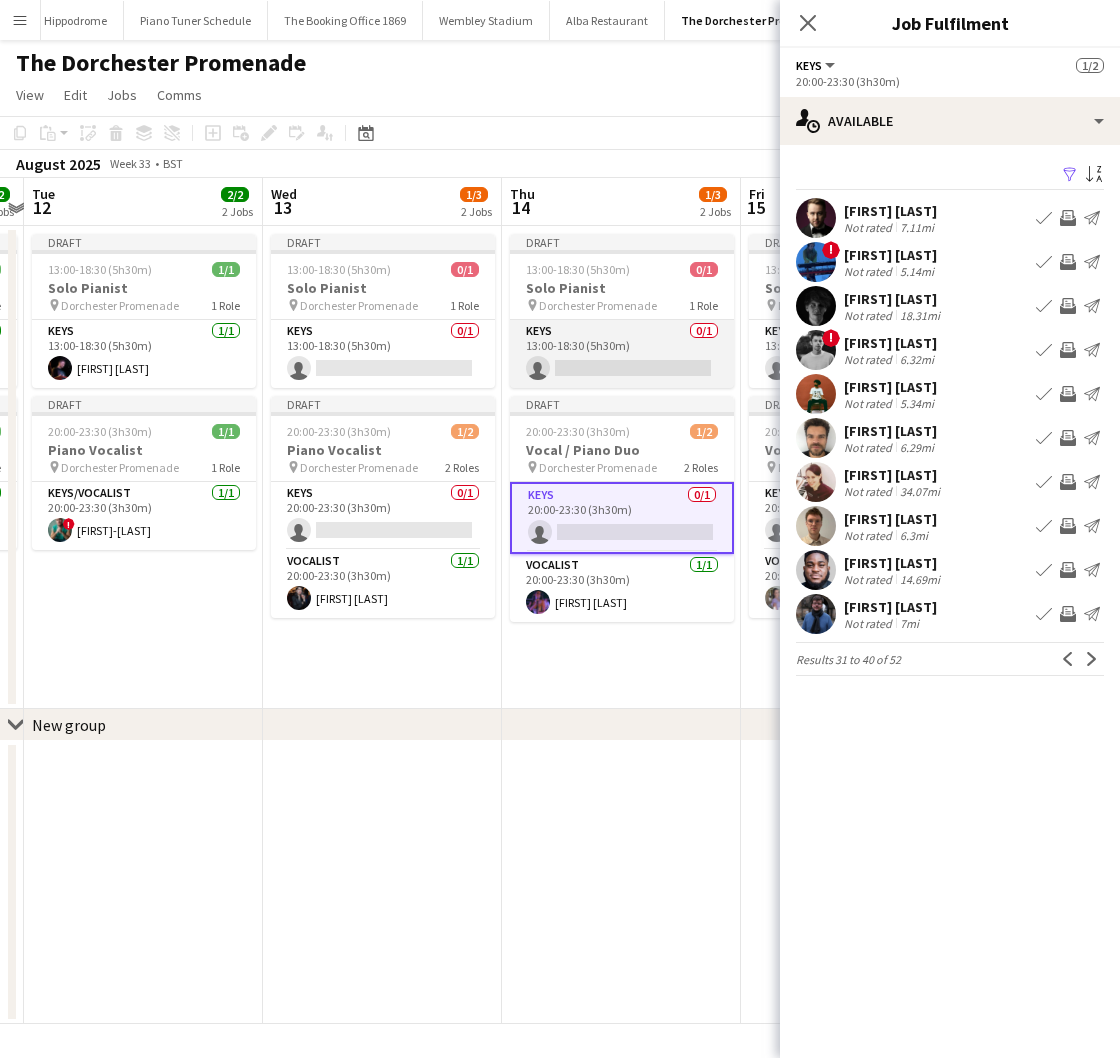 click on "Keys   0/1   13:00-18:30 (5h30m)
single-neutral-actions" at bounding box center (622, 354) 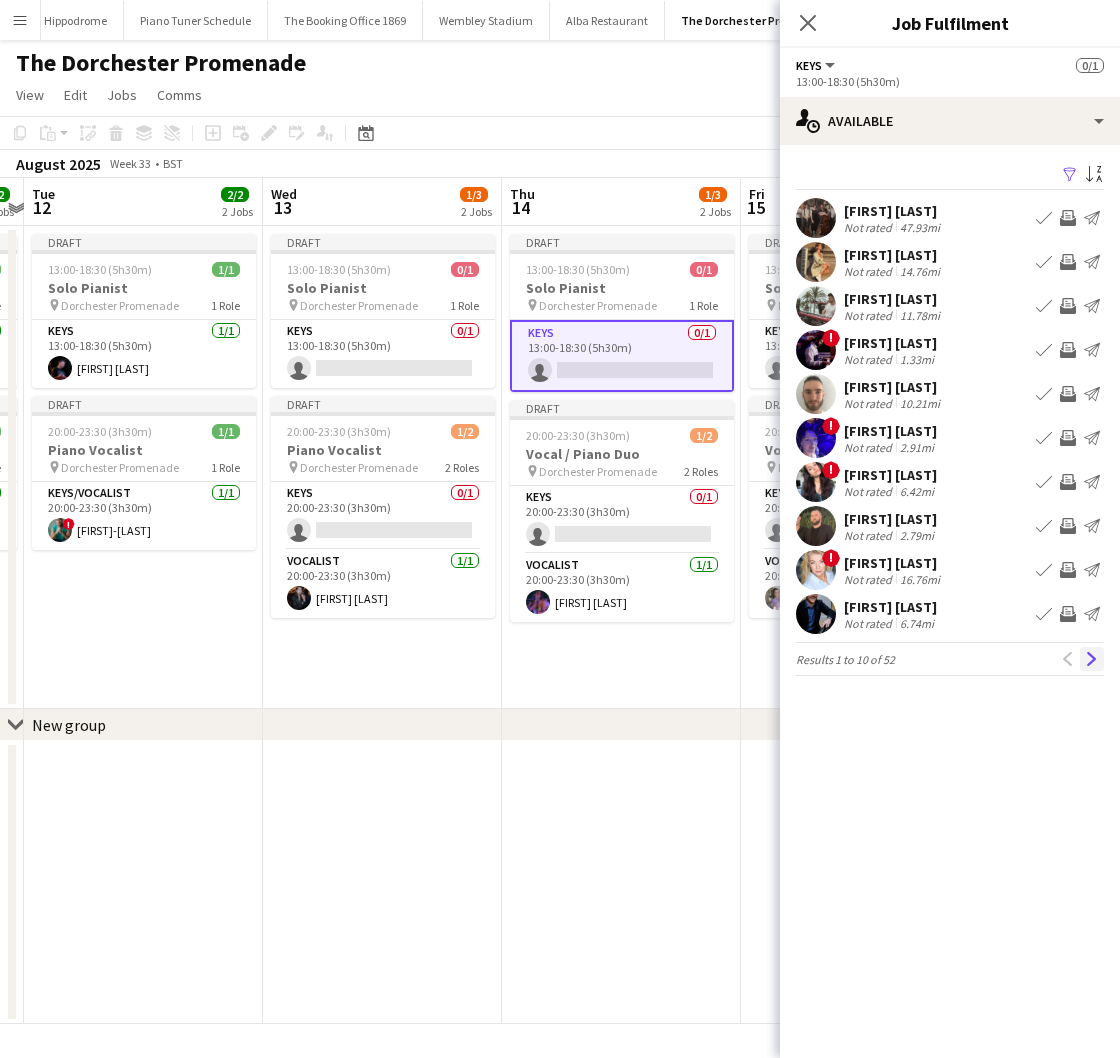 click on "Next" 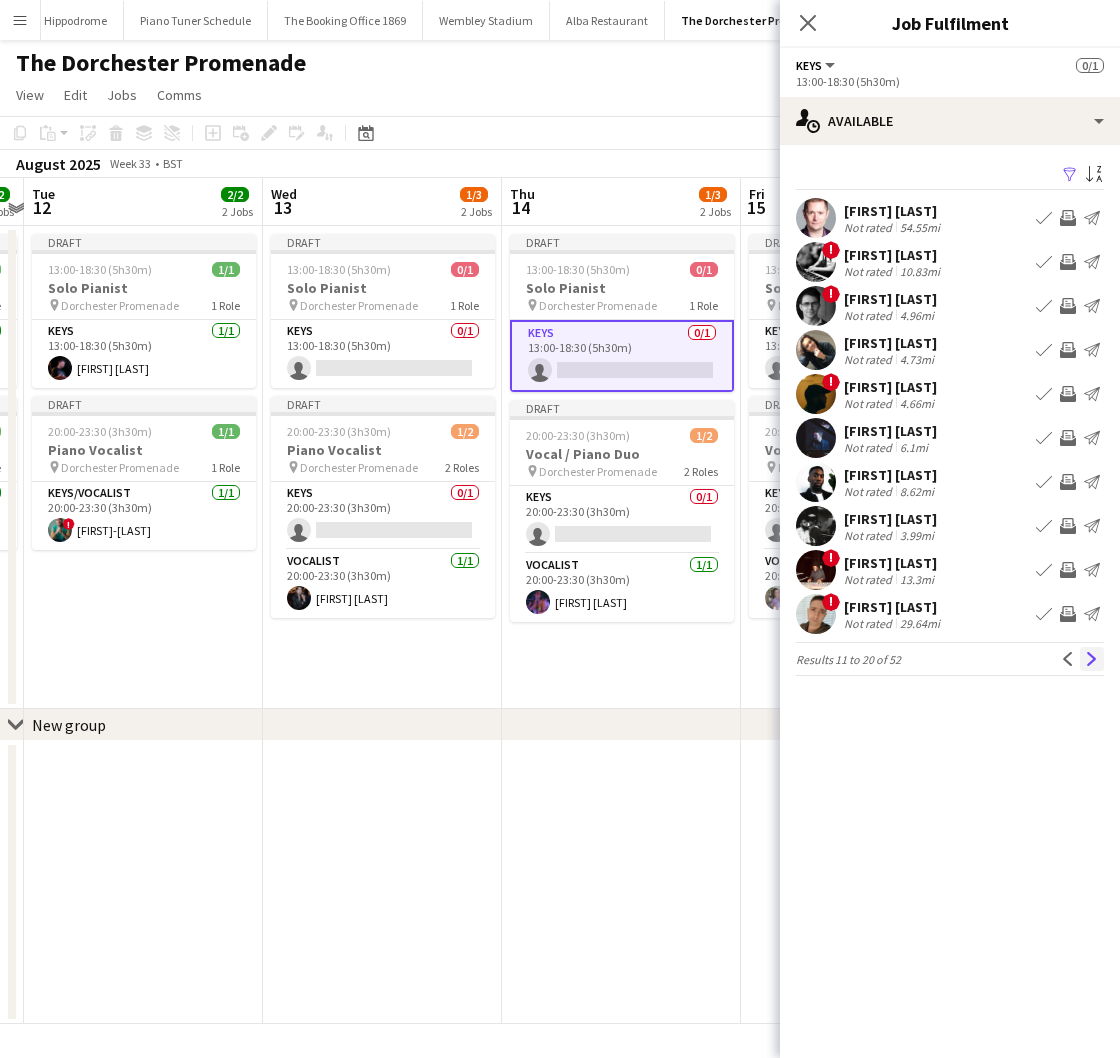 click on "Next" 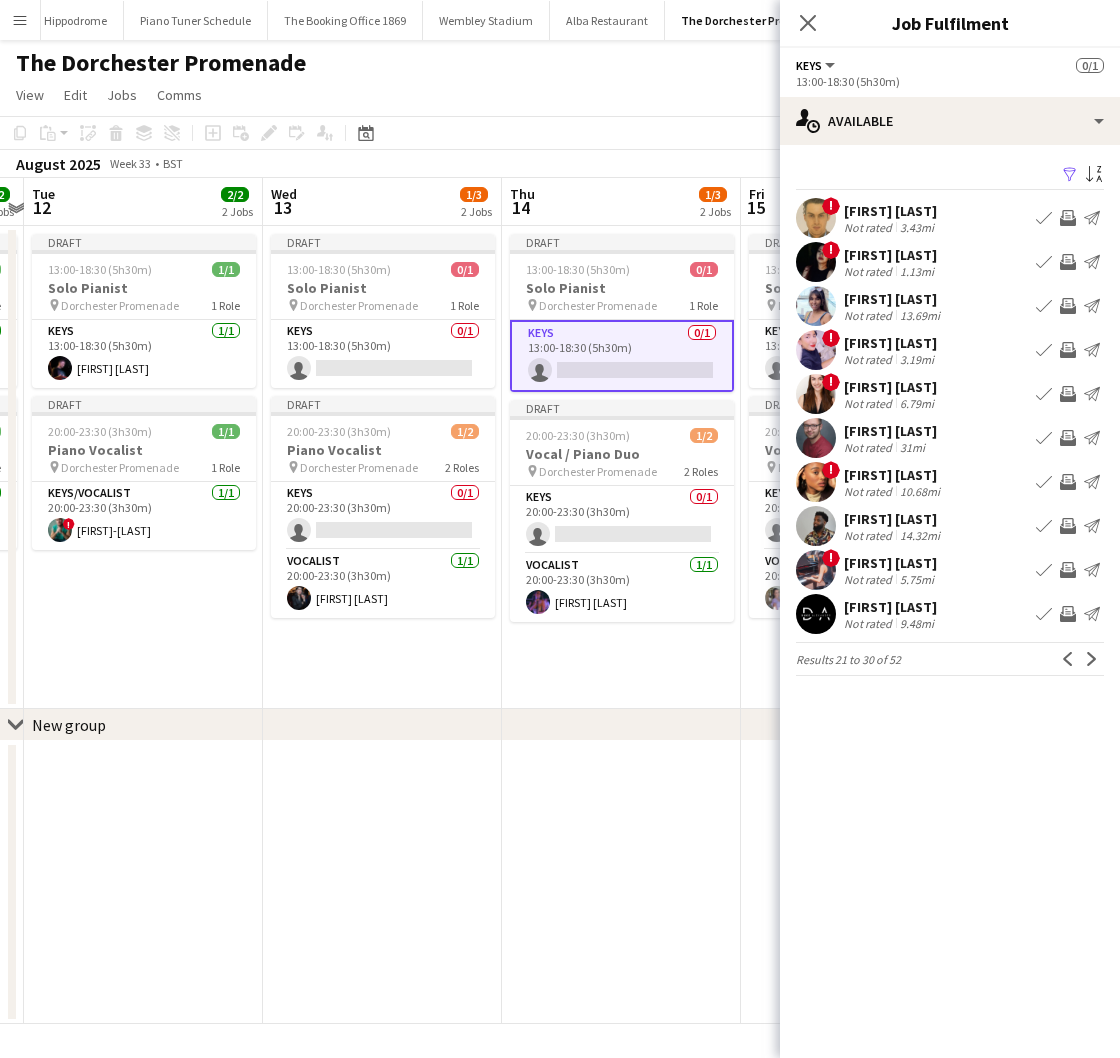 click on "Next" 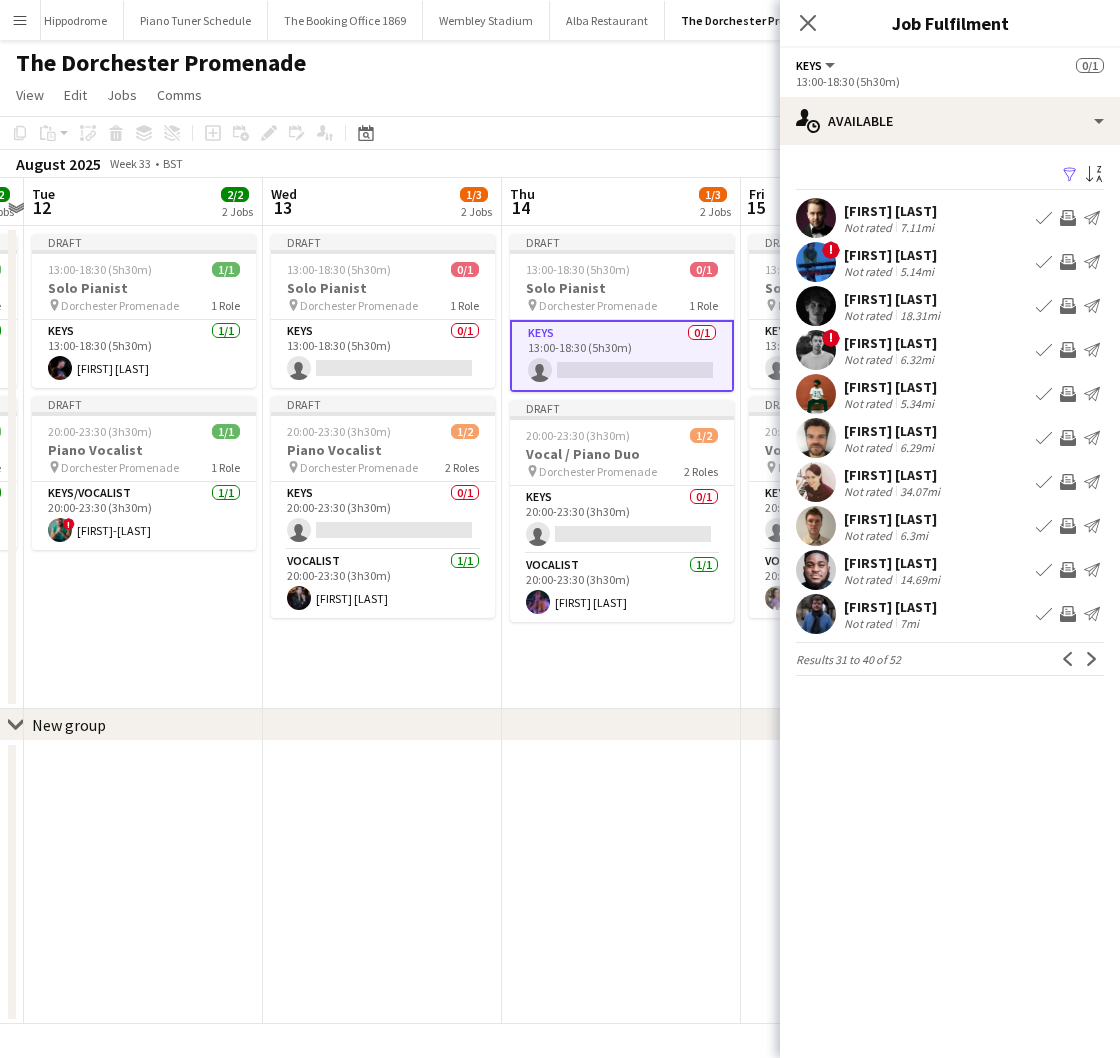 click on "Next" 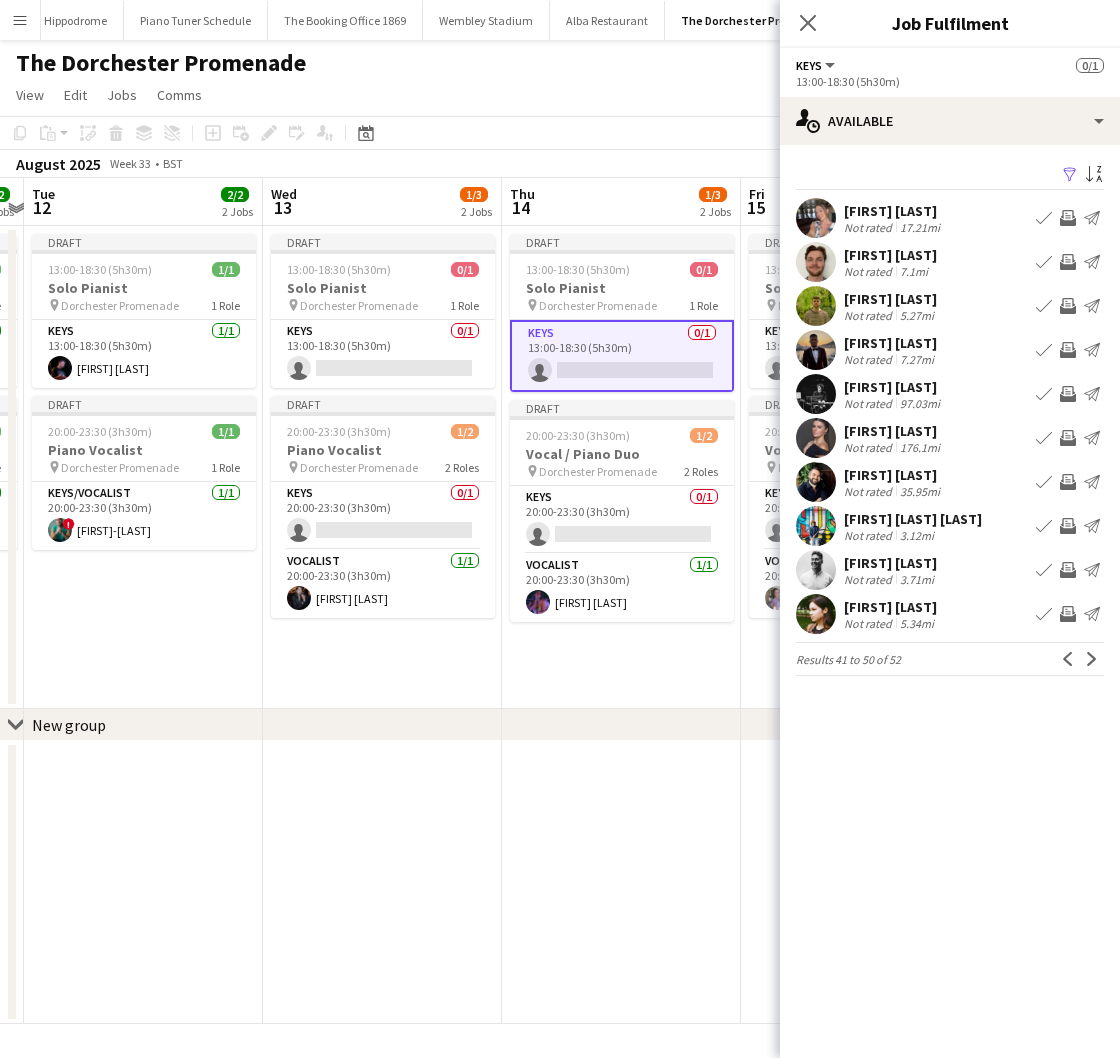 click on "Next" 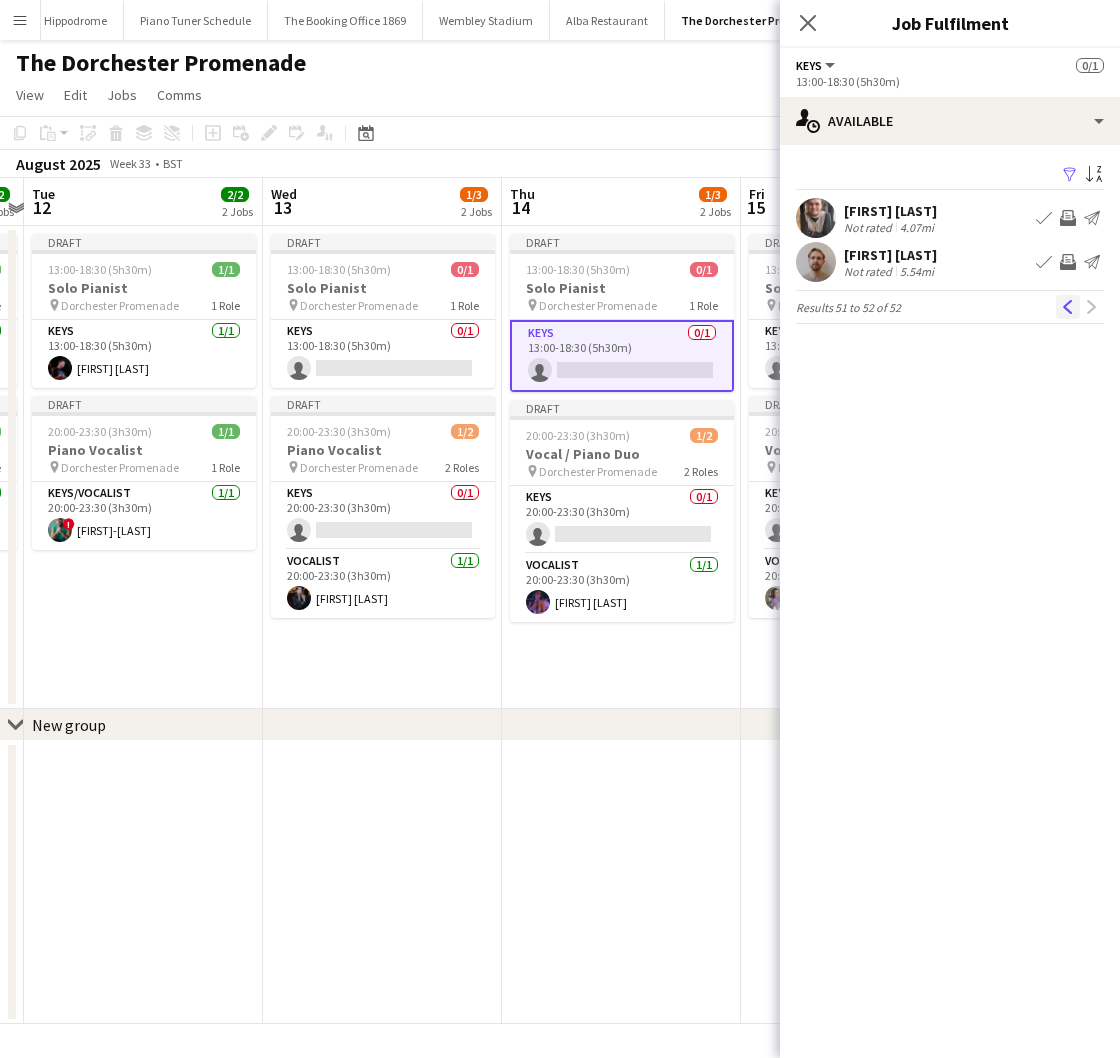 click on "Previous" 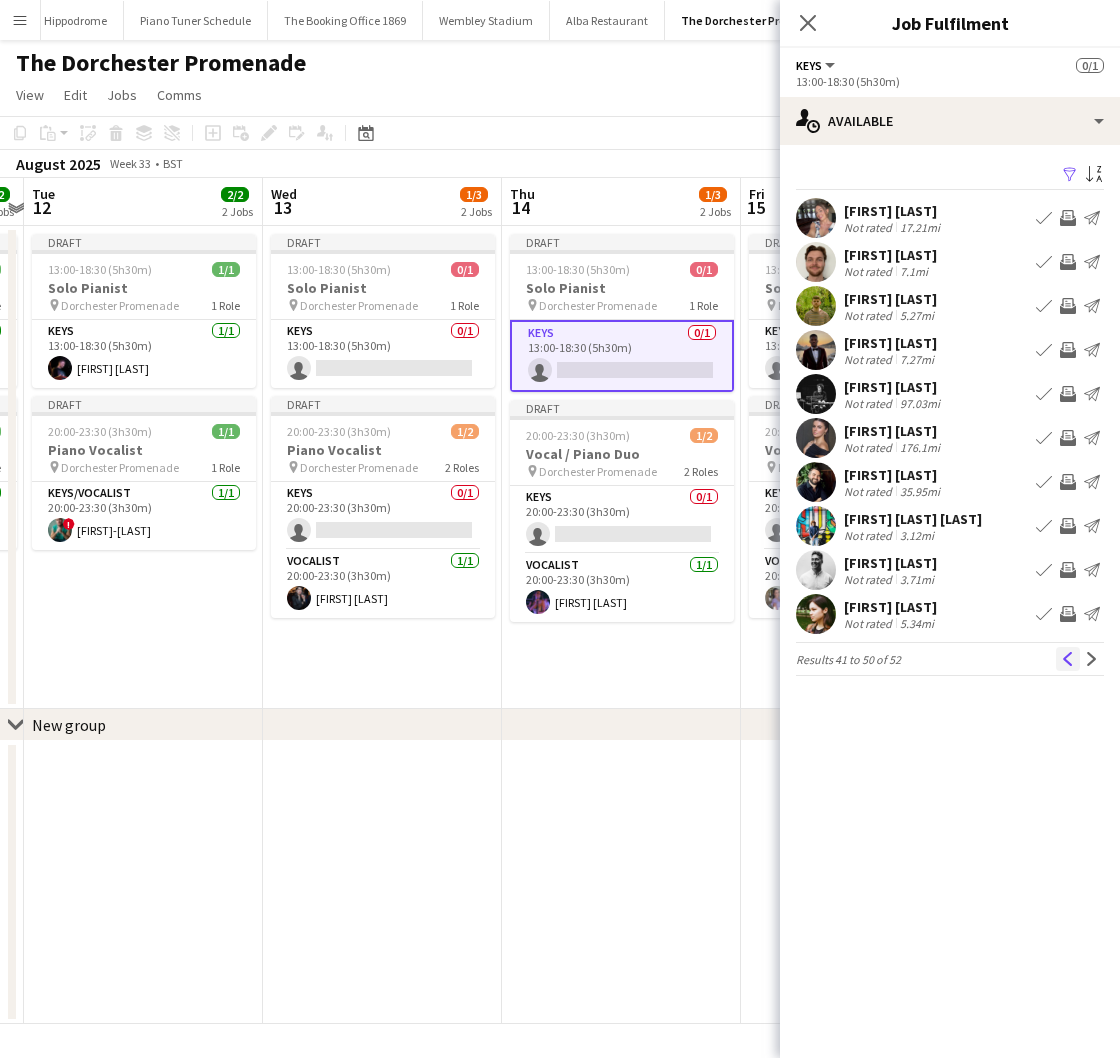 click on "Previous" 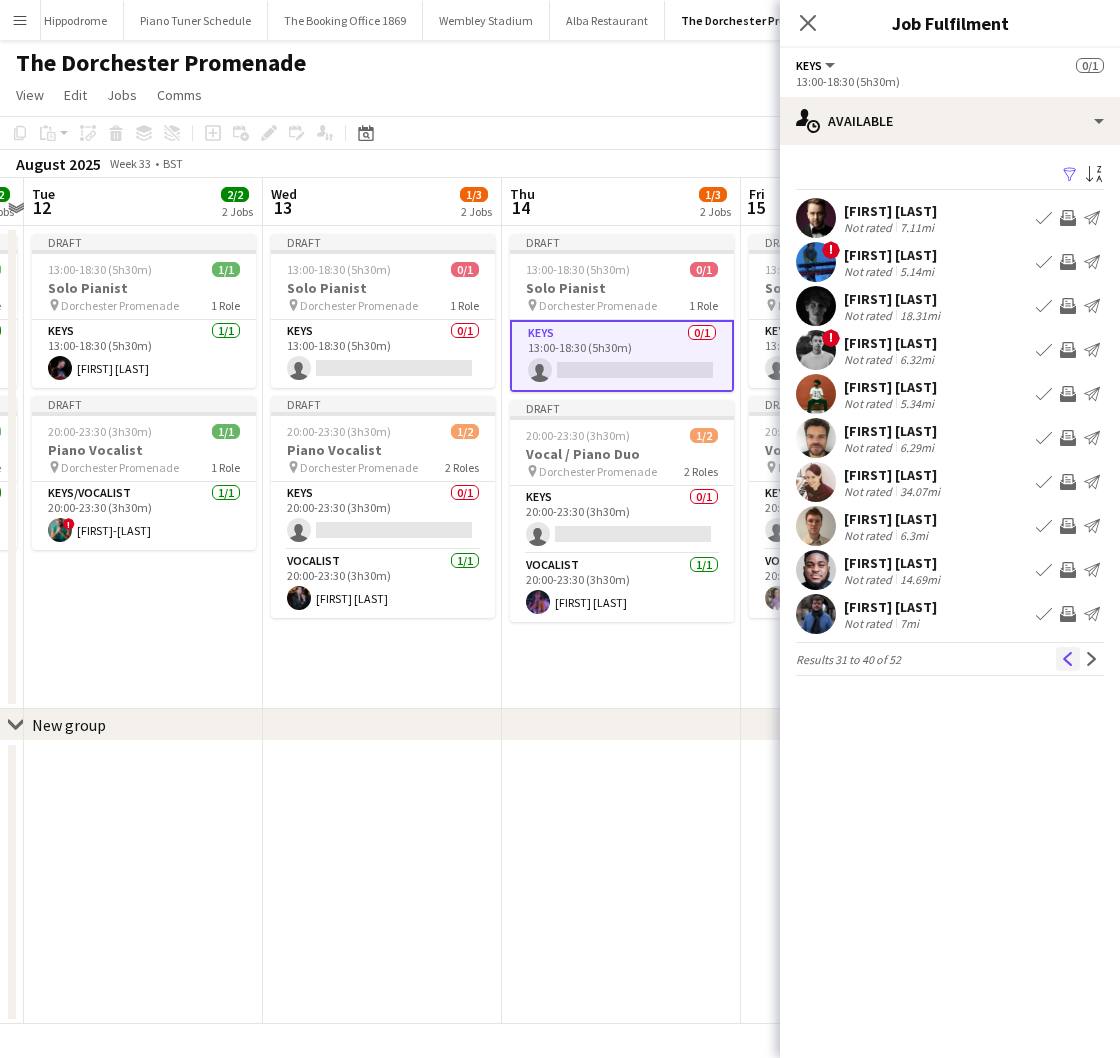 click on "Previous" 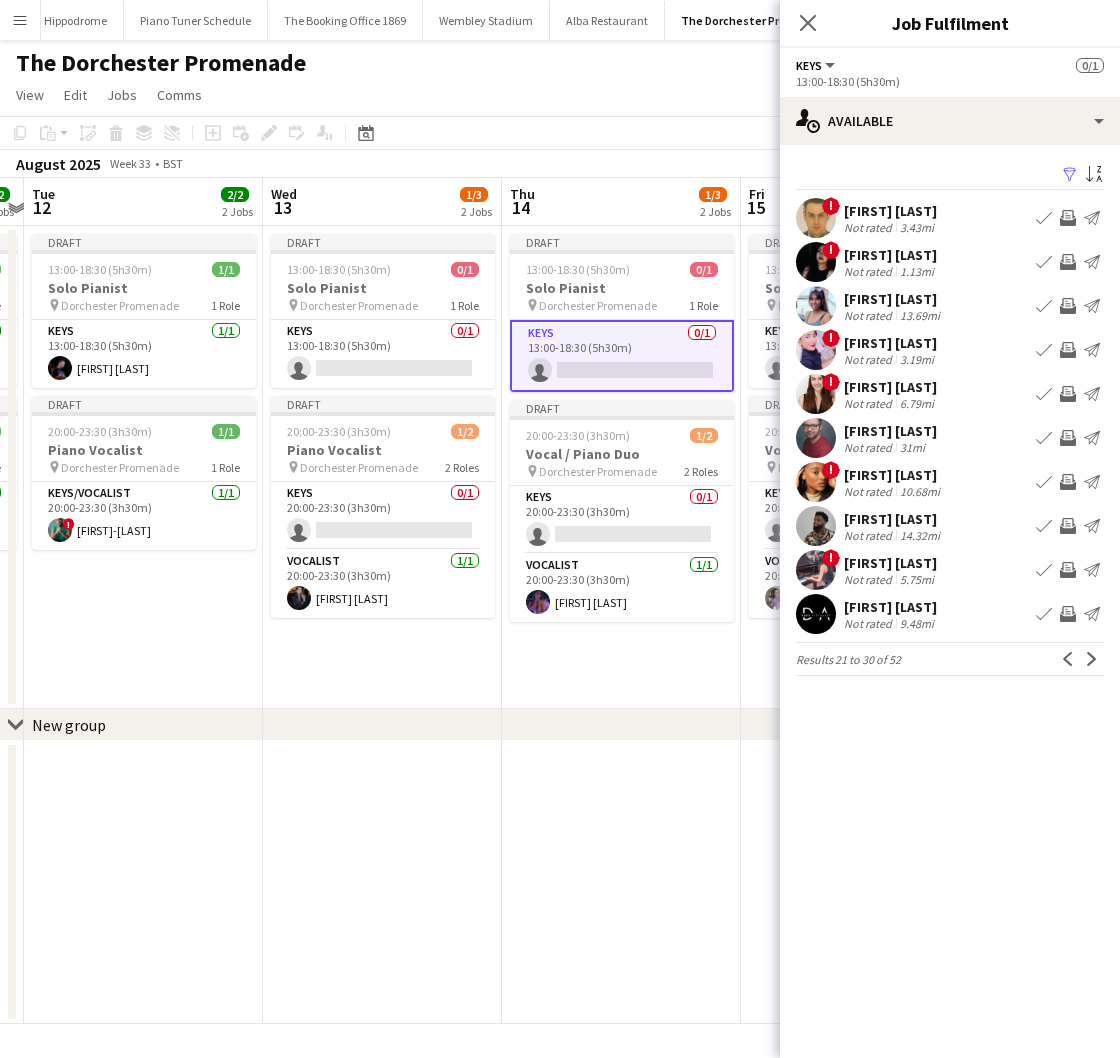 click on "Book crew" at bounding box center (1044, 526) 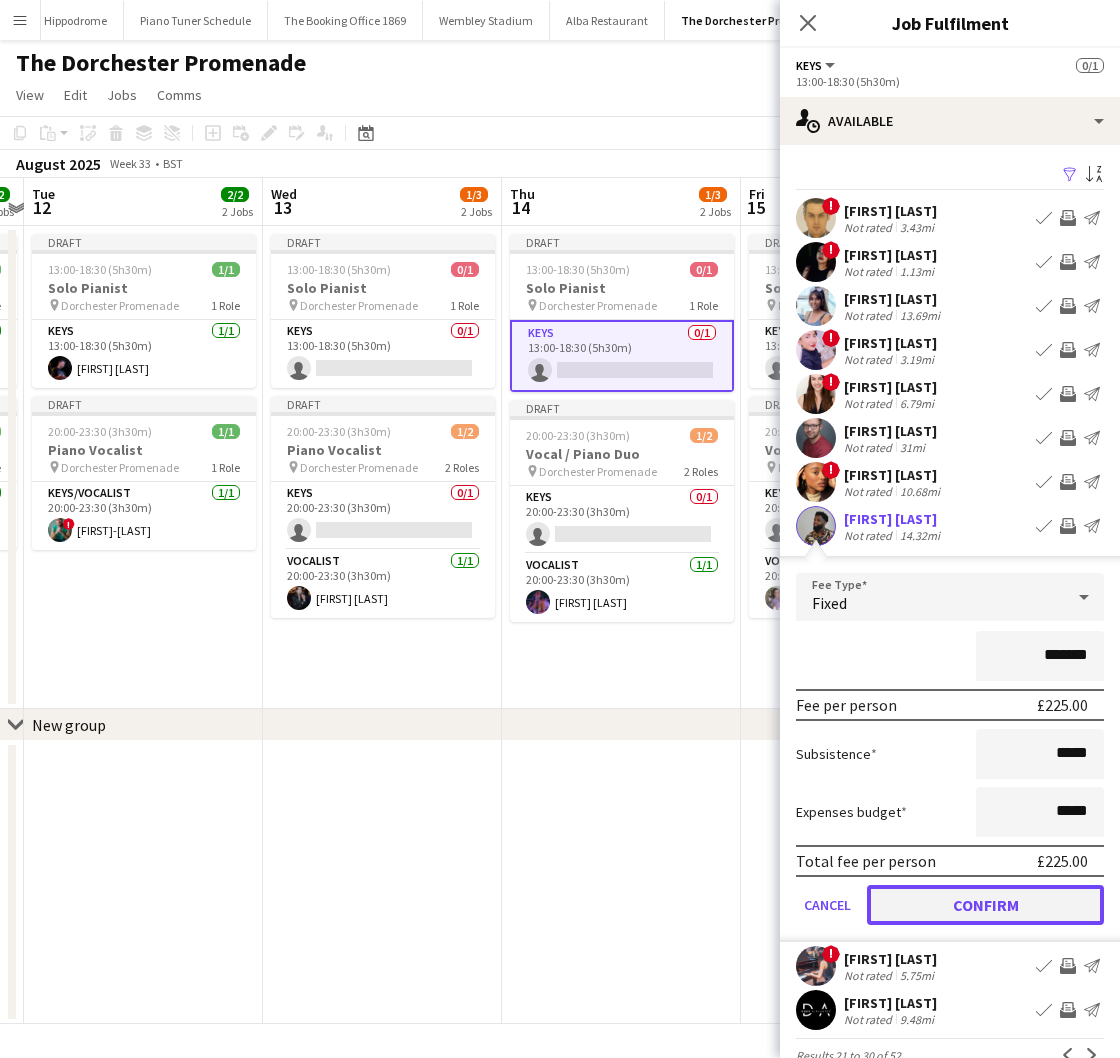 click on "Confirm" at bounding box center [985, 905] 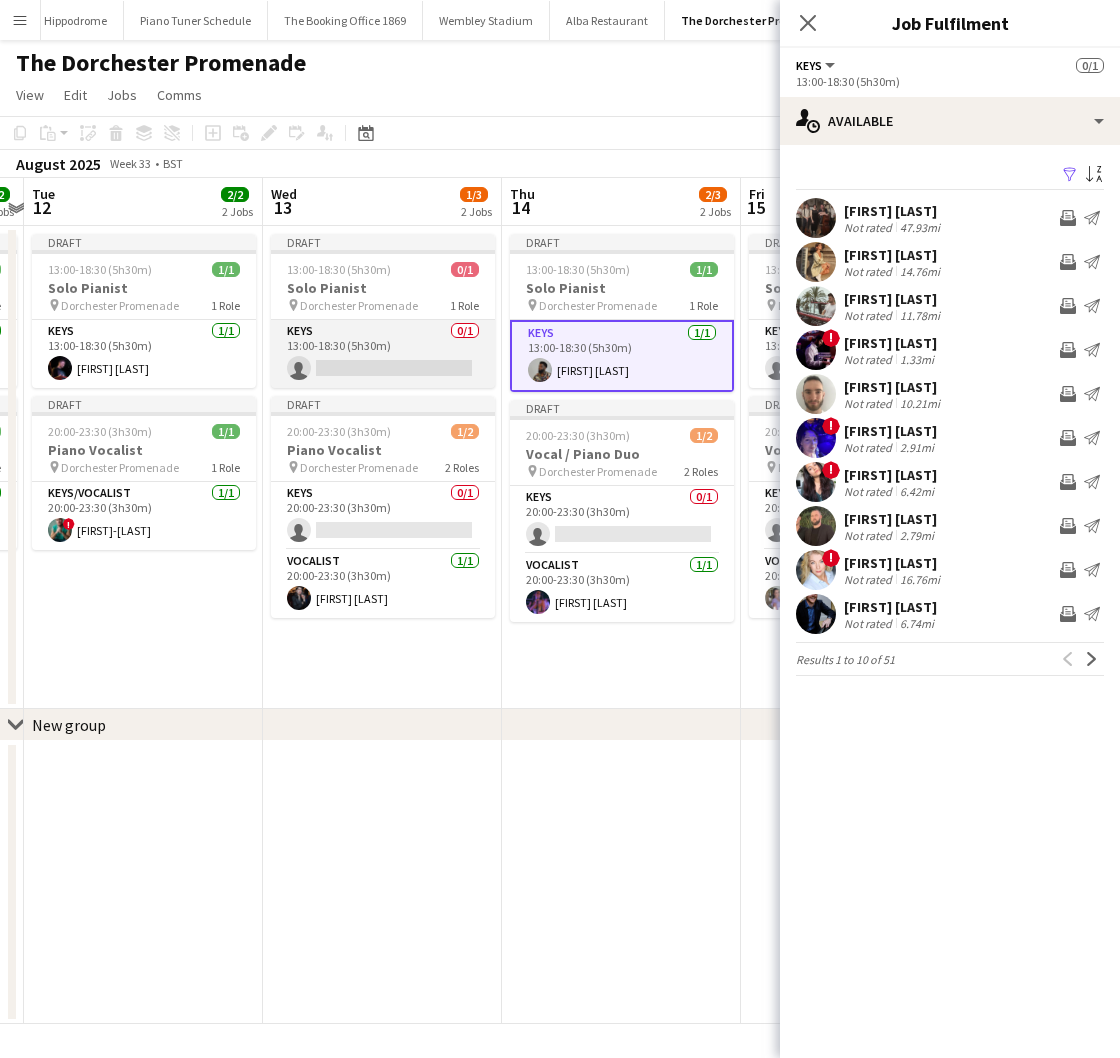 click on "Keys   0/1   13:00-18:30 (5h30m)
single-neutral-actions" at bounding box center (383, 354) 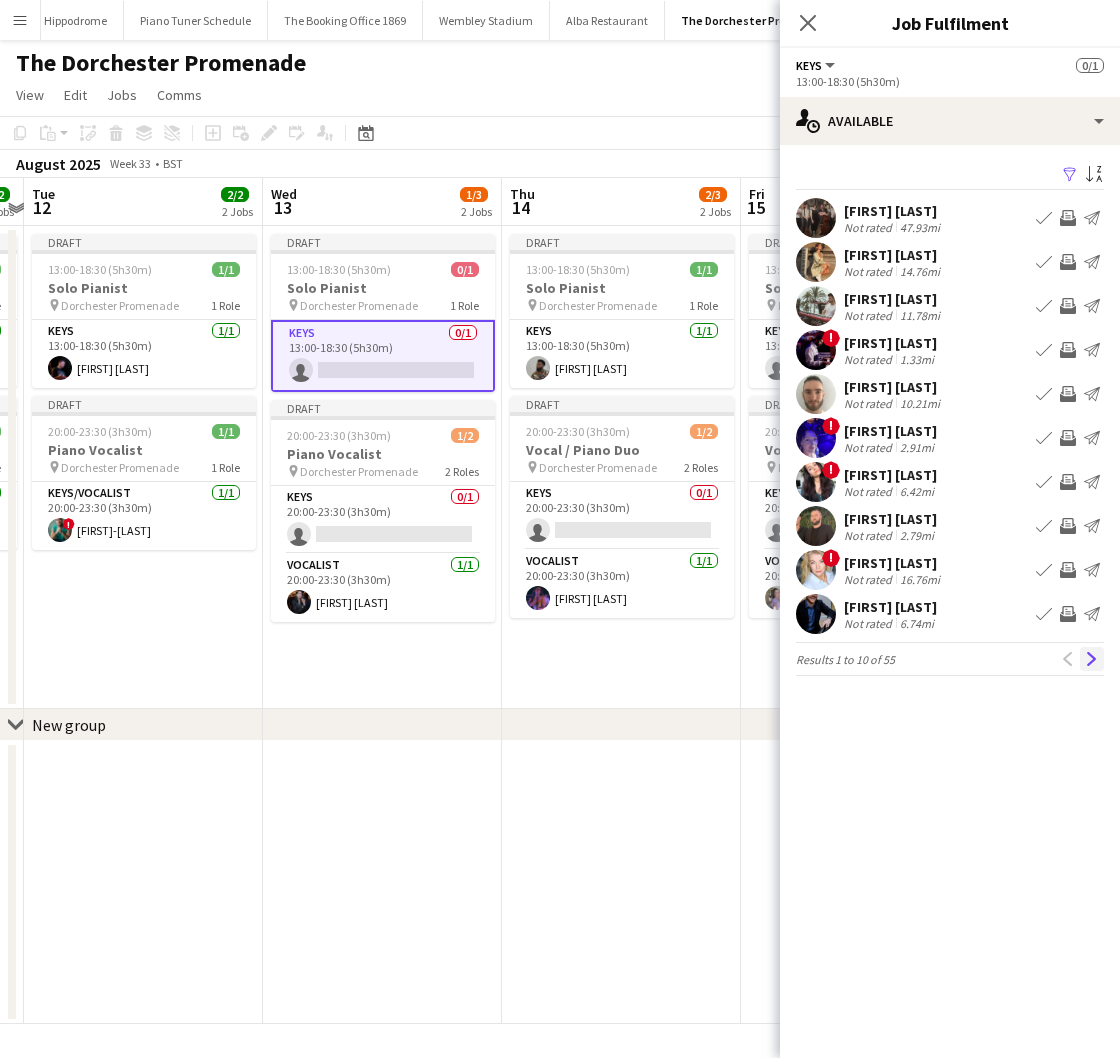 click on "Next" 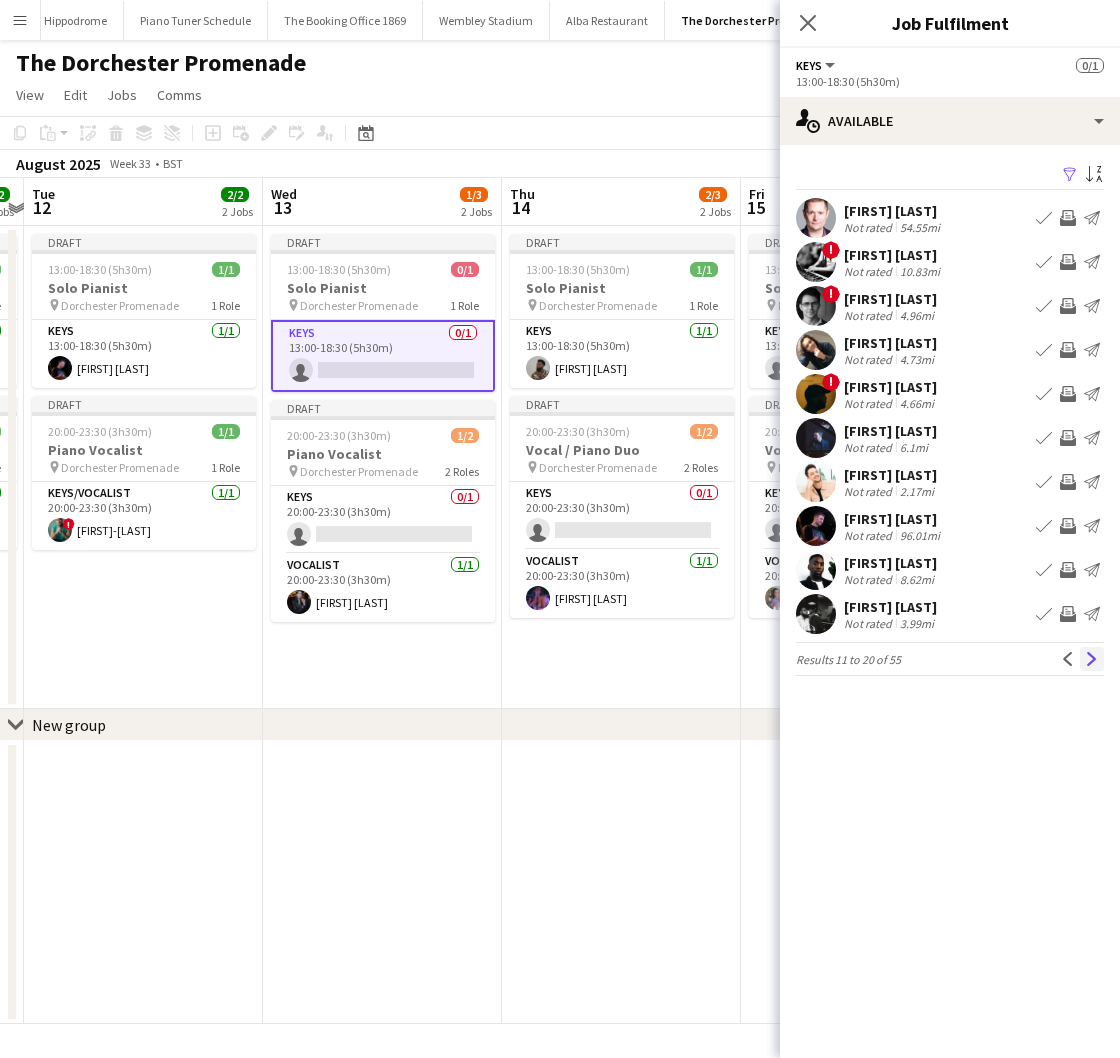 click on "Next" 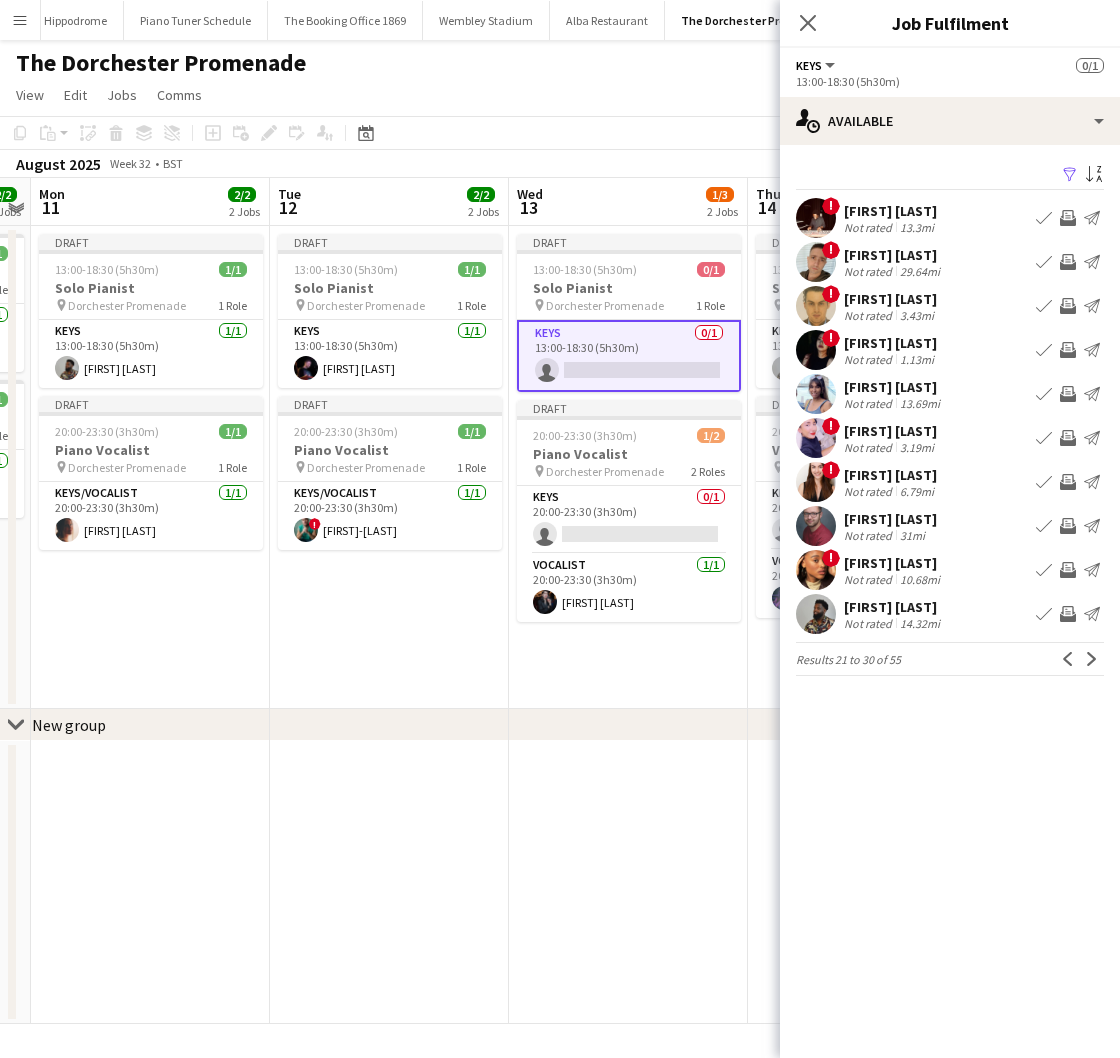 scroll, scrollTop: 0, scrollLeft: 427, axis: horizontal 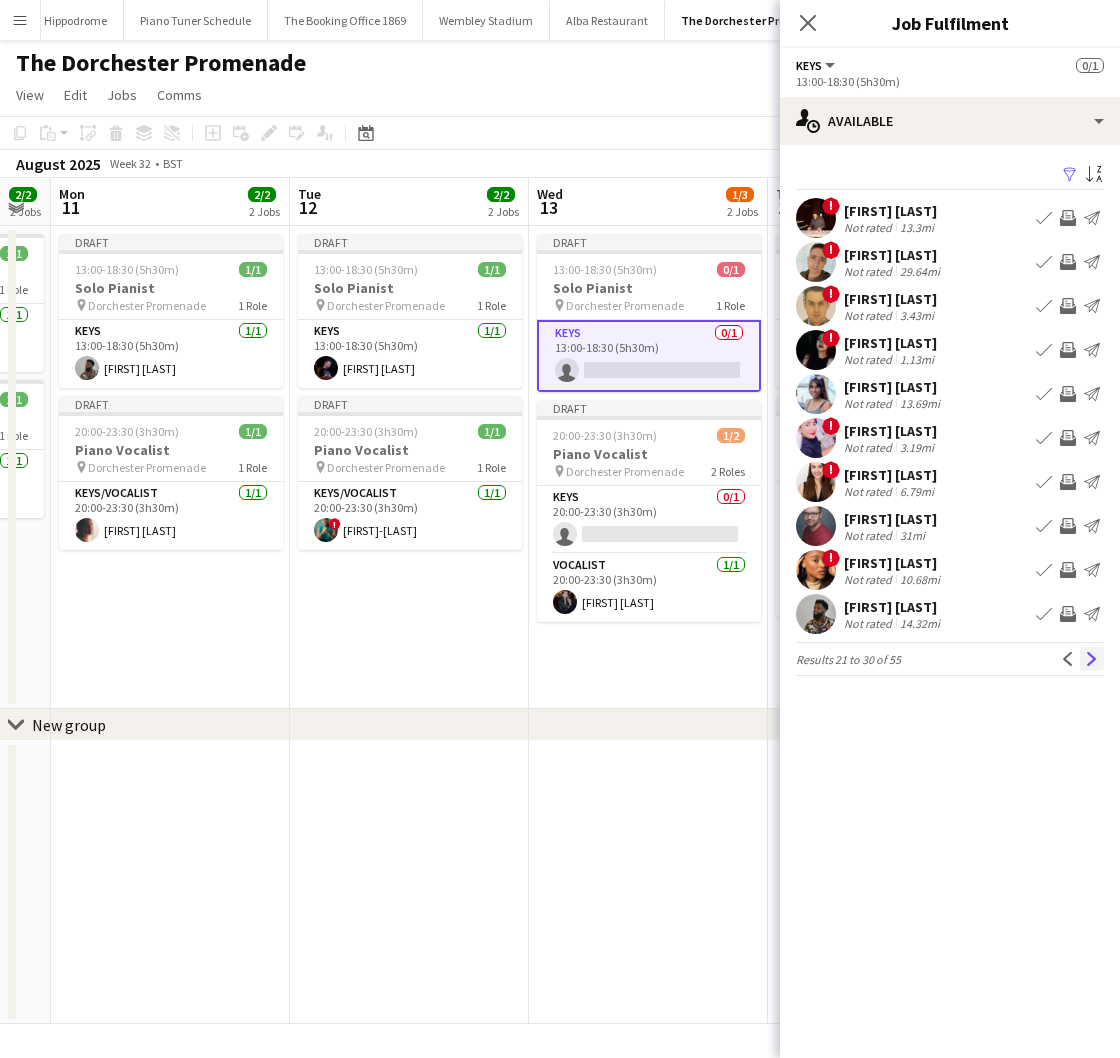 click on "Next" 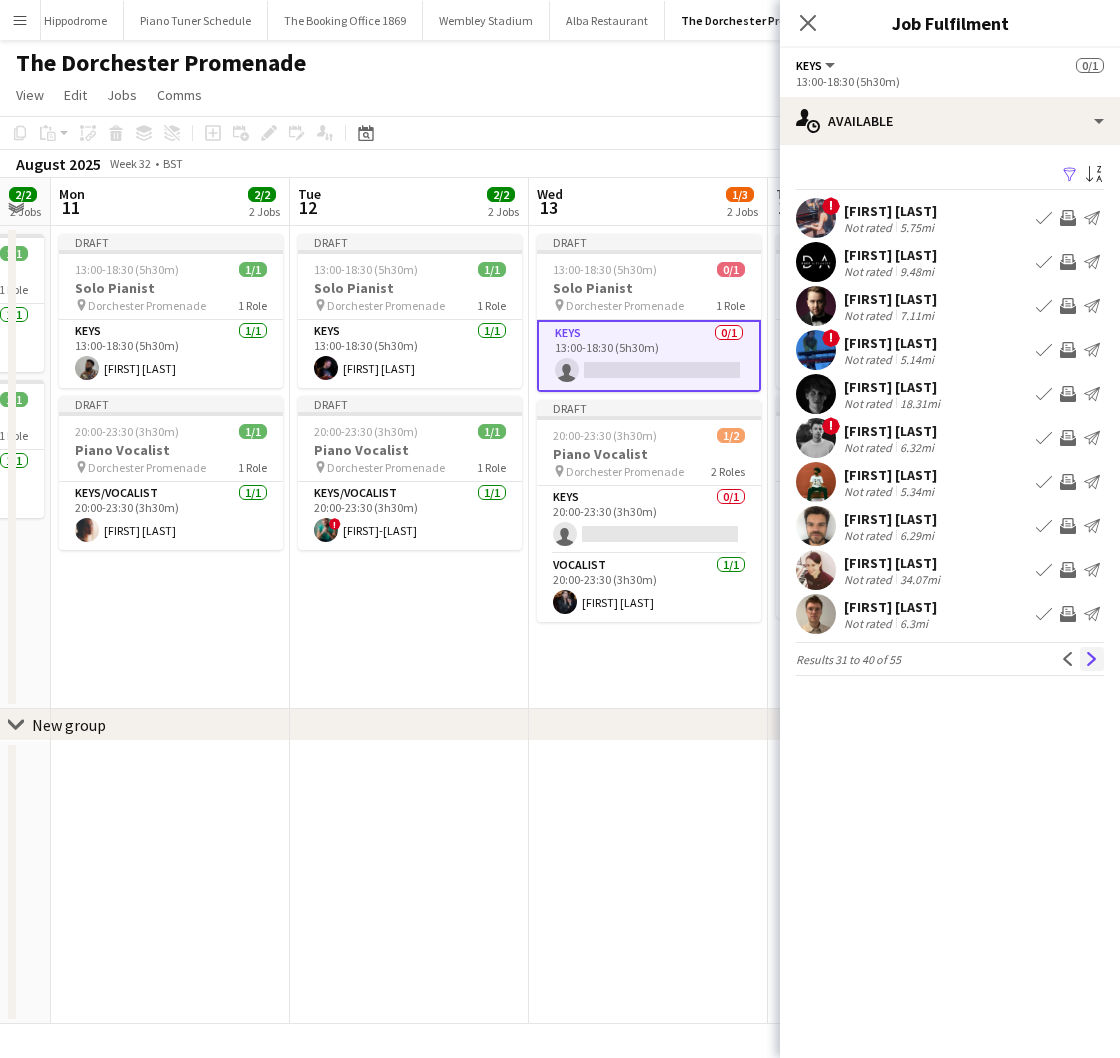 click on "Next" 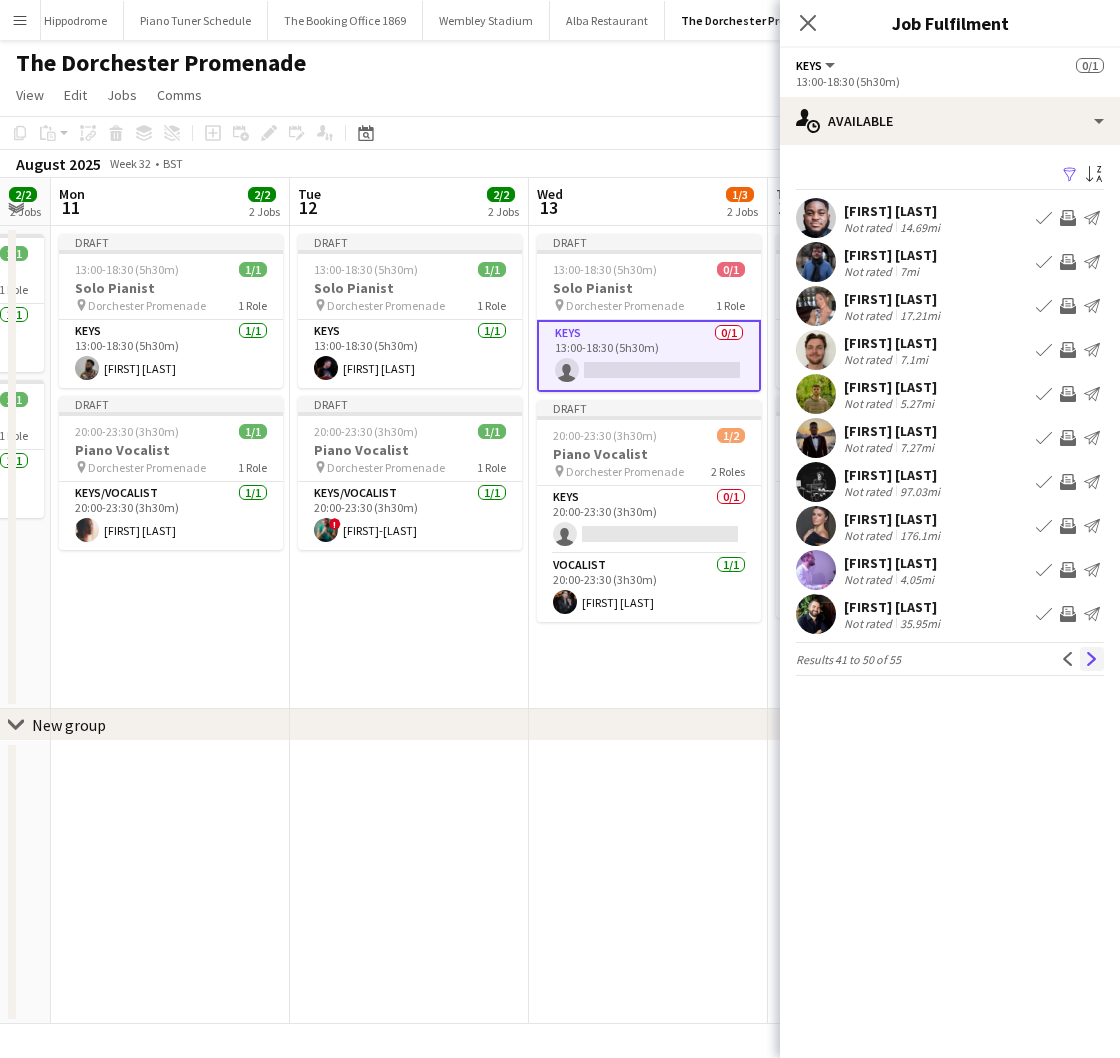 click on "Next" 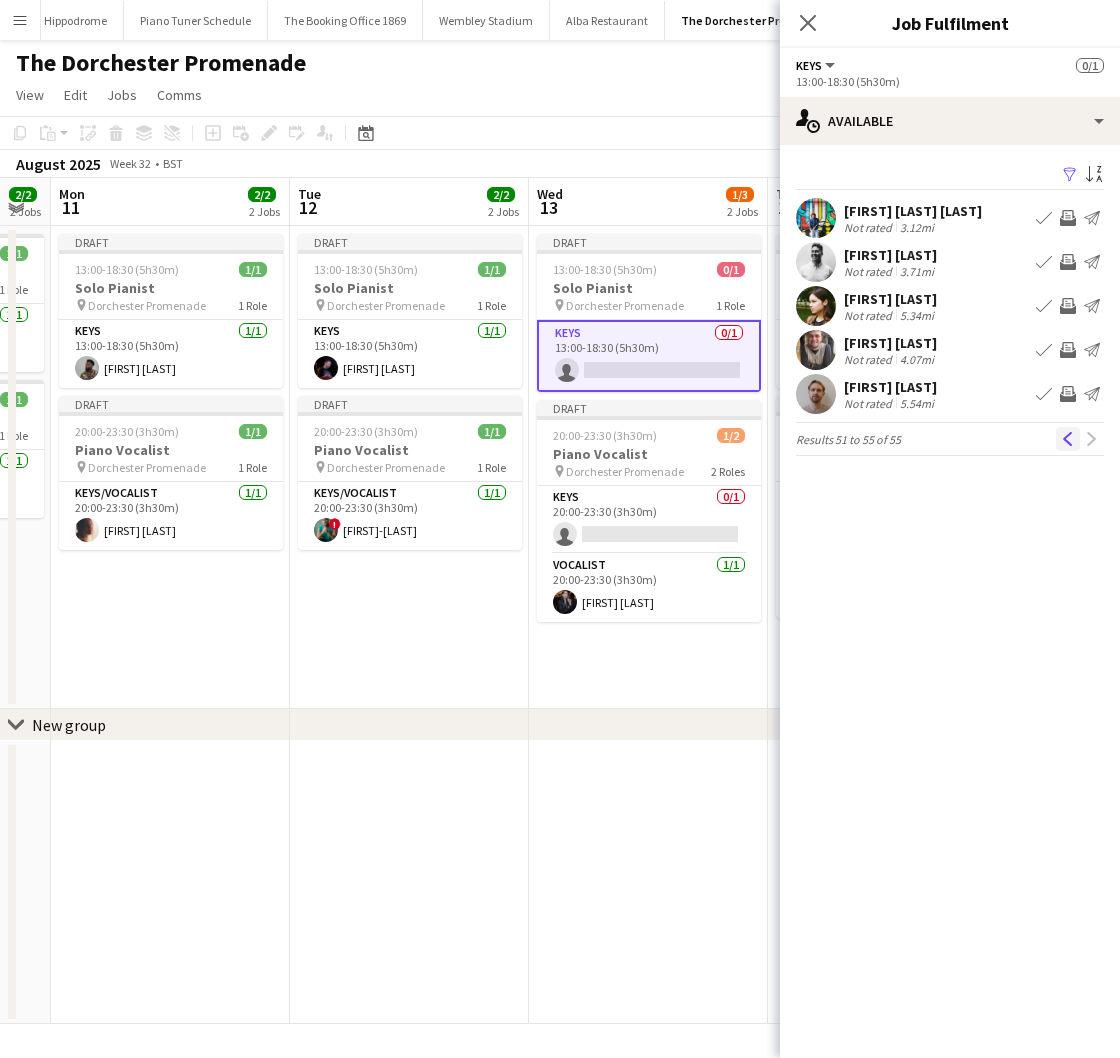 click on "Previous" 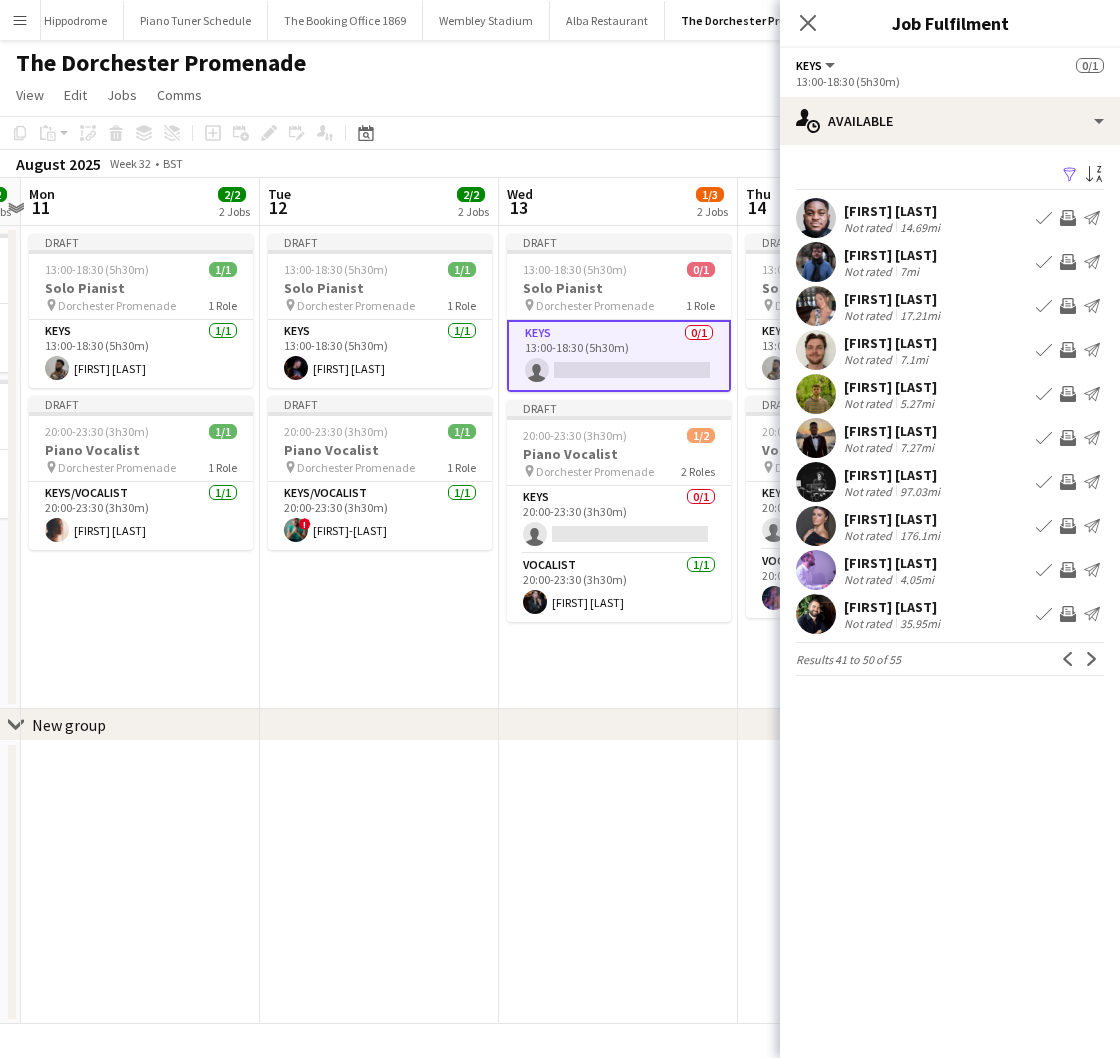 scroll, scrollTop: 0, scrollLeft: 455, axis: horizontal 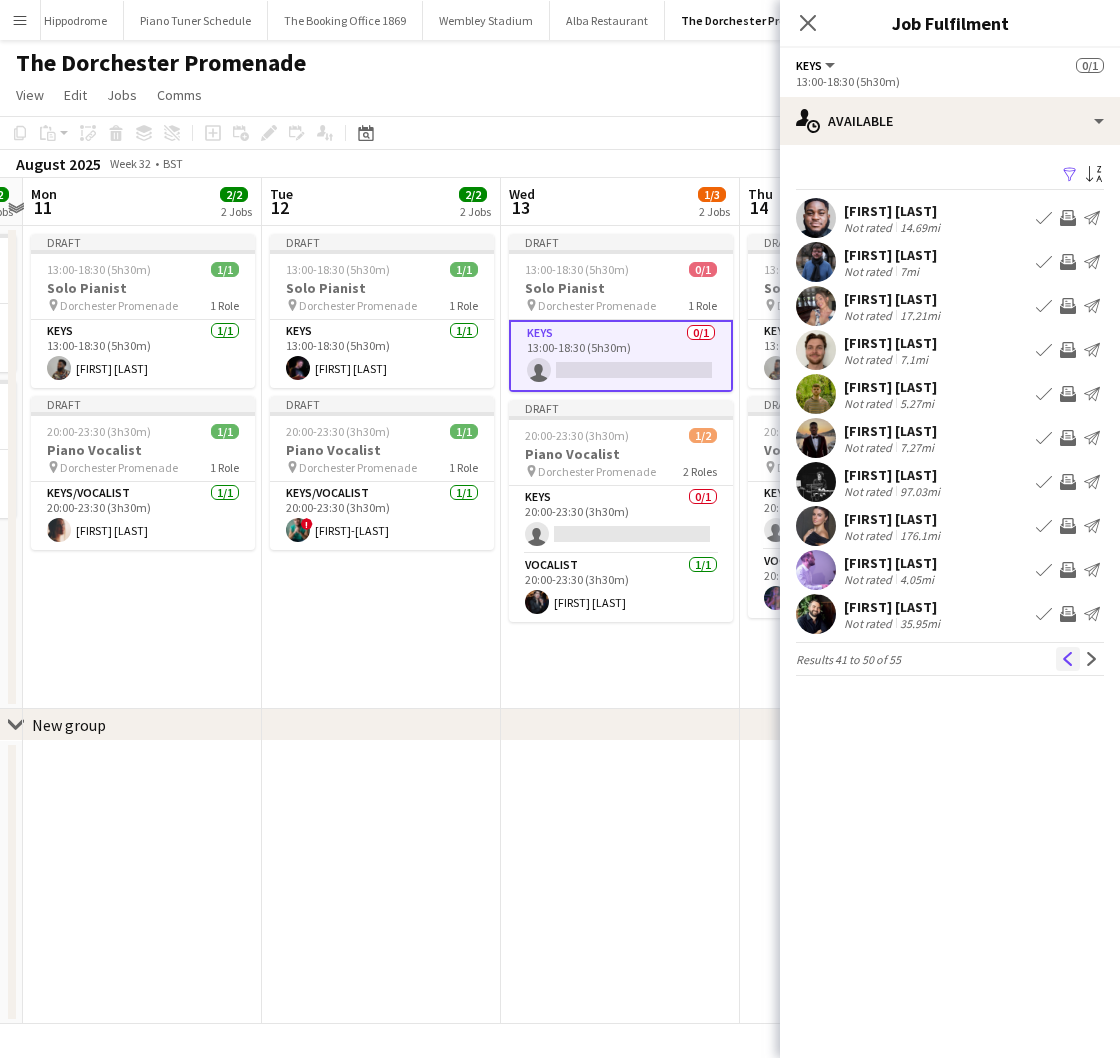 click on "Previous" 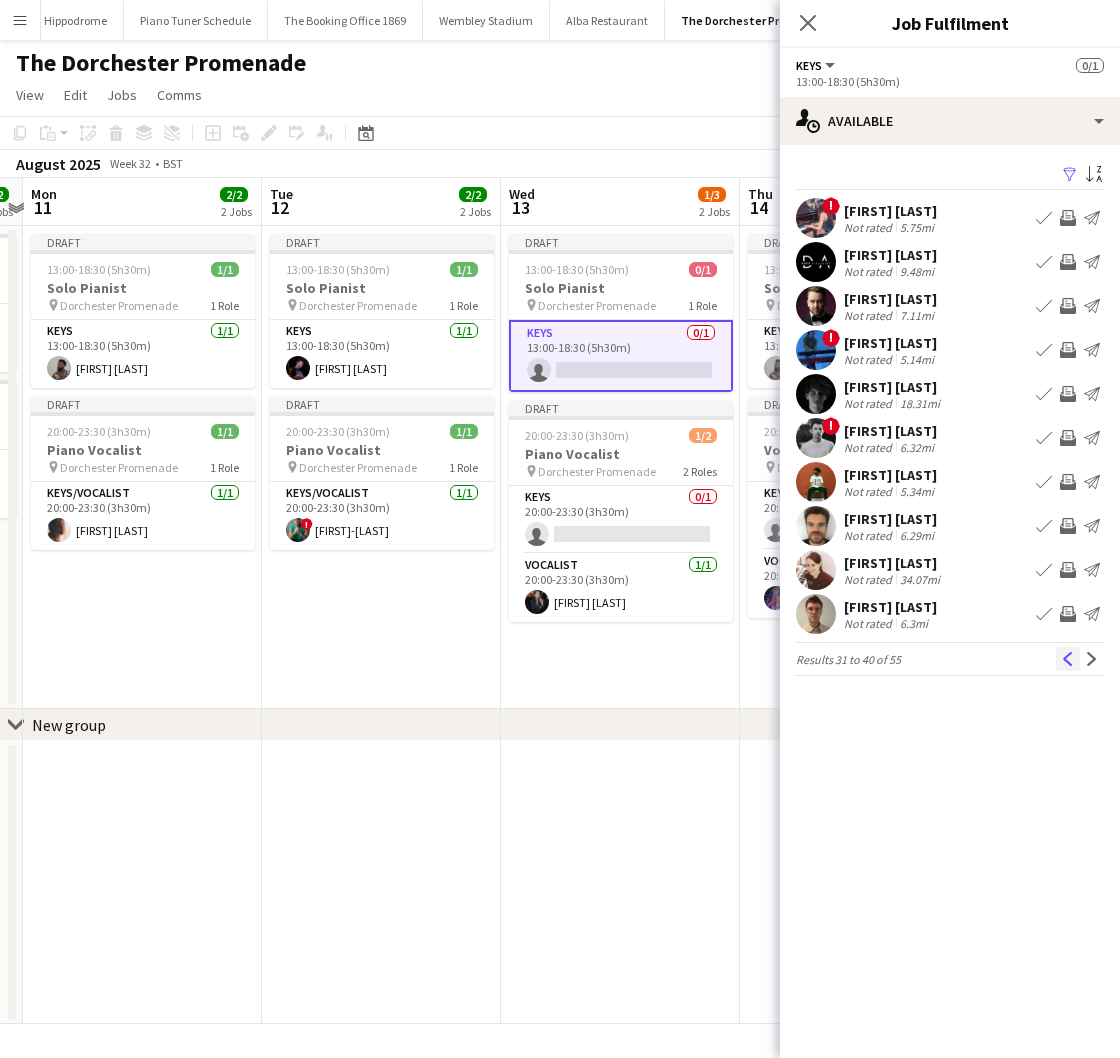 click on "Previous" 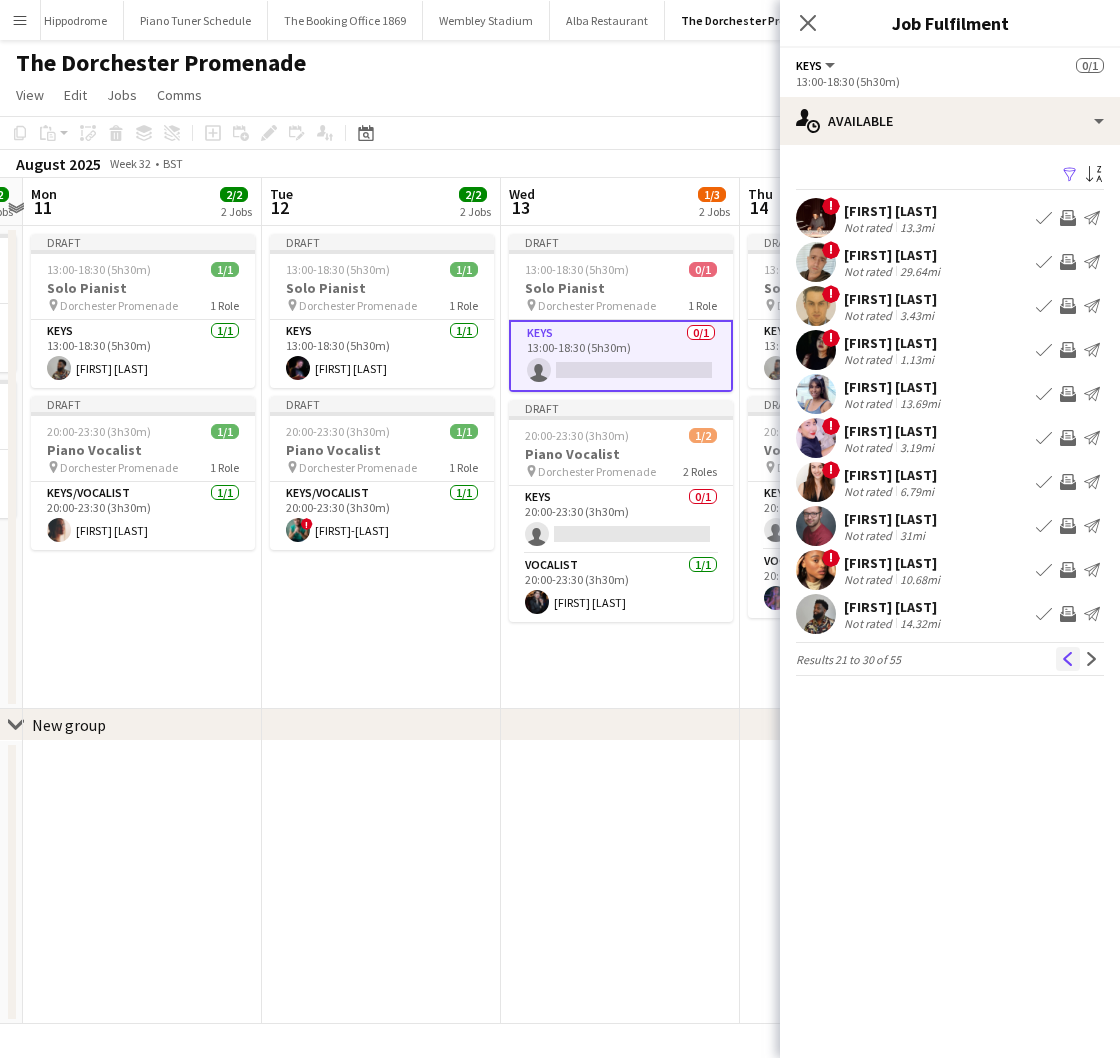 click on "Results 21 to 30 of 55
Previous
Next" 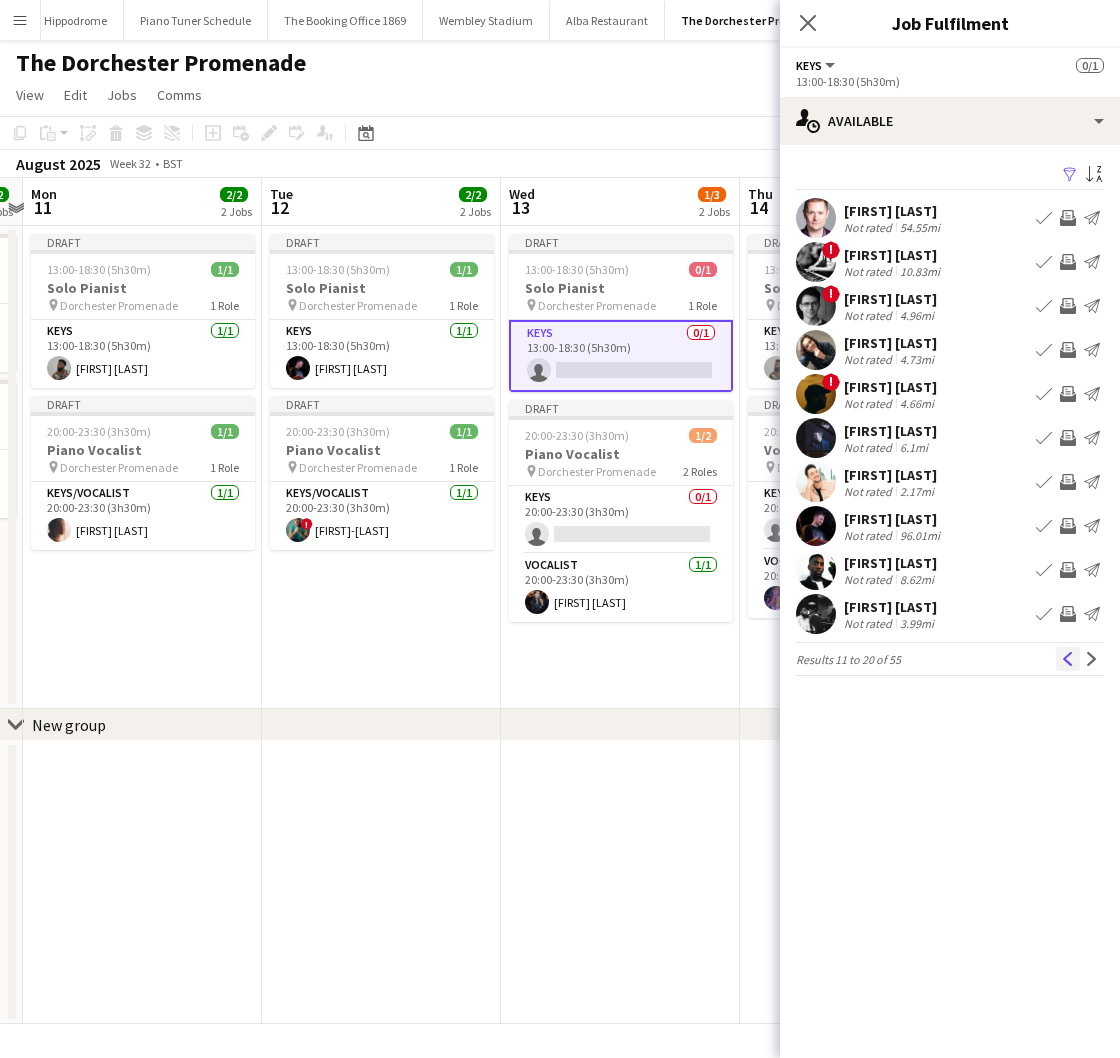 click on "Previous" 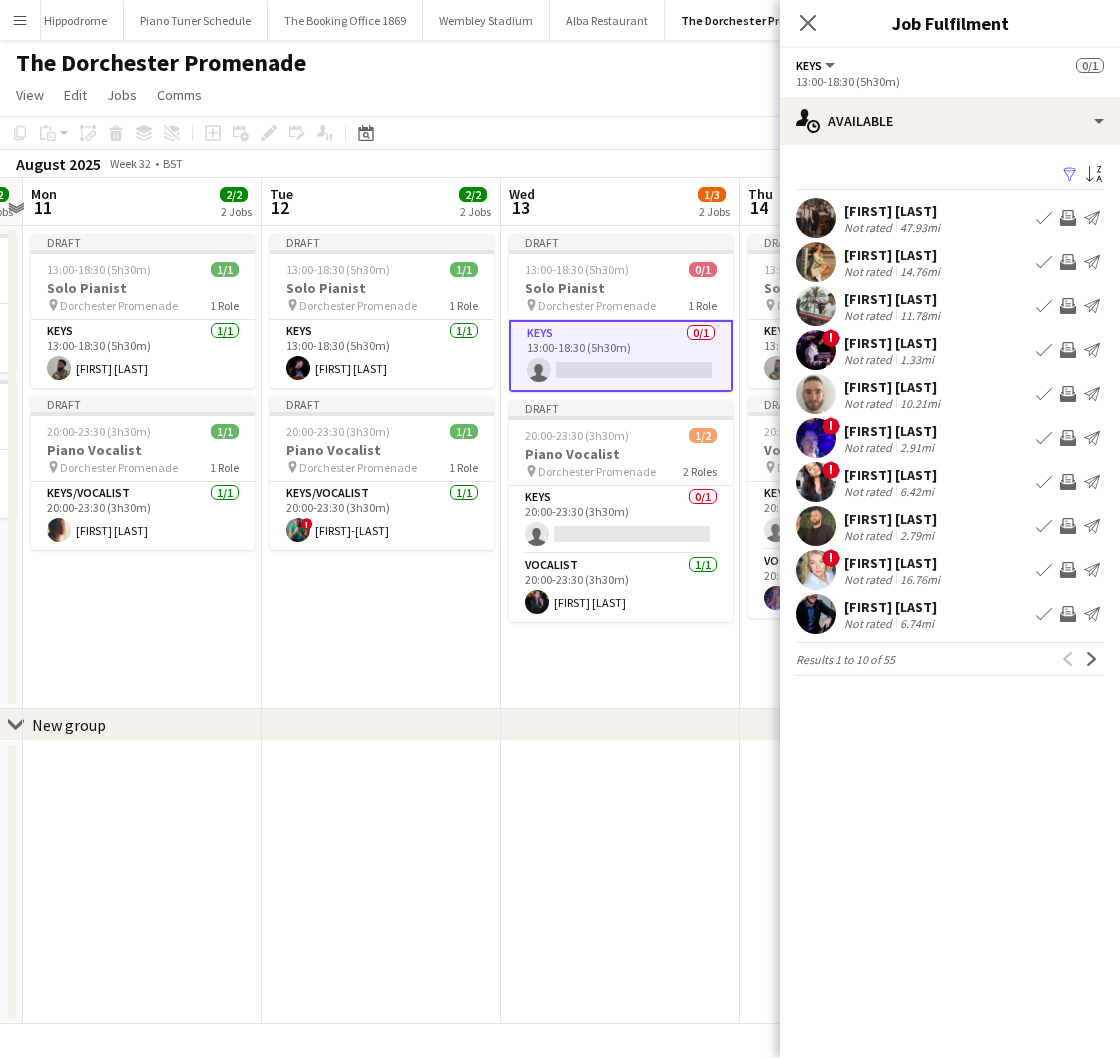 click on "Previous
Next" 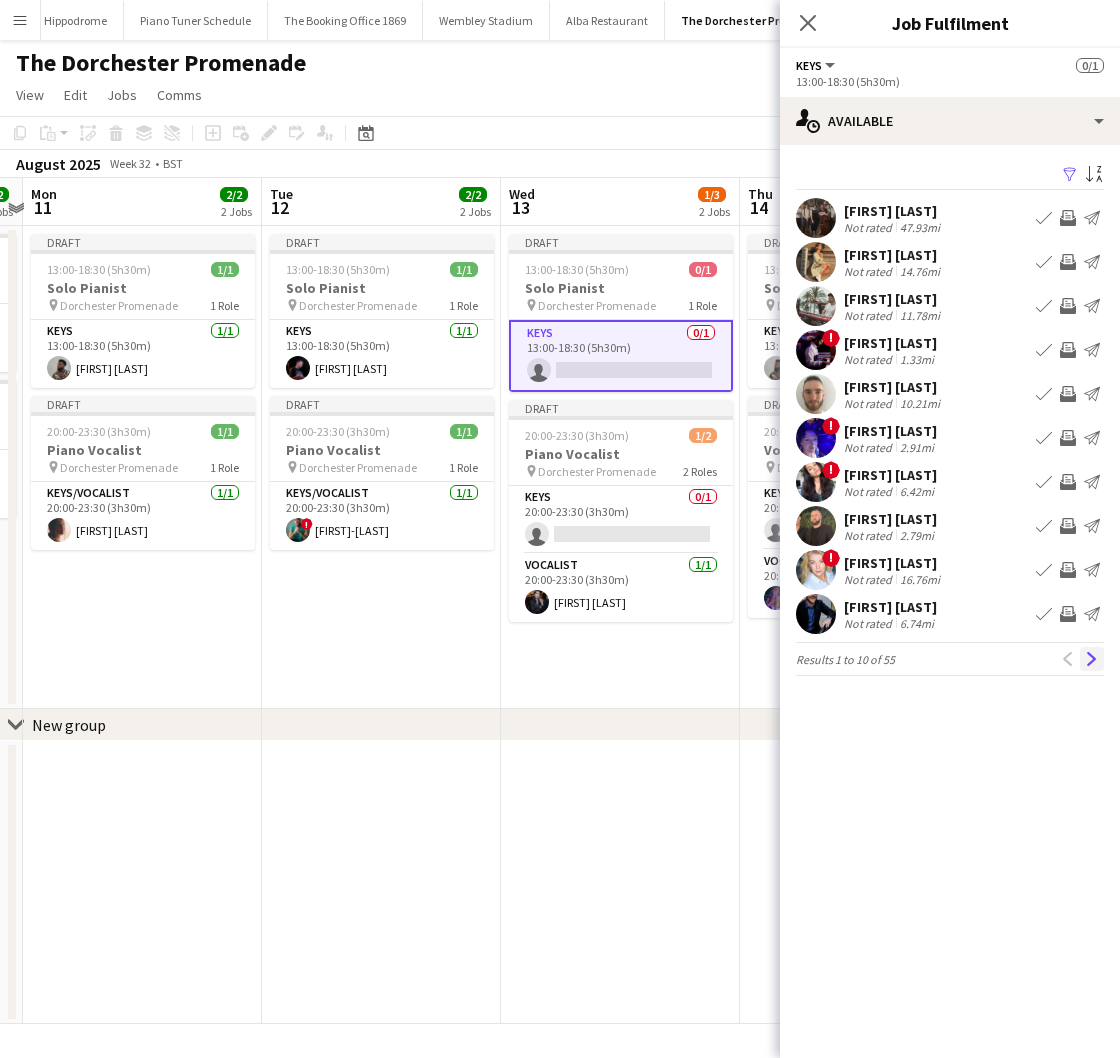 click on "Next" 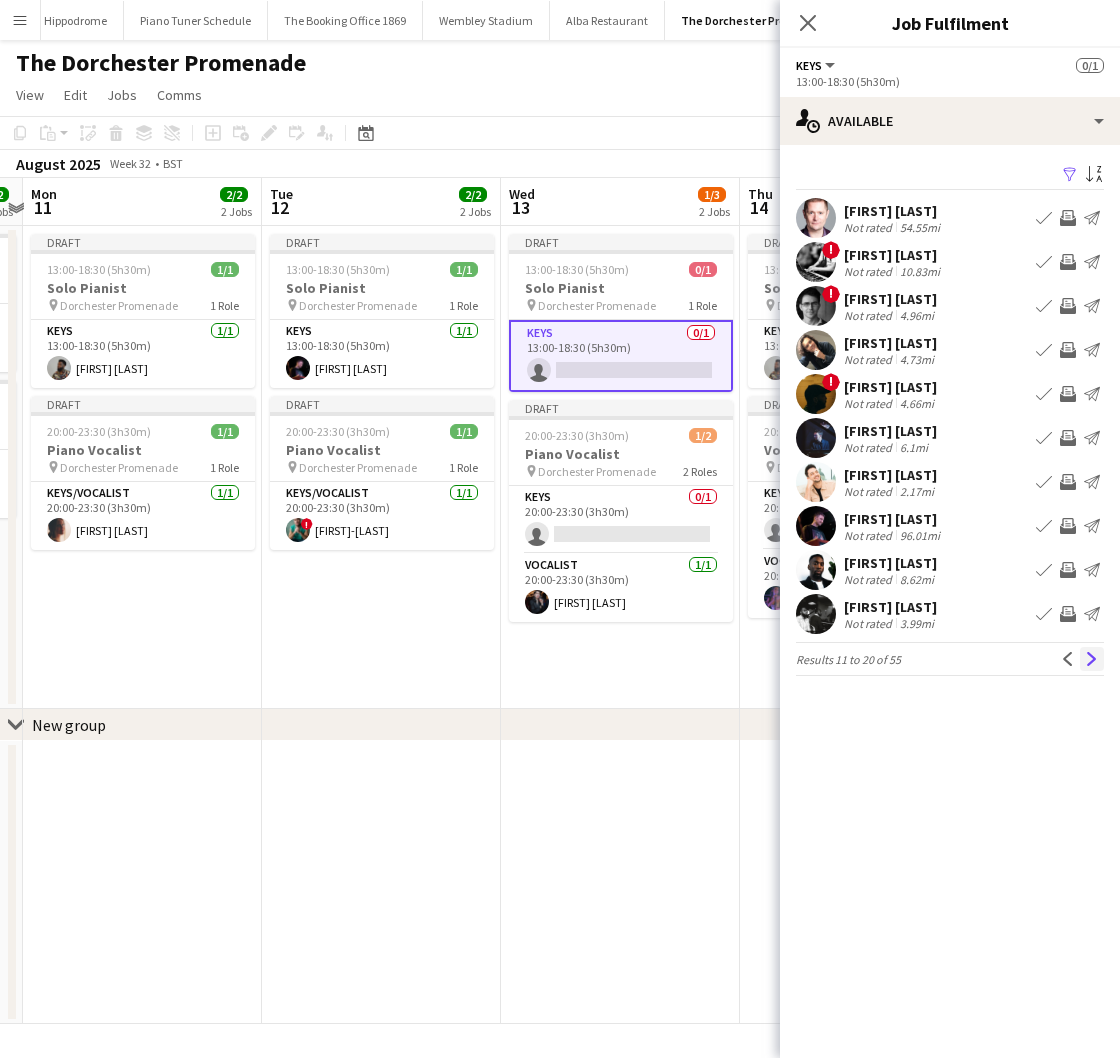 click on "Next" 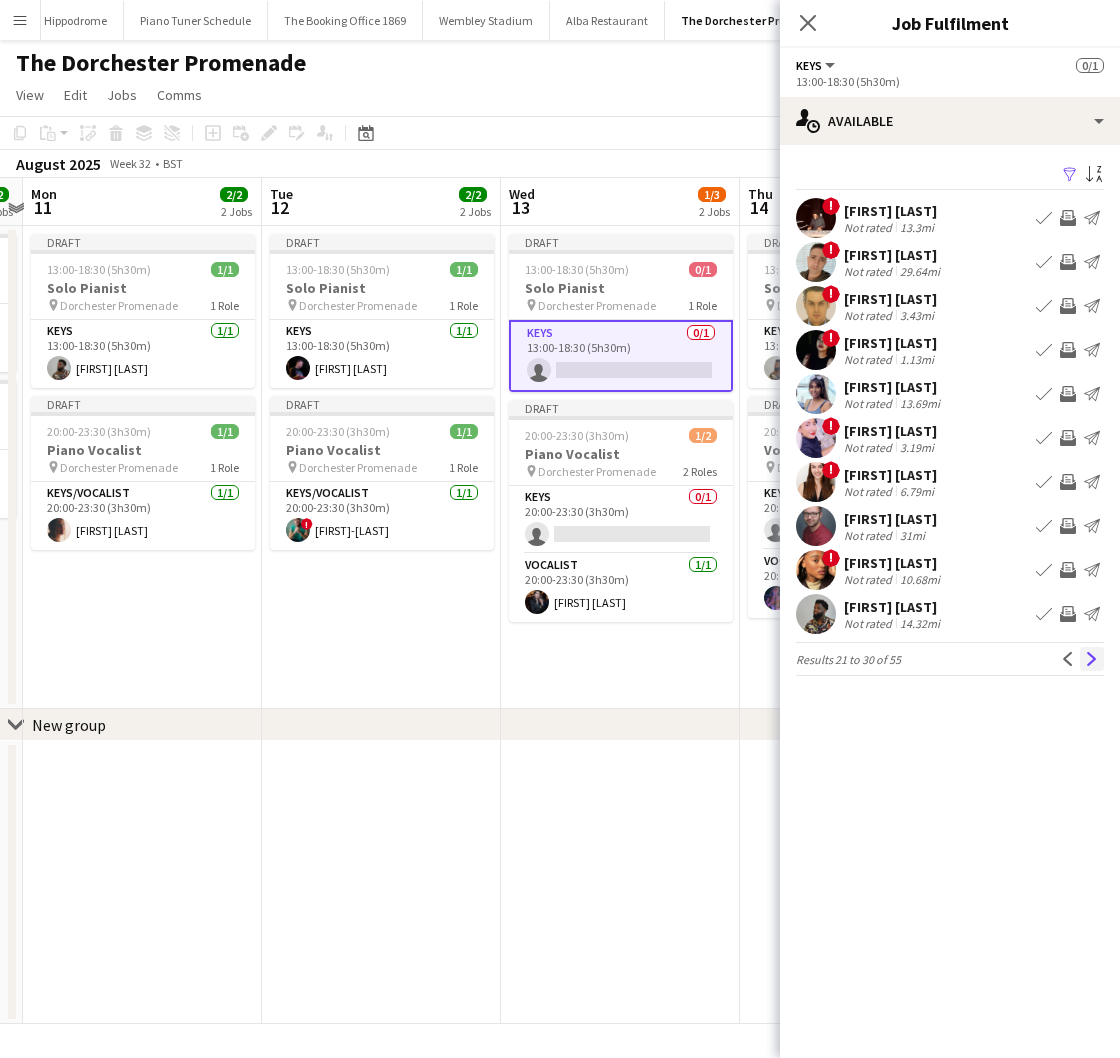 click on "Next" 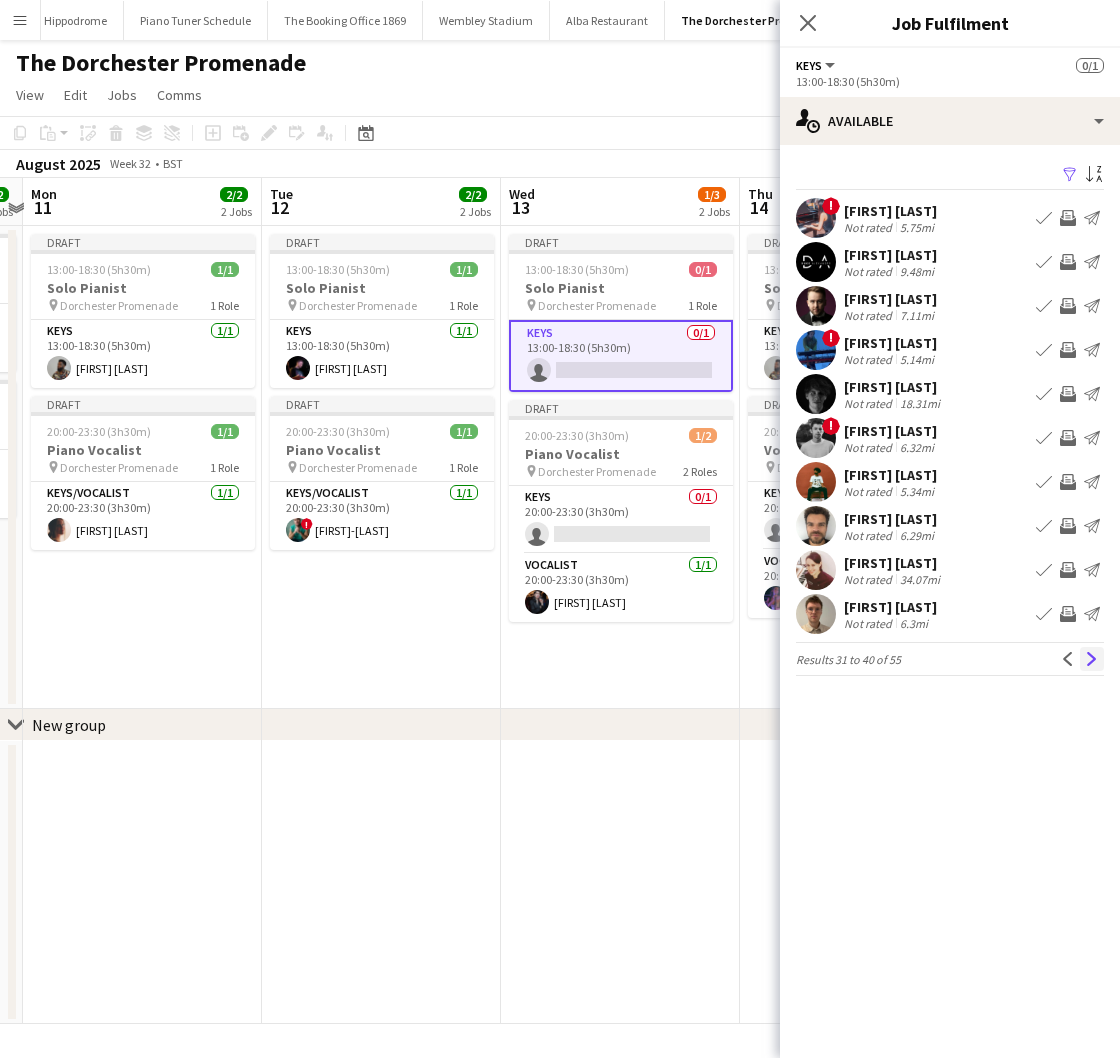 click on "Next" 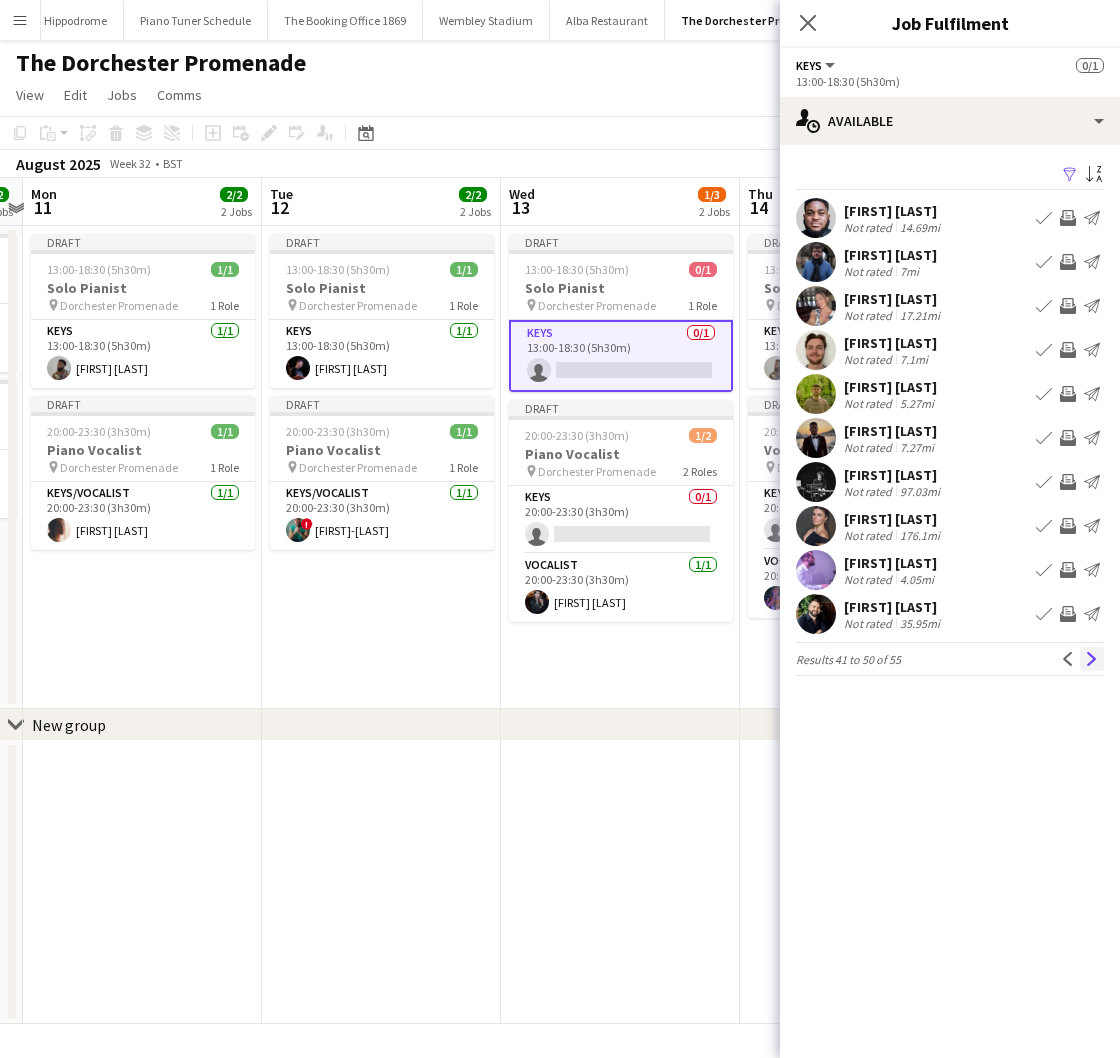 click on "Next" 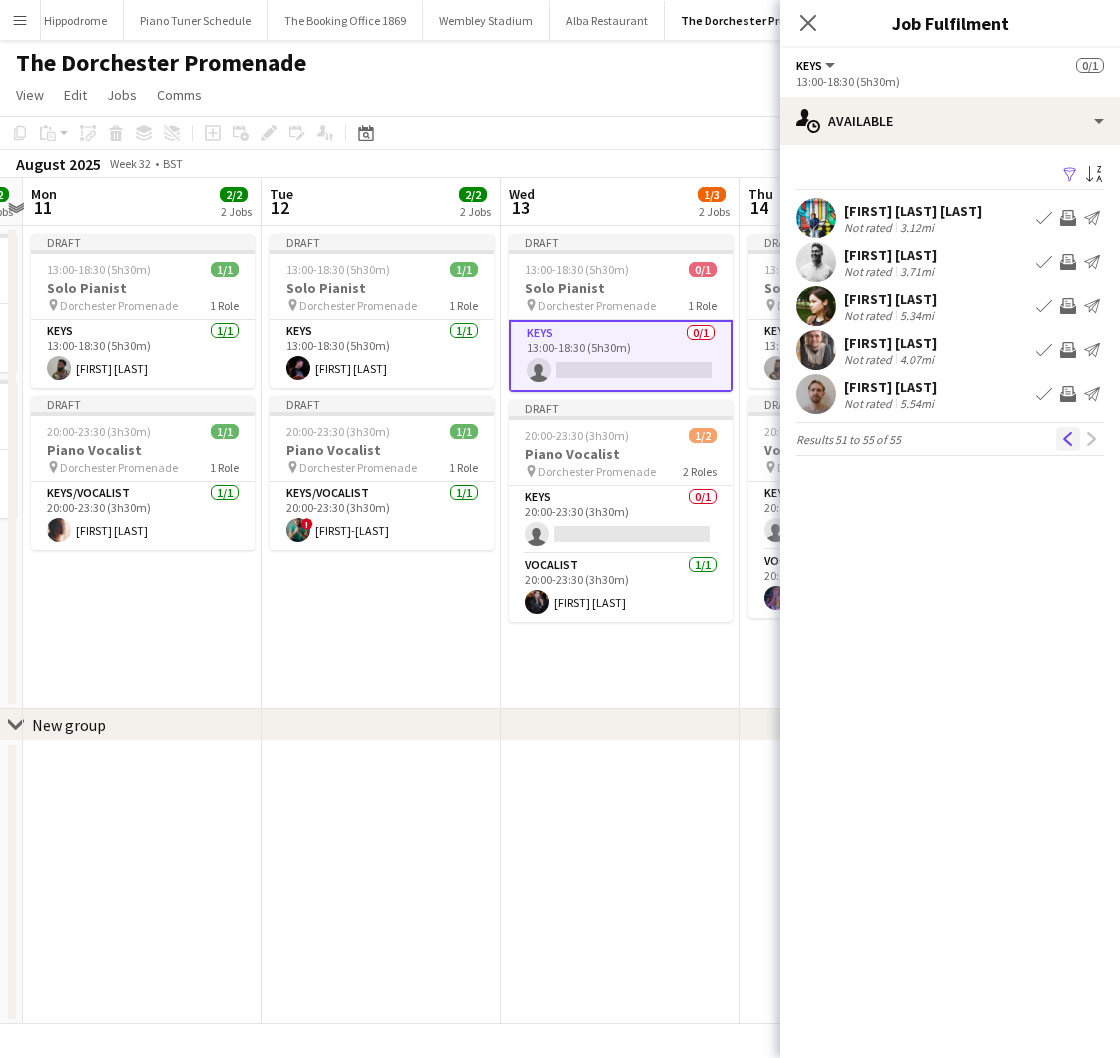 click on "Previous" 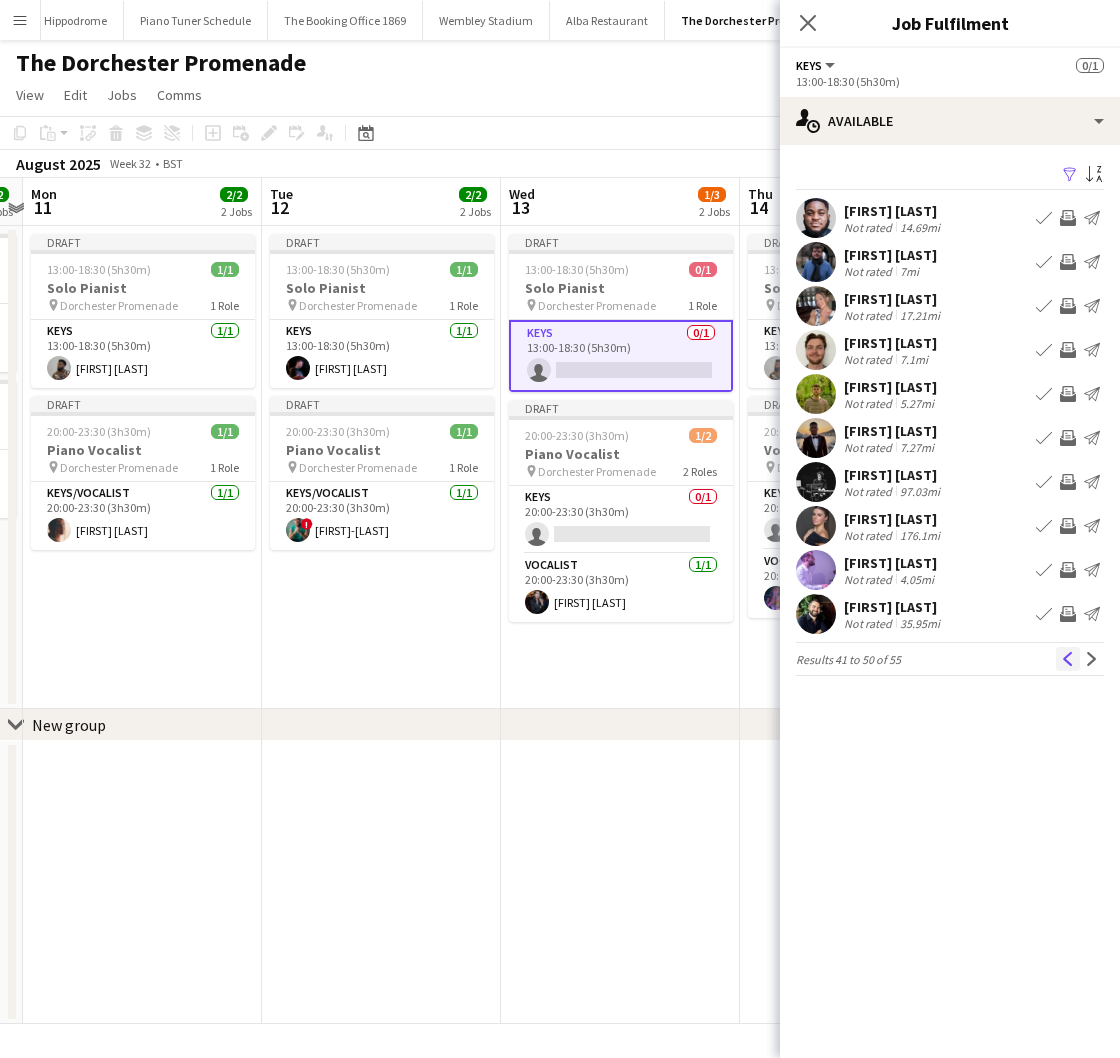 click on "Previous" 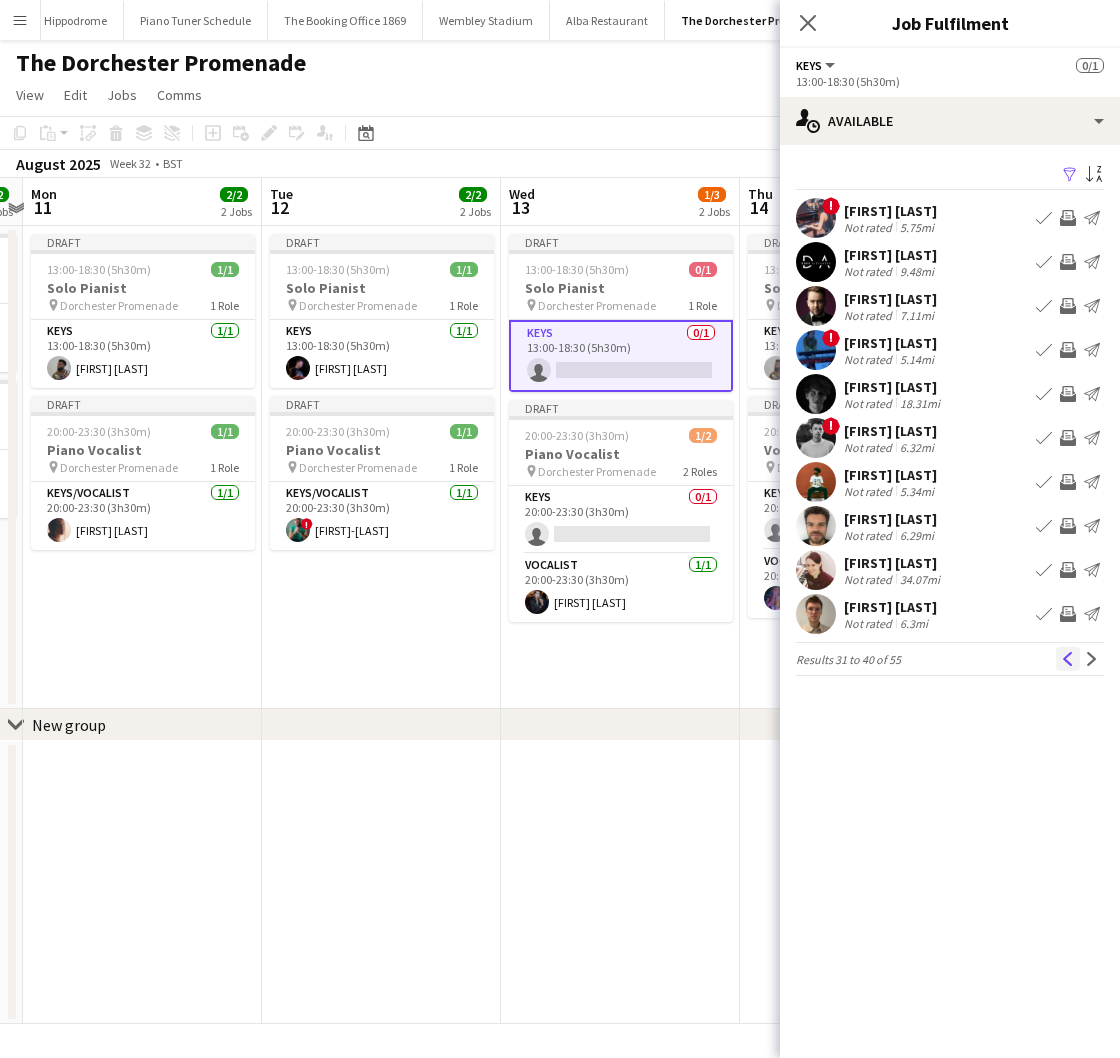 click on "Previous" 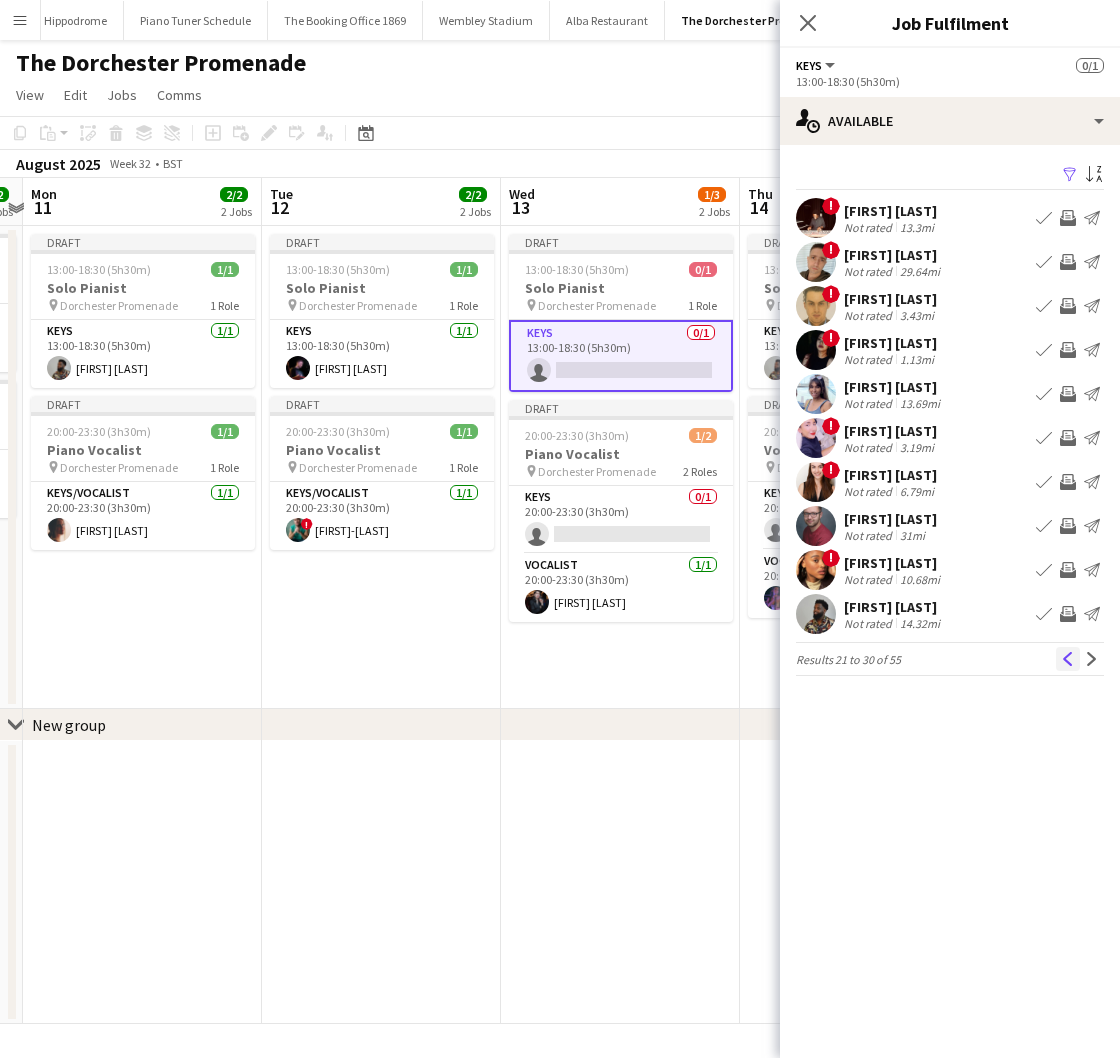 click on "Previous" 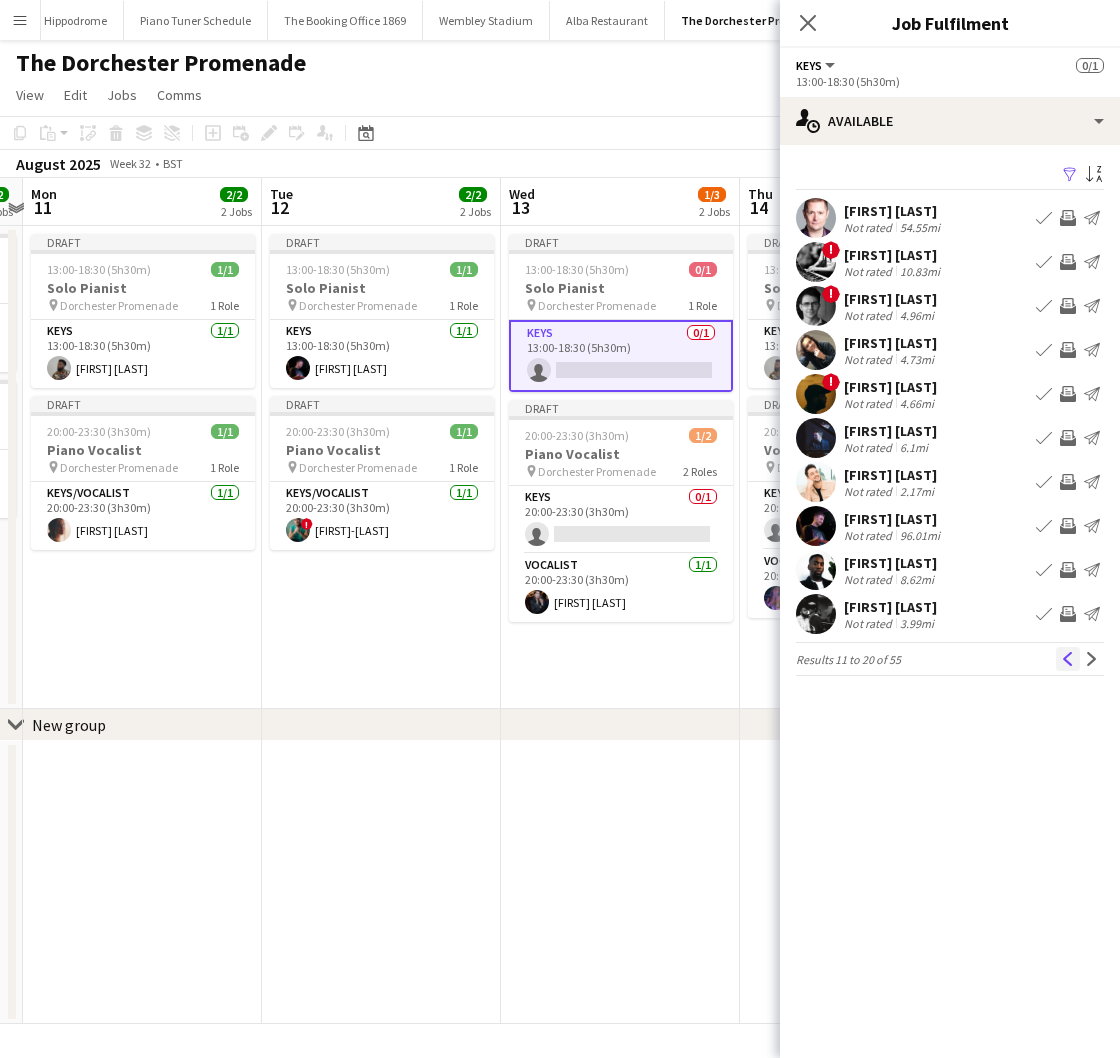 click on "Previous" 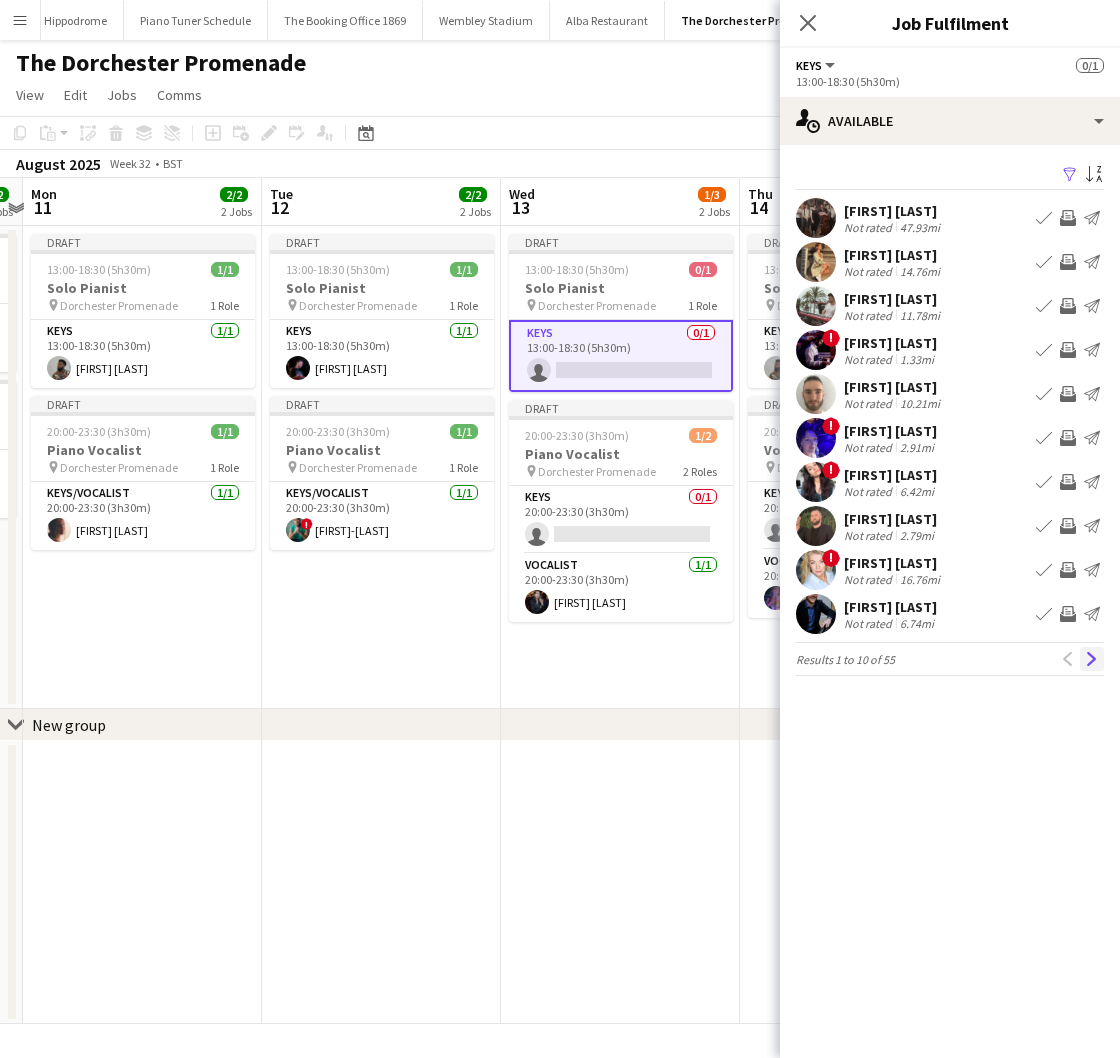 click on "Next" 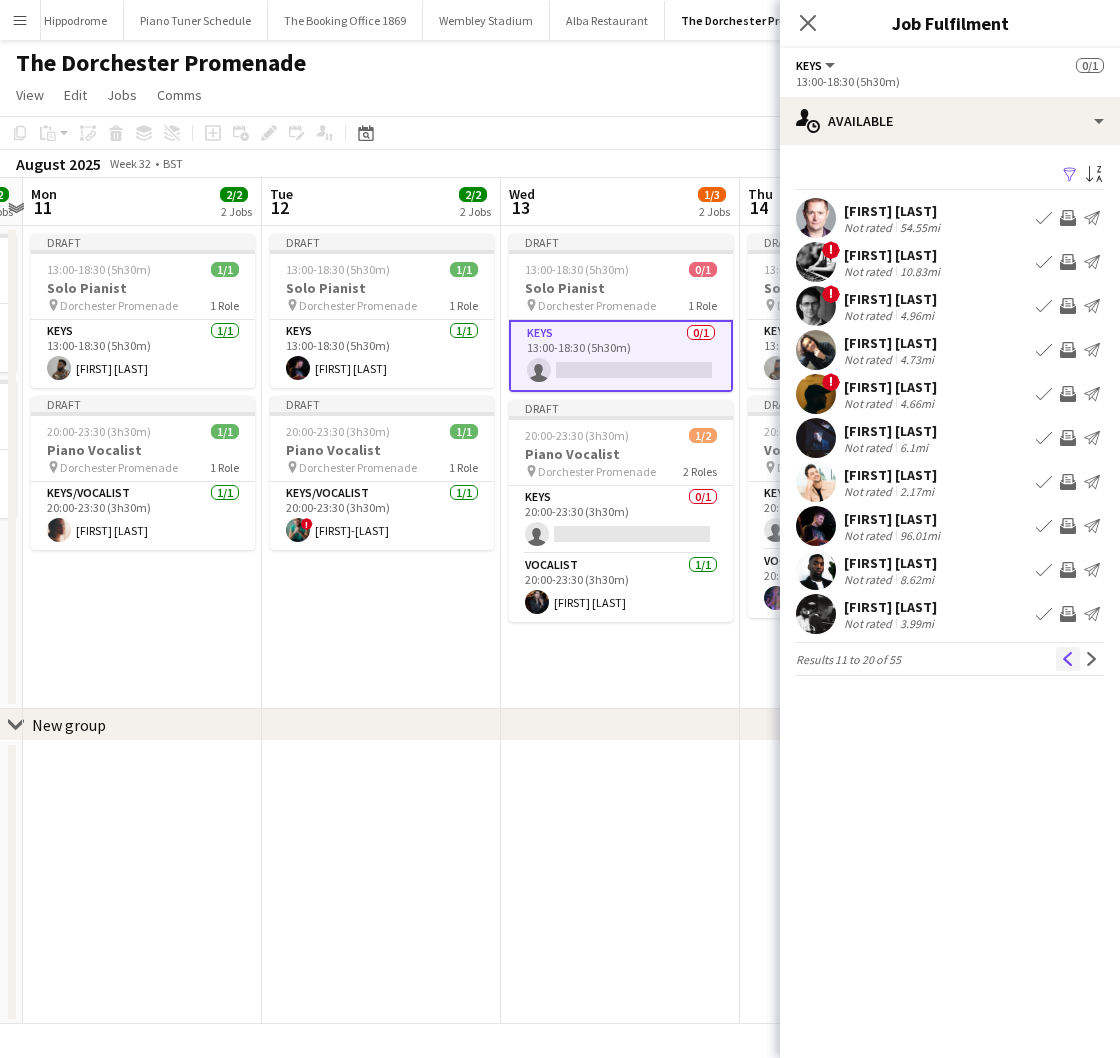 click on "Previous" 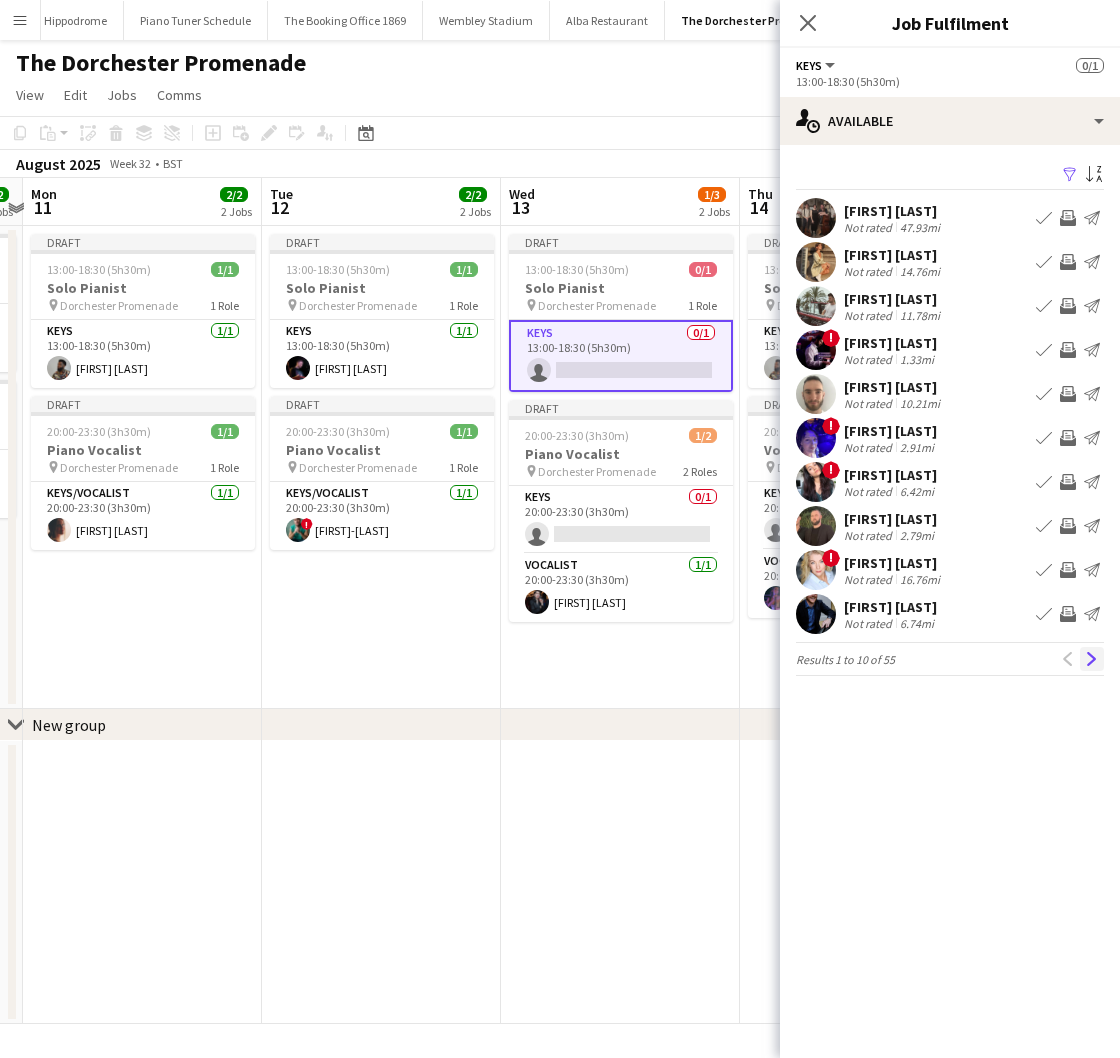 click on "Next" 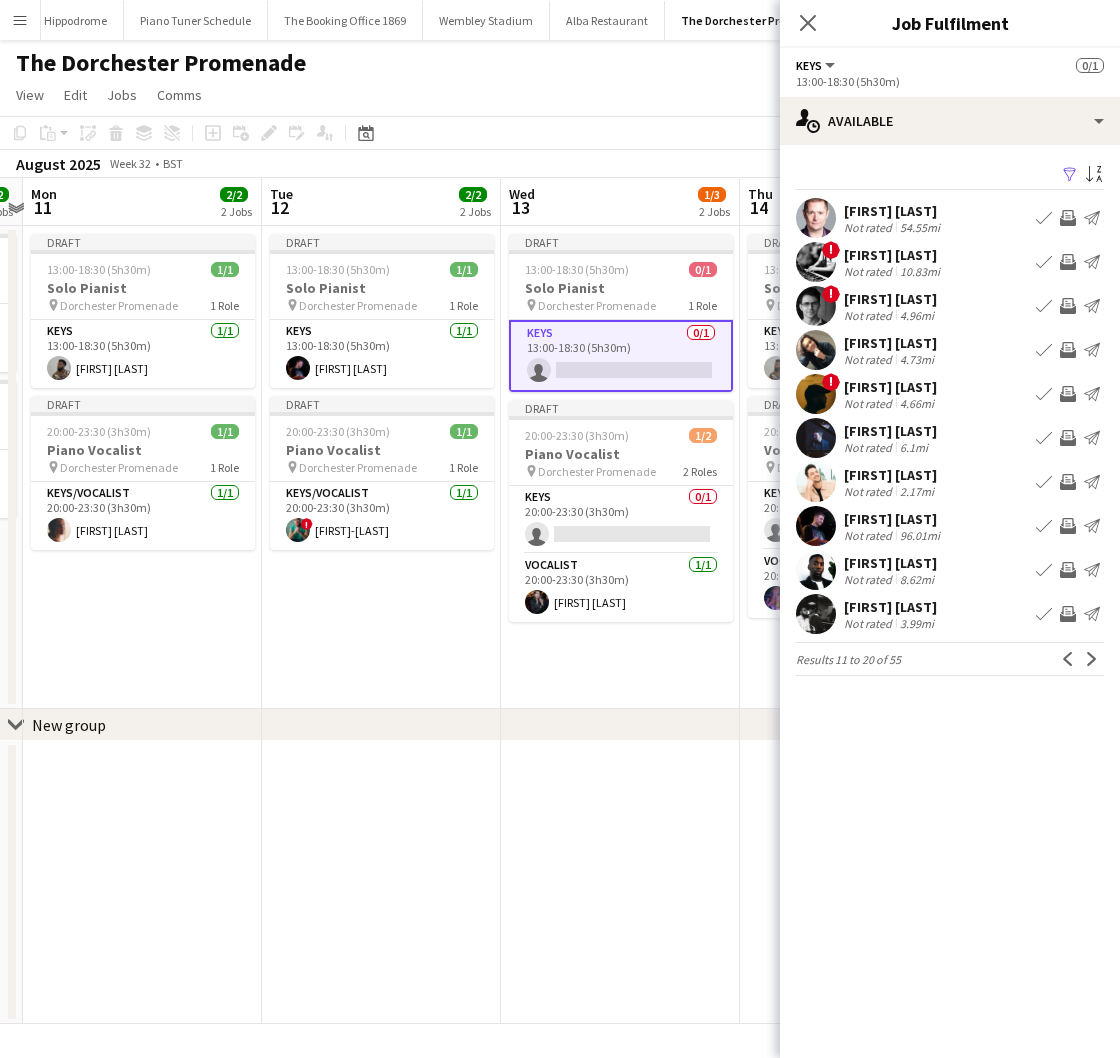 click on "Book crew" at bounding box center (1044, 438) 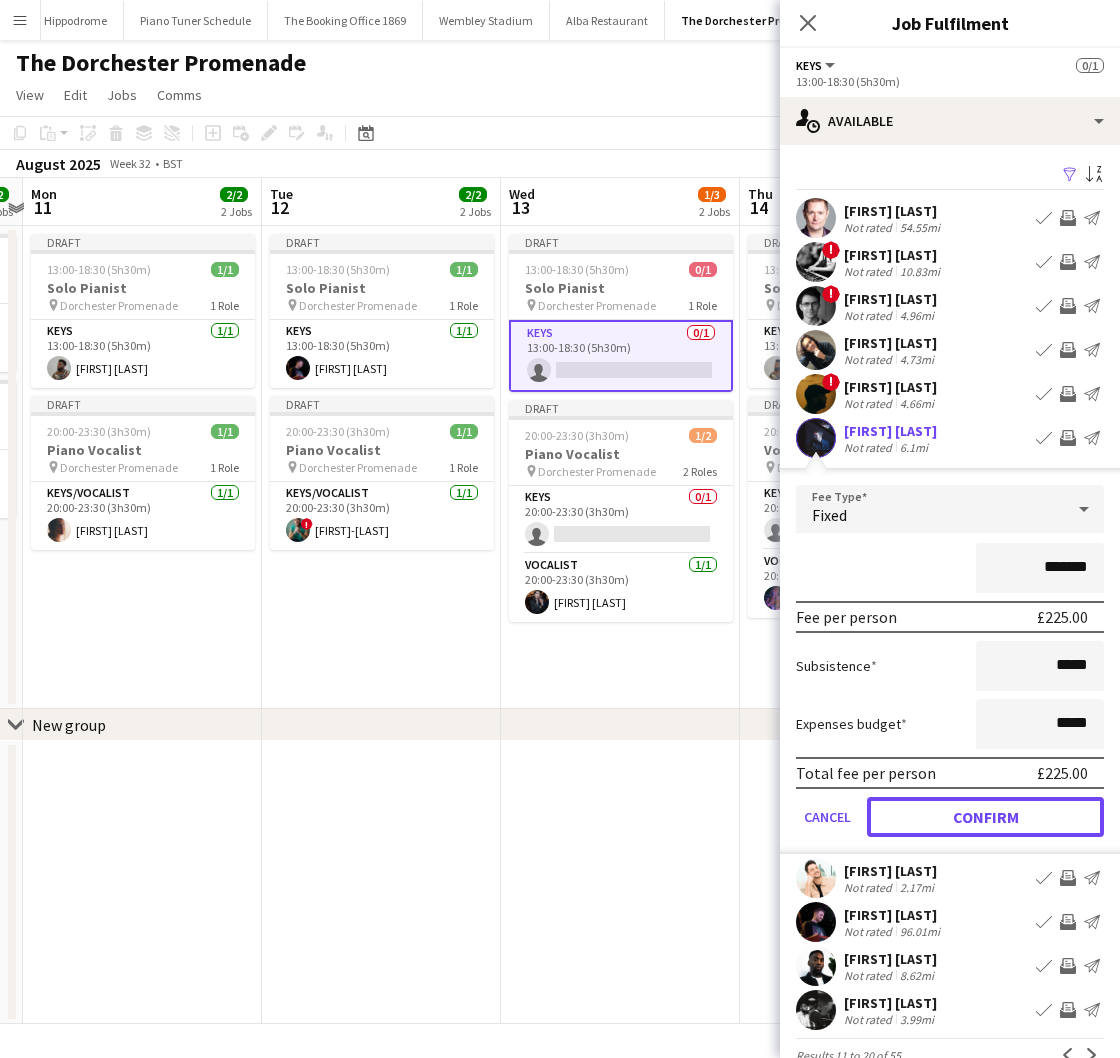 click on "Confirm" at bounding box center (985, 817) 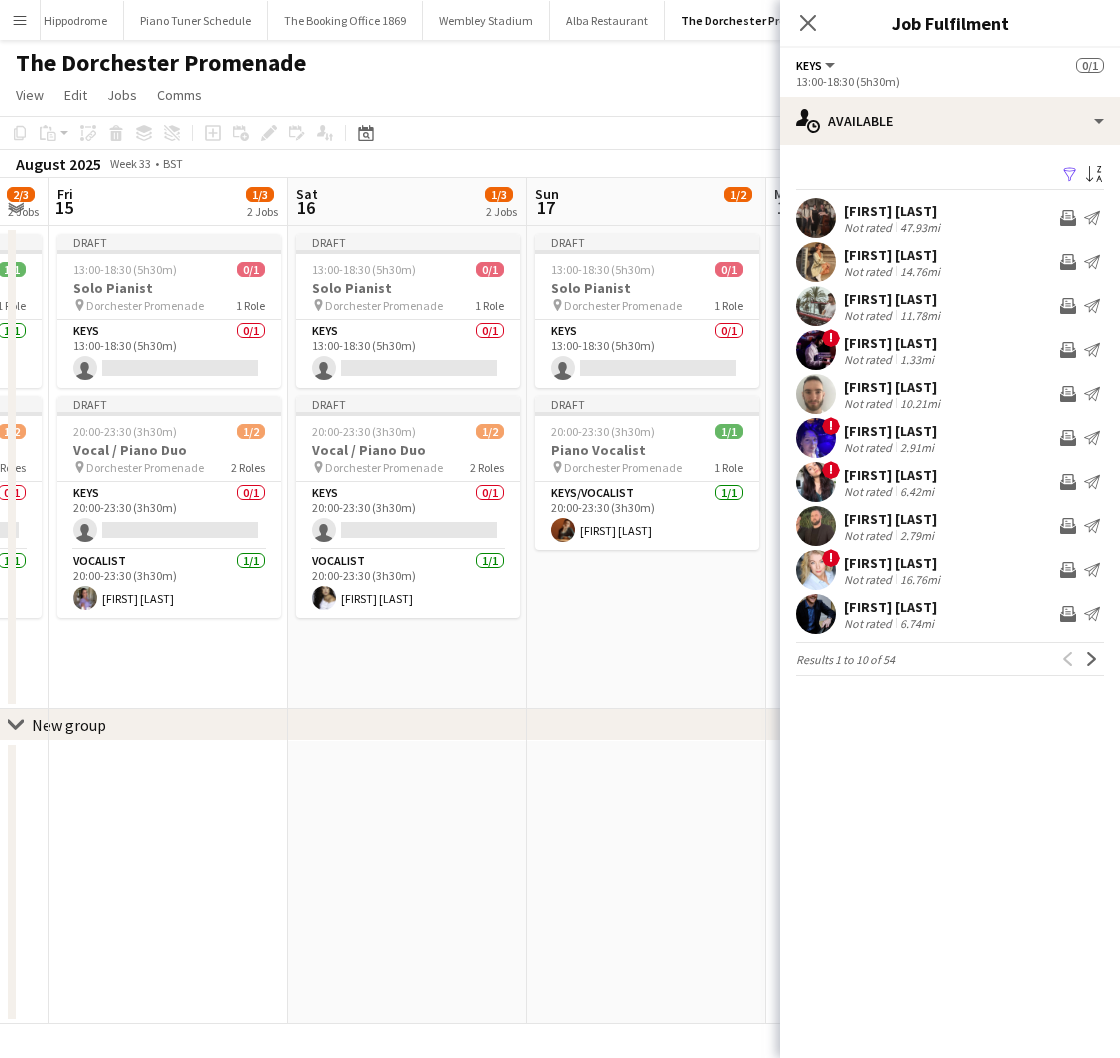 scroll, scrollTop: 0, scrollLeft: 668, axis: horizontal 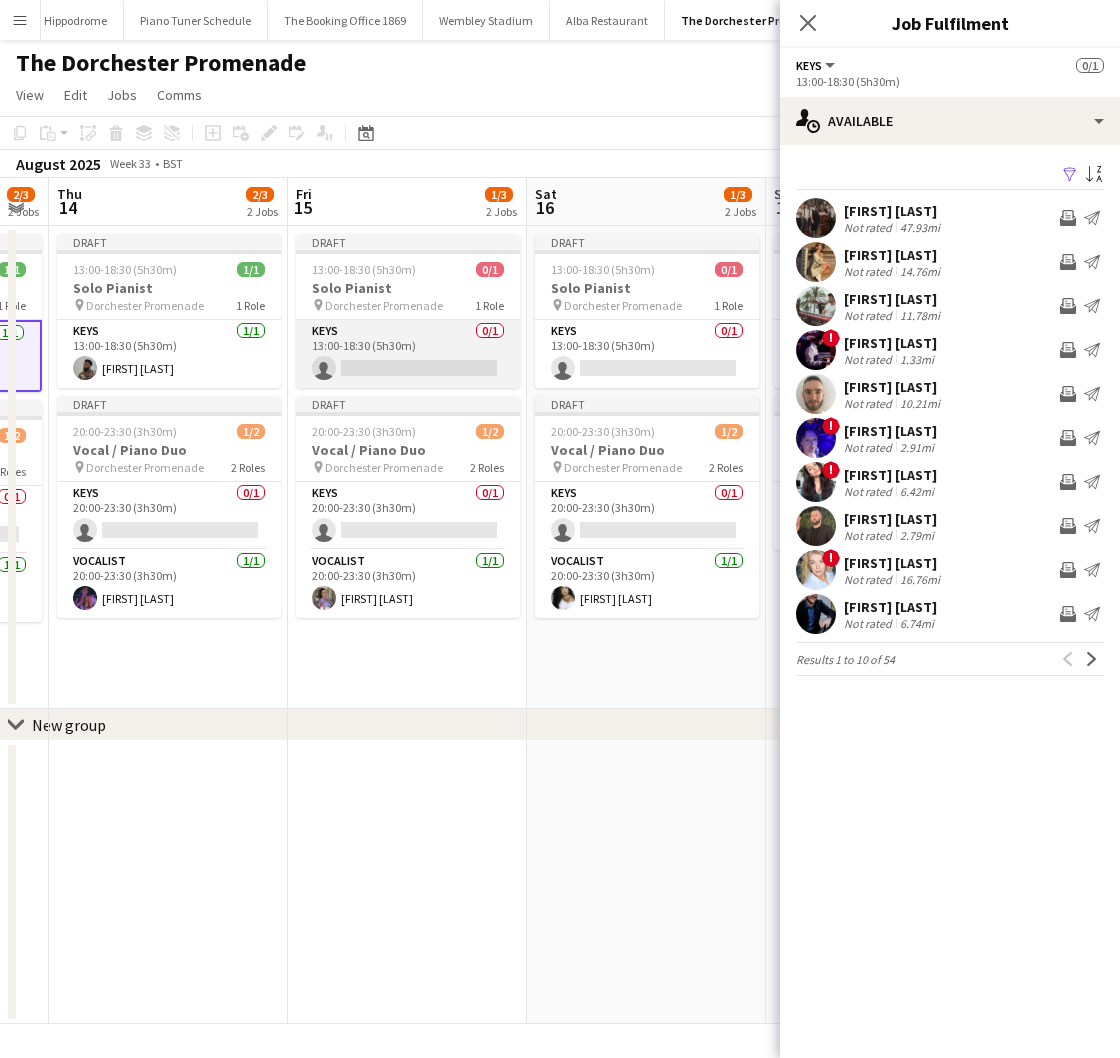 click on "Keys   0/1   13:00-18:30 (5h30m)
single-neutral-actions" at bounding box center (408, 354) 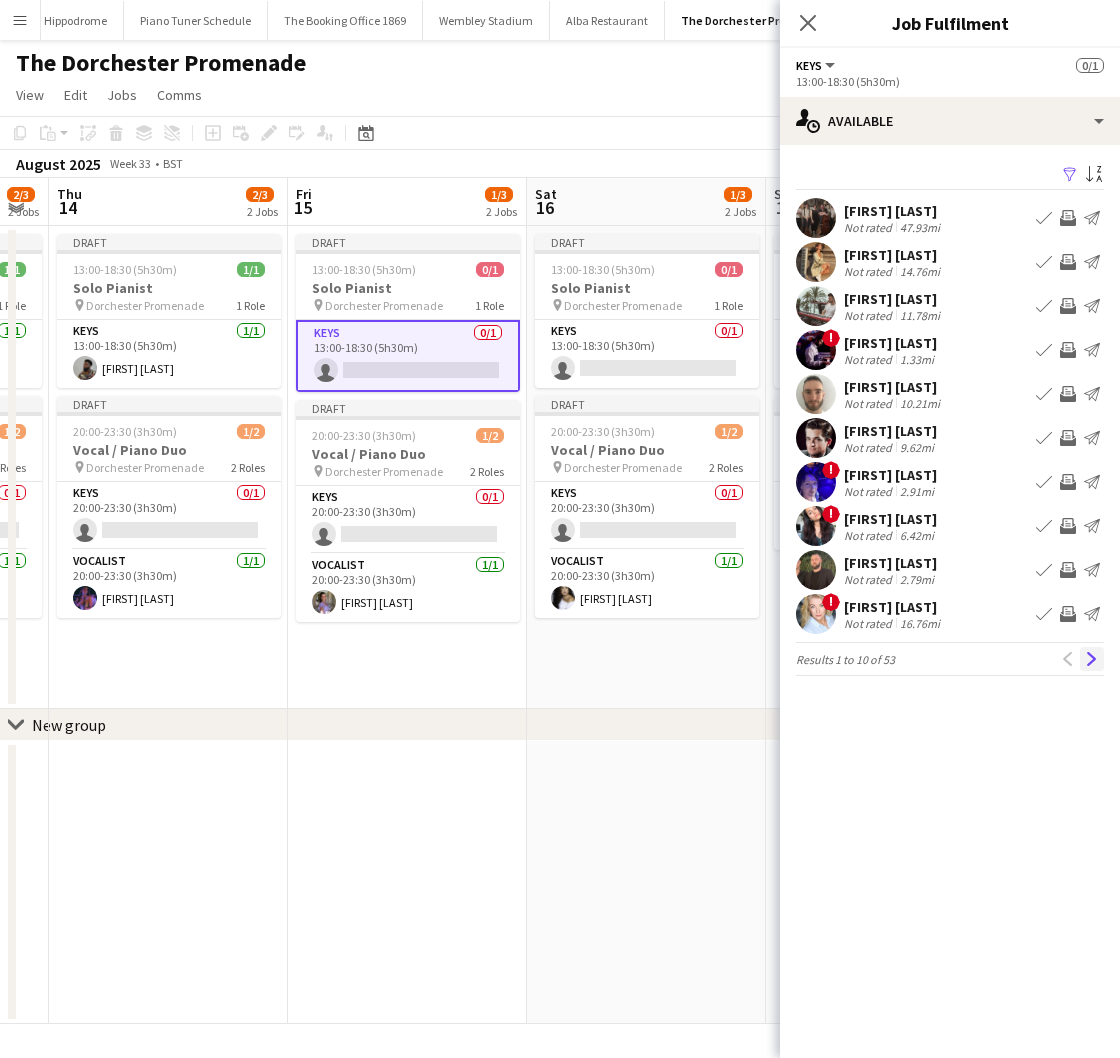 click on "Next" 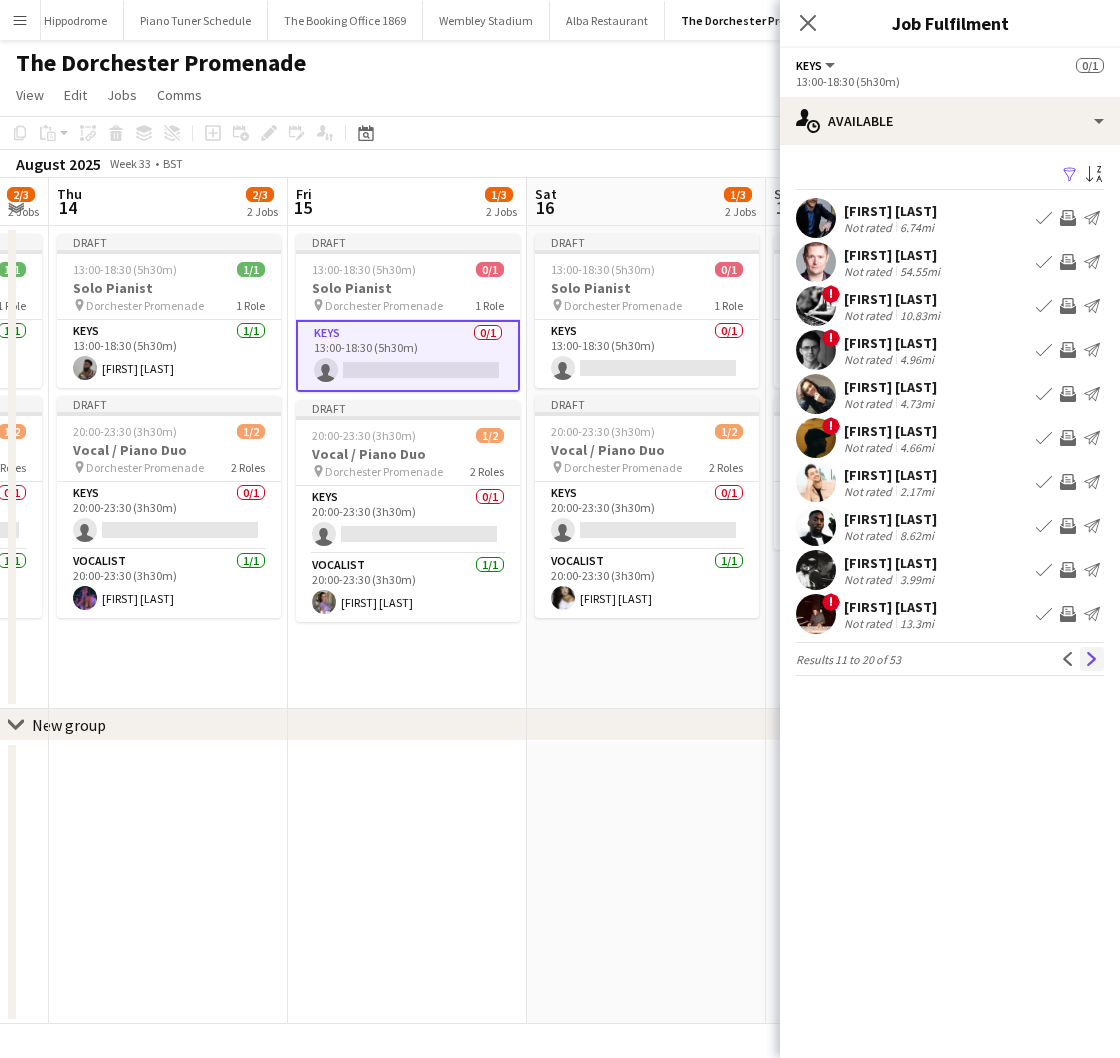 click on "Next" 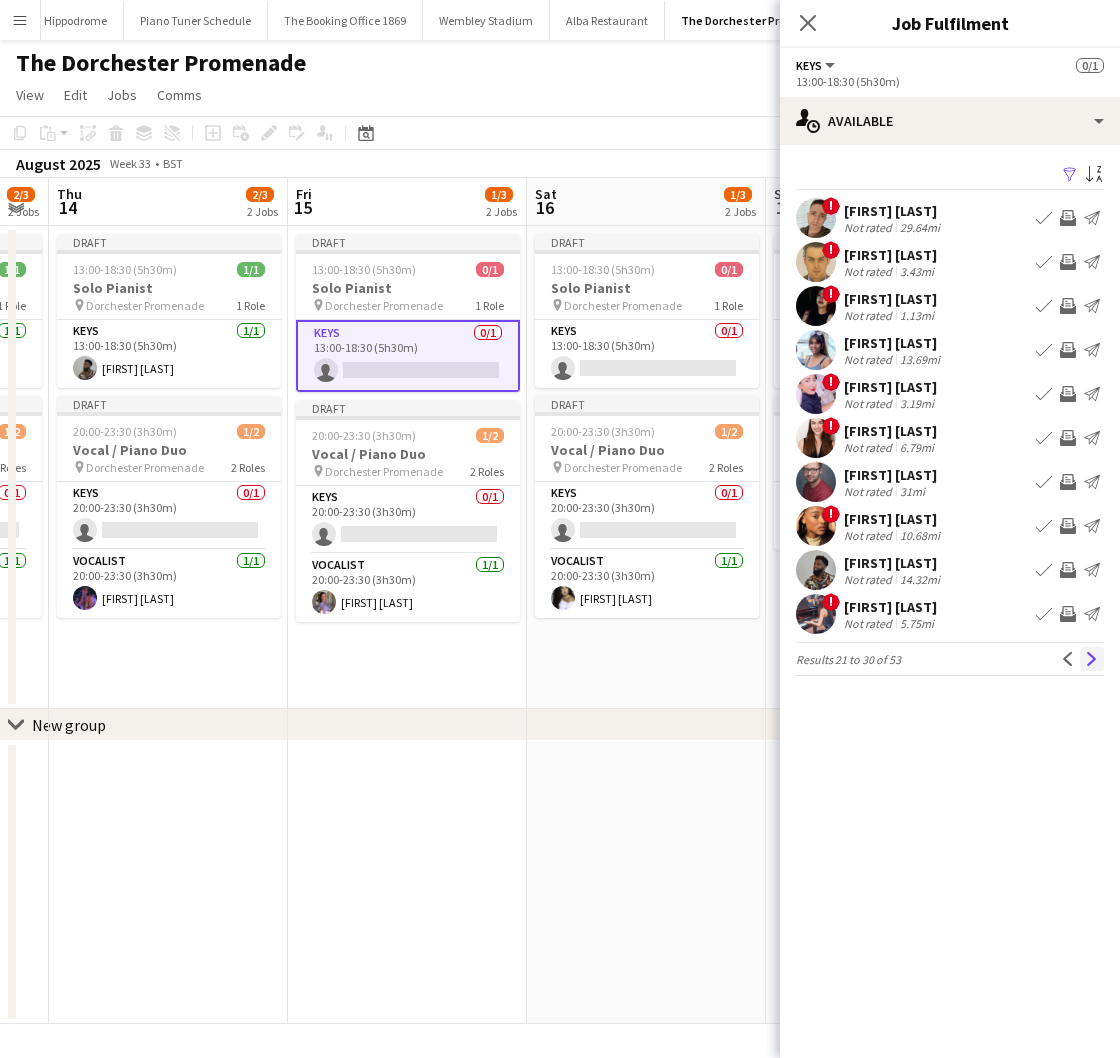click on "Next" 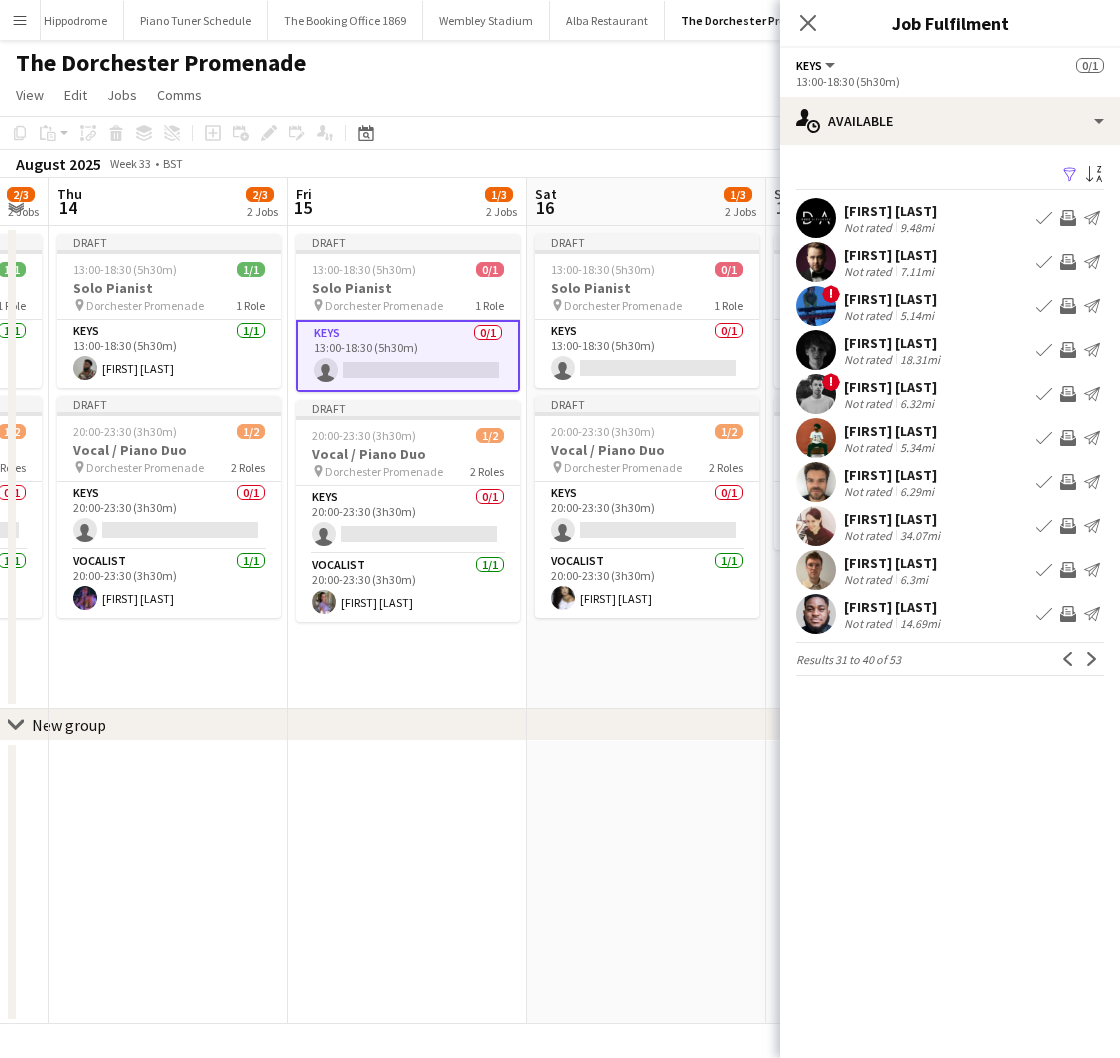 click on "Next" 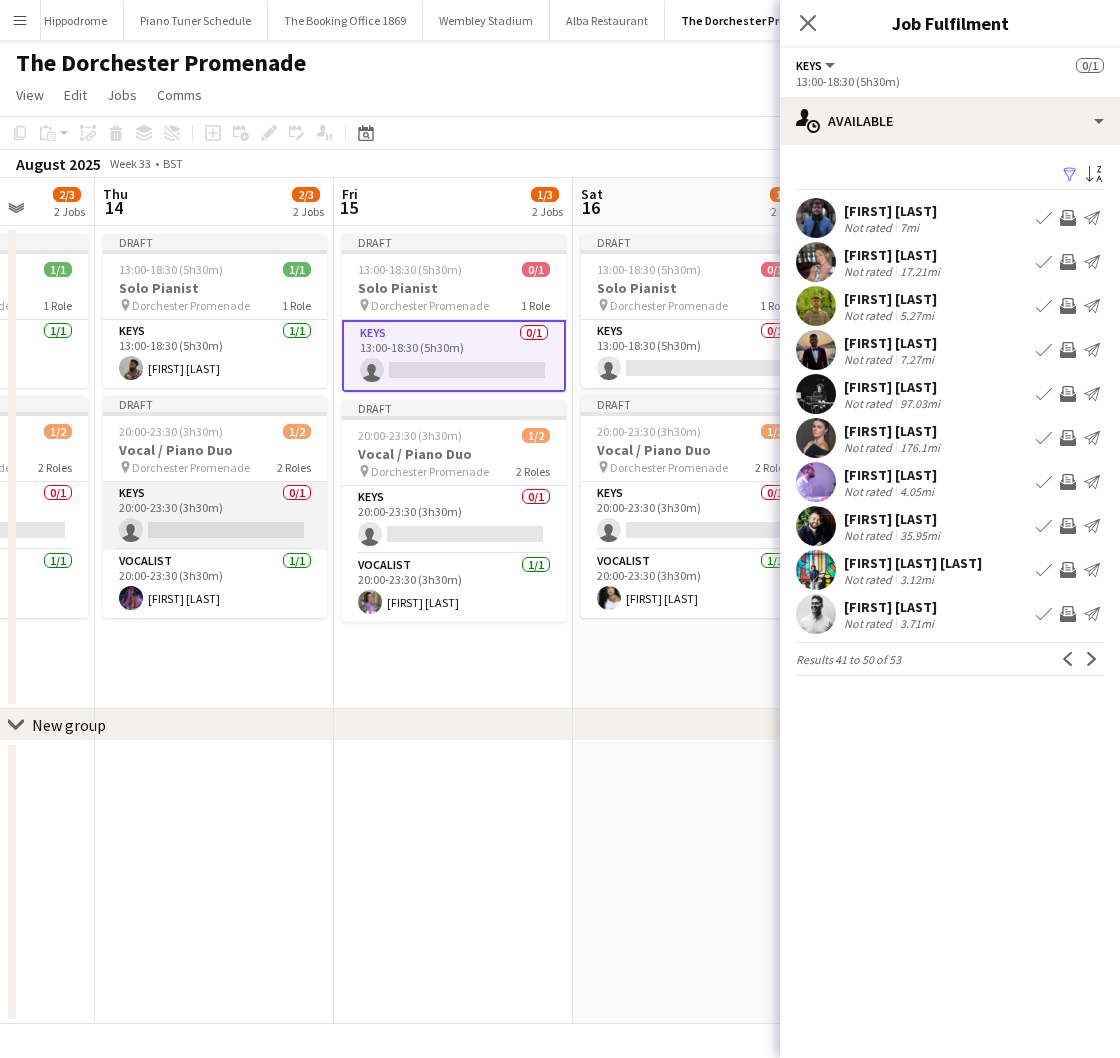 scroll, scrollTop: 0, scrollLeft: 653, axis: horizontal 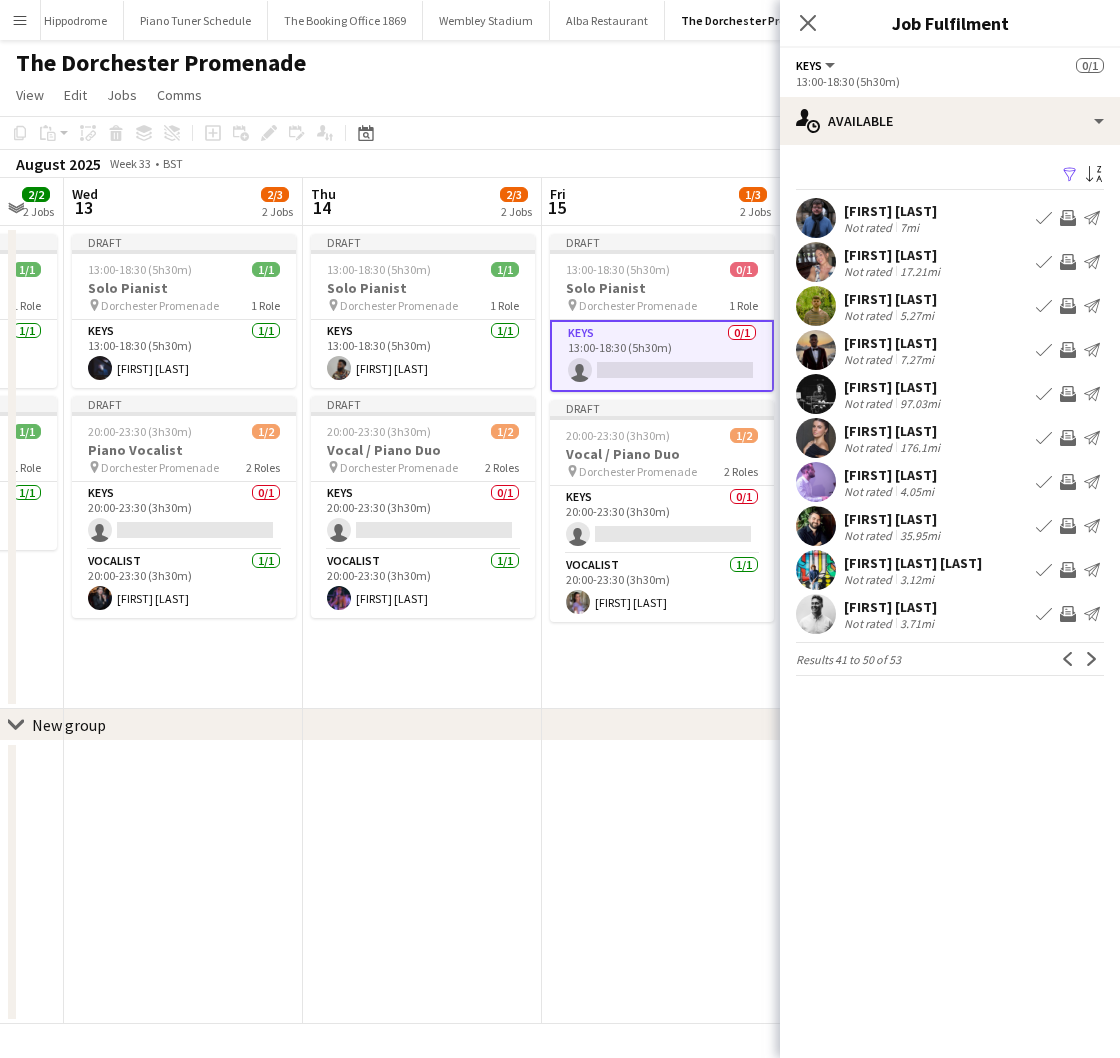 click on "Book crew" at bounding box center [1044, 614] 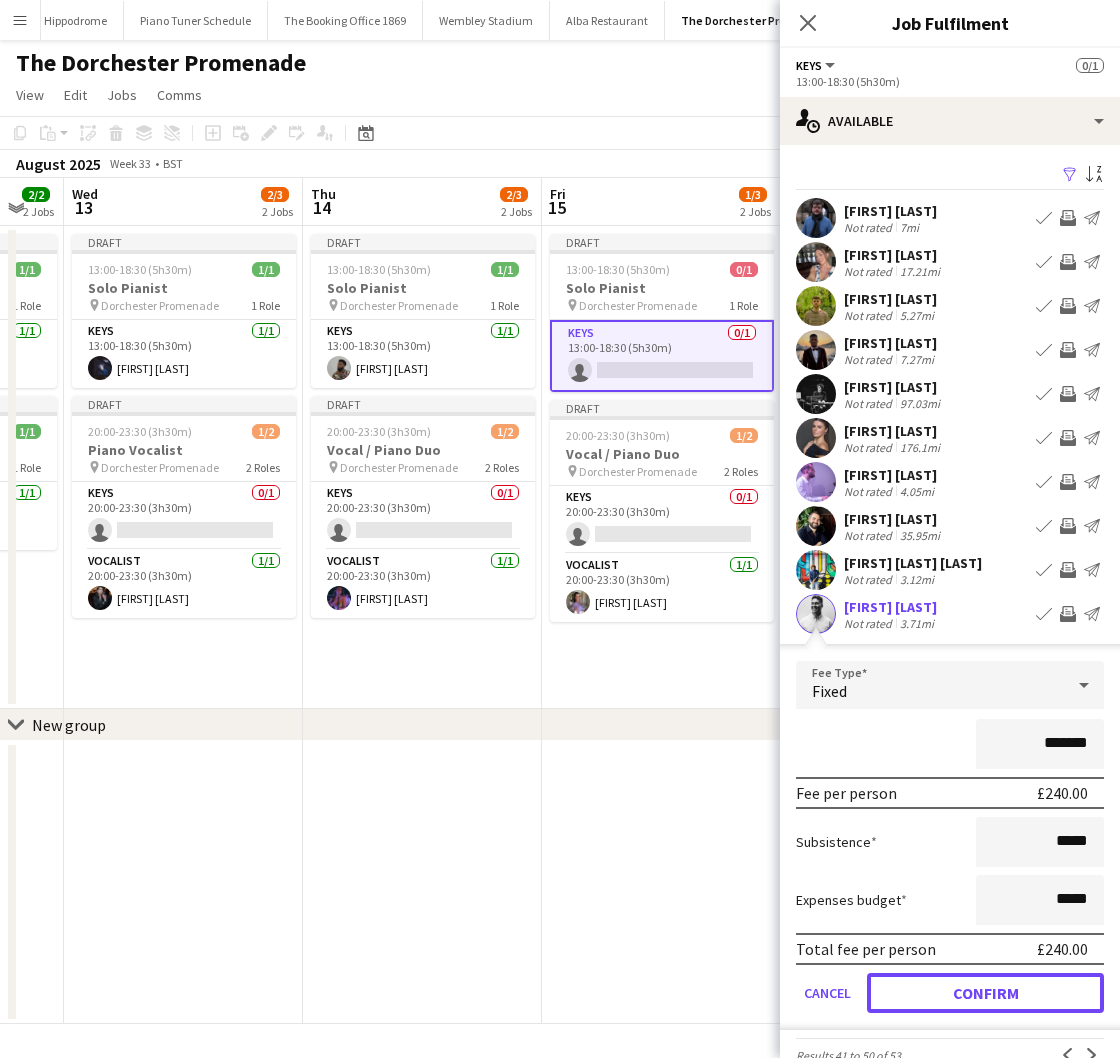 drag, startPoint x: 888, startPoint y: 991, endPoint x: 892, endPoint y: 976, distance: 15.524175 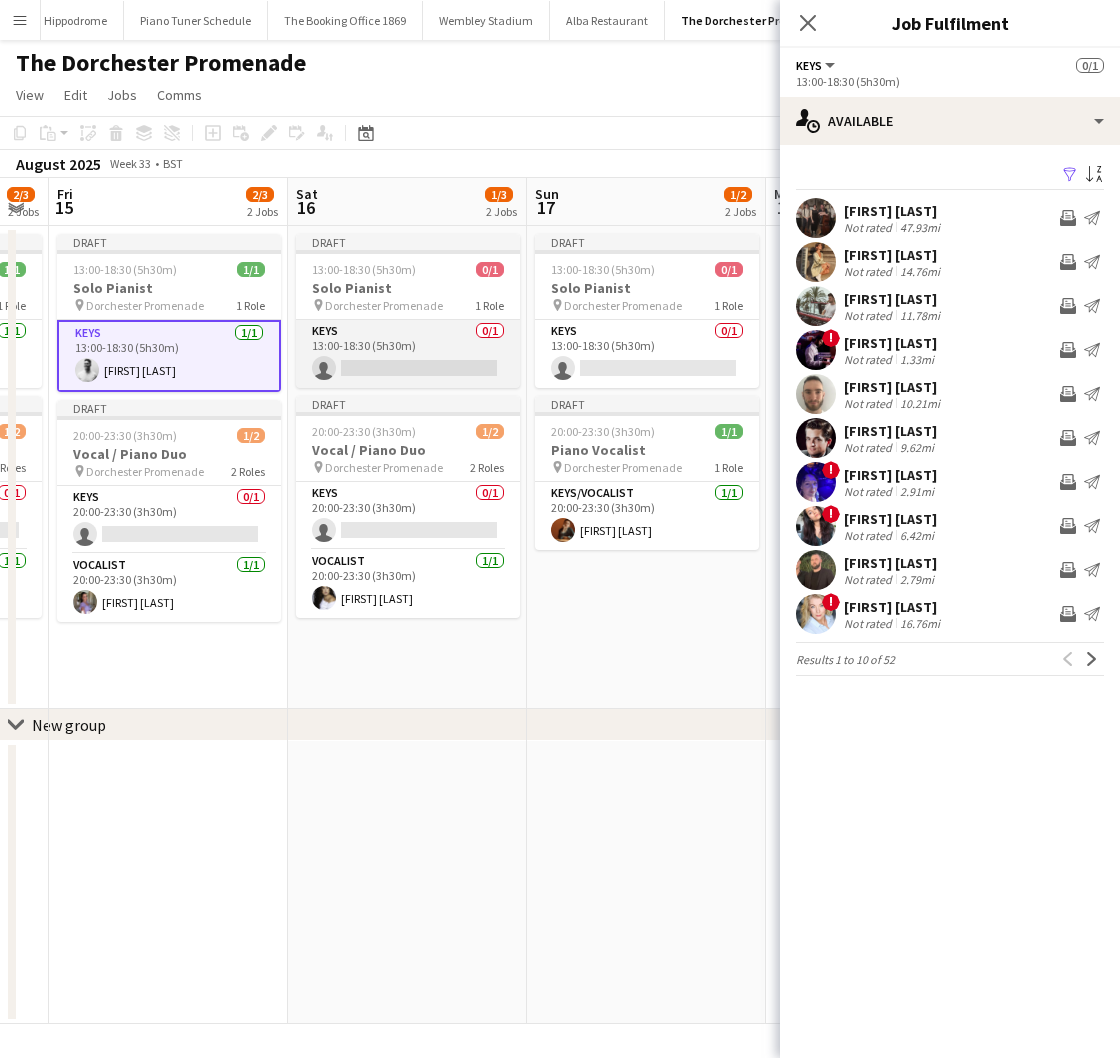 click on "Keys   0/1   13:00-18:30 (5h30m)
single-neutral-actions" at bounding box center (408, 354) 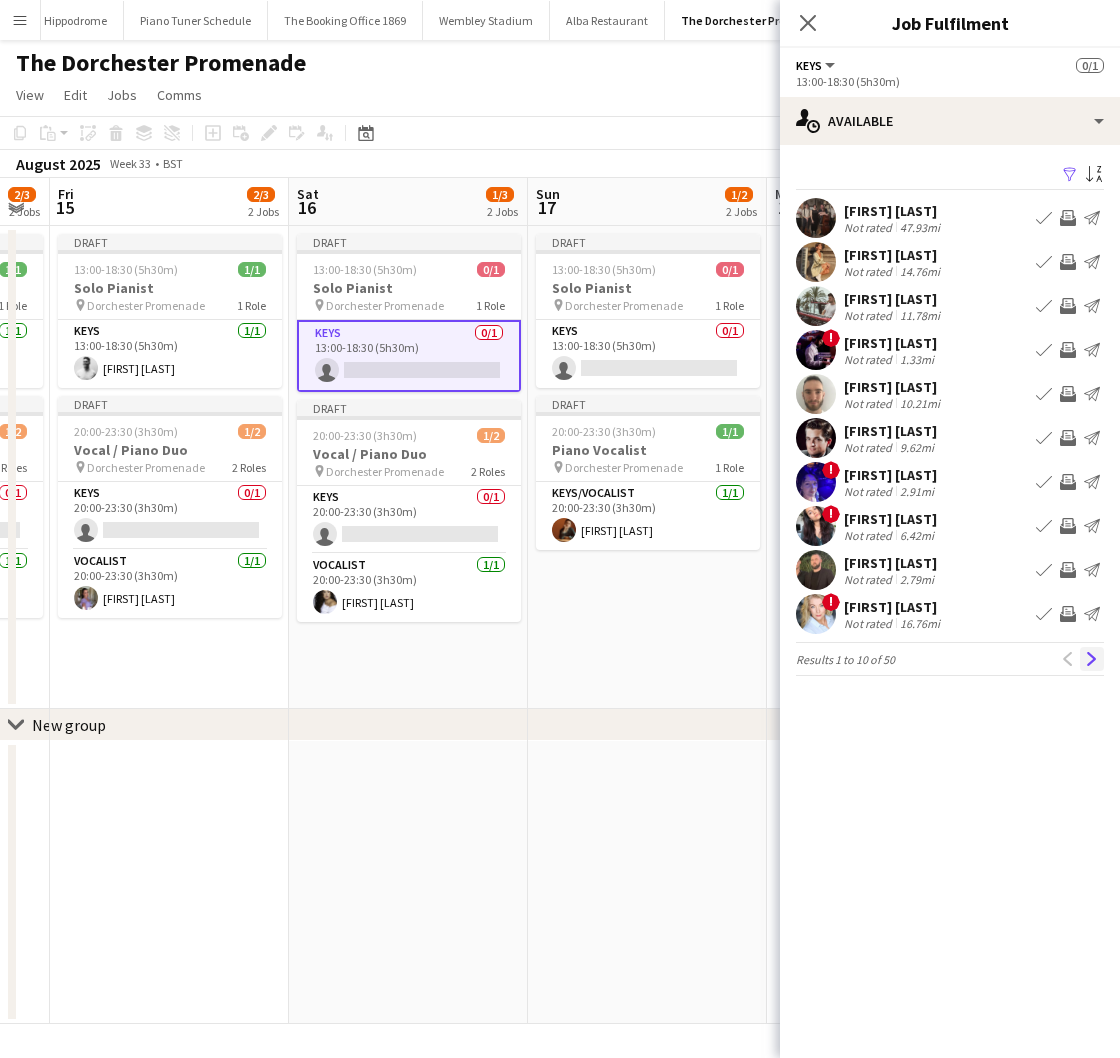 click on "Next" 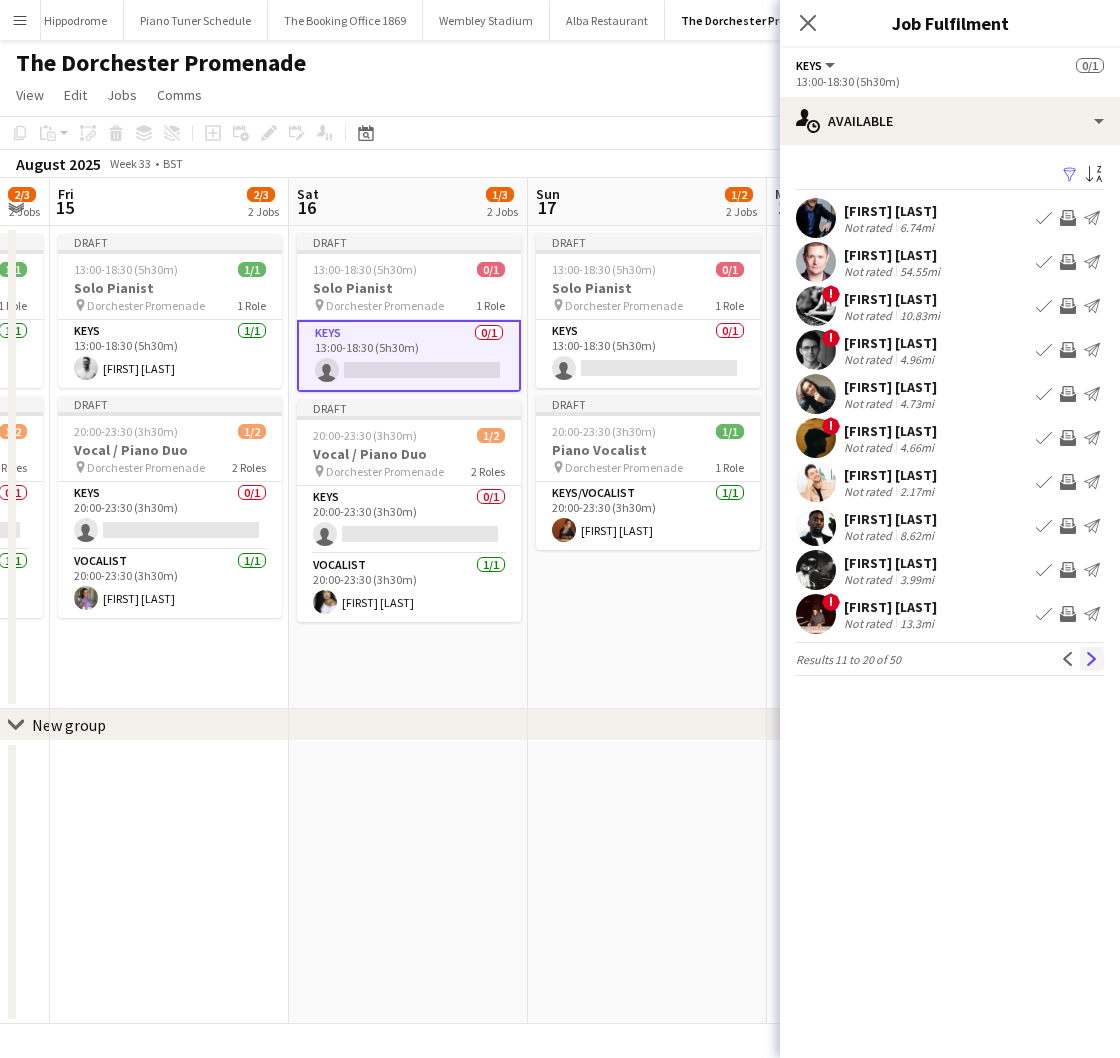 click on "Next" 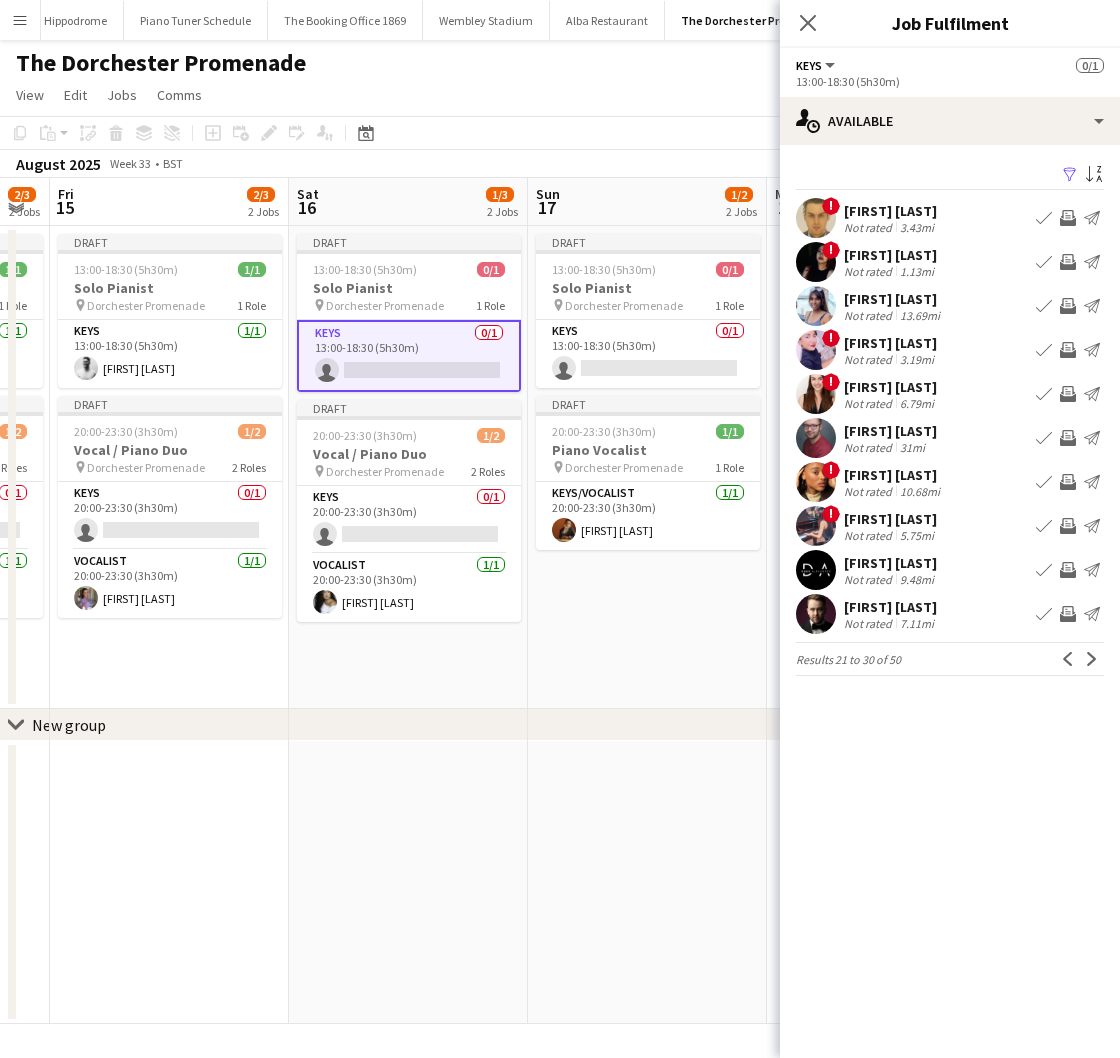 click on "Next" 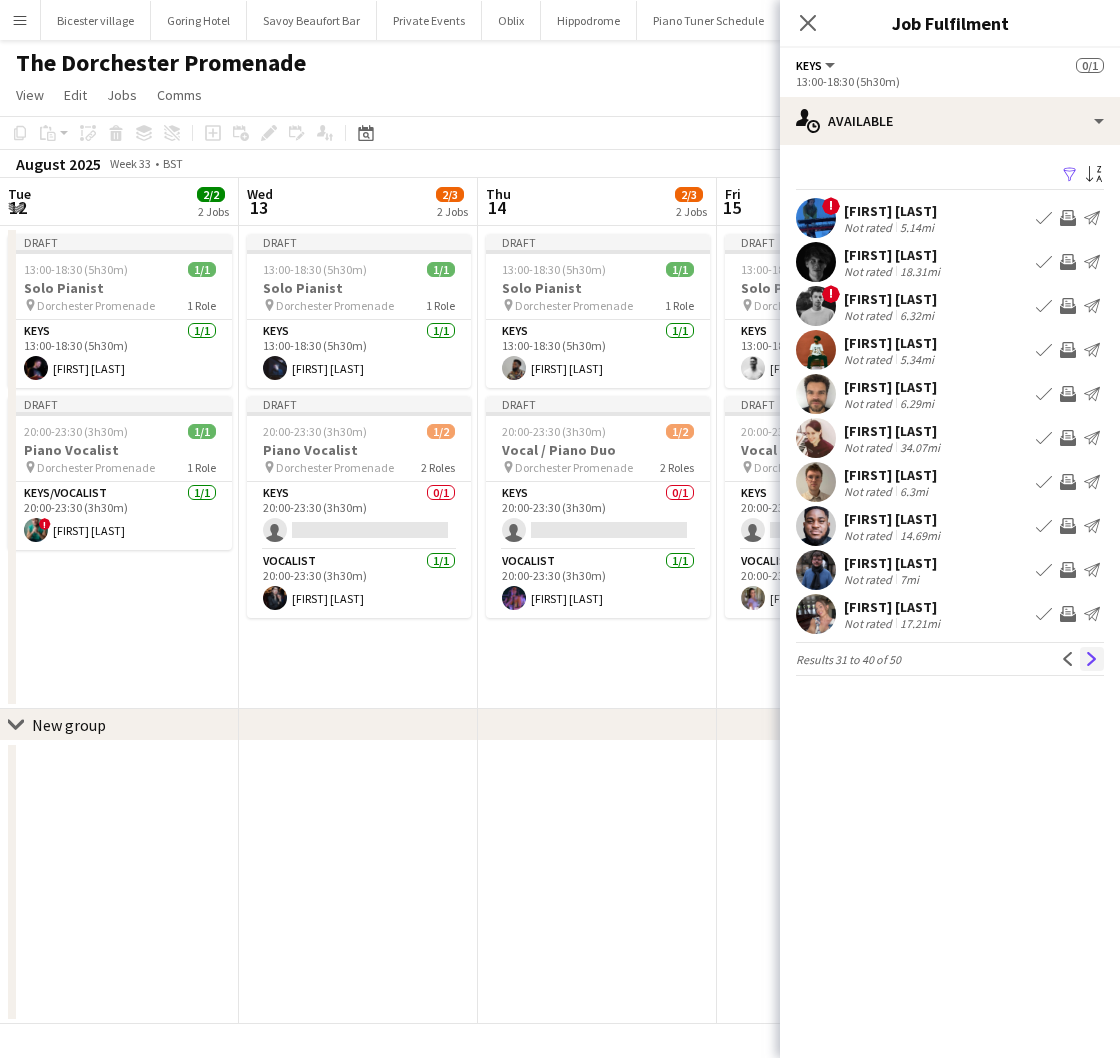 scroll, scrollTop: 0, scrollLeft: 0, axis: both 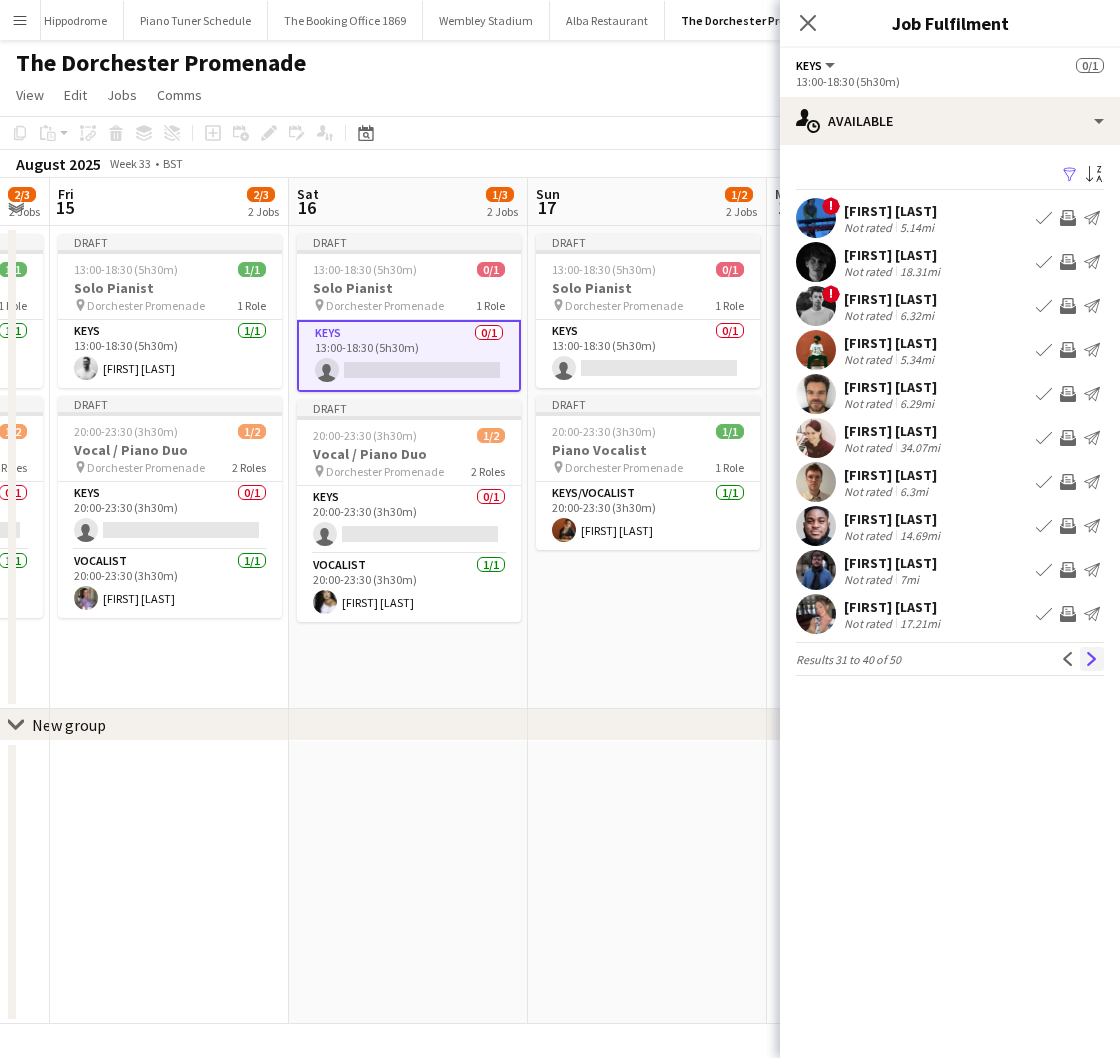 click on "Next" 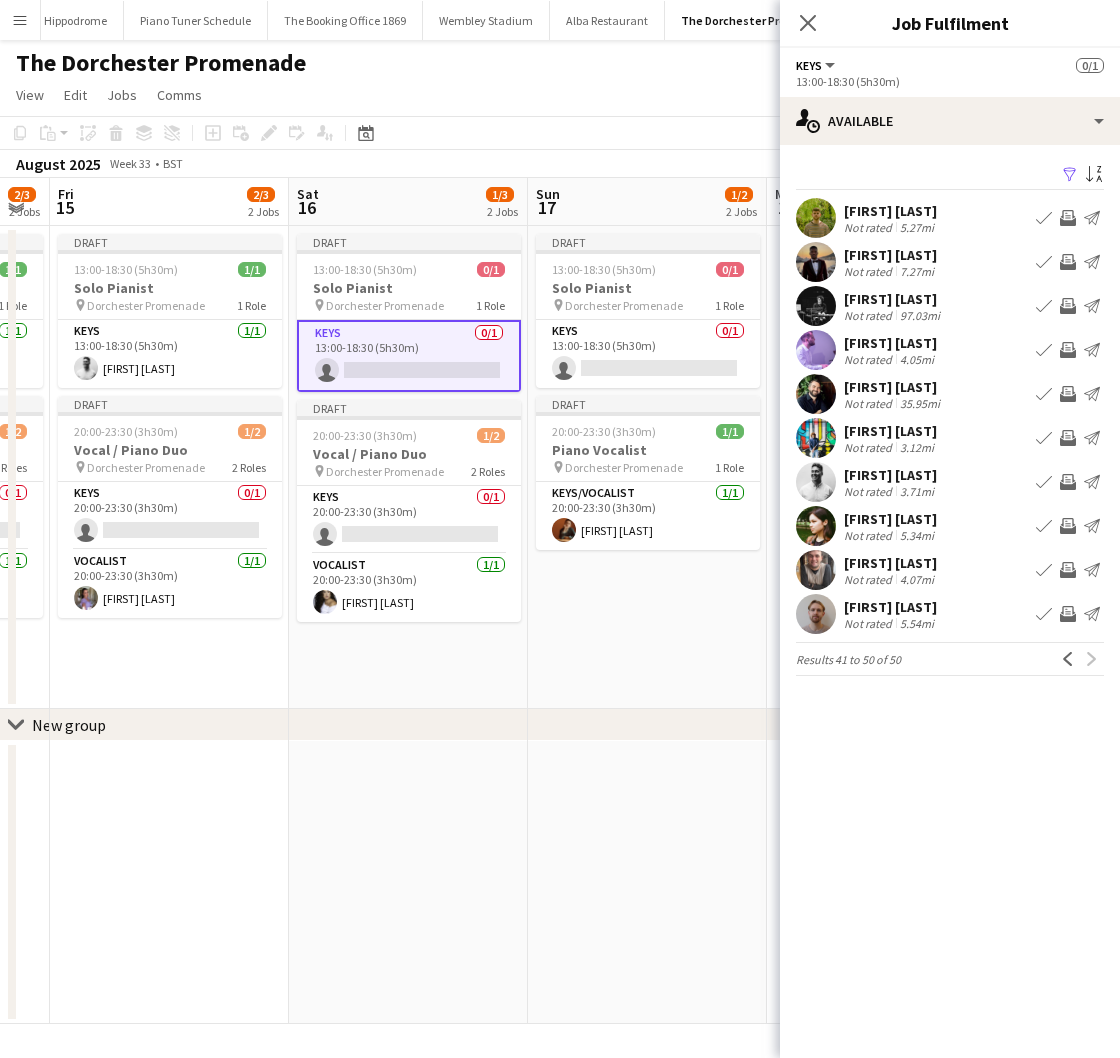 click on "Previous
Next" 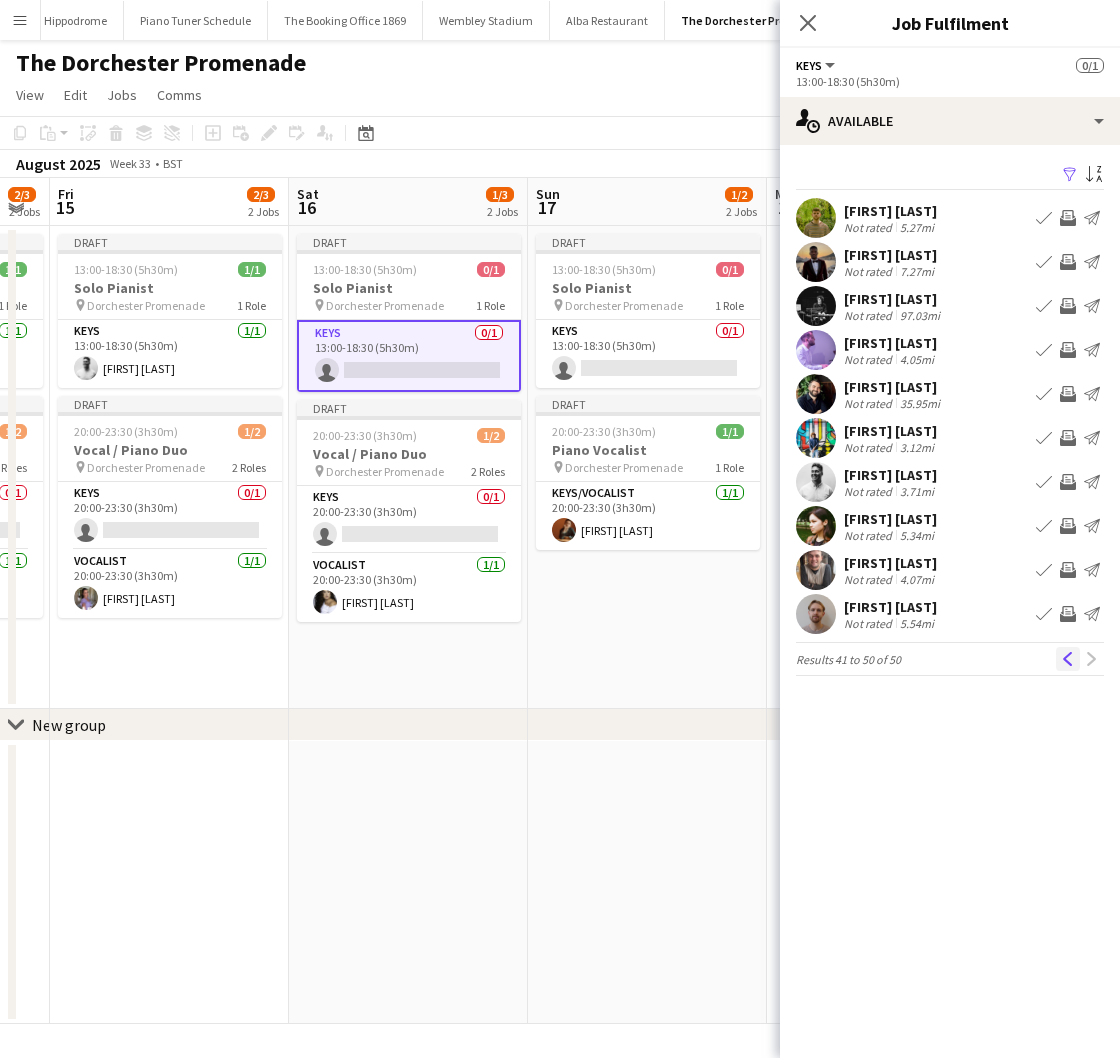 click on "Previous" 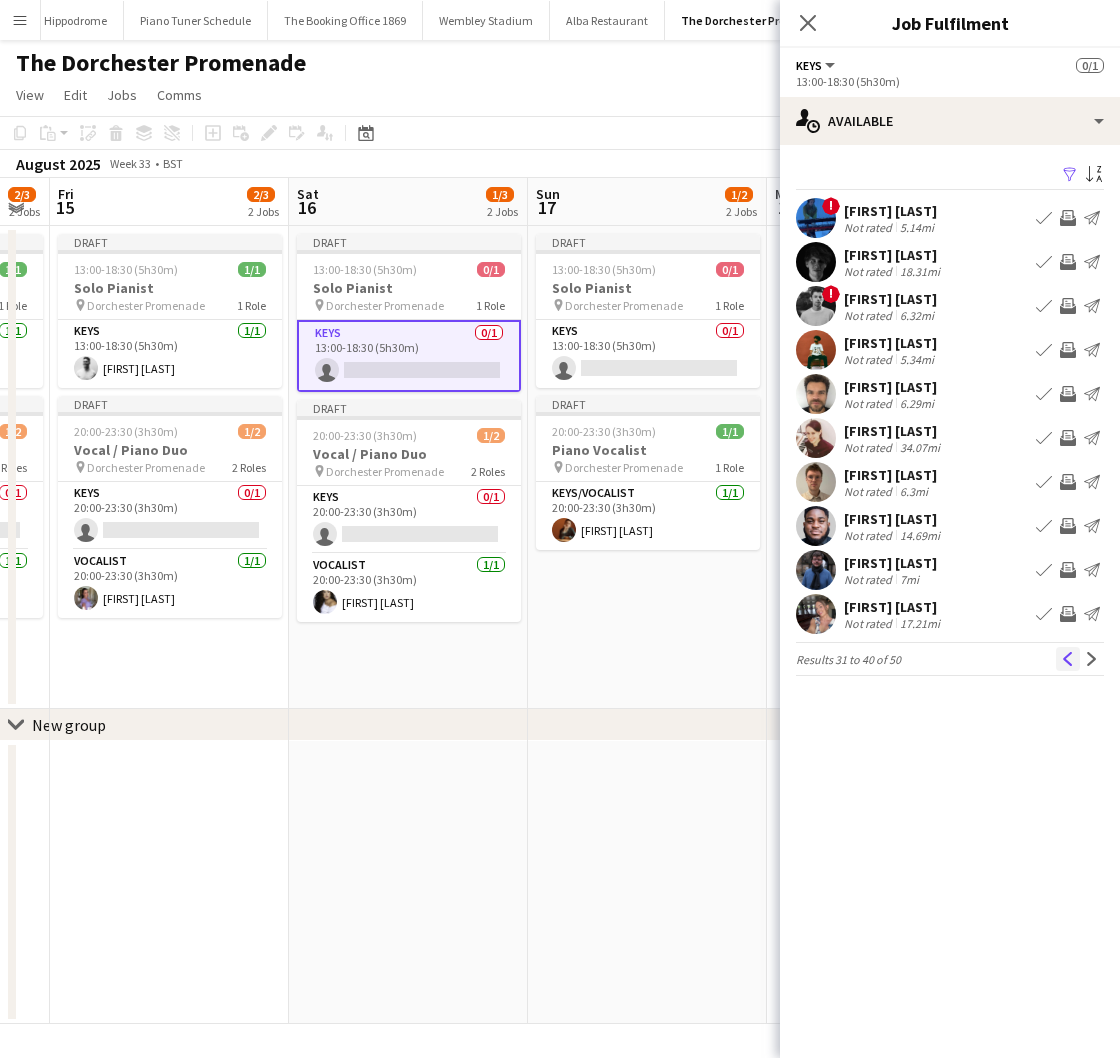 click on "Previous" 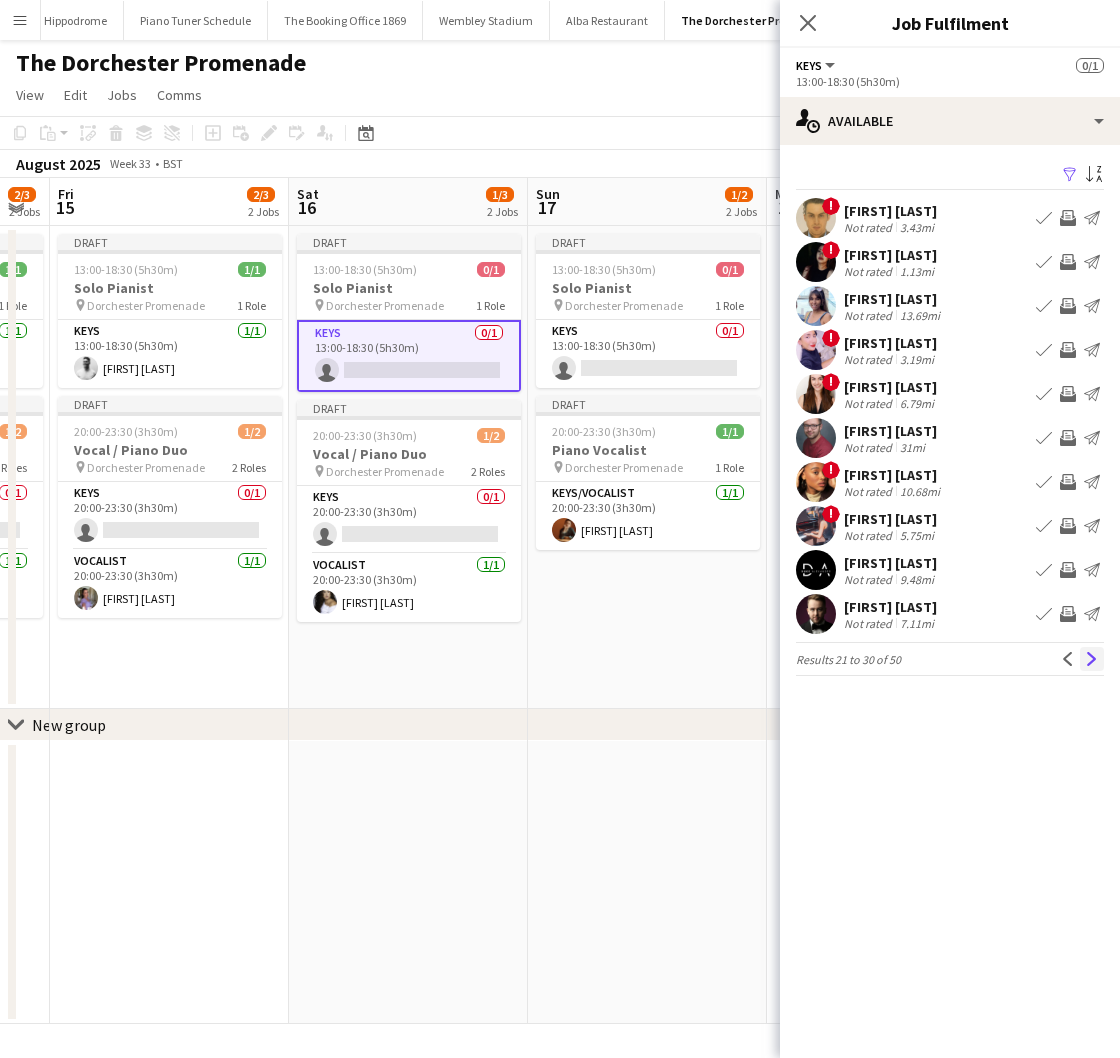 click on "Next" 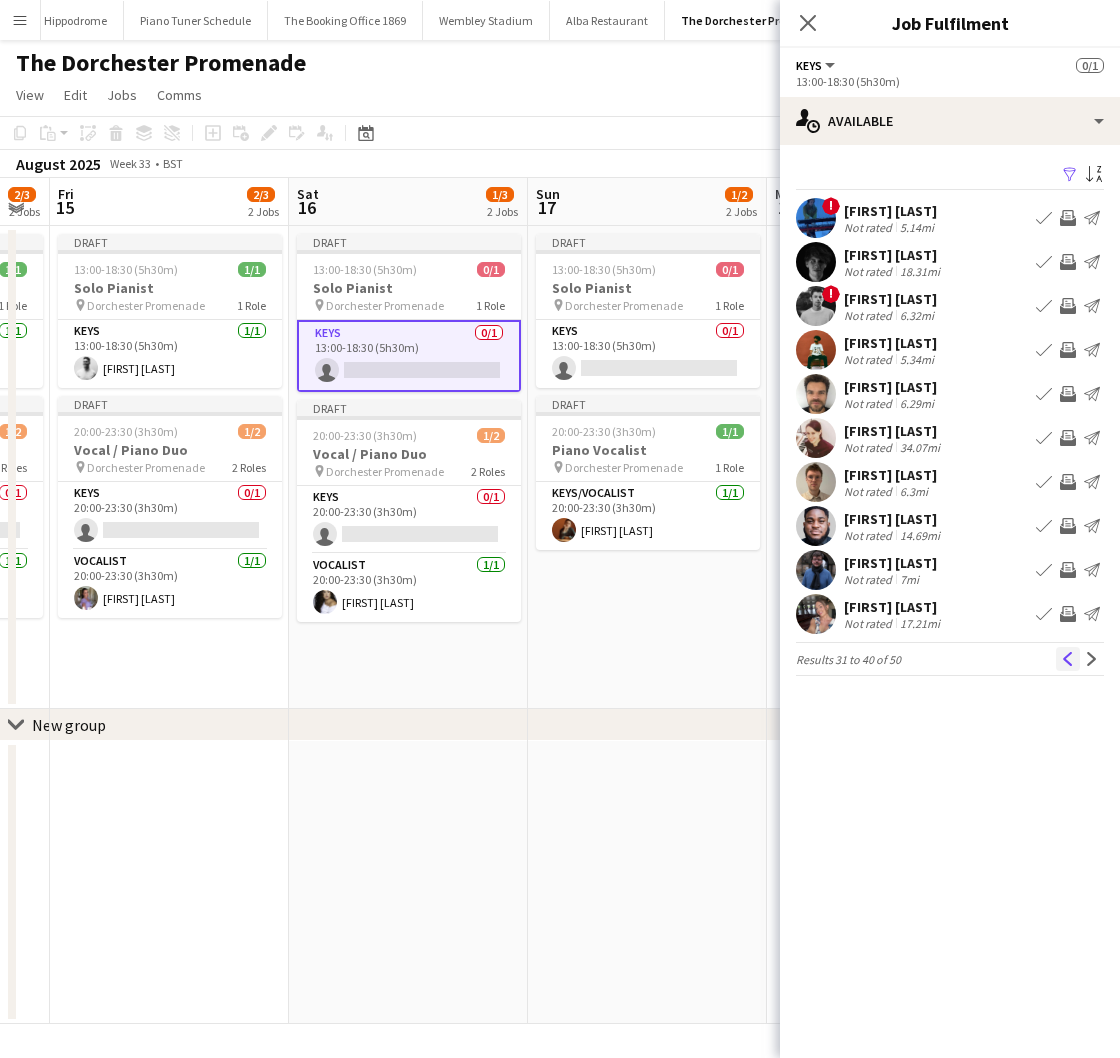 click on "Previous" 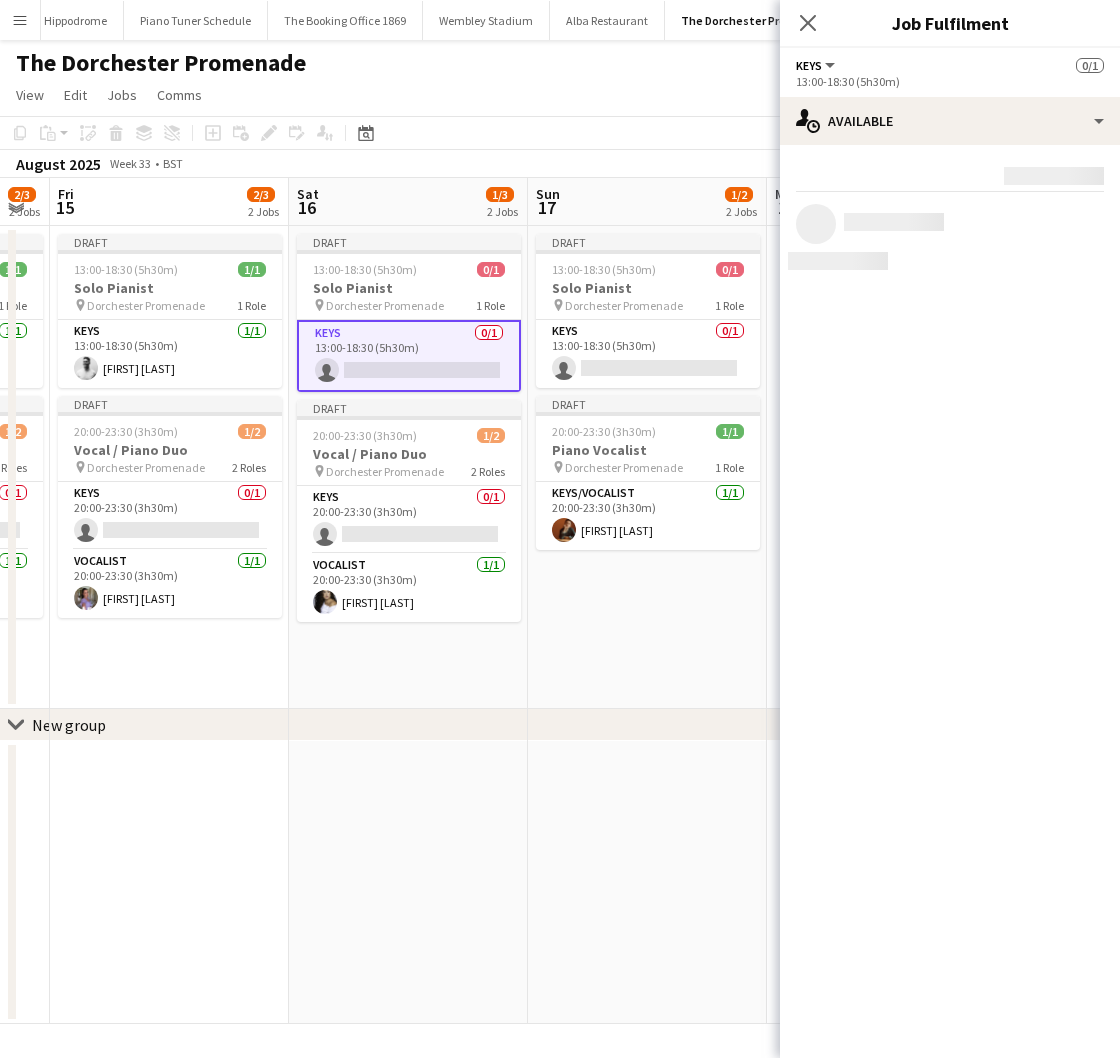 click on "users
Available   Rating: 0 - 5  0 5  Distance: 1mi - 1001mi+  1001mi+  To use matched requirements filter, add at least one skill, or a tag, or select an attribute.   Only show crew with this role selected   Reset   View Results   Sort by  Default  Direction:
sort-alpha-desc
Reset   View Results" 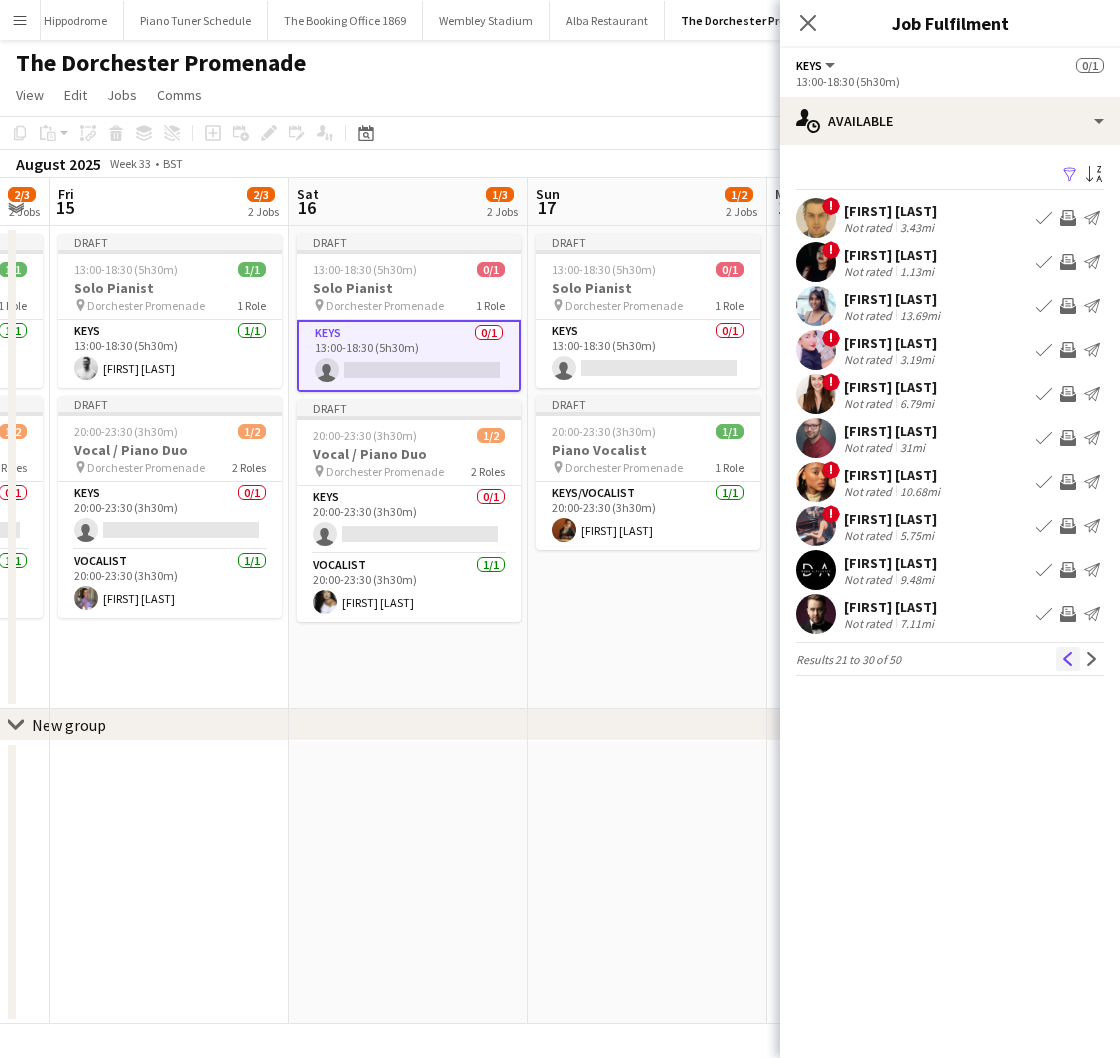 click on "Previous" 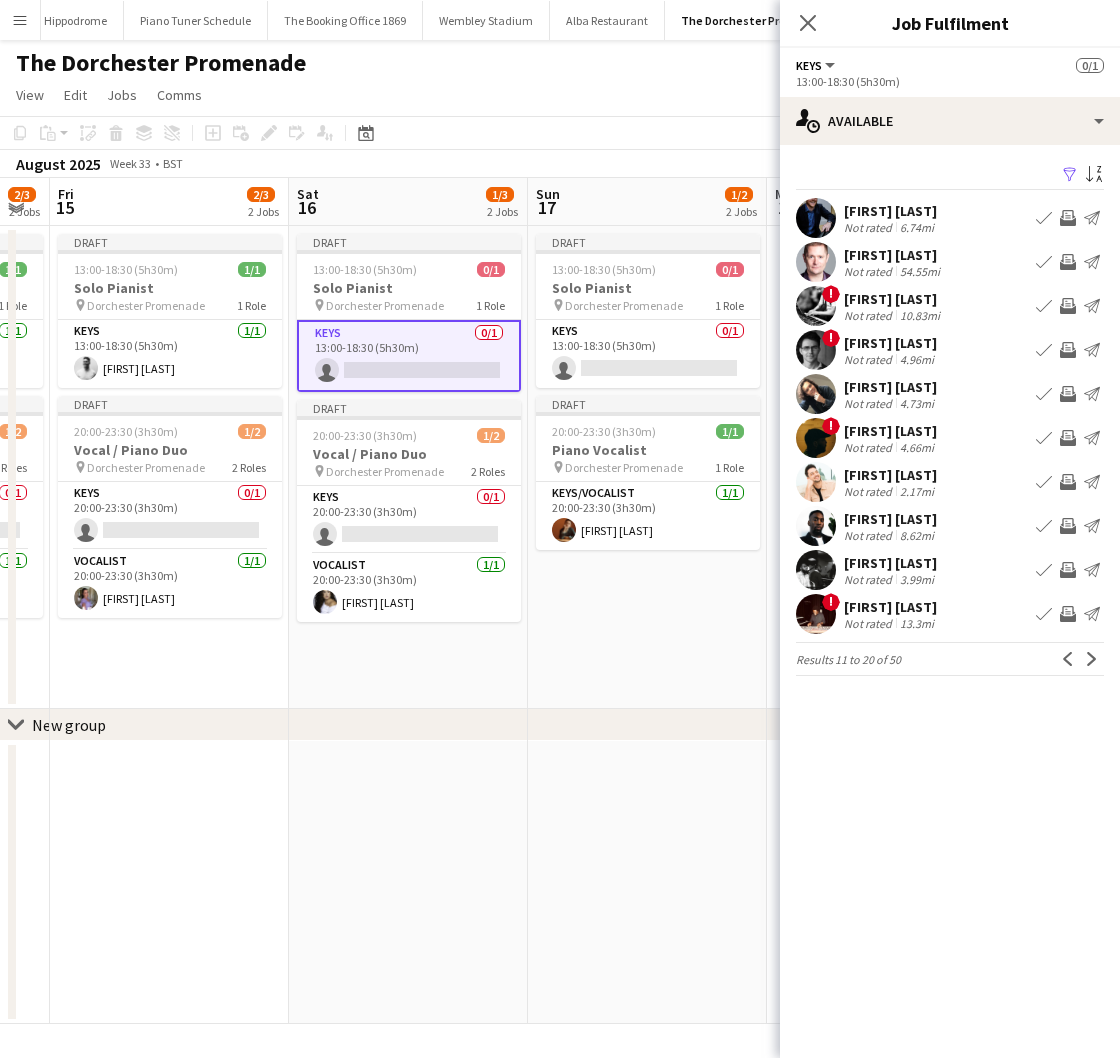 click on "Previous" 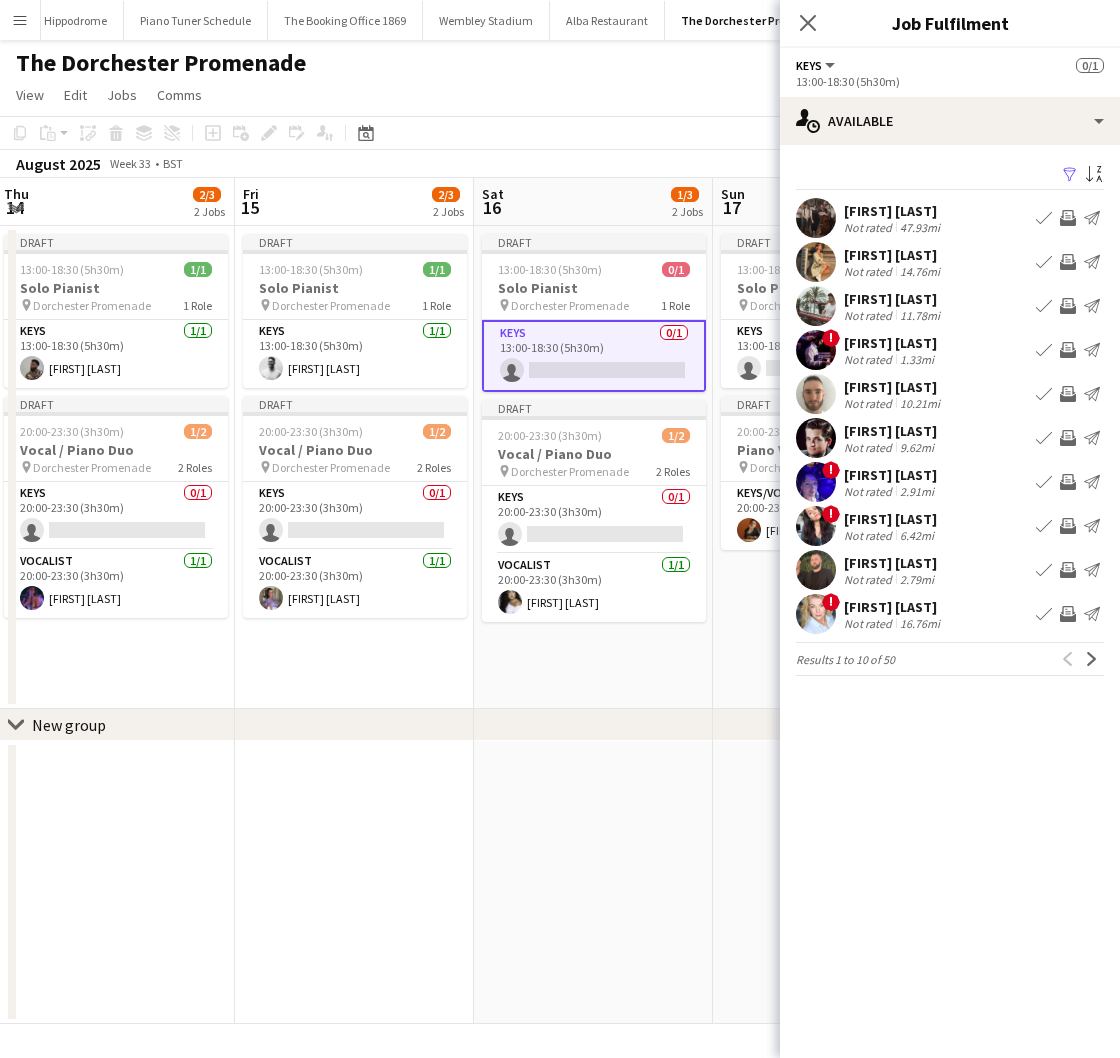 scroll, scrollTop: 0, scrollLeft: 725, axis: horizontal 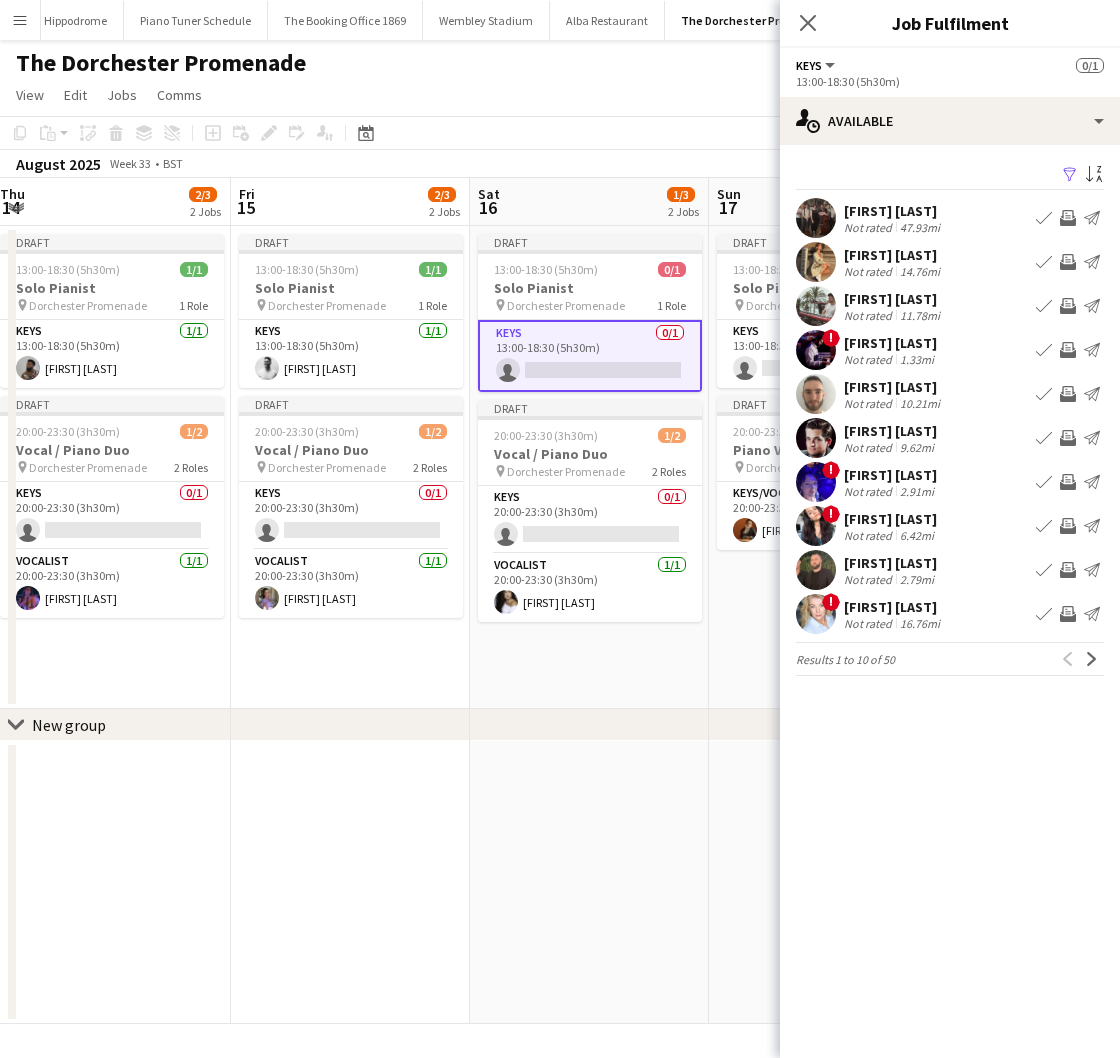 click on "Book crew" at bounding box center [1044, 570] 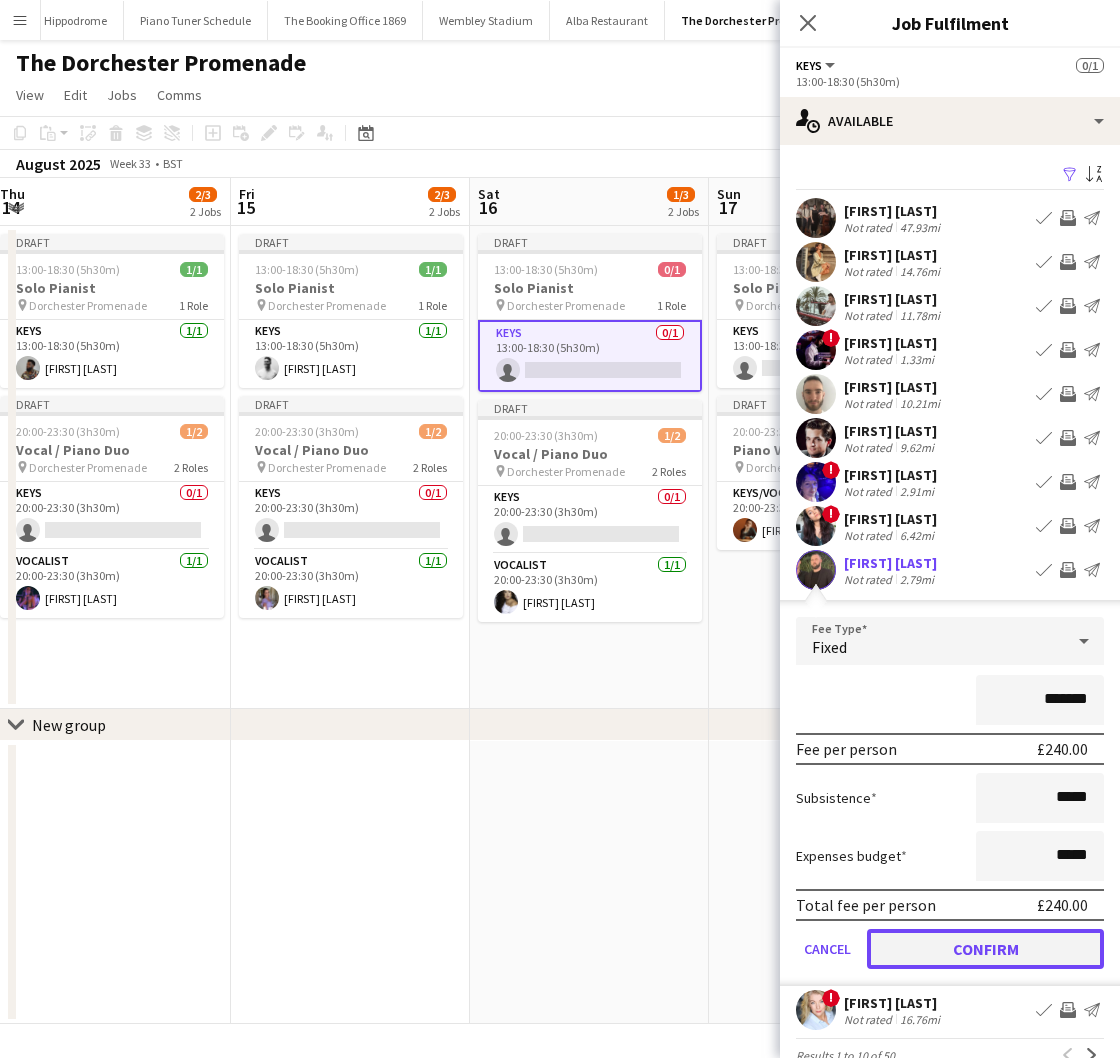 click on "Confirm" at bounding box center [985, 949] 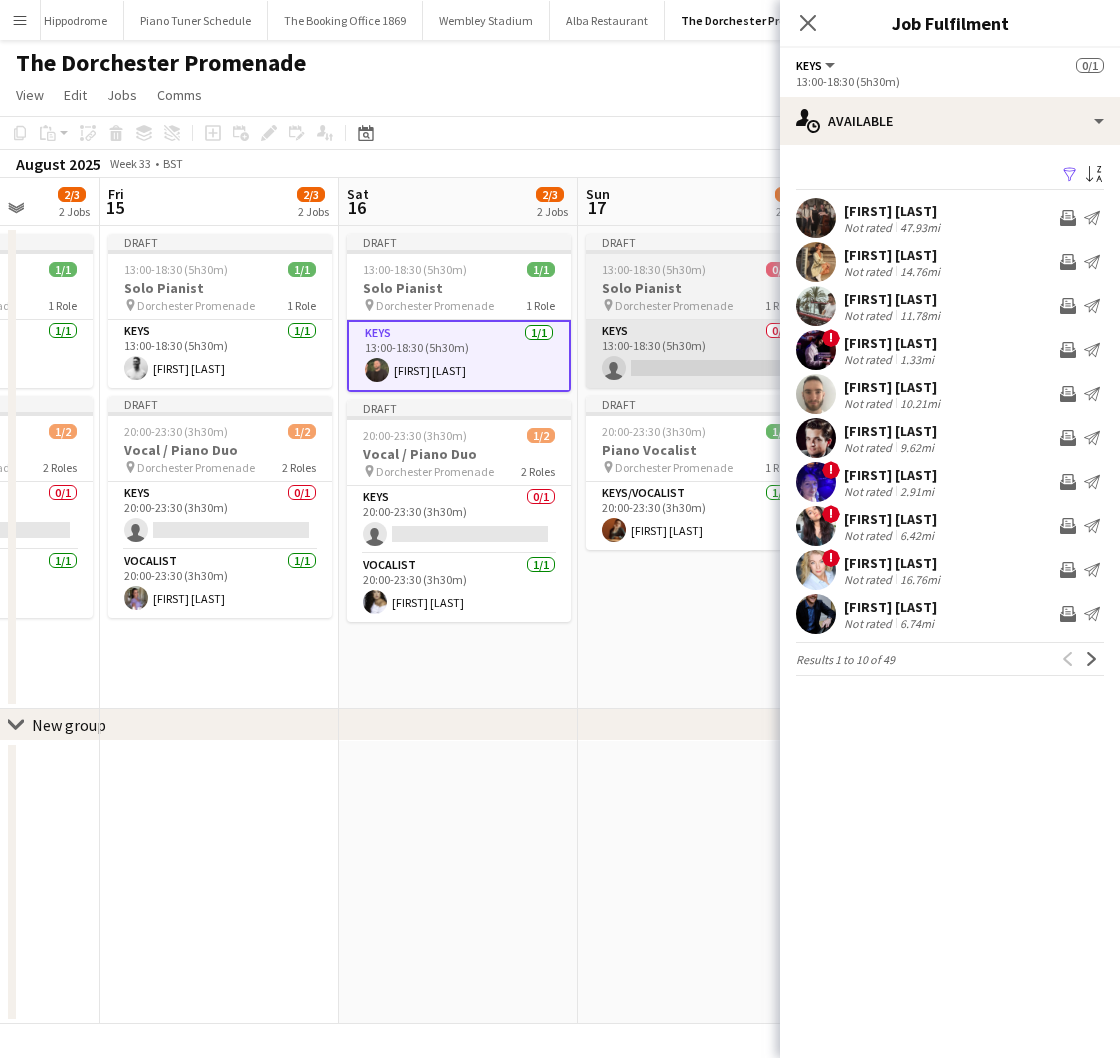 scroll, scrollTop: 0, scrollLeft: 644, axis: horizontal 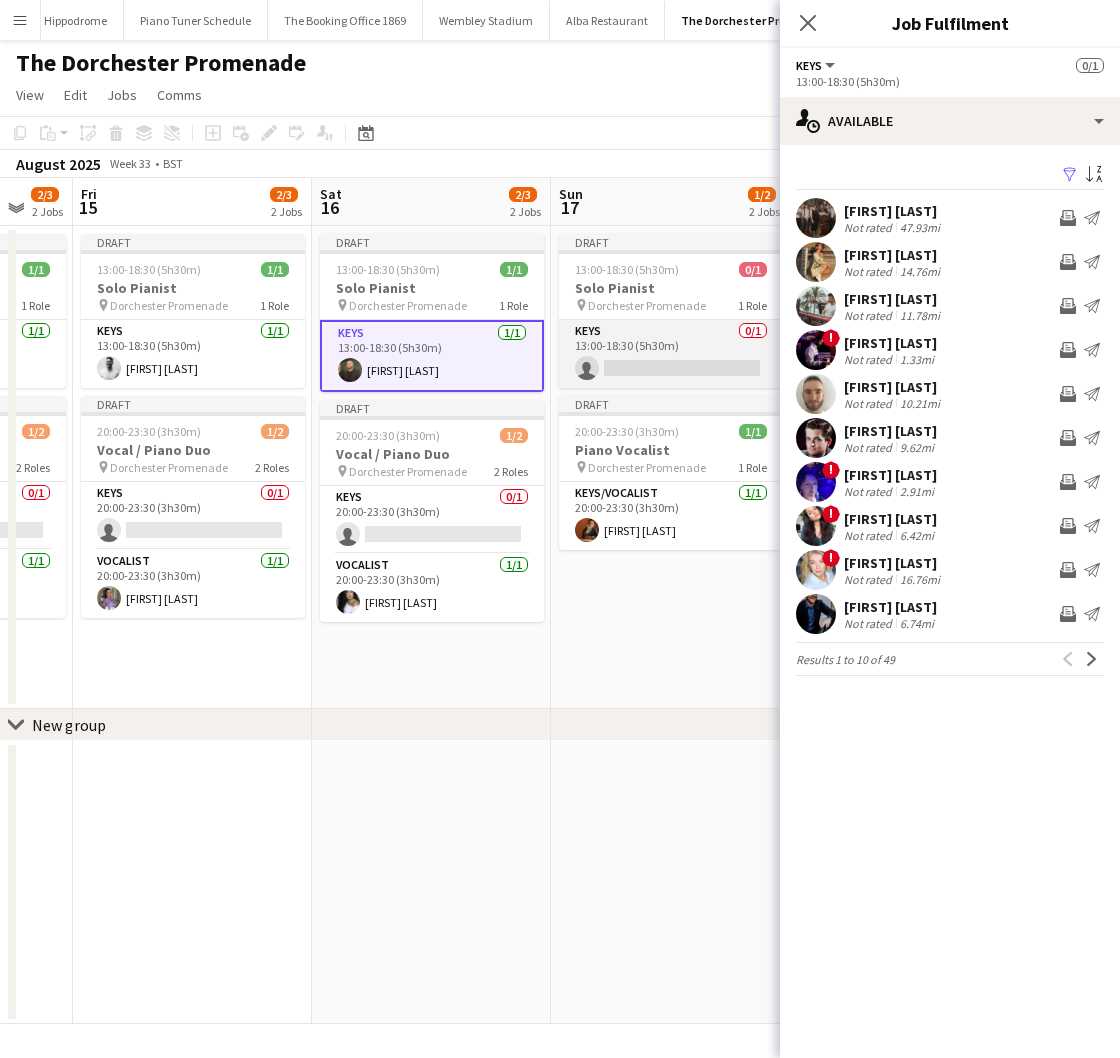 click on "Keys   0/1   13:00-18:30 (5h30m)
single-neutral-actions" at bounding box center [671, 354] 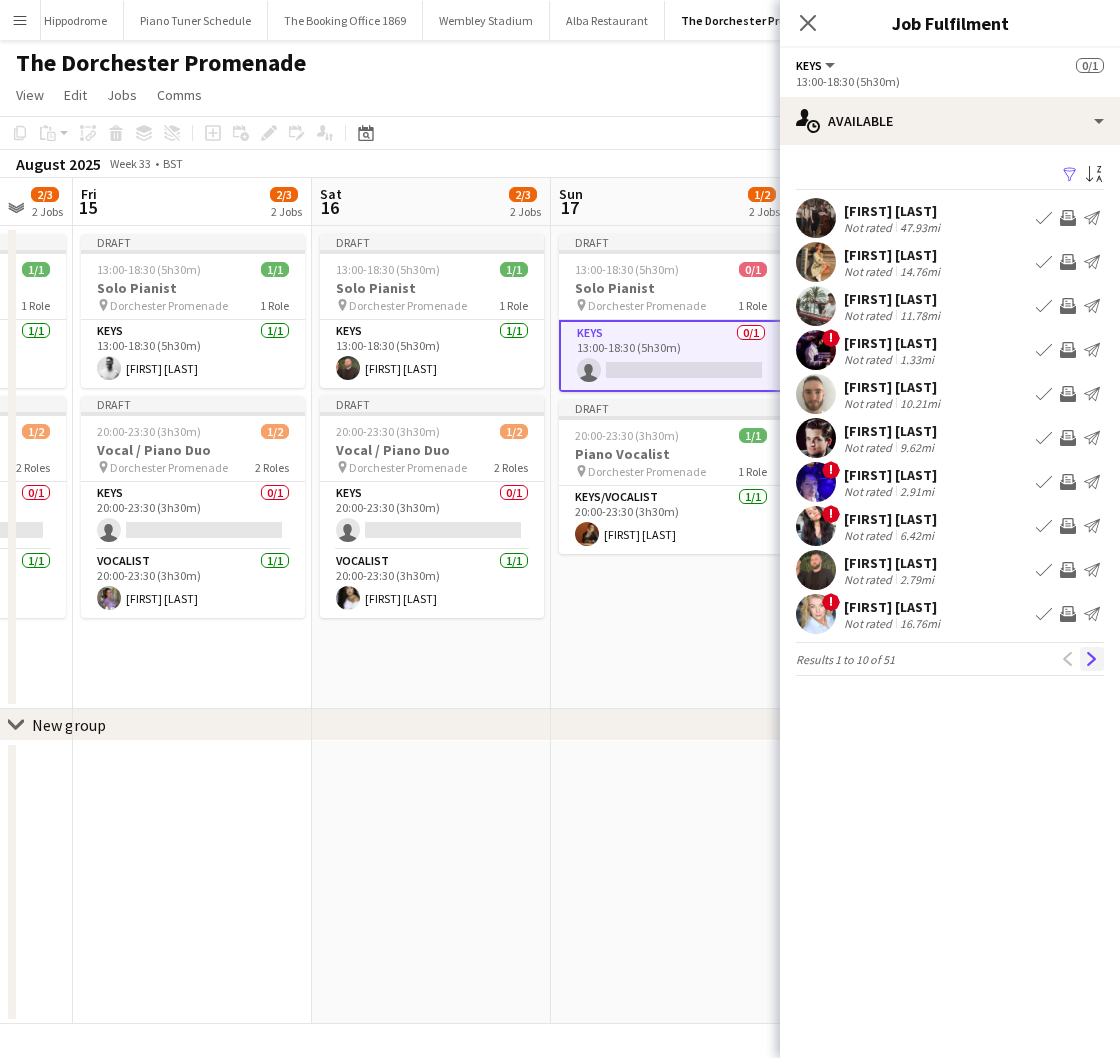 click on "Next" 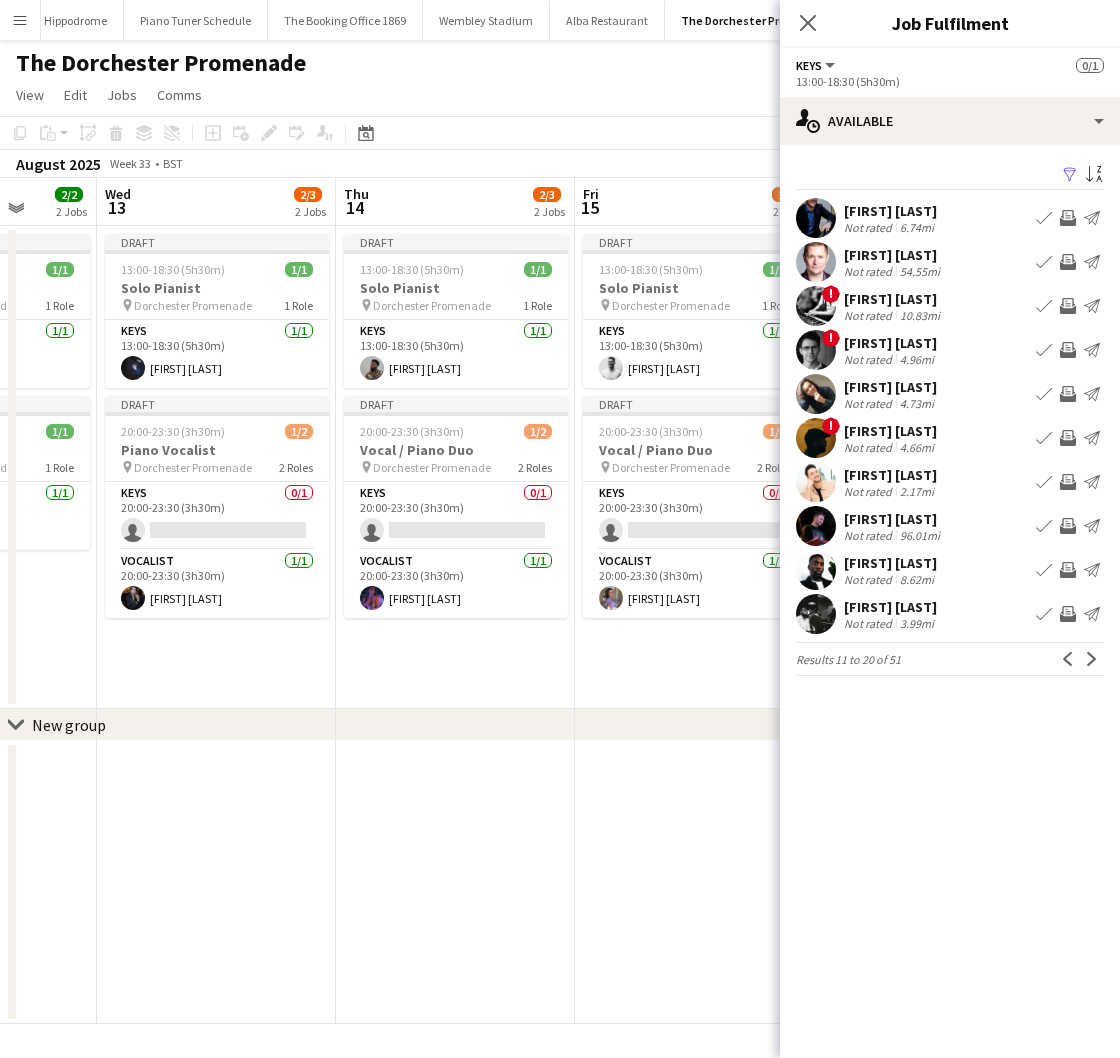 scroll, scrollTop: 0, scrollLeft: 863, axis: horizontal 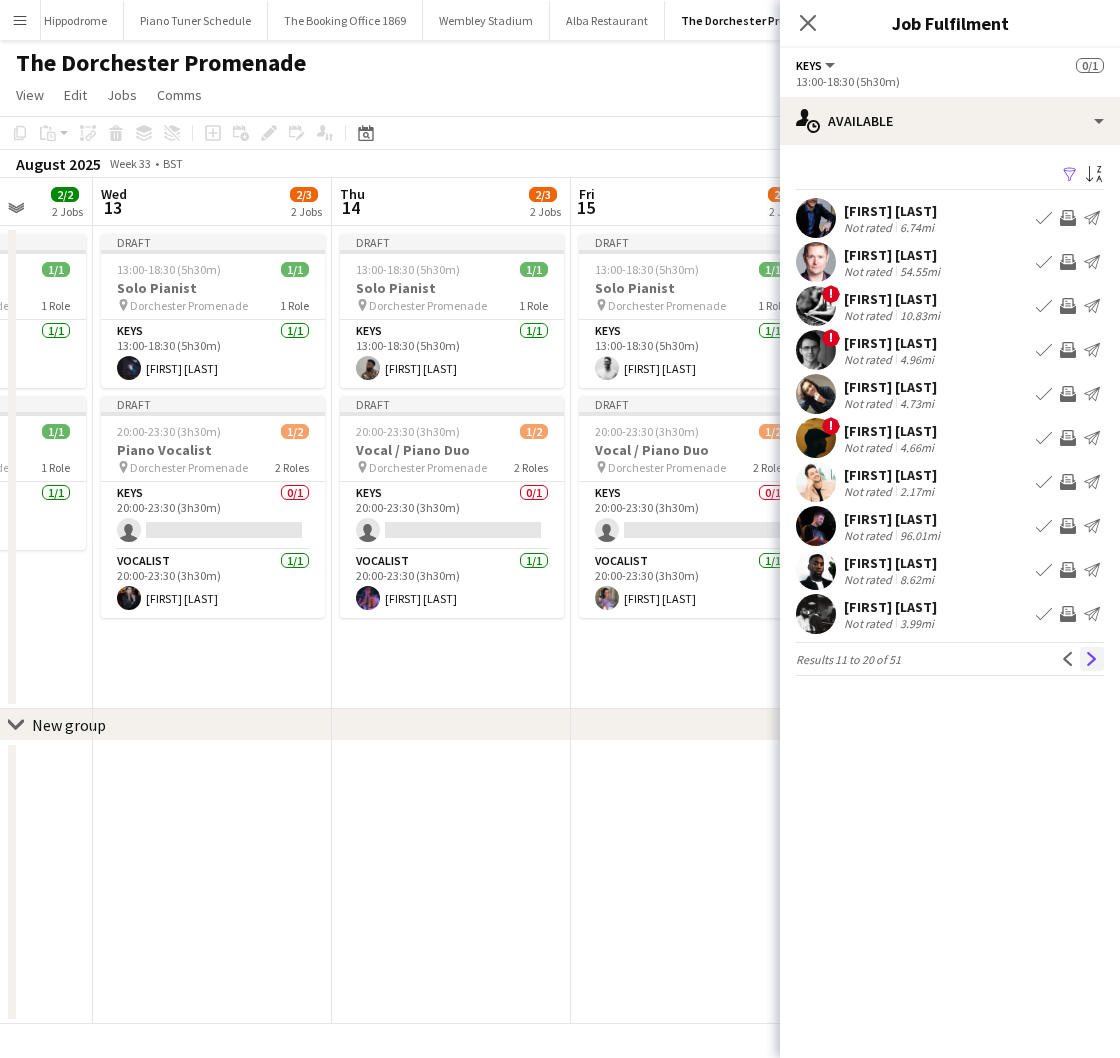 click on "Next" 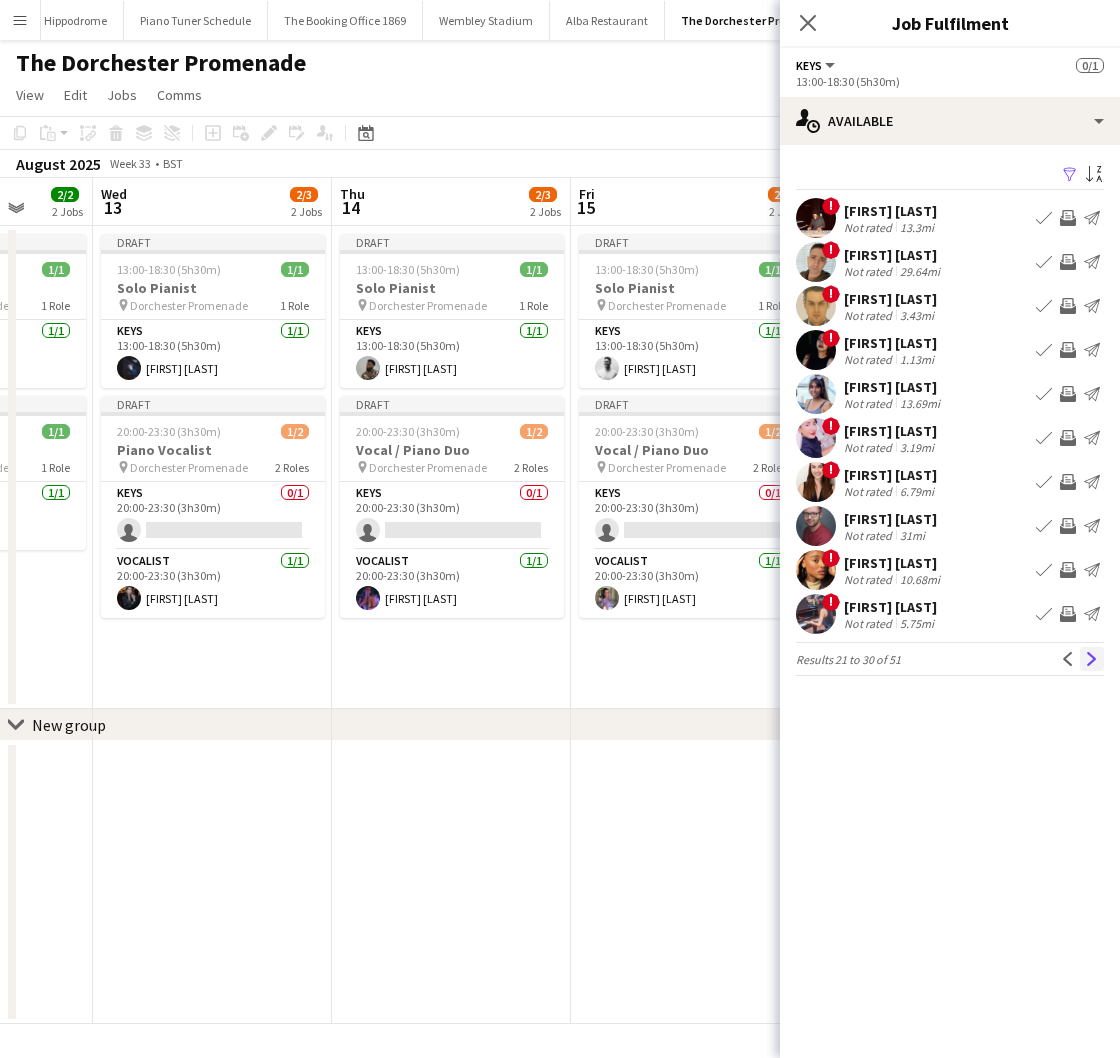 click on "Next" 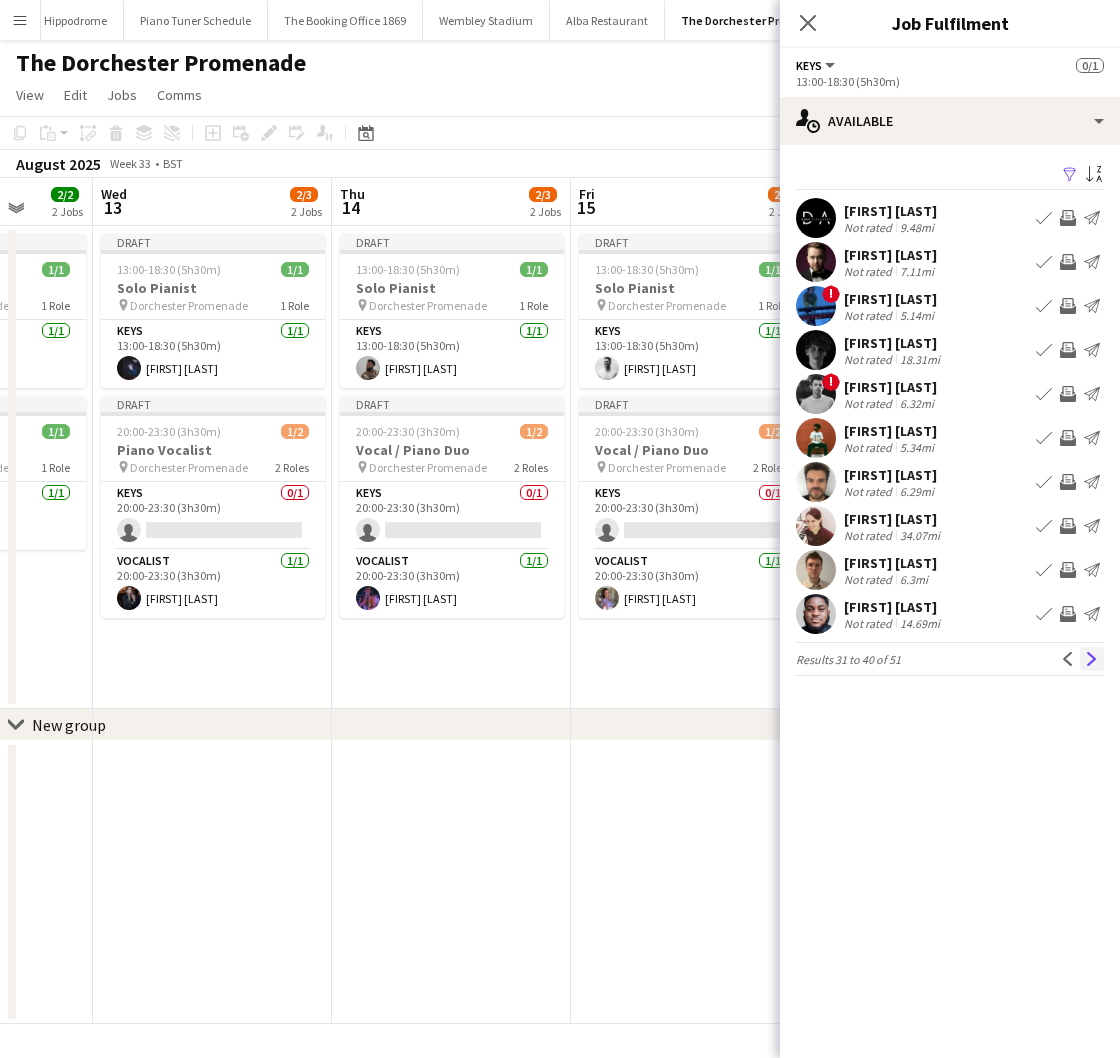 click on "Next" 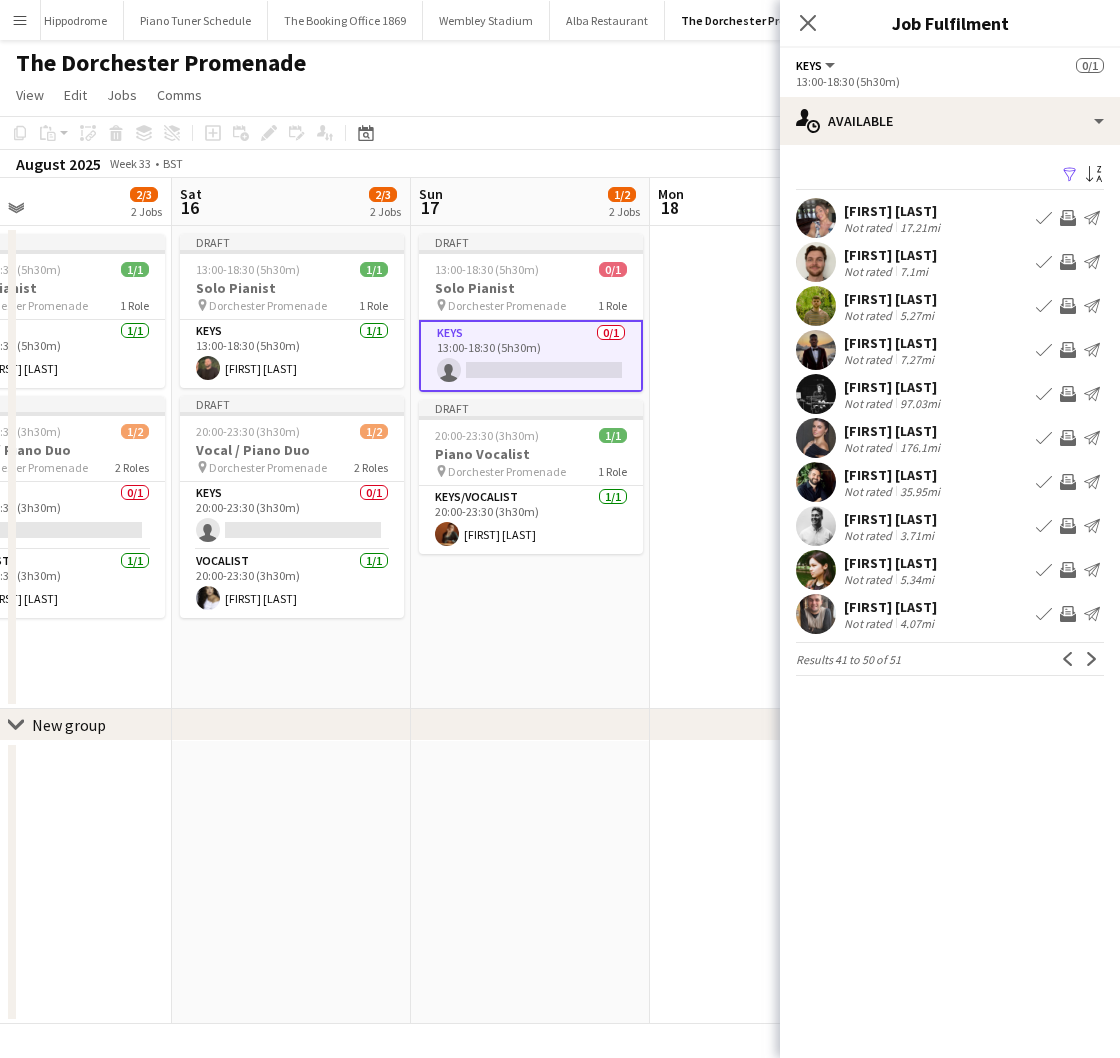 scroll, scrollTop: 0, scrollLeft: 795, axis: horizontal 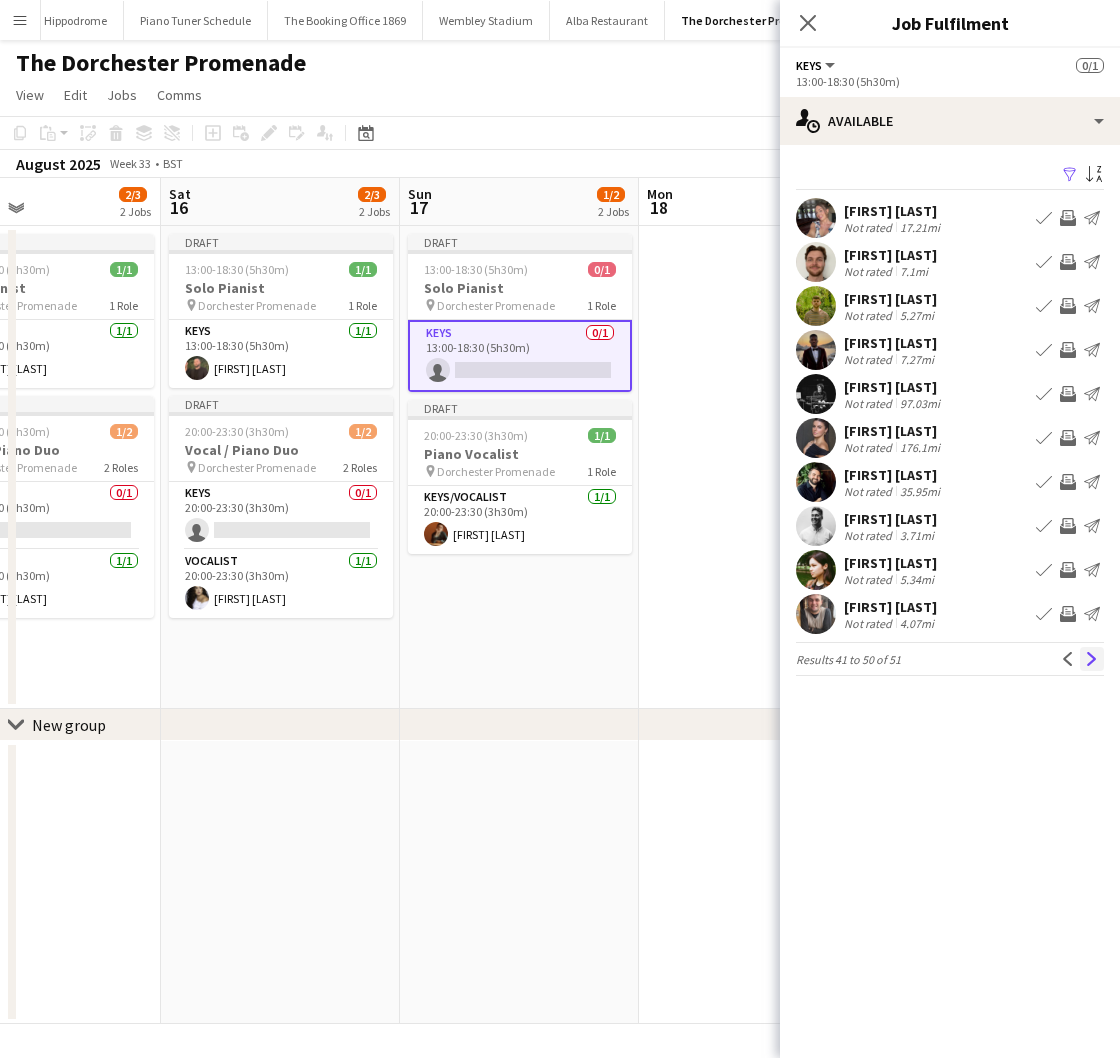 click on "Next" 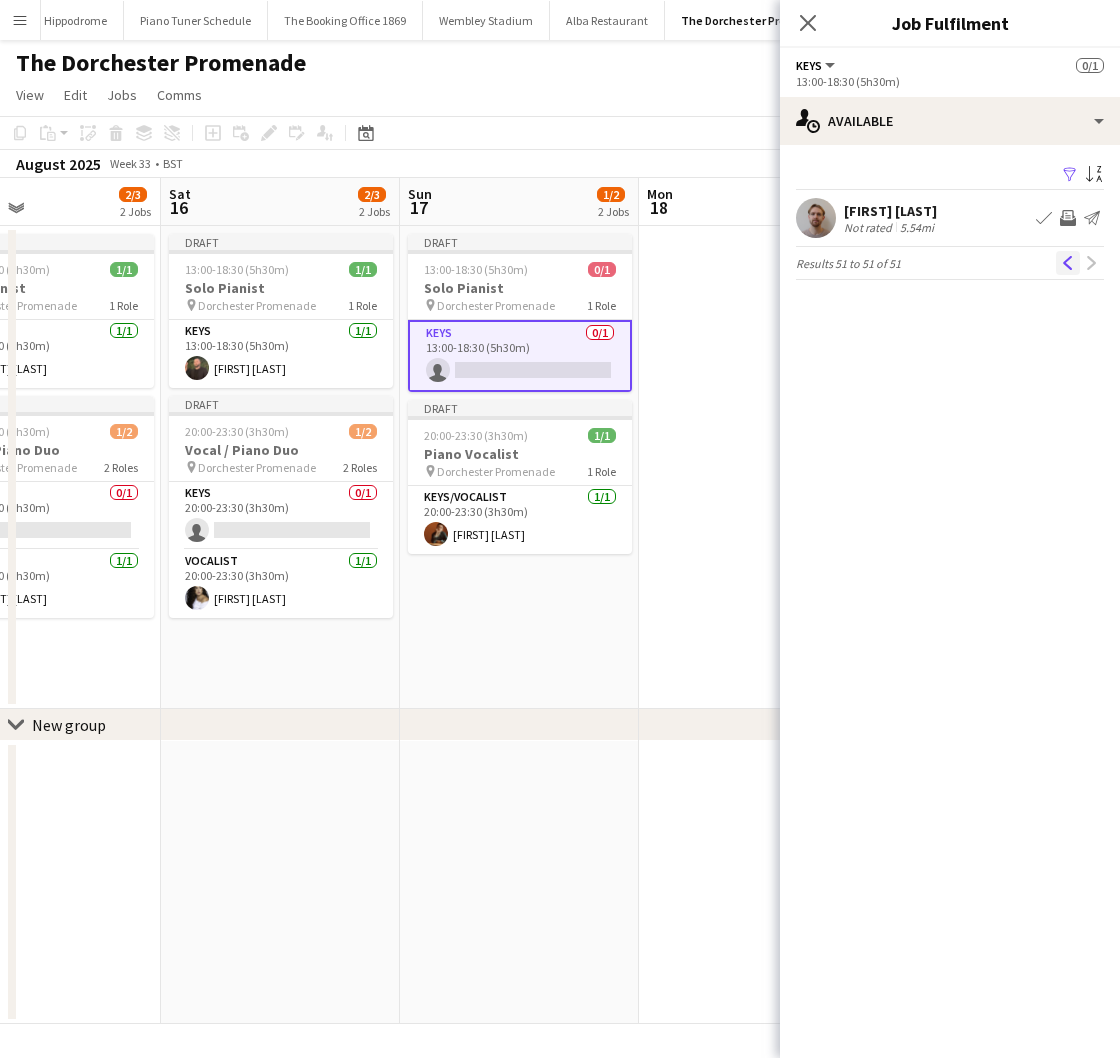 click on "Previous" 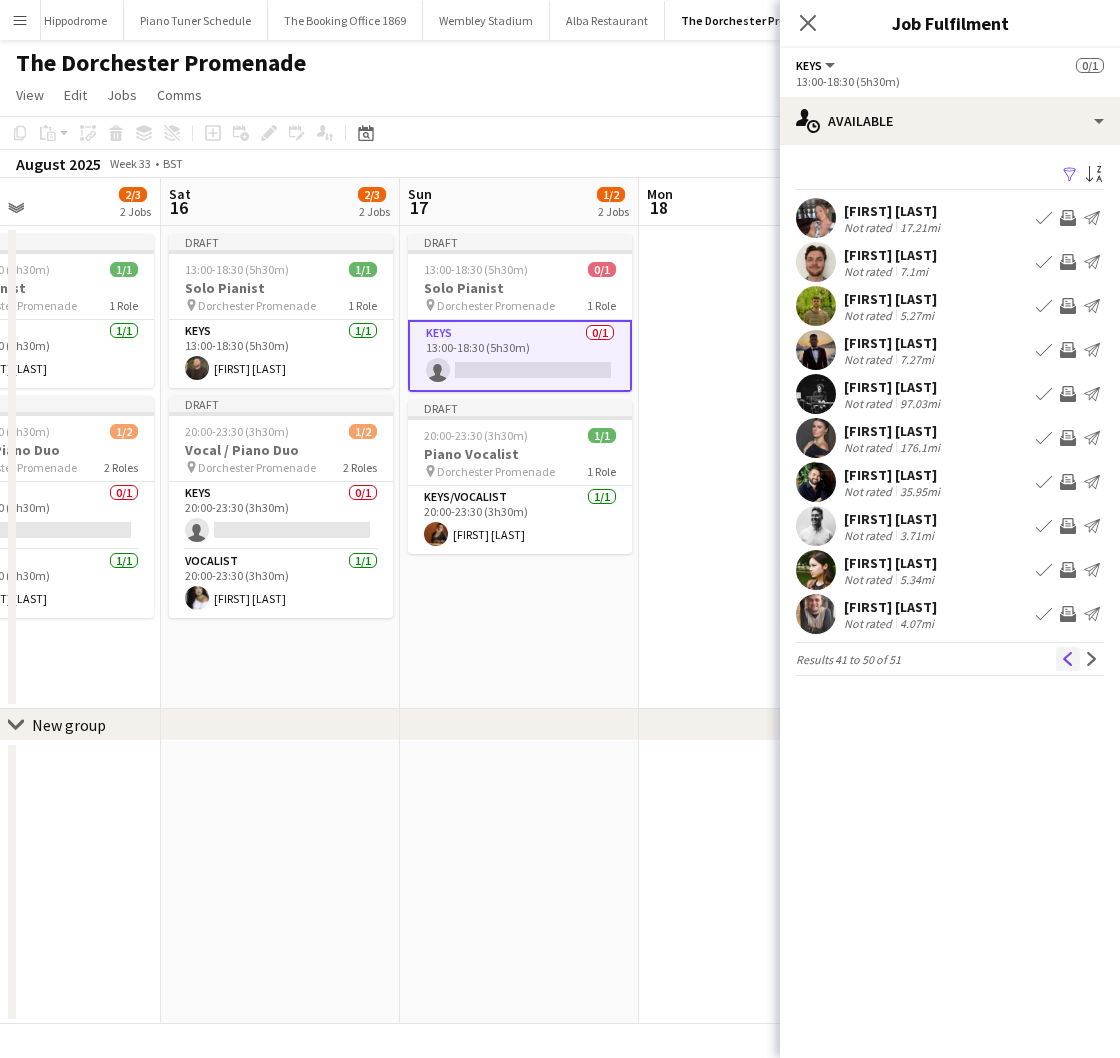 click on "Previous" 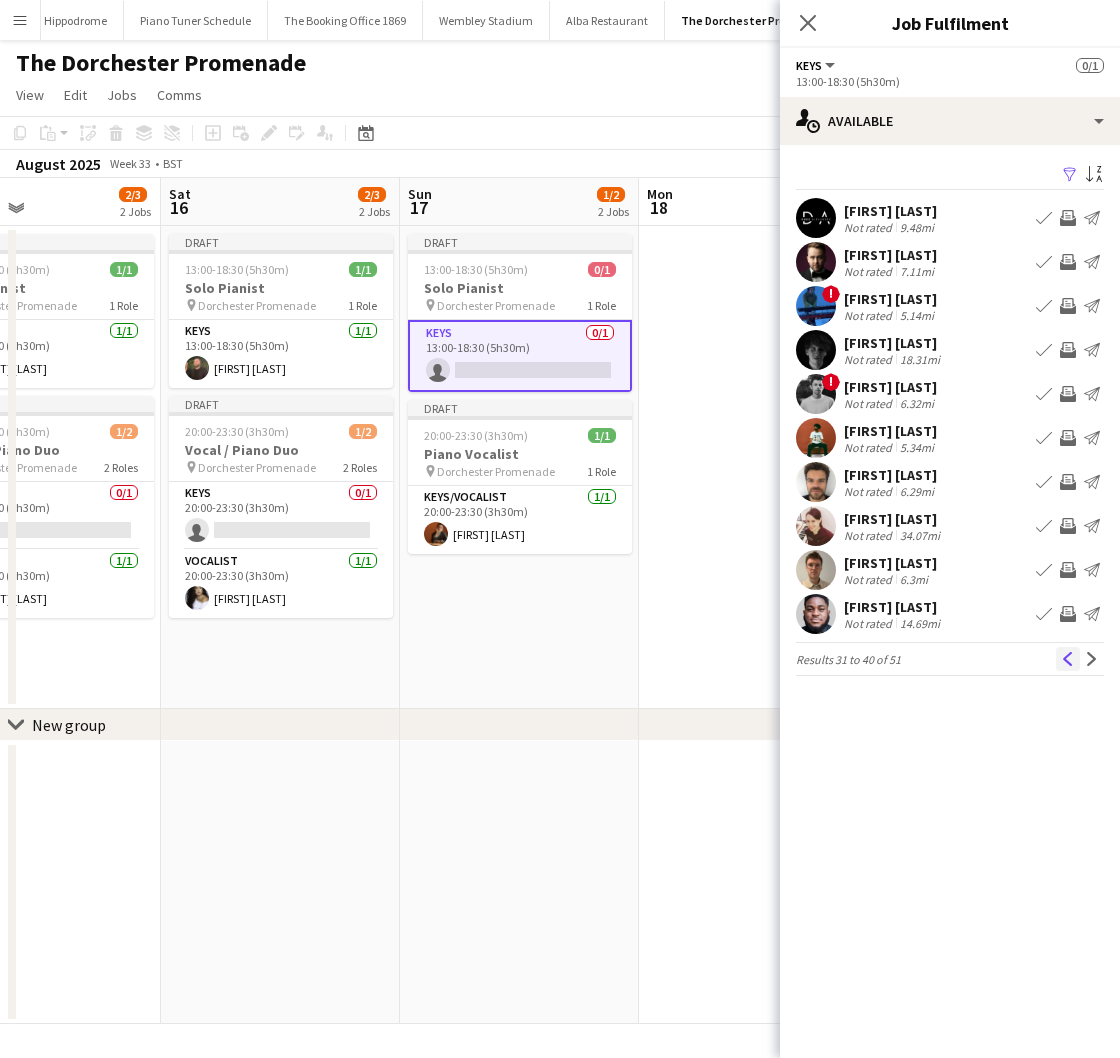 click on "Previous" 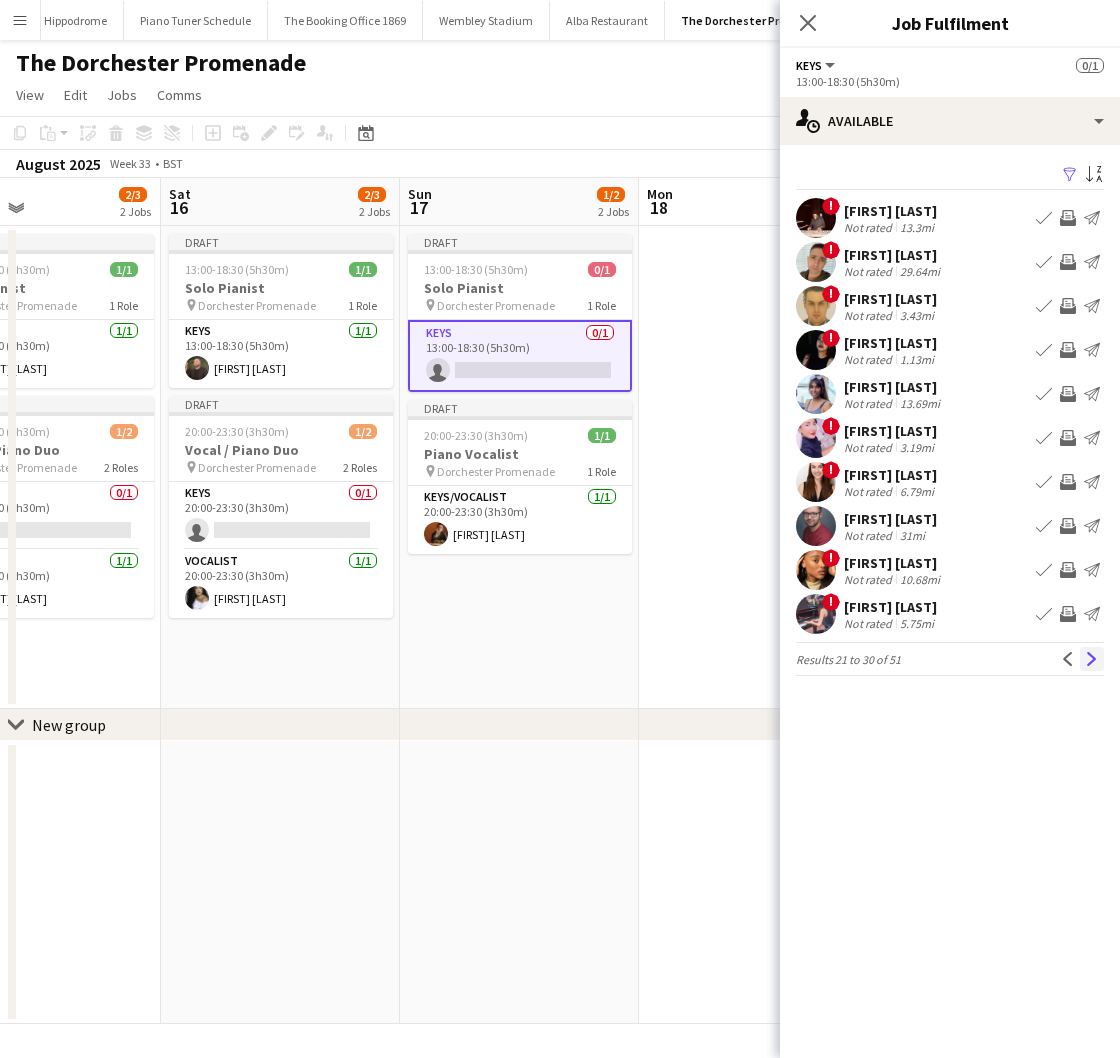 click on "Next" 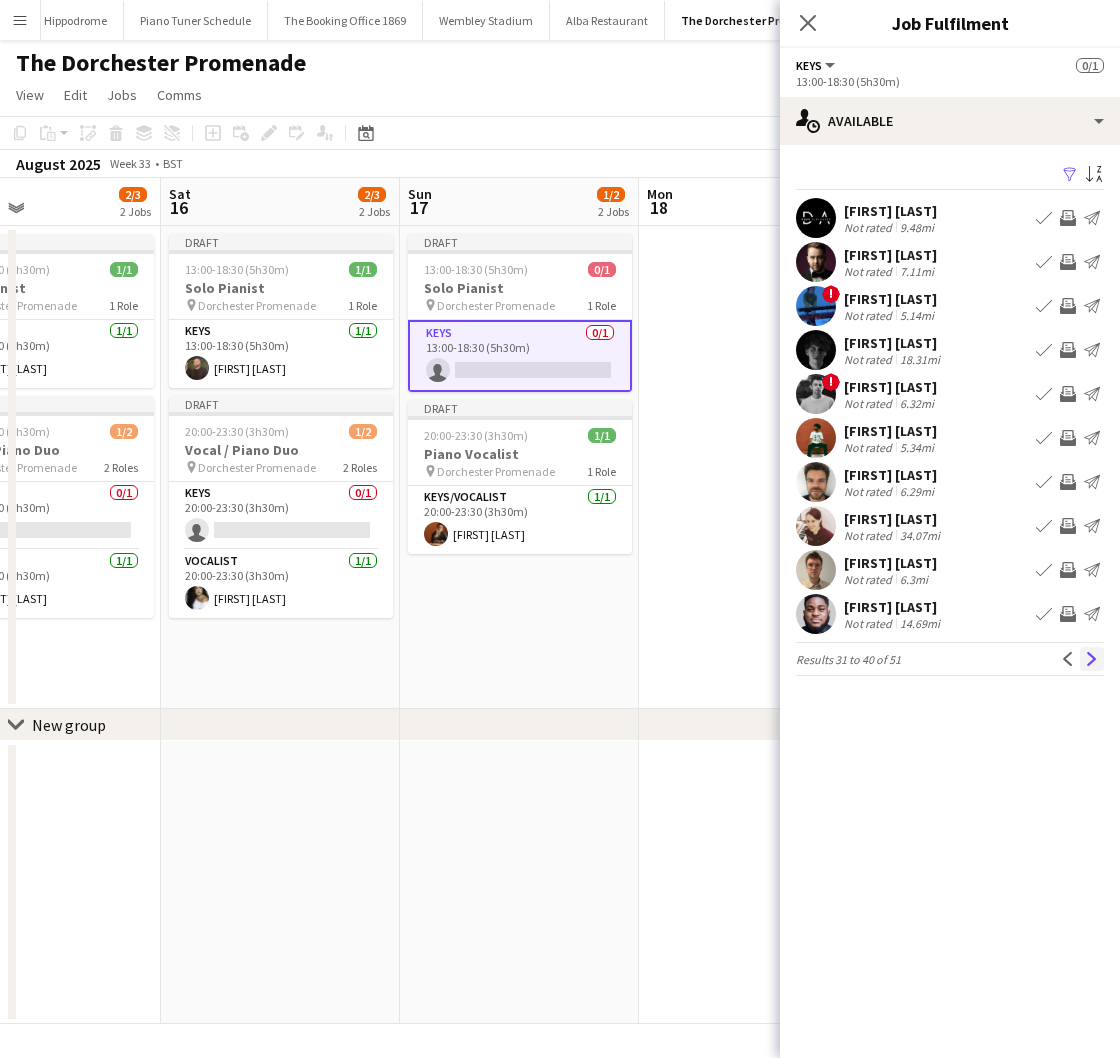 click on "Next" 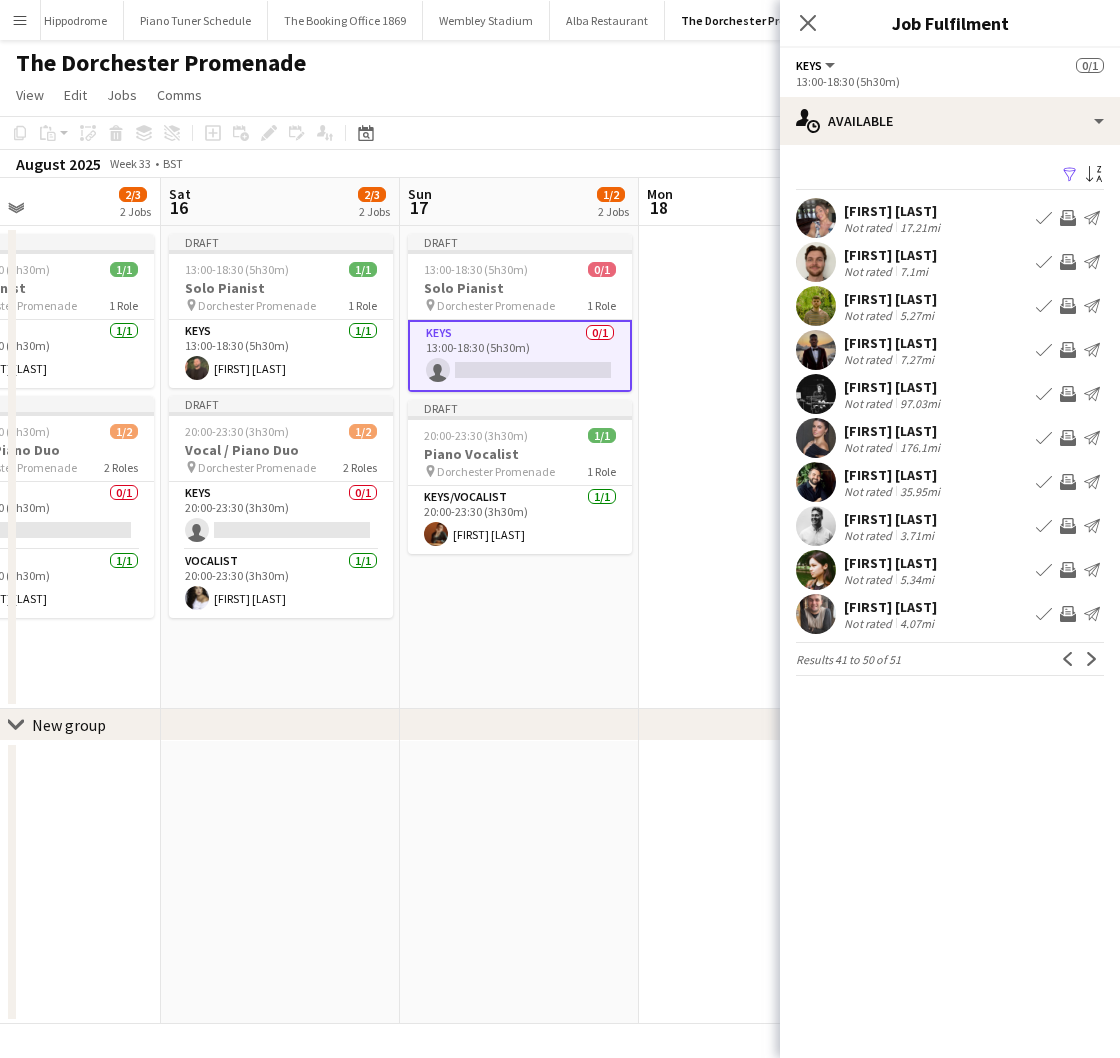 click on "Book crew" at bounding box center (1044, 482) 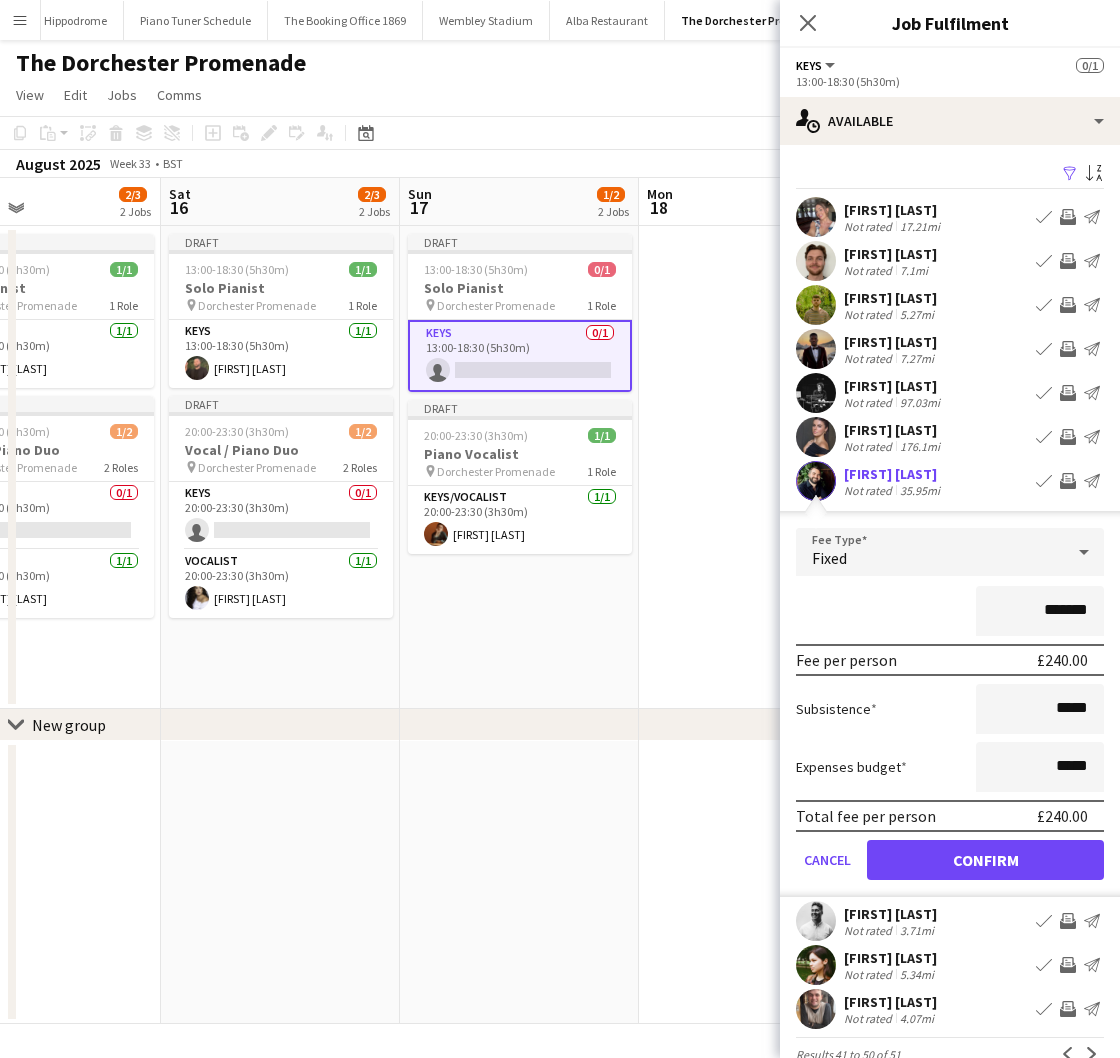 scroll, scrollTop: 0, scrollLeft: 0, axis: both 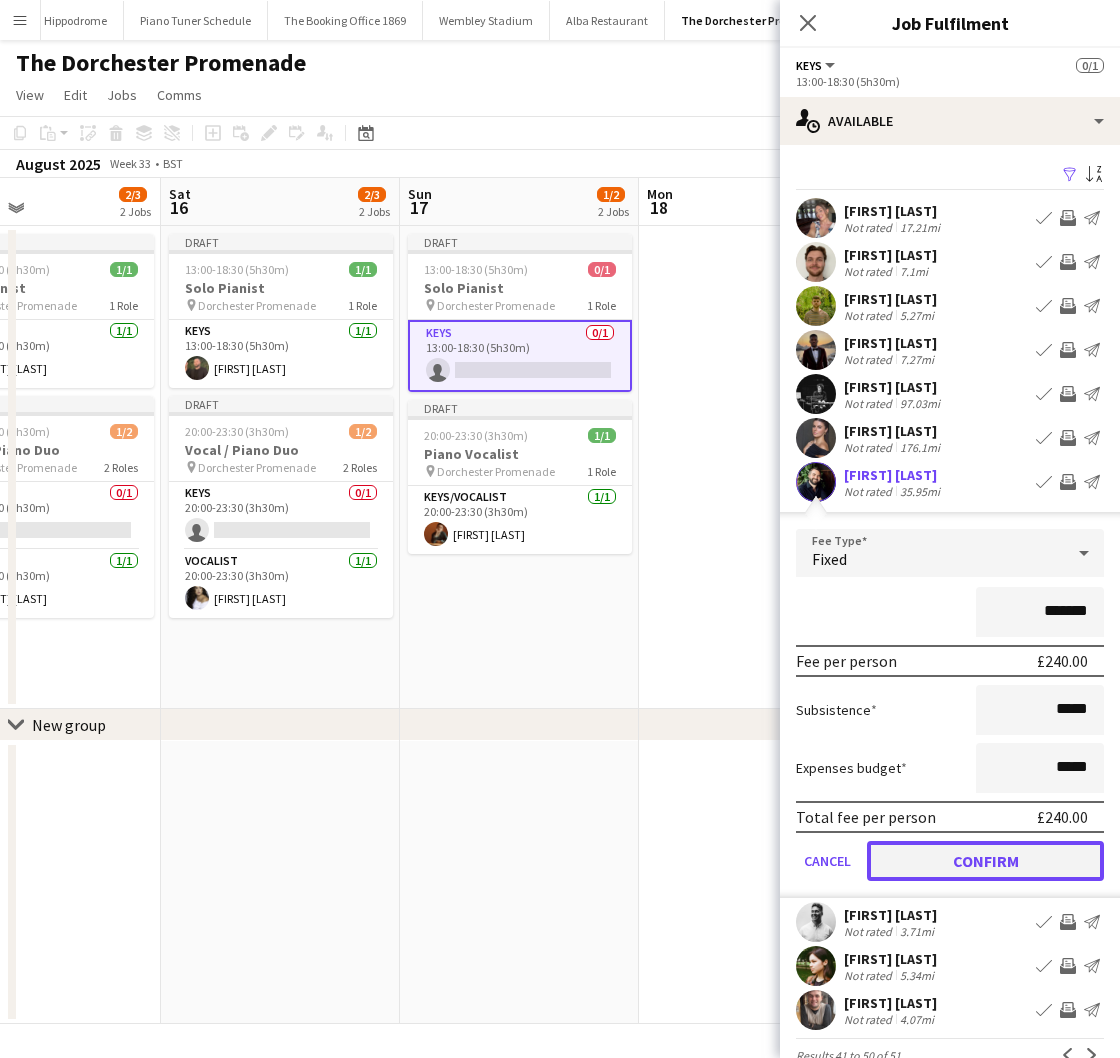click on "Confirm" at bounding box center [985, 861] 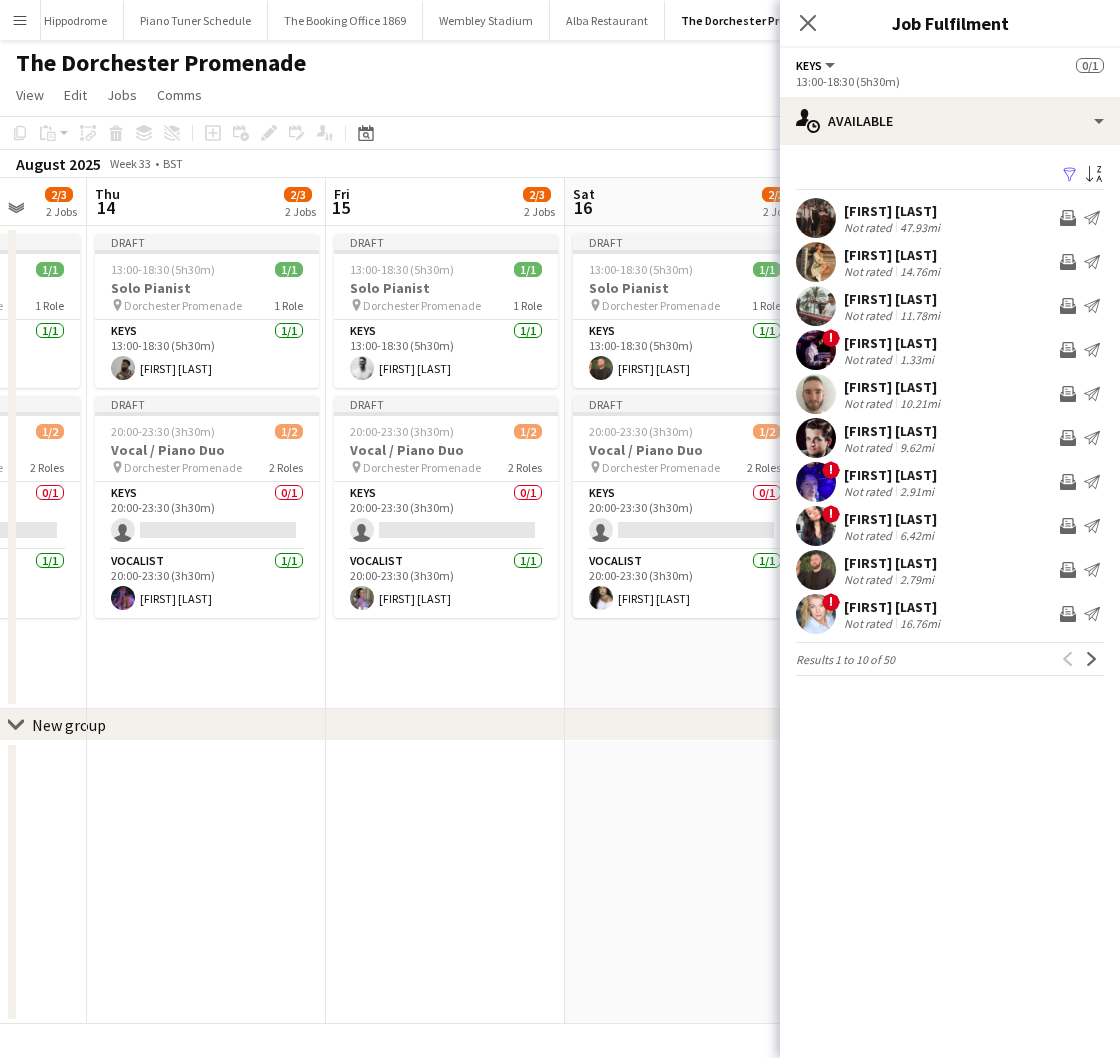 scroll, scrollTop: 0, scrollLeft: 655, axis: horizontal 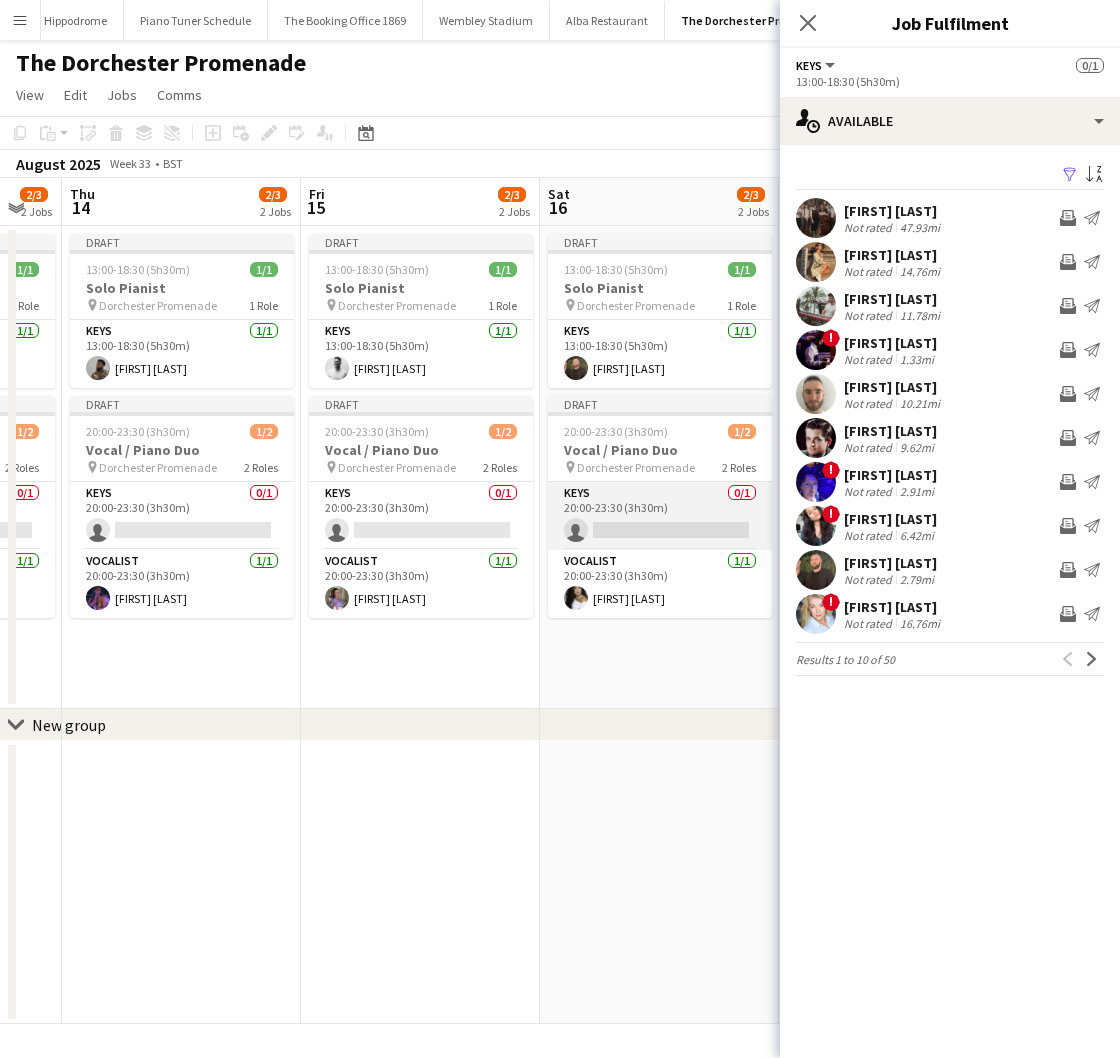 click on "Keys   0/1   20:00-23:30 (3h30m)
single-neutral-actions" at bounding box center [660, 516] 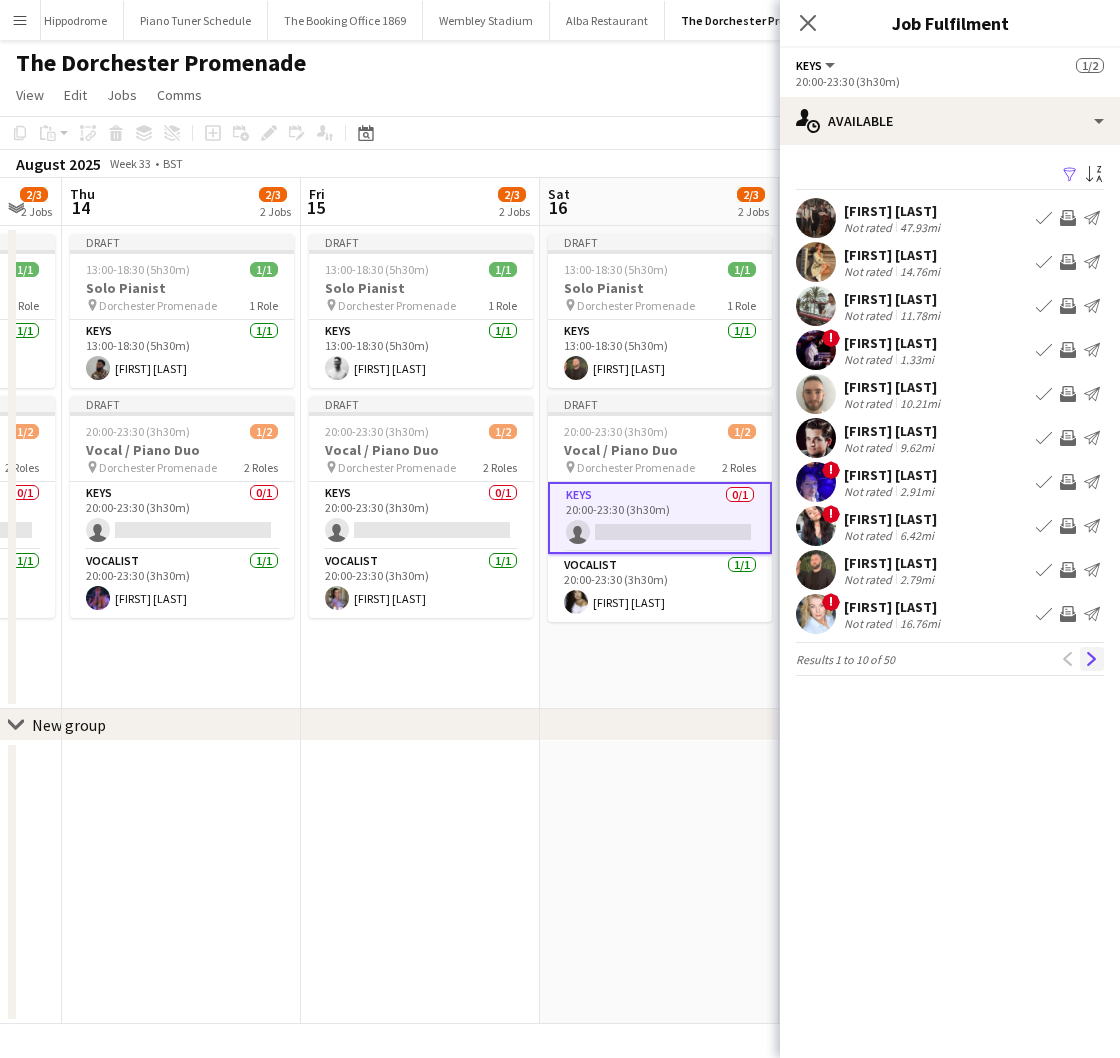click on "Next" 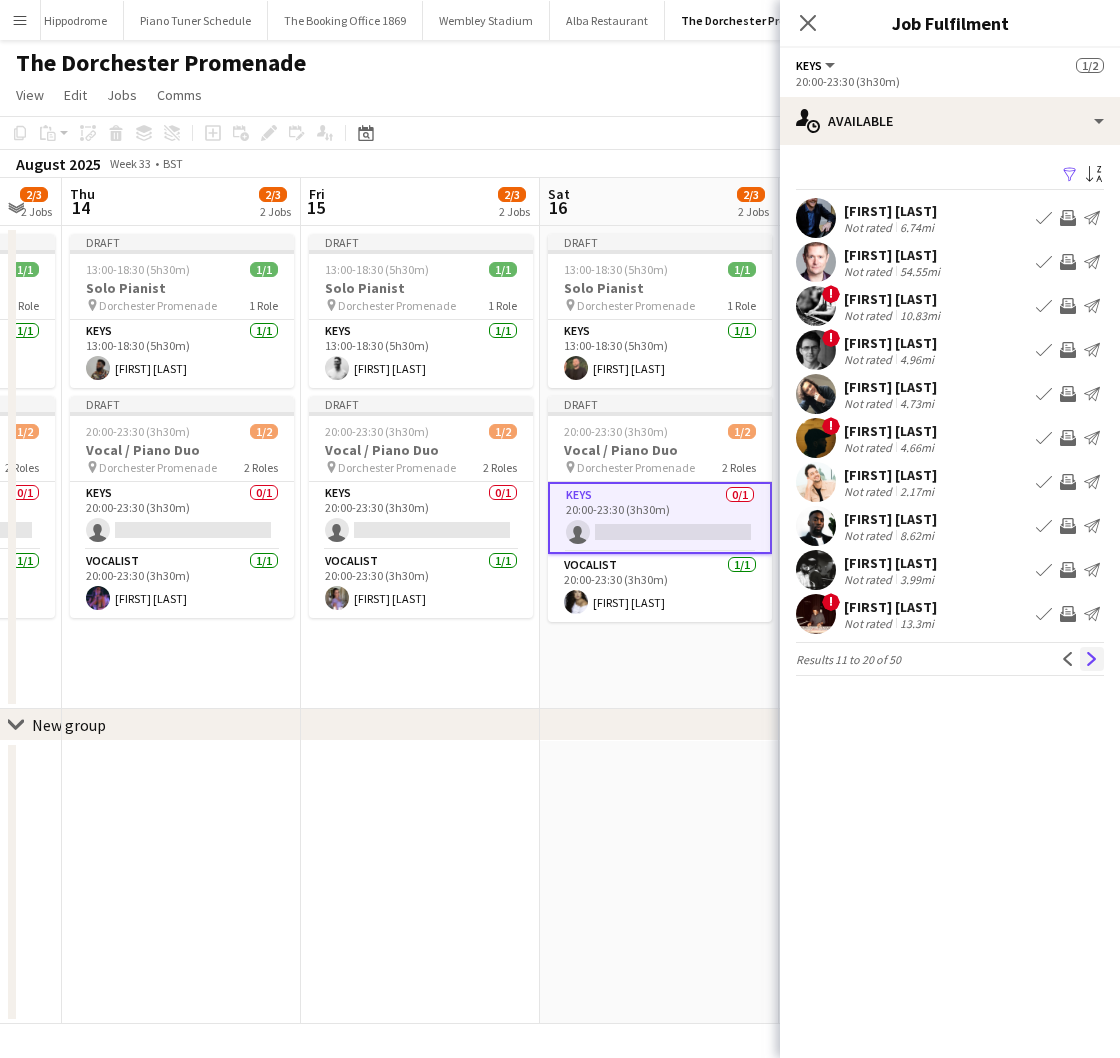click on "Next" 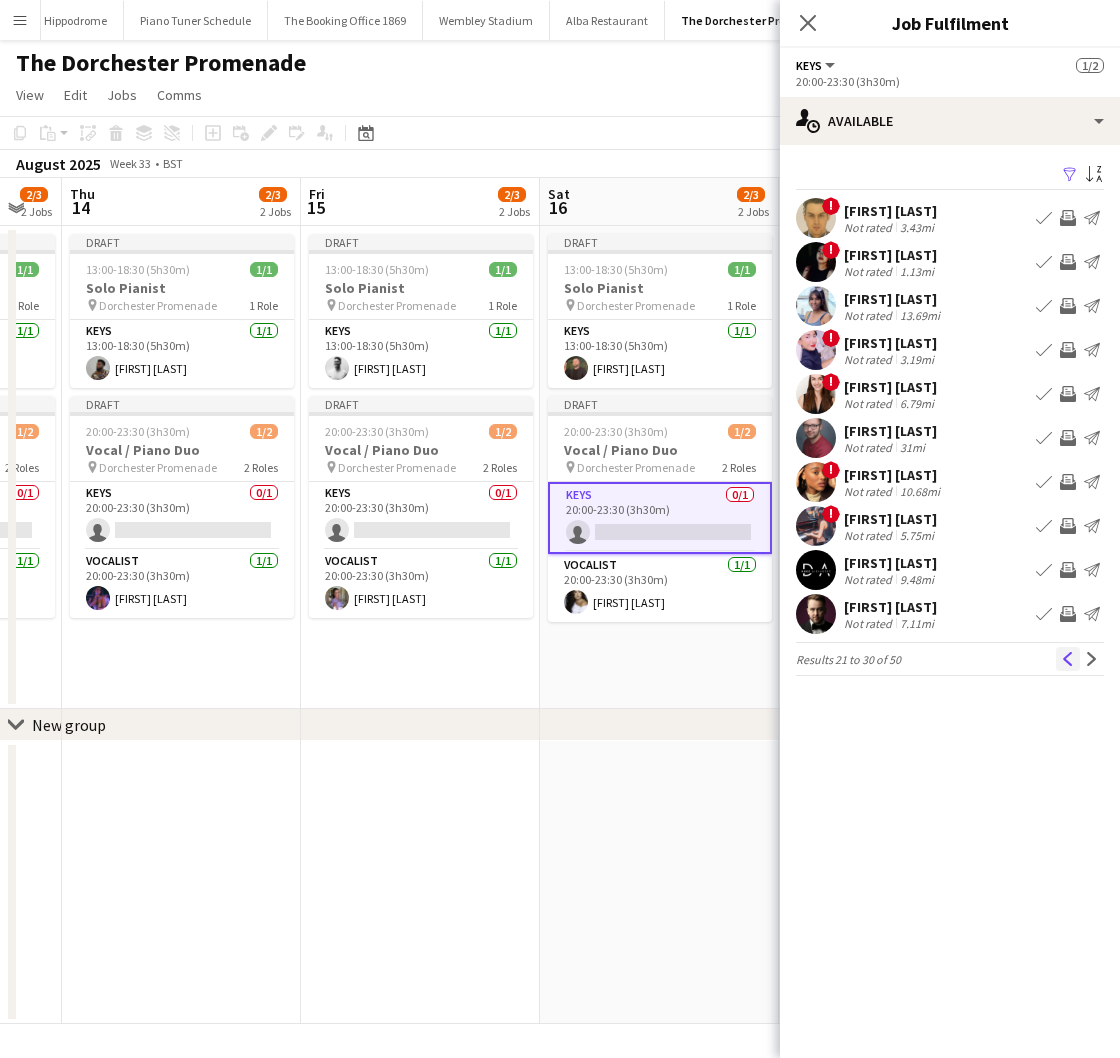 click on "Previous" 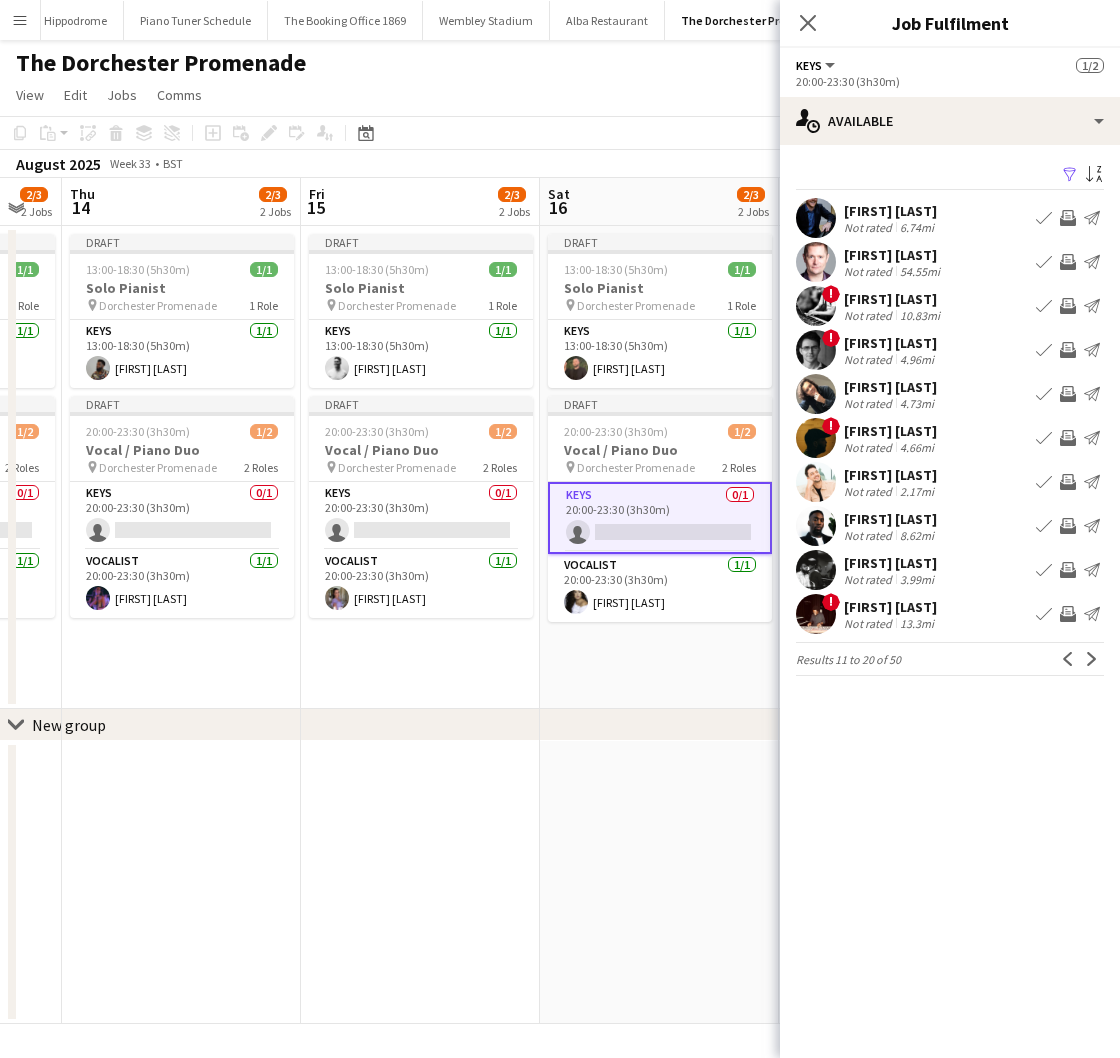 click on "Book crew" at bounding box center [1044, 218] 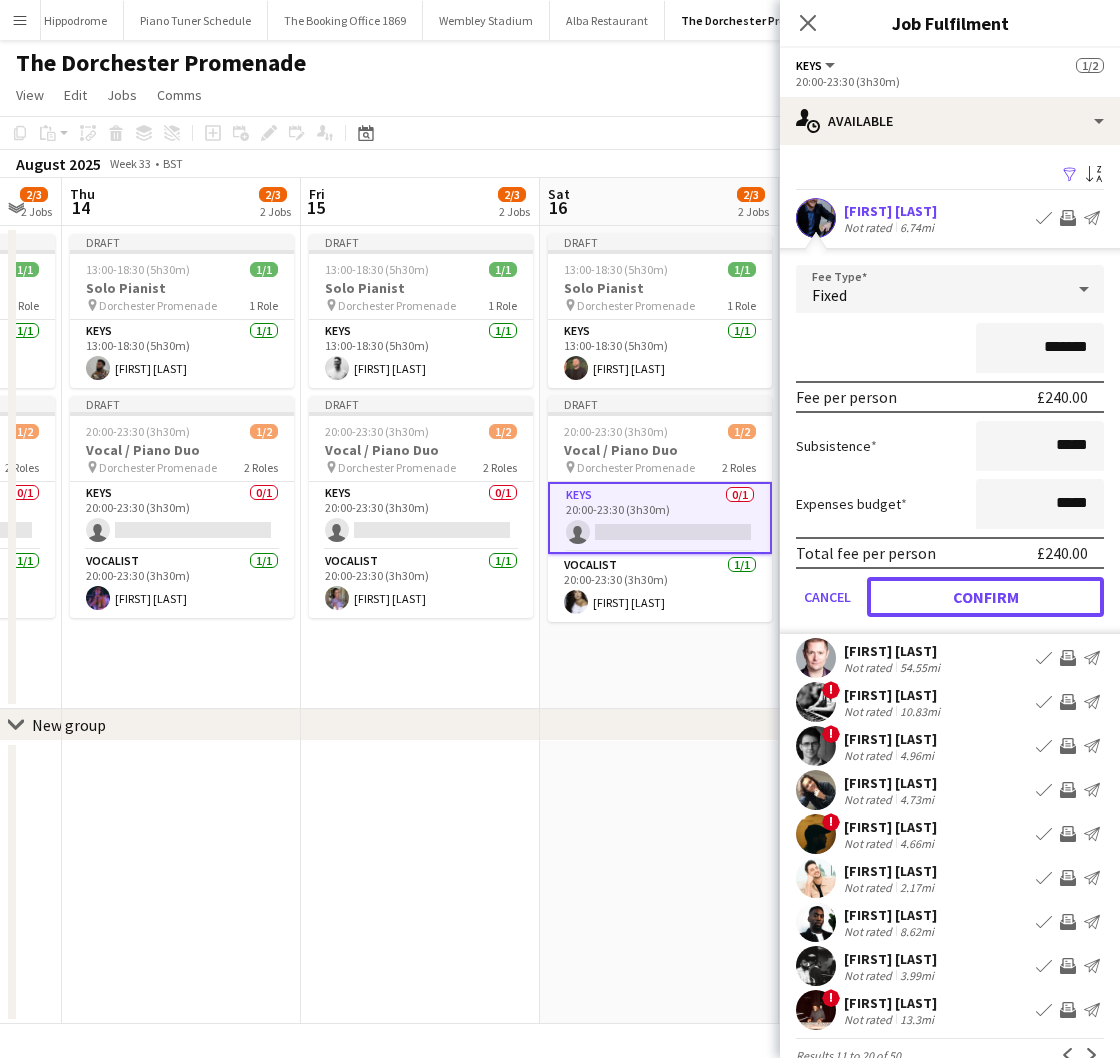 drag, startPoint x: 898, startPoint y: 613, endPoint x: 776, endPoint y: 606, distance: 122.20065 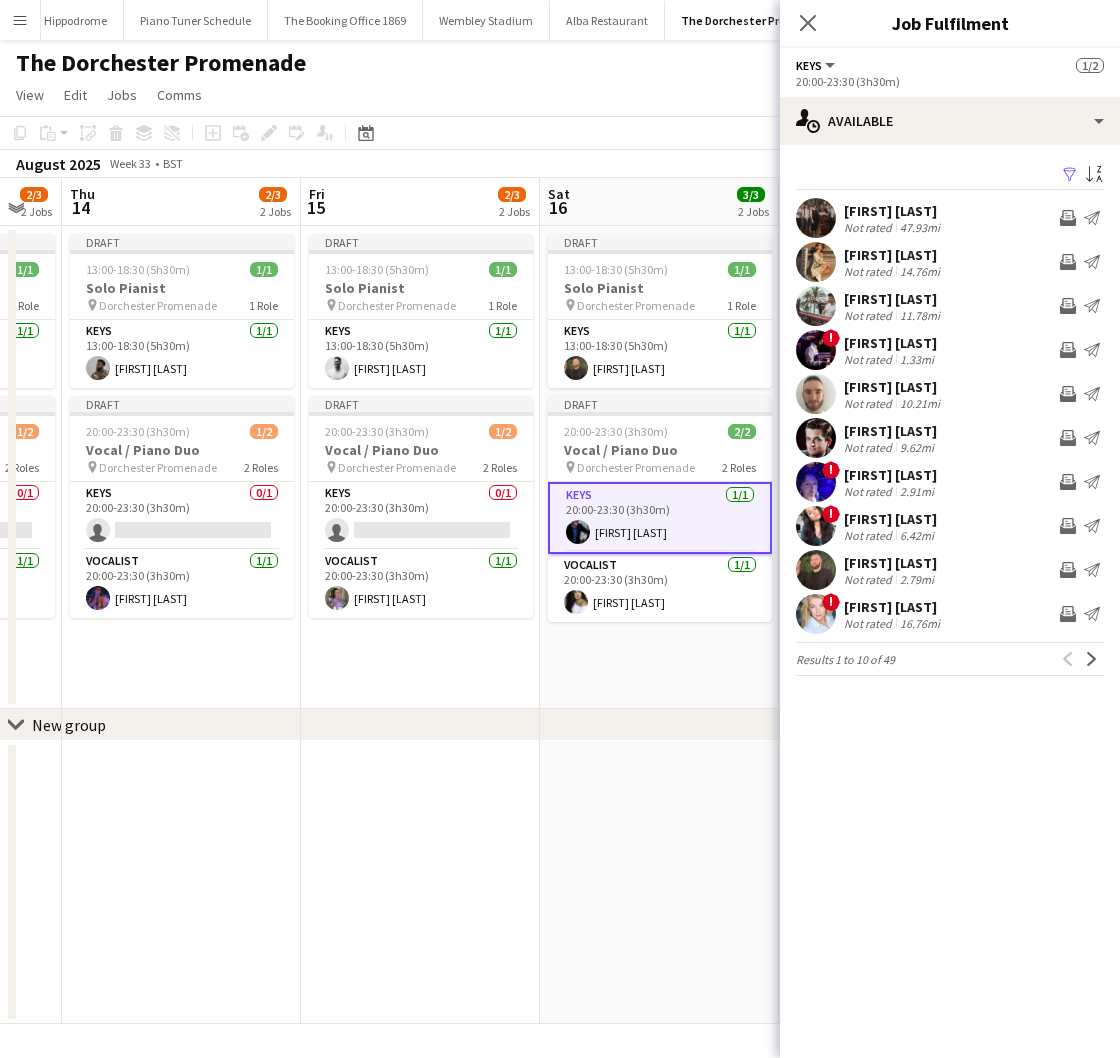 click on "Draft   13:00-18:30 (5h30m)    1/1   Solo Pianist
pin
Dorchester Promenade   1 Role   Keys   1/1   13:00-18:30 (5h30m)
Glenn Callaghan  Draft   20:00-23:30 (3h30m)    2/2   Vocal / Piano Duo
pin
Dorchester Promenade    2 Roles   Keys   1/1   20:00-23:30 (3h30m)
Charlie Bates  Vocalist   1/1   20:00-23:30 (3h30m)
Helena Debono" at bounding box center [659, 467] 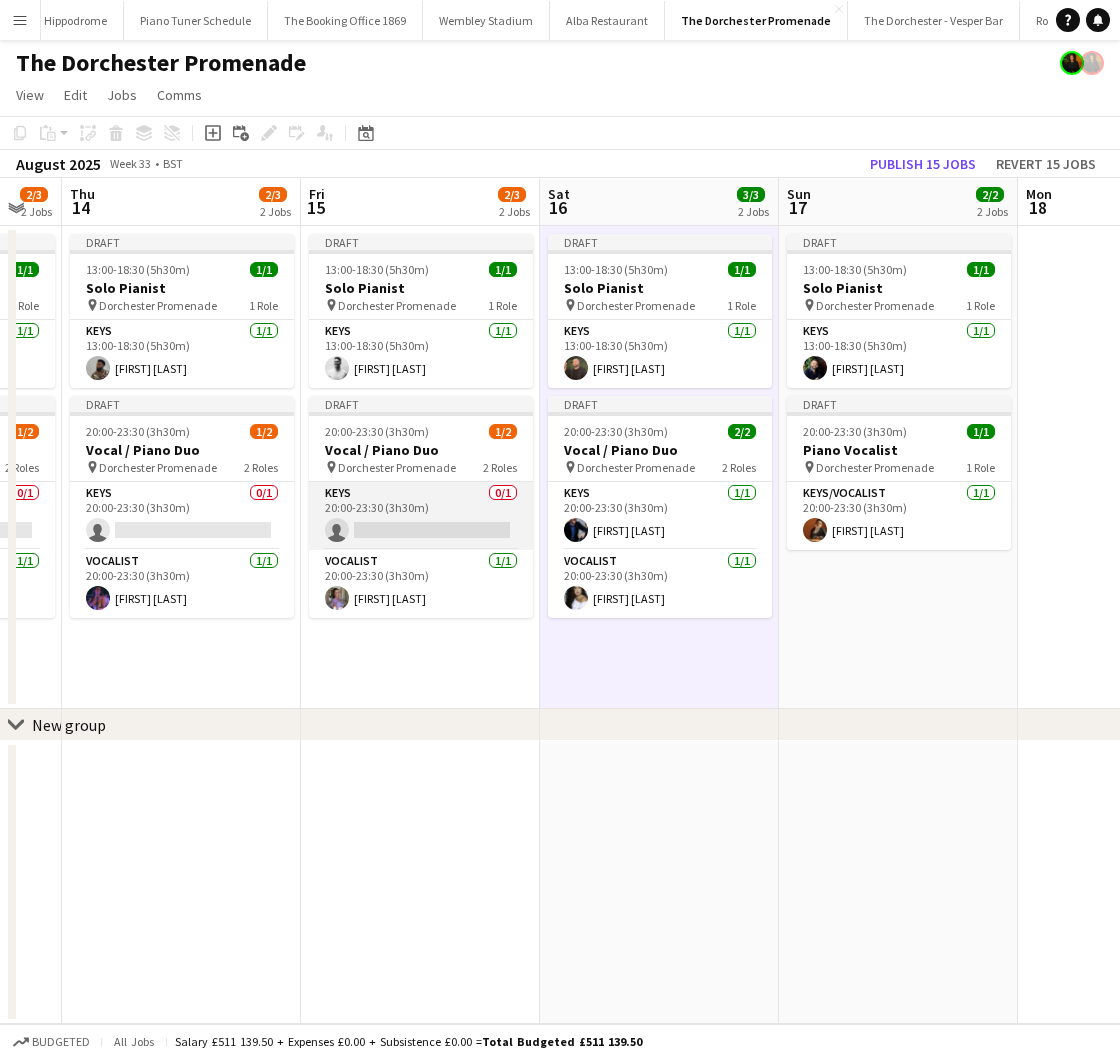 click on "Keys   0/1   20:00-23:30 (3h30m)
single-neutral-actions" at bounding box center (421, 516) 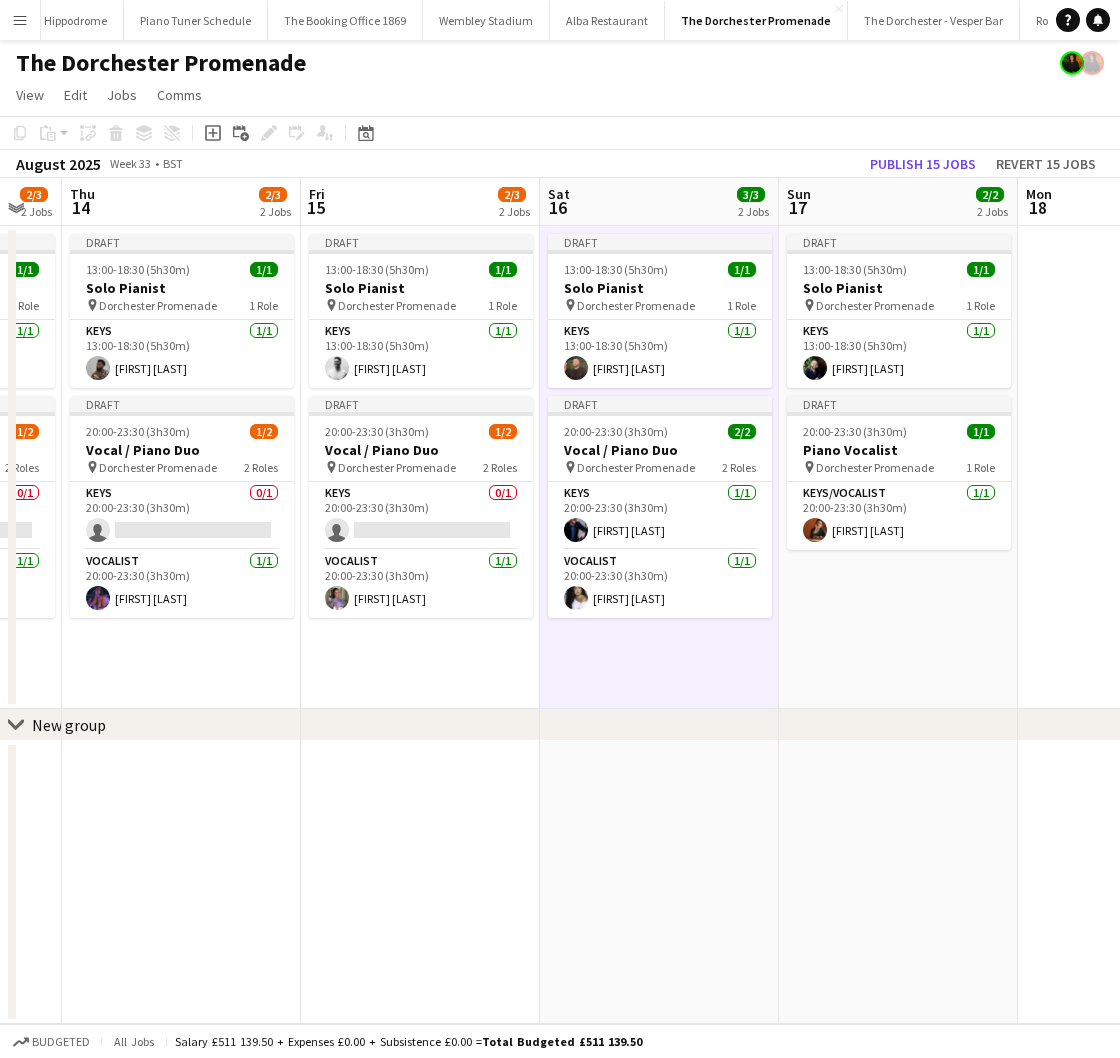 scroll, scrollTop: 0, scrollLeft: 651, axis: horizontal 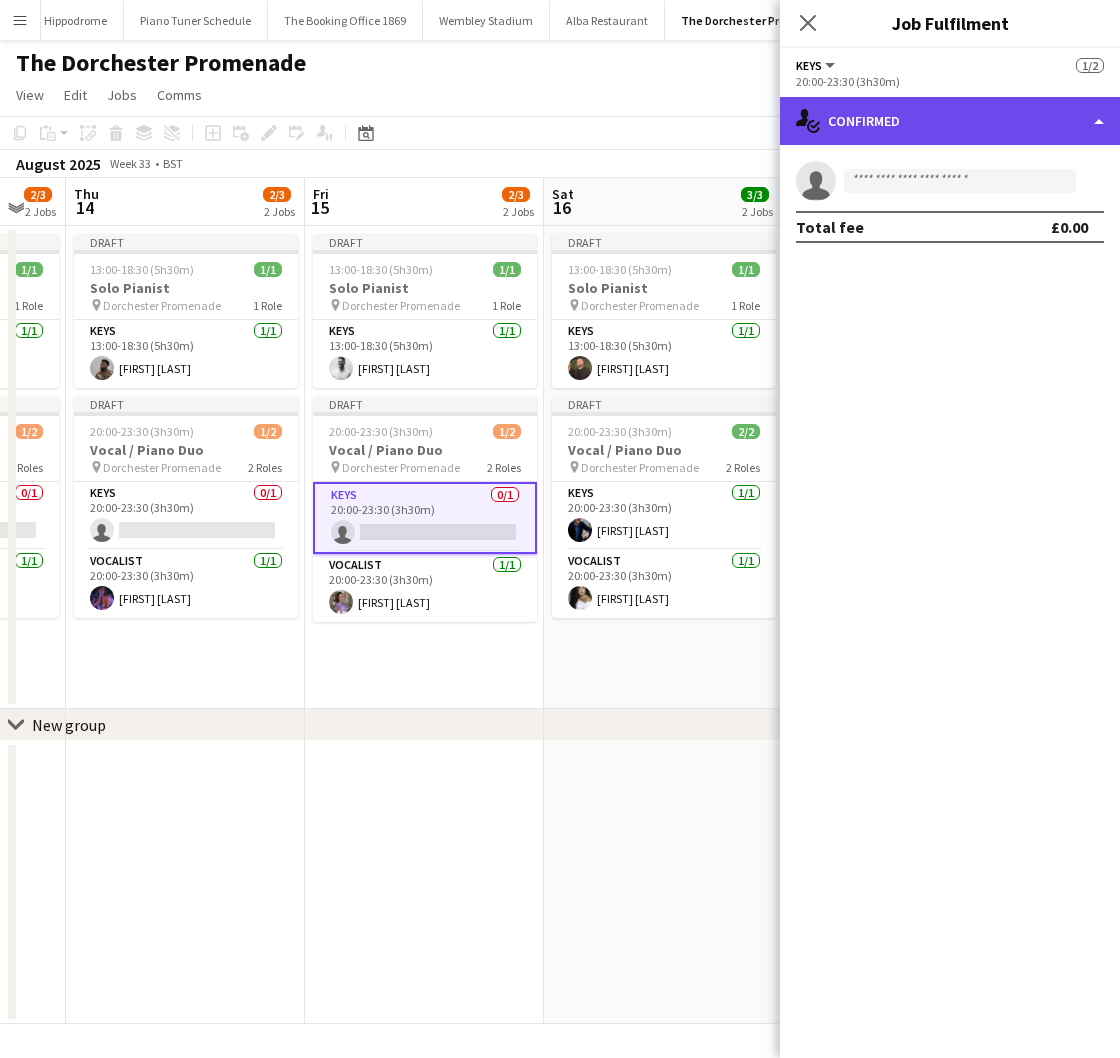 click on "single-neutral-actions-check-2
Confirmed" 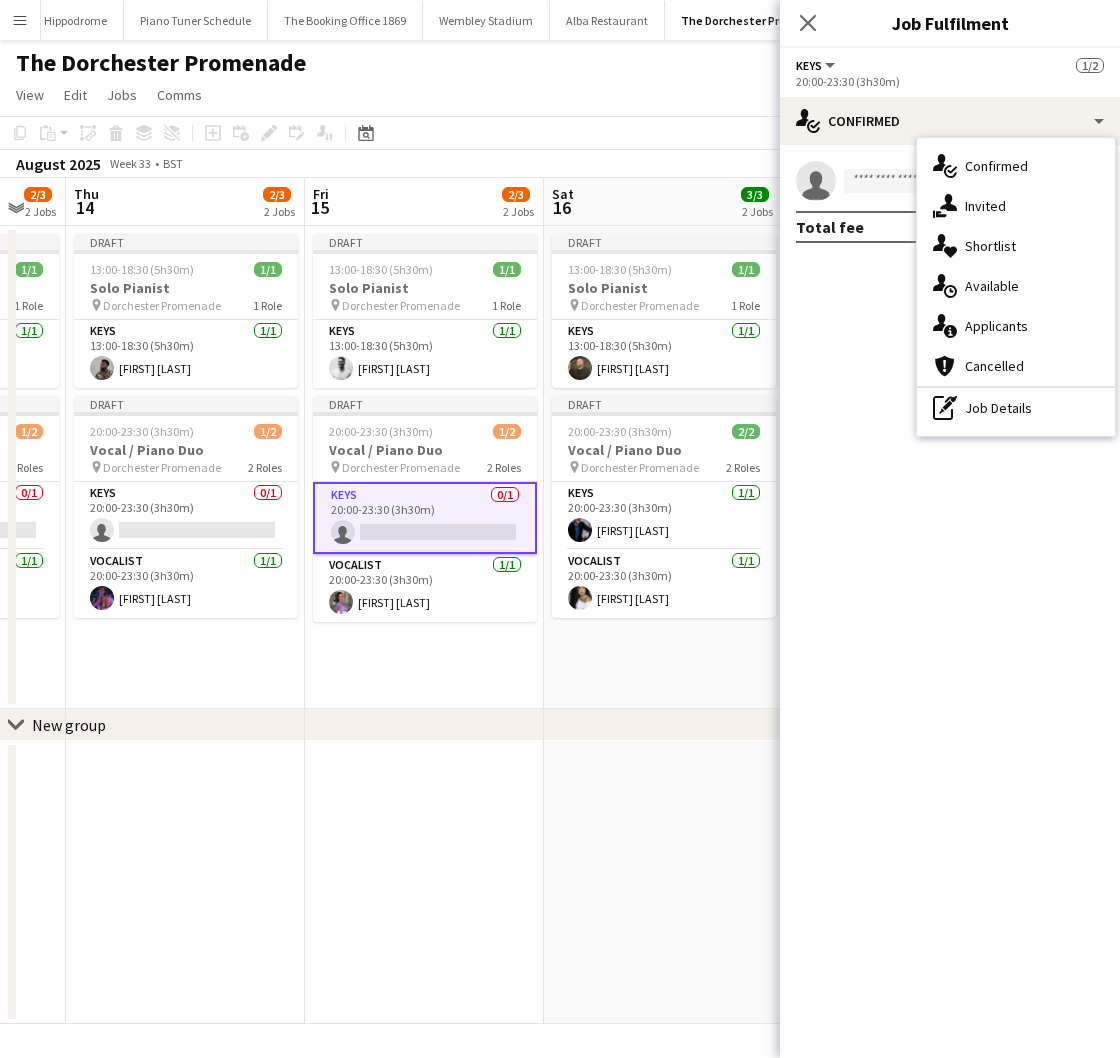 drag, startPoint x: 996, startPoint y: 293, endPoint x: 983, endPoint y: 287, distance: 14.3178215 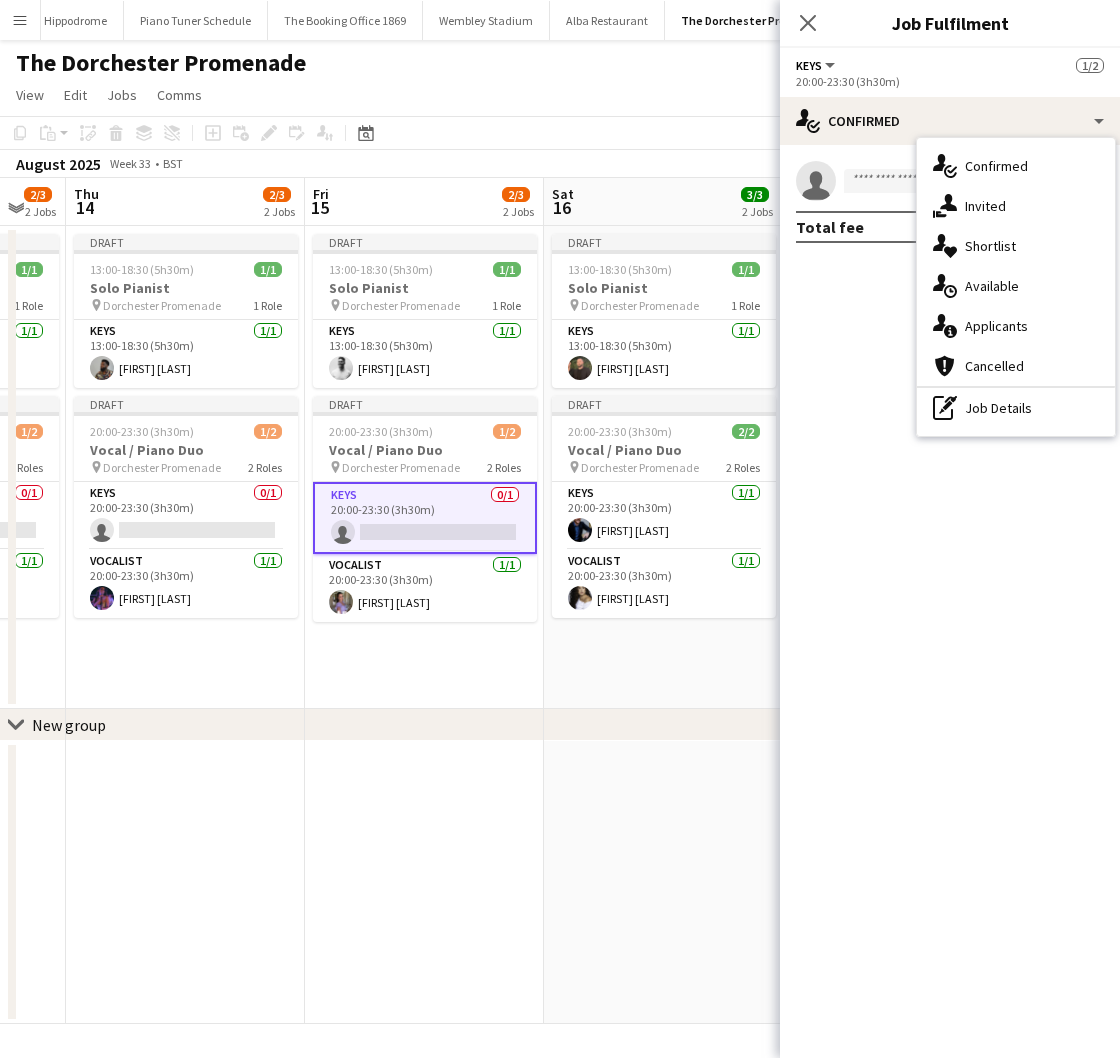 click on "single-neutral-actions-upload
Available" at bounding box center (1016, 286) 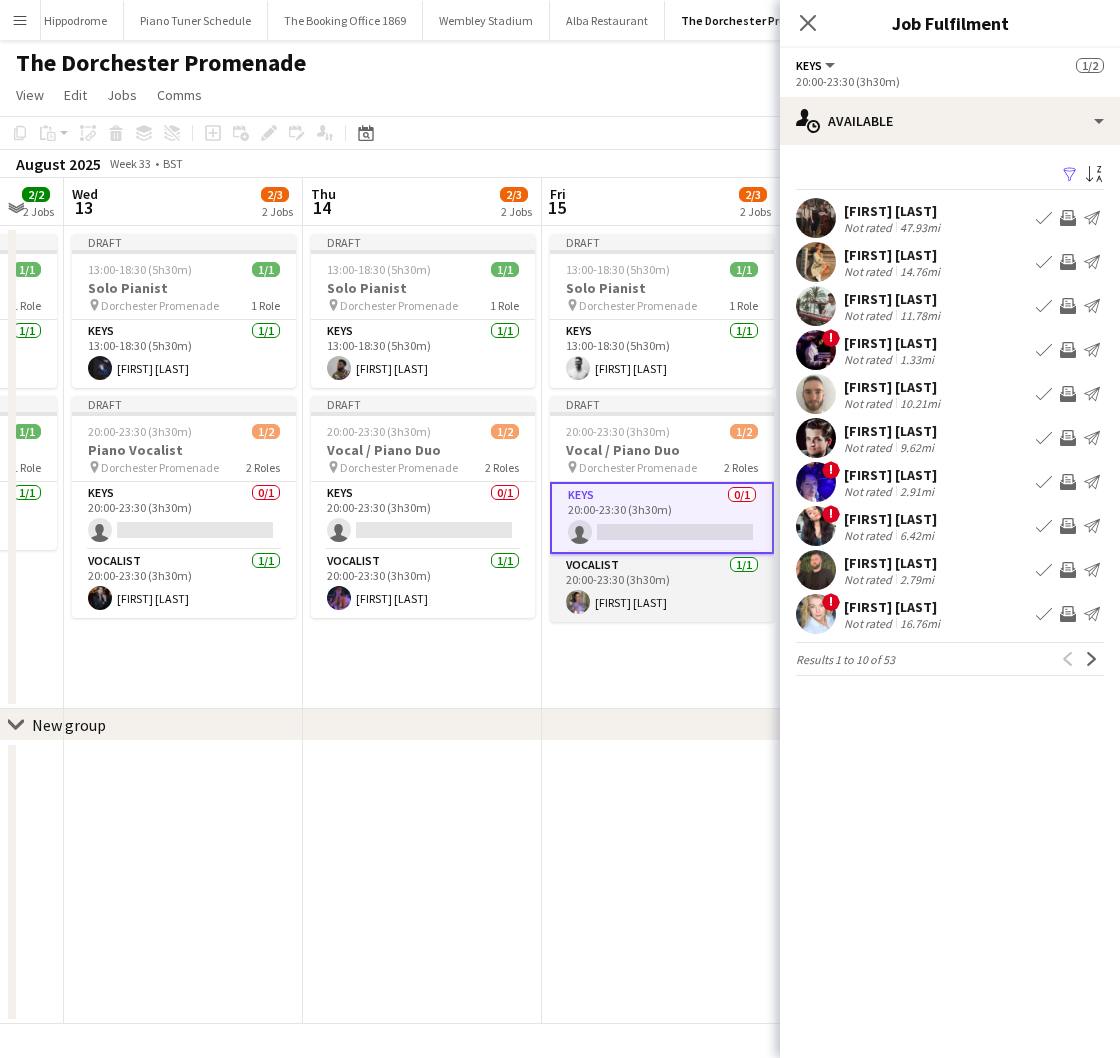 scroll, scrollTop: 0, scrollLeft: 408, axis: horizontal 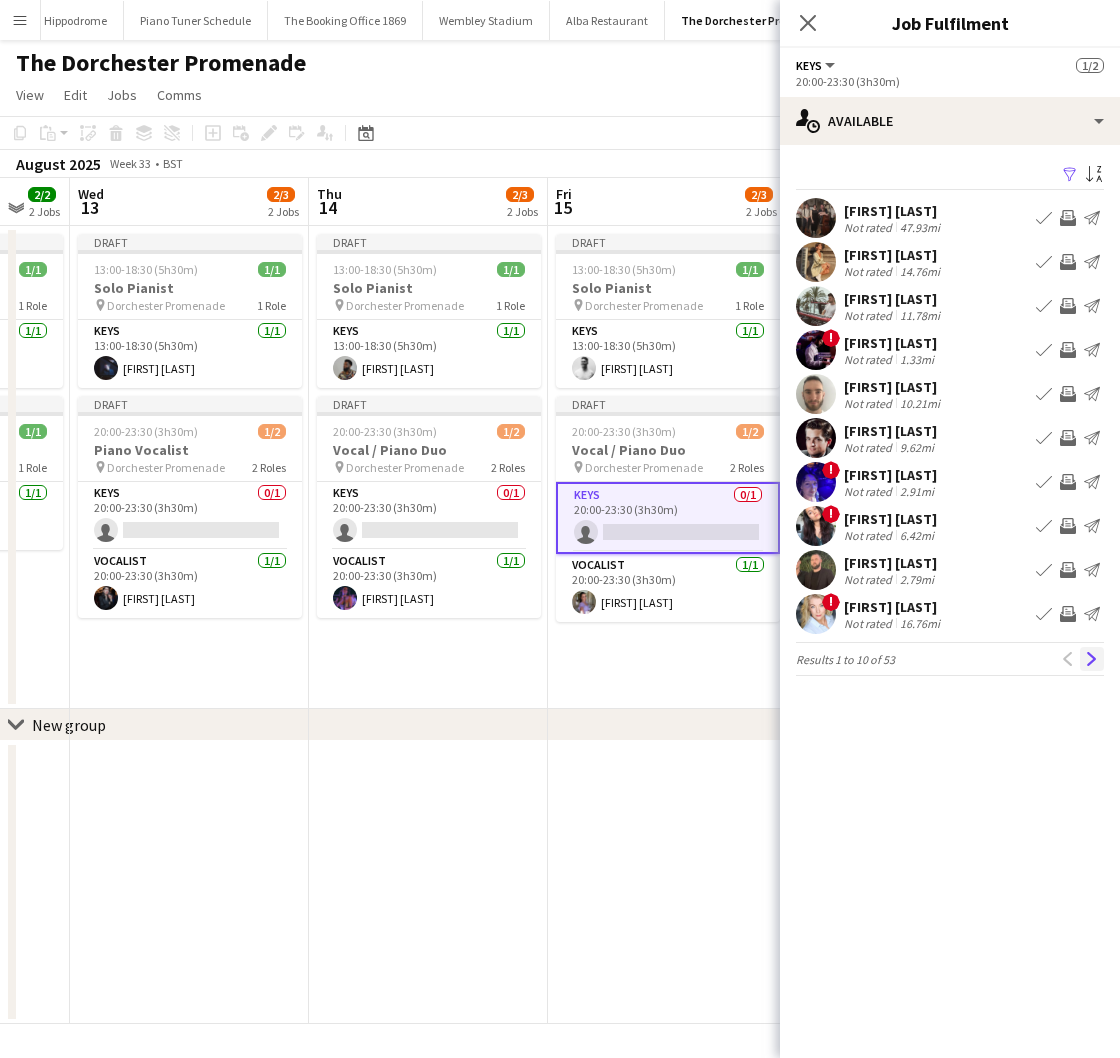 click on "Next" 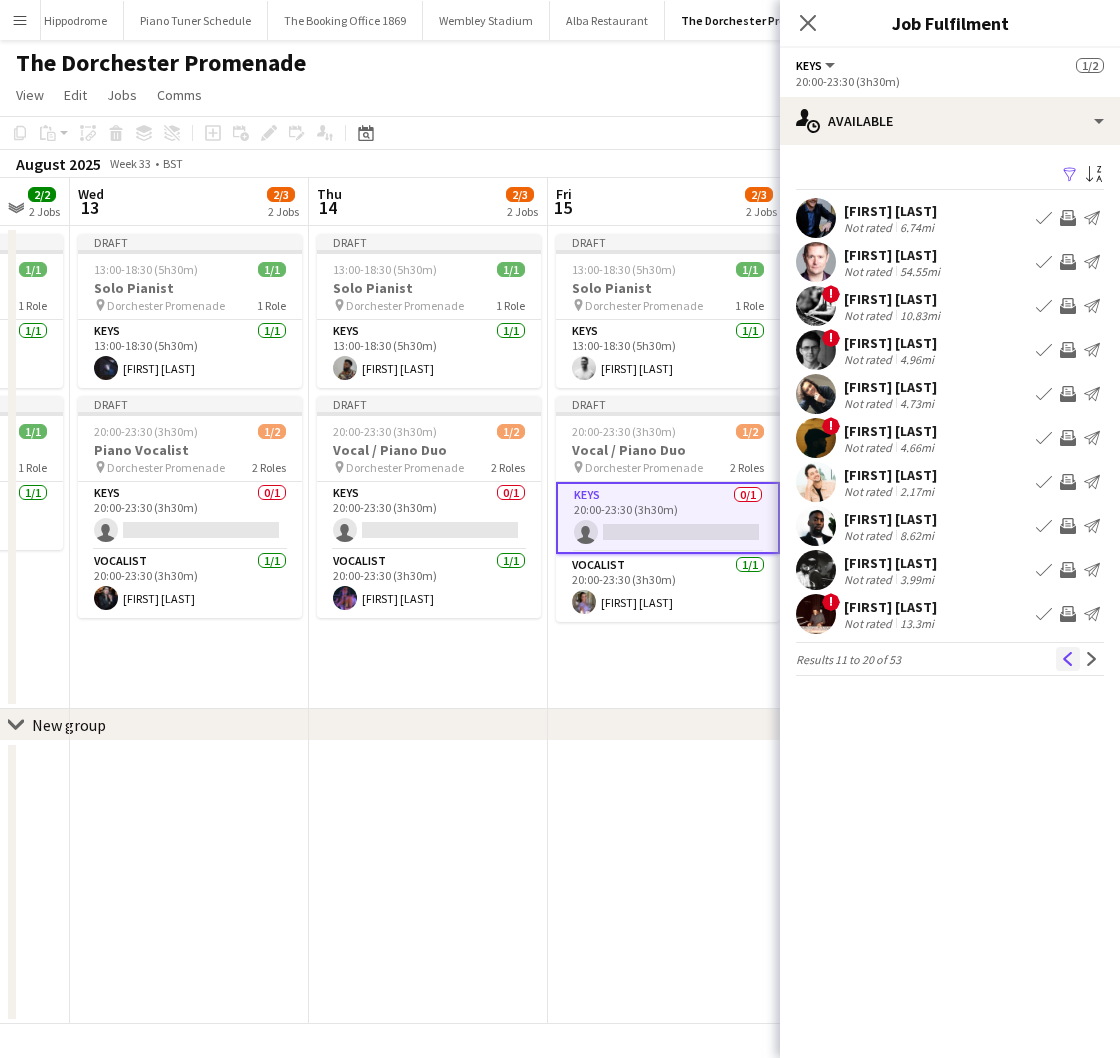 click on "Previous" 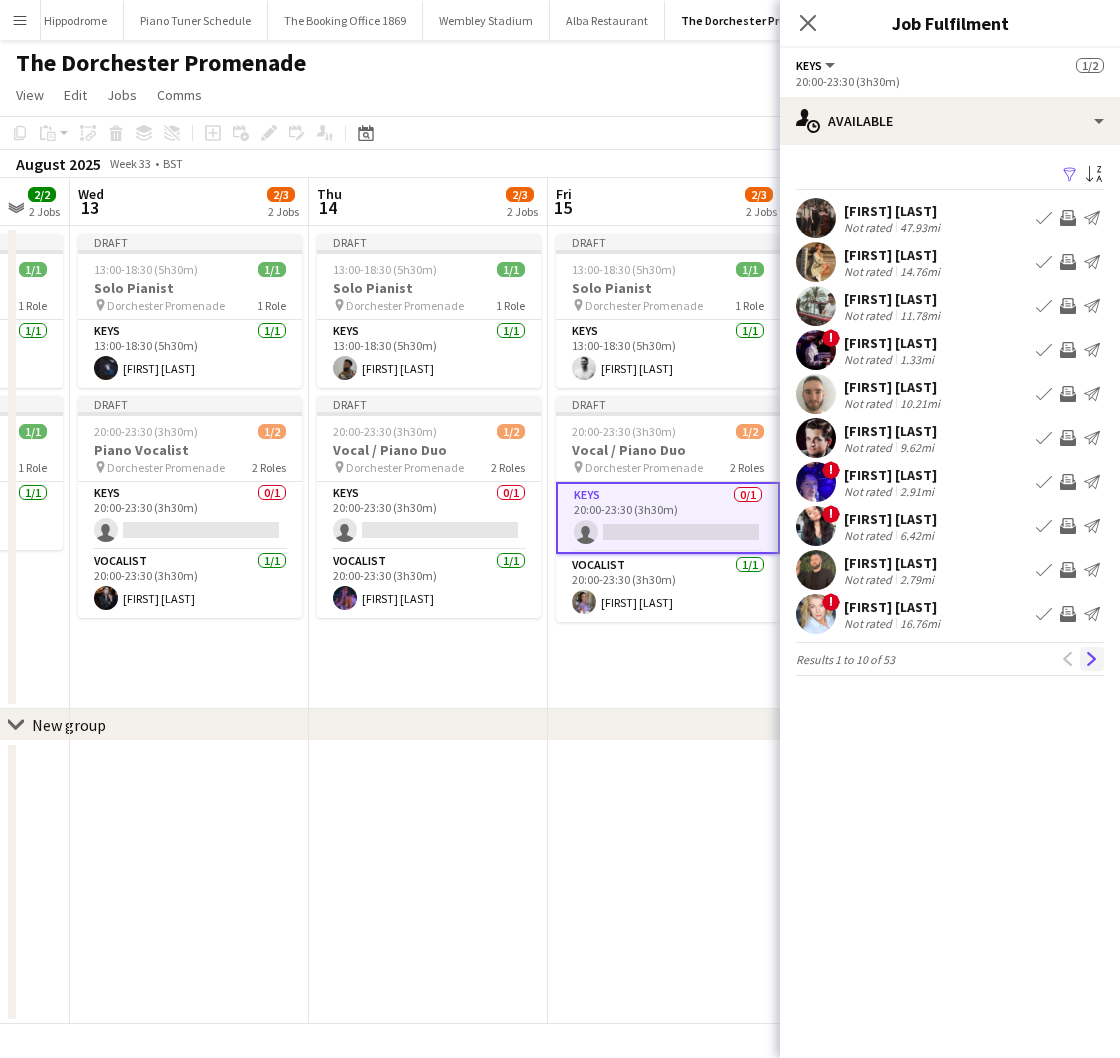 click on "Next" 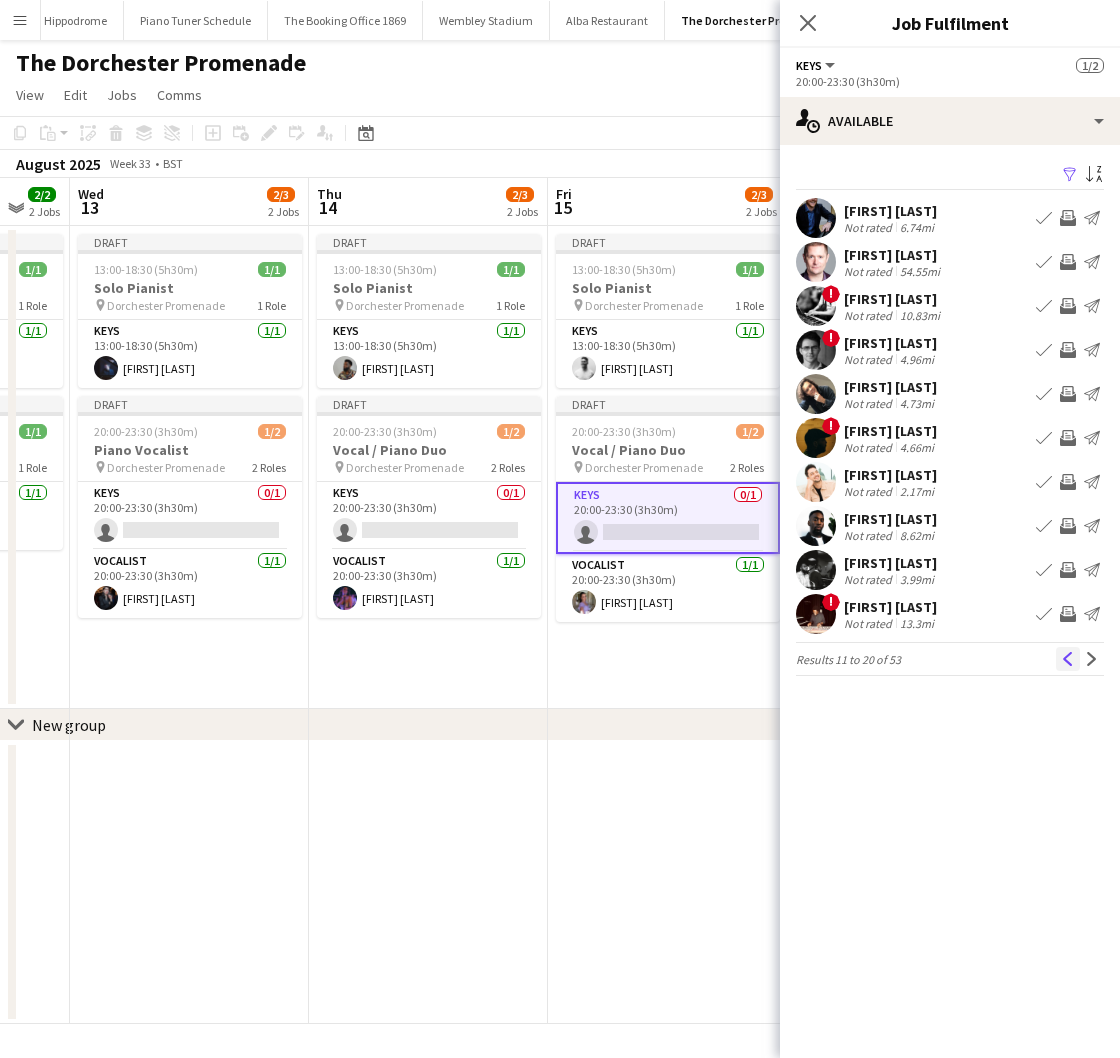 click on "Previous" 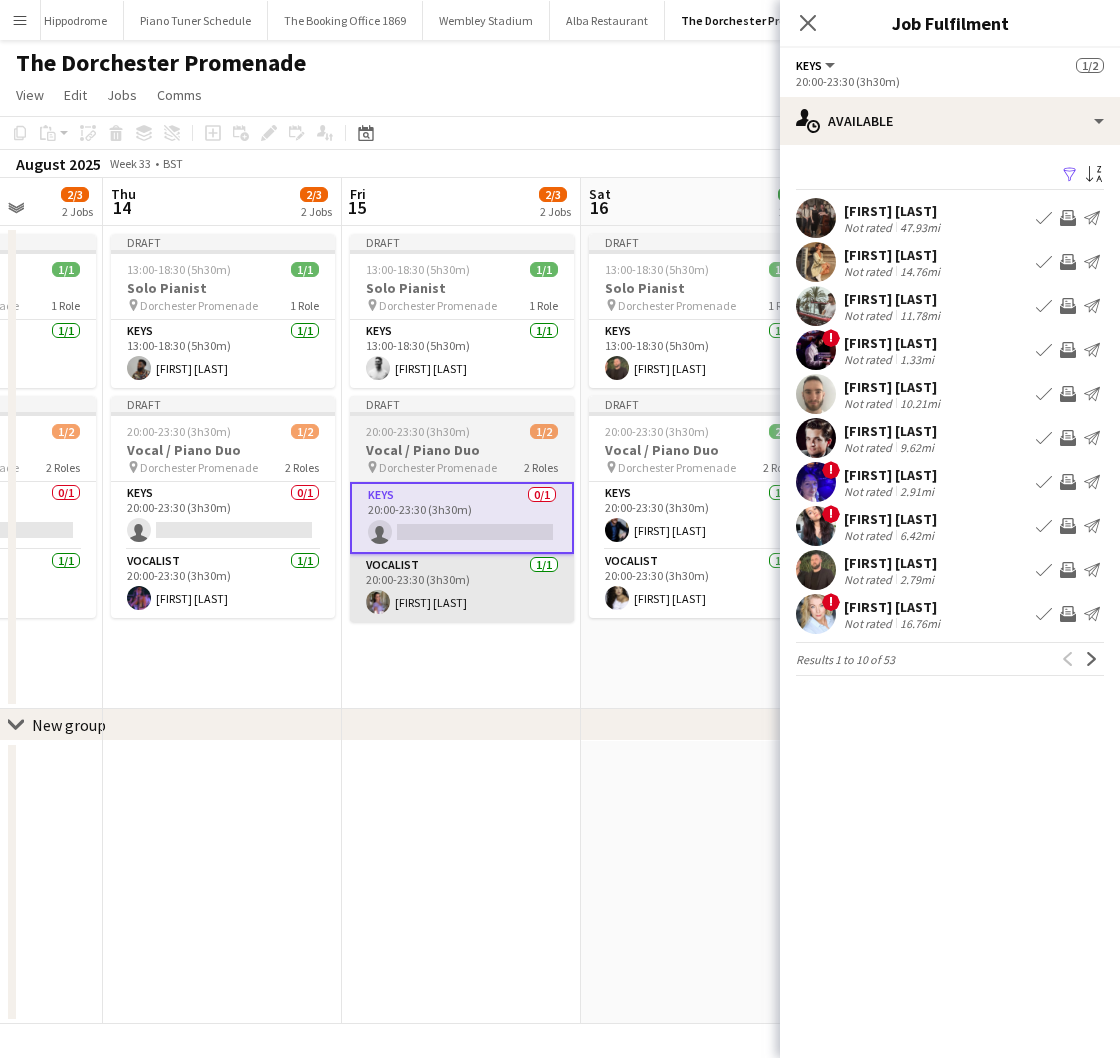 scroll, scrollTop: 0, scrollLeft: 858, axis: horizontal 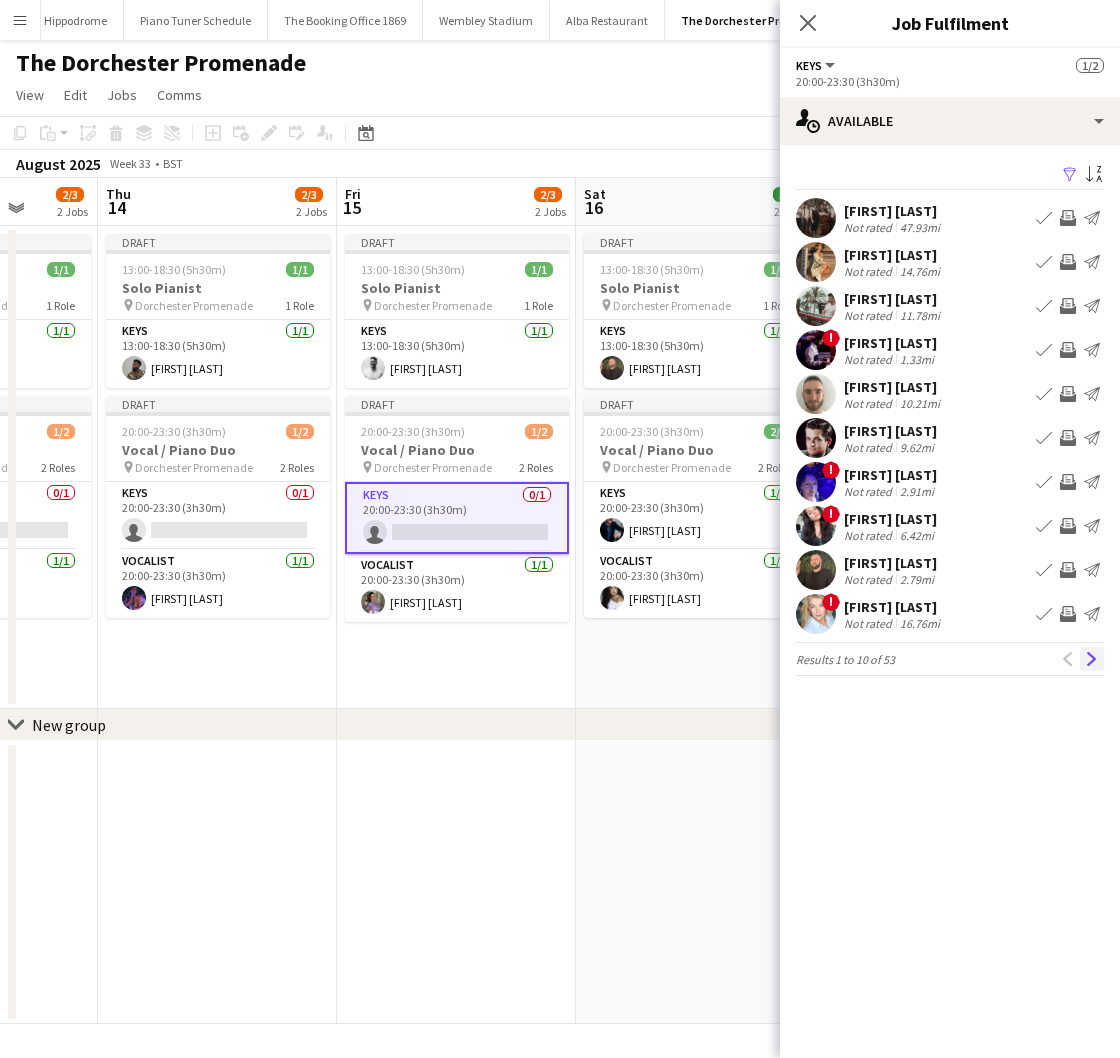 click on "Next" 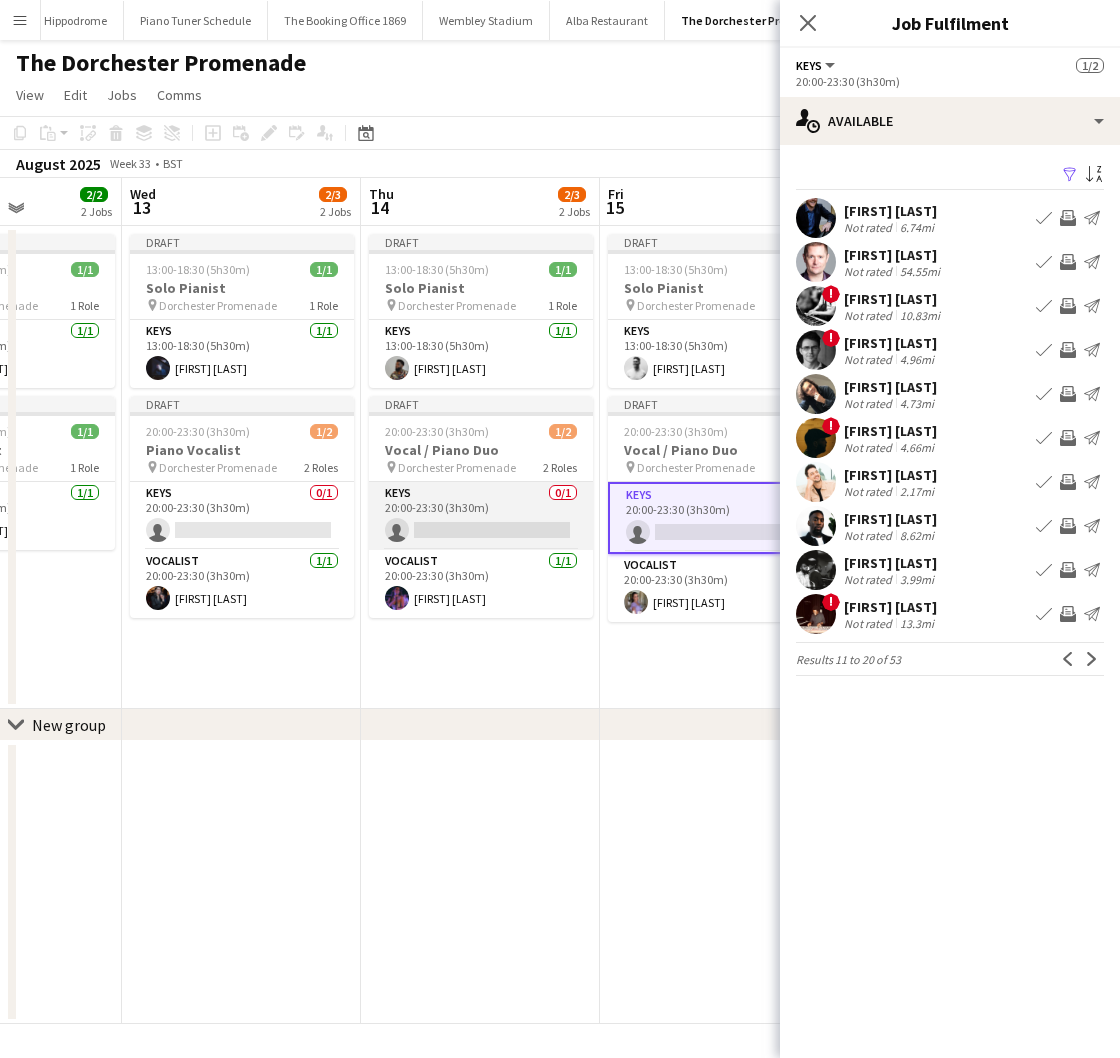 scroll, scrollTop: 0, scrollLeft: 593, axis: horizontal 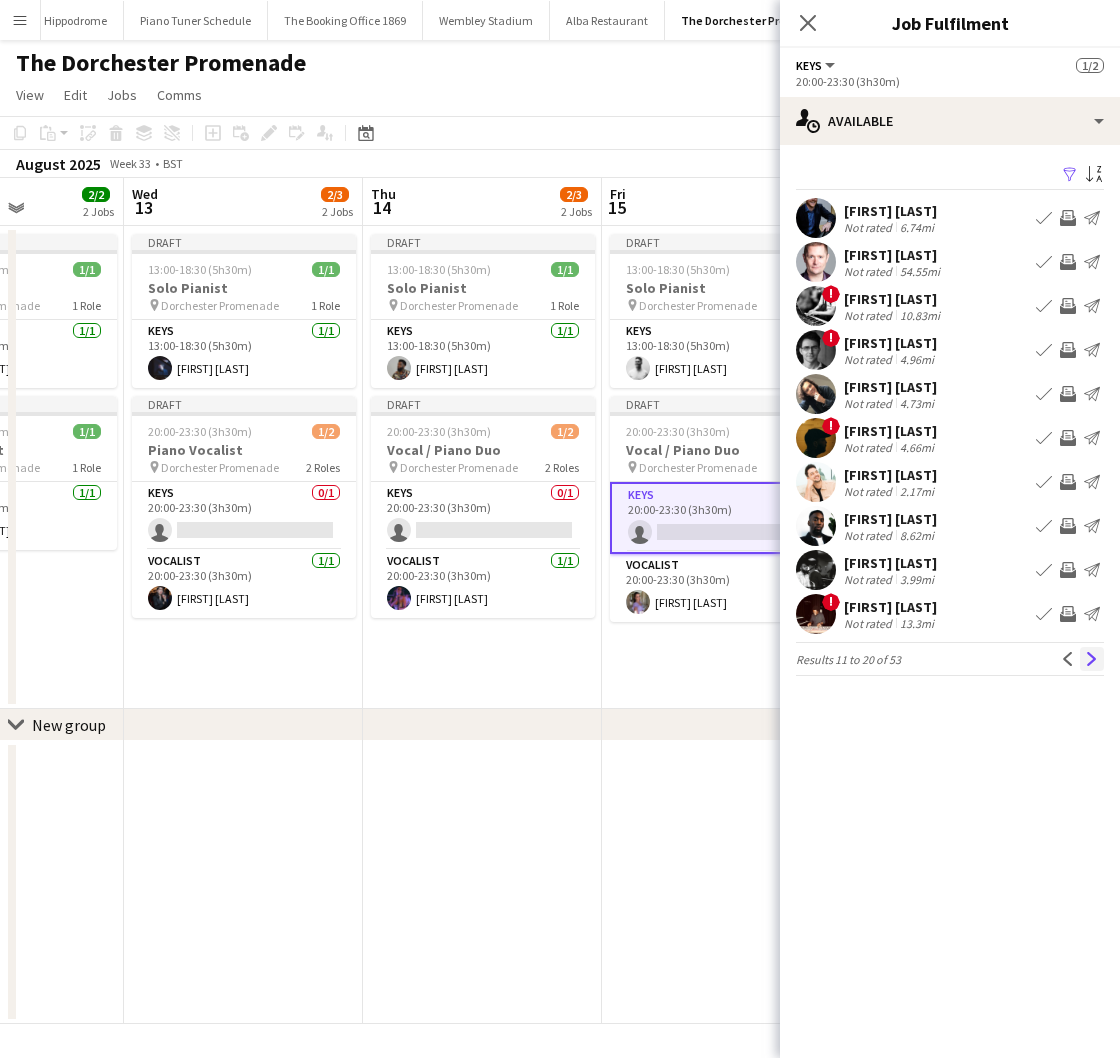click on "Next" 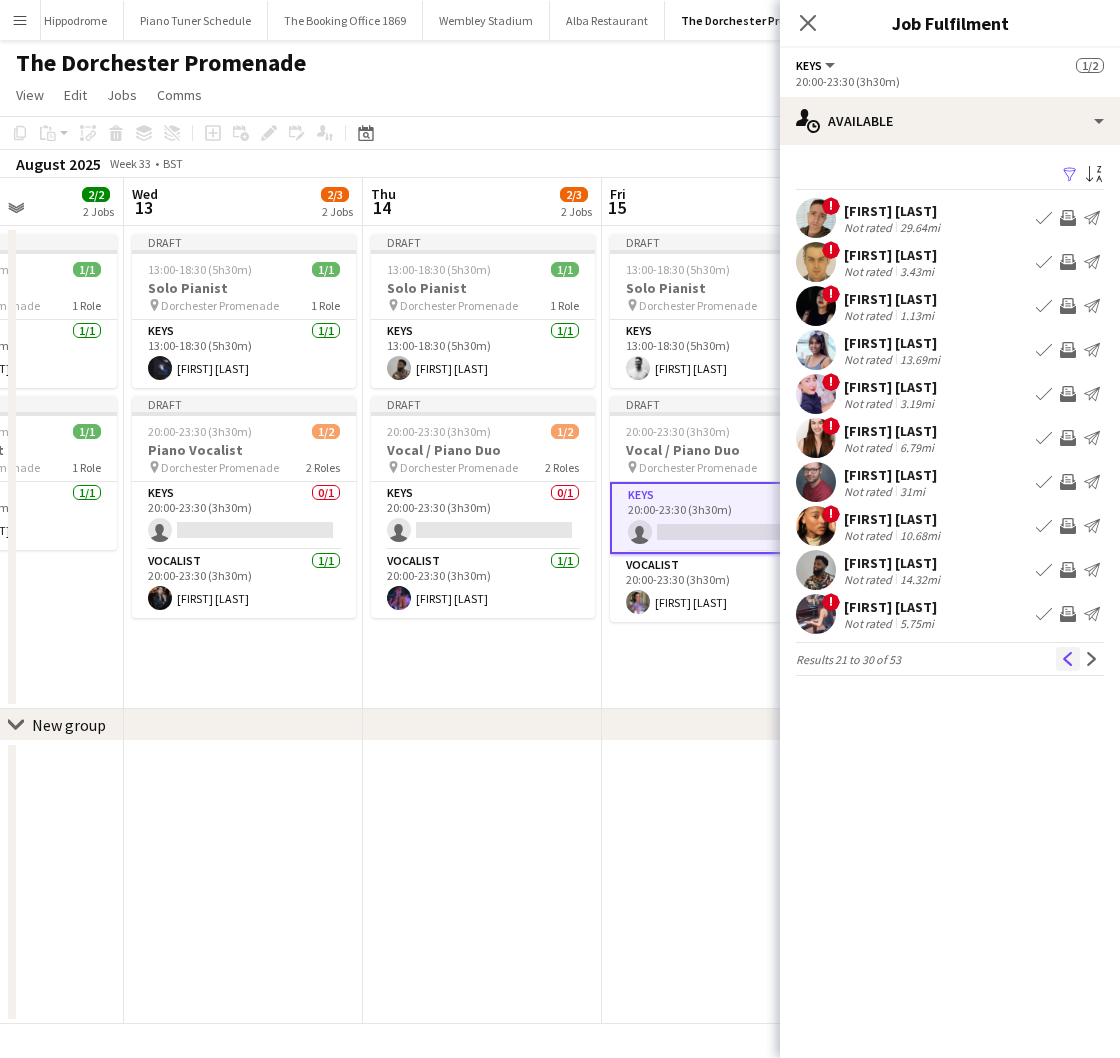 click on "Previous" 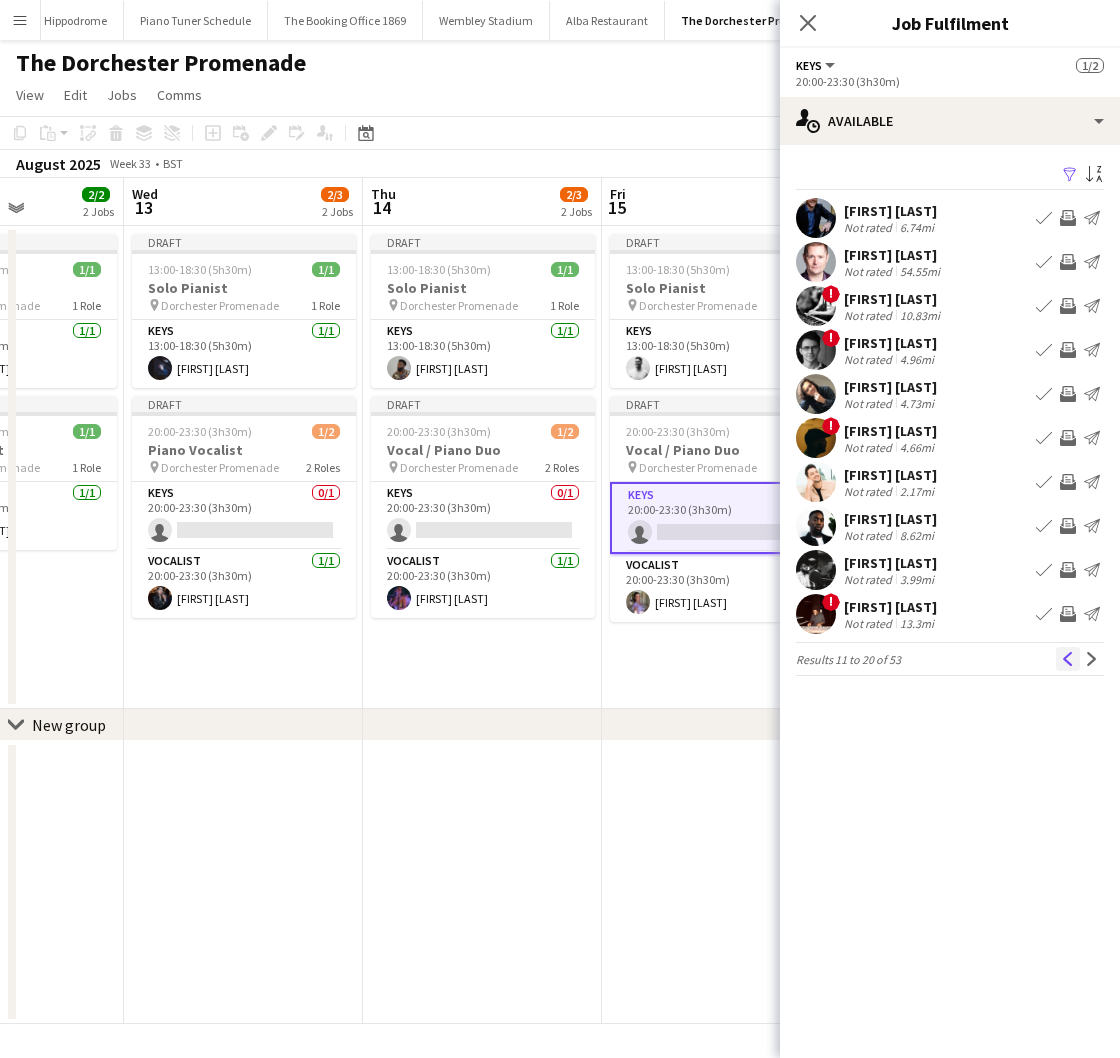 click on "Previous" 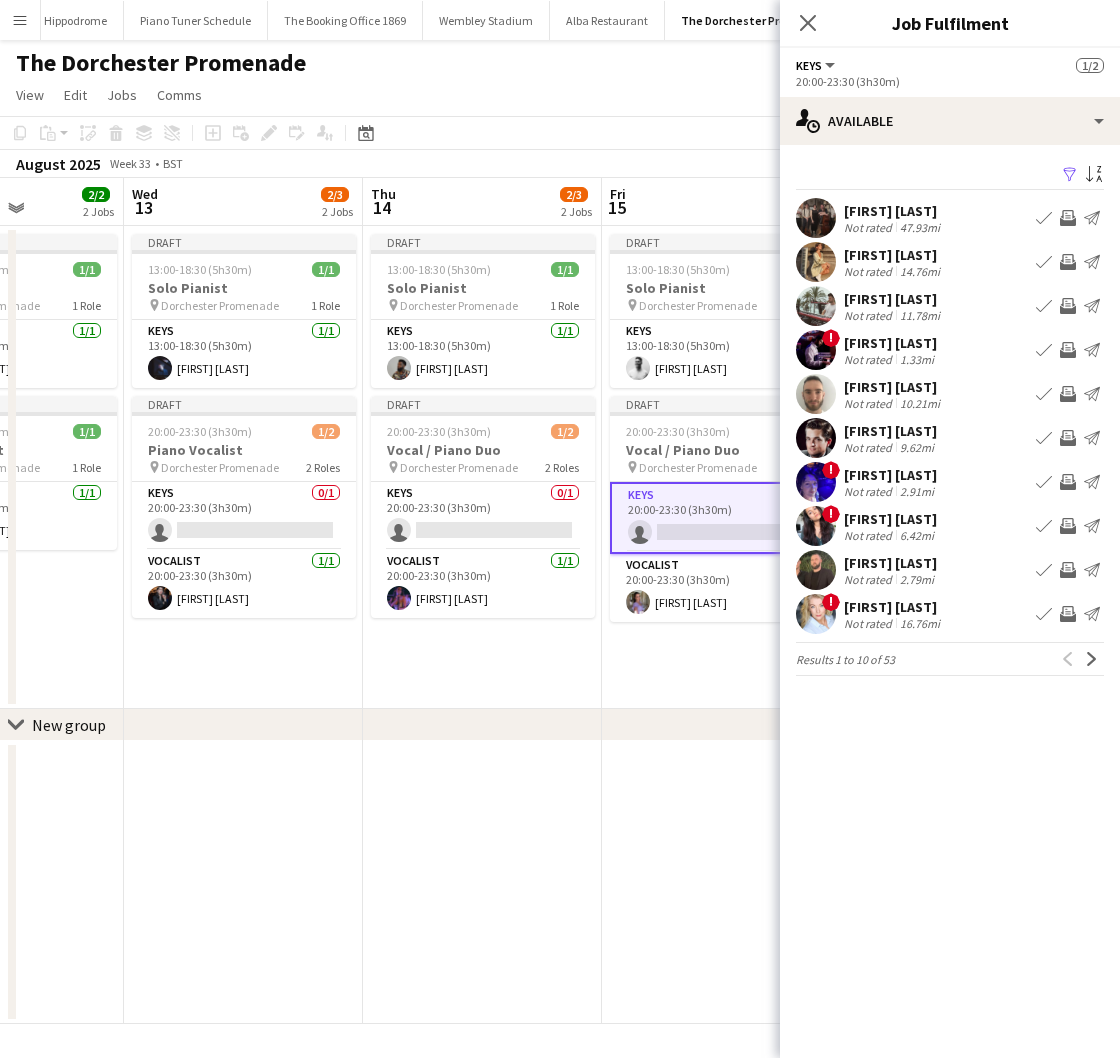 click on "Previous
Next" 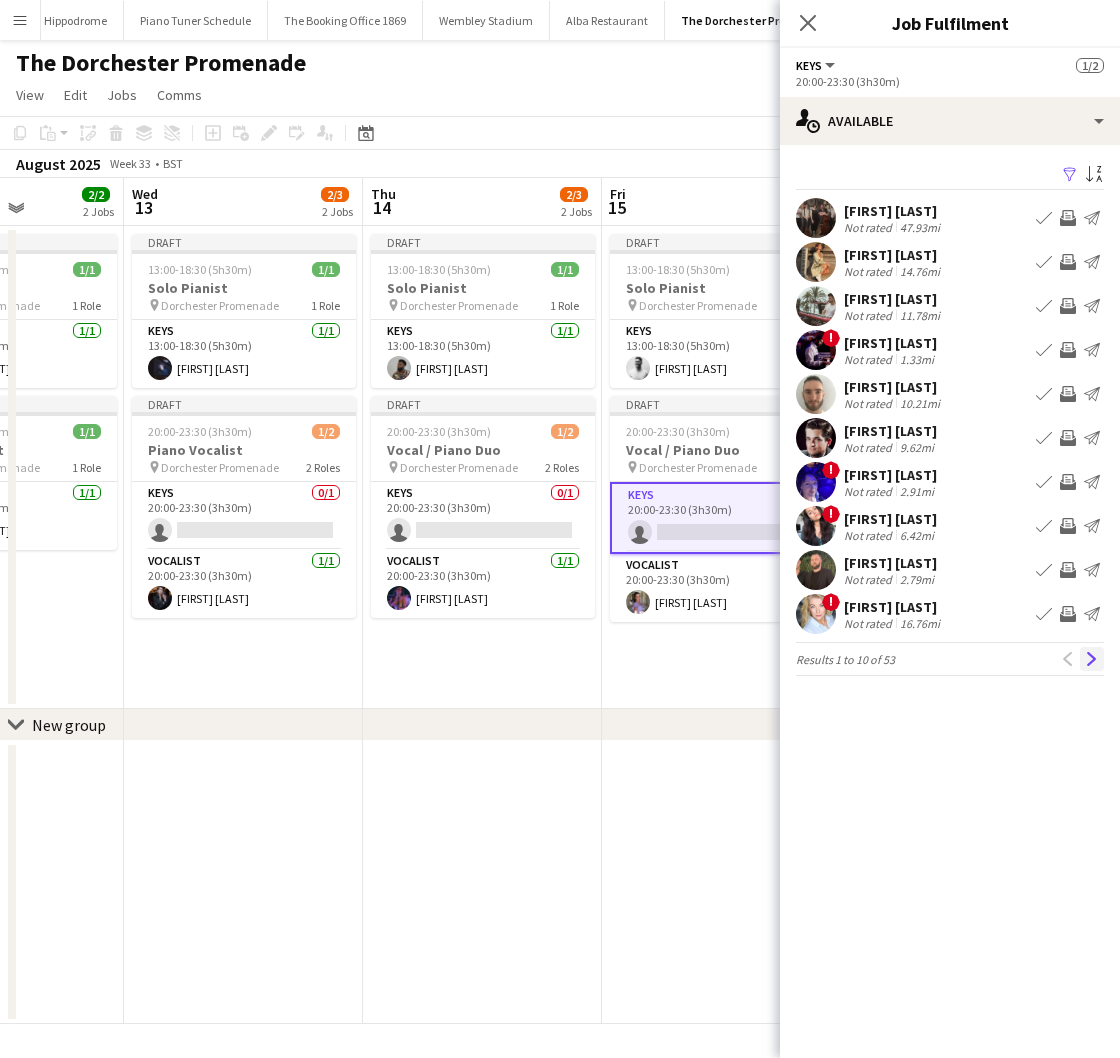 click on "Next" 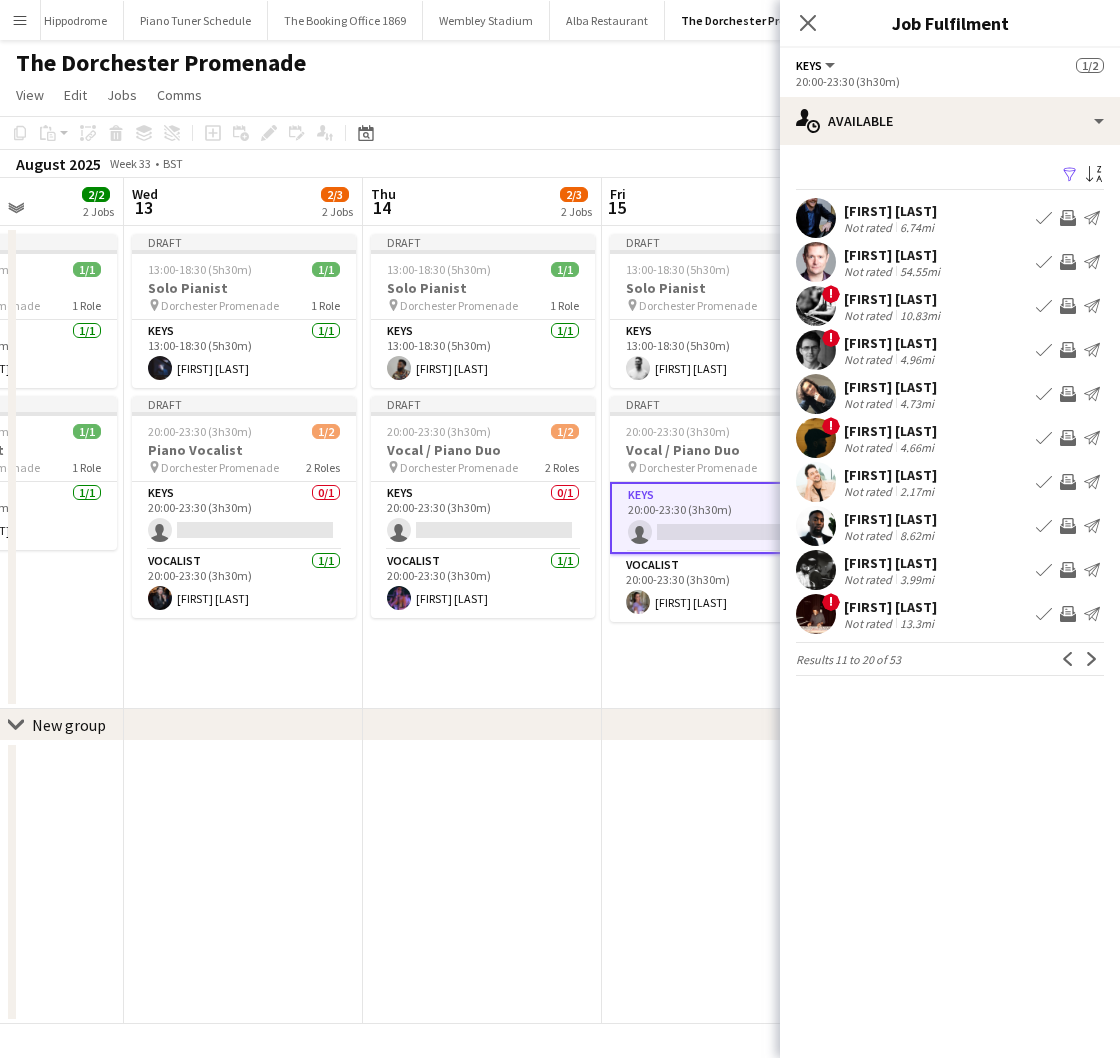 click on "Next" 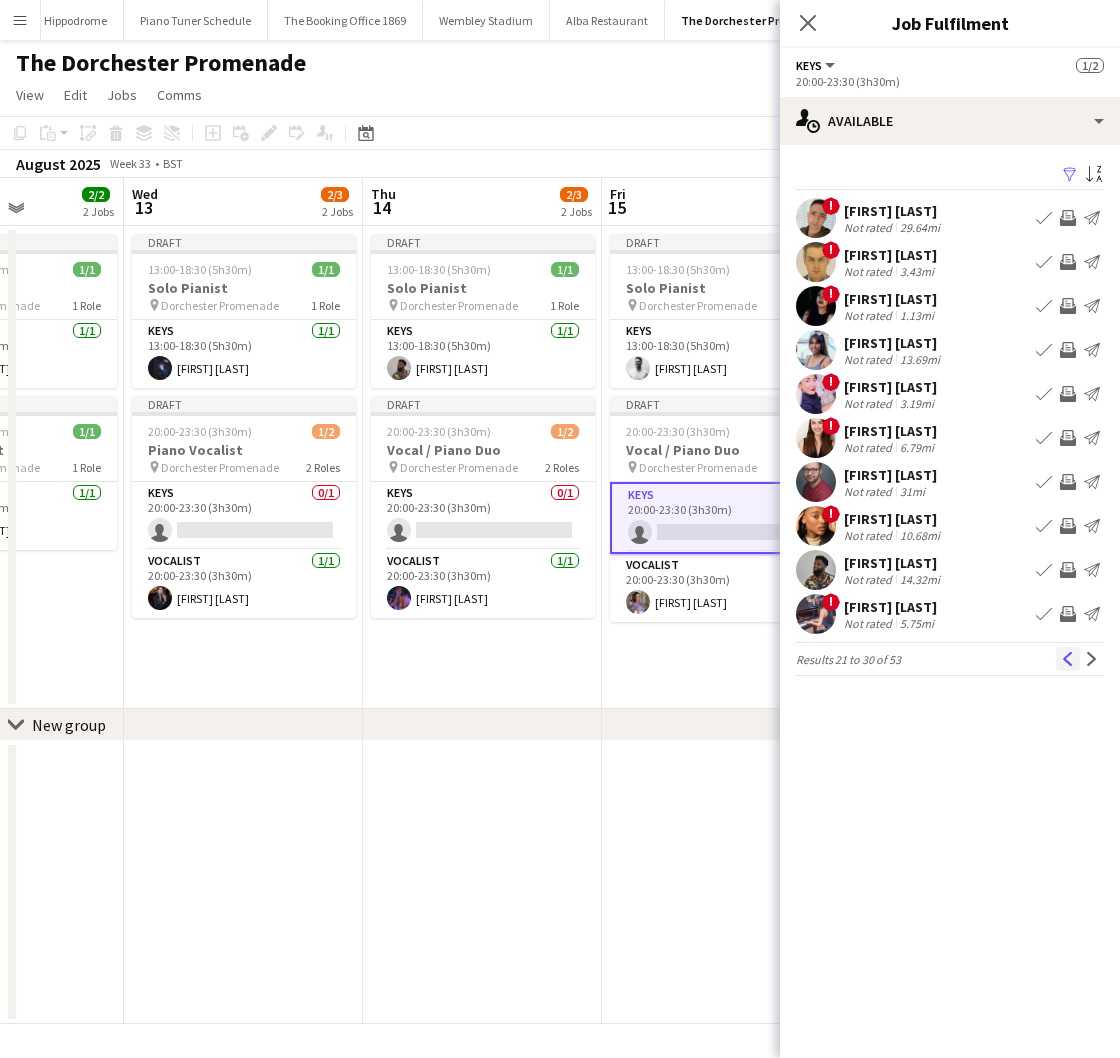 click on "Previous" 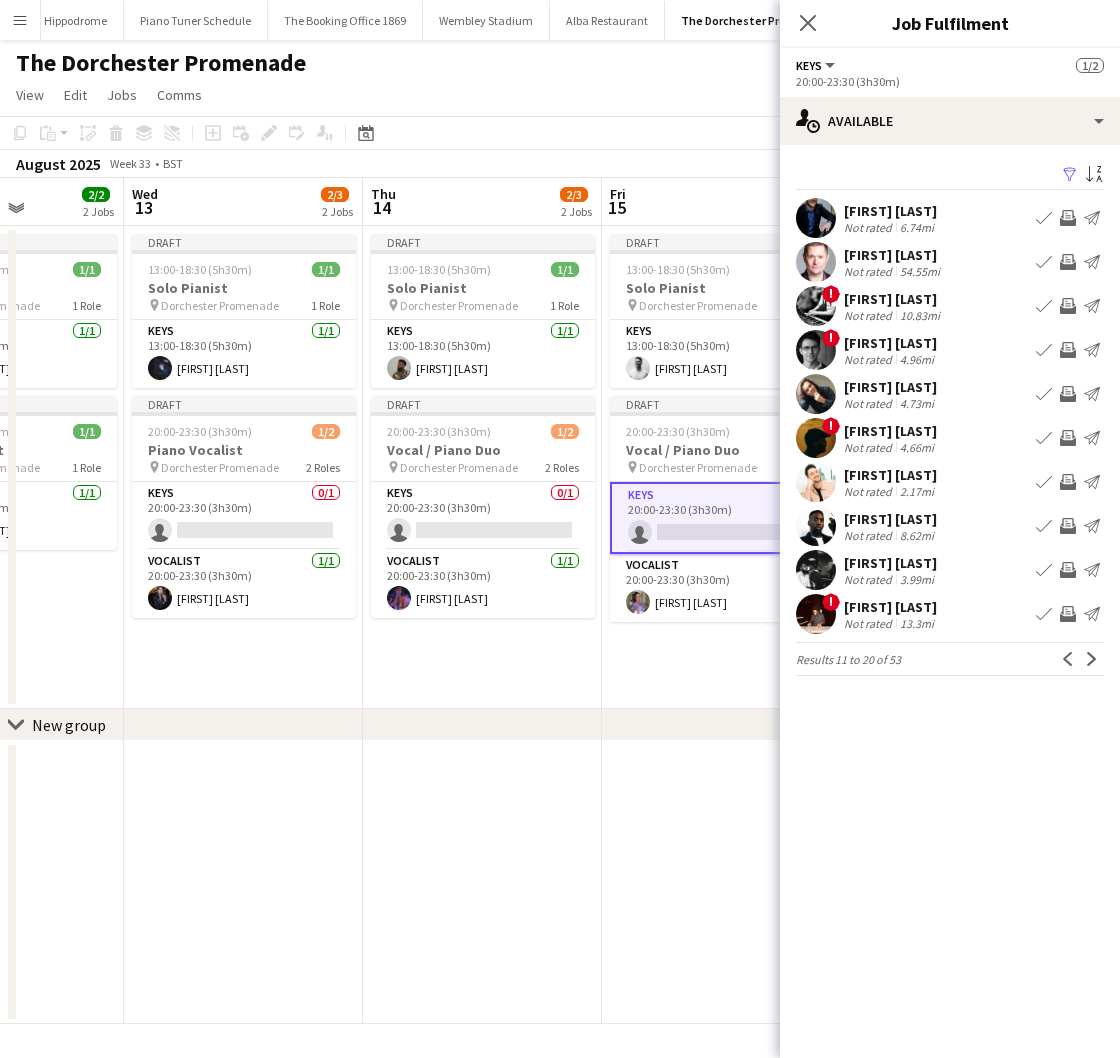 click on "Book crew" at bounding box center [1044, 482] 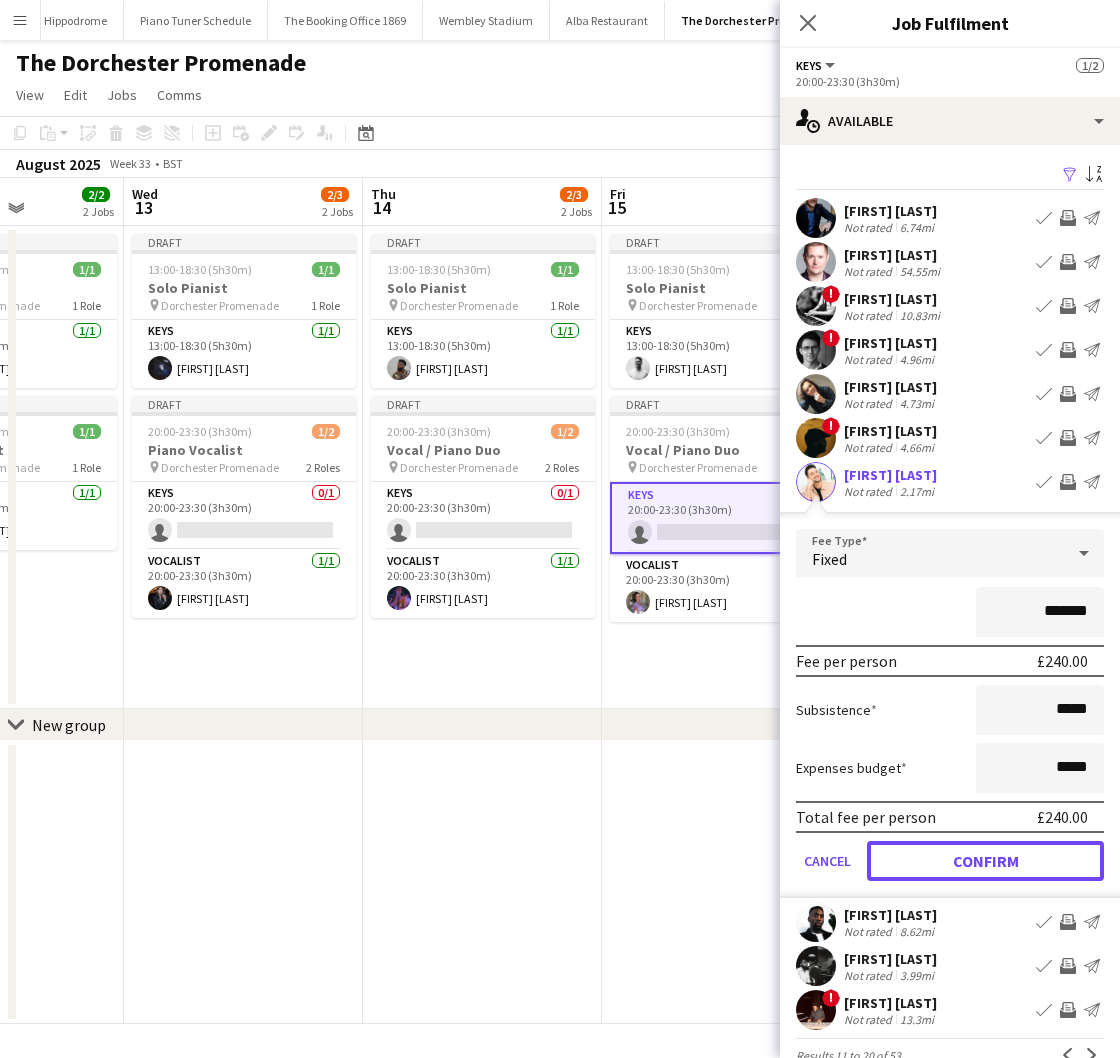 drag, startPoint x: 938, startPoint y: 856, endPoint x: 913, endPoint y: 831, distance: 35.35534 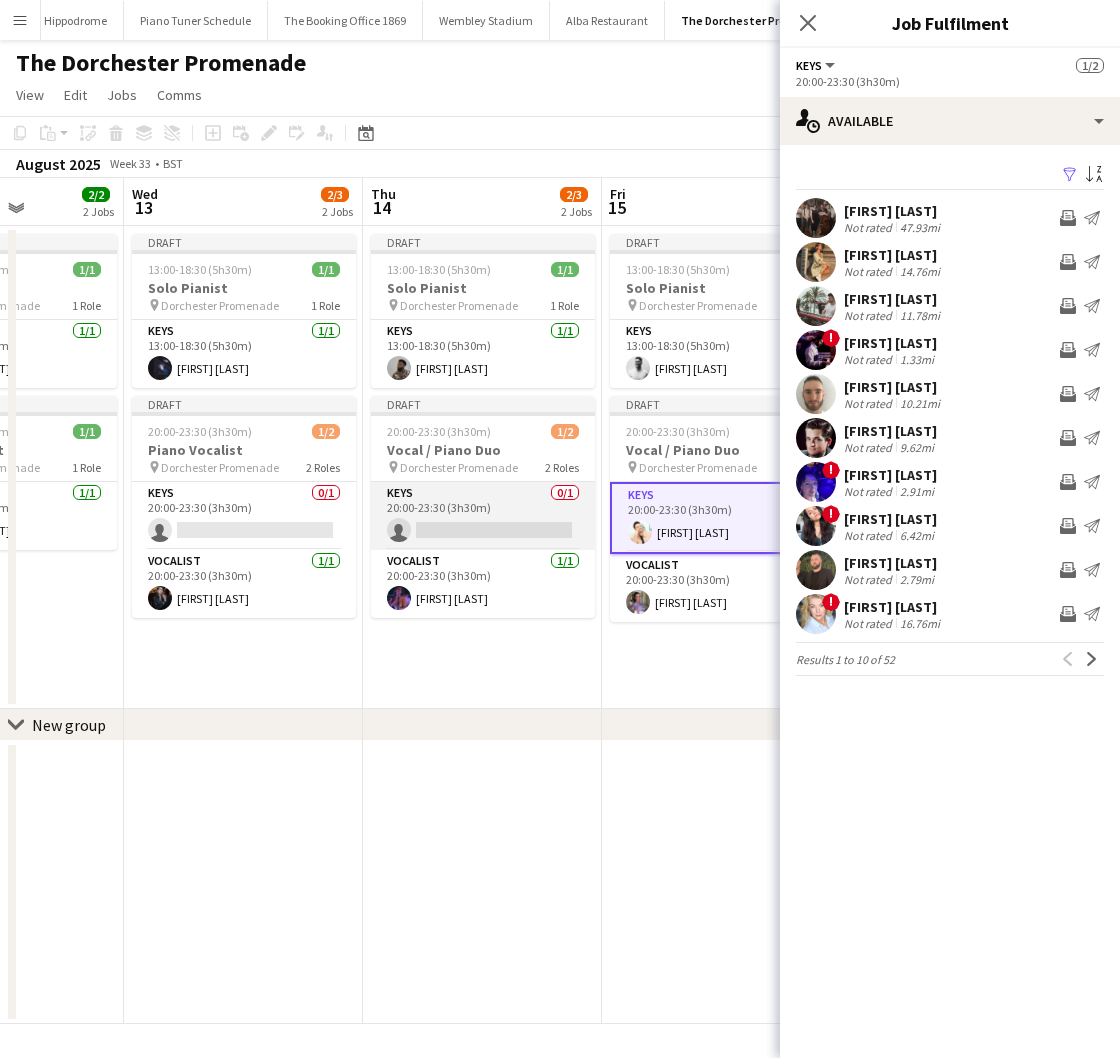 click on "Keys   0/1   20:00-23:30 (3h30m)
single-neutral-actions" at bounding box center [483, 516] 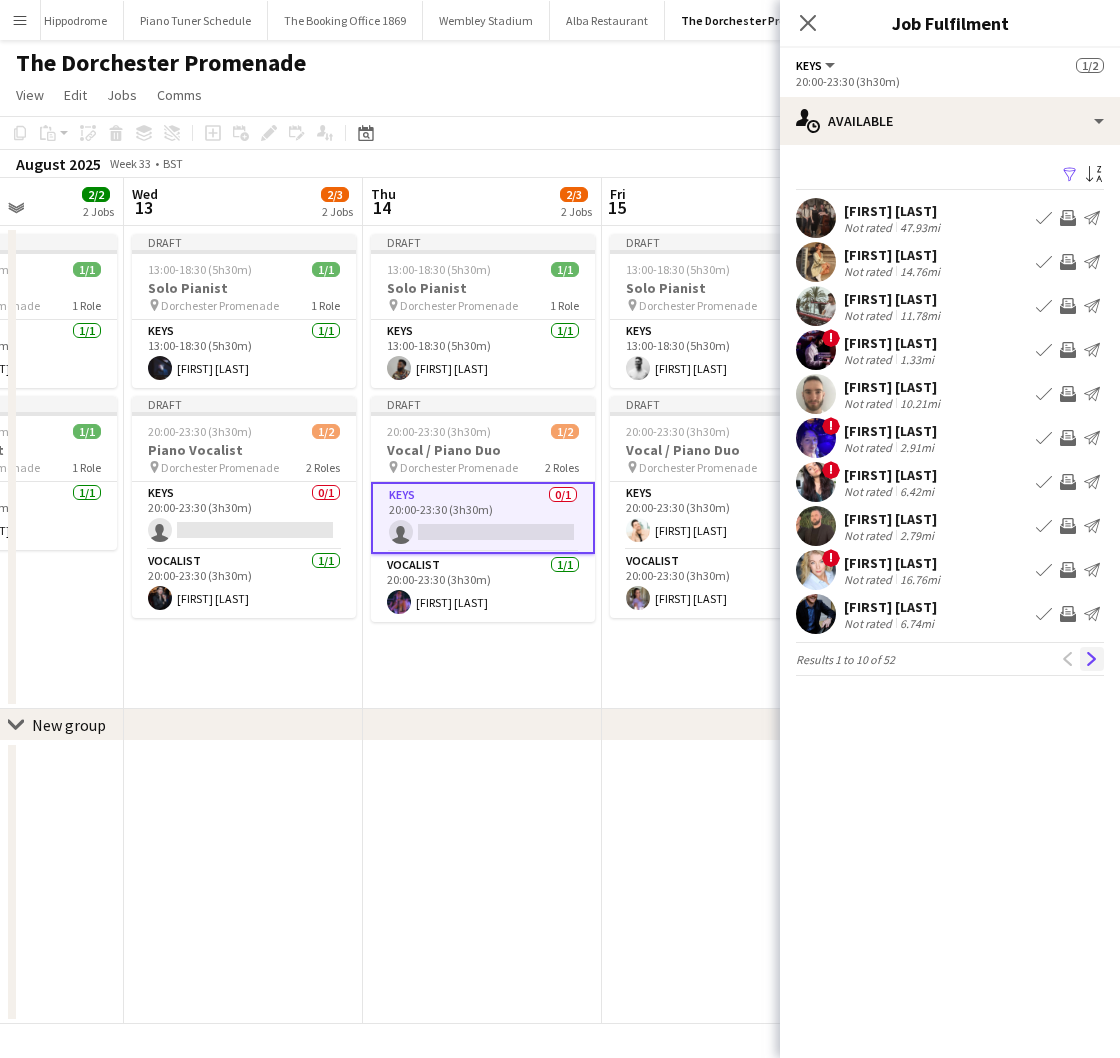 click on "Next" 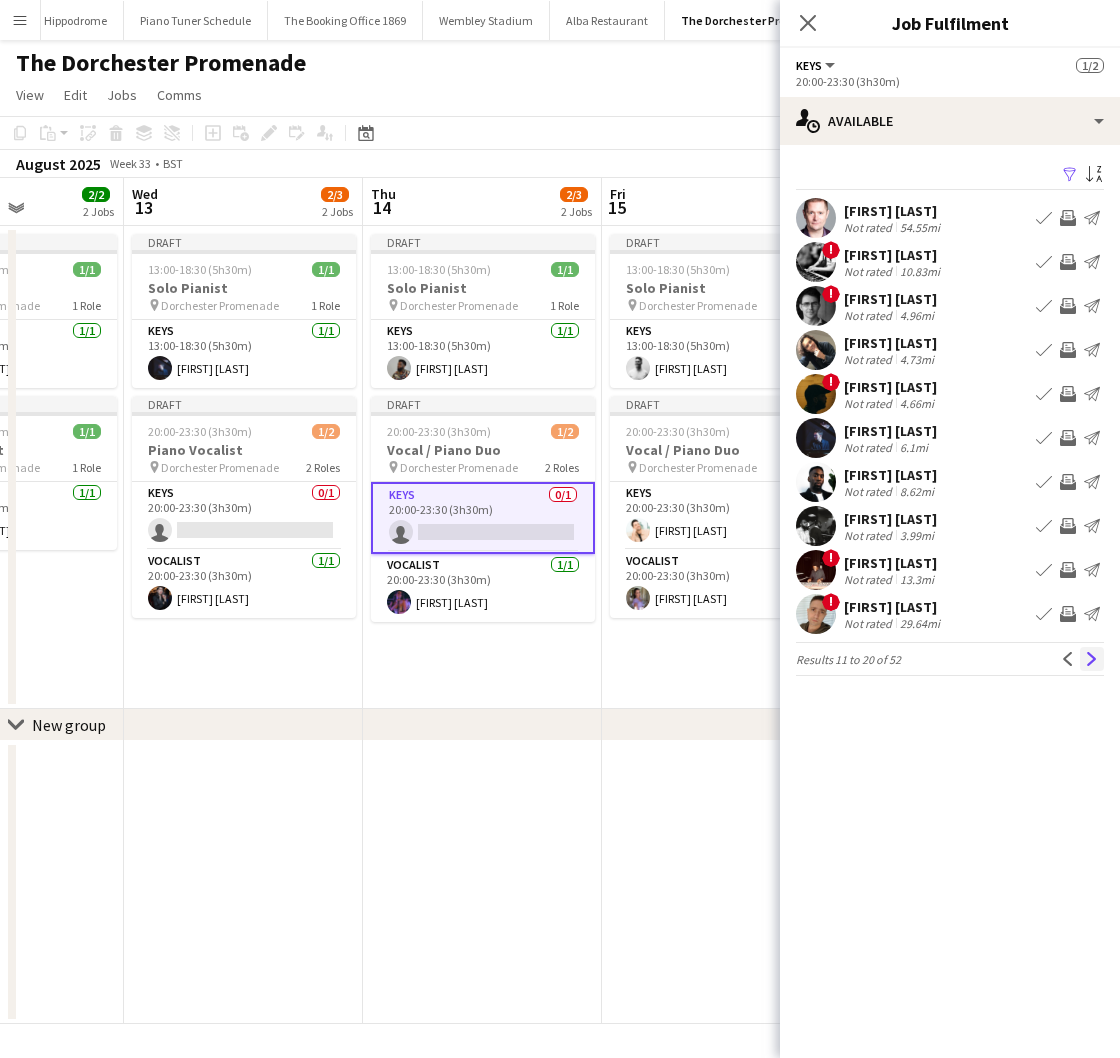 click on "Next" 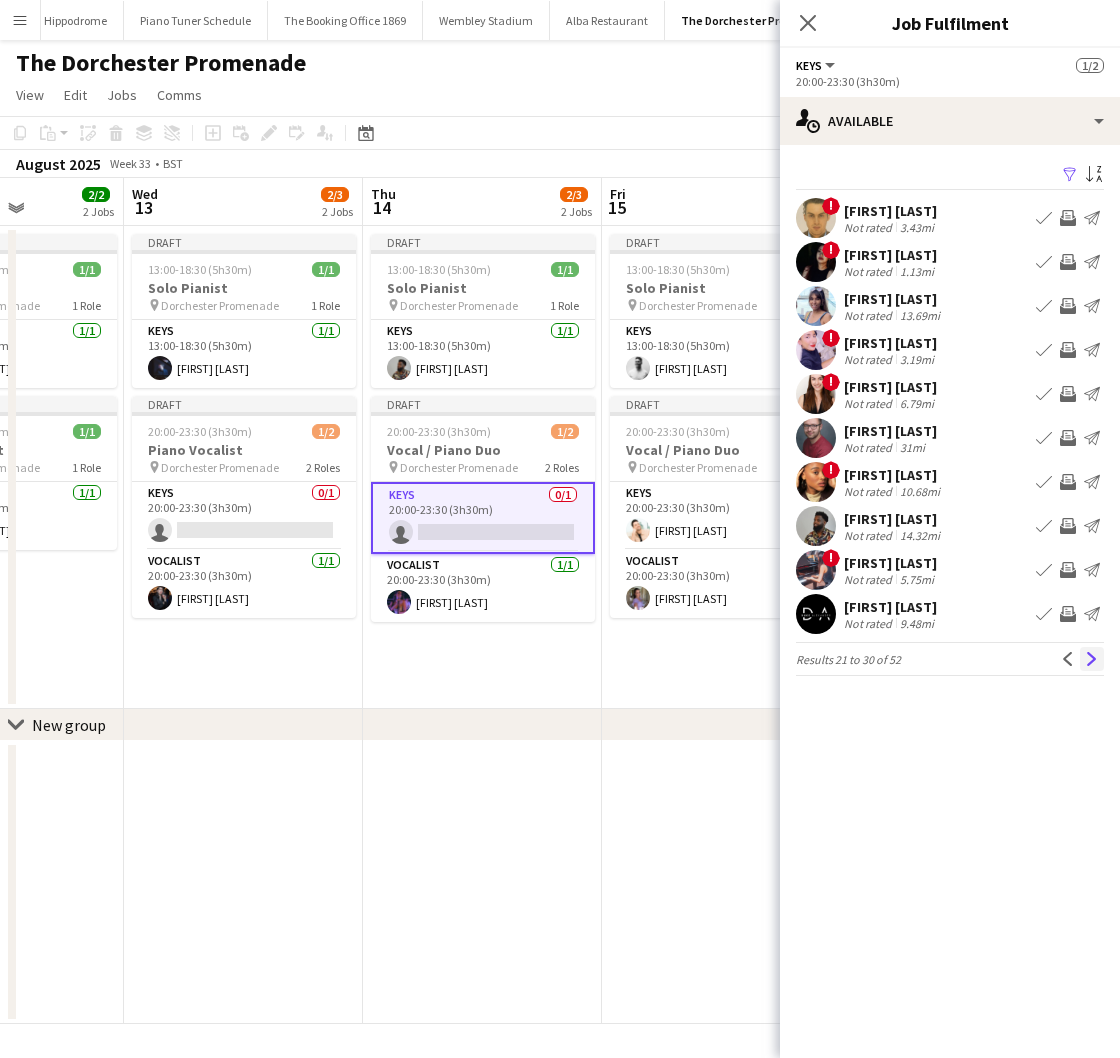 click on "Next" 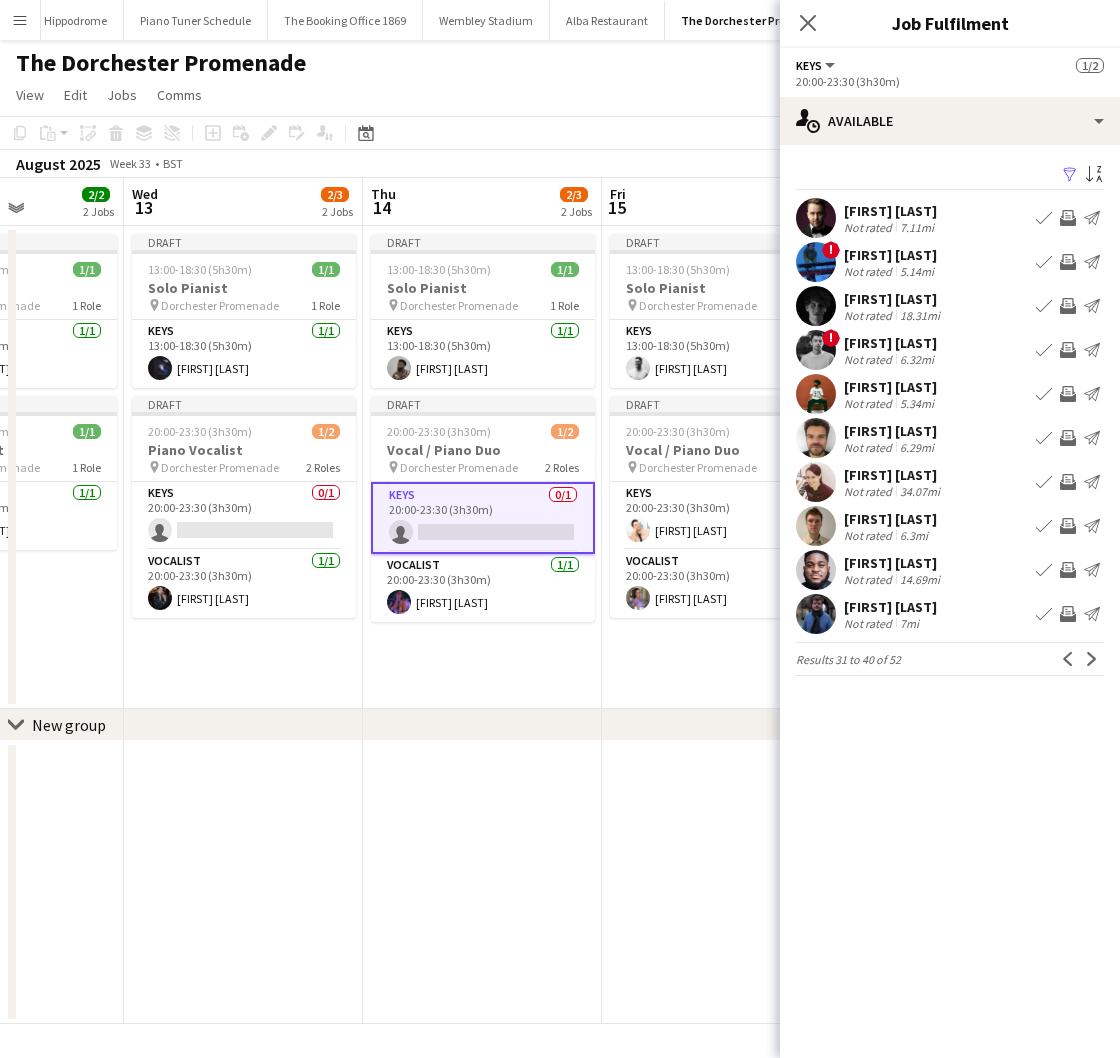 click on "Next" 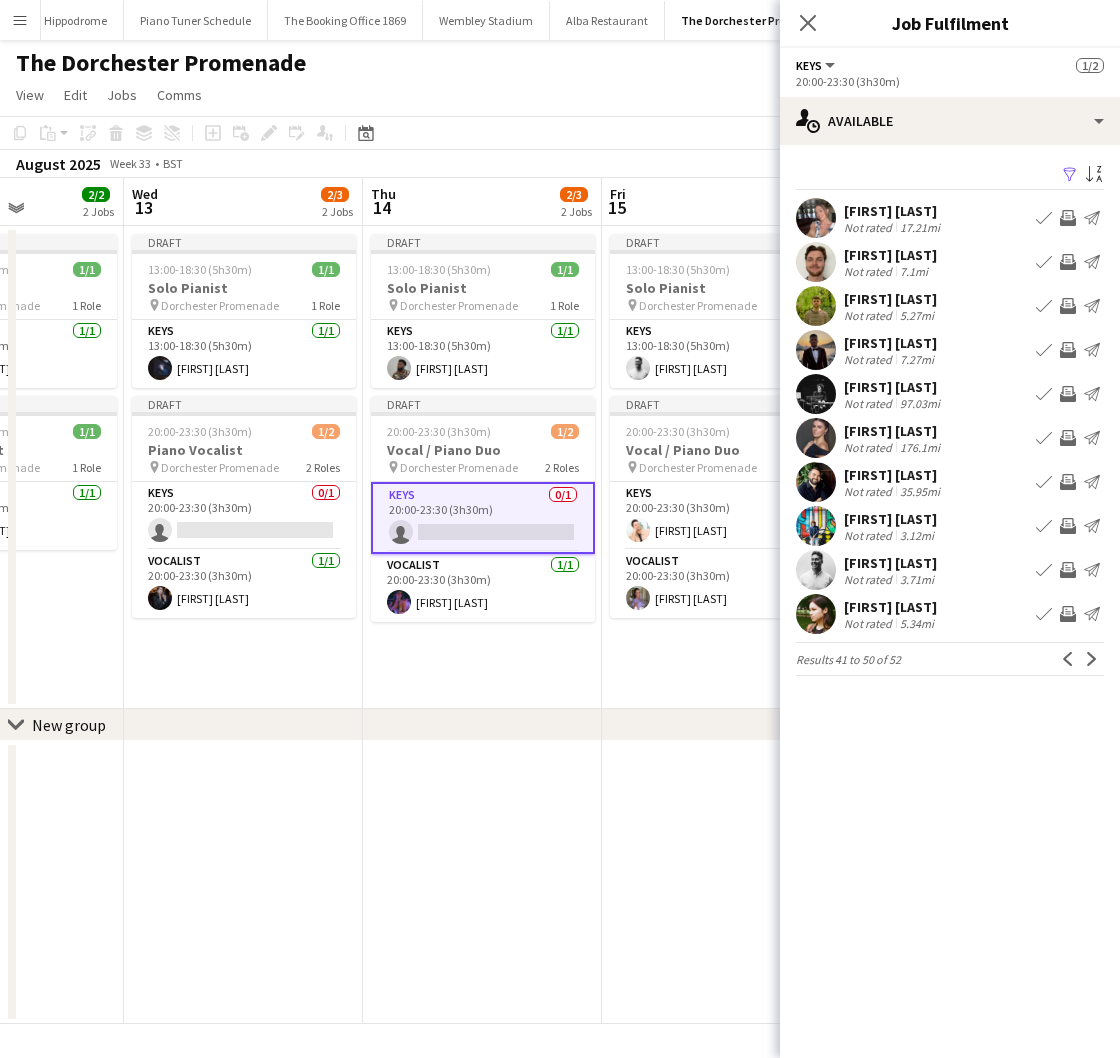 click on "Next" 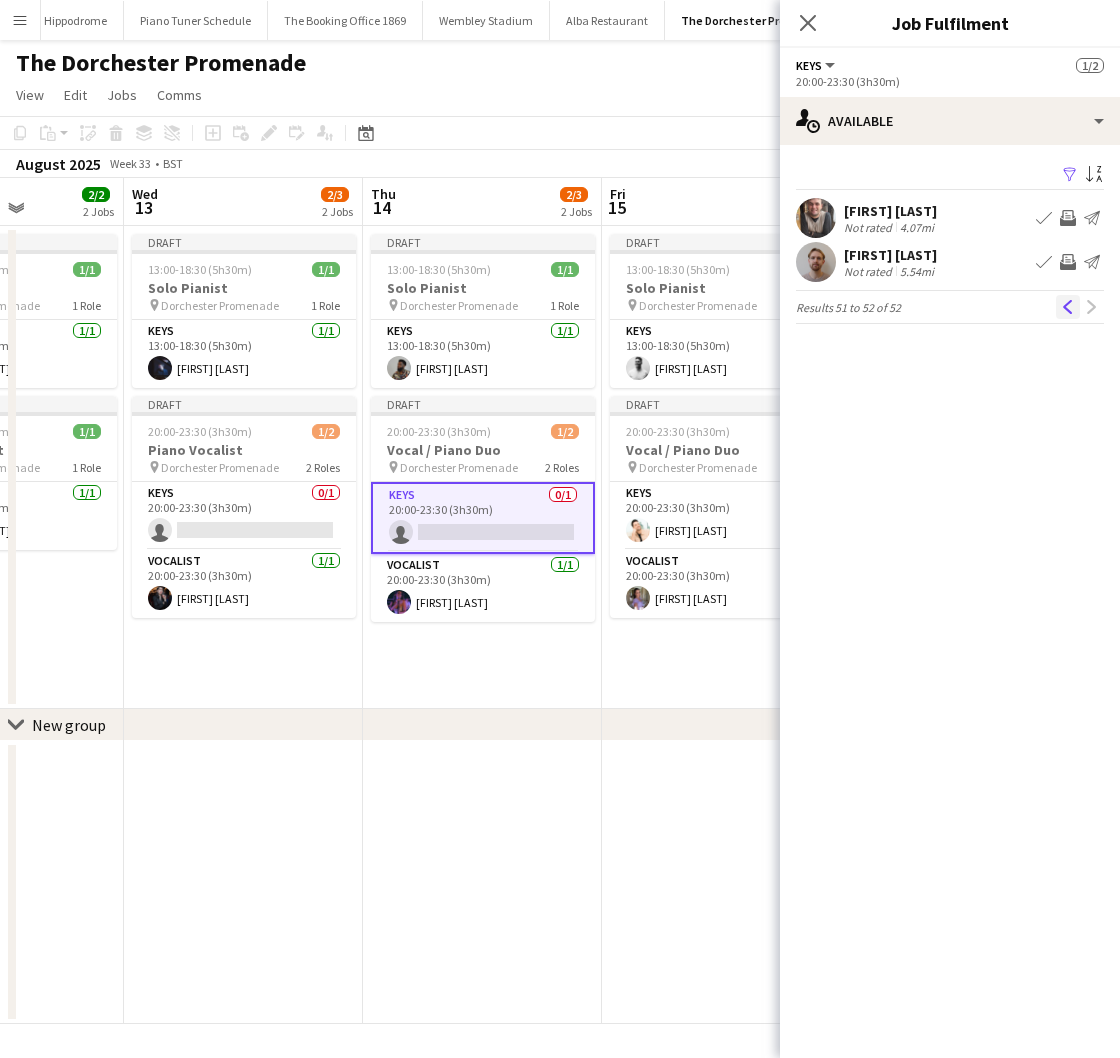 drag, startPoint x: 1062, startPoint y: 307, endPoint x: 1070, endPoint y: 337, distance: 31.04835 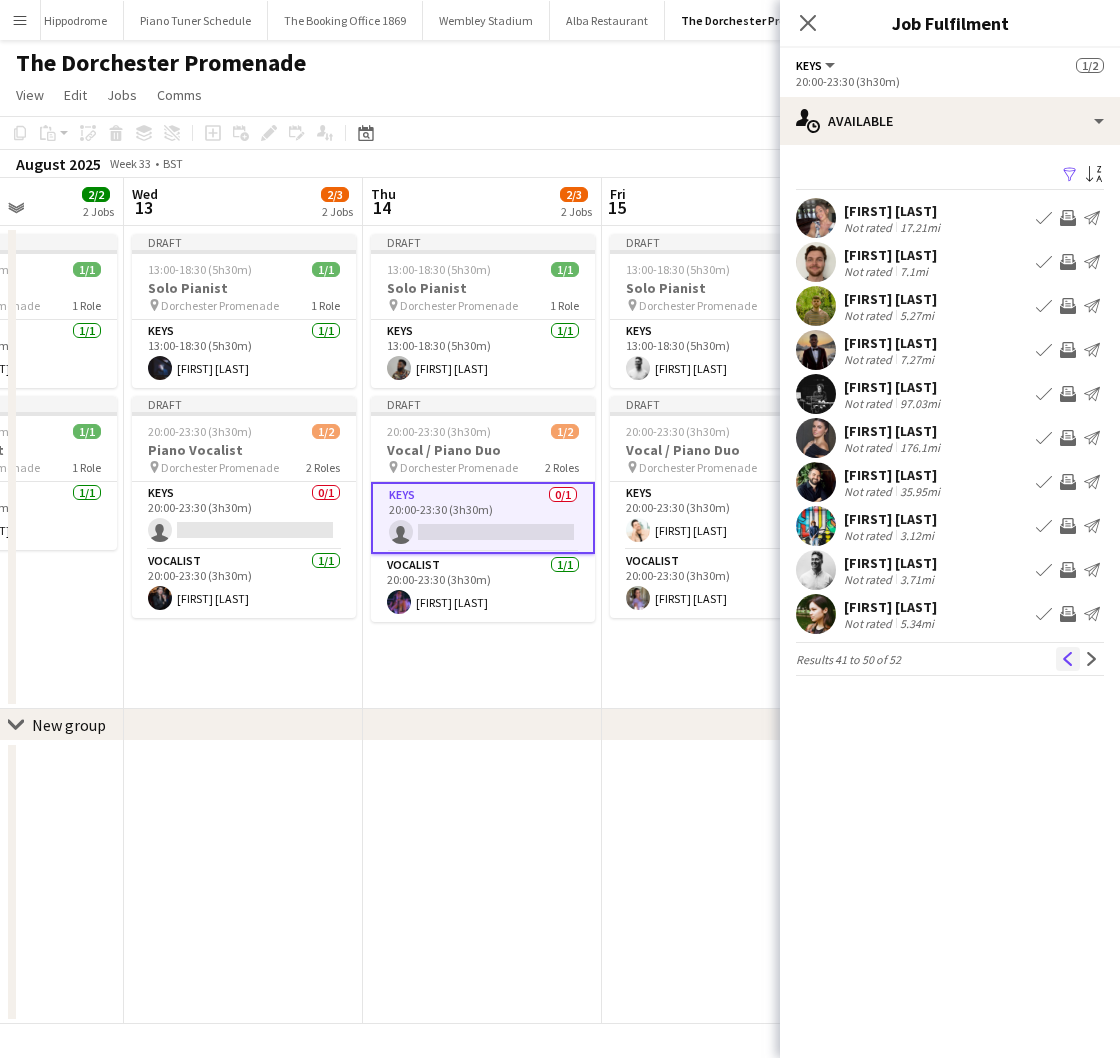 click on "Previous" 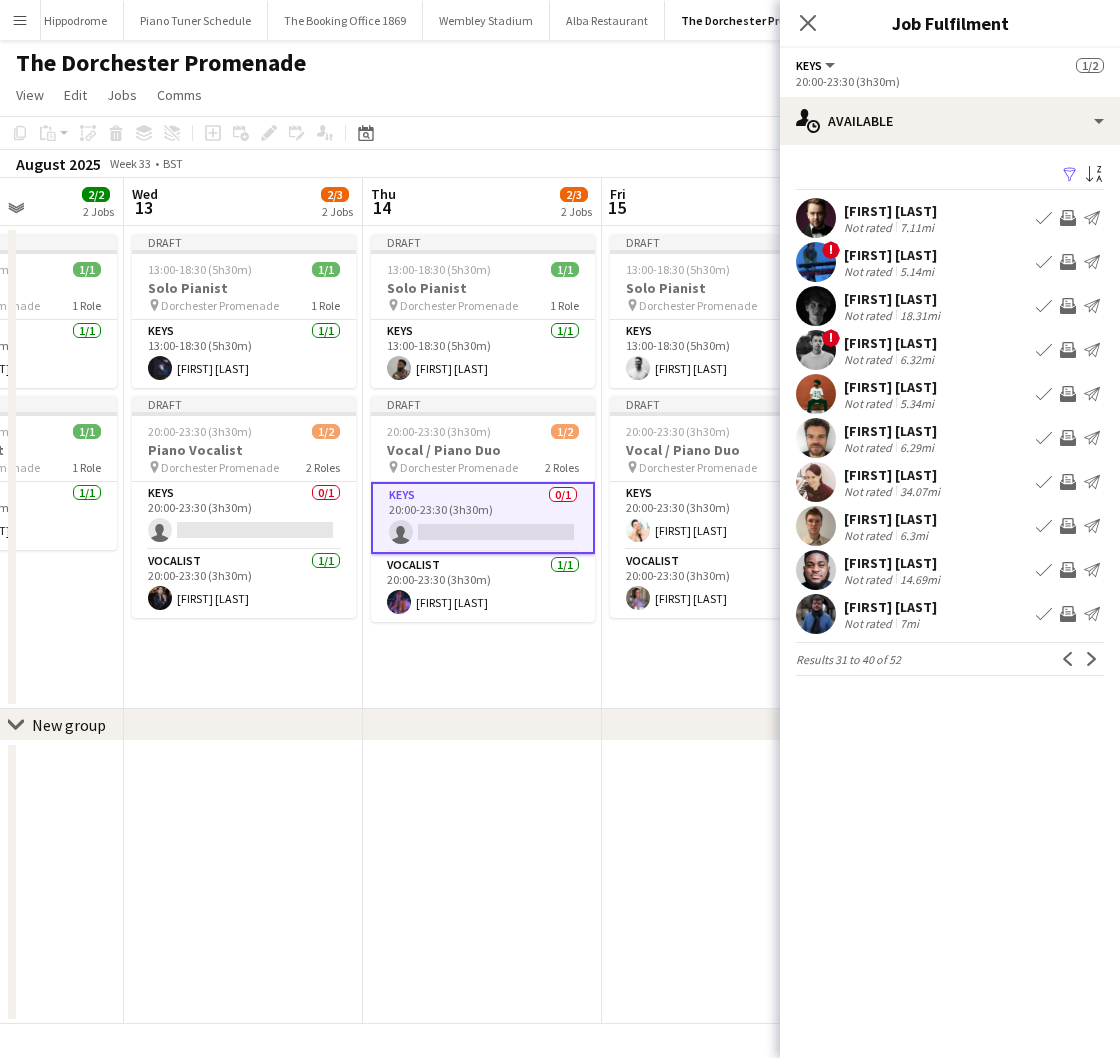 click on "Previous" 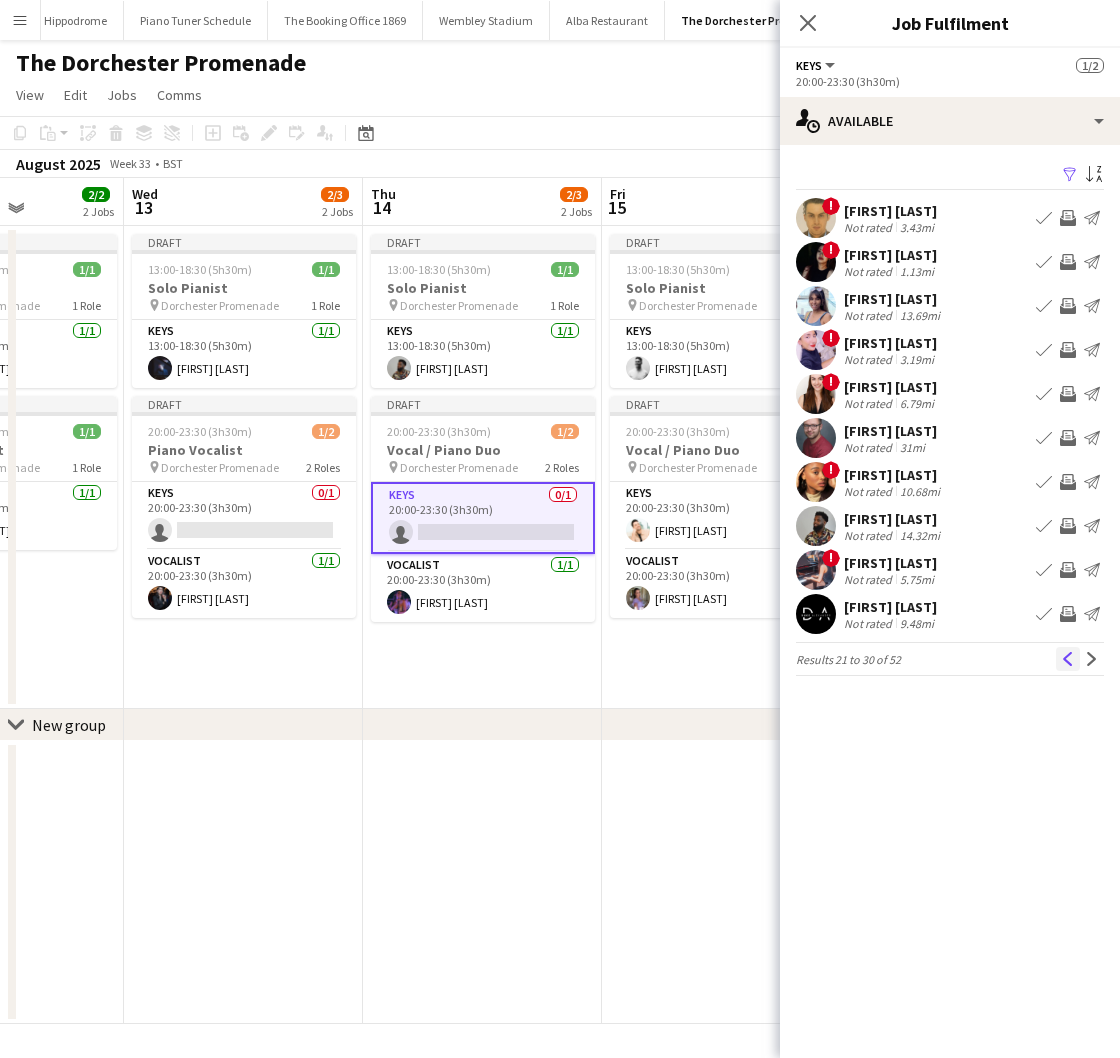 click on "Previous" 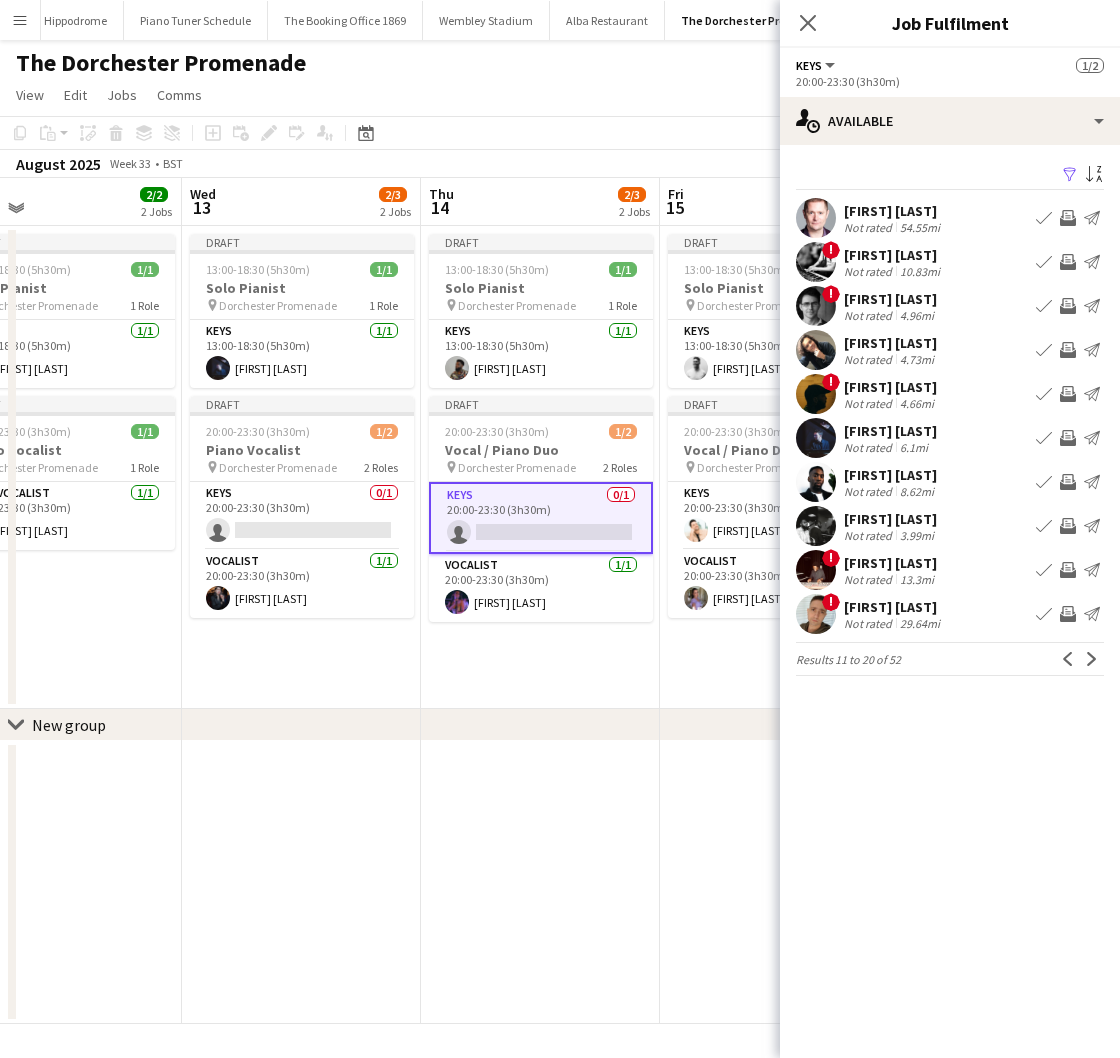 scroll, scrollTop: 0, scrollLeft: 777, axis: horizontal 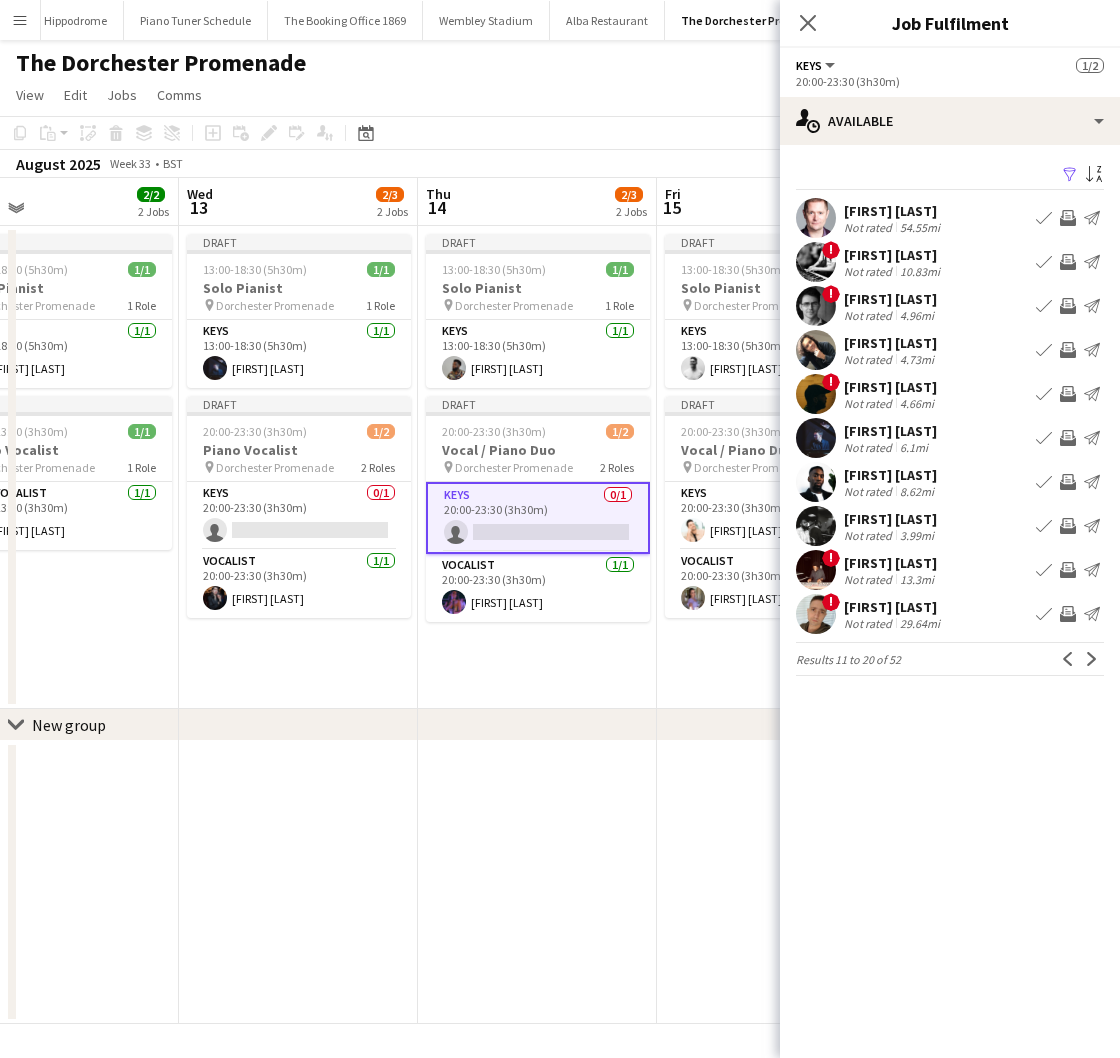click on "Book crew" at bounding box center (1044, 438) 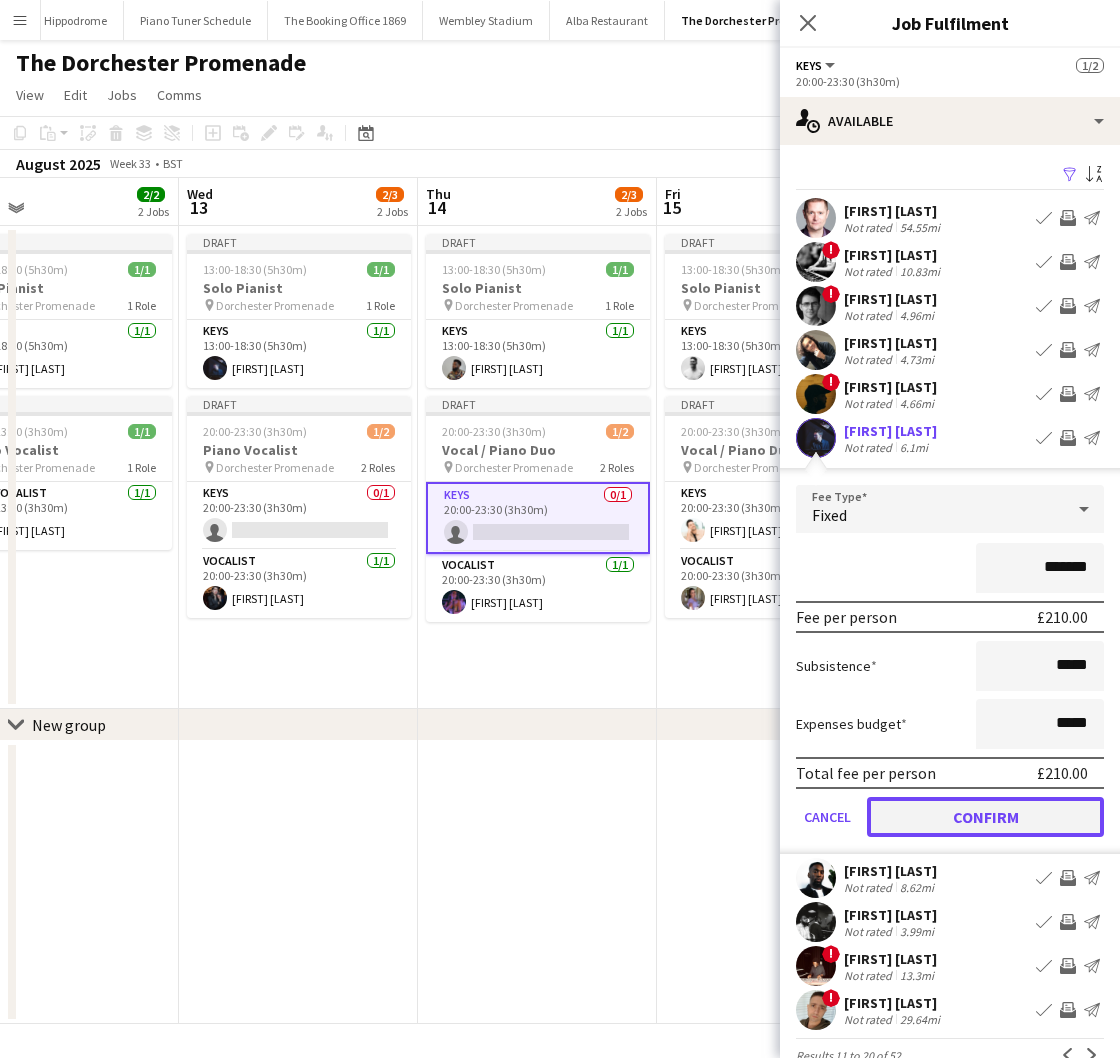 click on "Confirm" at bounding box center (985, 817) 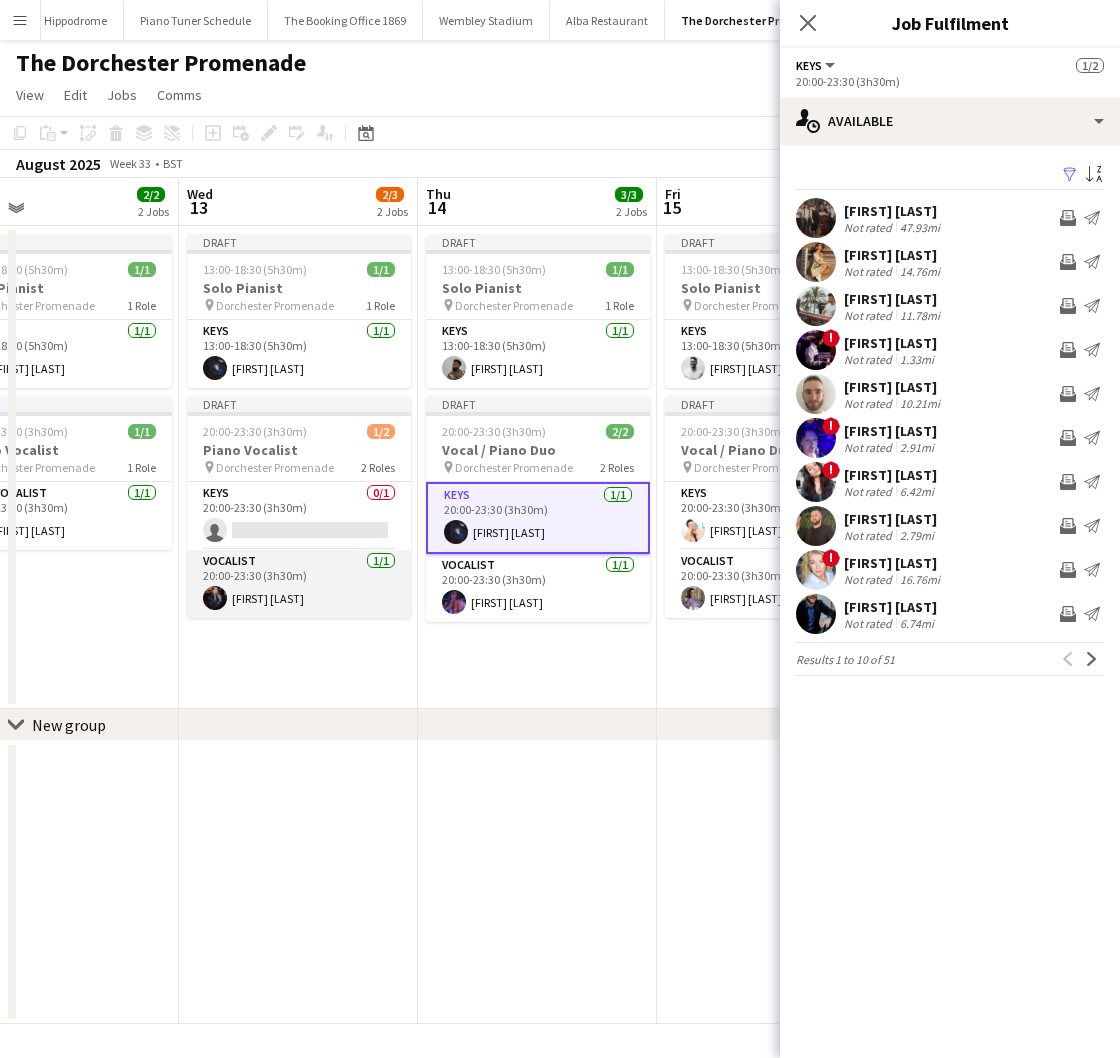 click on "Vocalist   1/1   20:00-23:30 (3h30m)
Lucy Merrilyn" at bounding box center (299, 584) 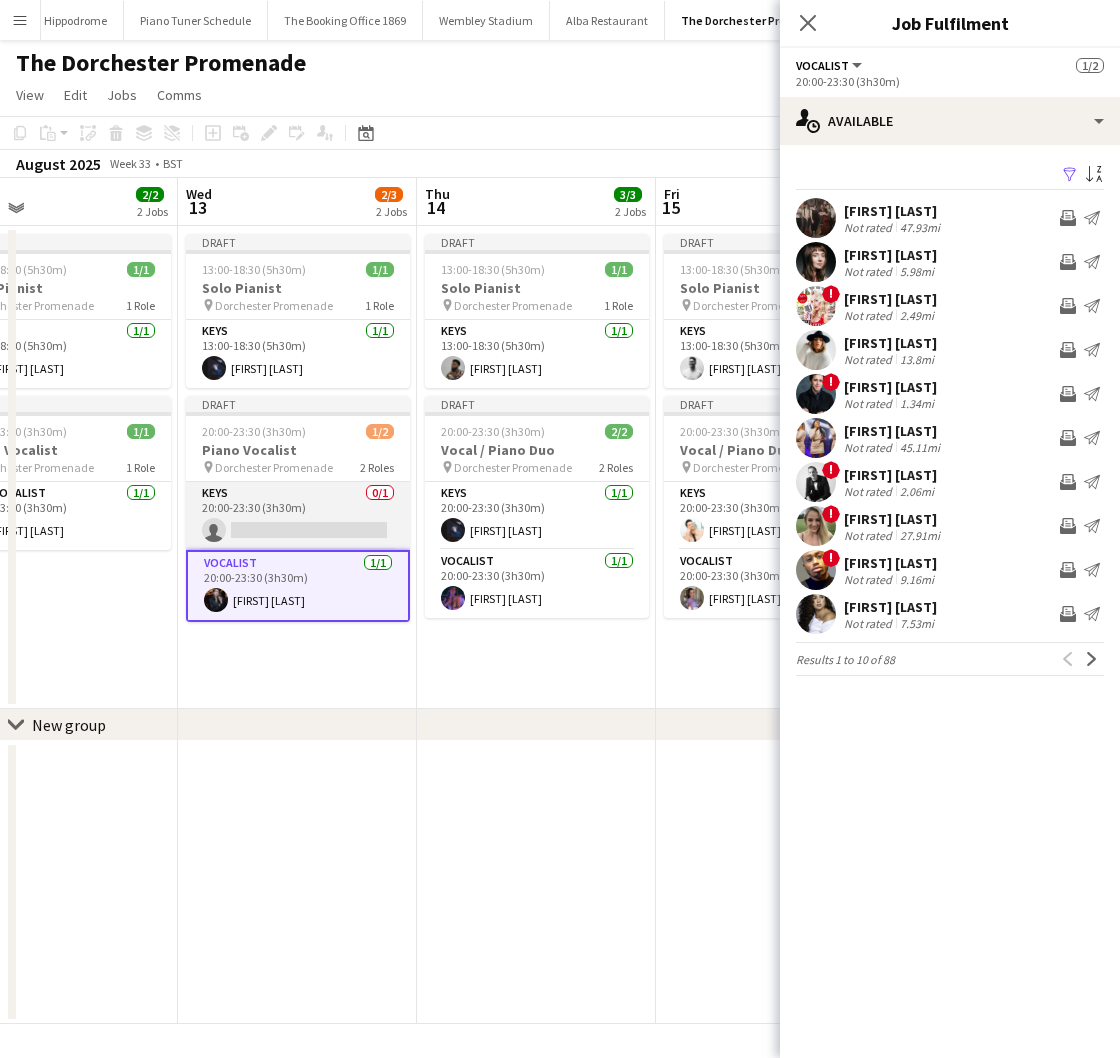 click on "Keys   0/1   20:00-23:30 (3h30m)
single-neutral-actions" at bounding box center [298, 516] 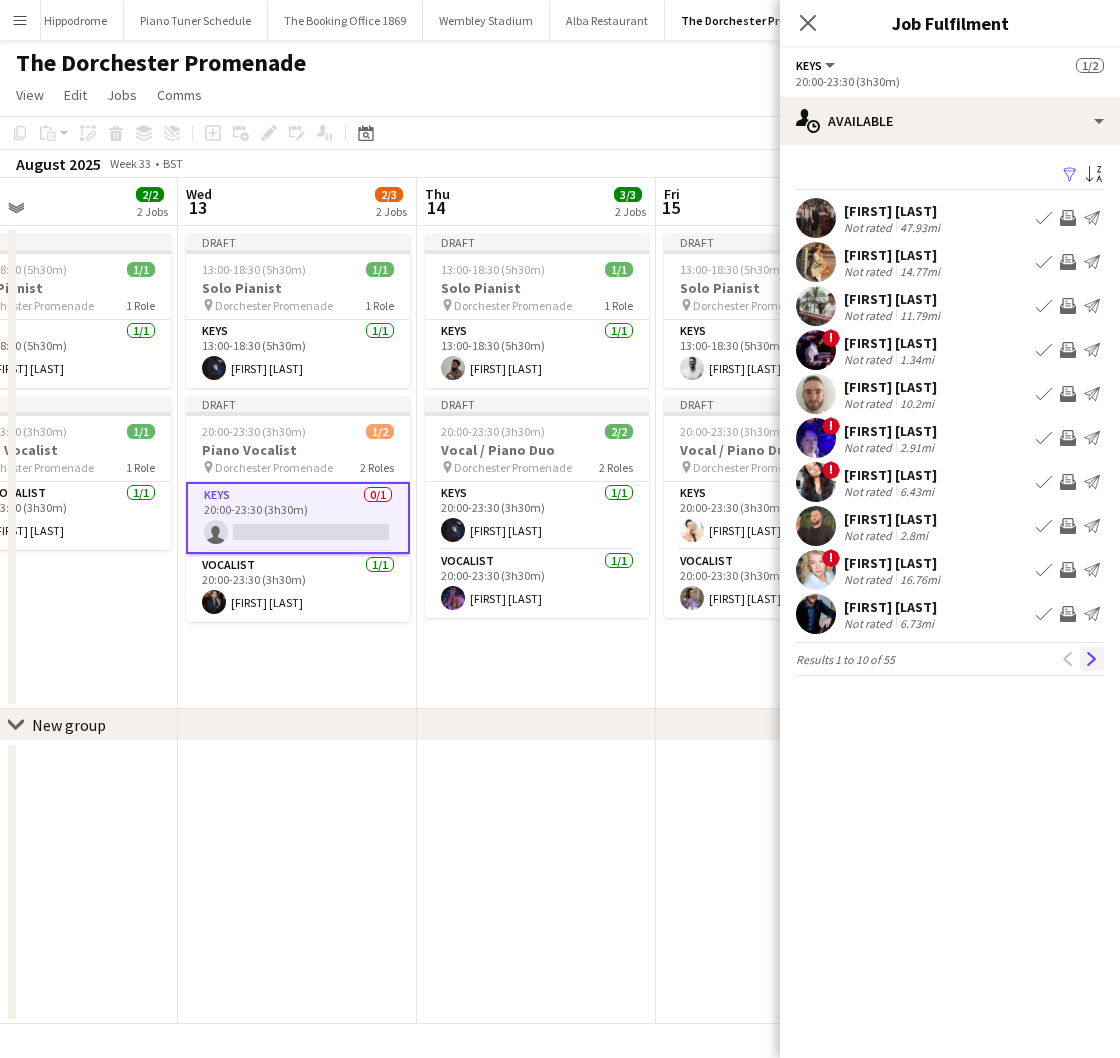 click on "Next" 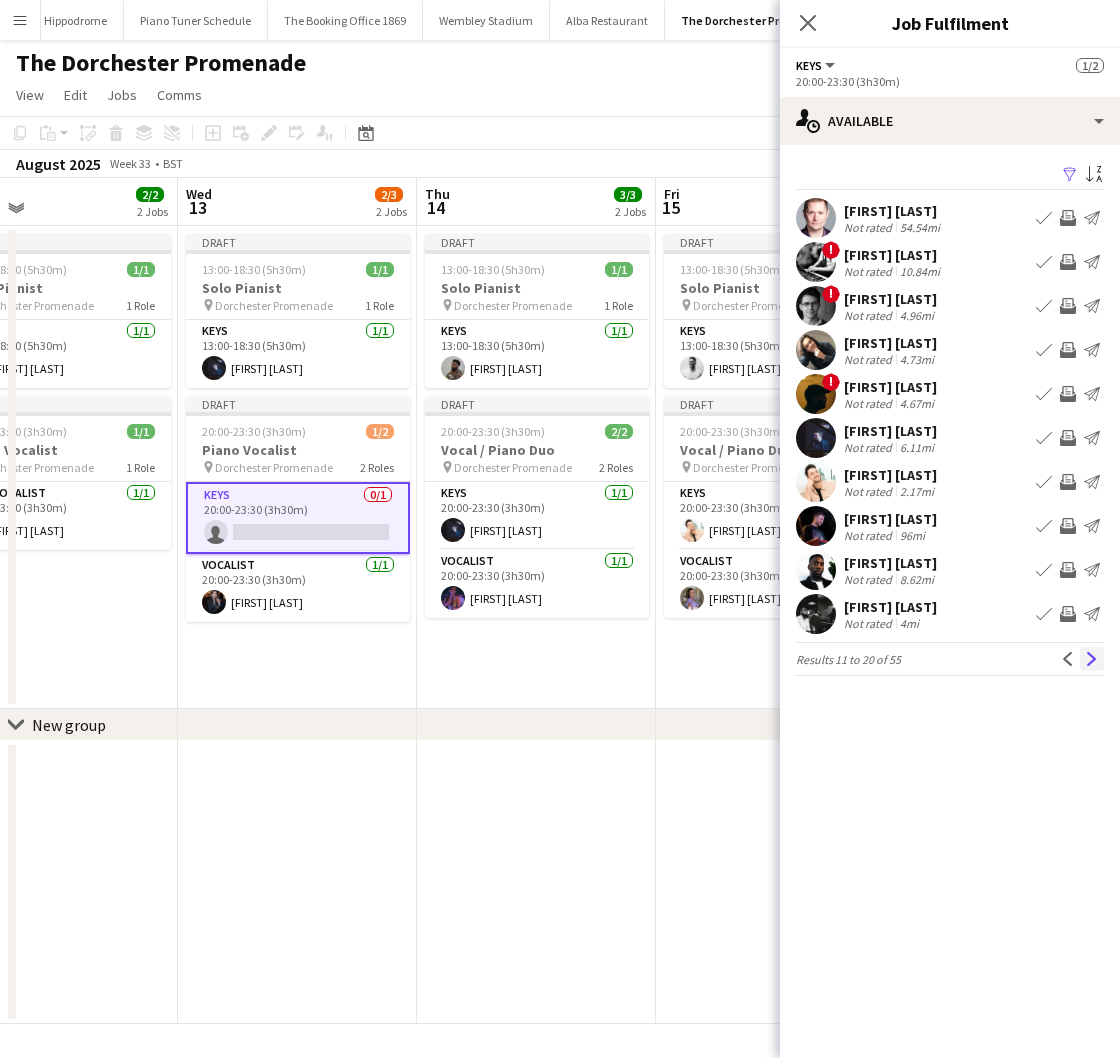 click on "Next" 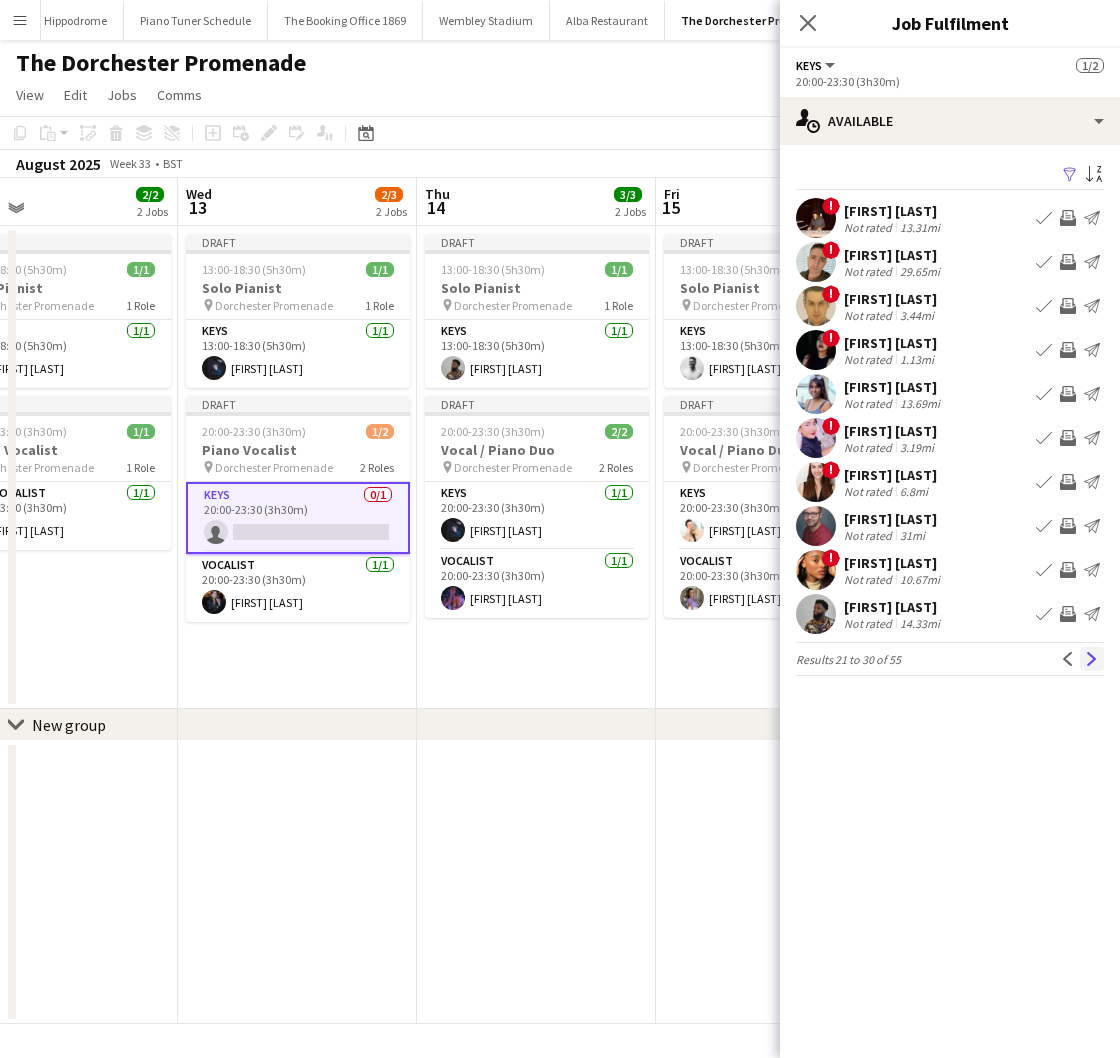 click on "Next" 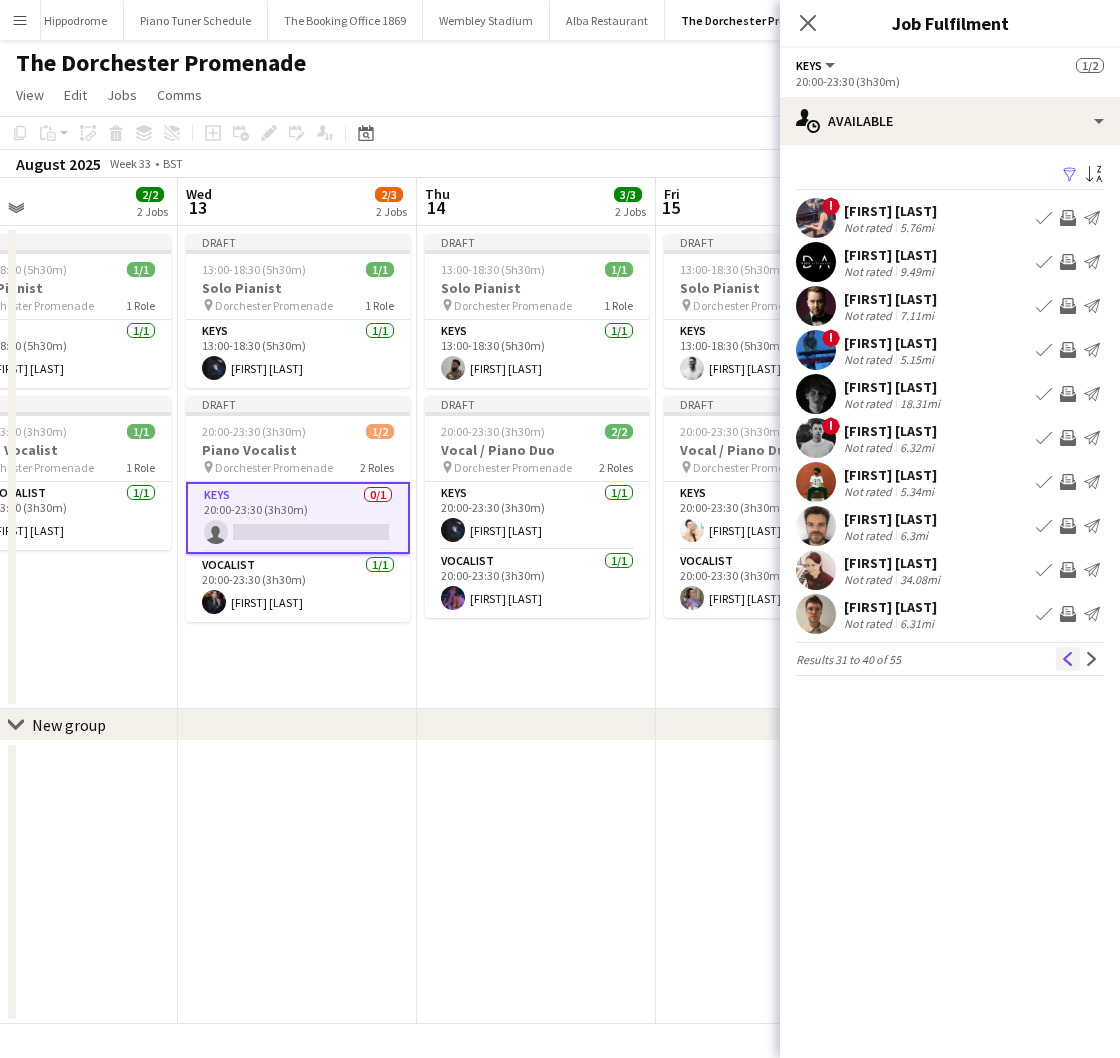 click on "Previous" 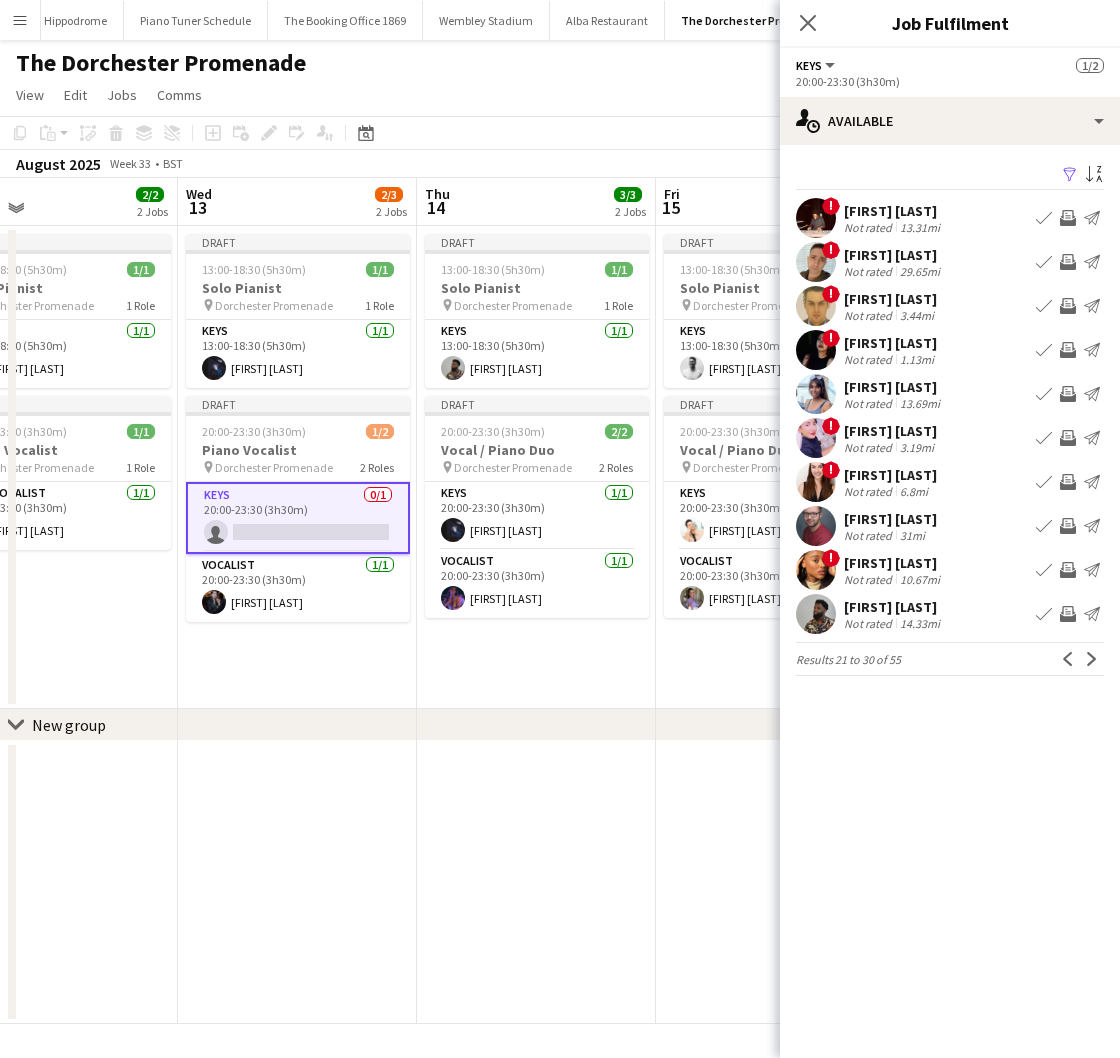 click on "Book crew" at bounding box center (1044, 262) 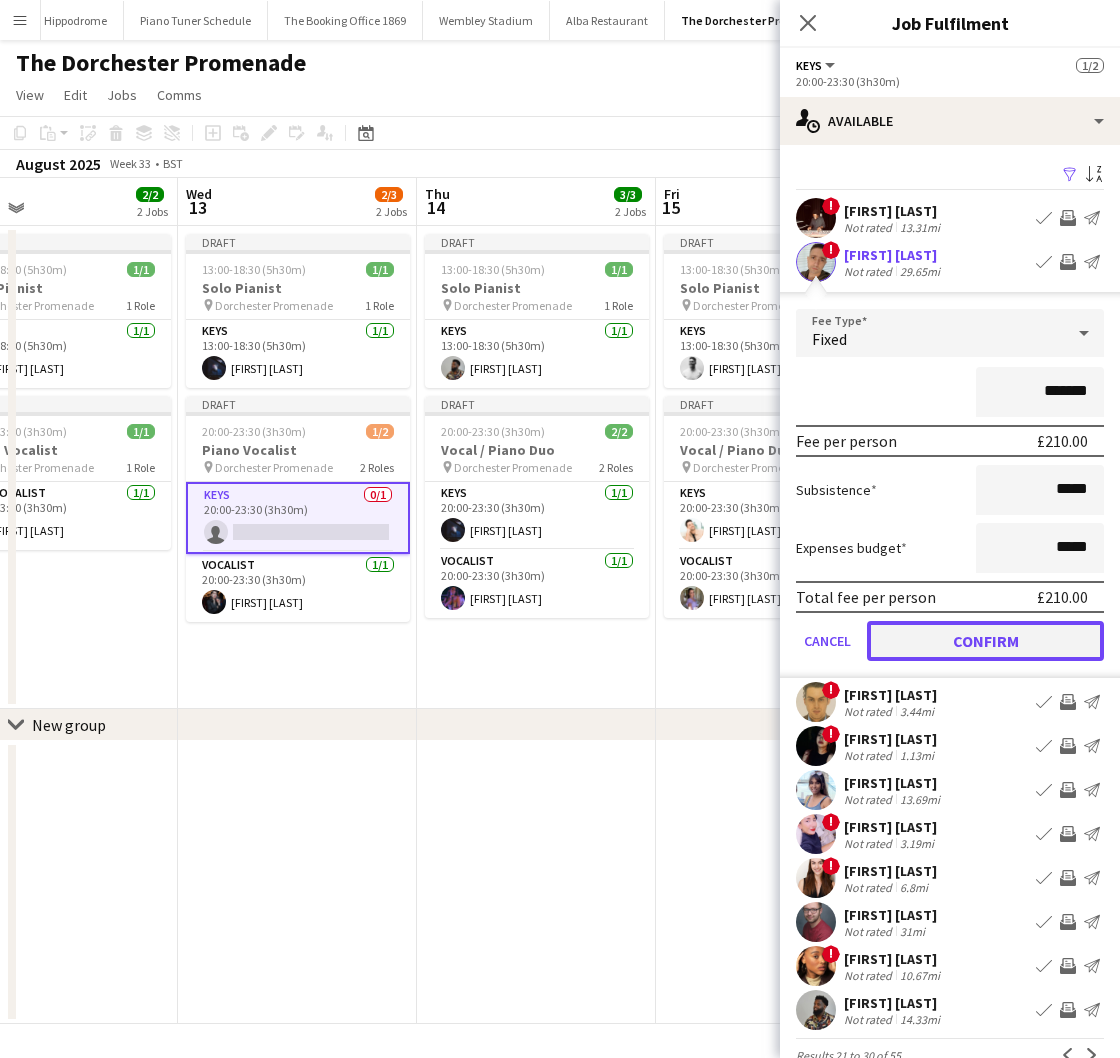 click on "Confirm" at bounding box center [985, 641] 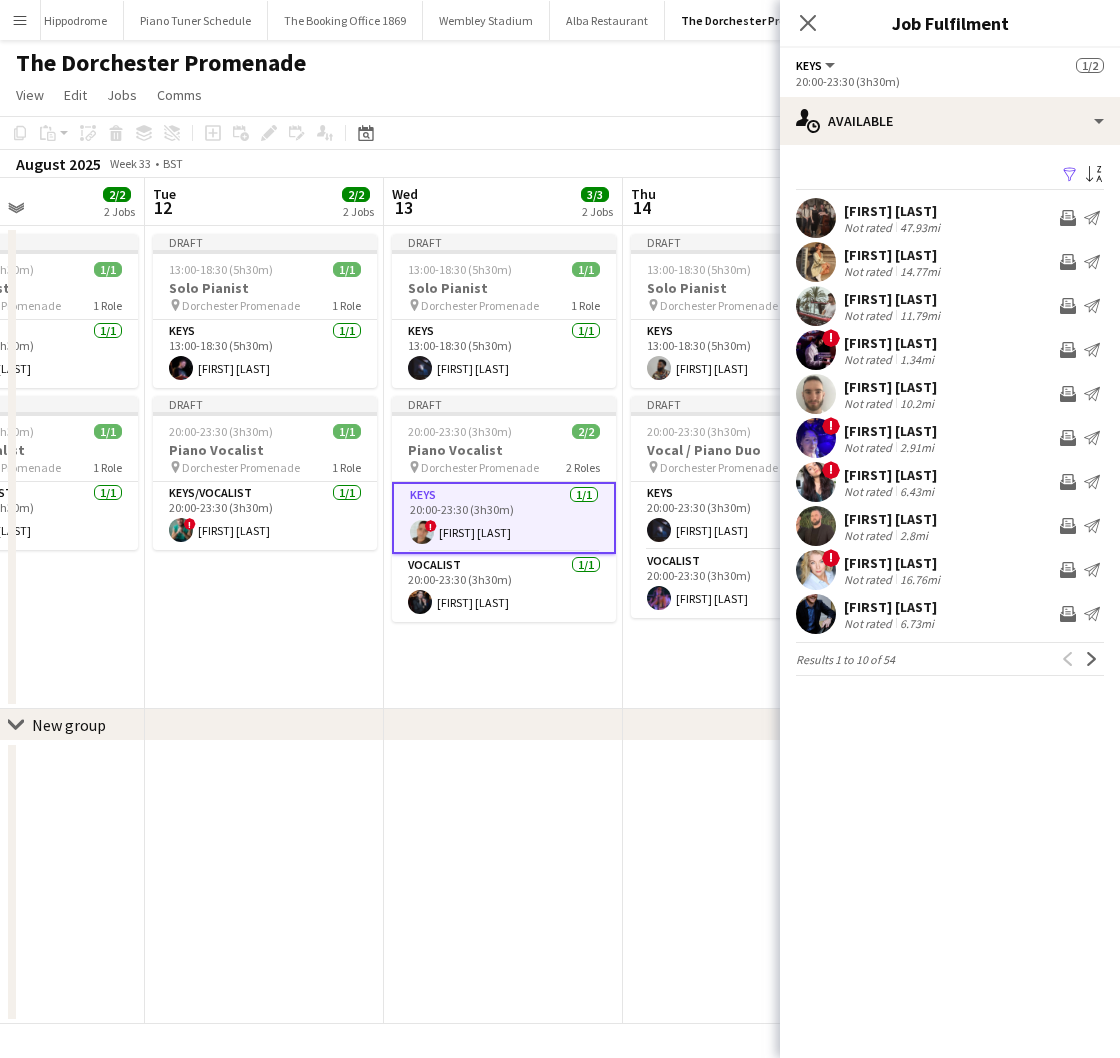 scroll, scrollTop: 0, scrollLeft: 533, axis: horizontal 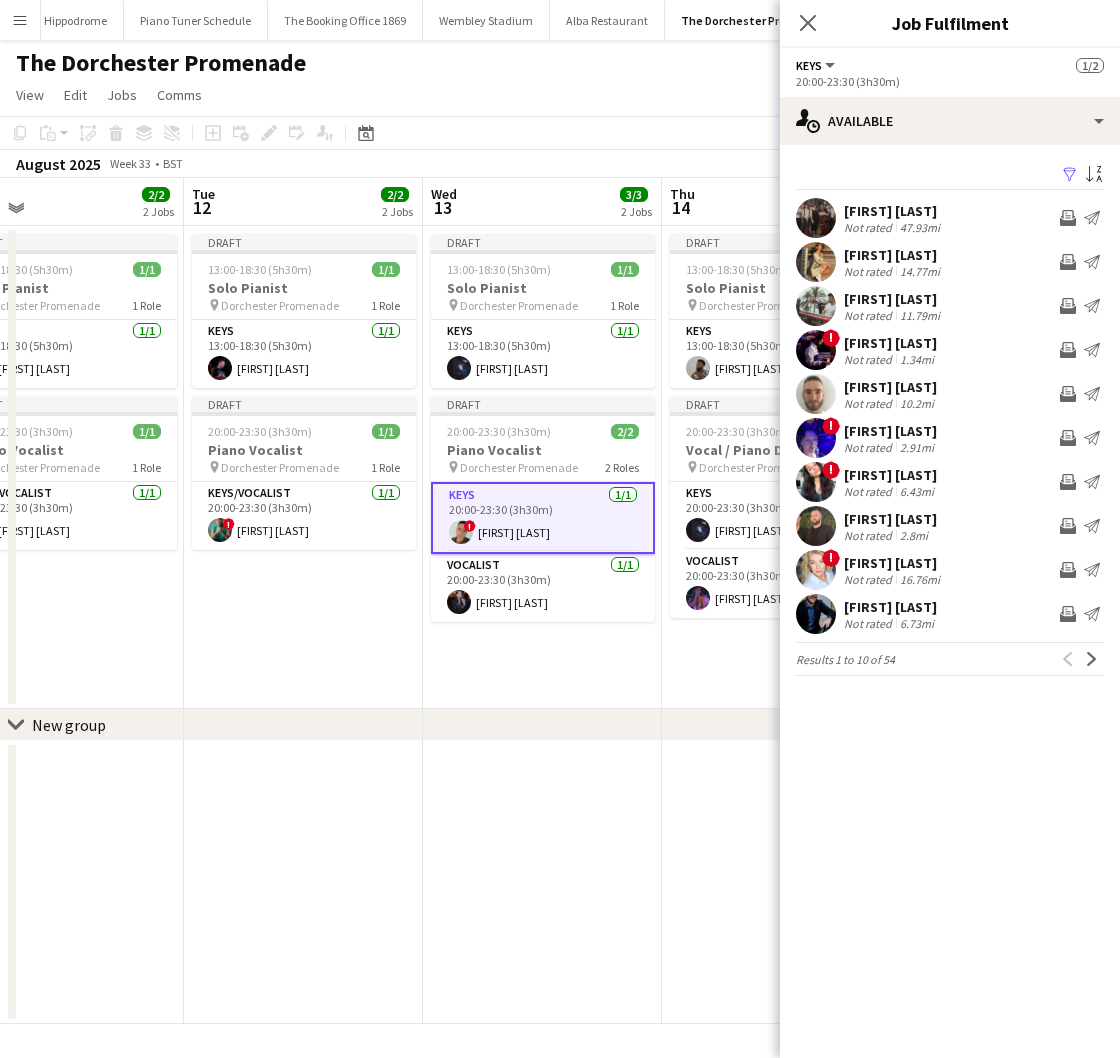 click on "Draft   13:00-18:30 (5h30m)    1/1   Solo Pianist
pin
Dorchester Promenade    1 Role   Keys   1/1   13:00-18:30 (5h30m)
Dan Bathurst  Draft   20:00-23:30 (3h30m)    1/1   Piano Vocalist
pin
Dorchester Promenade    1 Role   Keys/Vocalist   1/1   20:00-23:30 (3h30m)
! Christian De-Gallerie" at bounding box center [303, 467] 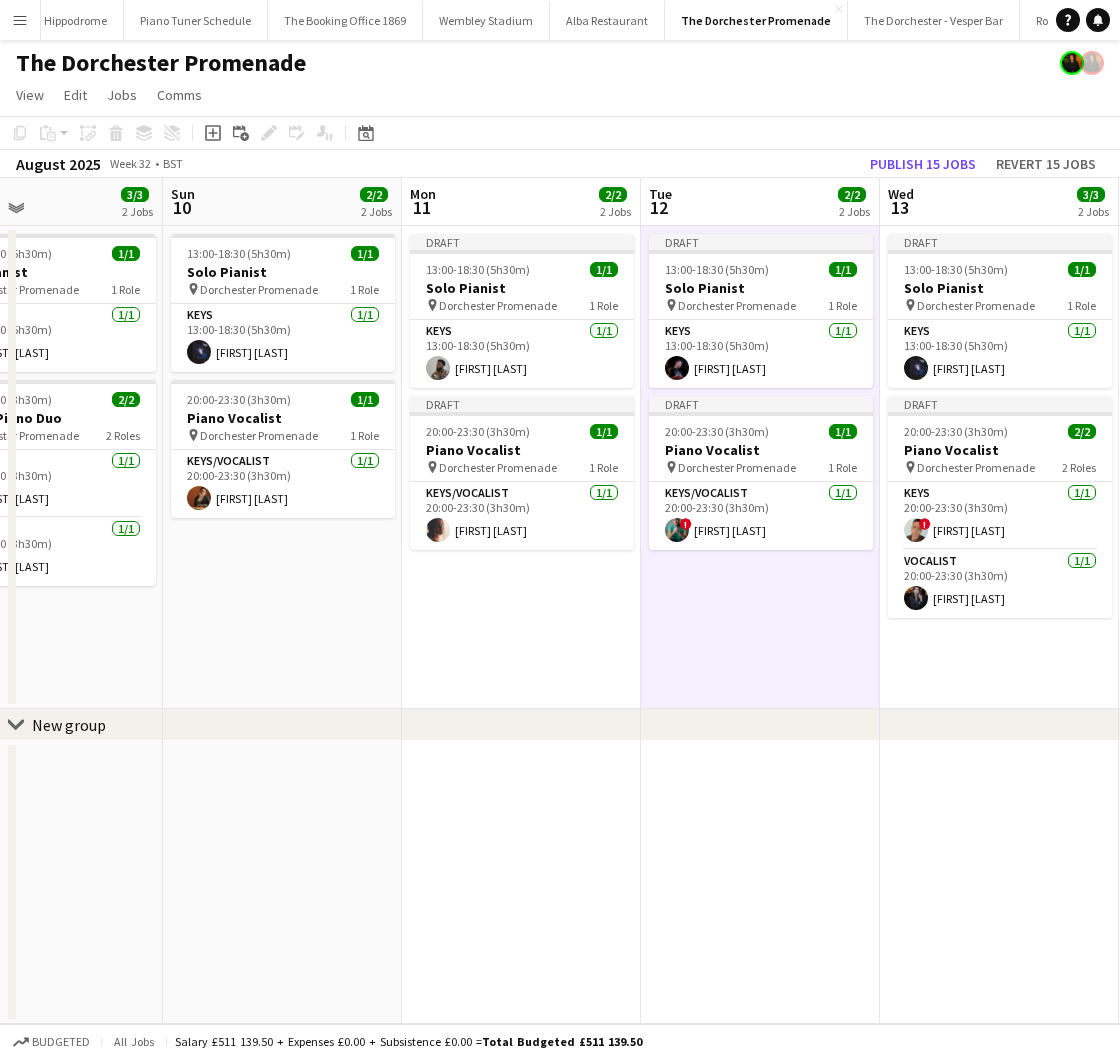 scroll, scrollTop: 0, scrollLeft: 551, axis: horizontal 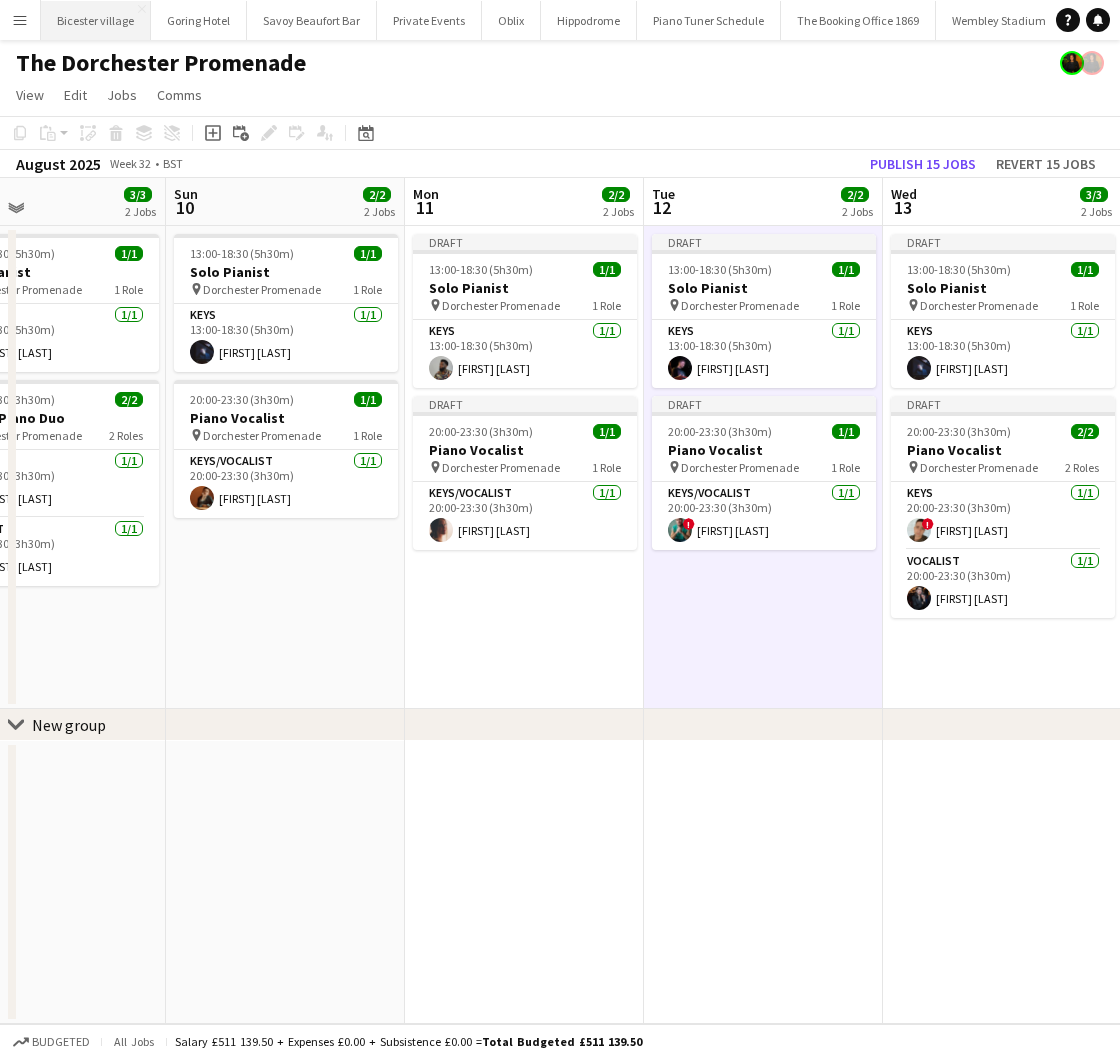 click on "Bicester village
Close" at bounding box center [96, 20] 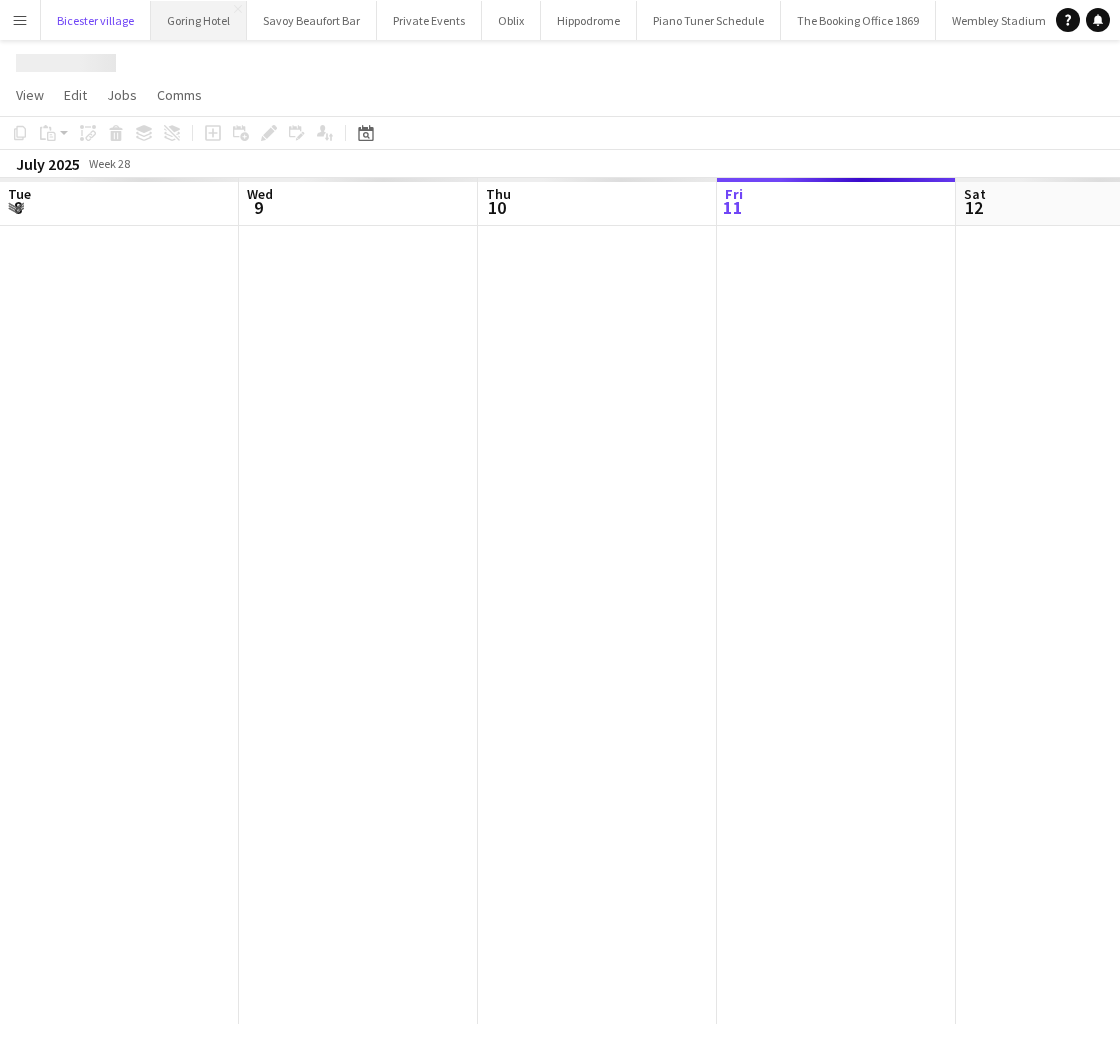 scroll, scrollTop: 0, scrollLeft: 478, axis: horizontal 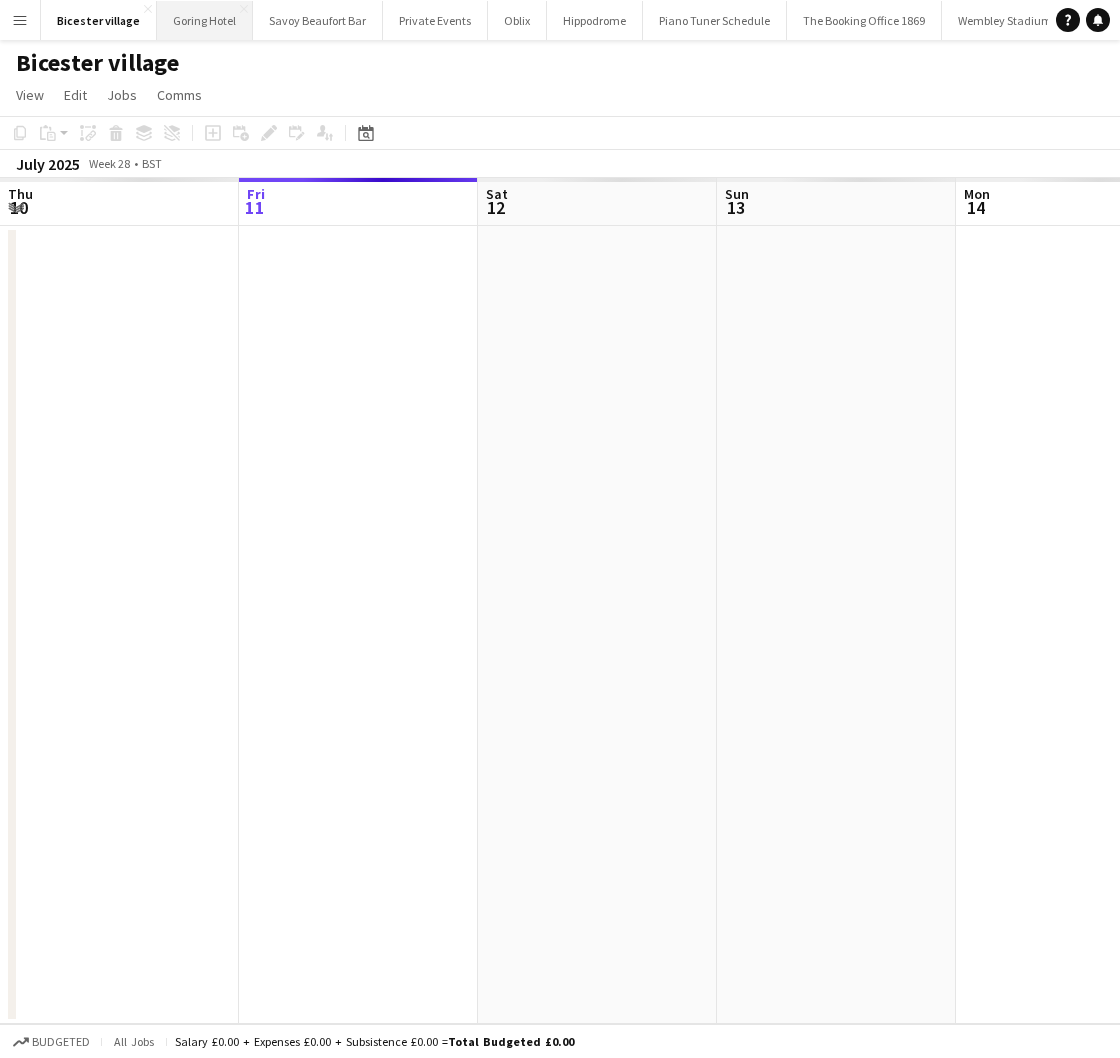 drag, startPoint x: 188, startPoint y: 34, endPoint x: 174, endPoint y: 35, distance: 14.035668 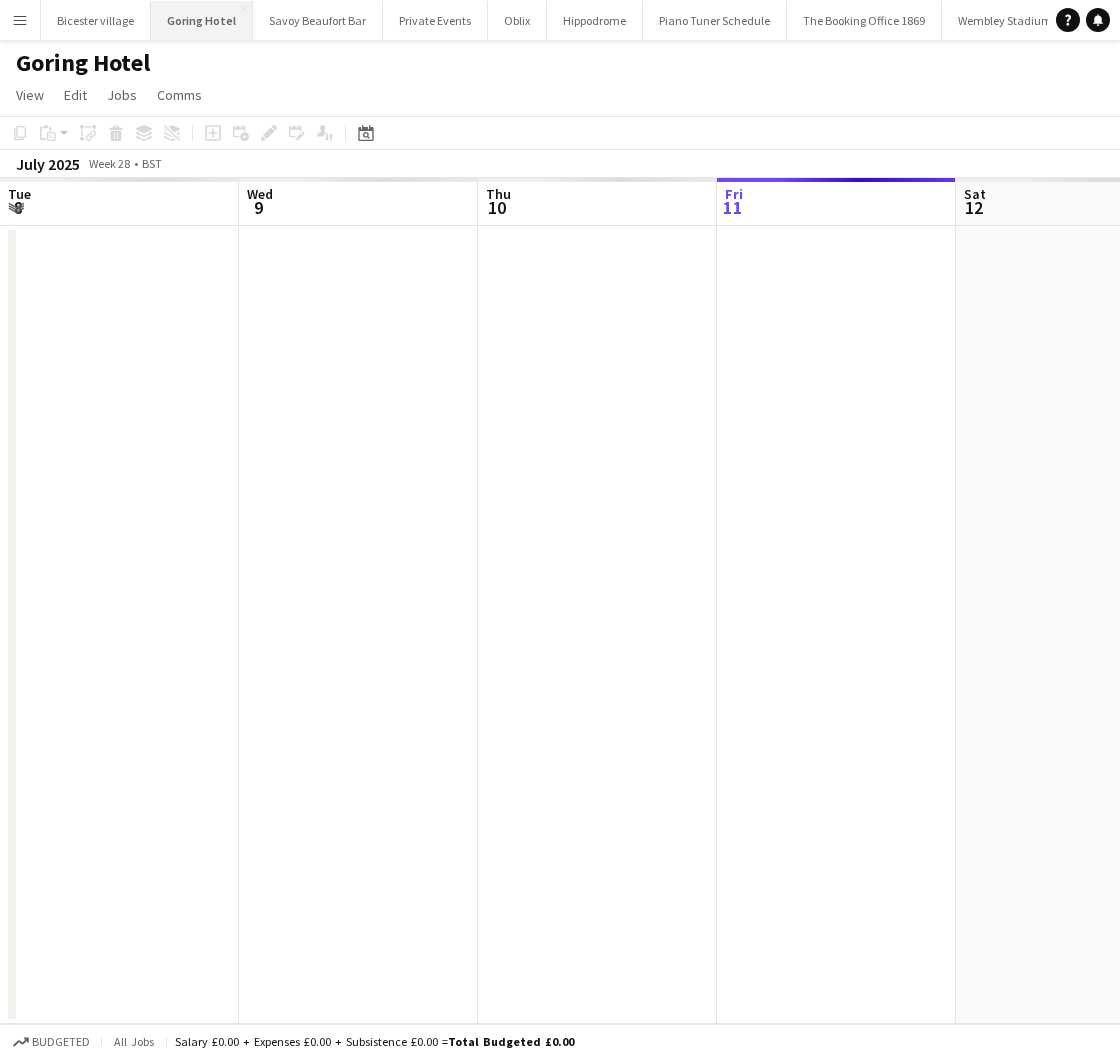 scroll, scrollTop: 0, scrollLeft: 478, axis: horizontal 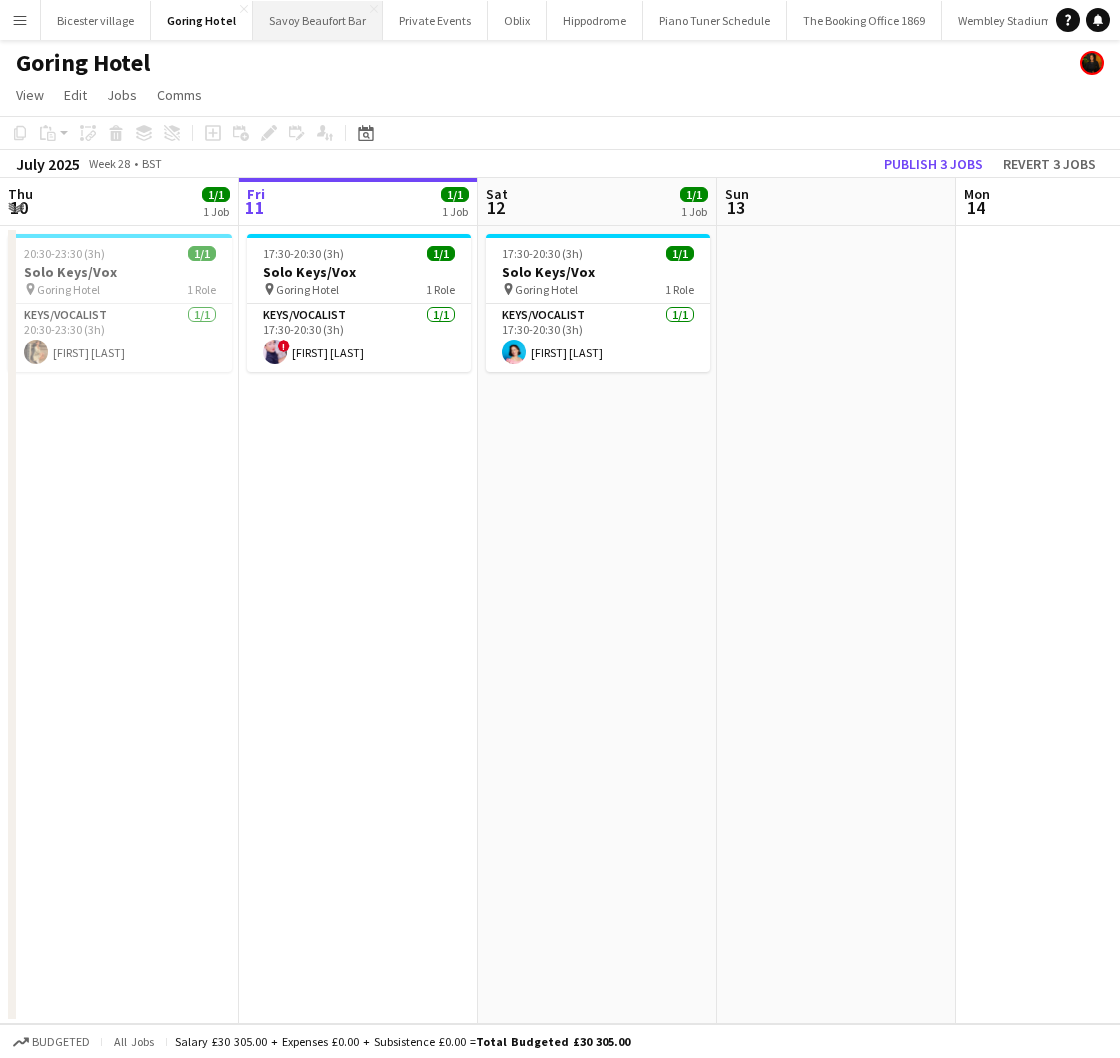 click on "Savoy Beaufort Bar
Close" at bounding box center [318, 20] 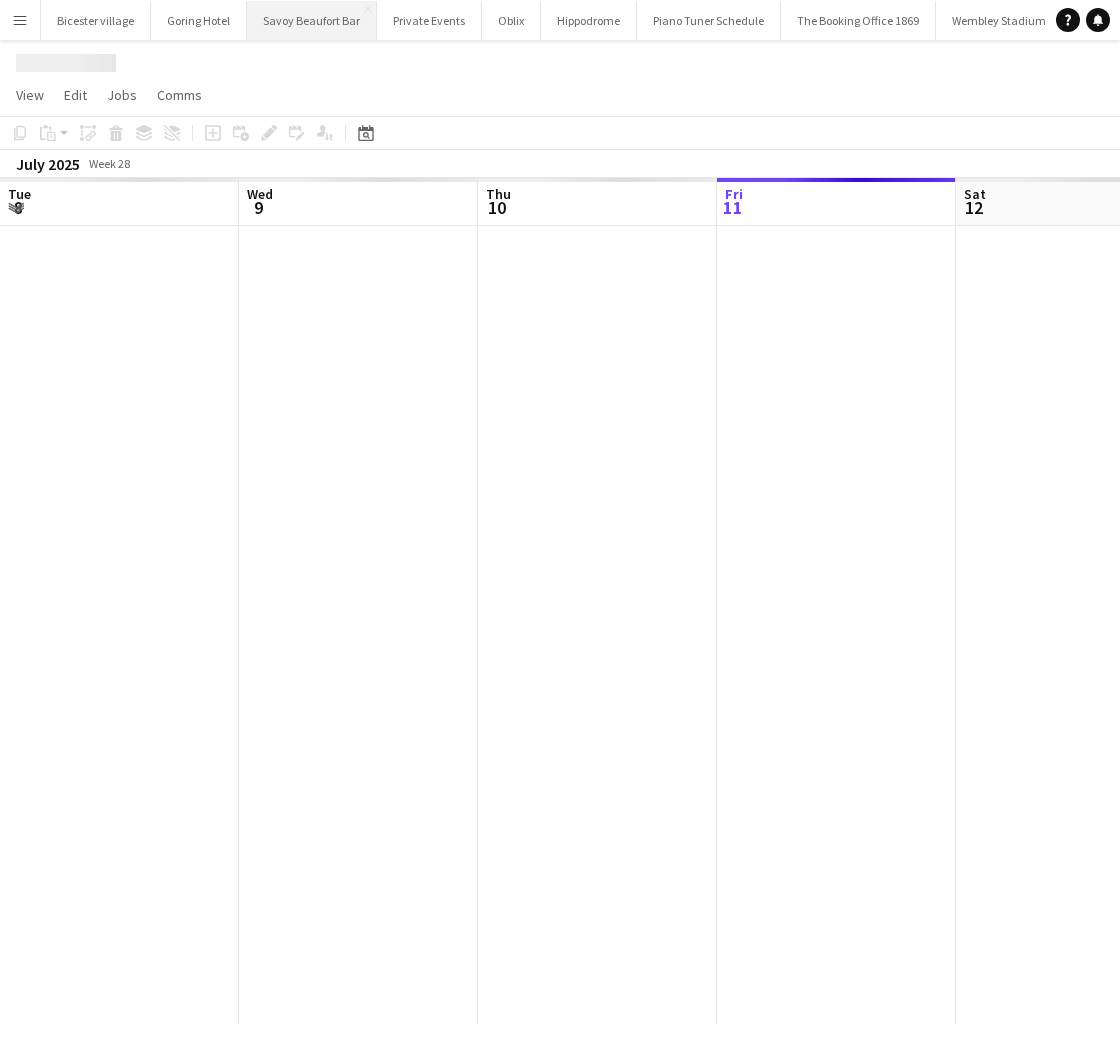 scroll, scrollTop: 0, scrollLeft: 478, axis: horizontal 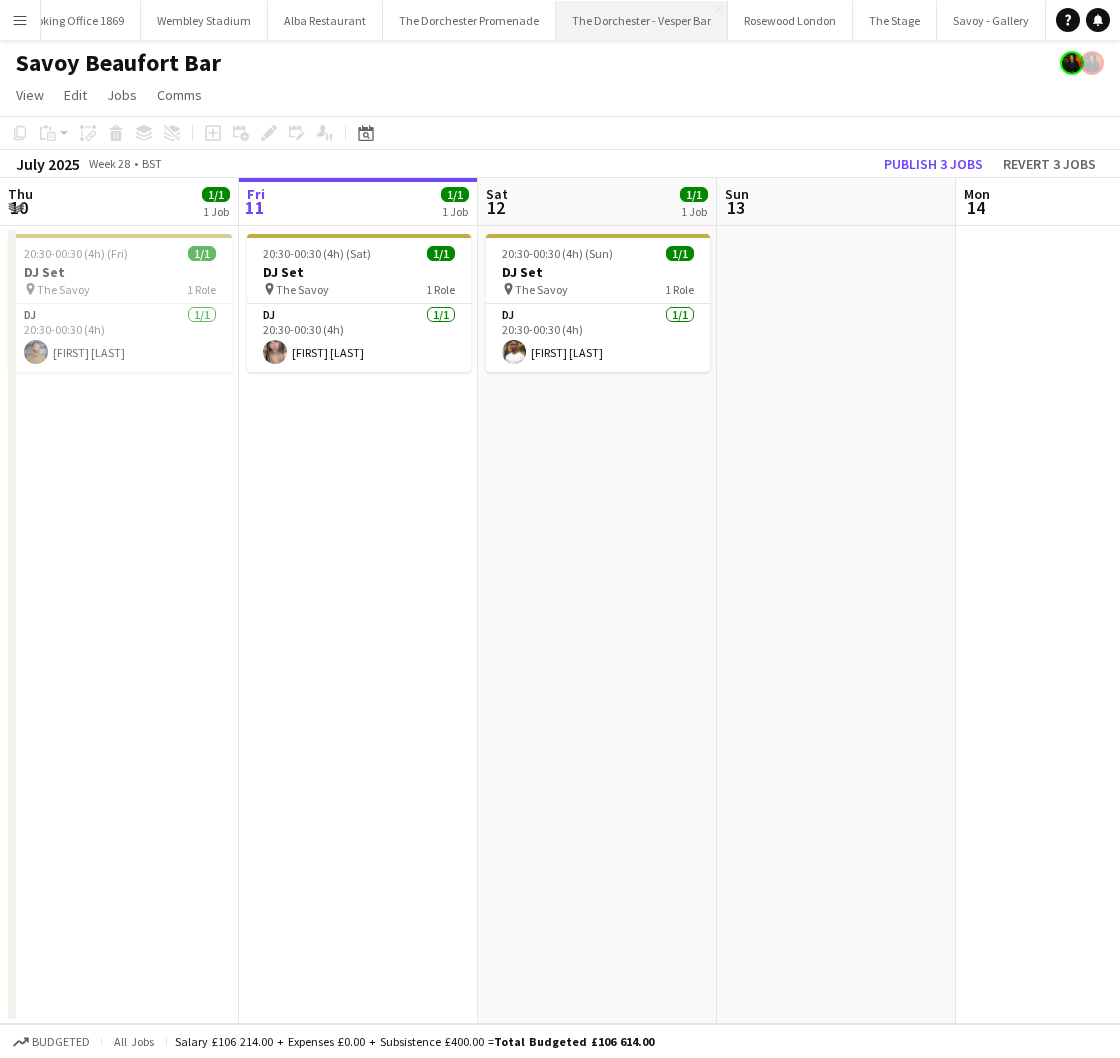 click on "The Dorchester - Vesper Bar
Close" at bounding box center [642, 20] 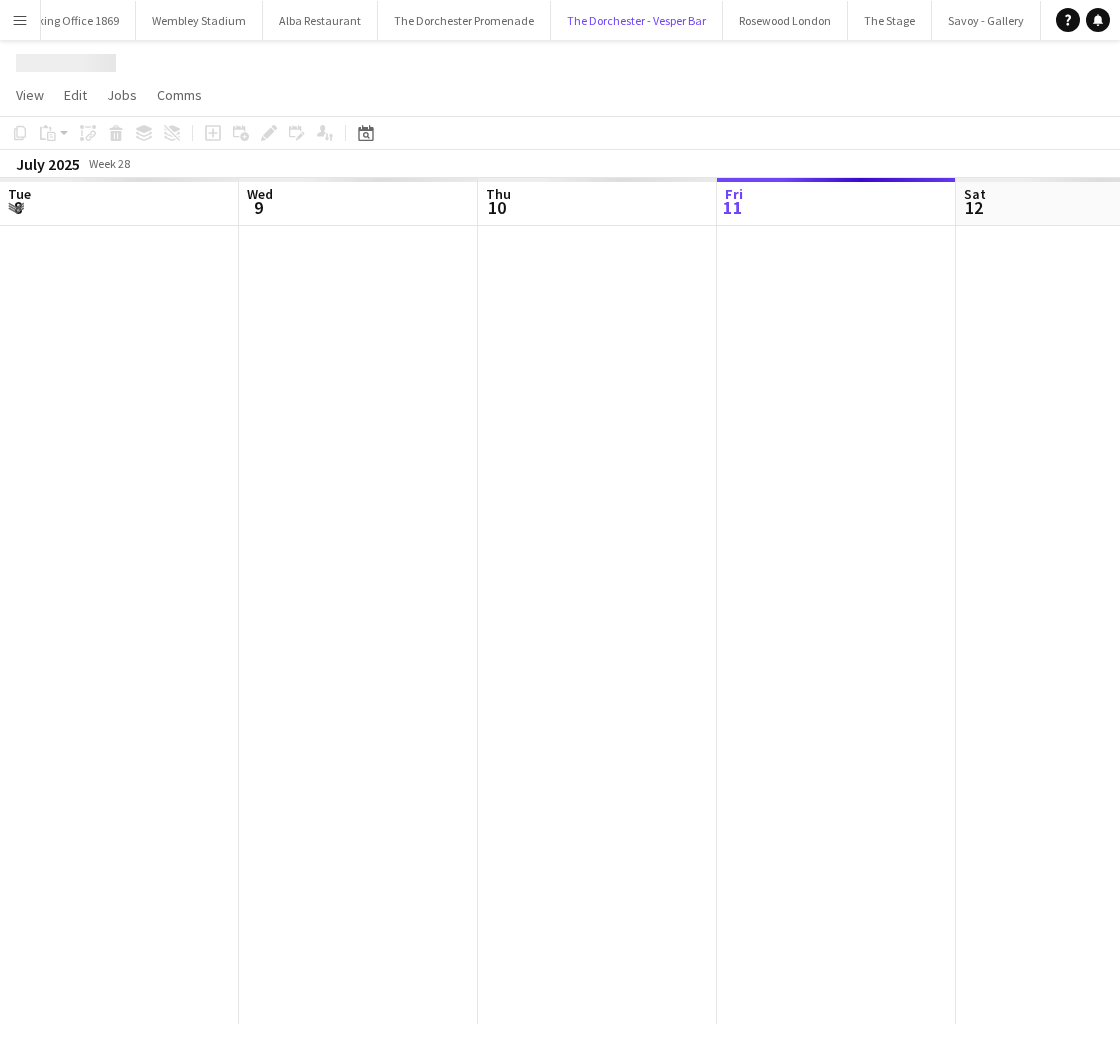 scroll, scrollTop: 0, scrollLeft: 797, axis: horizontal 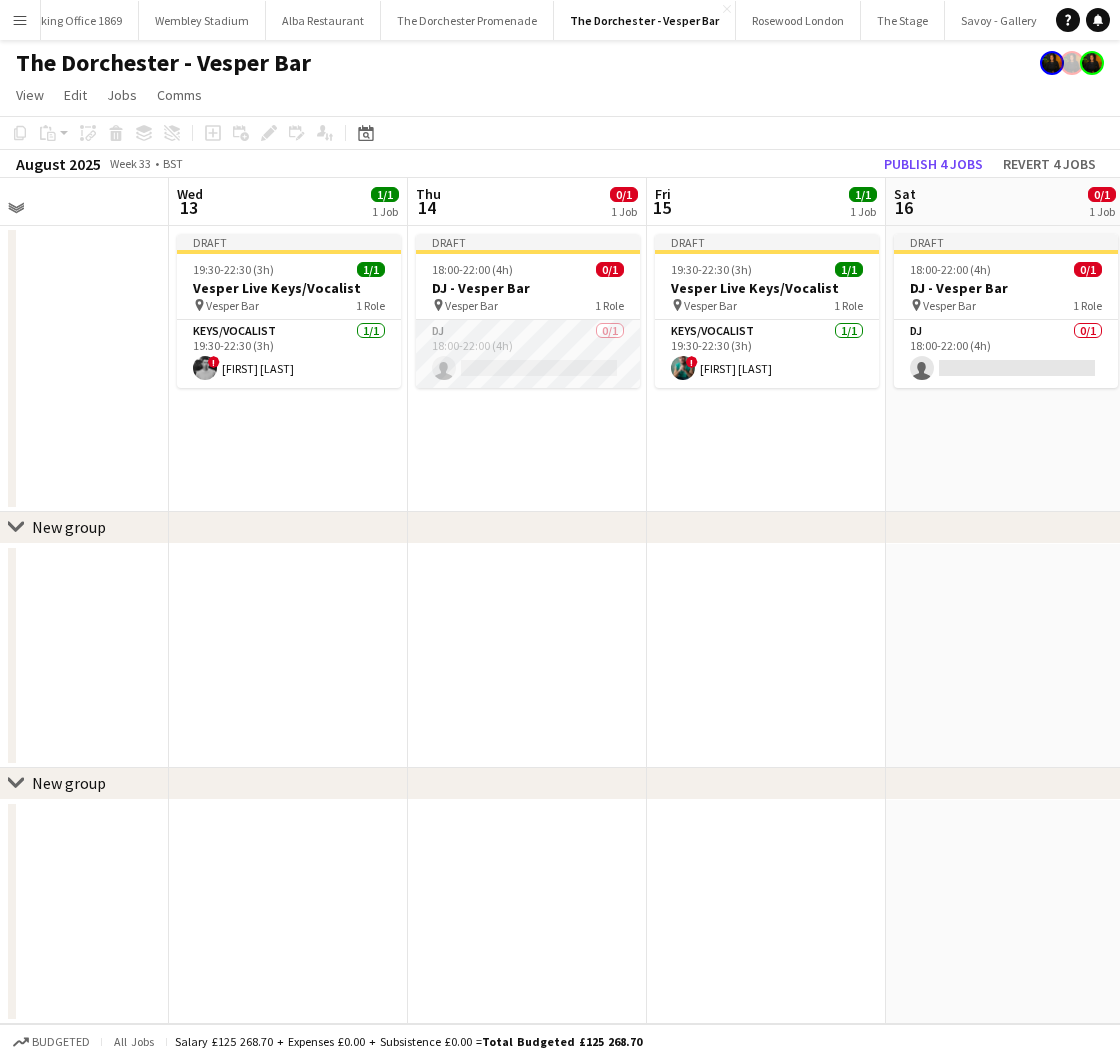 click on "DJ   0/1   18:00-22:00 (4h)
single-neutral-actions" at bounding box center (528, 354) 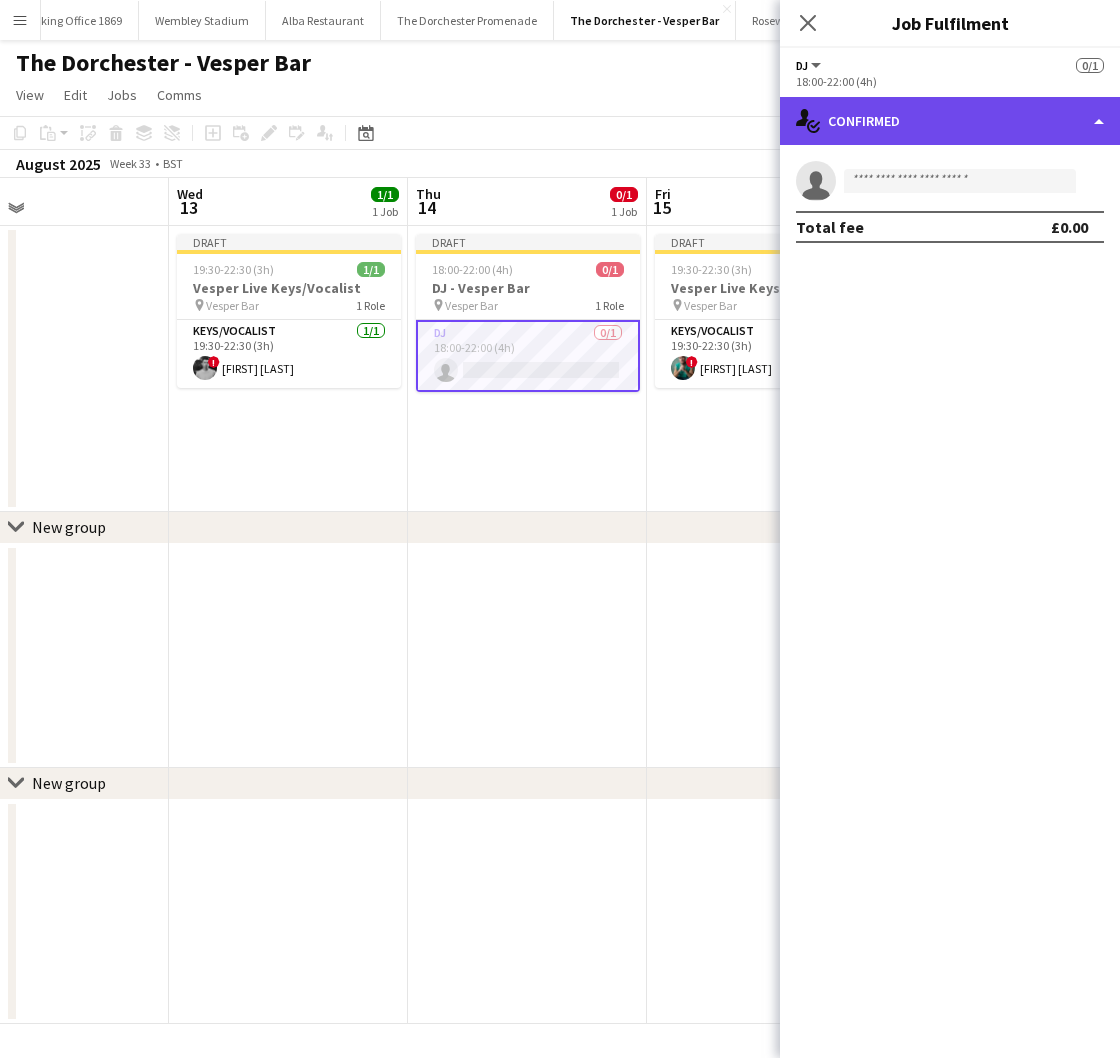 click on "single-neutral-actions-check-2
Confirmed" 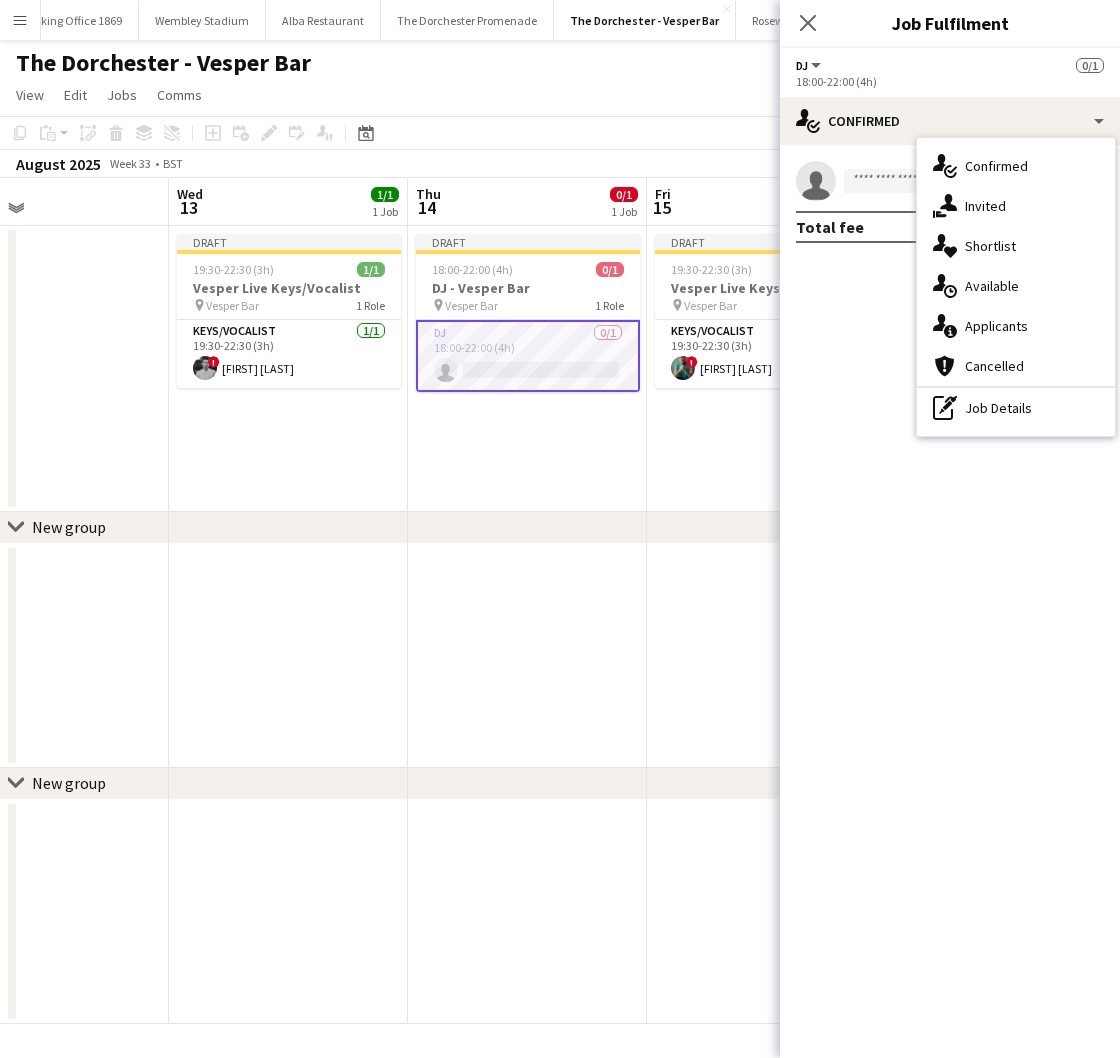 drag, startPoint x: 996, startPoint y: 315, endPoint x: 988, endPoint y: 278, distance: 37.85499 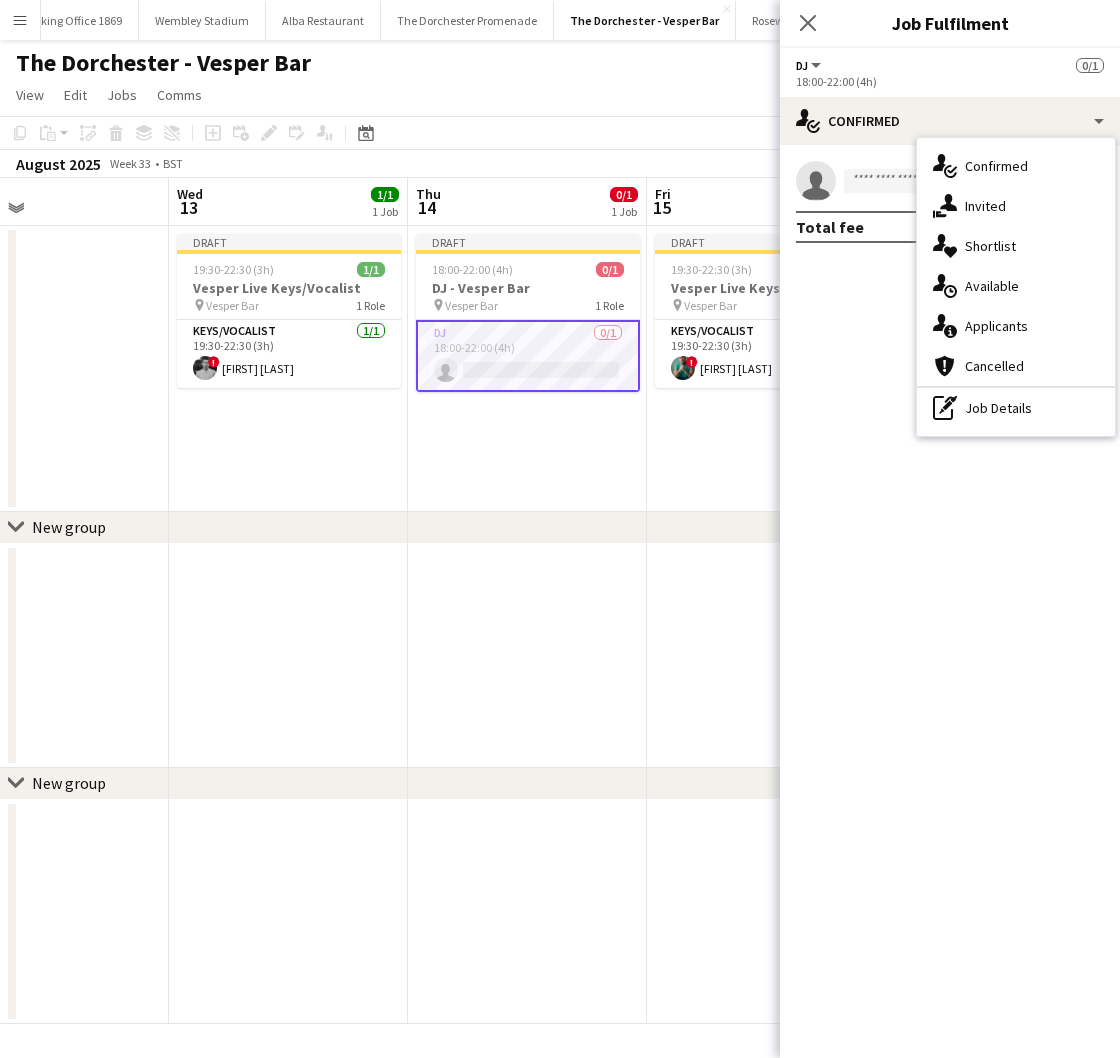 click on "single-neutral-actions-information
Applicants" at bounding box center [1016, 326] 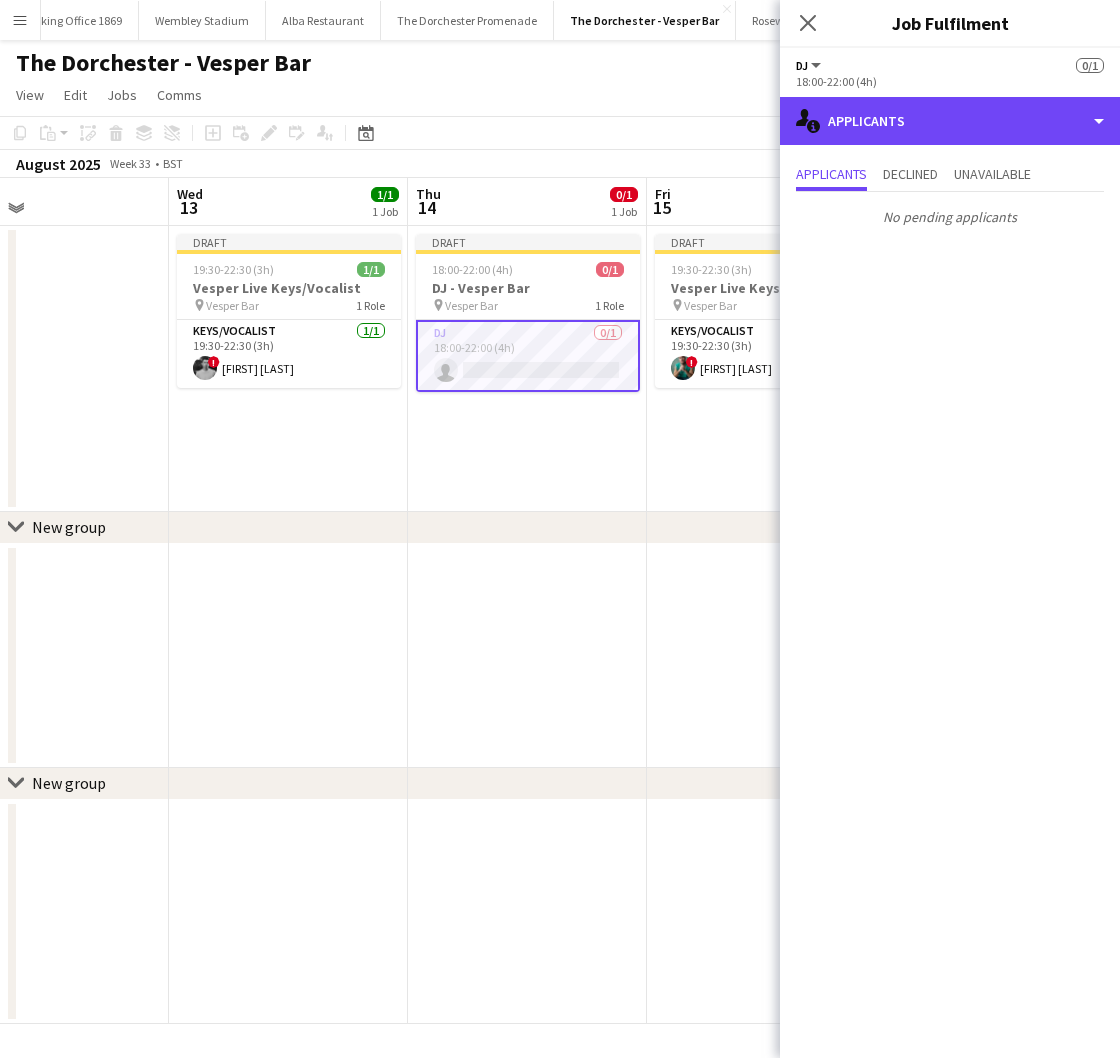 drag, startPoint x: 929, startPoint y: 118, endPoint x: 1037, endPoint y: 255, distance: 174.45056 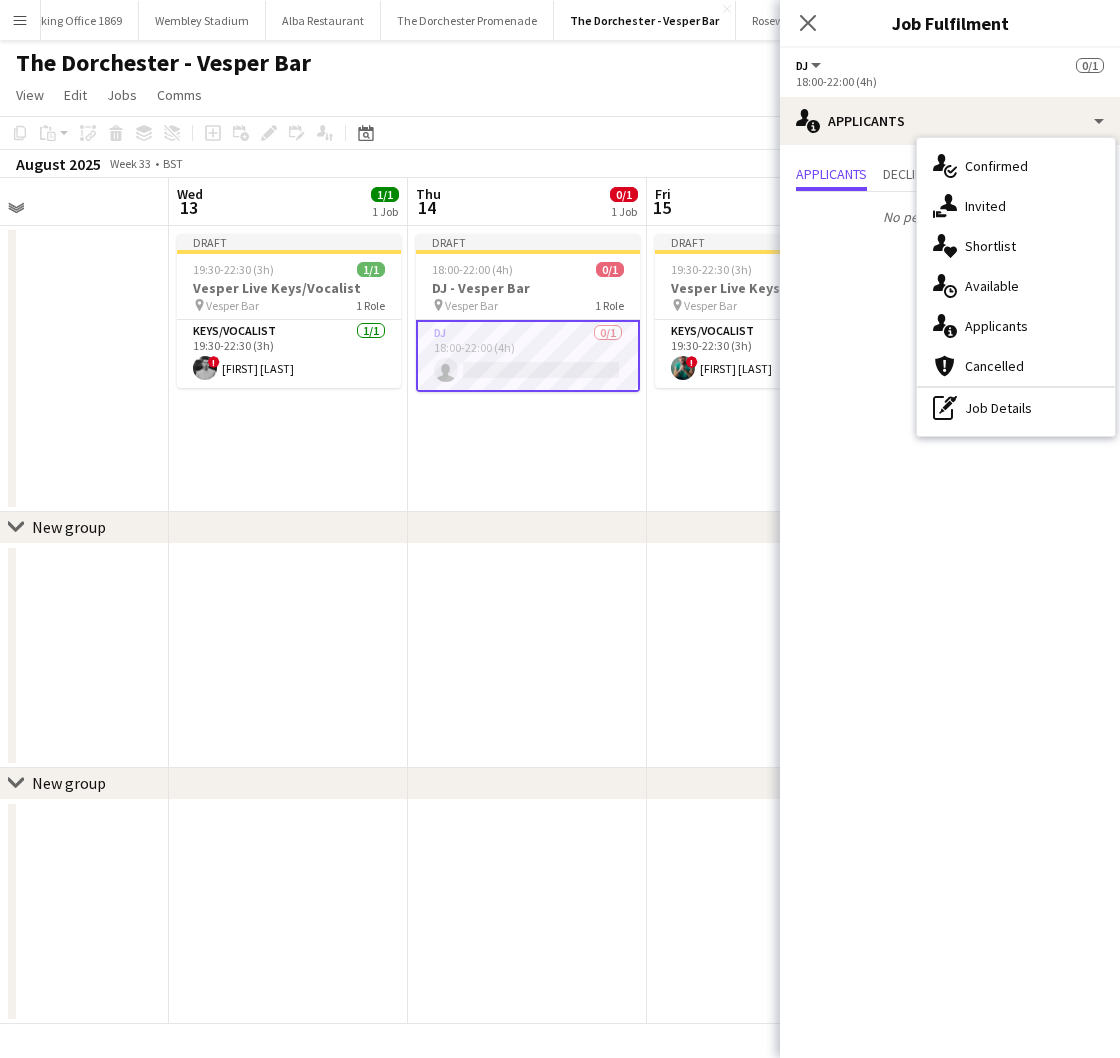 click on "single-neutral-actions-upload
Available" at bounding box center (1016, 286) 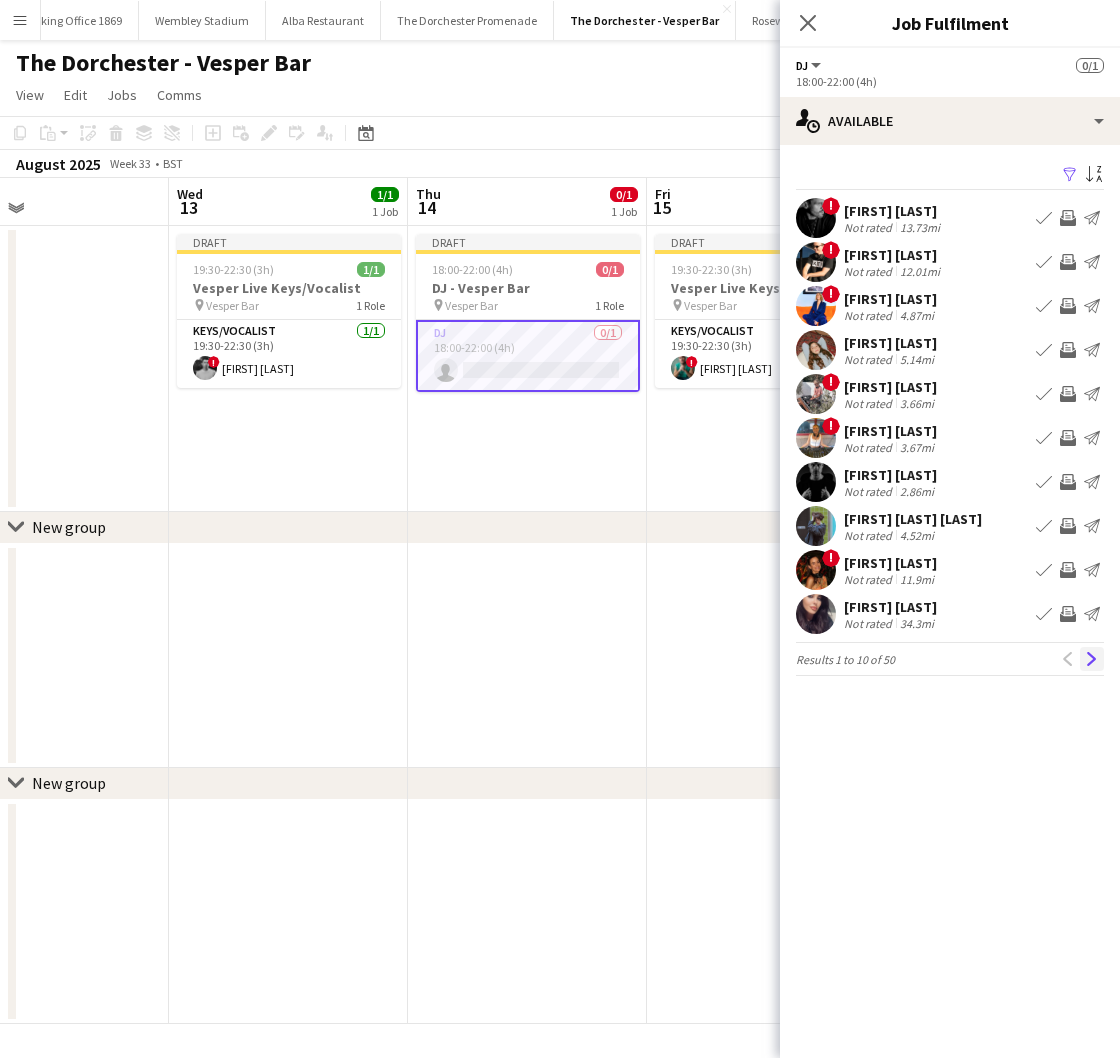 click on "Next" 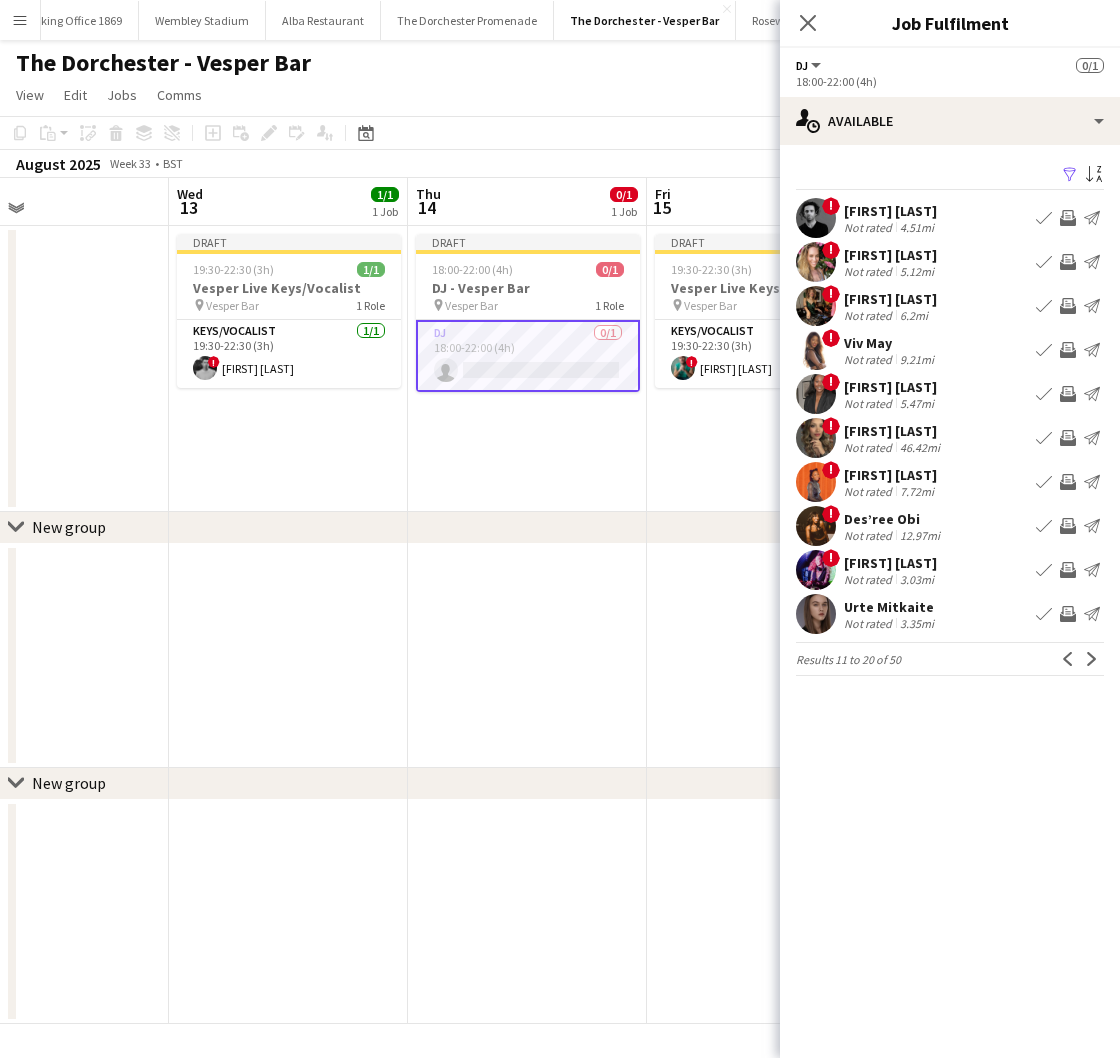 click on "Book crew" at bounding box center (1044, 438) 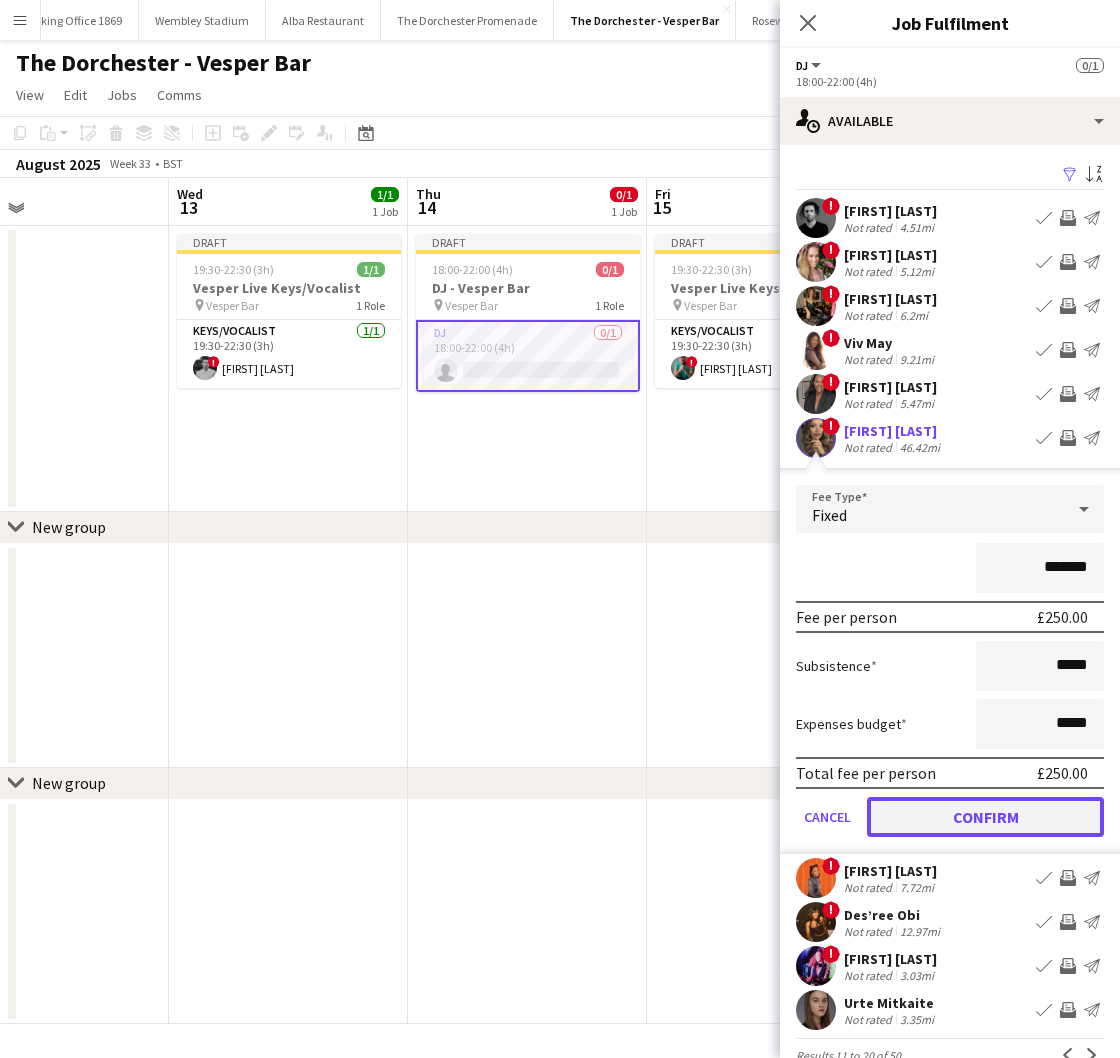 drag, startPoint x: 909, startPoint y: 802, endPoint x: 779, endPoint y: 613, distance: 229.39267 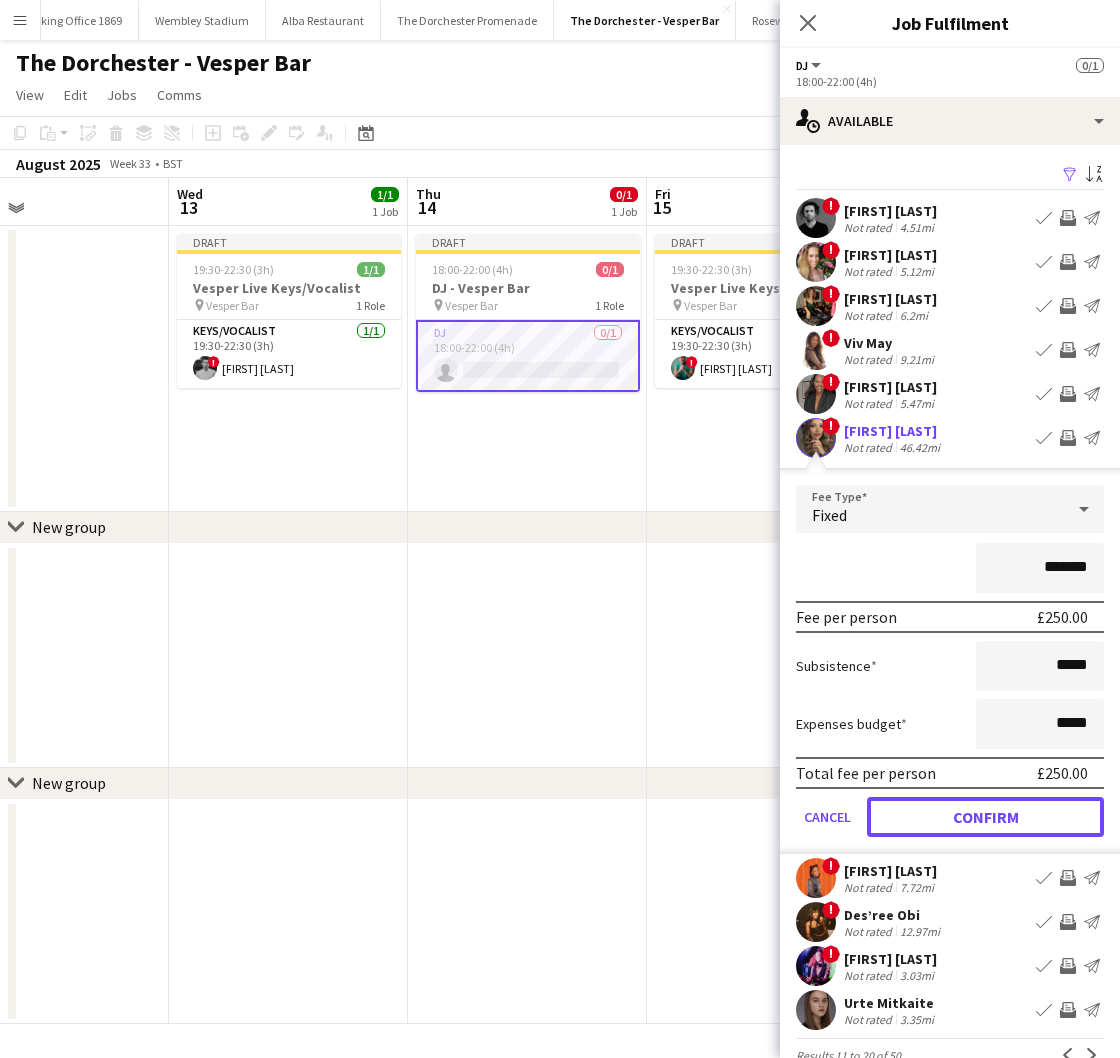 click on "Confirm" at bounding box center (985, 817) 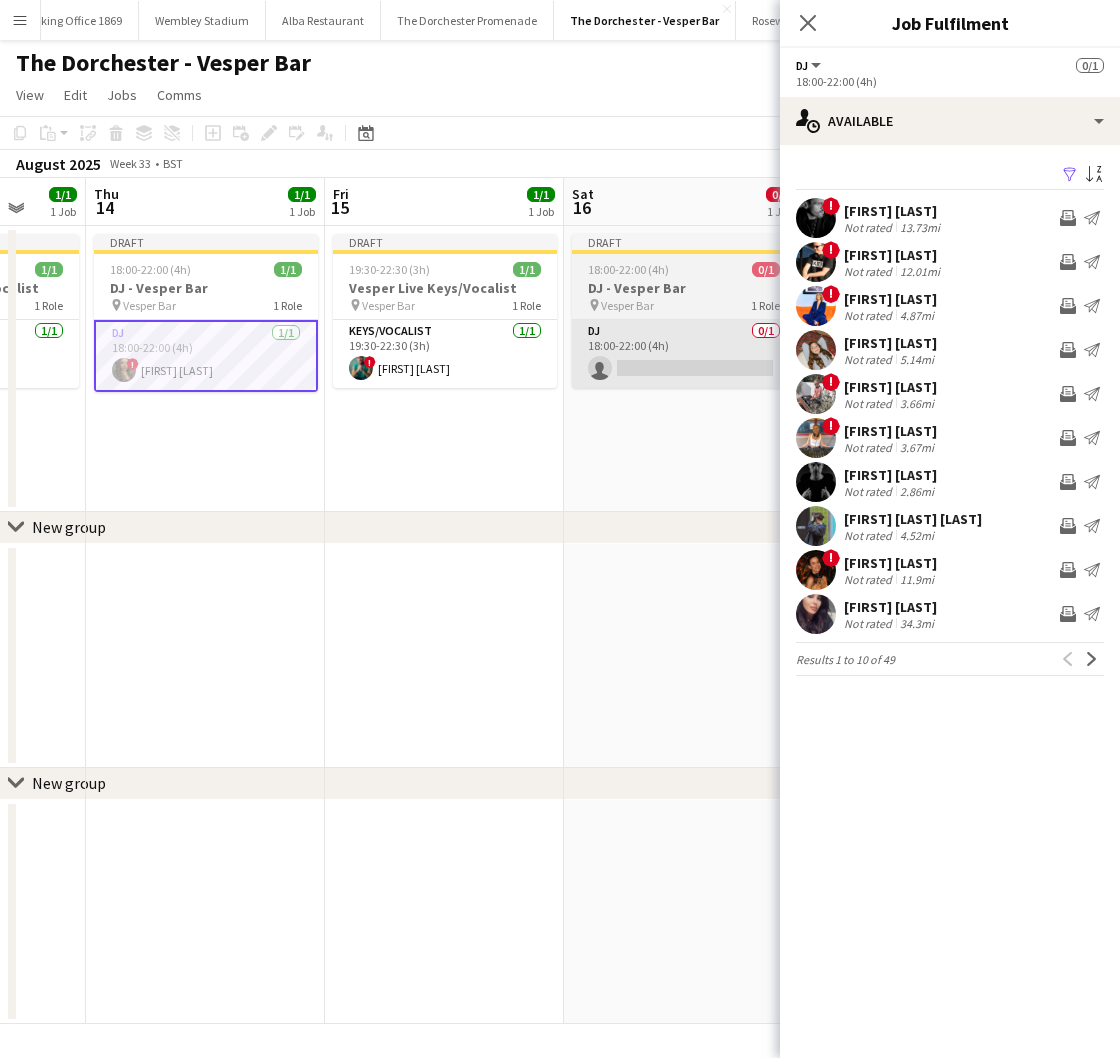 scroll, scrollTop: 0, scrollLeft: 637, axis: horizontal 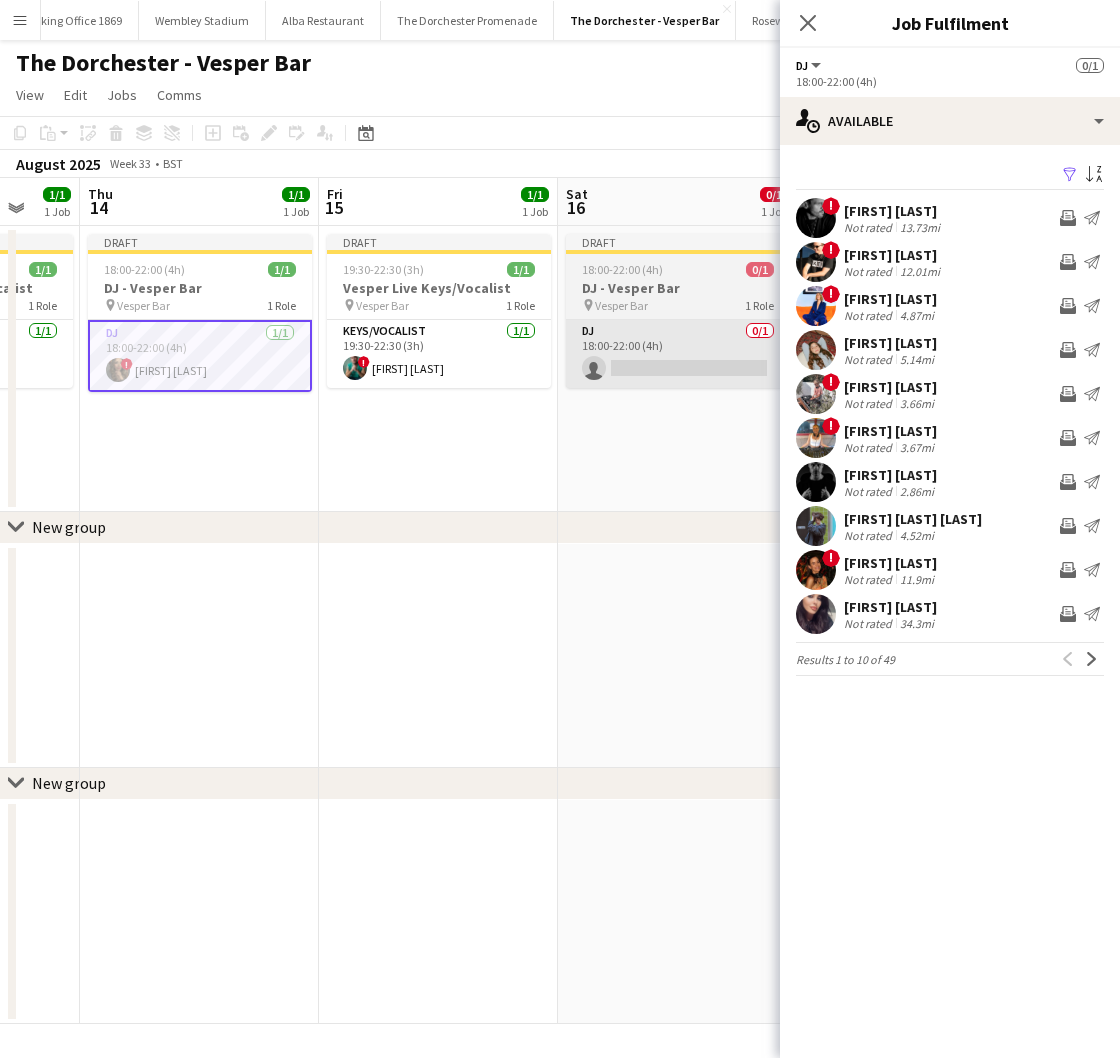 click on "DJ   0/1   18:00-22:00 (4h)
single-neutral-actions" at bounding box center [678, 354] 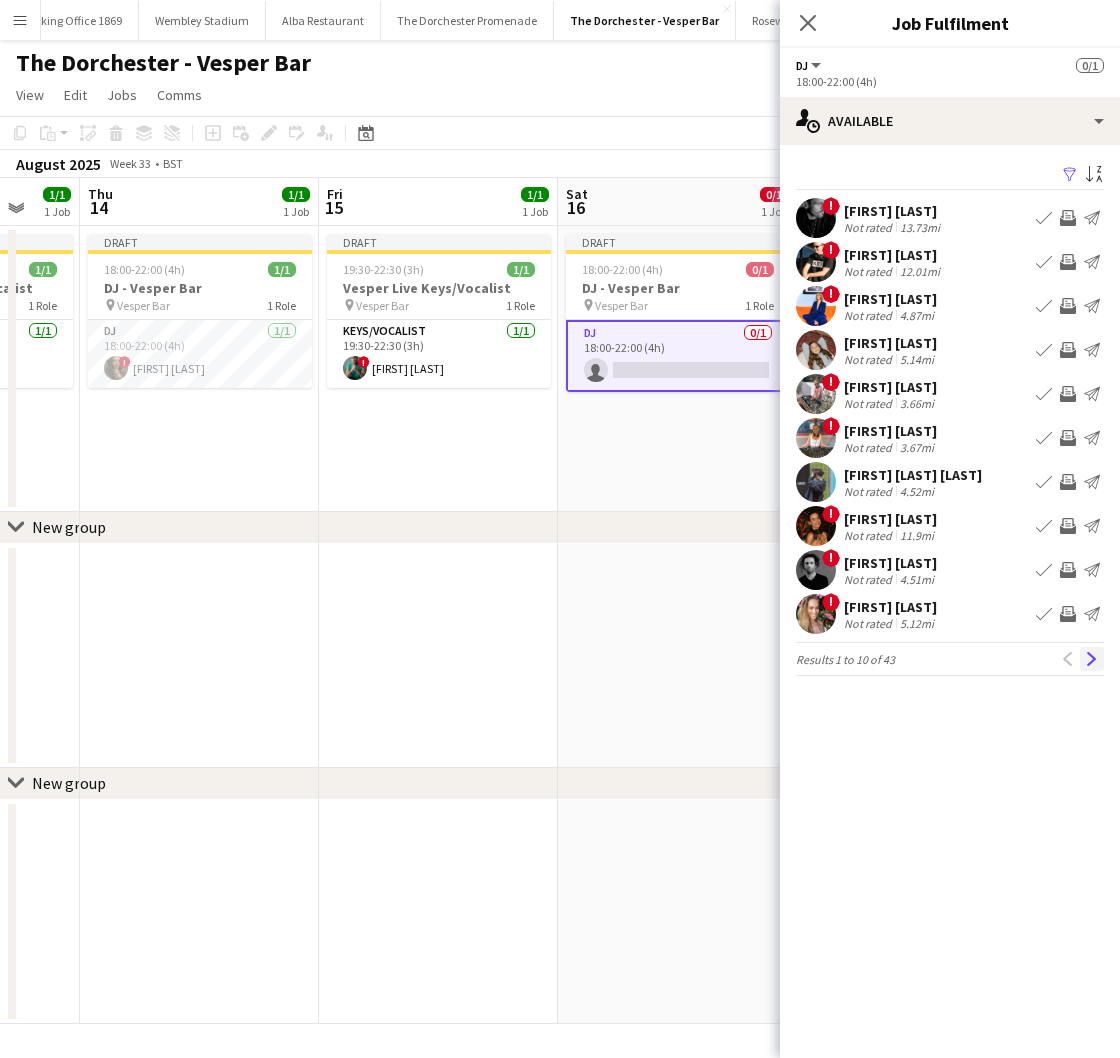 click on "Next" 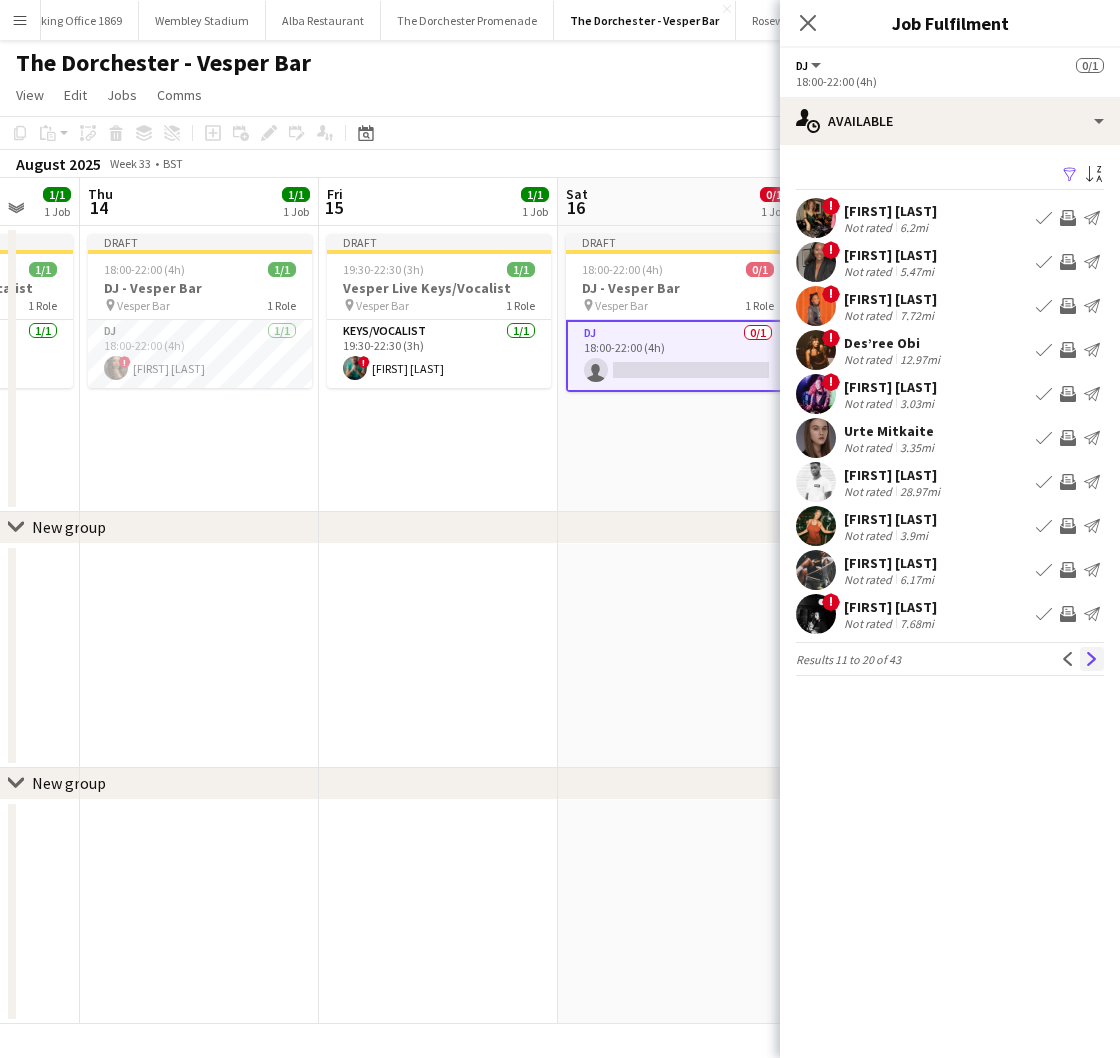 click on "Next" 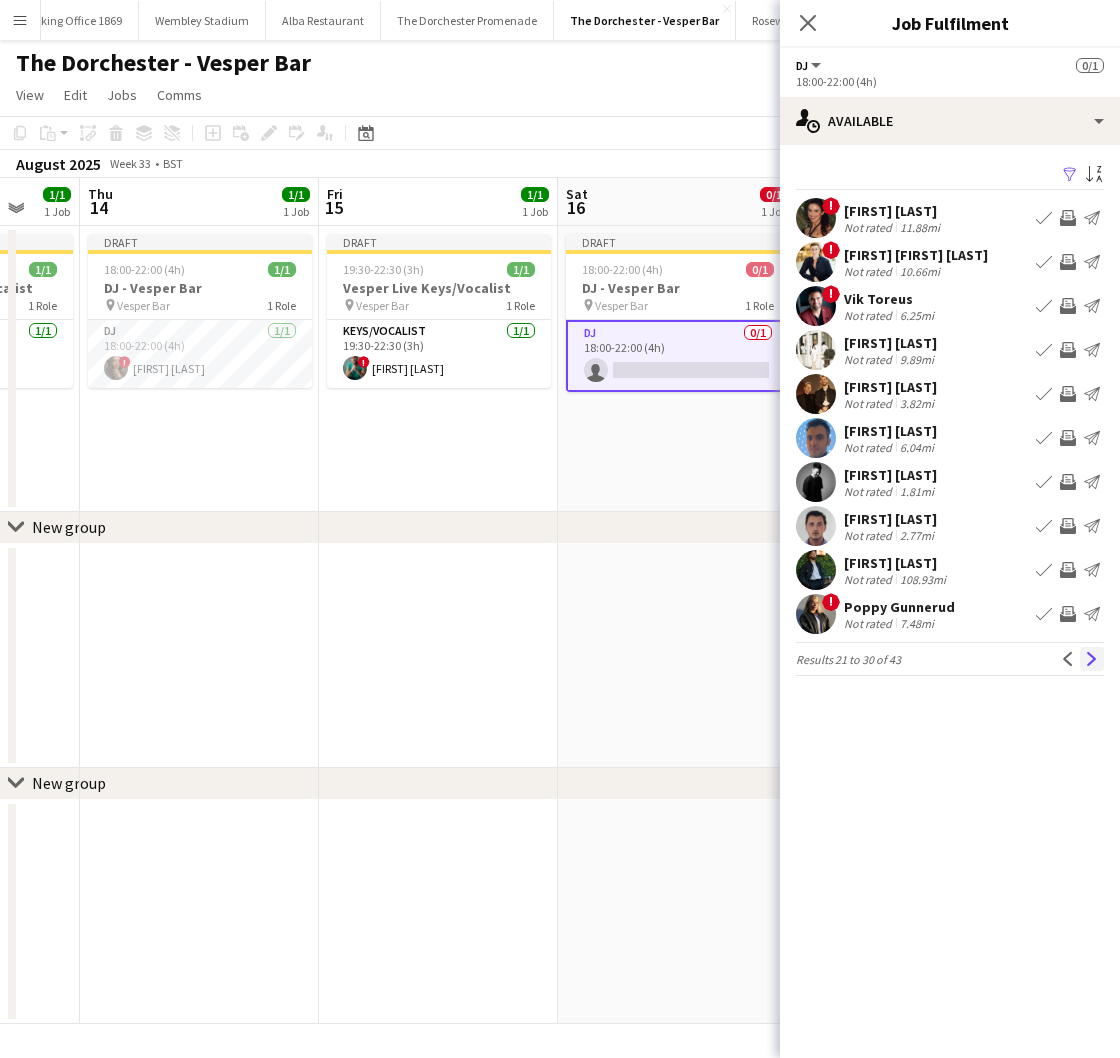 click on "Next" 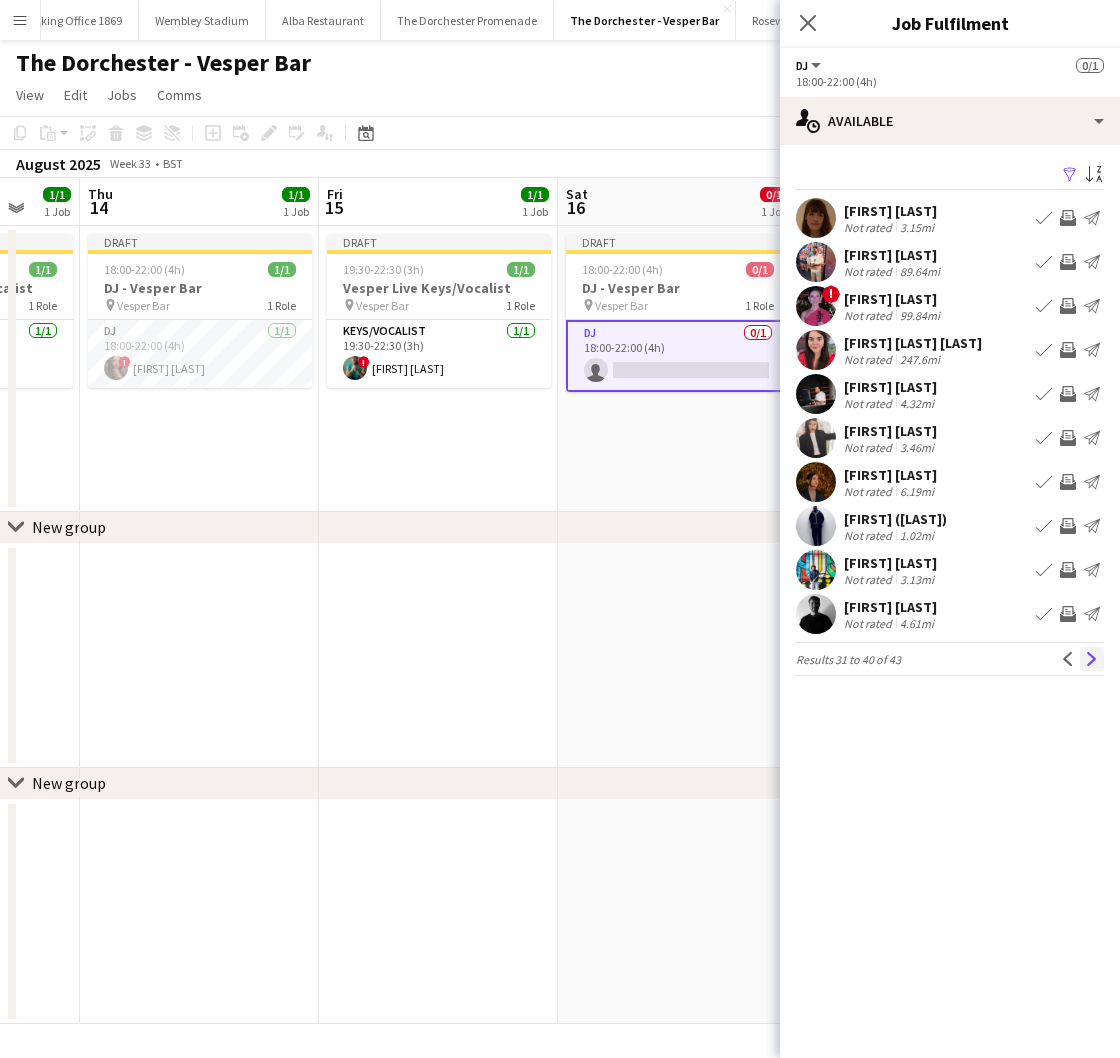 click on "Next" 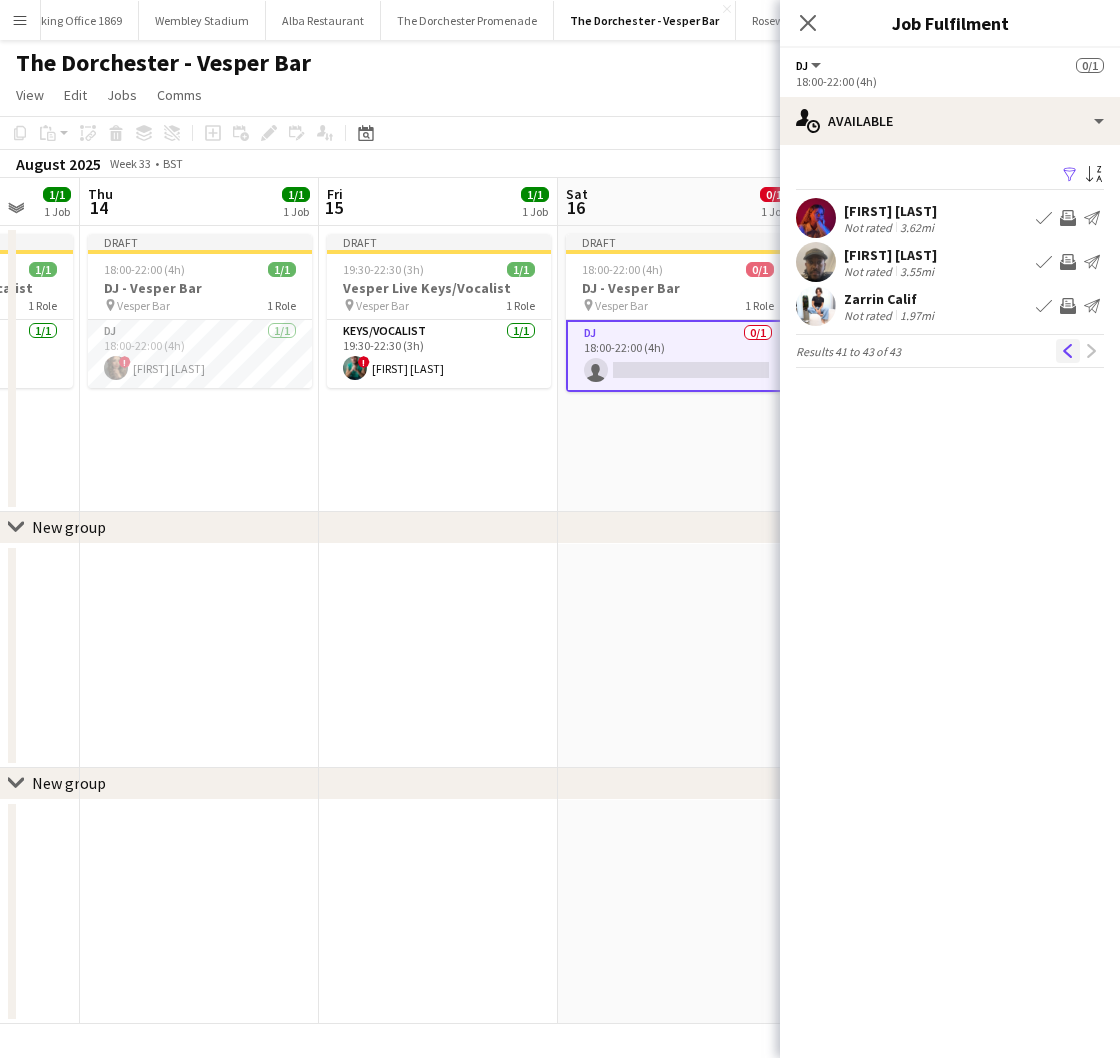 click on "Previous" 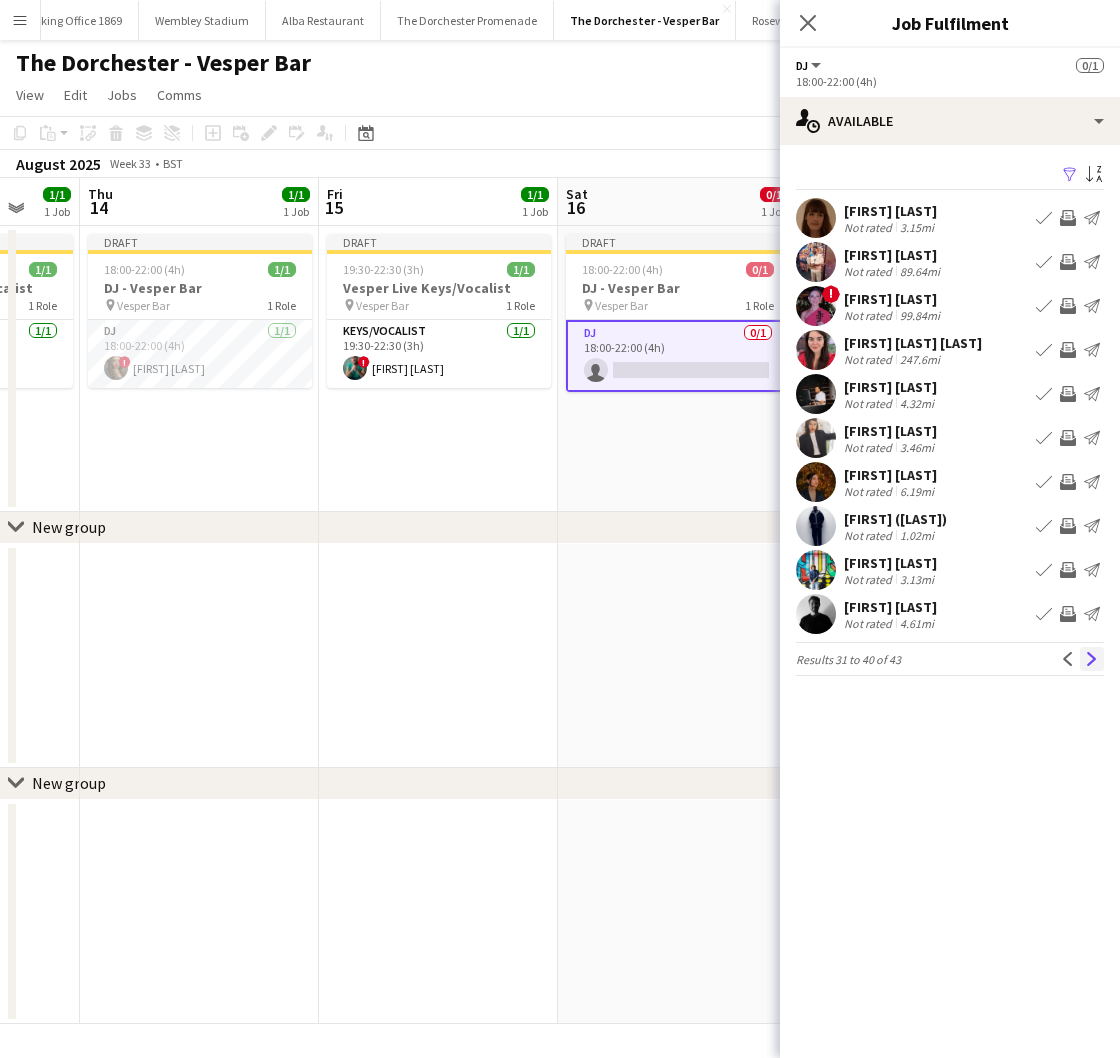 click on "Next" 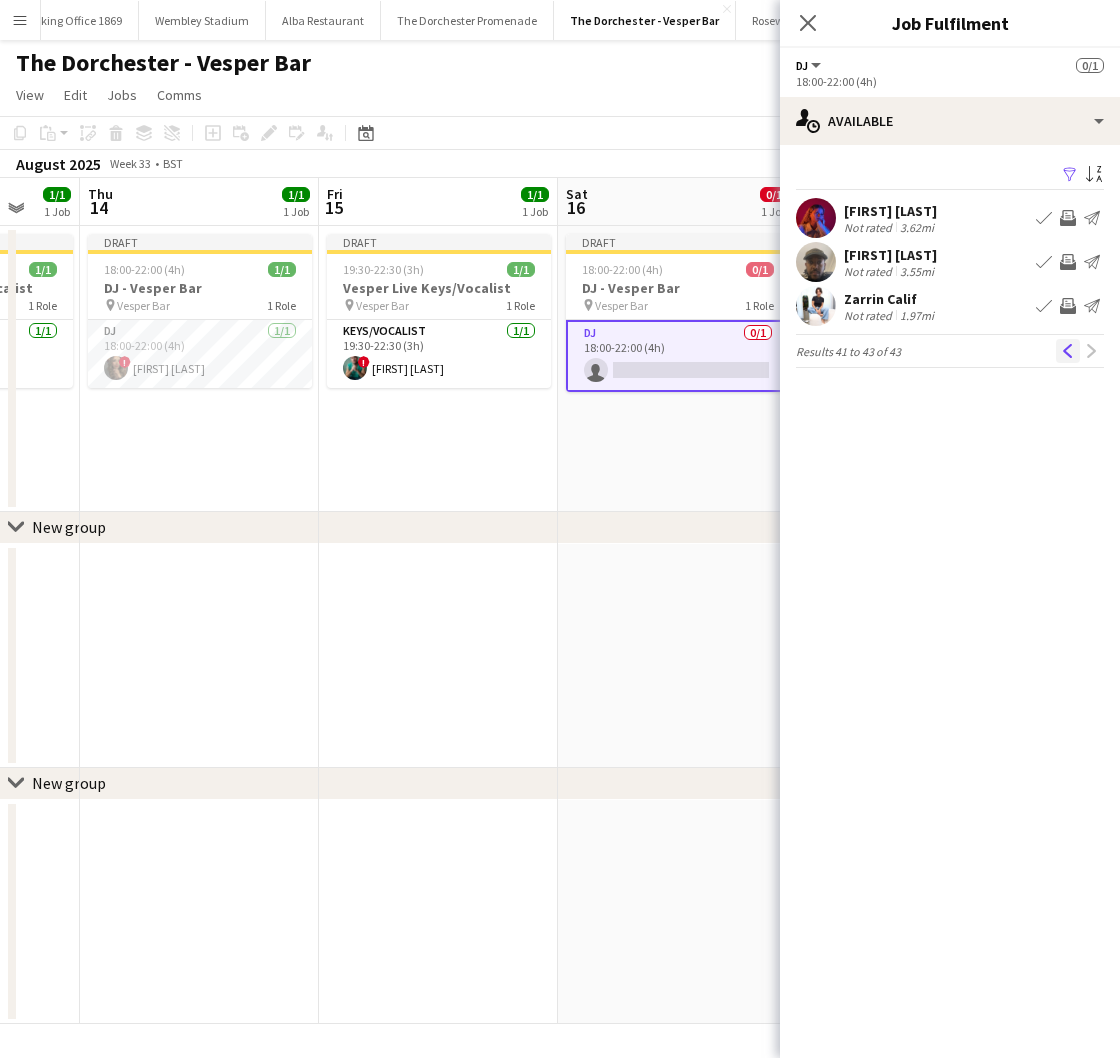 click on "Previous" 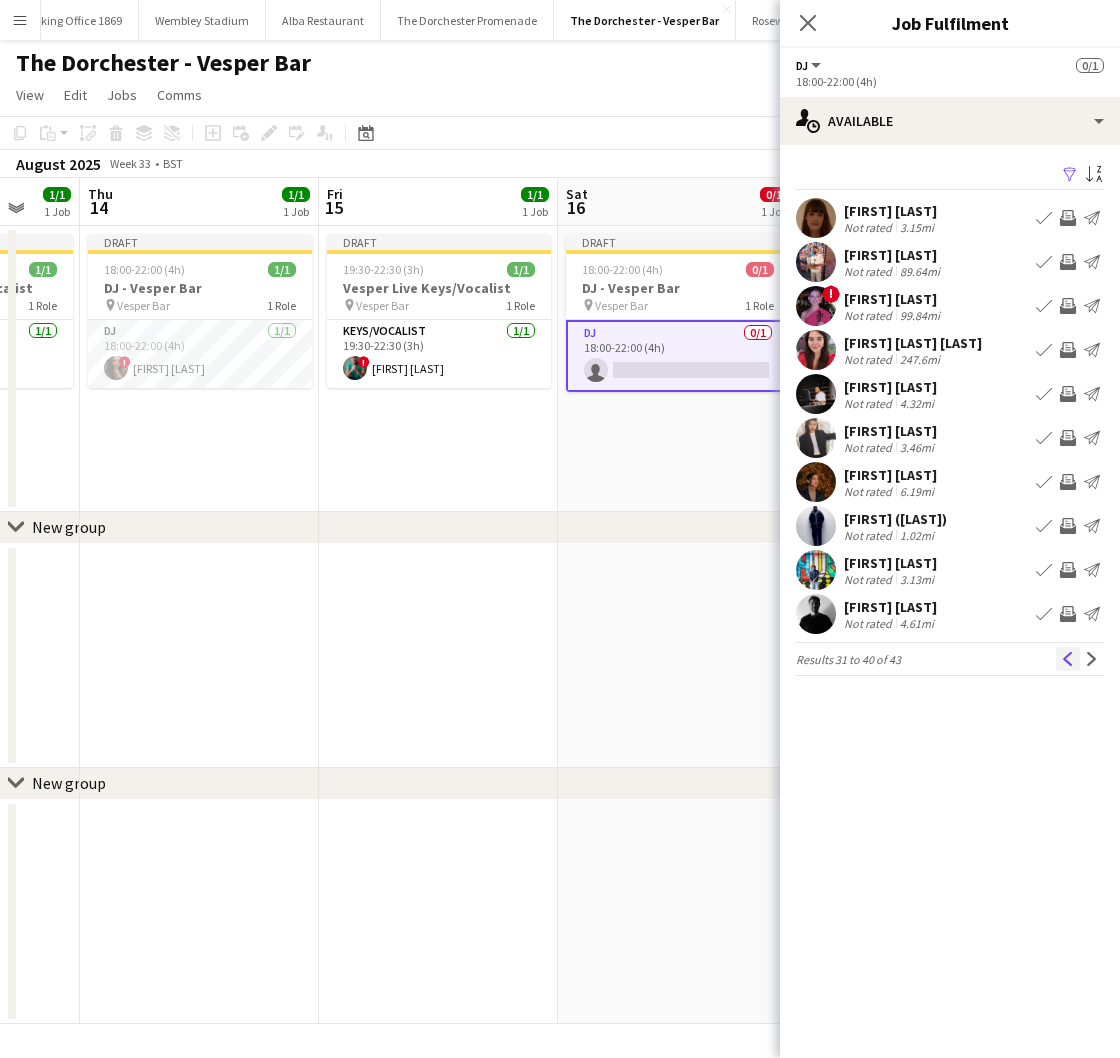 click on "Previous" 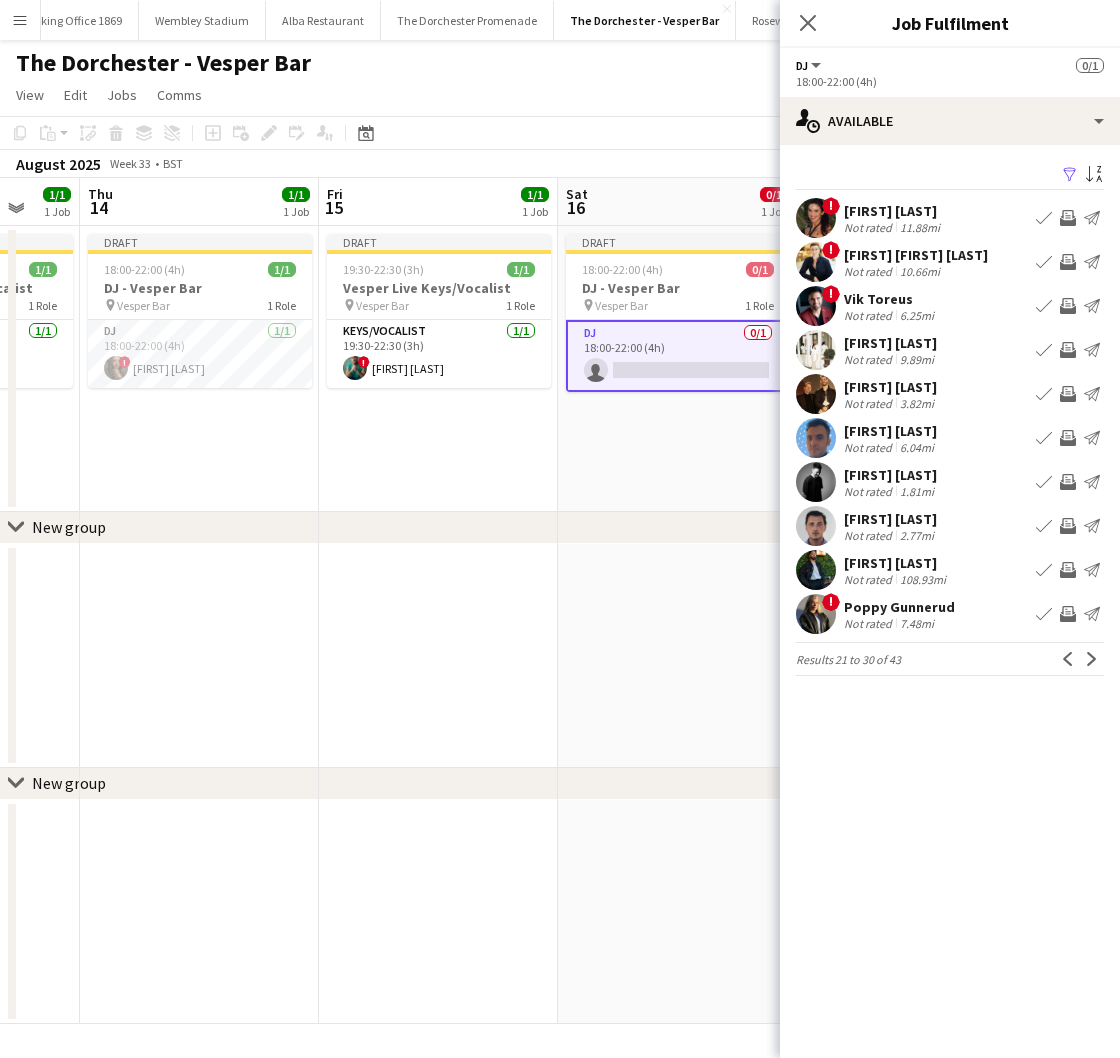 click on "Previous" 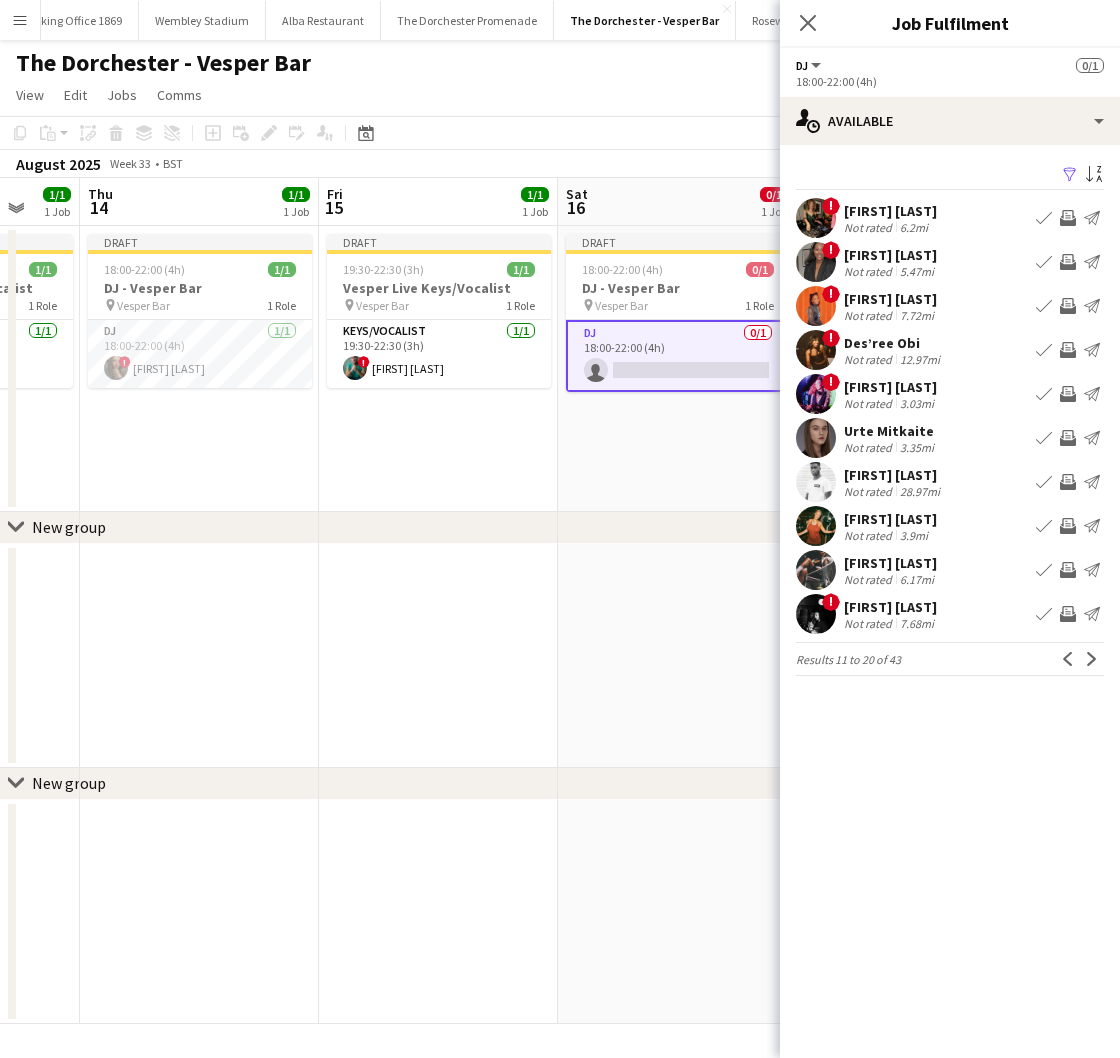 click on "Previous" 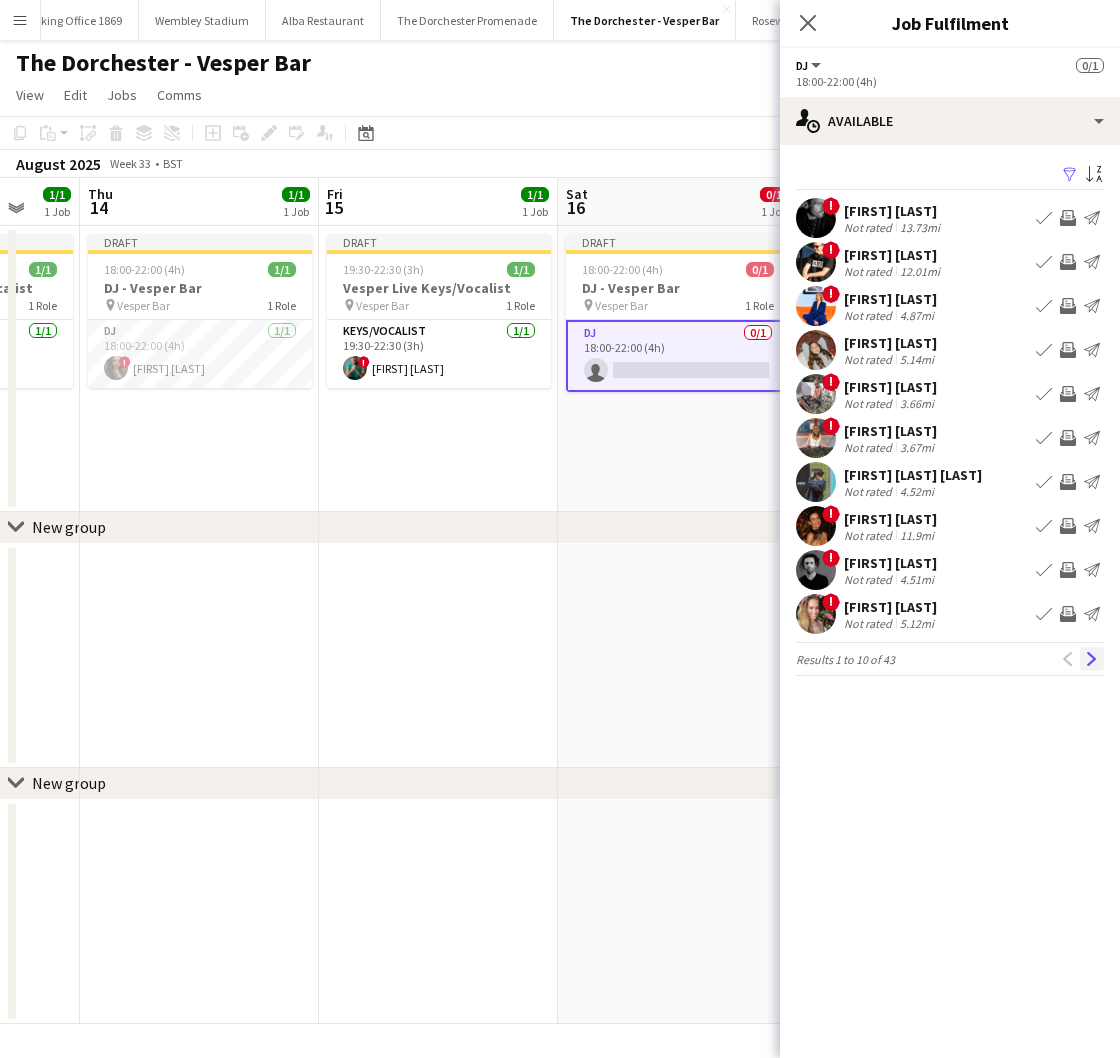 click on "Next" 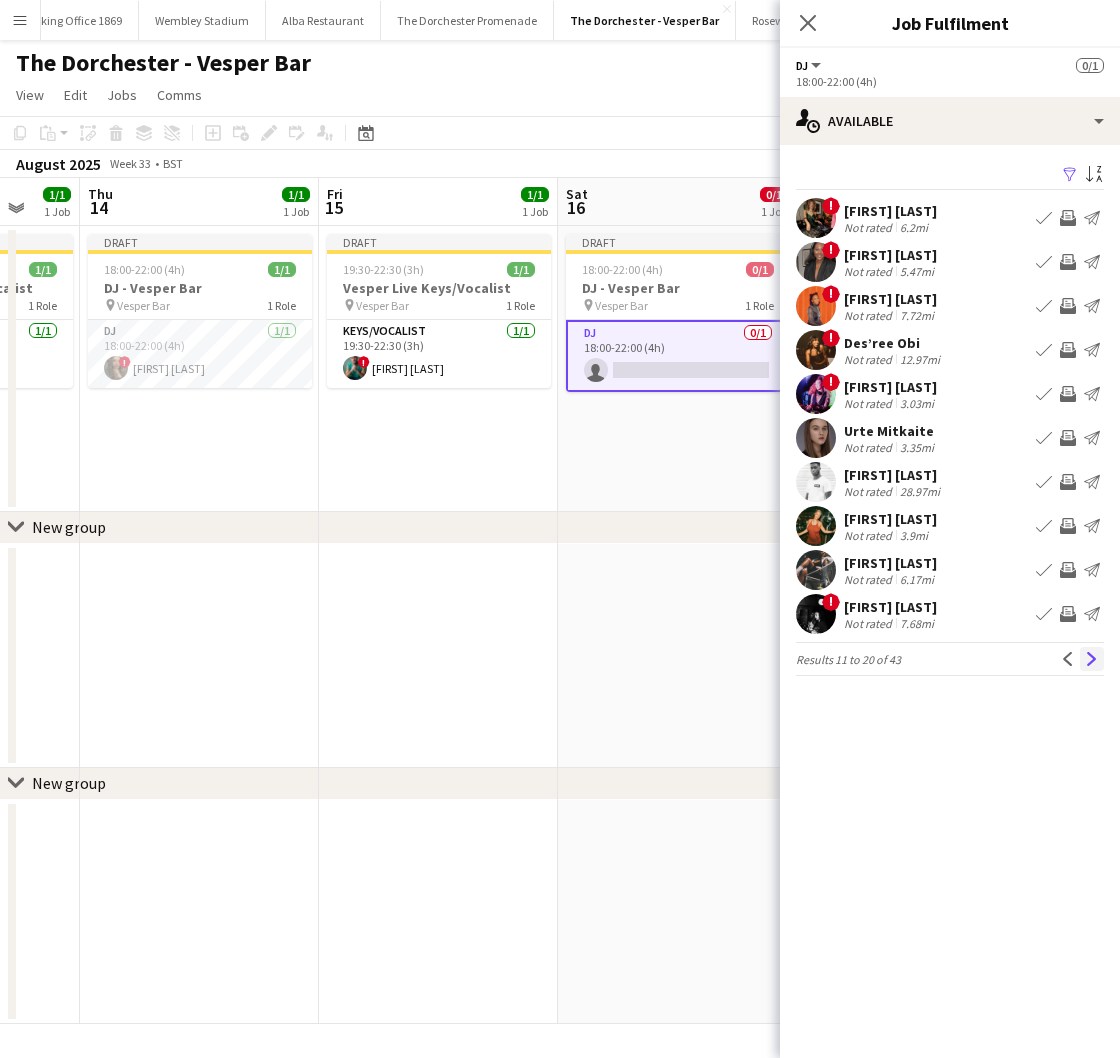 click on "Next" 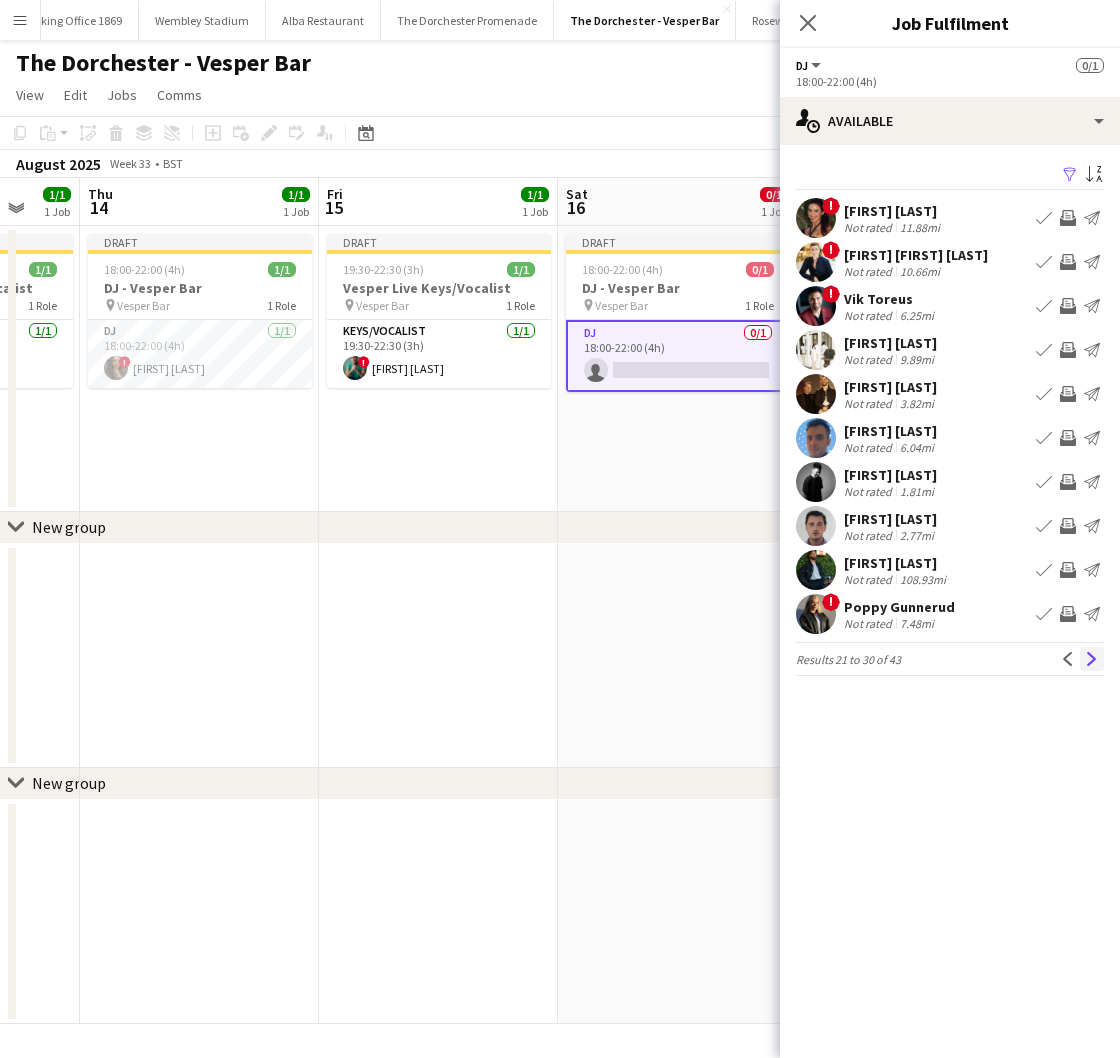 click on "Next" 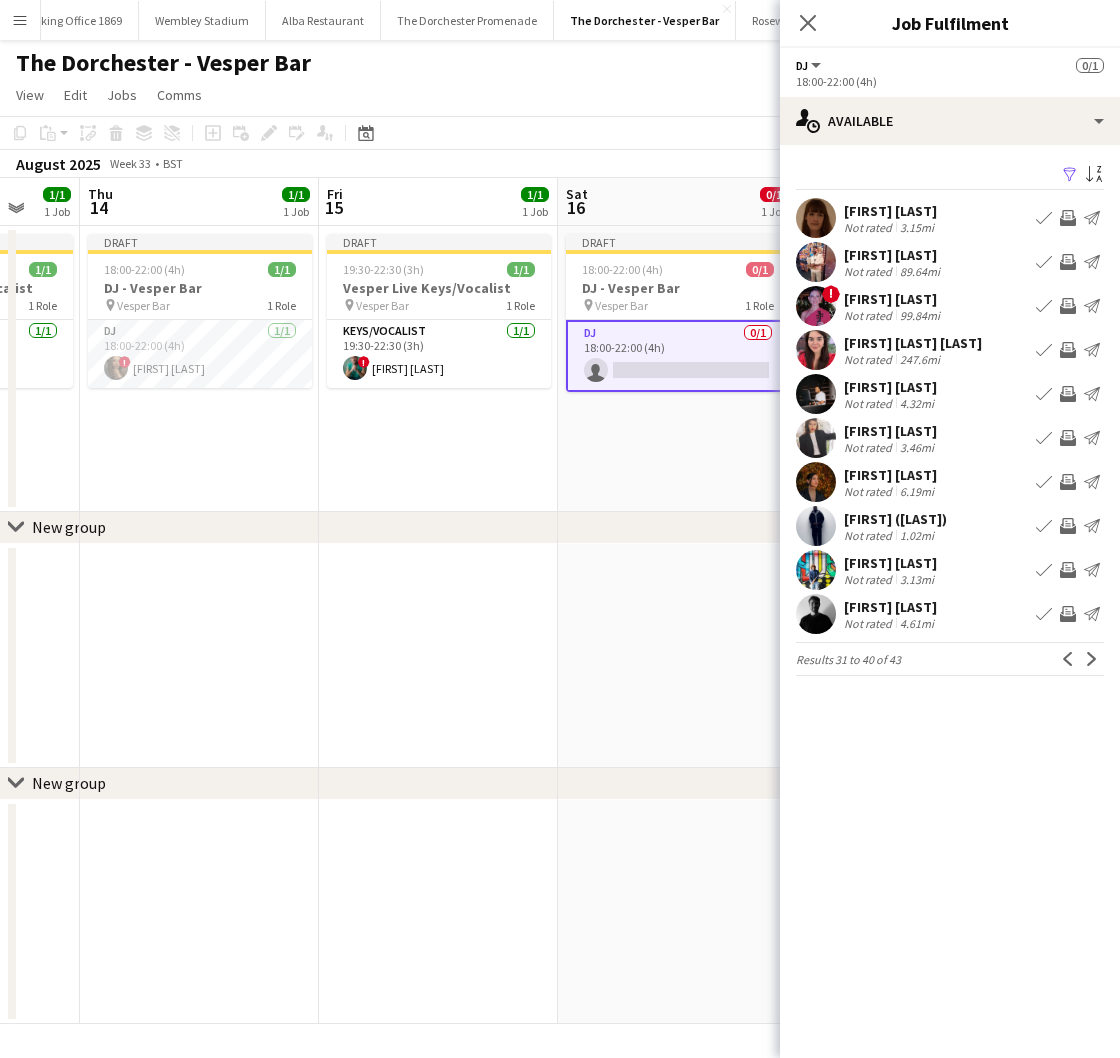 click on "Next" 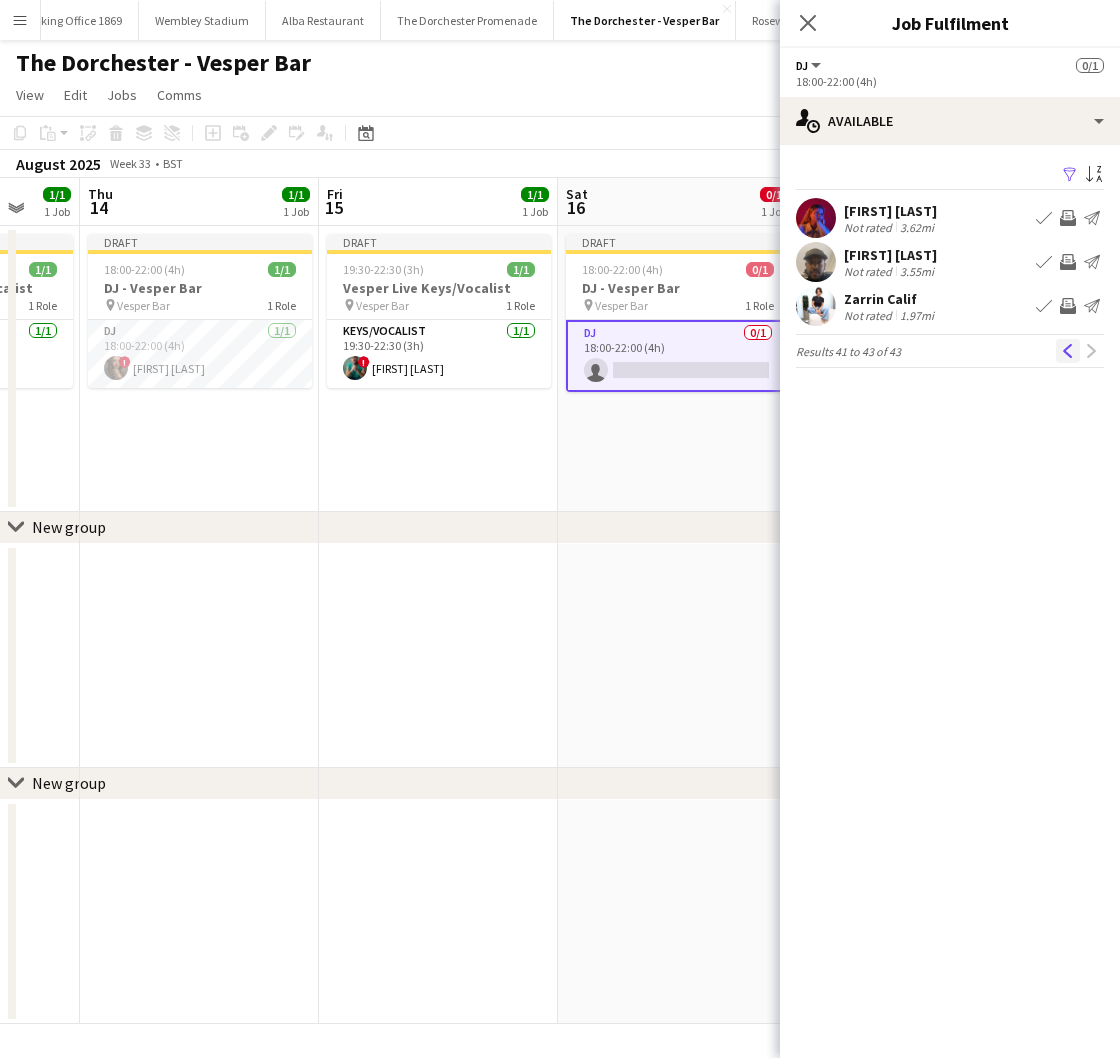 click on "Previous" 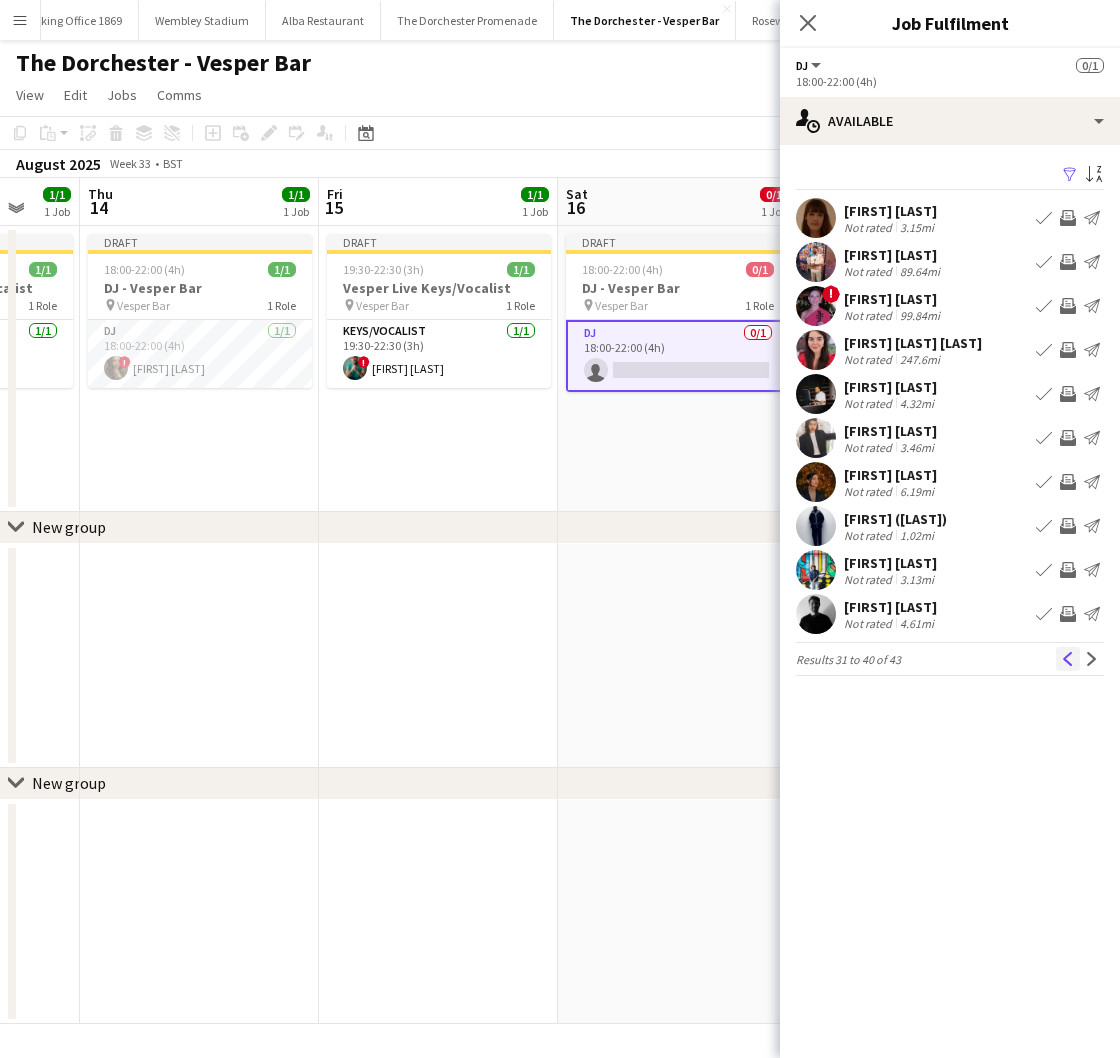 click on "Previous" 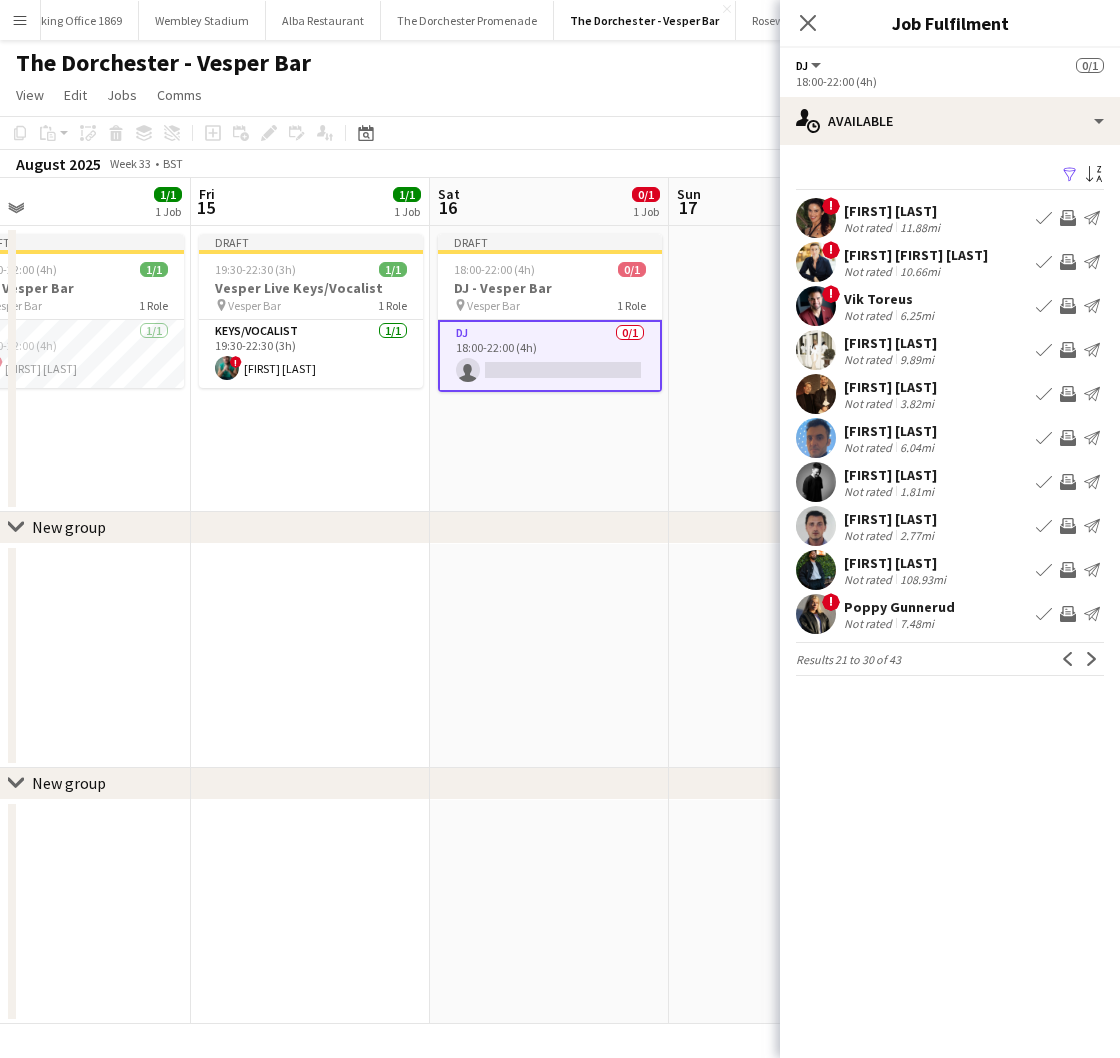 scroll, scrollTop: 0, scrollLeft: 768, axis: horizontal 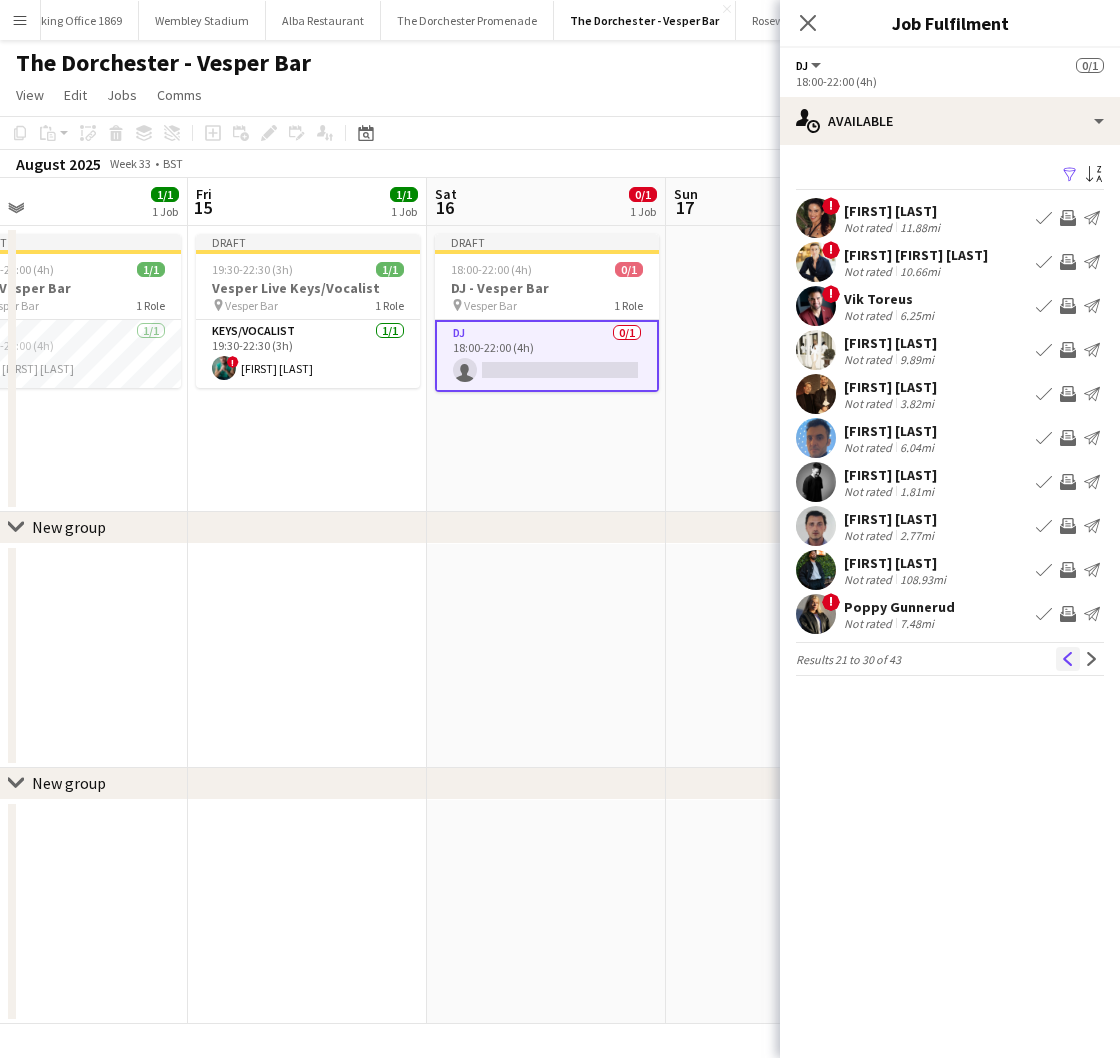 click on "Previous" 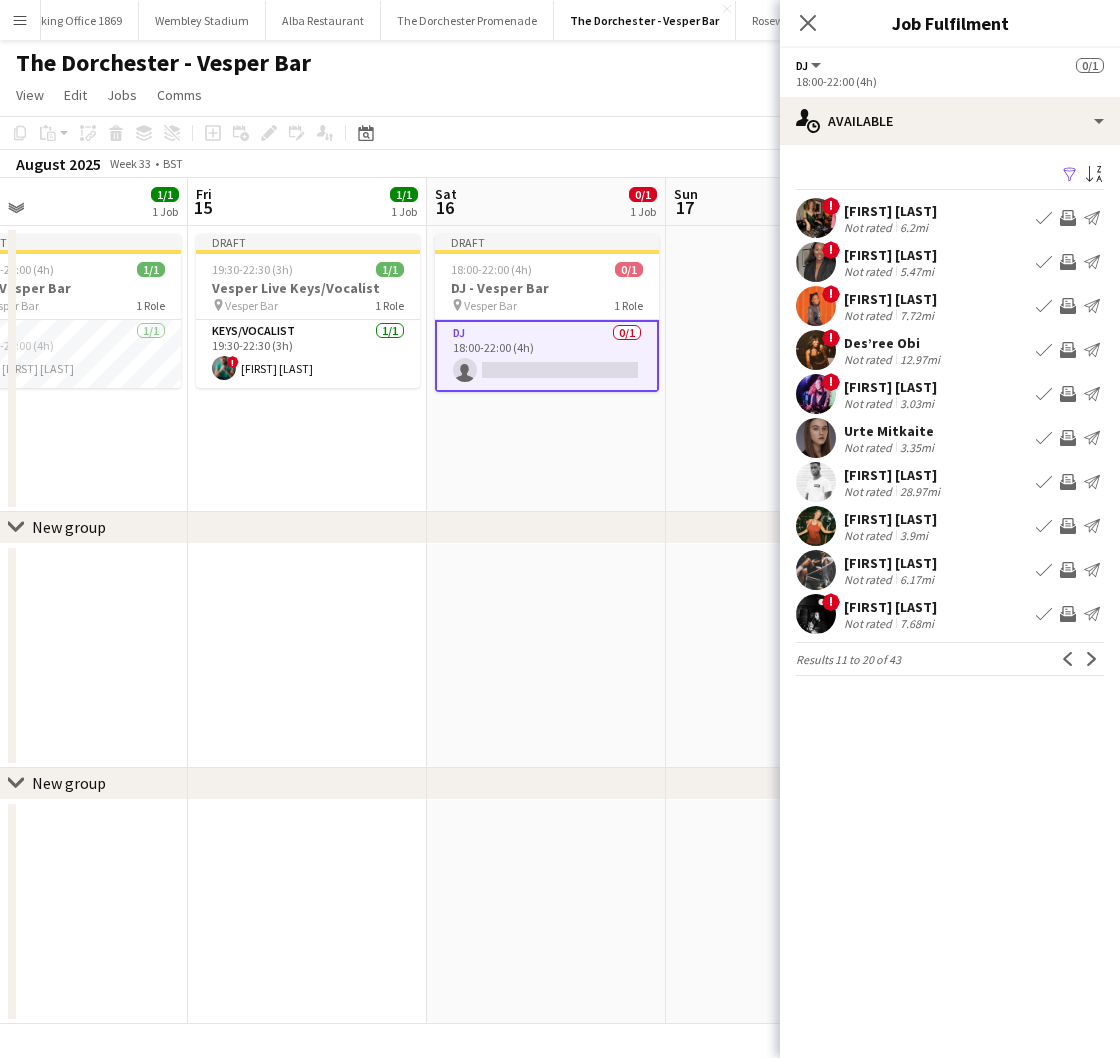 click on "Previous" 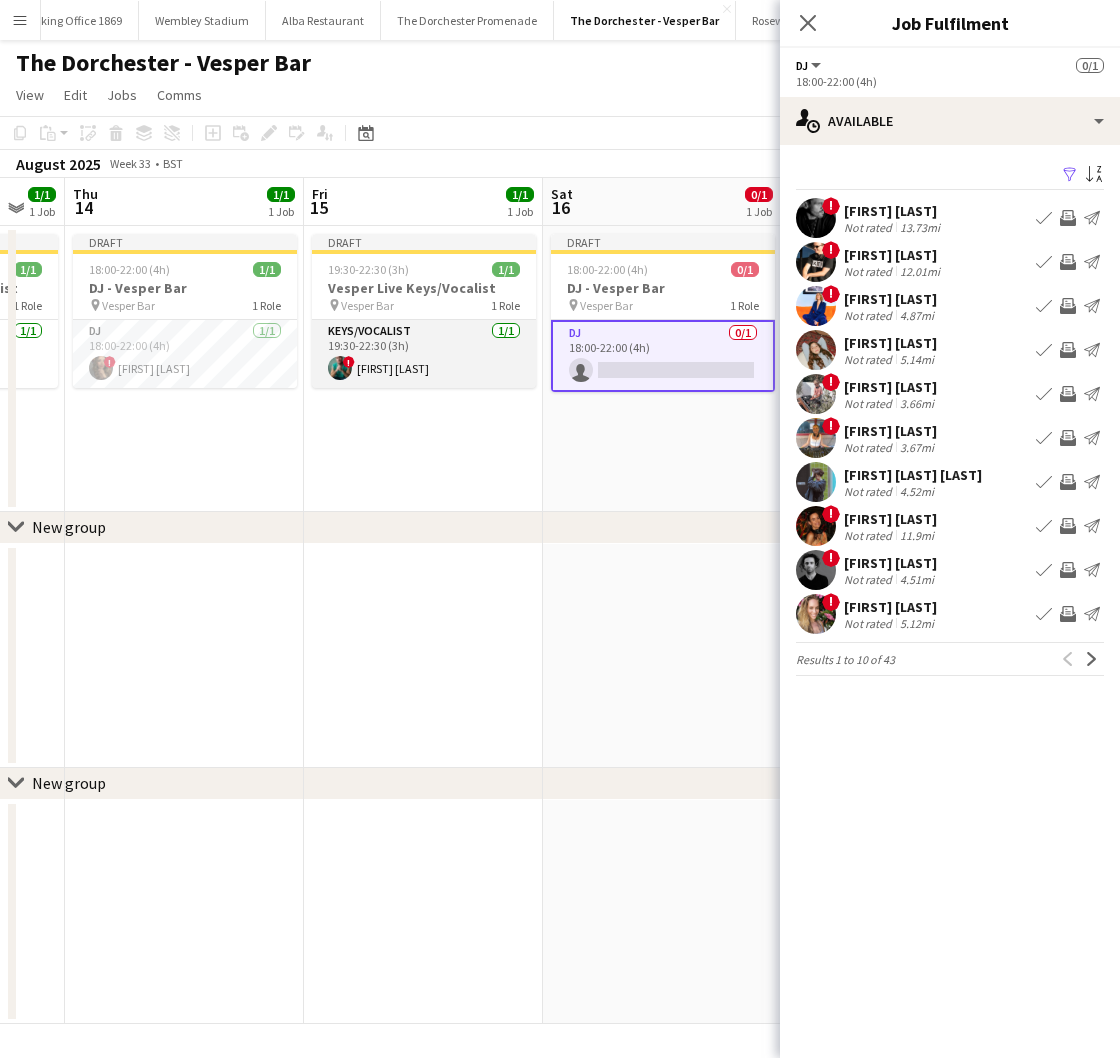 scroll, scrollTop: 0, scrollLeft: 611, axis: horizontal 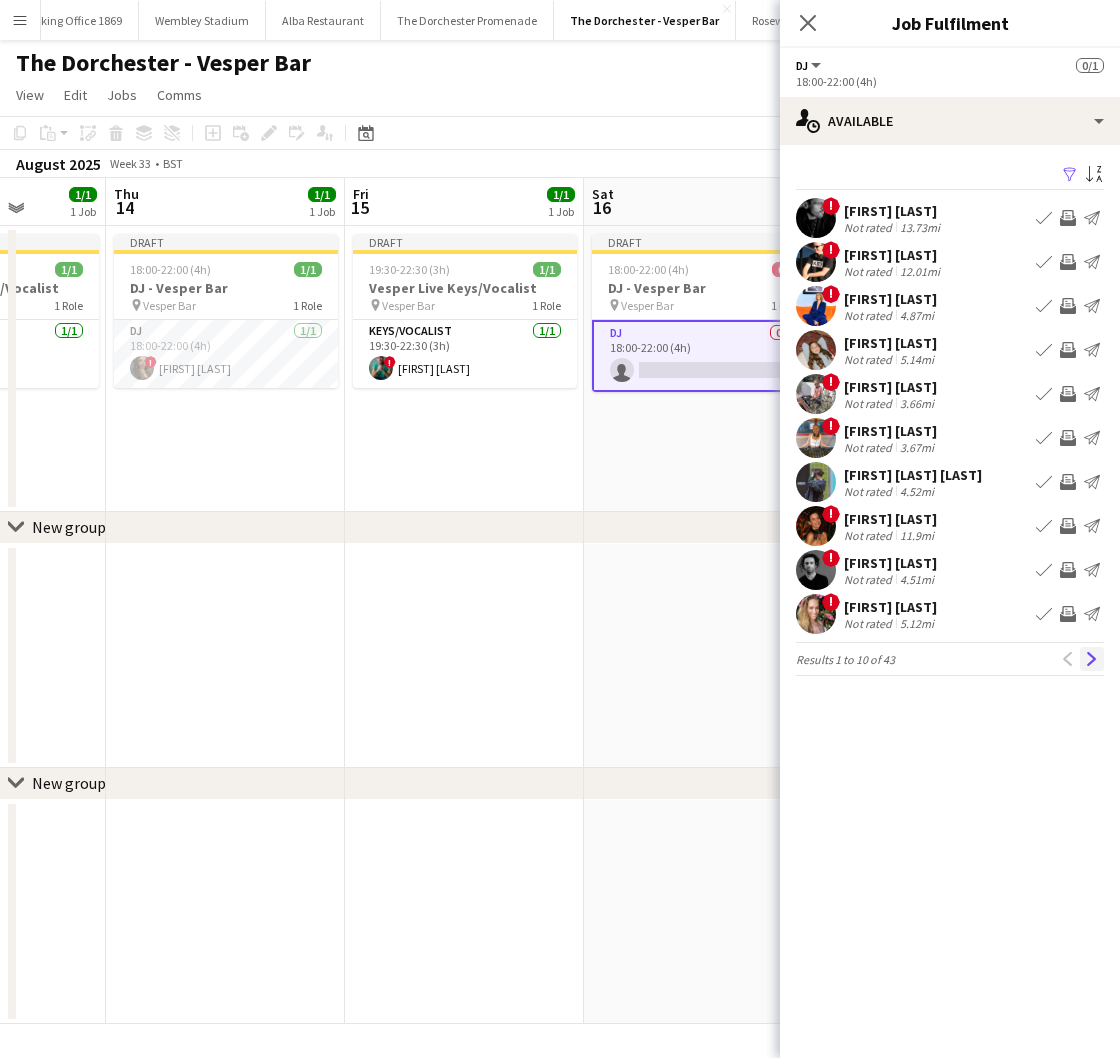 click on "Next" 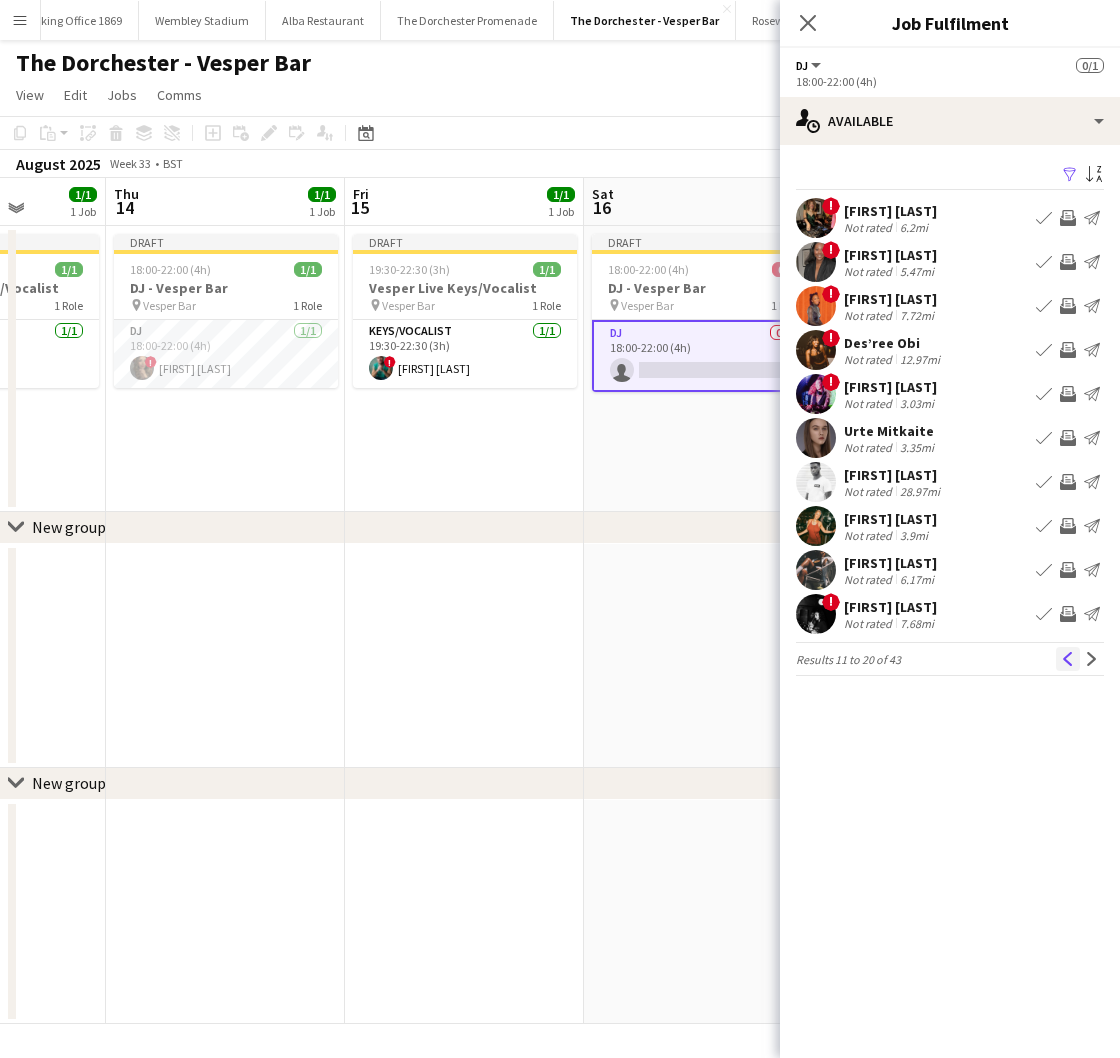 click on "Previous" 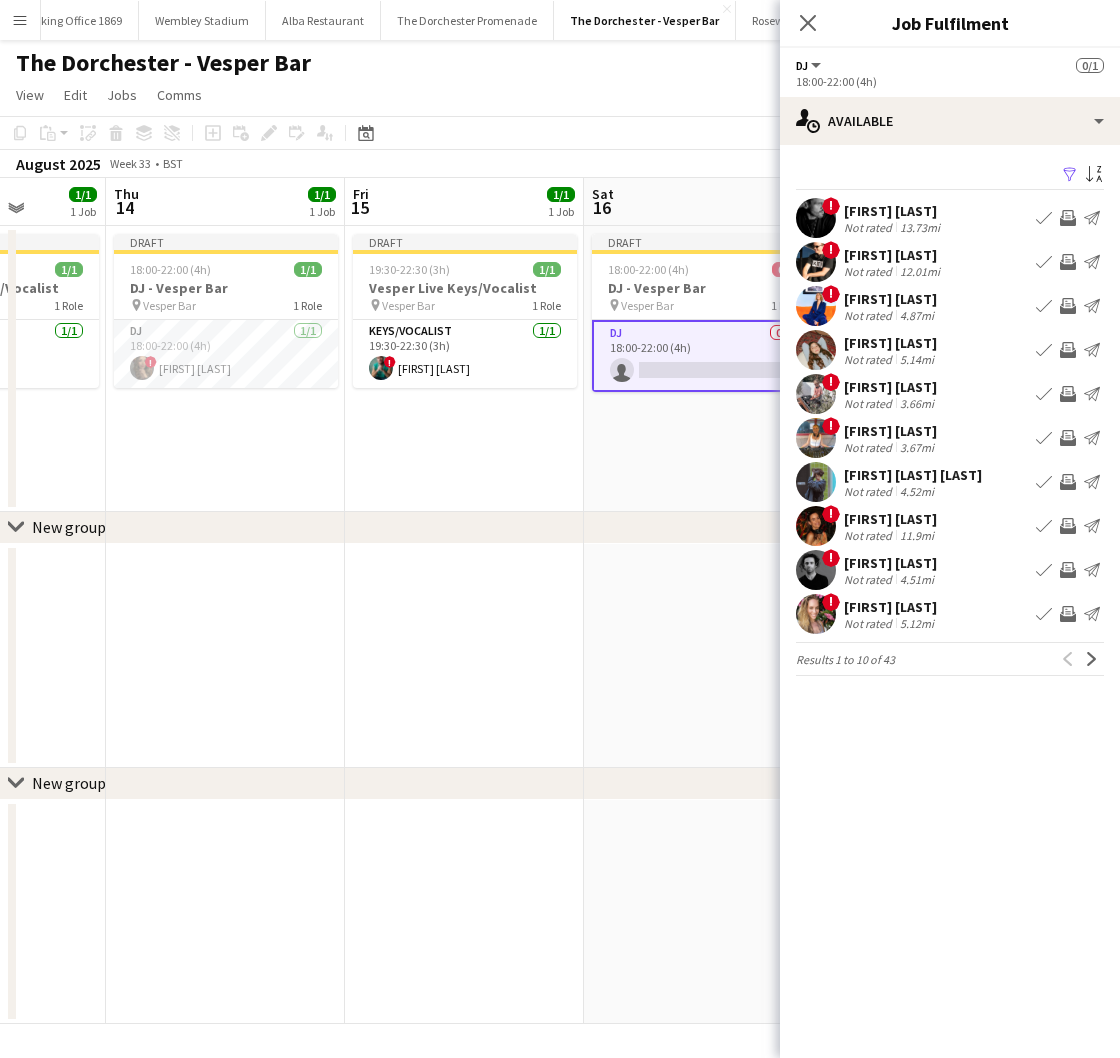 click on "Book crew" at bounding box center [1044, 570] 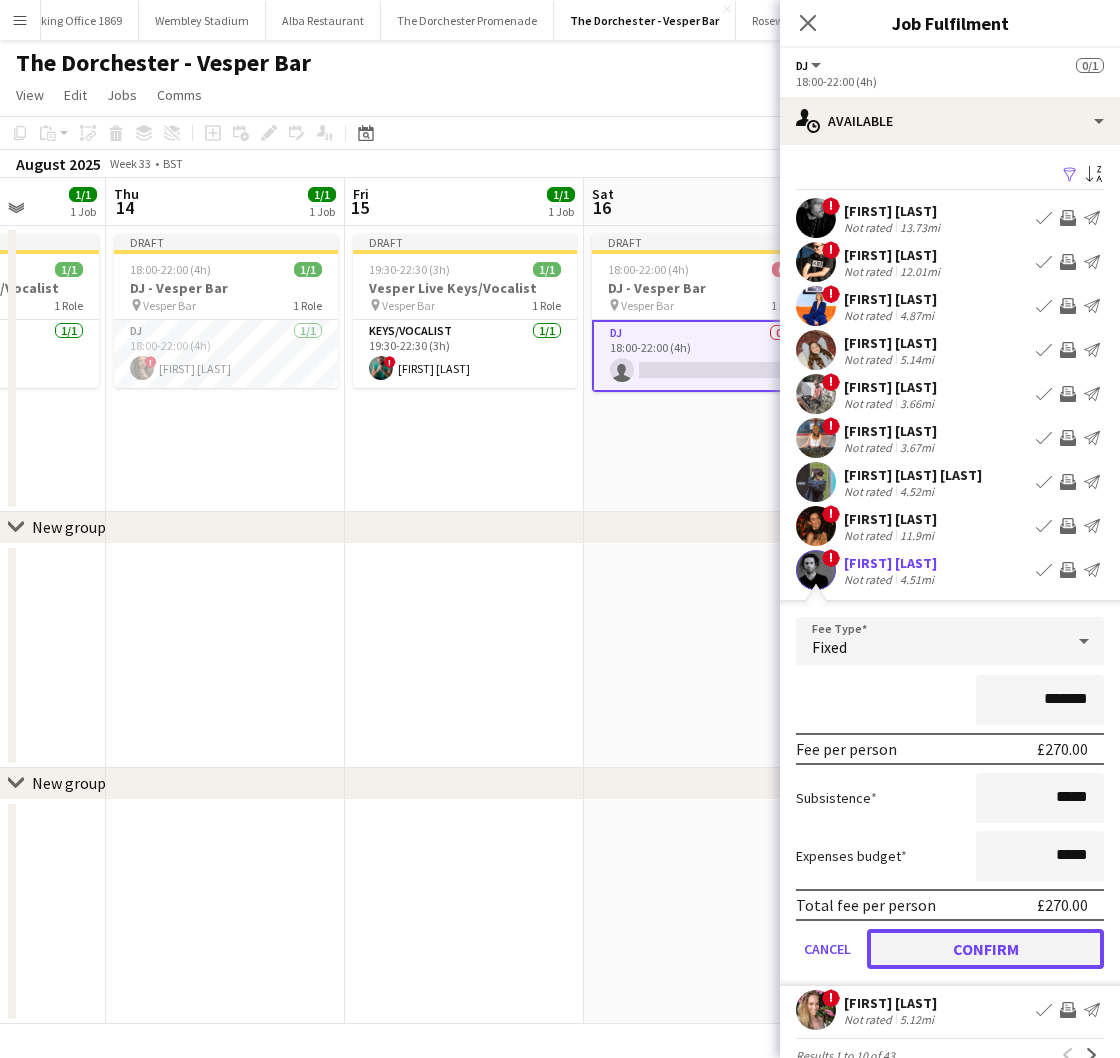 click on "Confirm" at bounding box center (985, 949) 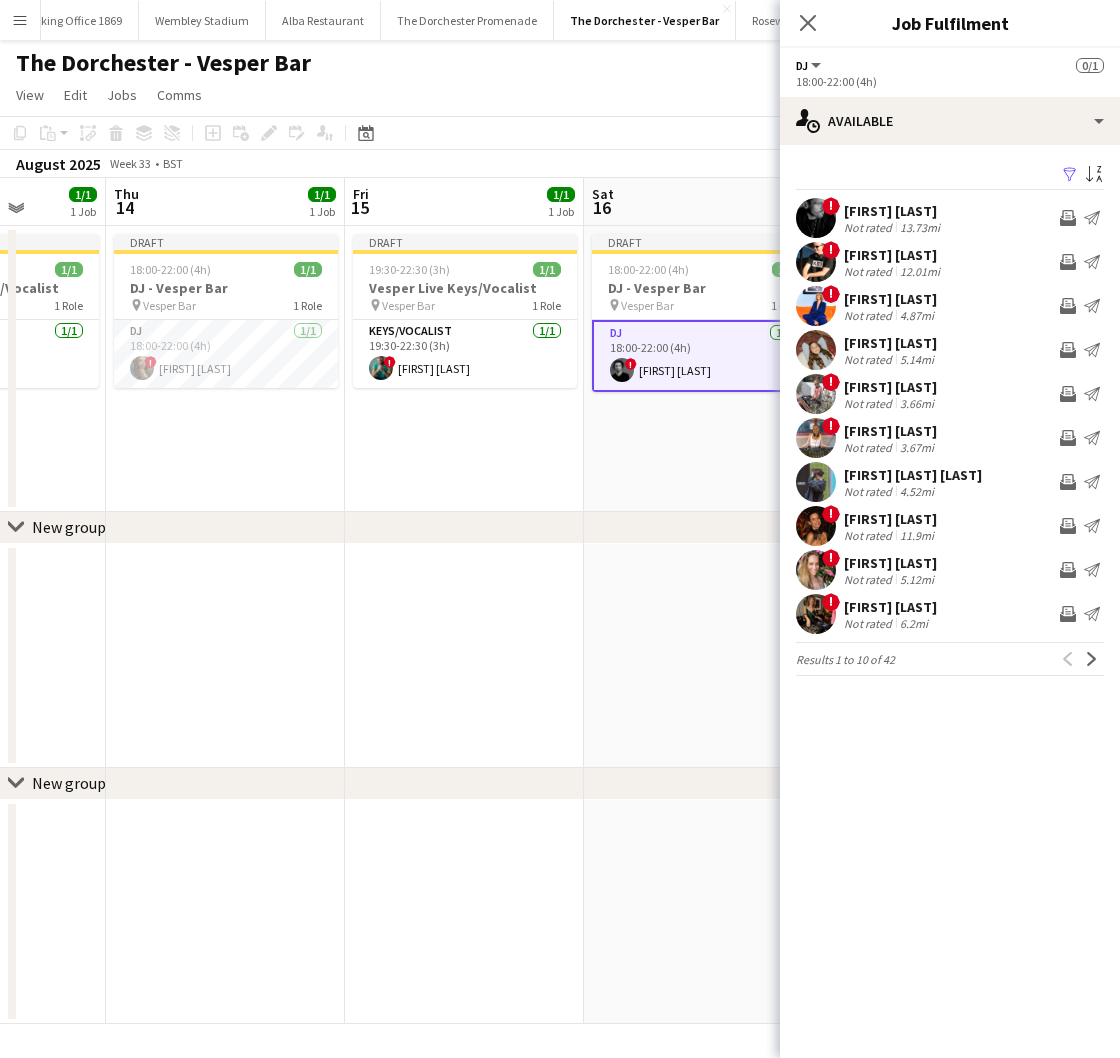 click on "Draft   18:00-22:00 (4h)    1/1   DJ - Vesper Bar
pin
Vesper Bar   1 Role   DJ   1/1   18:00-22:00 (4h)
! artemis hajigeorgiou" at bounding box center [703, 369] 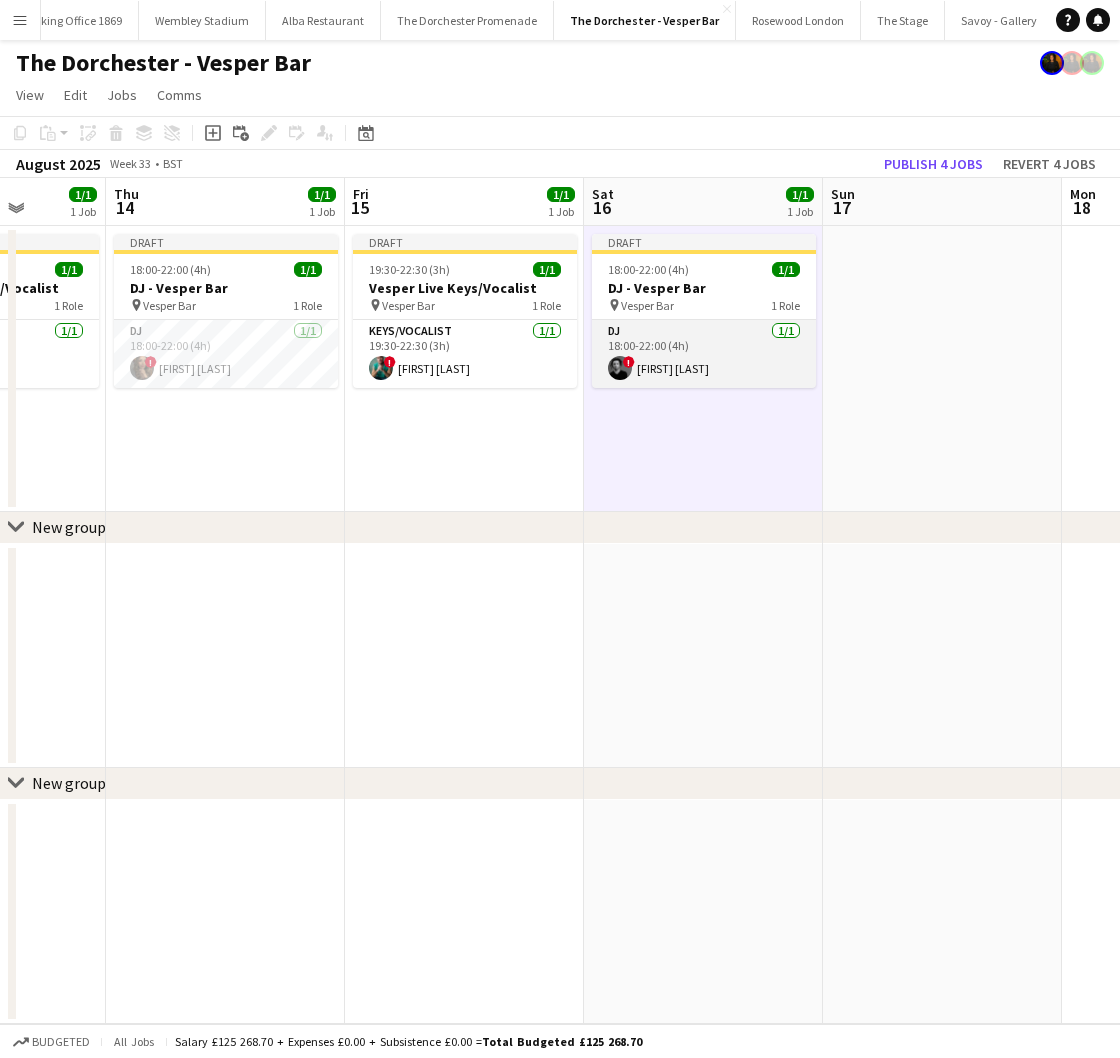 drag, startPoint x: 689, startPoint y: 380, endPoint x: 731, endPoint y: 350, distance: 51.613953 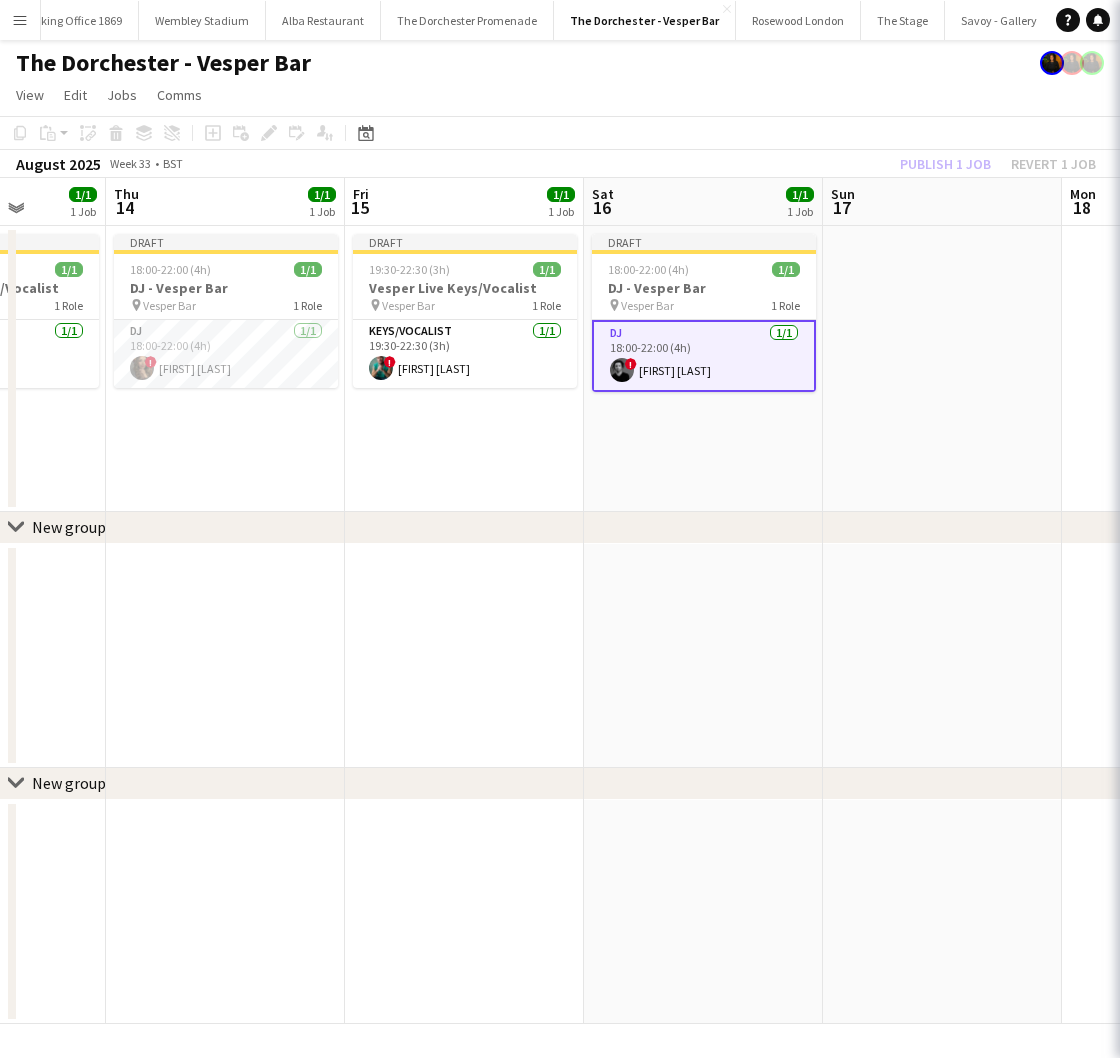 scroll, scrollTop: 0, scrollLeft: 611, axis: horizontal 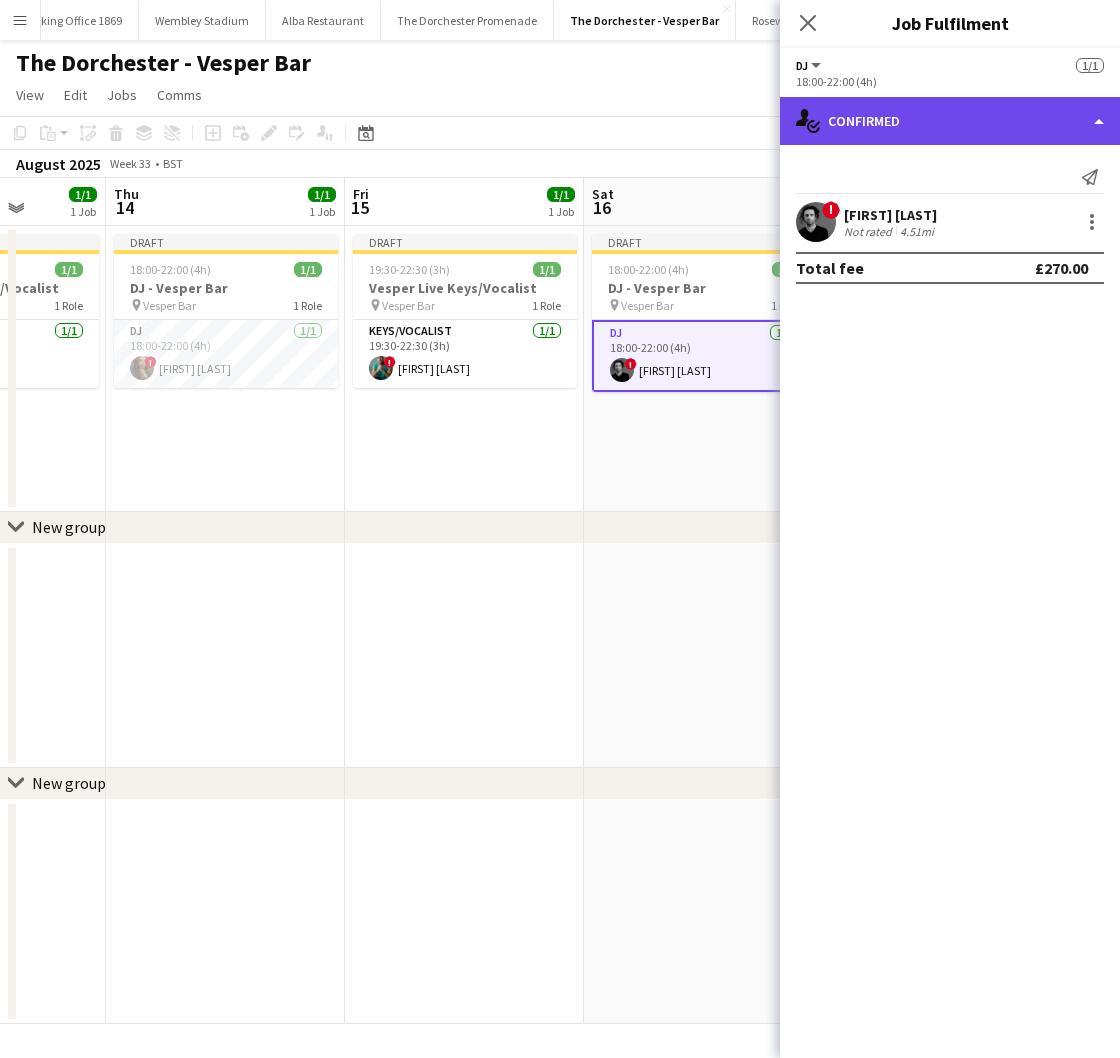 click on "single-neutral-actions-check-2
Confirmed" 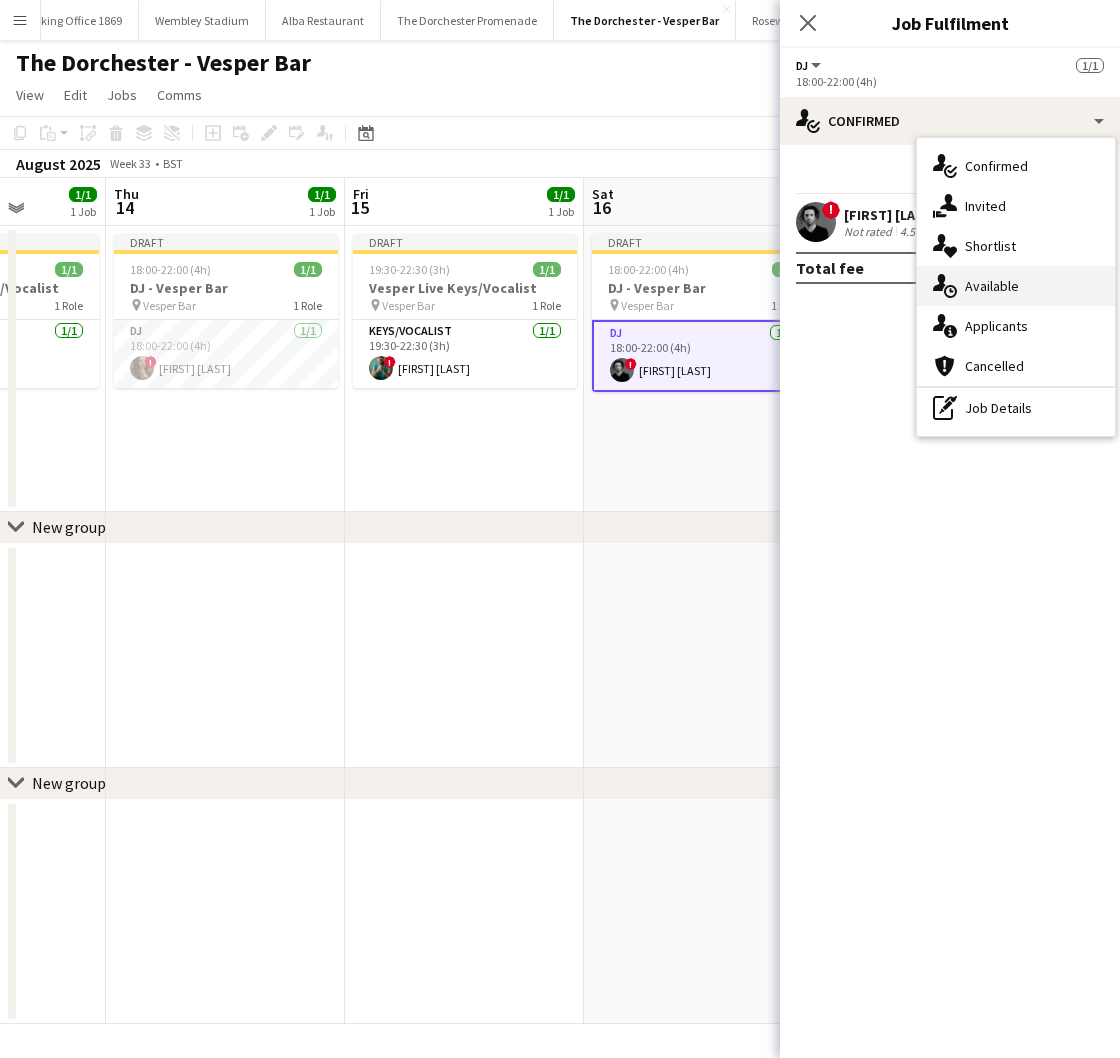 click on "single-neutral-actions-upload
Available" at bounding box center [1016, 286] 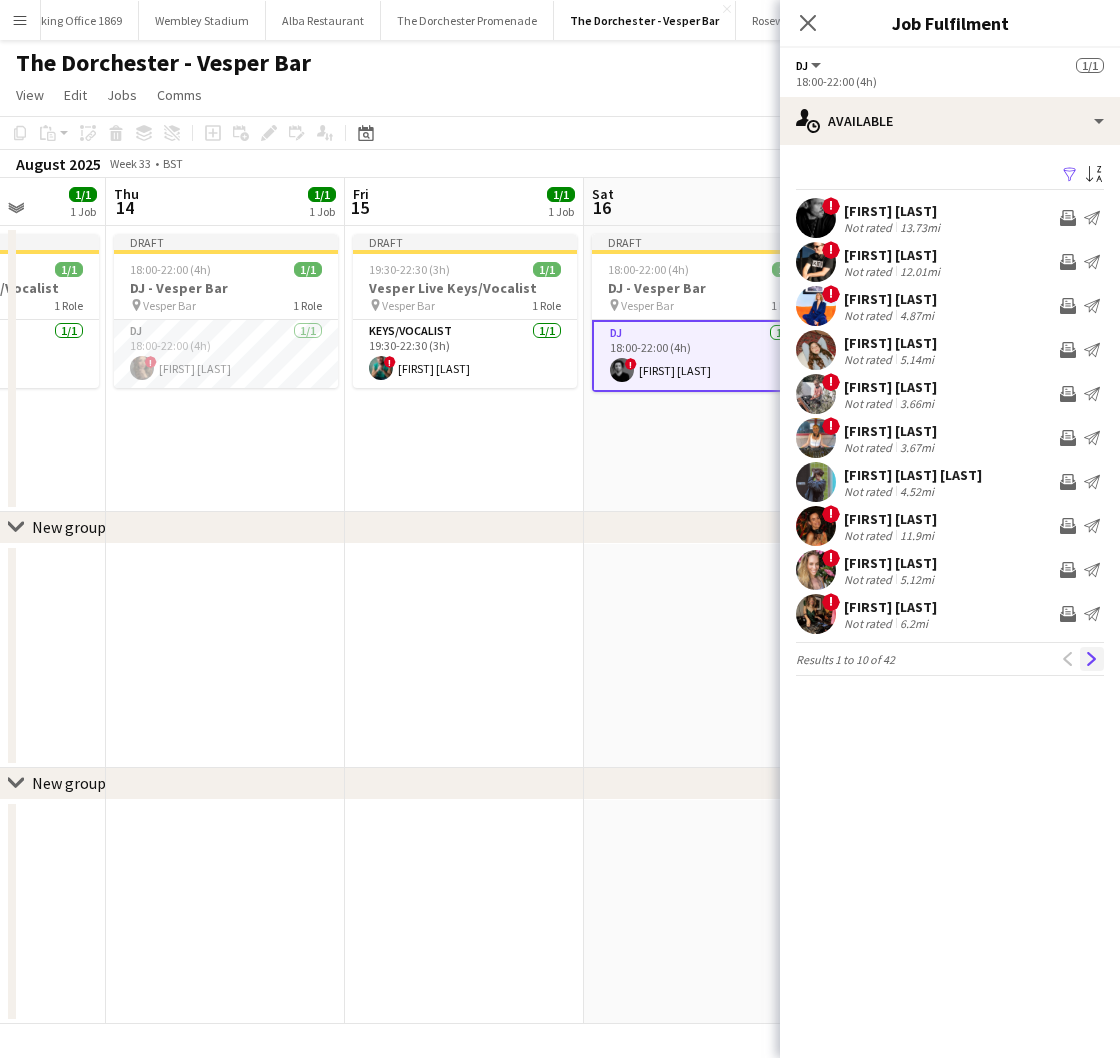 click on "Next" 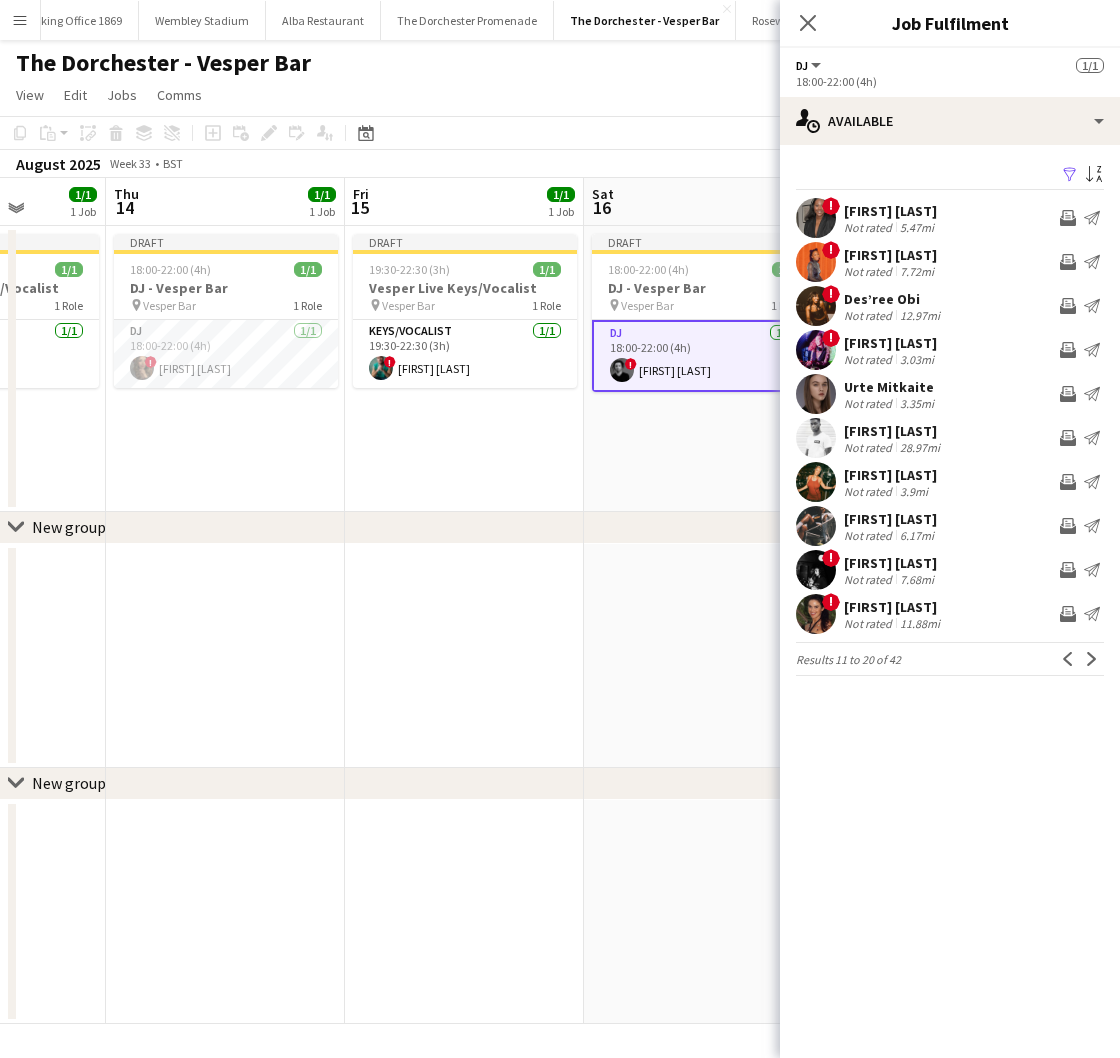 click on "Previous
Next" 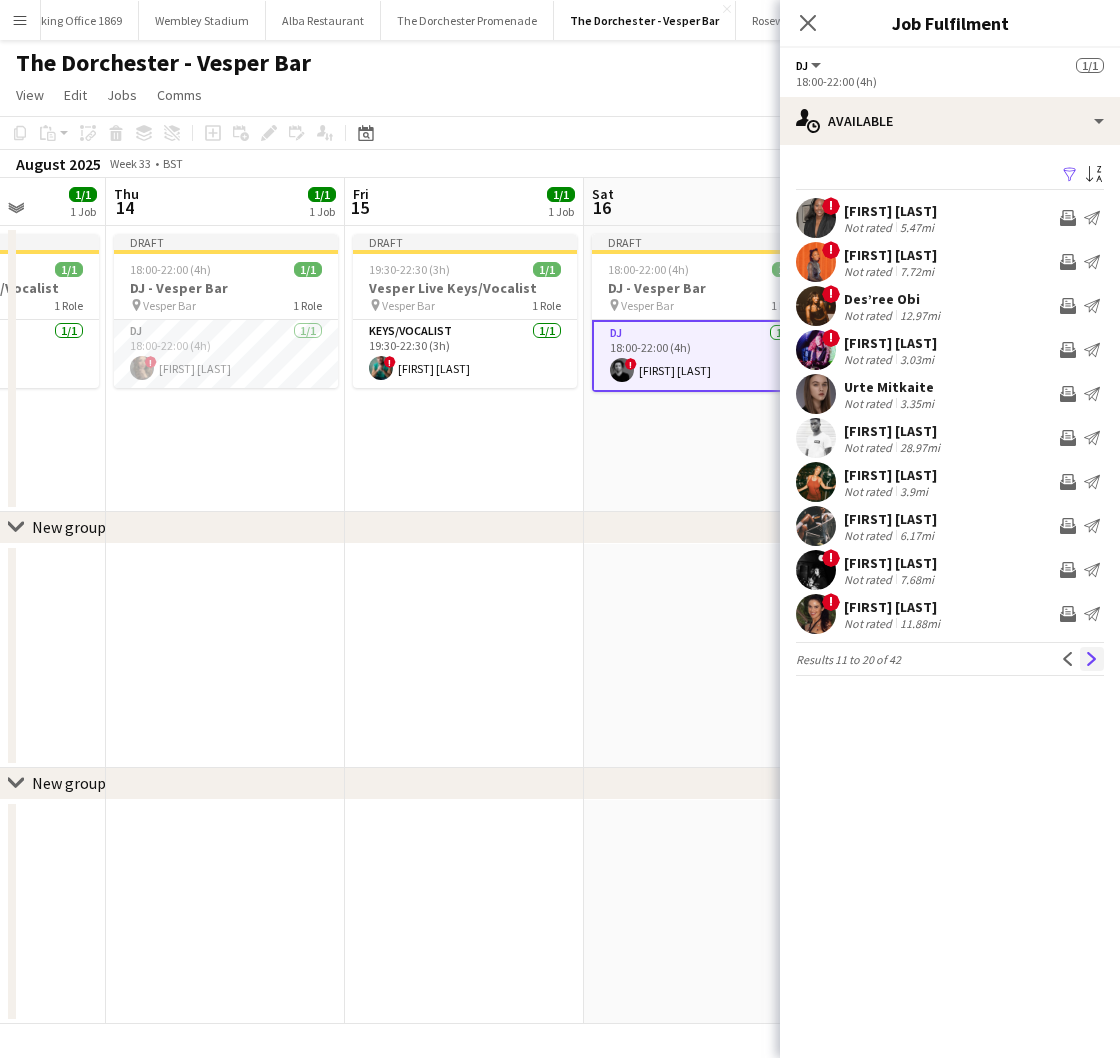 click on "Next" 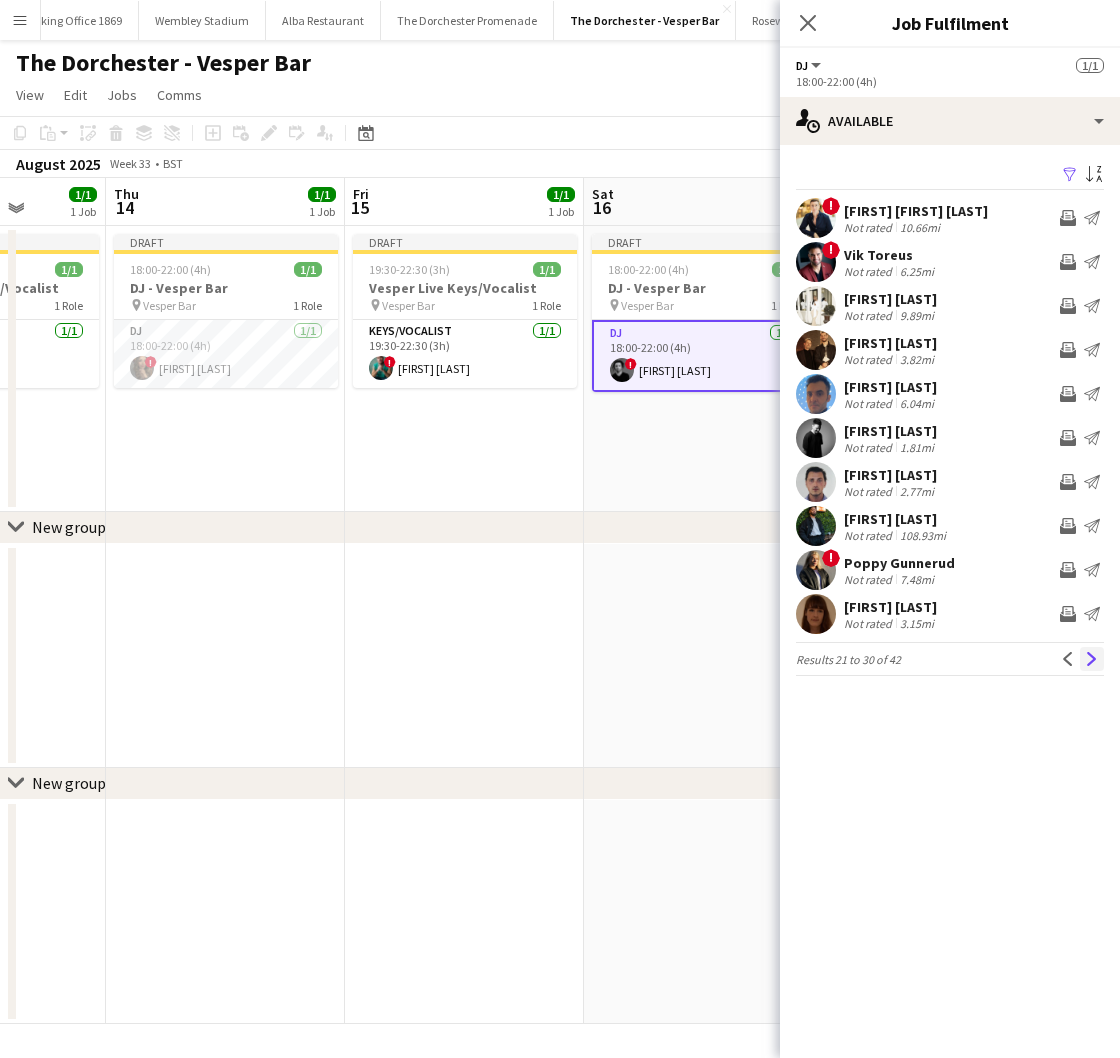 click on "Next" 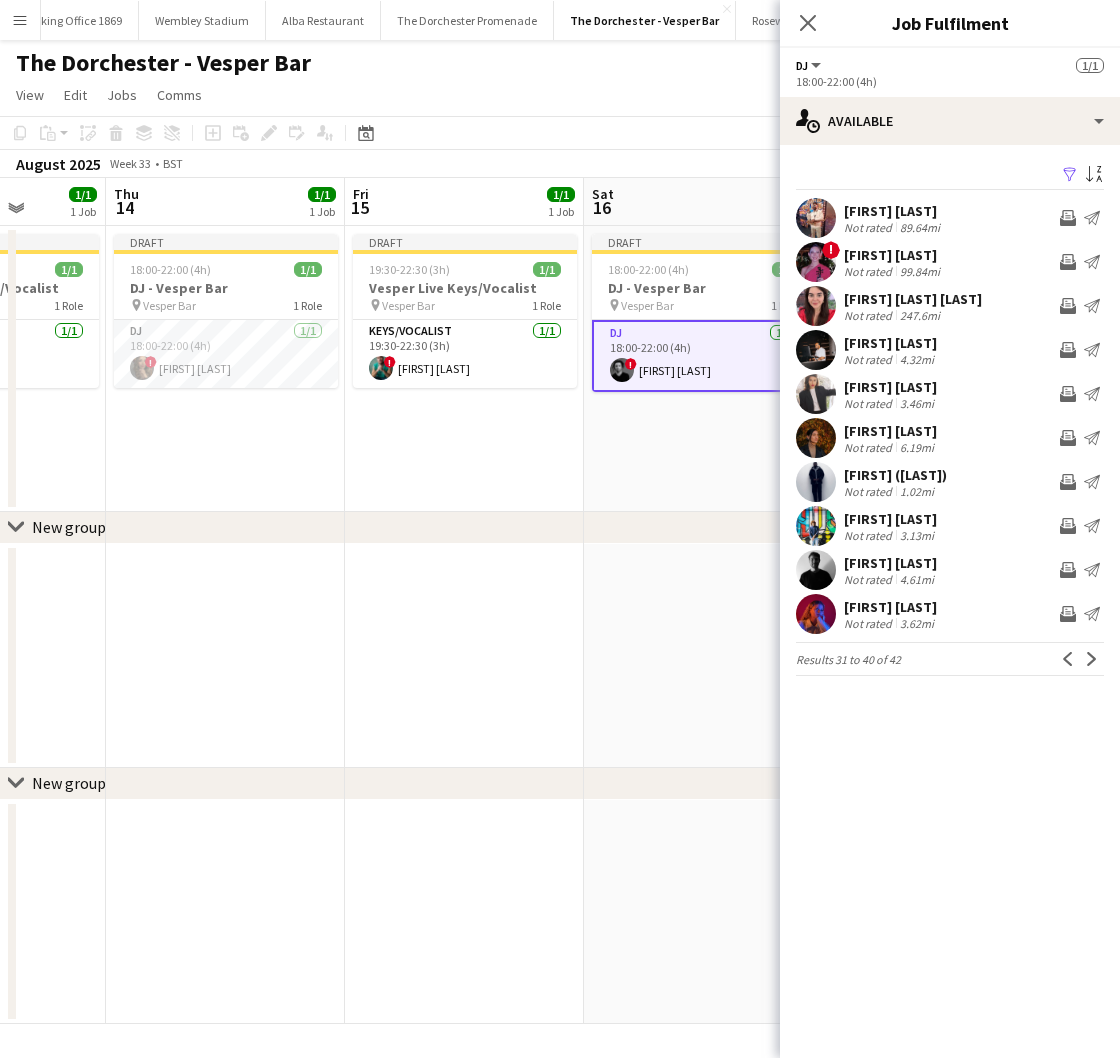 click on "Next" 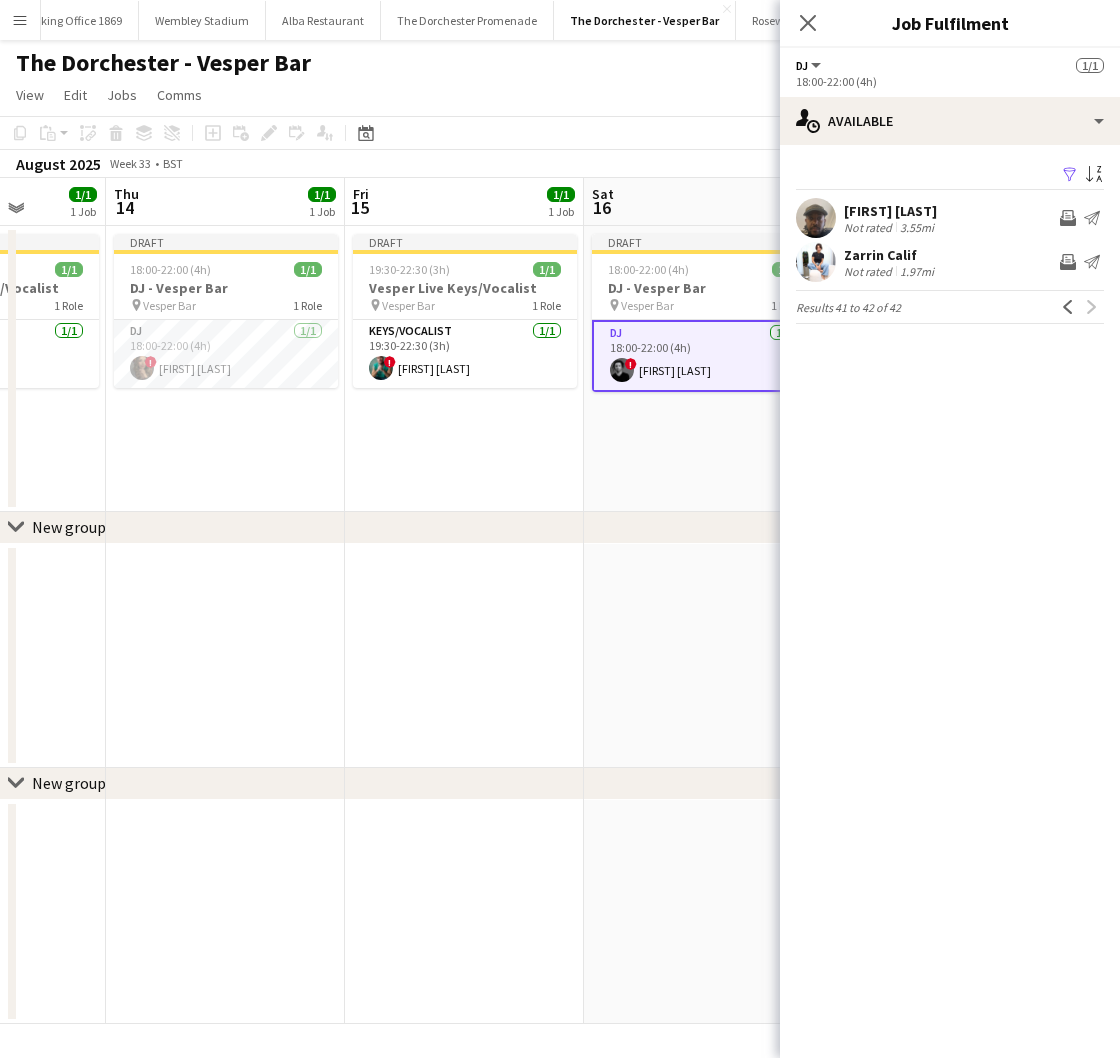 click on "Previous" 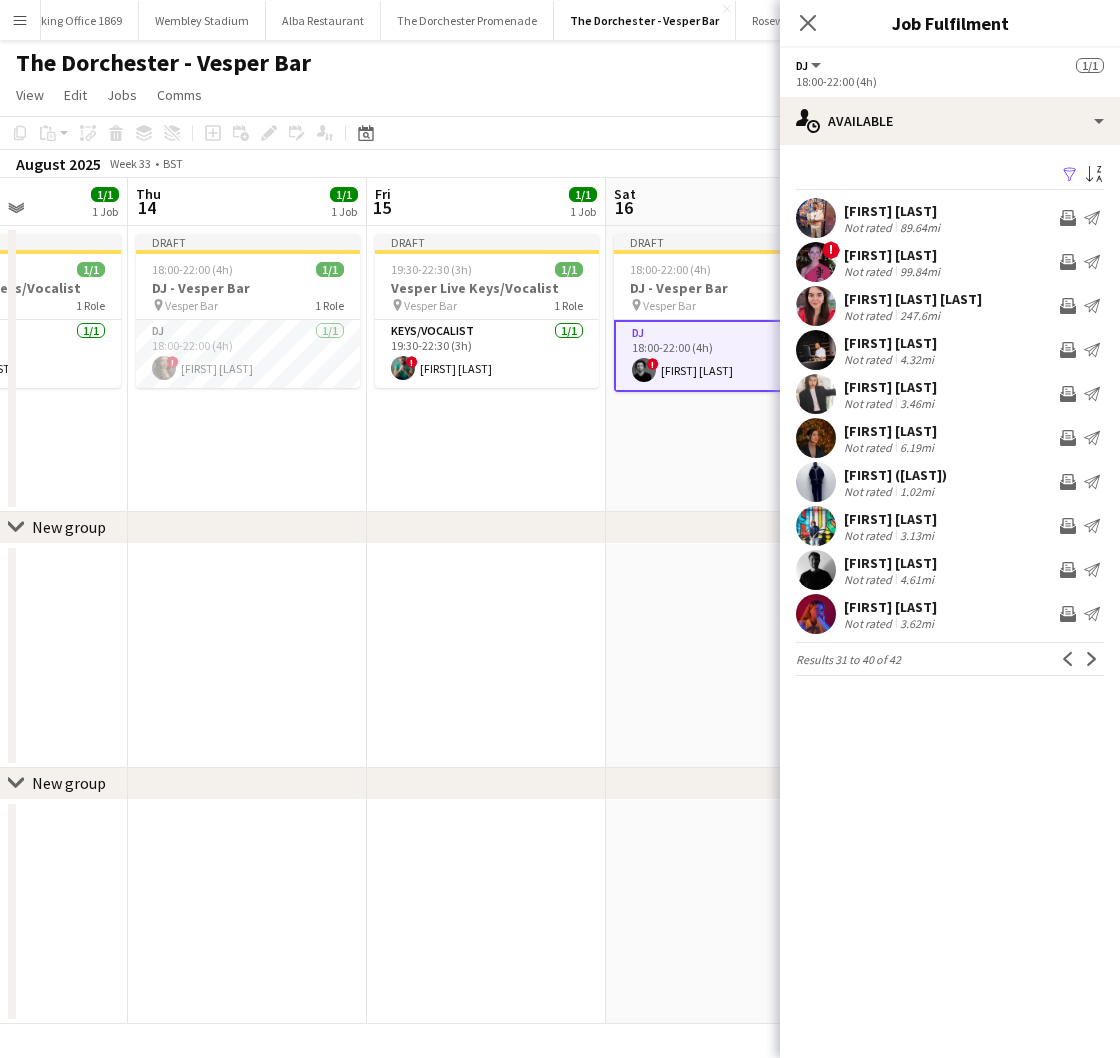 scroll, scrollTop: 0, scrollLeft: 583, axis: horizontal 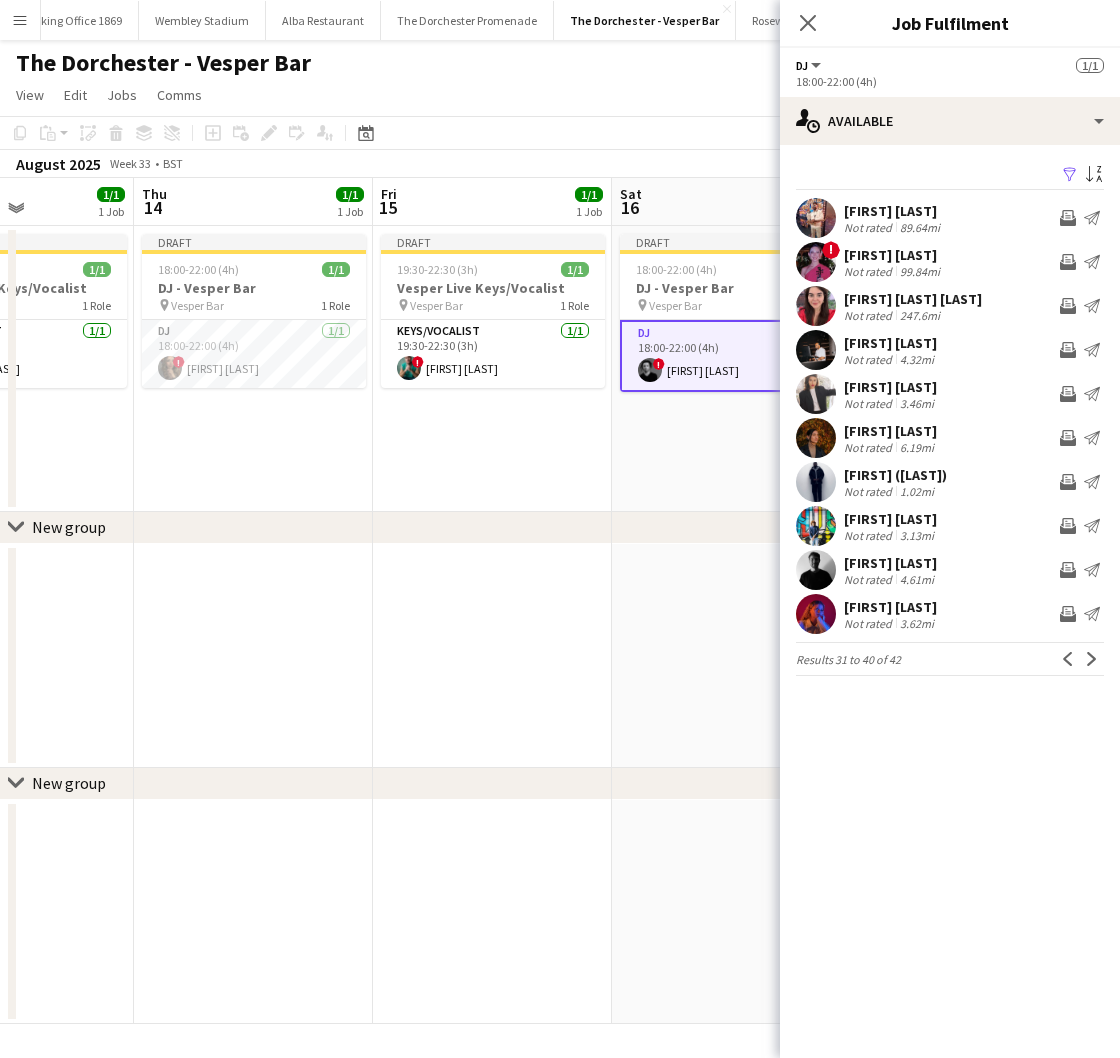click on "Previous" 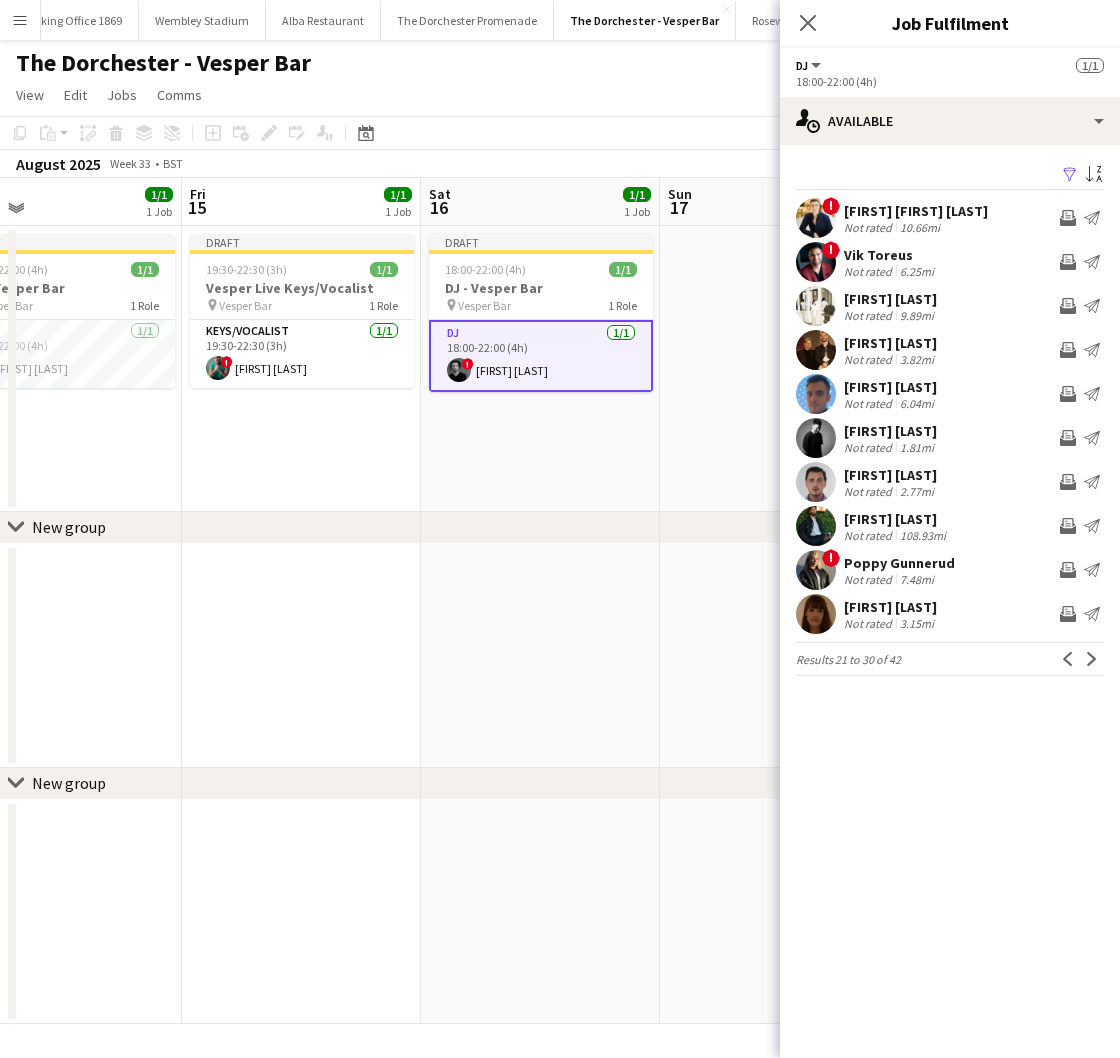 scroll, scrollTop: 0, scrollLeft: 787, axis: horizontal 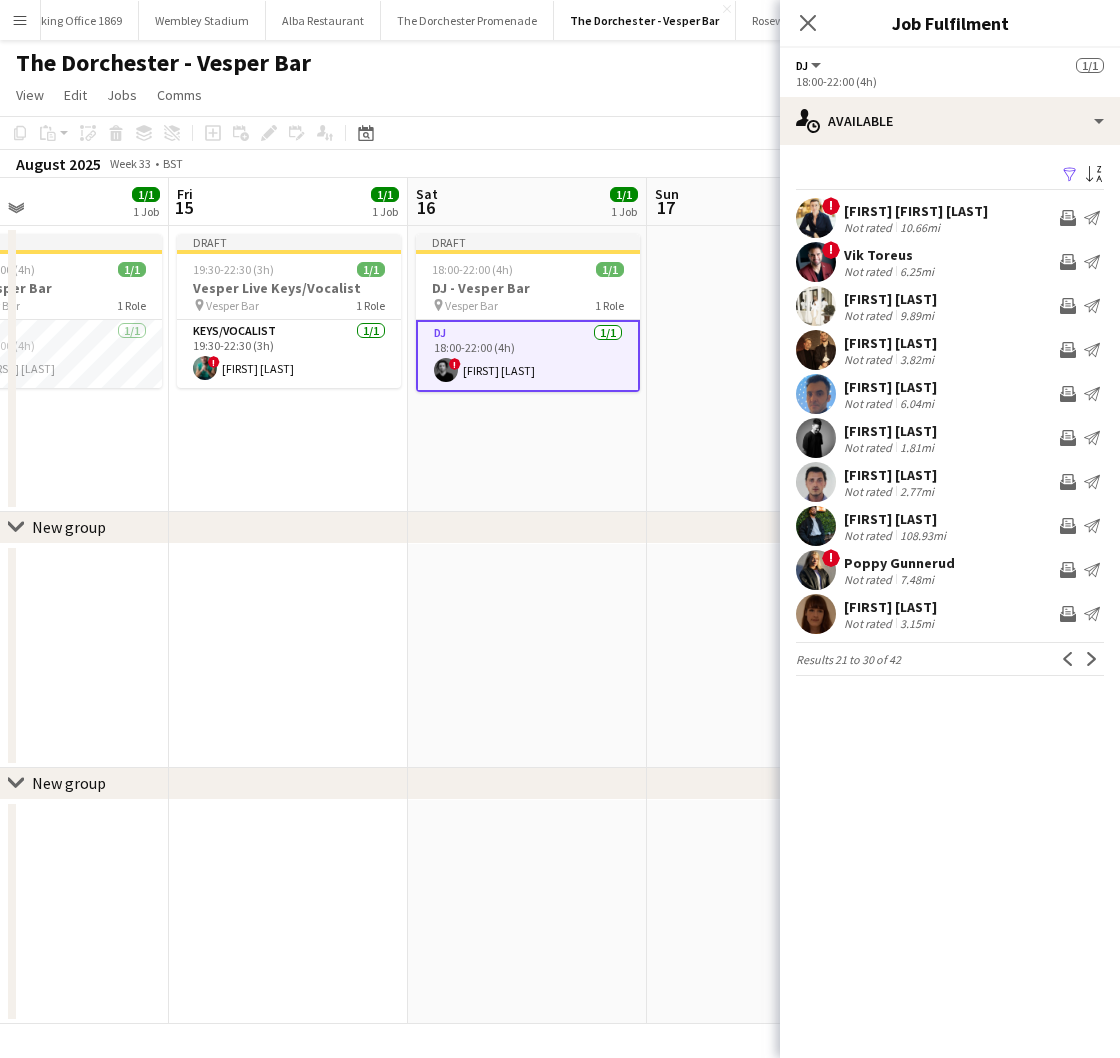 click on "DJ   1/1   18:00-22:00 (4h)
! artemis hajigeorgiou" at bounding box center [528, 356] 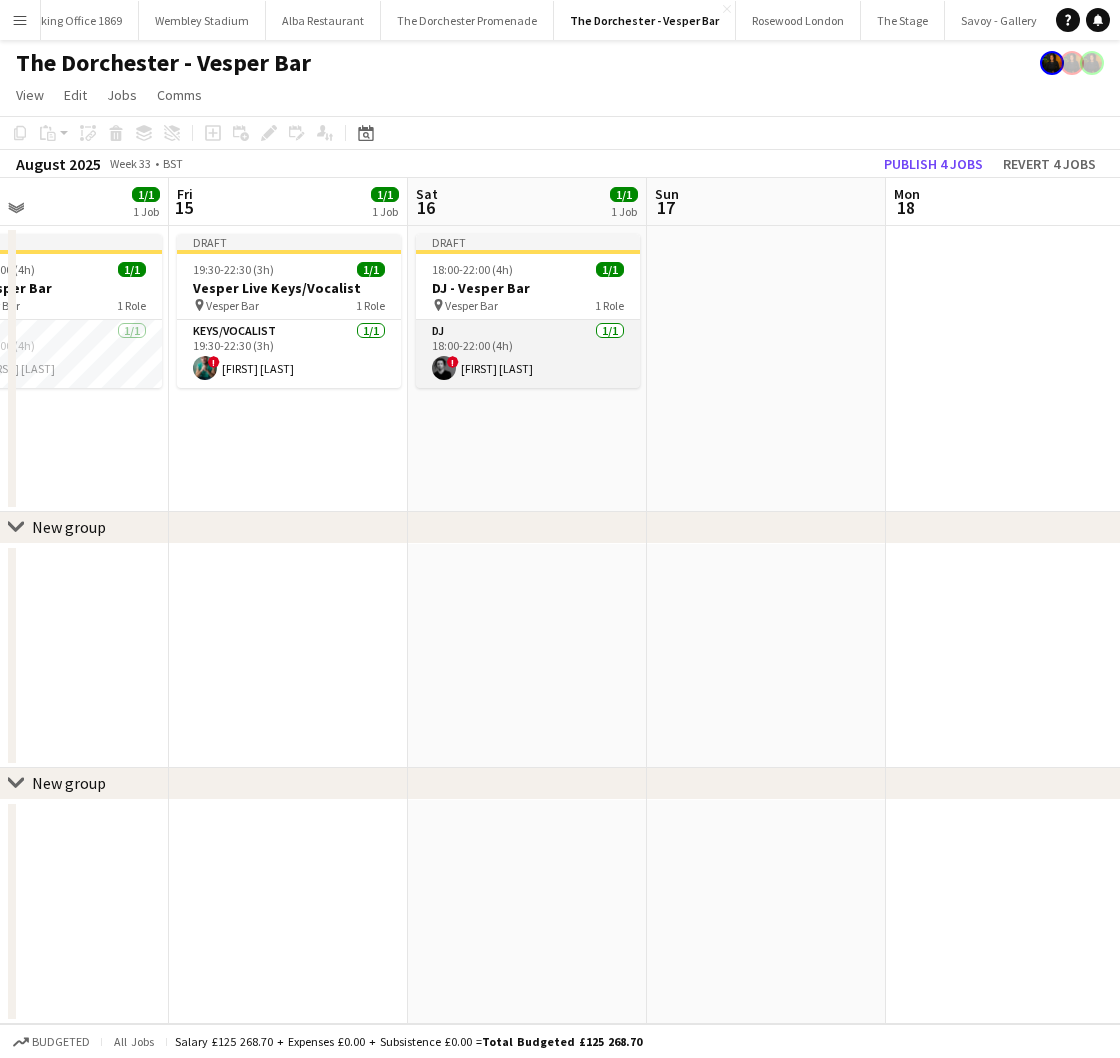 click on "DJ   1/1   18:00-22:00 (4h)
! artemis hajigeorgiou" at bounding box center (528, 354) 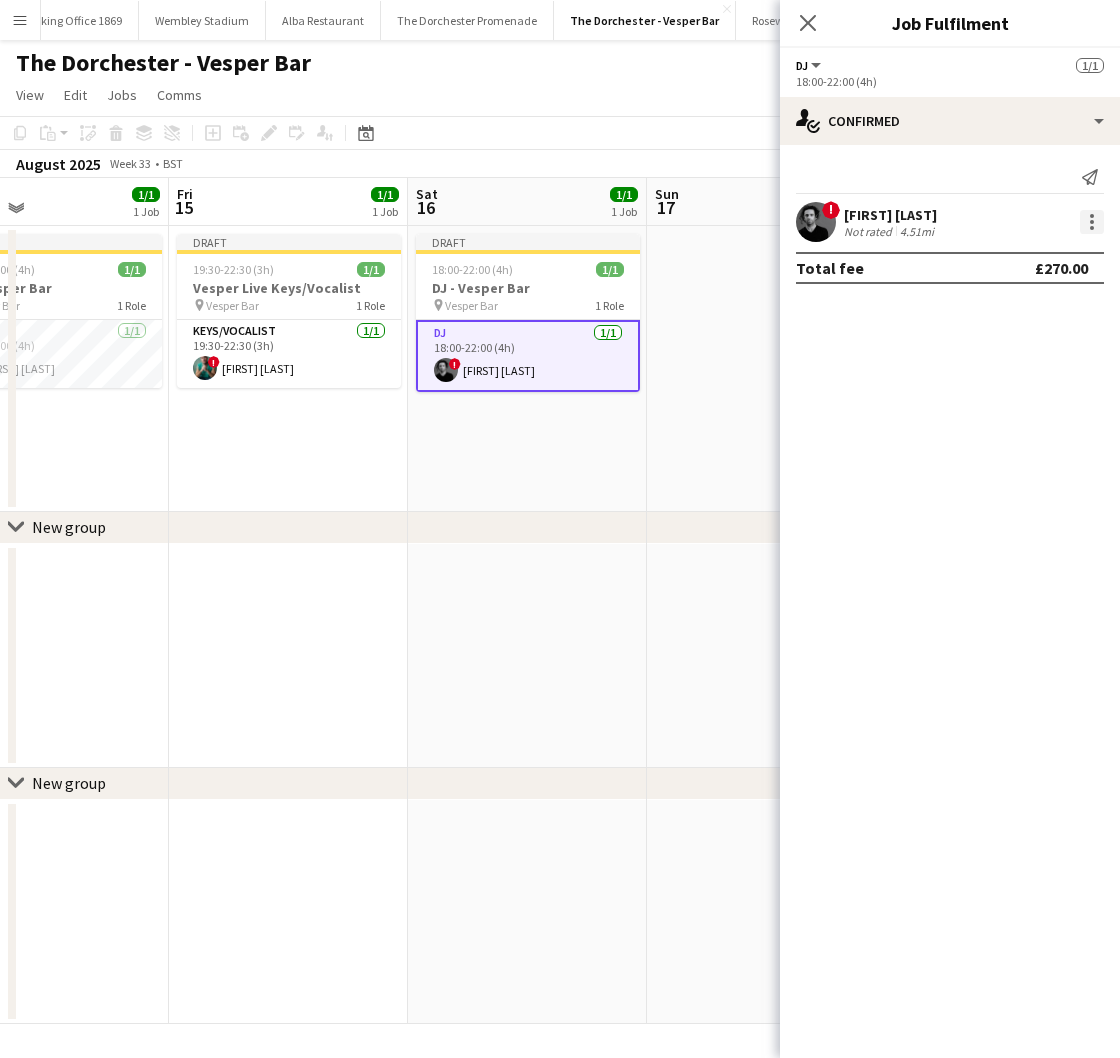 click at bounding box center [1092, 222] 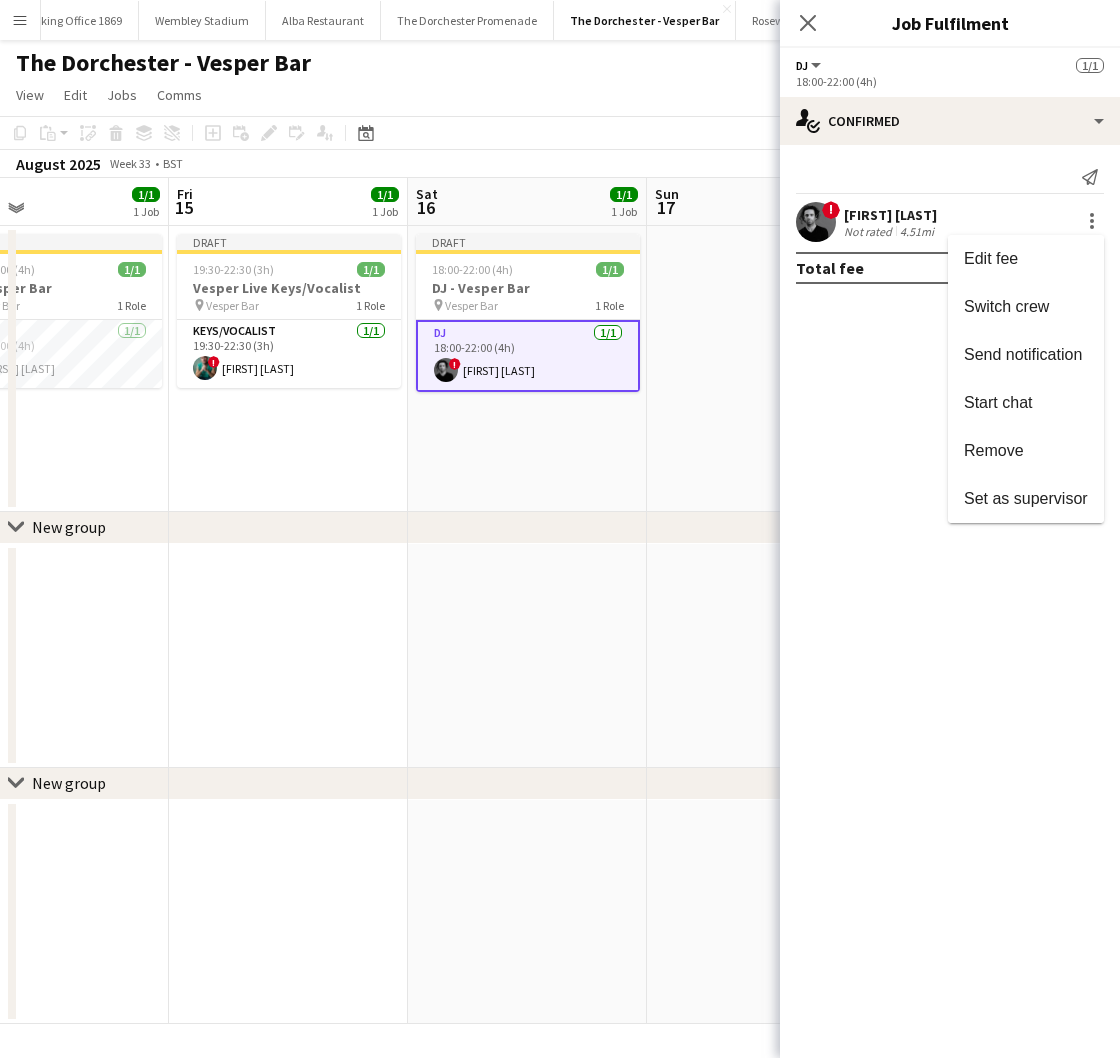 drag, startPoint x: 1025, startPoint y: 447, endPoint x: 989, endPoint y: 362, distance: 92.309265 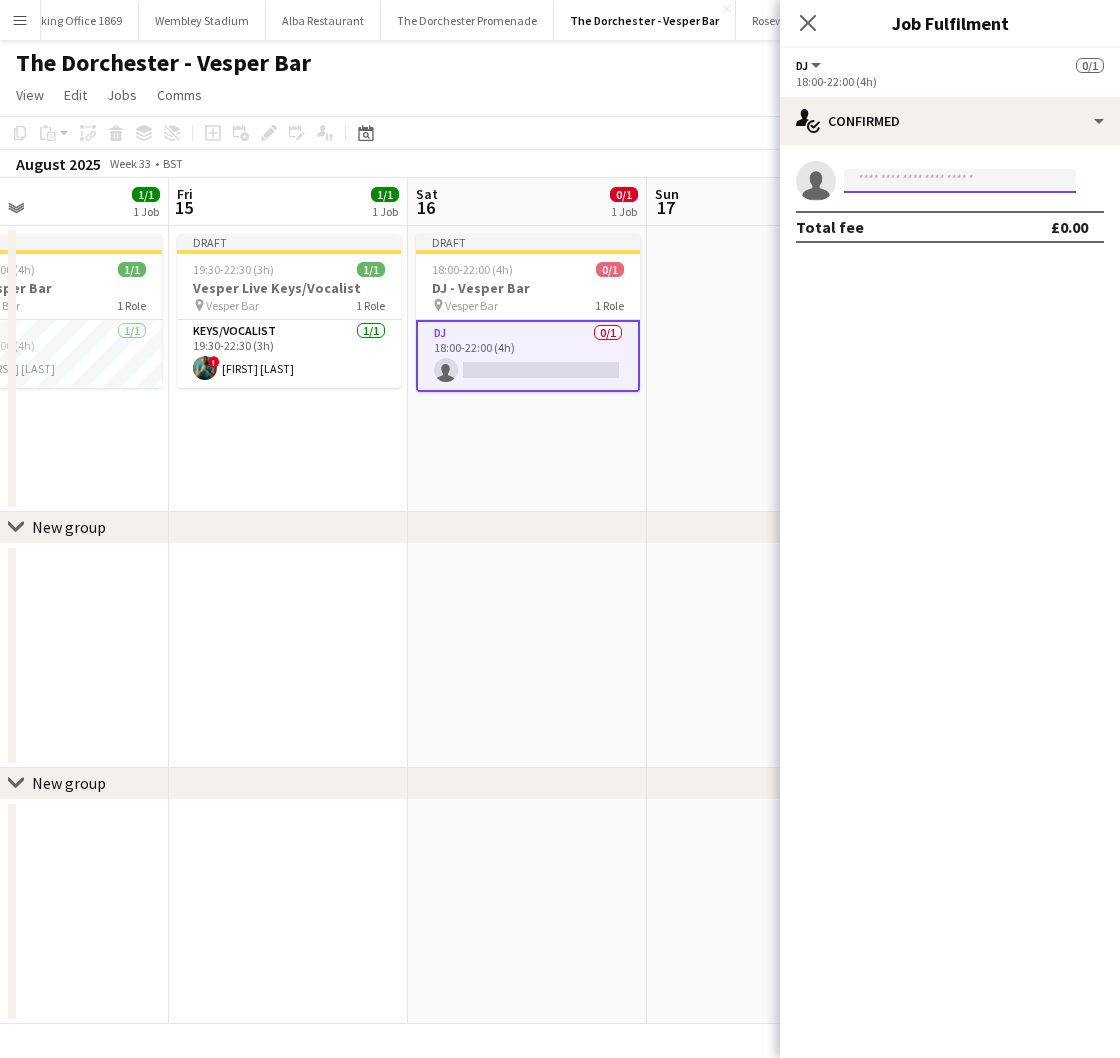 click at bounding box center (960, 181) 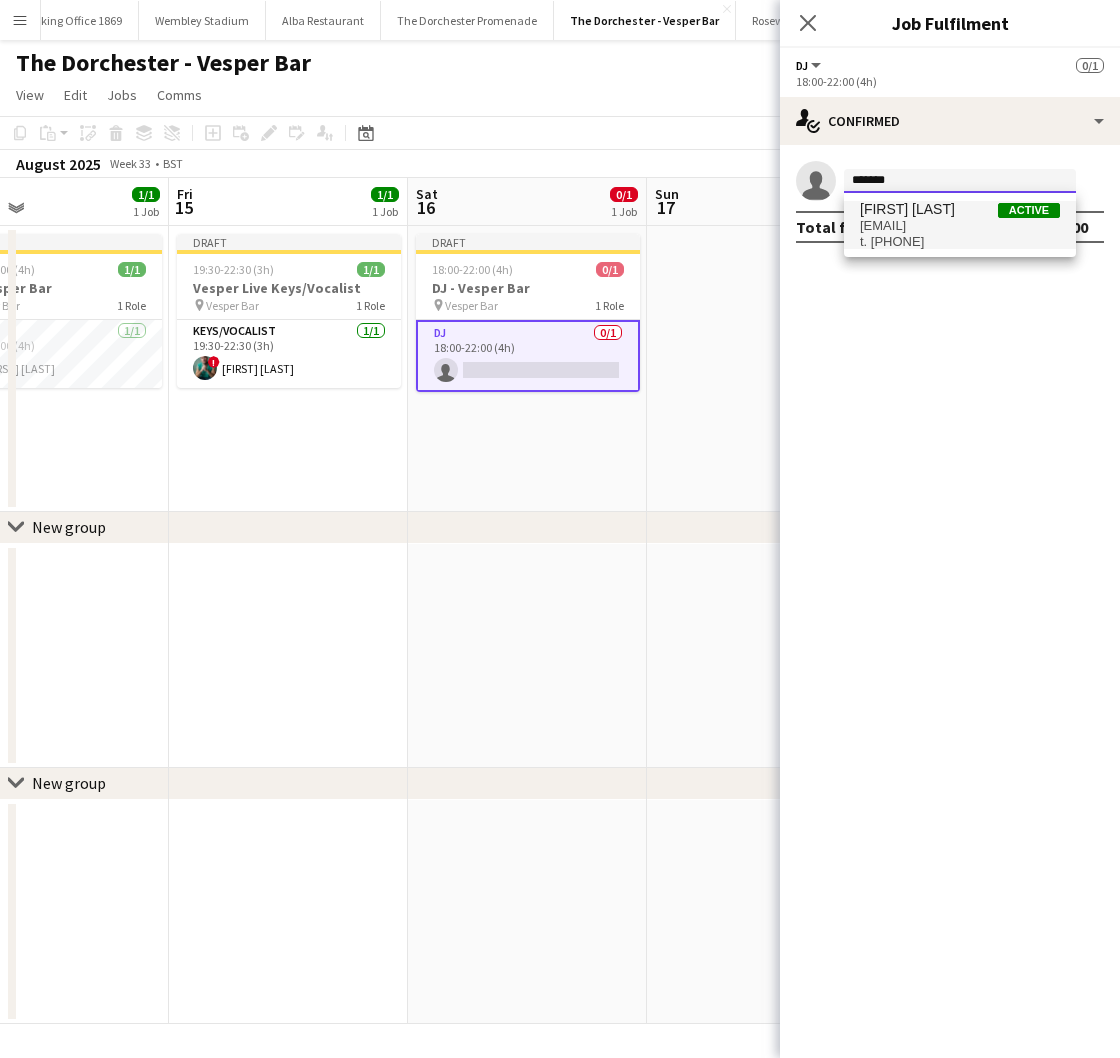 type on "*******" 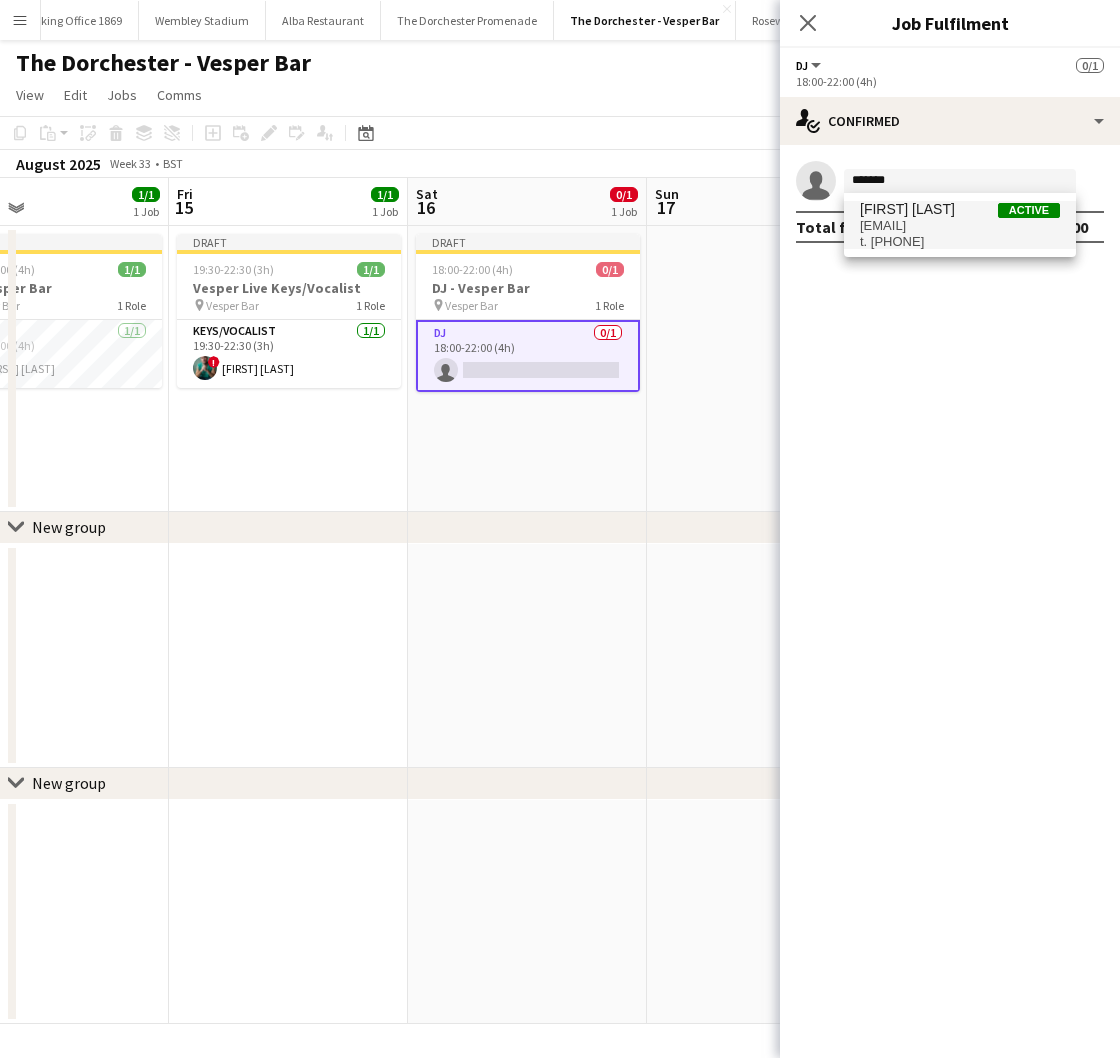 click on "natashajosephonline@gmail.com" at bounding box center [960, 226] 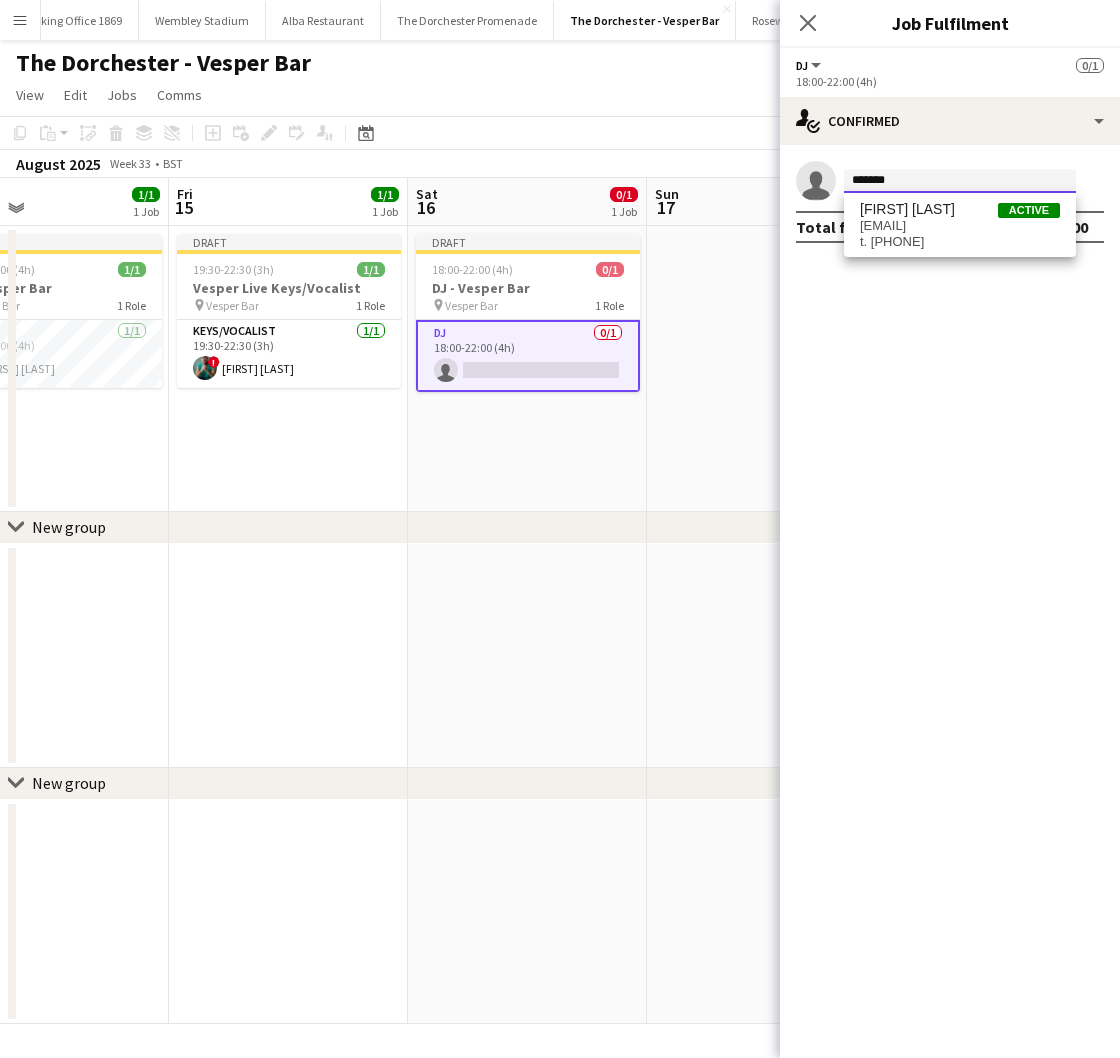 type 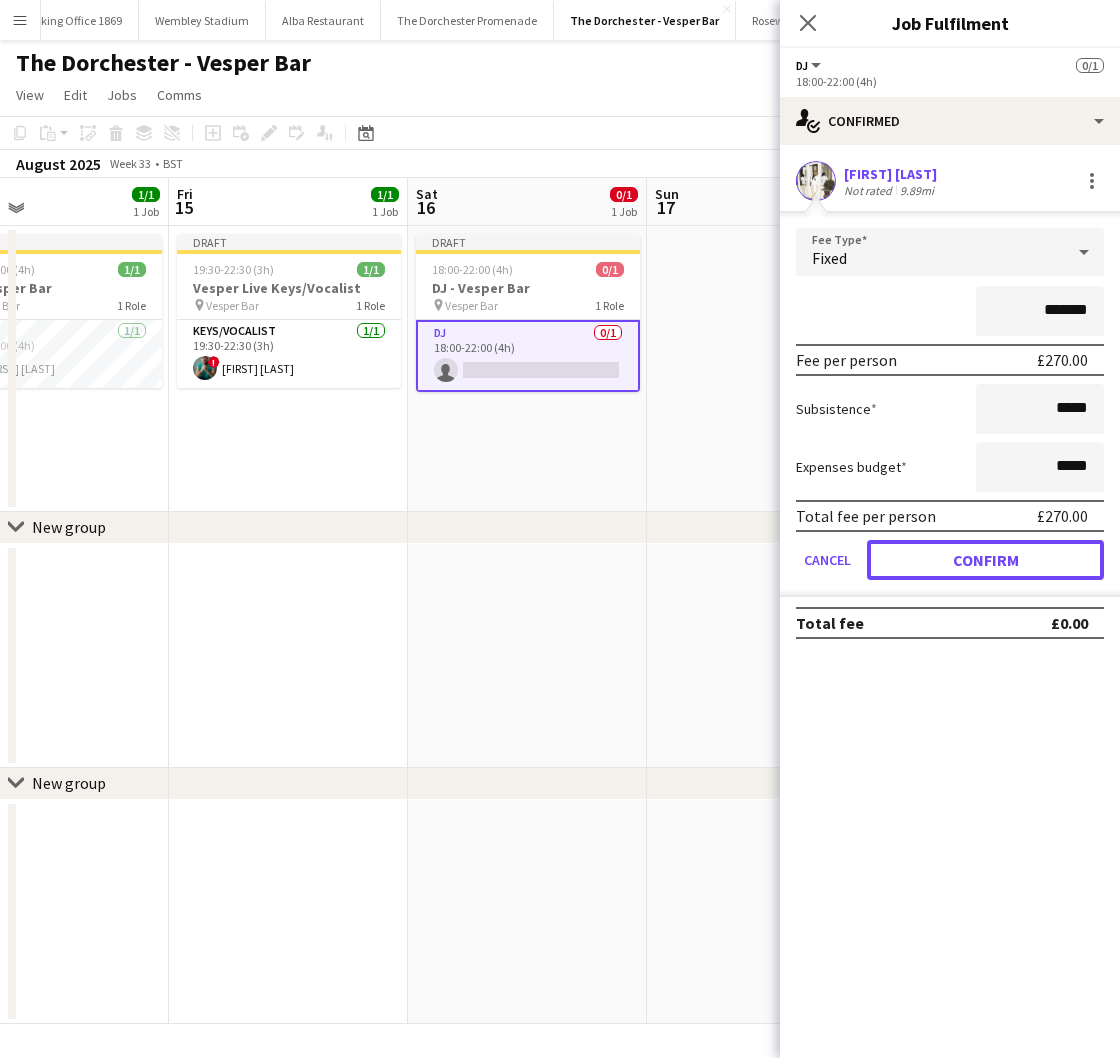 click on "Confirm" at bounding box center (985, 560) 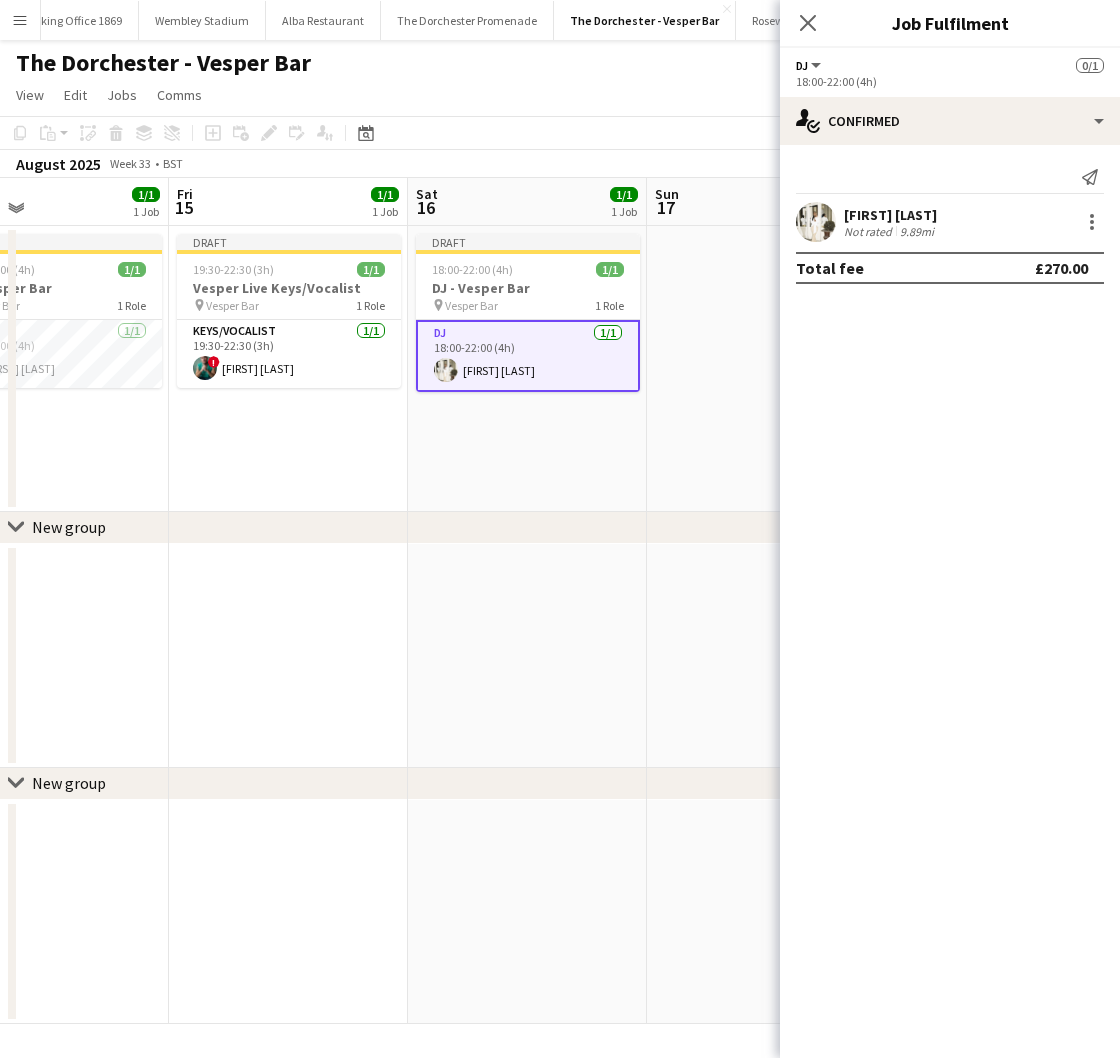 click on "Draft   18:00-22:00 (4h)    1/1   DJ - Vesper Bar
pin
Vesper Bar   1 Role   DJ   1/1   18:00-22:00 (4h)
Natasha Joseph" at bounding box center (527, 369) 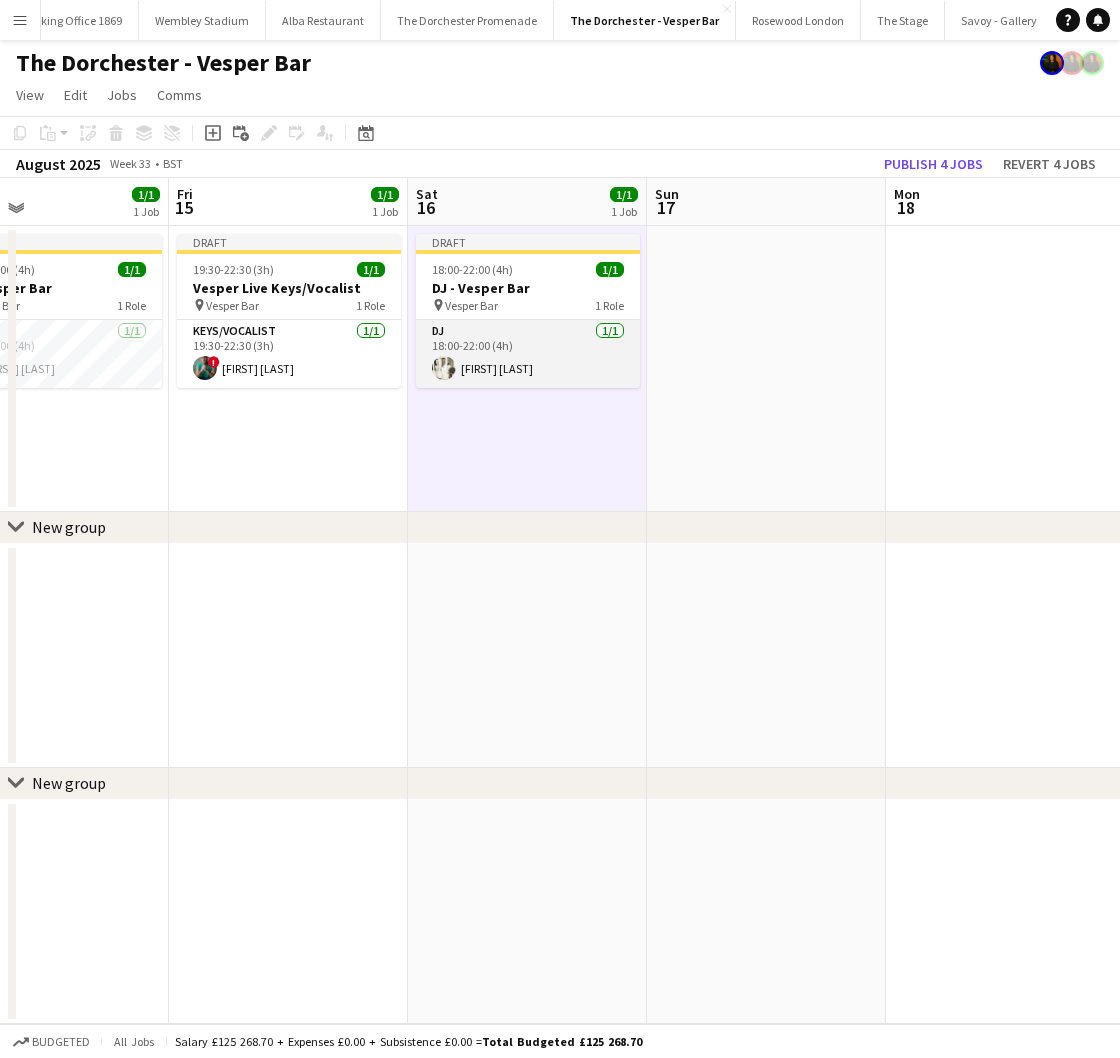 click on "DJ   1/1   18:00-22:00 (4h)
Natasha Joseph" at bounding box center (528, 354) 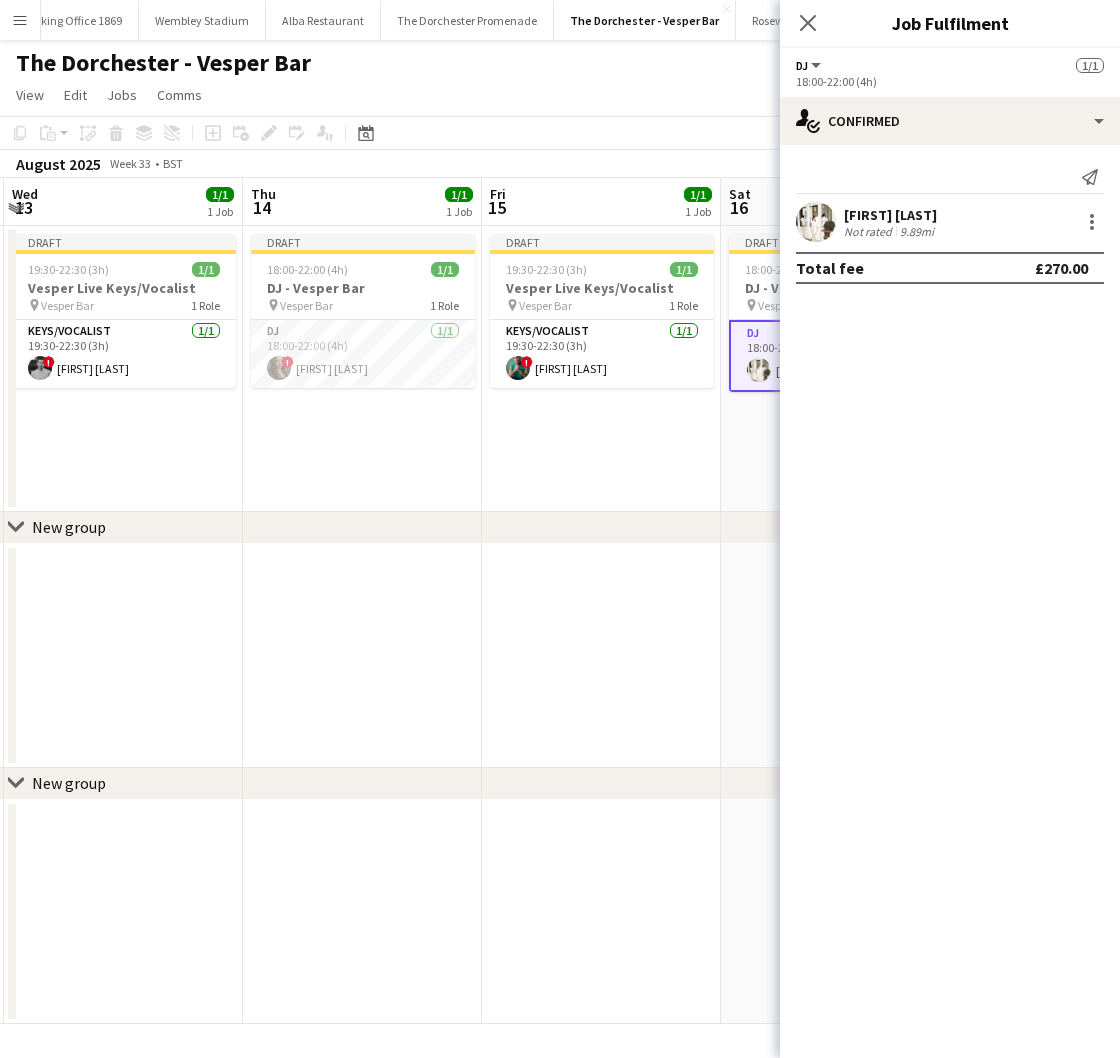 click on "Draft   19:30-22:30 (3h)    1/1   Vesper Live Keys/Vocalist
pin
Vesper Bar   1 Role   Keys/Vocalist   1/1   19:30-22:30 (3h)
! Christian De-Gallerie" at bounding box center (601, 369) 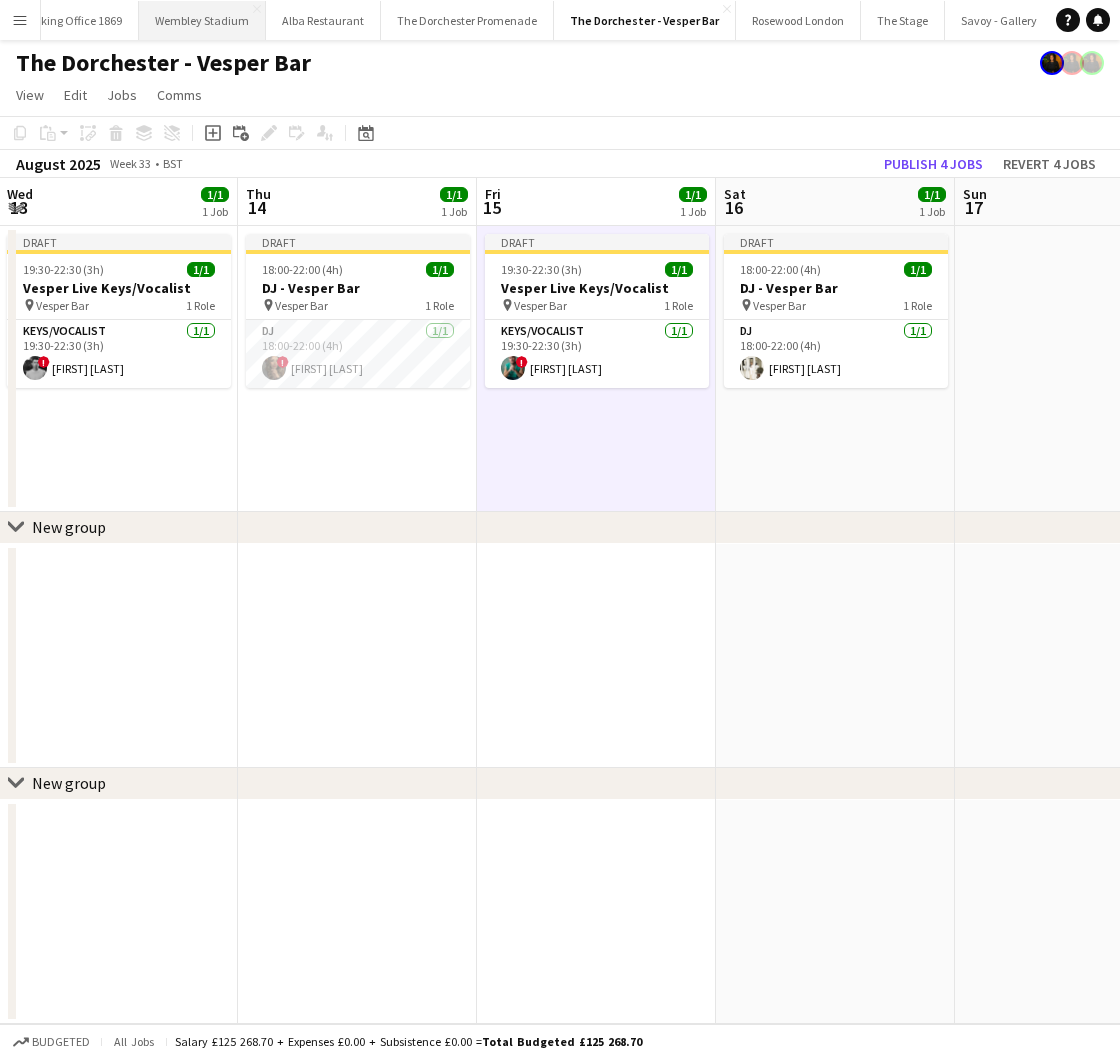 scroll, scrollTop: 0, scrollLeft: 473, axis: horizontal 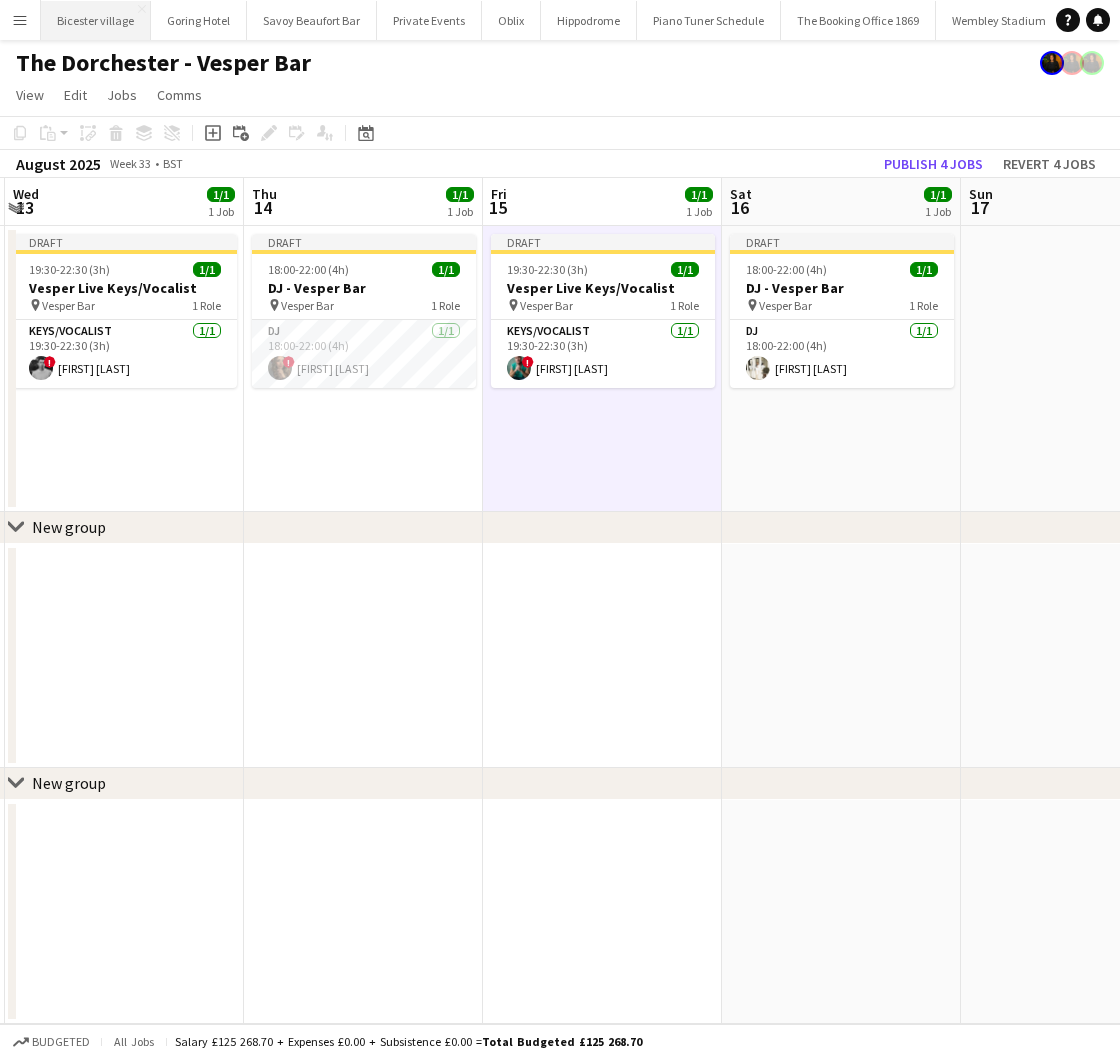 click on "Bicester village
Close" at bounding box center [96, 20] 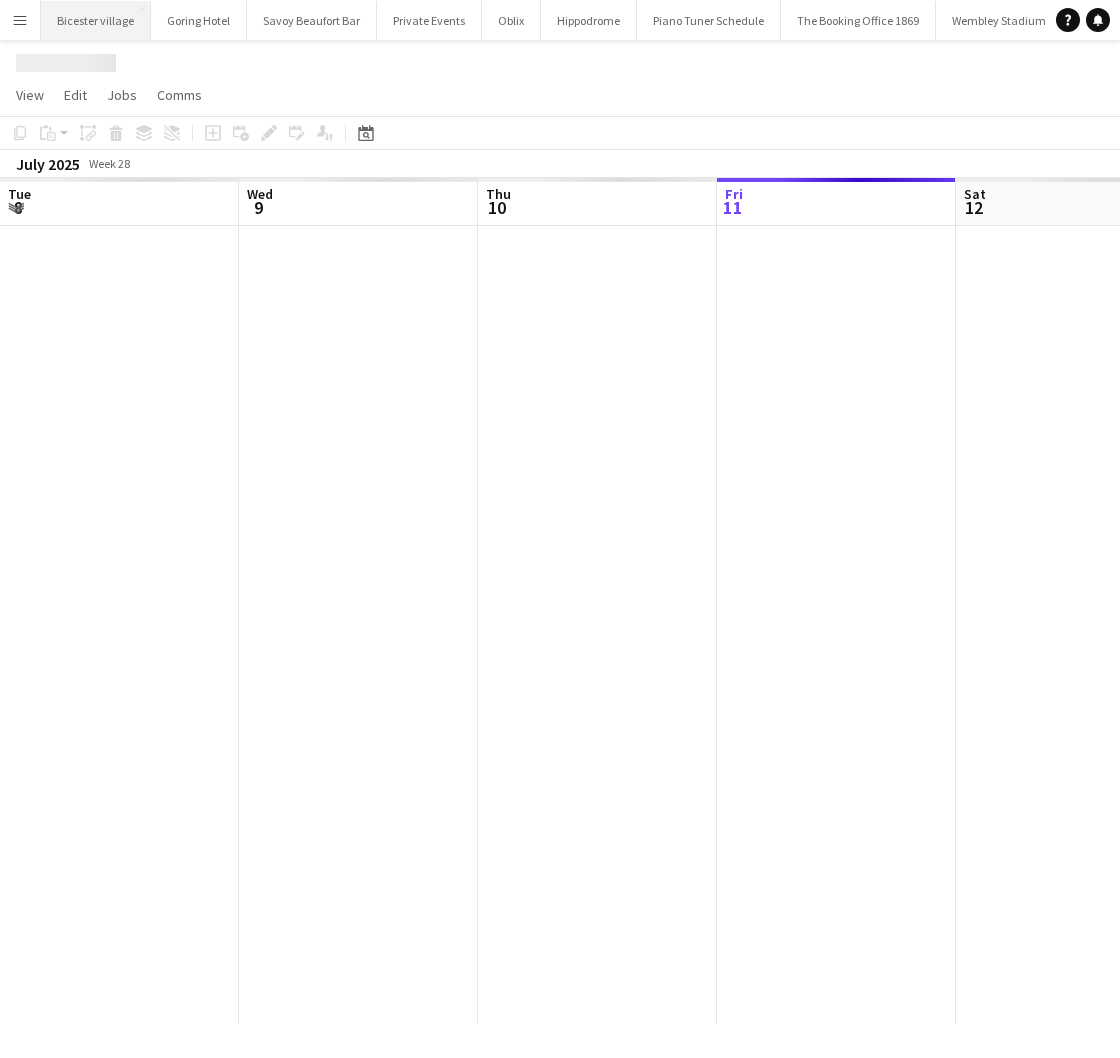 scroll, scrollTop: 0, scrollLeft: 478, axis: horizontal 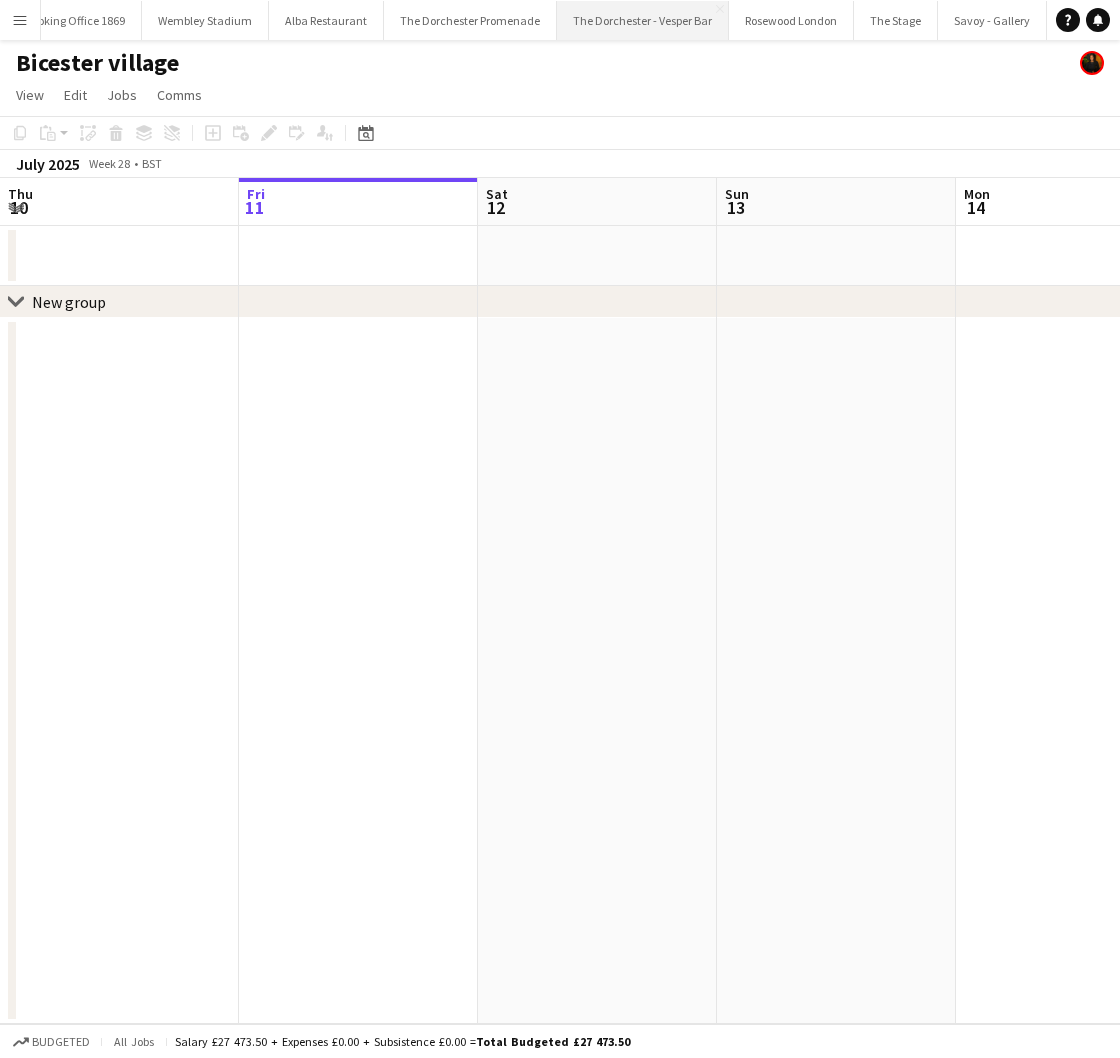 click on "The Dorchester - Vesper Bar
Close" at bounding box center [643, 20] 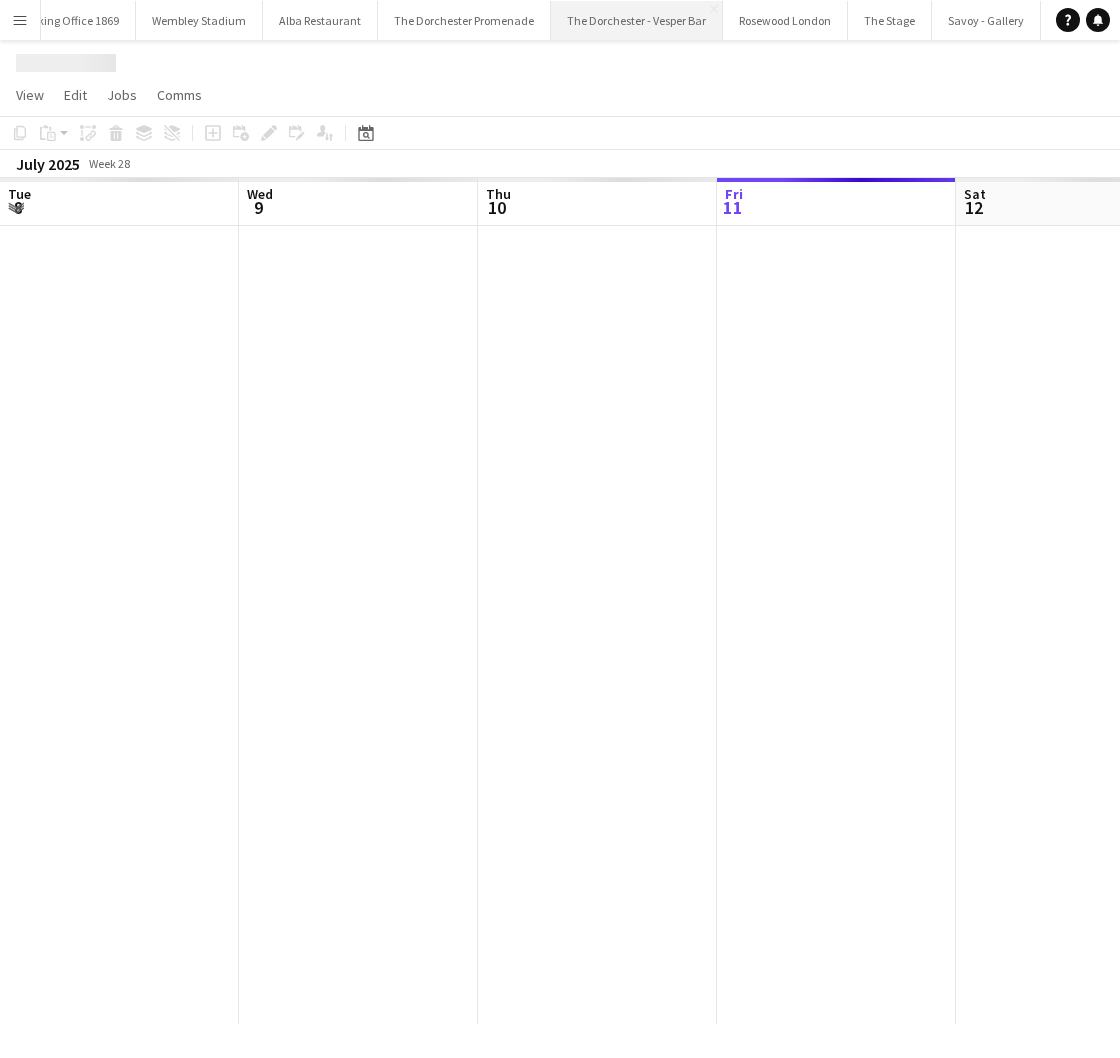 scroll, scrollTop: 0, scrollLeft: 797, axis: horizontal 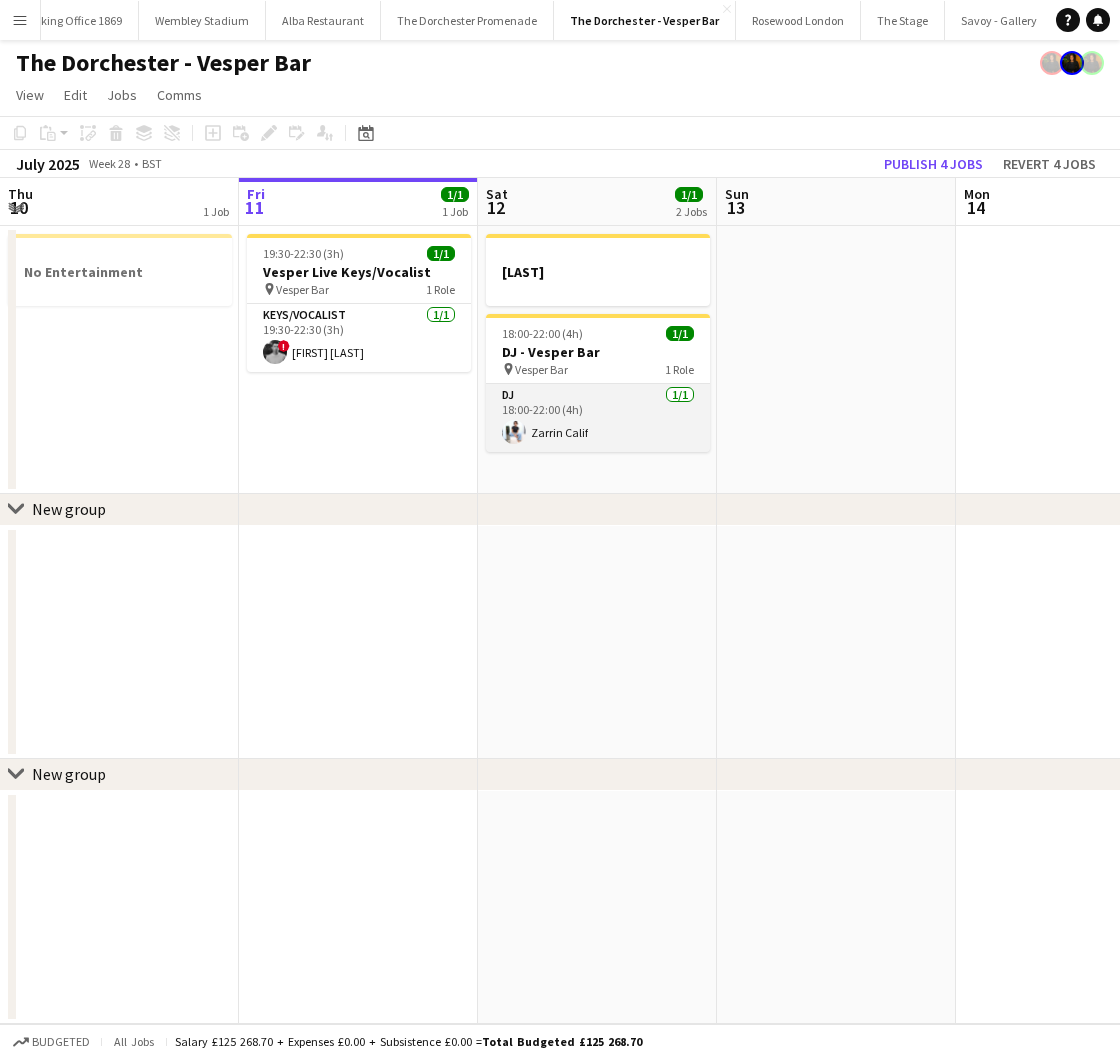 drag, startPoint x: 564, startPoint y: 431, endPoint x: 572, endPoint y: 424, distance: 10.630146 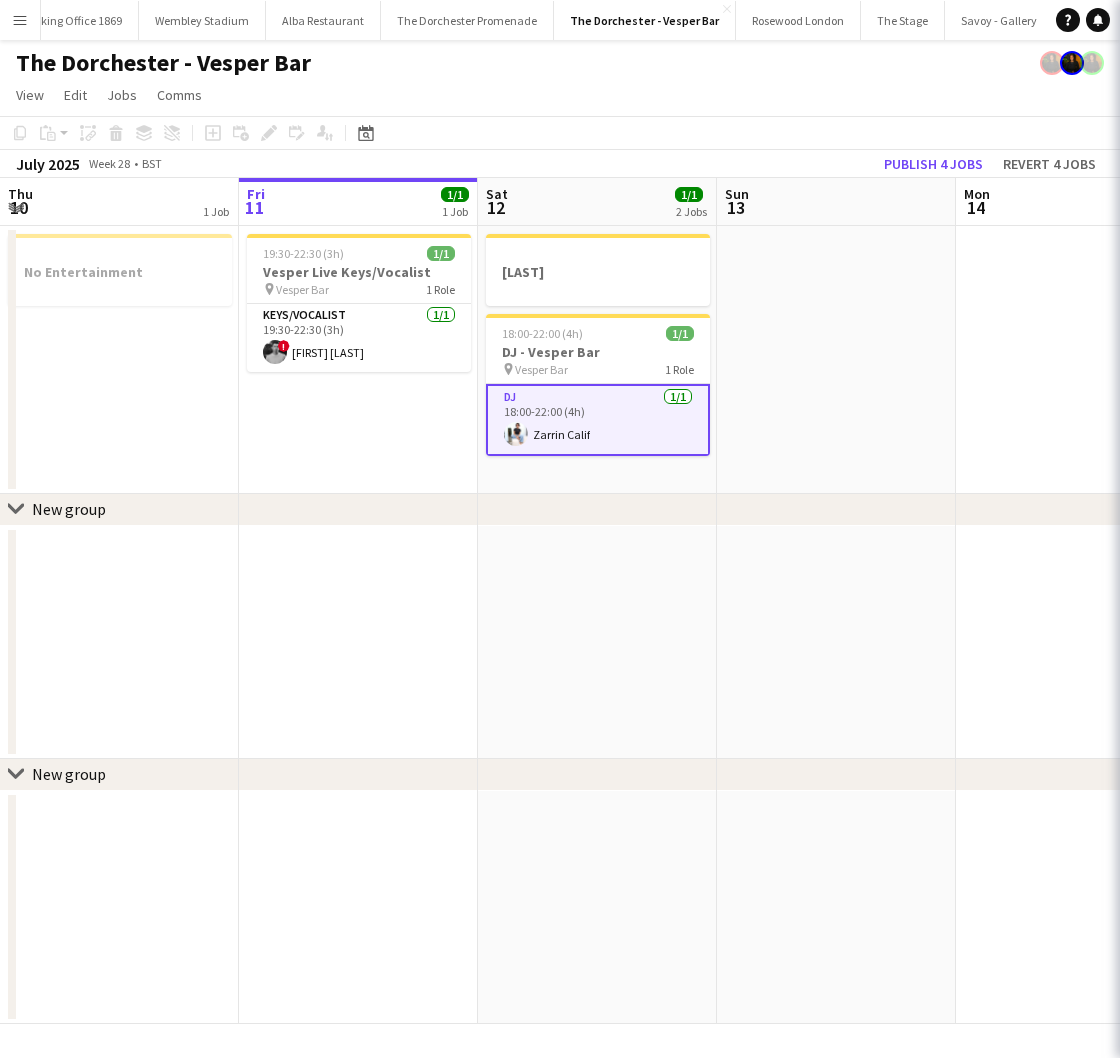 scroll, scrollTop: 0, scrollLeft: 476, axis: horizontal 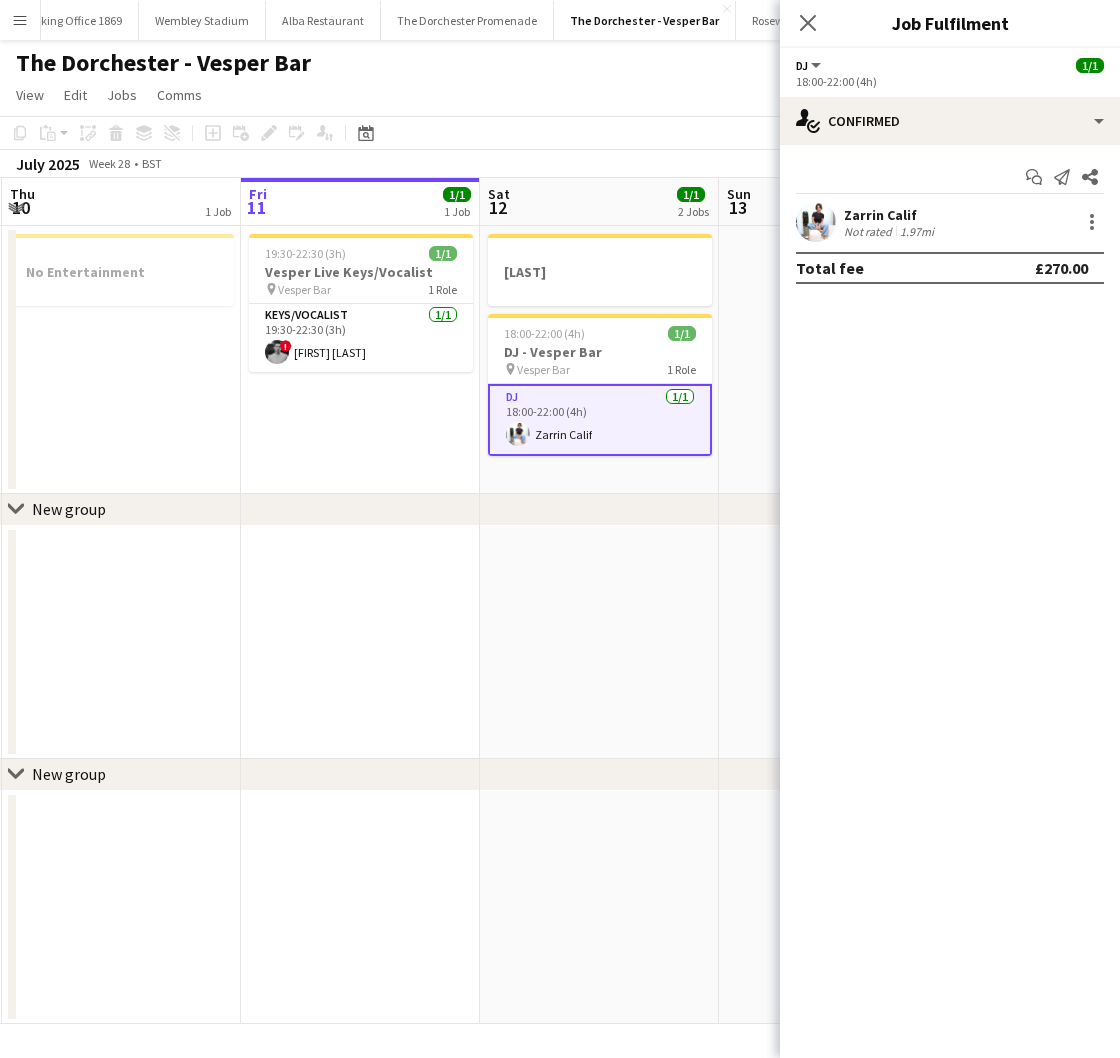 drag, startPoint x: 836, startPoint y: 234, endPoint x: 822, endPoint y: 227, distance: 15.652476 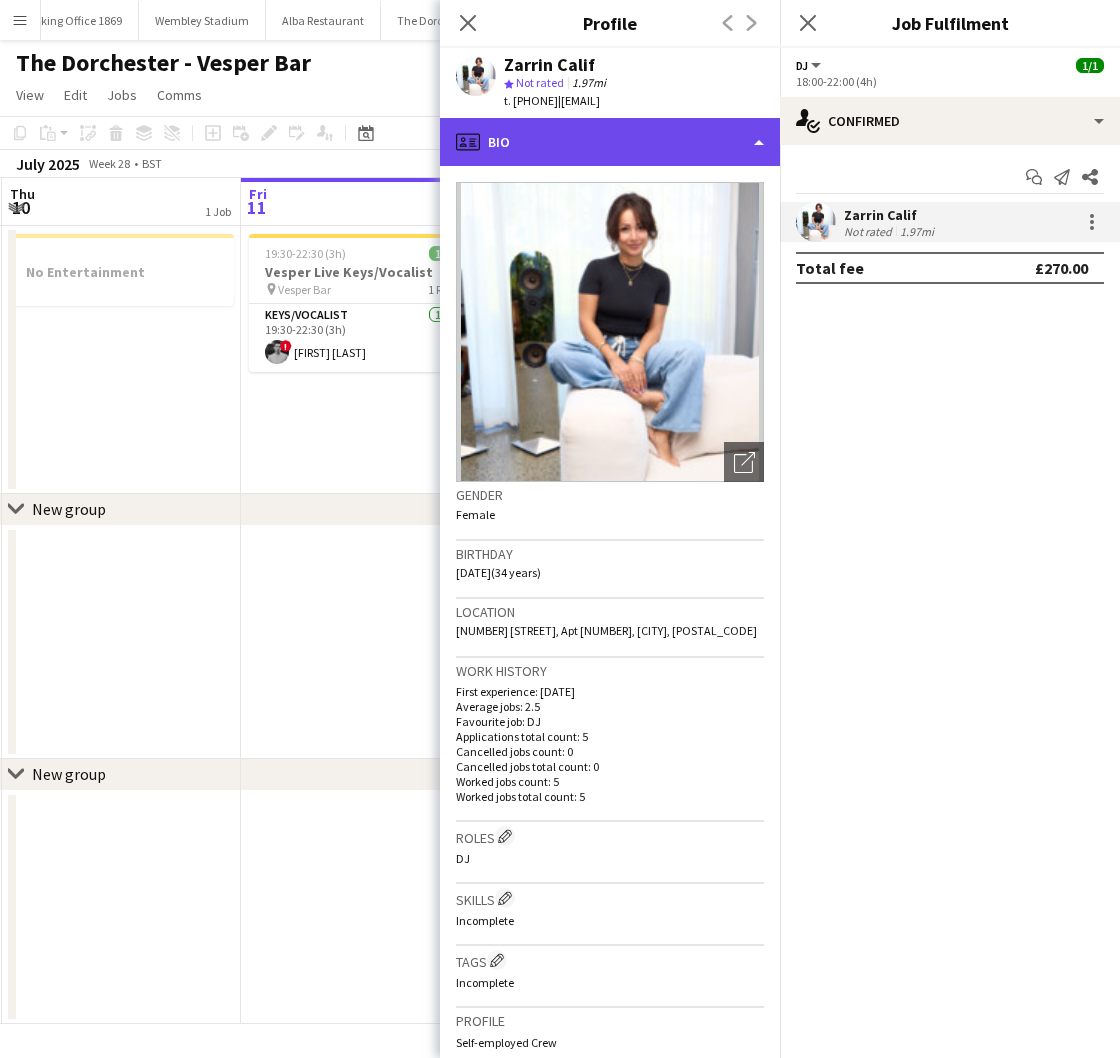 click on "profile
Bio" 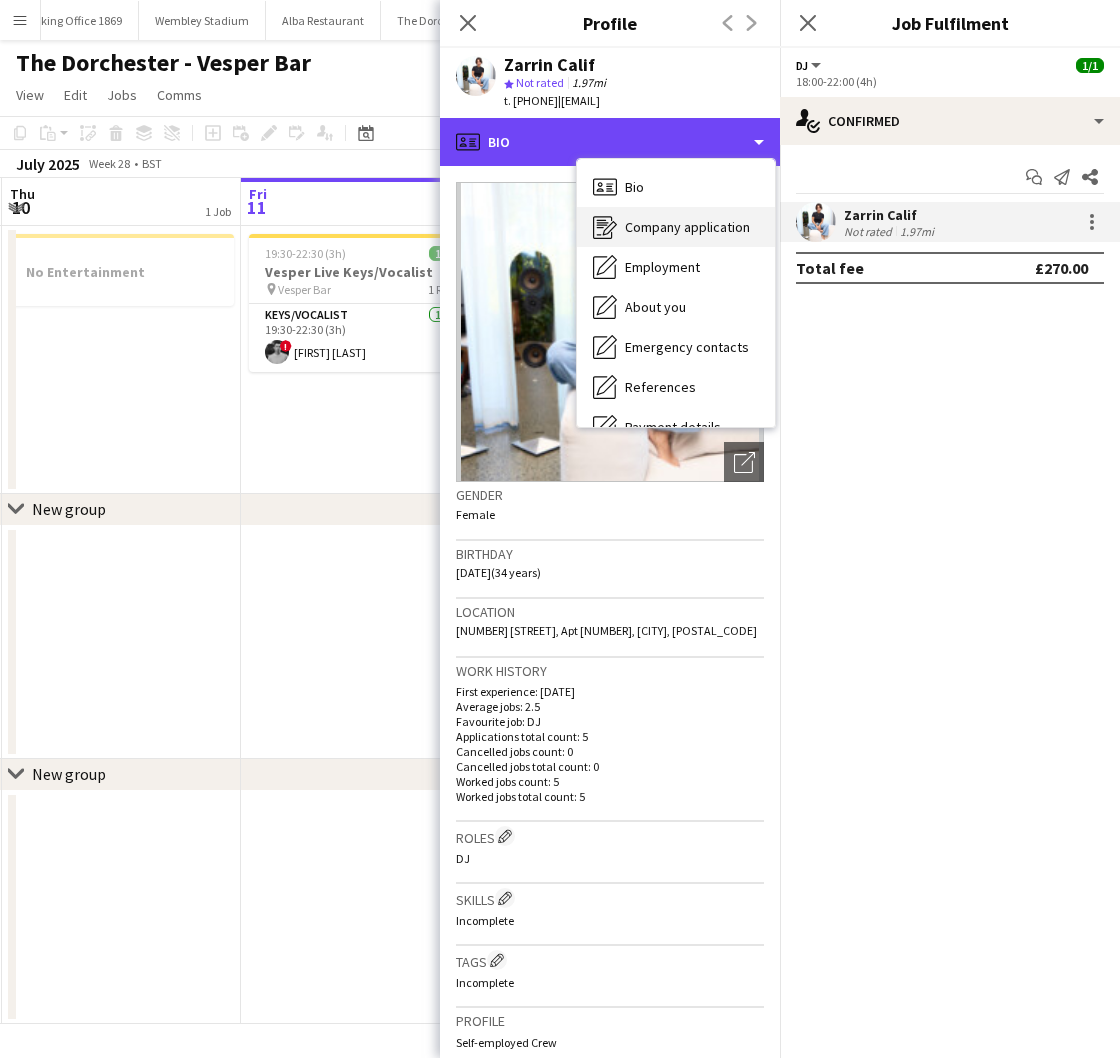 scroll, scrollTop: 188, scrollLeft: 0, axis: vertical 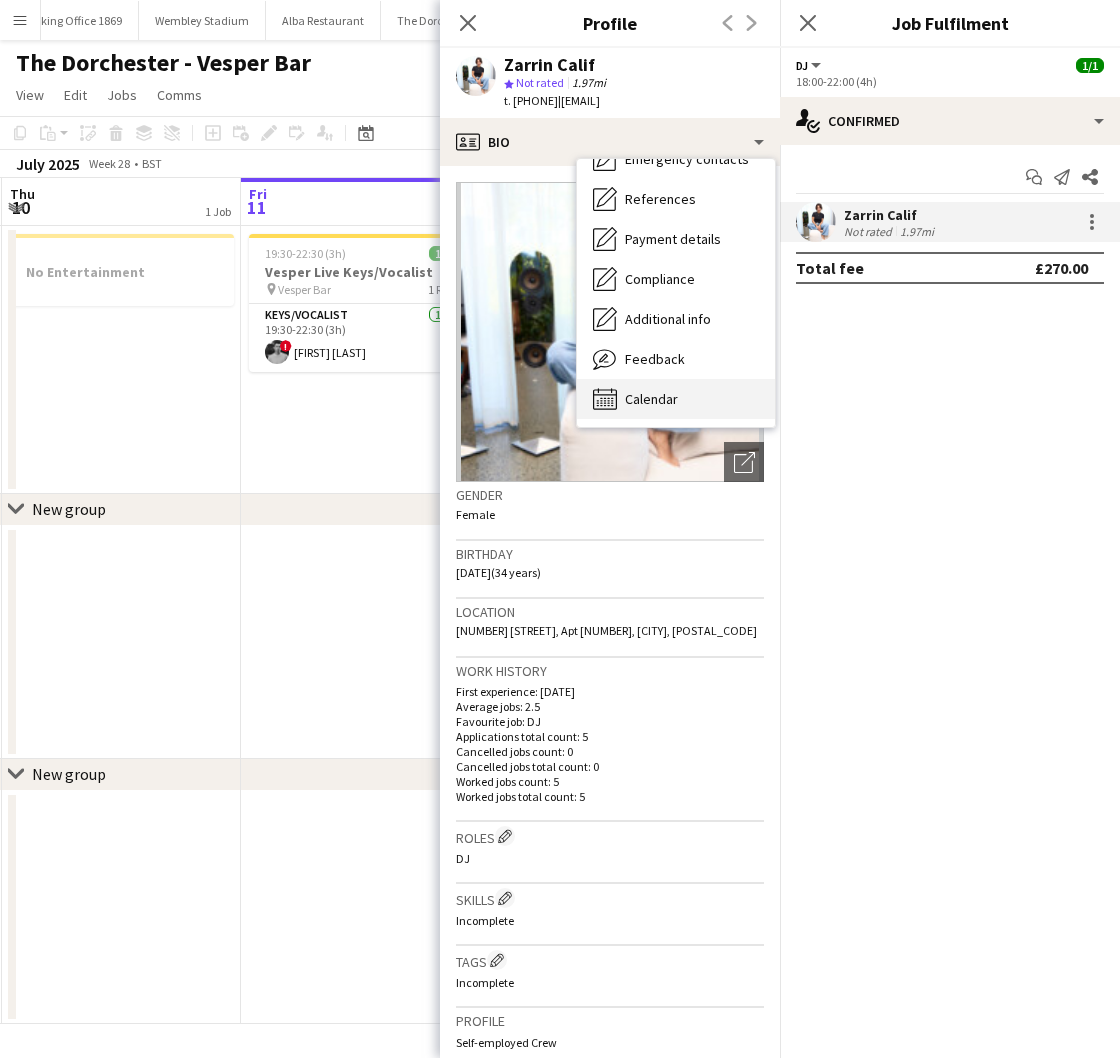 click on "Calendar
Calendar" at bounding box center (676, 399) 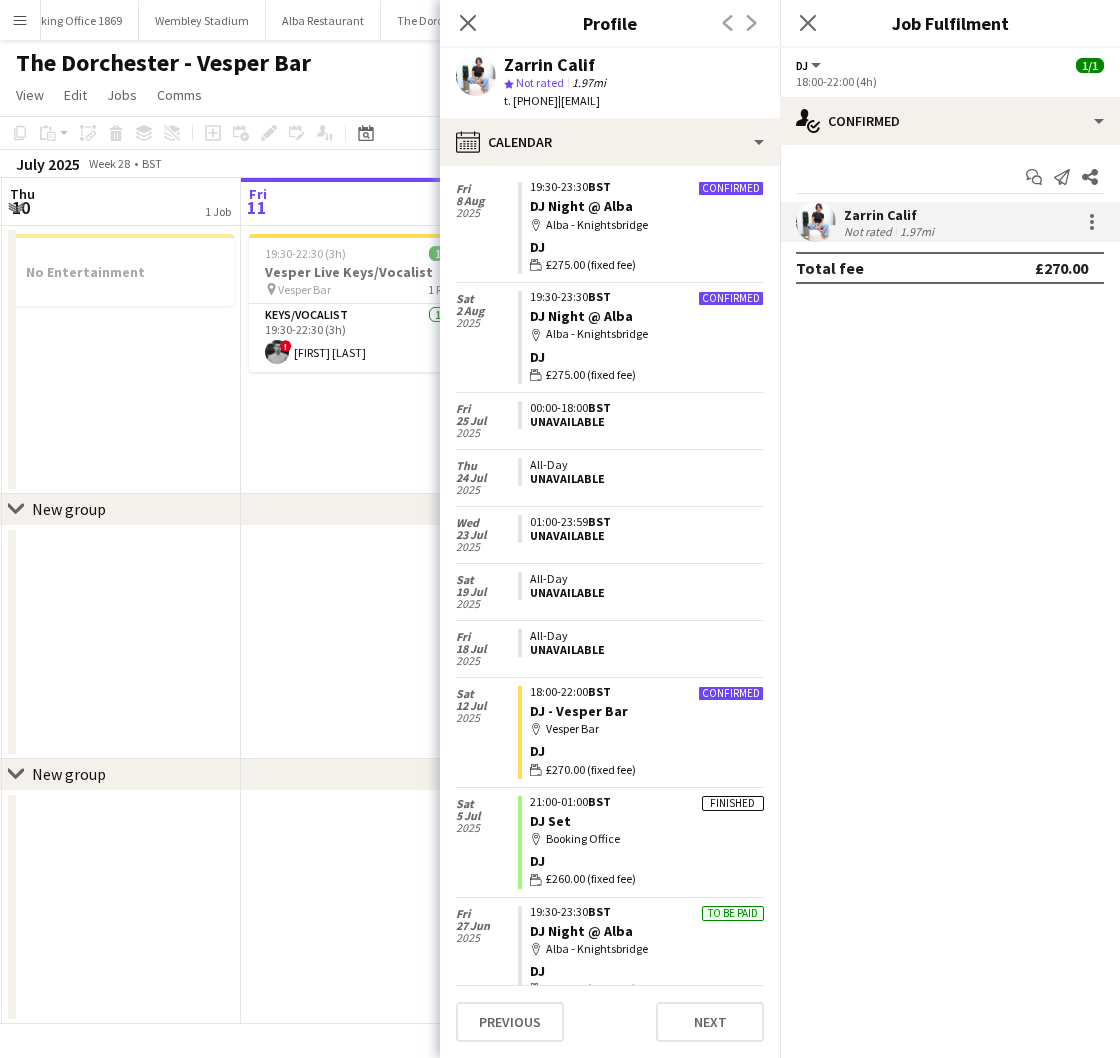 scroll, scrollTop: 85, scrollLeft: 0, axis: vertical 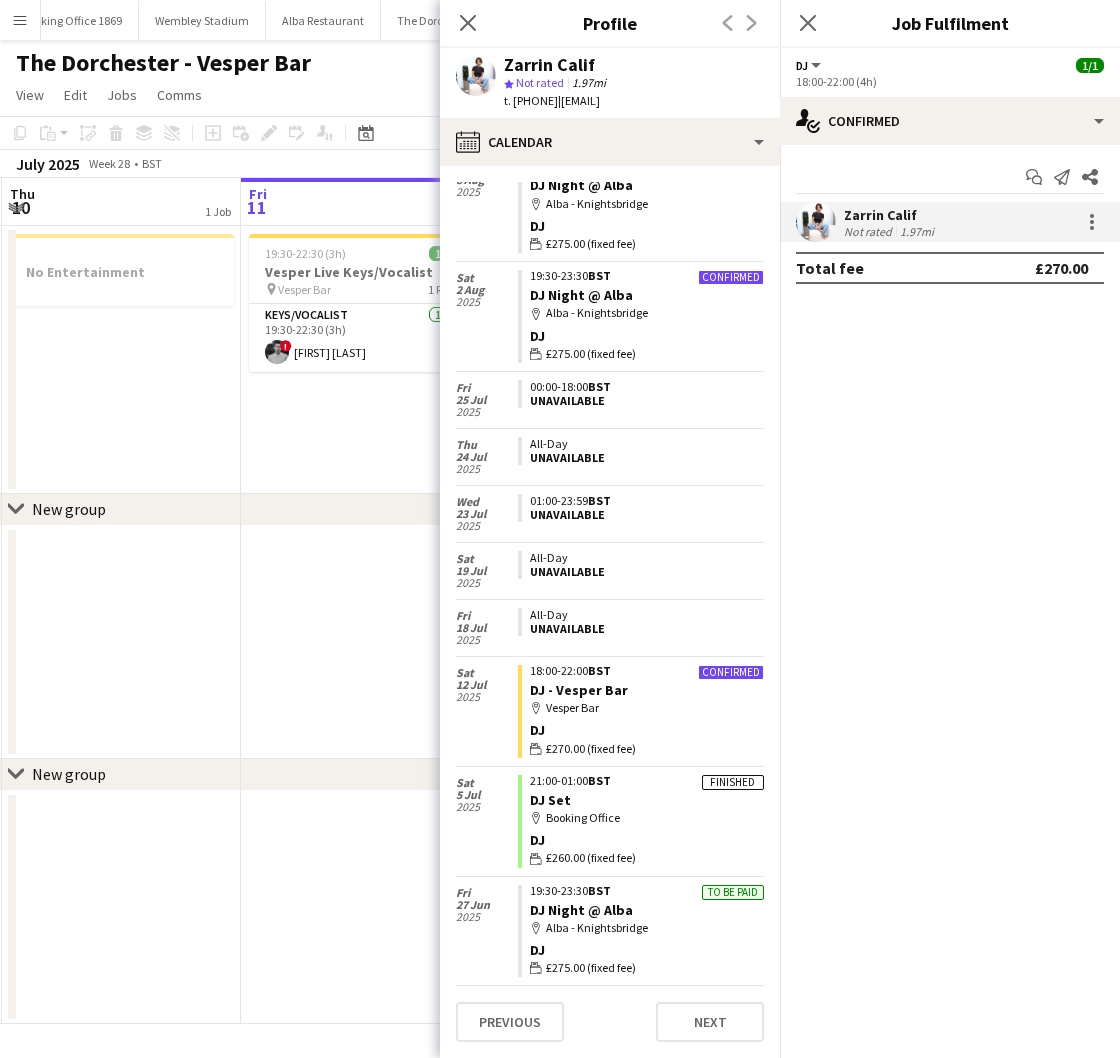 click on "19:30-22:30 (3h)    1/1   Vesper Live Keys/Vocalist
pin
Vesper Bar   1 Role   Keys/Vocalist   1/1   19:30-22:30 (3h)
! Harrison Smart" at bounding box center (360, 360) 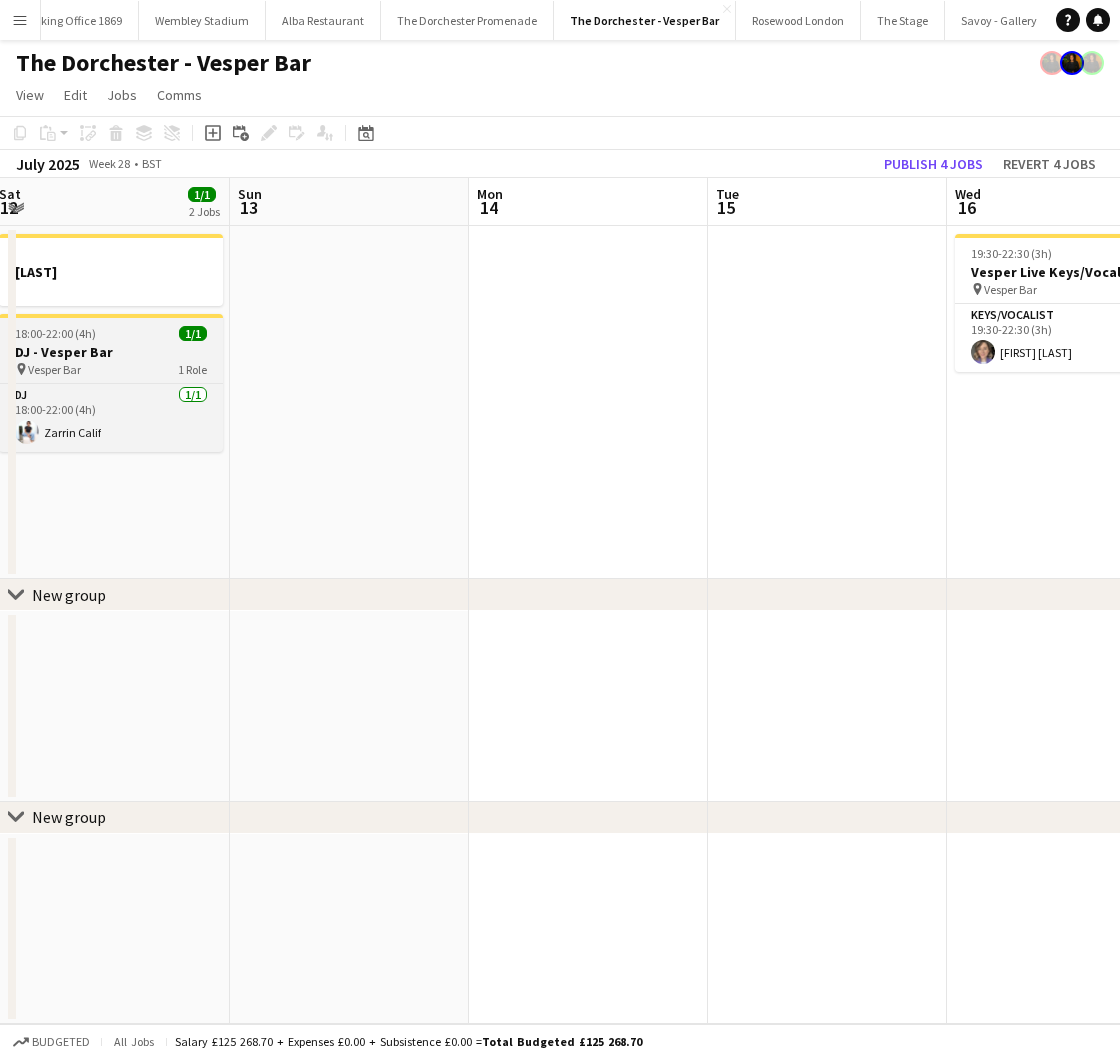 scroll, scrollTop: 0, scrollLeft: 686, axis: horizontal 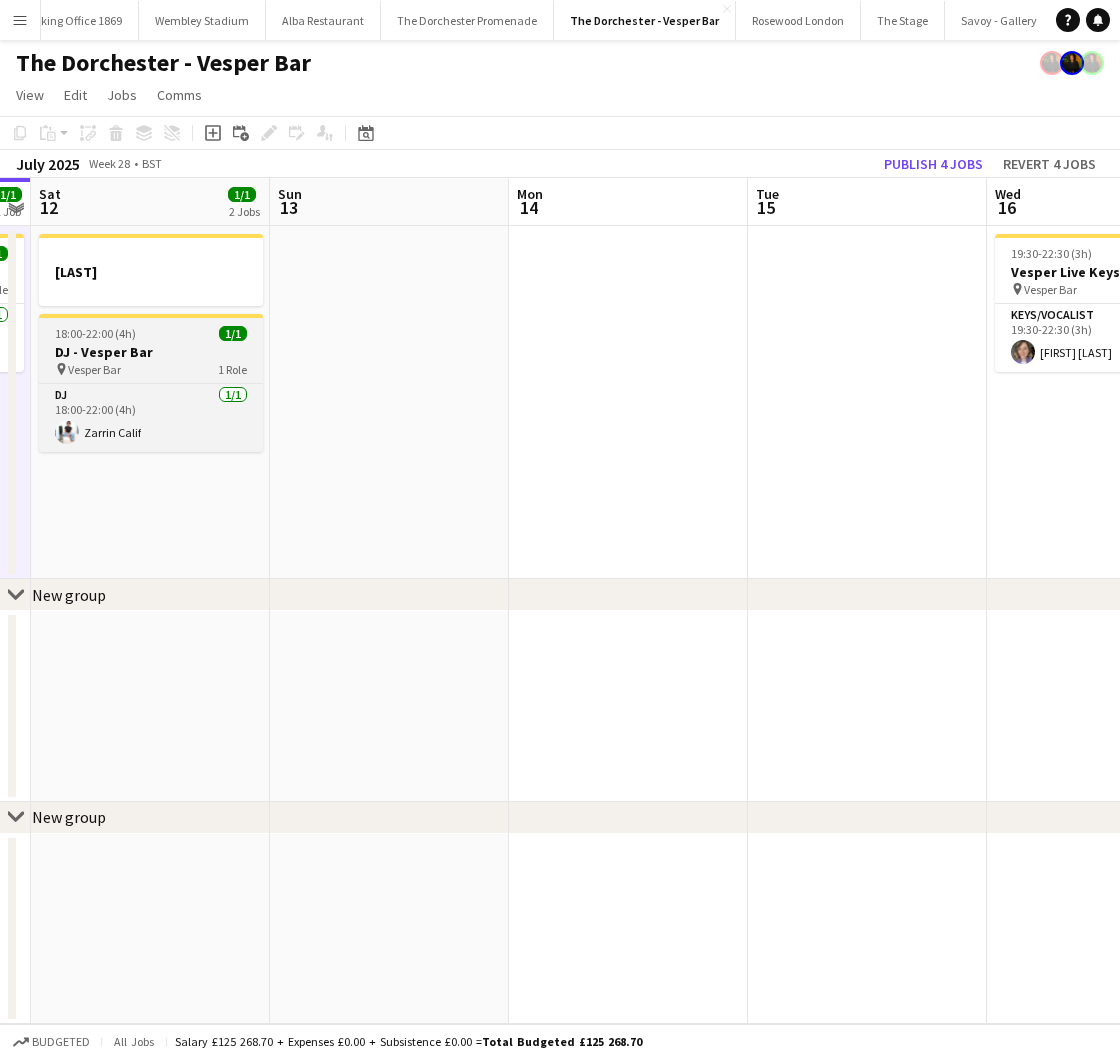 click on "DJ - Vesper Bar" at bounding box center [151, 352] 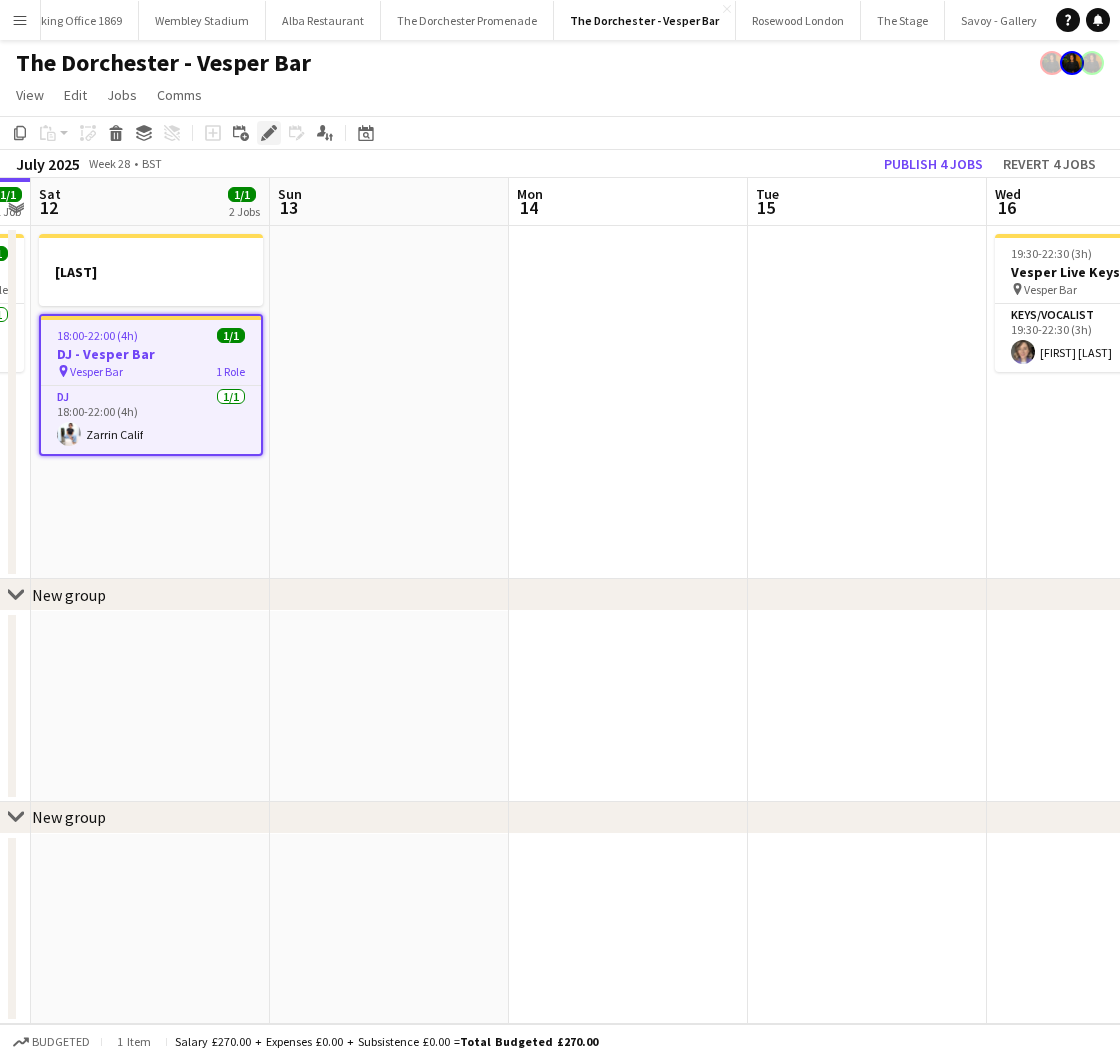 click on "Edit" at bounding box center [269, 133] 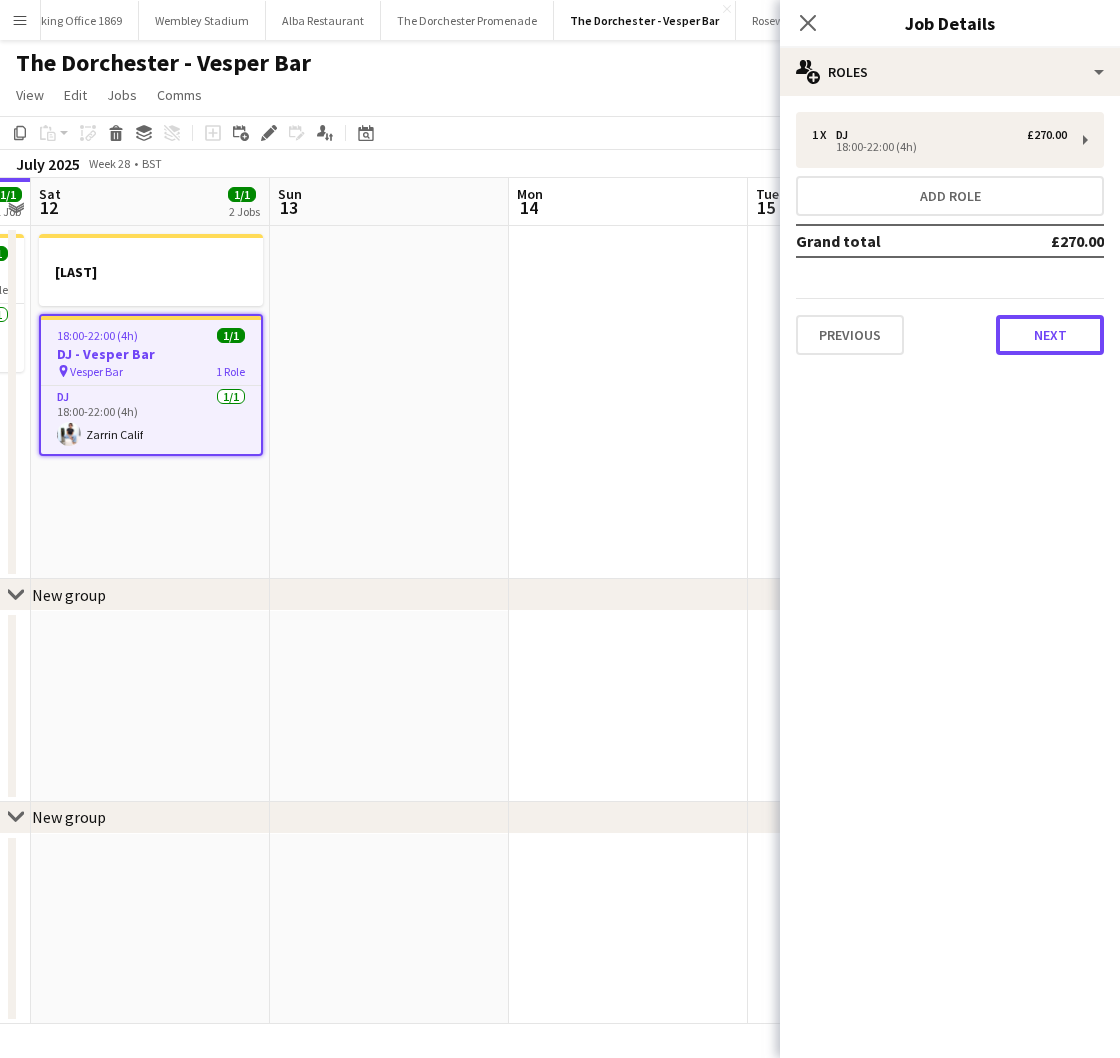 drag, startPoint x: 1087, startPoint y: 342, endPoint x: 1081, endPoint y: 370, distance: 28.635643 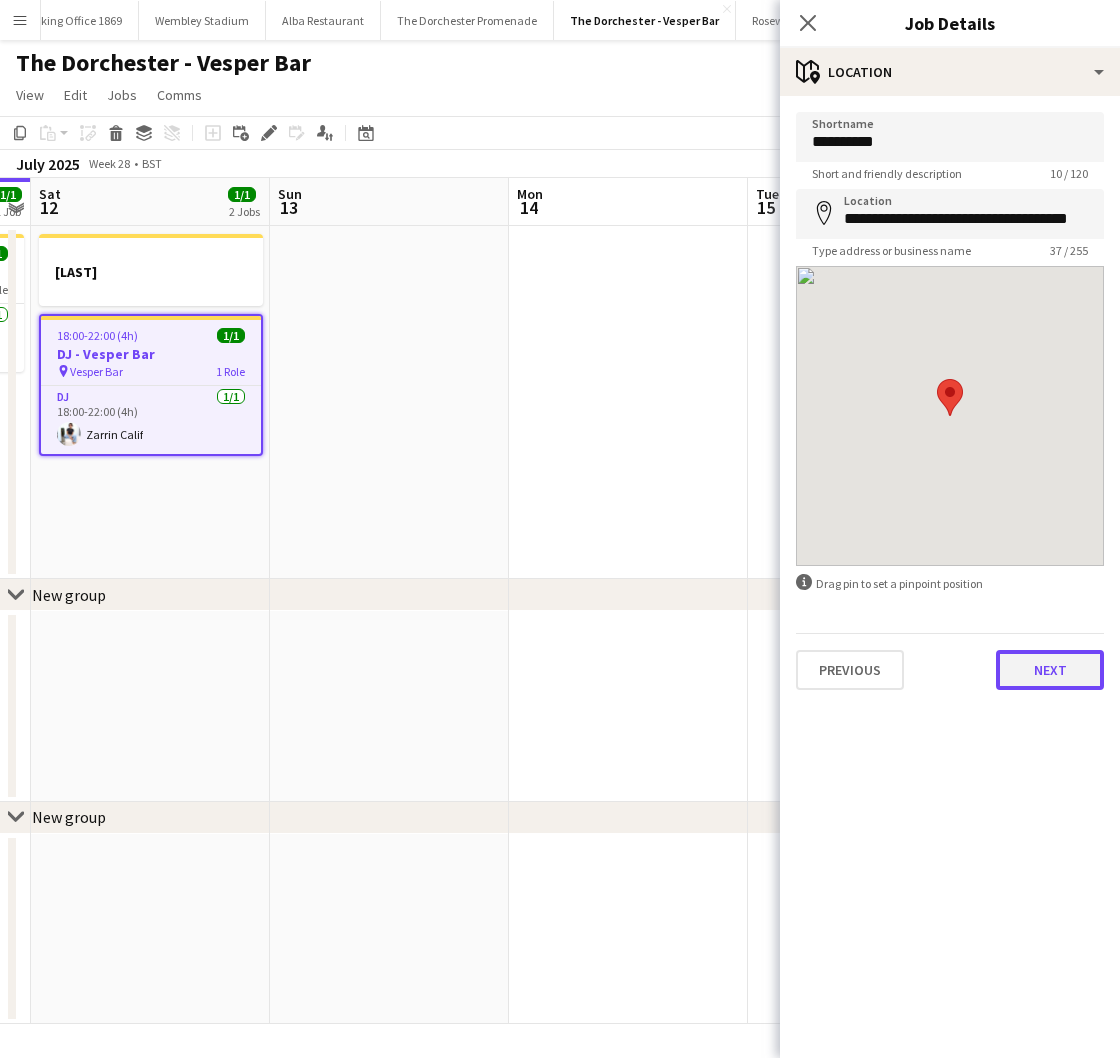 click on "Next" at bounding box center [1050, 670] 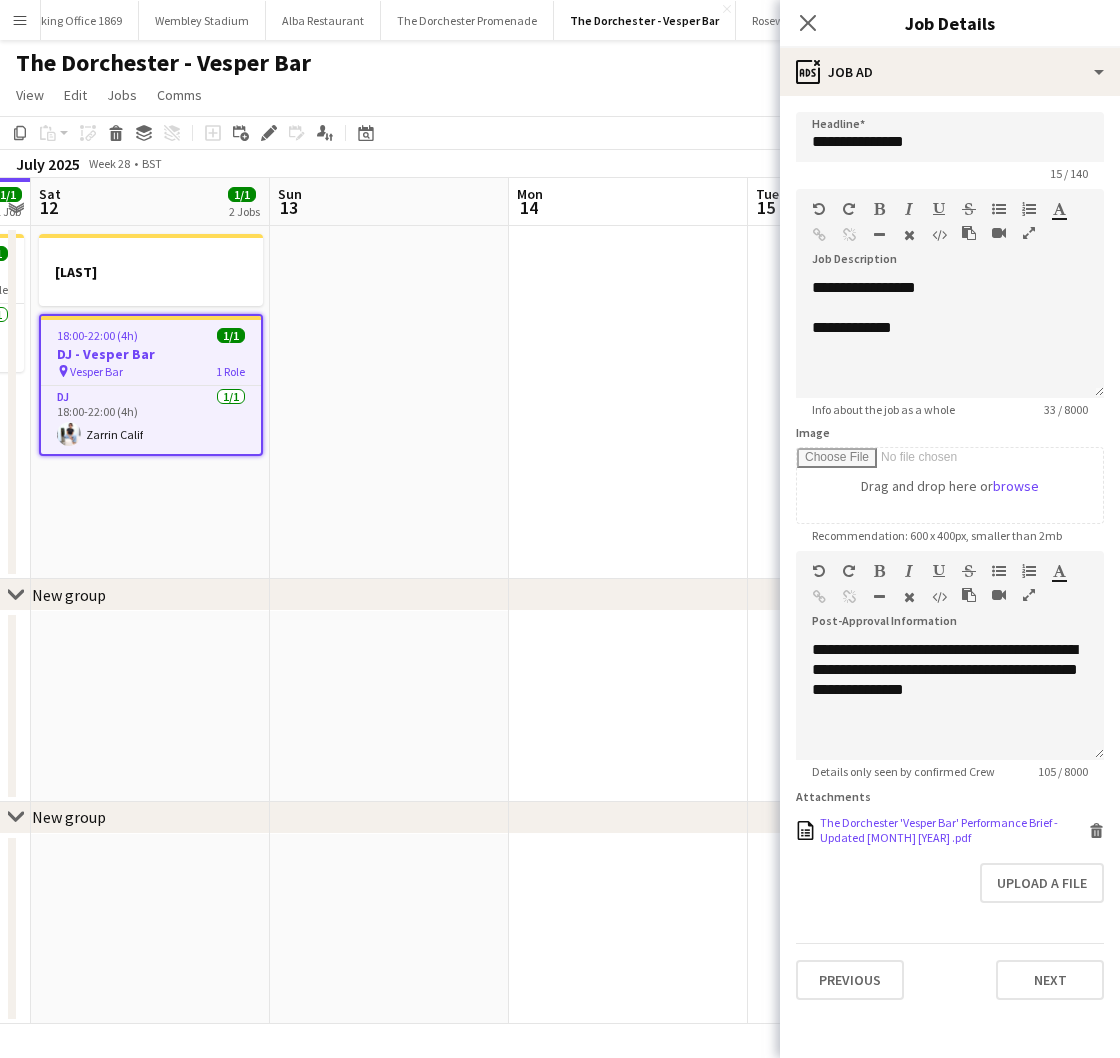 click on "The Dorchester 'Vesper Bar' Performance Brief - Updated June 2025 .pdf" at bounding box center (952, 830) 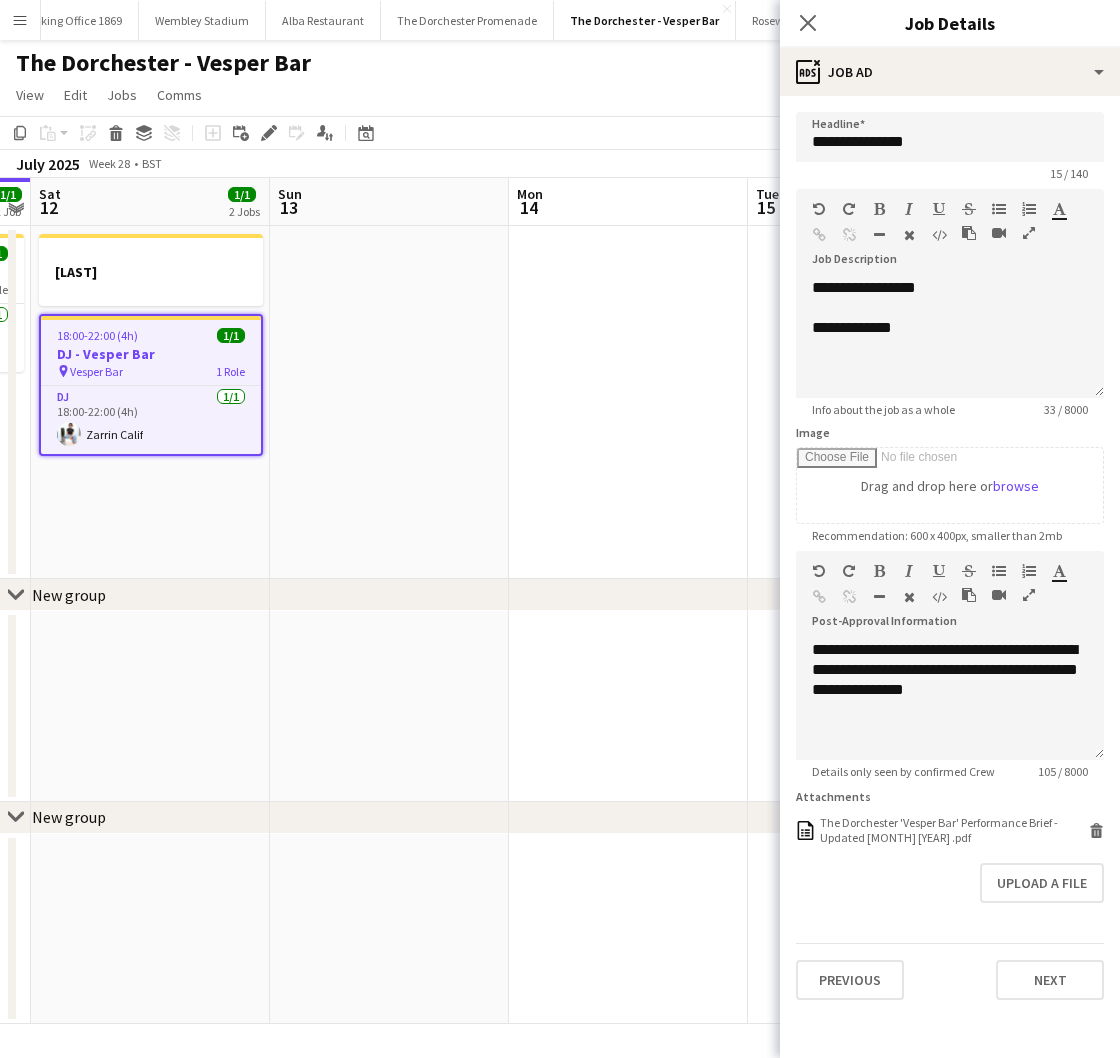 click at bounding box center [389, 402] 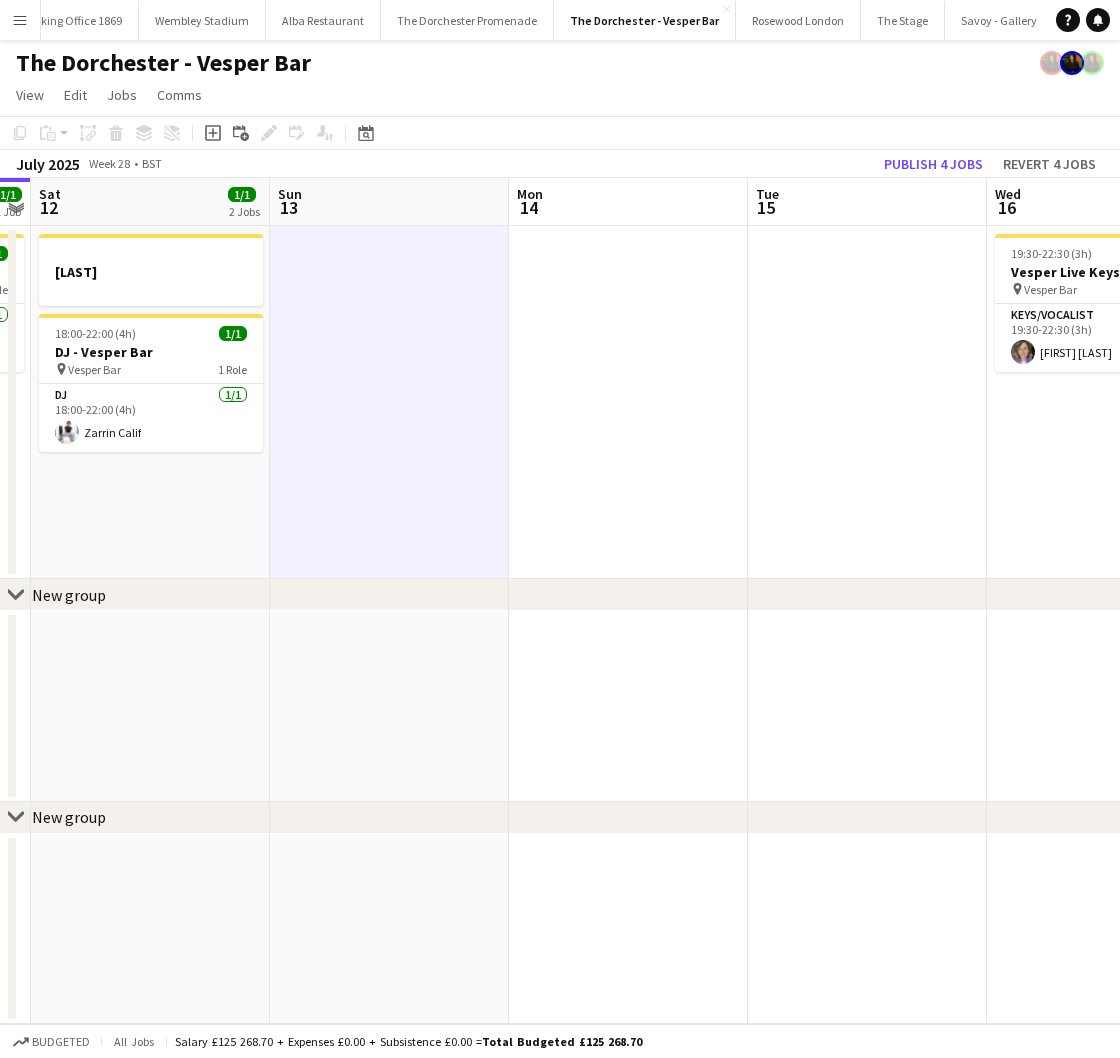 click on "Menu" at bounding box center [20, 20] 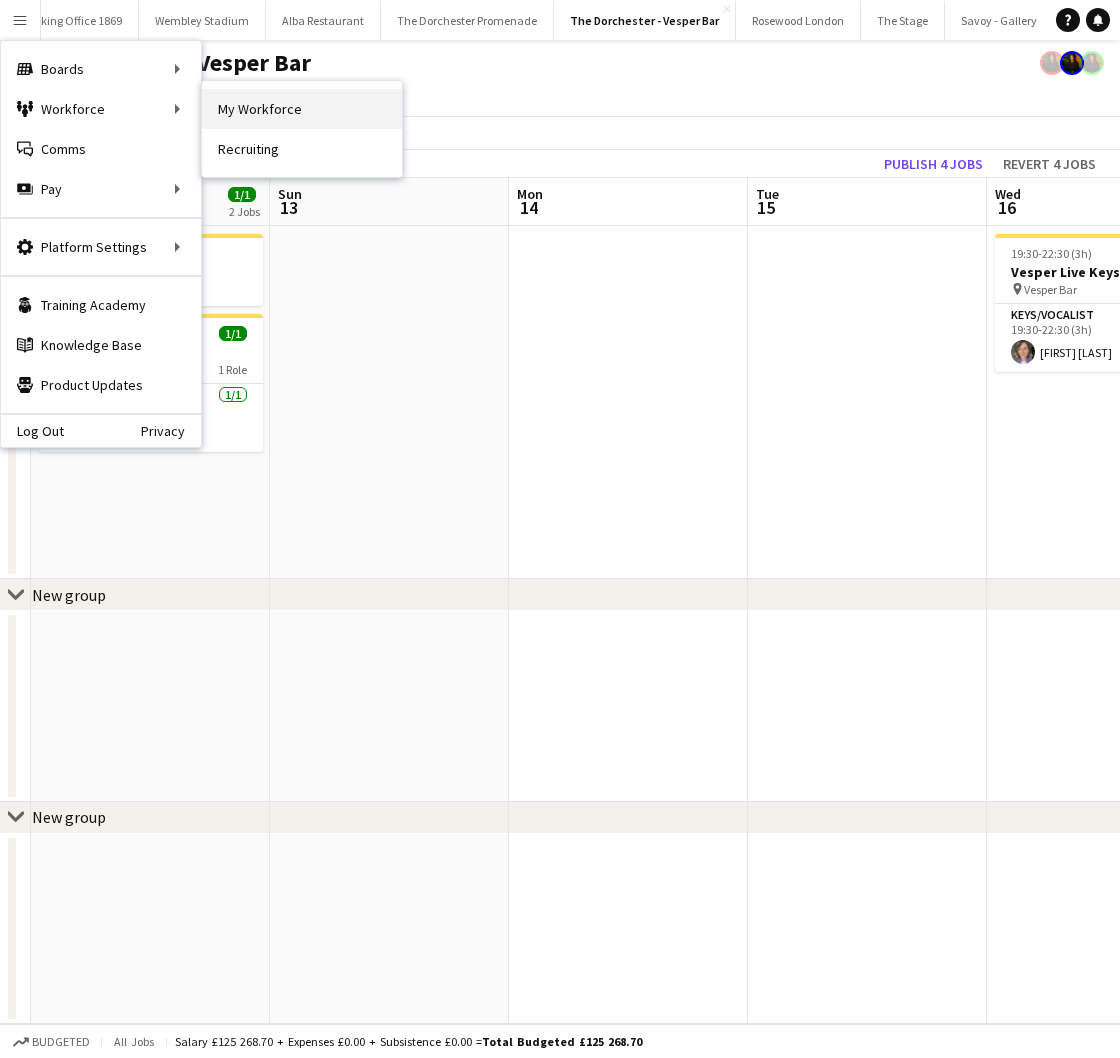 click on "My Workforce" at bounding box center [302, 109] 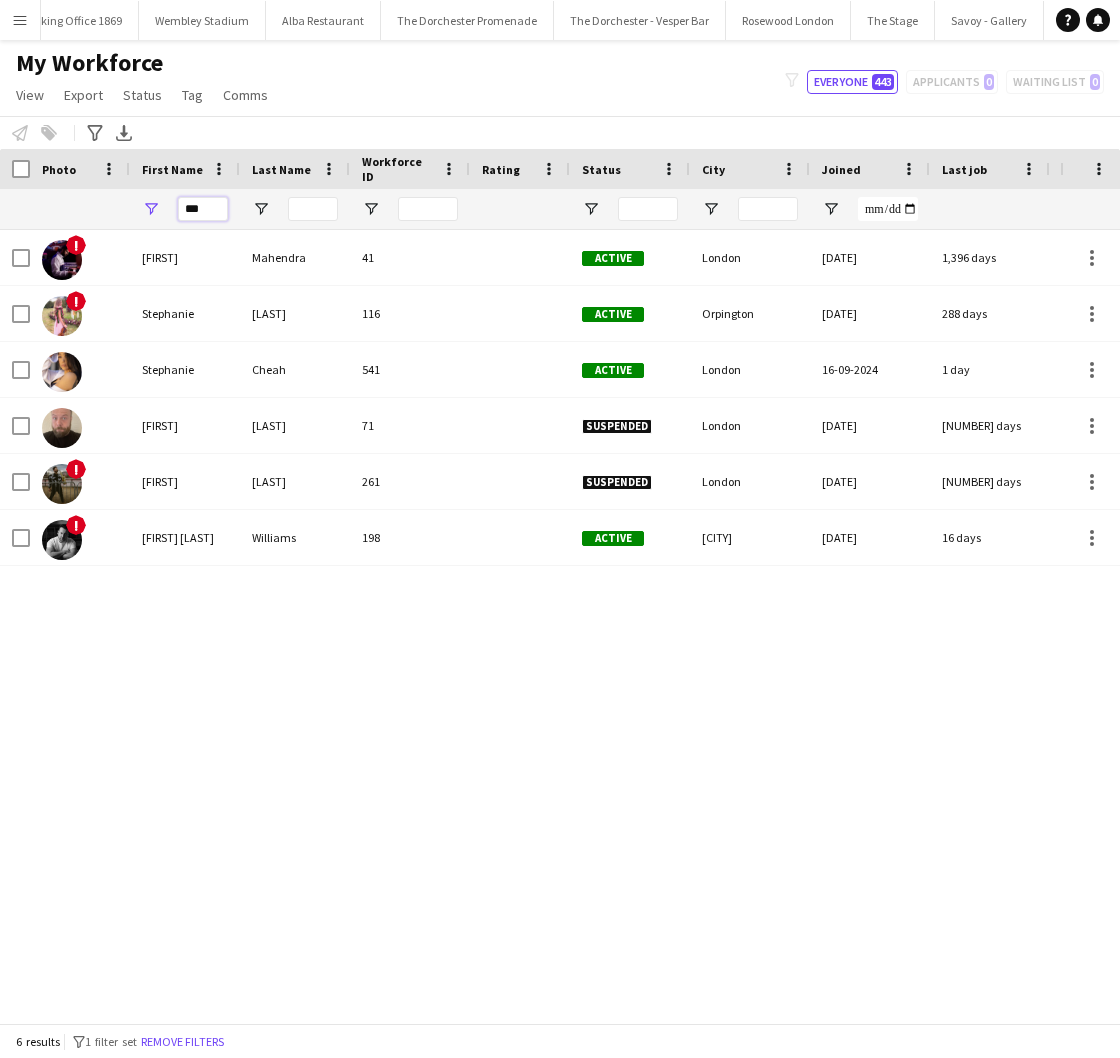 drag, startPoint x: 205, startPoint y: 211, endPoint x: 165, endPoint y: 211, distance: 40 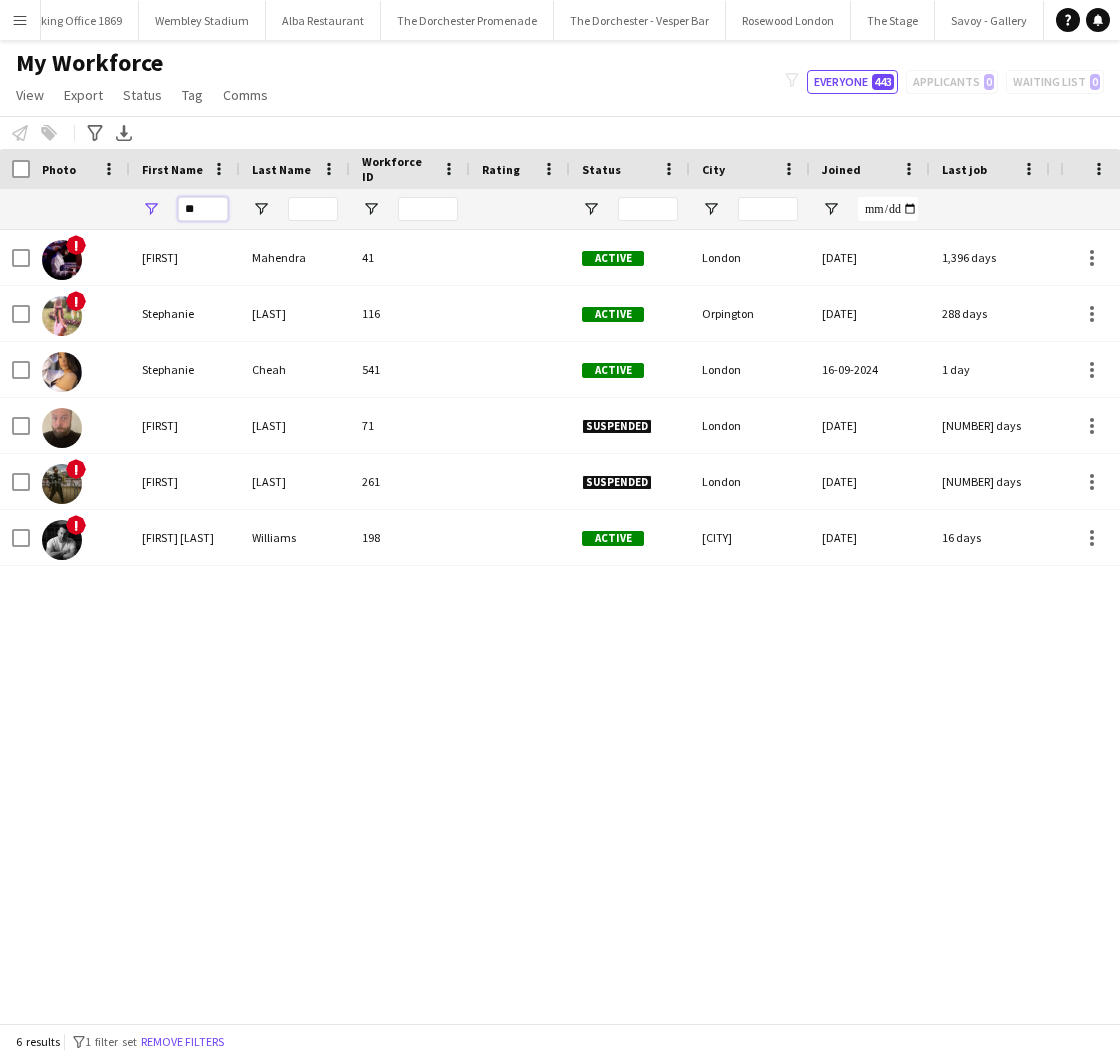 type on "*" 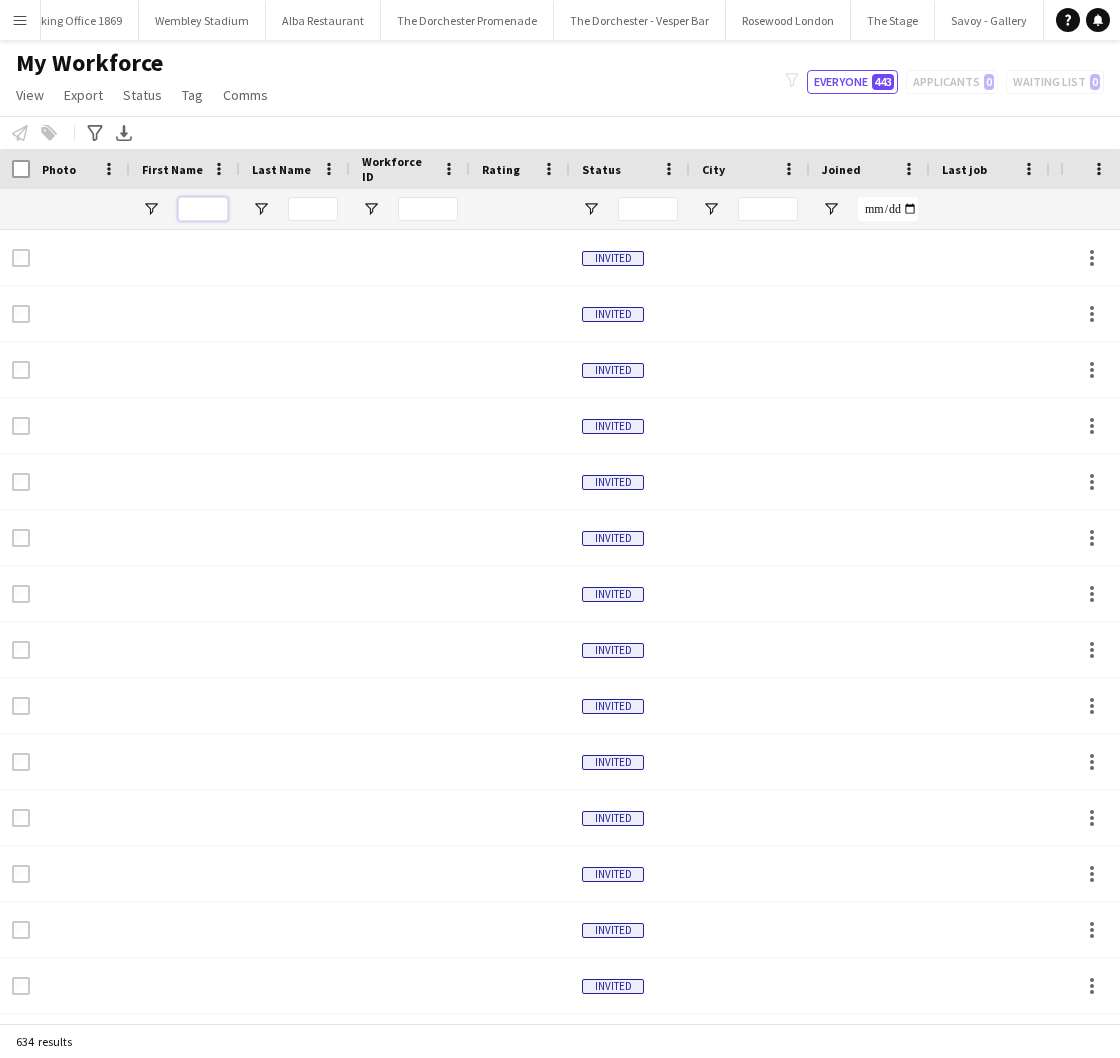type 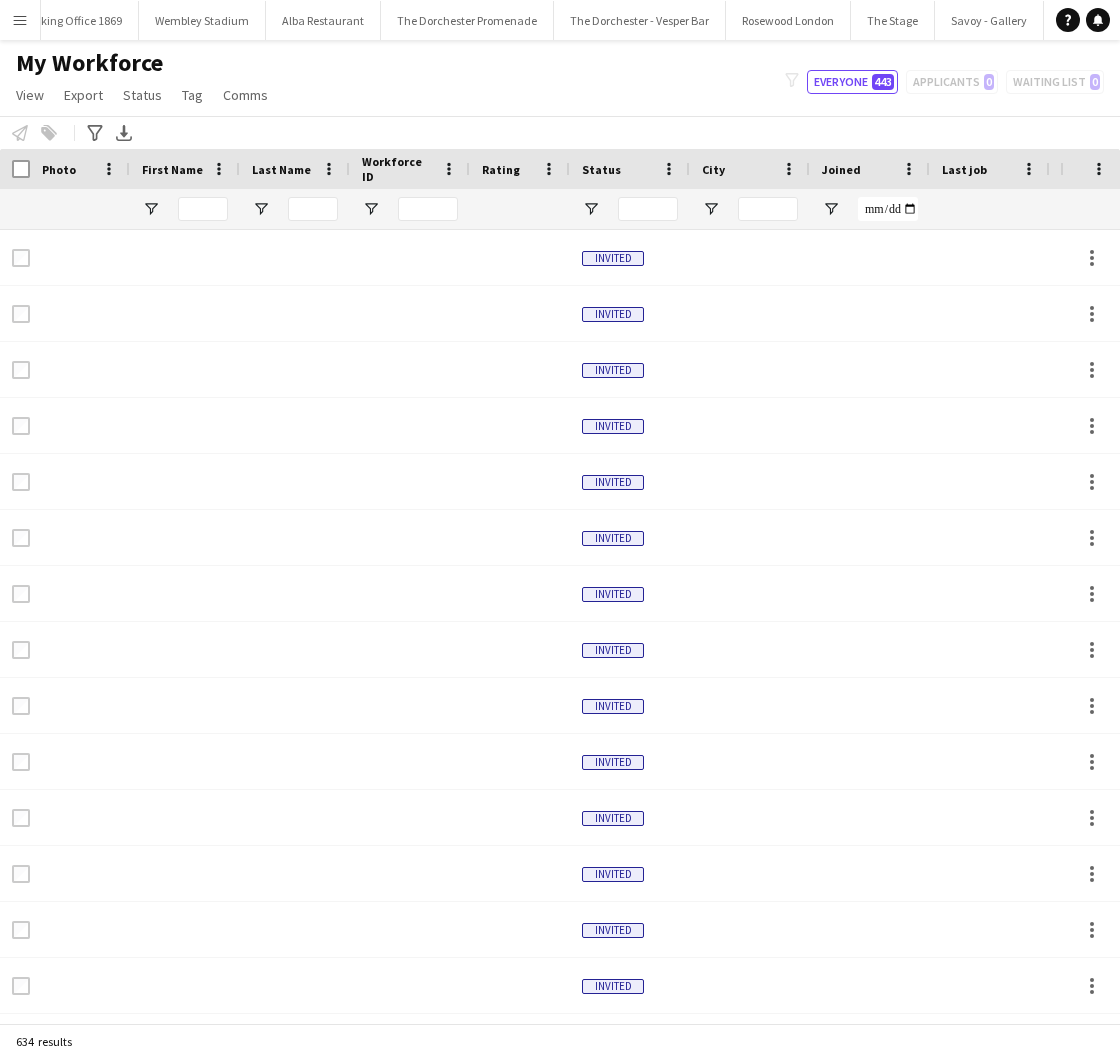 click on "Menu" at bounding box center (20, 20) 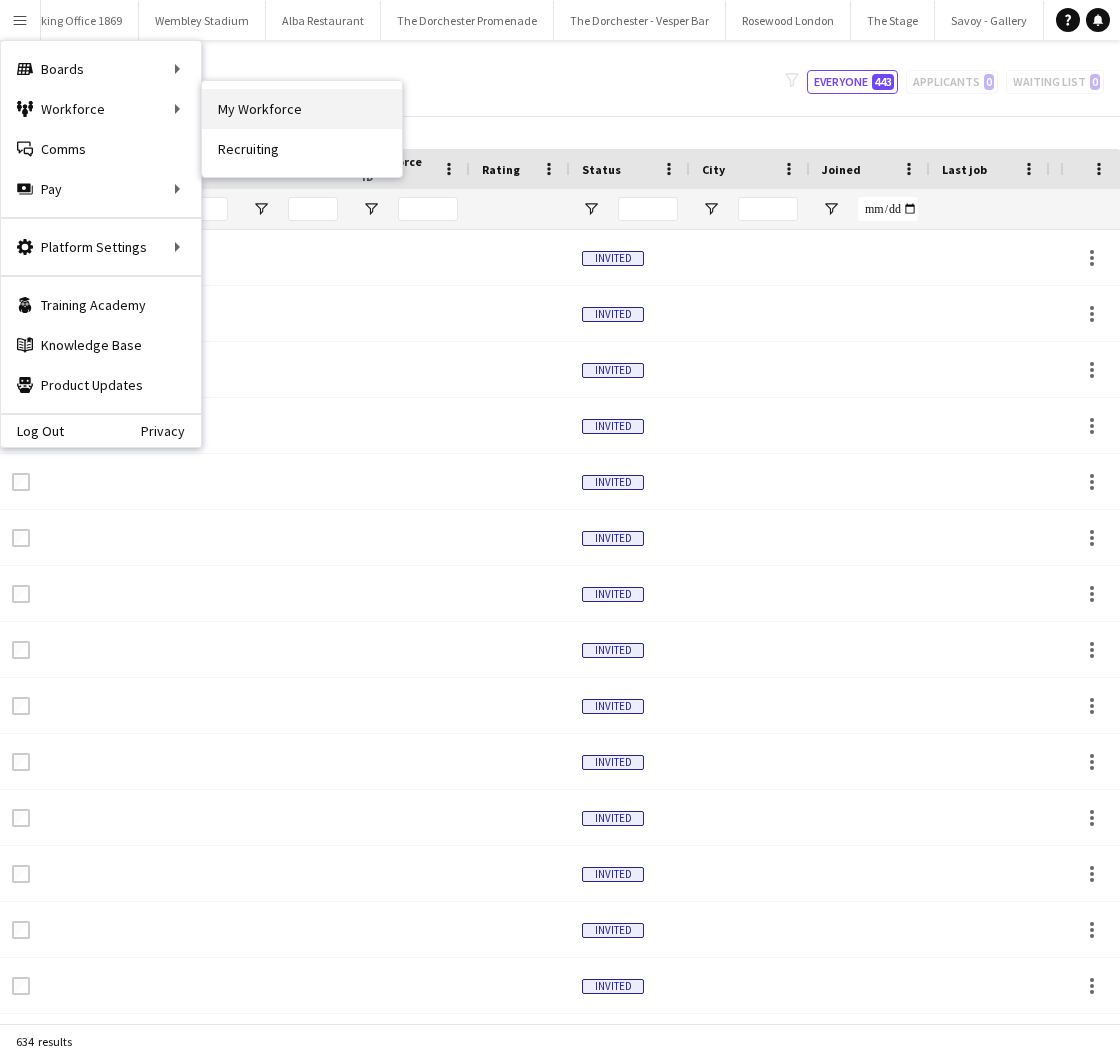 click on "My Workforce" at bounding box center (302, 109) 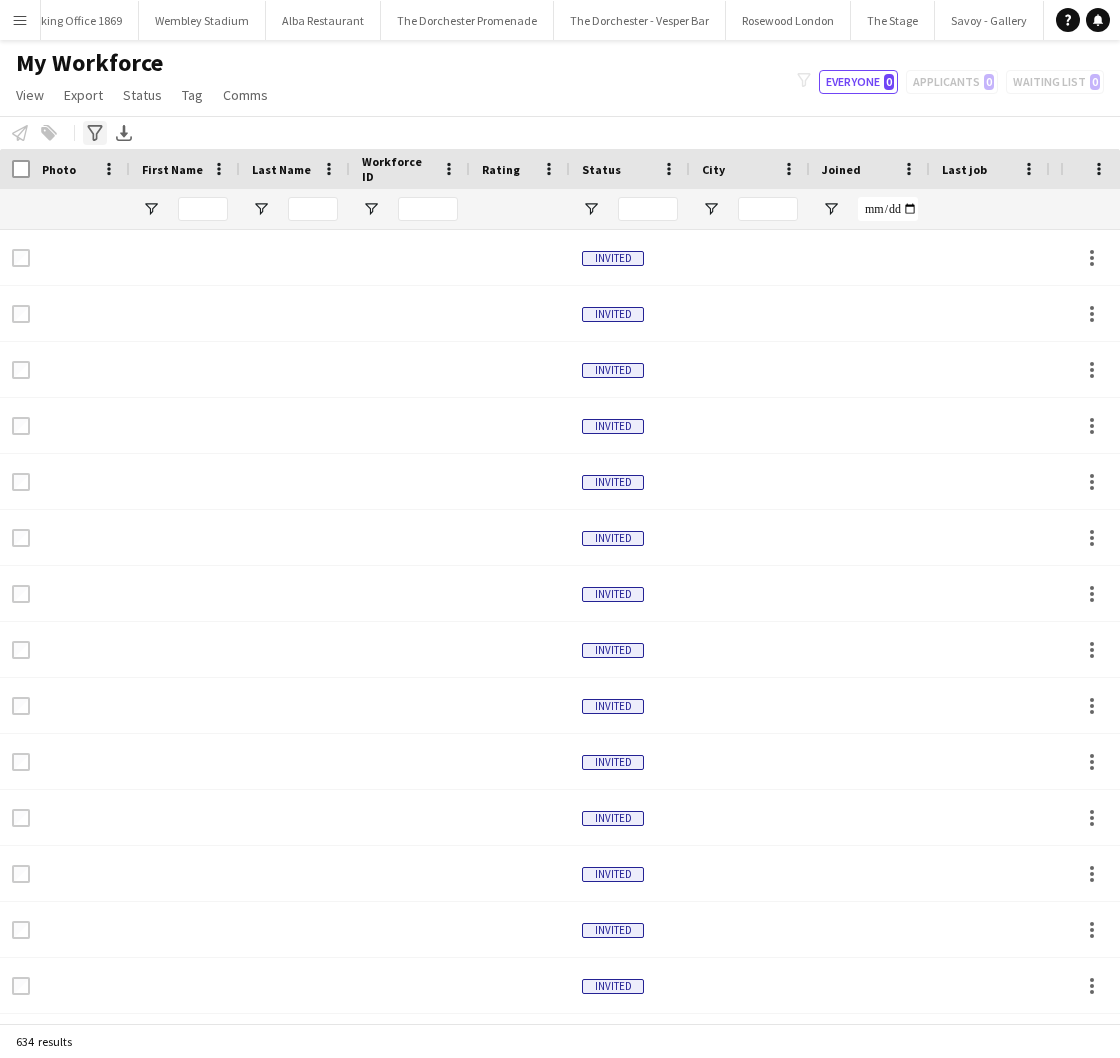click on "Advanced filters" 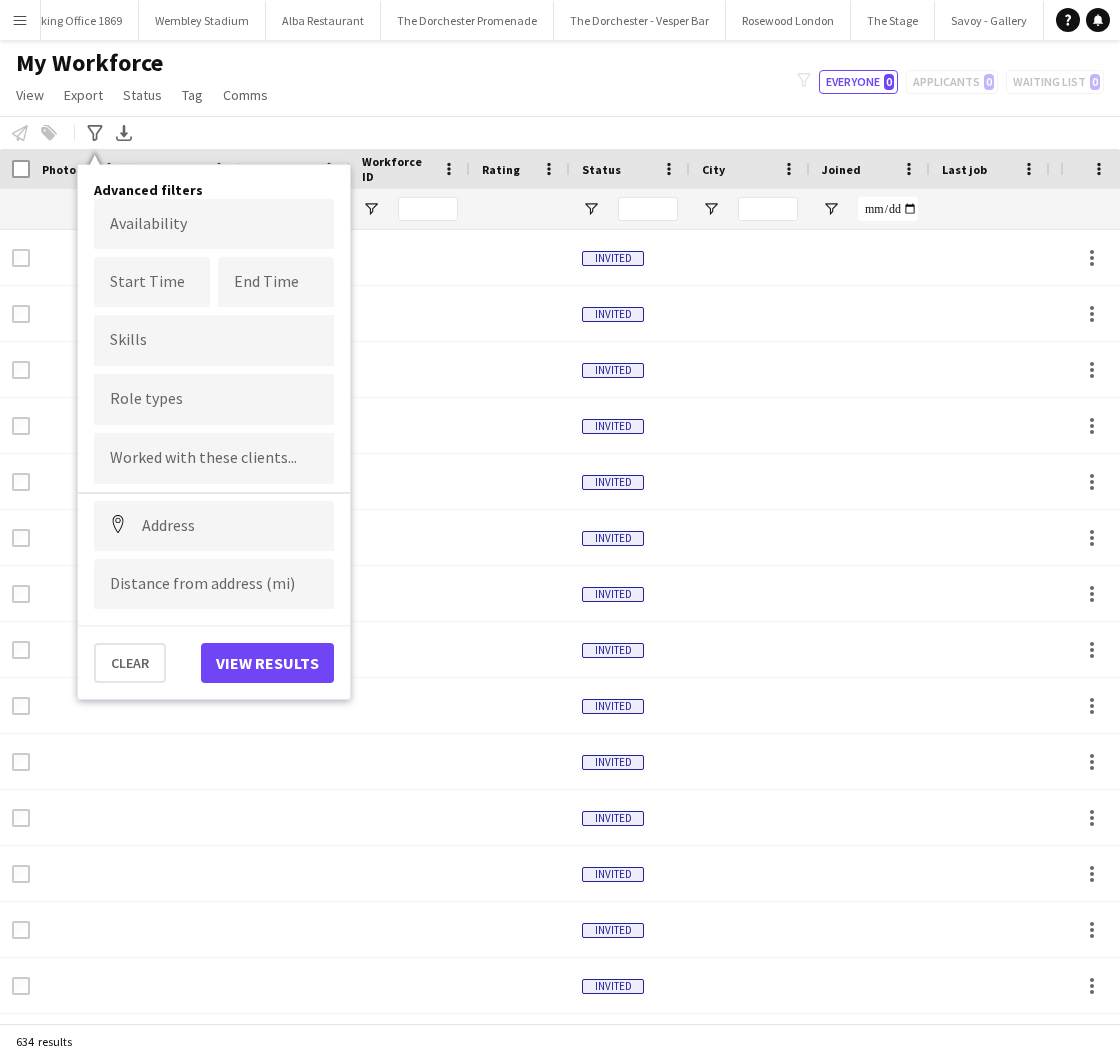 click on "Notify workforce
Add to tag
Select at least one crew to tag him or her.
Advanced filters
Advanced filters   Availability   Start Time   End Time   Skills   Role types   Worked with these clients...   Address
Address
Distance from address (mi)   Clear   View results
Export XLSX" 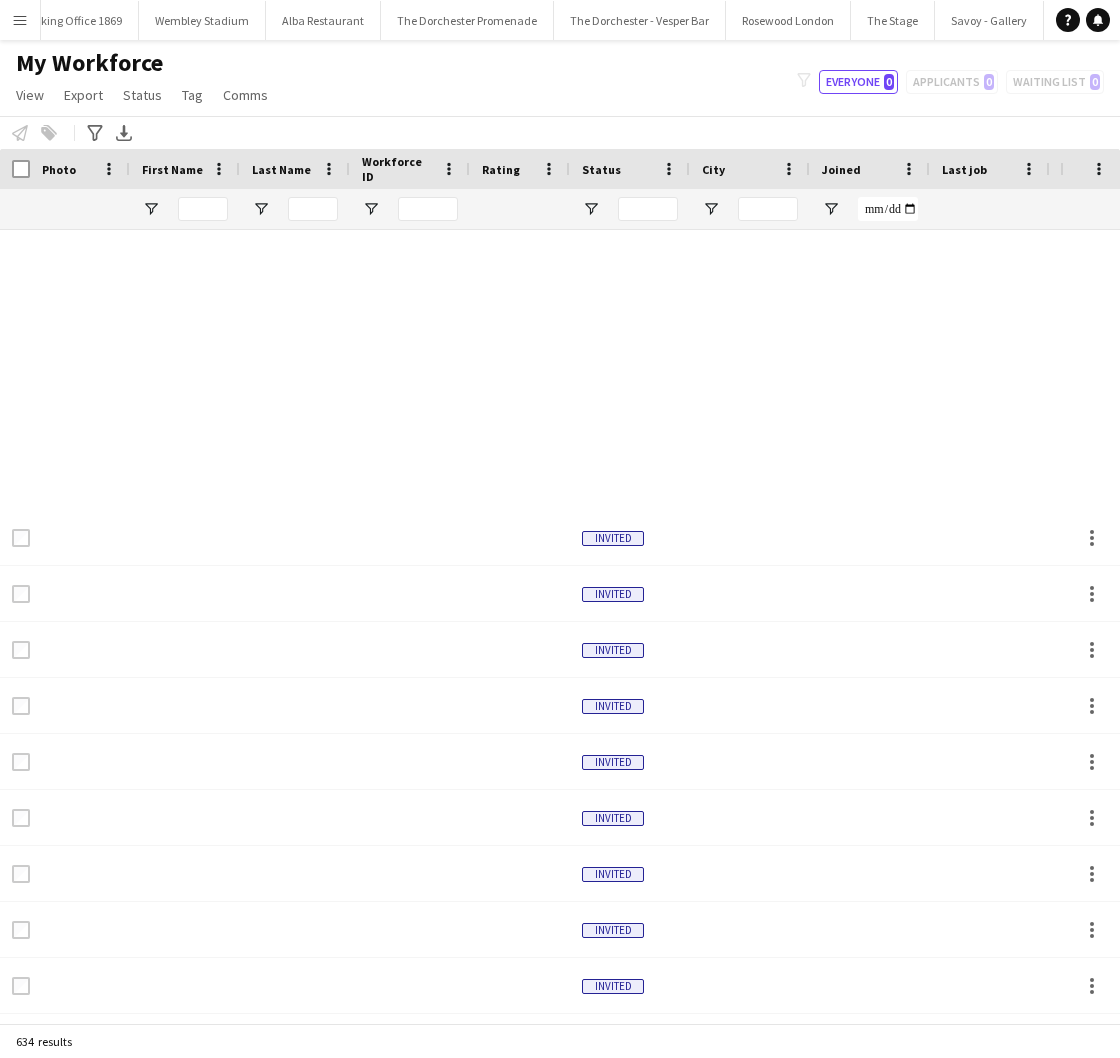 scroll, scrollTop: 1368, scrollLeft: 0, axis: vertical 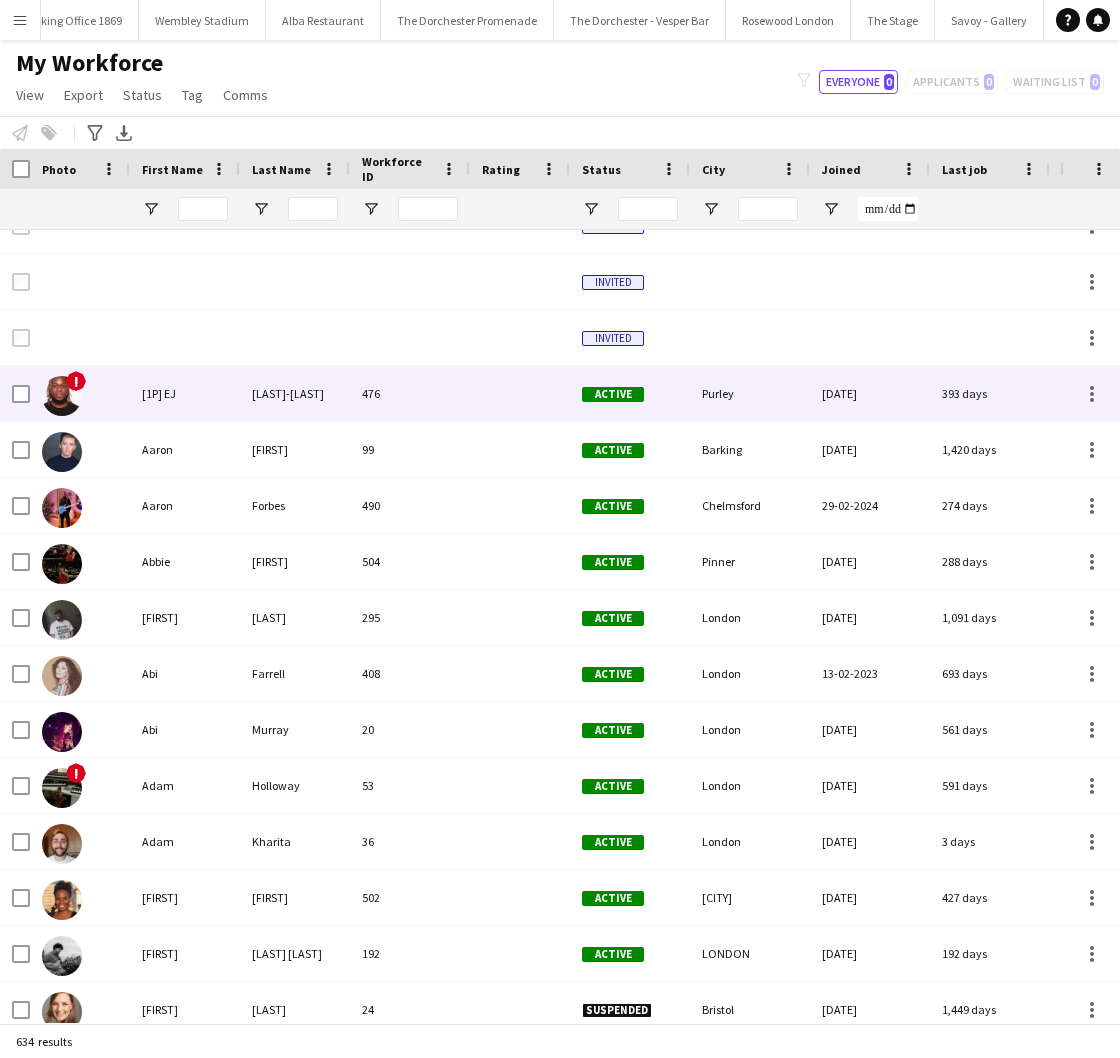 click on "Sowole-James" at bounding box center (295, 393) 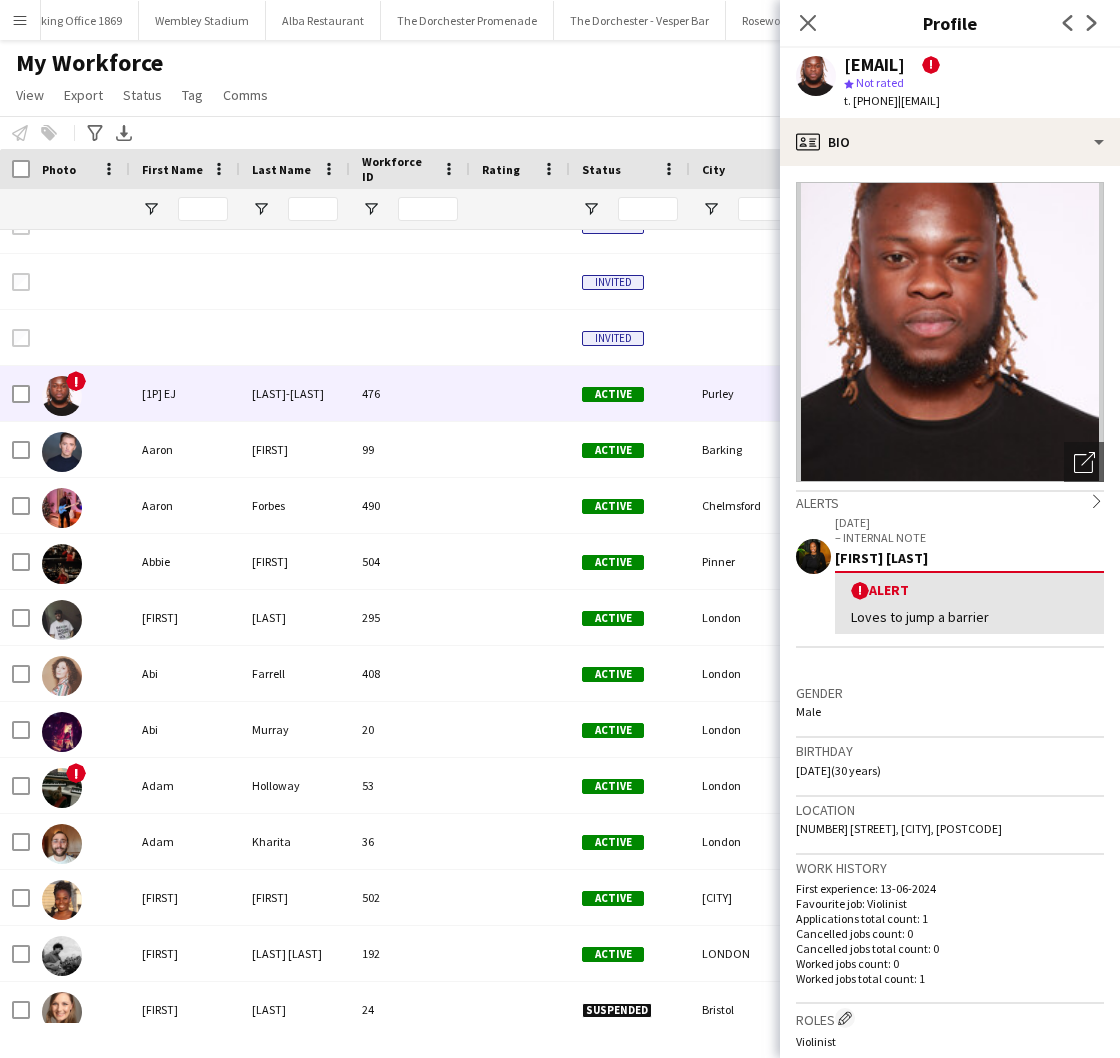 click on "My Workforce   View   Views  Default view New view Update view Delete view Edit name Customise view Customise filters Reset Filters Reset View Reset All  Export  New starters report Export as XLSX Export as PDF  Status  Edit  Tag  New tag  Edit tag  Bassist (13) Cajon  (11) Cellist (0) DJ (20) Drummer (21) flute (0) Guitar/Vocalist (11) Guitarist (17) Harpist  (0) Keys (14) Les Ambassadeurs (0) Musician (3) No Late Lates (0) Oriole (3) Park Lane (2) Percussionist (0) Photographer (0) Saxophonist (13) Sound Engineer (13) Ten Trinity (1) The Court (1) The Dorchester (7) Trumpeter (3) Upright Bass (1) Venue Technicians (5) Videographer (0) Vinyl DJ (0) Violinist (6) Vocalist (37) Vocalist/Keys (18) Zach (1)  Add to tag  Bassist (13) Cajon  (11) Cellist (0) DJ (20) Drummer (21) flute (0) Guitar/Vocalist (11) Guitarist (17) Harpist  (0) Keys (14) Les Ambassadeurs (0) Musician (3) No Late Lates (0) Oriole (3) Park Lane (2) Percussionist (0) Photographer (0) Saxophonist (13) Sound Engineer (13) Ten Trinity (1)" 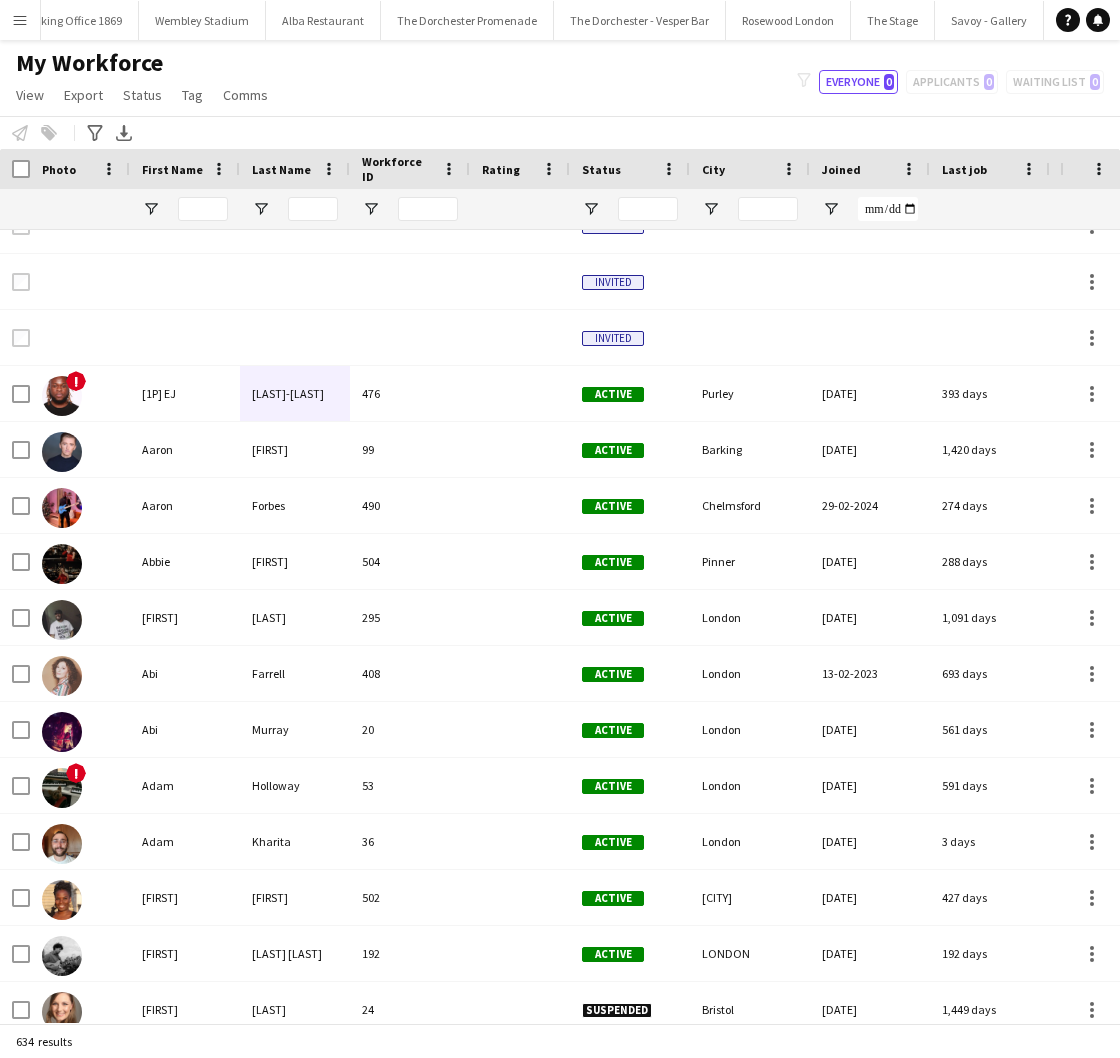 click on "Last job" at bounding box center (964, 169) 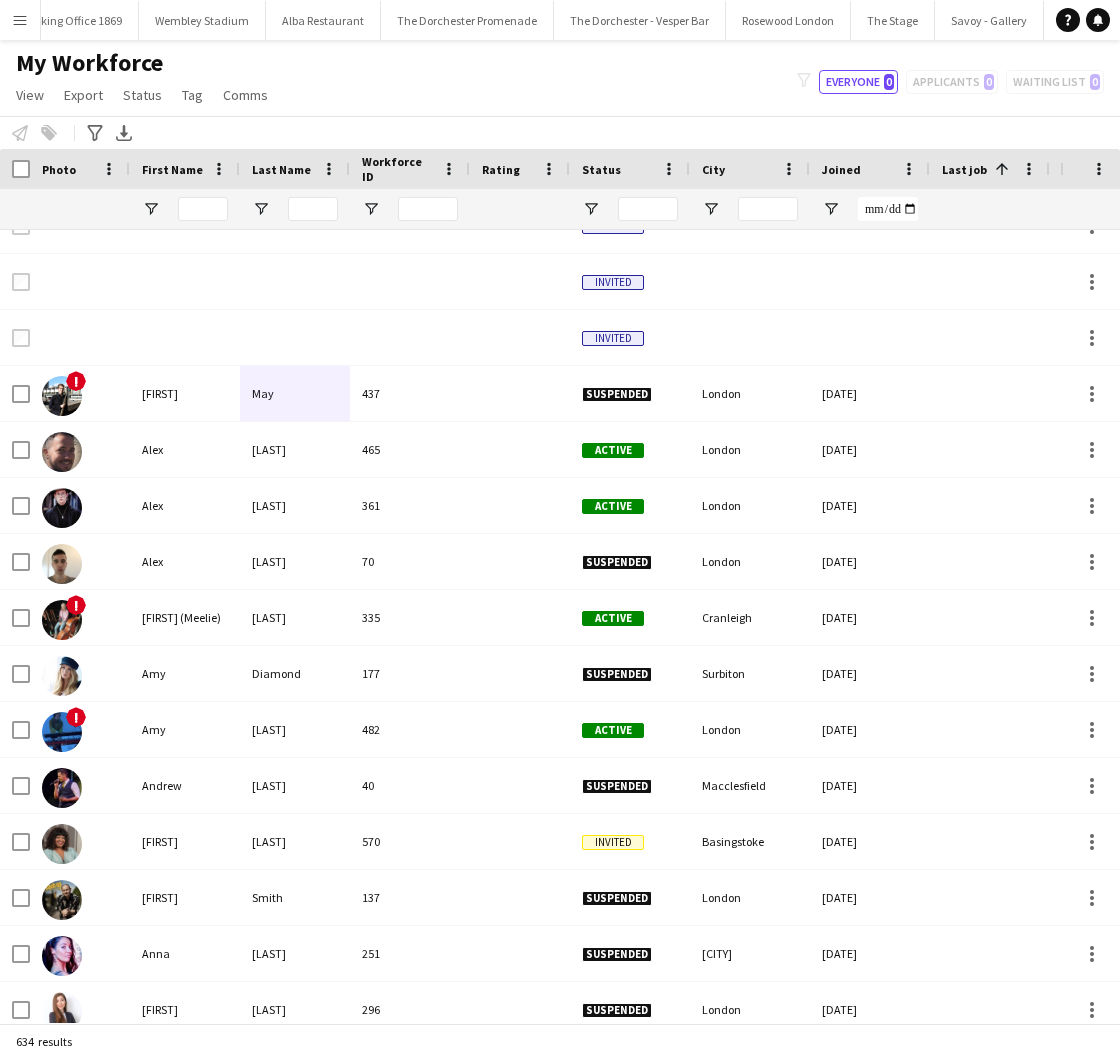 click on "Last job
1" at bounding box center [978, 169] 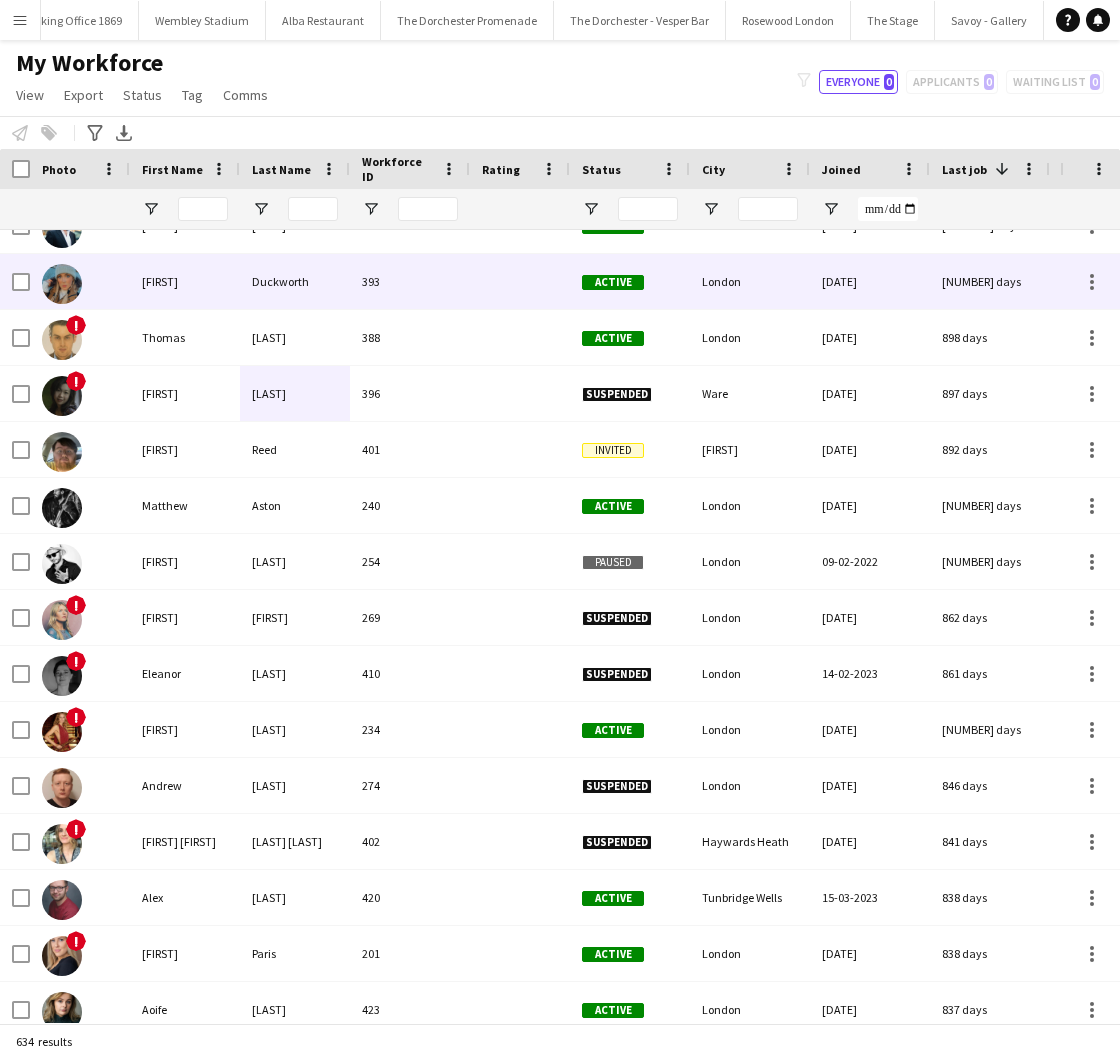 scroll, scrollTop: 864, scrollLeft: 0, axis: vertical 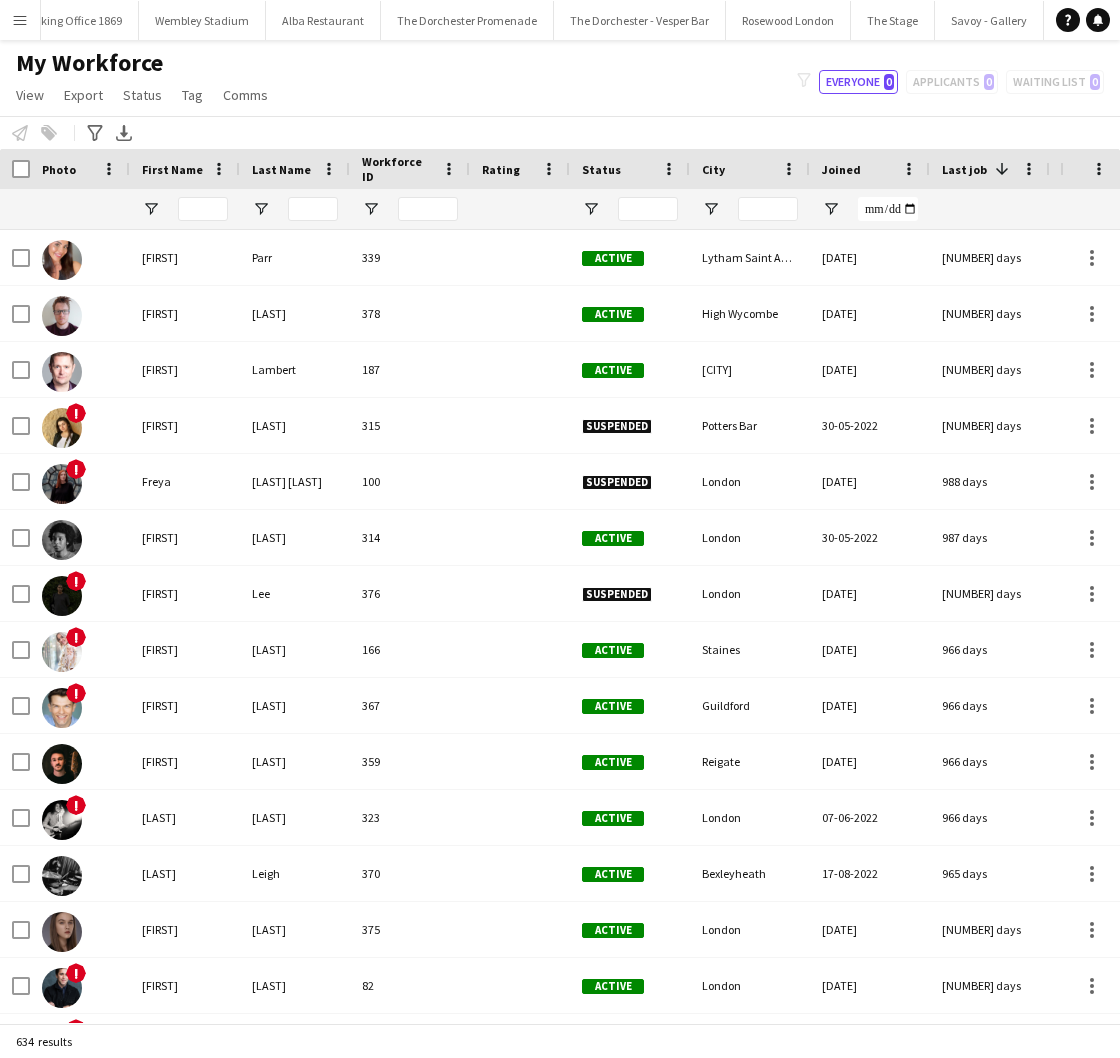 click at bounding box center [999, 169] 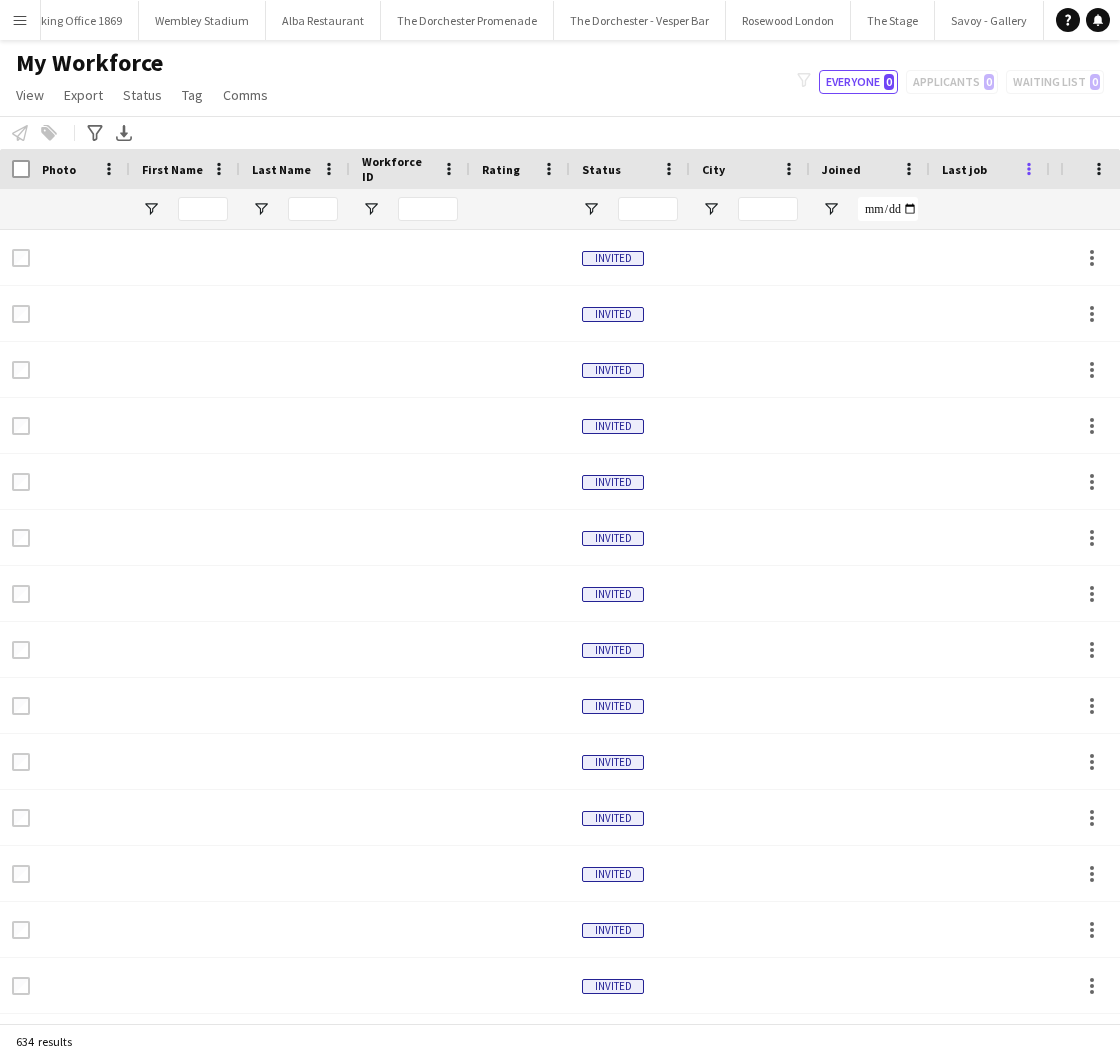 click at bounding box center (1029, 169) 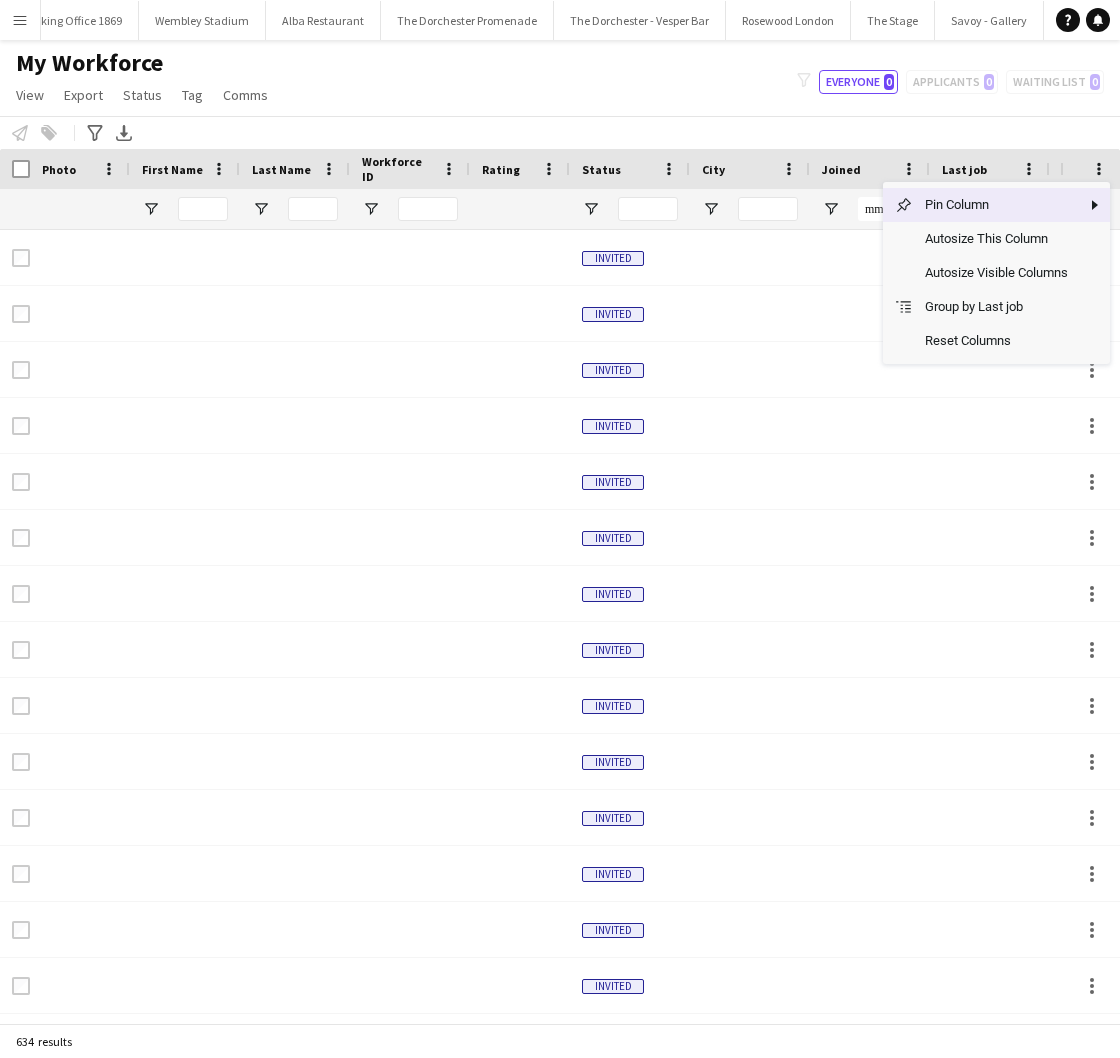 click on "Last job" at bounding box center (978, 169) 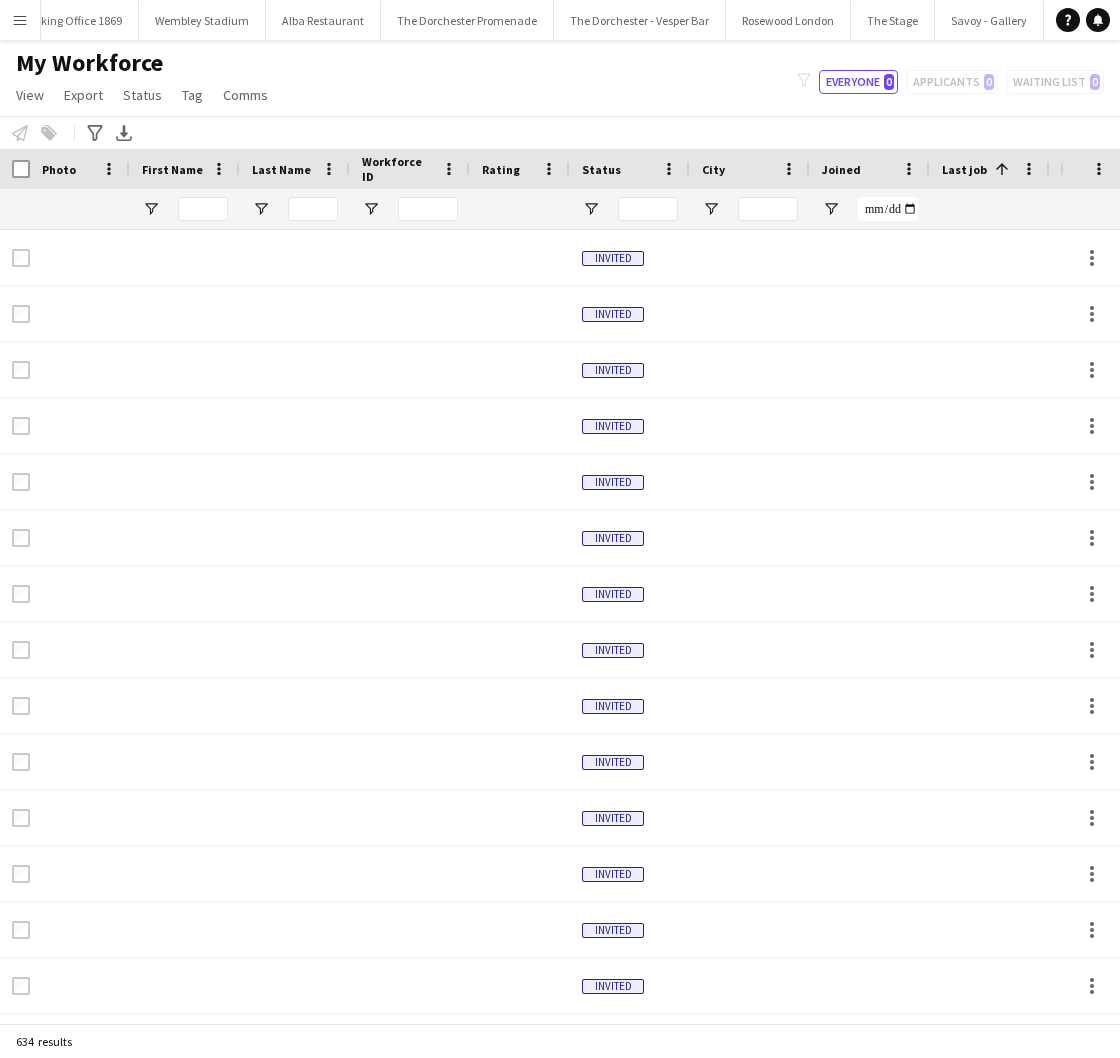 click at bounding box center (1002, 169) 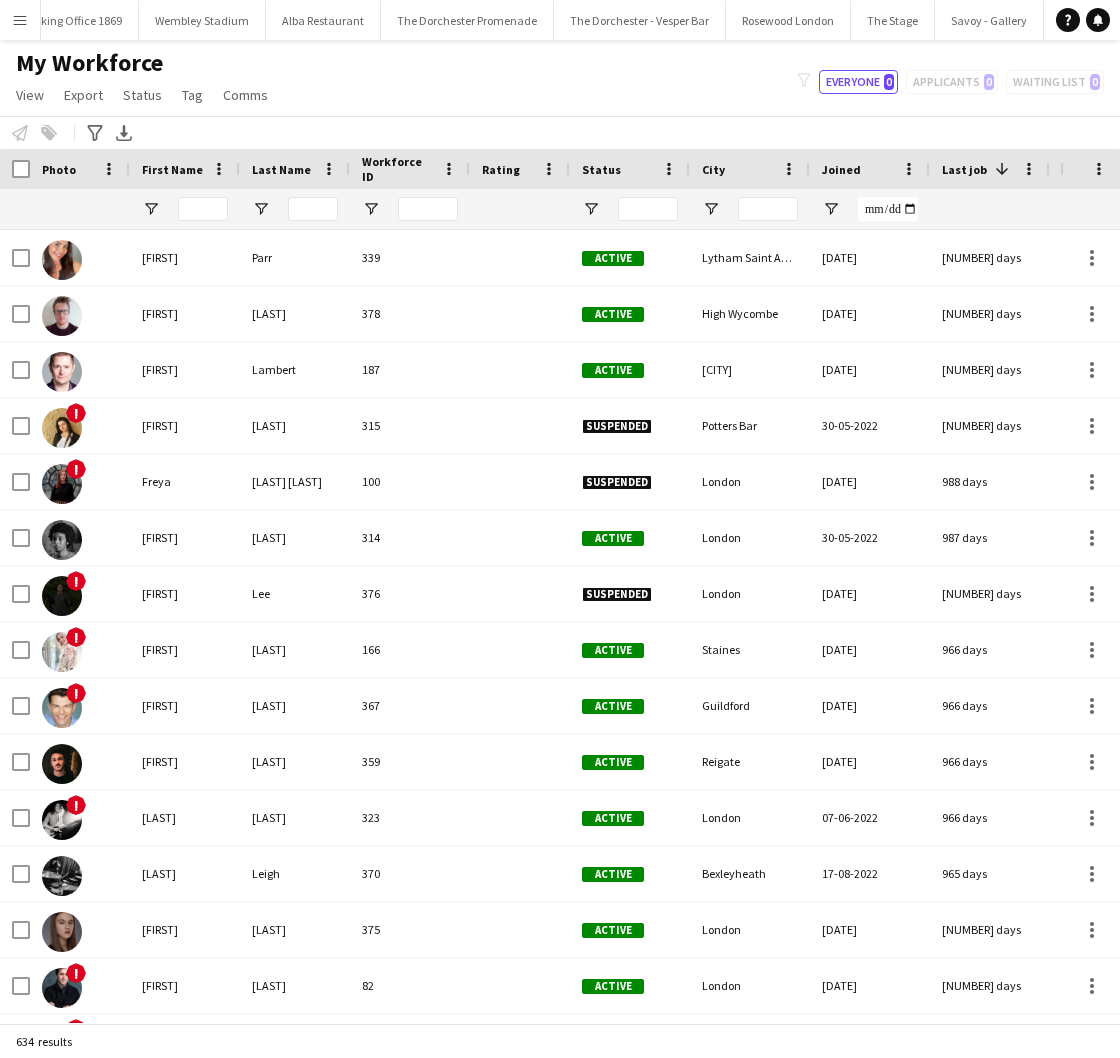 click at bounding box center (1002, 169) 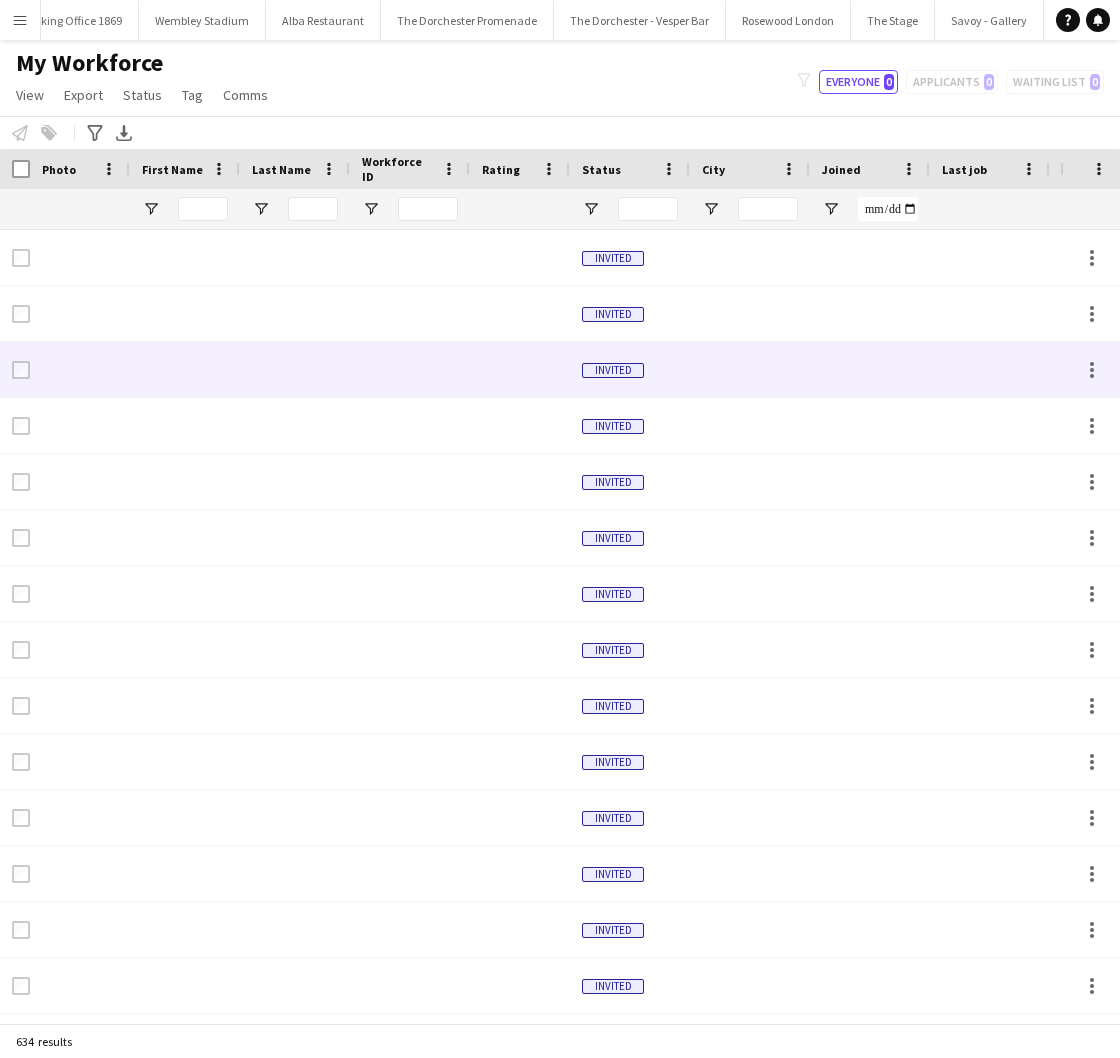 scroll, scrollTop: 60, scrollLeft: 0, axis: vertical 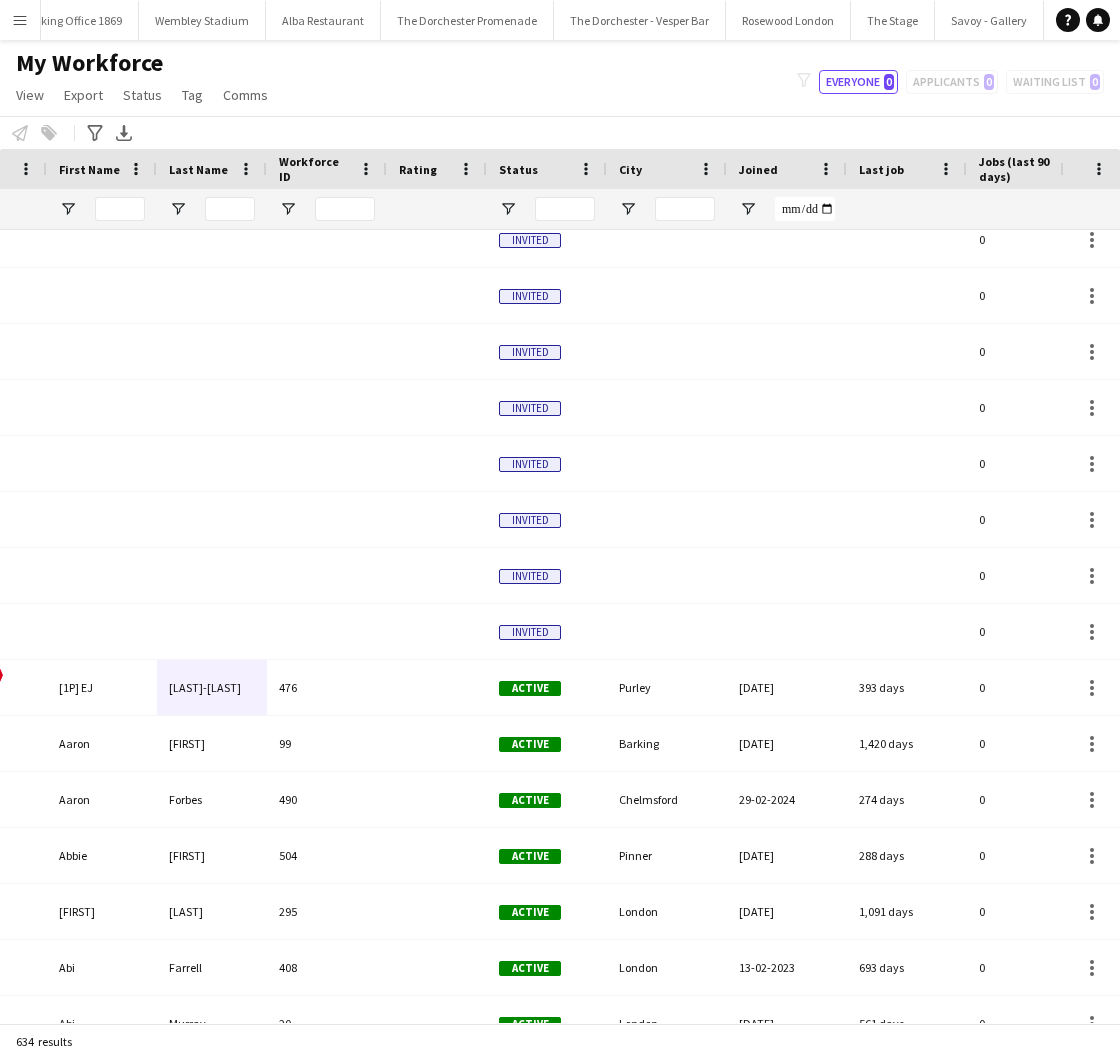 click on "City" at bounding box center [630, 169] 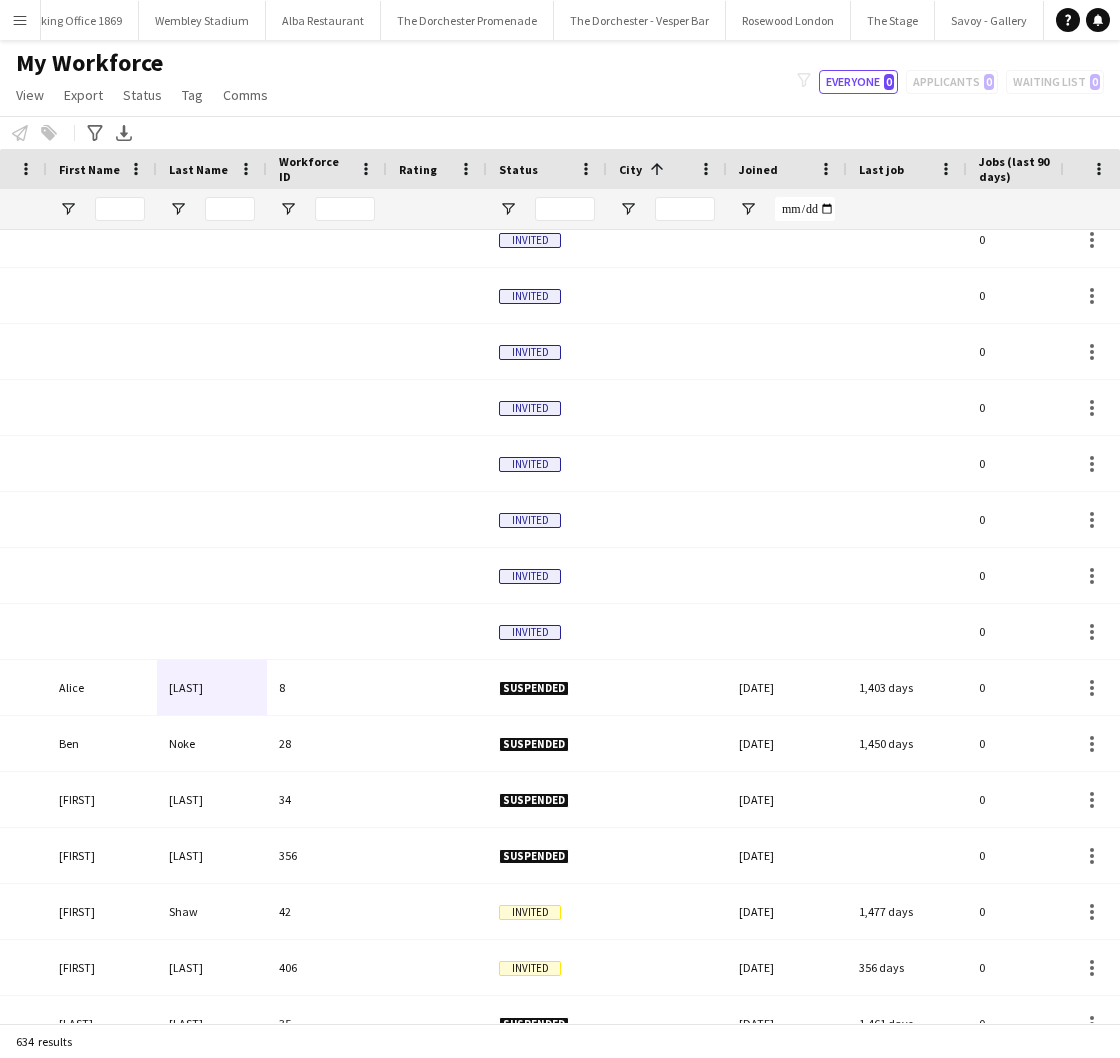 click on "City" at bounding box center [630, 169] 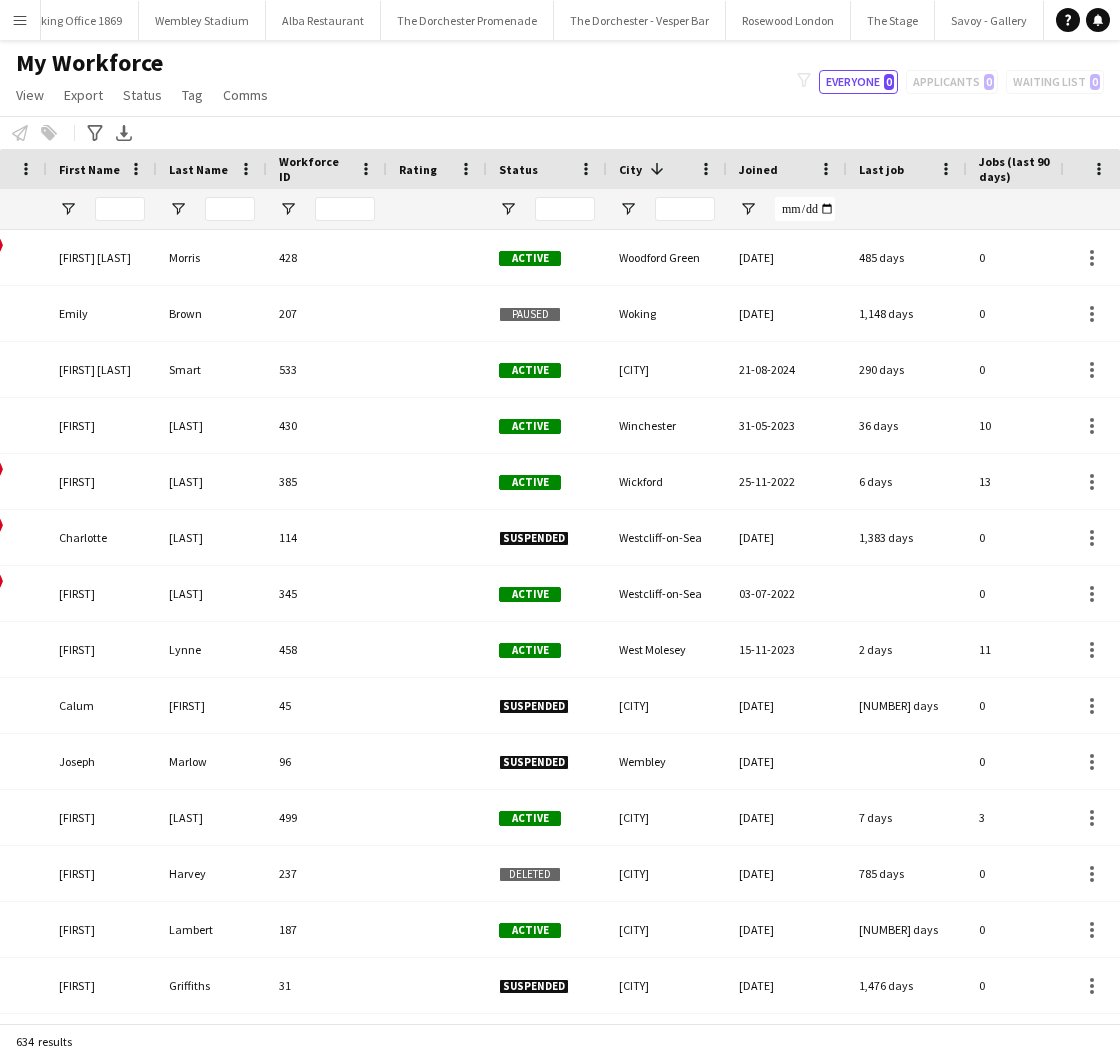 click on "City
1" at bounding box center (655, 169) 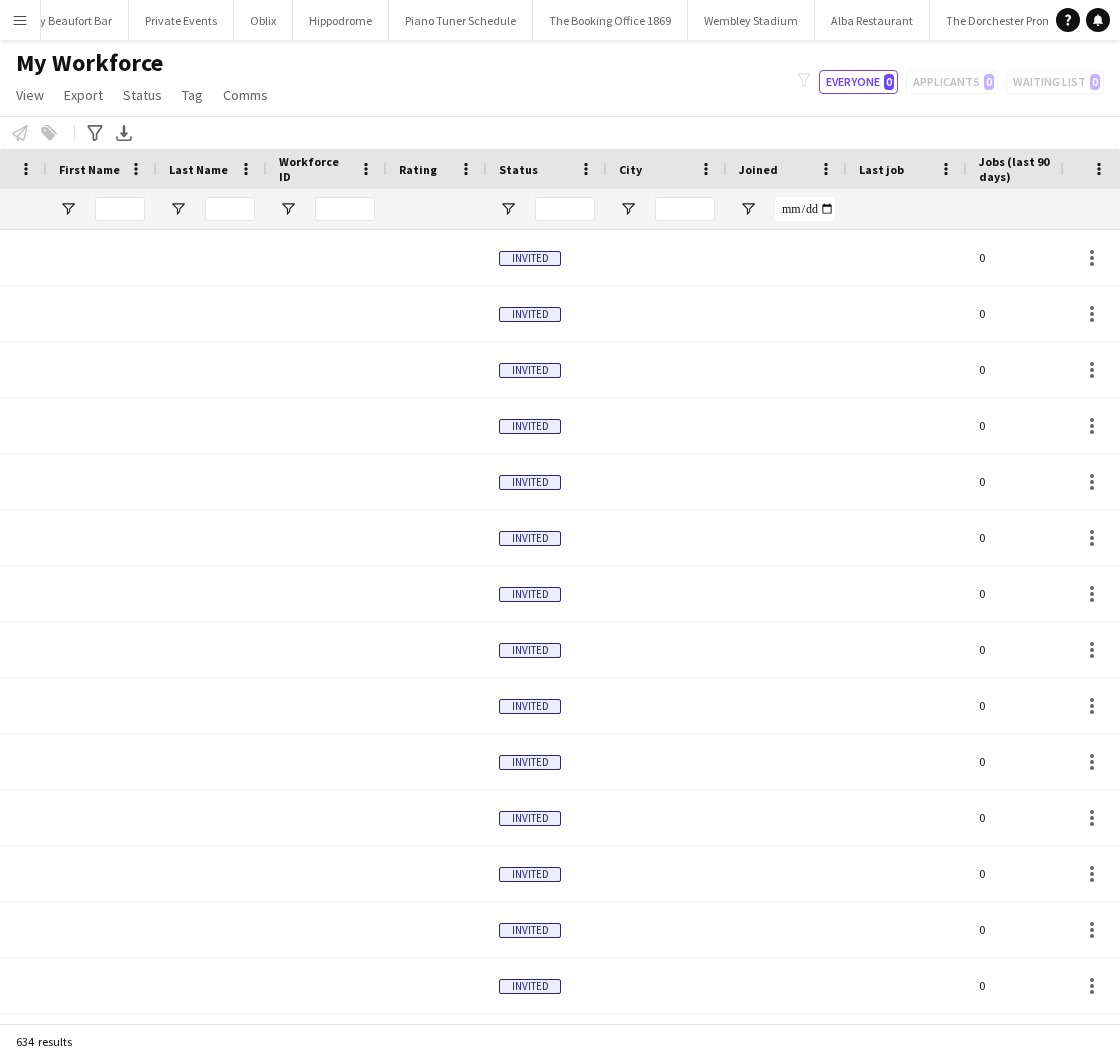 scroll, scrollTop: 0, scrollLeft: 255, axis: horizontal 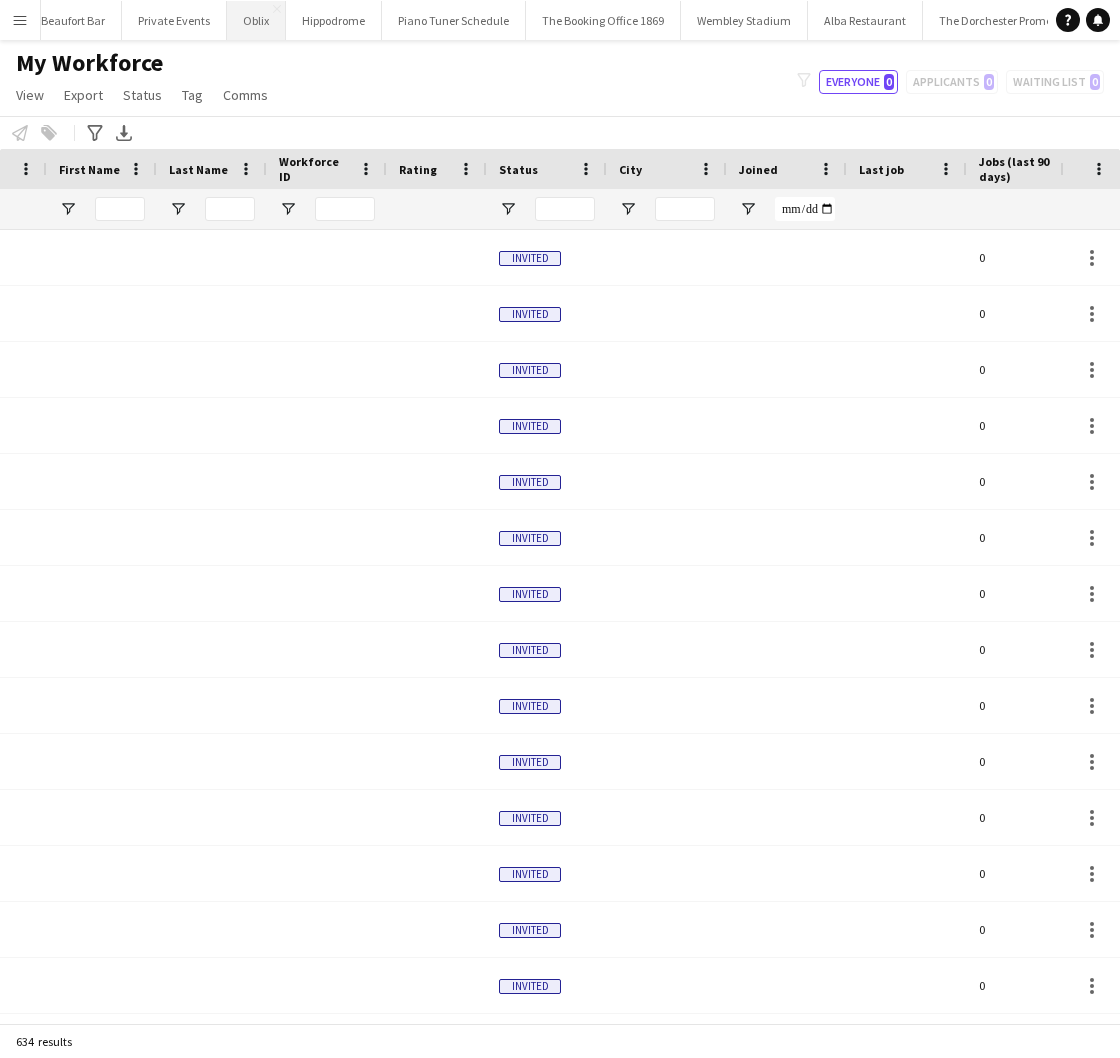 click on "Oblix
Close" at bounding box center (256, 20) 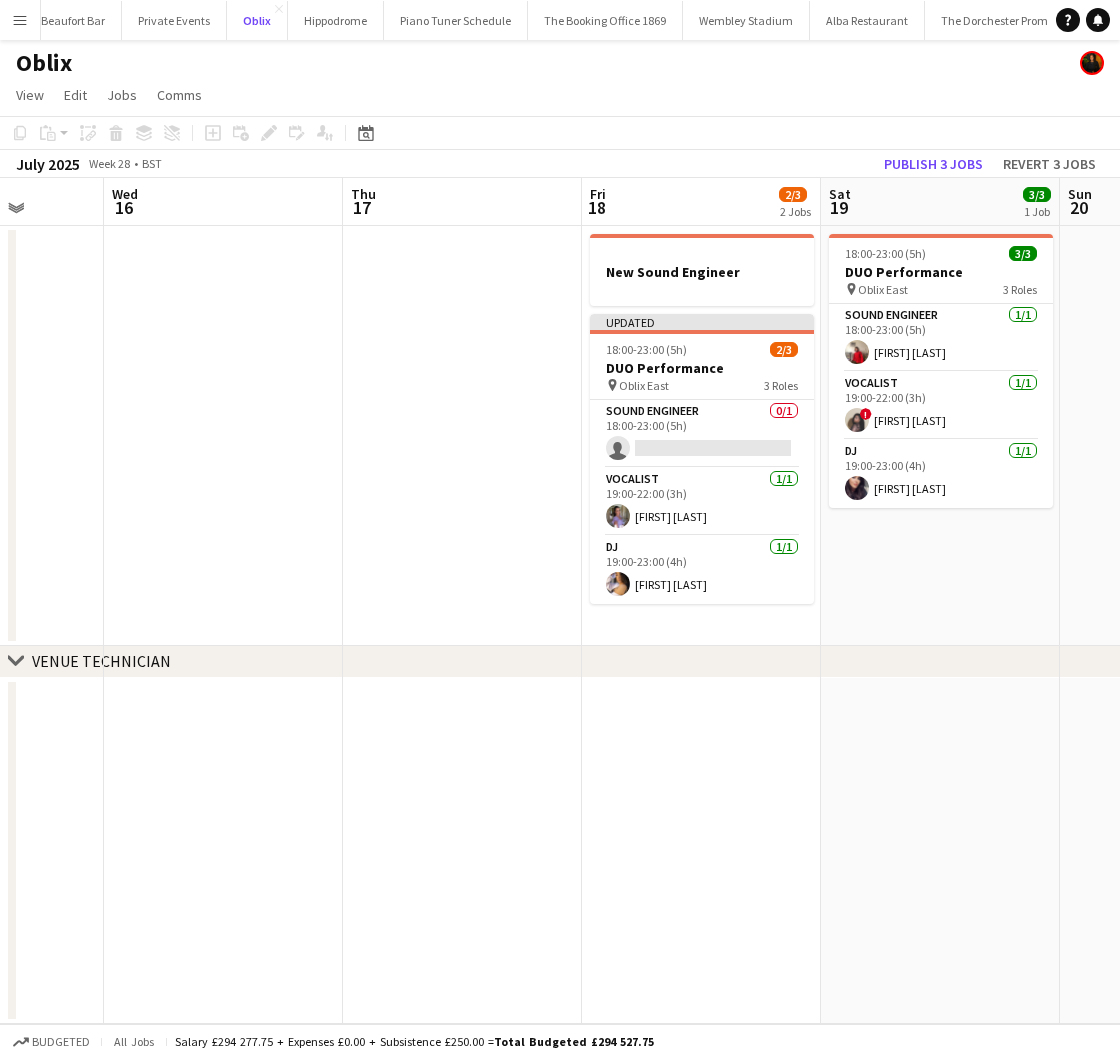 scroll, scrollTop: 0, scrollLeft: 654, axis: horizontal 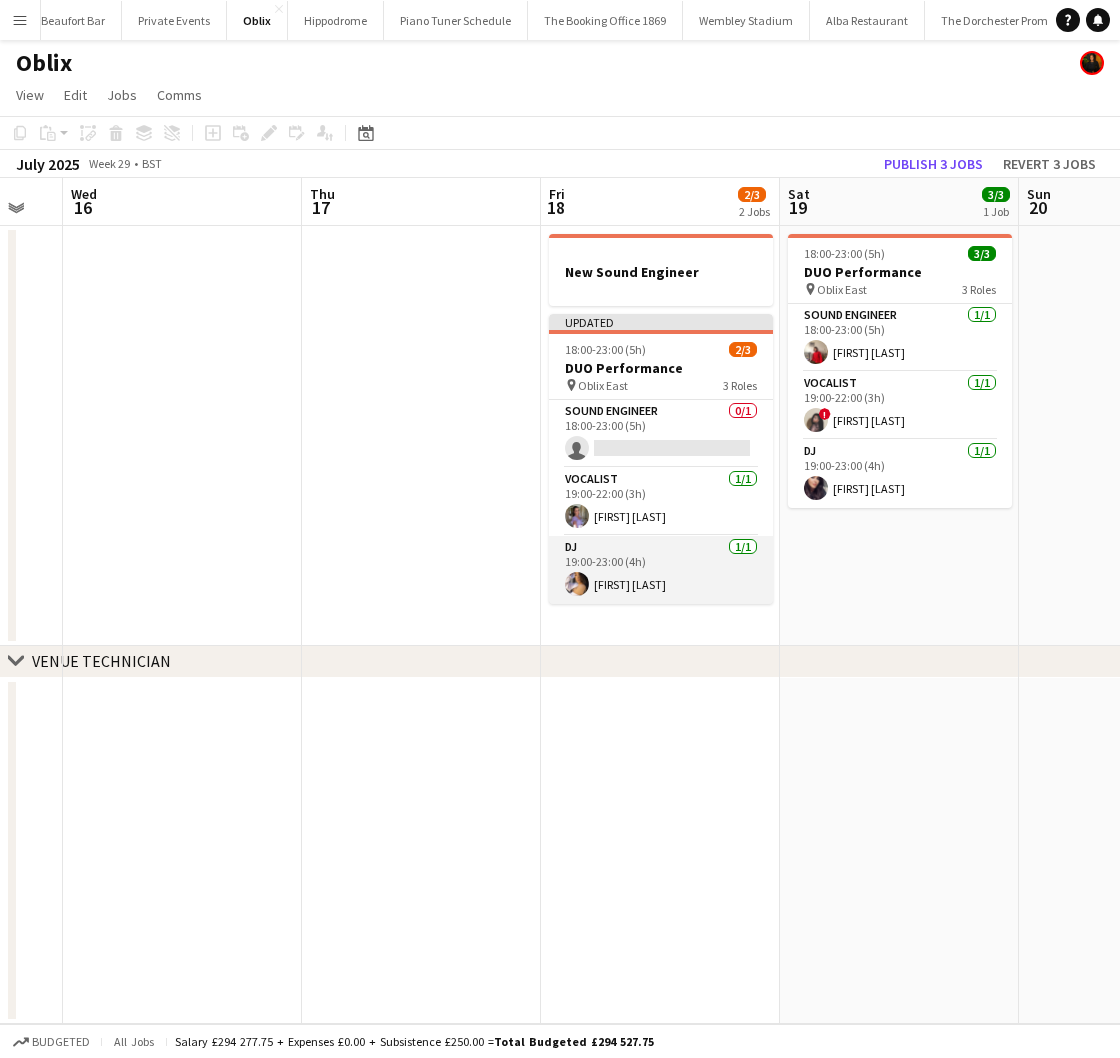 click on "DJ   1/1   19:00-23:00 (4h)
Stephanie Cheah" at bounding box center (661, 570) 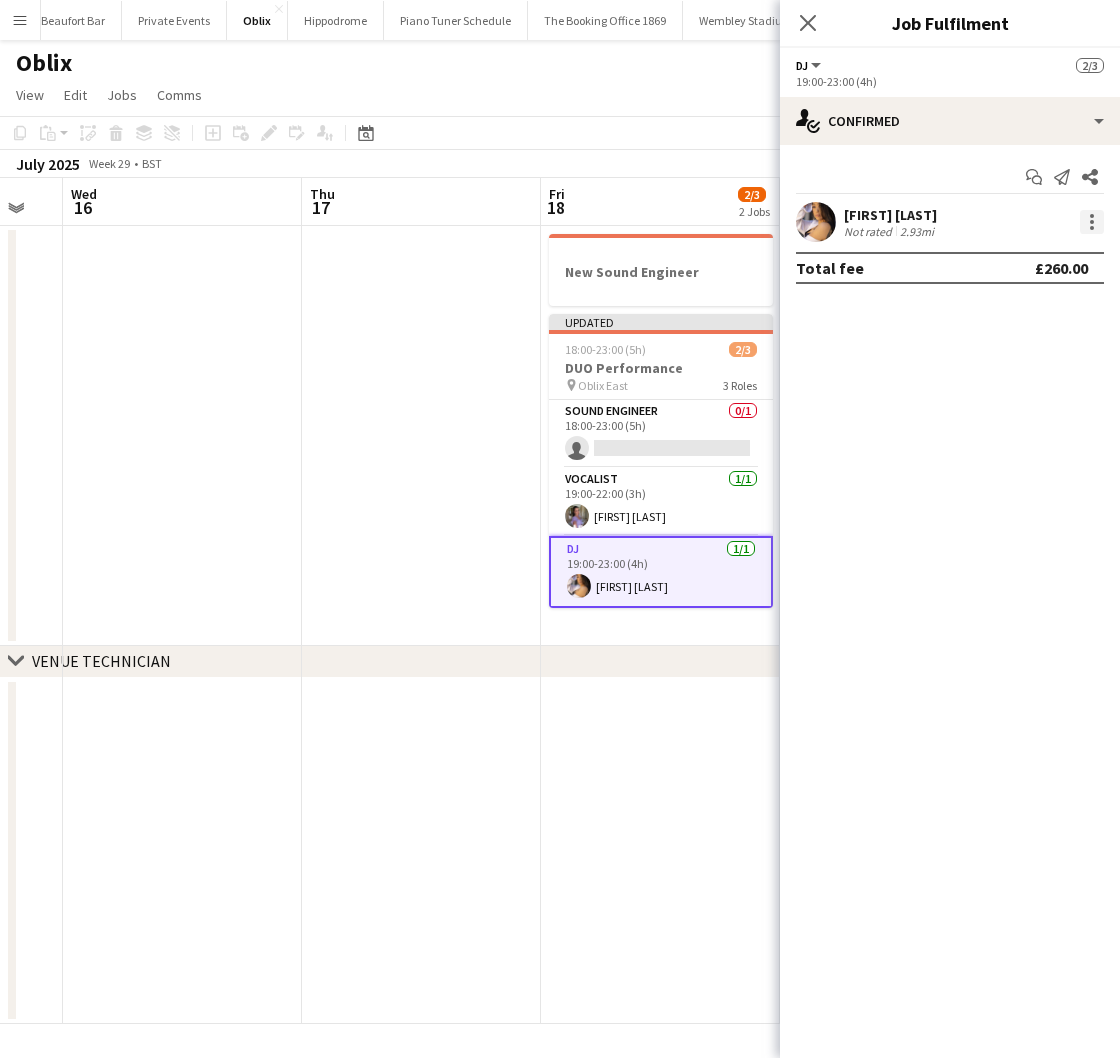 click at bounding box center [1092, 222] 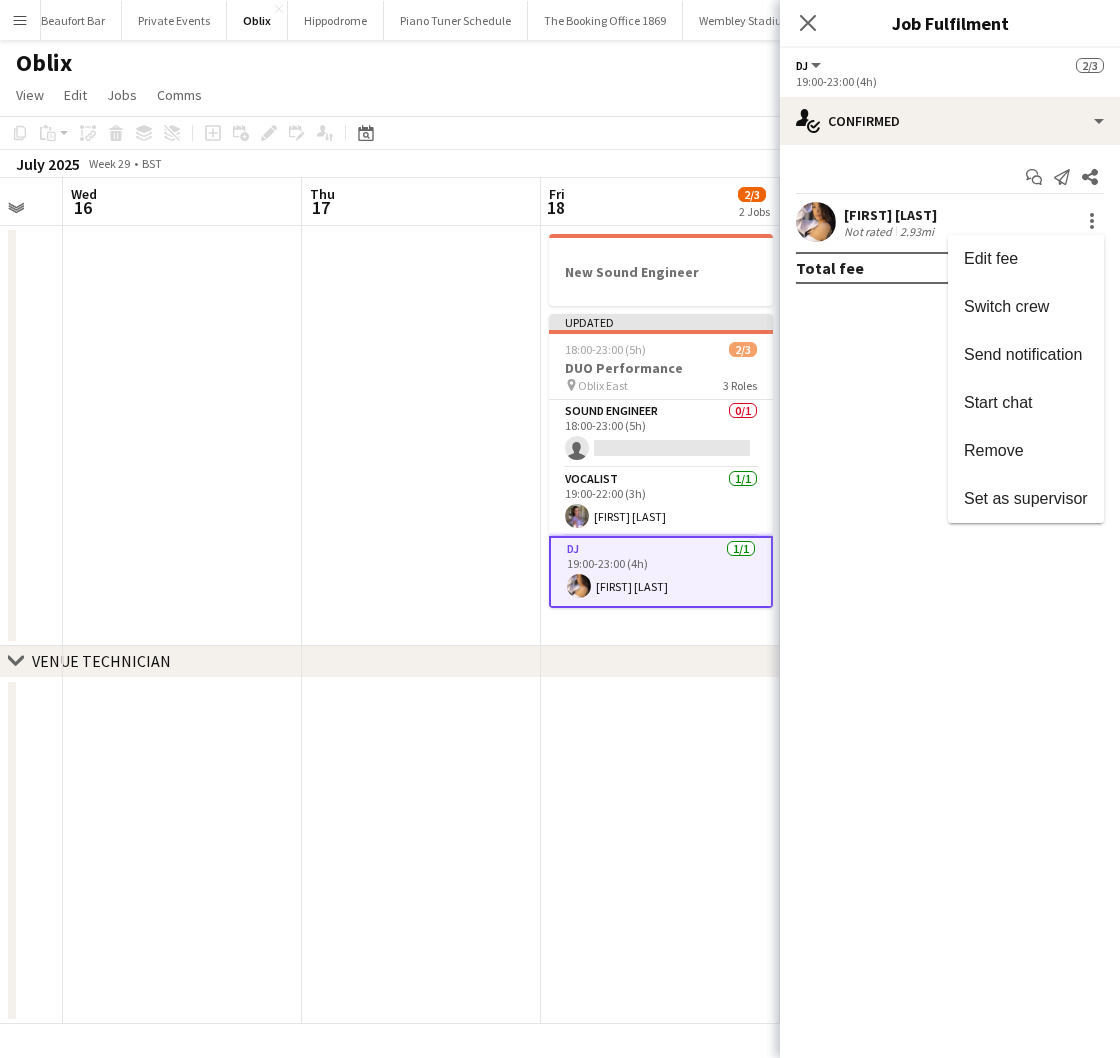 drag, startPoint x: 1026, startPoint y: 447, endPoint x: 996, endPoint y: 455, distance: 31.04835 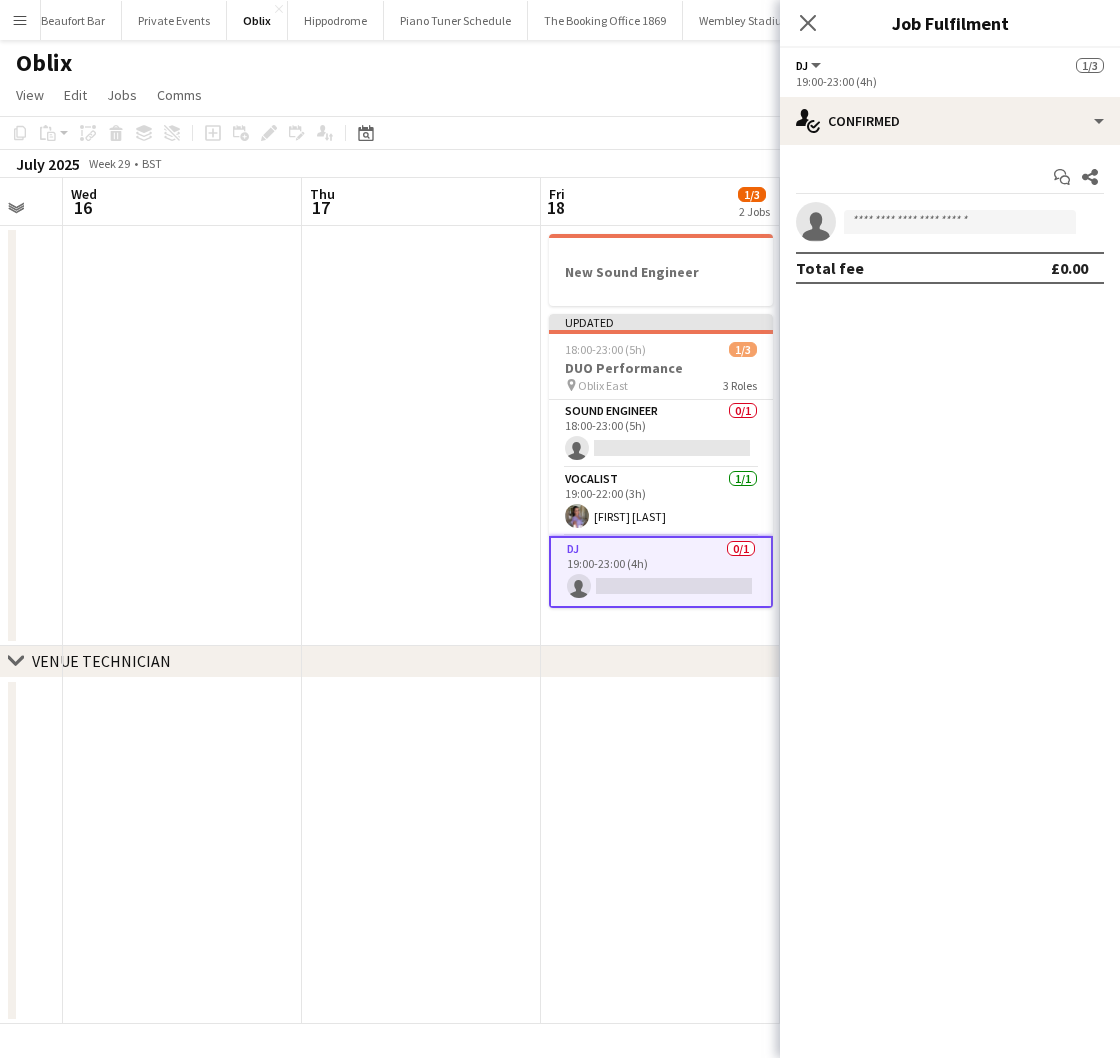 click at bounding box center [421, 436] 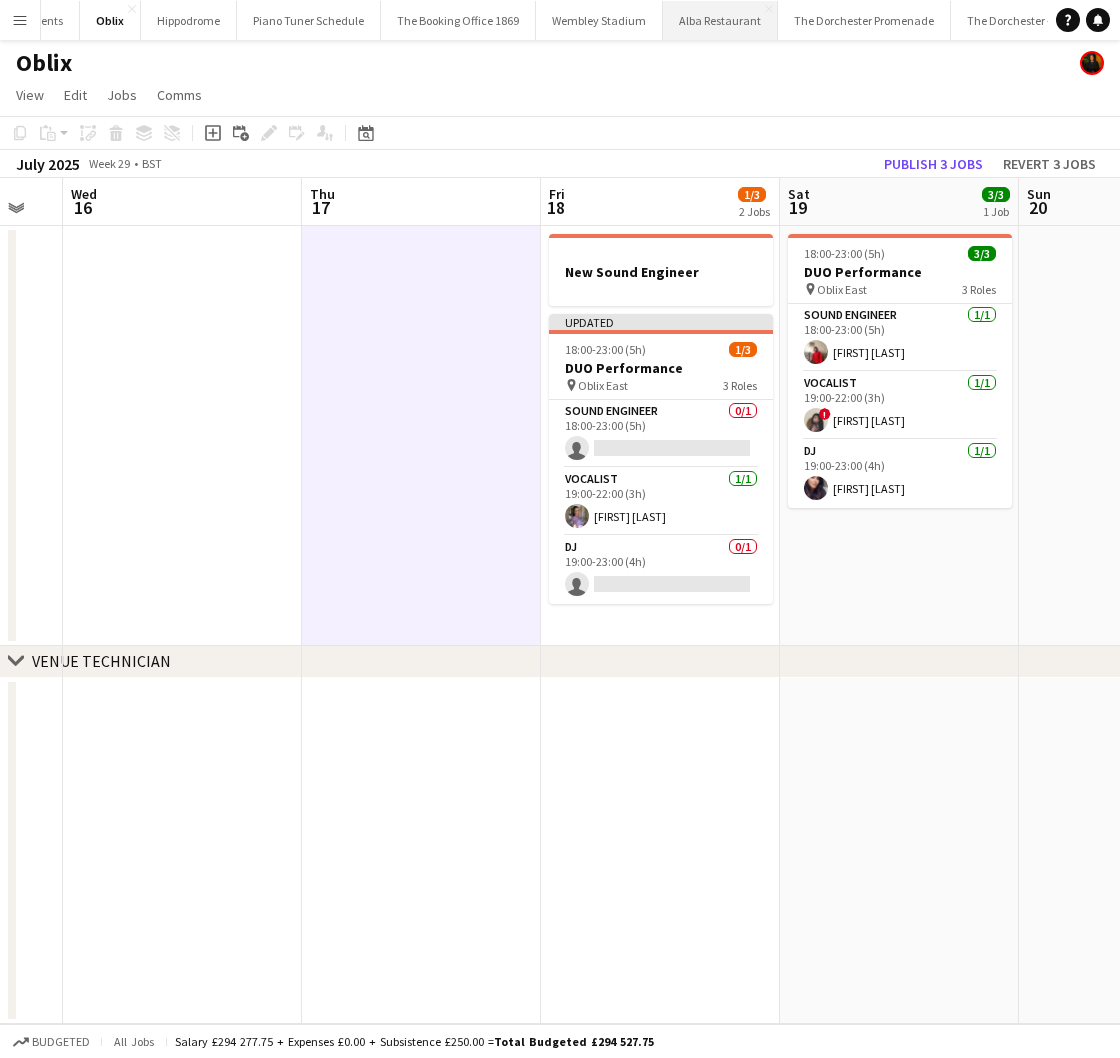 scroll, scrollTop: 0, scrollLeft: 404, axis: horizontal 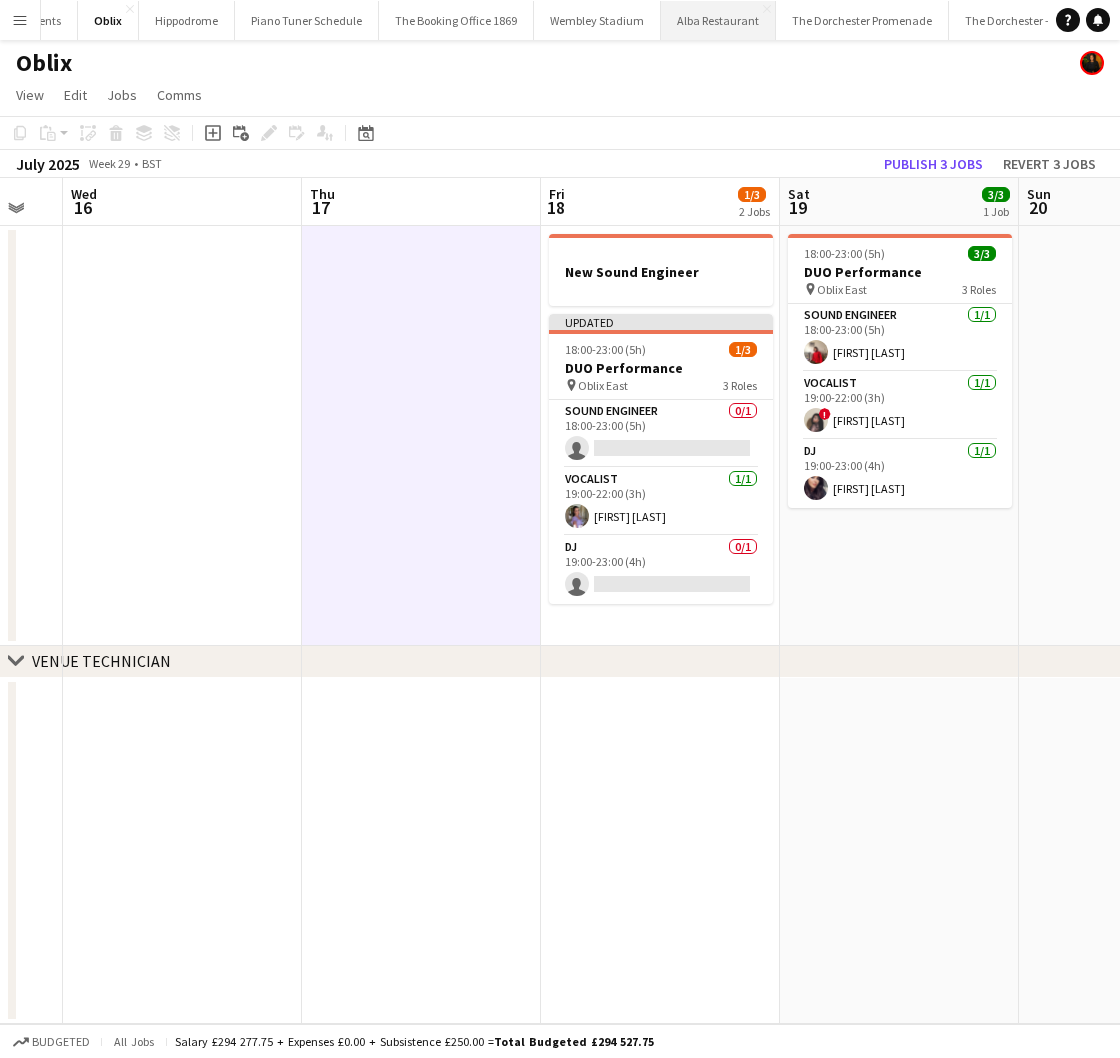 click on "Alba Restaurant
Close" at bounding box center (718, 20) 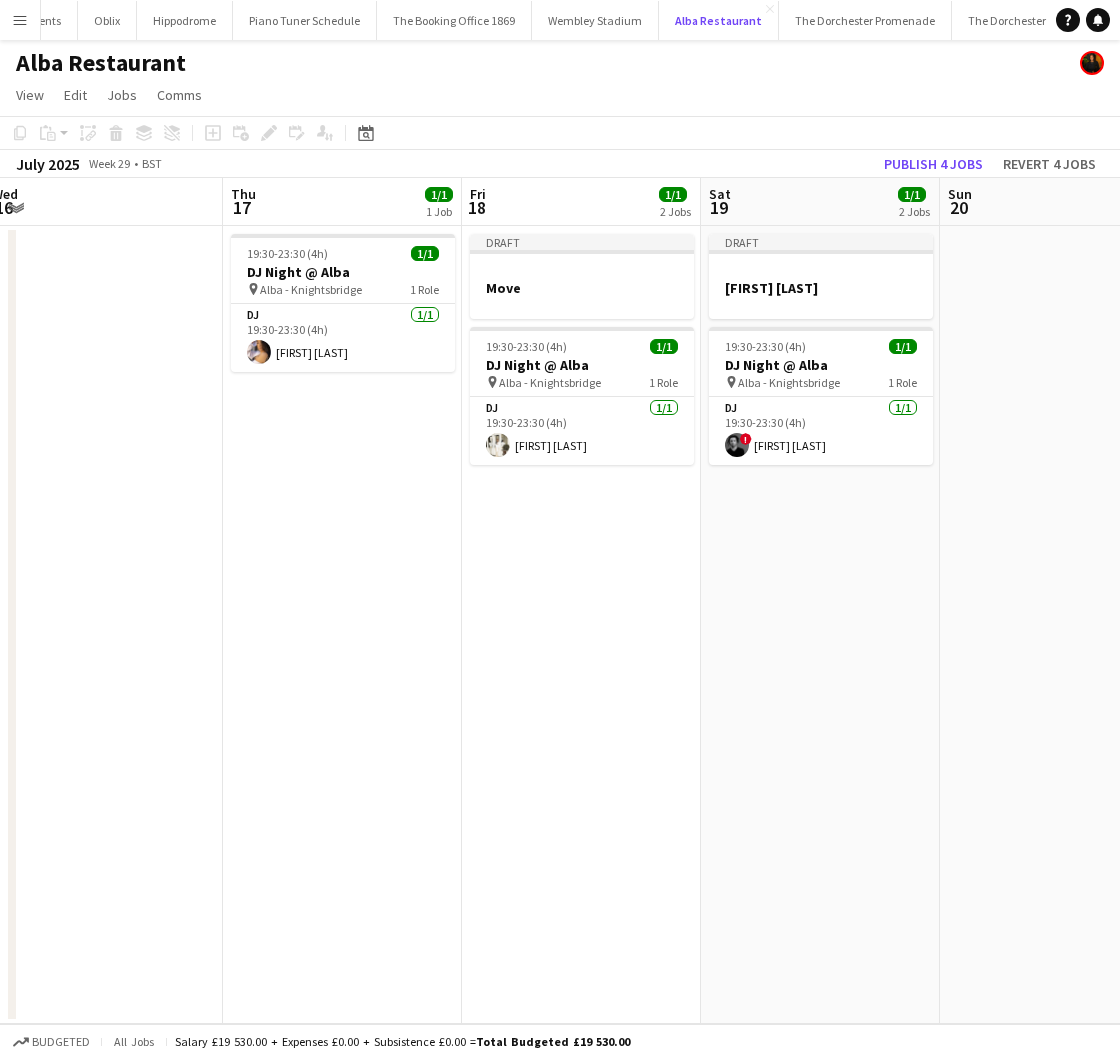 scroll, scrollTop: 0, scrollLeft: 603, axis: horizontal 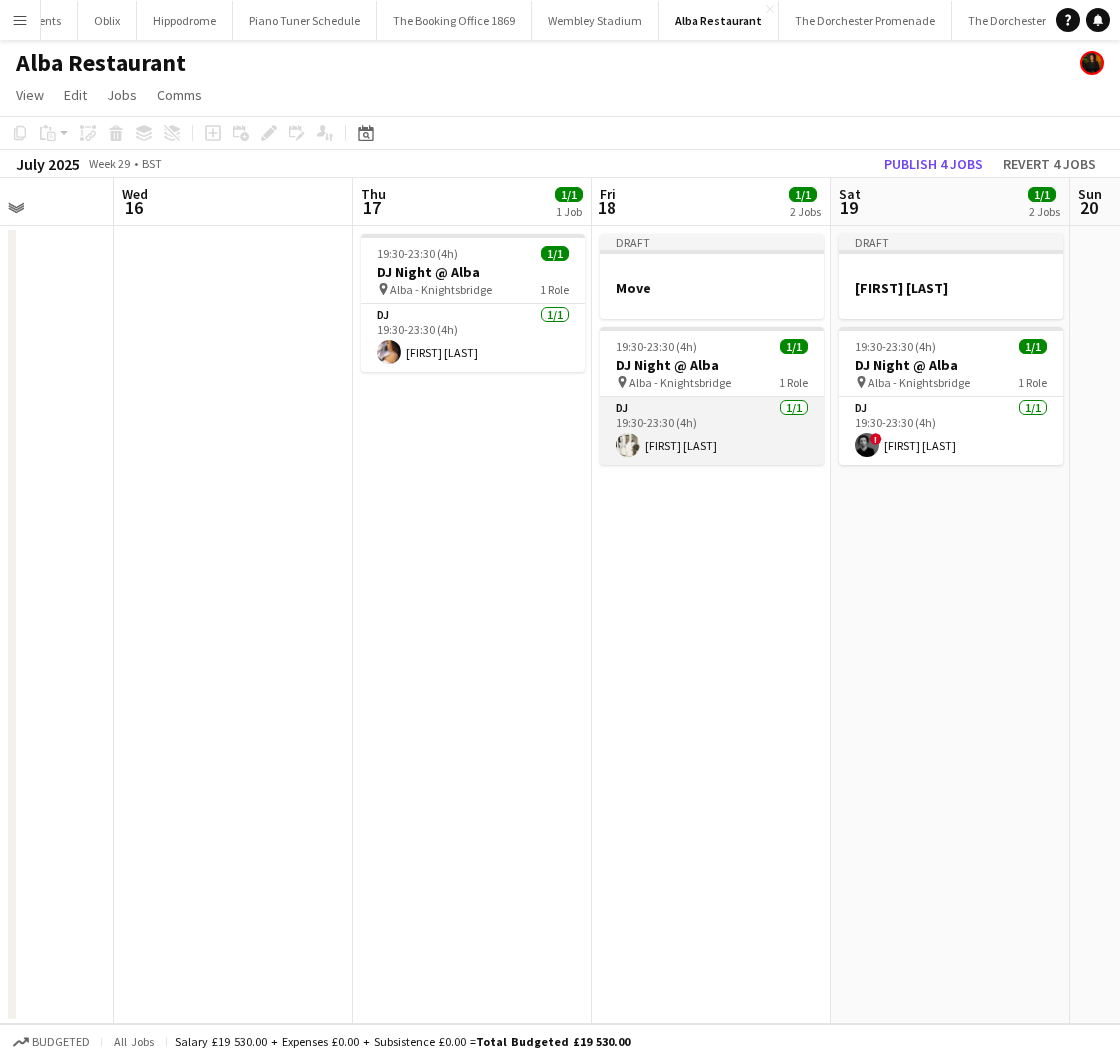 click on "DJ   1/1   19:30-23:30 (4h)
[FIRST] [LAST]" at bounding box center (712, 431) 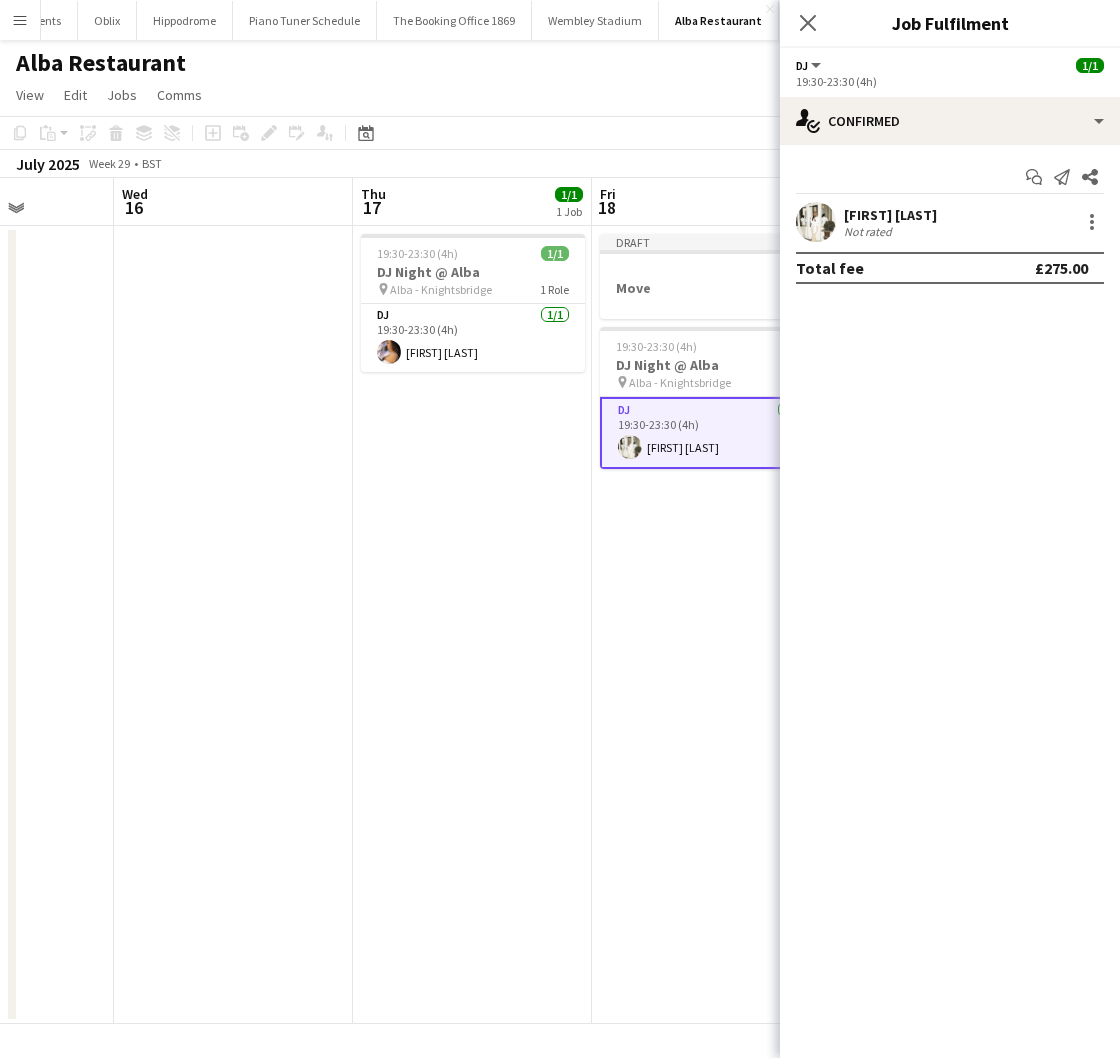 scroll, scrollTop: 0, scrollLeft: 606, axis: horizontal 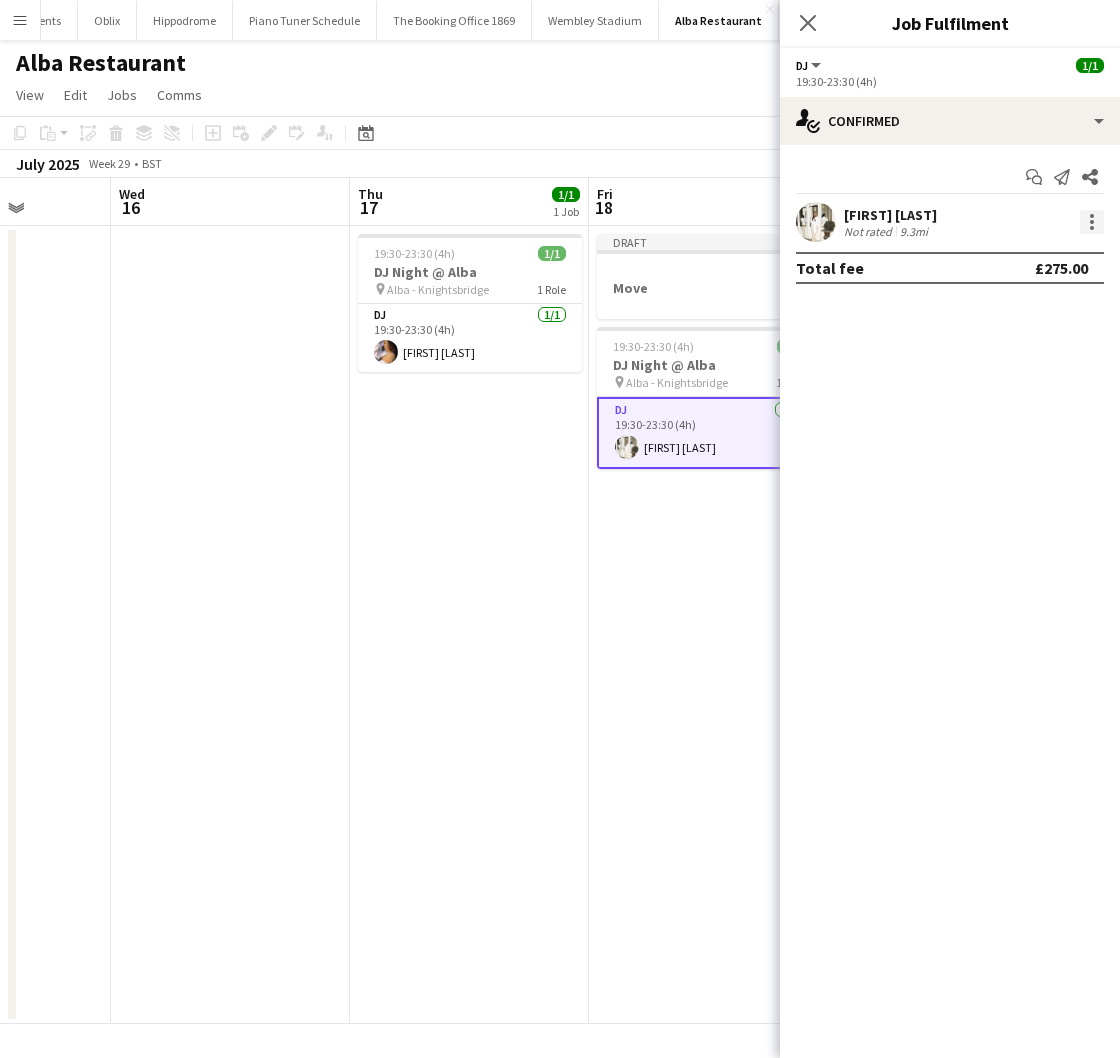 click at bounding box center [1092, 222] 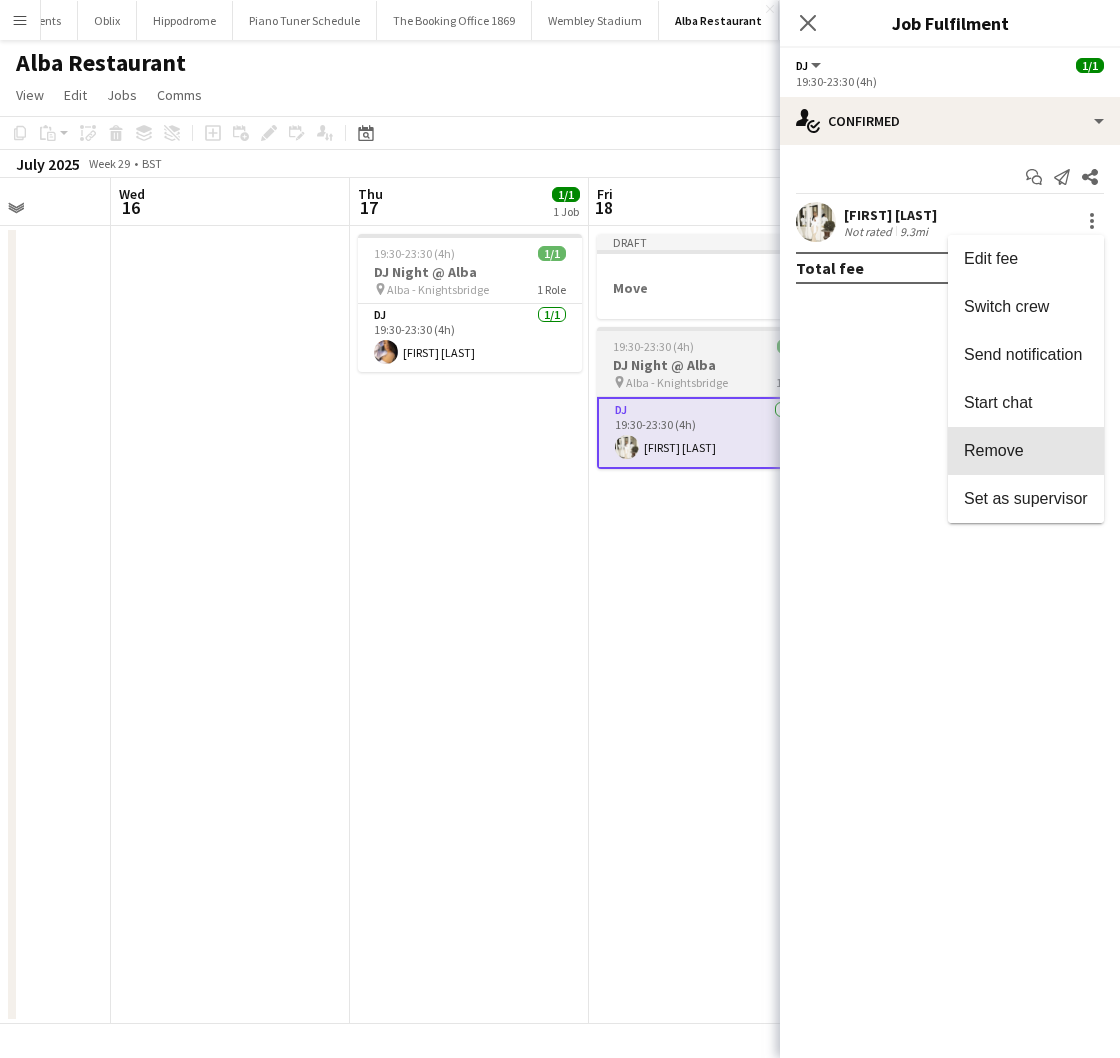 drag, startPoint x: 1064, startPoint y: 441, endPoint x: 734, endPoint y: 453, distance: 330.2181 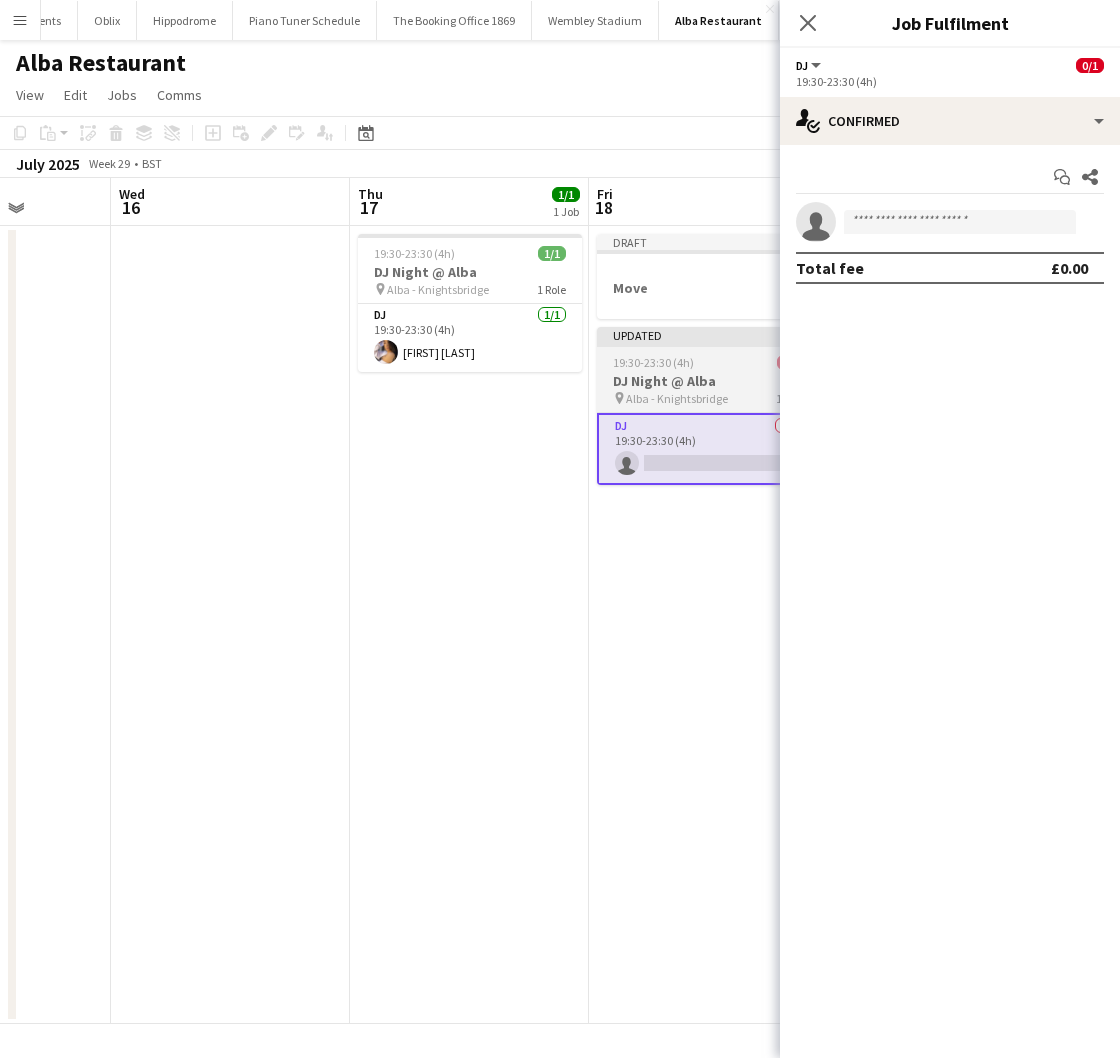 click on "DJ Night @ Alba" at bounding box center (709, 381) 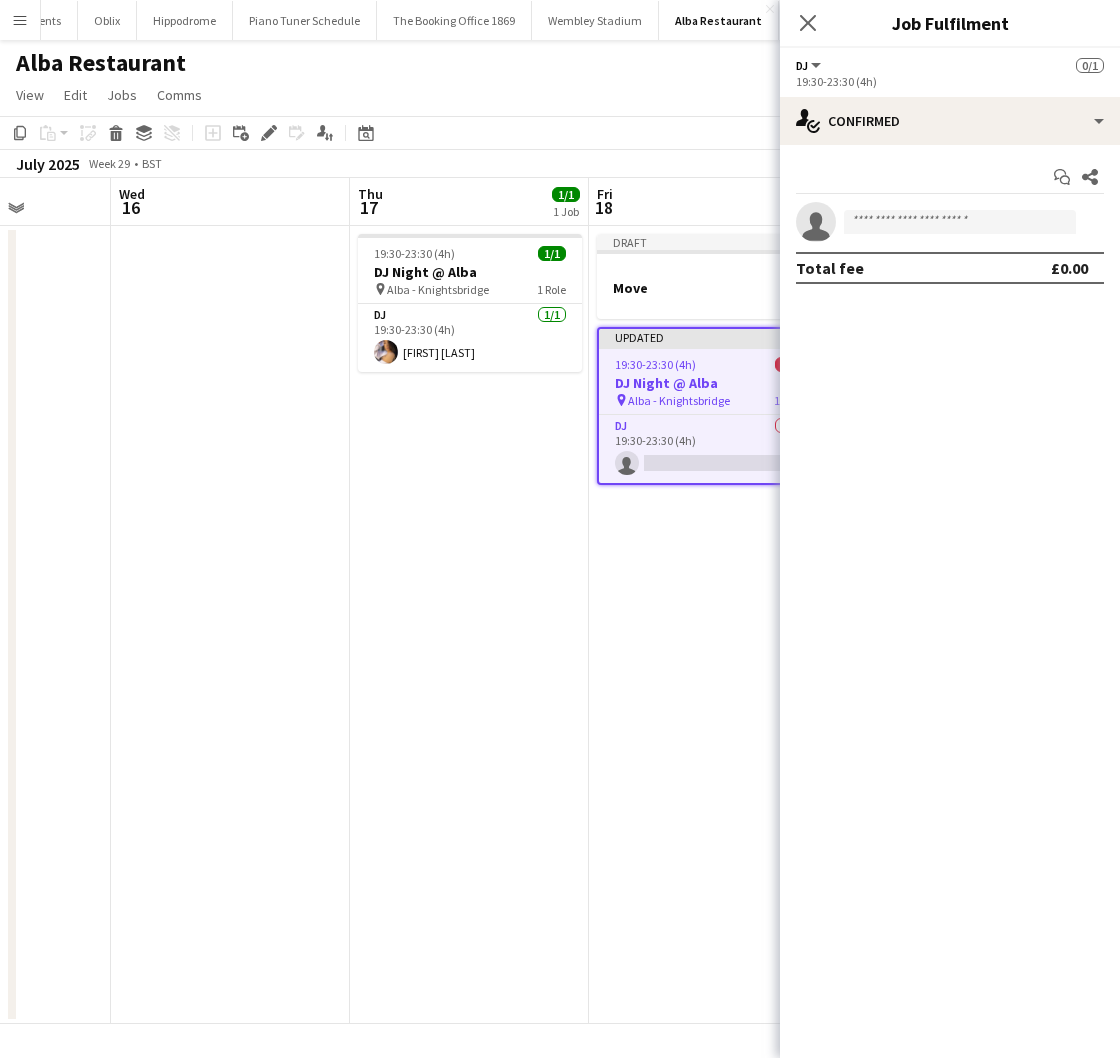 click on "Close pop-in" 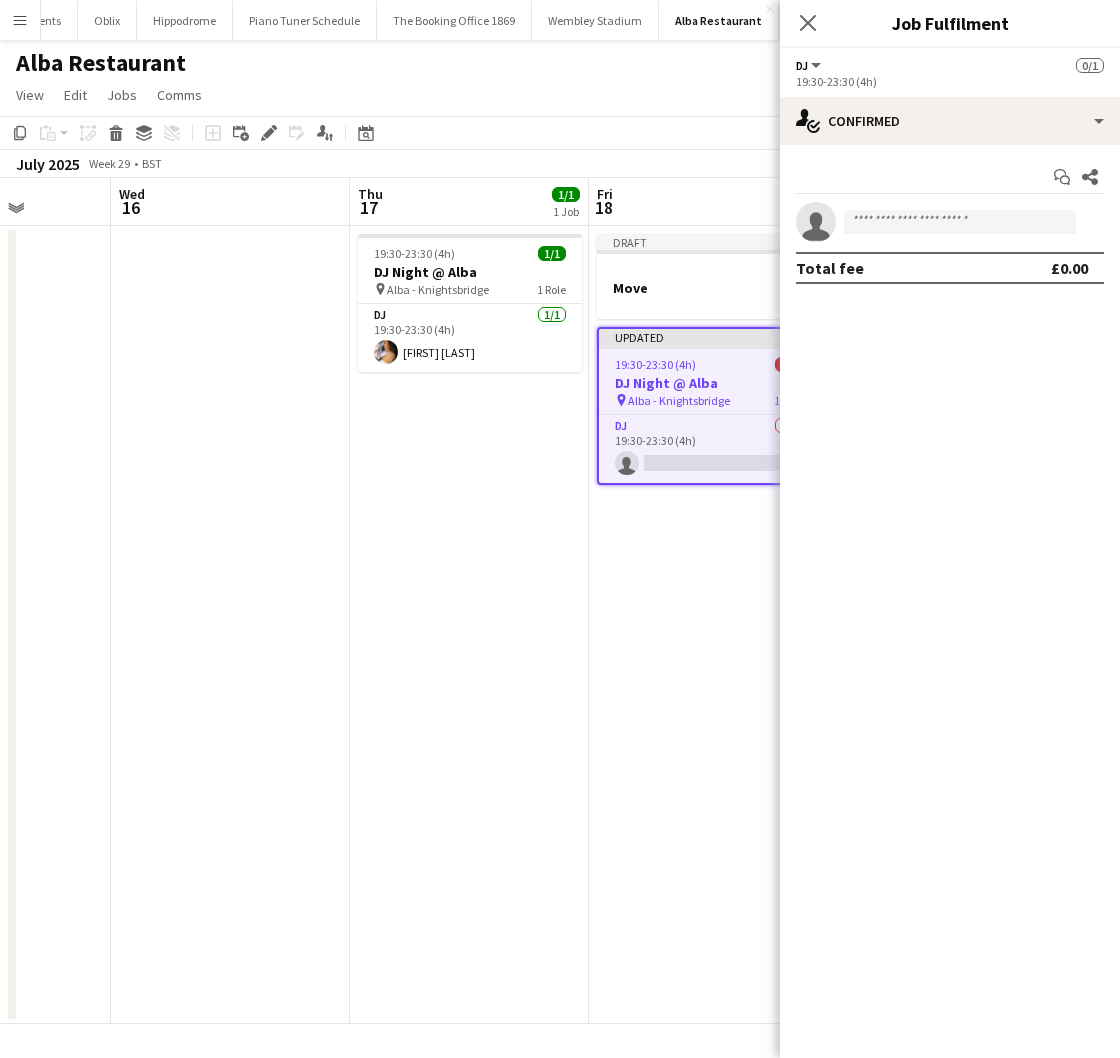 click on "Close pop-in" 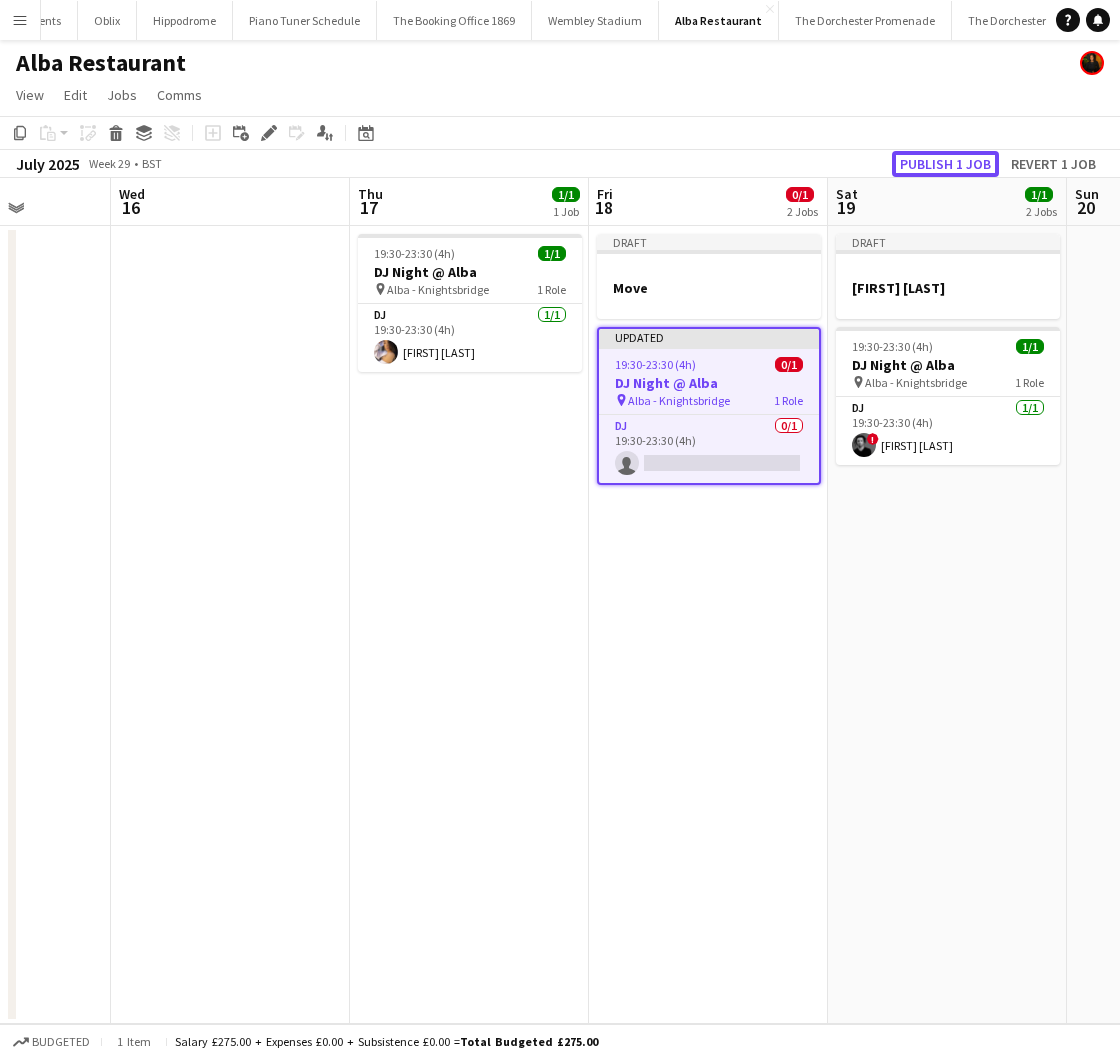 drag, startPoint x: 925, startPoint y: 154, endPoint x: 911, endPoint y: 150, distance: 14.56022 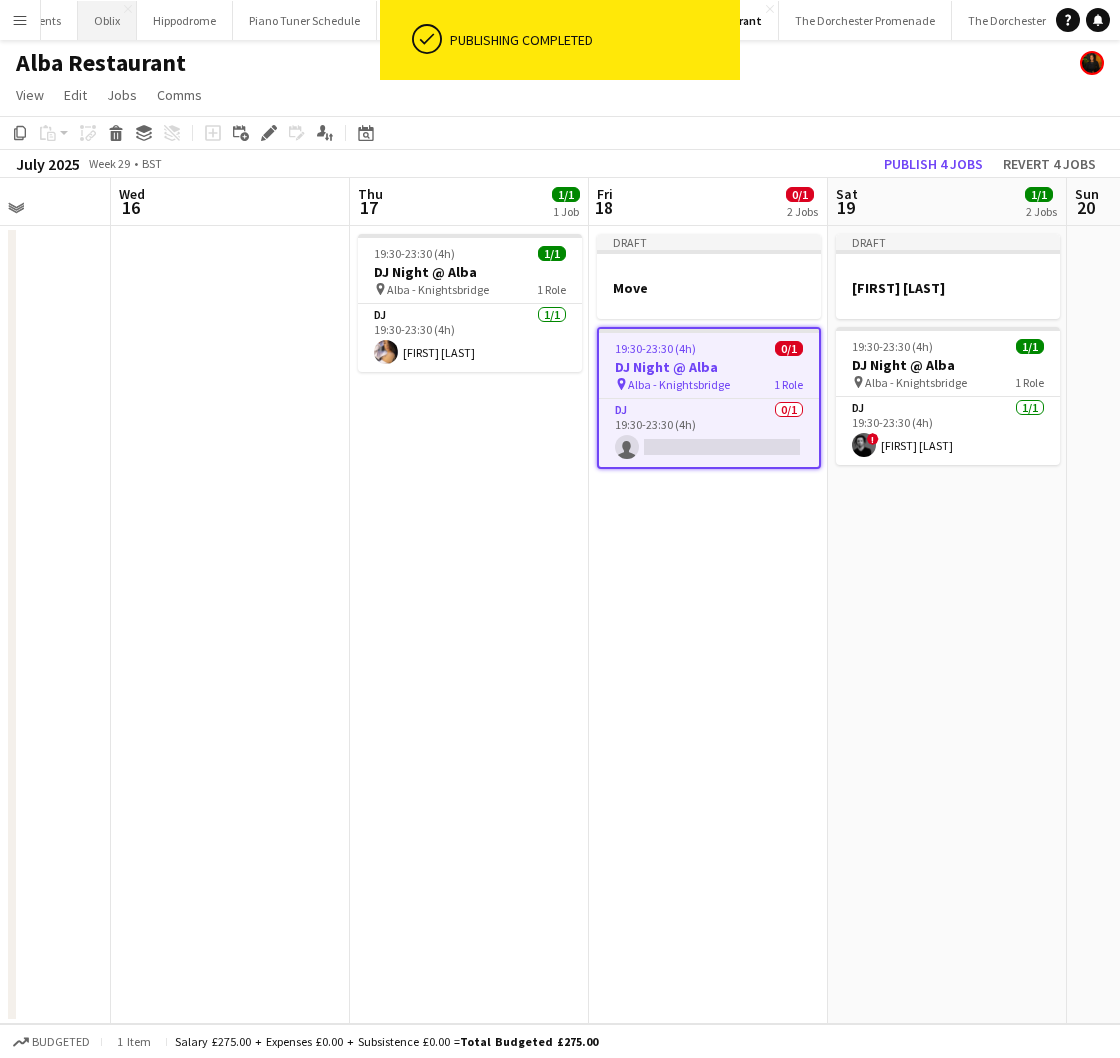 click on "Oblix
Close" at bounding box center [107, 20] 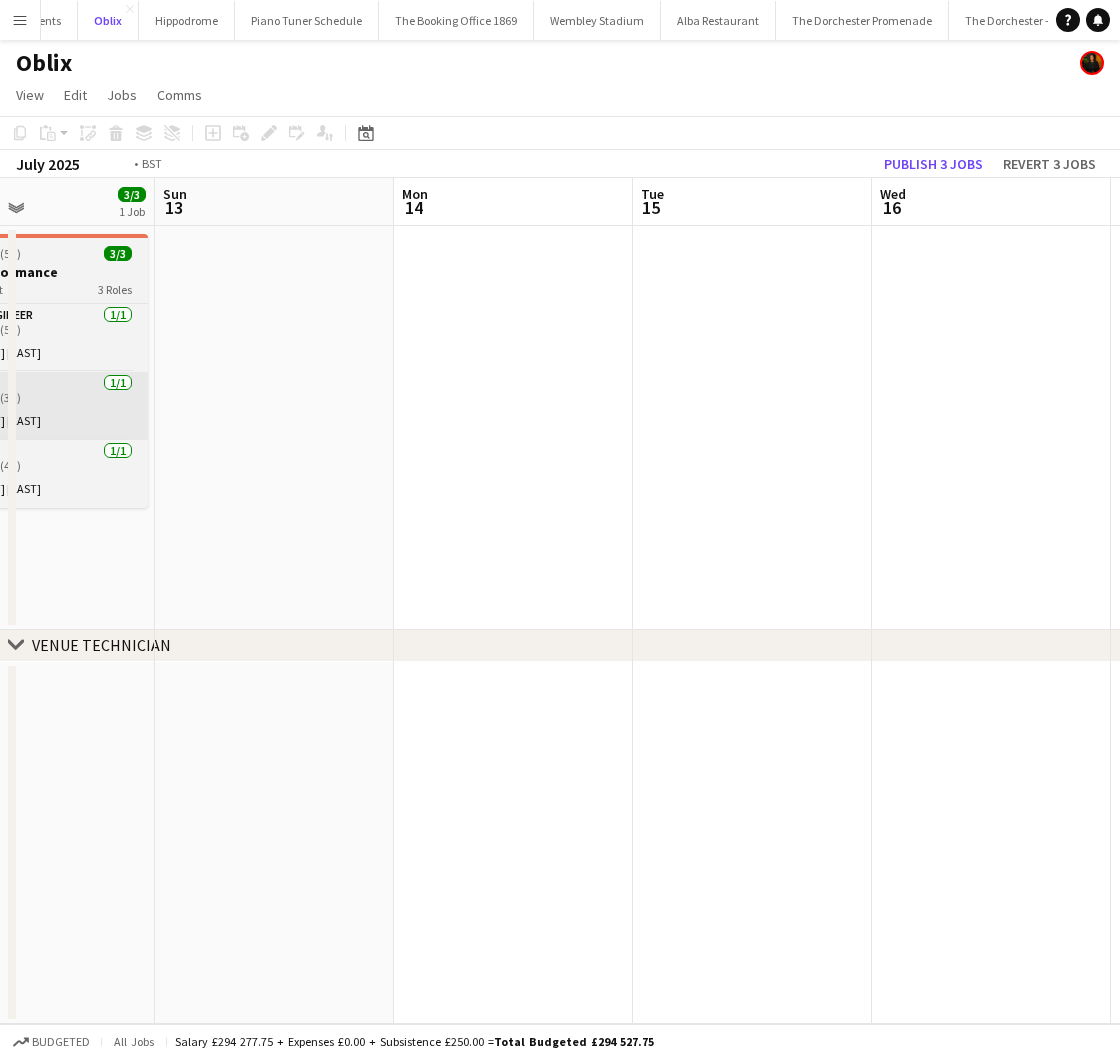 scroll, scrollTop: 0, scrollLeft: 802, axis: horizontal 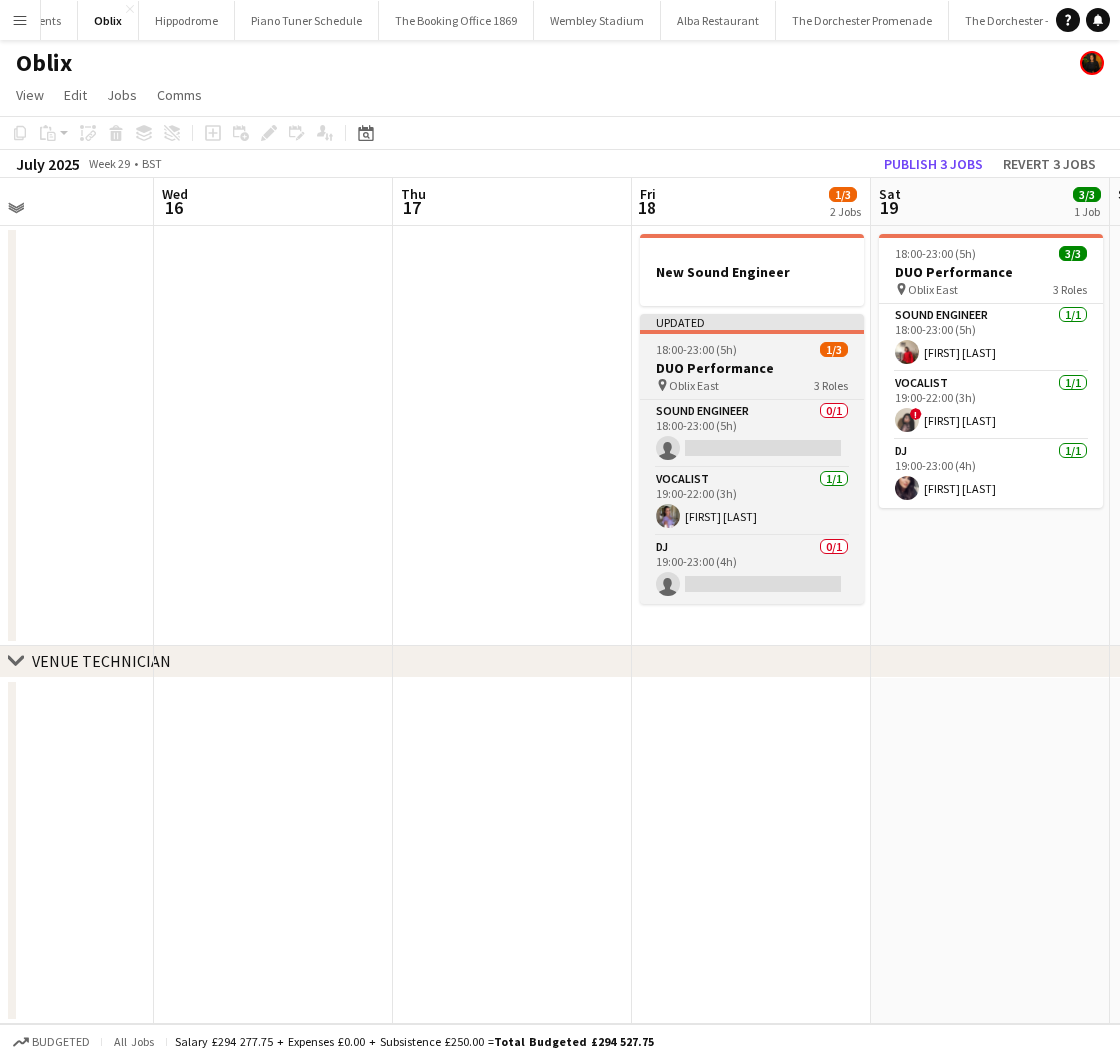 click on "18:00-23:00 (5h)" at bounding box center [696, 349] 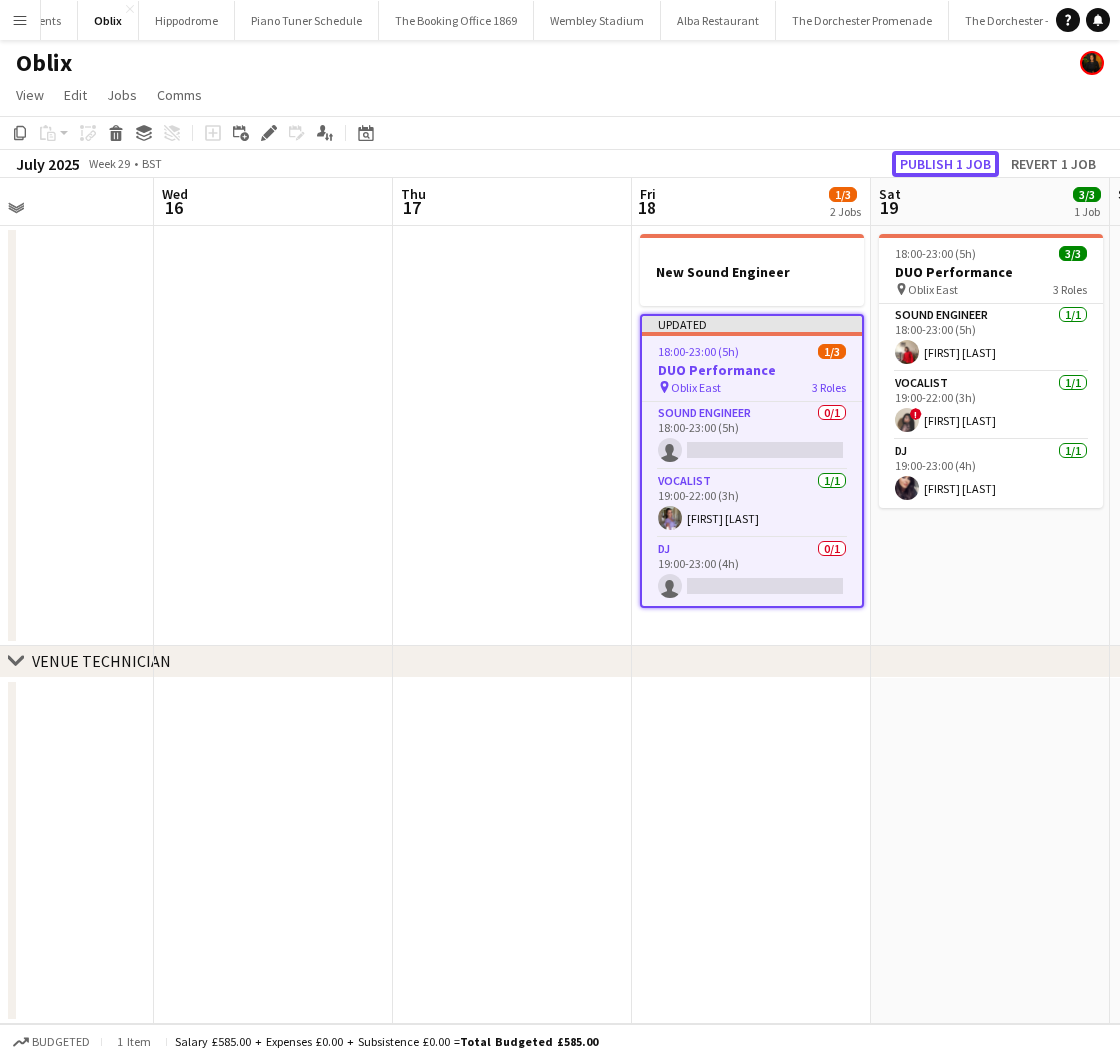 click on "Publish 1 job" 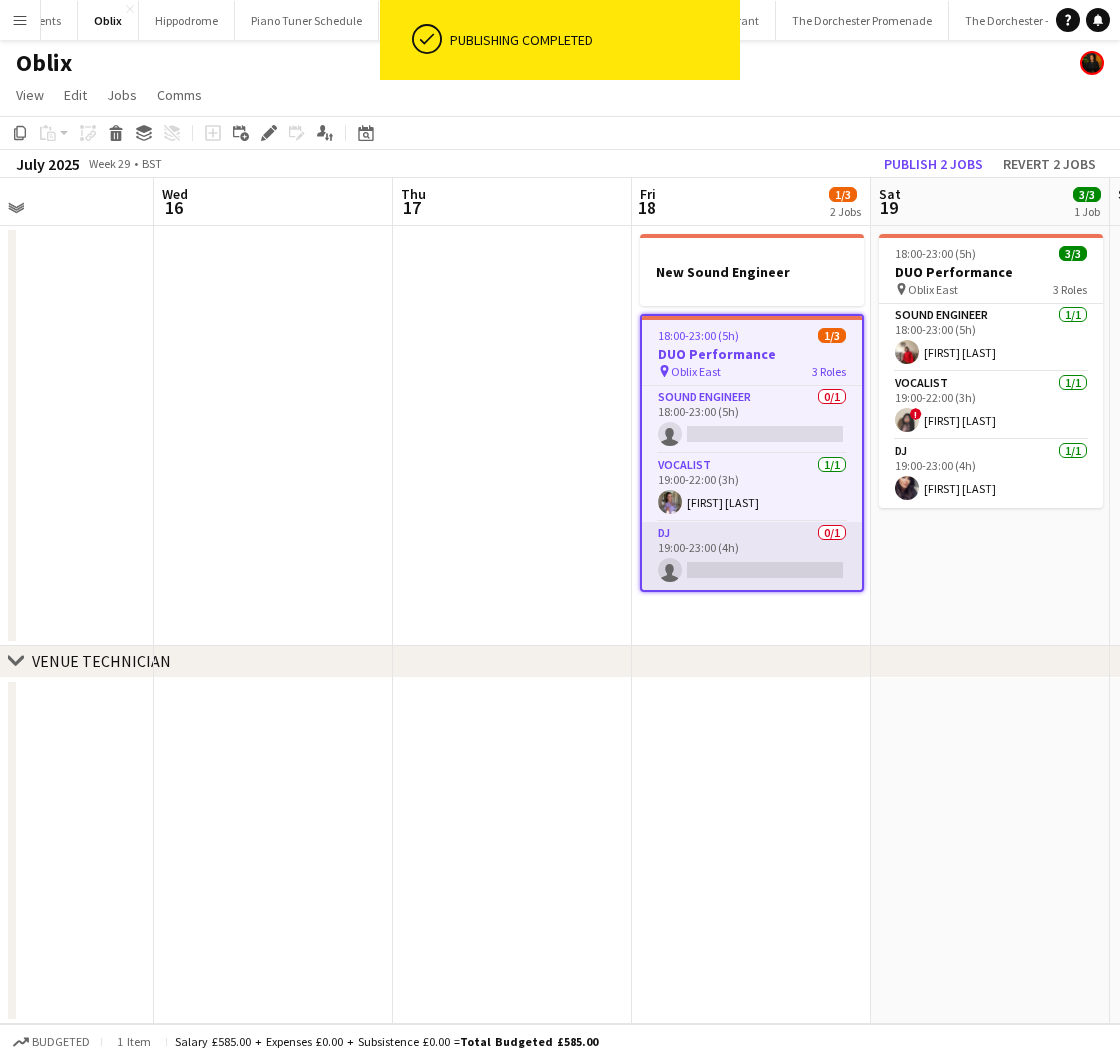 click on "DJ   0/1   19:00-23:00 (4h)
single-neutral-actions" at bounding box center [752, 556] 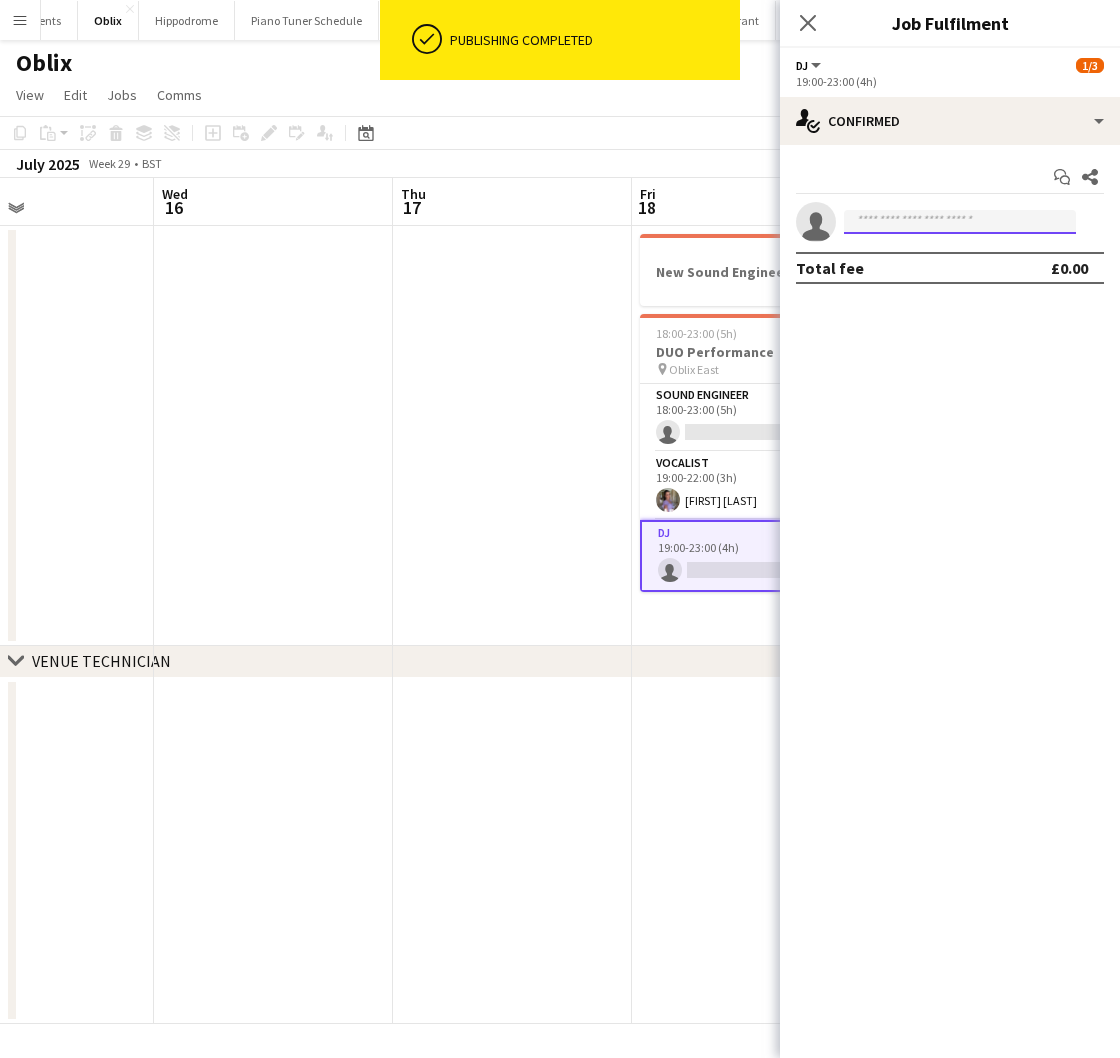 click at bounding box center (960, 222) 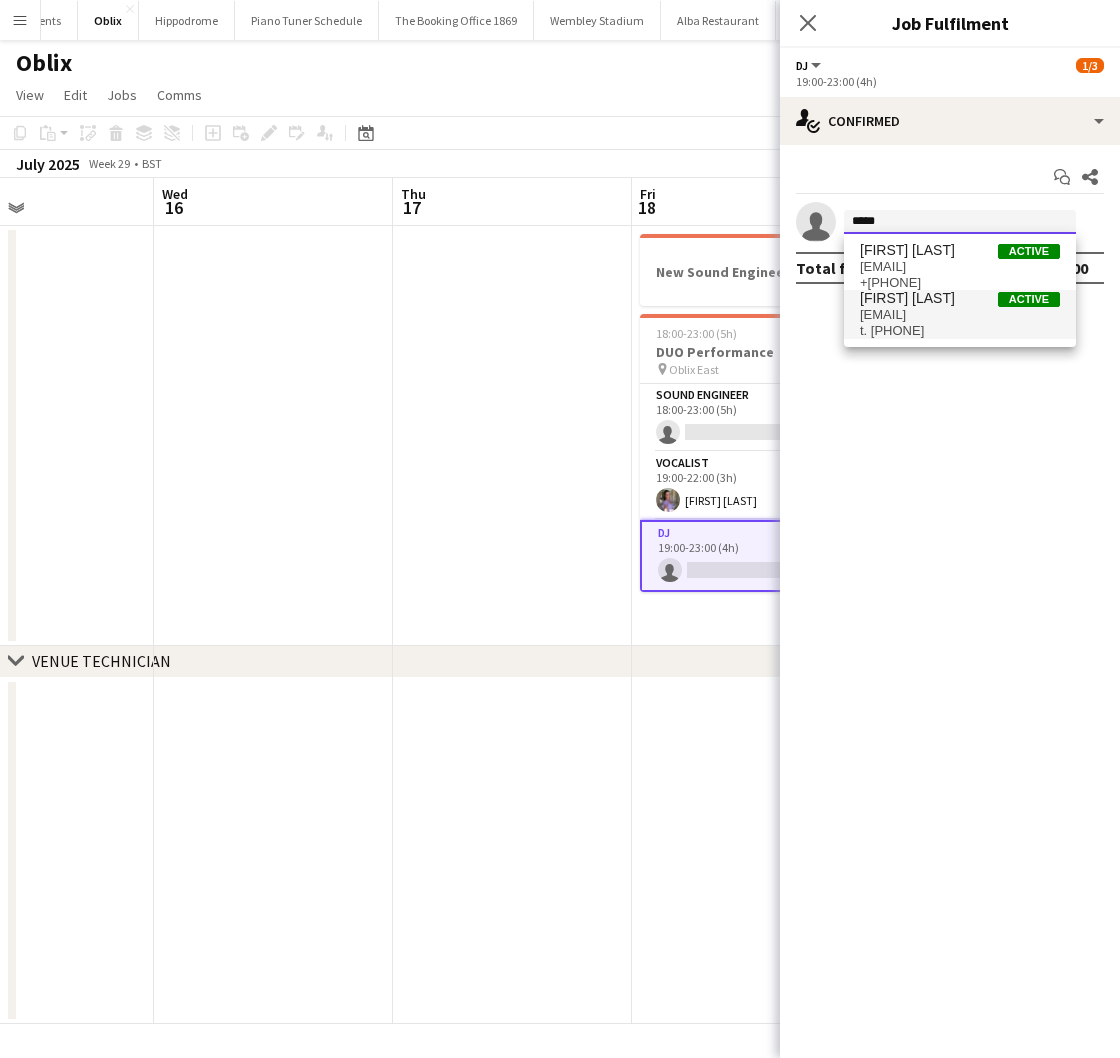 type on "*****" 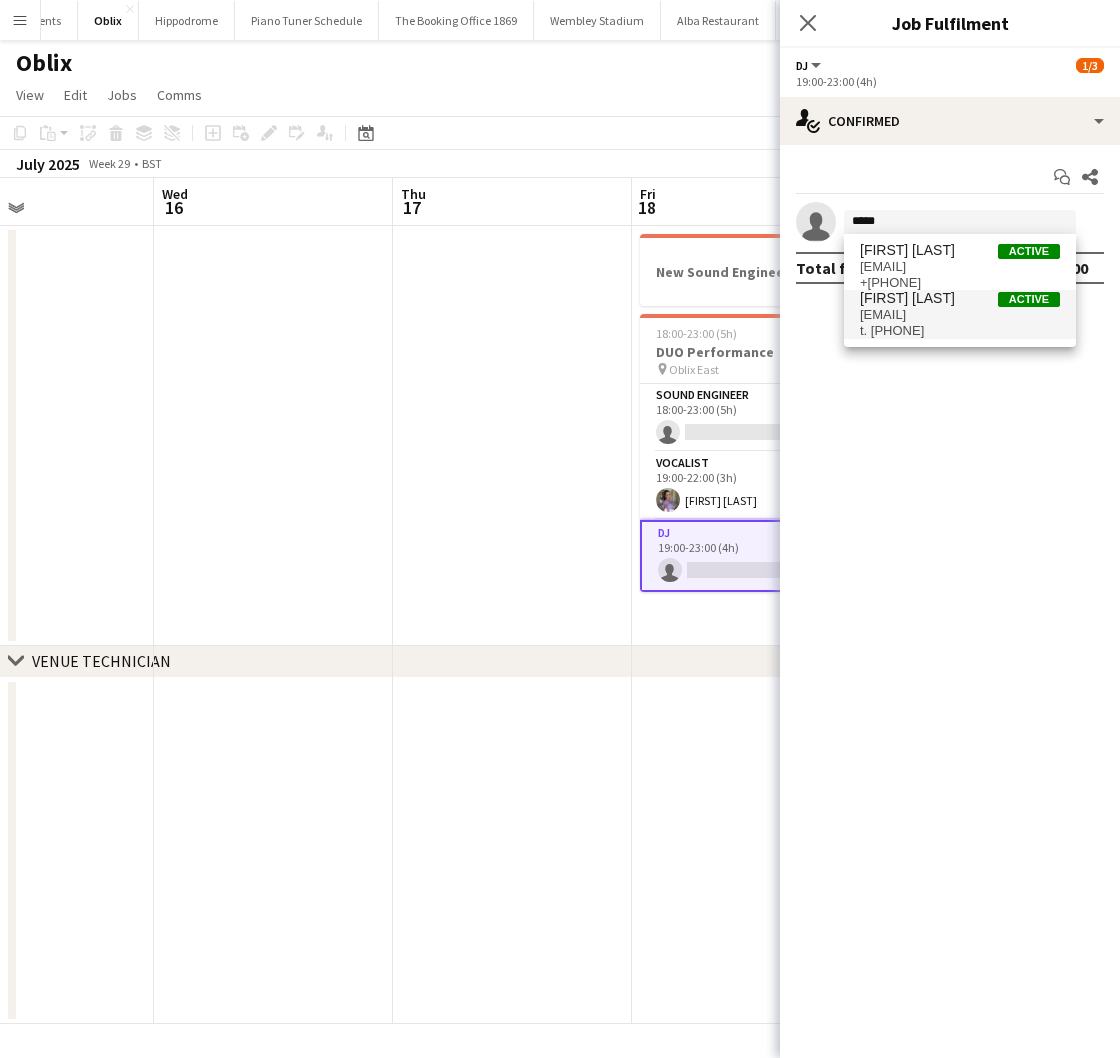 click on "[EMAIL]" at bounding box center [960, 315] 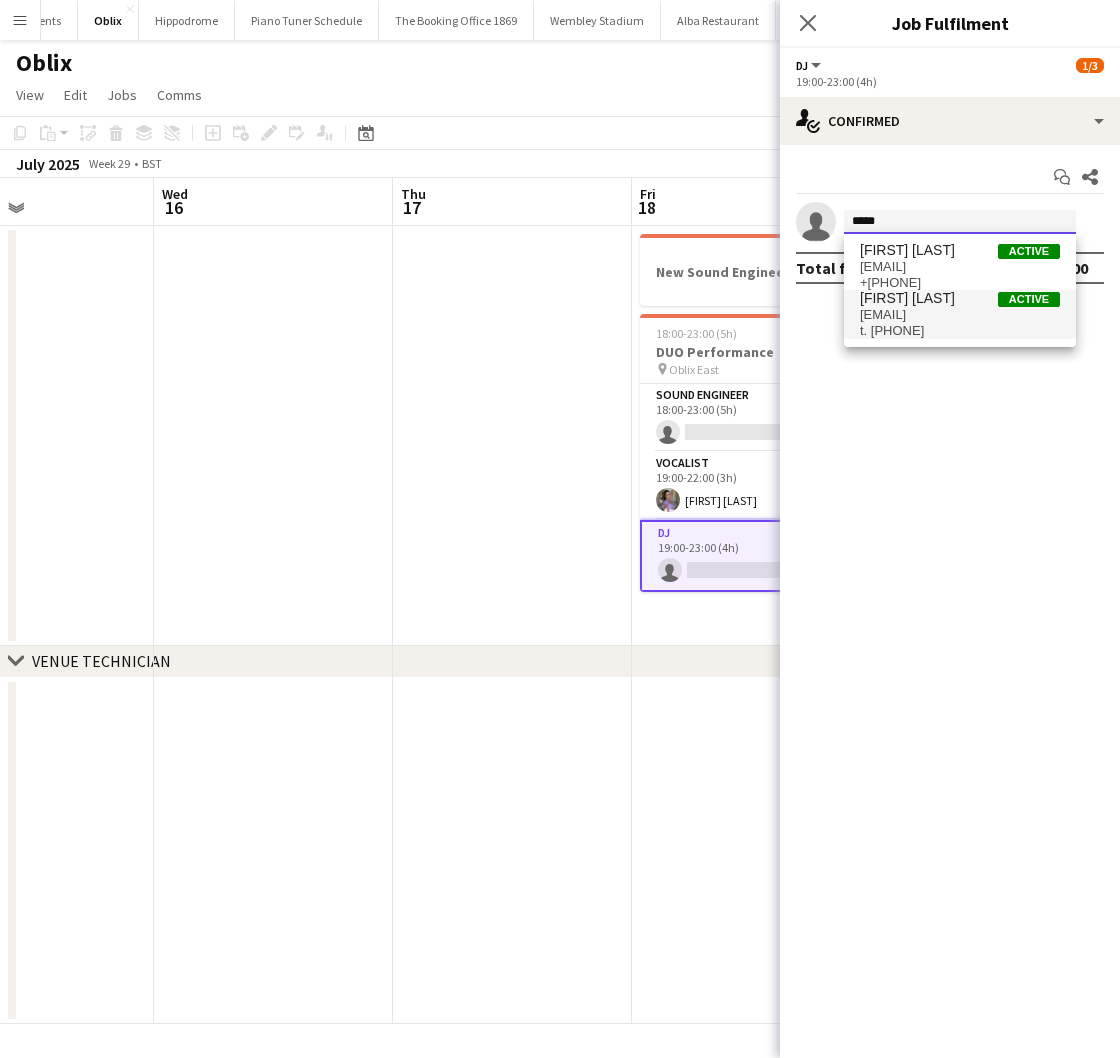 type 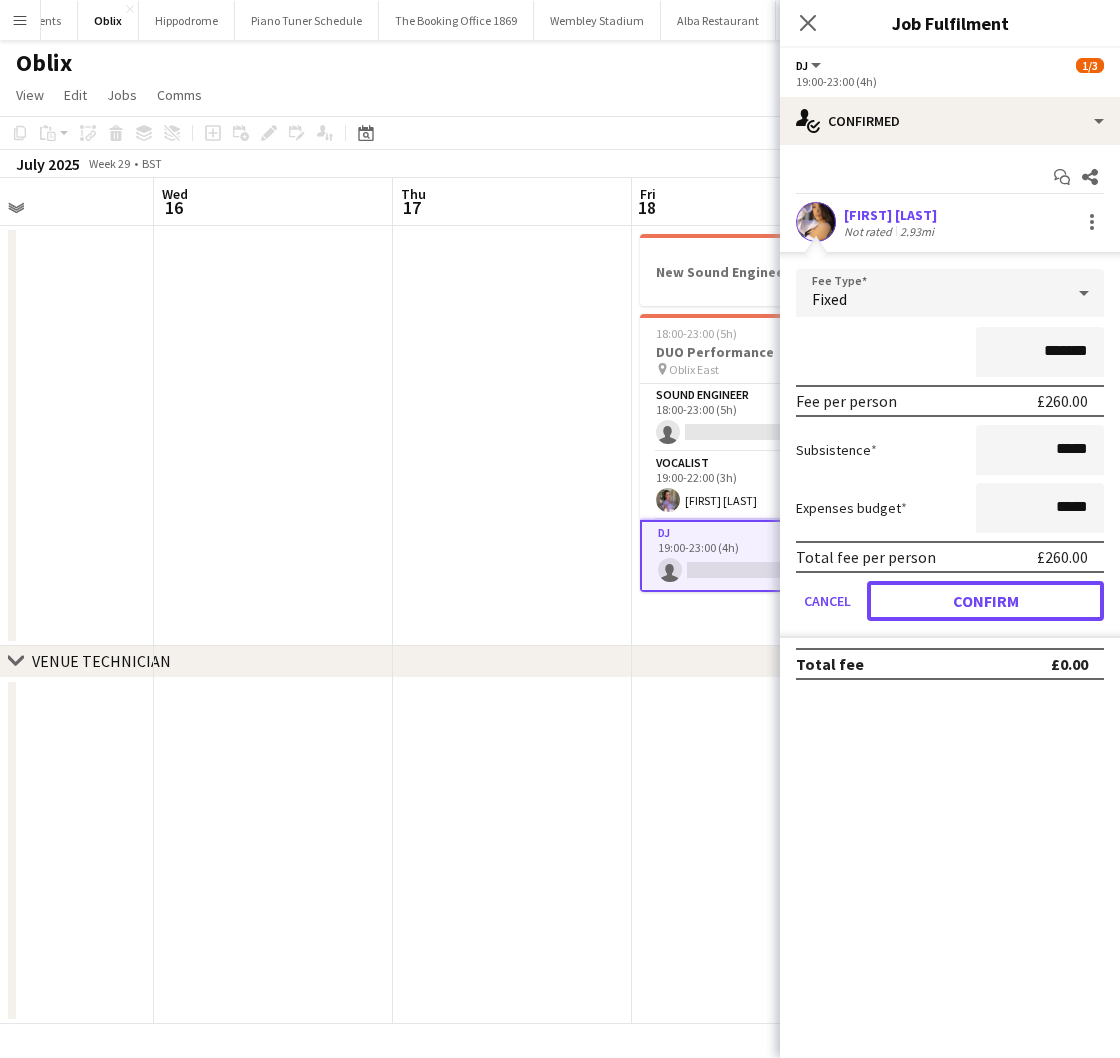 click on "Confirm" at bounding box center (985, 601) 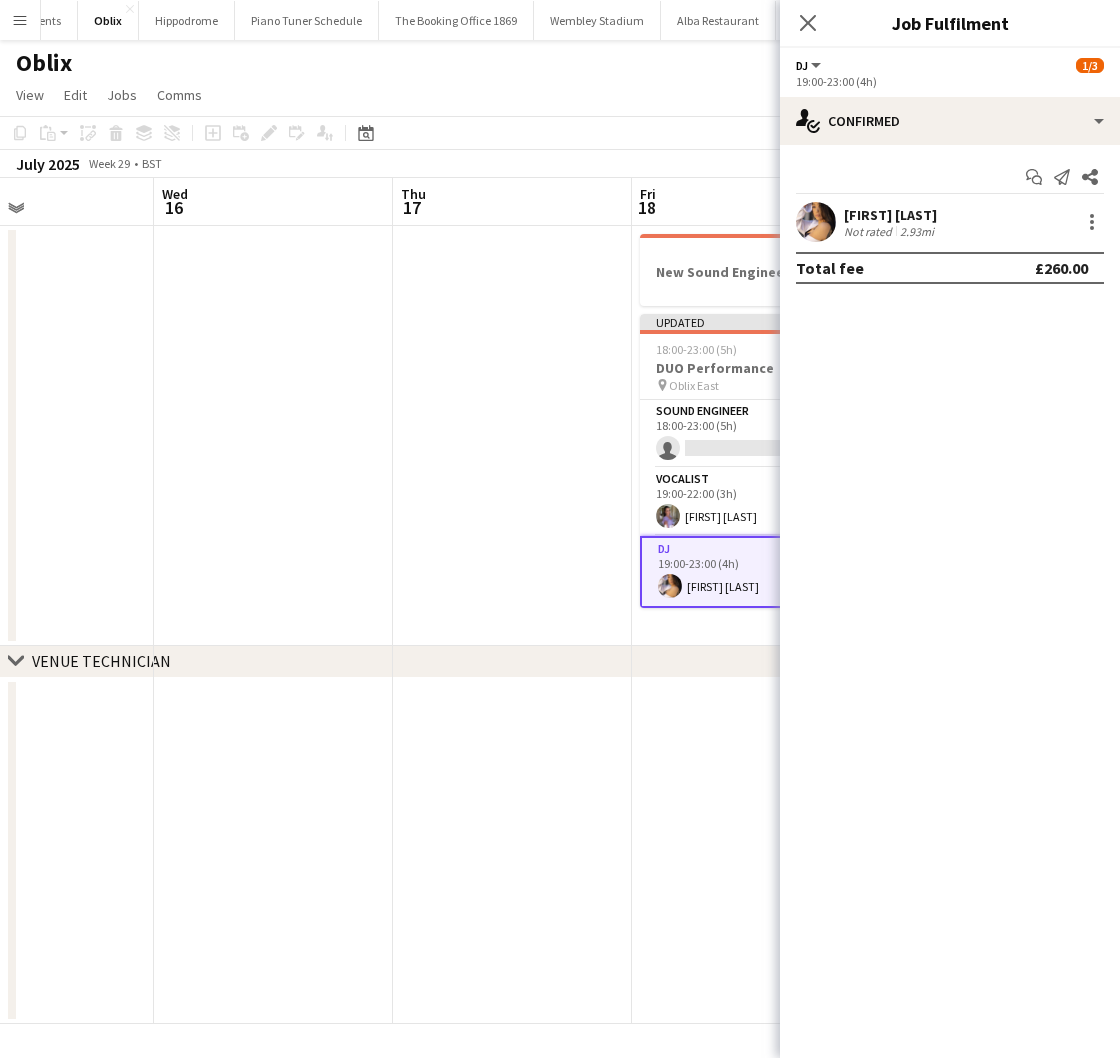 click at bounding box center [512, 436] 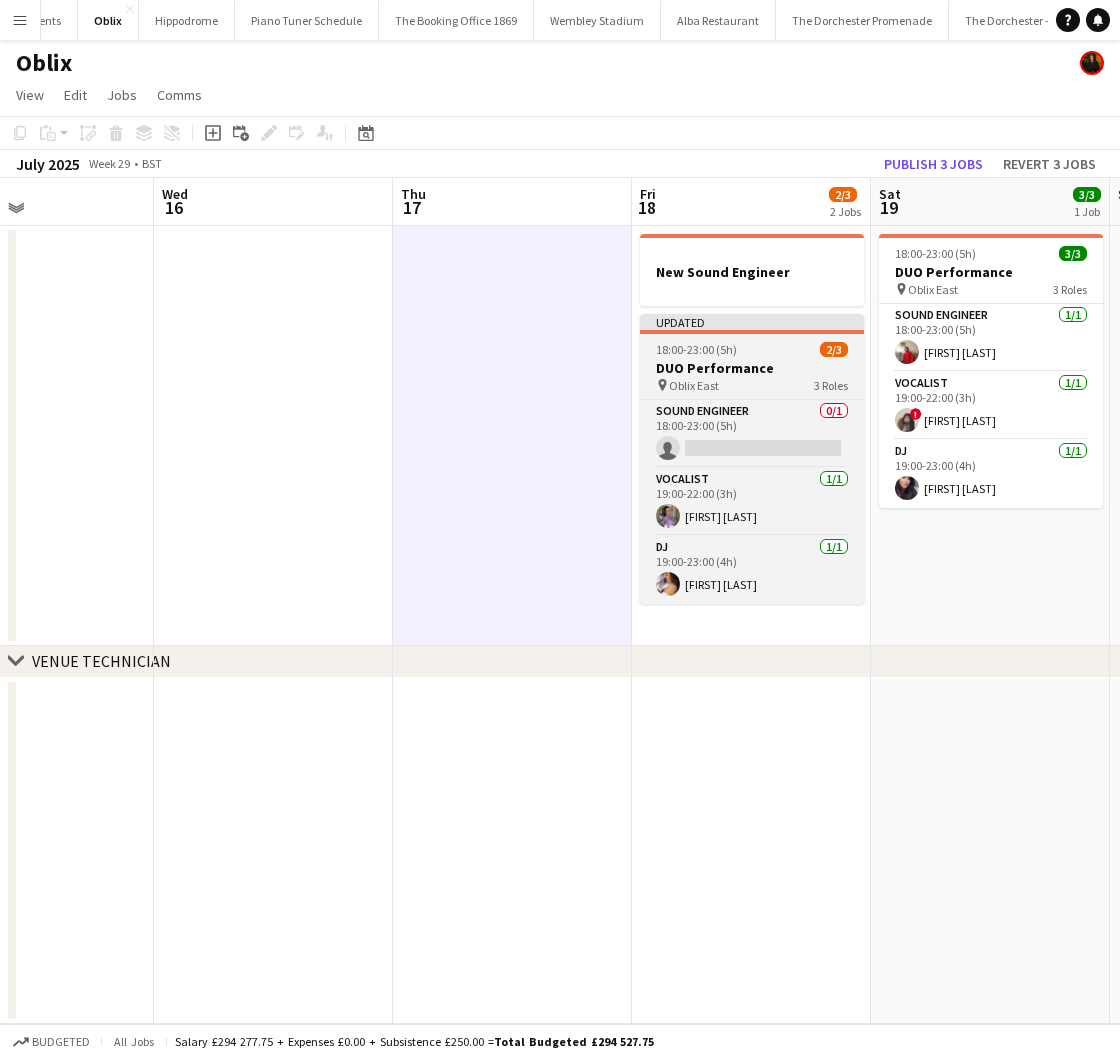 click on "DUO Performance" at bounding box center (752, 368) 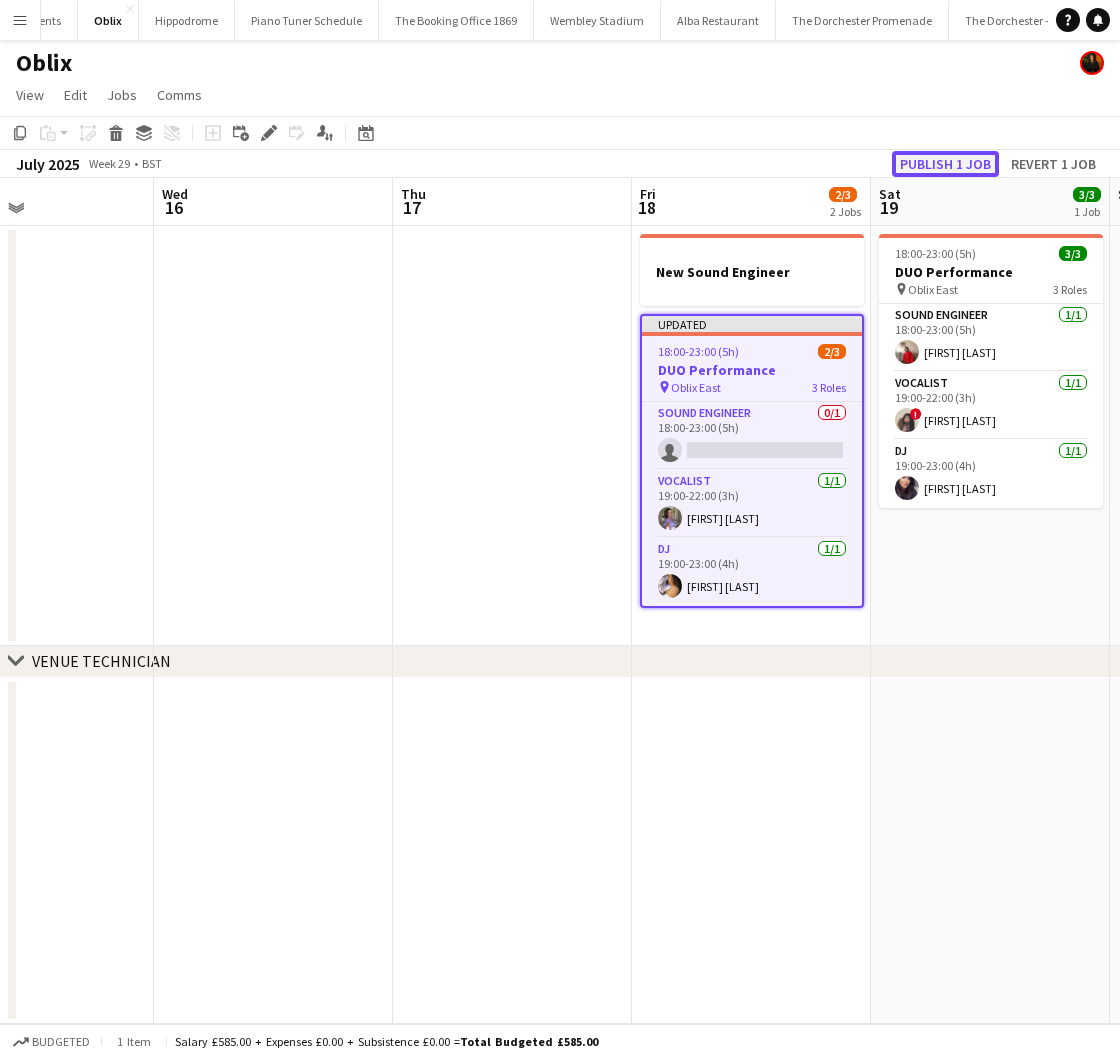 click on "Publish 1 job" 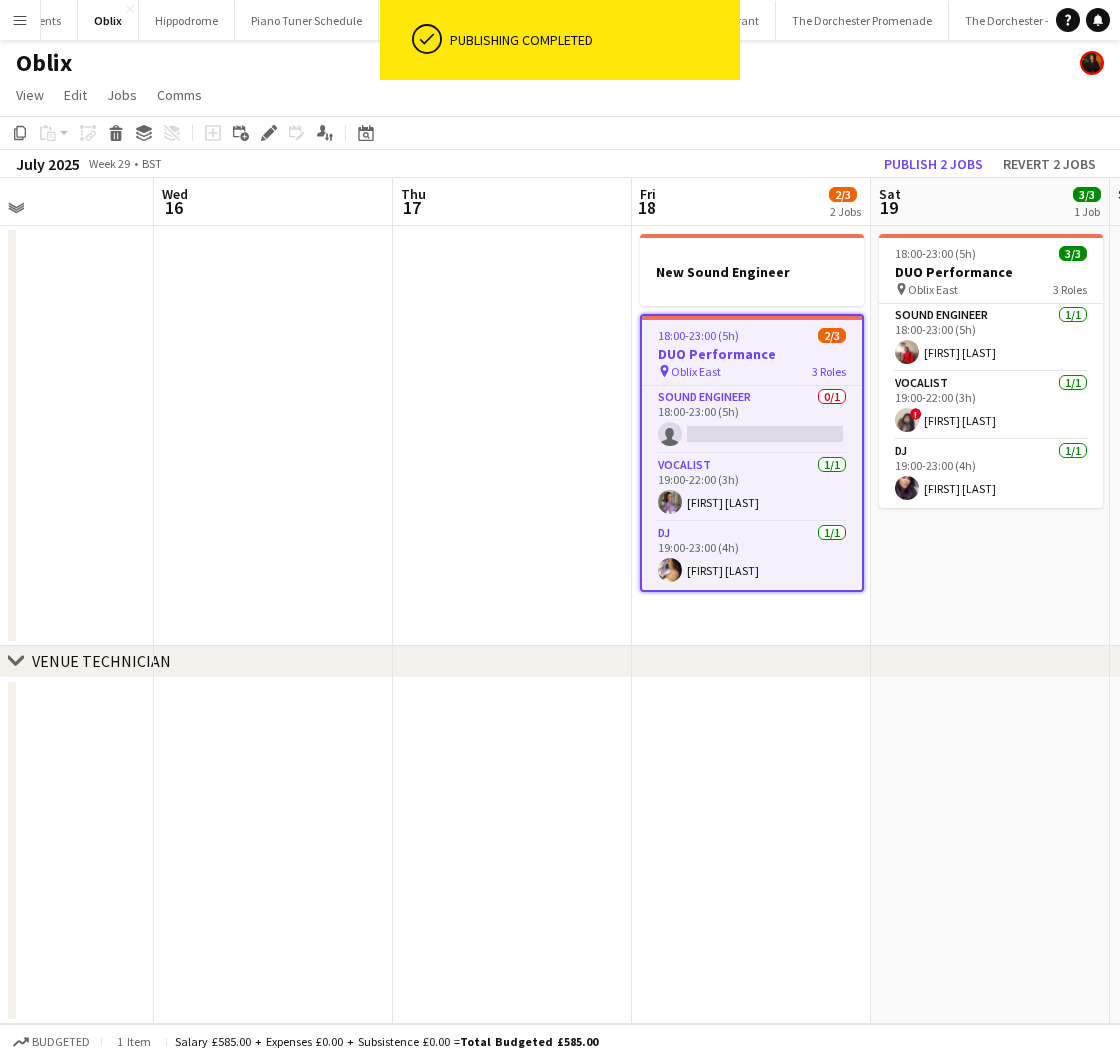 click on "View  Day view expanded Day view collapsed Month view Date picker Jump to today Expand Linked Jobs Collapse Linked Jobs  Edit  Copy
Command
C  Paste  Without Crew
Command
V With Crew
Command
Shift
V Paste as linked job  Group  Group Ungroup  Jobs  New Job Edit Job Delete Job New Linked Job Edit Linked Jobs Job fulfilment Promote Role Copy Role URL  Comms  Notify confirmed crew Create chat" 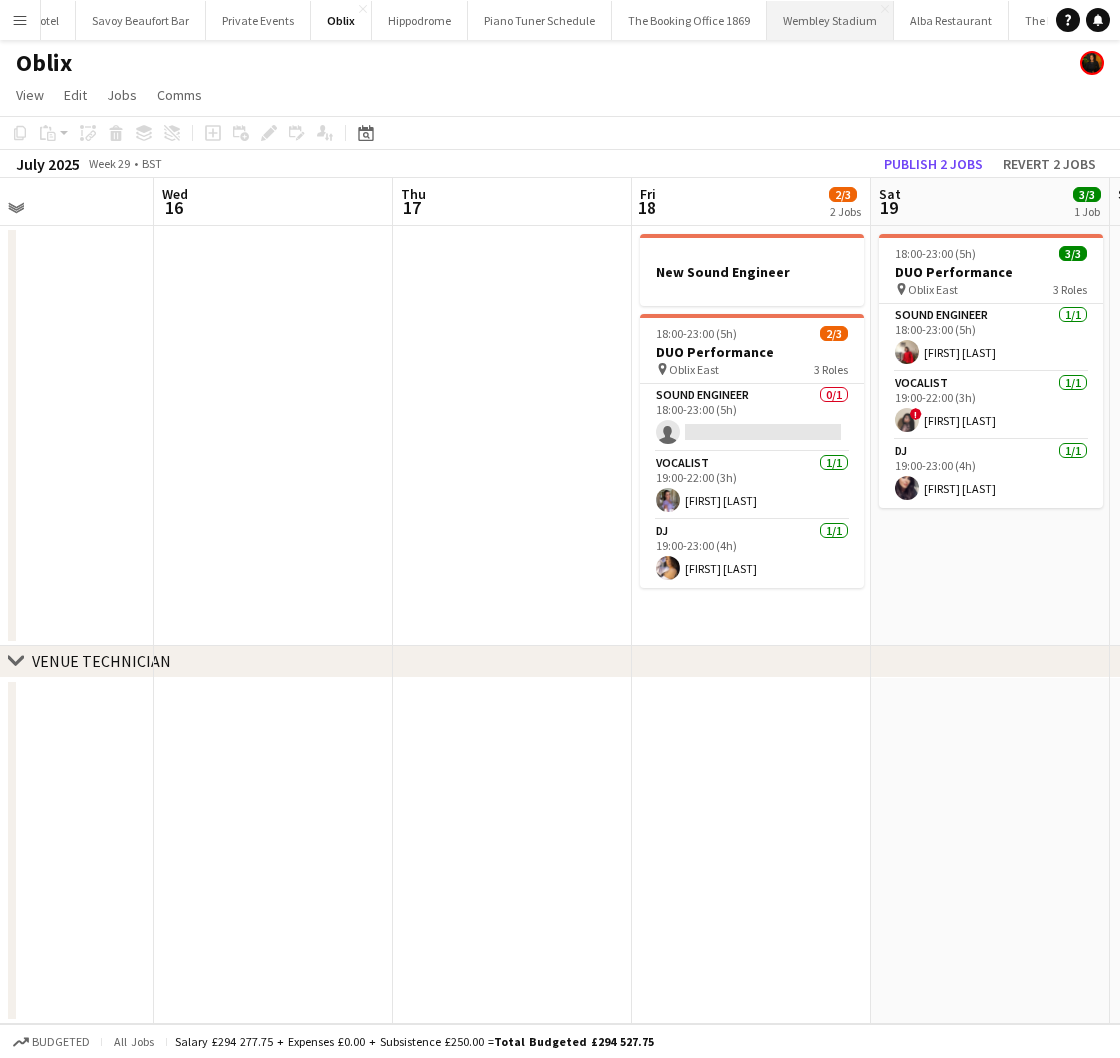 scroll, scrollTop: 0, scrollLeft: 221, axis: horizontal 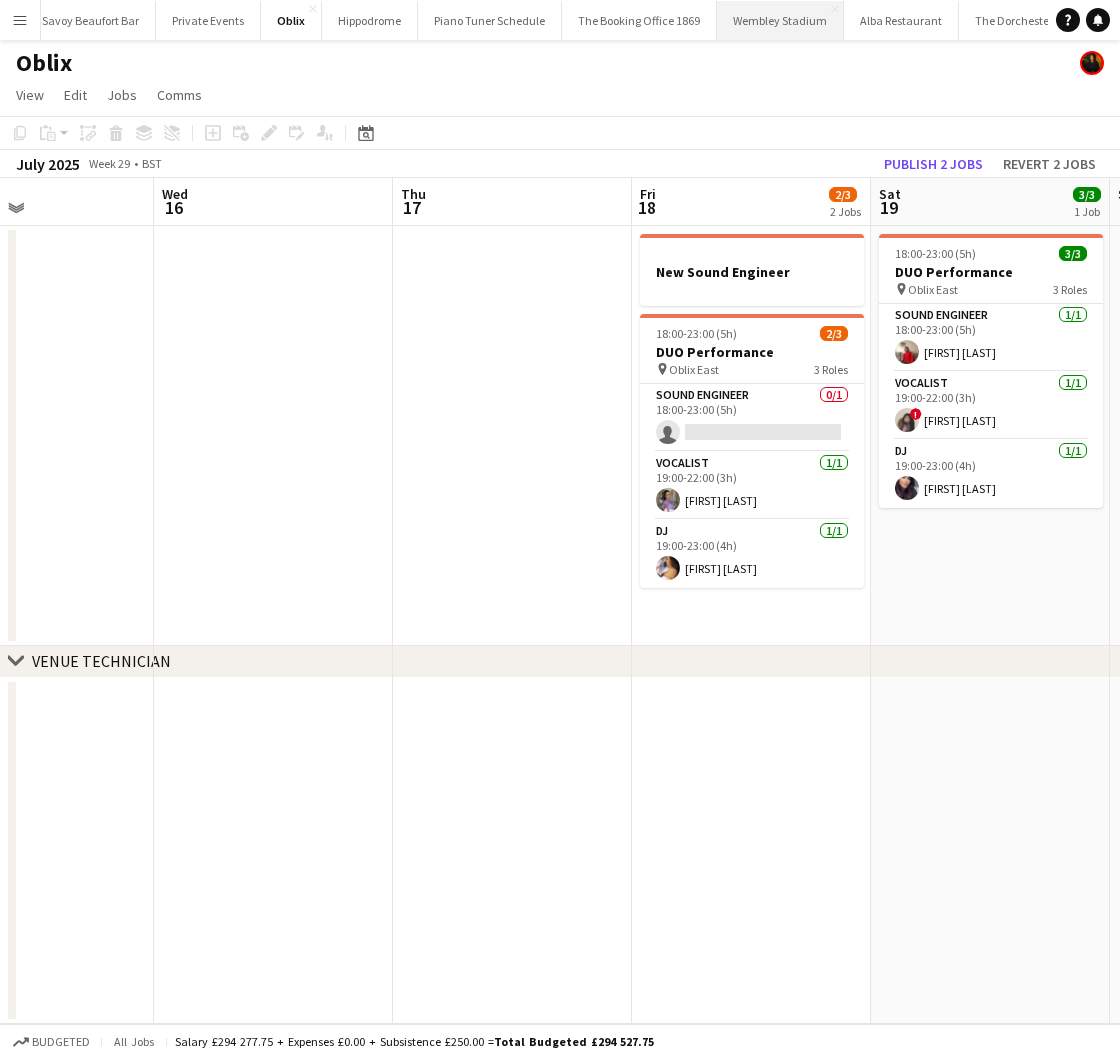 drag, startPoint x: 818, startPoint y: 23, endPoint x: 830, endPoint y: 23, distance: 12 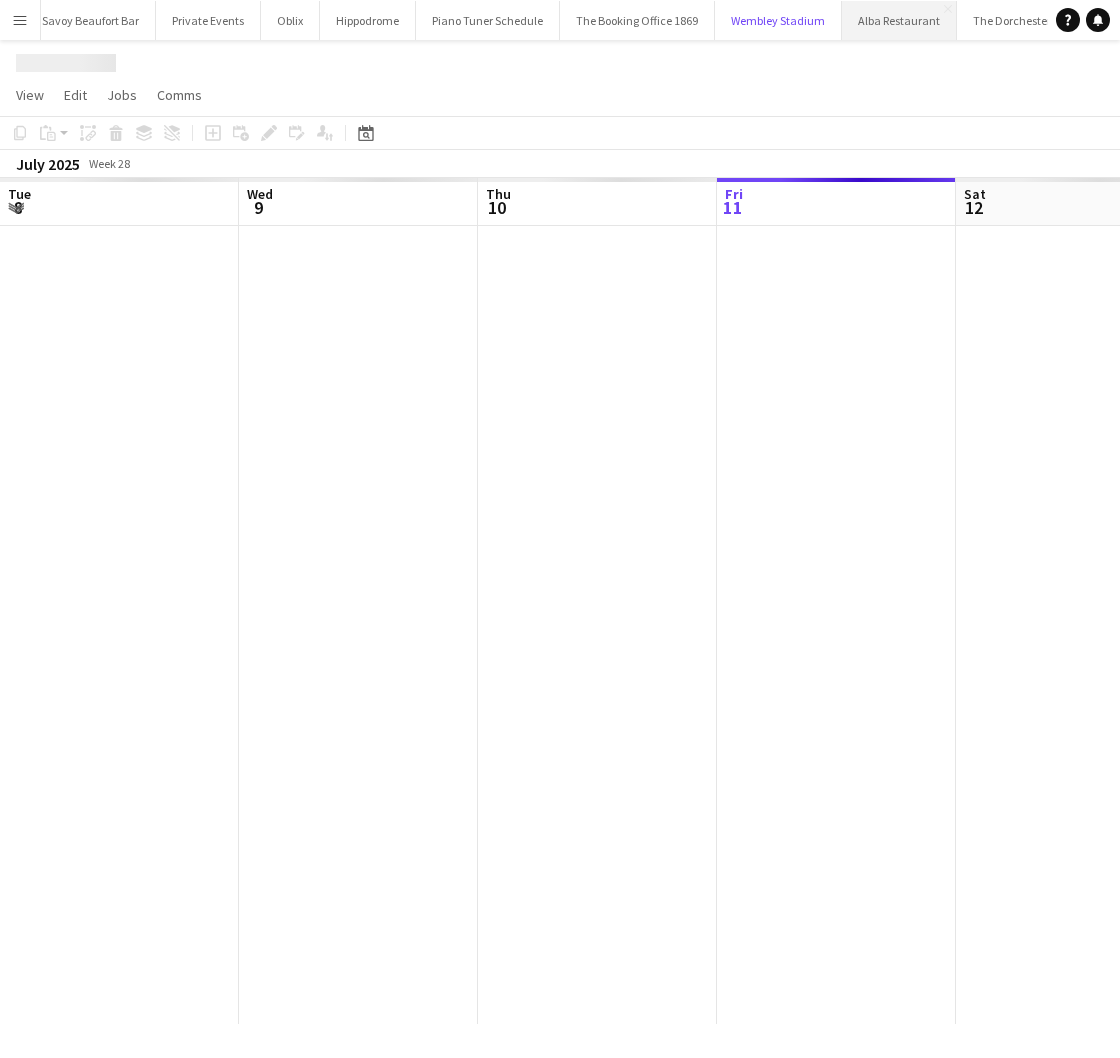scroll, scrollTop: 0, scrollLeft: 478, axis: horizontal 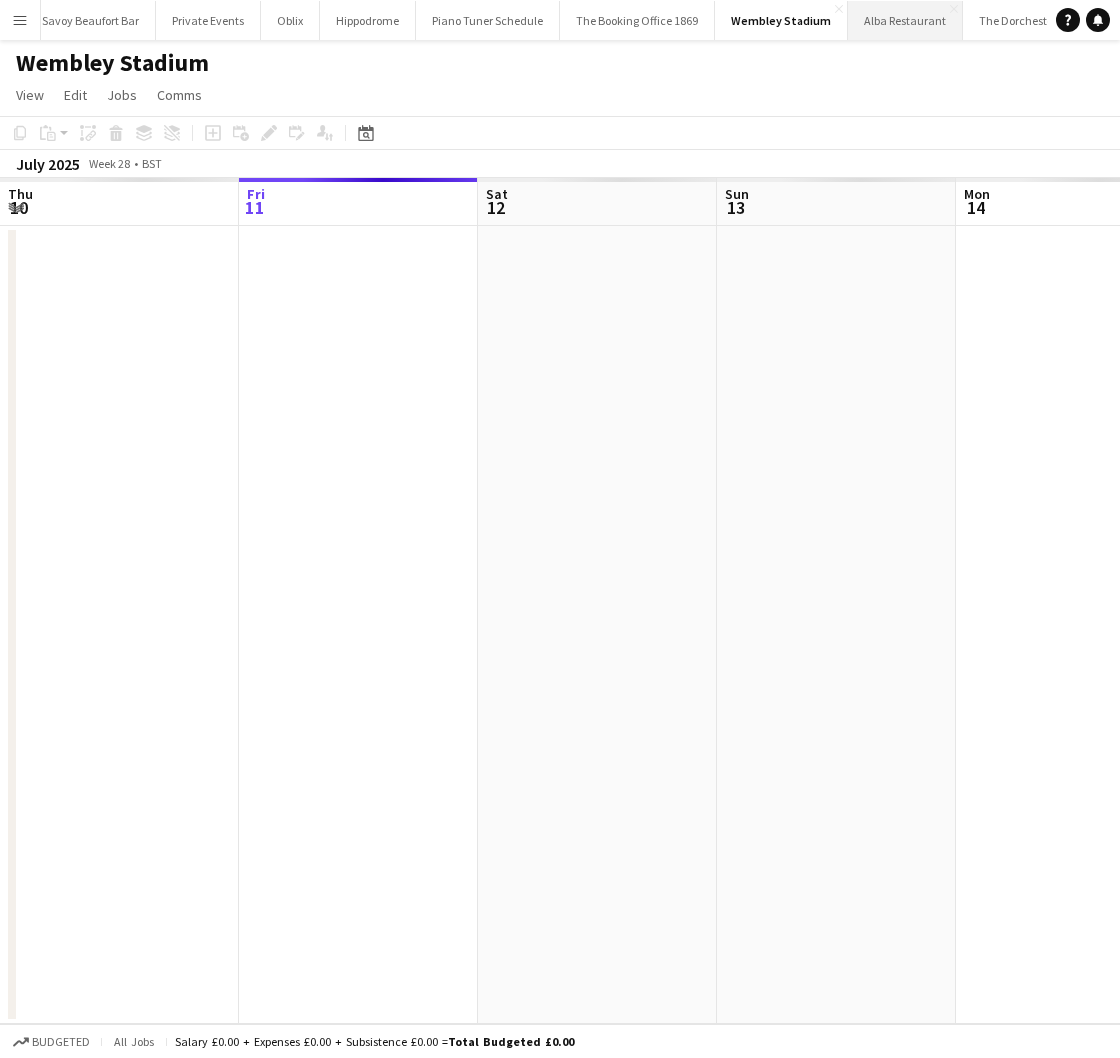 click on "Alba Restaurant
Close" at bounding box center [905, 20] 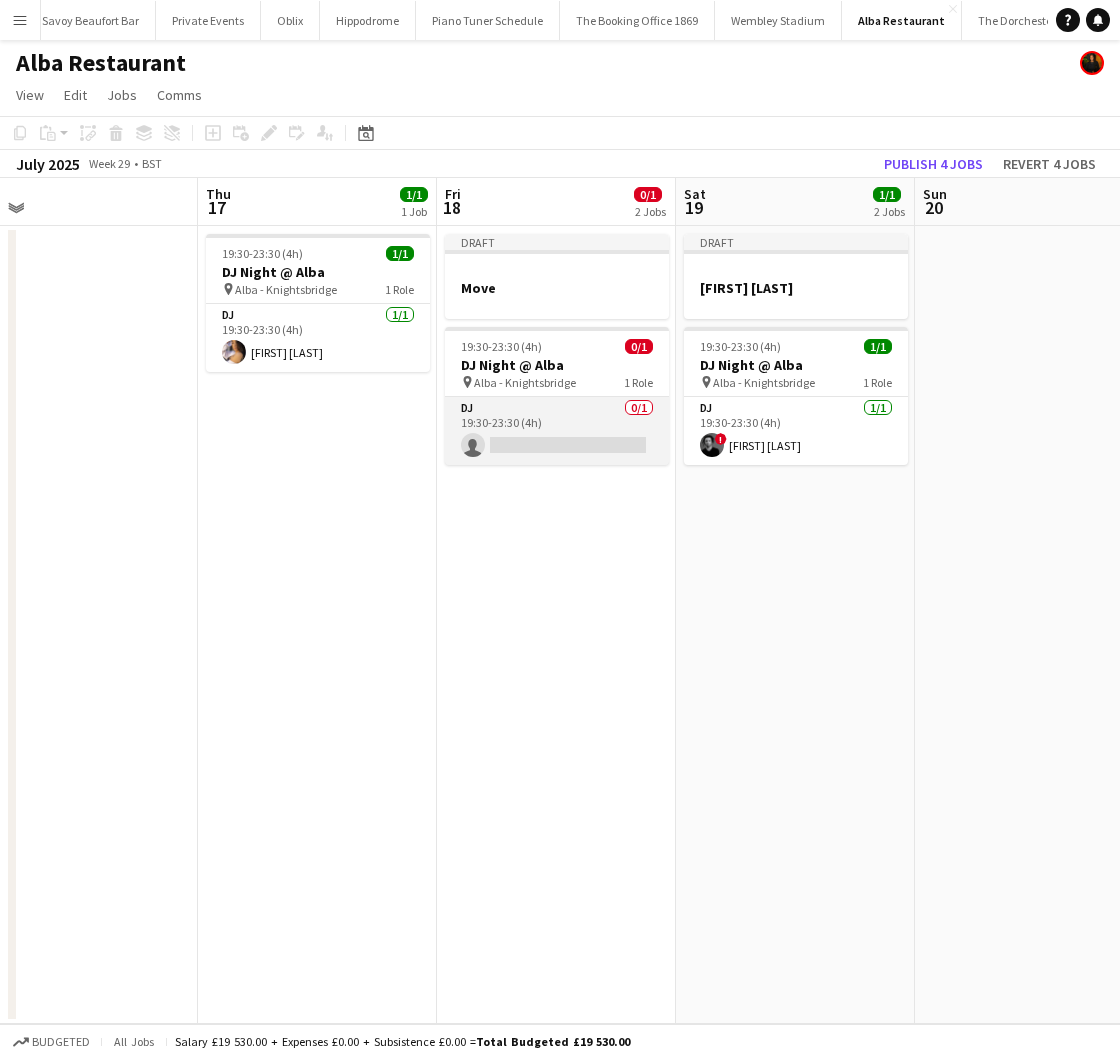drag, startPoint x: 532, startPoint y: 427, endPoint x: 552, endPoint y: 422, distance: 20.615528 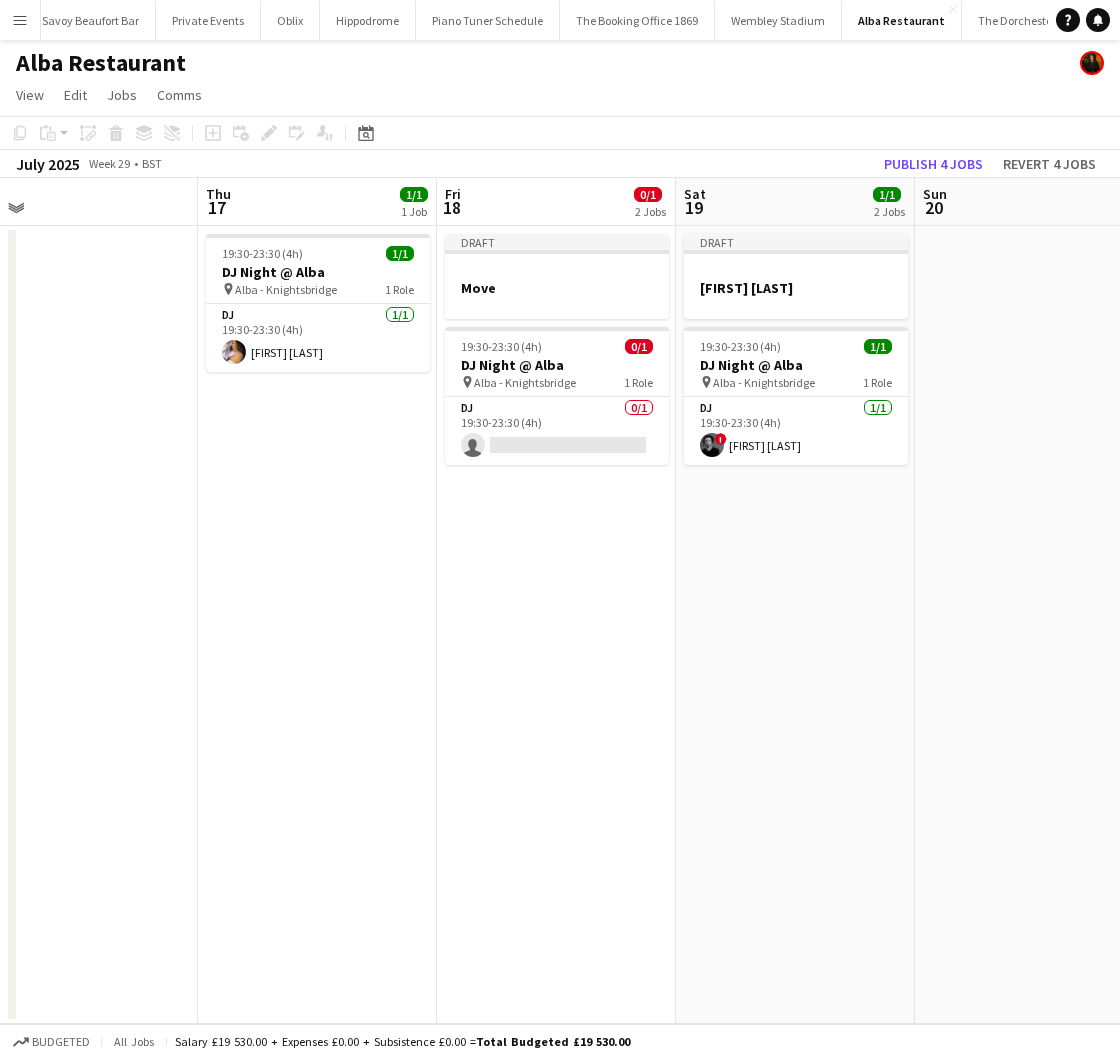 scroll, scrollTop: 0, scrollLeft: 517, axis: horizontal 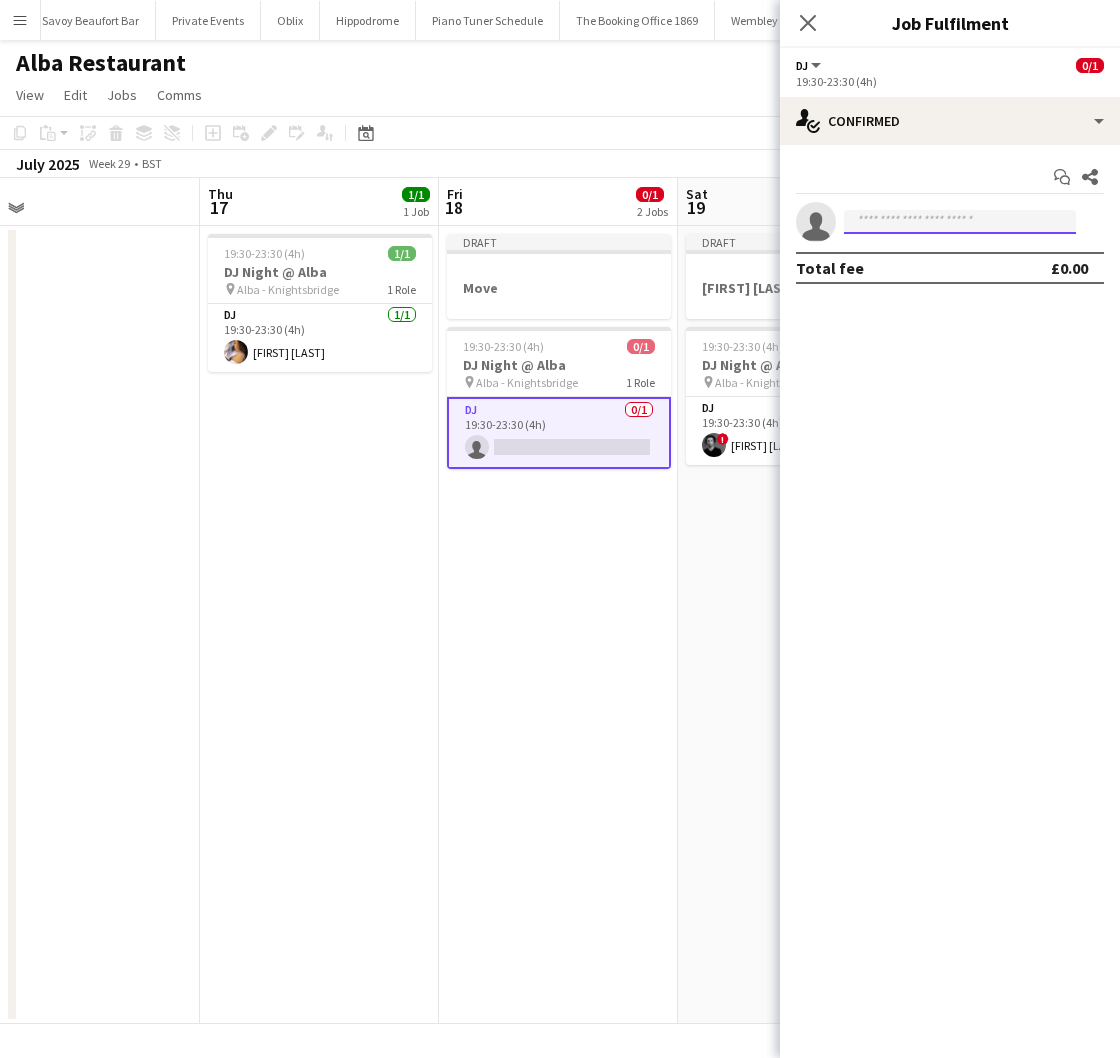 click at bounding box center (960, 222) 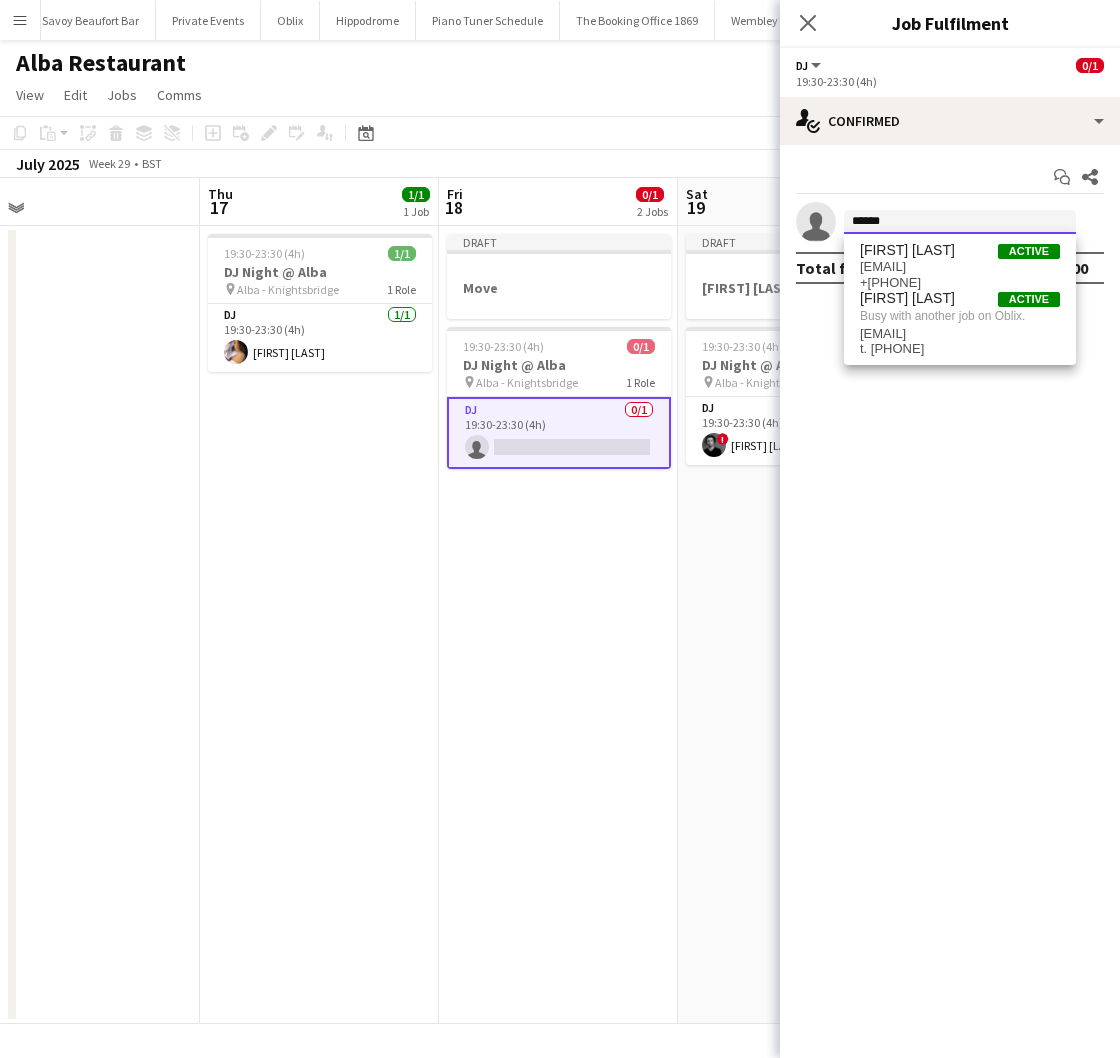 type on "*****" 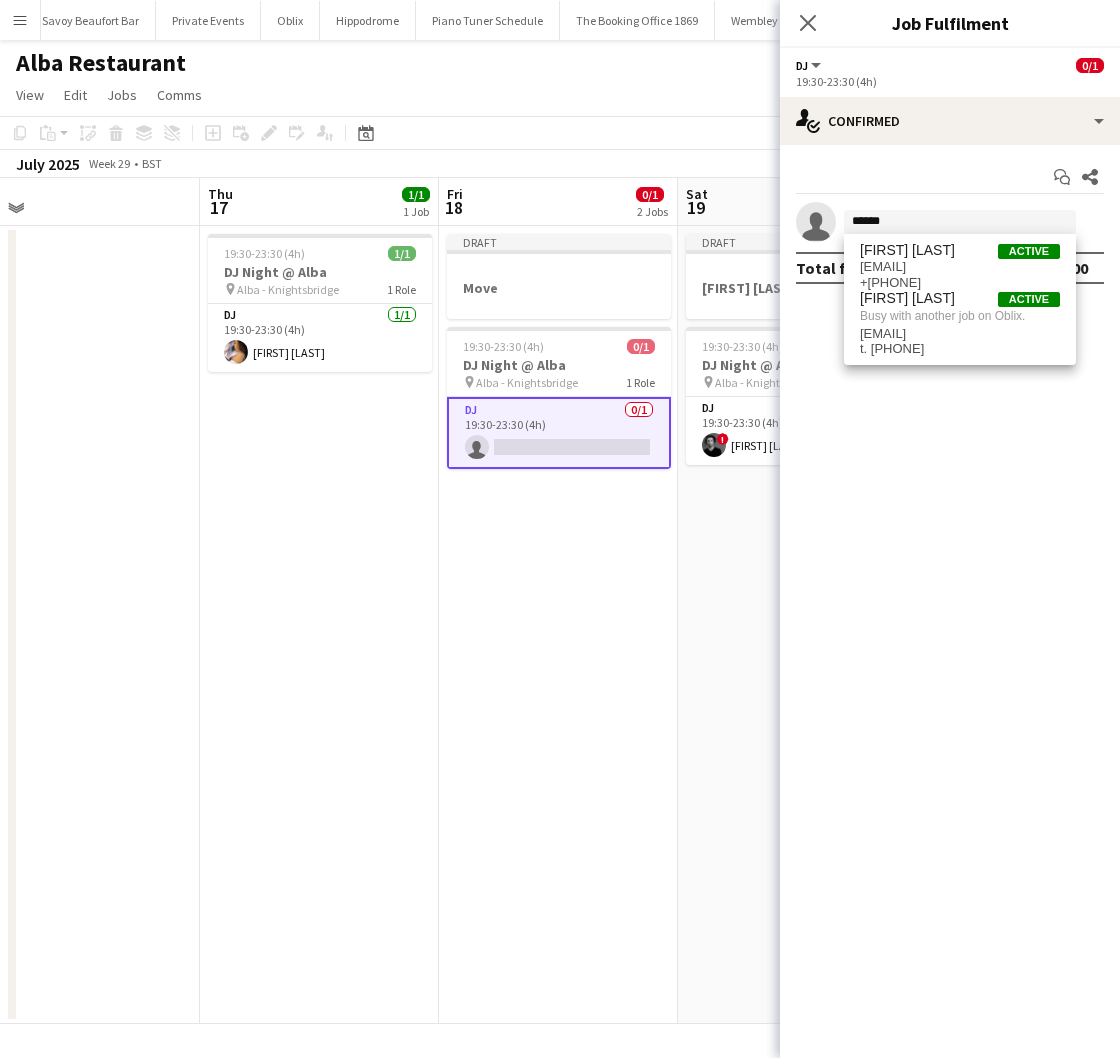 click on "Draft   Move       19:30-23:30 (4h)    0/1   DJ Night @ Alba
pin
Alba - Knightsbridge   1 Role   DJ   0/1   19:30-23:30 (4h)
single-neutral-actions" at bounding box center (558, 625) 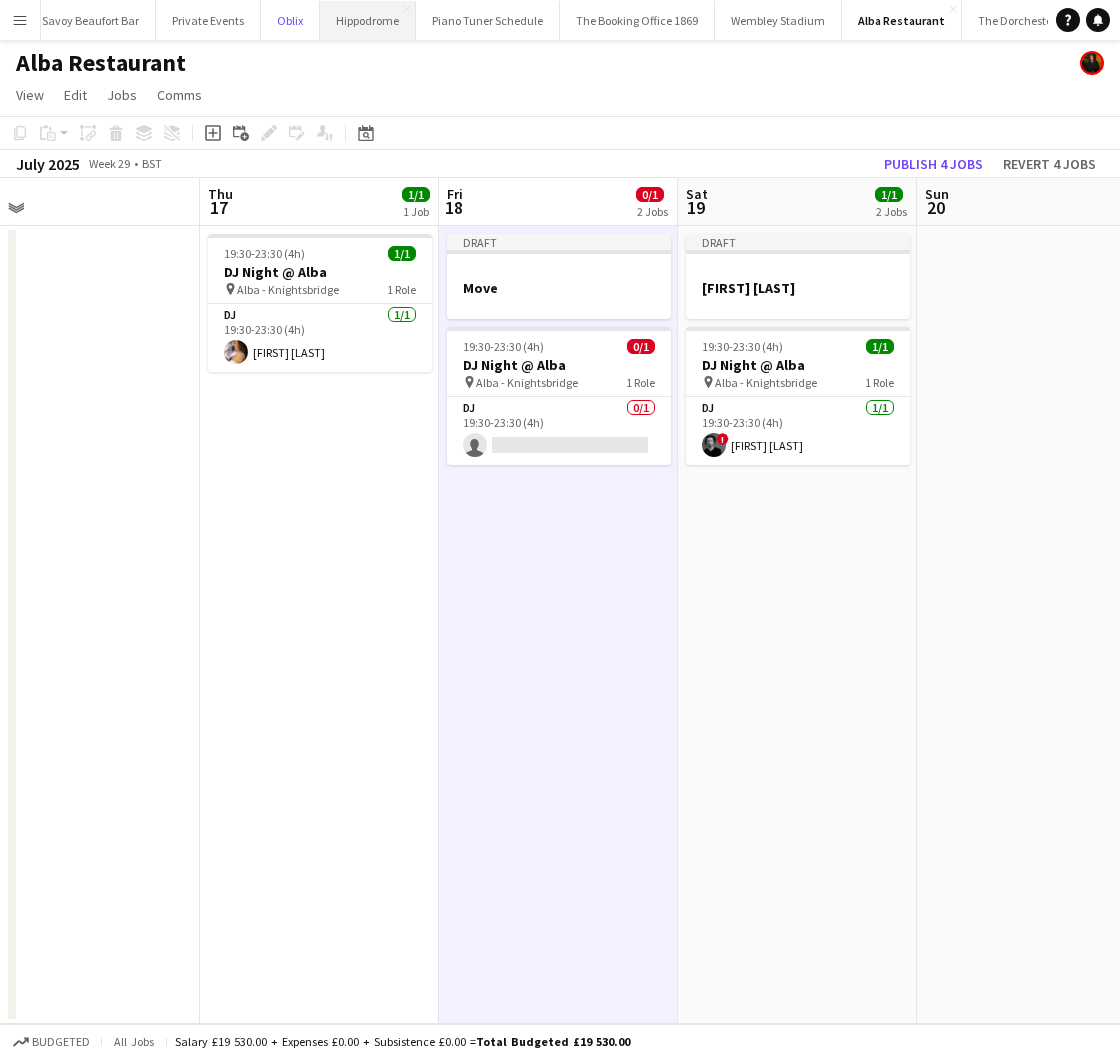 drag, startPoint x: 301, startPoint y: 29, endPoint x: 319, endPoint y: 35, distance: 18.973665 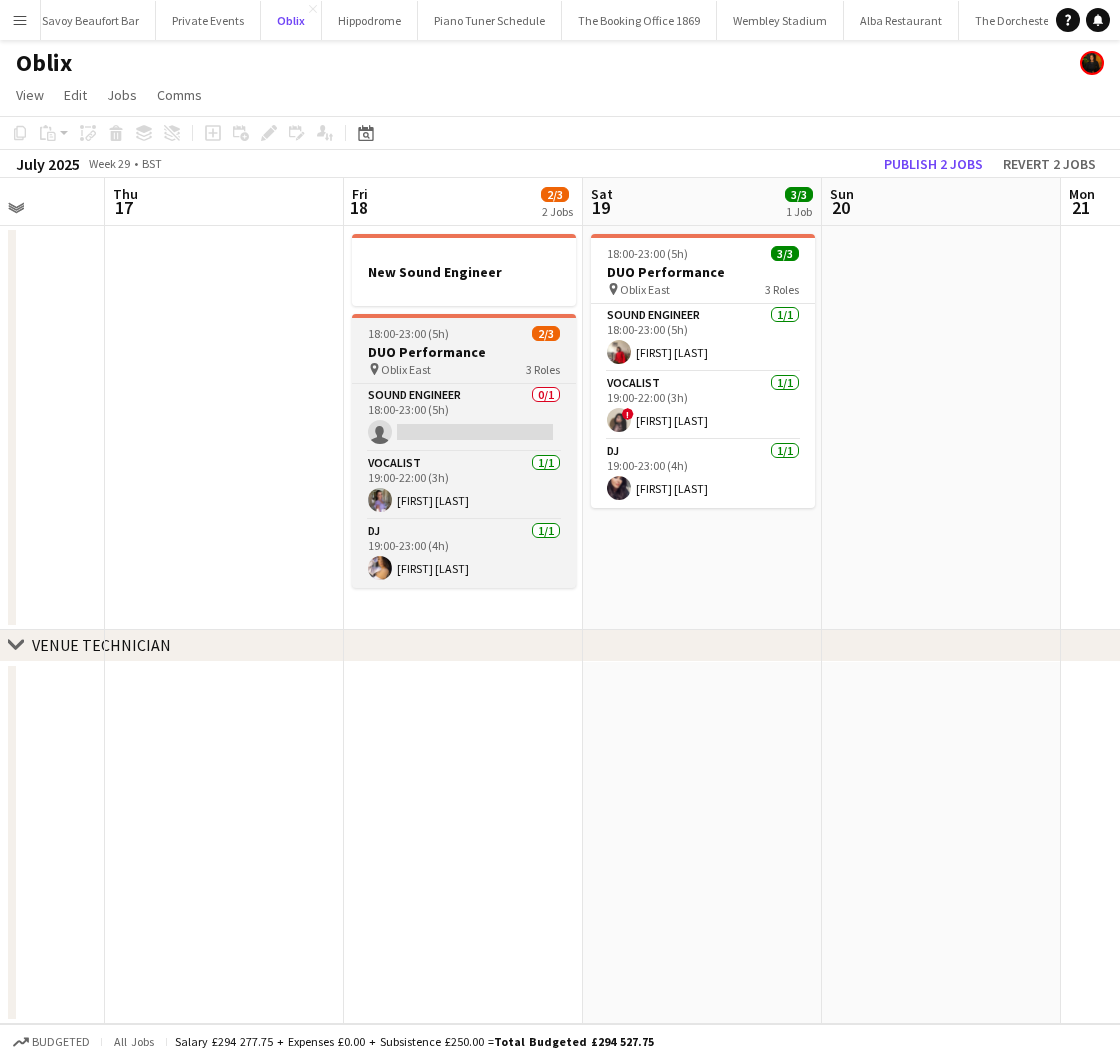 scroll, scrollTop: 0, scrollLeft: 829, axis: horizontal 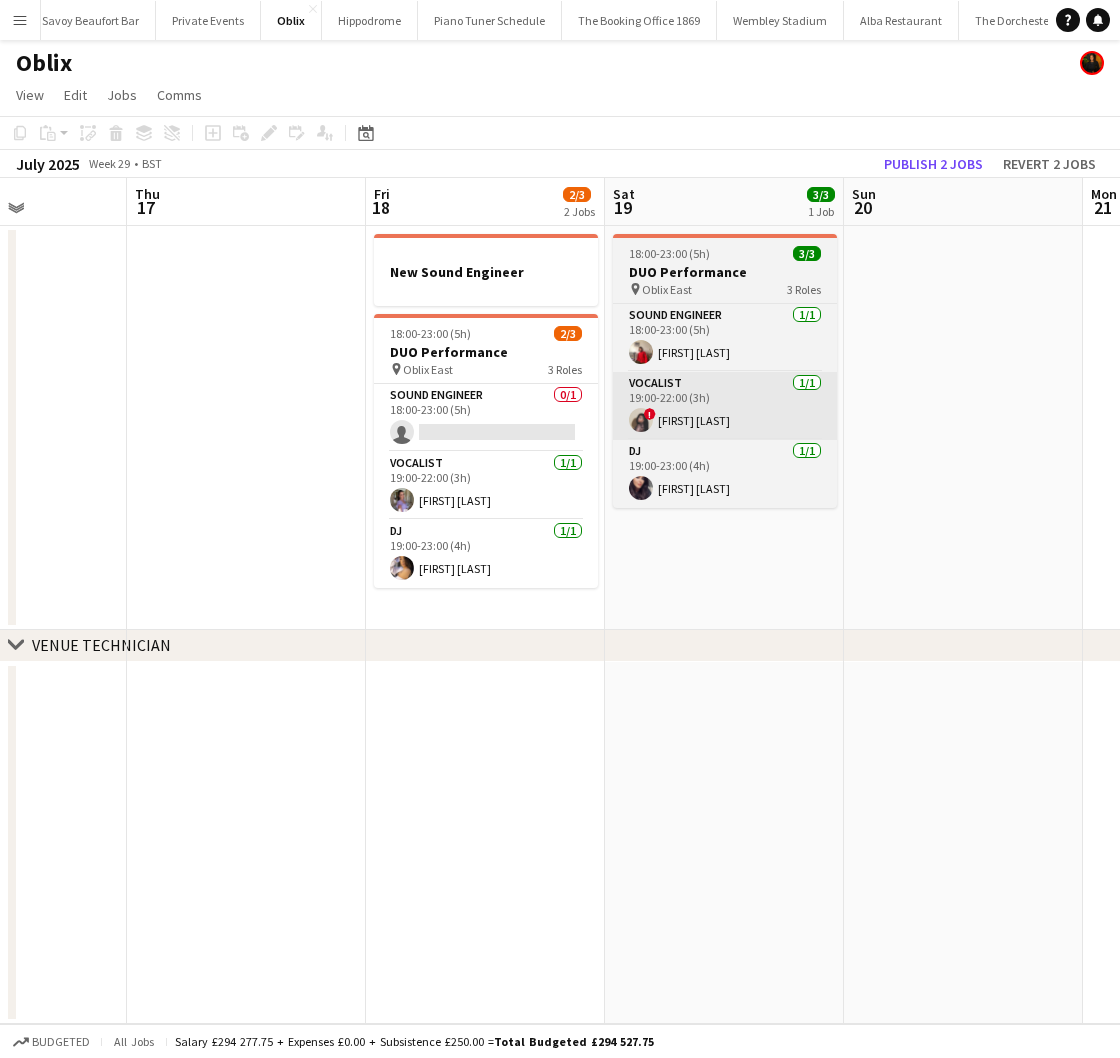drag, startPoint x: 505, startPoint y: 558, endPoint x: 799, endPoint y: 391, distance: 338.1198 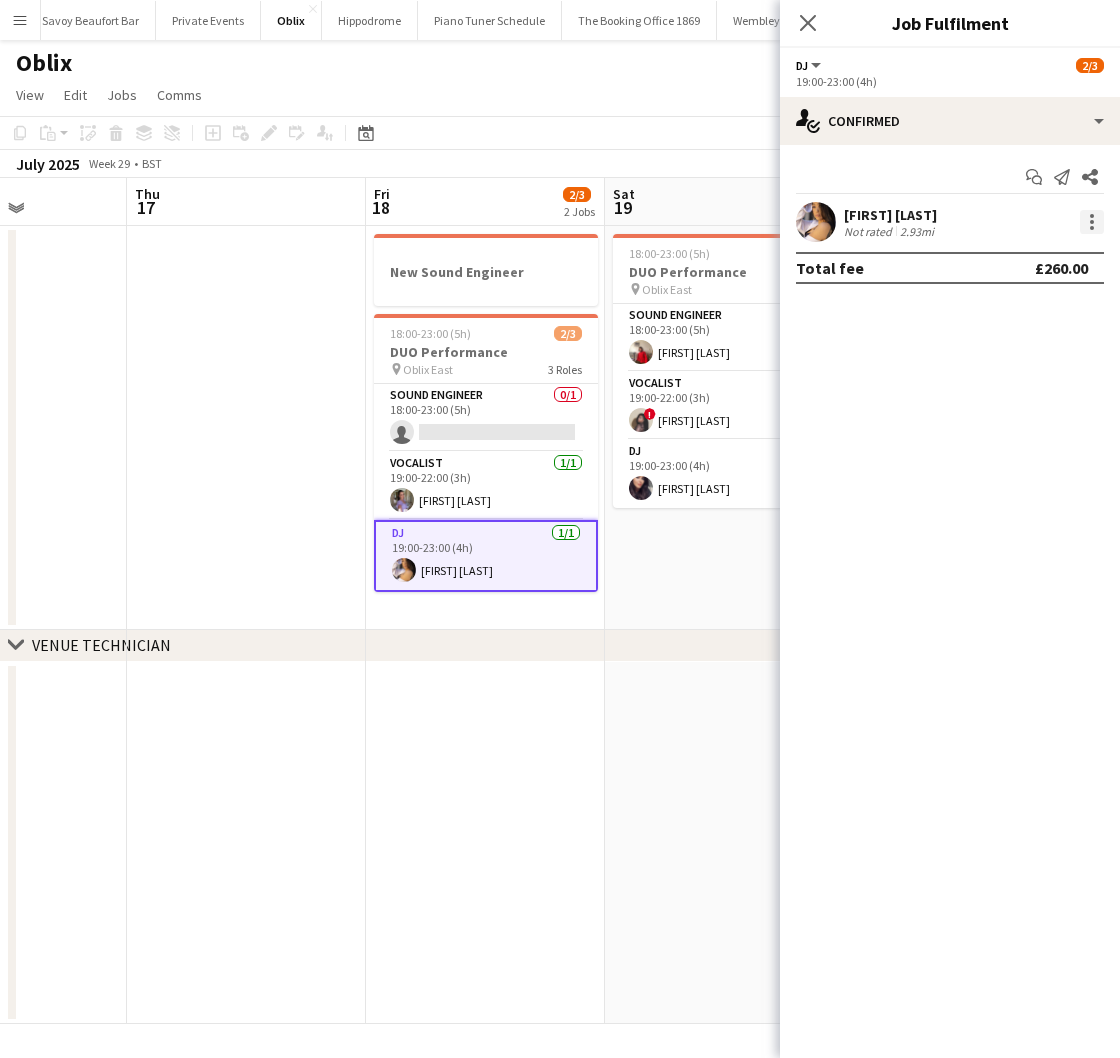 click on "Stephanie Cheah   Not rated   2.93mi" at bounding box center [950, 222] 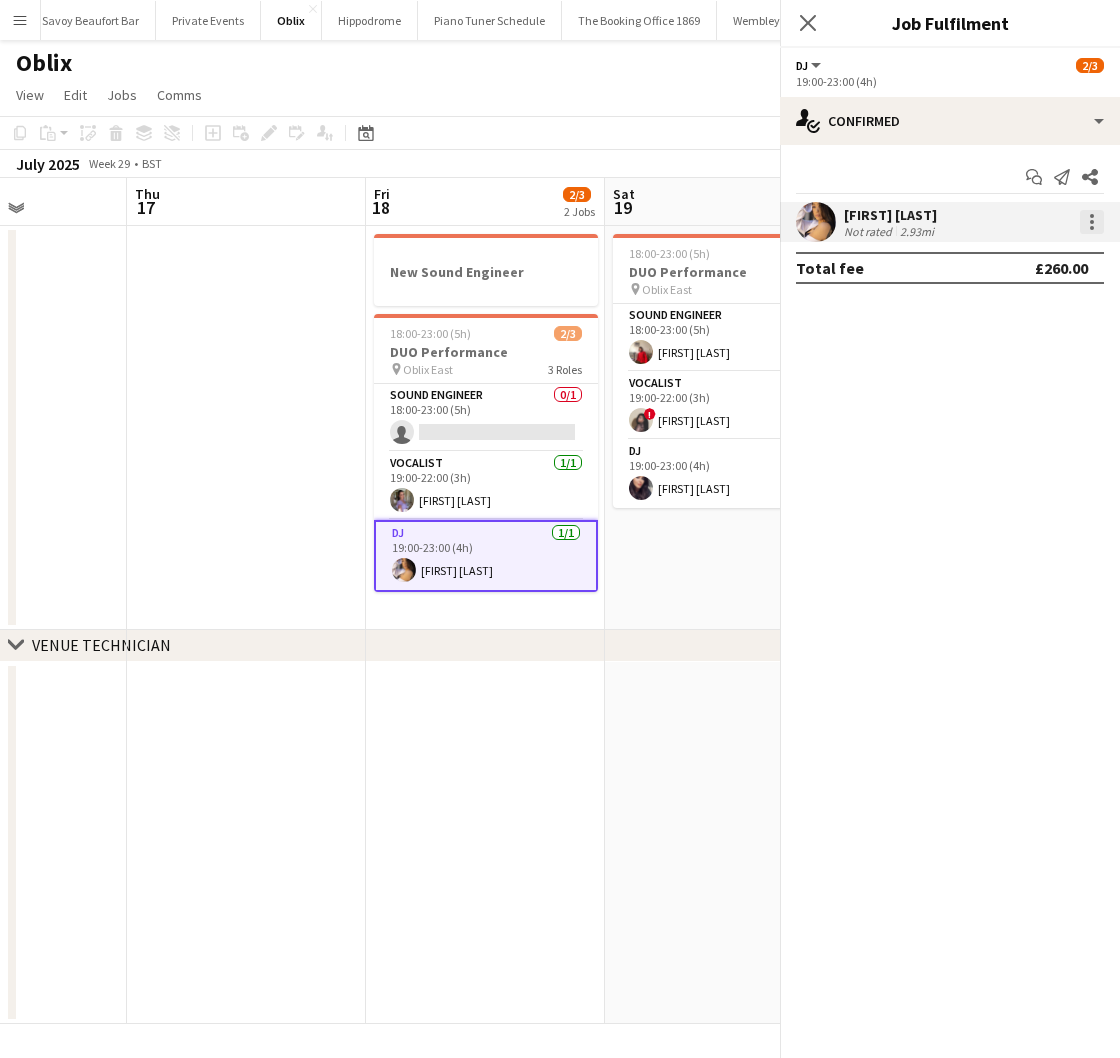 click at bounding box center (1092, 222) 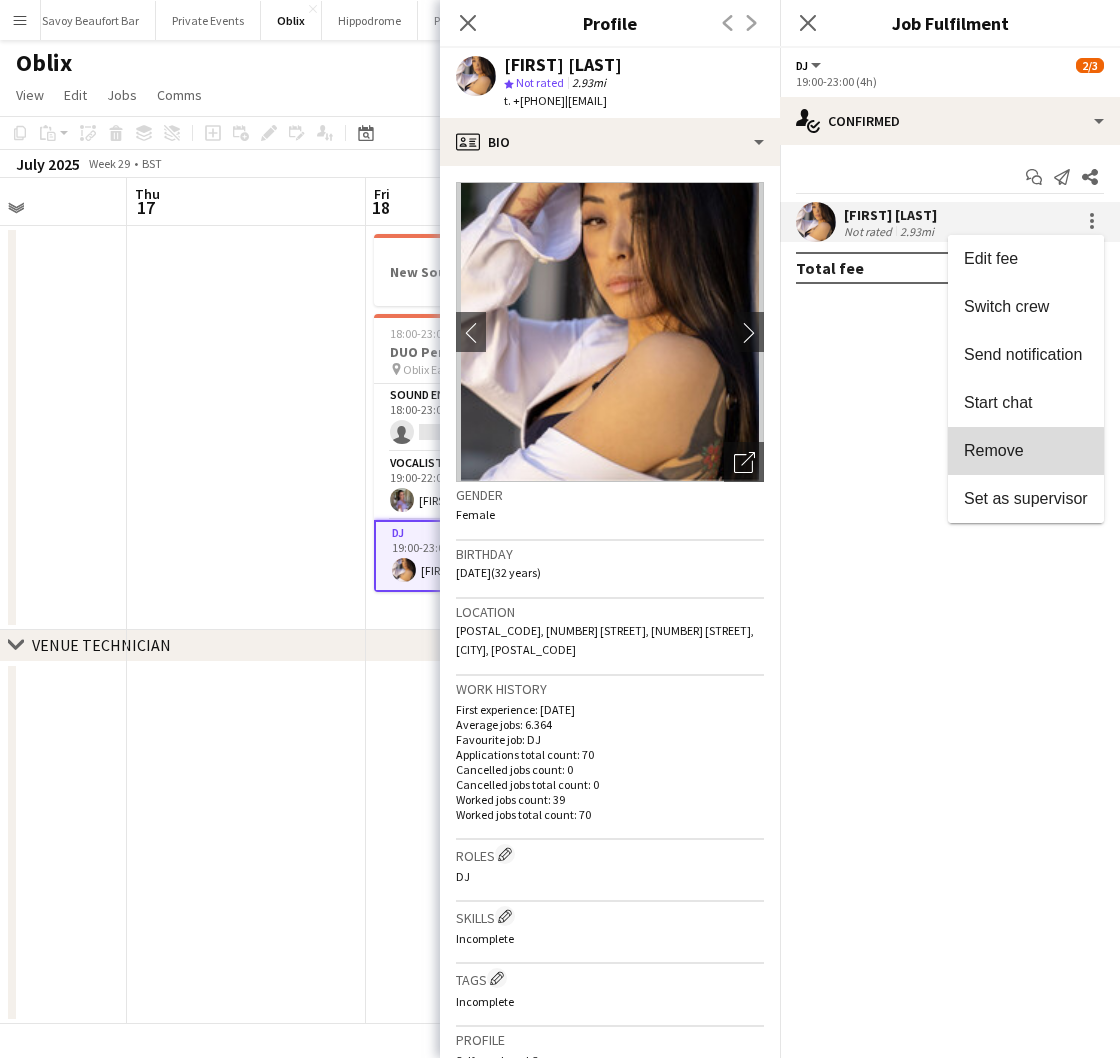 click on "Remove" at bounding box center [994, 450] 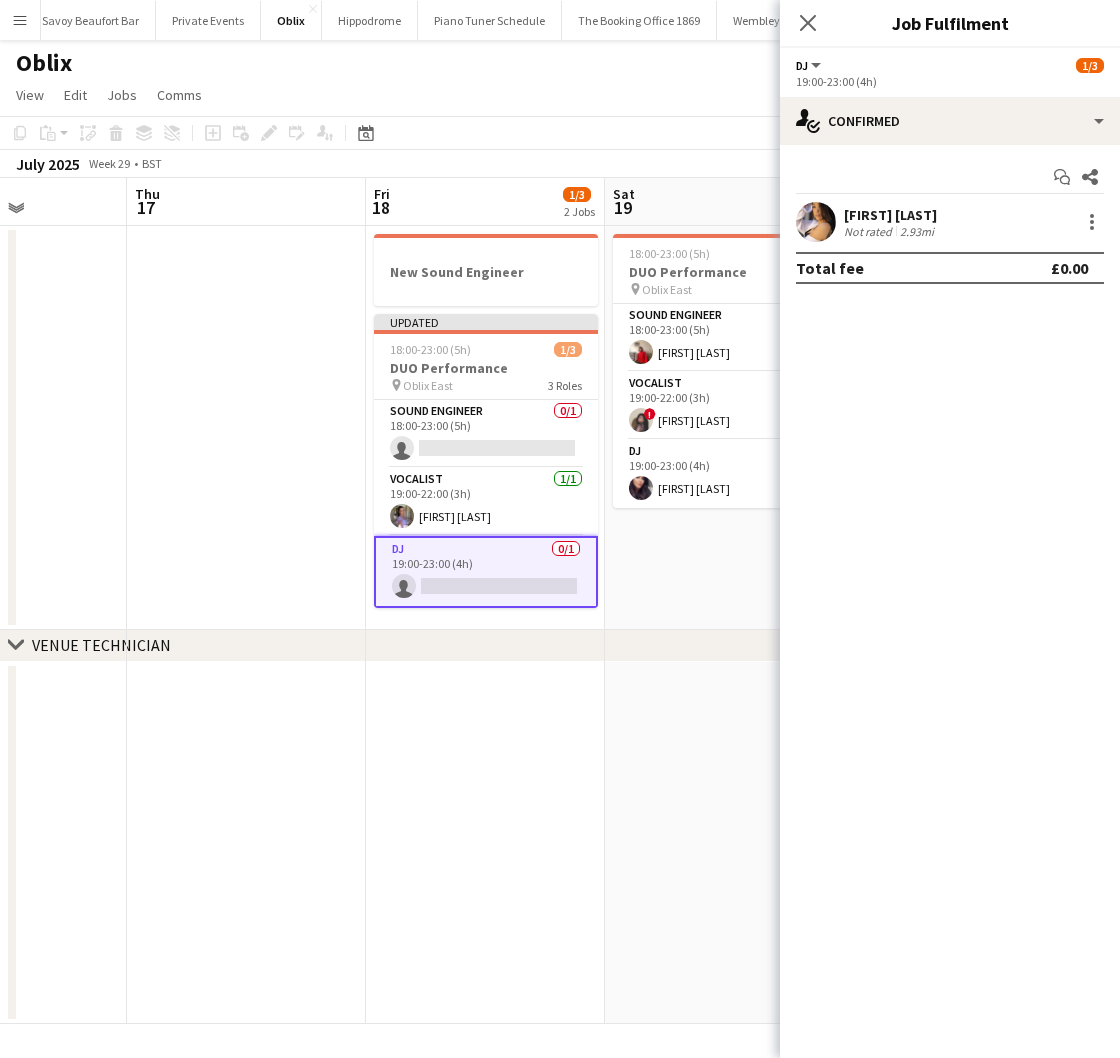 click on "DJ   0/1   19:00-23:00 (4h)
single-neutral-actions" at bounding box center [486, 572] 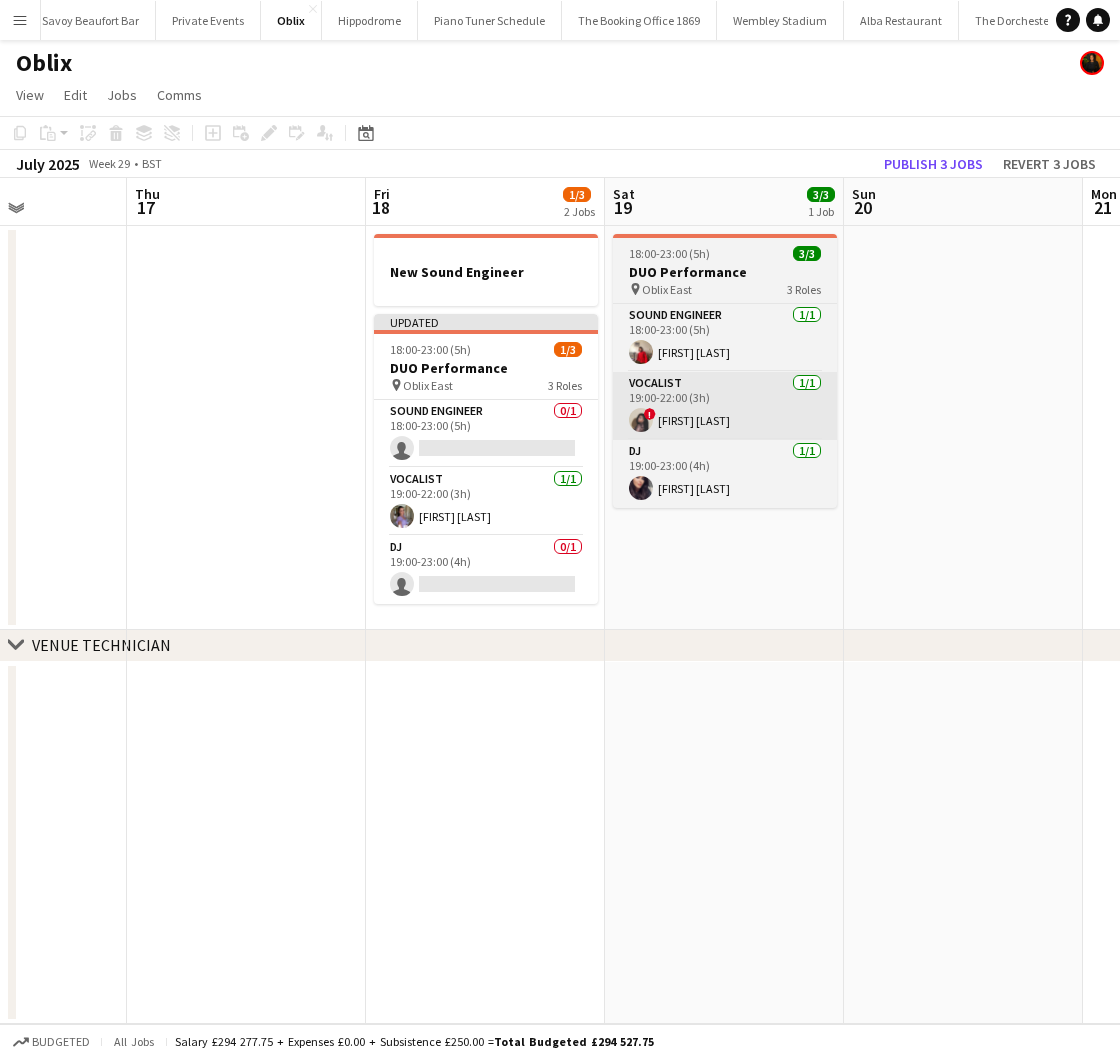 drag, startPoint x: 505, startPoint y: 581, endPoint x: 696, endPoint y: 424, distance: 247.24481 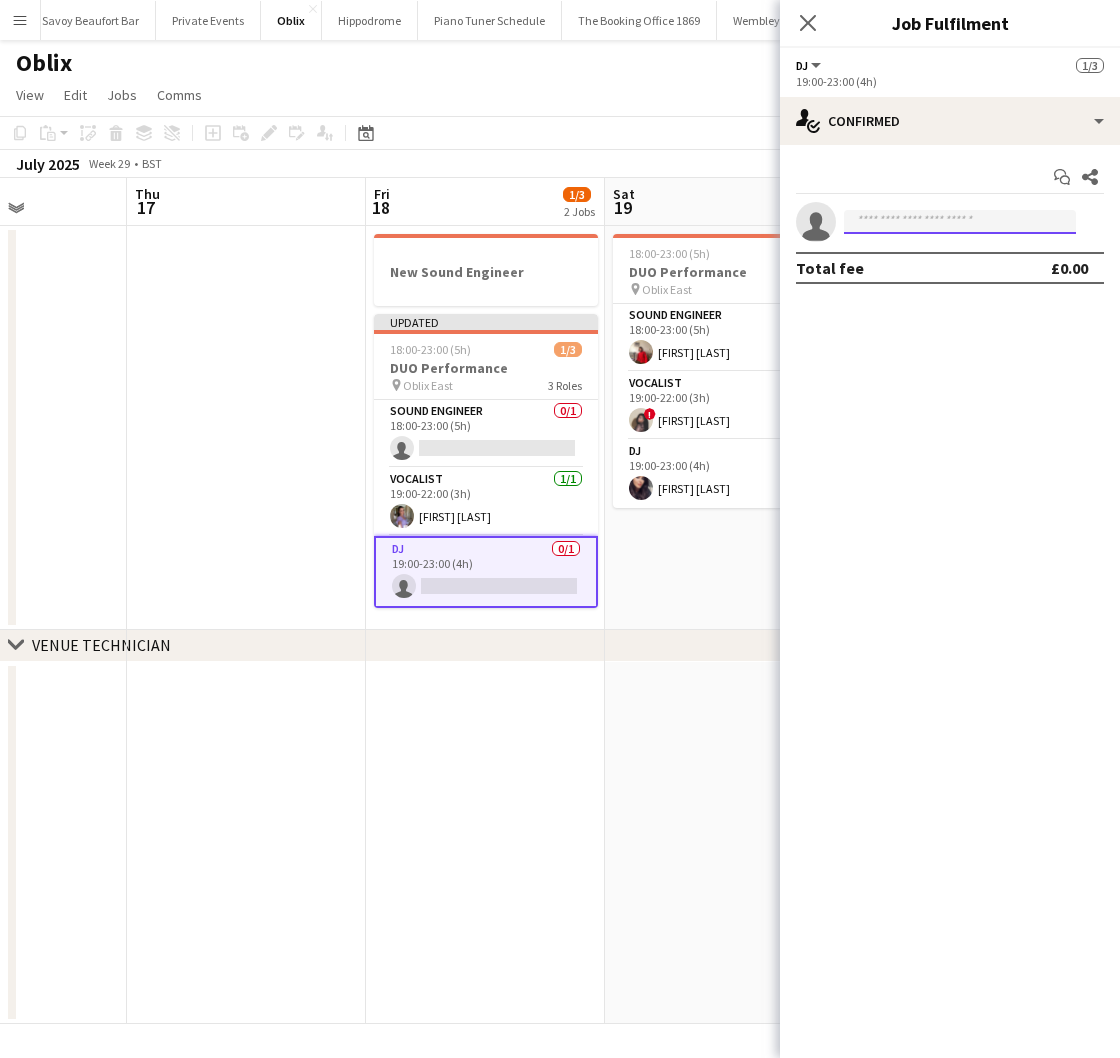 click at bounding box center [960, 222] 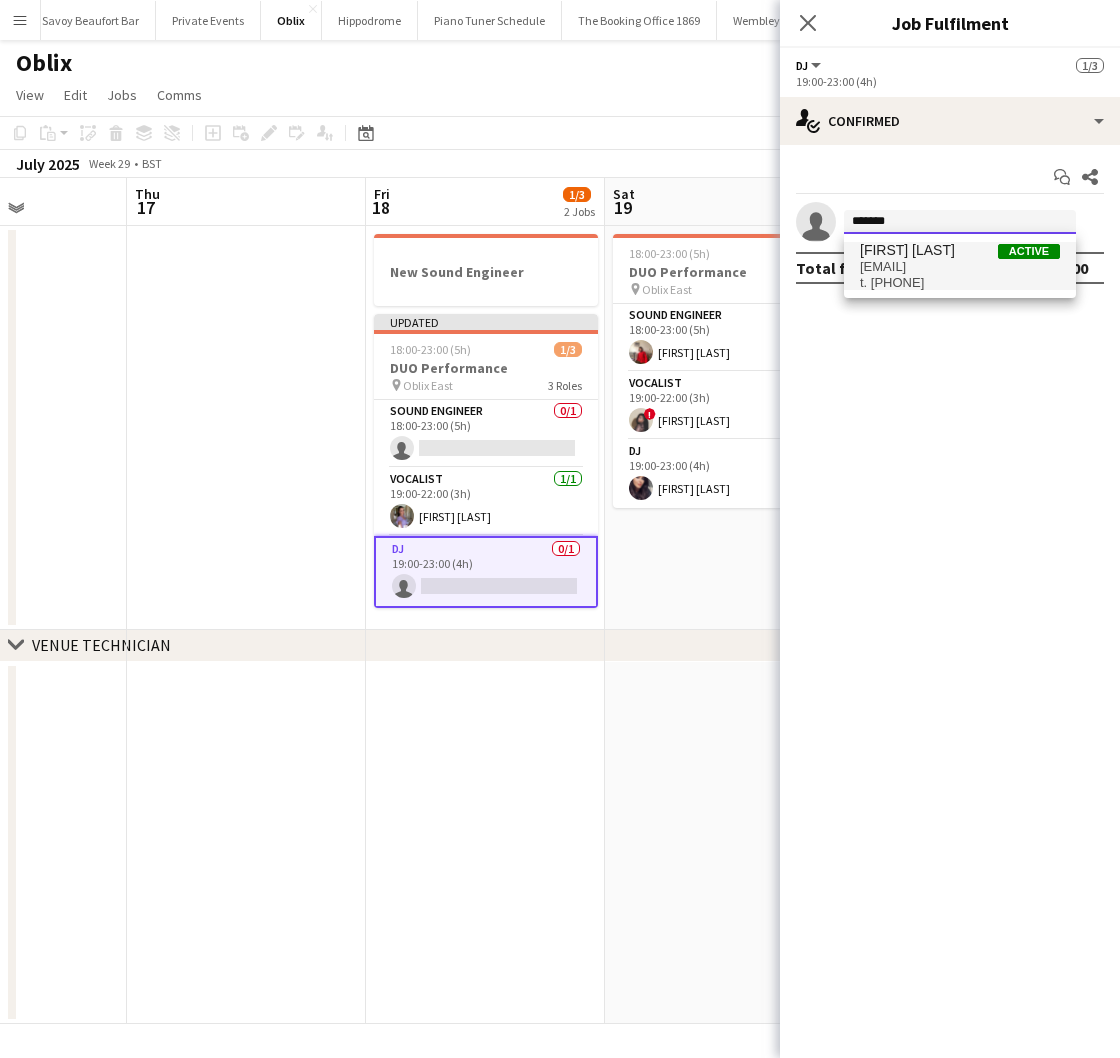 type on "*******" 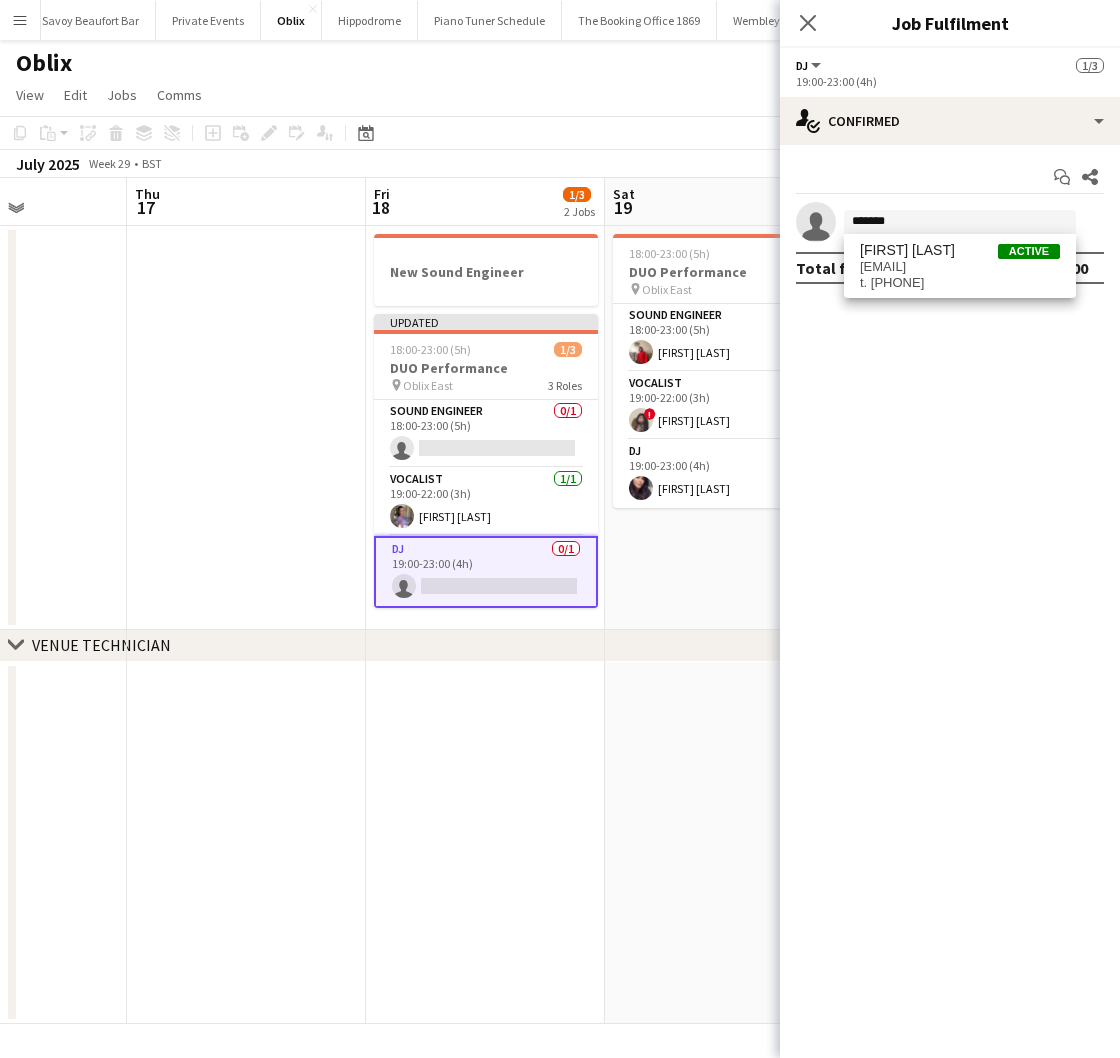 drag, startPoint x: 905, startPoint y: 275, endPoint x: 908, endPoint y: 293, distance: 18.248287 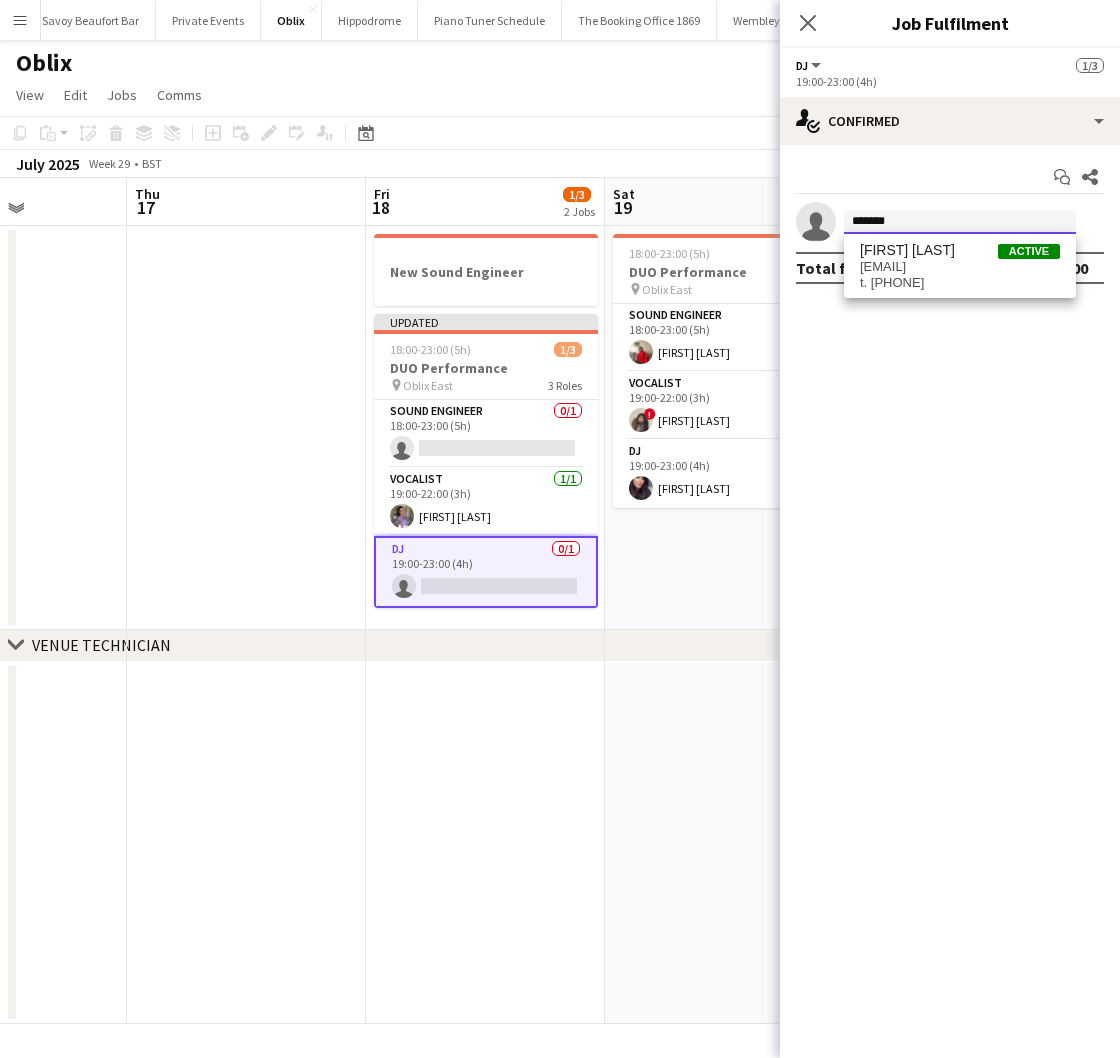 type 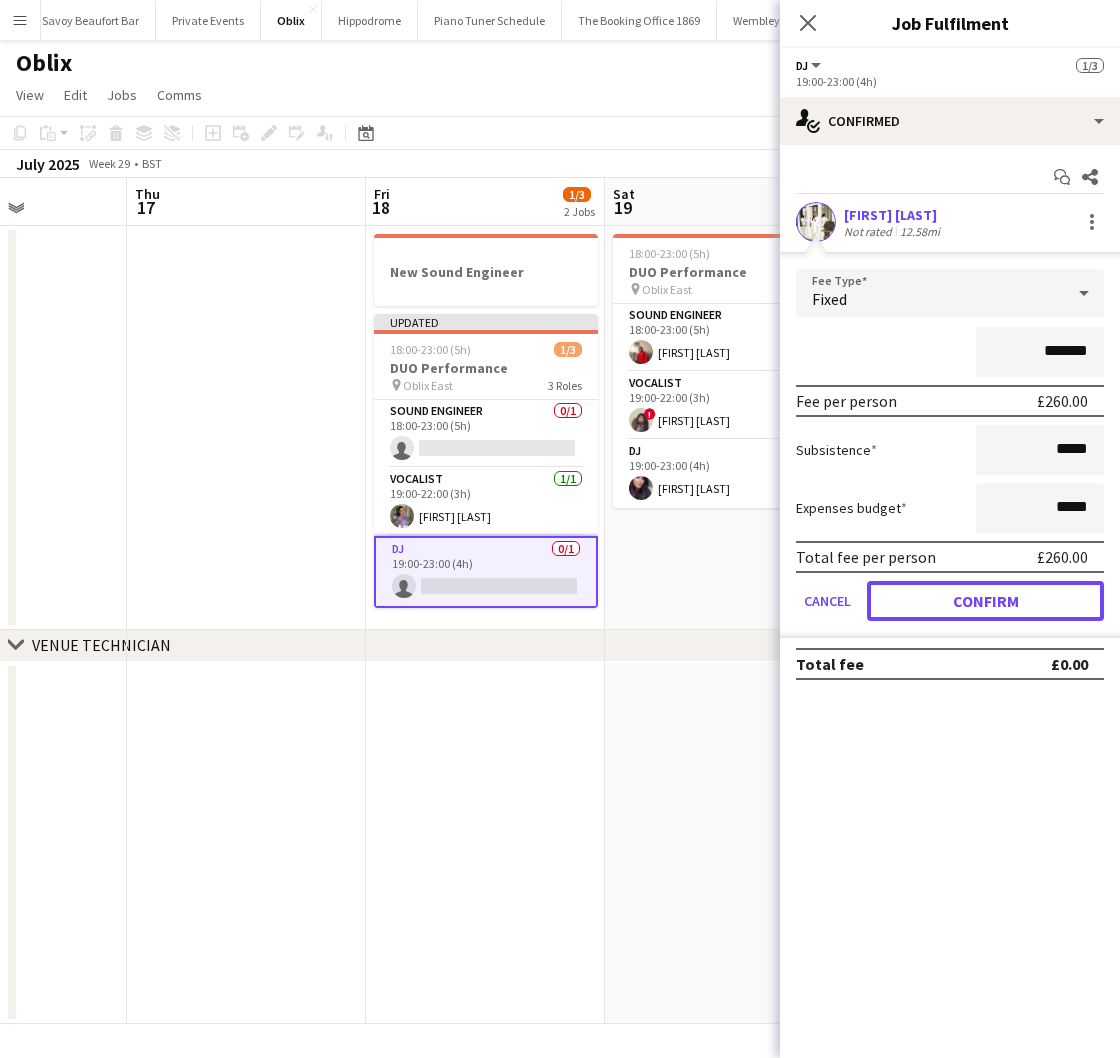 click on "Confirm" at bounding box center (985, 601) 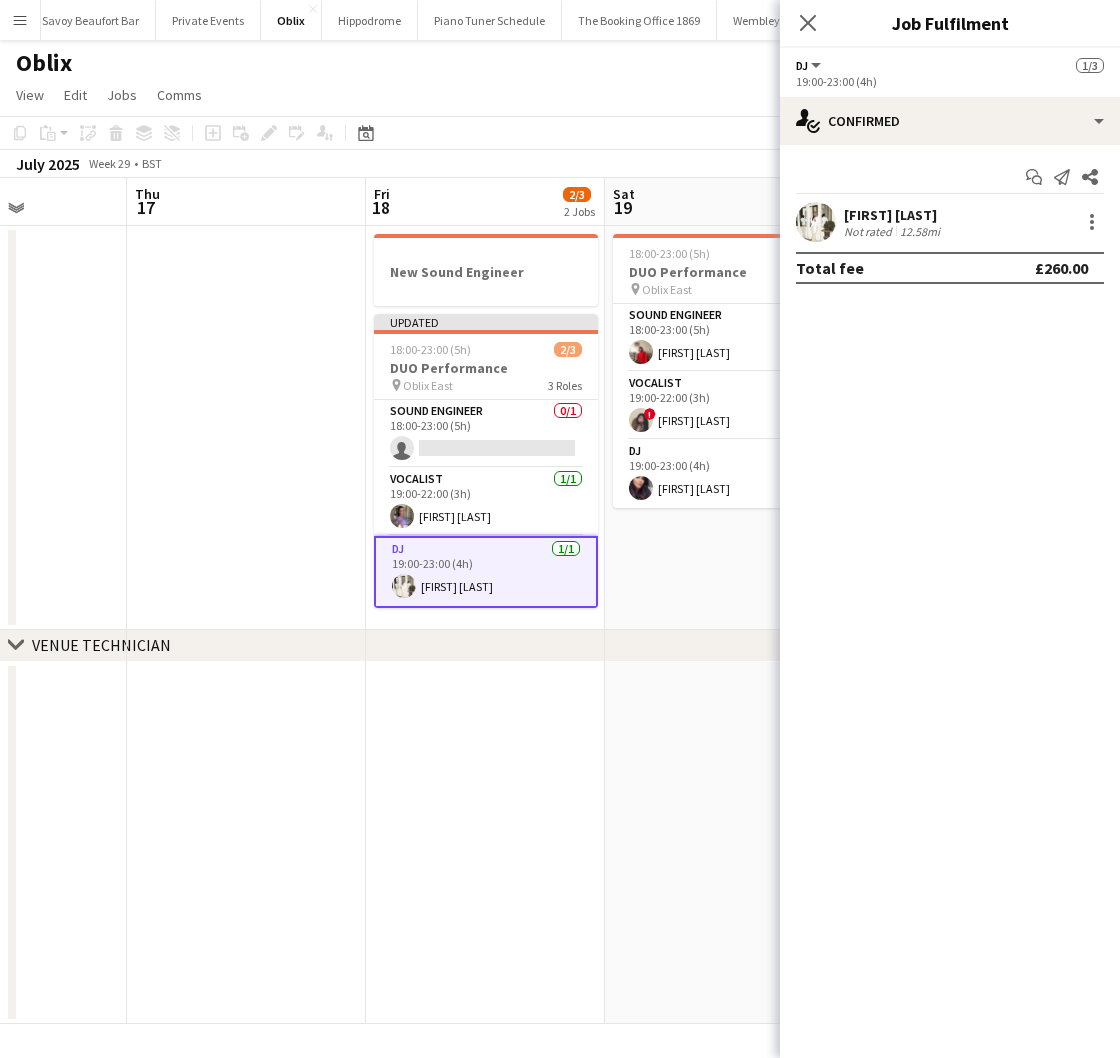 drag, startPoint x: 292, startPoint y: 537, endPoint x: 343, endPoint y: 499, distance: 63.600315 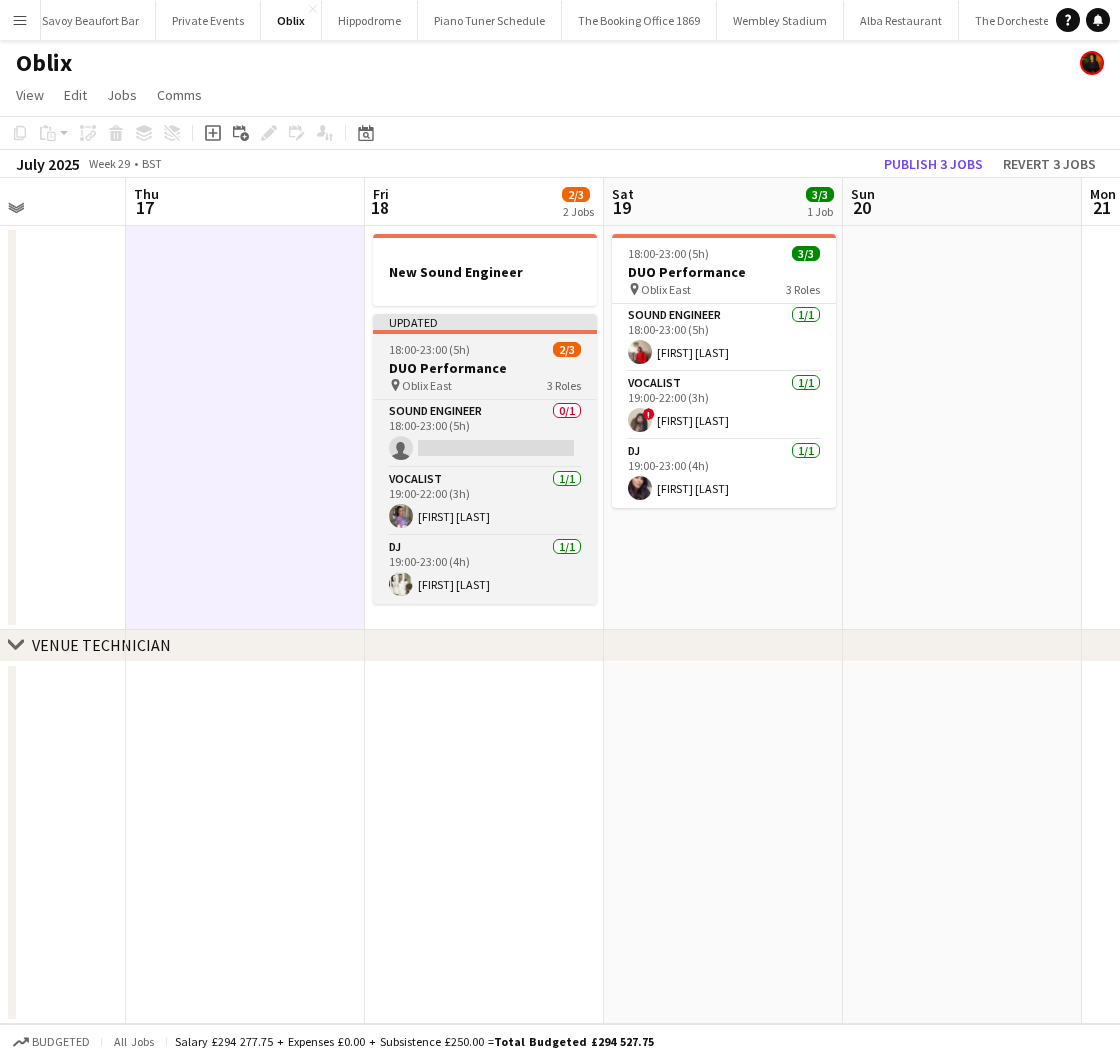 click on "DUO Performance" at bounding box center [485, 368] 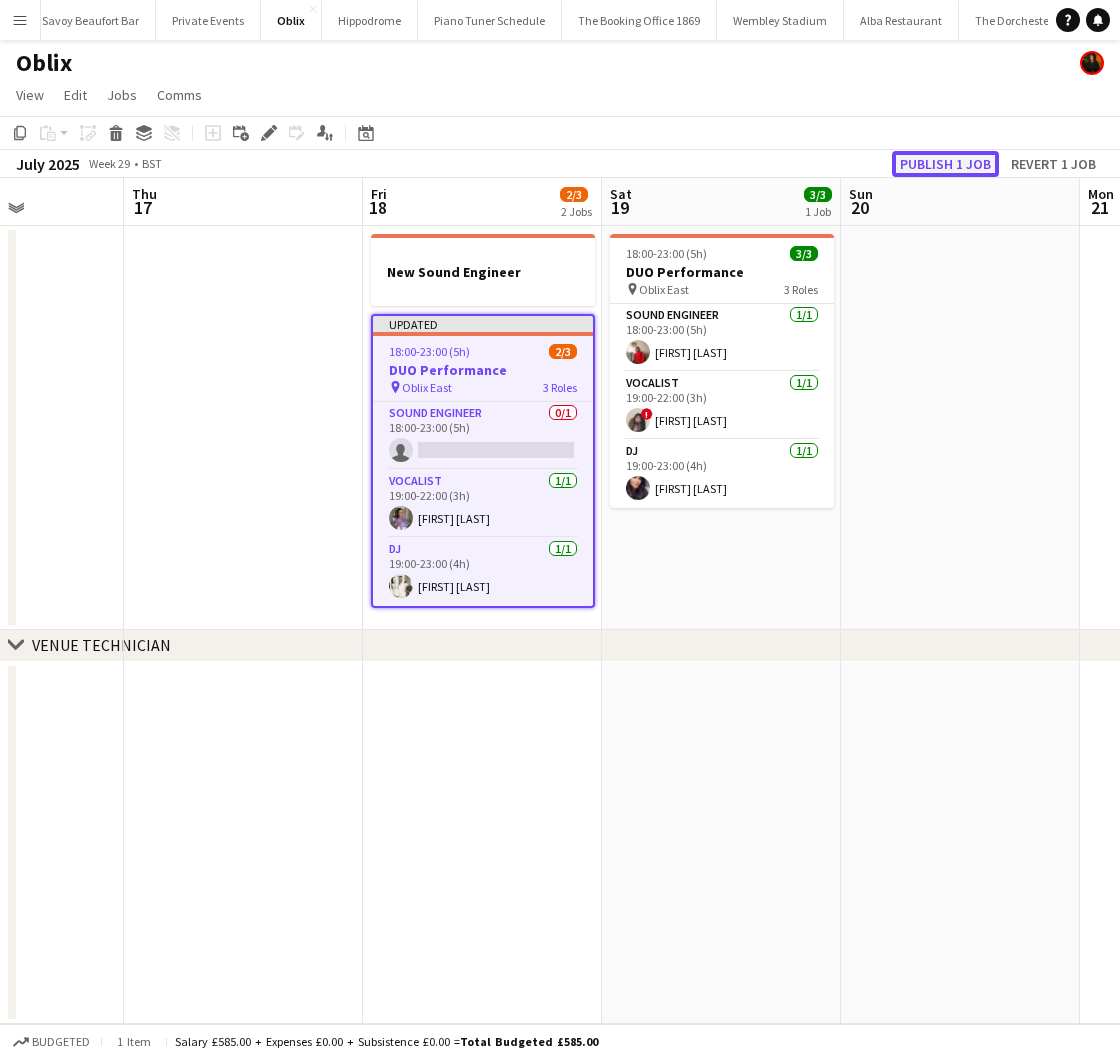 click on "Publish 1 job" 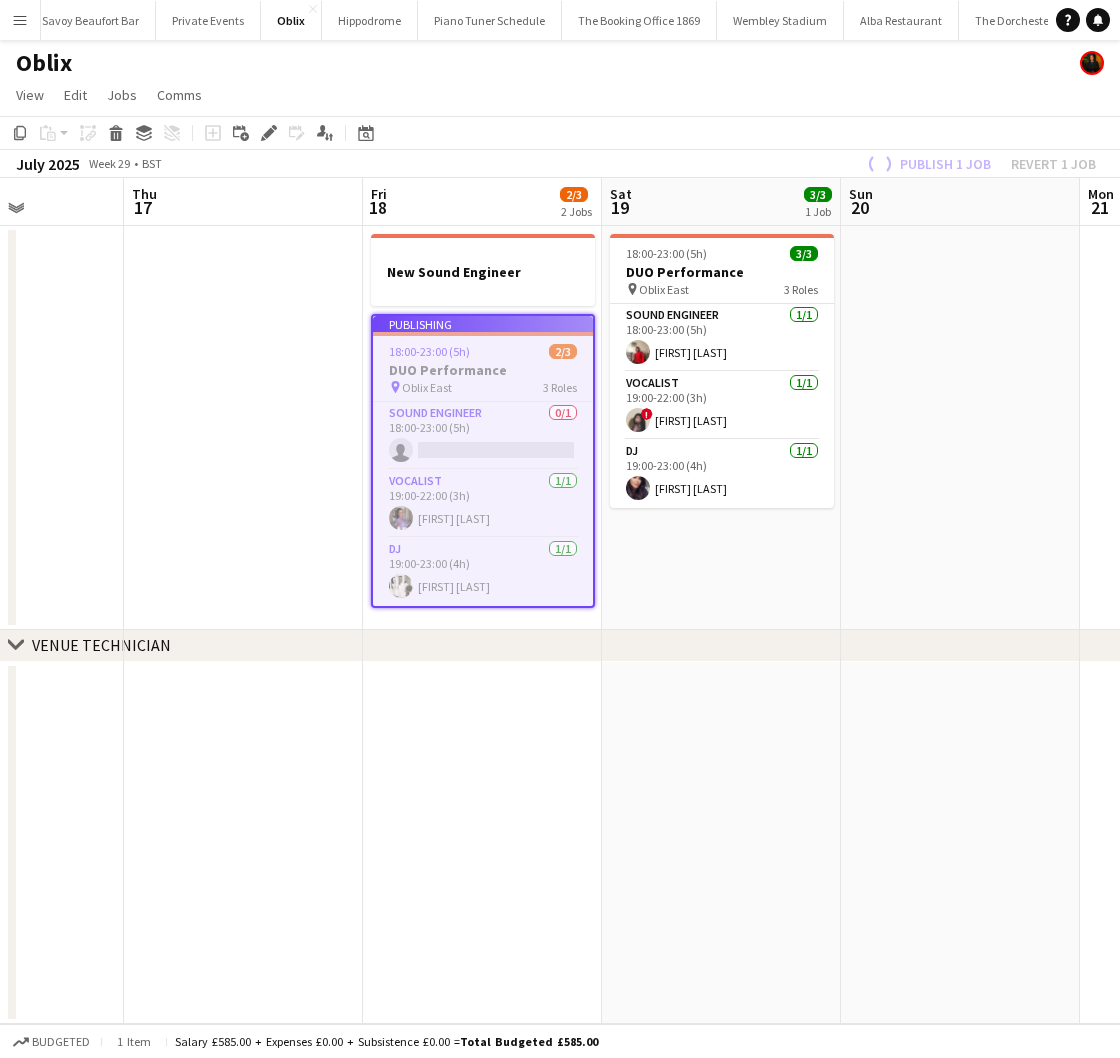 click at bounding box center (960, 428) 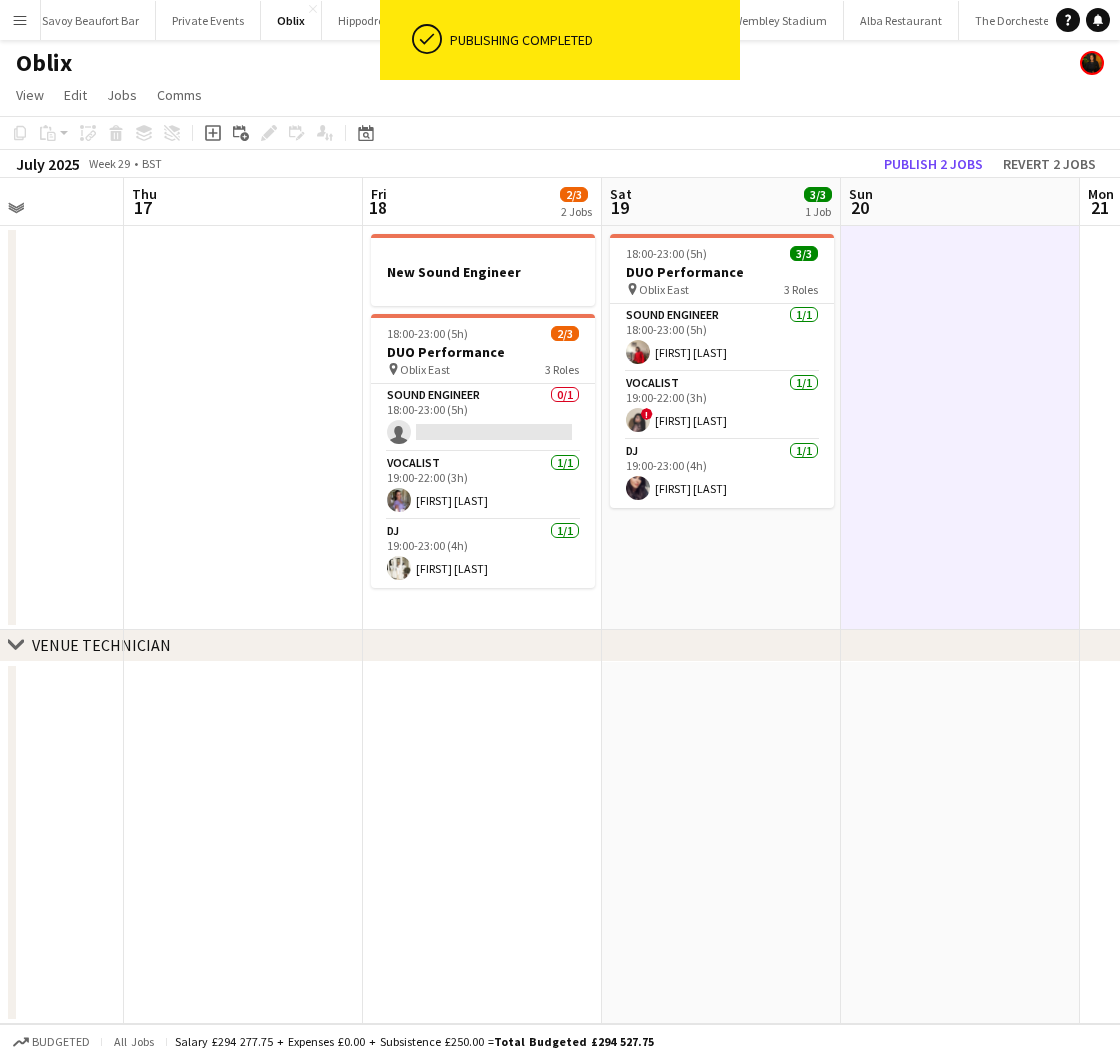 scroll, scrollTop: 0, scrollLeft: 833, axis: horizontal 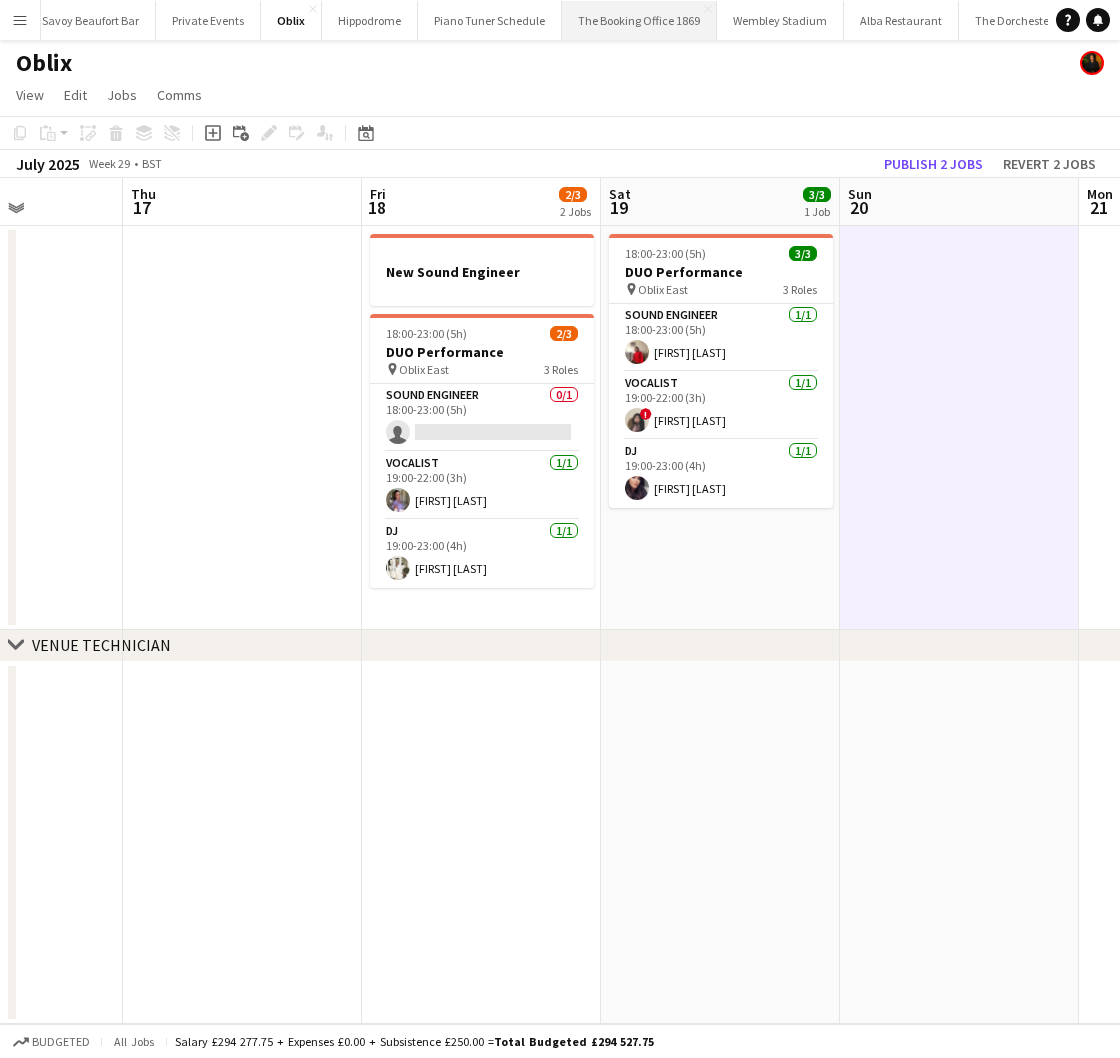 click on "The Booking Office 1869
Close" at bounding box center (639, 20) 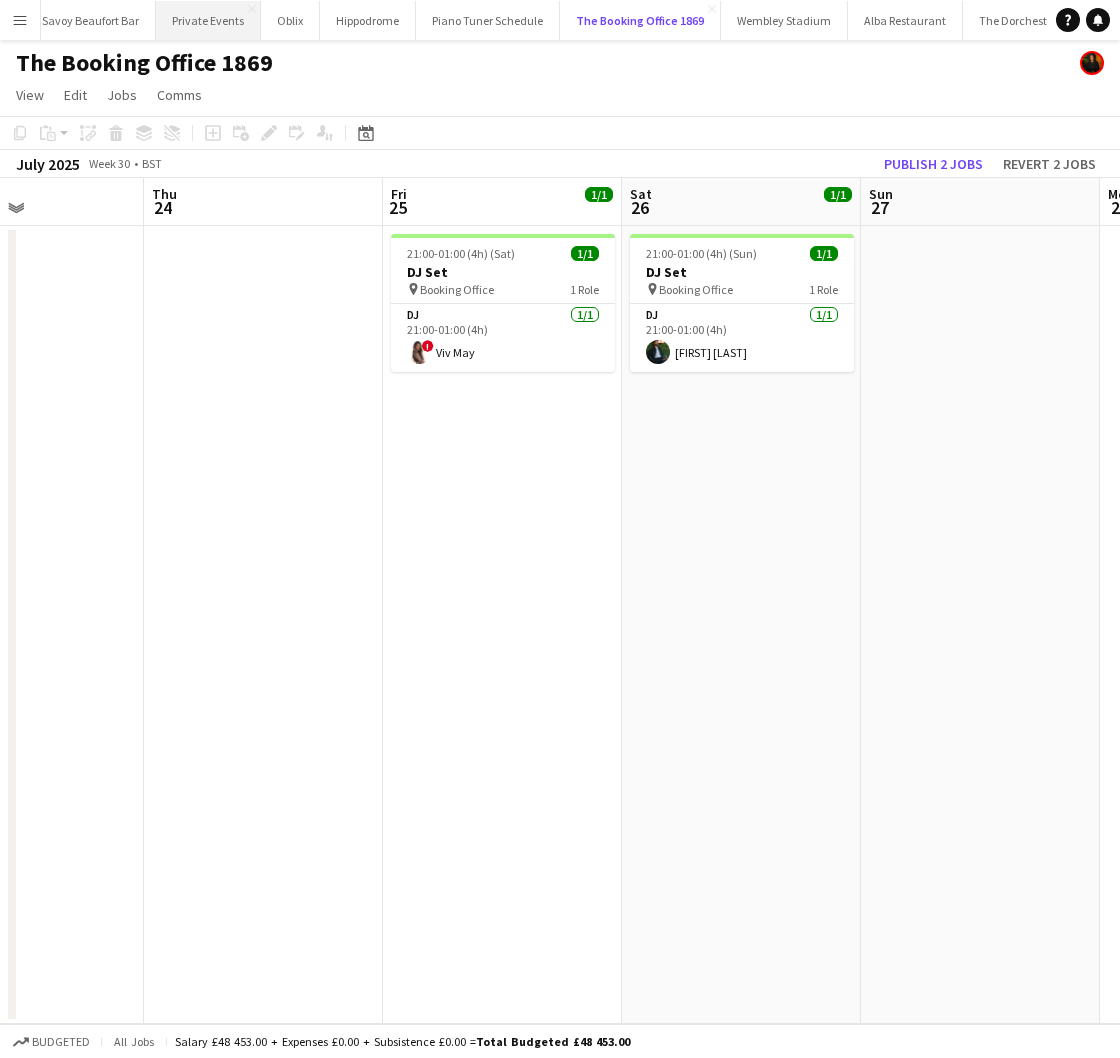 scroll, scrollTop: 0, scrollLeft: 819, axis: horizontal 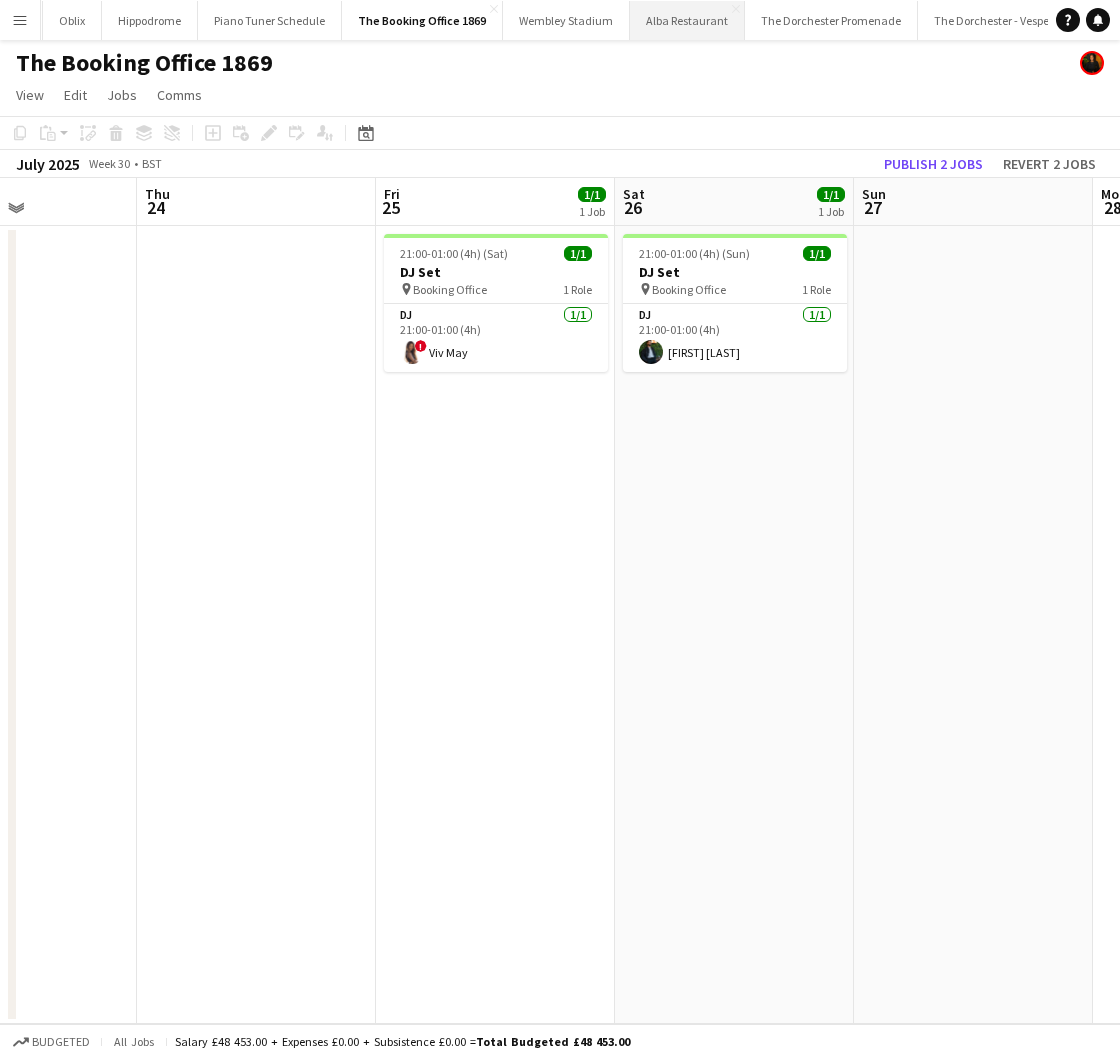 click on "Alba Restaurant
Close" at bounding box center [687, 20] 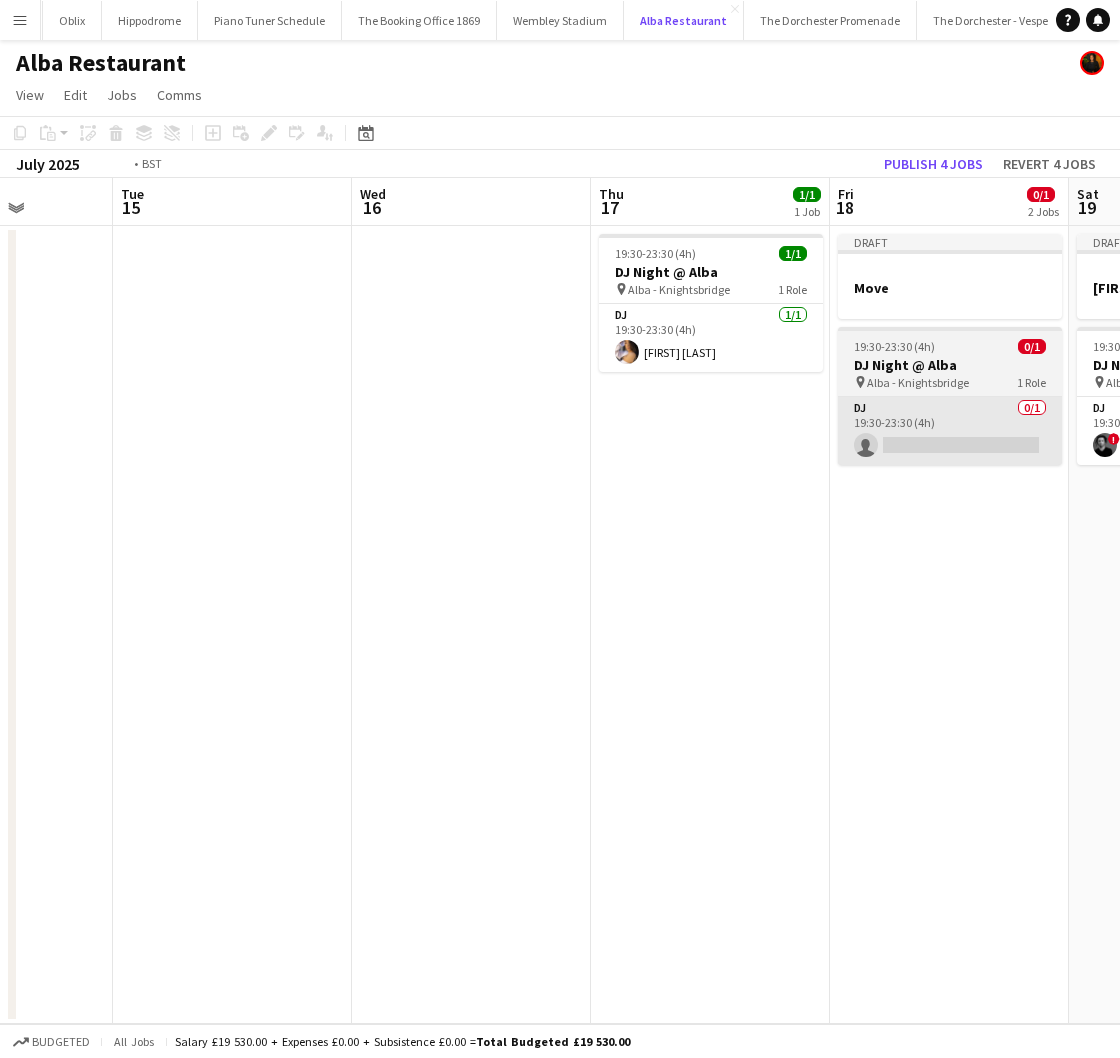 scroll, scrollTop: 0, scrollLeft: 721, axis: horizontal 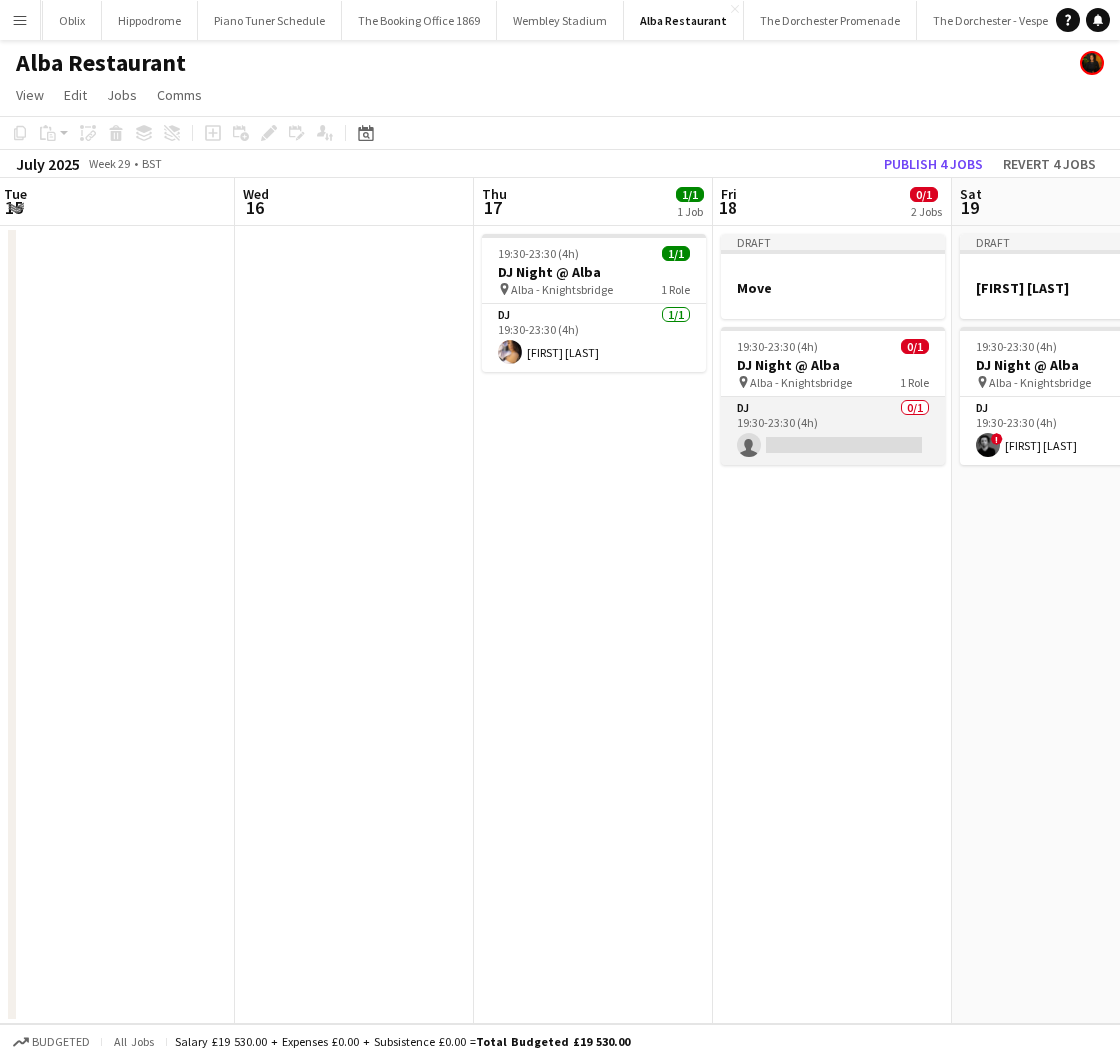 click on "DJ   0/1   19:30-23:30 (4h)
single-neutral-actions" at bounding box center [833, 431] 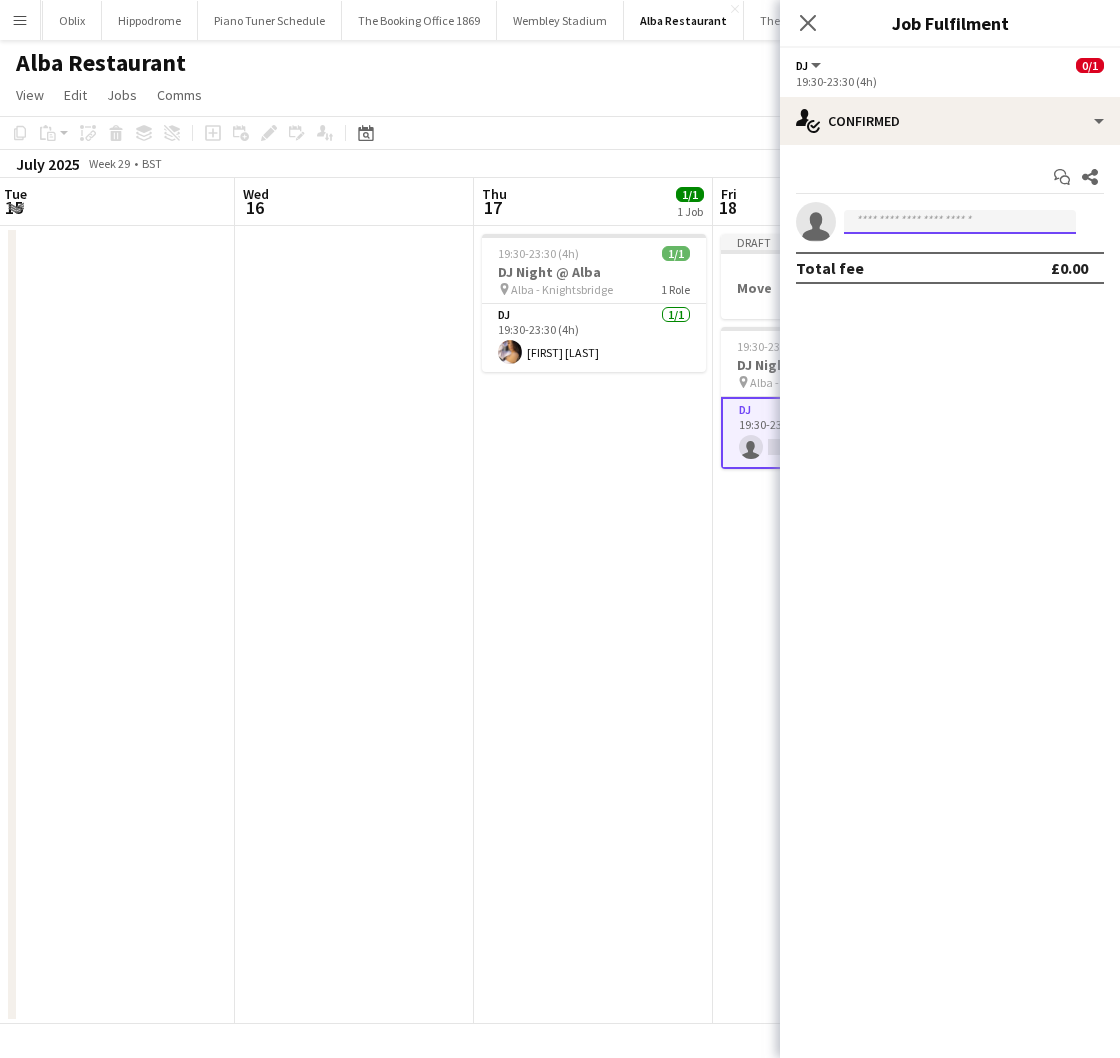 click at bounding box center (960, 222) 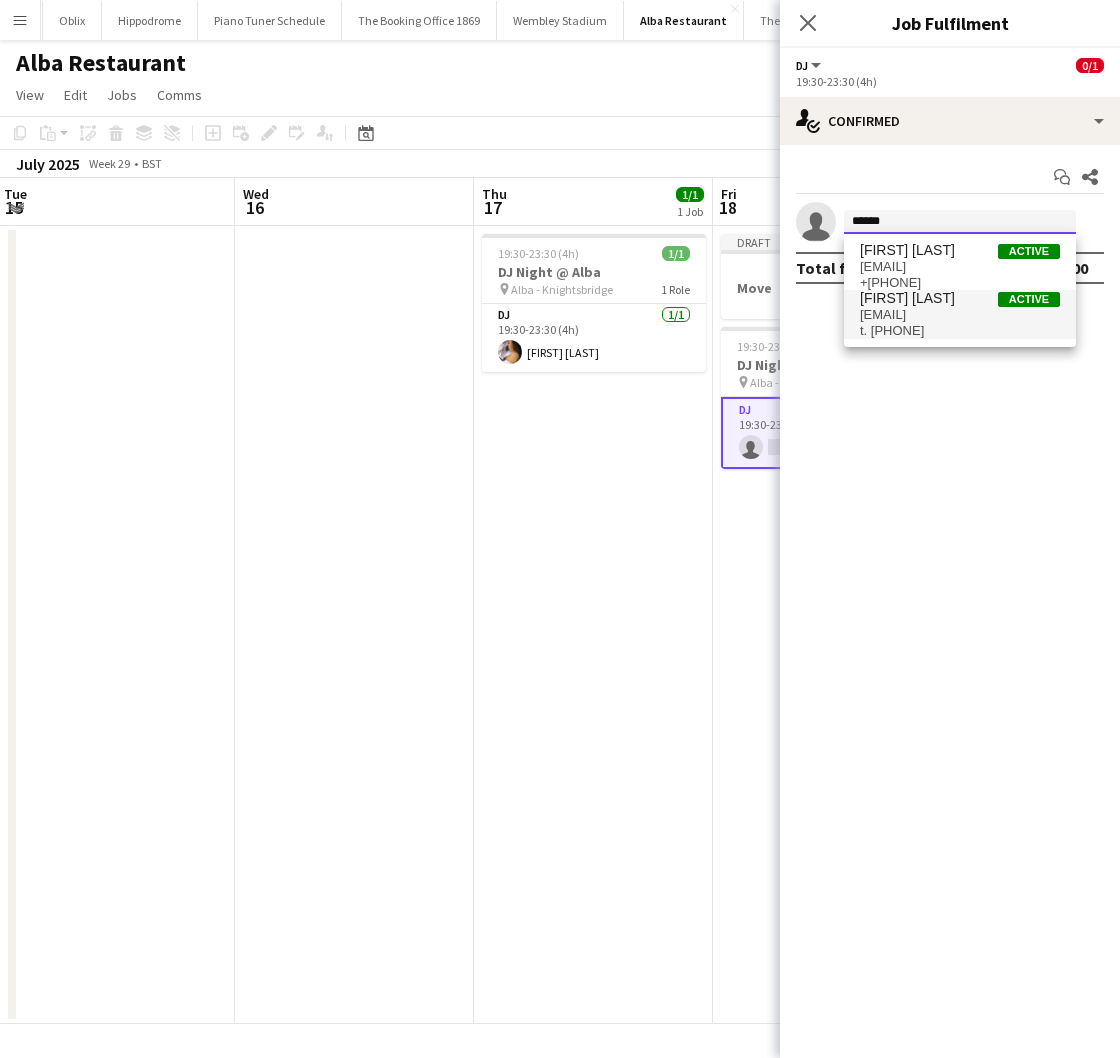 type on "*****" 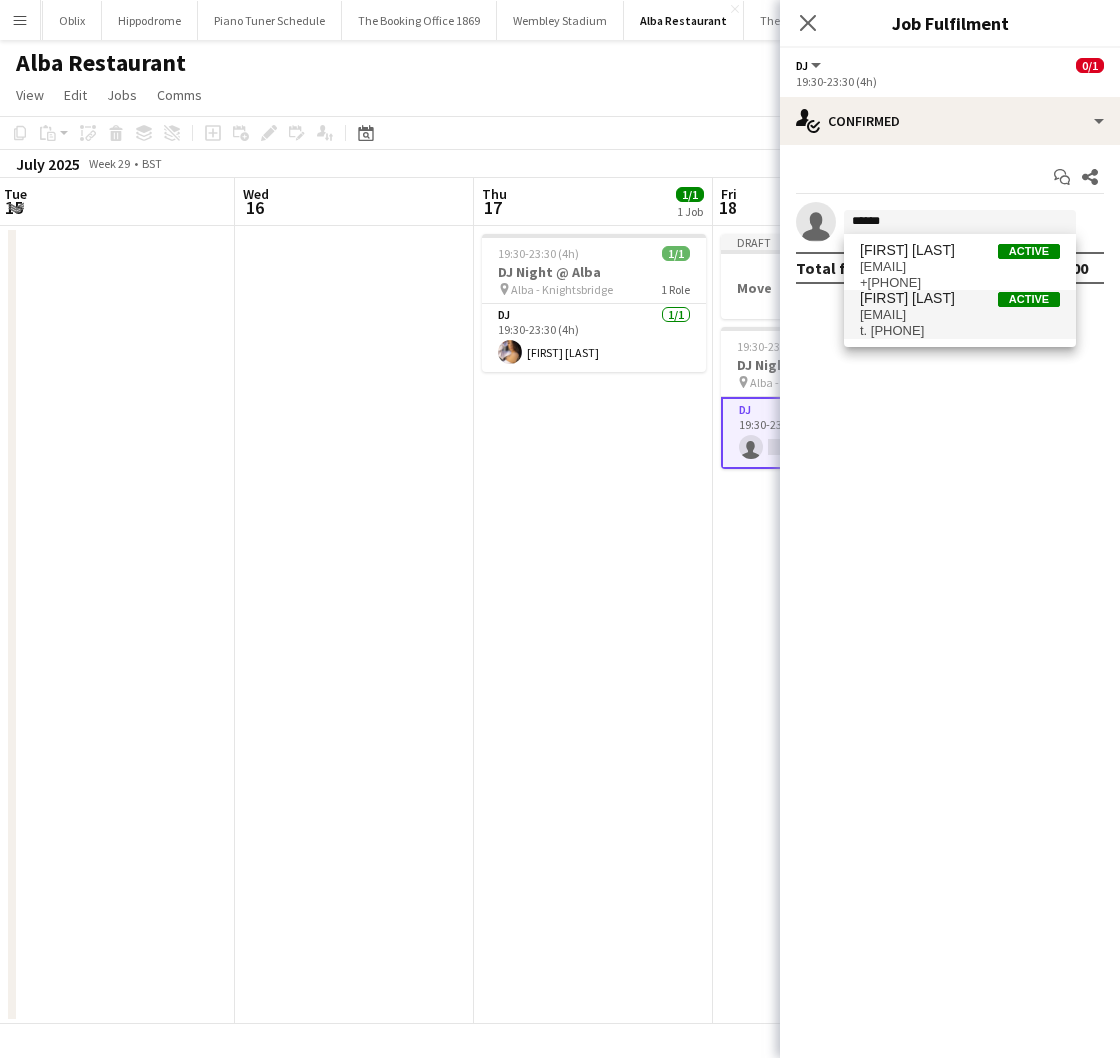 click on "[EMAIL]" at bounding box center [960, 315] 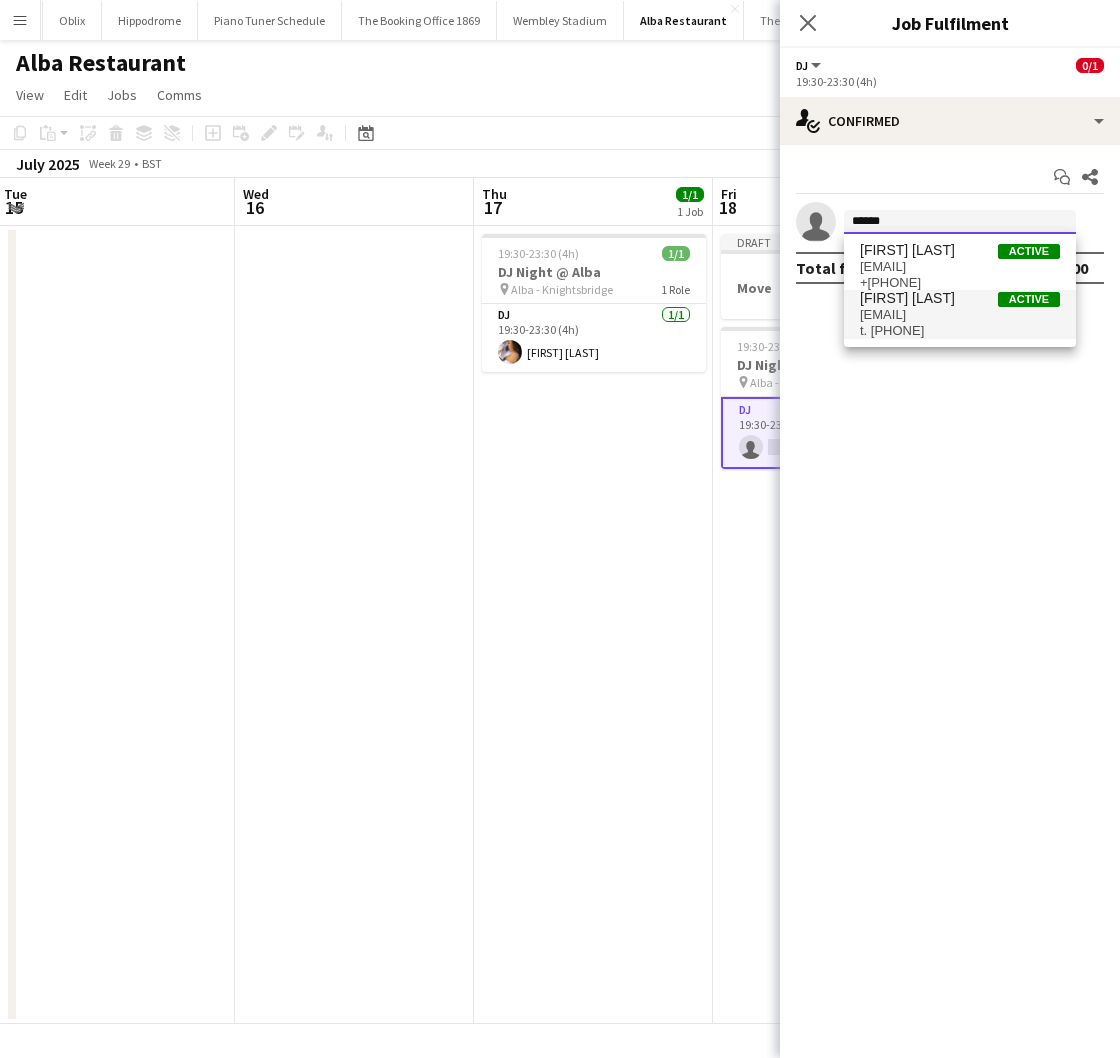 type 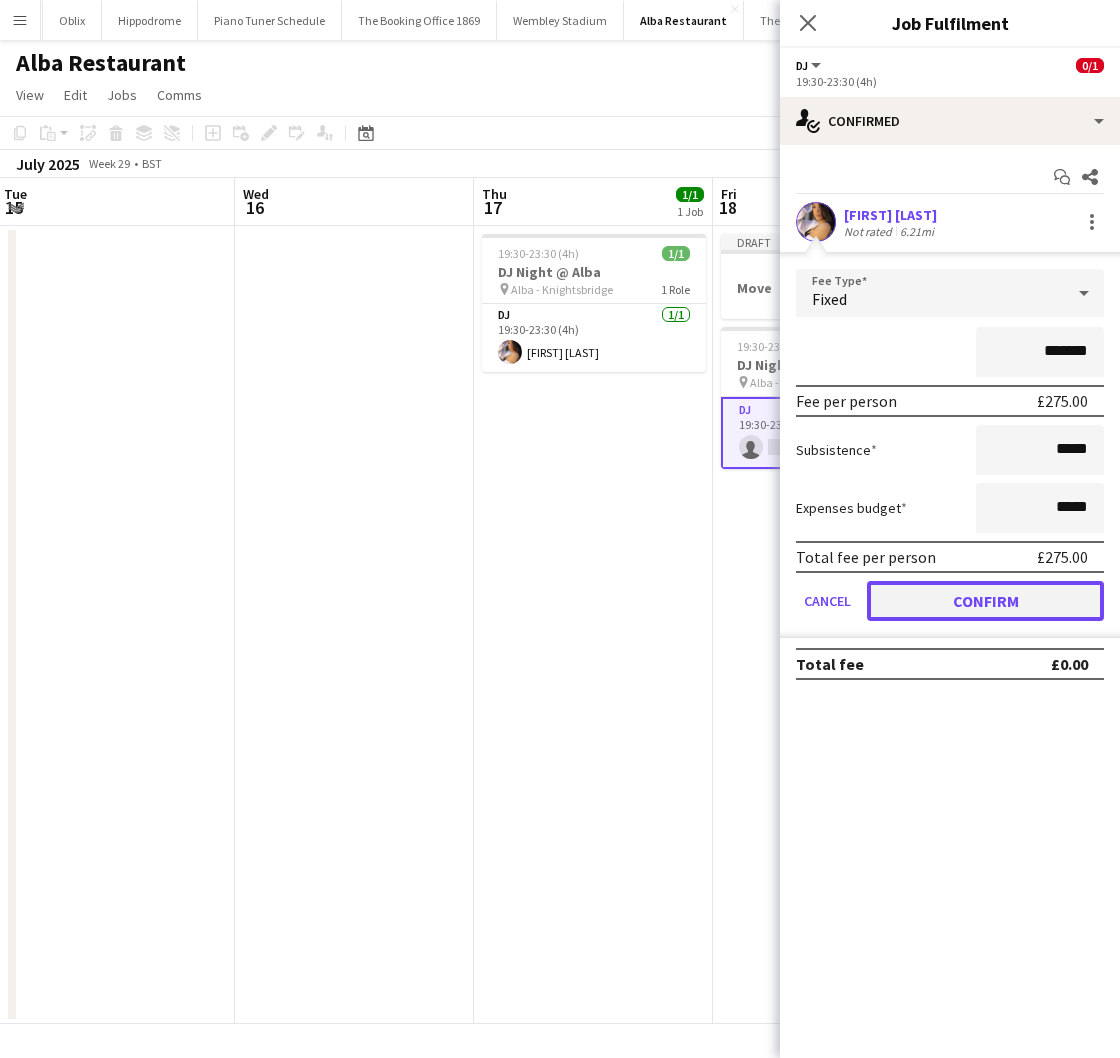 click on "Confirm" at bounding box center (985, 601) 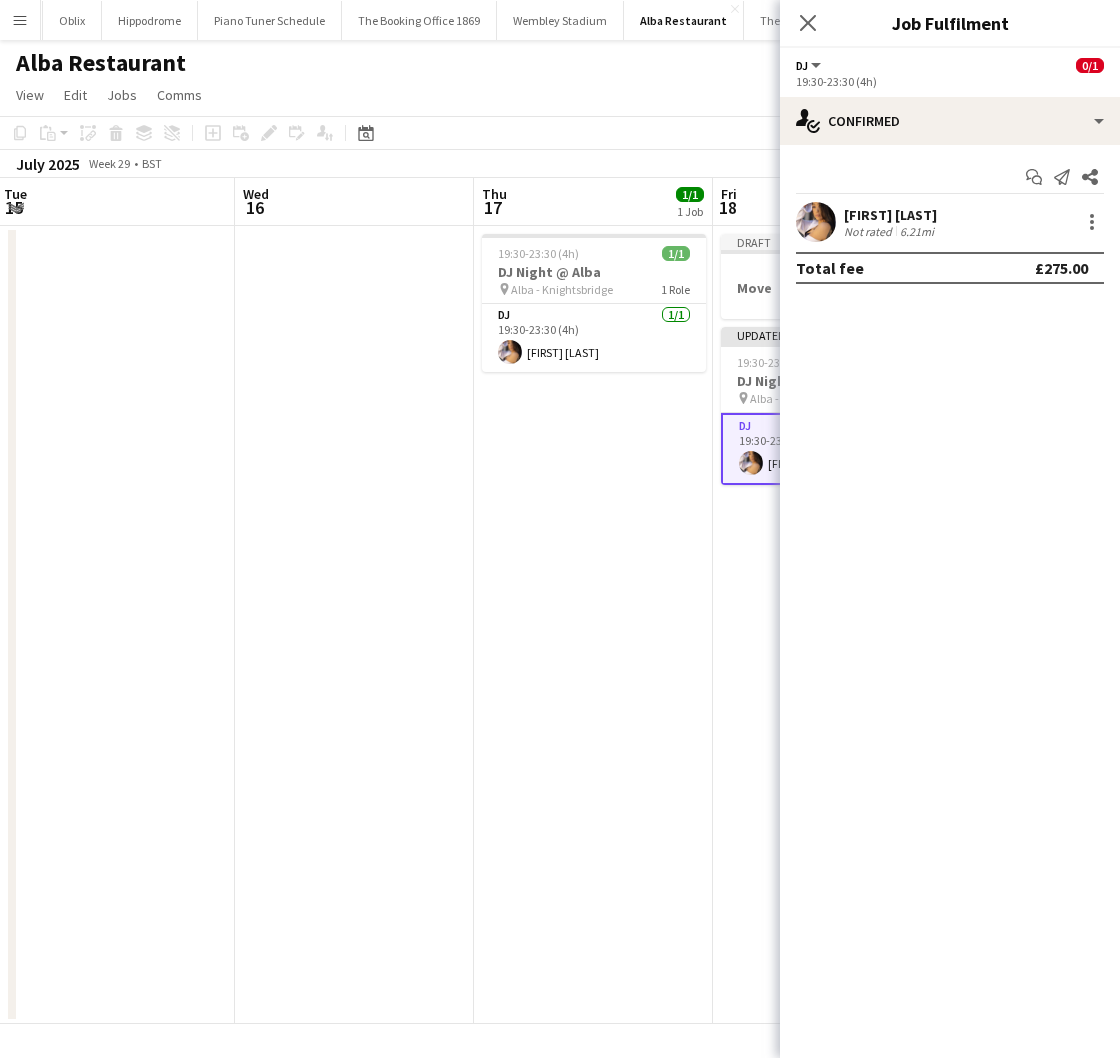 click on "19:30-23:30 (4h)    1/1   DJ Night @ Alba
pin
Alba - Knightsbridge   1 Role   DJ   1/1   19:30-23:30 (4h)
Stephanie Cheah" at bounding box center [593, 625] 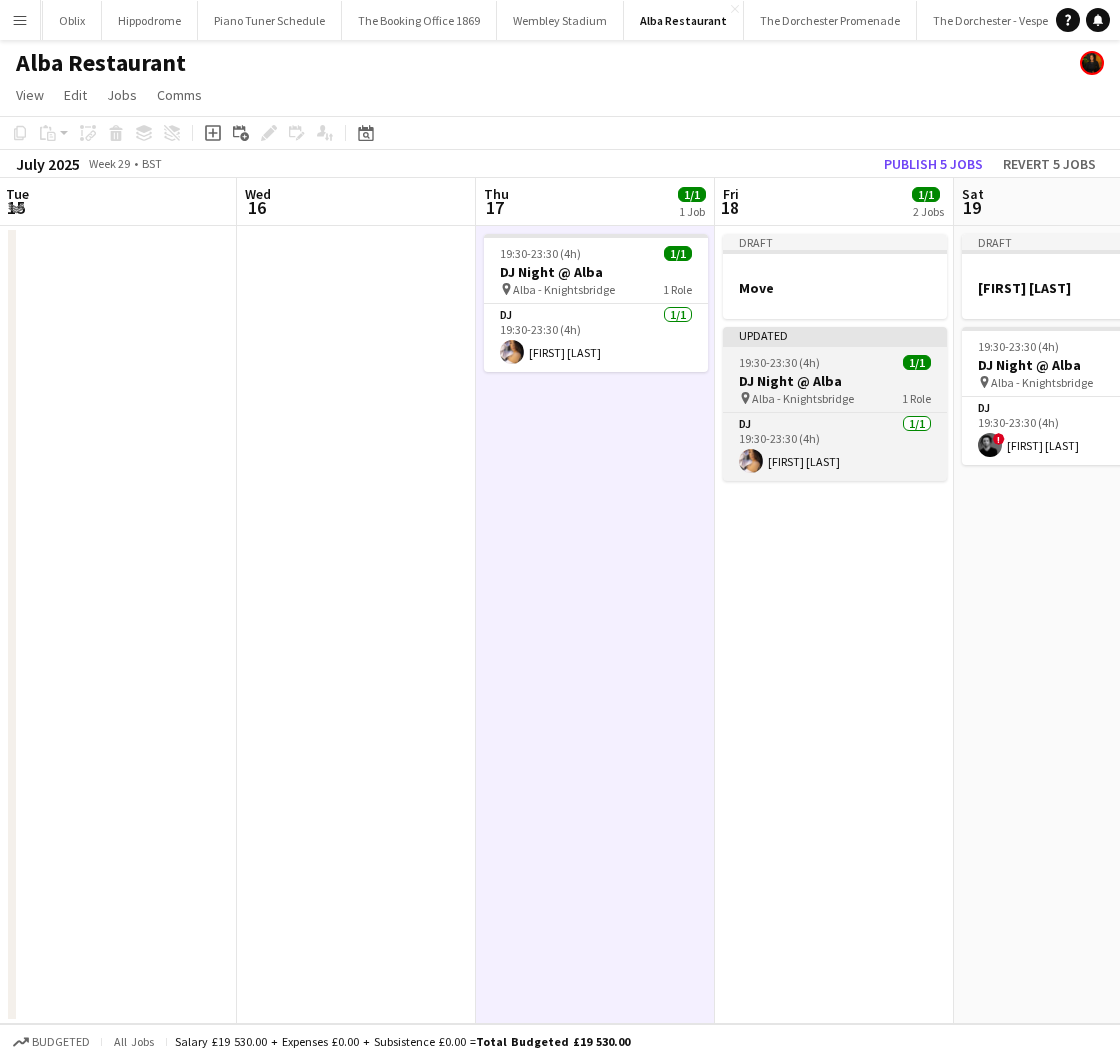 drag, startPoint x: 803, startPoint y: 375, endPoint x: 836, endPoint y: 329, distance: 56.61272 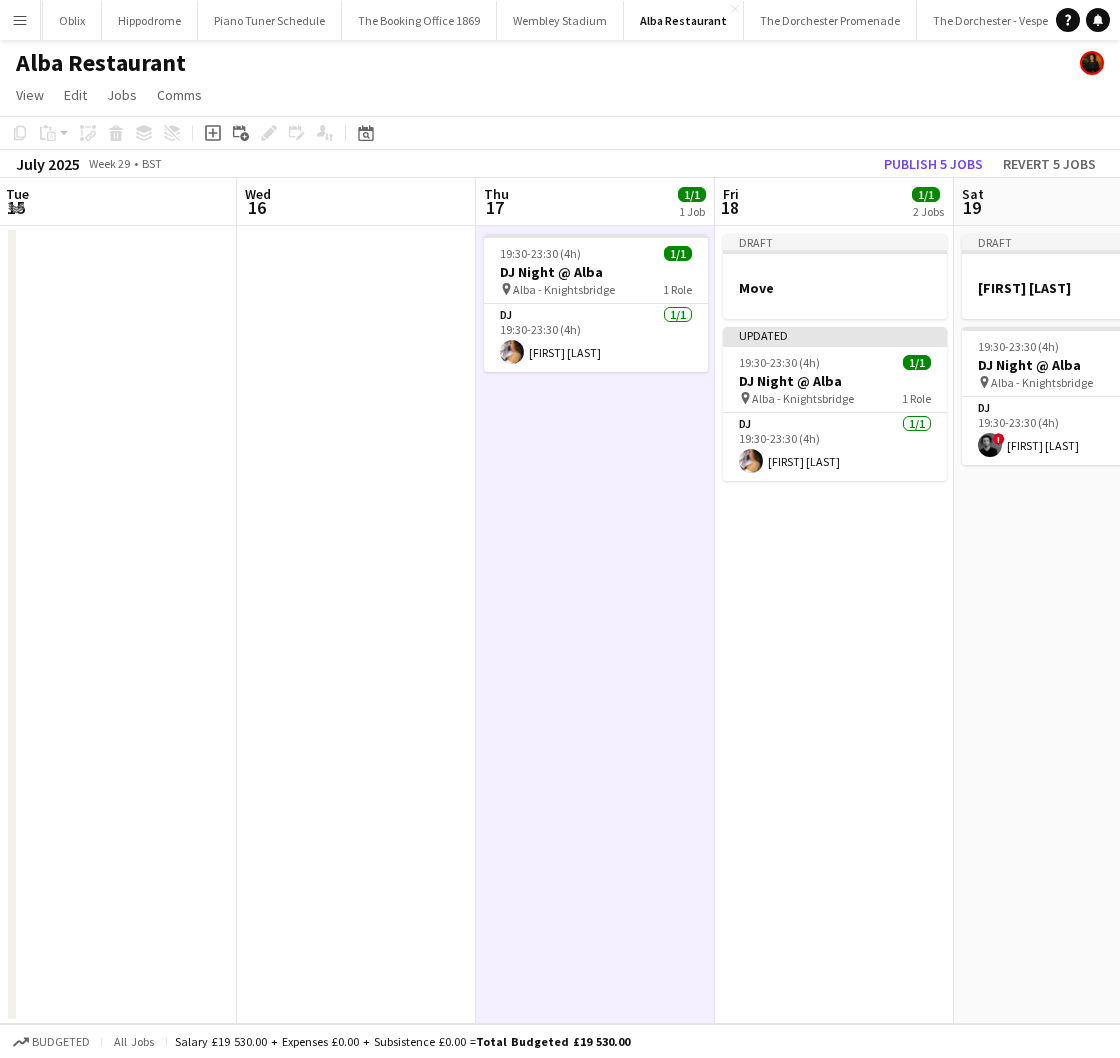 scroll, scrollTop: 0, scrollLeft: 720, axis: horizontal 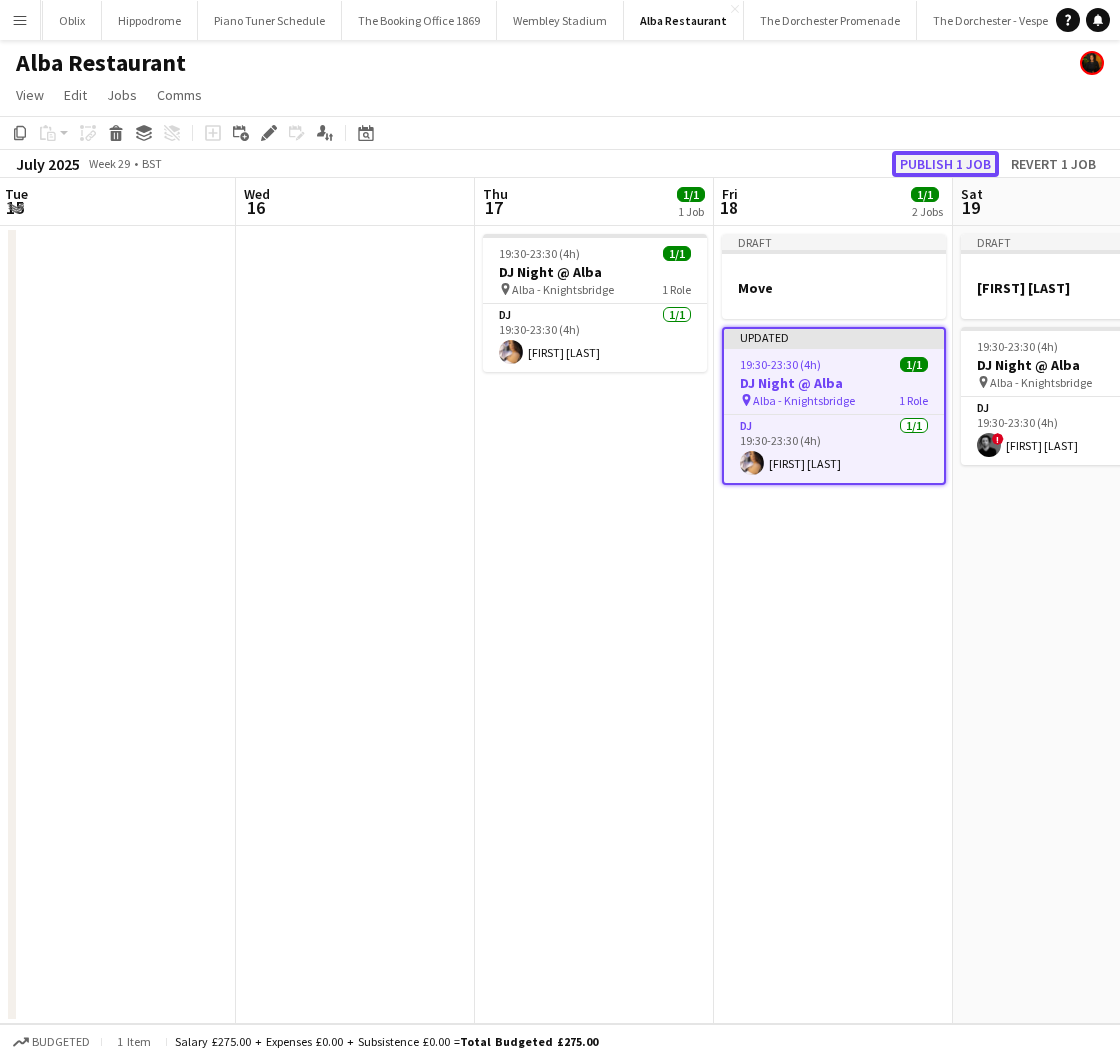 click on "Publish 1 job" 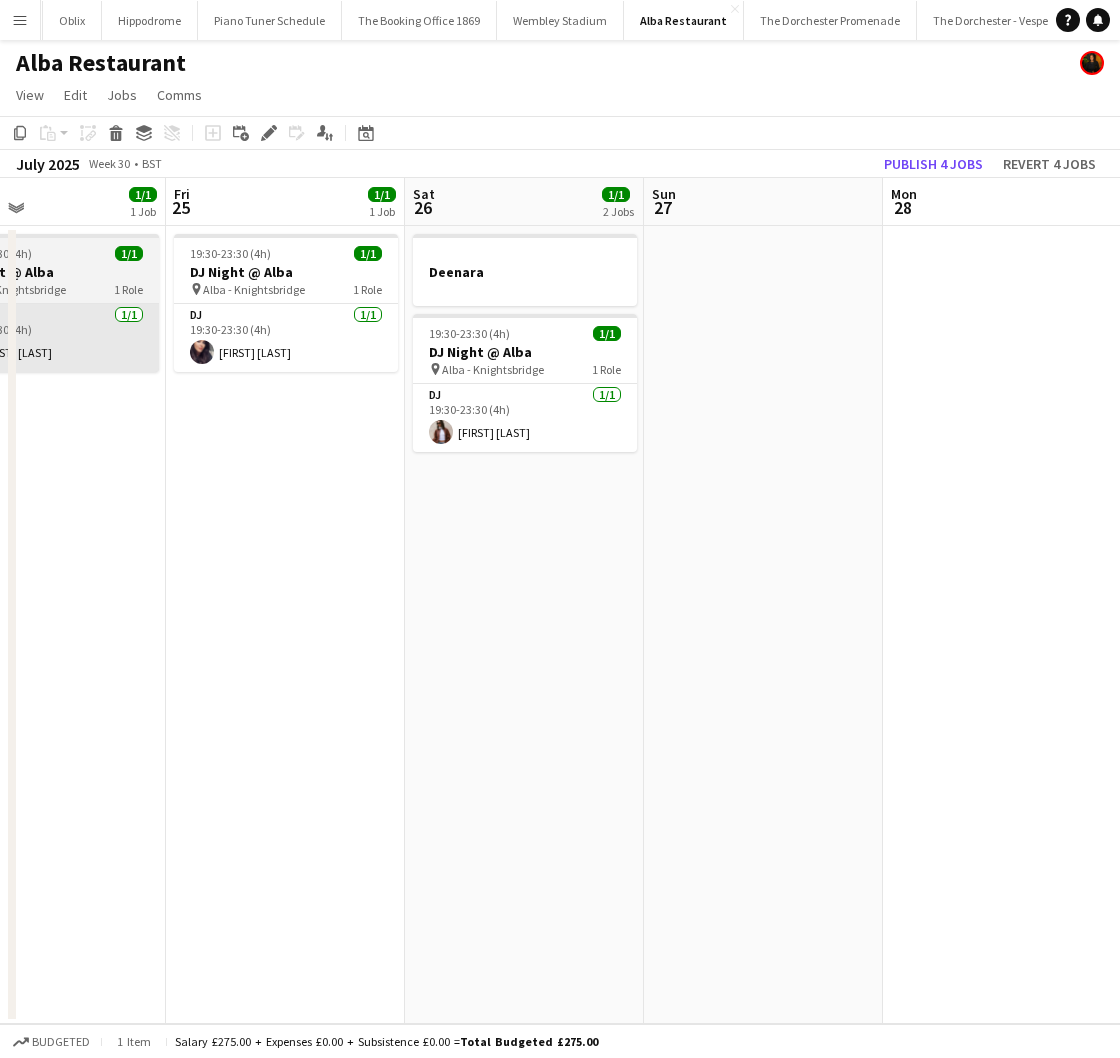 scroll, scrollTop: 0, scrollLeft: 796, axis: horizontal 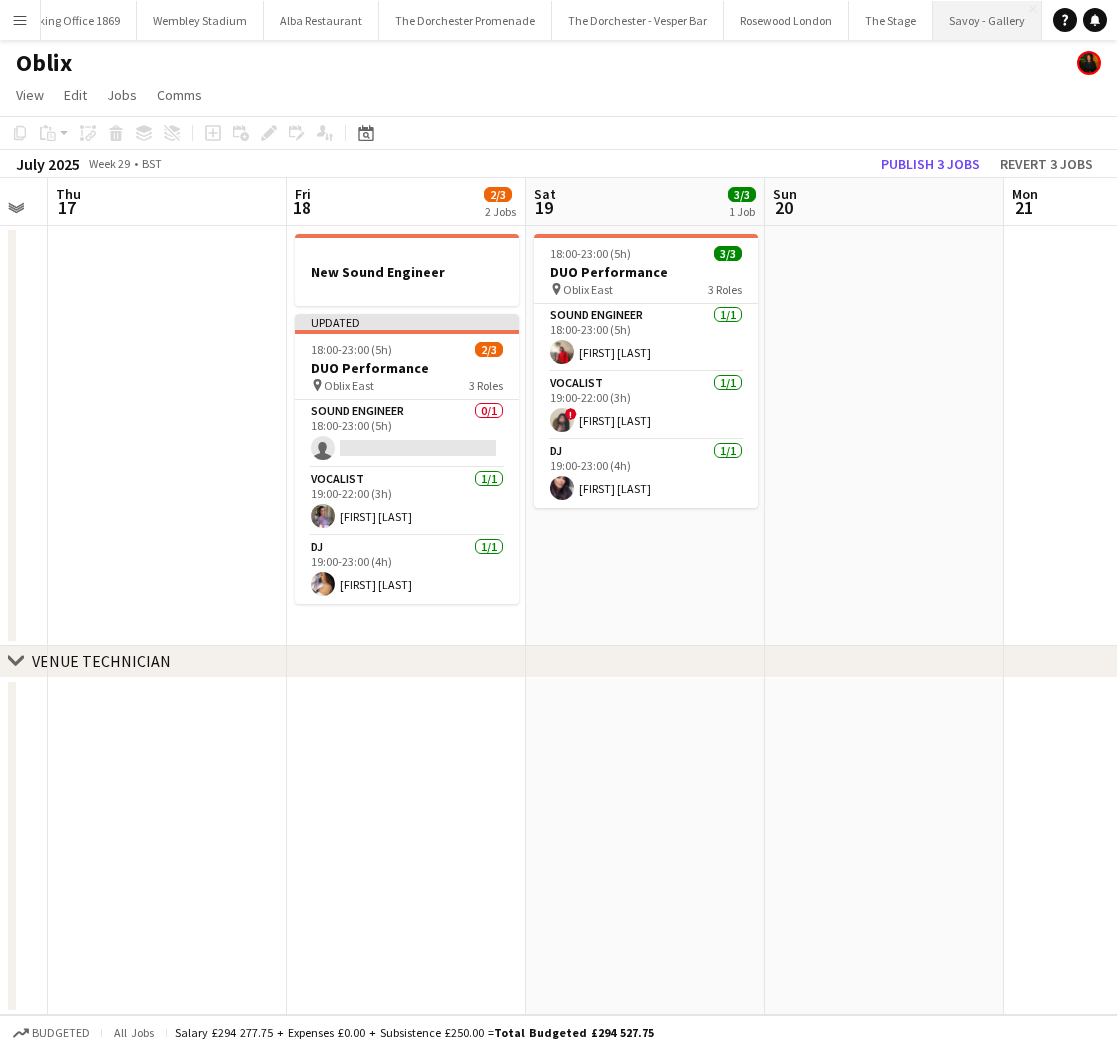 click on "Savoy - Gallery
Close" at bounding box center (987, 20) 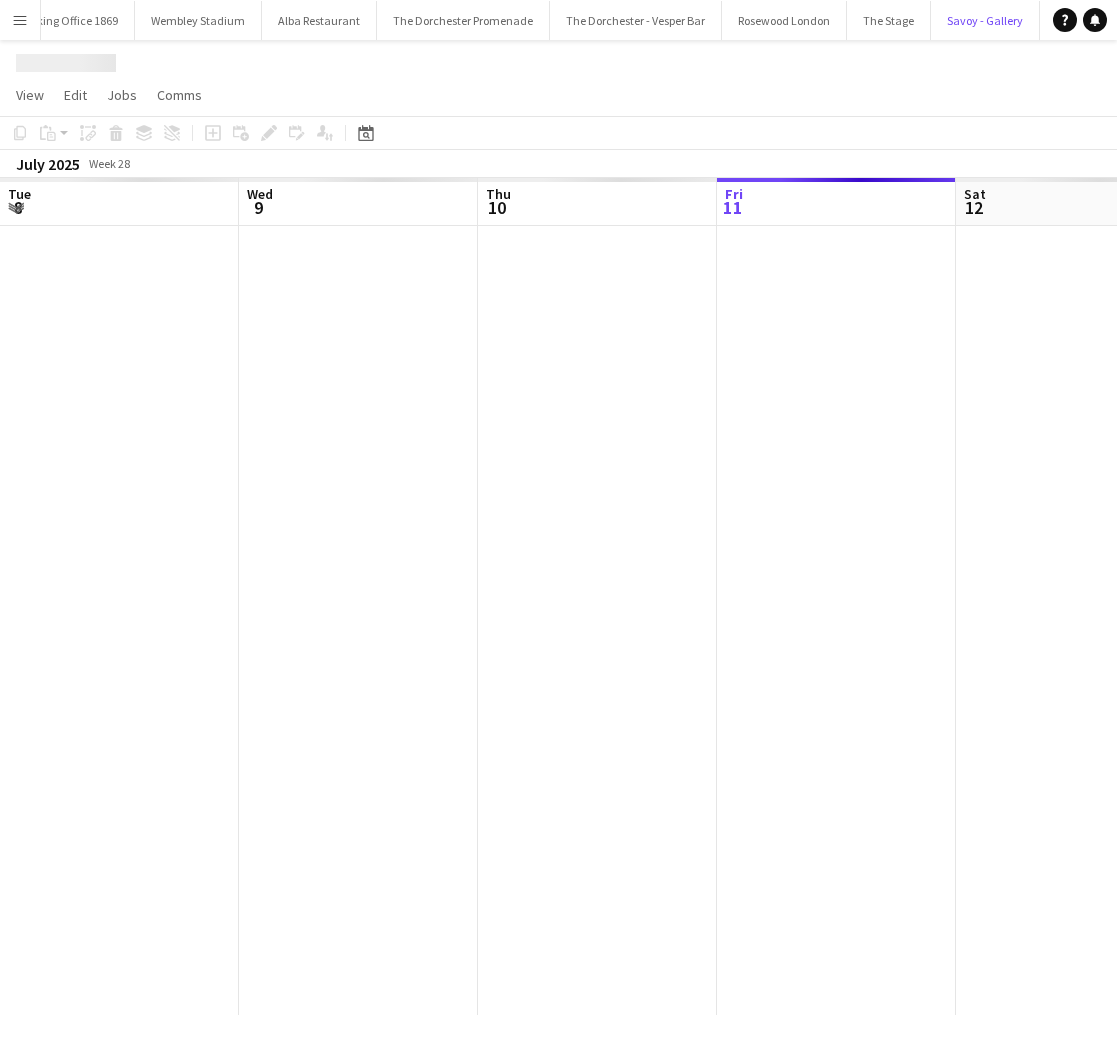 scroll, scrollTop: 0, scrollLeft: 800, axis: horizontal 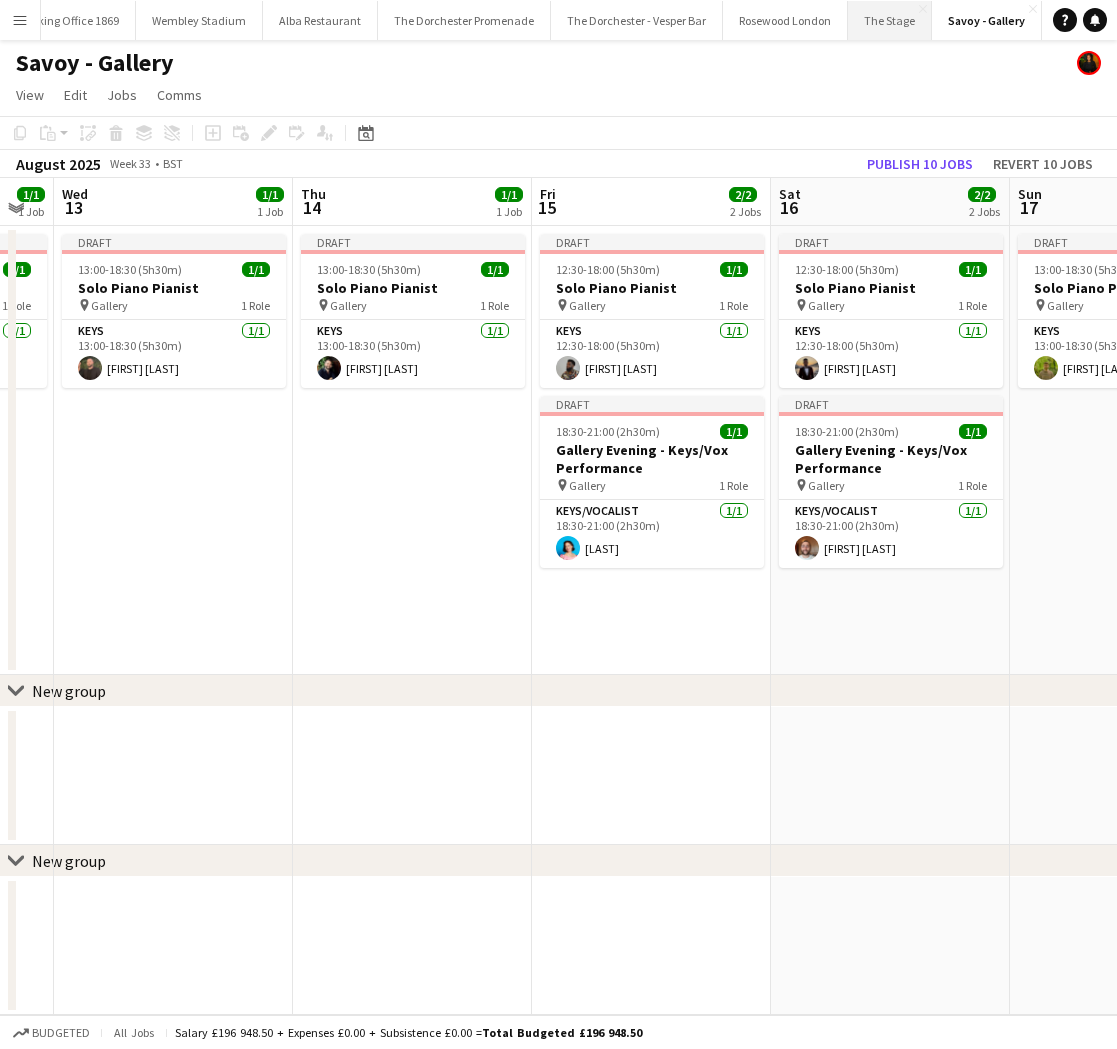 click on "The Stage
Close" at bounding box center (890, 20) 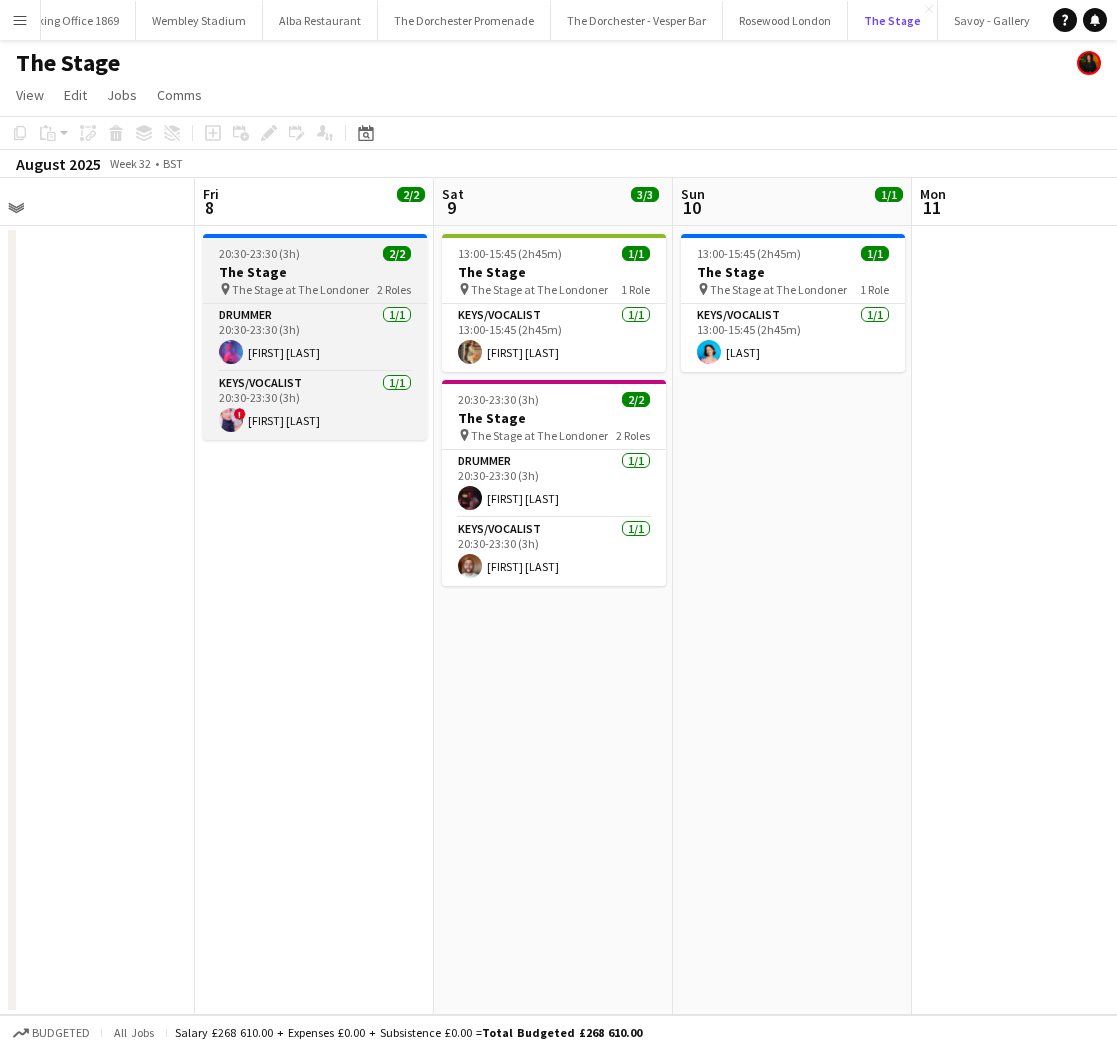 scroll, scrollTop: 0, scrollLeft: 528, axis: horizontal 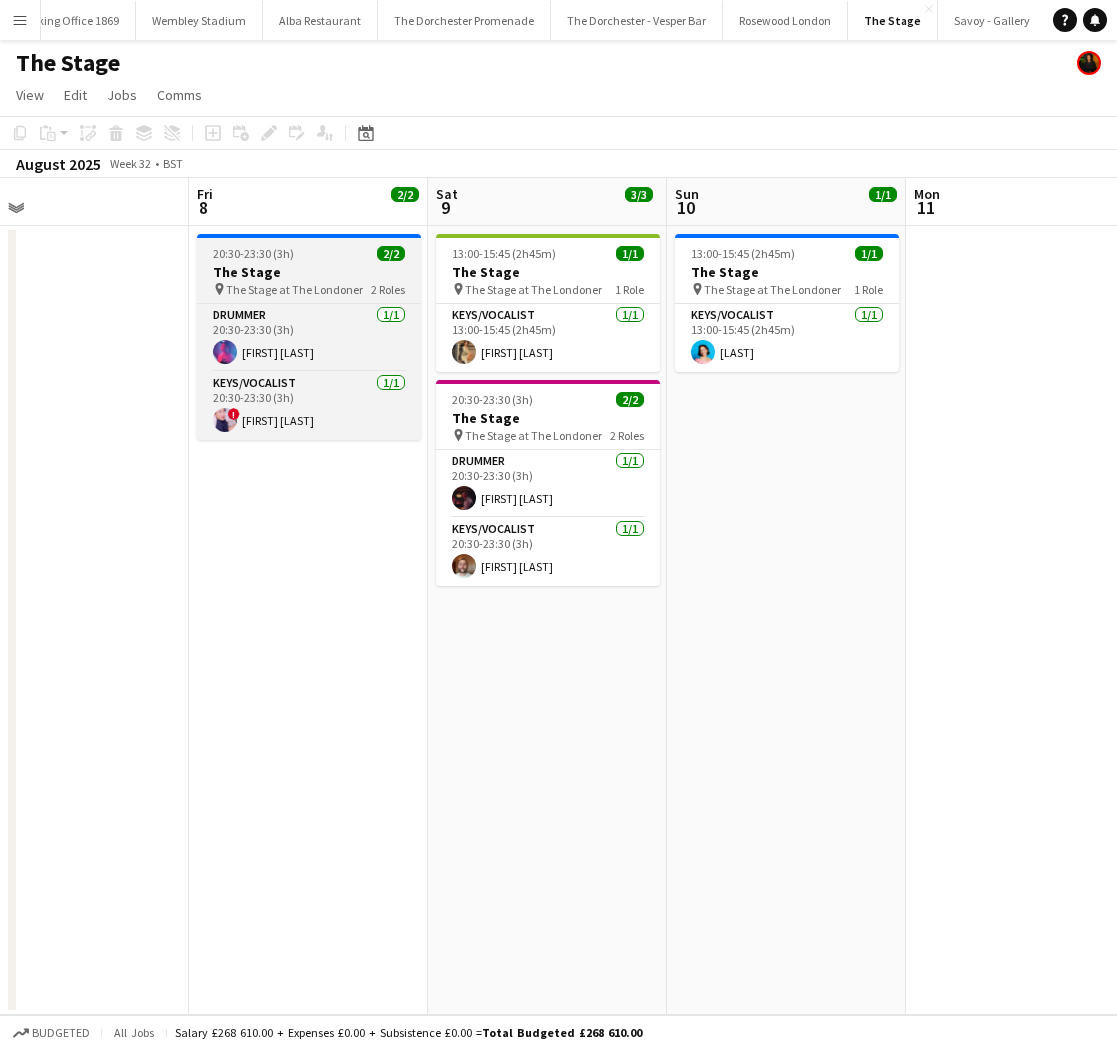 click on "The Stage at The Londoner" at bounding box center (294, 289) 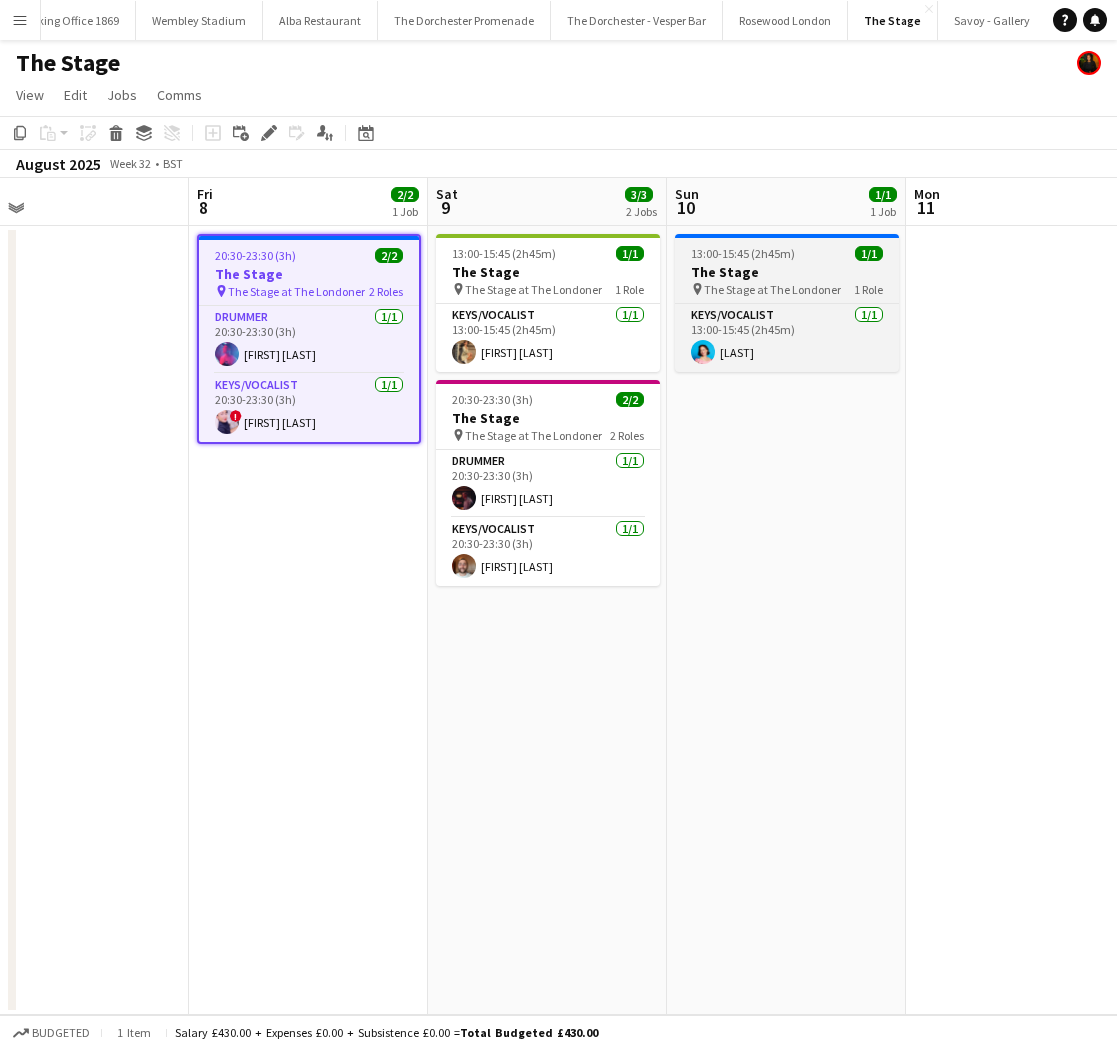 click on "The Stage" at bounding box center (787, 272) 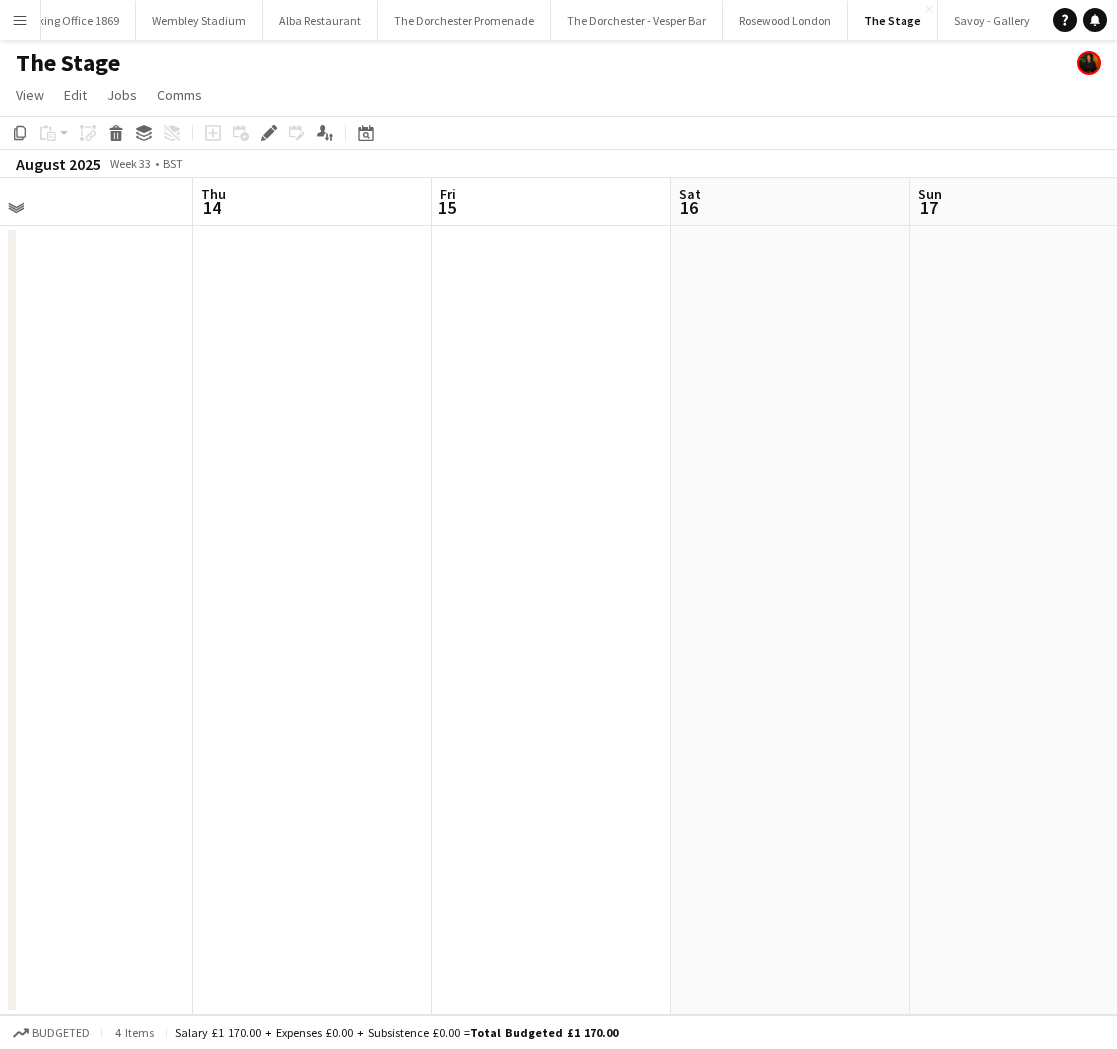 scroll, scrollTop: 0, scrollLeft: 765, axis: horizontal 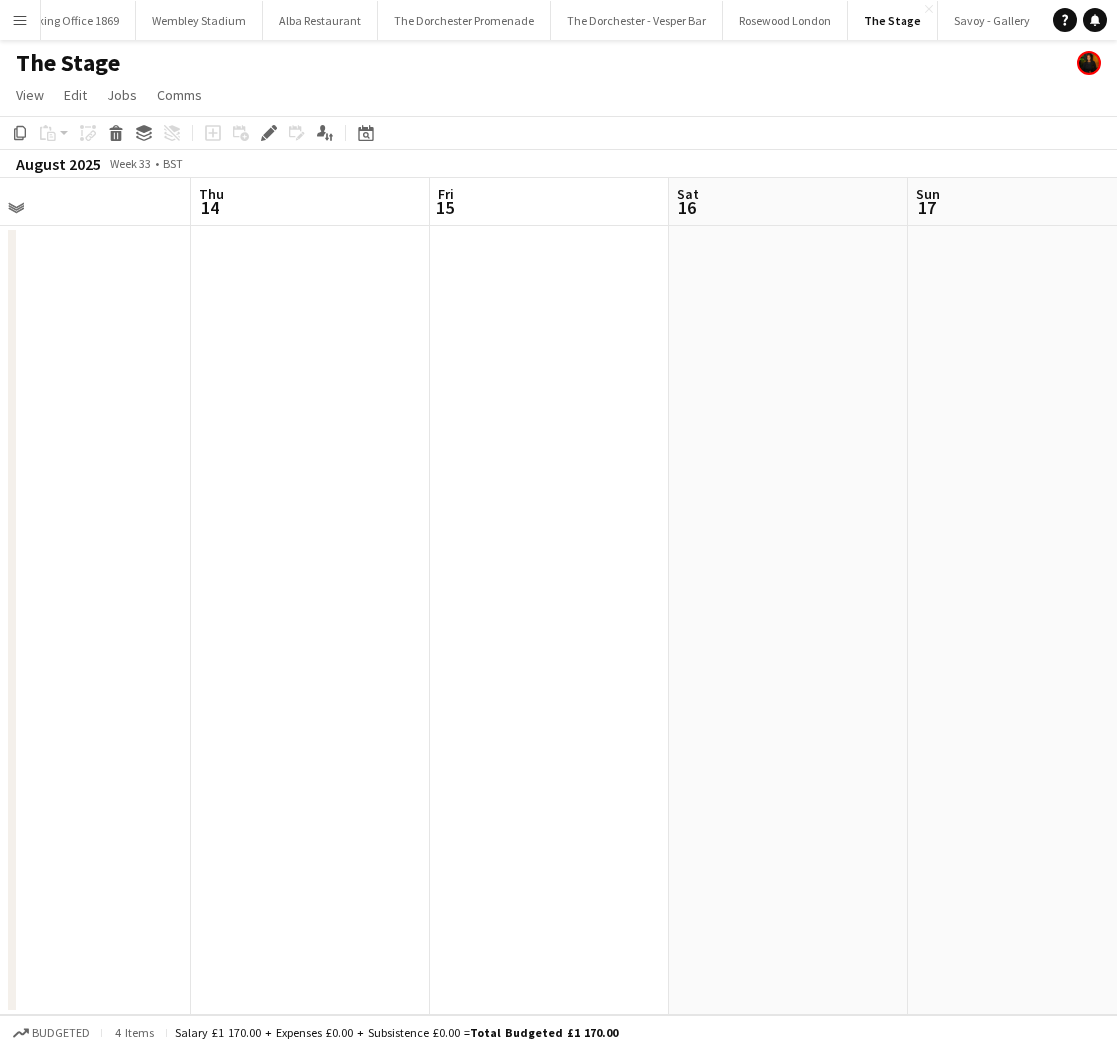 click at bounding box center [549, 620] 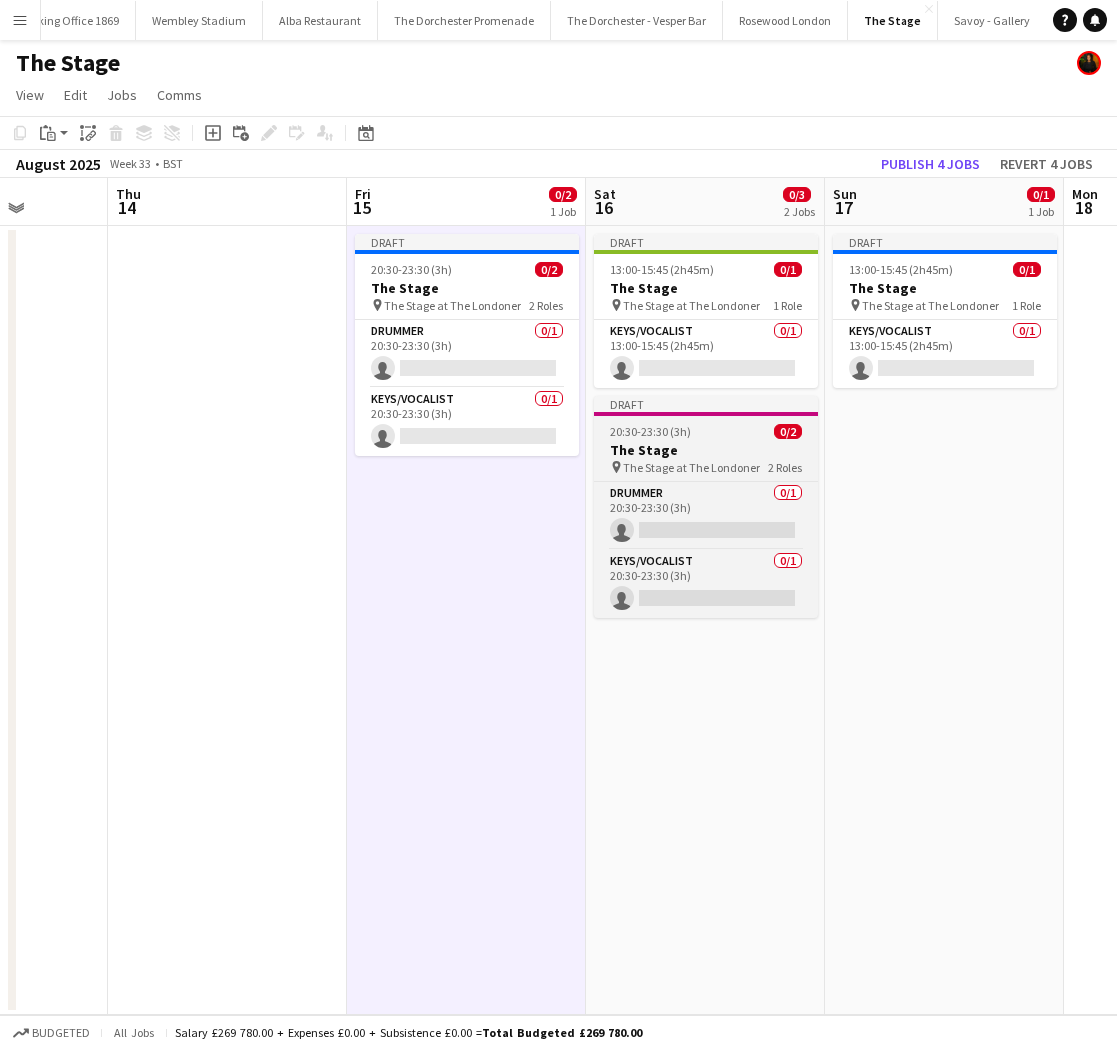 scroll, scrollTop: 0, scrollLeft: 851, axis: horizontal 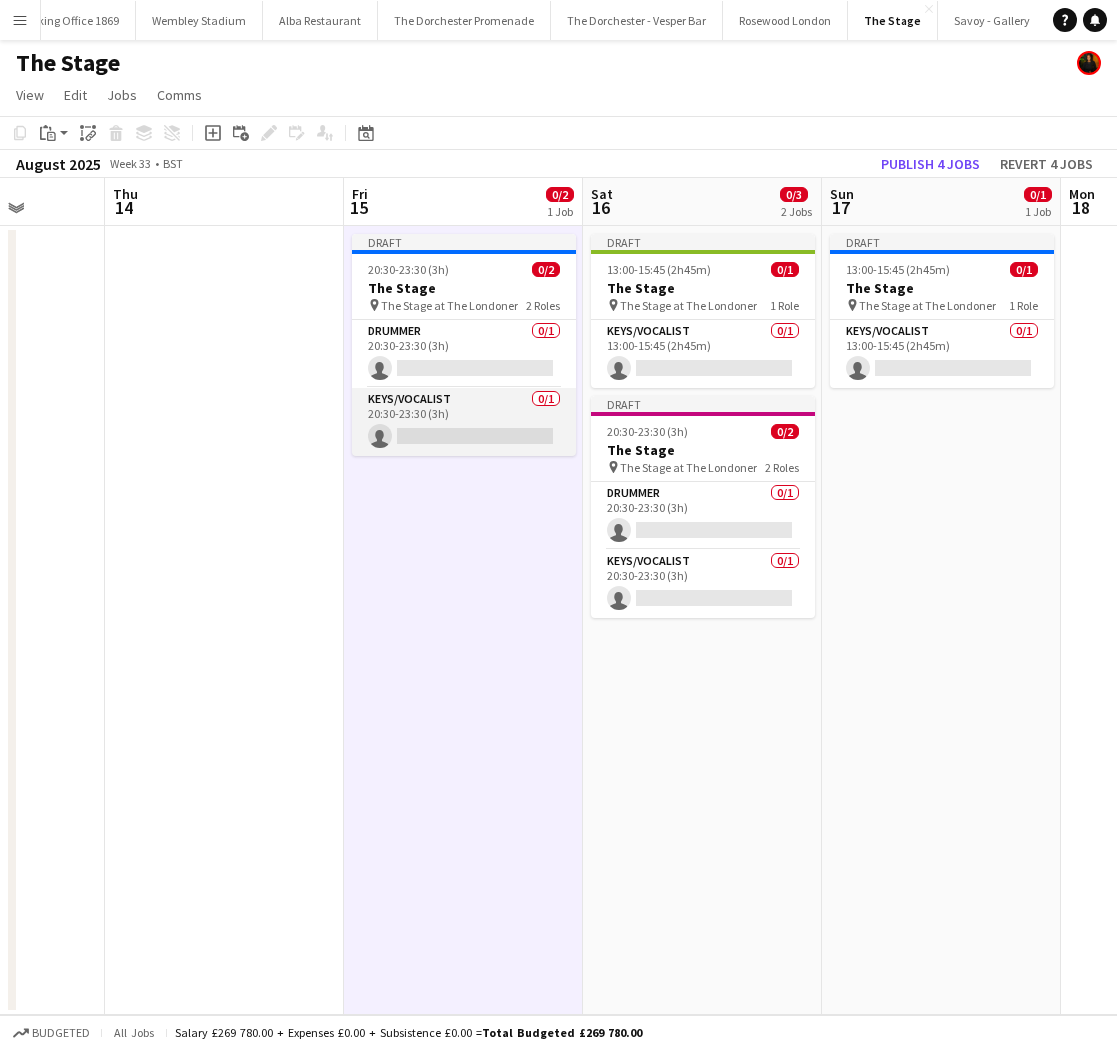 click on "Keys/Vocalist   0/1   20:30-23:30 (3h)
single-neutral-actions" at bounding box center (464, 422) 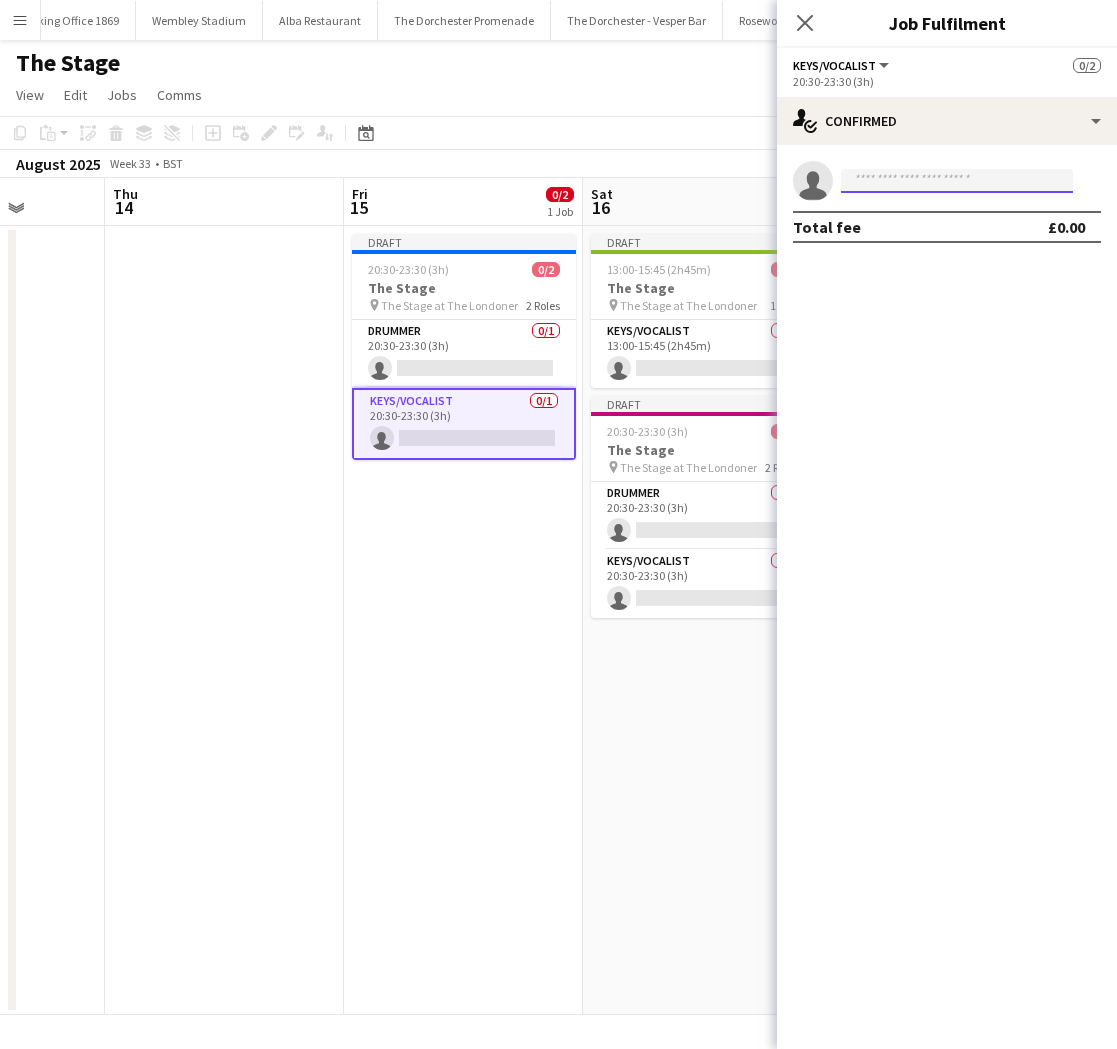 click at bounding box center [957, 181] 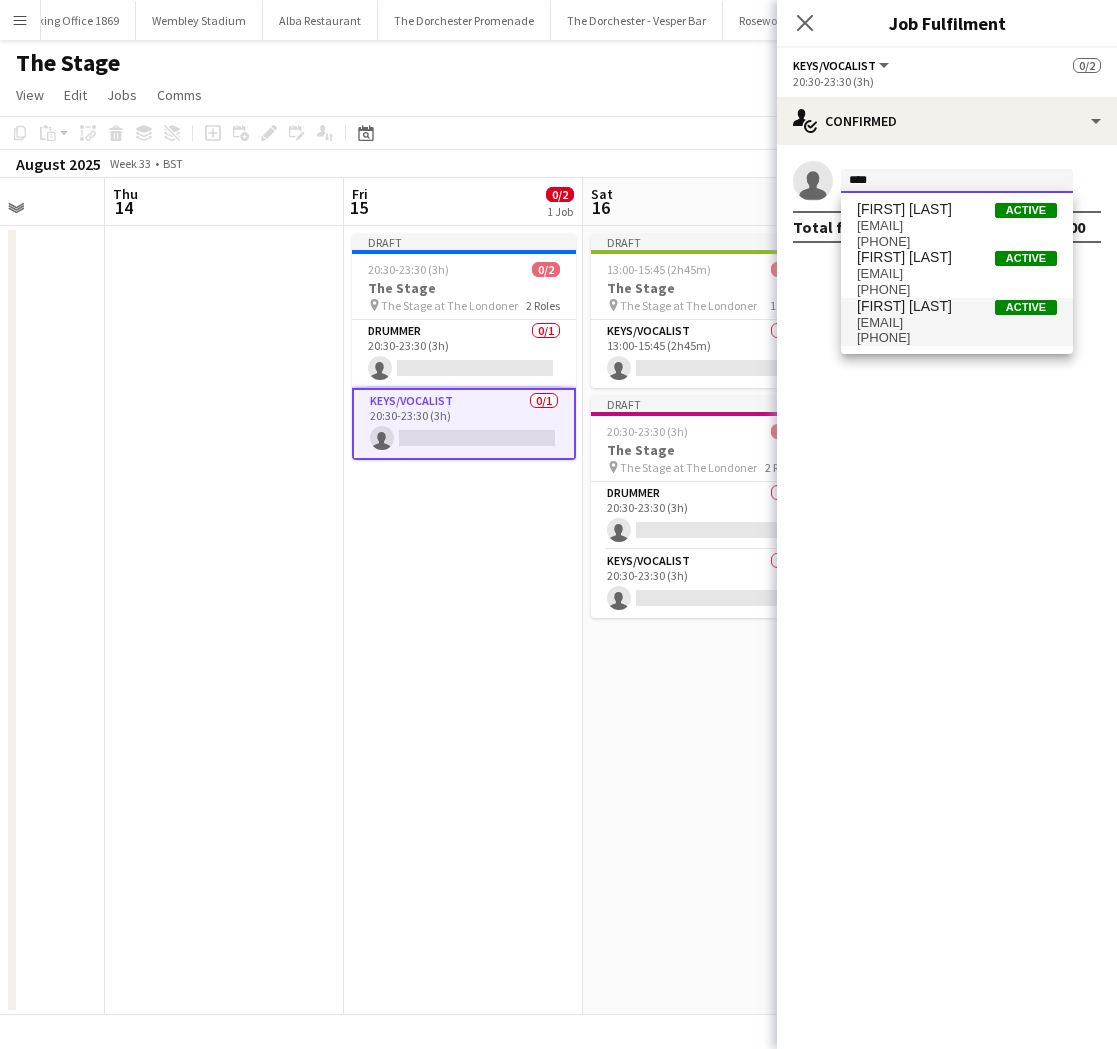 type on "****" 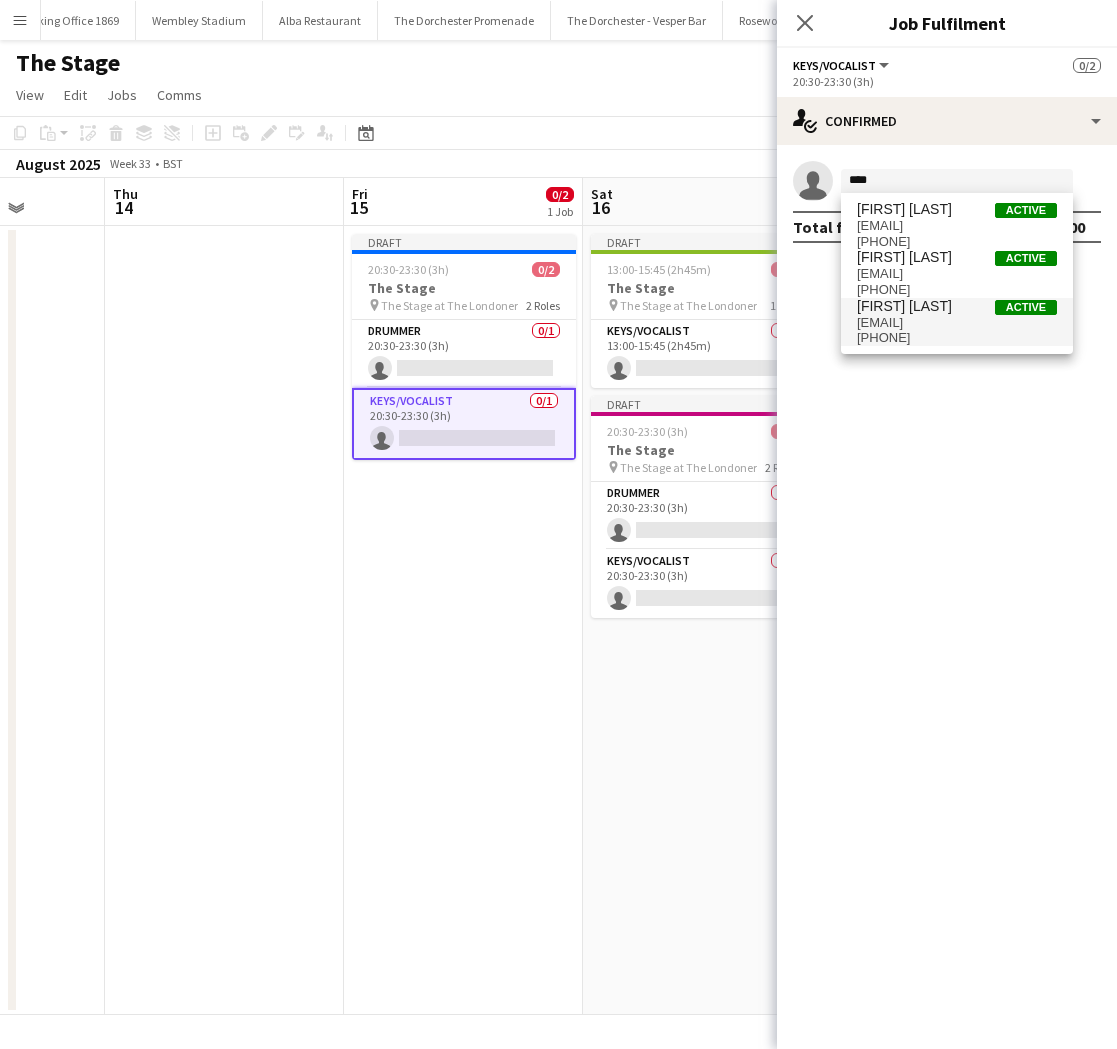 click on "Adam Kharita  Active" at bounding box center (957, 306) 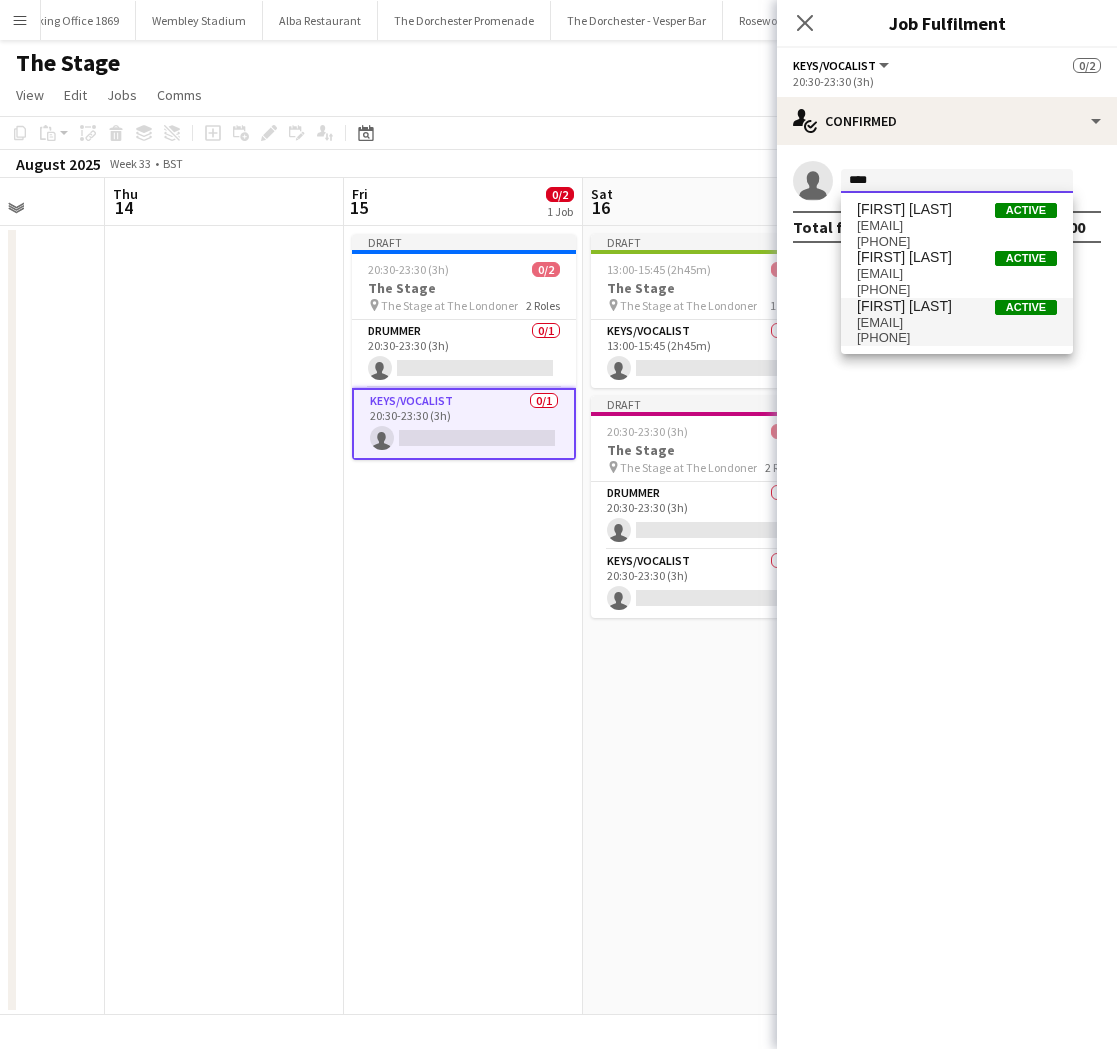 type 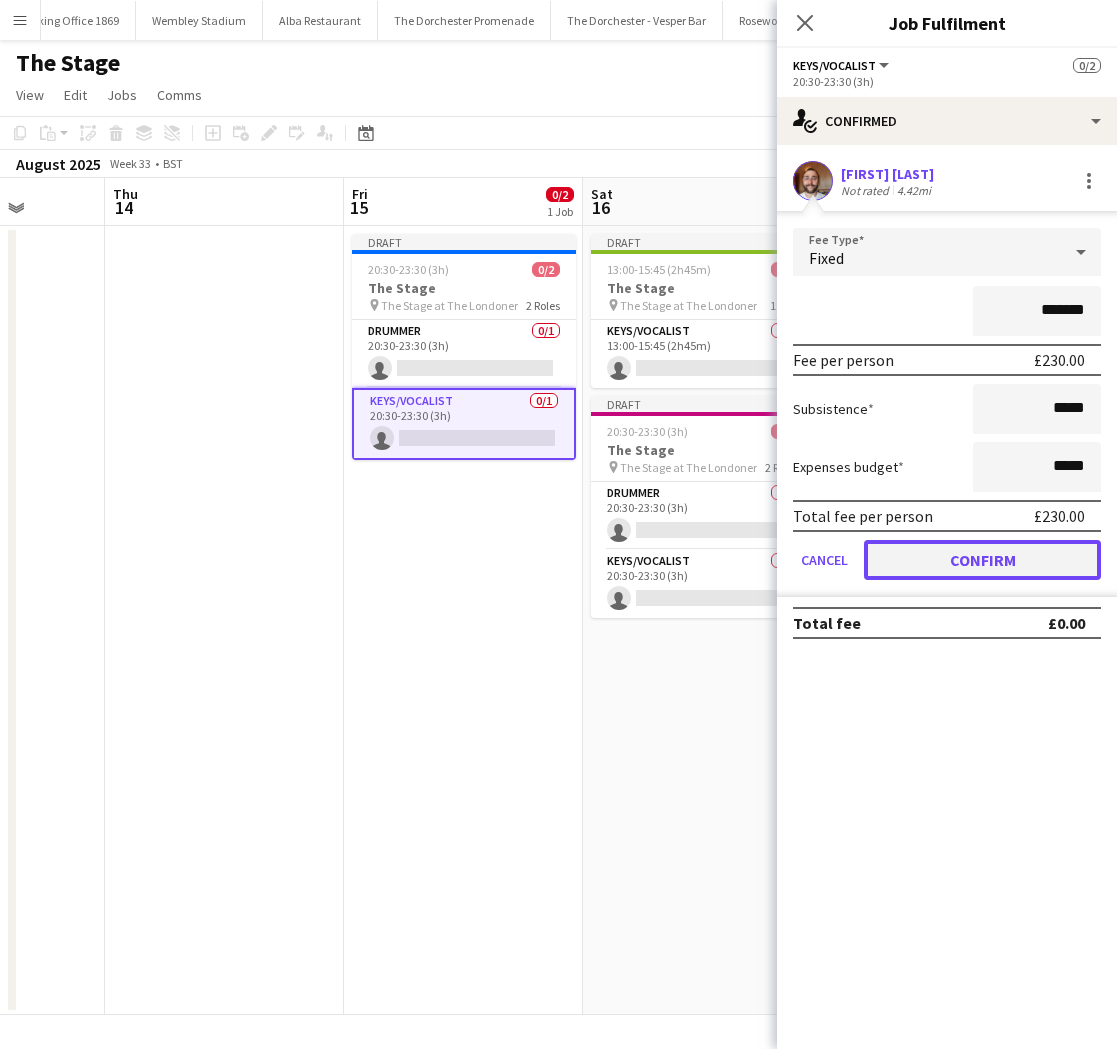 click on "Confirm" at bounding box center (982, 560) 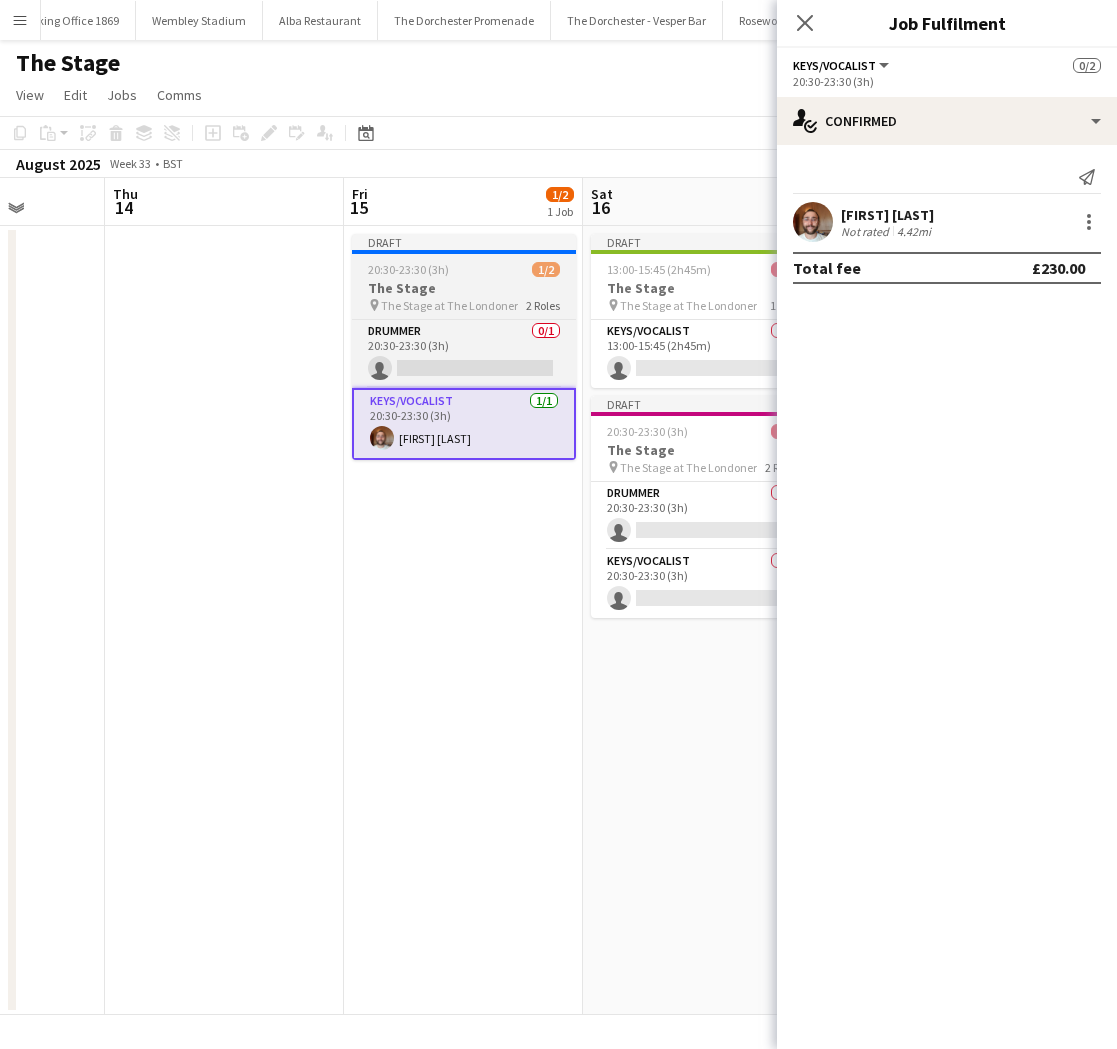 click on "The Stage" at bounding box center (464, 288) 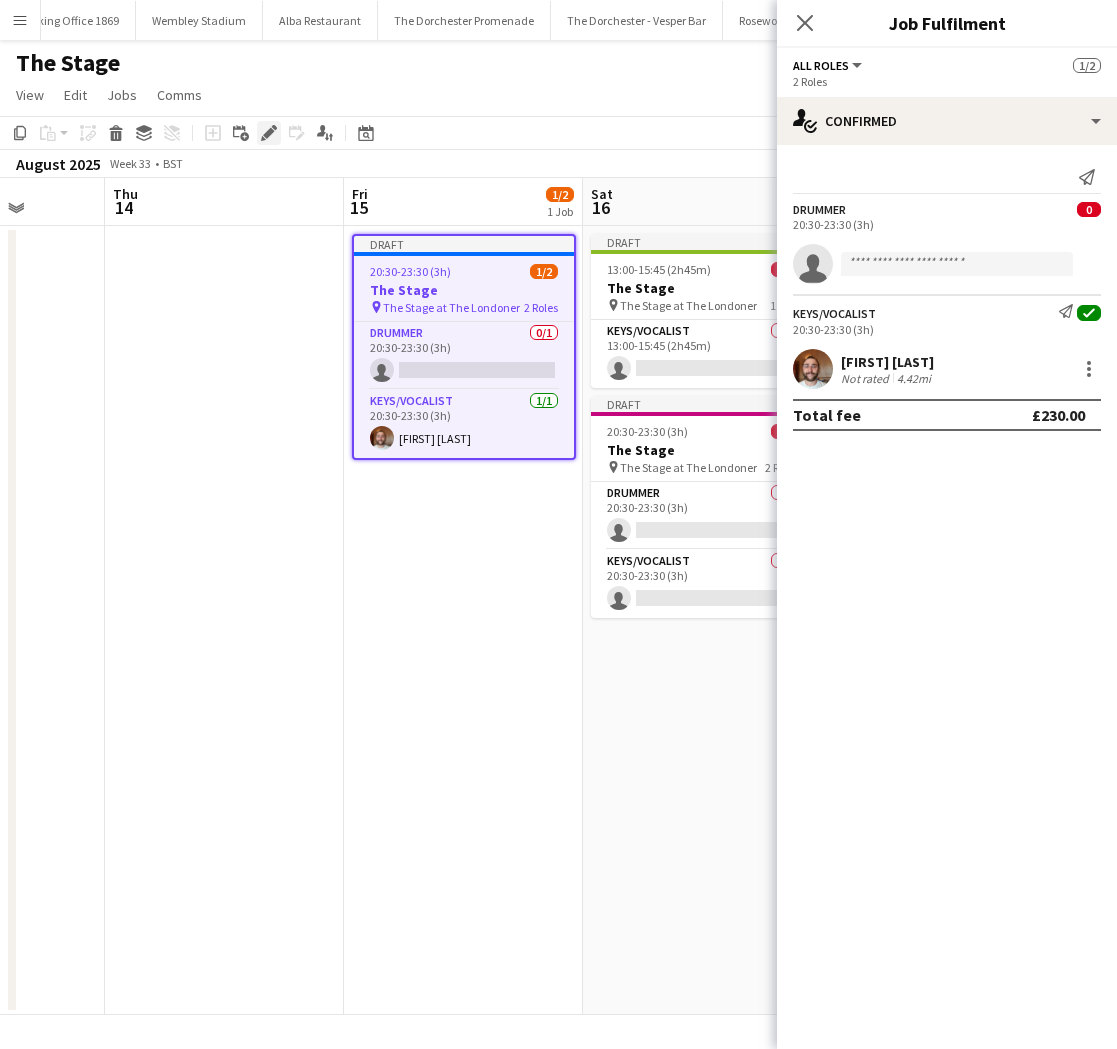 click on "Edit" 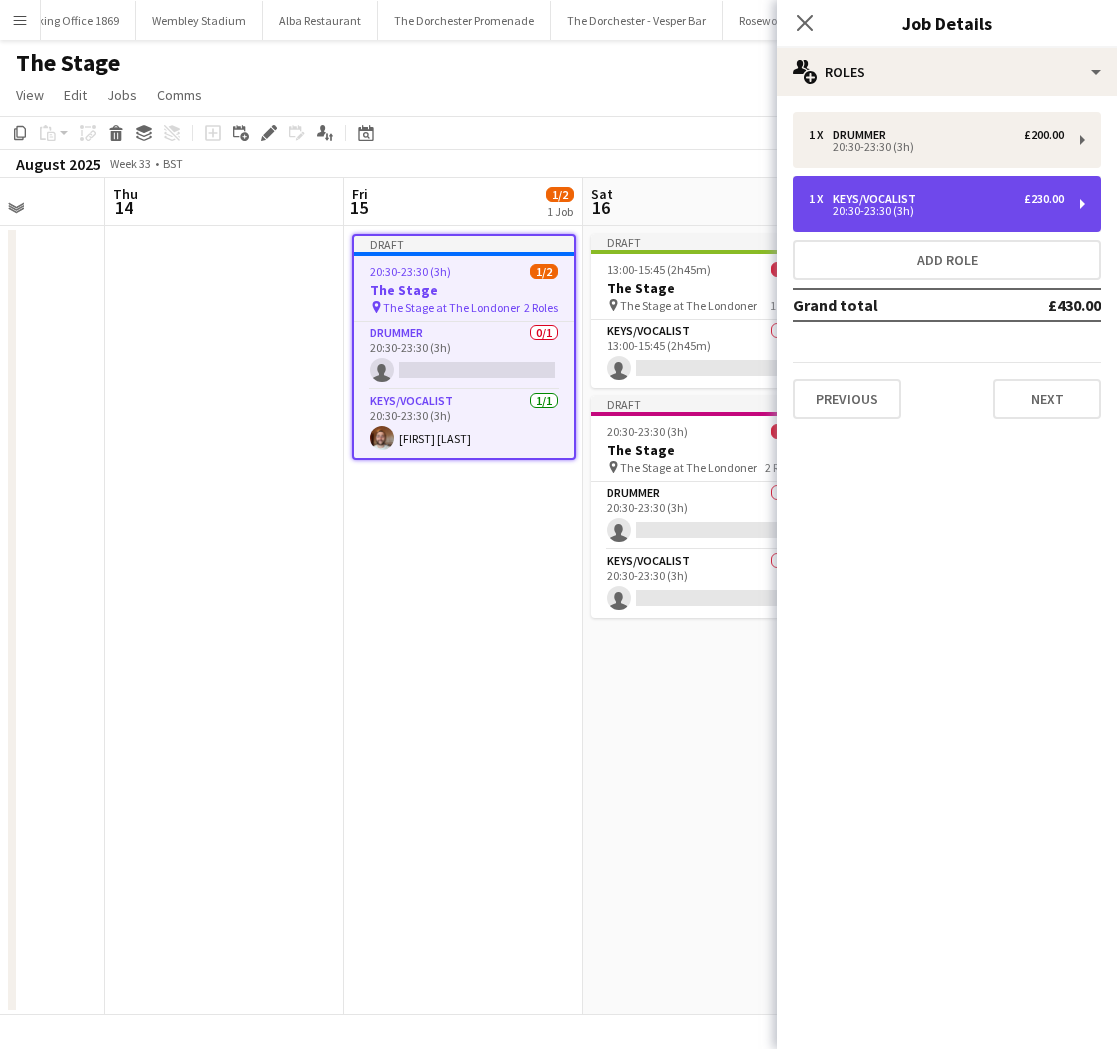 click on "1 x   Keys/Vocalist   £230.00   20:30-23:30 (3h)" at bounding box center [947, 204] 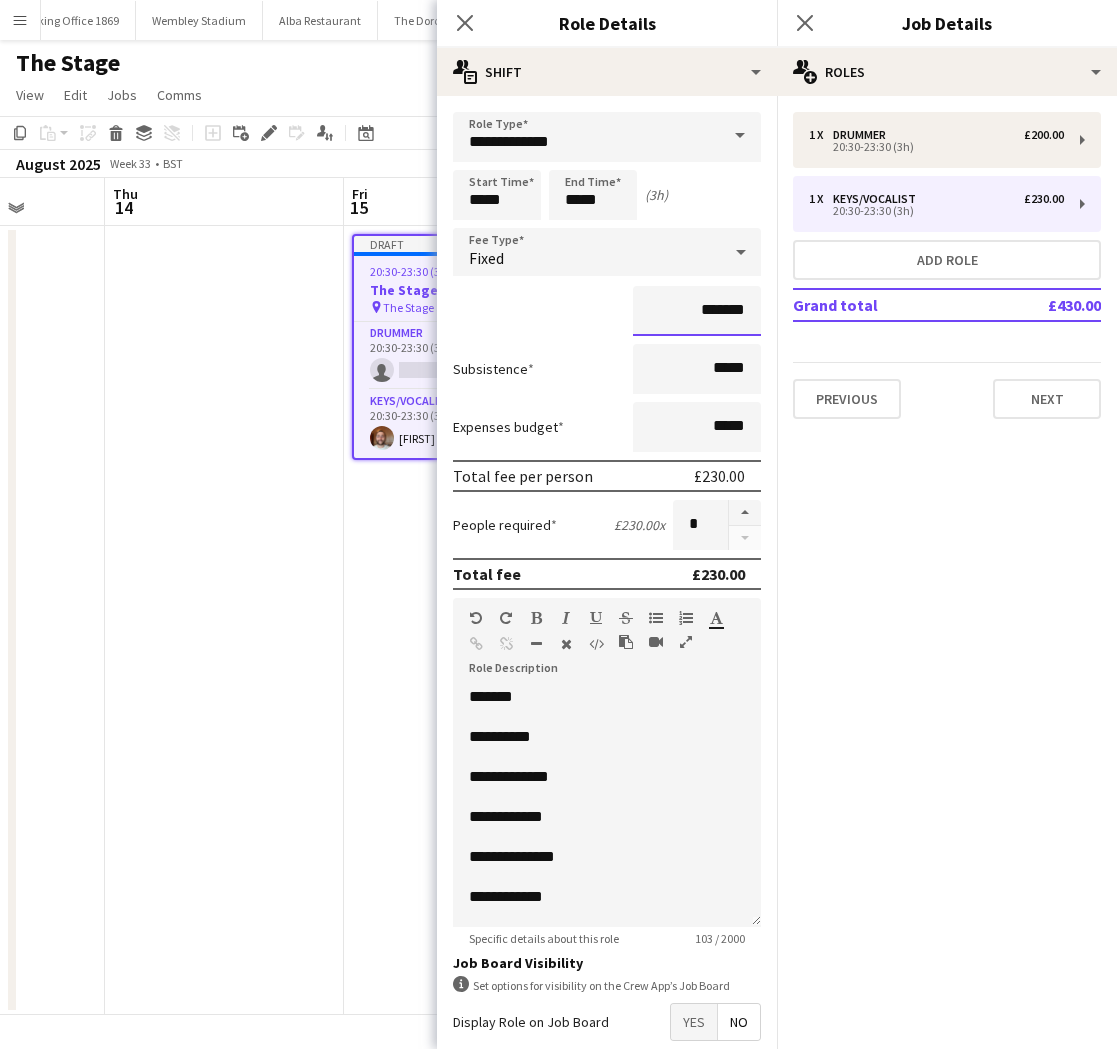 drag, startPoint x: 710, startPoint y: 308, endPoint x: 754, endPoint y: 306, distance: 44.04543 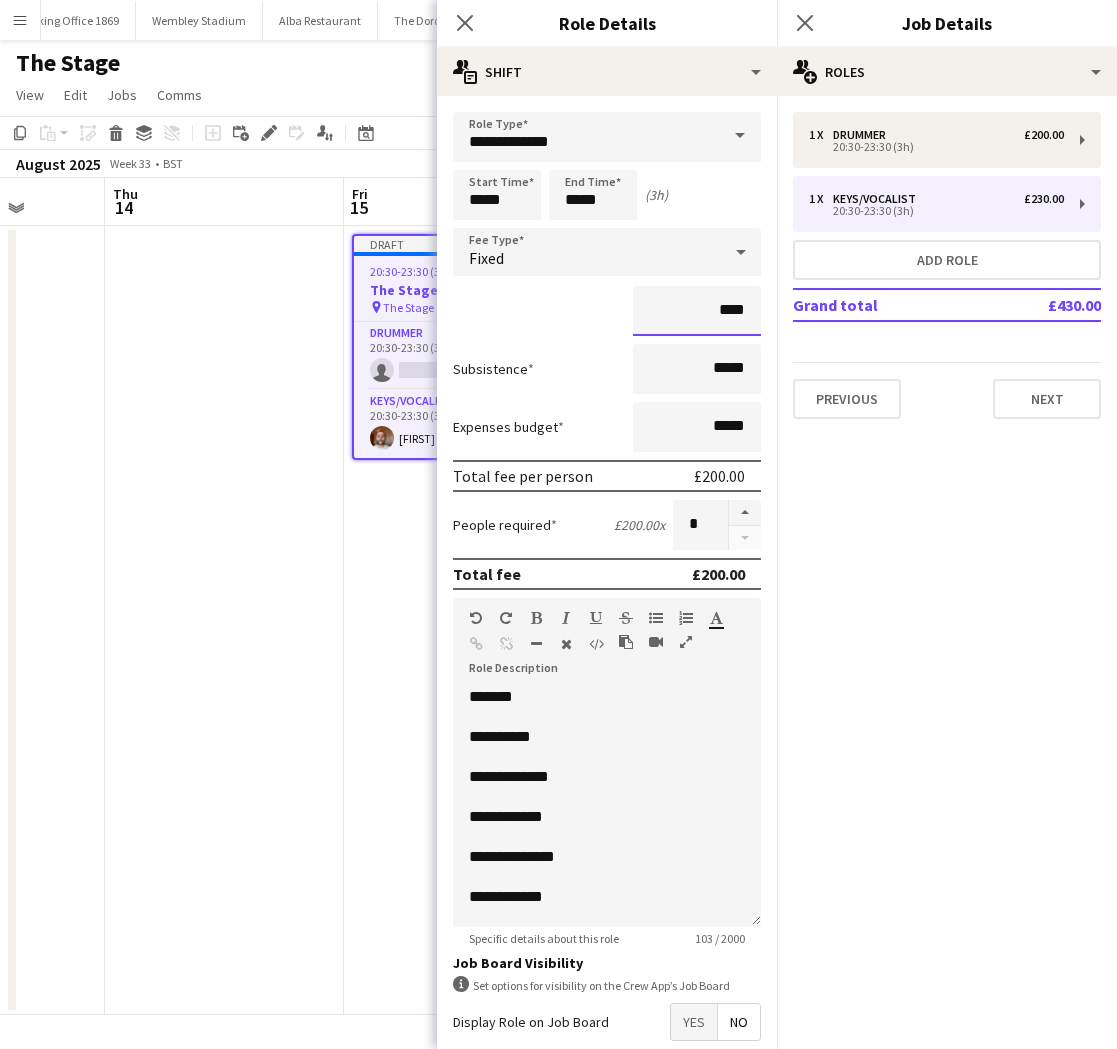 type on "****" 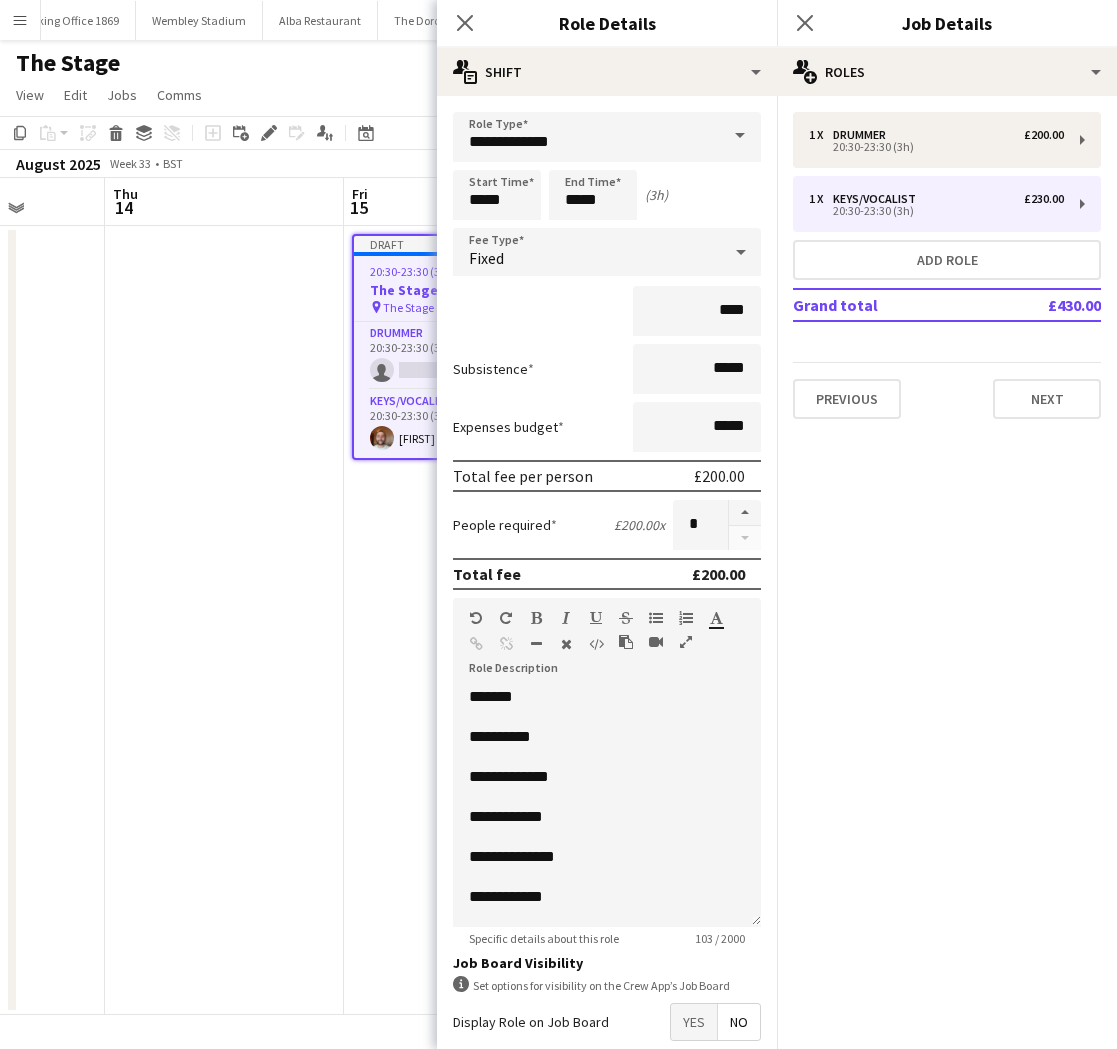 click on "Draft   20:30-23:30 (3h)    1/2   The Stage
pin
The Stage at The Londoner   2 Roles   Drummer   0/1   20:30-23:30 (3h)
single-neutral-actions
Keys/Vocalist   1/1   20:30-23:30 (3h)
Adam Kharita" at bounding box center [463, 620] 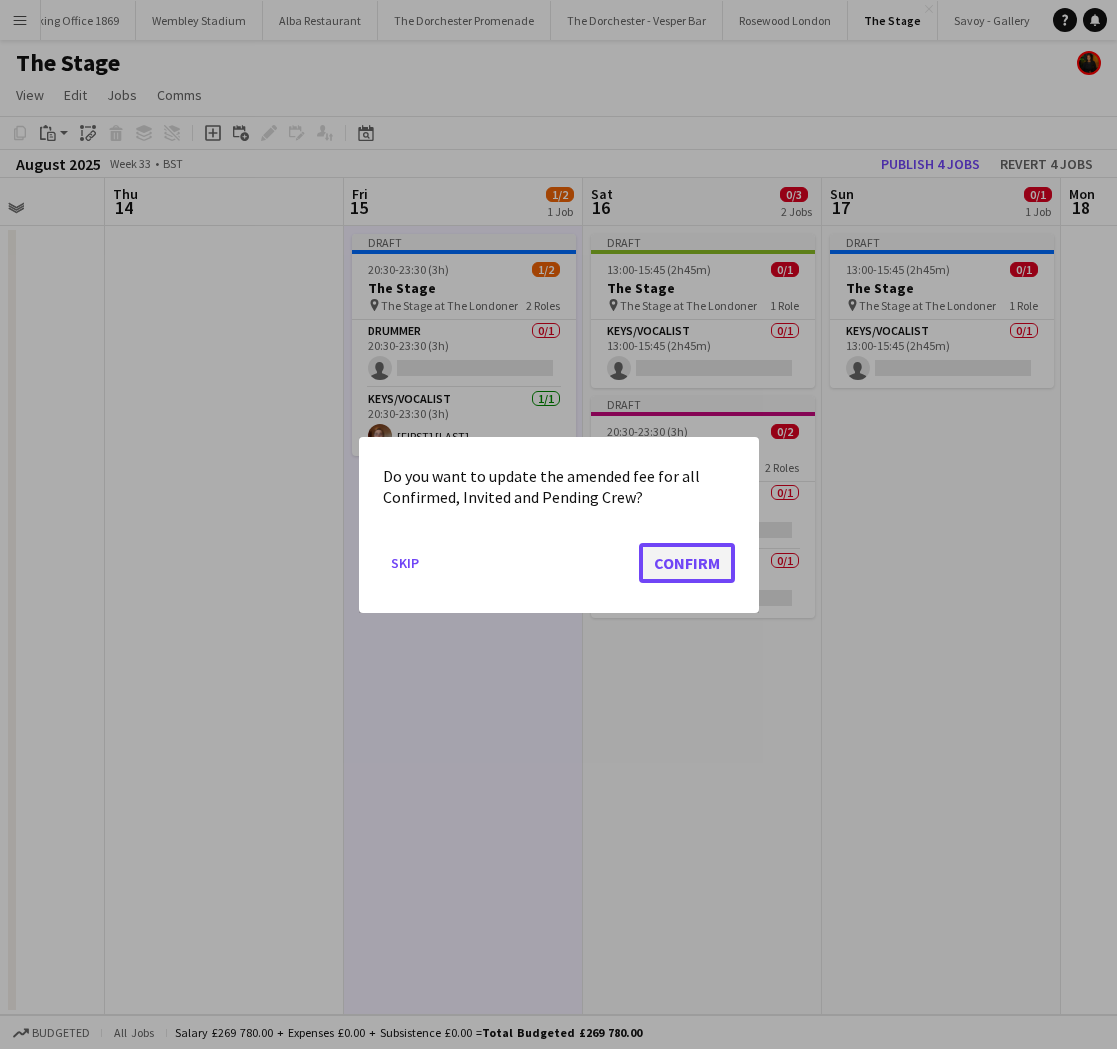 click on "Confirm" 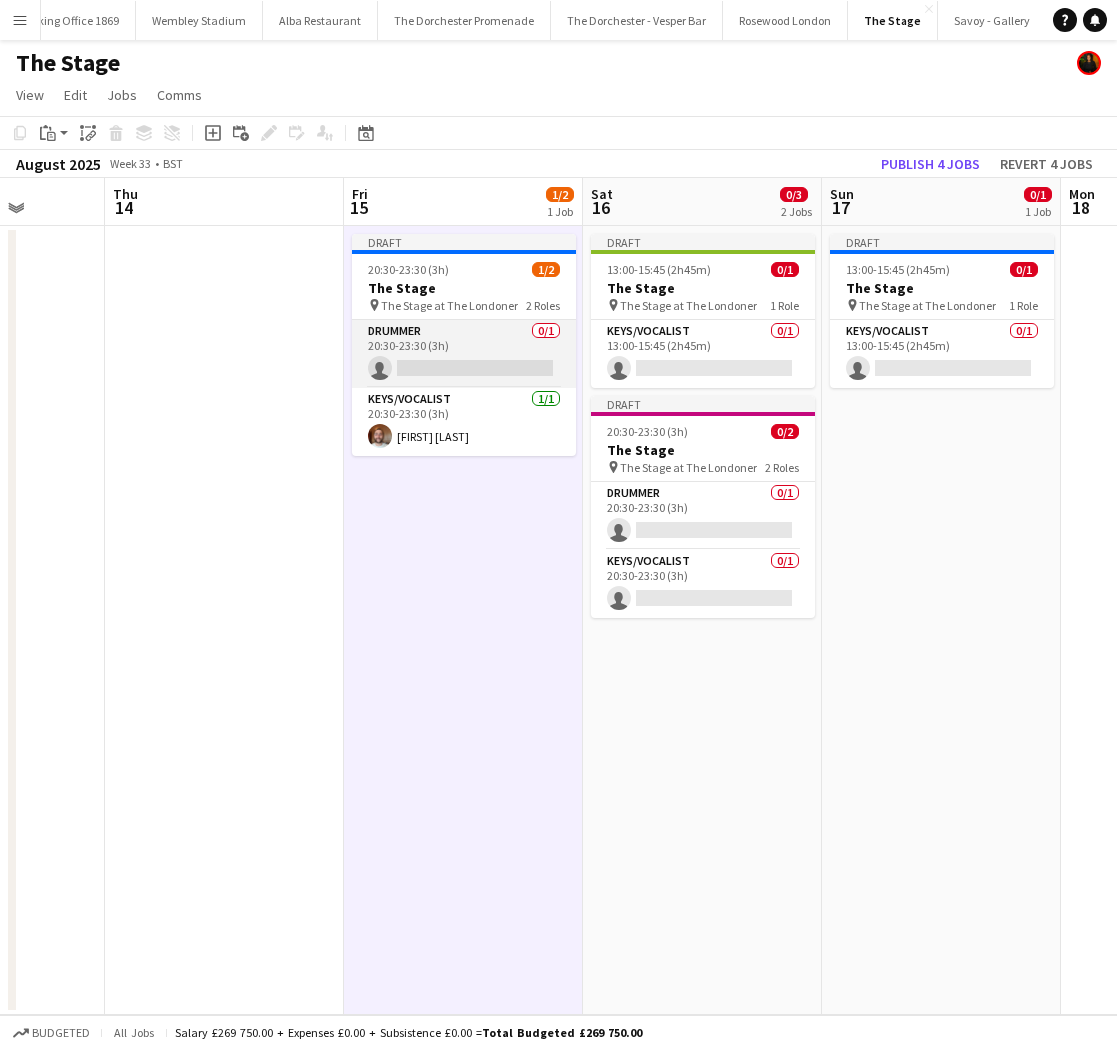 click on "Drummer   0/1   20:30-23:30 (3h)
single-neutral-actions" at bounding box center (464, 354) 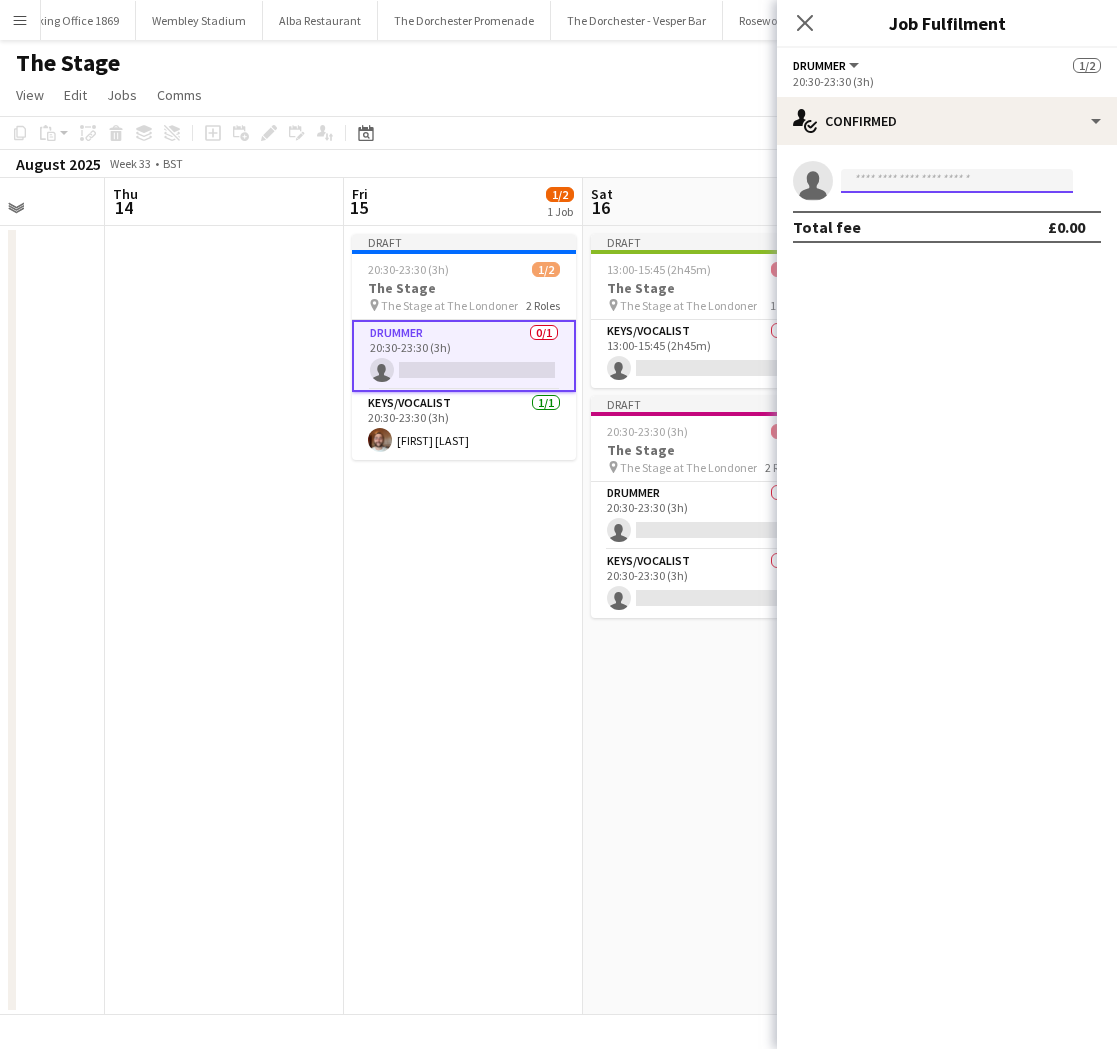 click at bounding box center [957, 181] 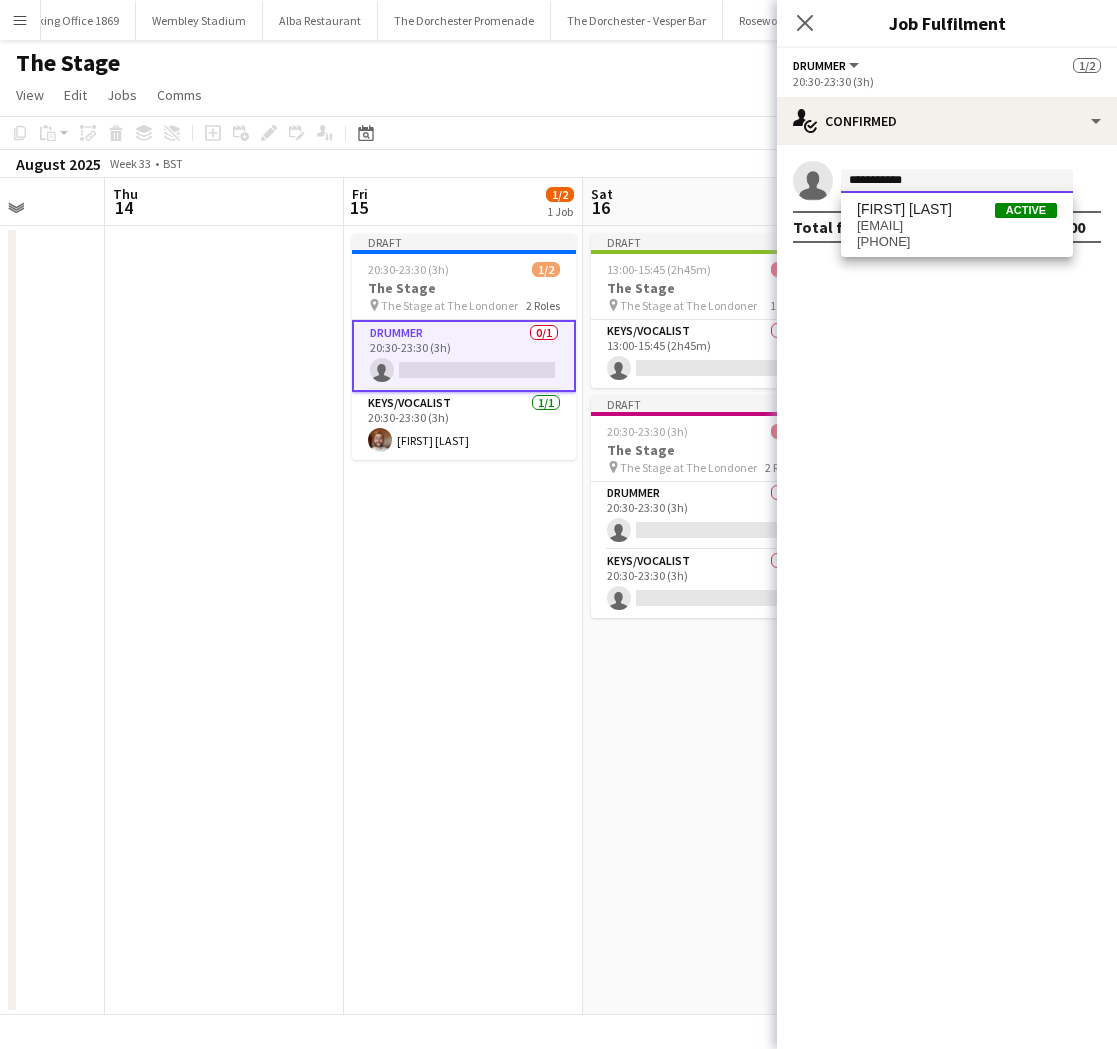 type on "**********" 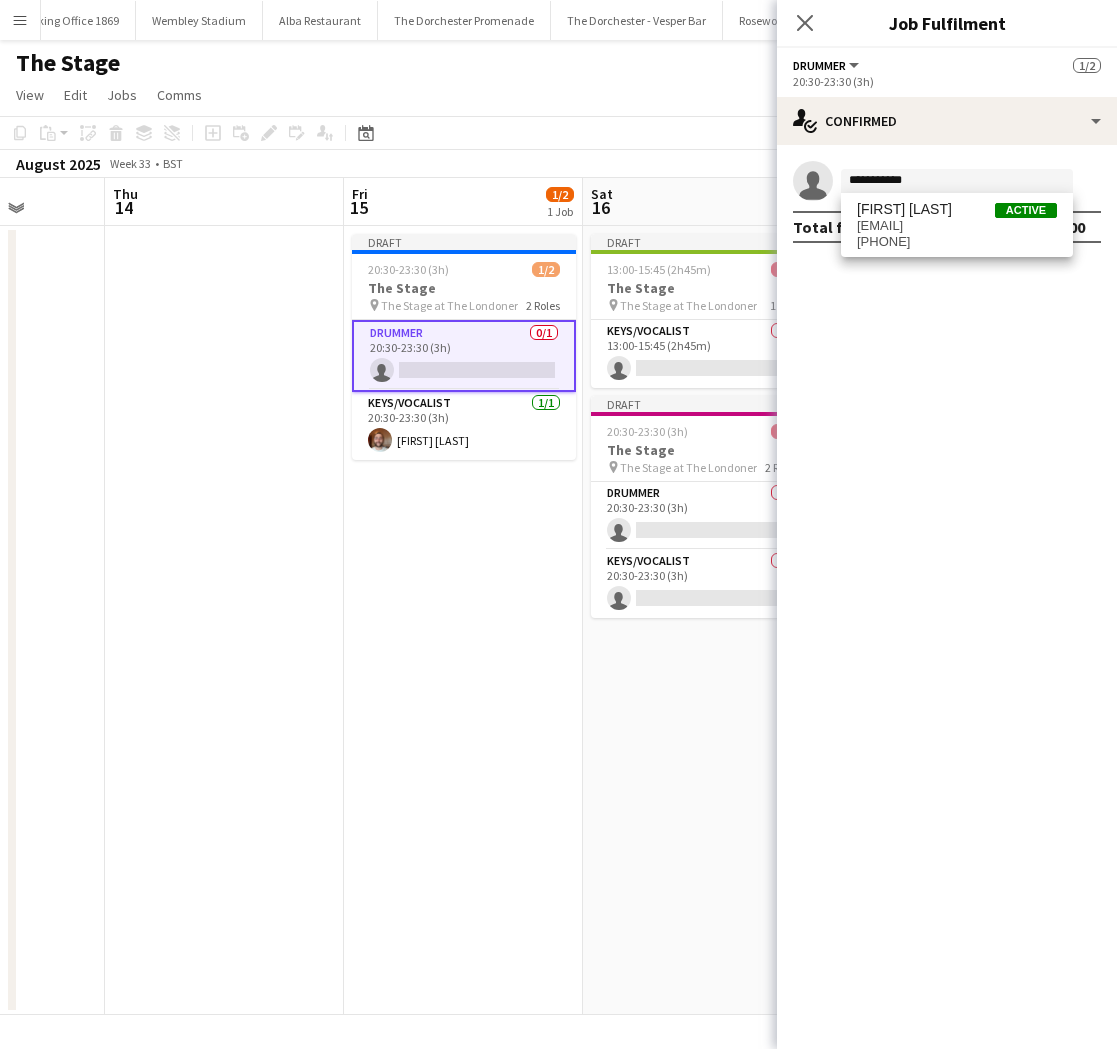 click on "[EMAIL]" at bounding box center [957, 226] 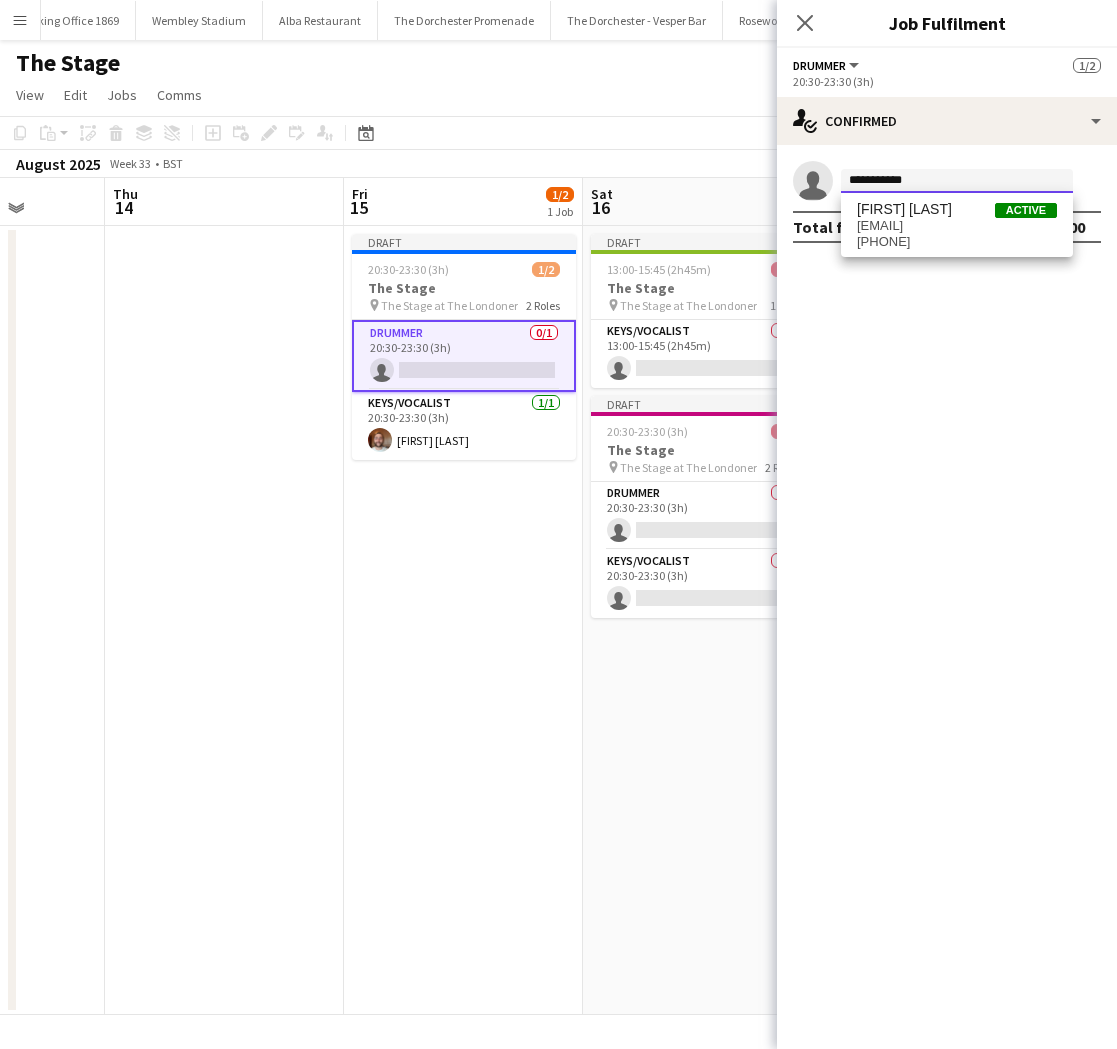 type 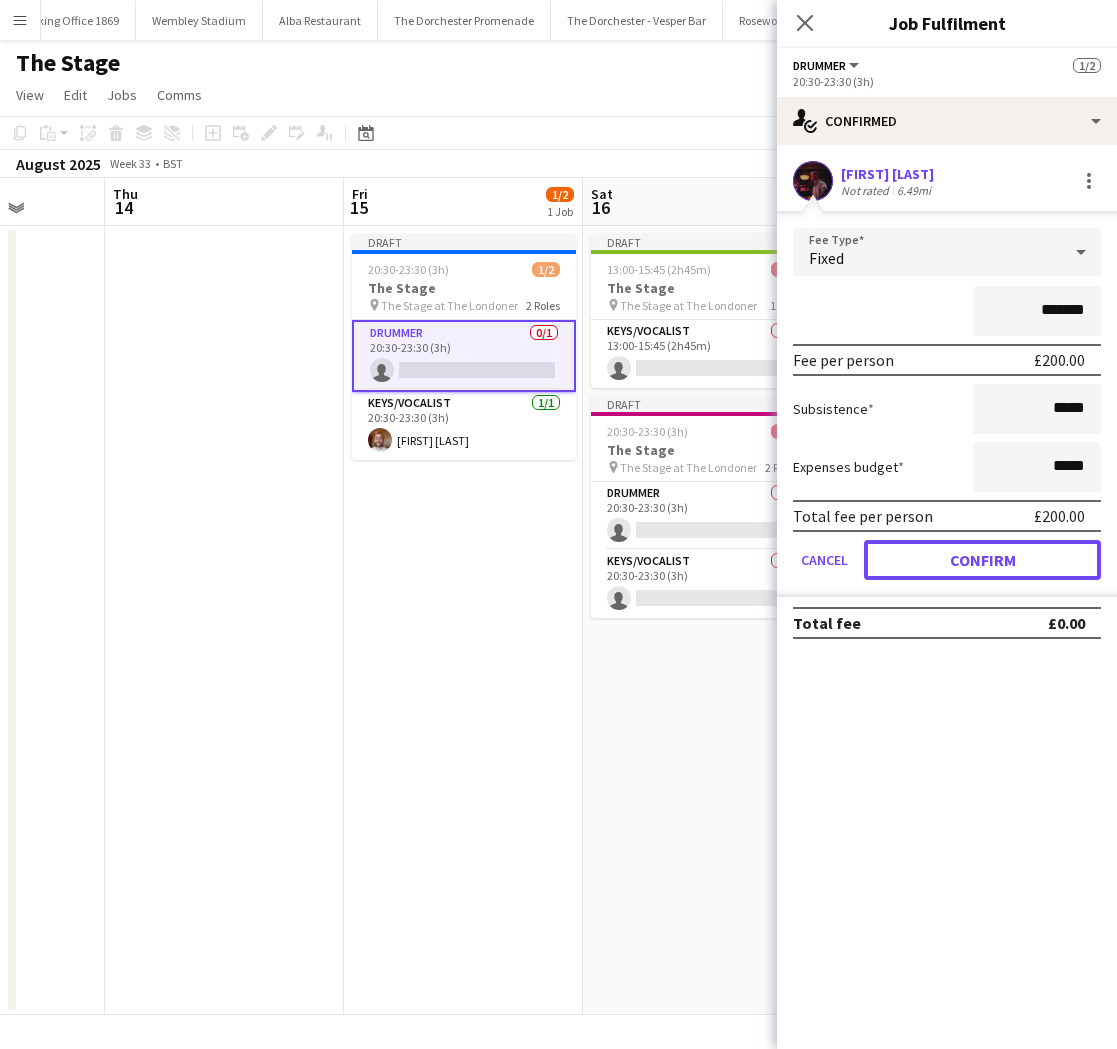 drag, startPoint x: 908, startPoint y: 571, endPoint x: 877, endPoint y: 566, distance: 31.400637 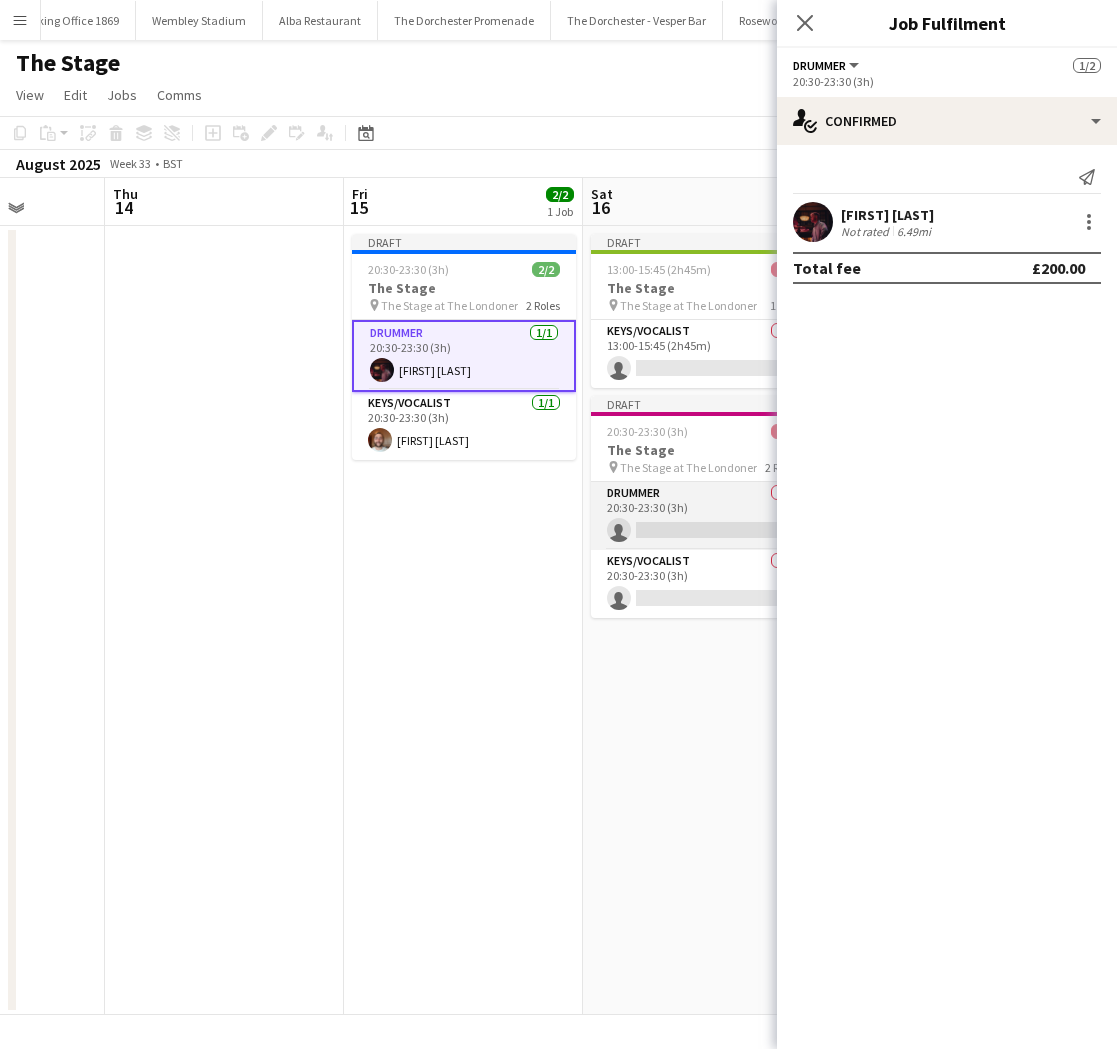 click on "Drummer   0/1   20:30-23:30 (3h)
single-neutral-actions" at bounding box center (703, 516) 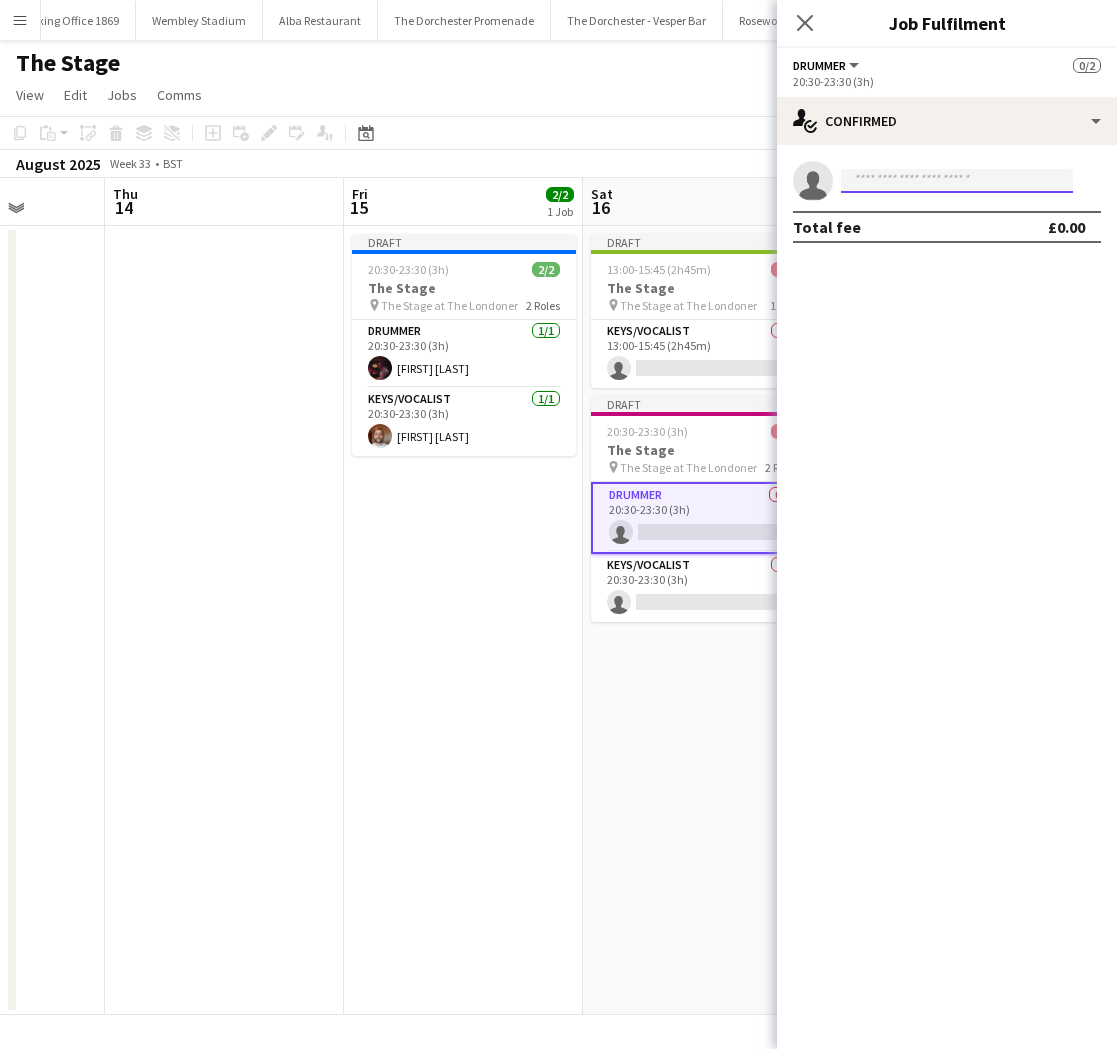 click at bounding box center (957, 181) 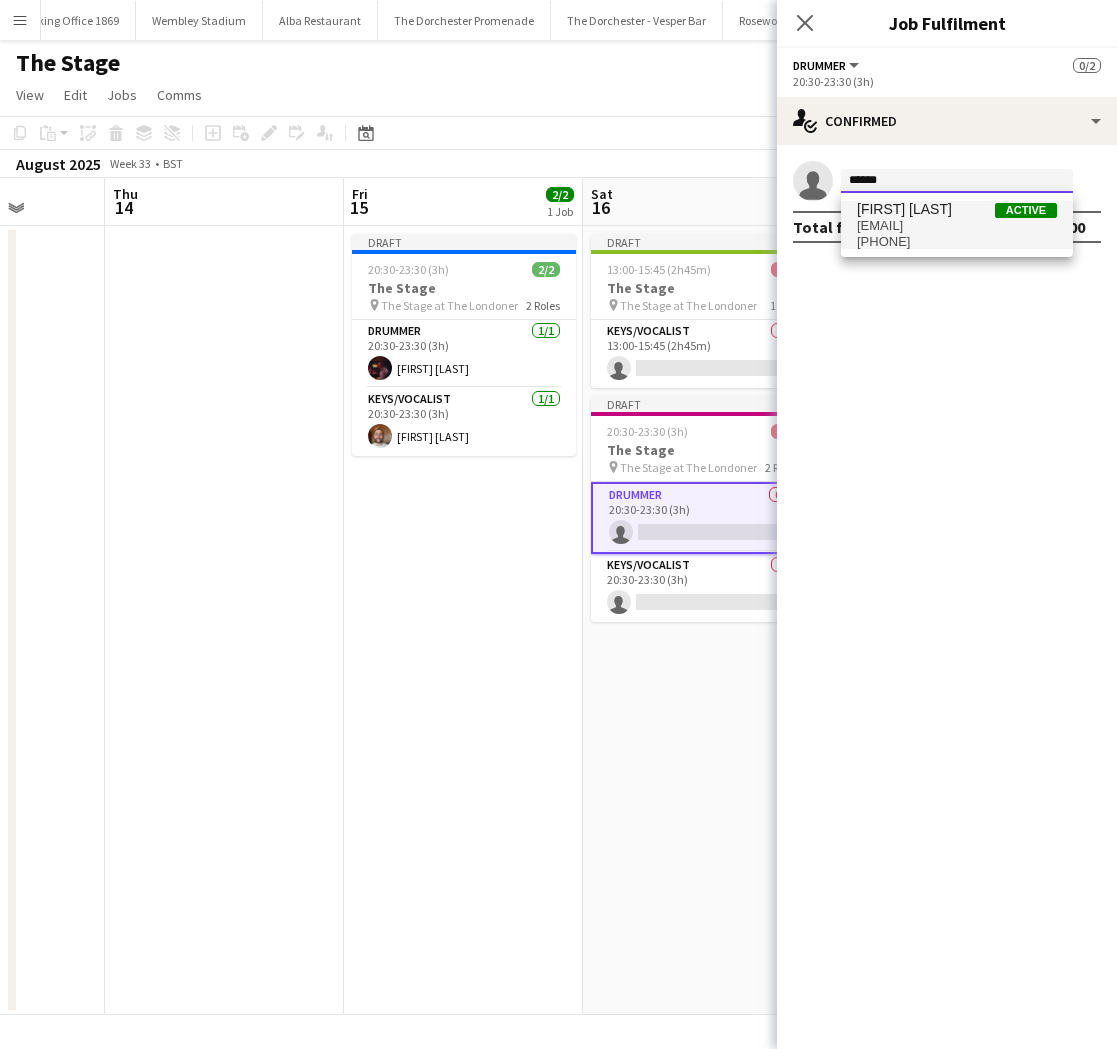 type on "******" 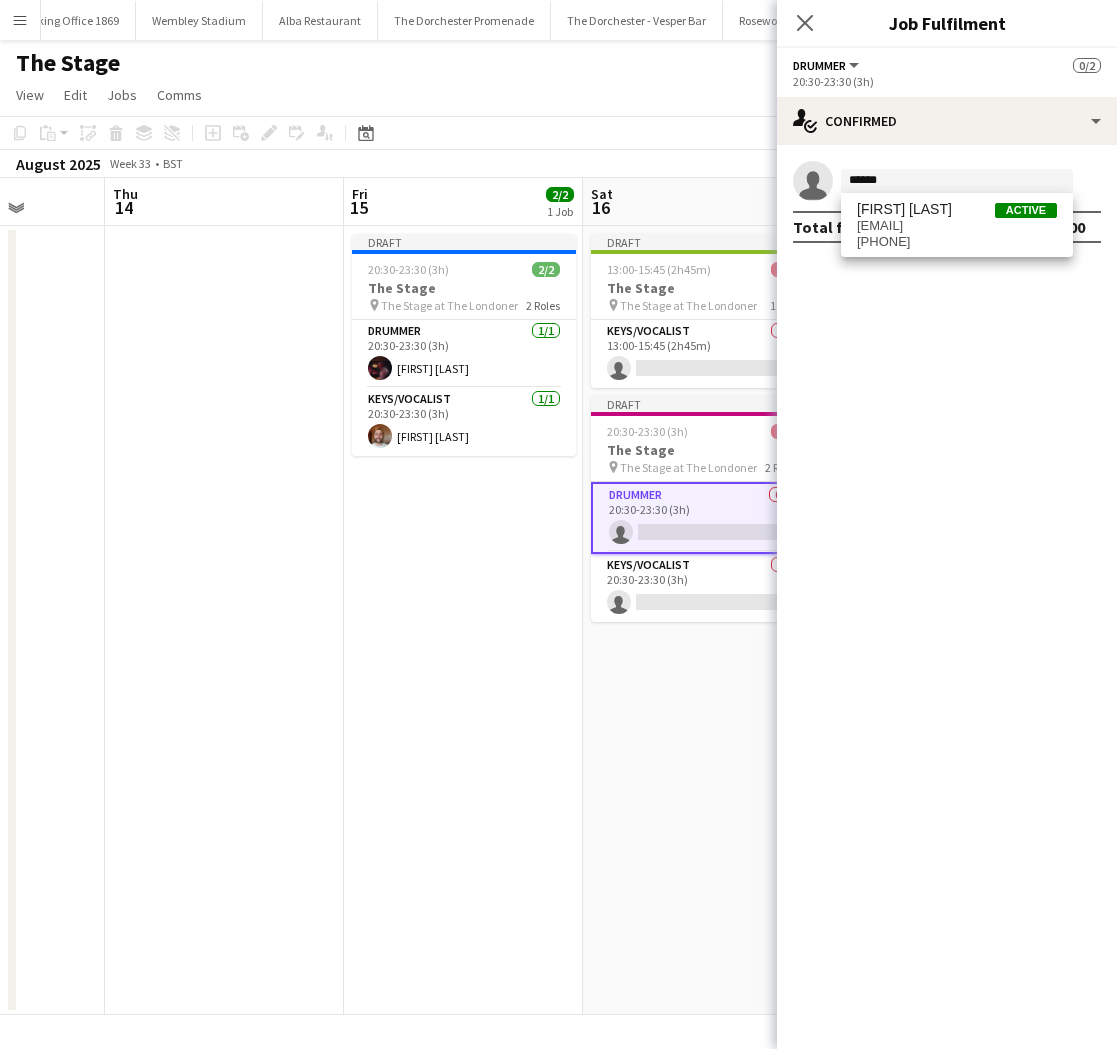 click on "iamjeromejohnson@gmail.com" at bounding box center (957, 226) 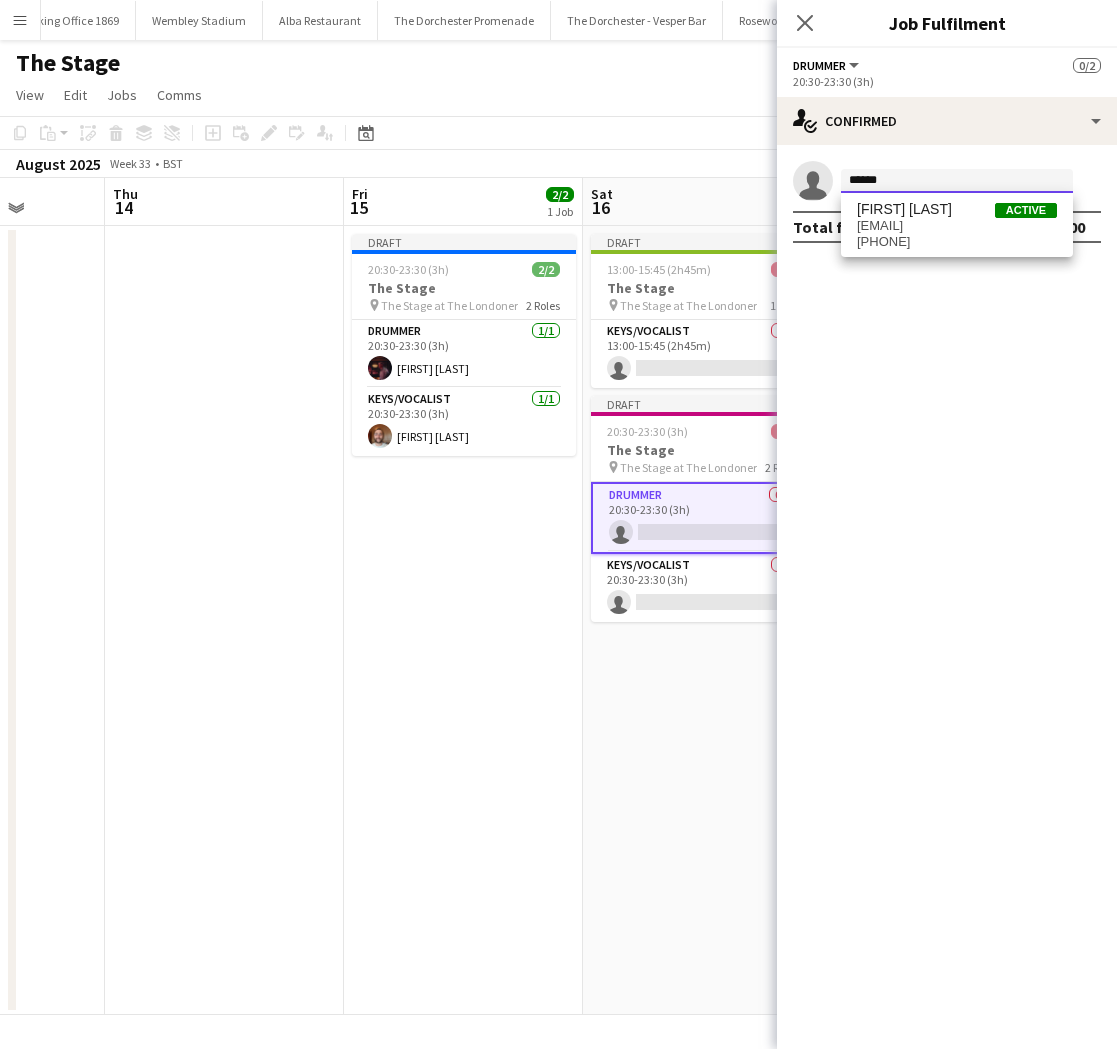 type 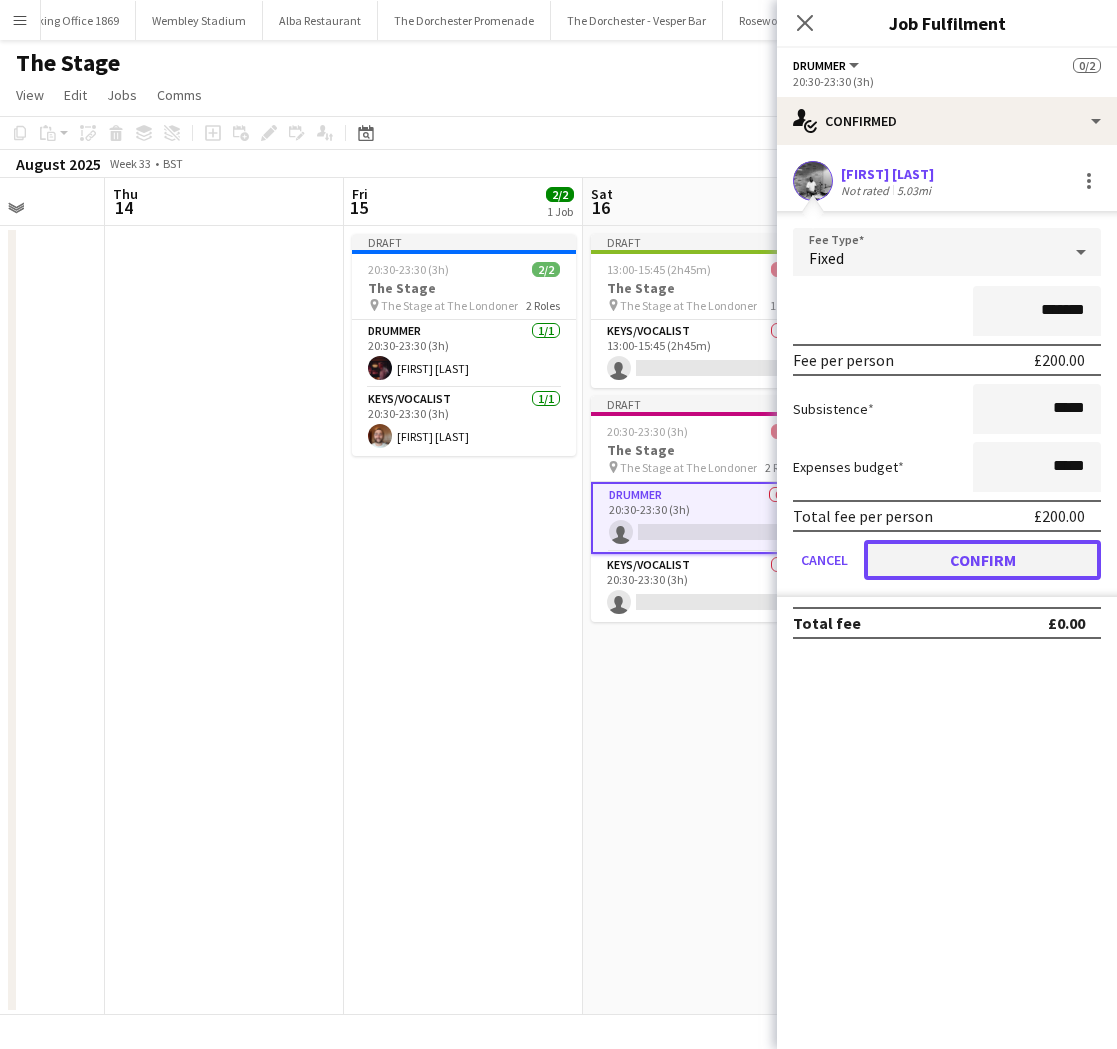 click on "Confirm" at bounding box center (982, 560) 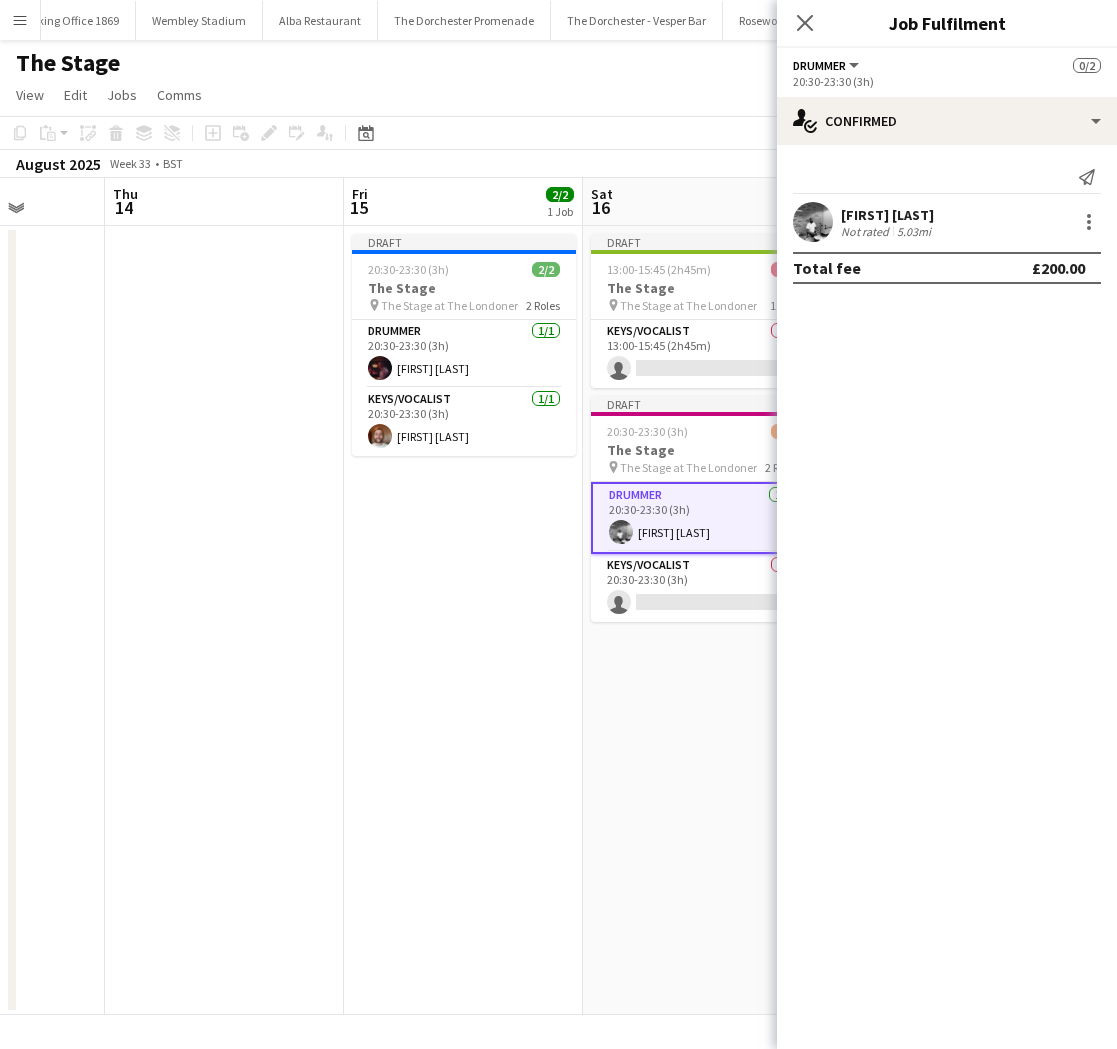 drag, startPoint x: 609, startPoint y: 584, endPoint x: 647, endPoint y: 502, distance: 90.37699 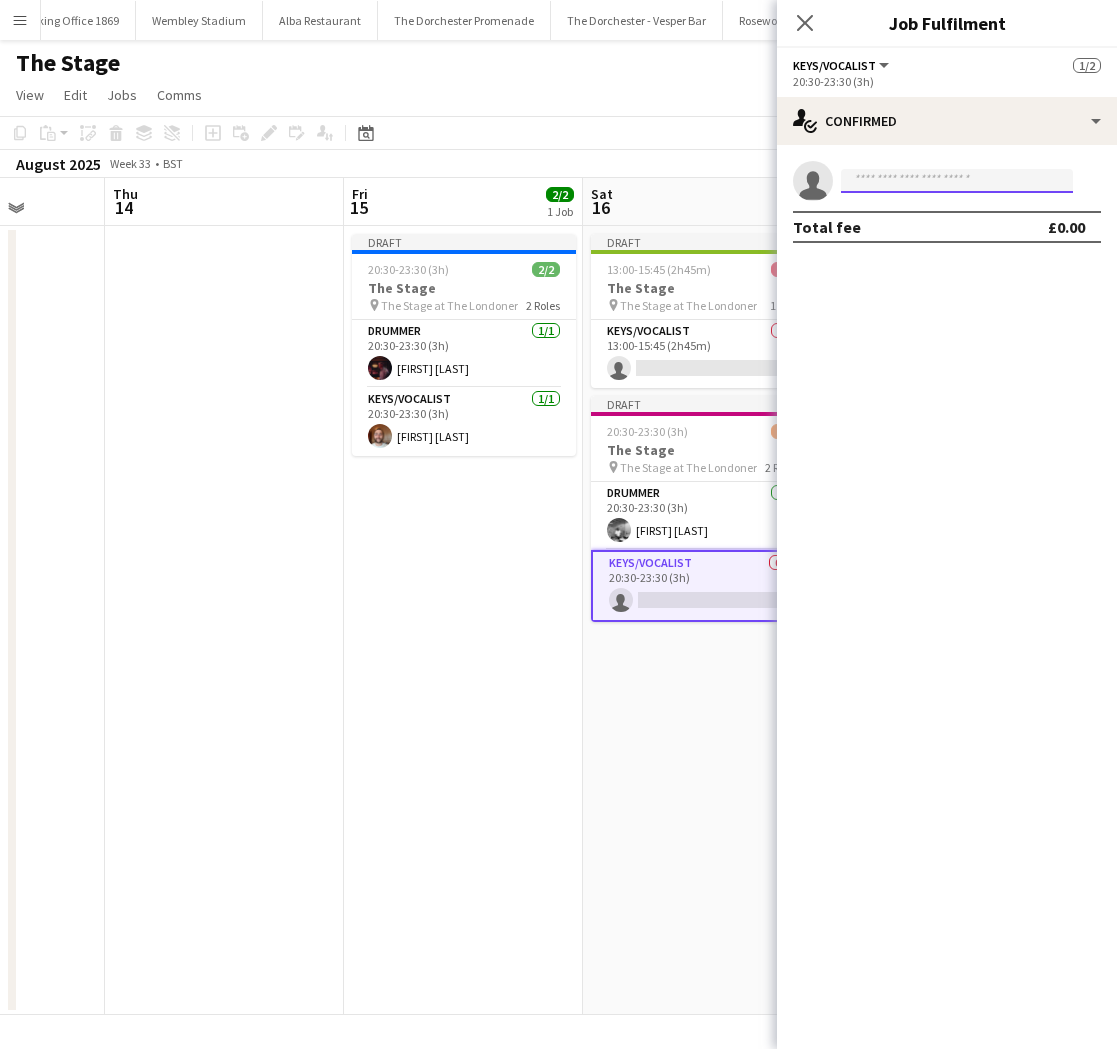 click at bounding box center (957, 181) 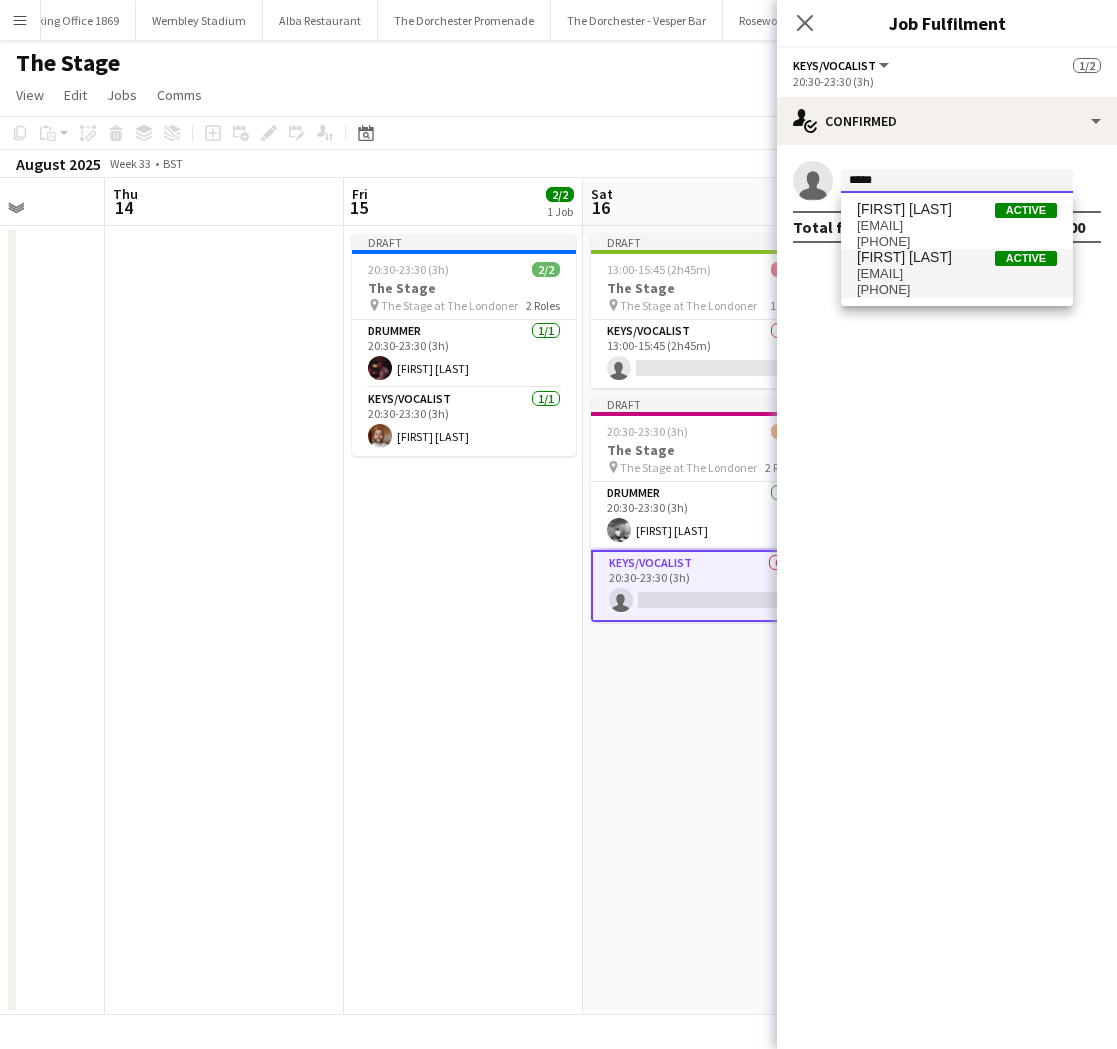 type on "*****" 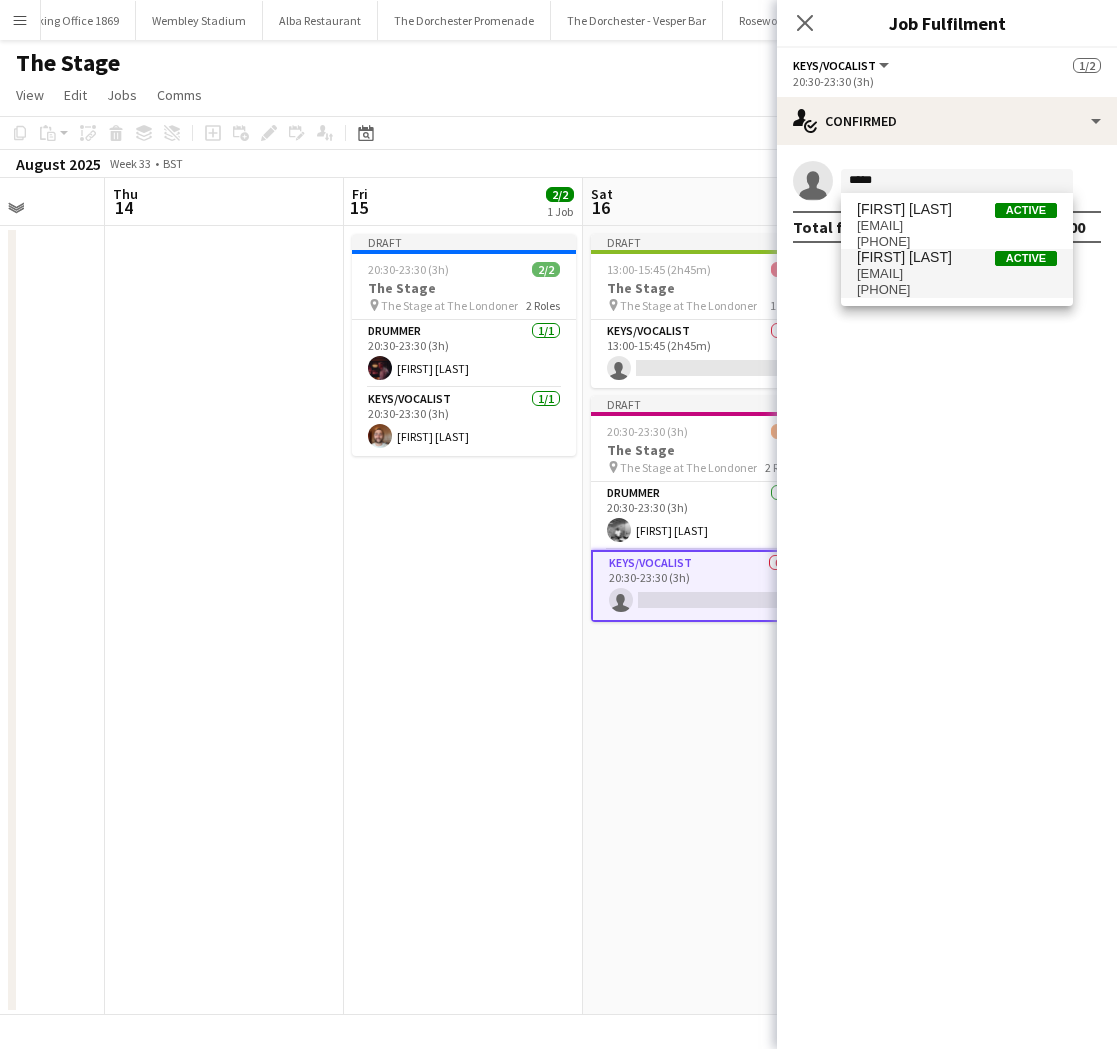 click on "info@ciarahaidar.com" at bounding box center [957, 274] 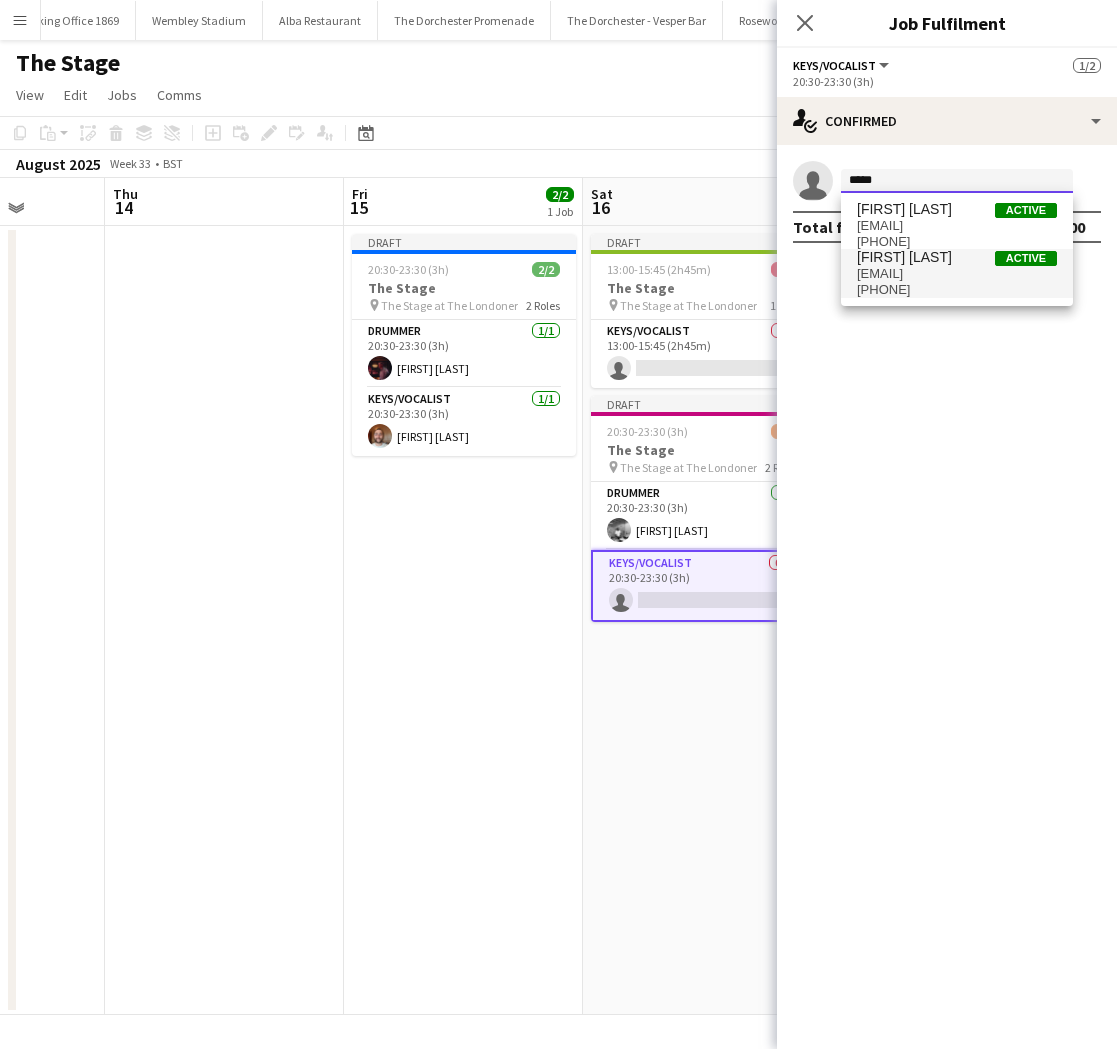 type 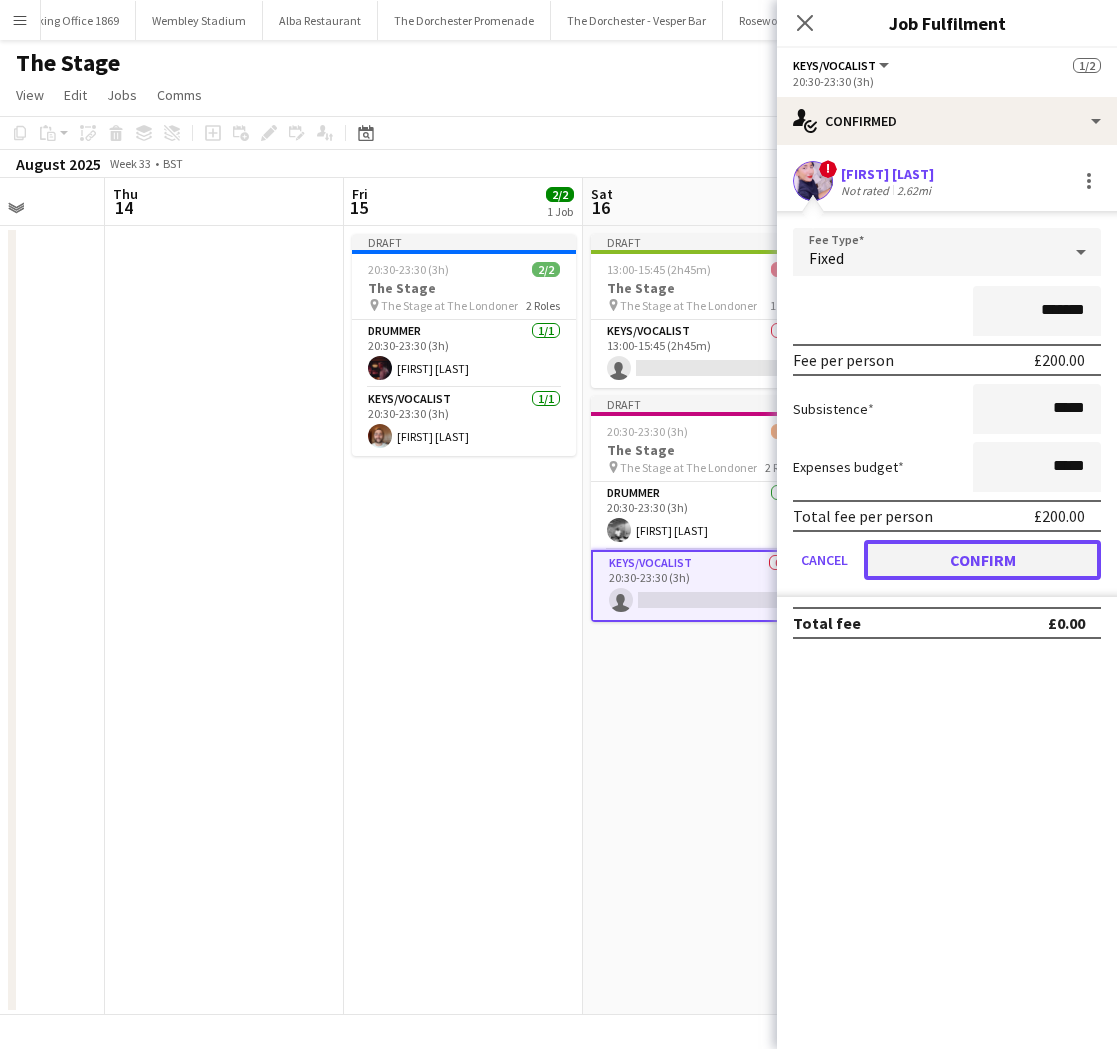click on "Confirm" at bounding box center (982, 560) 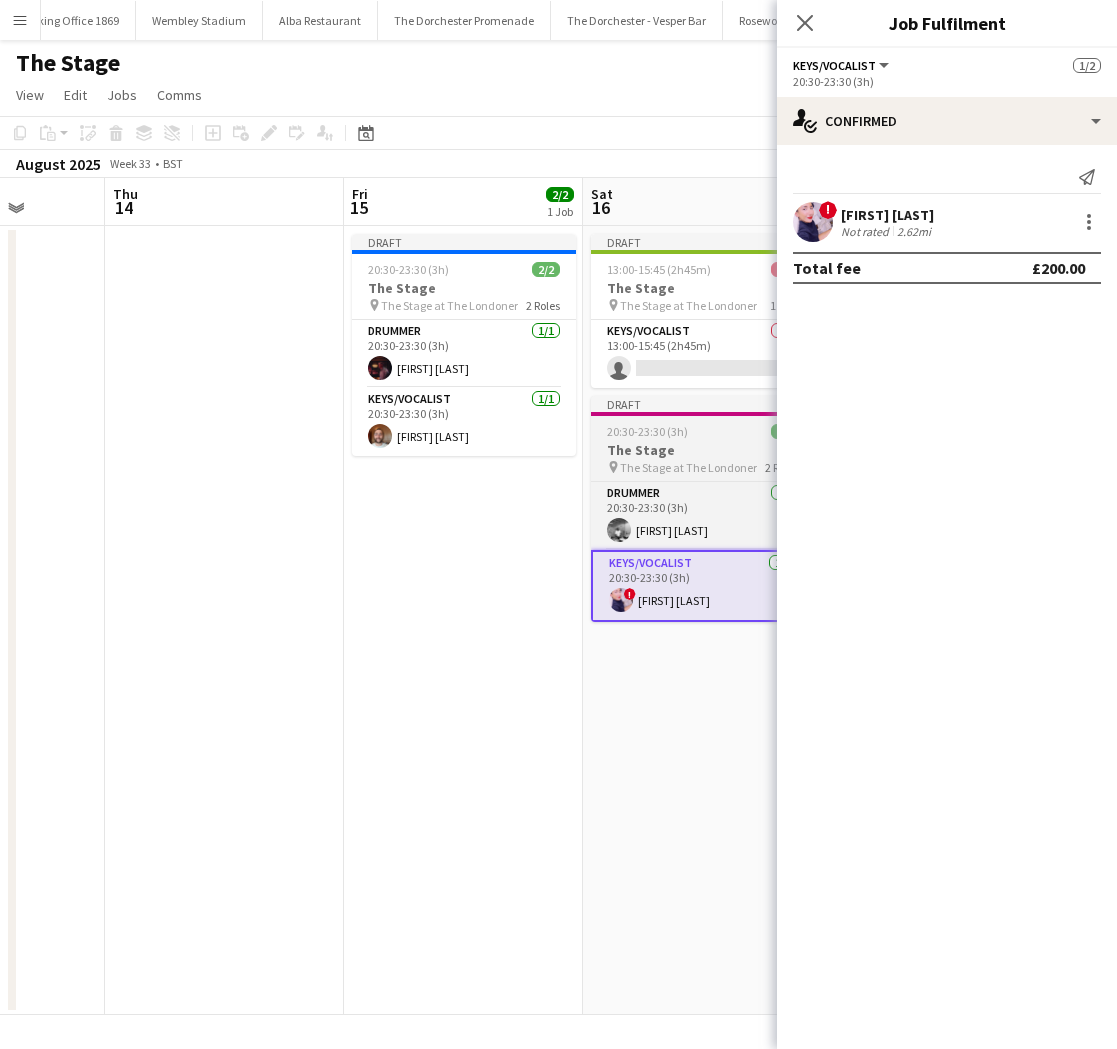 click on "20:30-23:30 (3h)" at bounding box center (647, 431) 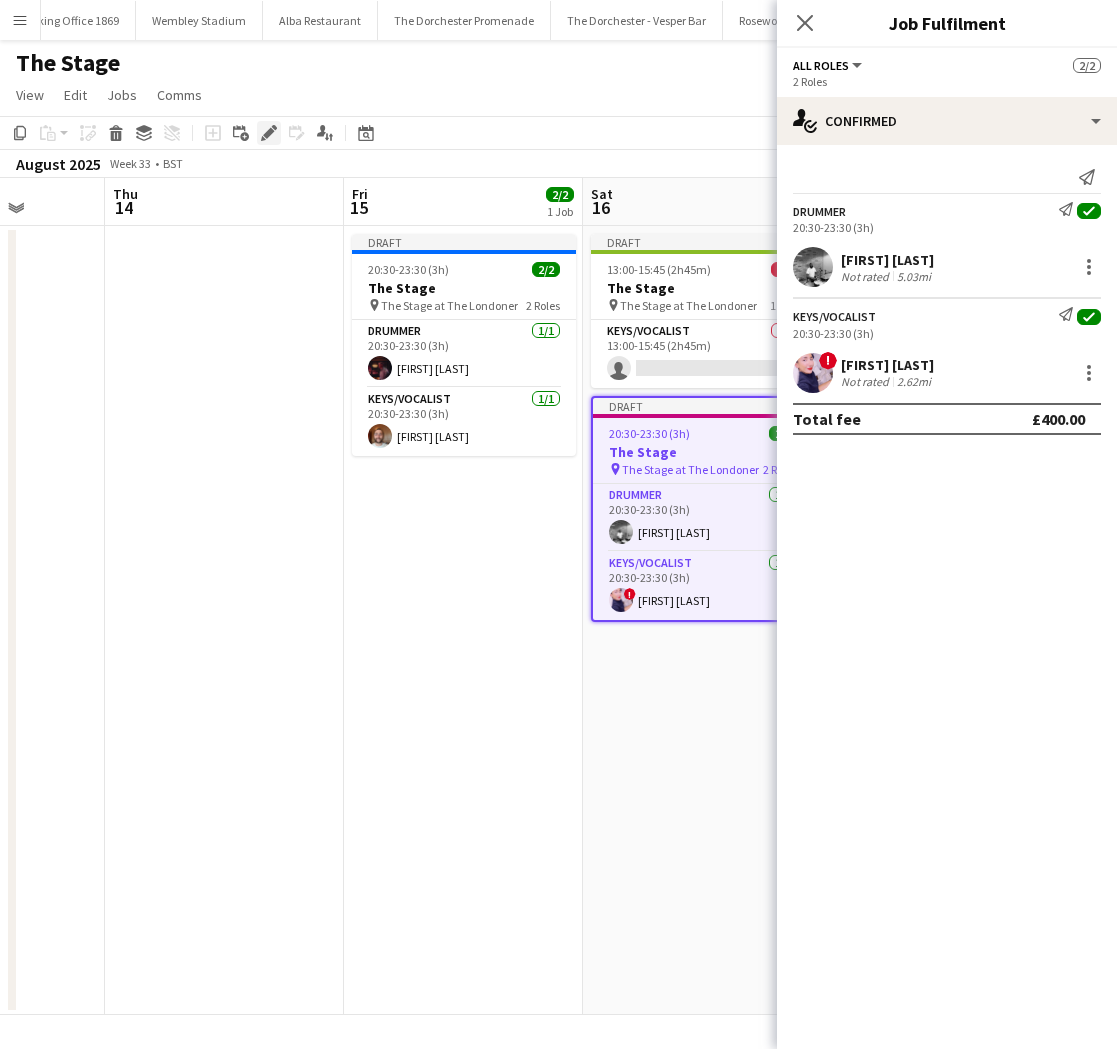 click on "Edit" at bounding box center (269, 133) 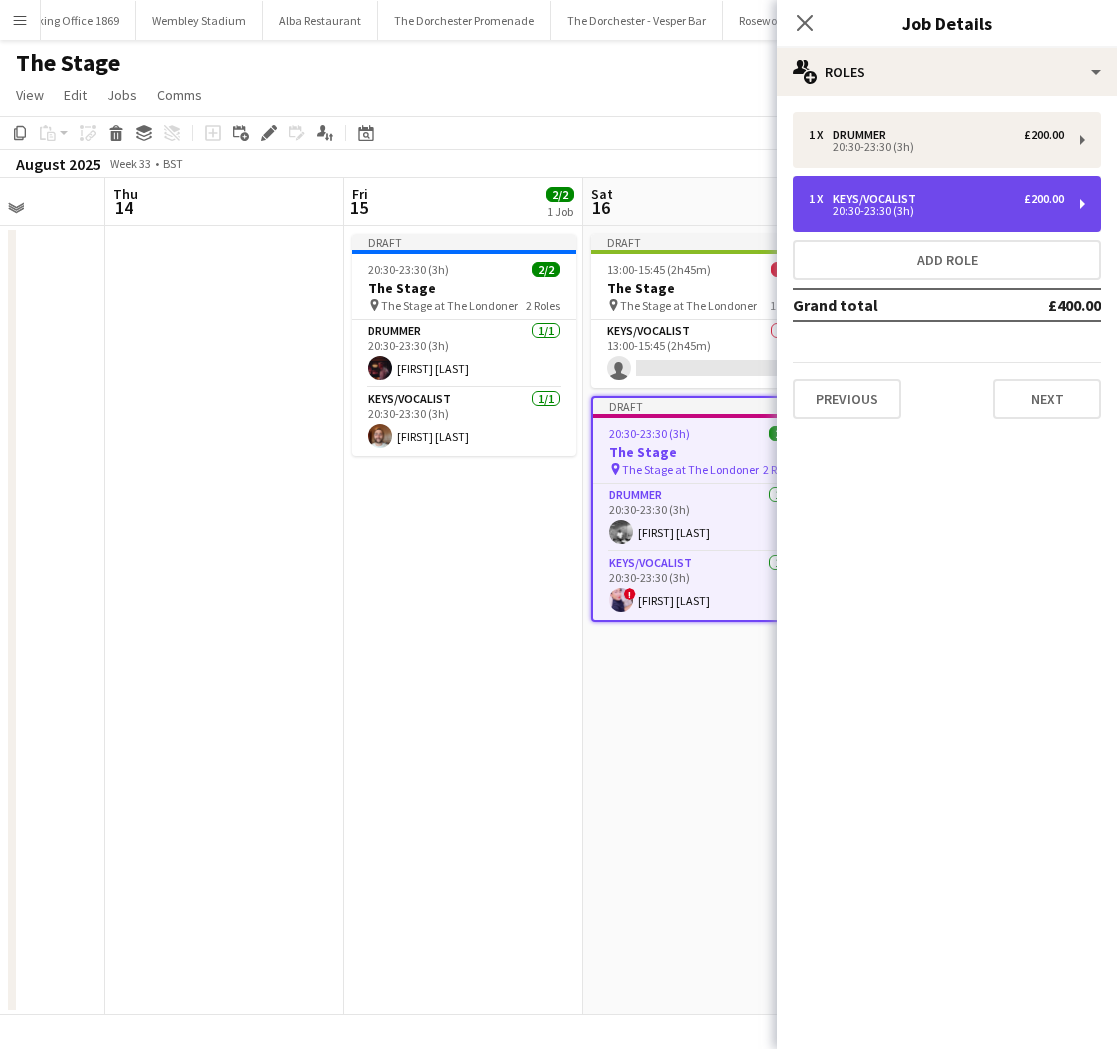 click on "Keys/Vocalist" at bounding box center (878, 199) 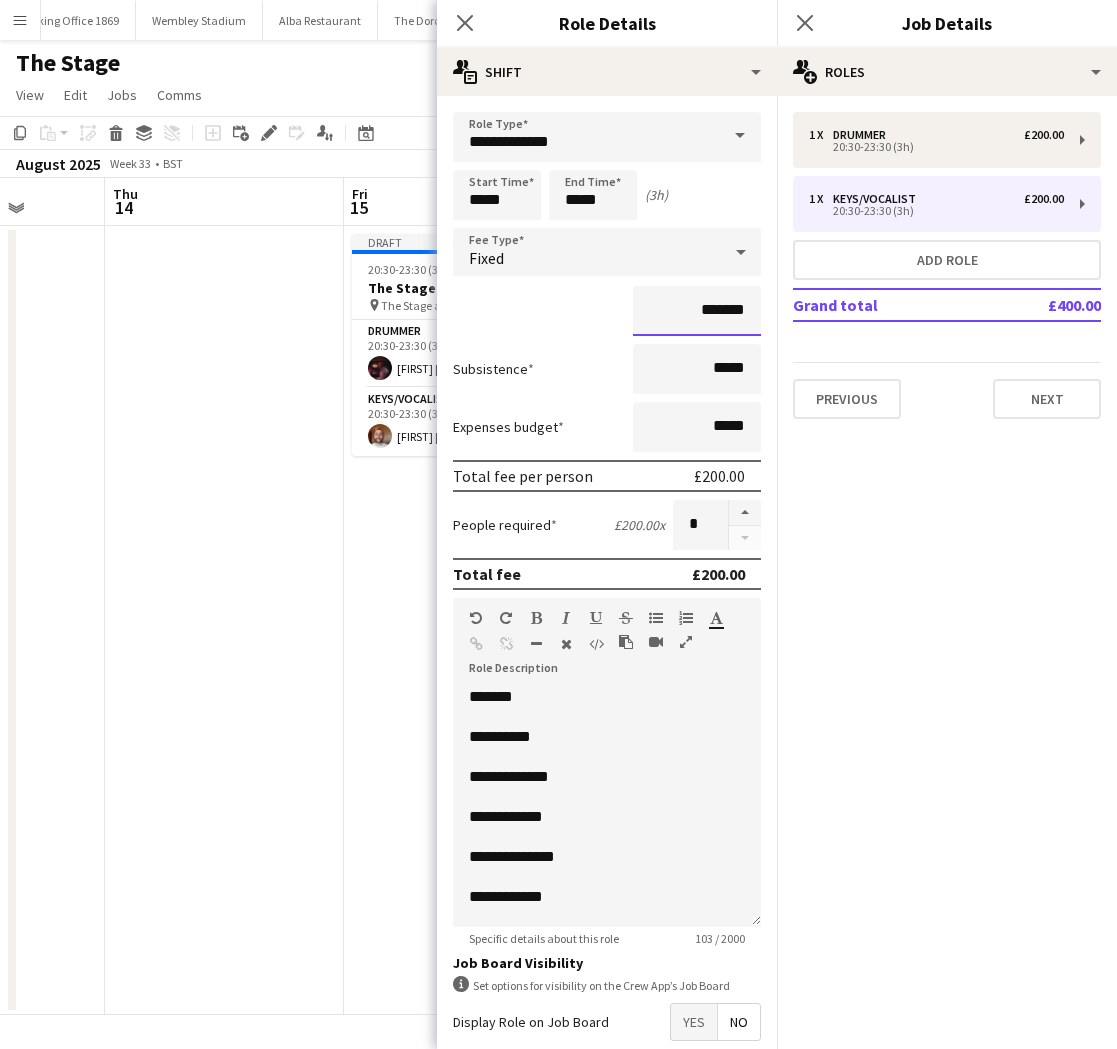 click on "*******" at bounding box center [697, 311] 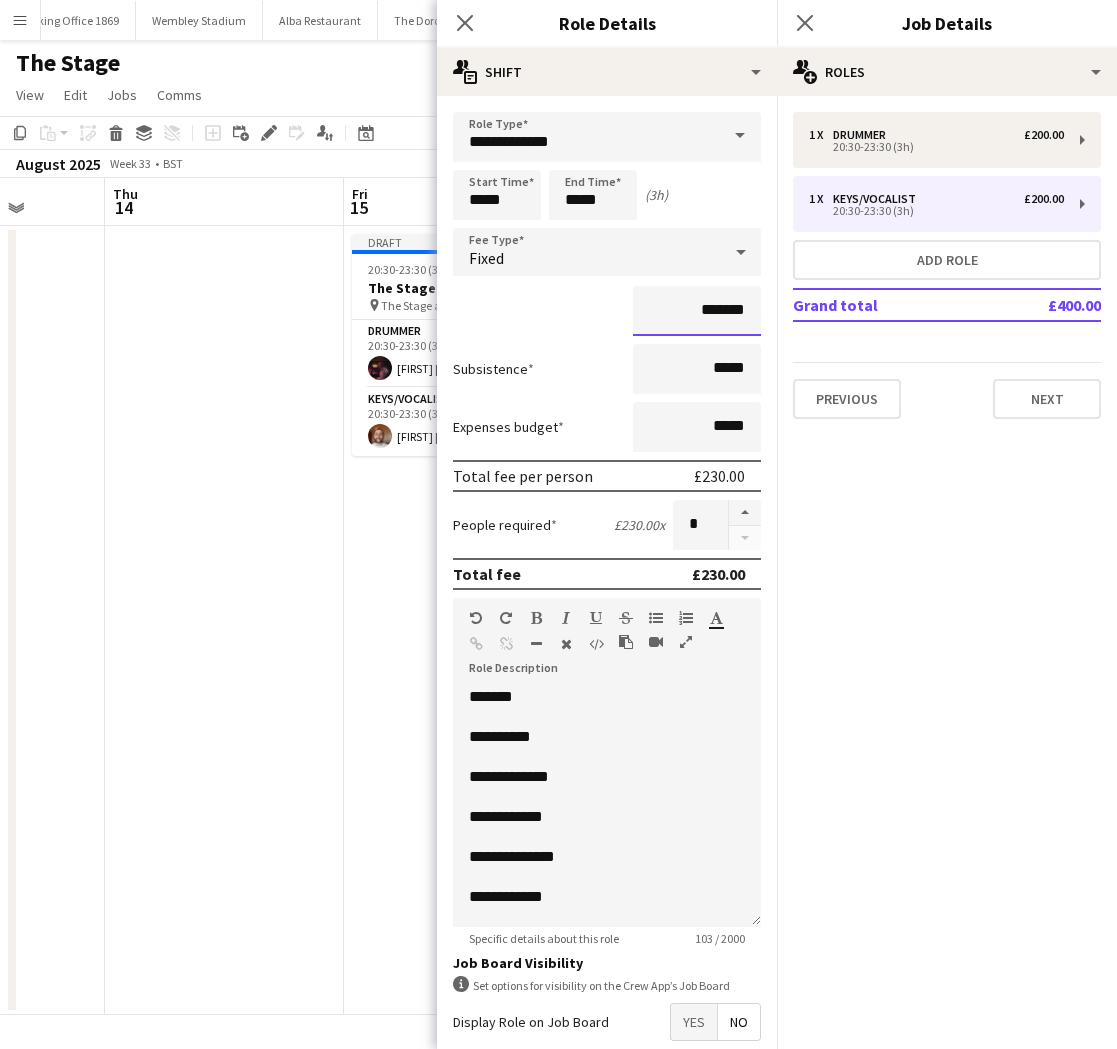 type on "*******" 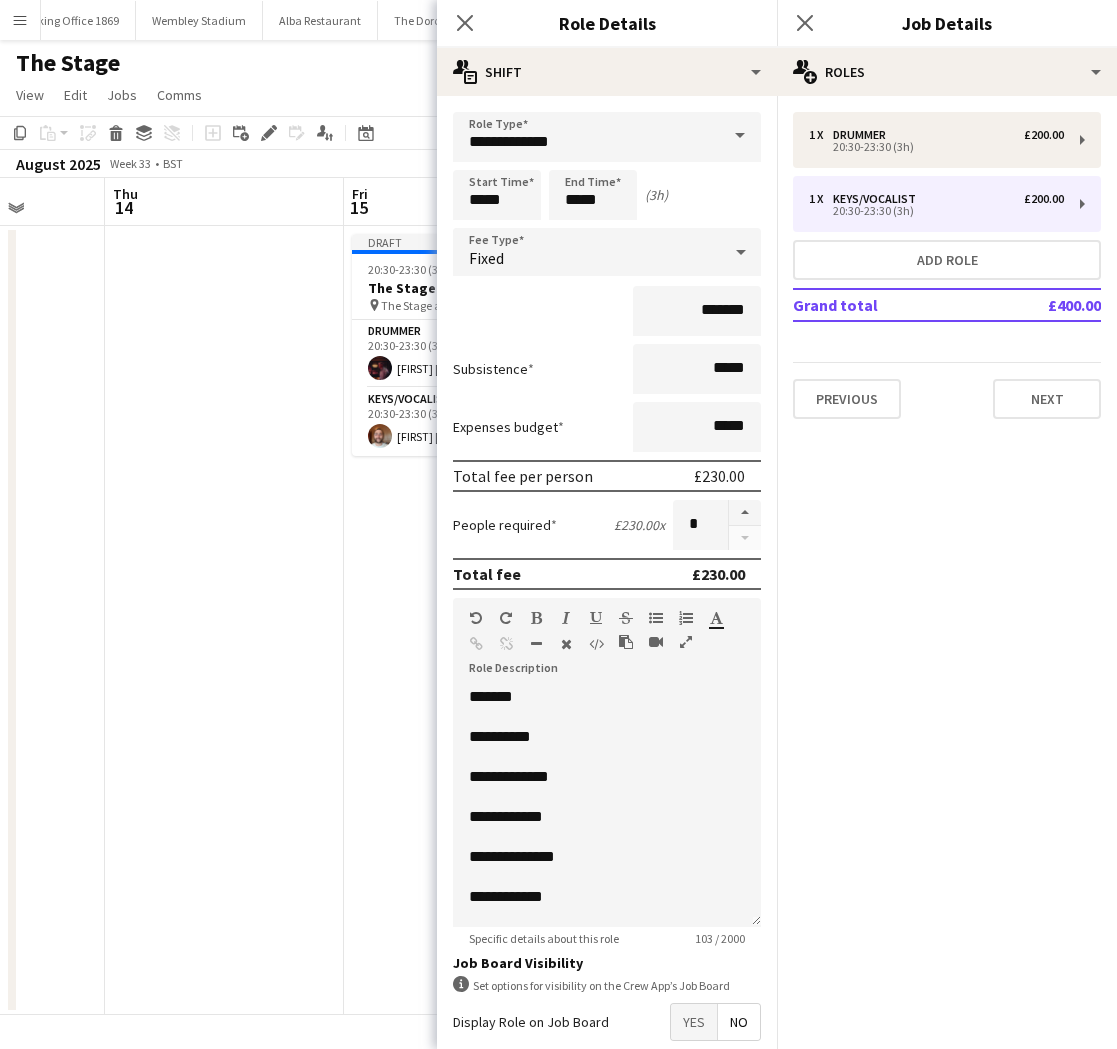 click on "Draft   20:30-23:30 (3h)    2/2   The Stage
pin
The Stage at The Londoner   2 Roles   Drummer   1/1   20:30-23:30 (3h)
Alex Temple-Heald  Keys/Vocalist   1/1   20:30-23:30 (3h)
Adam Kharita" at bounding box center [463, 620] 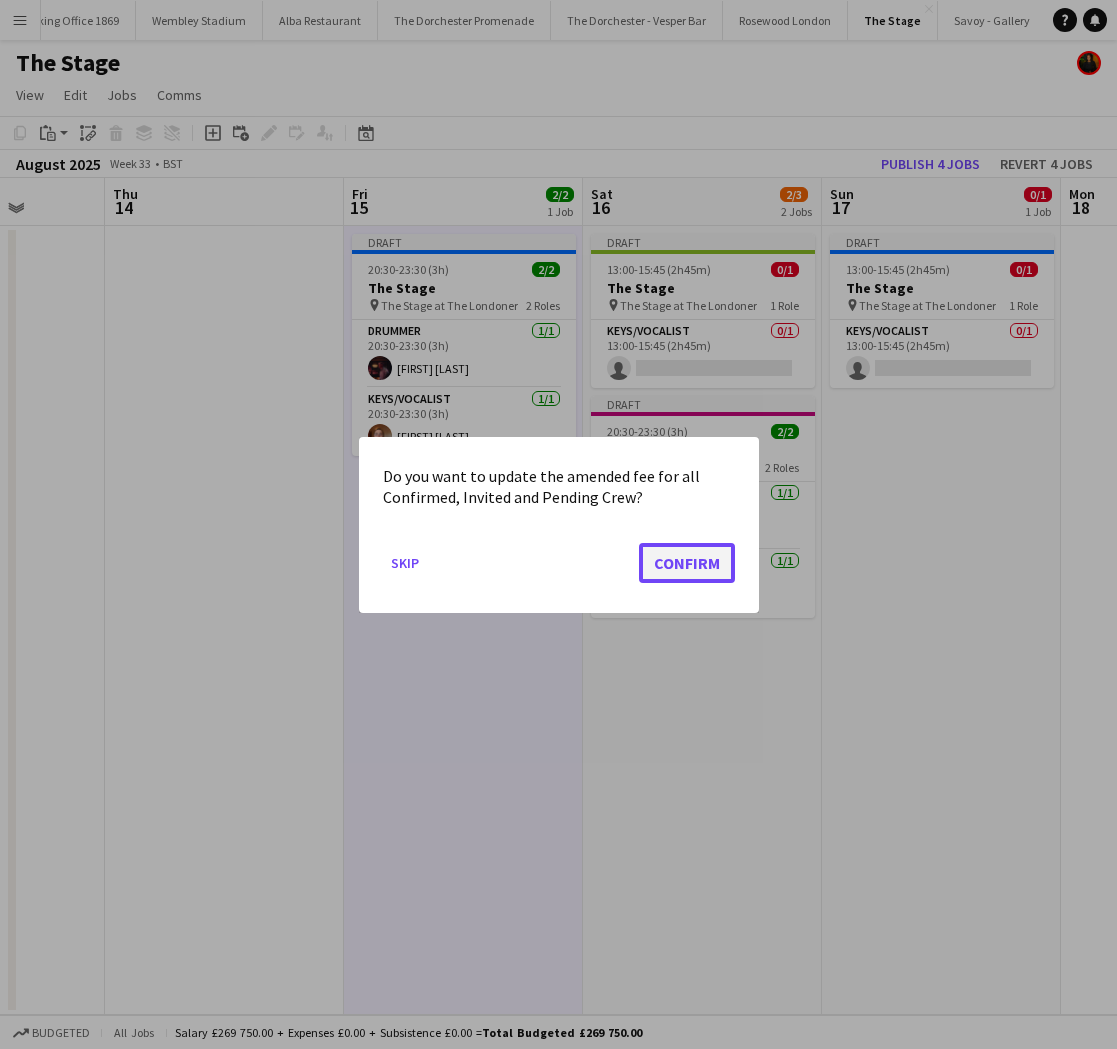 click on "Confirm" 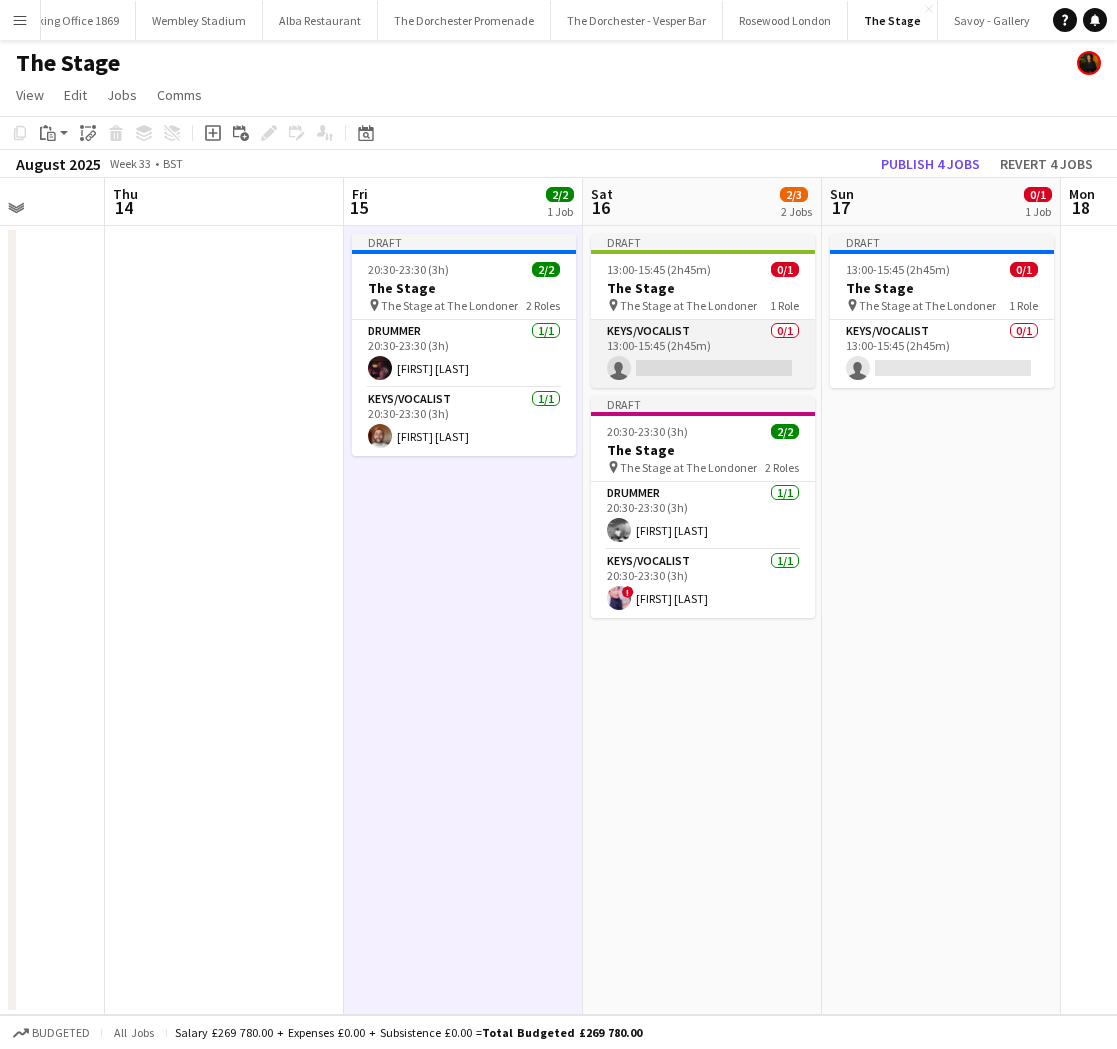 drag, startPoint x: 703, startPoint y: 339, endPoint x: 738, endPoint y: 330, distance: 36.138622 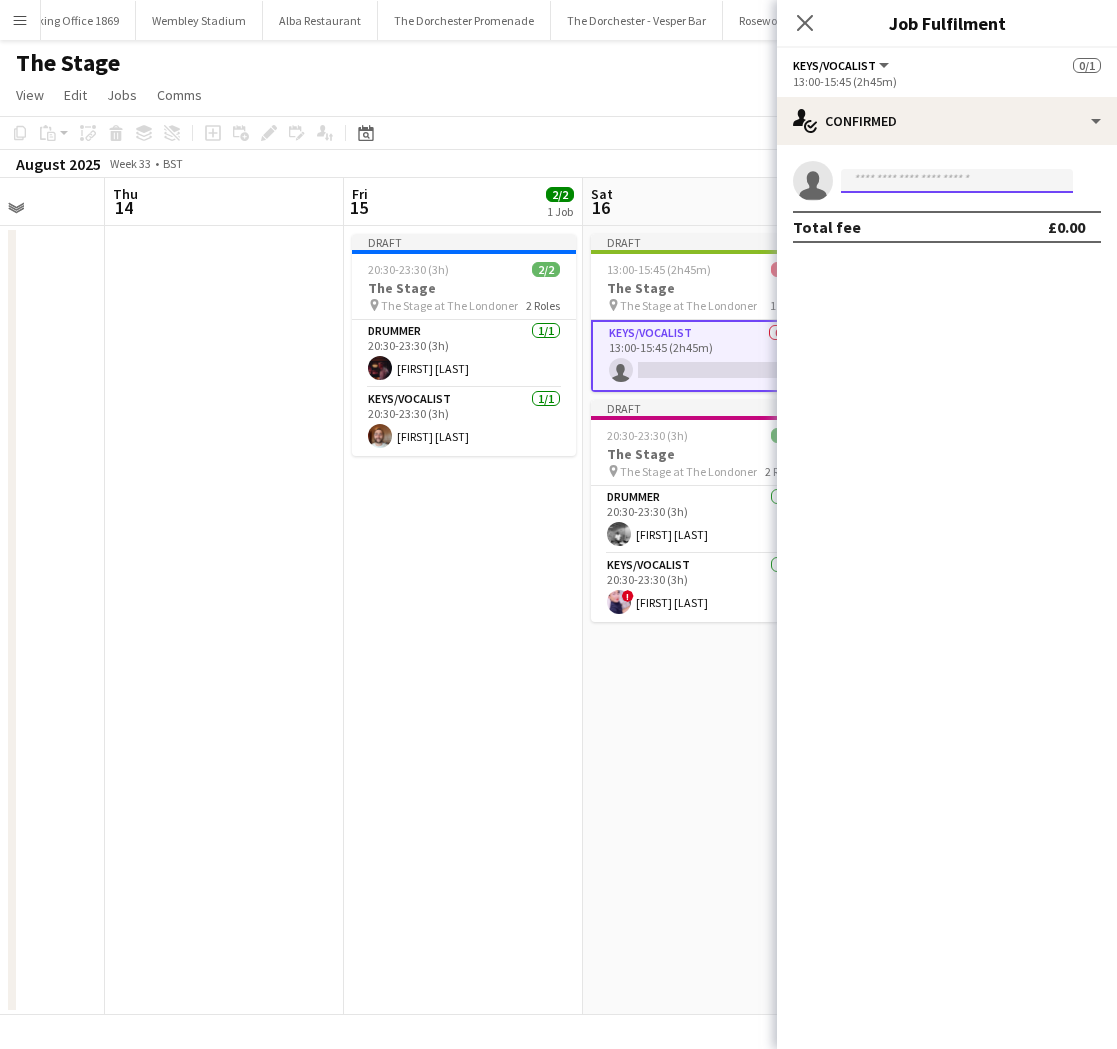click at bounding box center [957, 181] 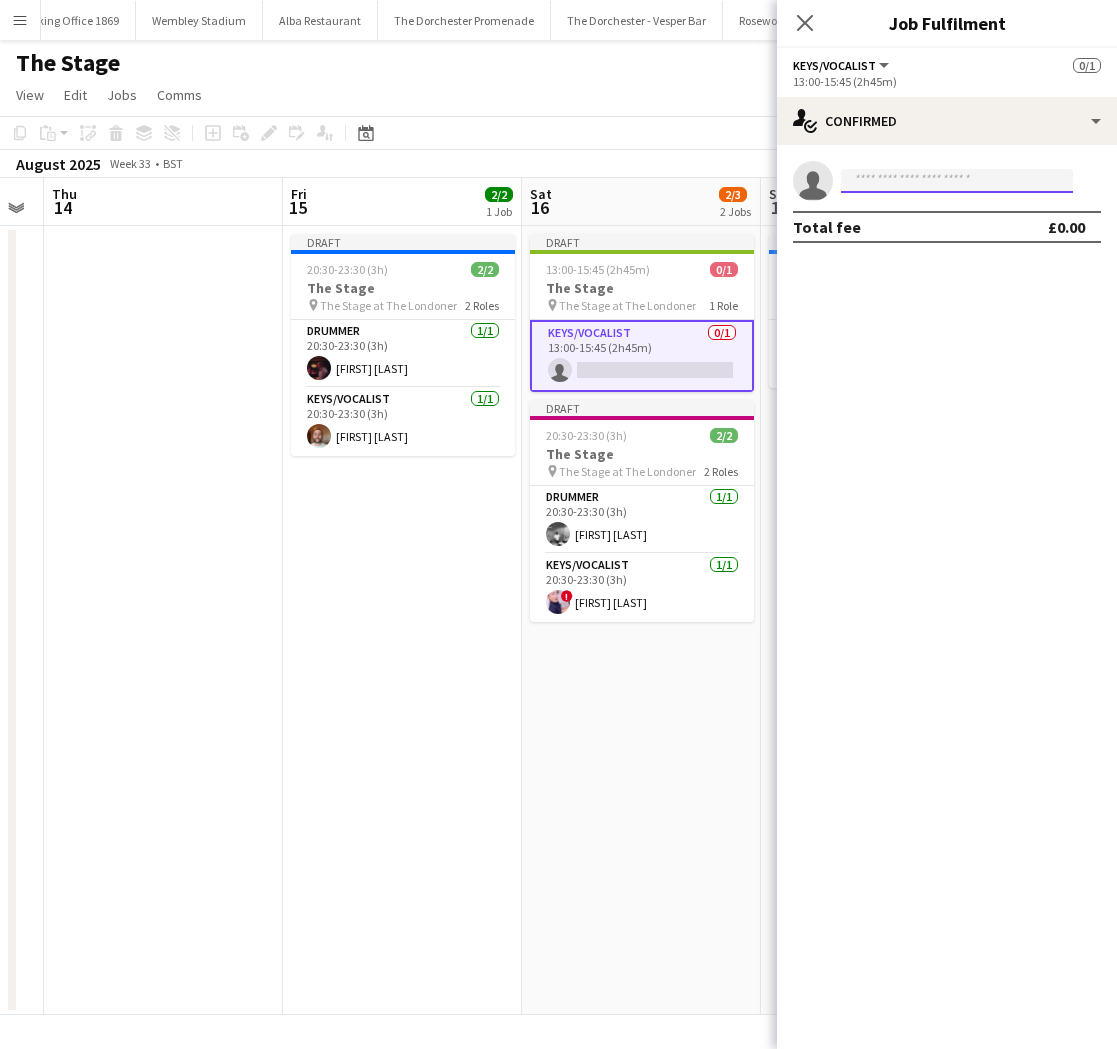 scroll, scrollTop: 0, scrollLeft: 786, axis: horizontal 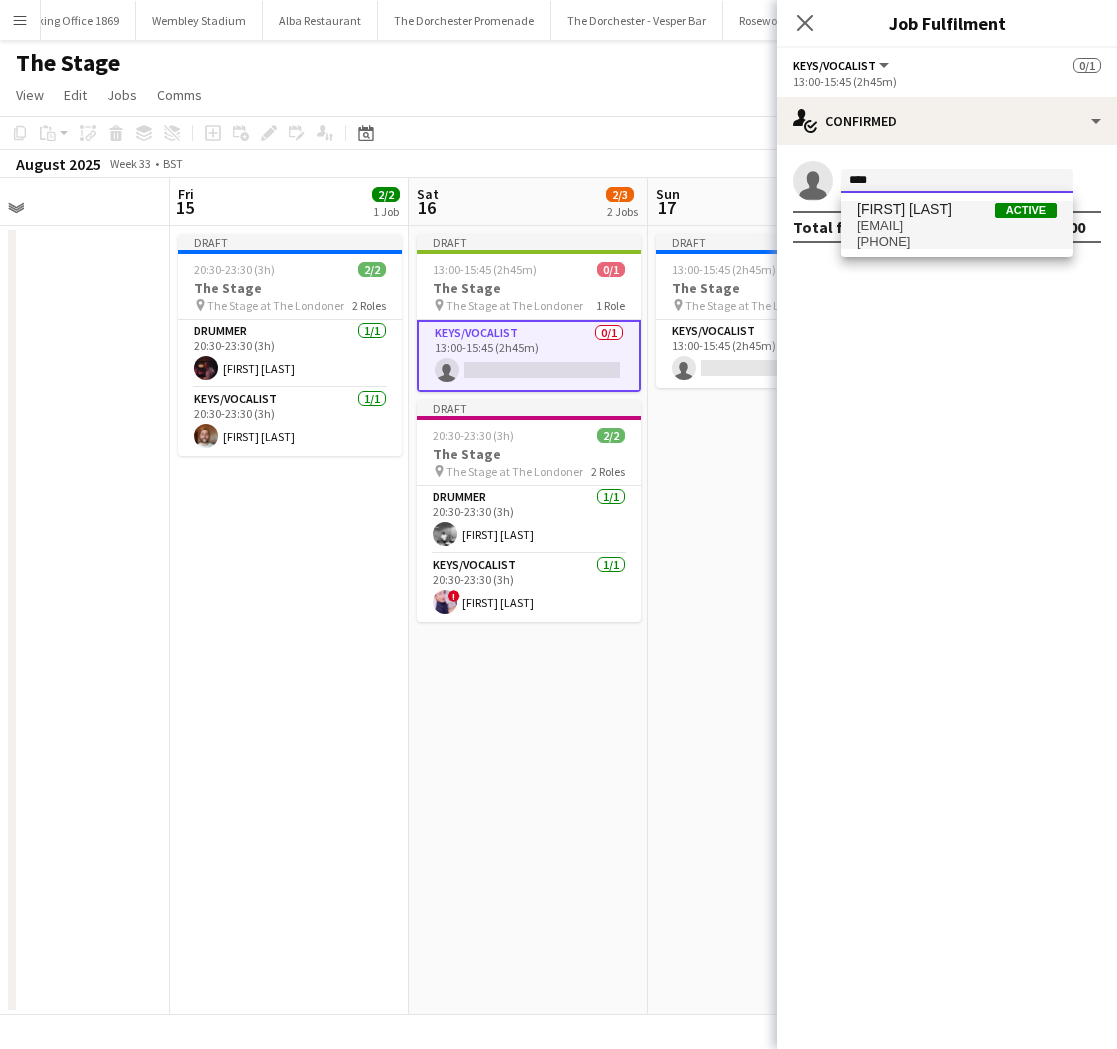 type on "****" 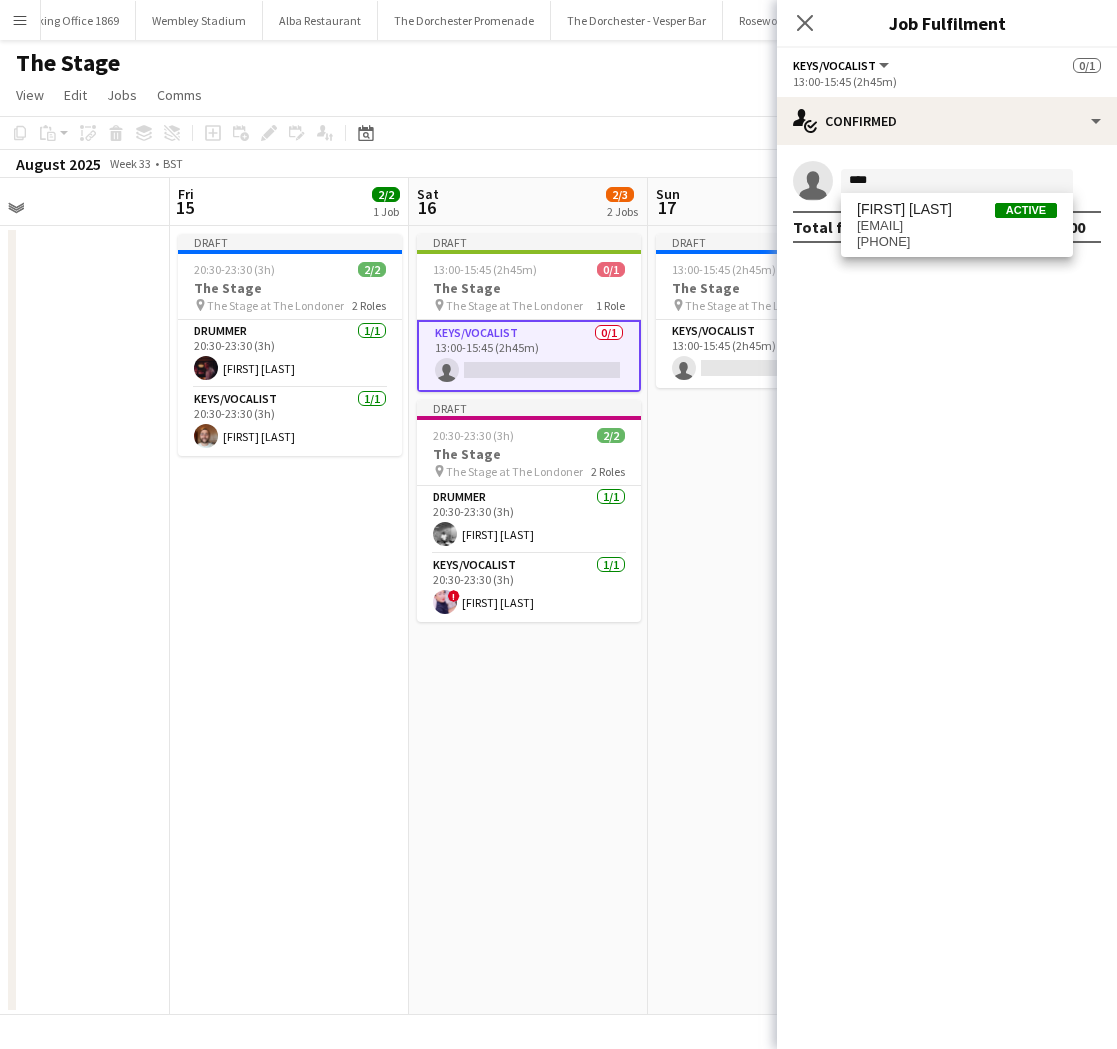 click on "hopecrussellwinter@gmail.com" at bounding box center [957, 226] 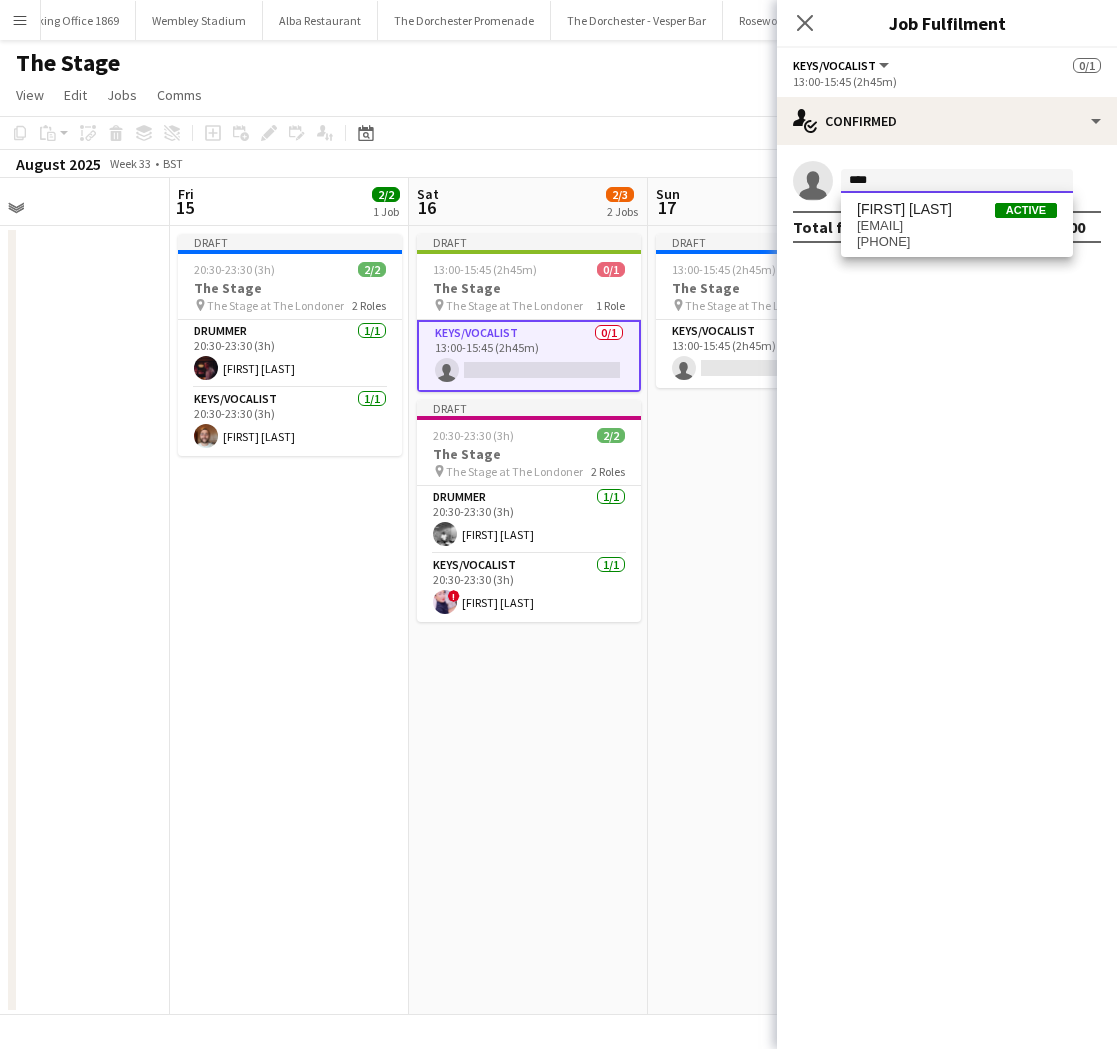 type 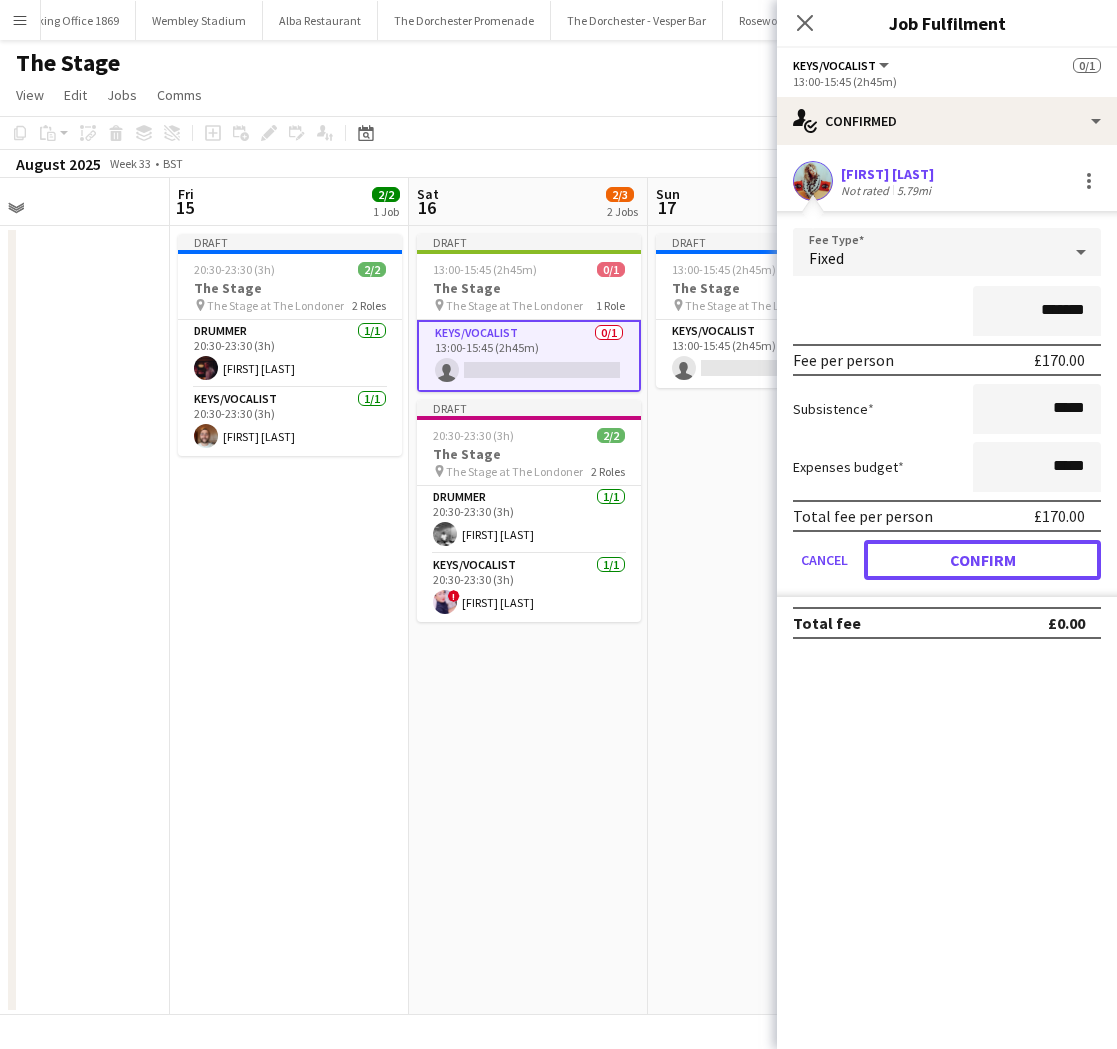 drag, startPoint x: 906, startPoint y: 547, endPoint x: 875, endPoint y: 523, distance: 39.20459 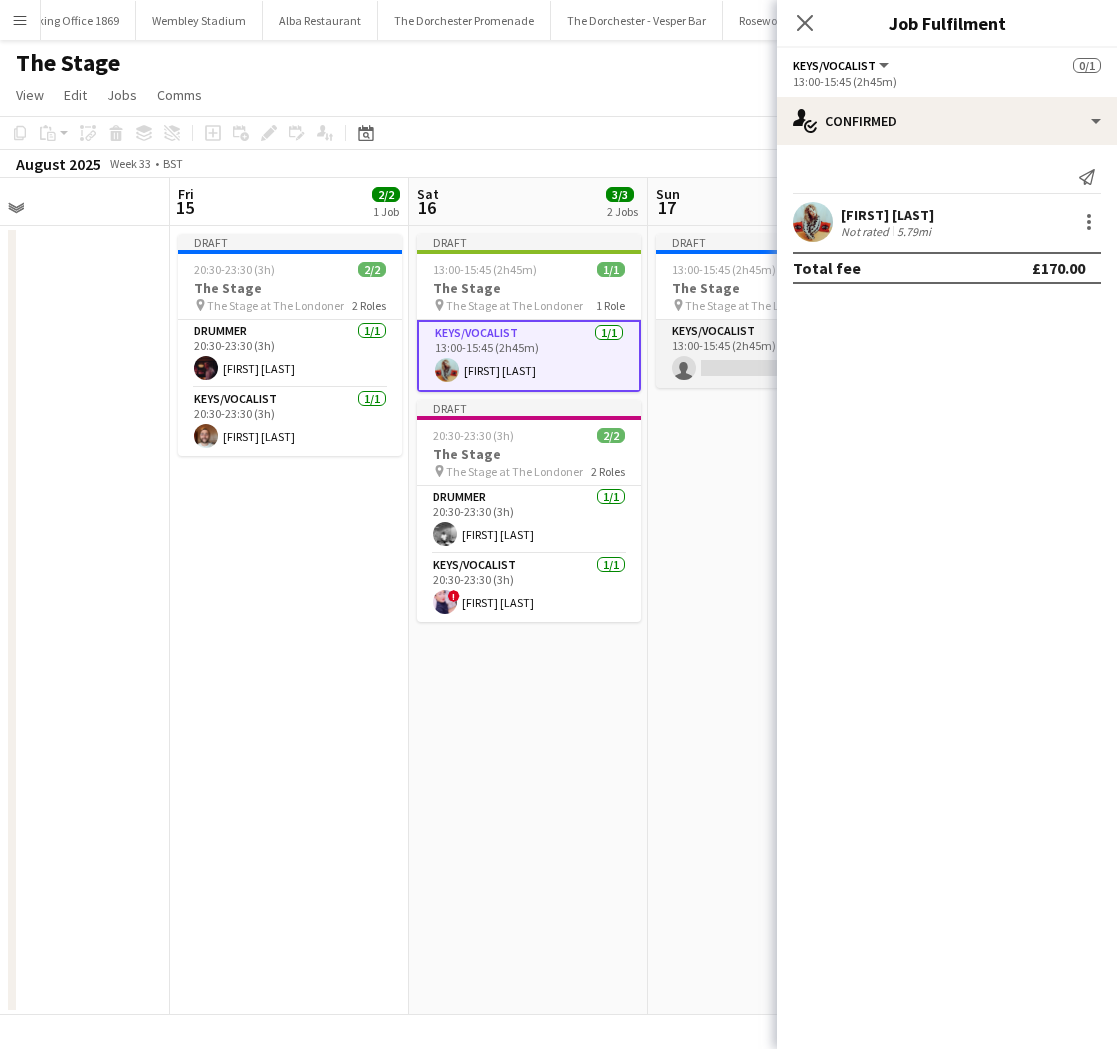 click on "Keys/Vocalist   0/1   13:00-15:45 (2h45m)
single-neutral-actions" at bounding box center [768, 354] 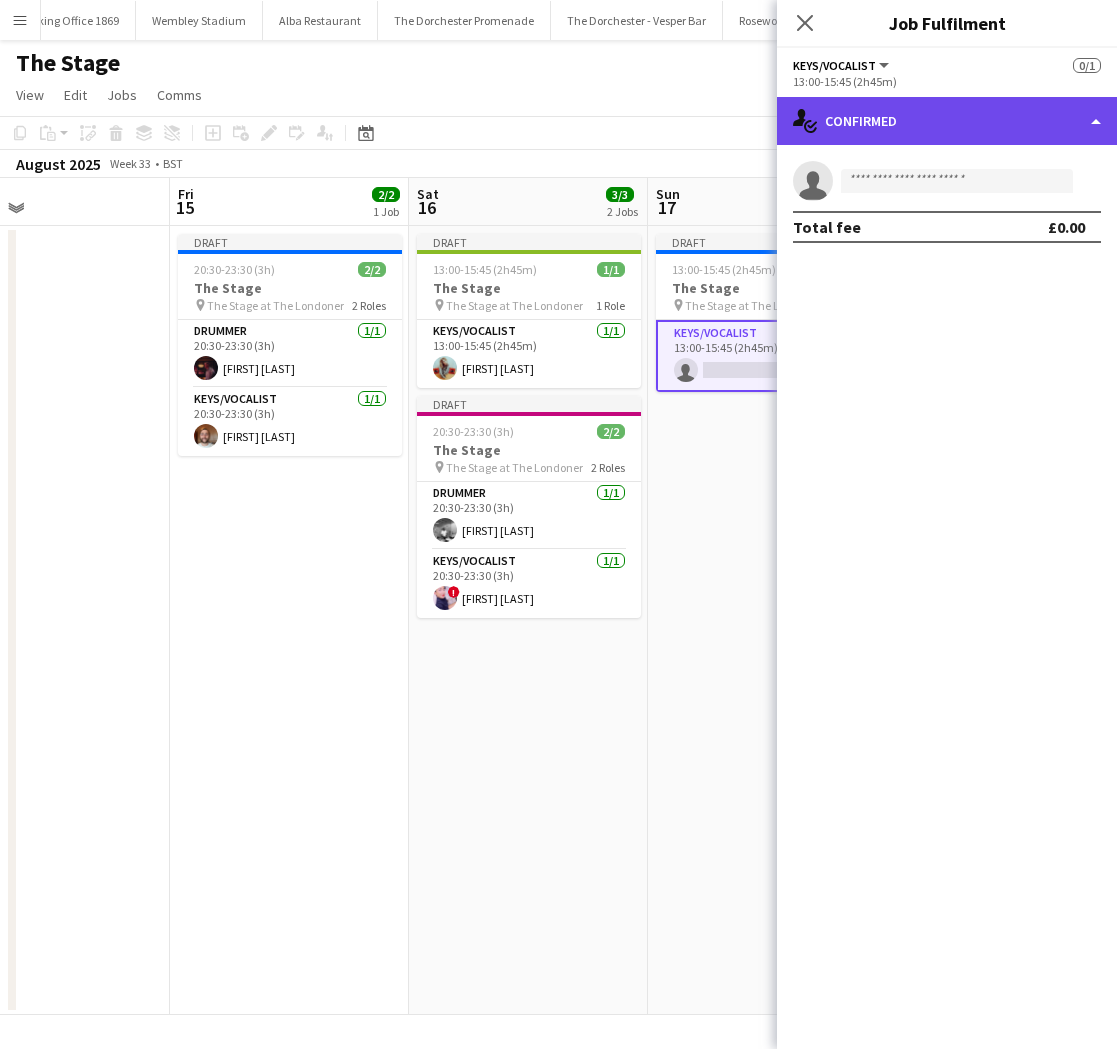 click on "single-neutral-actions-check-2
Confirmed" 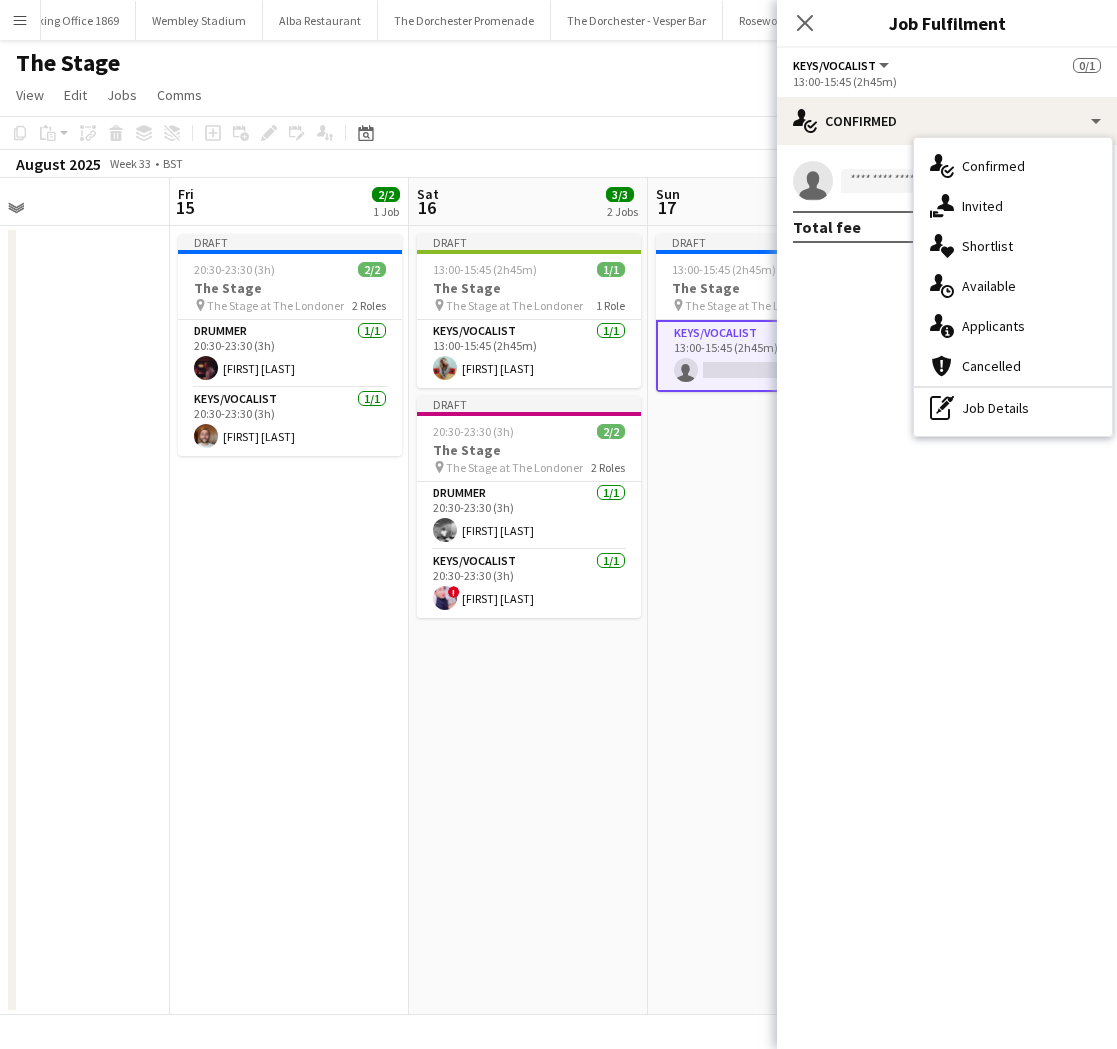 drag, startPoint x: 989, startPoint y: 280, endPoint x: 999, endPoint y: 296, distance: 18.867962 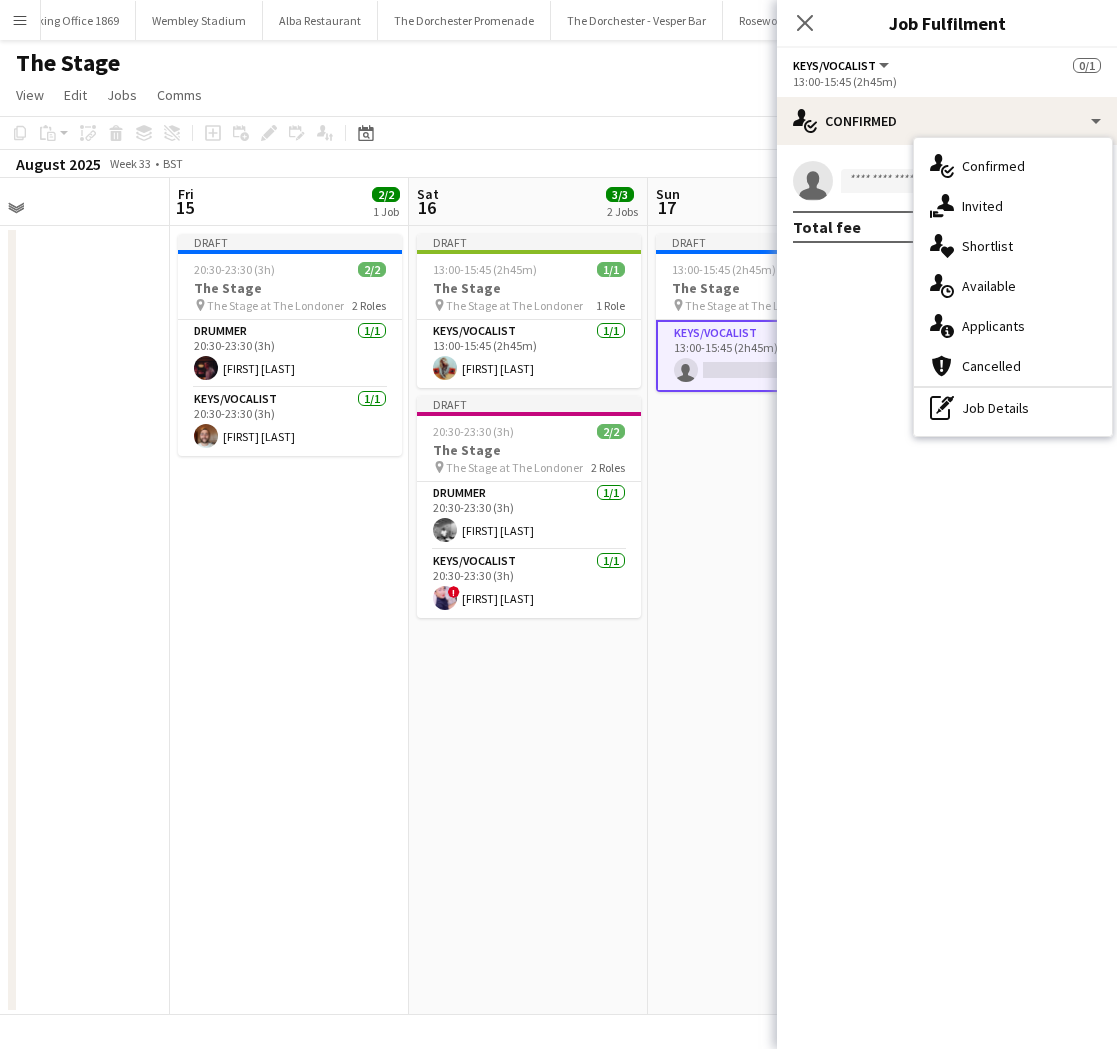 click on "single-neutral-actions-upload
Available" at bounding box center (1013, 286) 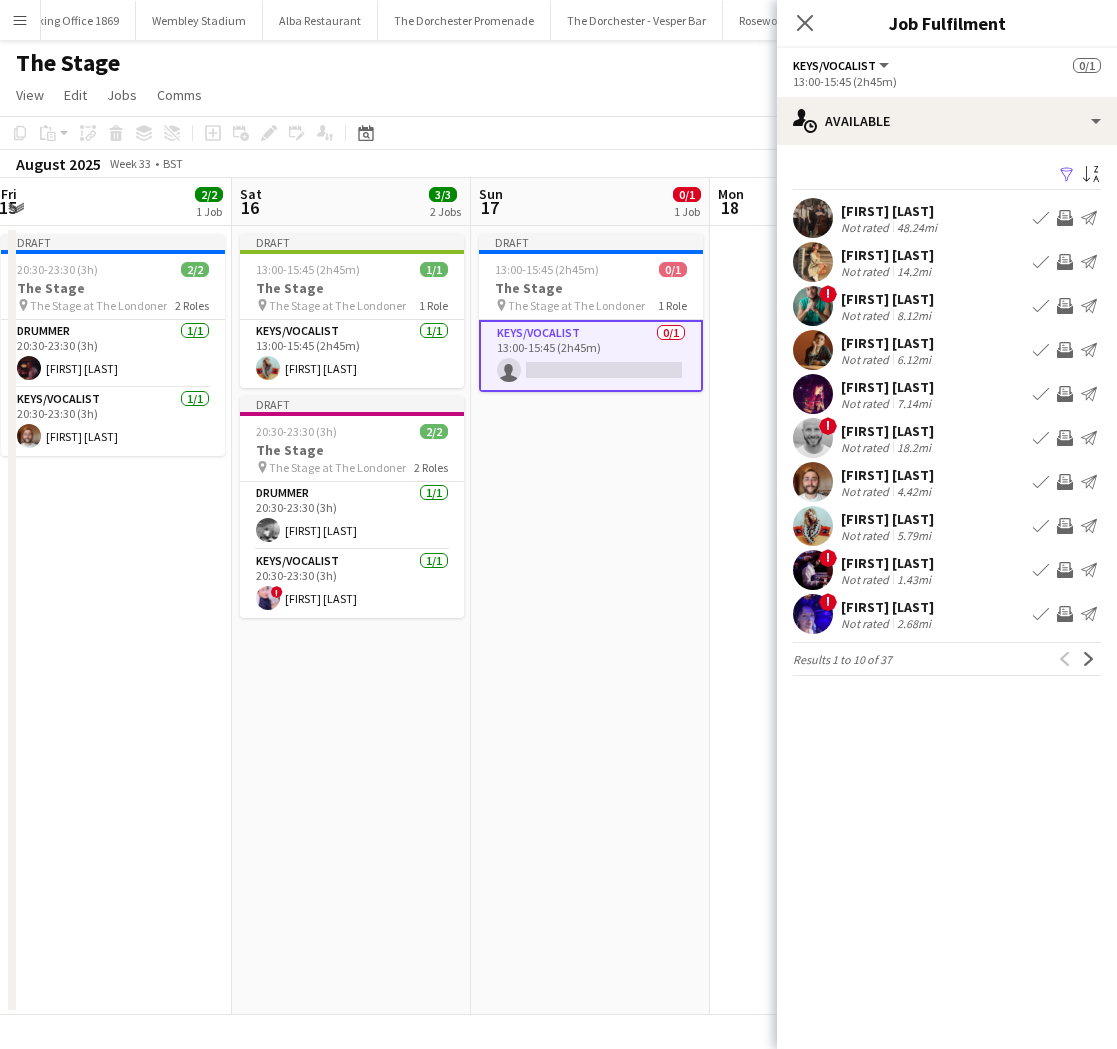 scroll, scrollTop: 0, scrollLeft: 430, axis: horizontal 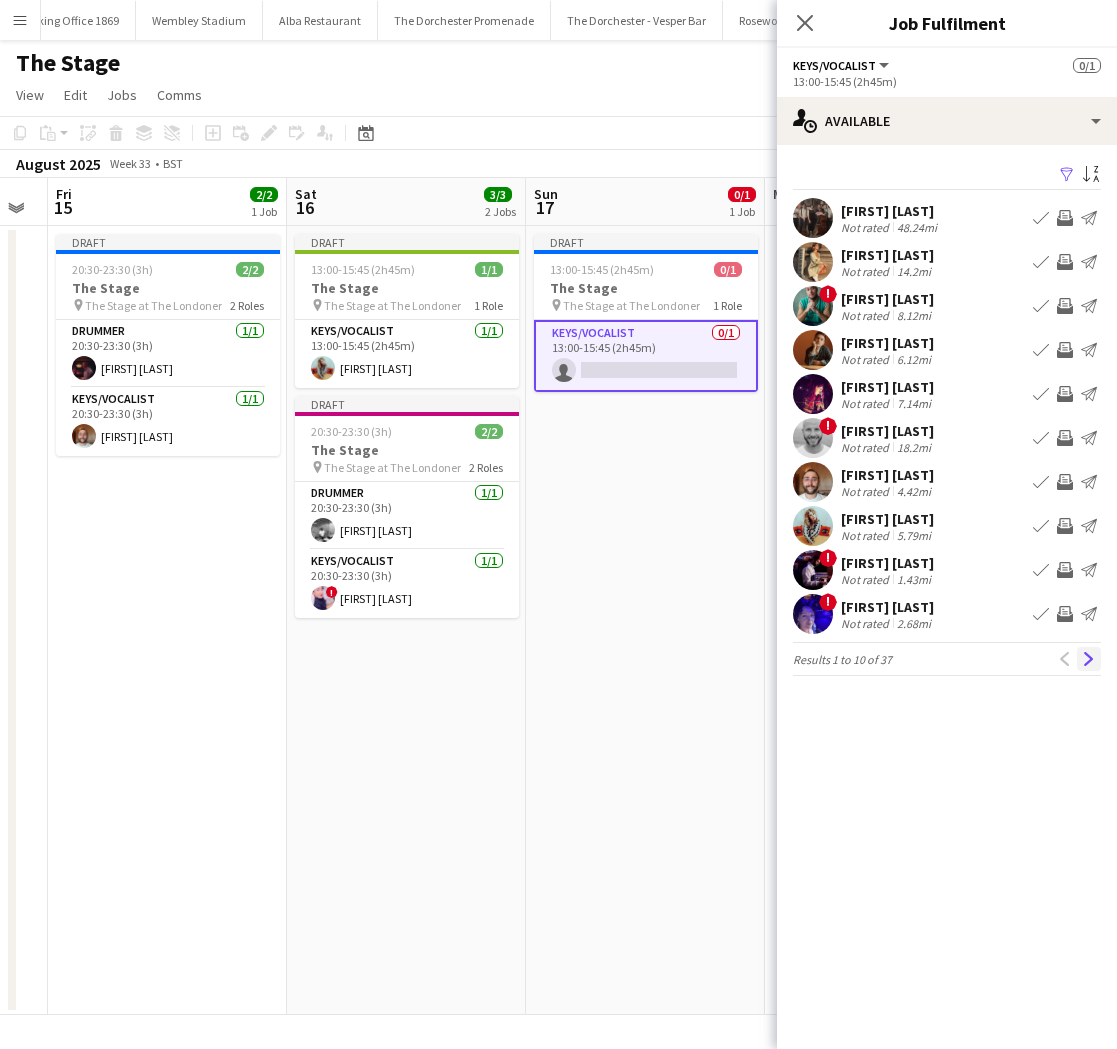 click on "Next" 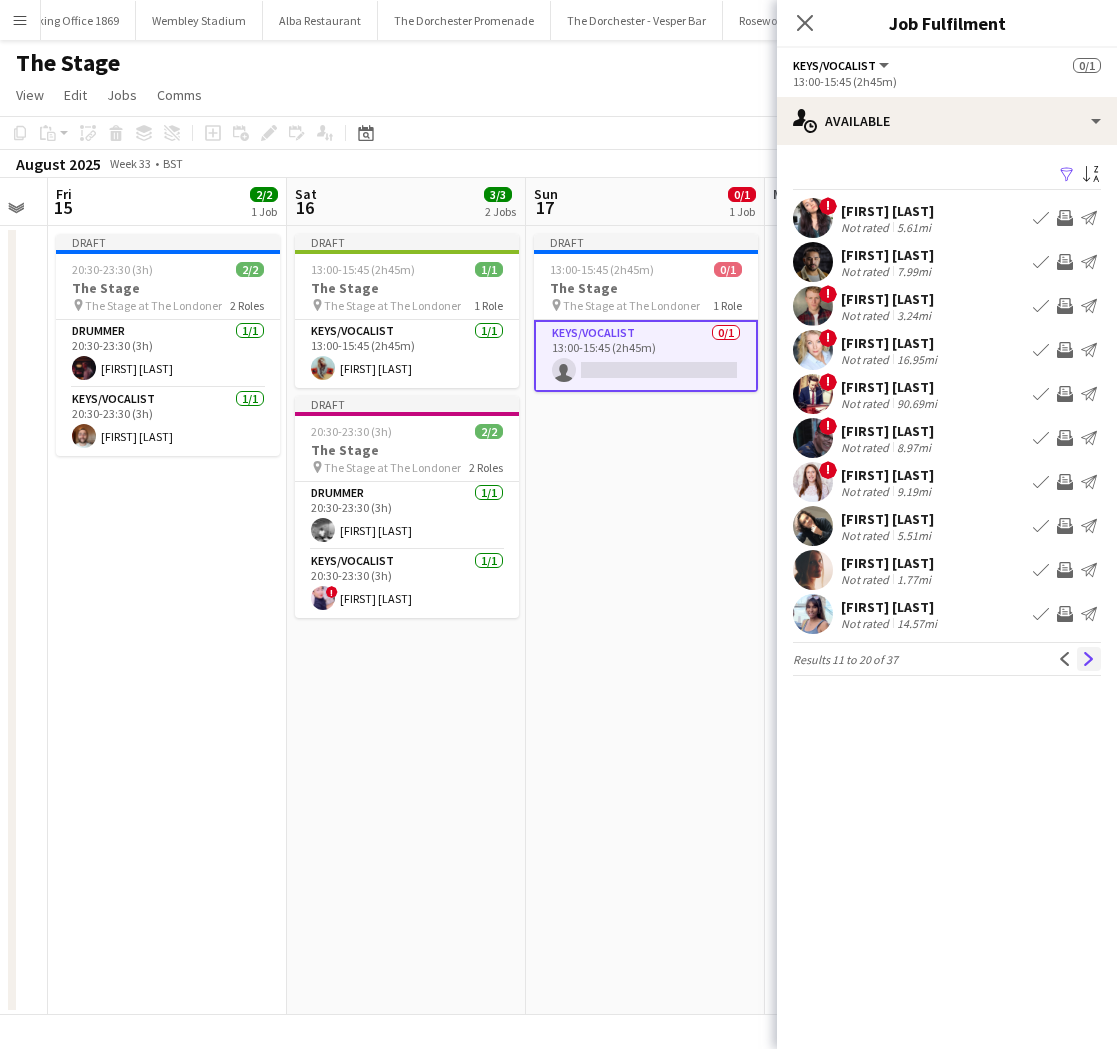 click on "Next" 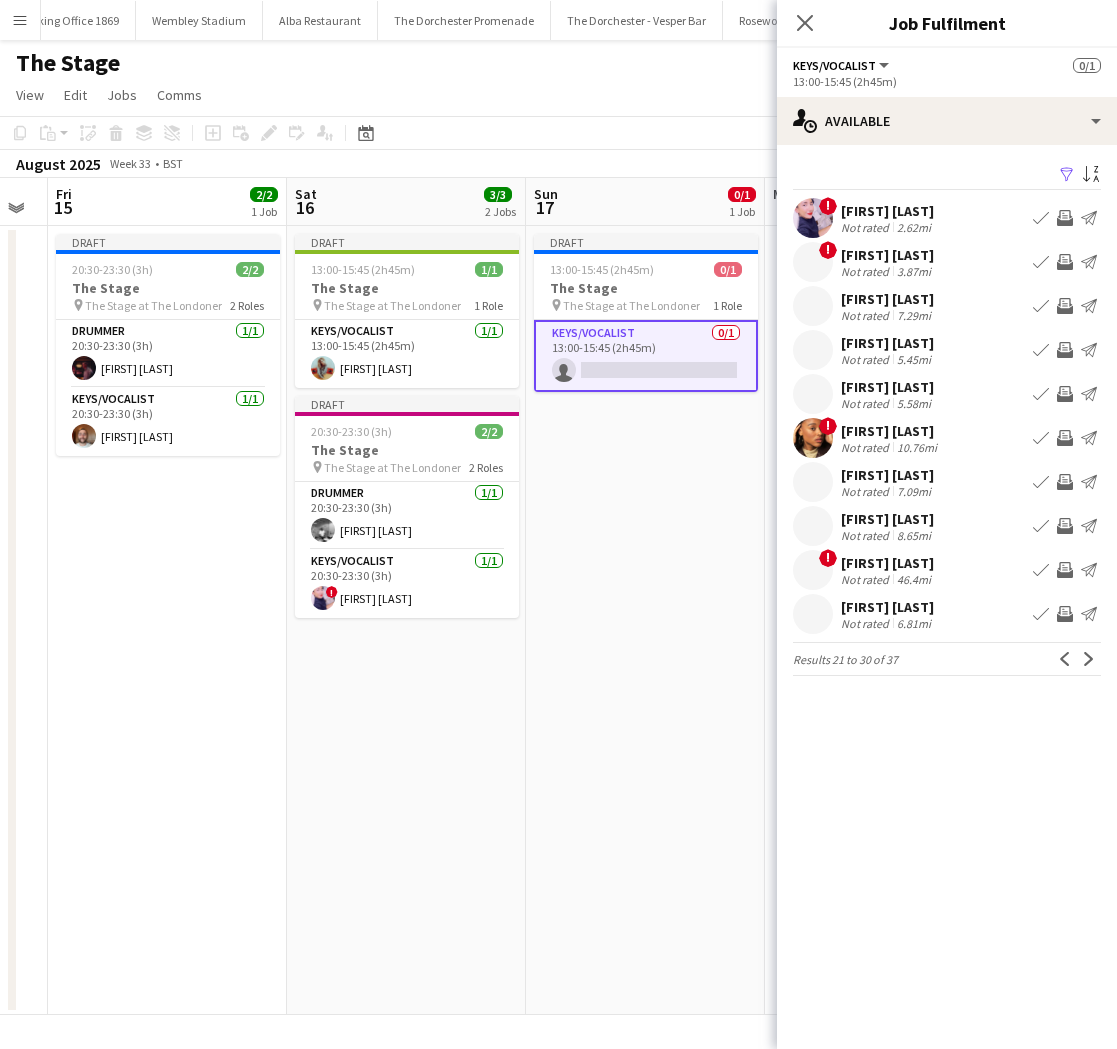 click on "Next" 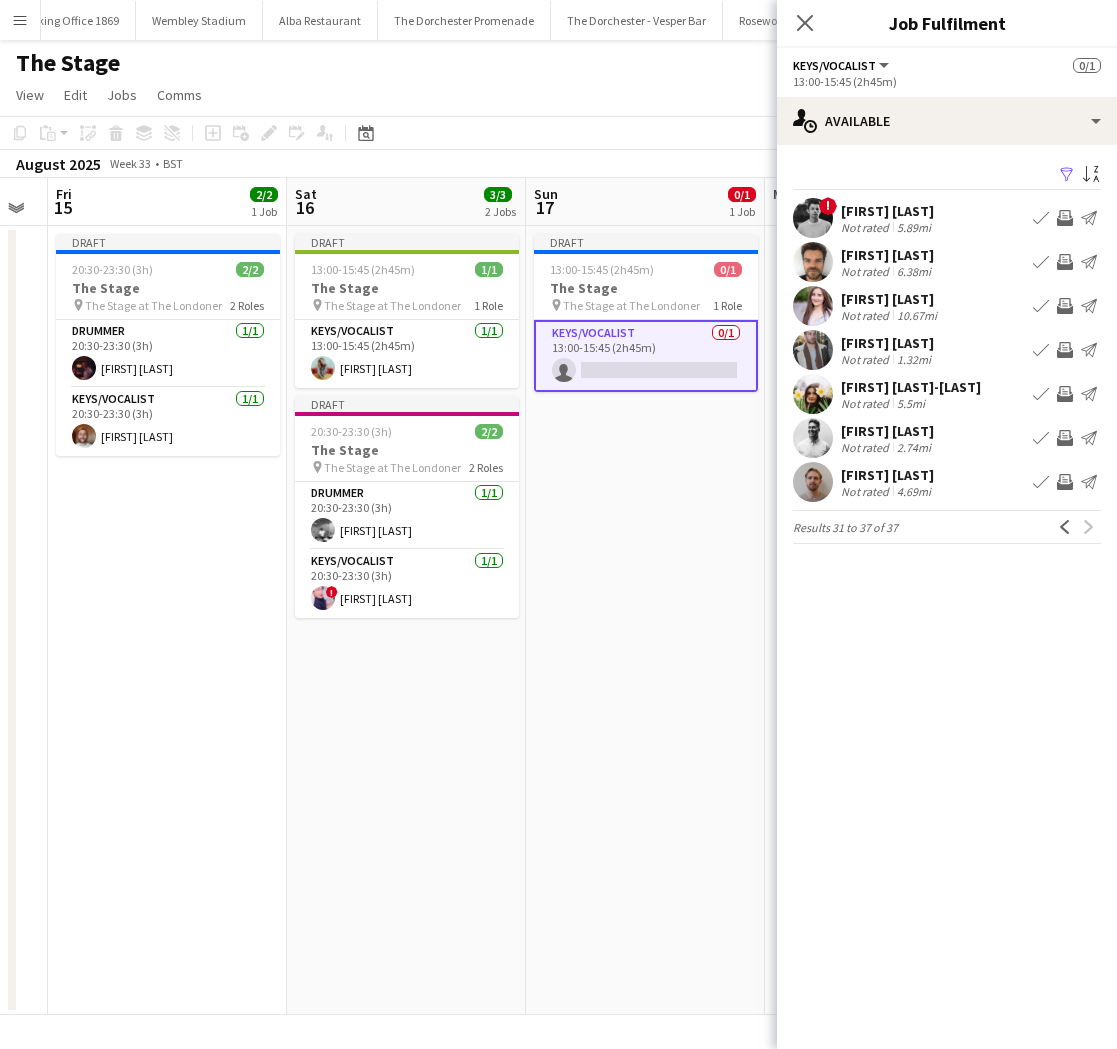 click on "Results 31 to 37 of 37
Previous
Next" 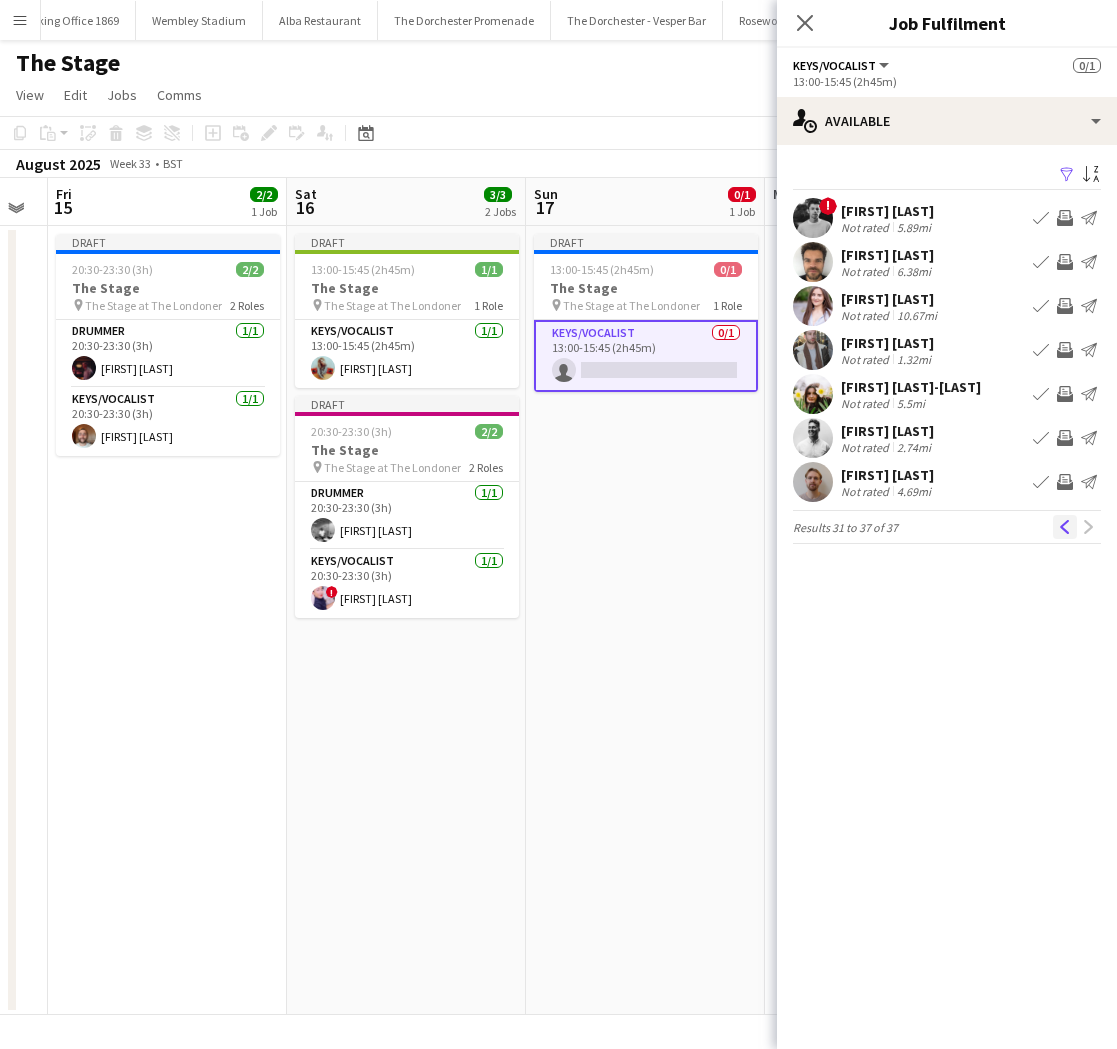click on "Previous" 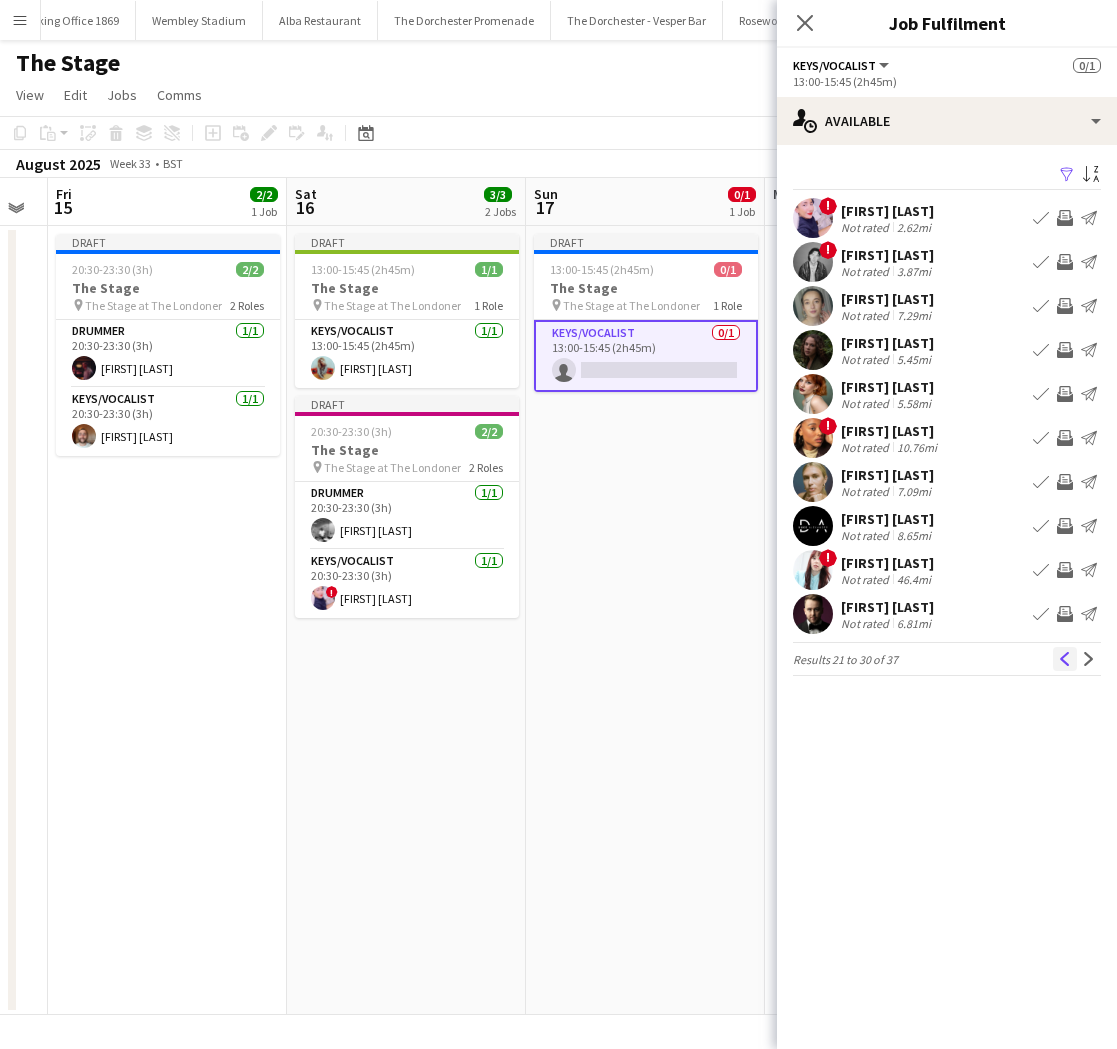 click on "Previous" 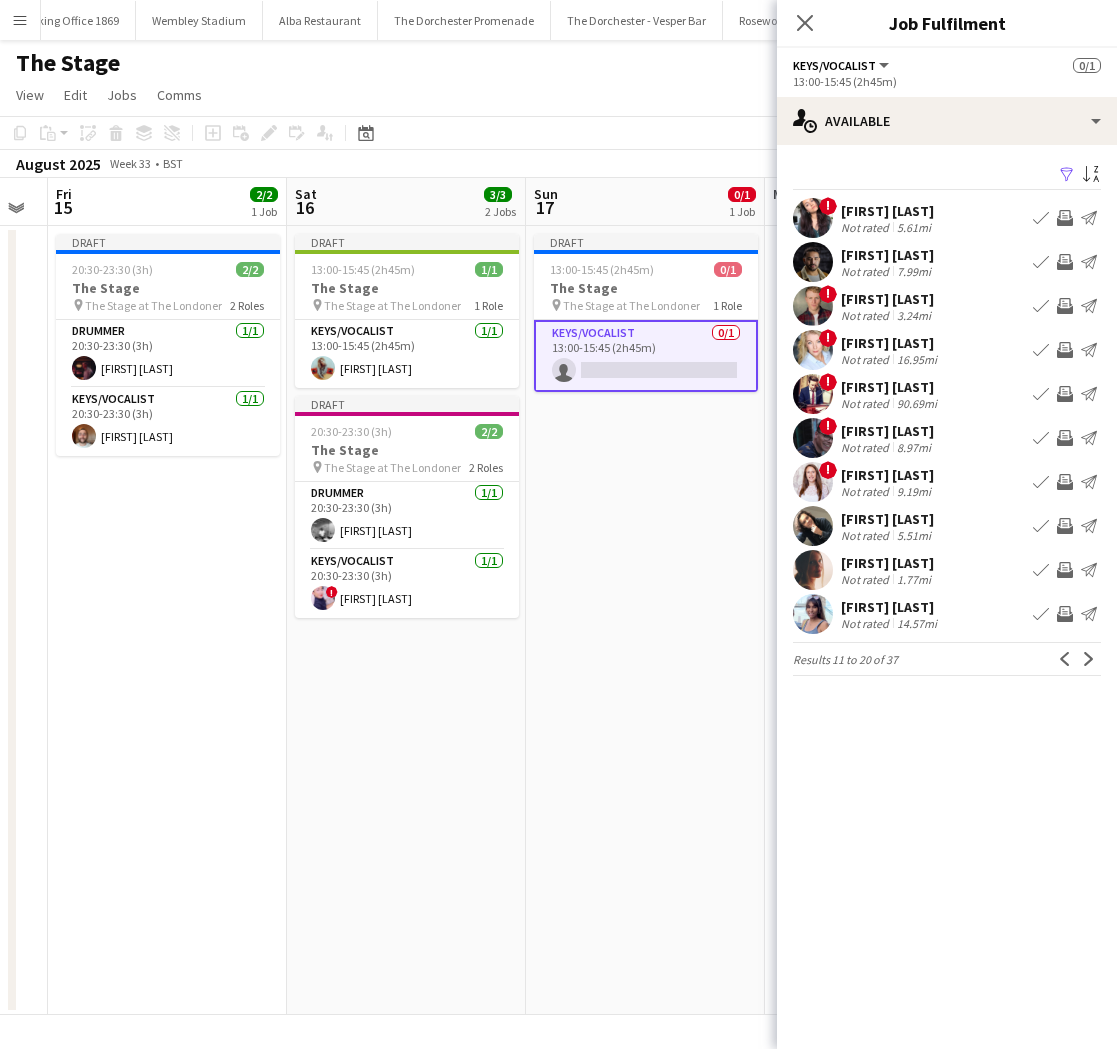 click on "Book crew" at bounding box center (1041, 526) 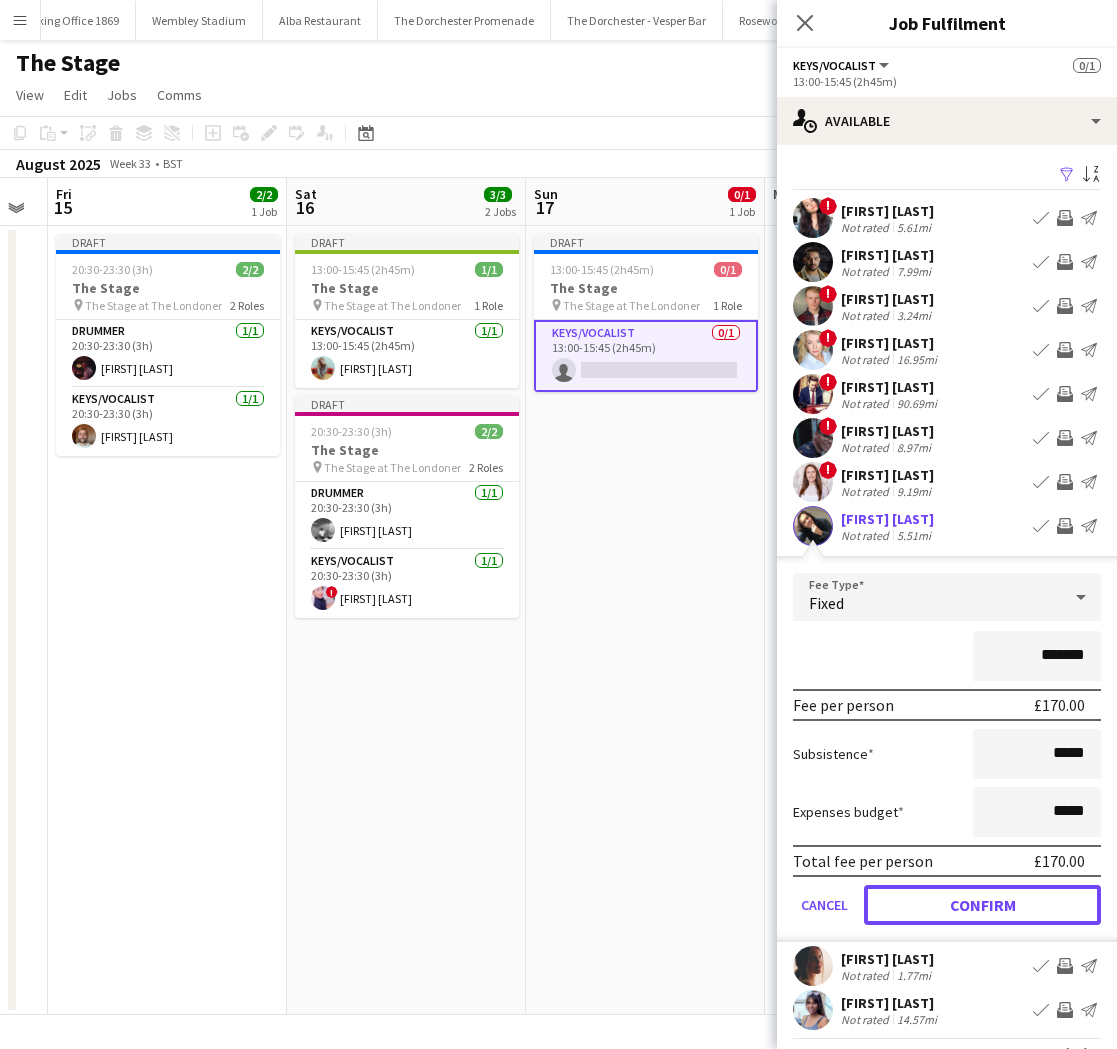 drag, startPoint x: 906, startPoint y: 908, endPoint x: 1048, endPoint y: 849, distance: 153.7693 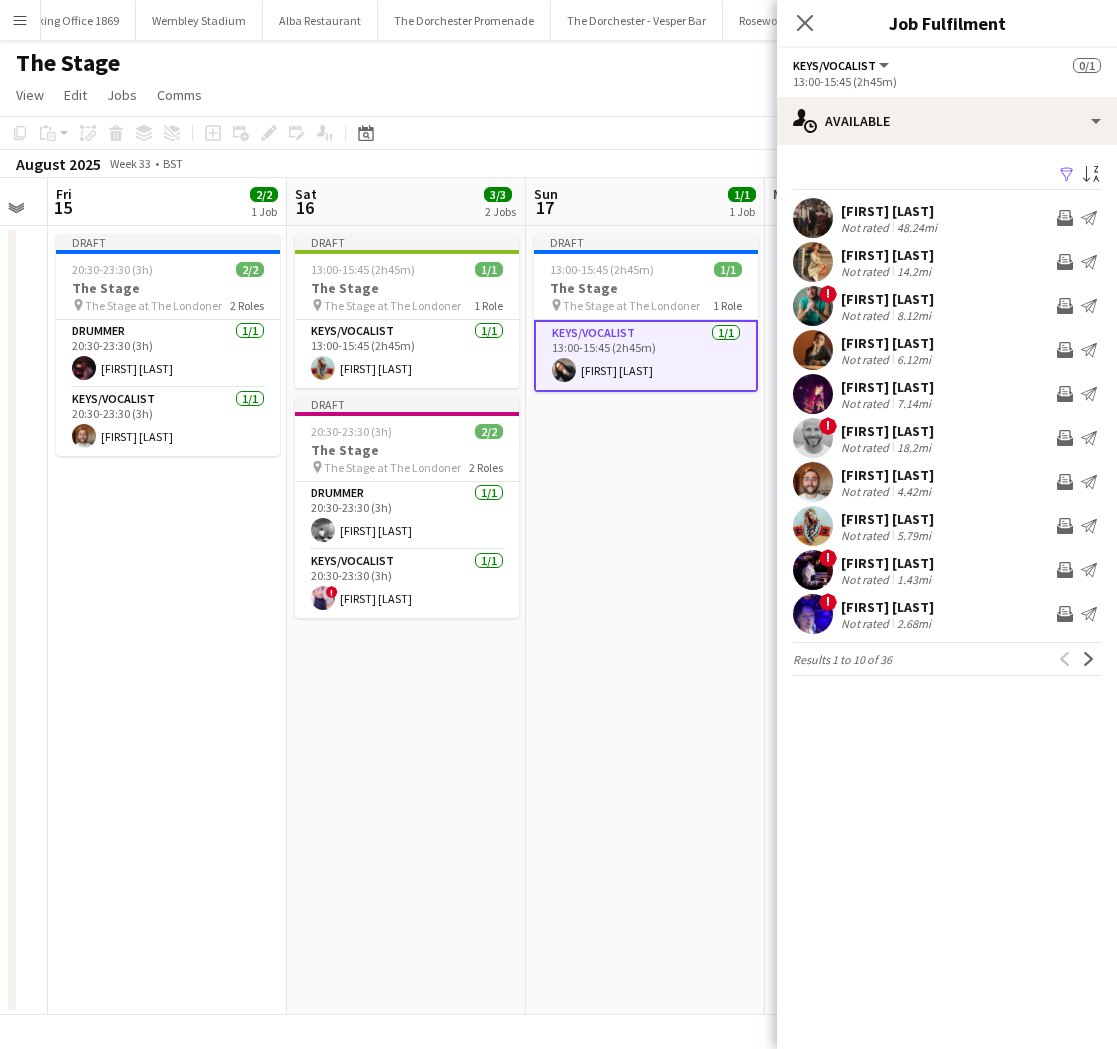 click on "Draft   13:00-15:45 (2h45m)    1/1   The Stage
pin
The Stage at The Londoner   1 Role   Keys/Vocalist   1/1   13:00-15:45 (2h45m)
Sam Wray" at bounding box center (645, 620) 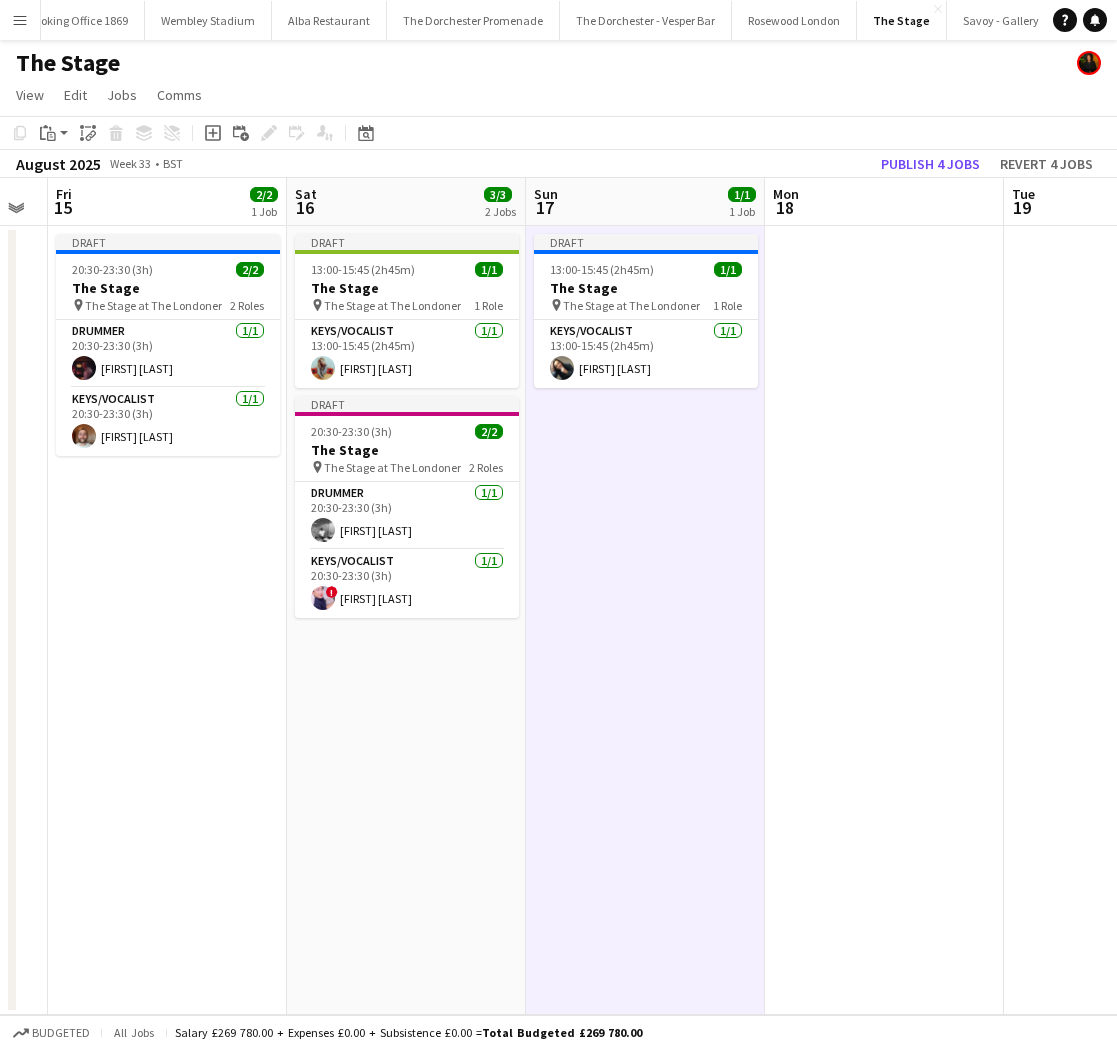 scroll, scrollTop: 0, scrollLeft: 801, axis: horizontal 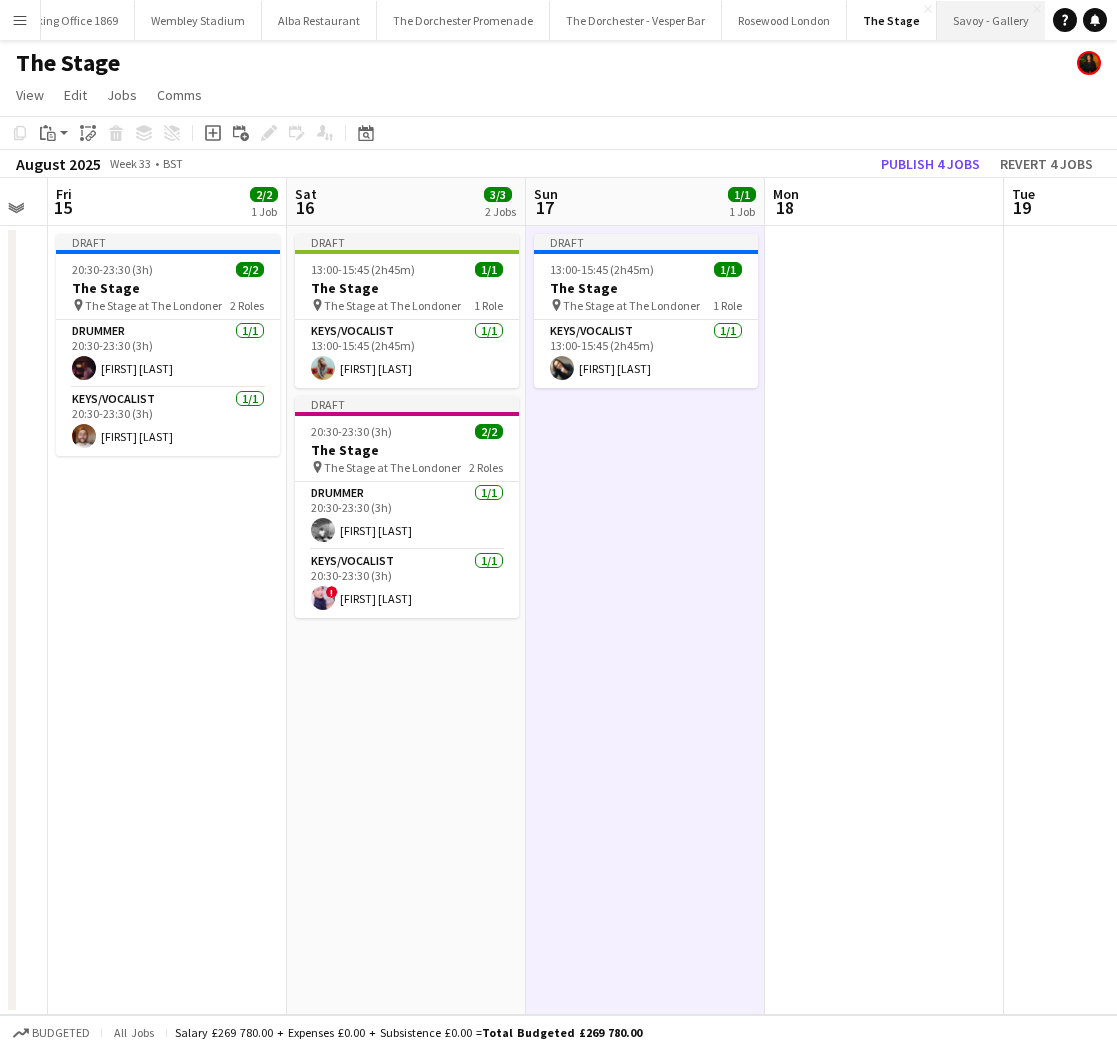drag, startPoint x: 972, startPoint y: 21, endPoint x: 916, endPoint y: 31, distance: 56.88585 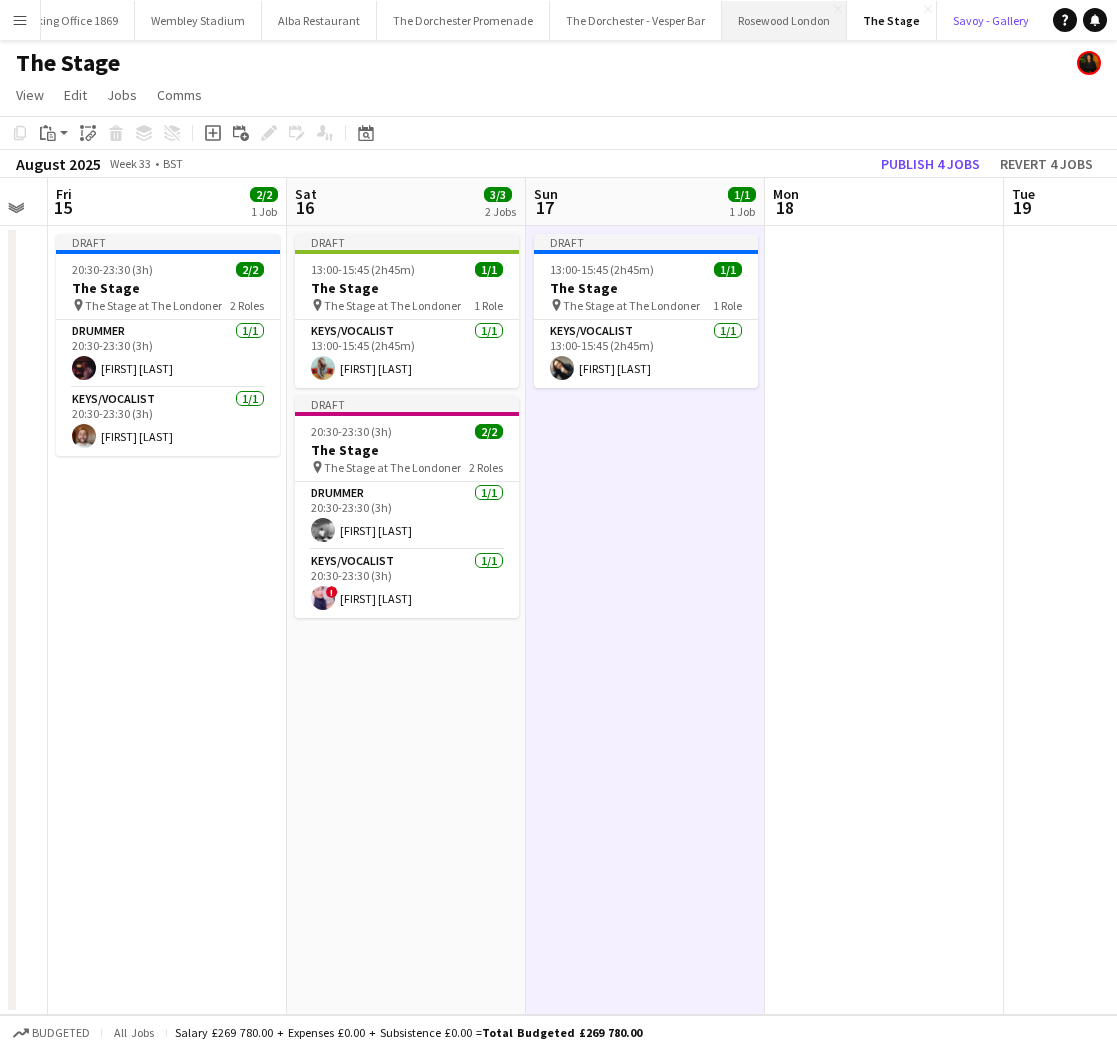scroll, scrollTop: 0, scrollLeft: 800, axis: horizontal 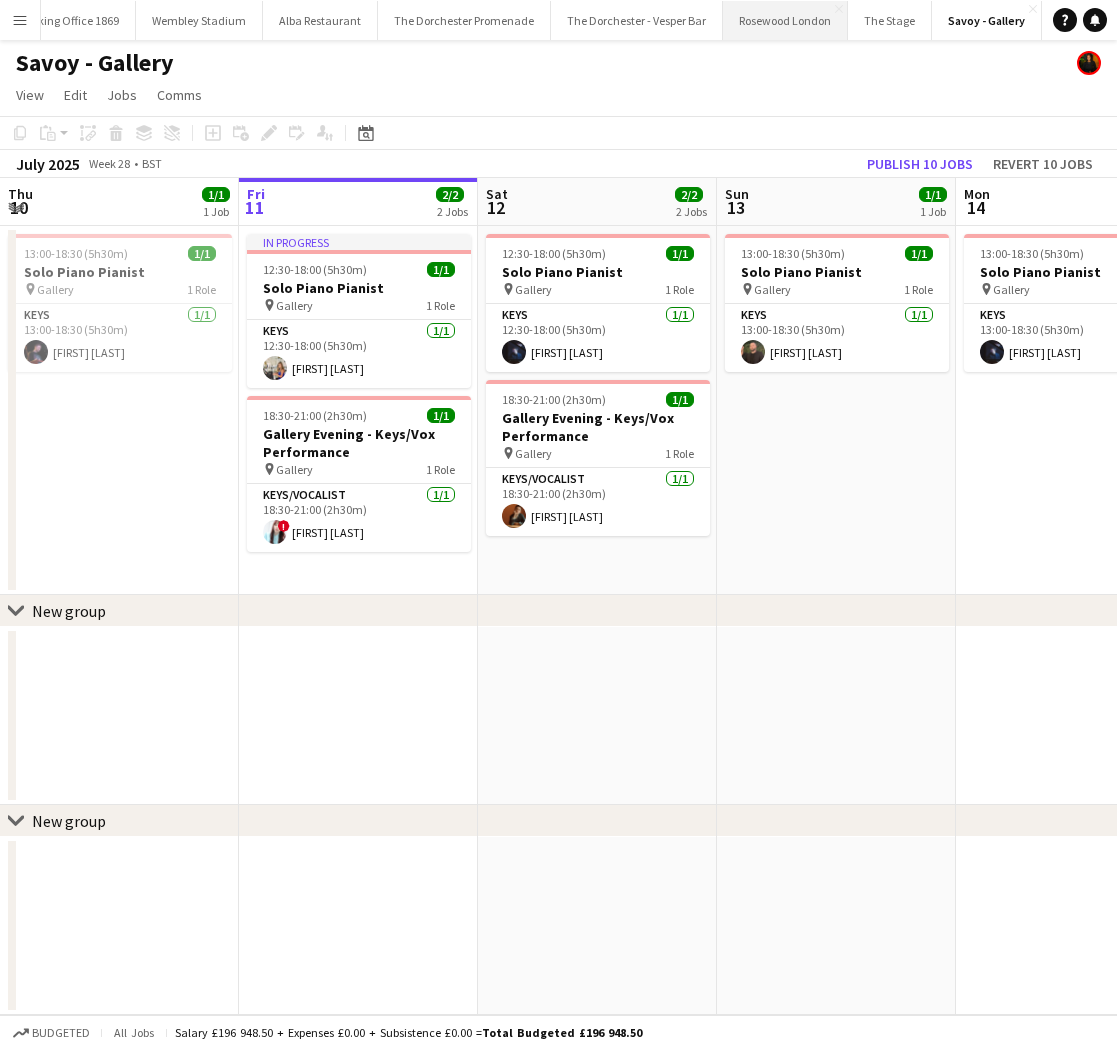 click on "Rosewood London
Close" at bounding box center (785, 20) 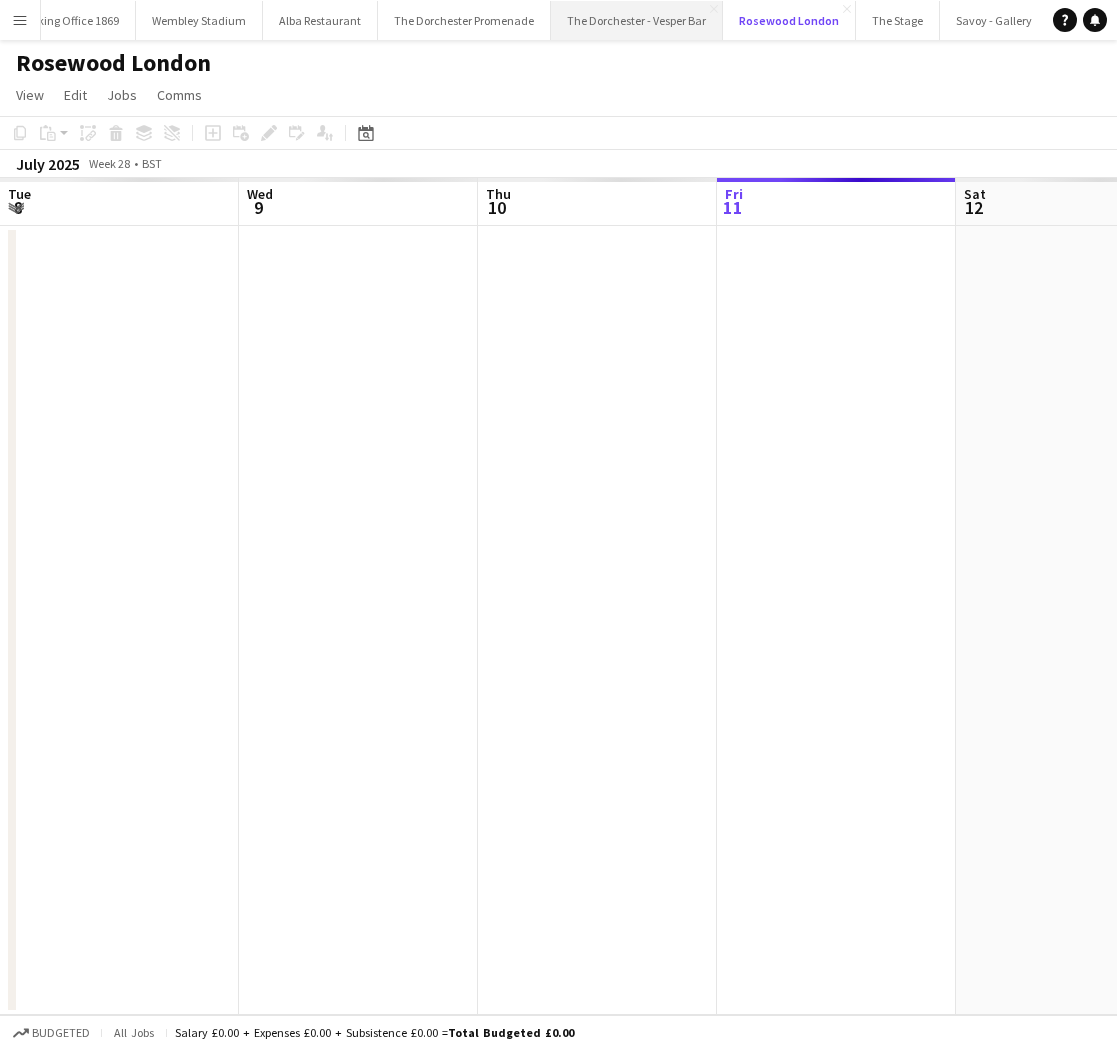 scroll, scrollTop: 0, scrollLeft: 478, axis: horizontal 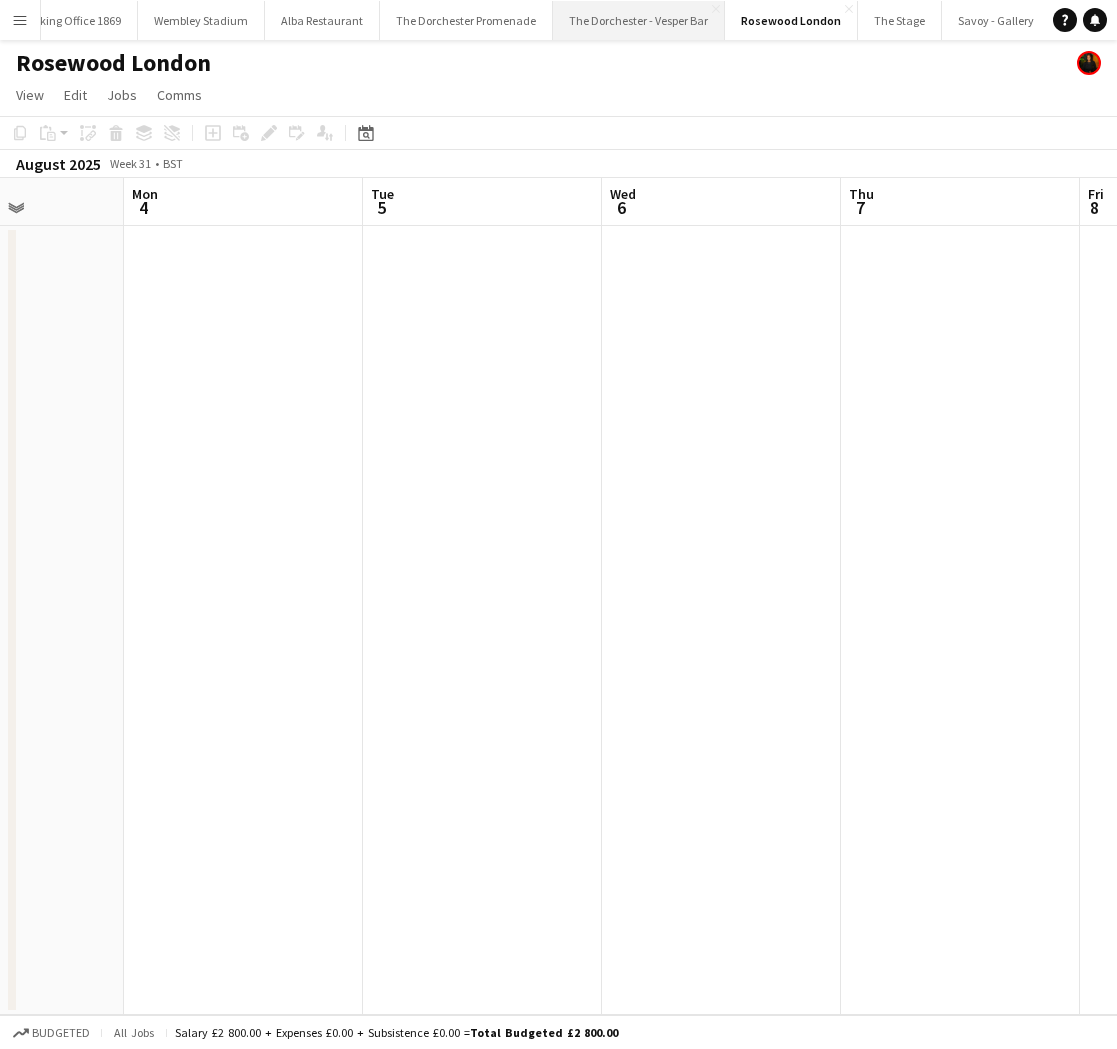 click on "The Dorchester - Vesper Bar
Close" at bounding box center (639, 20) 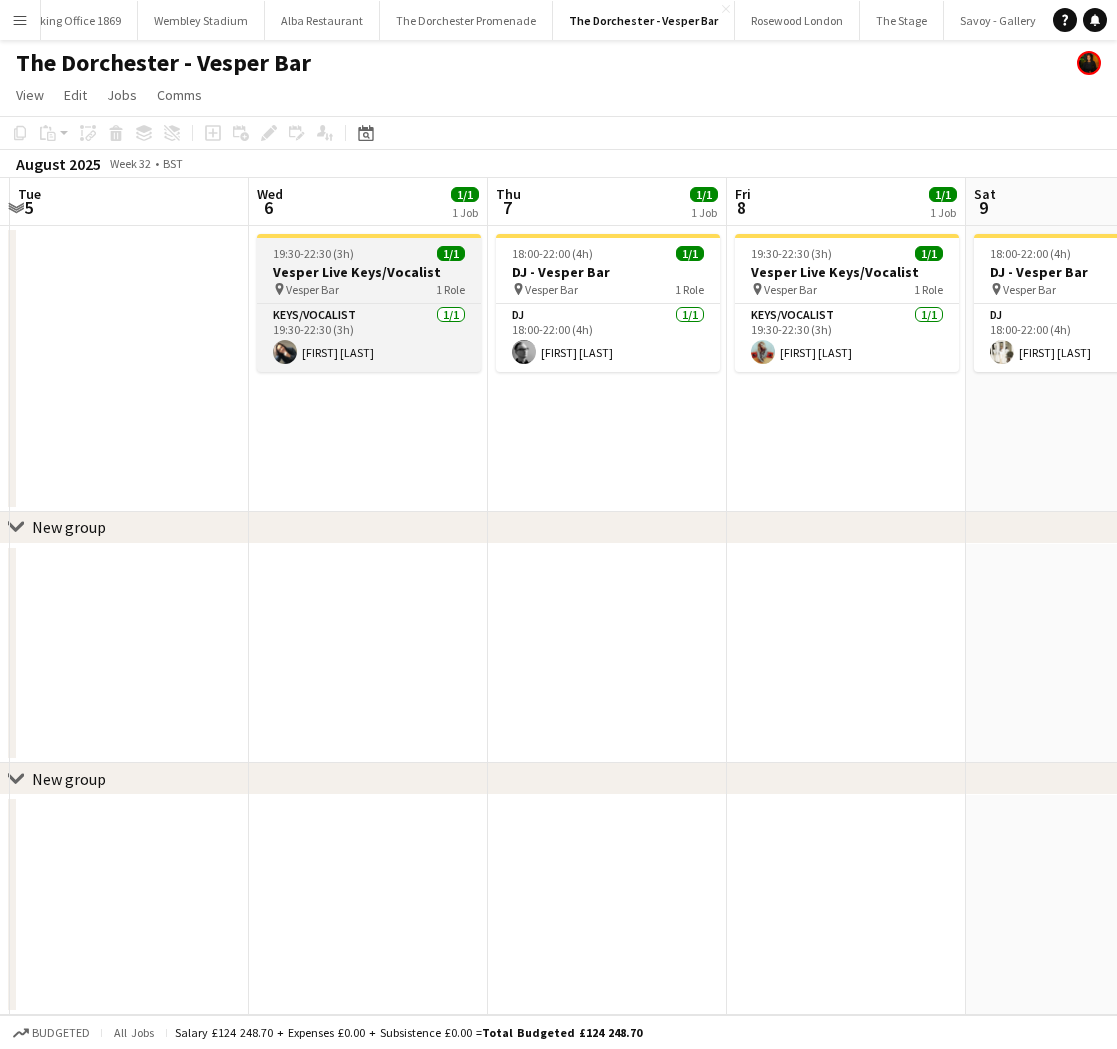 click on "Vesper Live Keys/Vocalist" at bounding box center [369, 272] 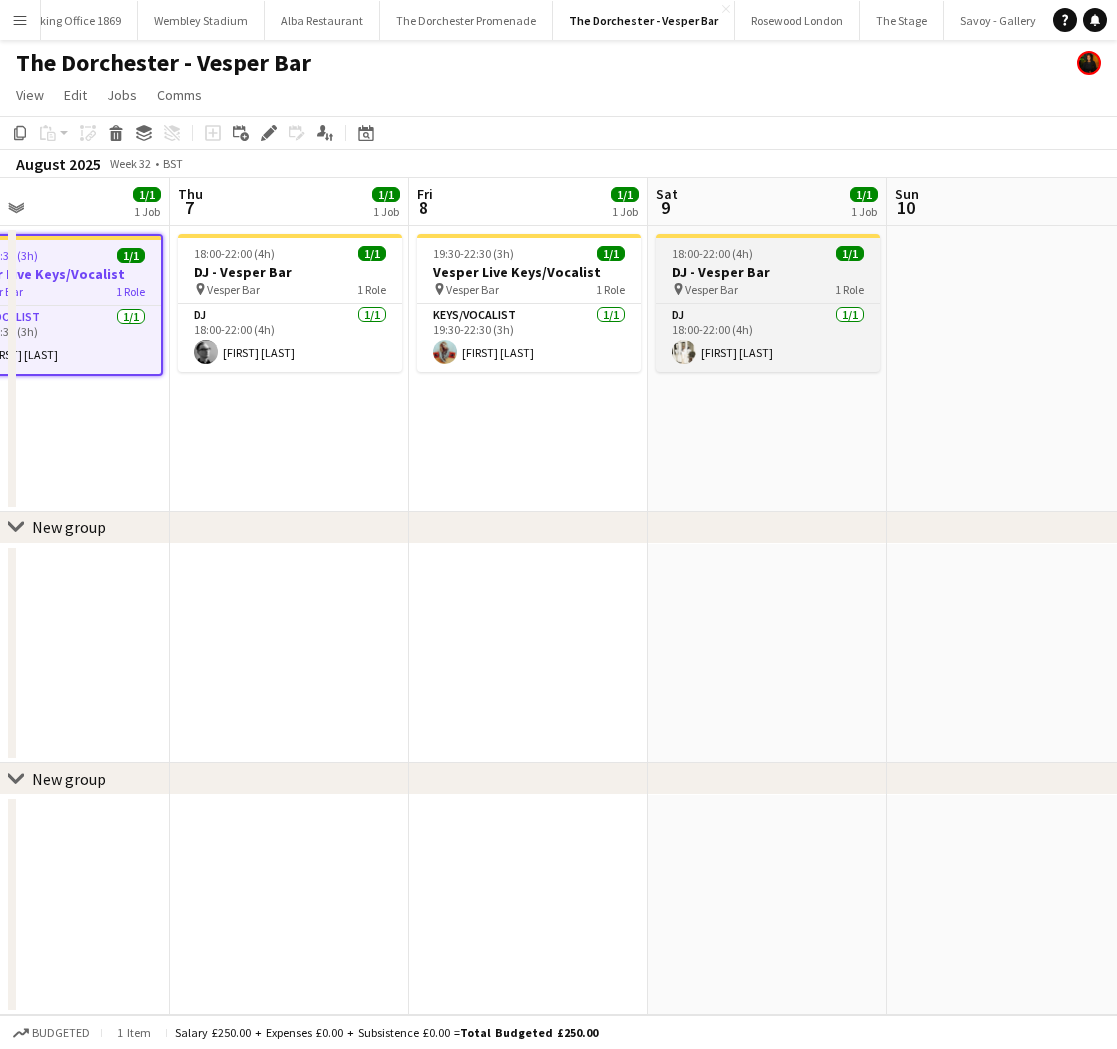 click on "DJ - Vesper Bar" at bounding box center [768, 272] 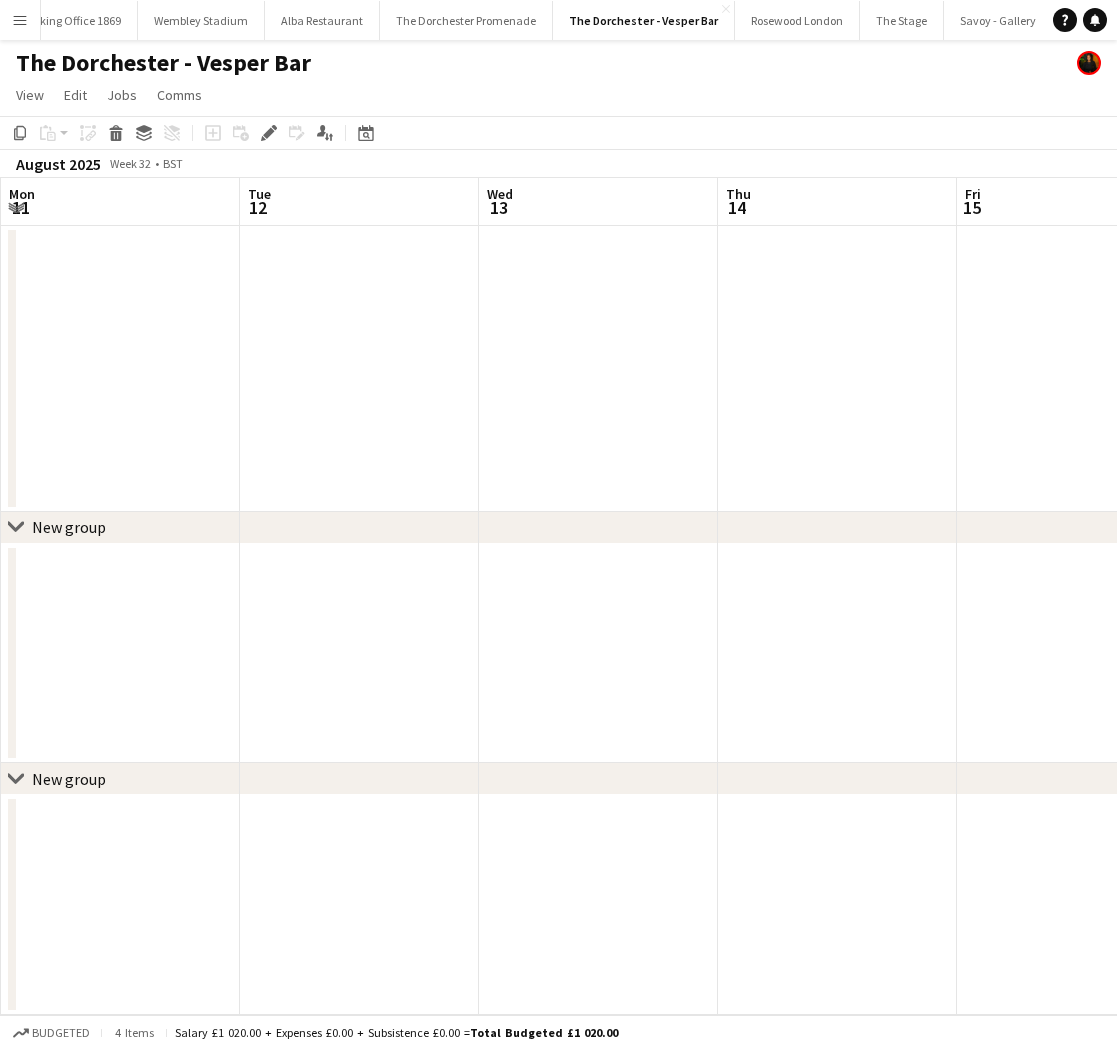 click at bounding box center [598, 369] 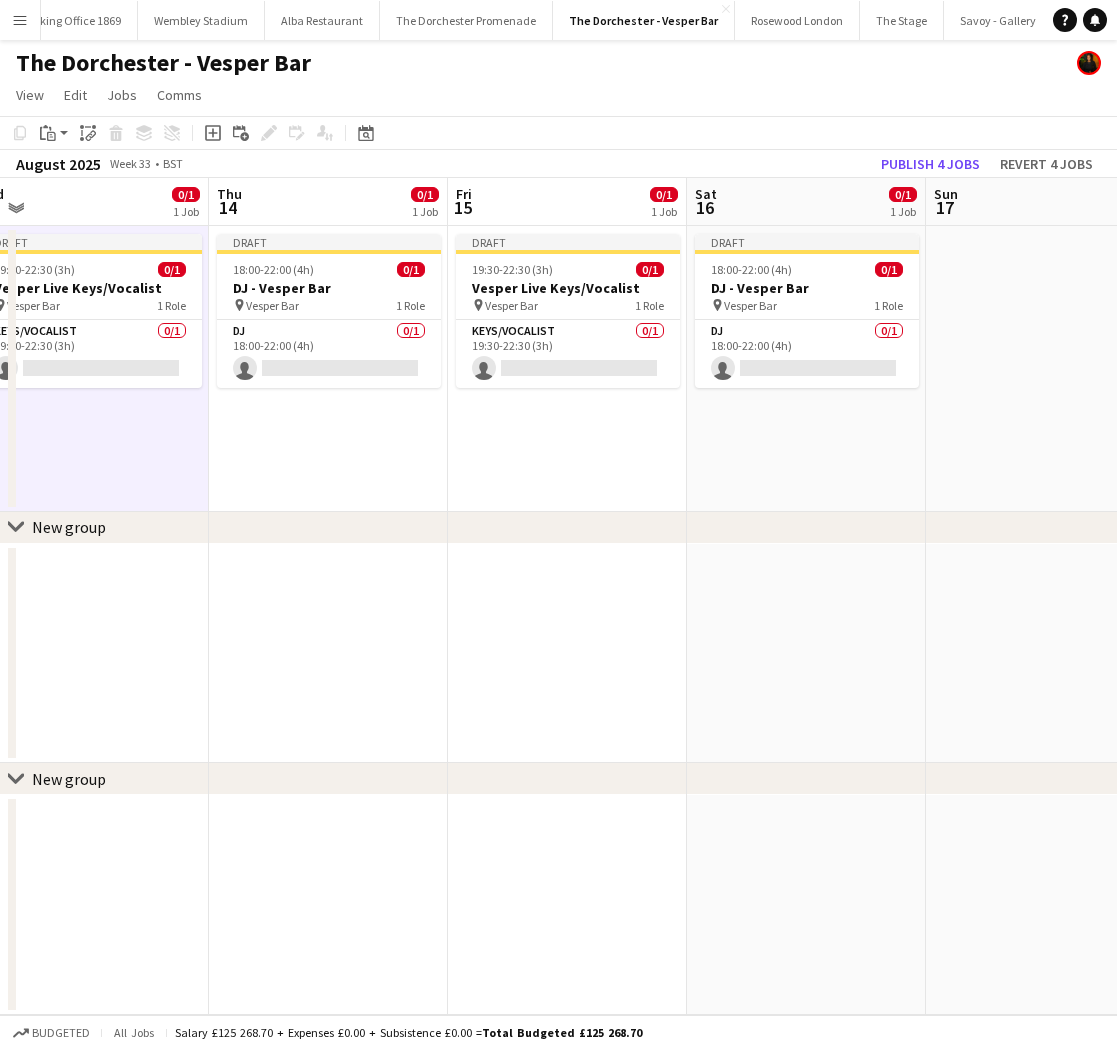 scroll, scrollTop: 0, scrollLeft: 429, axis: horizontal 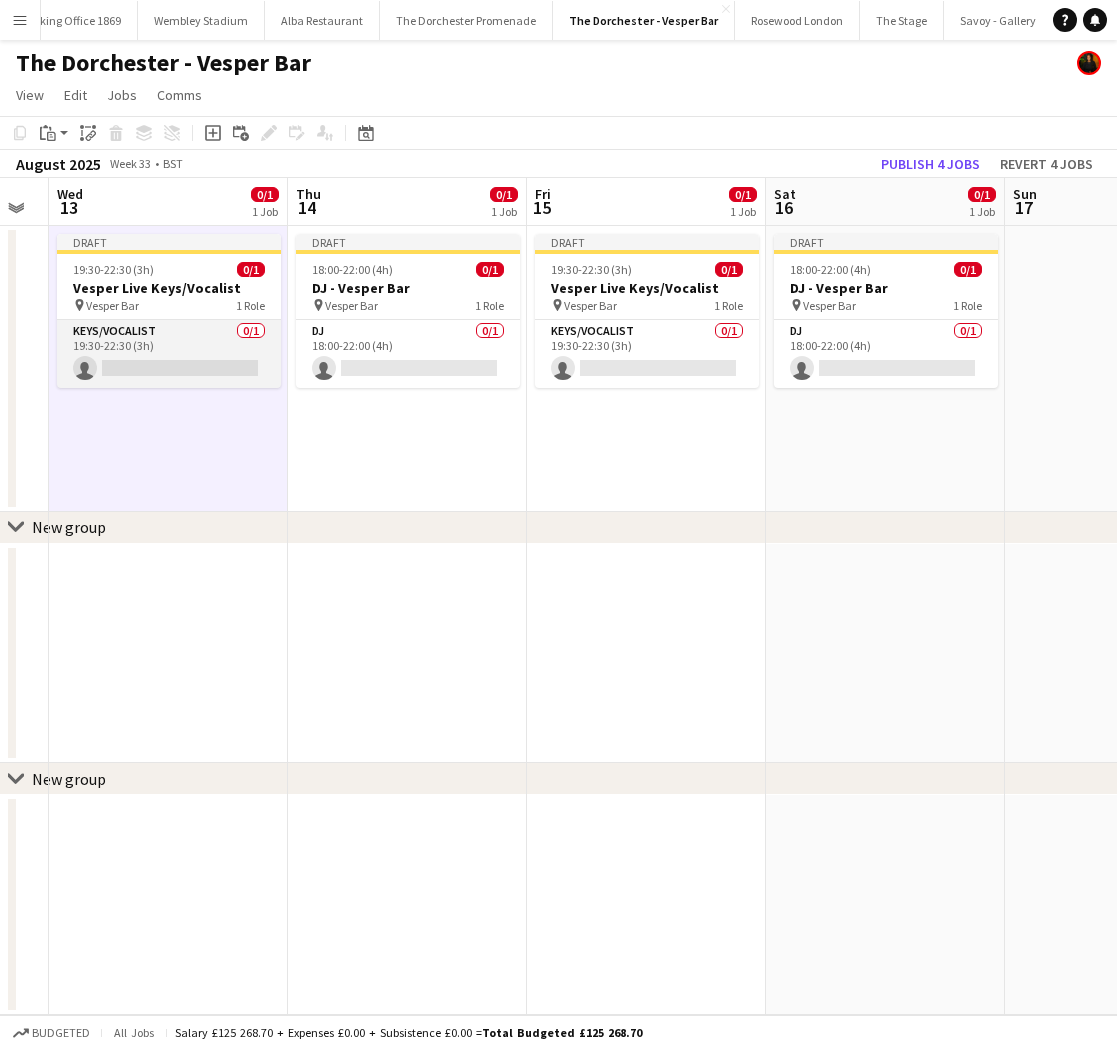 click on "Keys/Vocalist   0/1   19:30-22:30 (3h)
single-neutral-actions" at bounding box center [169, 354] 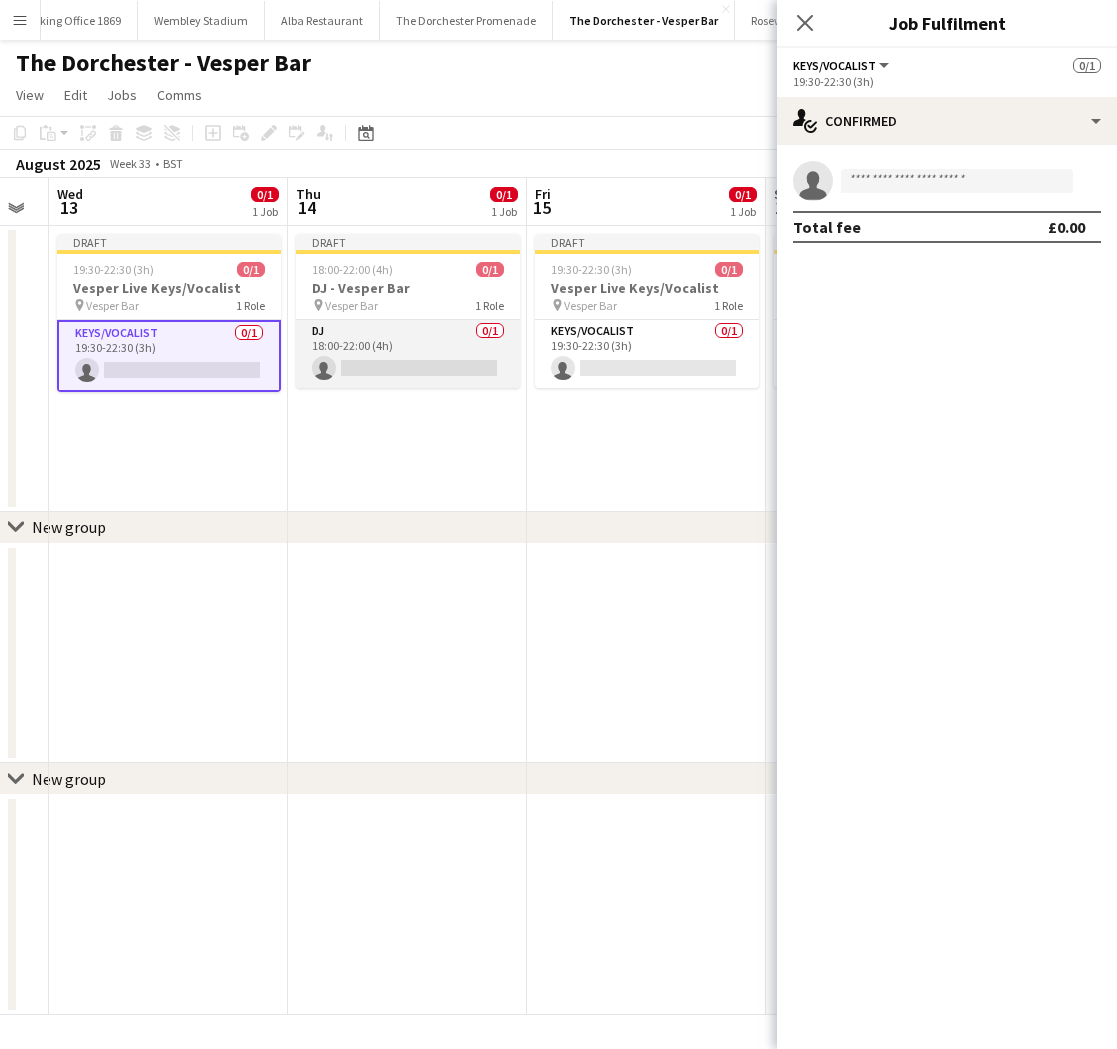 click on "DJ   0/1   18:00-22:00 (4h)
single-neutral-actions" at bounding box center [408, 354] 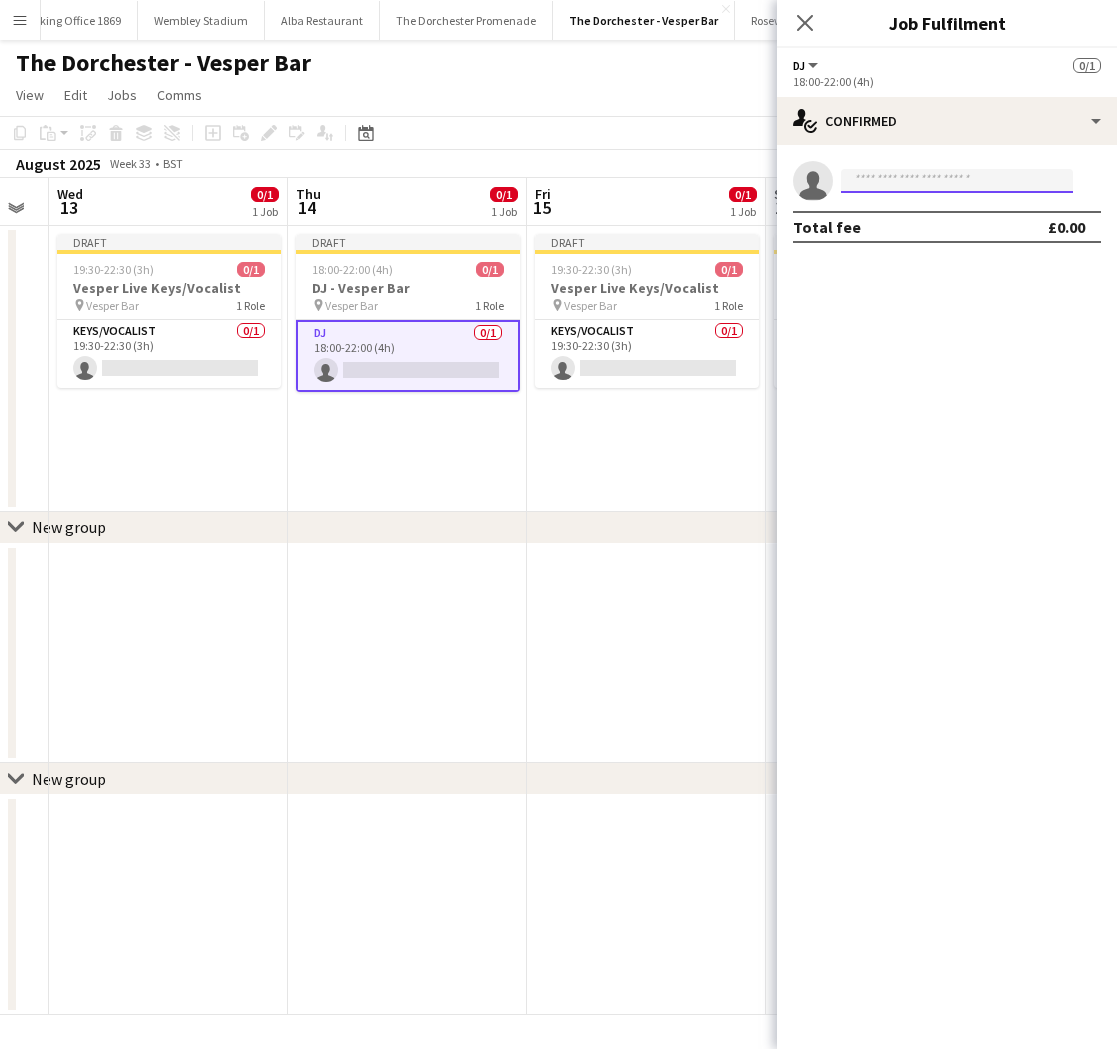 click at bounding box center (957, 181) 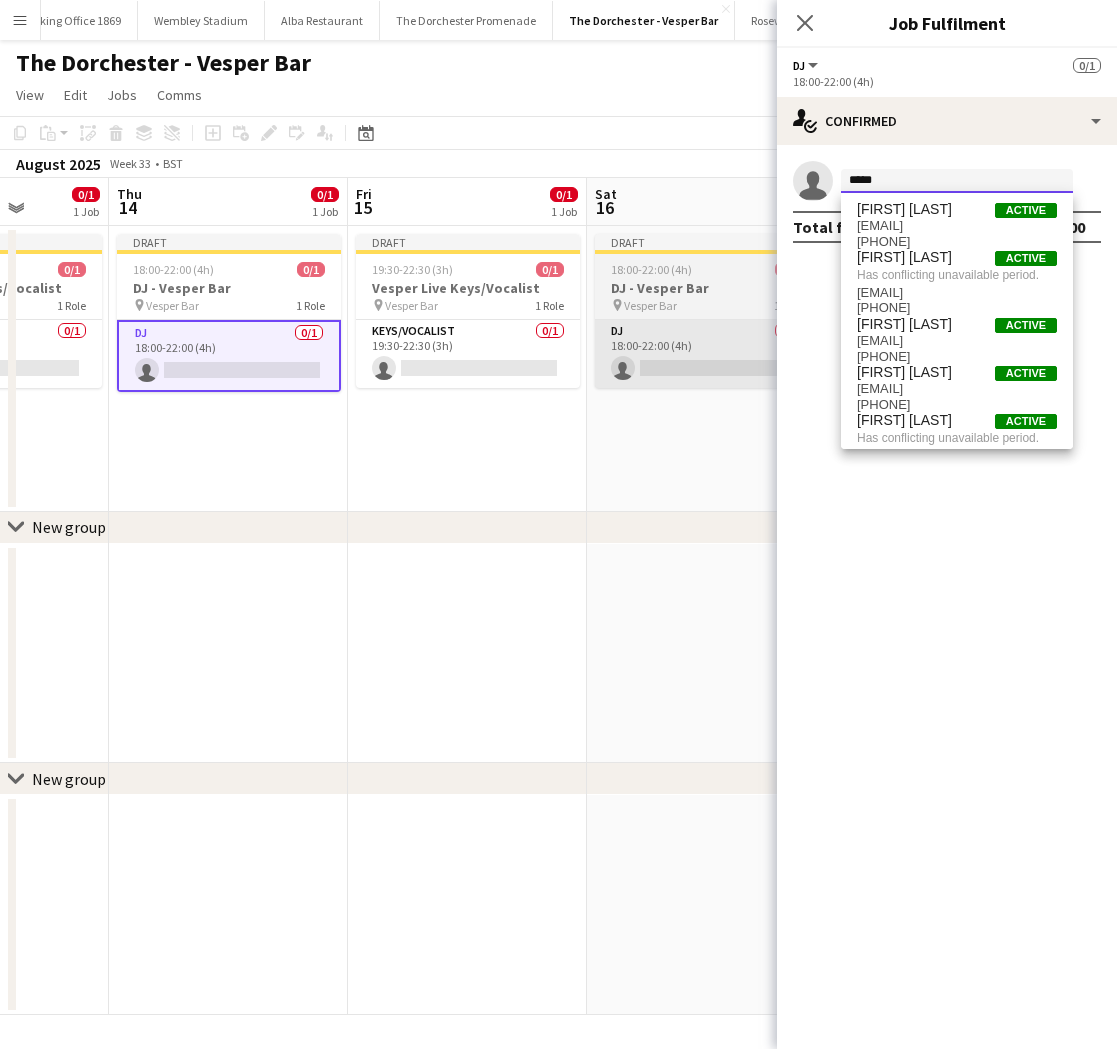 scroll, scrollTop: 0, scrollLeft: 660, axis: horizontal 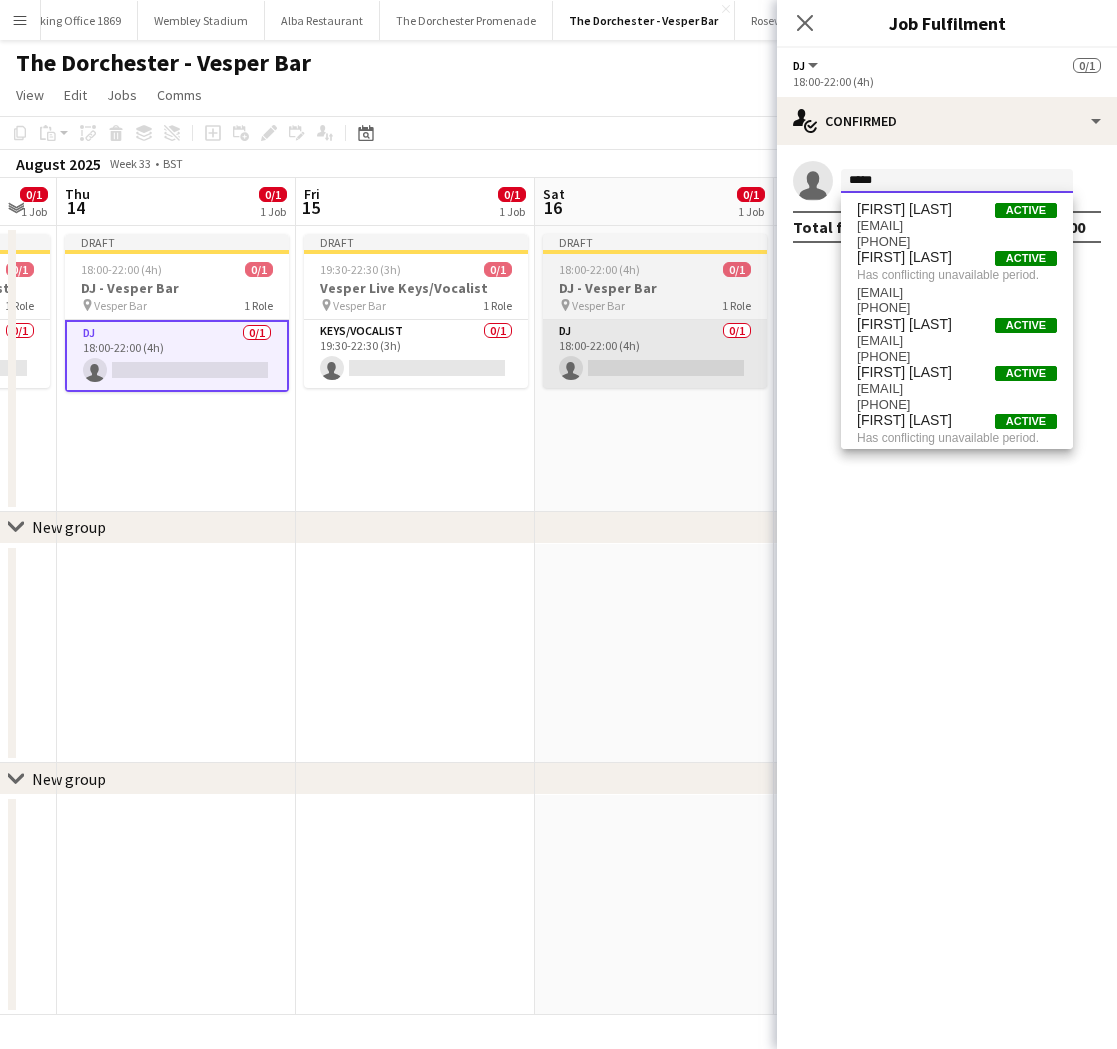 type on "****" 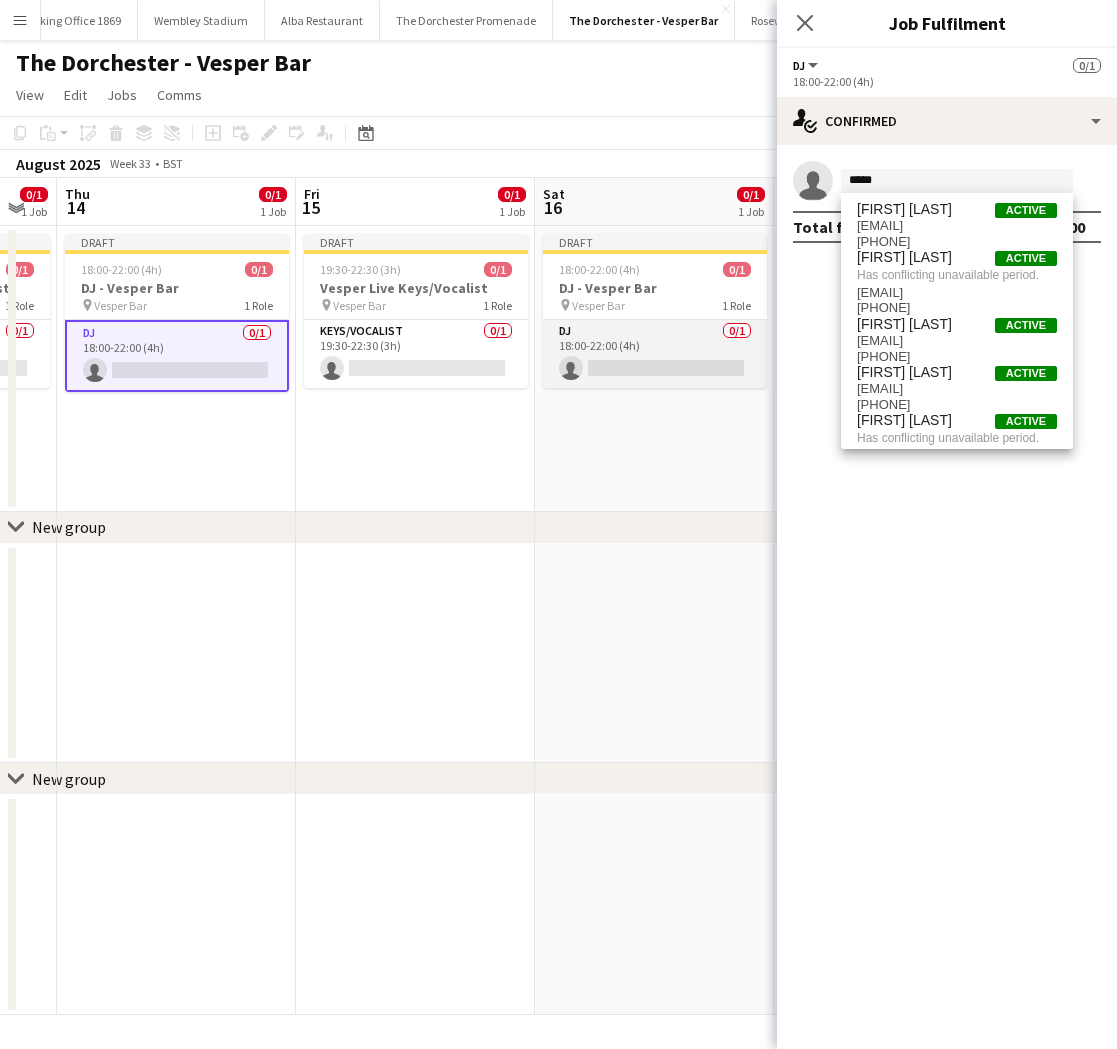 click on "DJ   0/1   18:00-22:00 (4h)
single-neutral-actions" at bounding box center [655, 354] 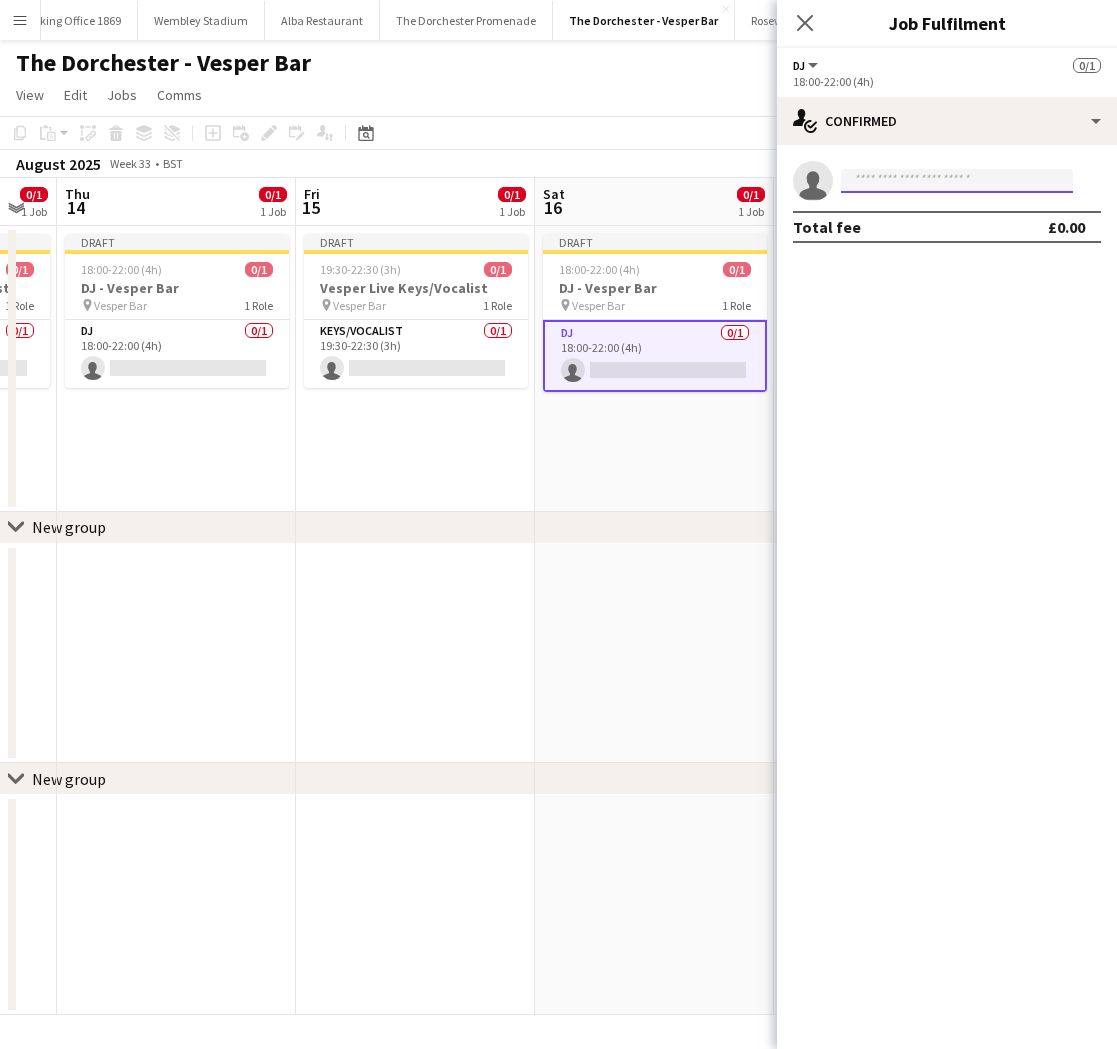 click at bounding box center (957, 181) 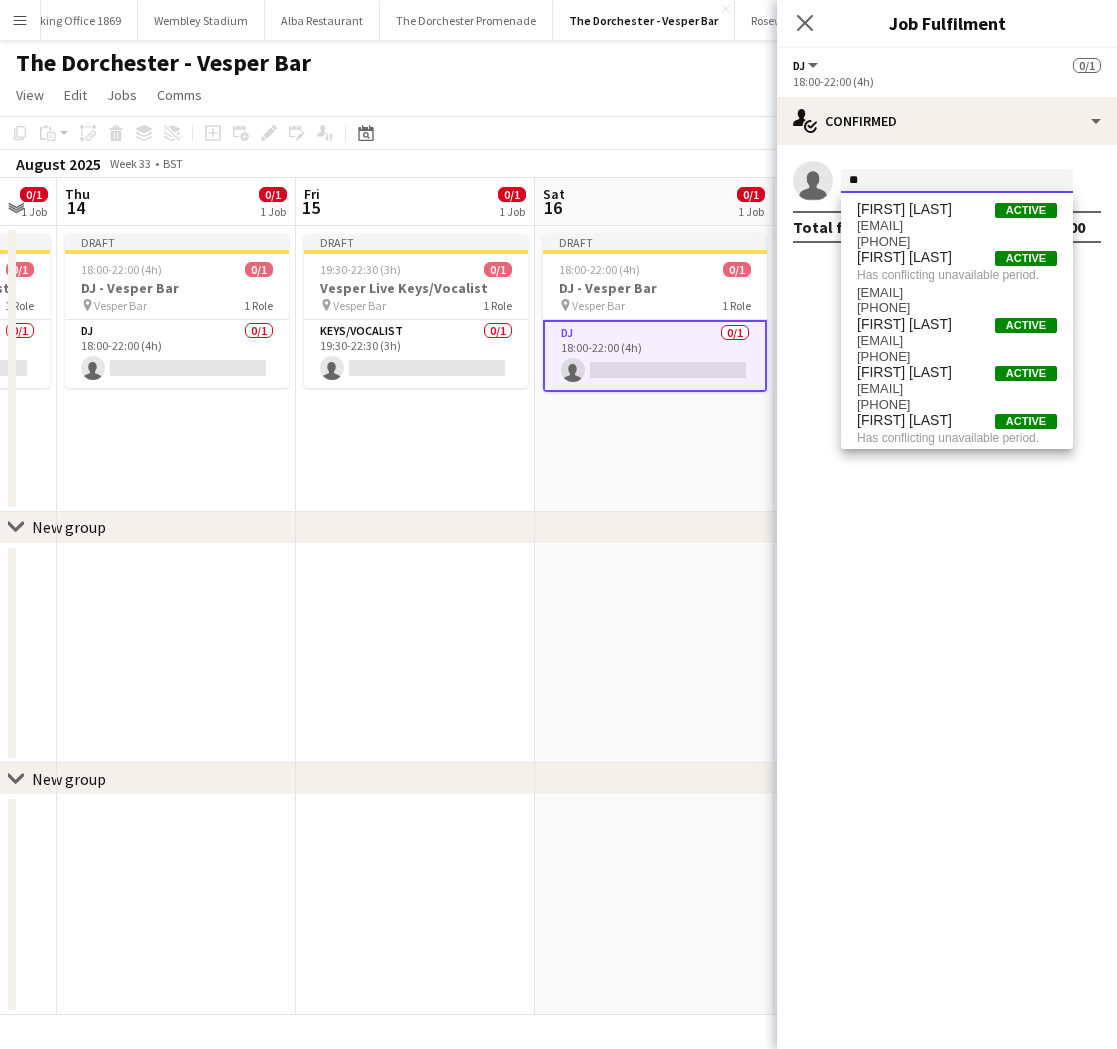 type on "*" 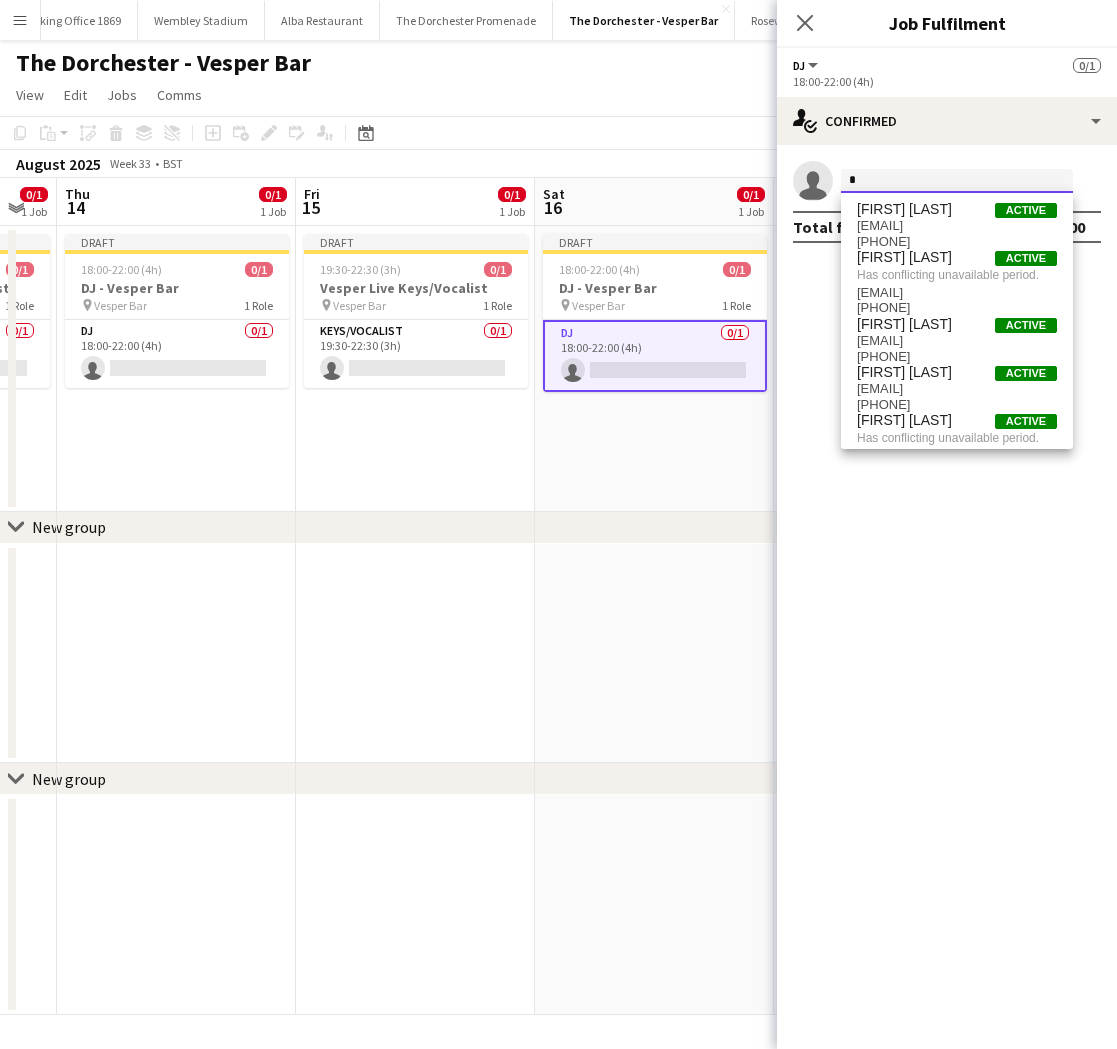 type 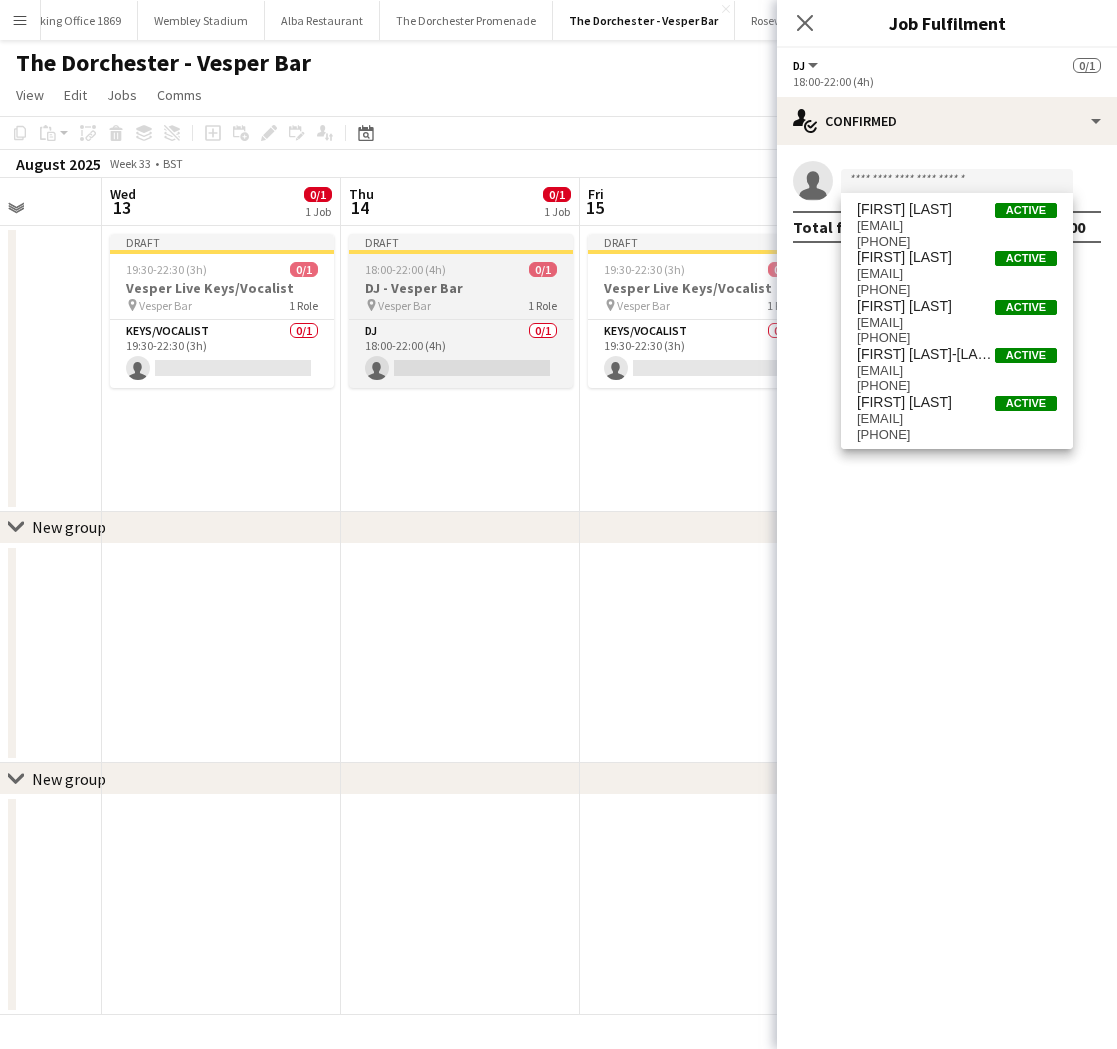 drag, startPoint x: 272, startPoint y: 348, endPoint x: 370, endPoint y: 304, distance: 107.42439 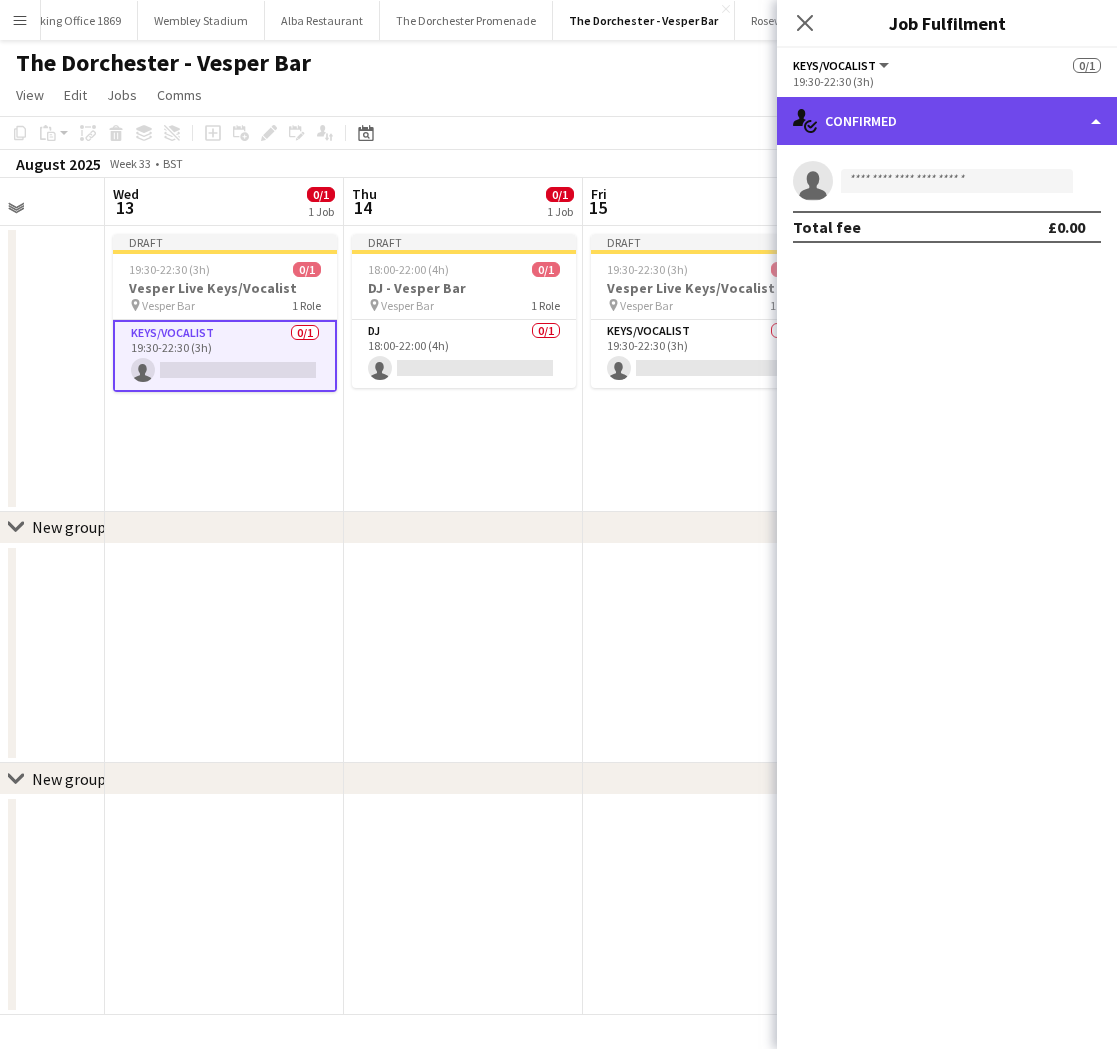 drag, startPoint x: 931, startPoint y: 108, endPoint x: 946, endPoint y: 135, distance: 30.88689 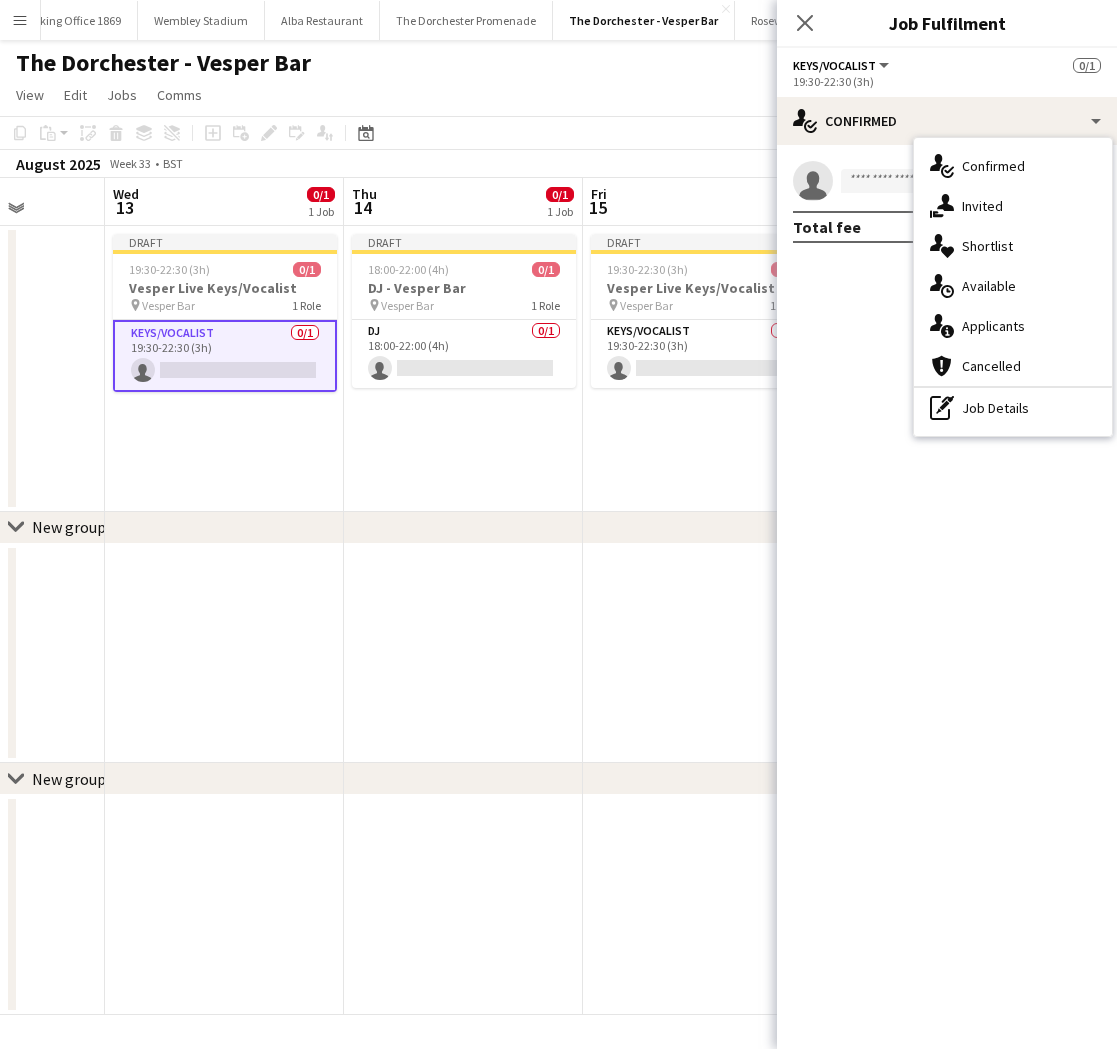 drag, startPoint x: 985, startPoint y: 289, endPoint x: 978, endPoint y: 280, distance: 11.401754 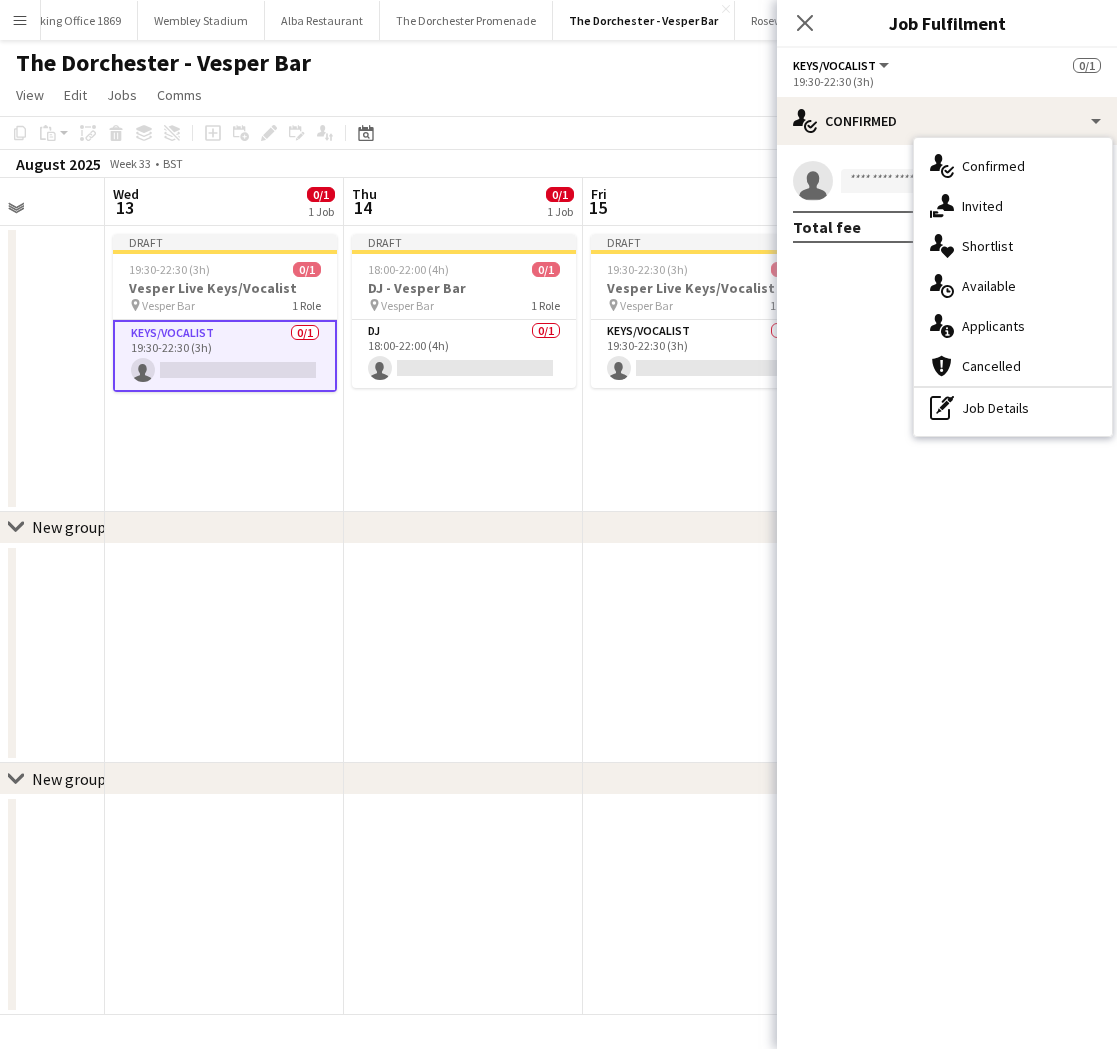 click on "single-neutral-actions-upload
Available" at bounding box center (1013, 286) 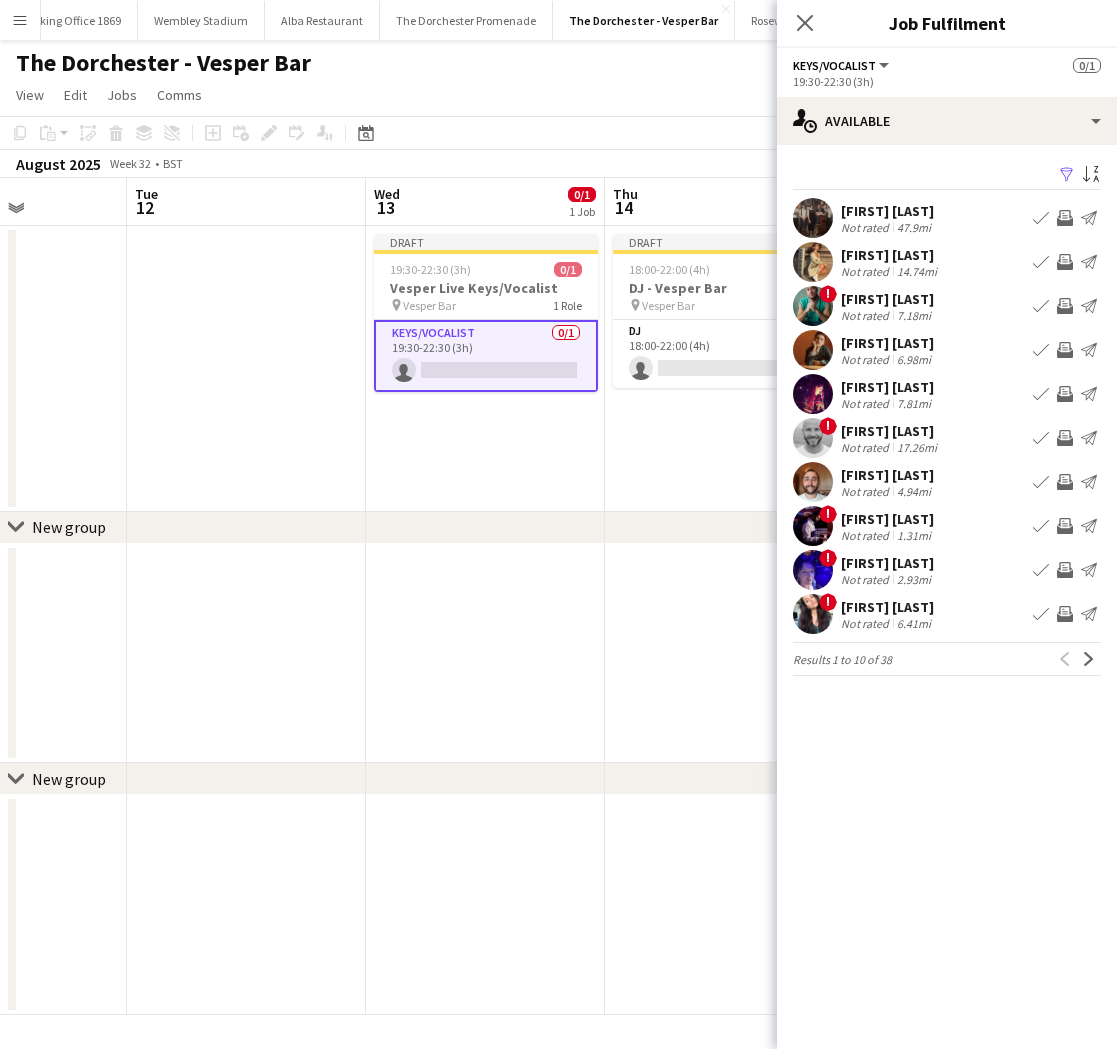scroll, scrollTop: 0, scrollLeft: 591, axis: horizontal 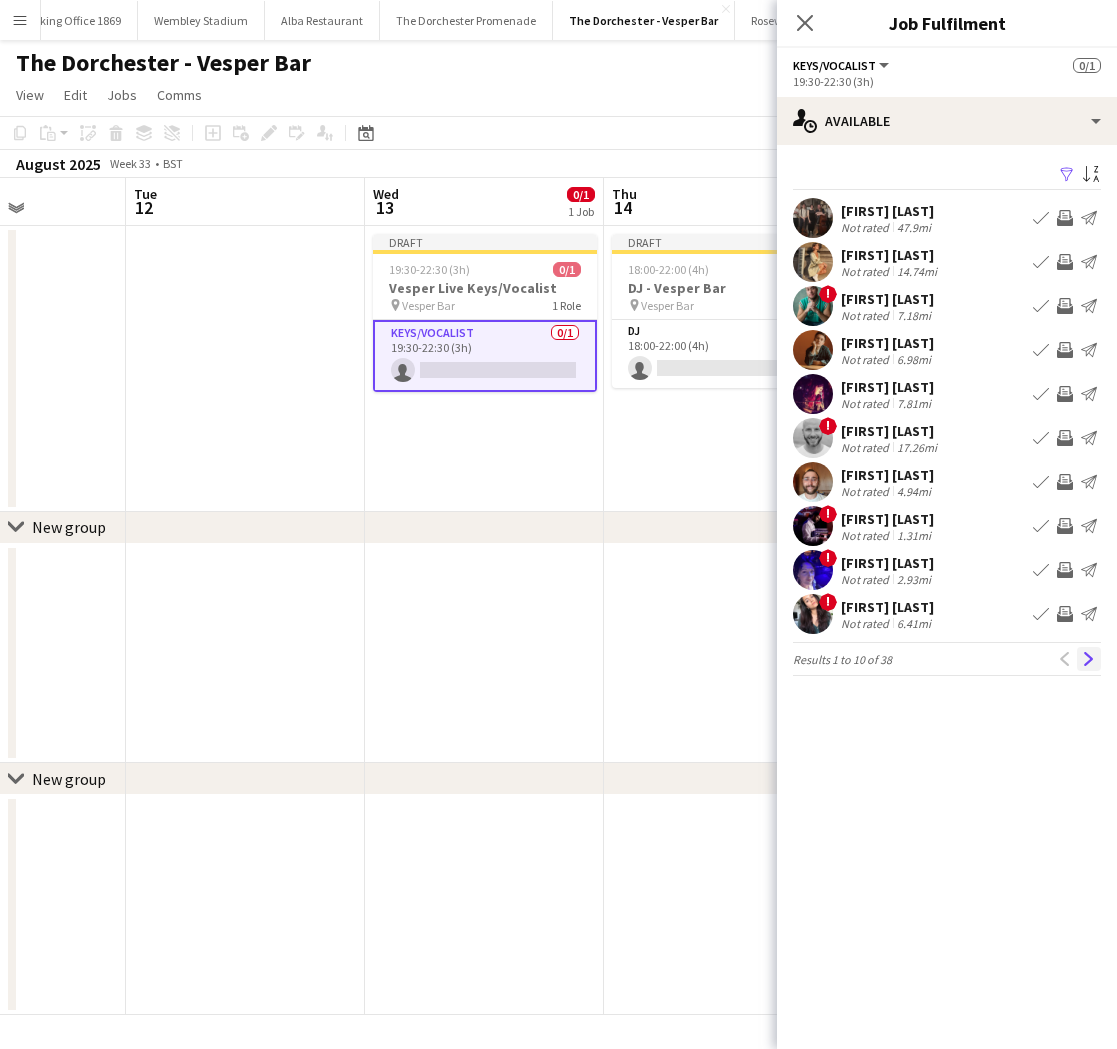 click on "Next" 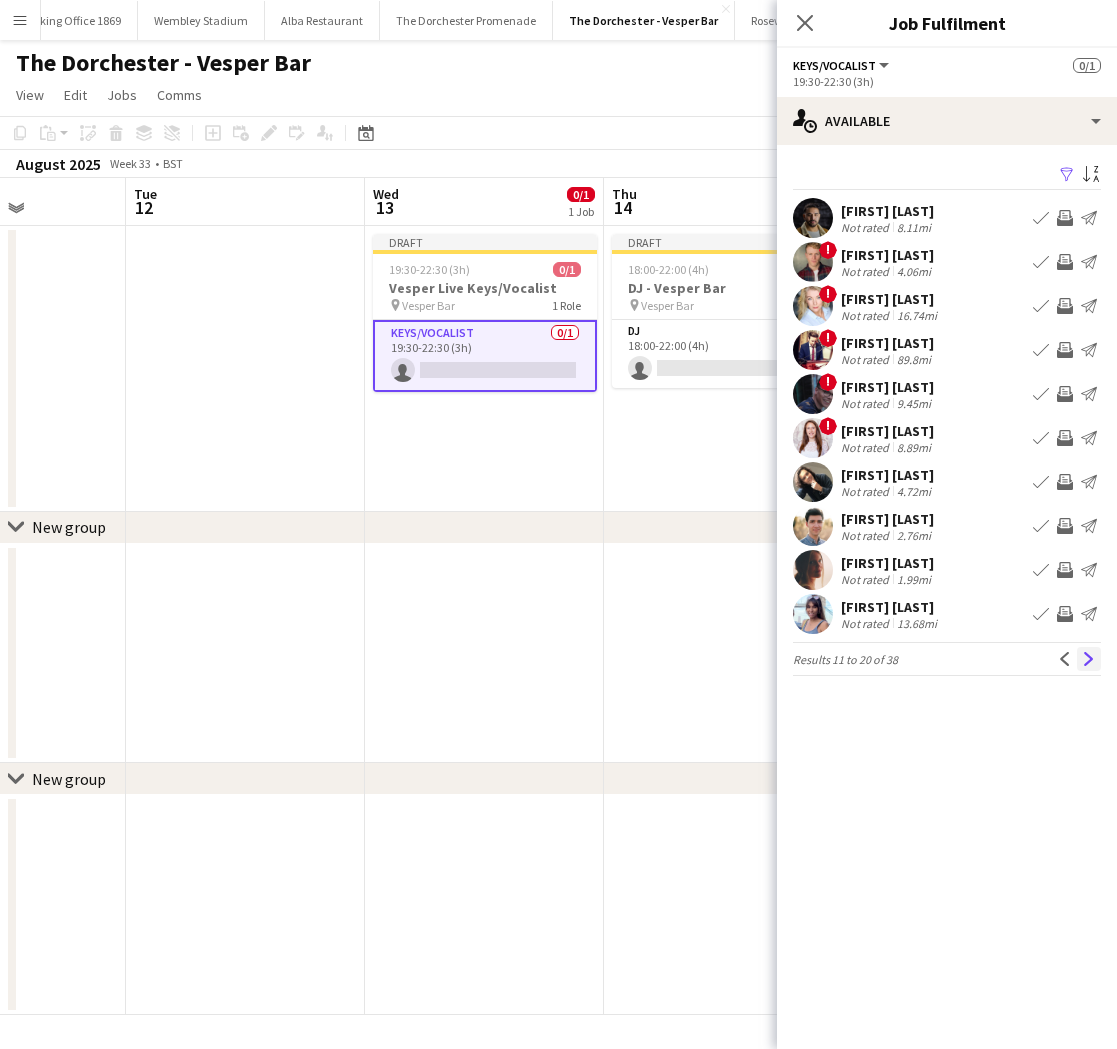 click on "Next" 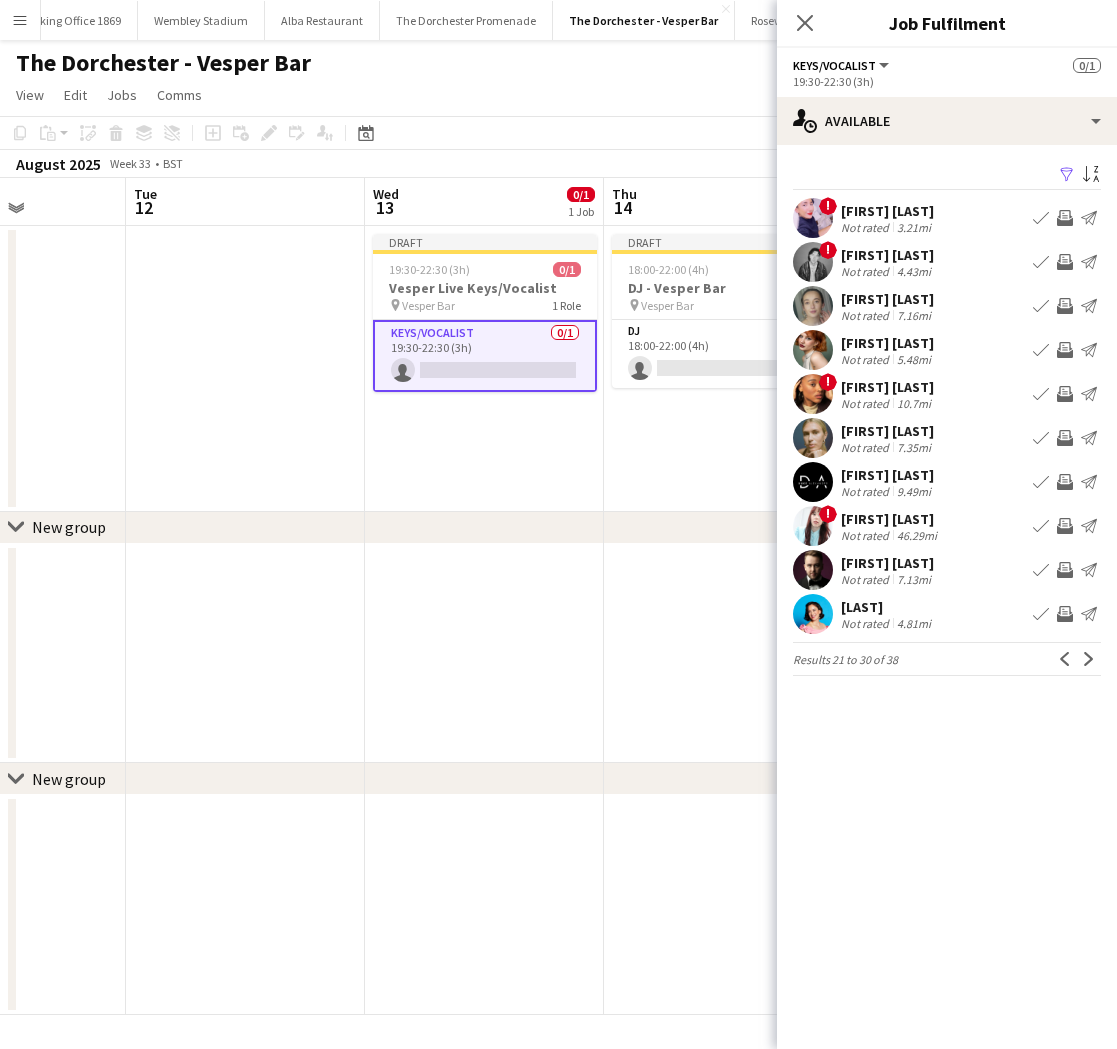 click on "Next" 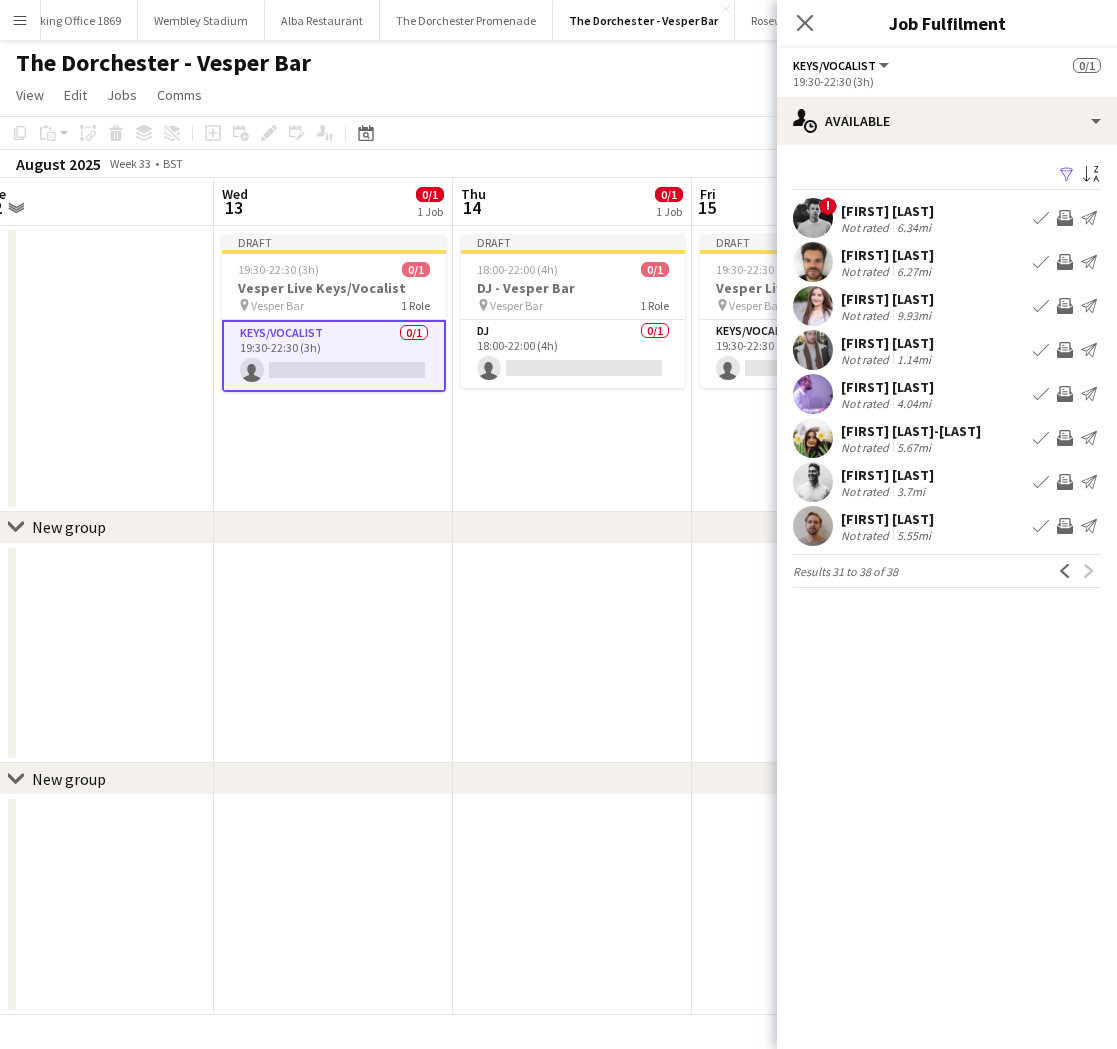 scroll, scrollTop: 0, scrollLeft: 747, axis: horizontal 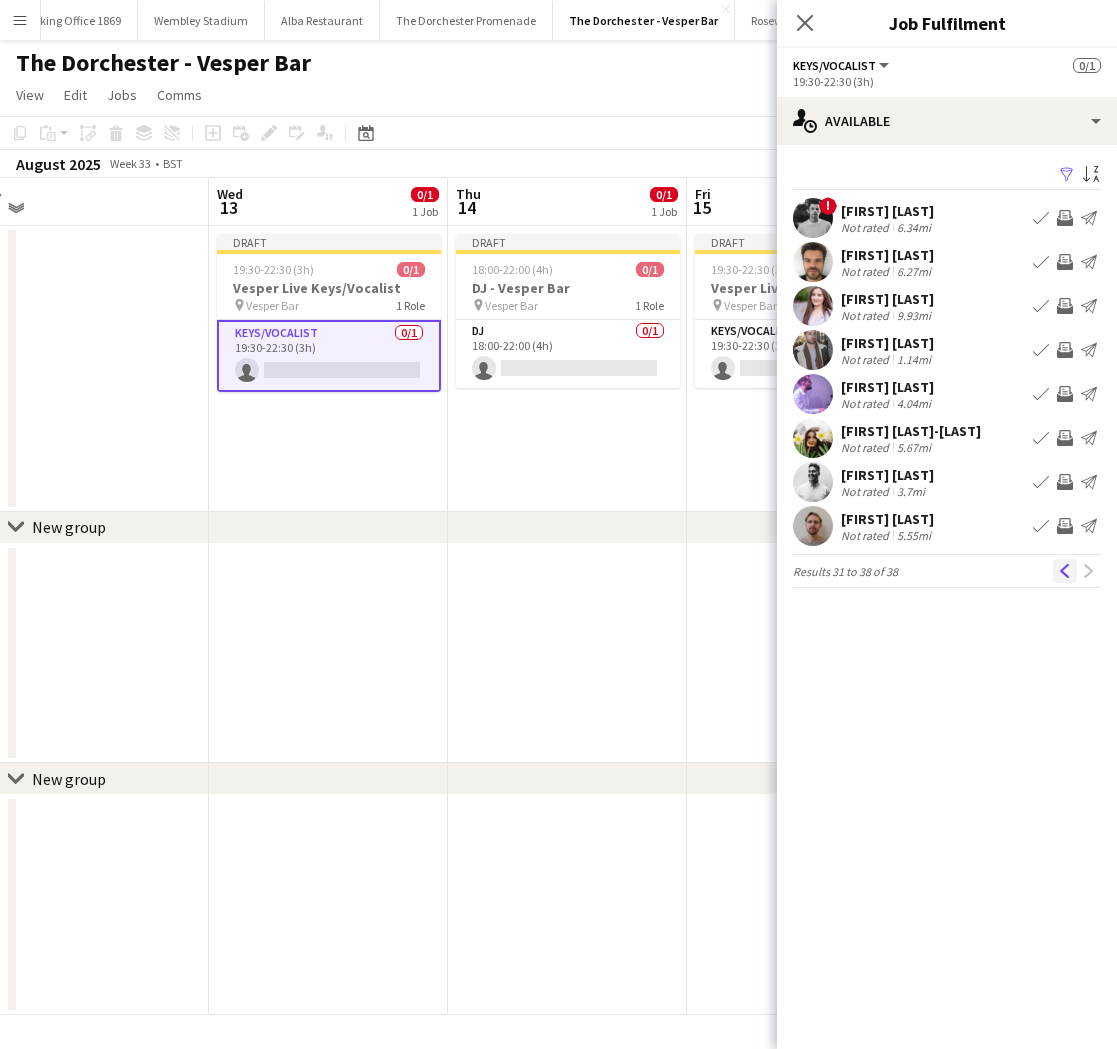 click on "Previous" 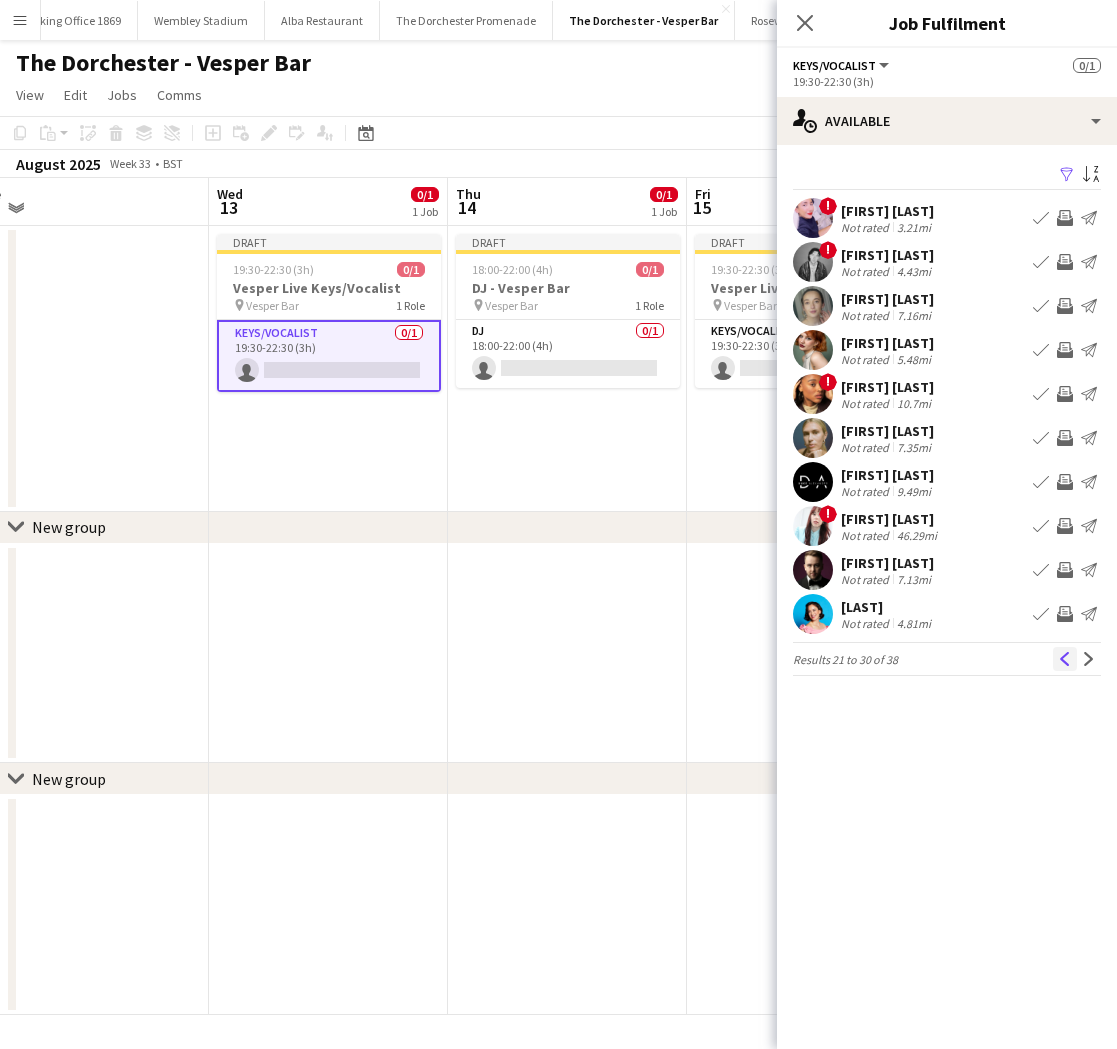 click on "Previous" 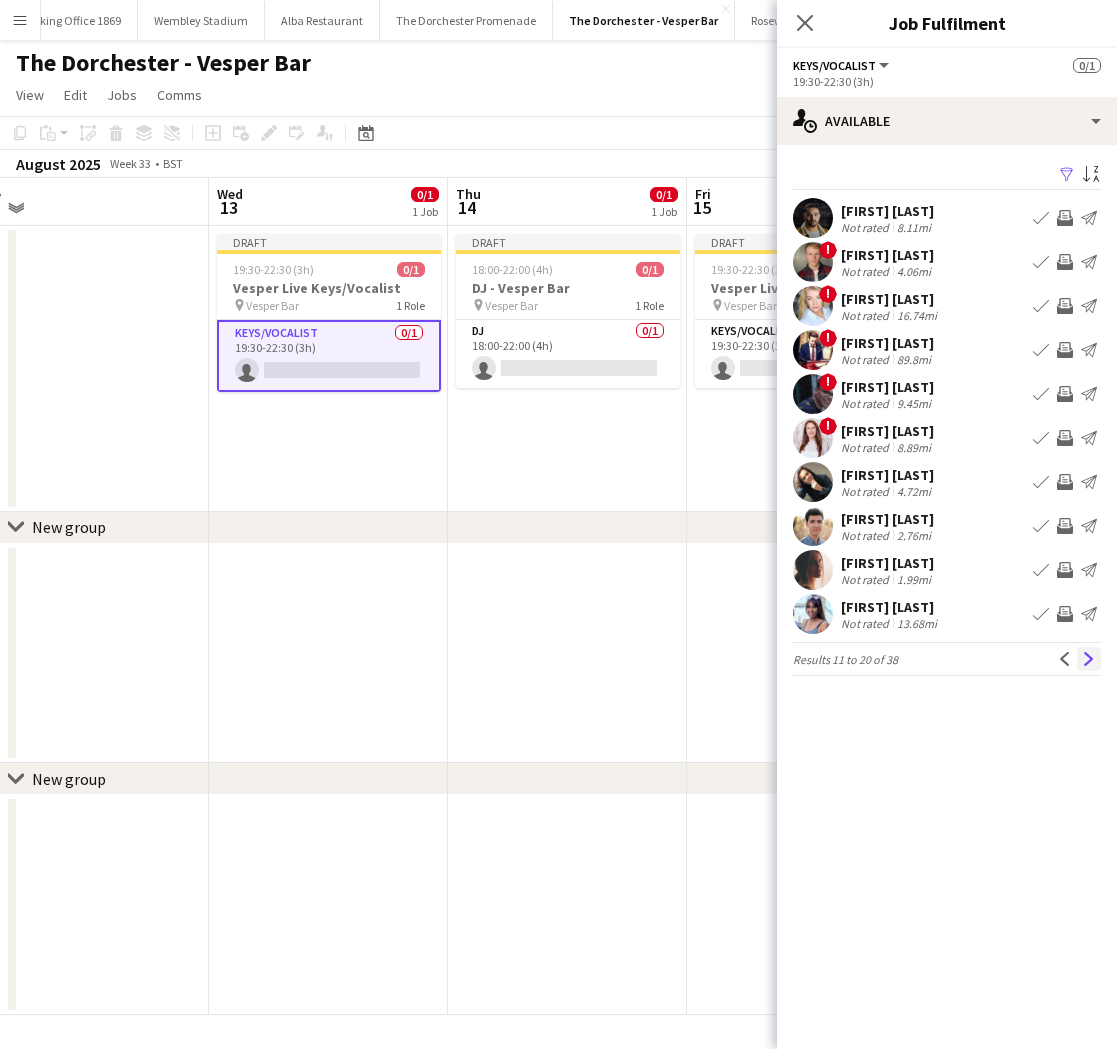 click on "Next" 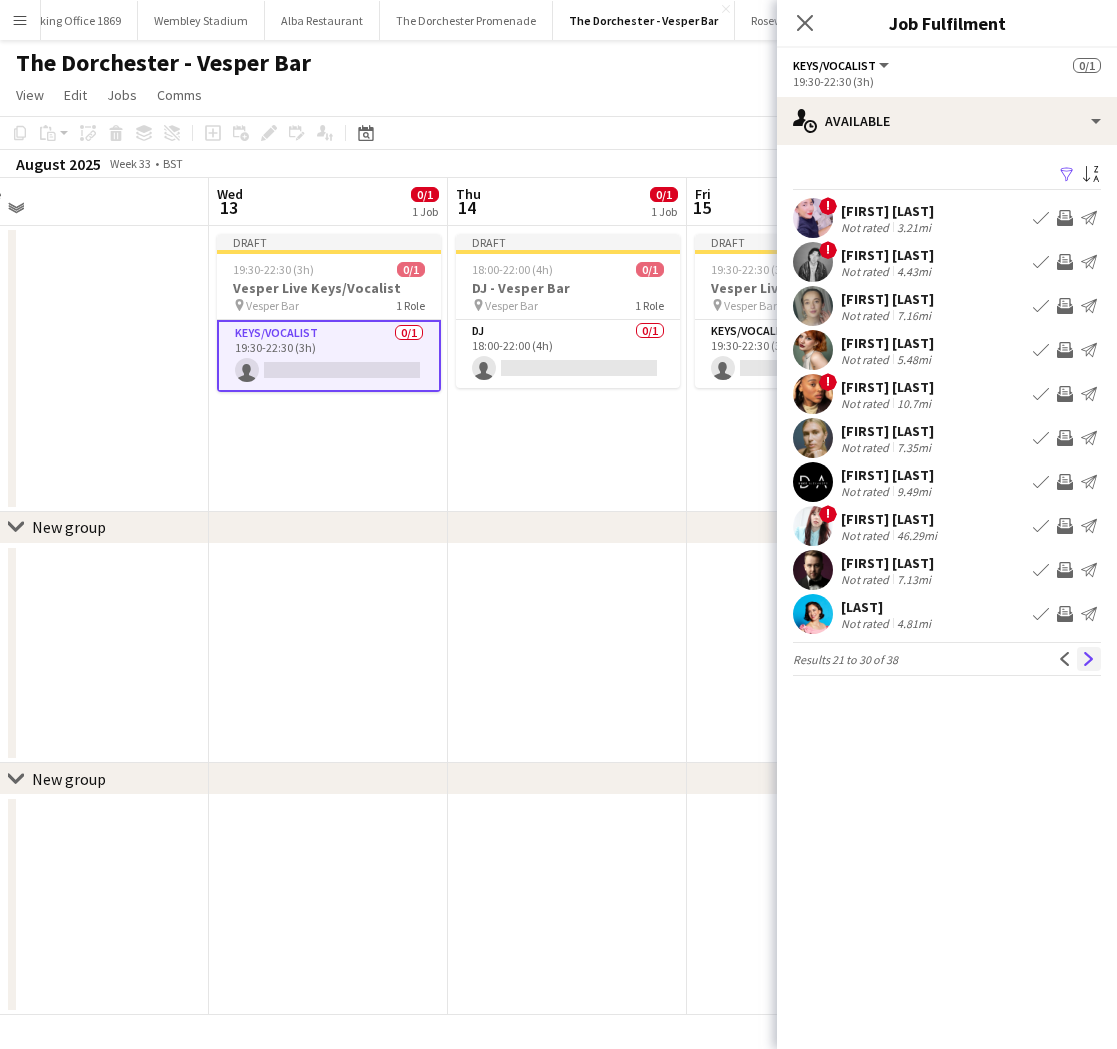 click on "Next" 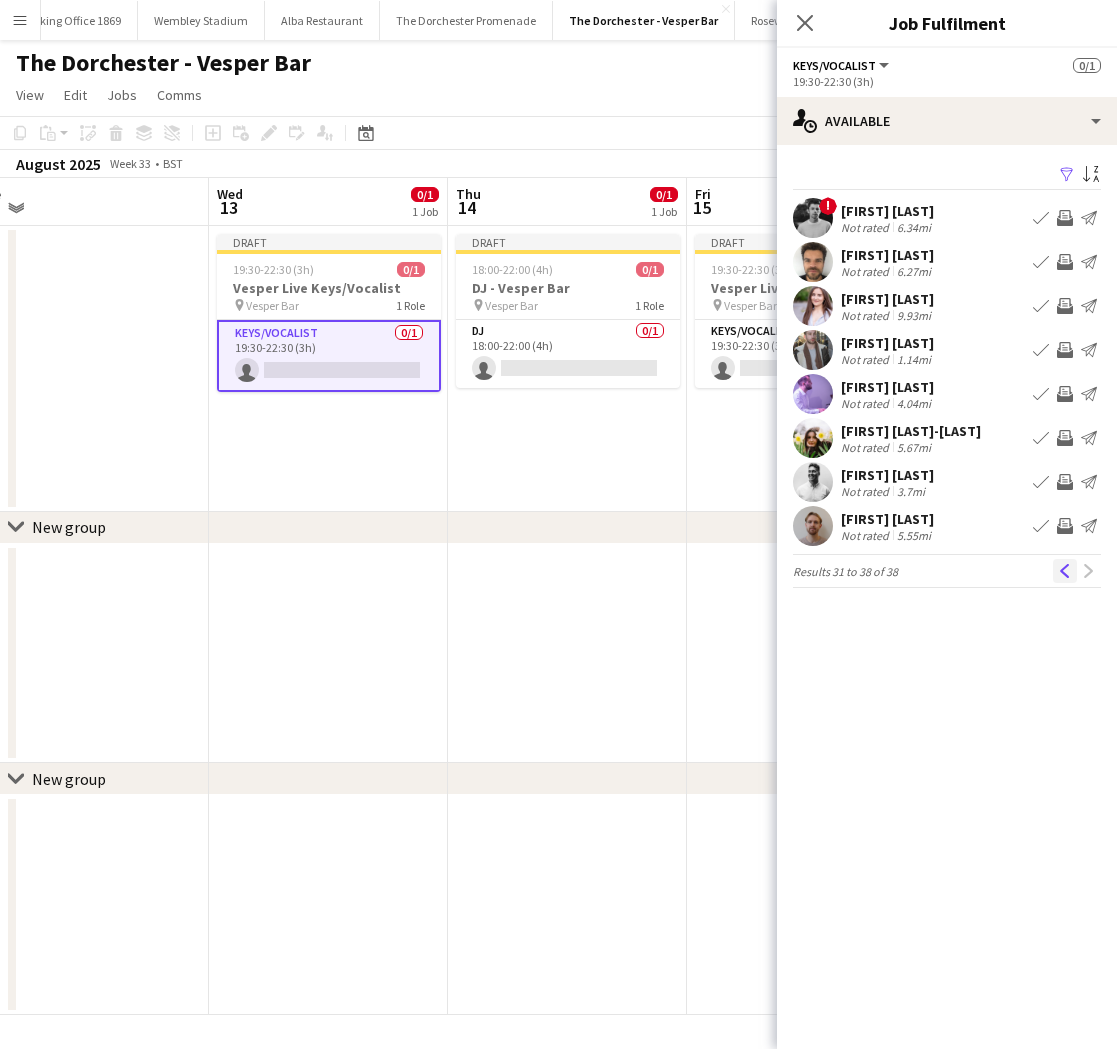 click on "Previous" 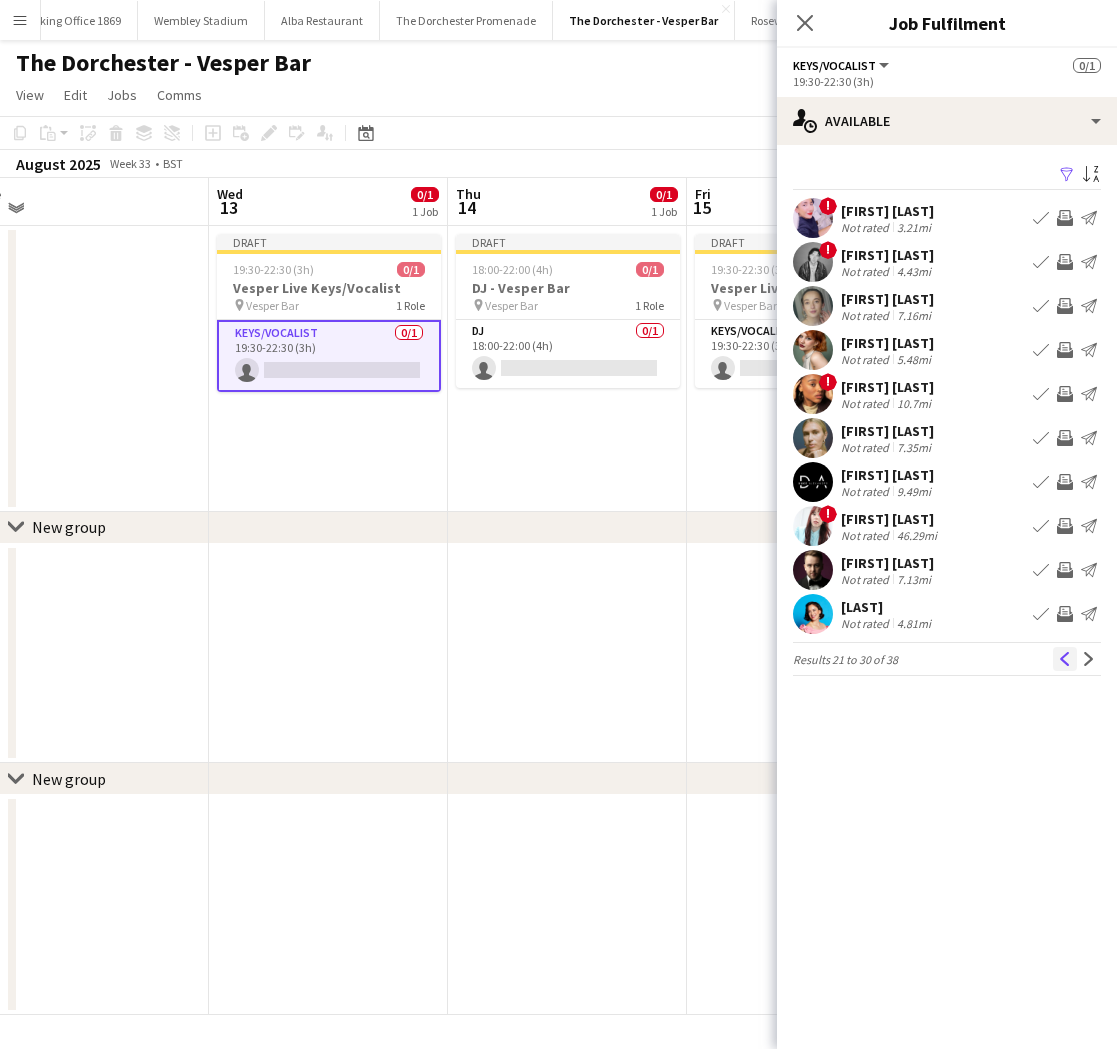 click on "Previous" 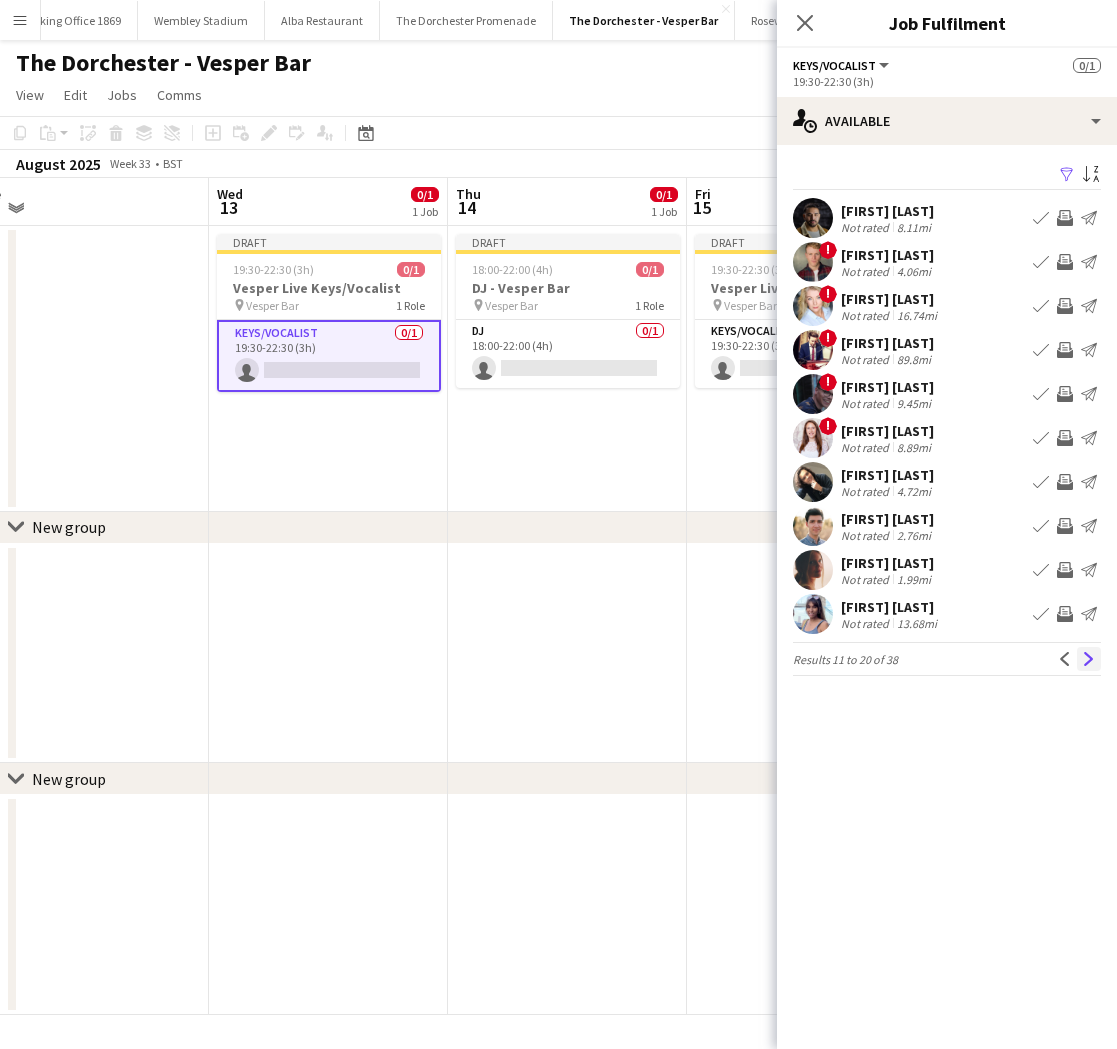 click on "Next" 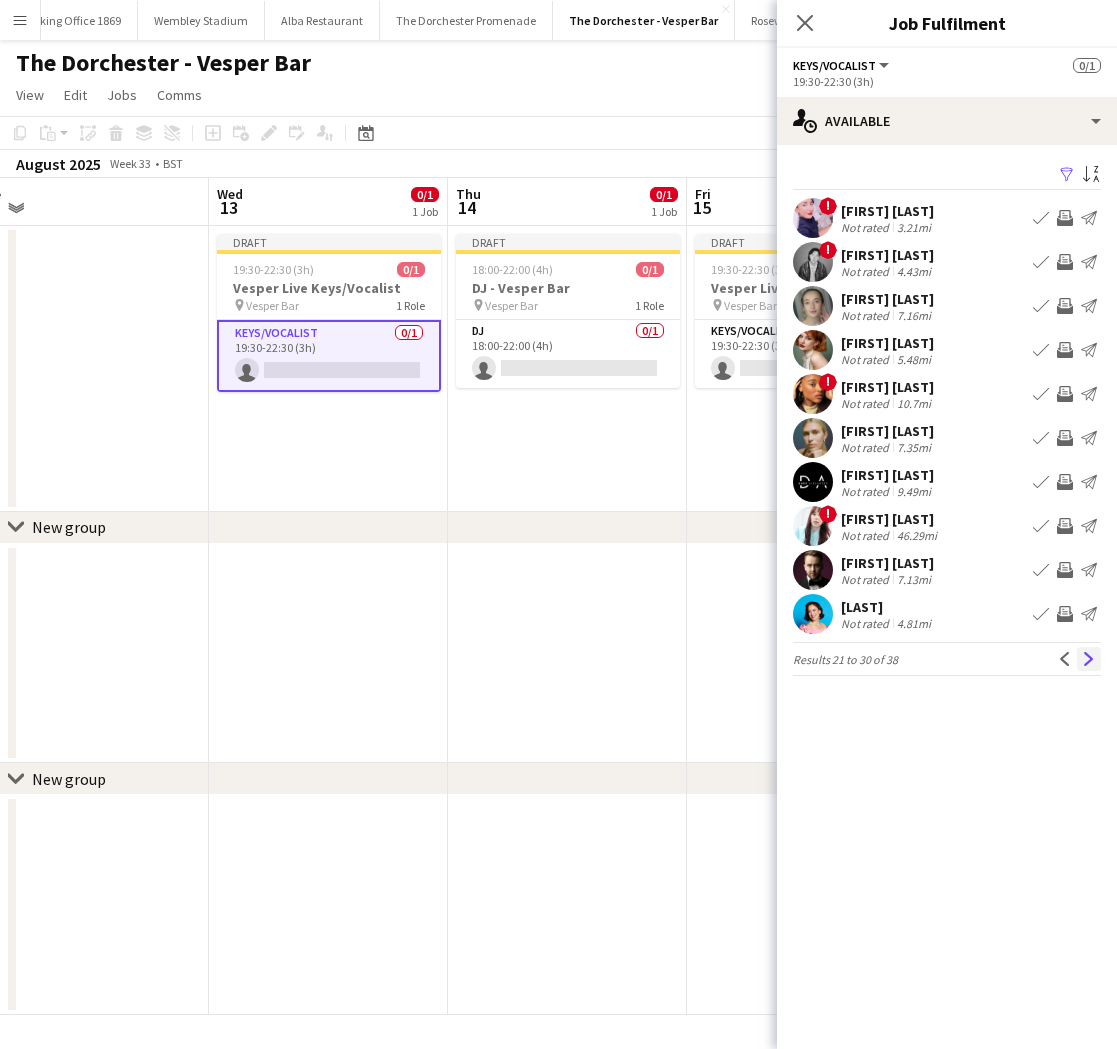 click on "Next" 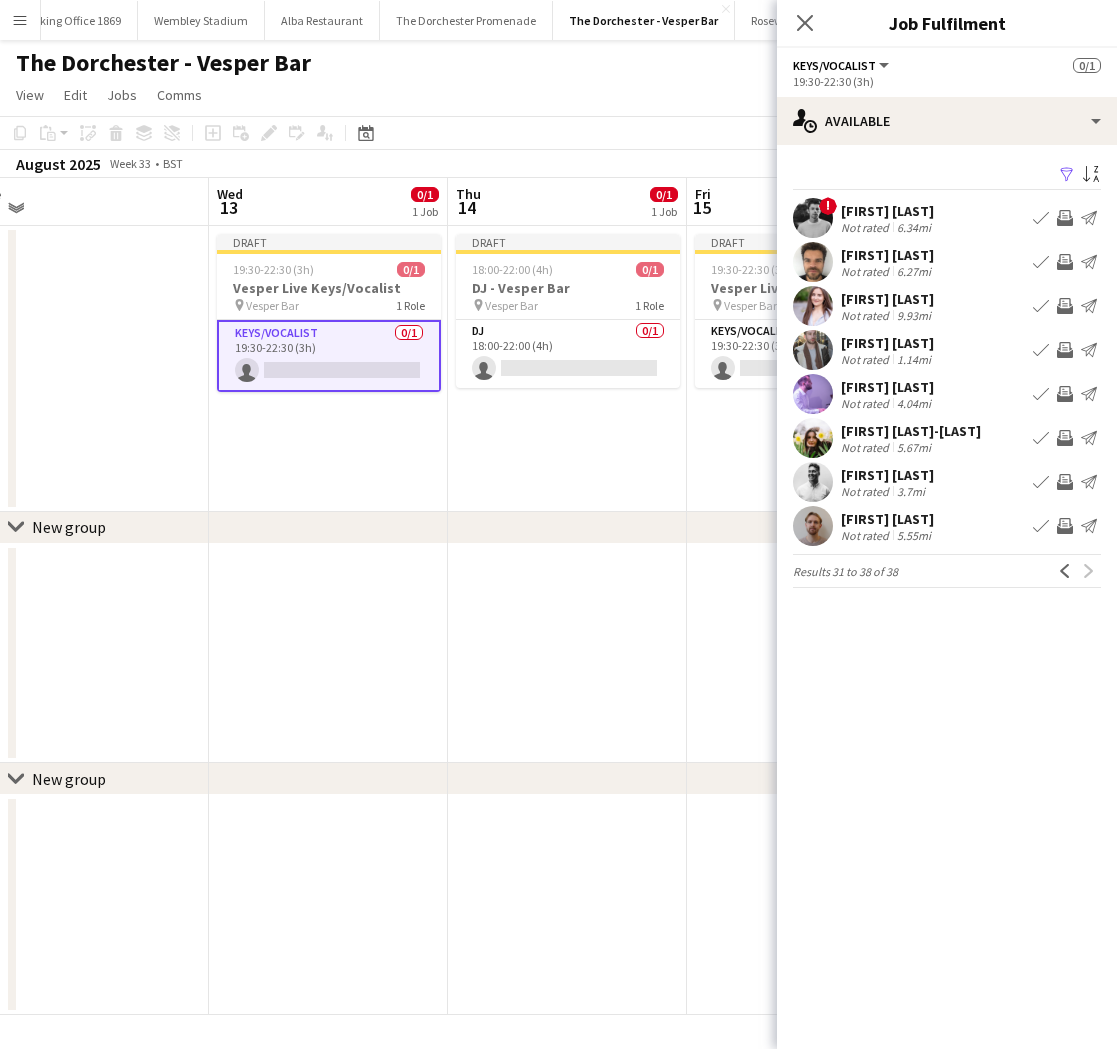 click on "Book crew" at bounding box center (1041, 218) 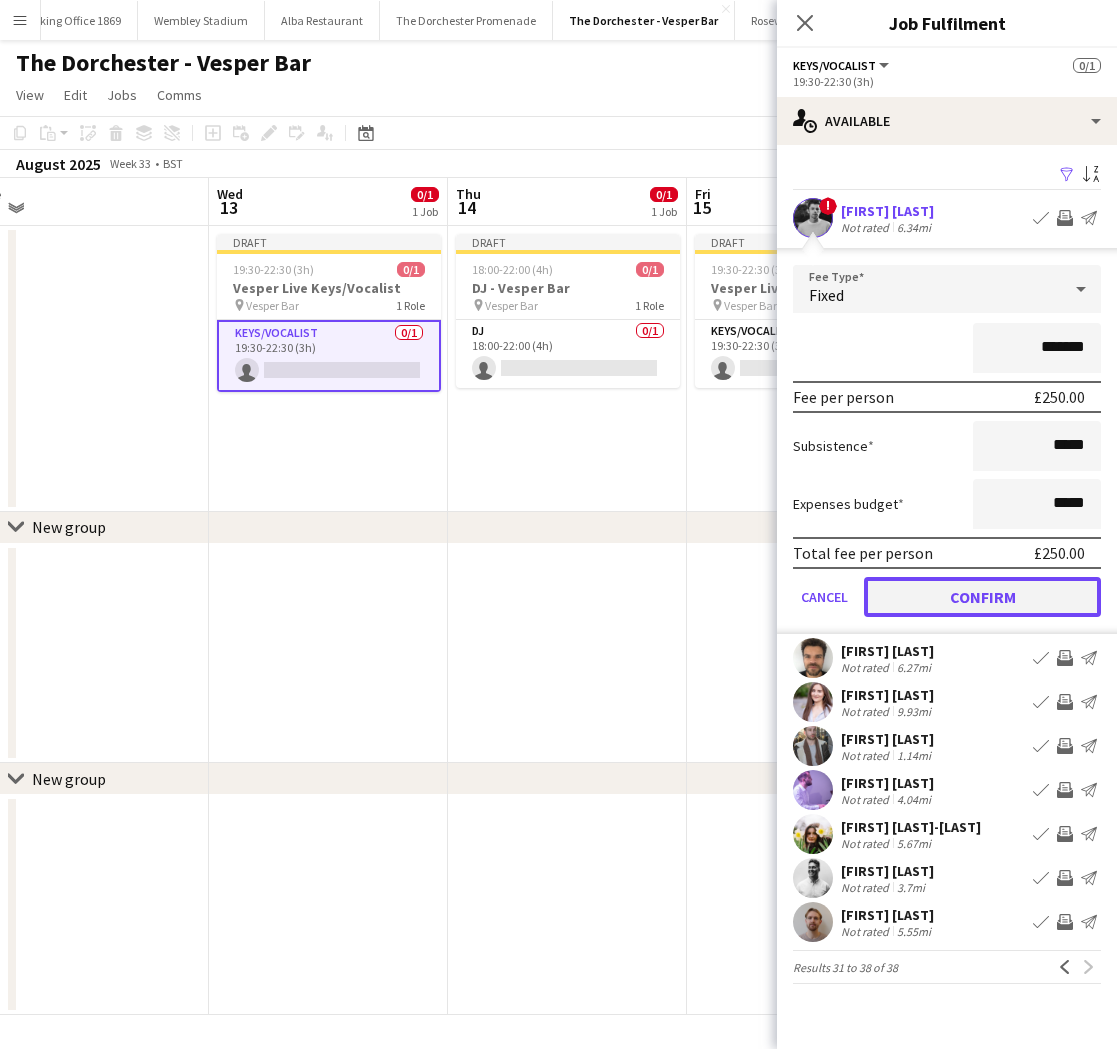 click on "Confirm" at bounding box center (982, 597) 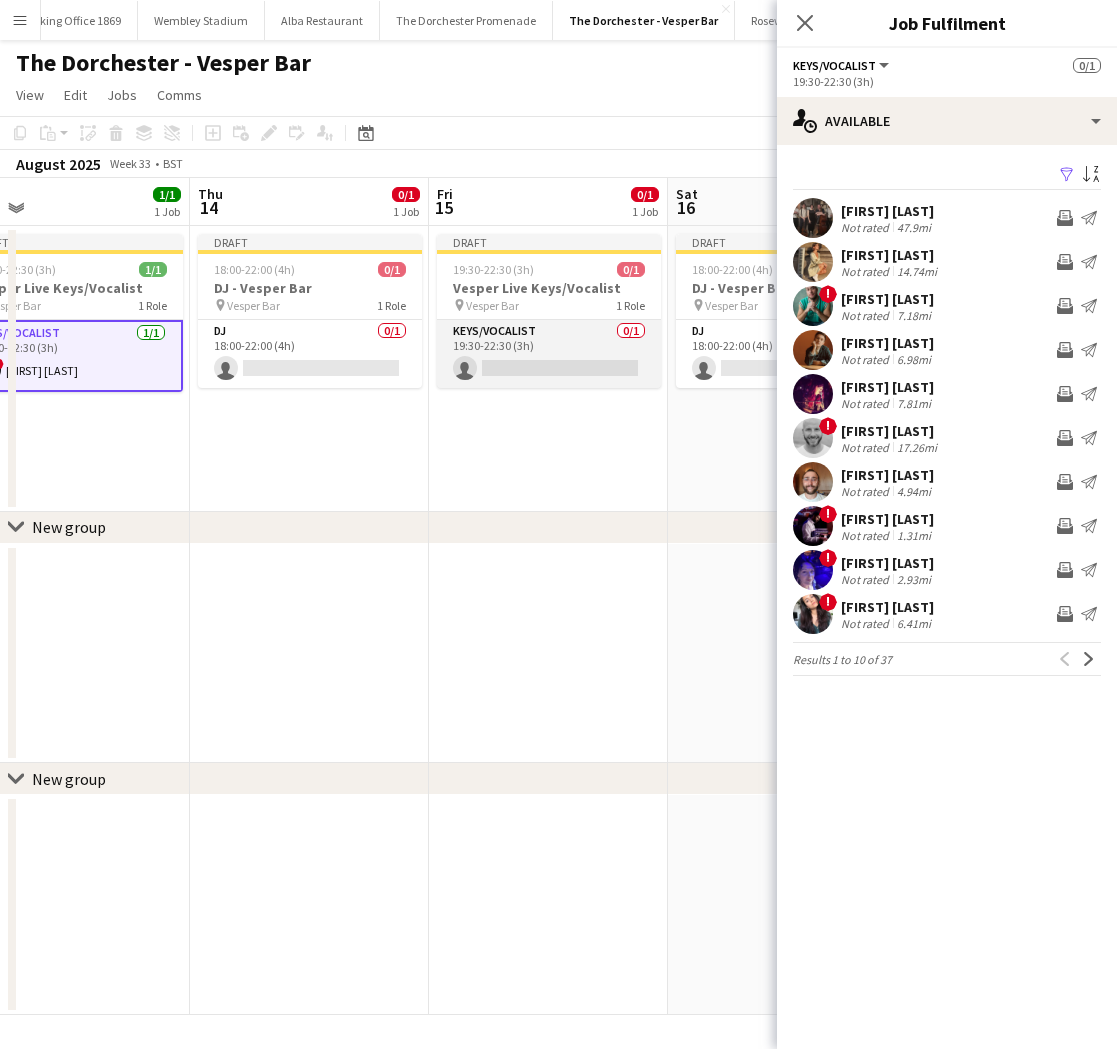 scroll, scrollTop: 0, scrollLeft: 769, axis: horizontal 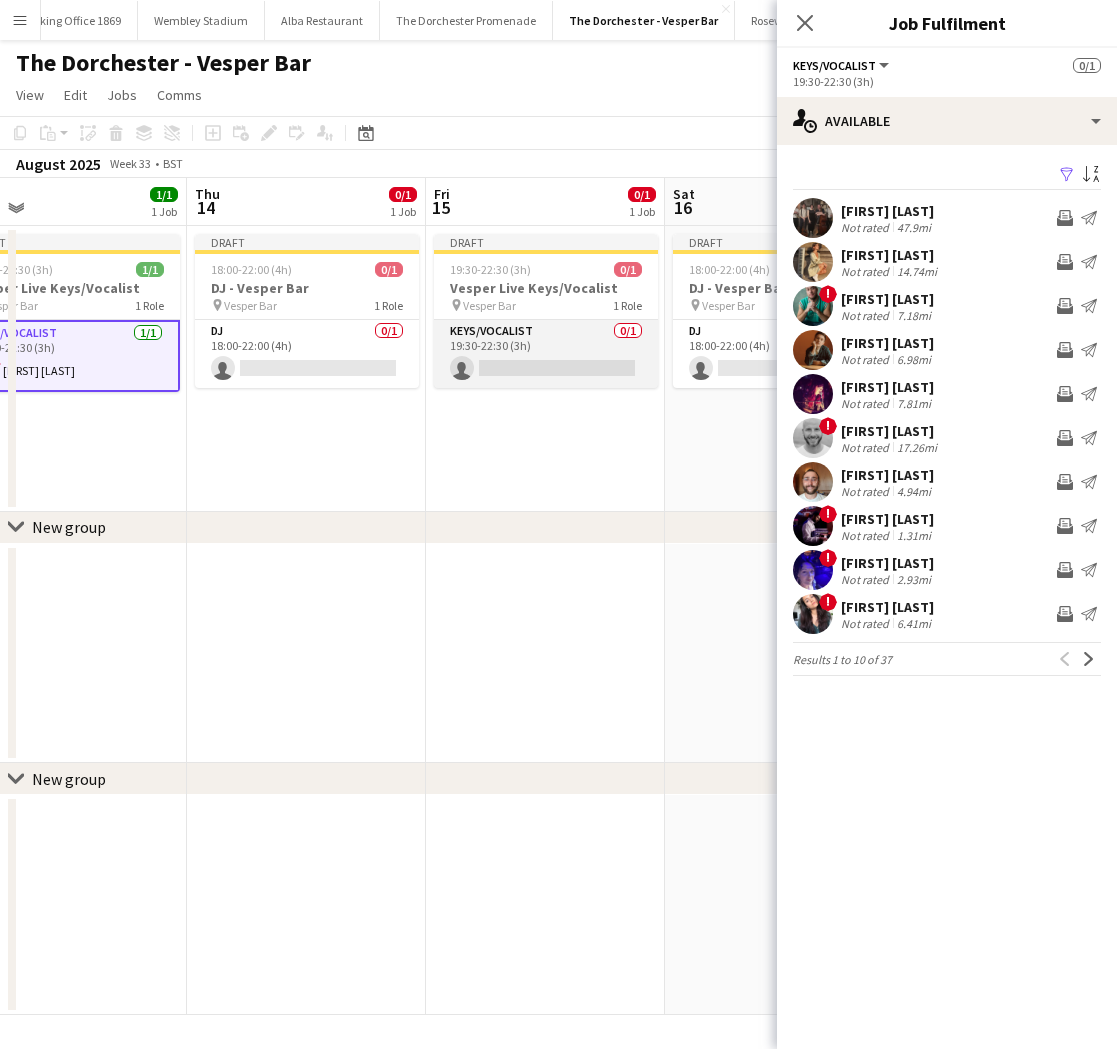 click on "Keys/Vocalist   0/1   19:30-22:30 (3h)
single-neutral-actions" at bounding box center (546, 354) 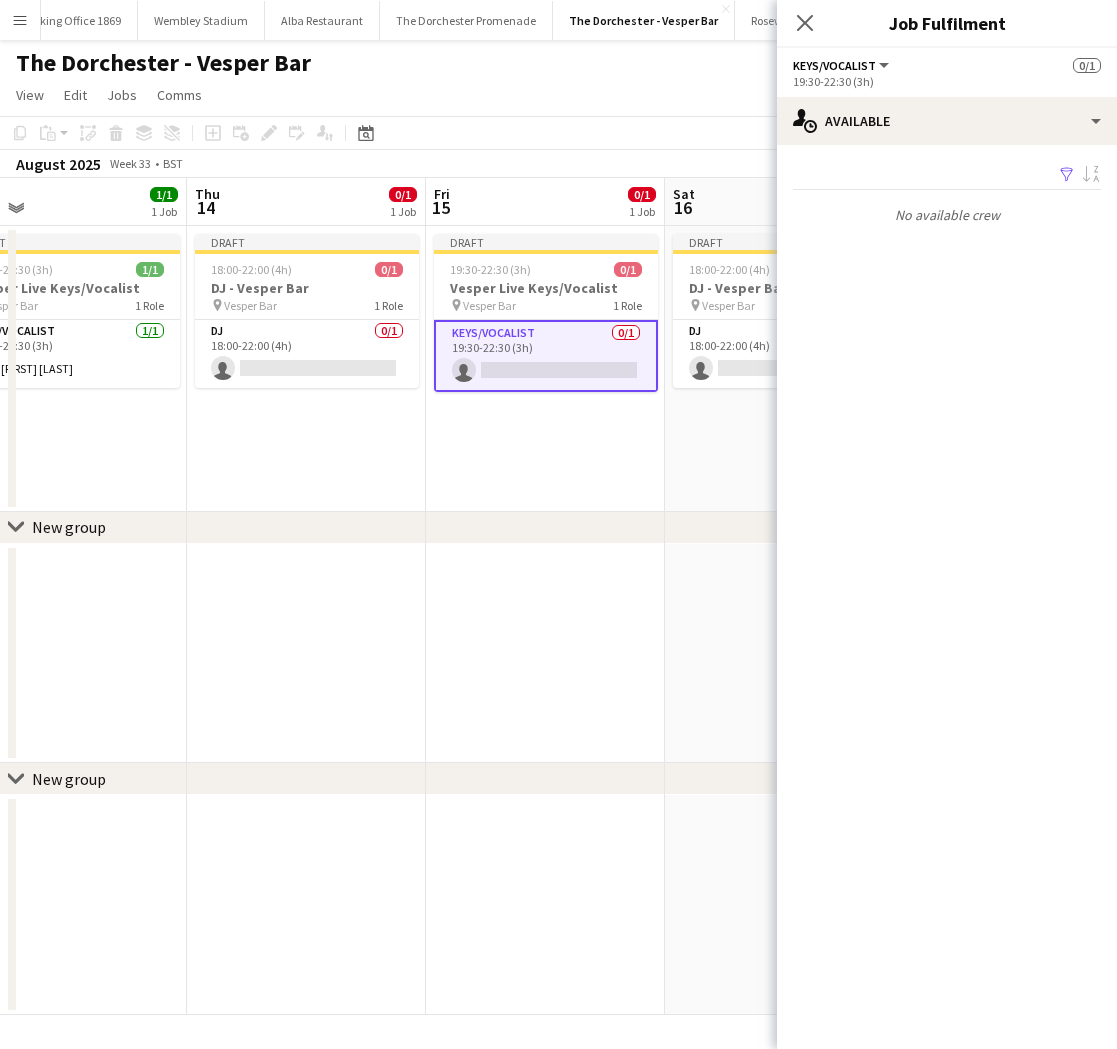 click on "Keys/Vocalist   0/1   19:30-22:30 (3h)
single-neutral-actions" at bounding box center (546, 356) 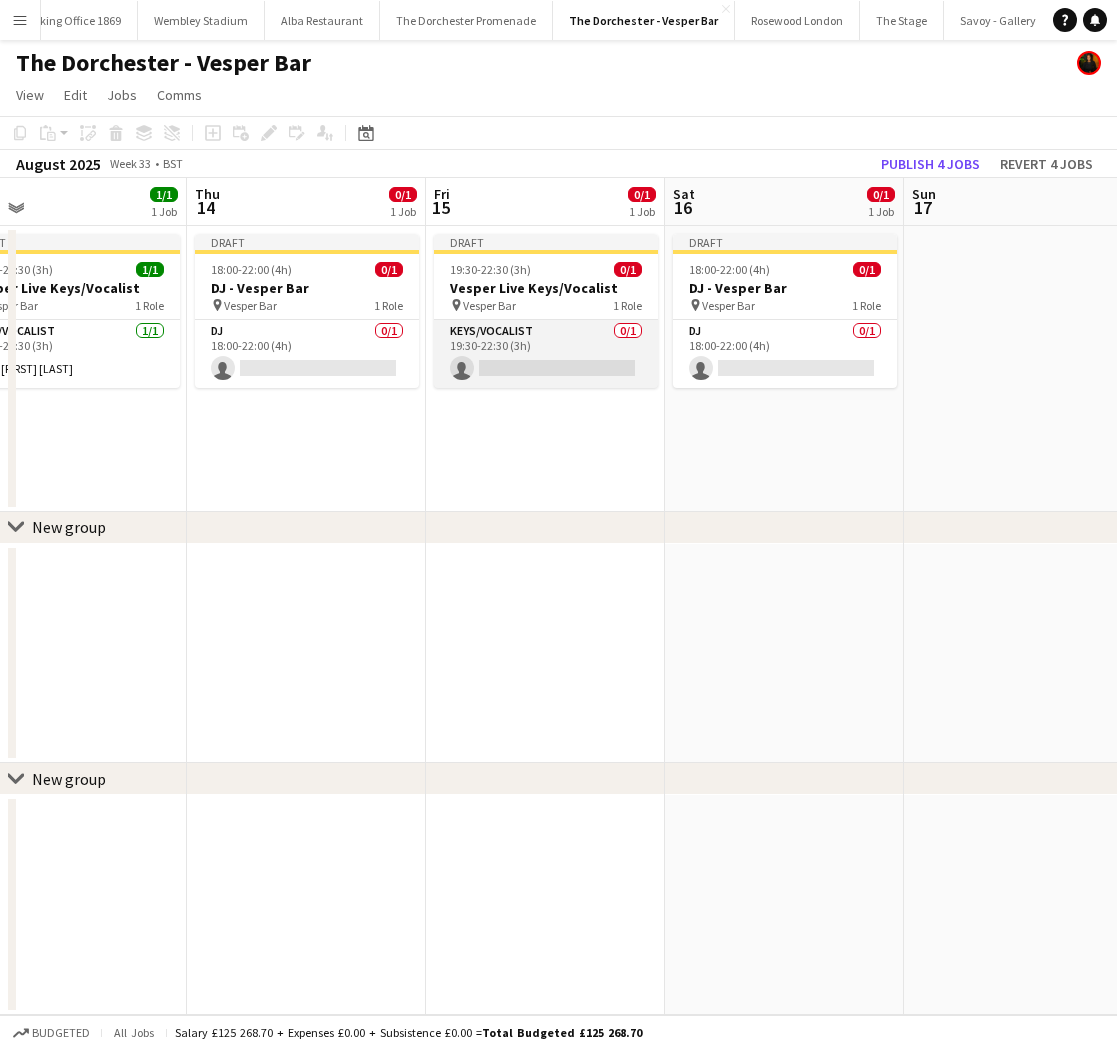 click on "Keys/Vocalist   0/1   19:30-22:30 (3h)
single-neutral-actions" at bounding box center [546, 354] 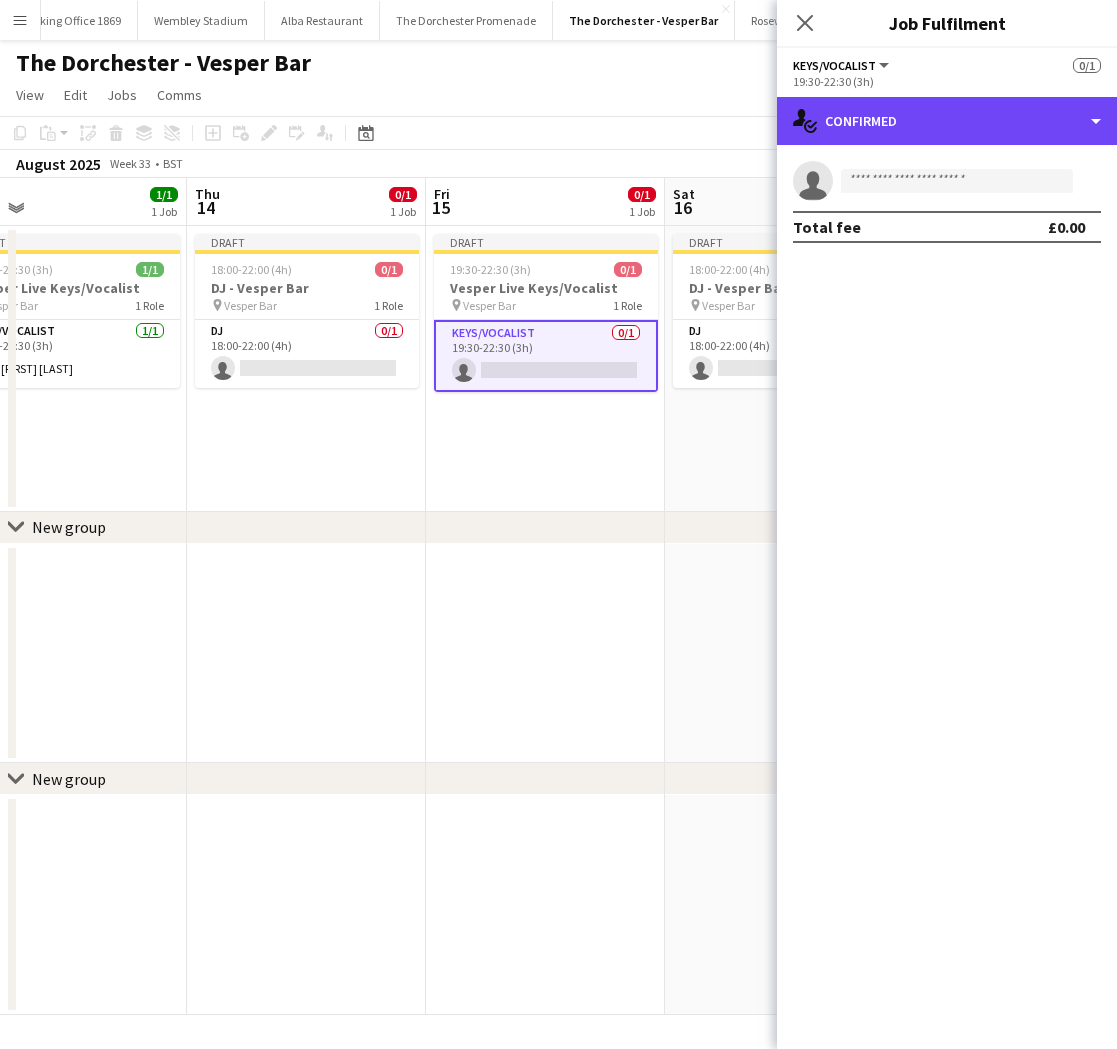 drag, startPoint x: 866, startPoint y: 126, endPoint x: 947, endPoint y: 206, distance: 113.84639 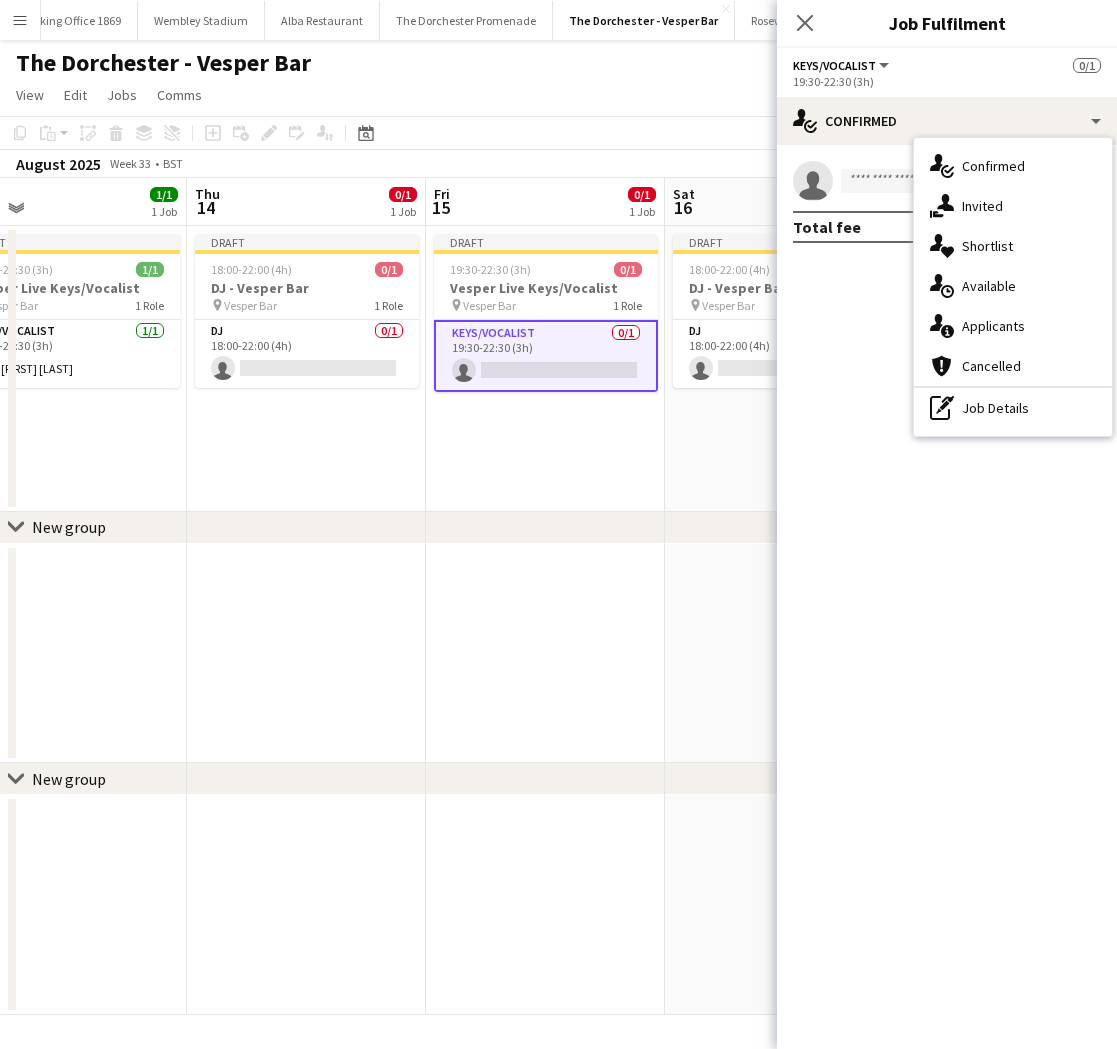 drag, startPoint x: 947, startPoint y: 284, endPoint x: 979, endPoint y: 305, distance: 38.27532 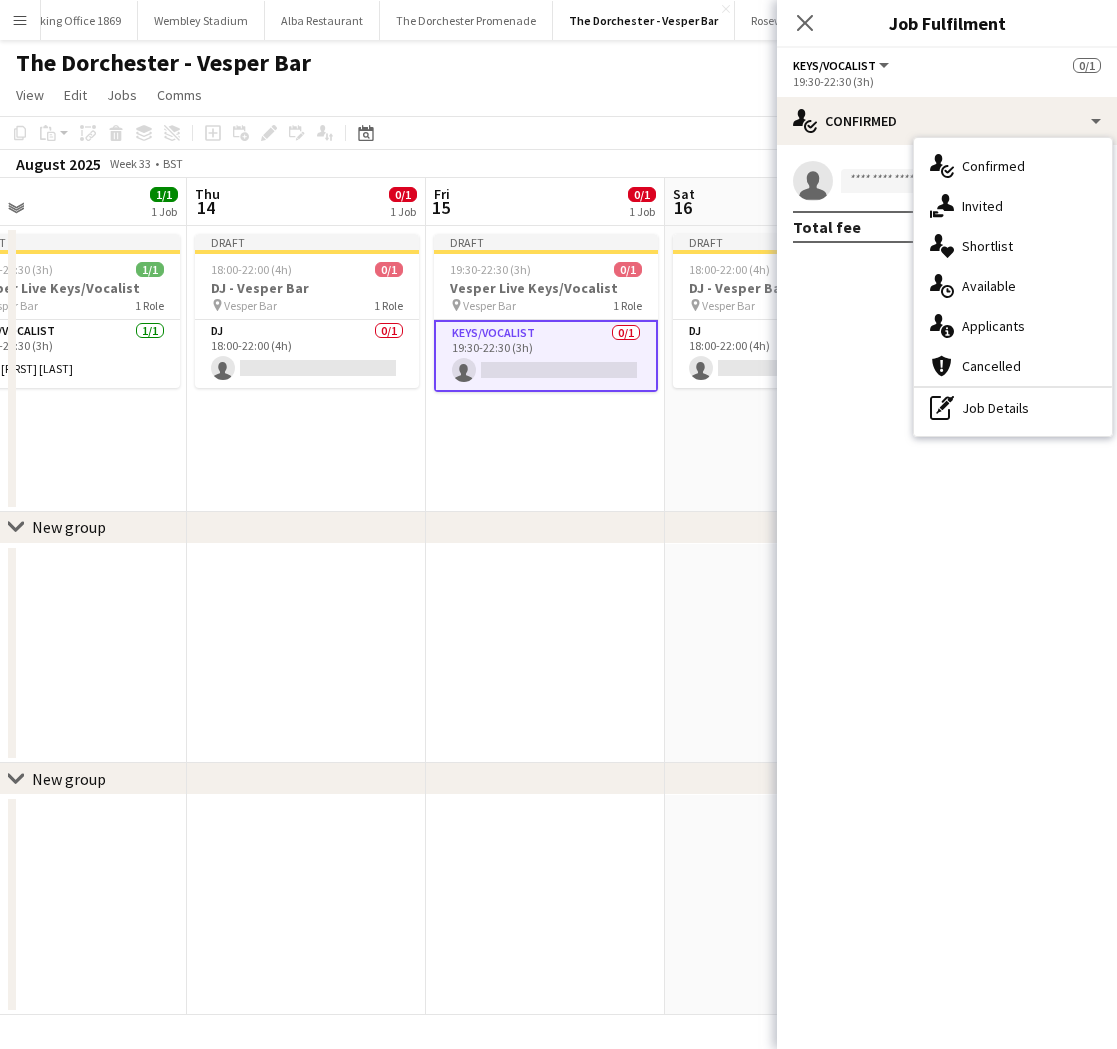 click on "single-neutral-actions-upload" 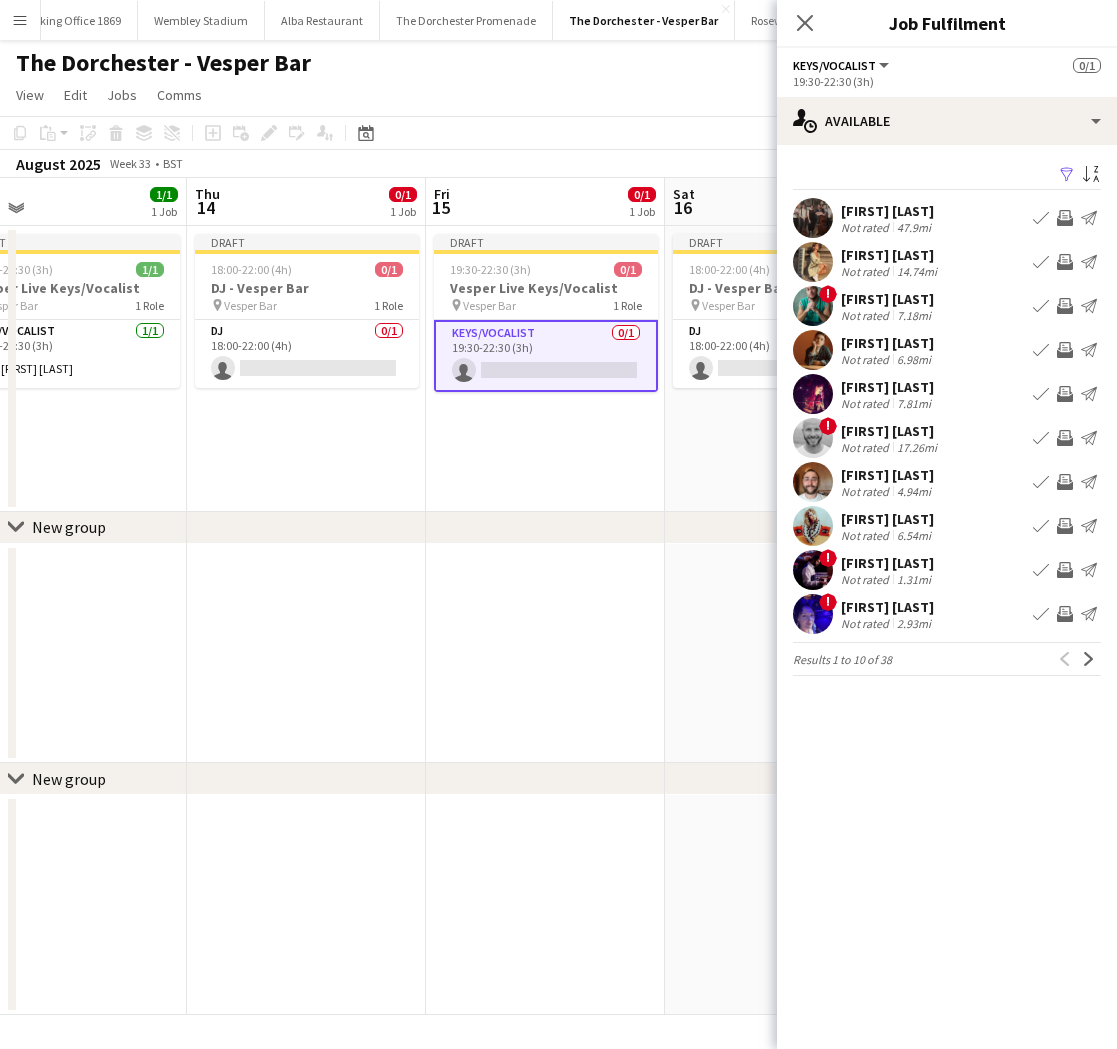 click on "Book crew" at bounding box center (1041, 306) 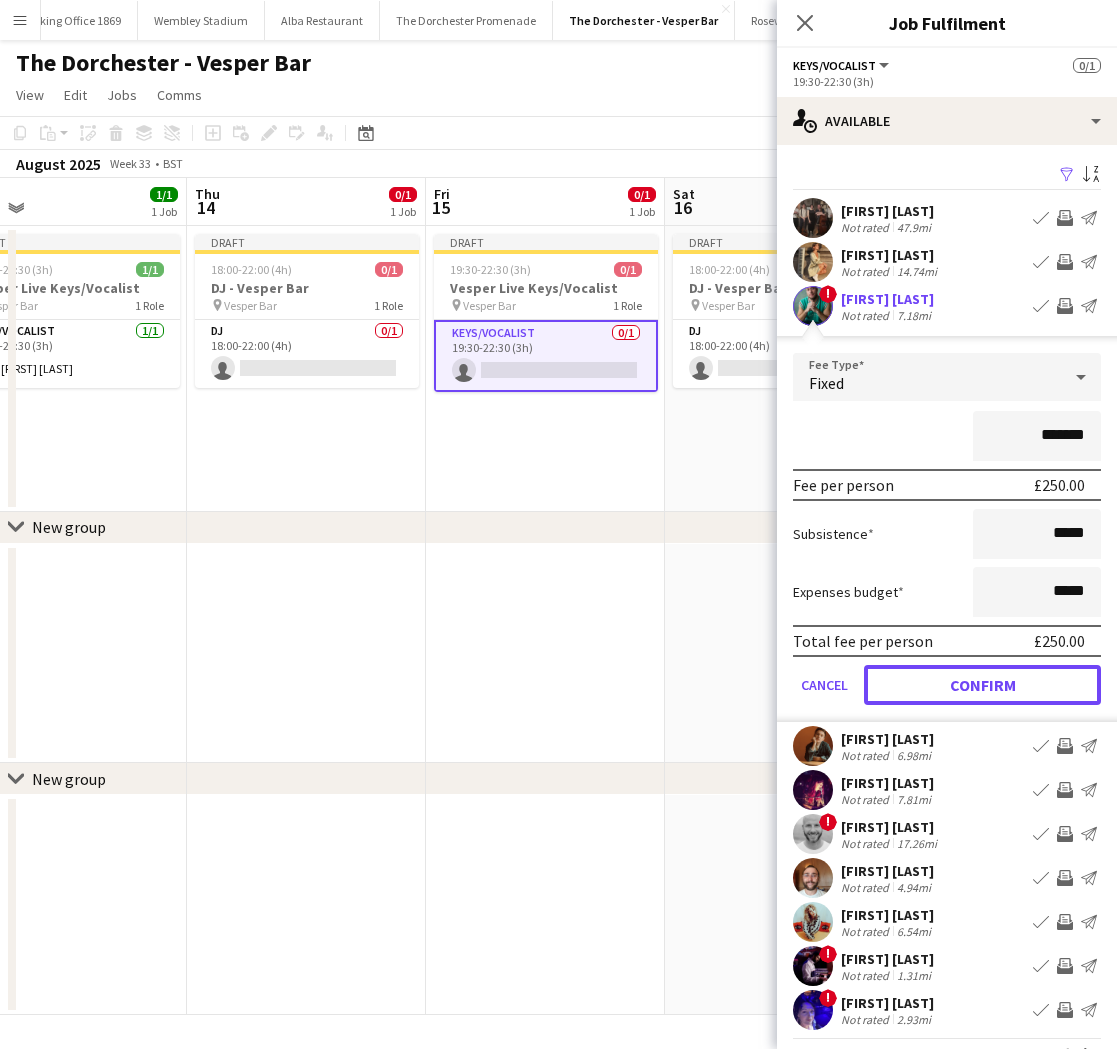 drag, startPoint x: 896, startPoint y: 674, endPoint x: 718, endPoint y: 572, distance: 205.1536 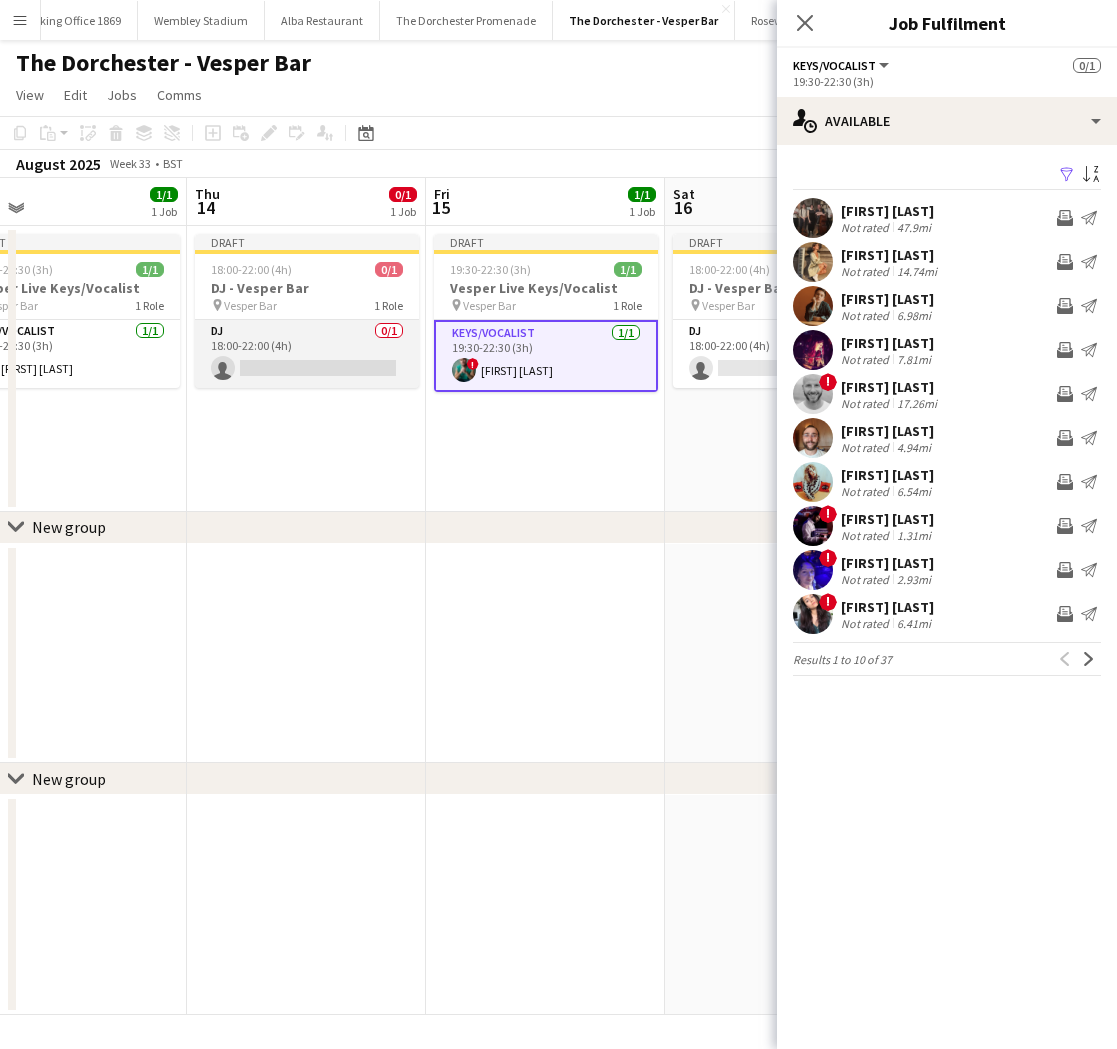 click on "DJ   0/1   18:00-22:00 (4h)
single-neutral-actions" at bounding box center (307, 354) 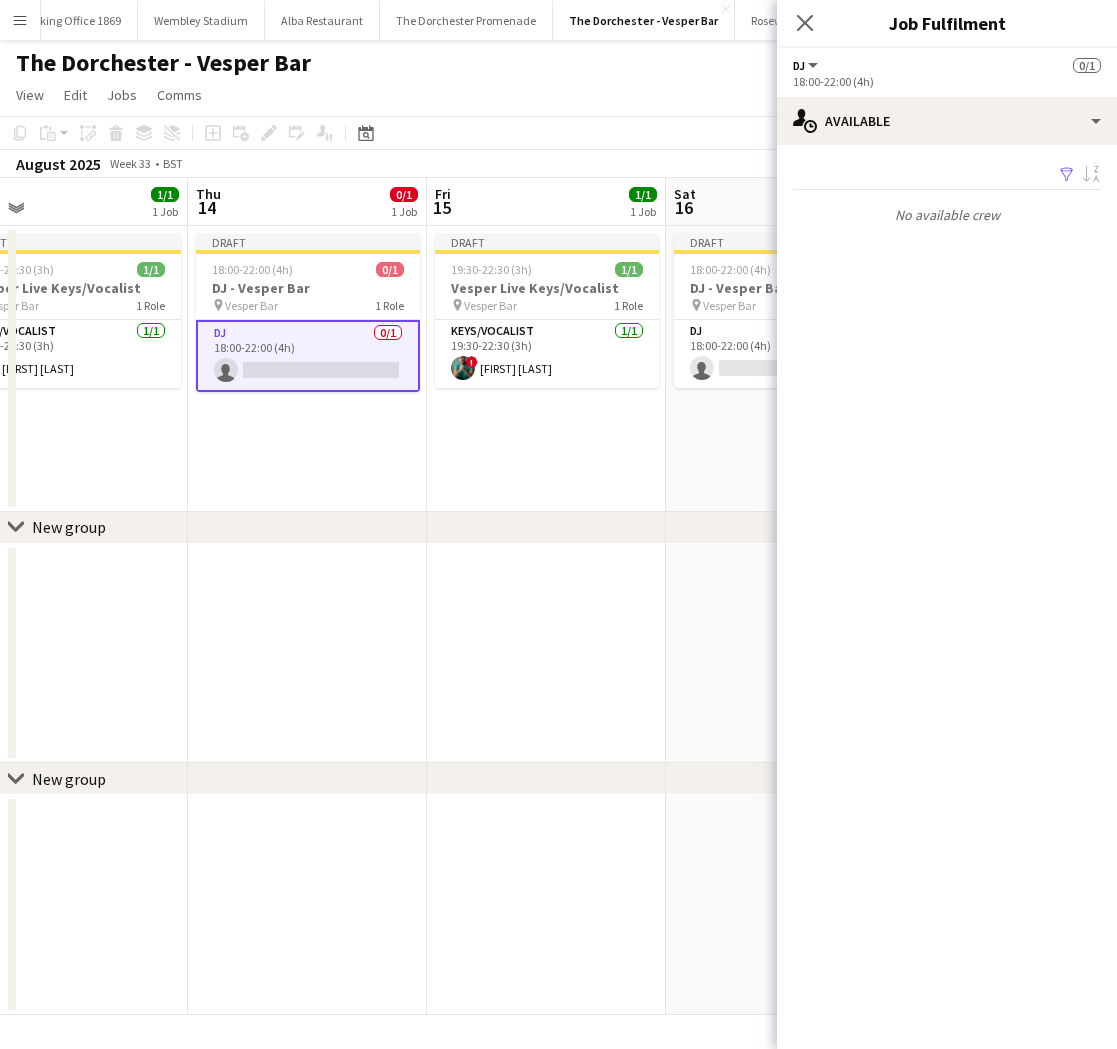 click on "DJ   0/1   18:00-22:00 (4h)
single-neutral-actions" at bounding box center [308, 356] 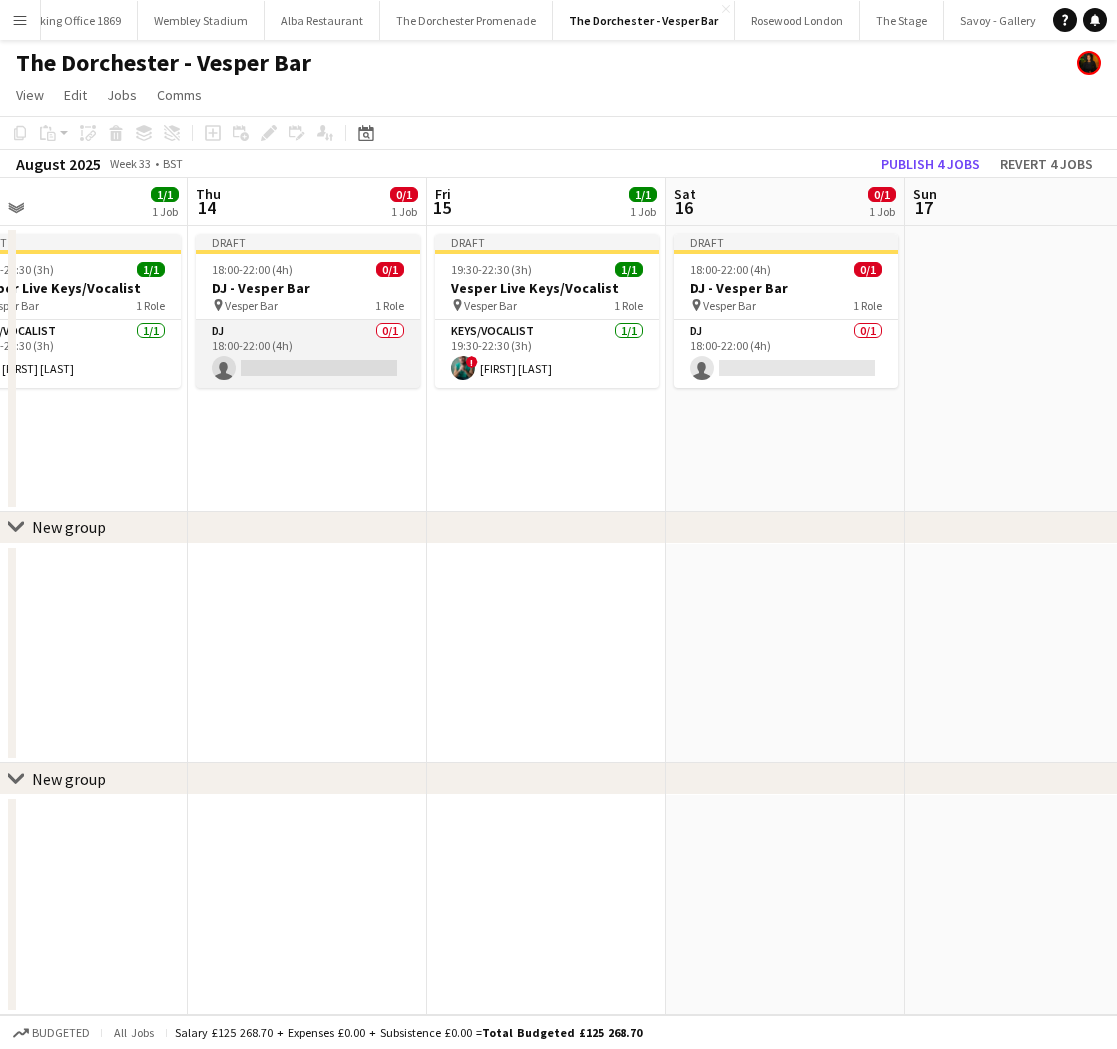 click on "DJ   0/1   18:00-22:00 (4h)
single-neutral-actions" at bounding box center [308, 354] 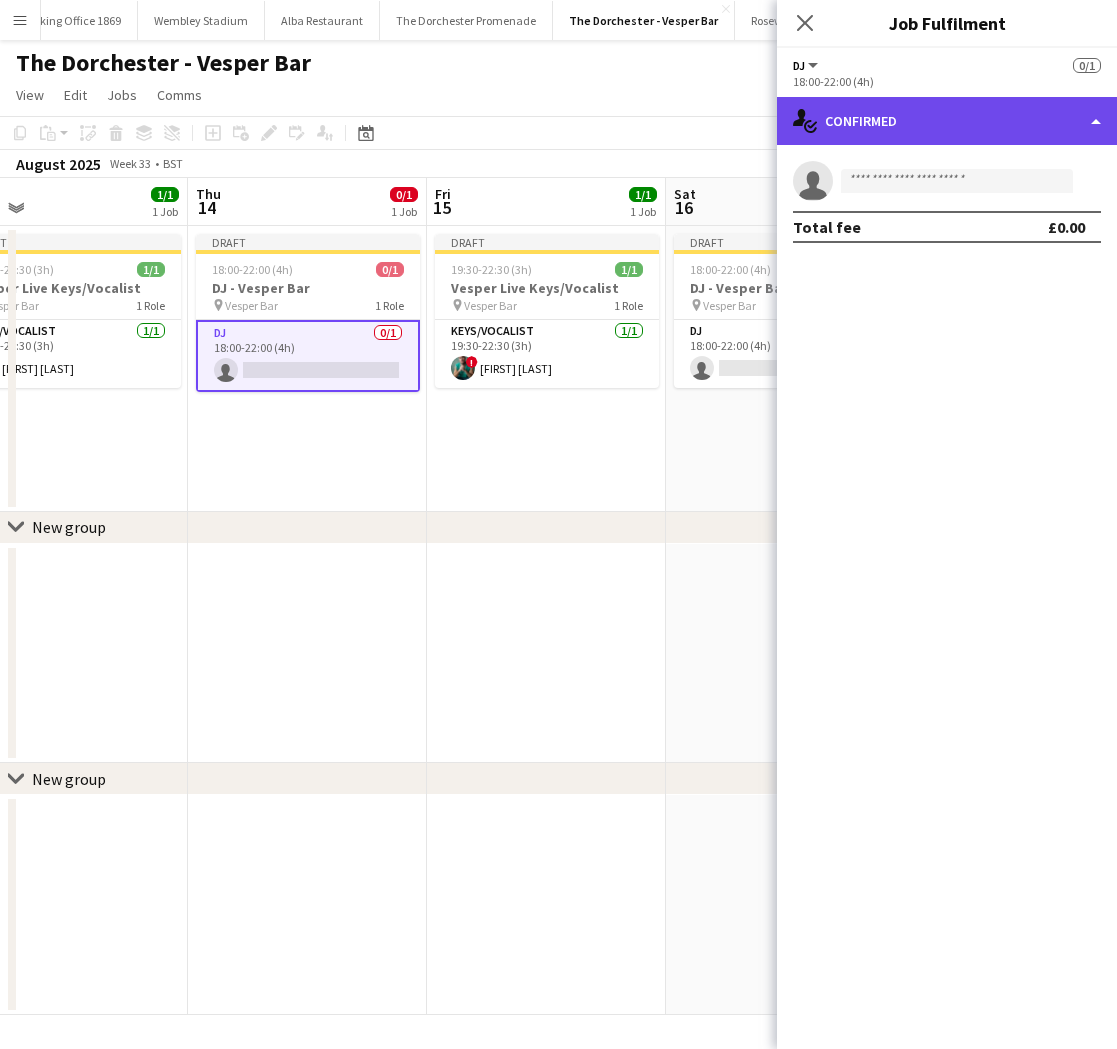 drag, startPoint x: 860, startPoint y: 130, endPoint x: 977, endPoint y: 244, distance: 163.35544 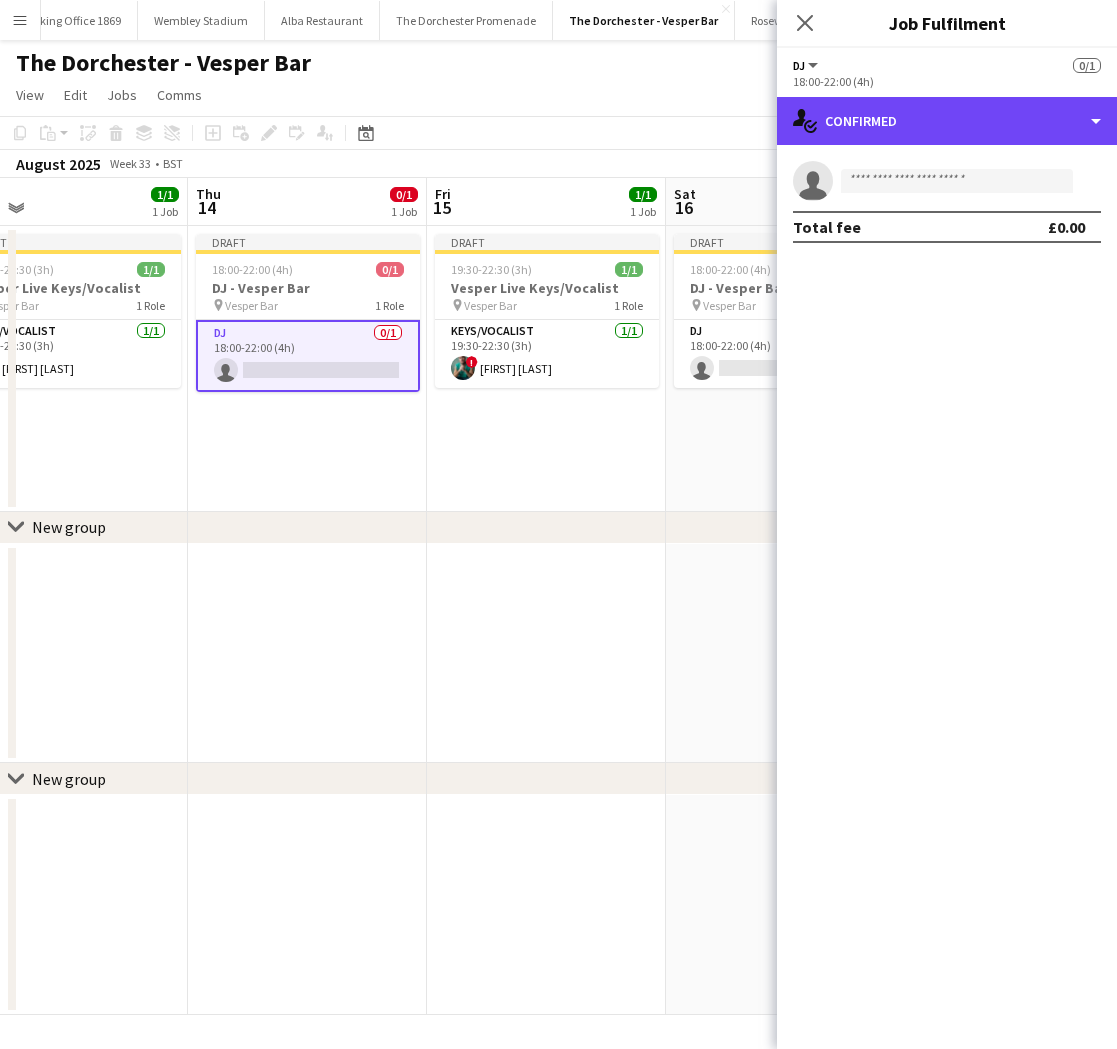 click on "single-neutral-actions-check-2
Confirmed" 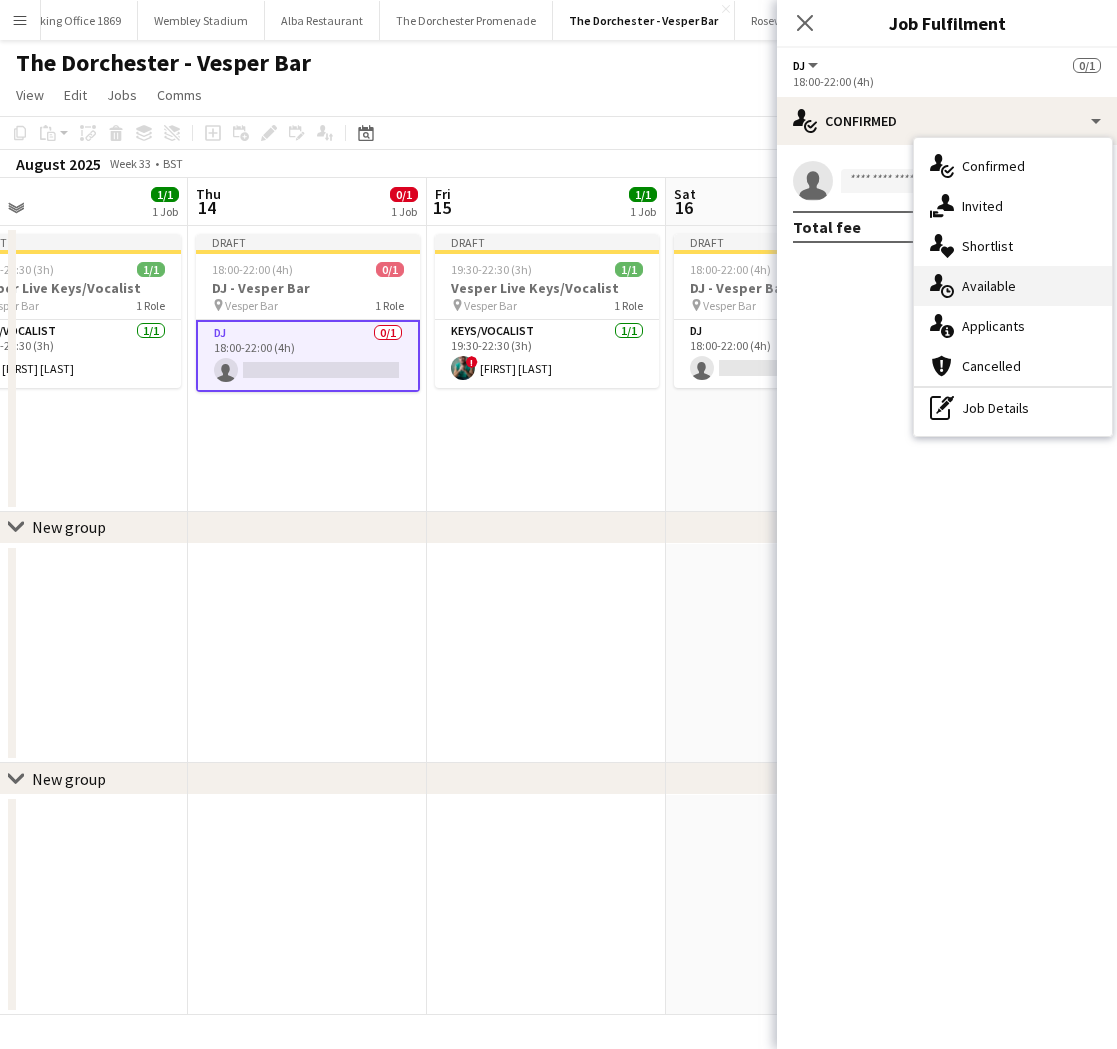 click on "single-neutral-actions-upload
Available" at bounding box center [1013, 286] 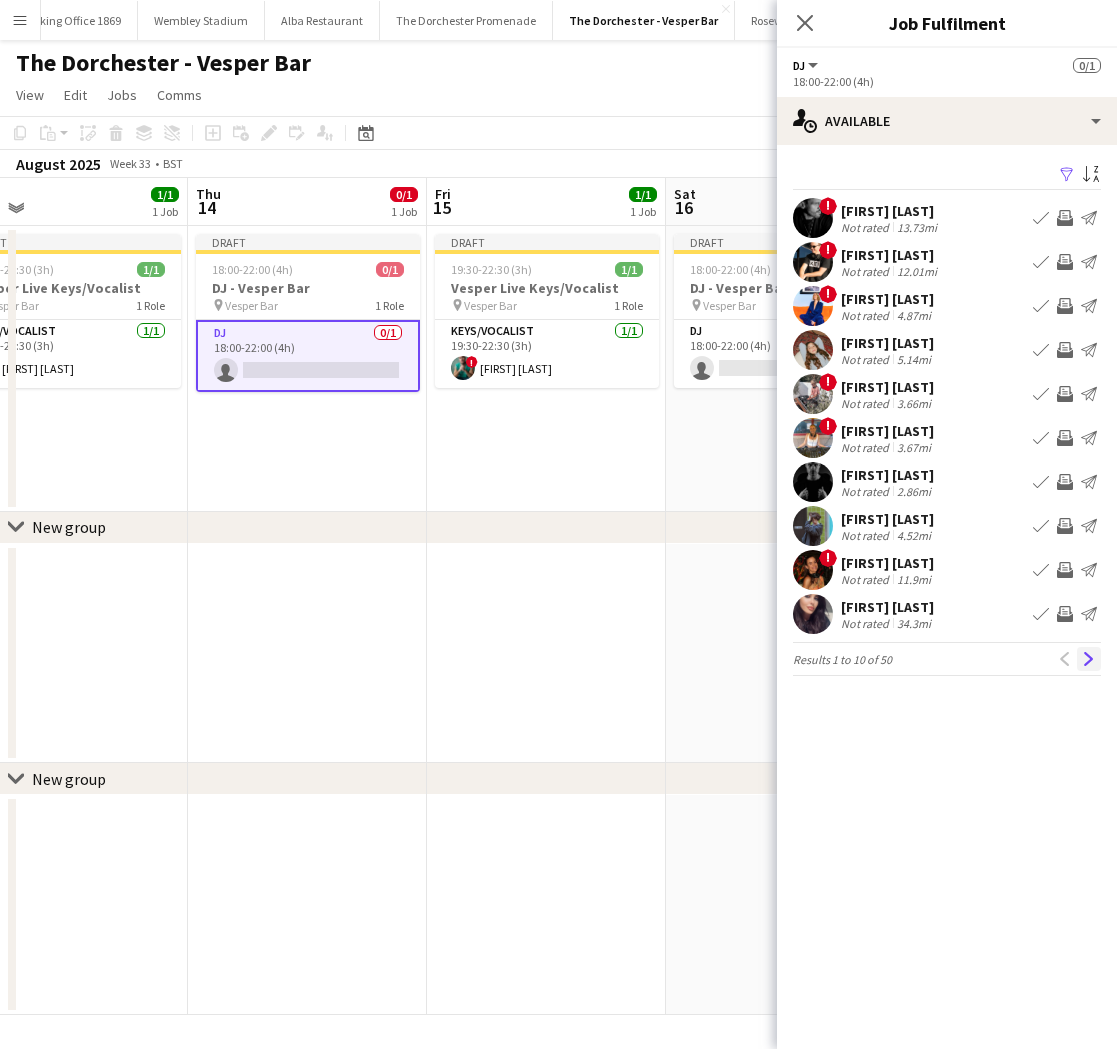click on "Next" 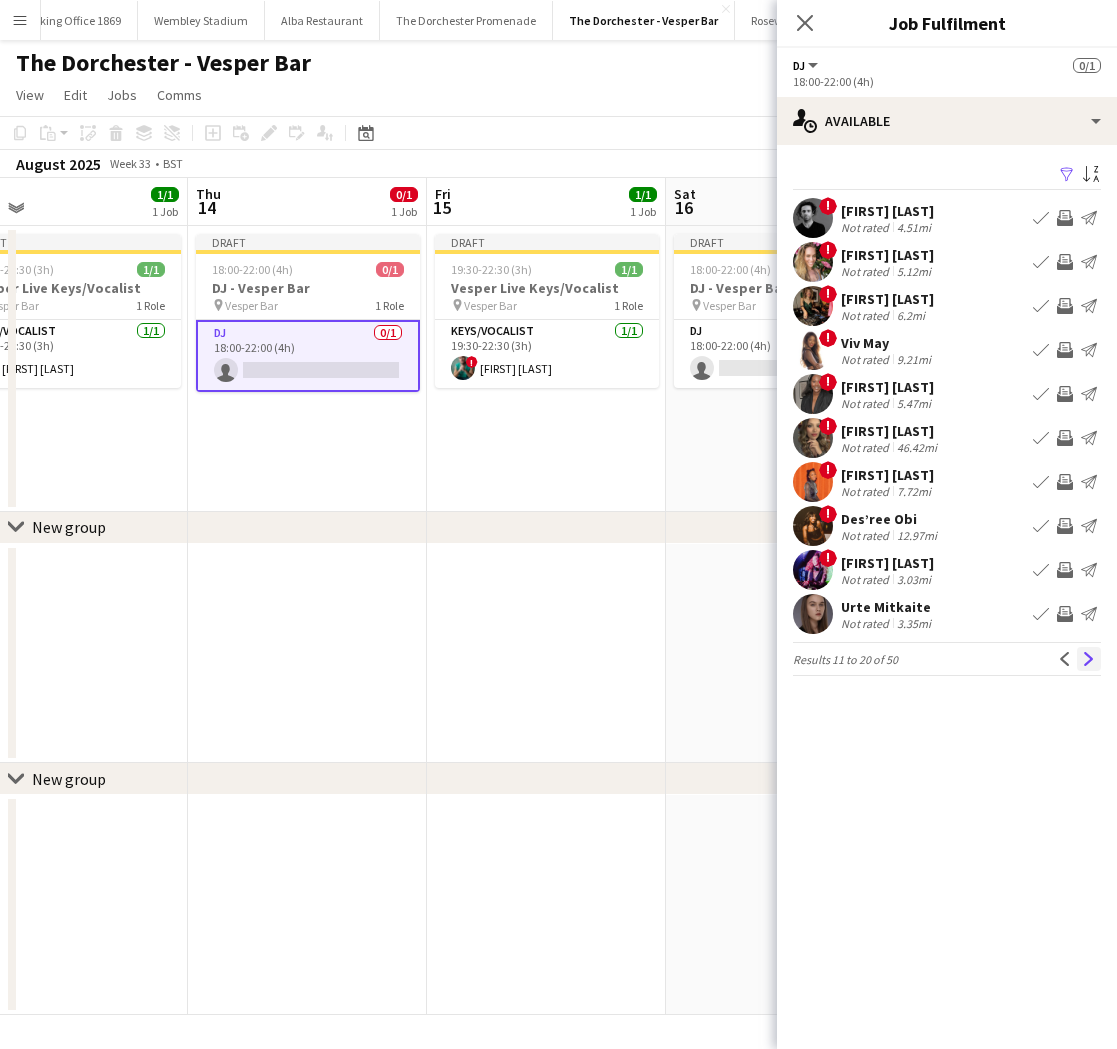 click on "Next" 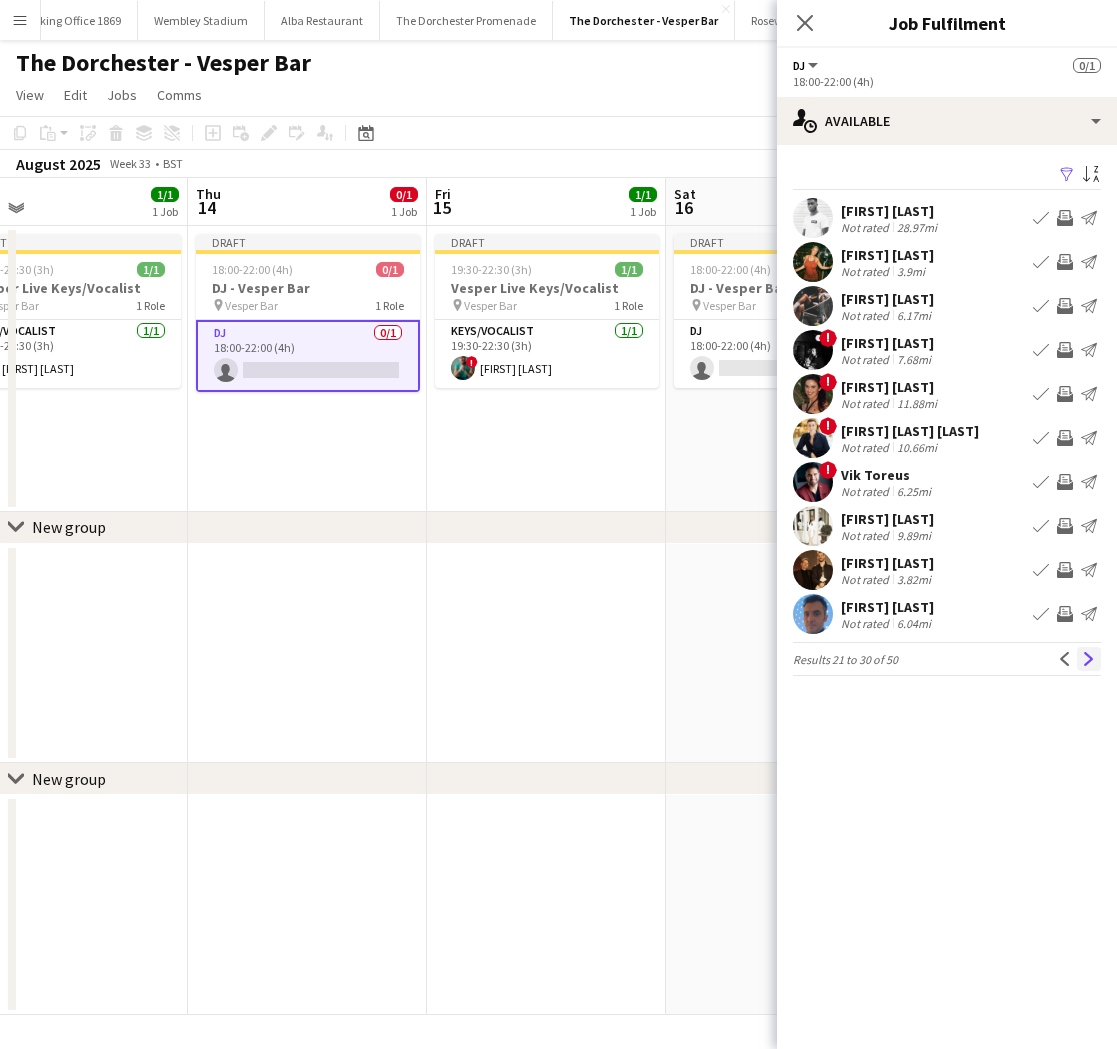 click on "Next" 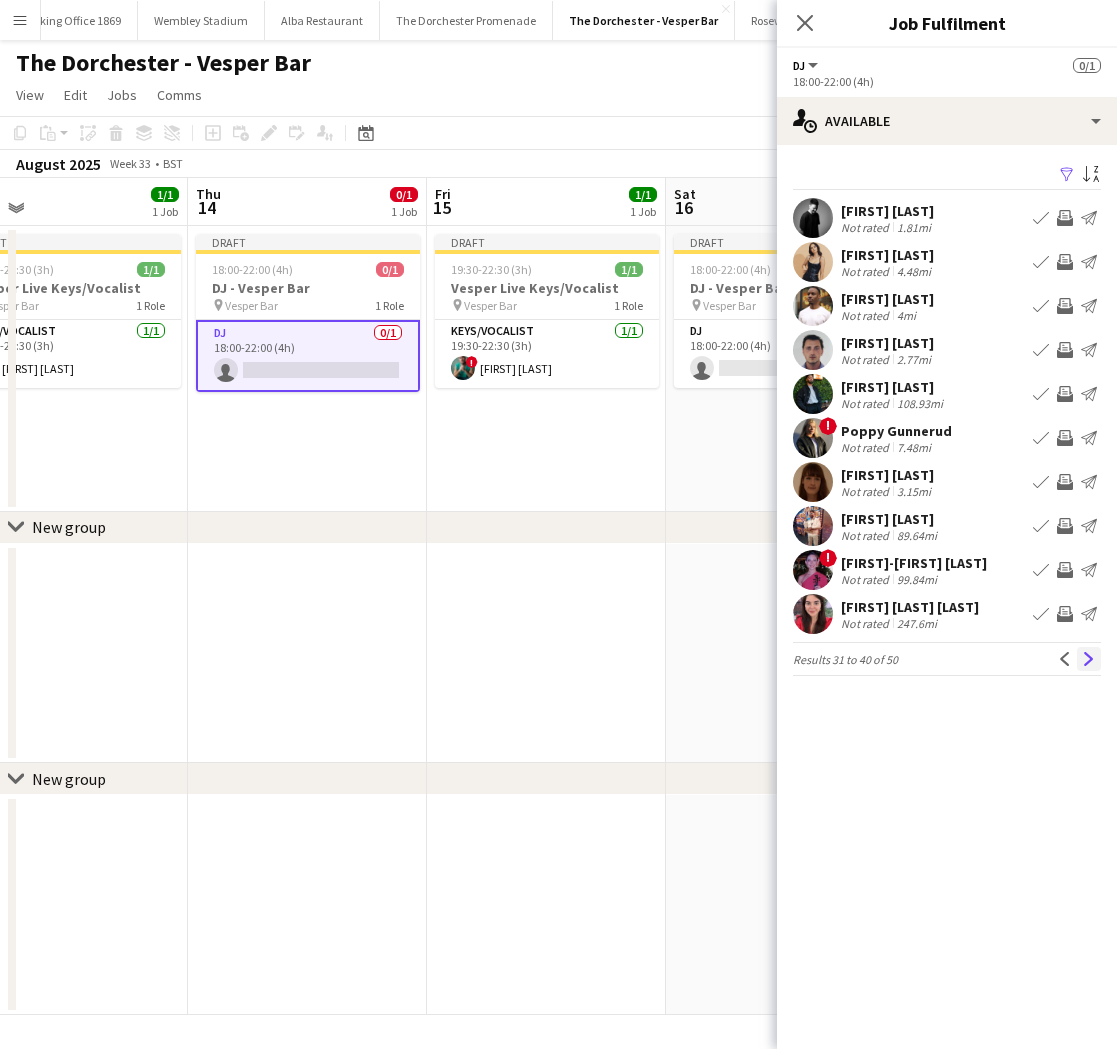 click on "Next" 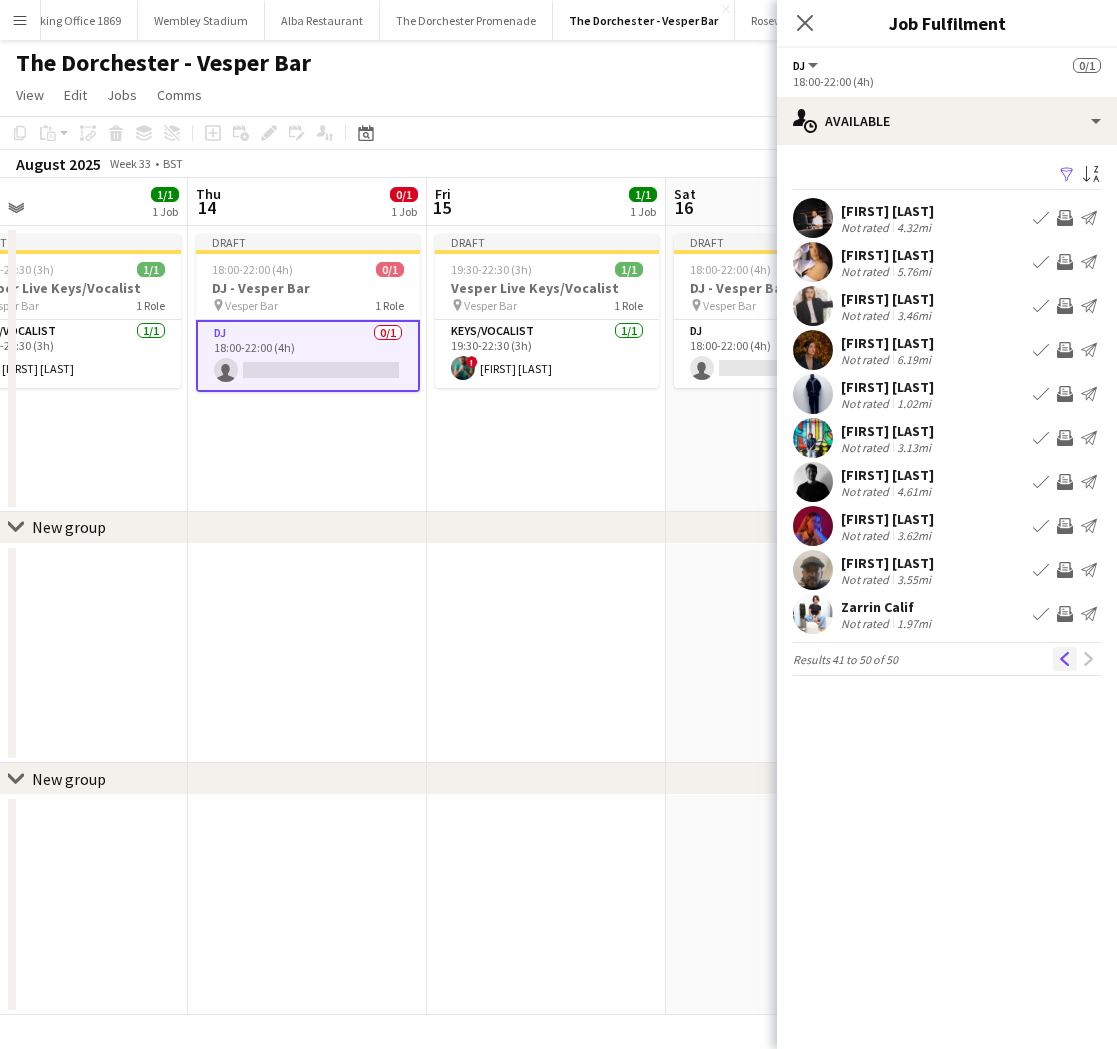 click on "Previous" 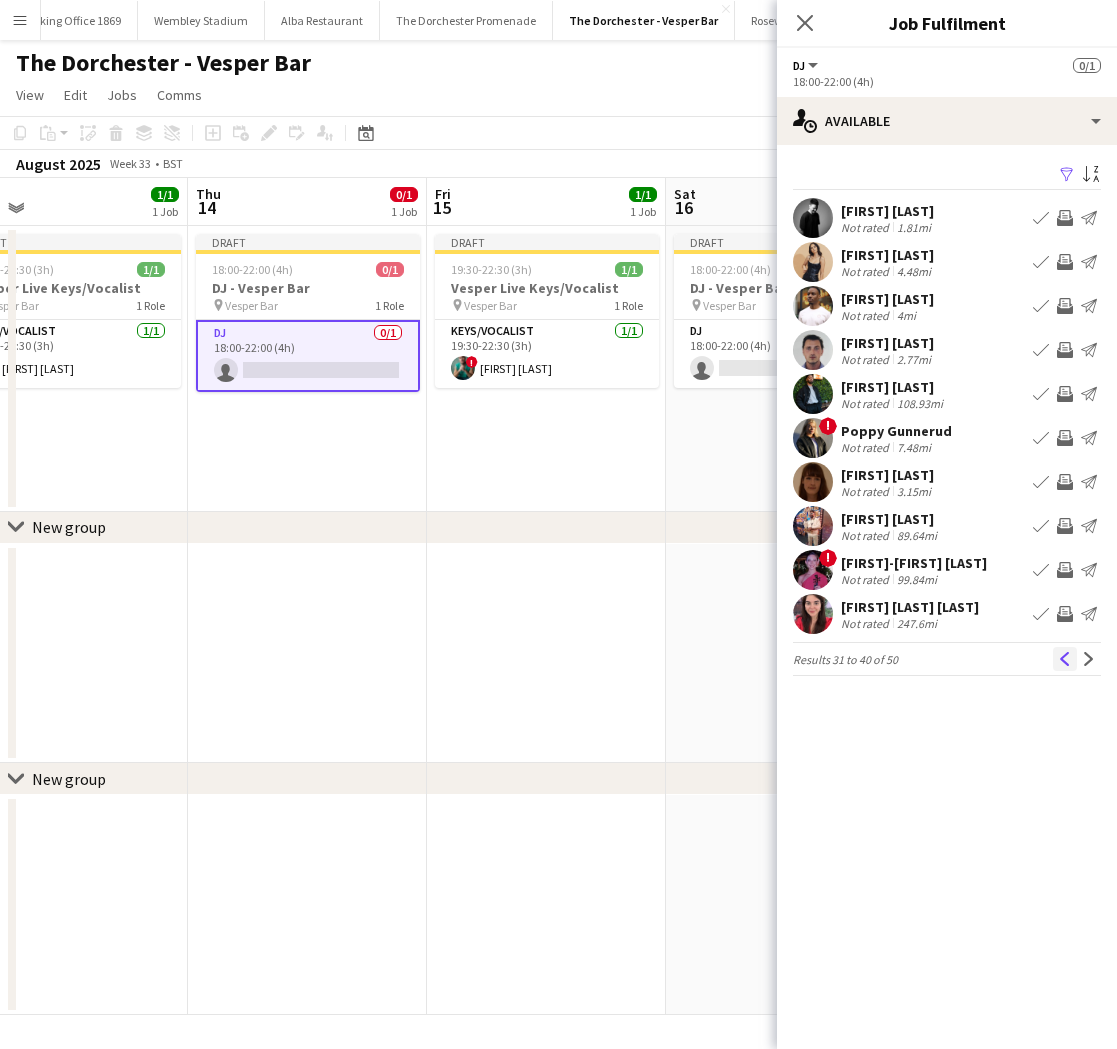 click on "Previous" 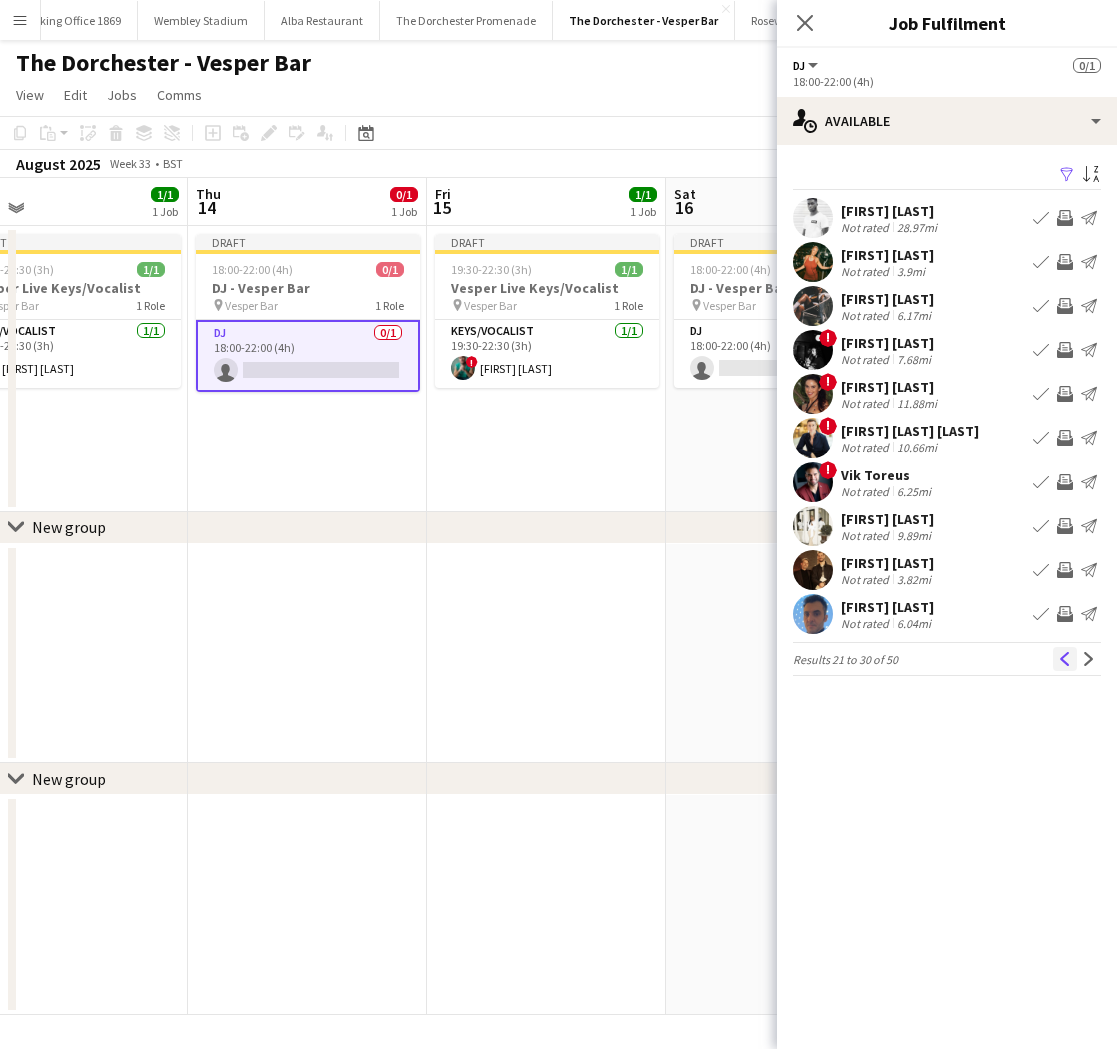 click on "Previous" 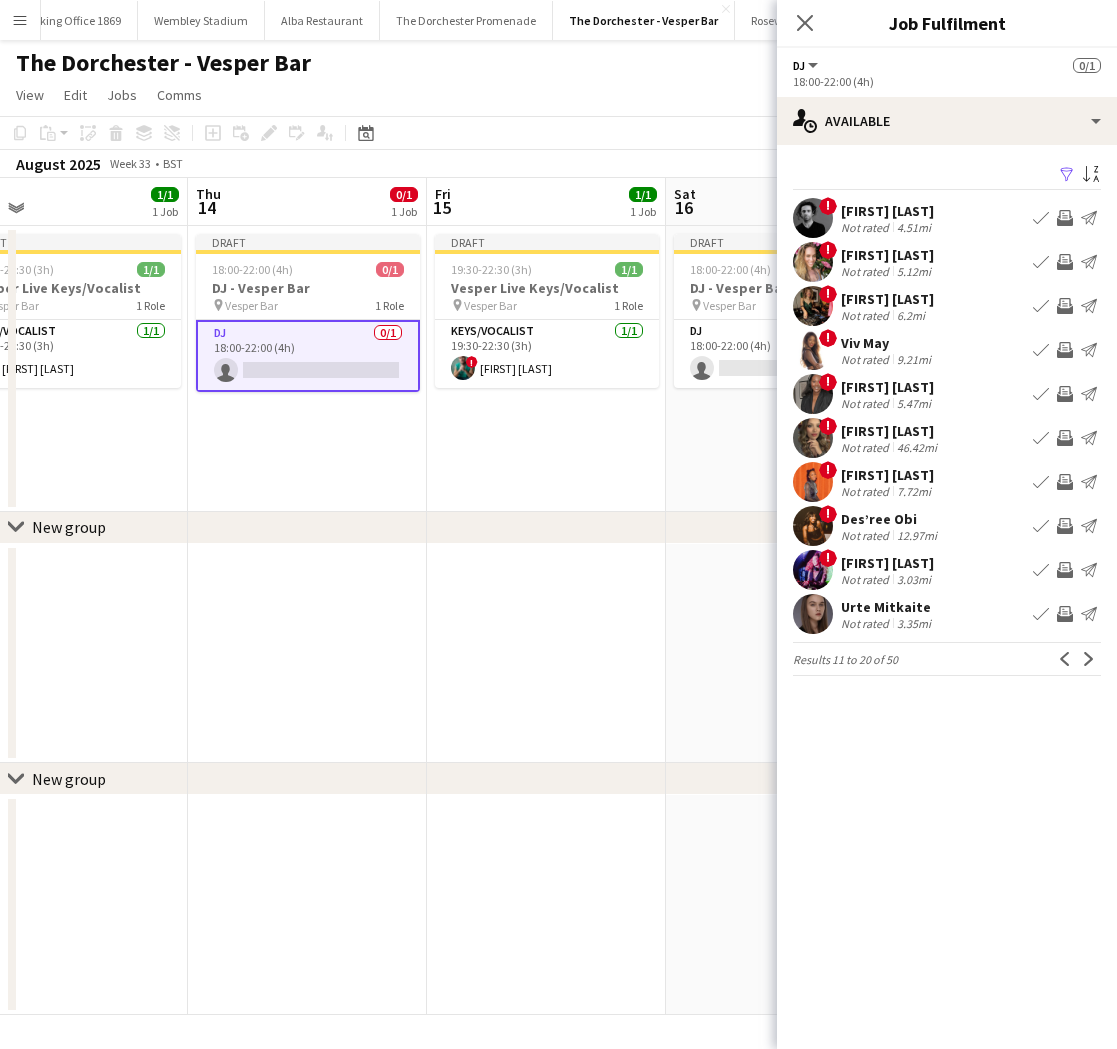 click on "Book crew" at bounding box center [1041, 350] 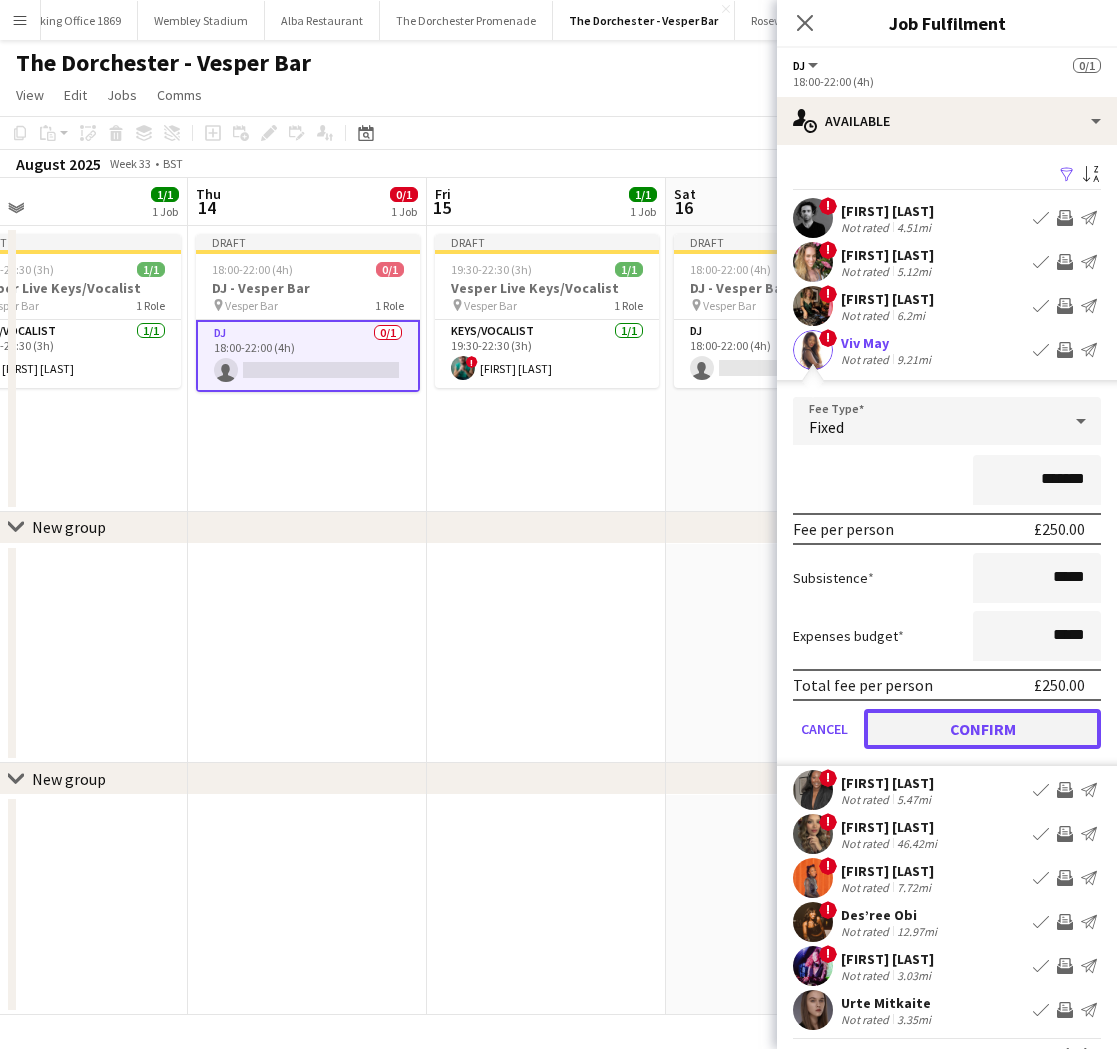 click on "Confirm" at bounding box center [982, 729] 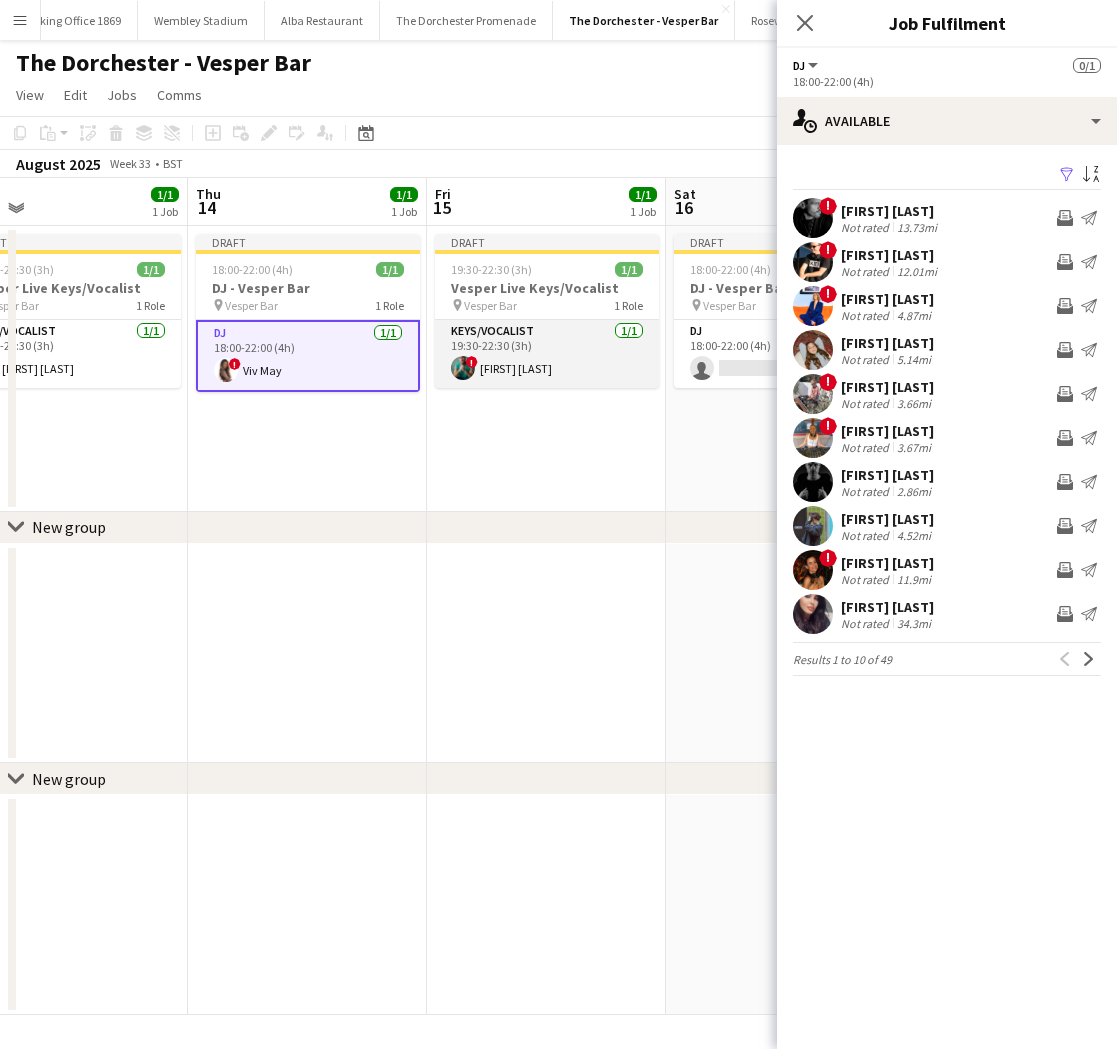 scroll, scrollTop: 0, scrollLeft: 789, axis: horizontal 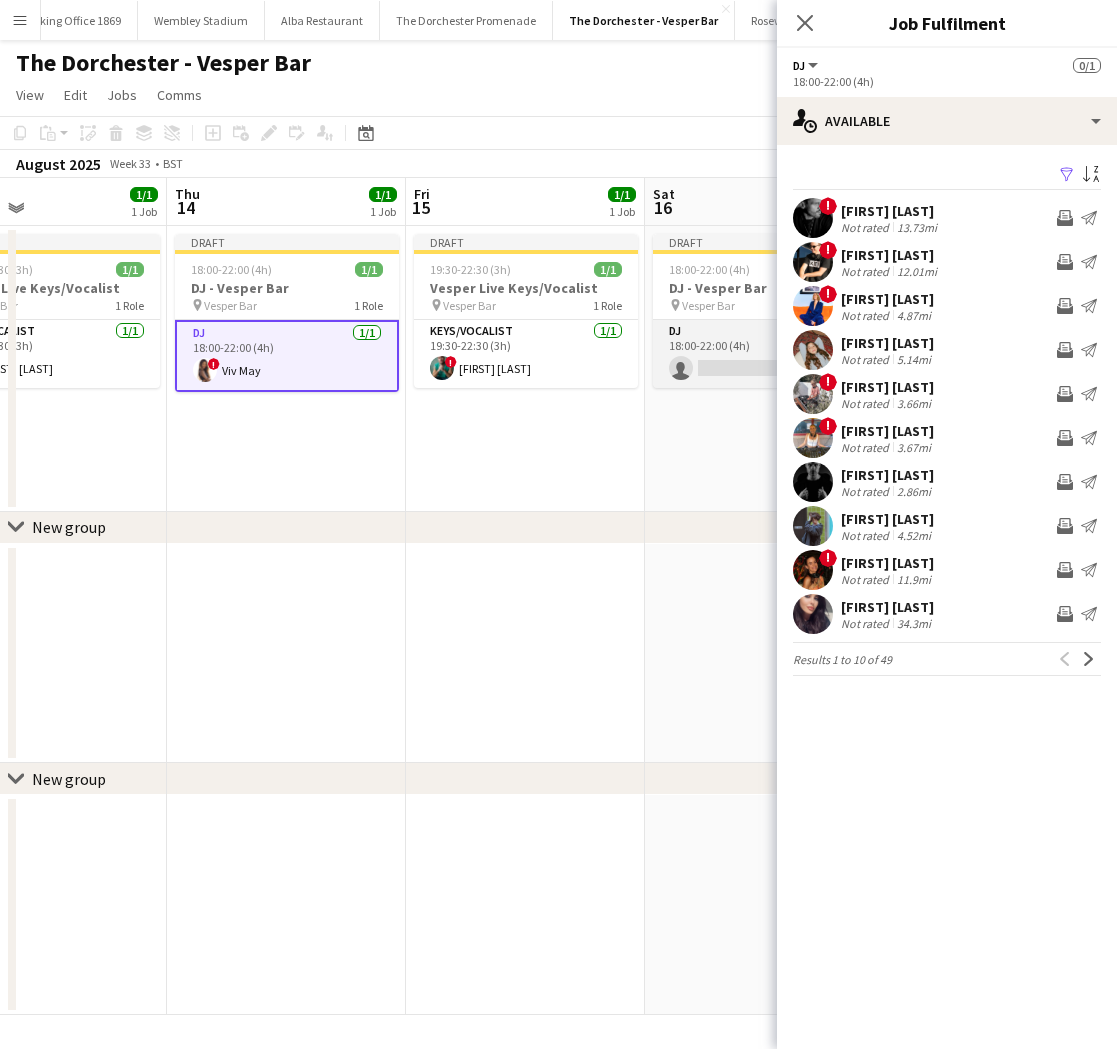 click on "DJ   0/1   18:00-22:00 (4h)
single-neutral-actions" at bounding box center (765, 354) 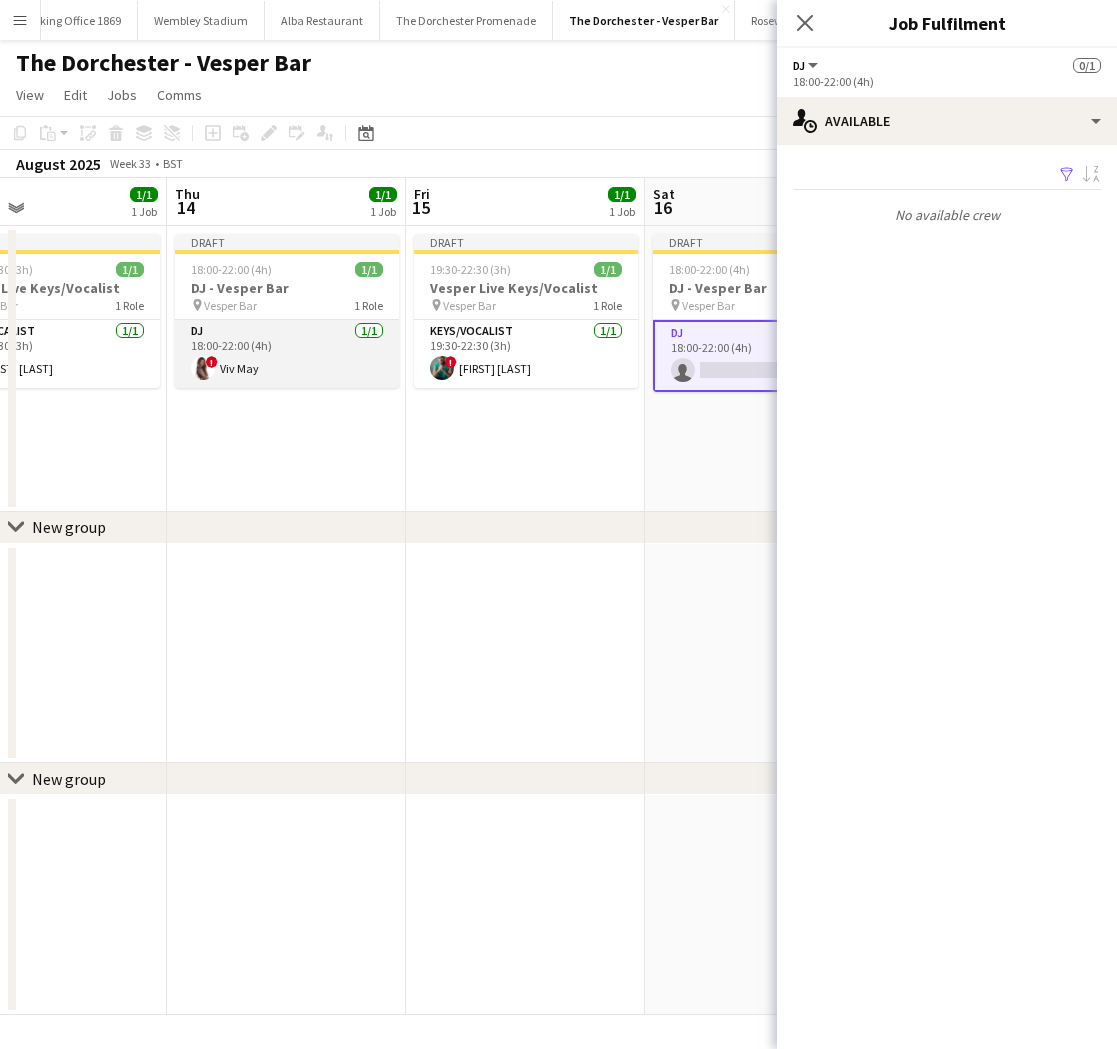 click on "DJ   1/1   18:00-22:00 (4h)
! Viv May" at bounding box center (287, 354) 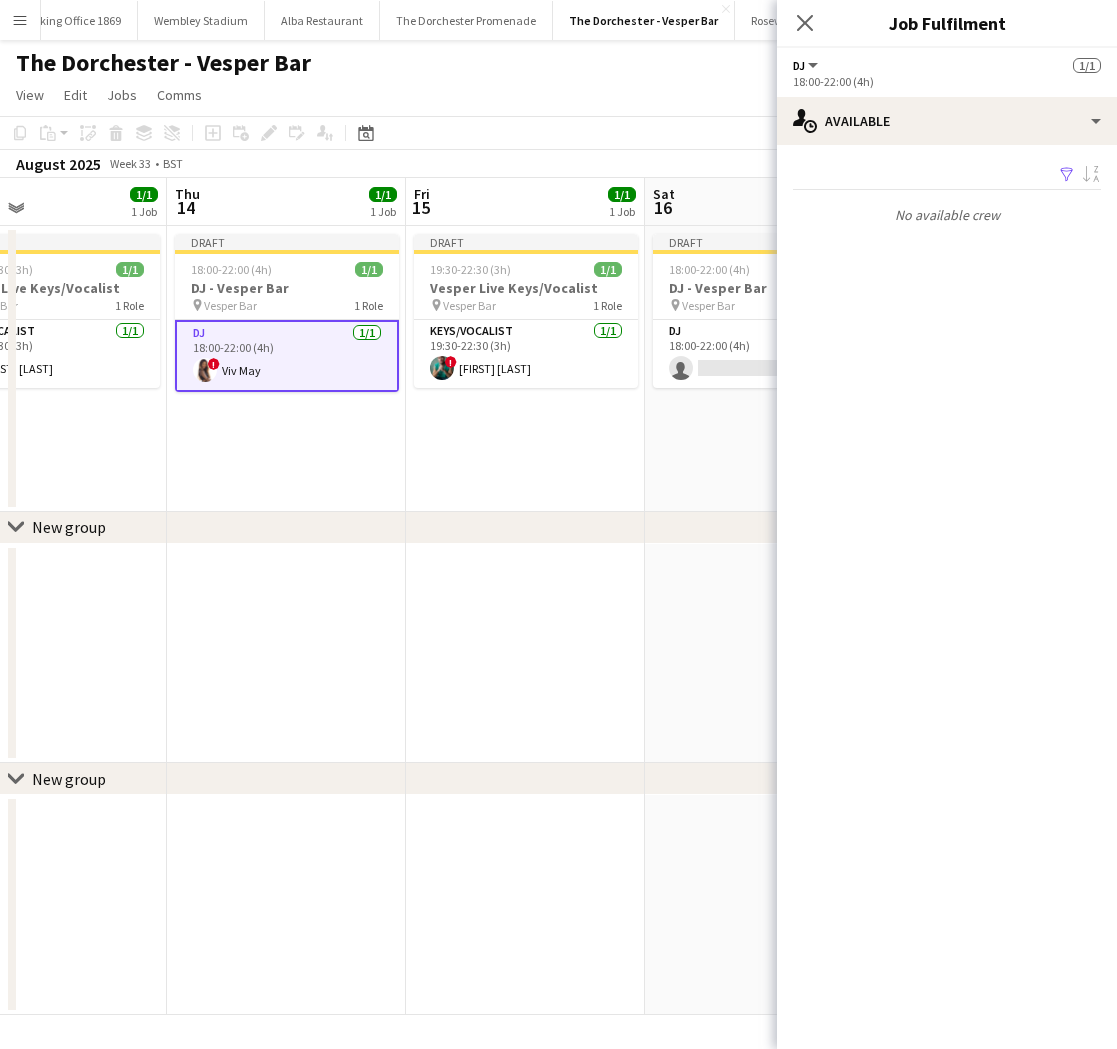 click on "DJ   1/1   18:00-22:00 (4h)
! Viv May" at bounding box center (287, 356) 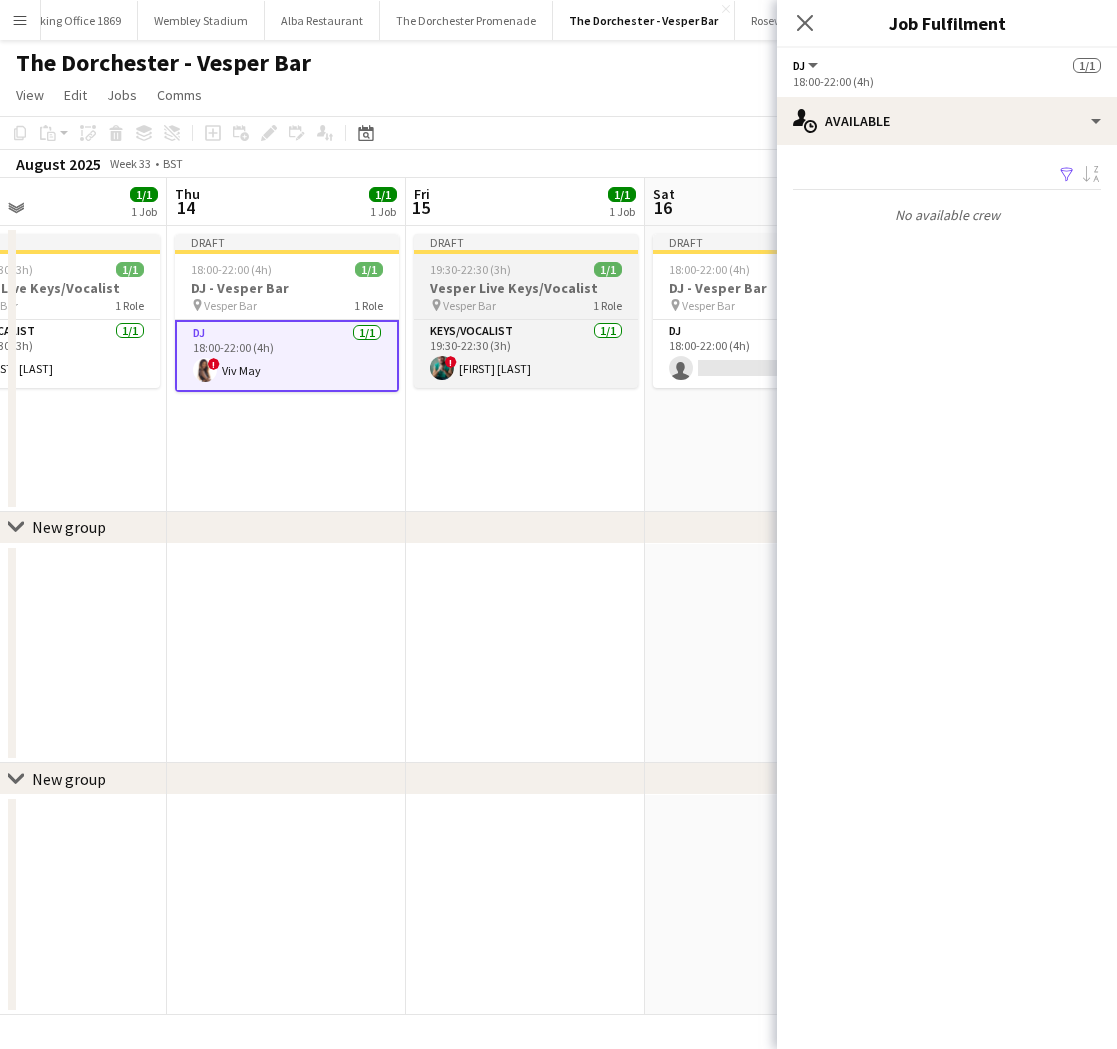 scroll, scrollTop: 0, scrollLeft: 786, axis: horizontal 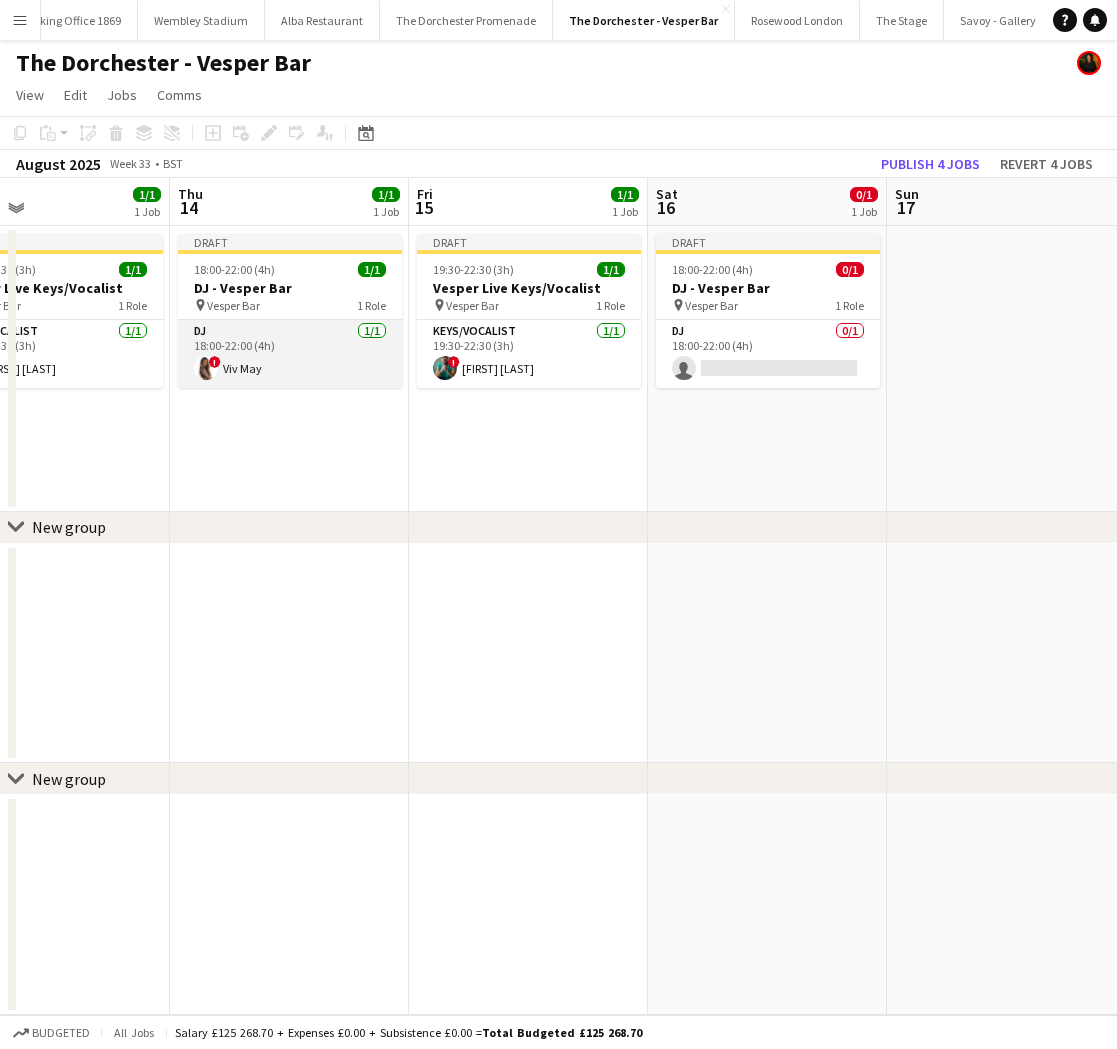 drag, startPoint x: 282, startPoint y: 360, endPoint x: 297, endPoint y: 357, distance: 15.297058 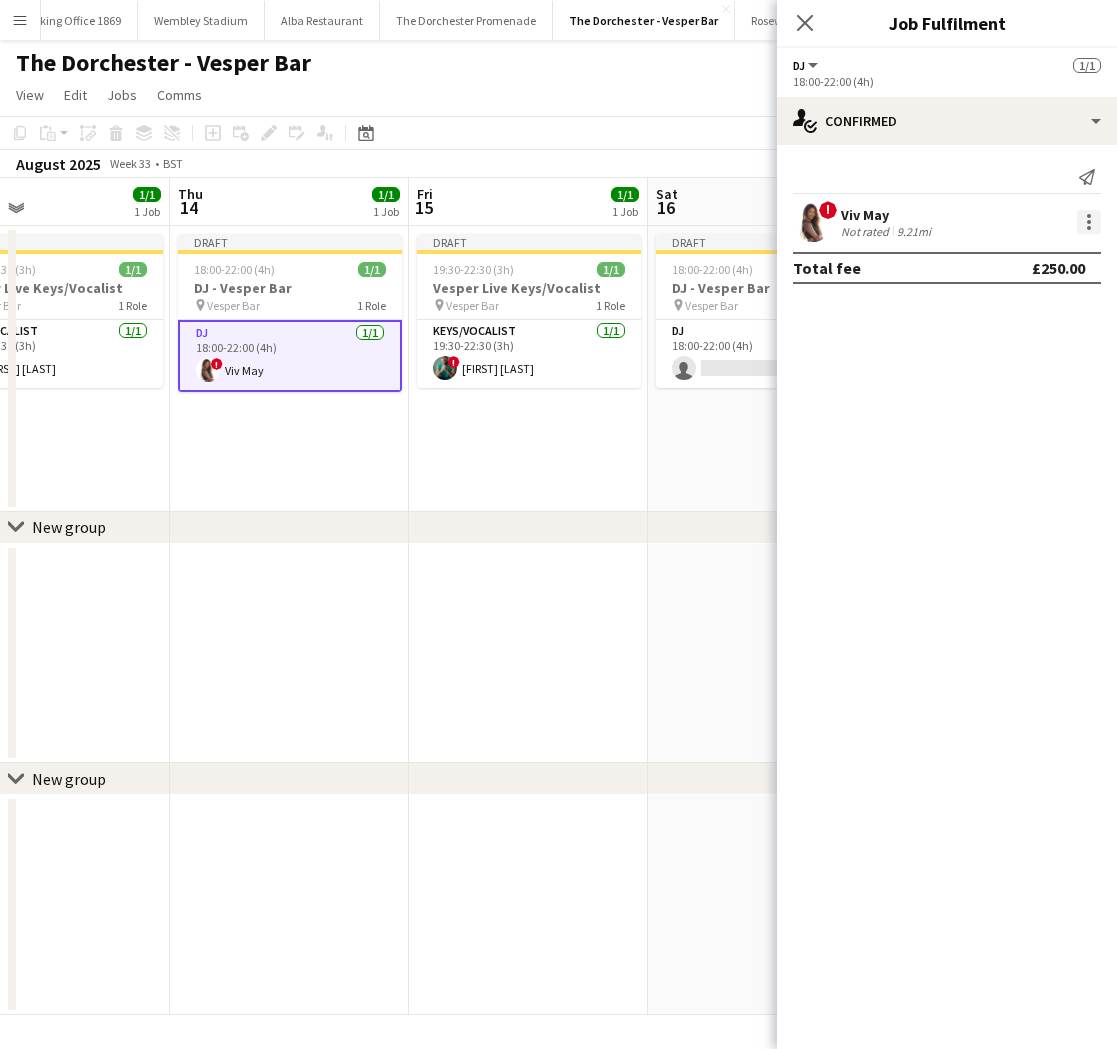 click at bounding box center [1089, 222] 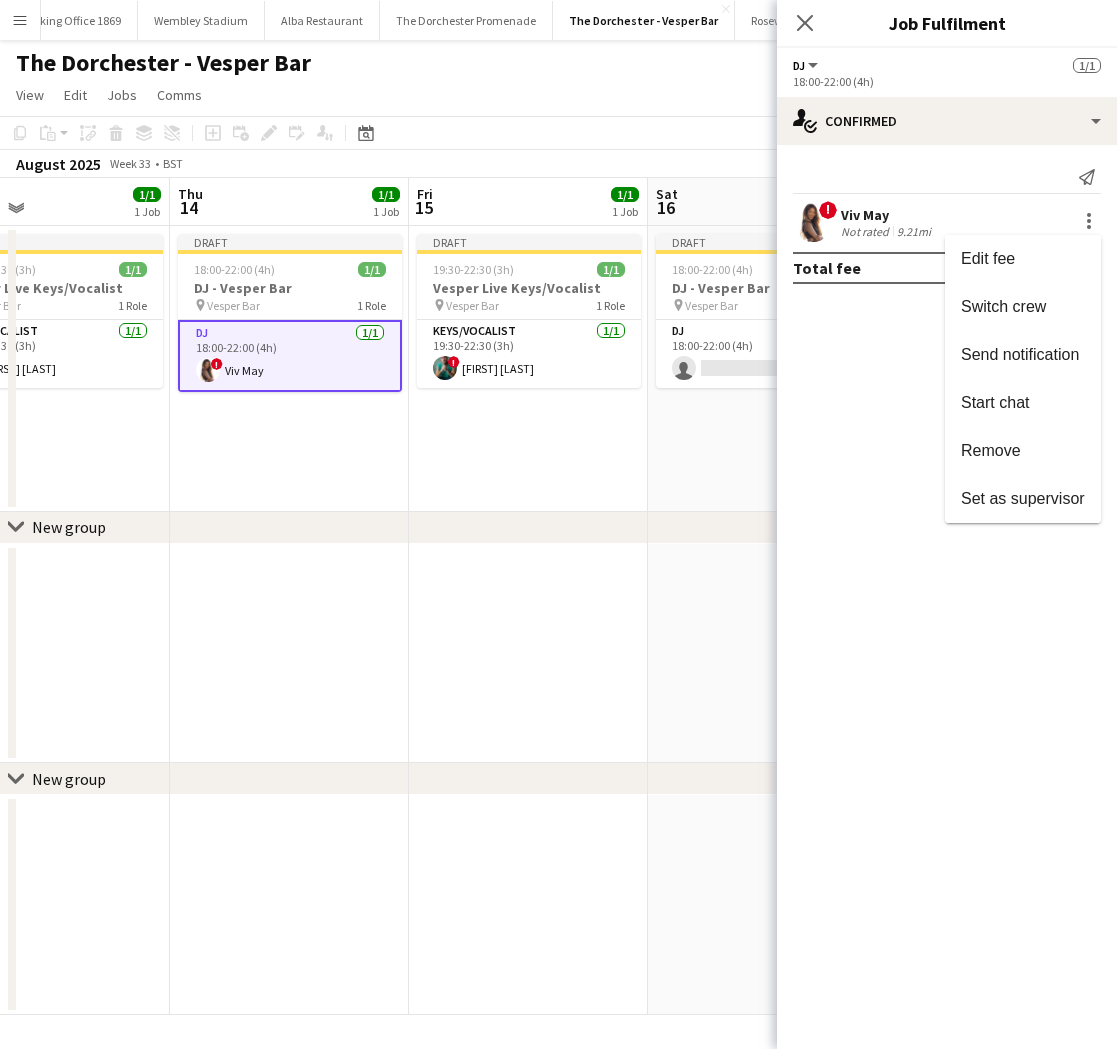 click on "Remove" at bounding box center (1023, 451) 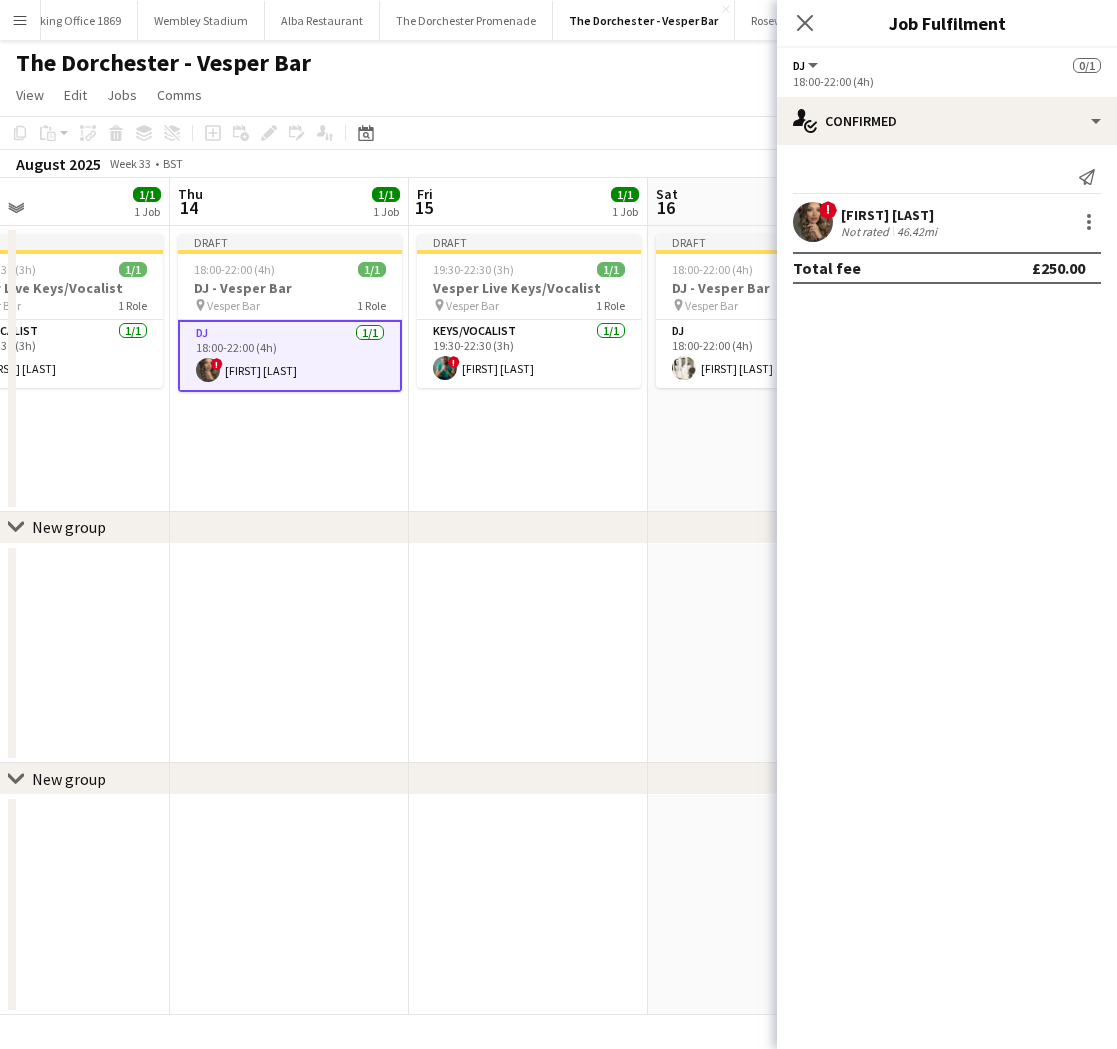 click on "Draft   19:30-22:30 (3h)    1/1   Vesper Live Keys/Vocalist
pin
Vesper Bar   1 Role   Keys/Vocalist   1/1   19:30-22:30 (3h)
! Christian De-Gallerie" at bounding box center [528, 369] 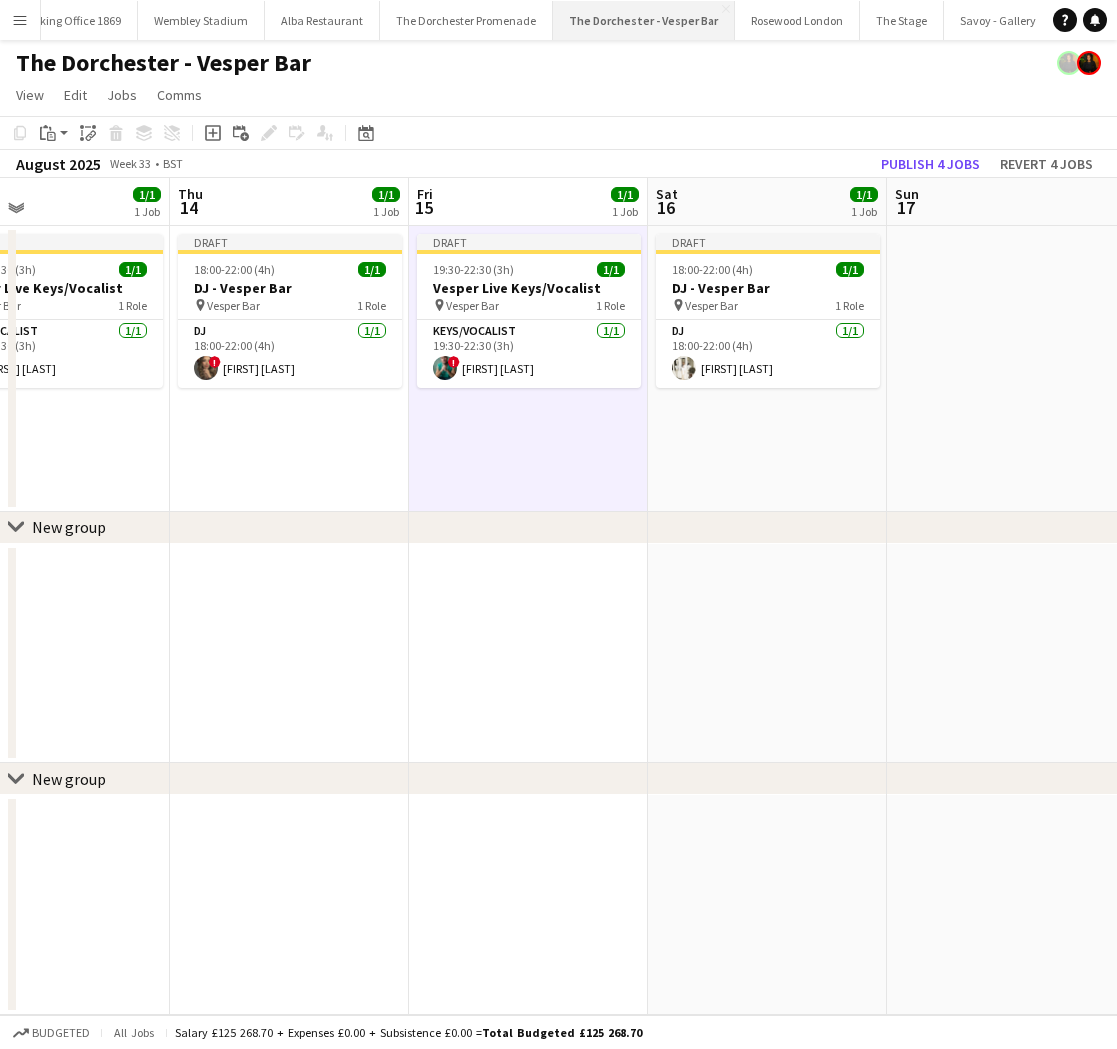 scroll, scrollTop: 0, scrollLeft: 804, axis: horizontal 